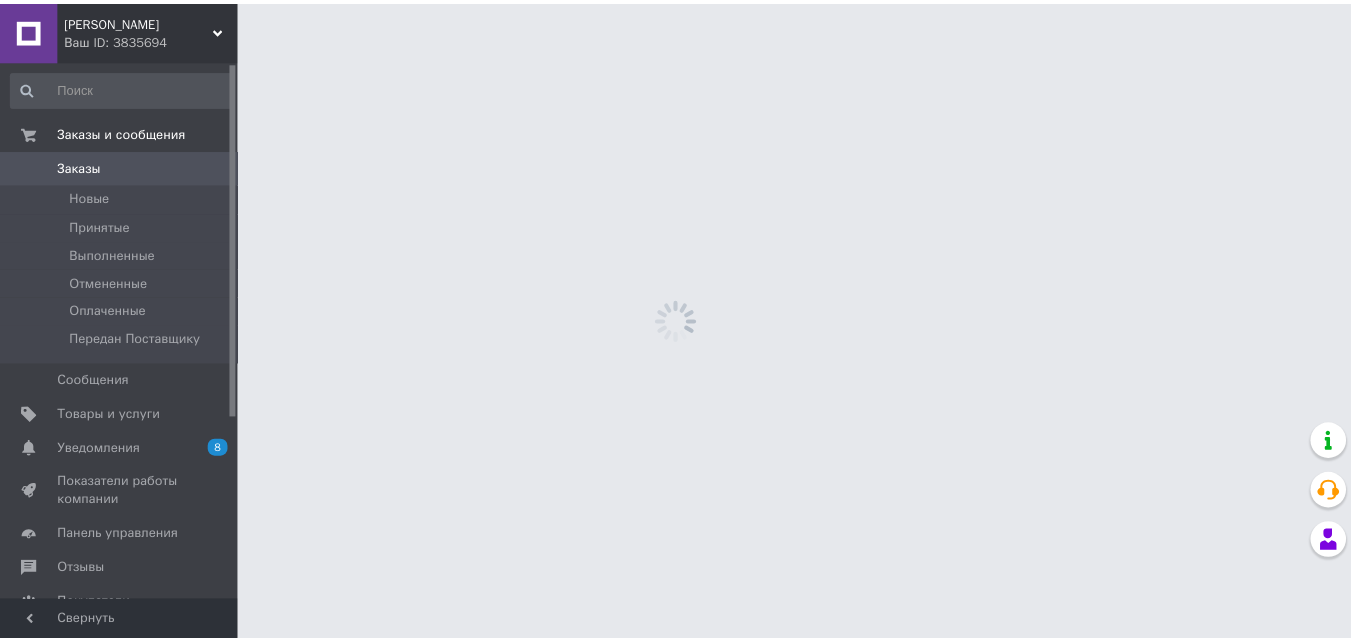 scroll, scrollTop: 0, scrollLeft: 0, axis: both 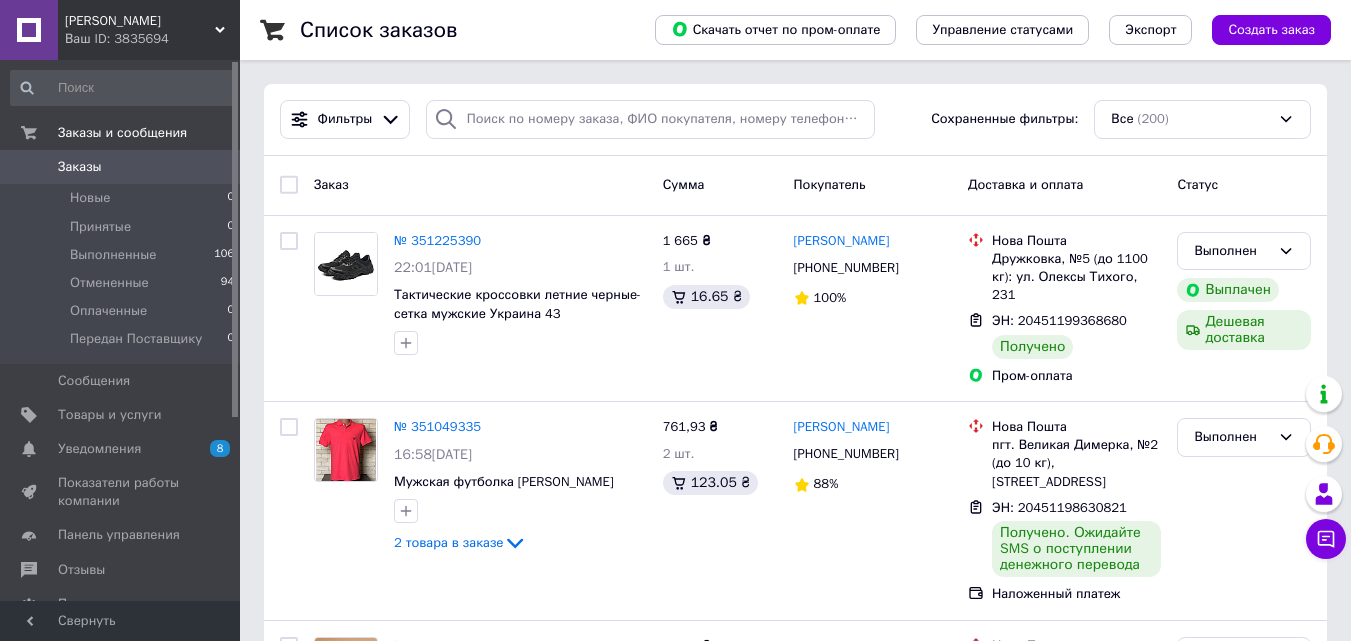 click on "[PERSON_NAME]" at bounding box center [140, 21] 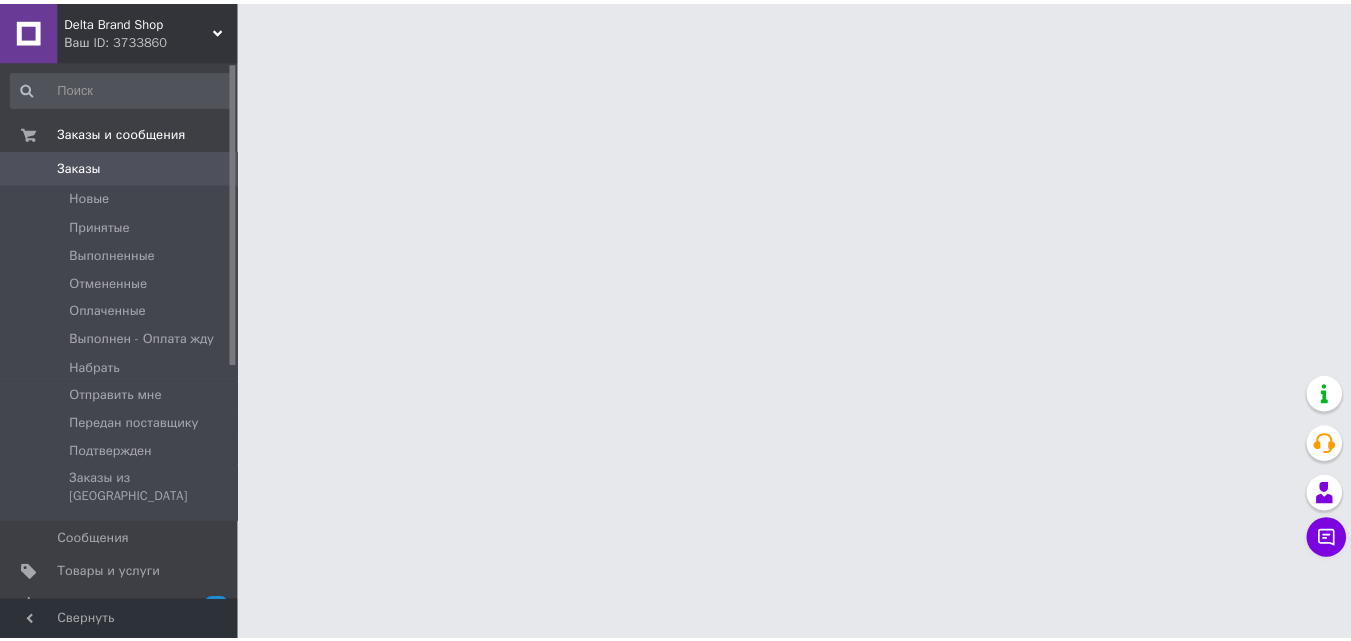 scroll, scrollTop: 0, scrollLeft: 0, axis: both 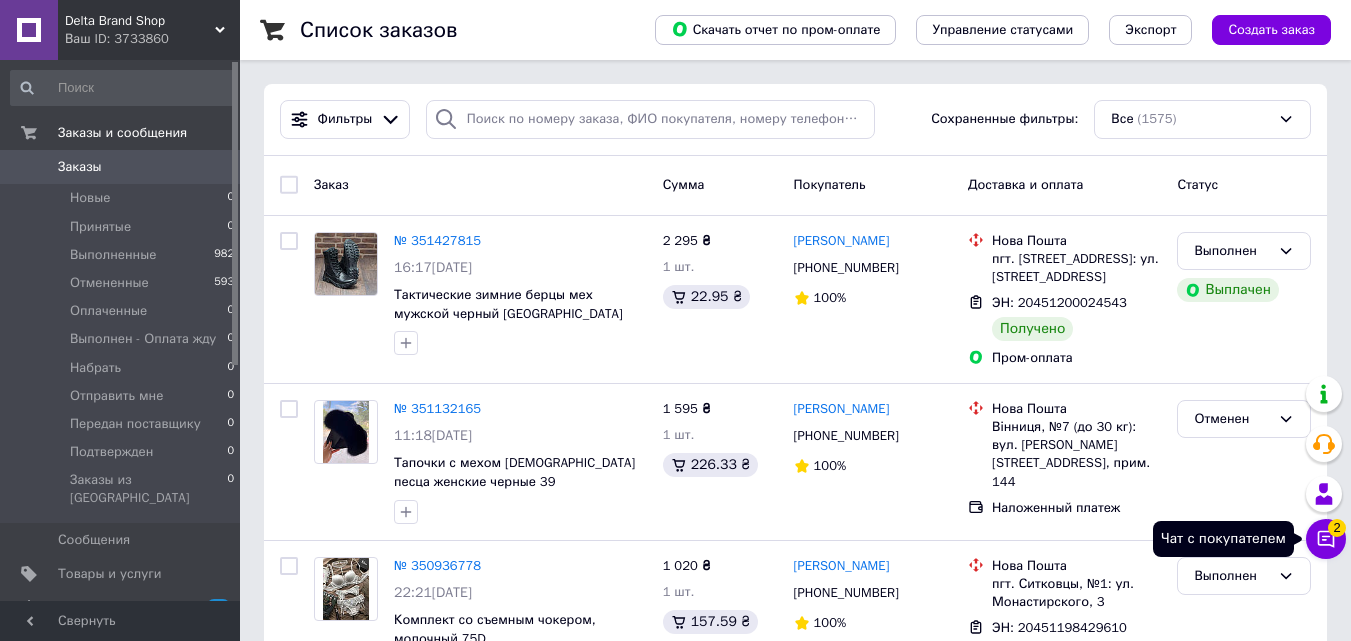 click 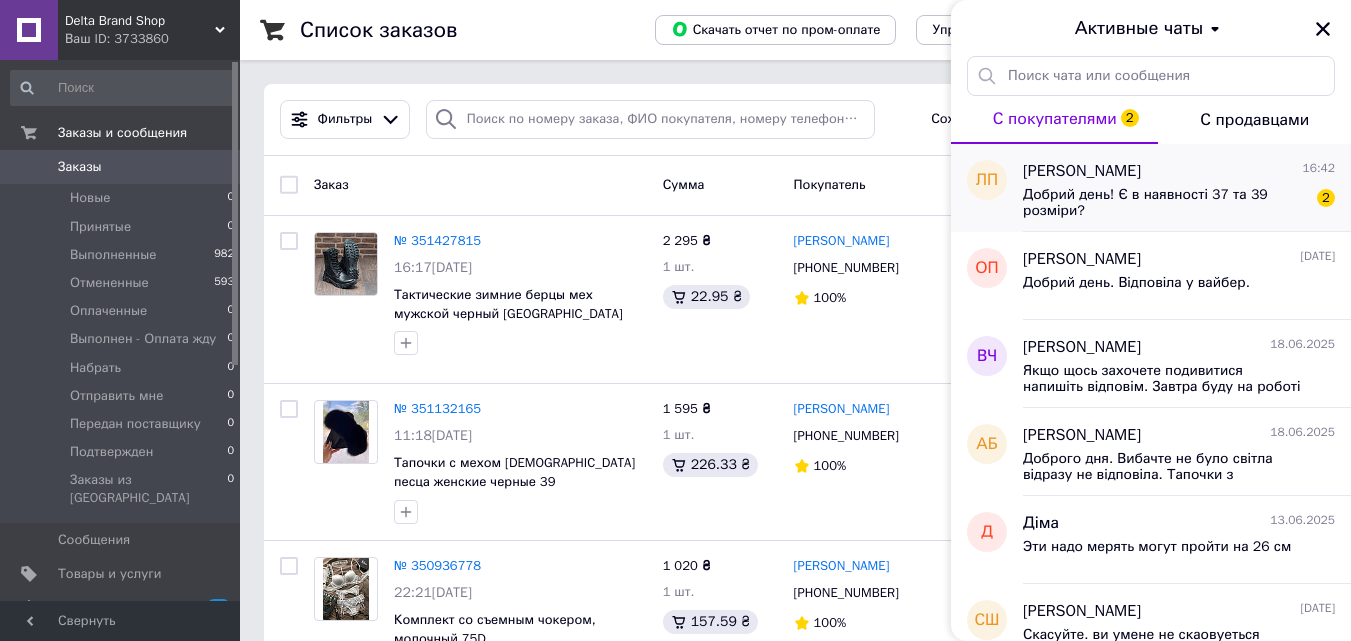 click on "Добрий день! Є в наявності 37 та 39 розміри?" at bounding box center (1165, 203) 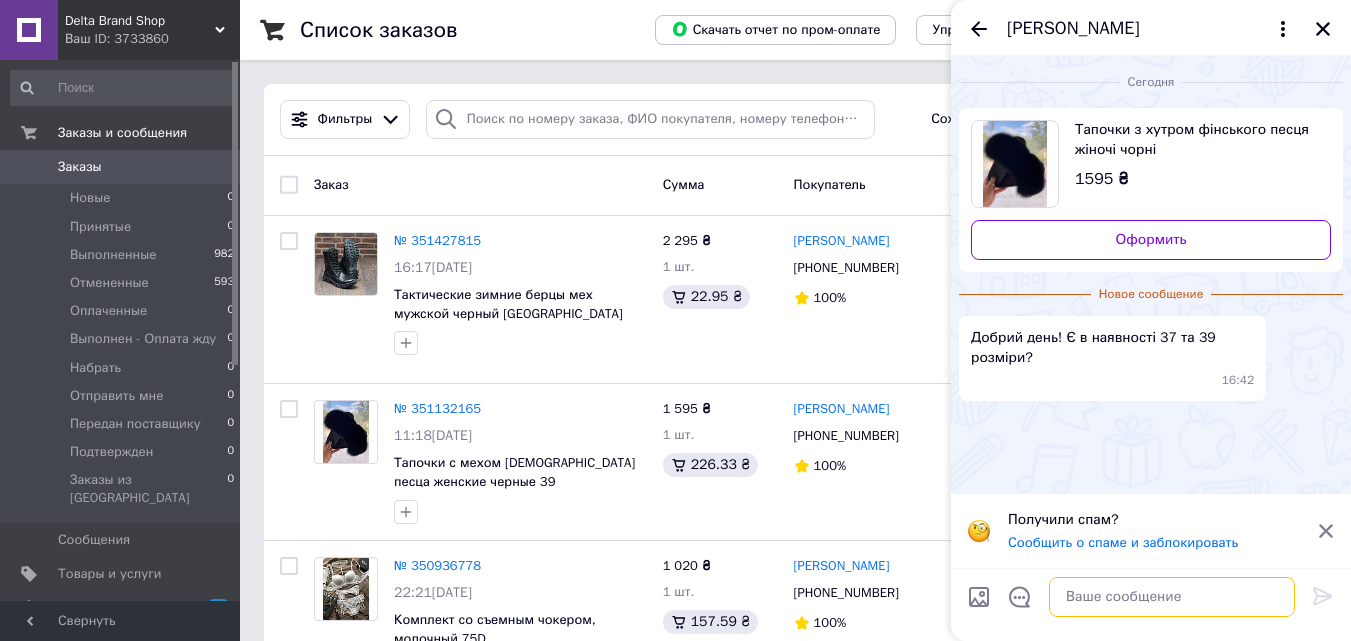click at bounding box center [1172, 597] 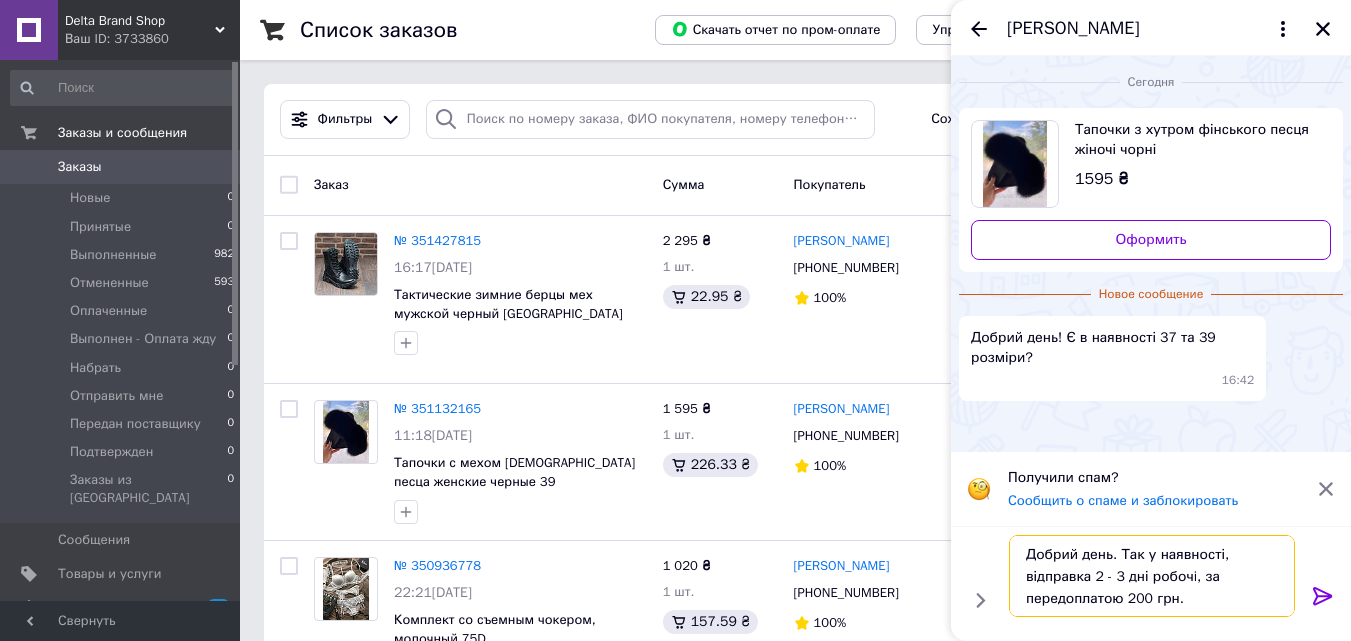 type on "Добрий день. Так у наявності, відправка 2 - 3 дні робочi, за передоплатою 200 грн." 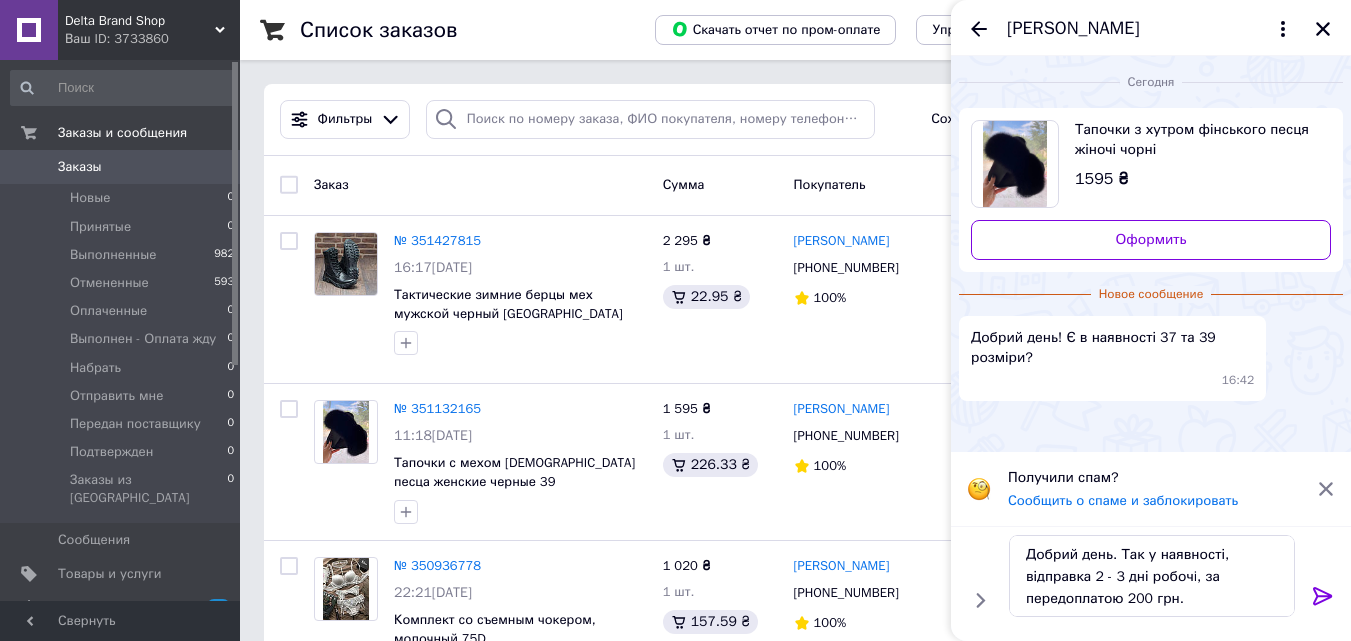 click 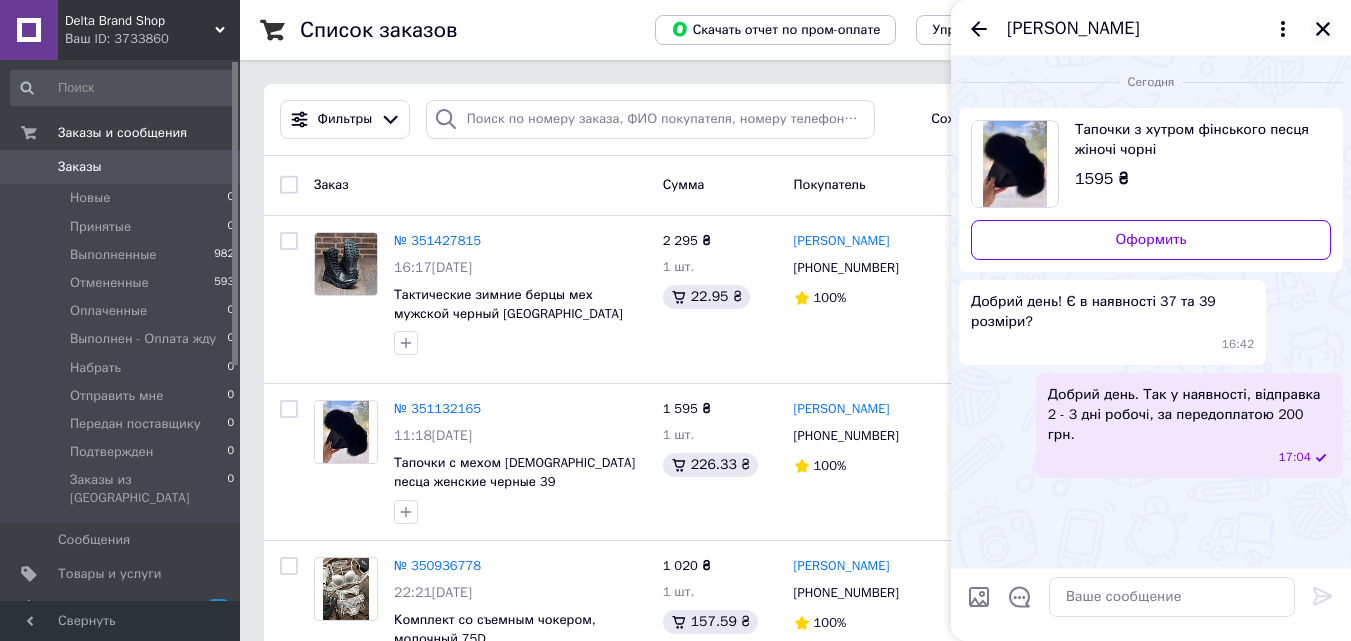 click 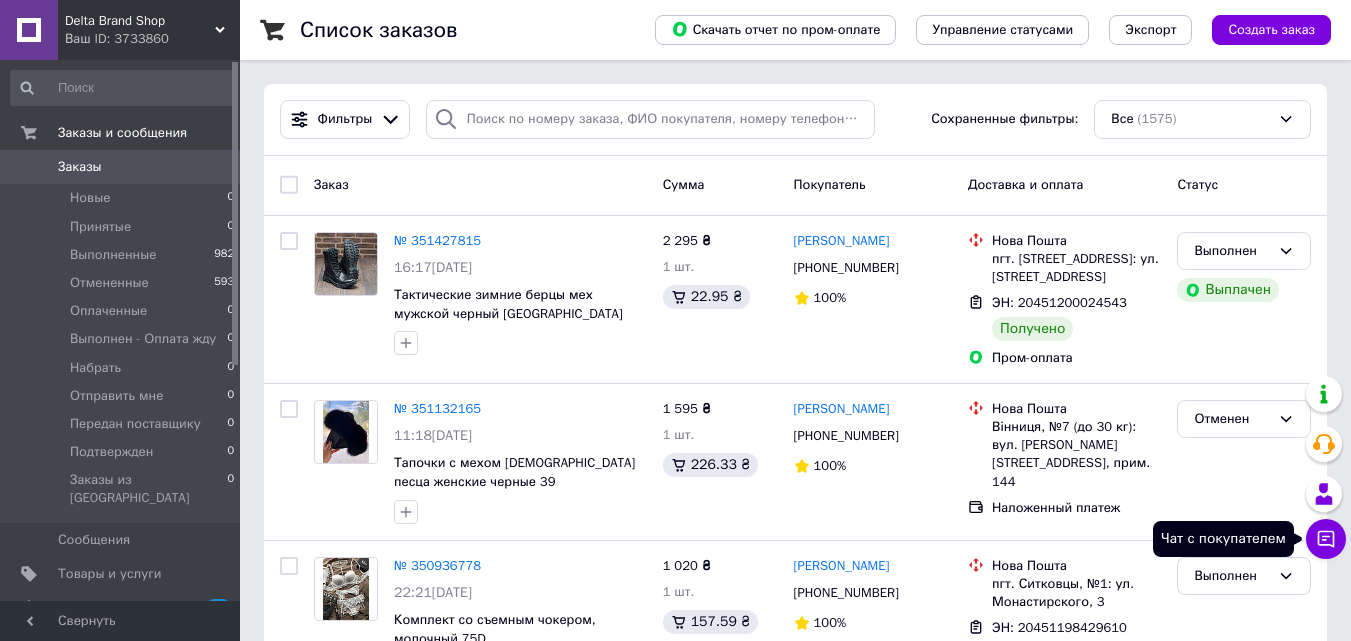 click 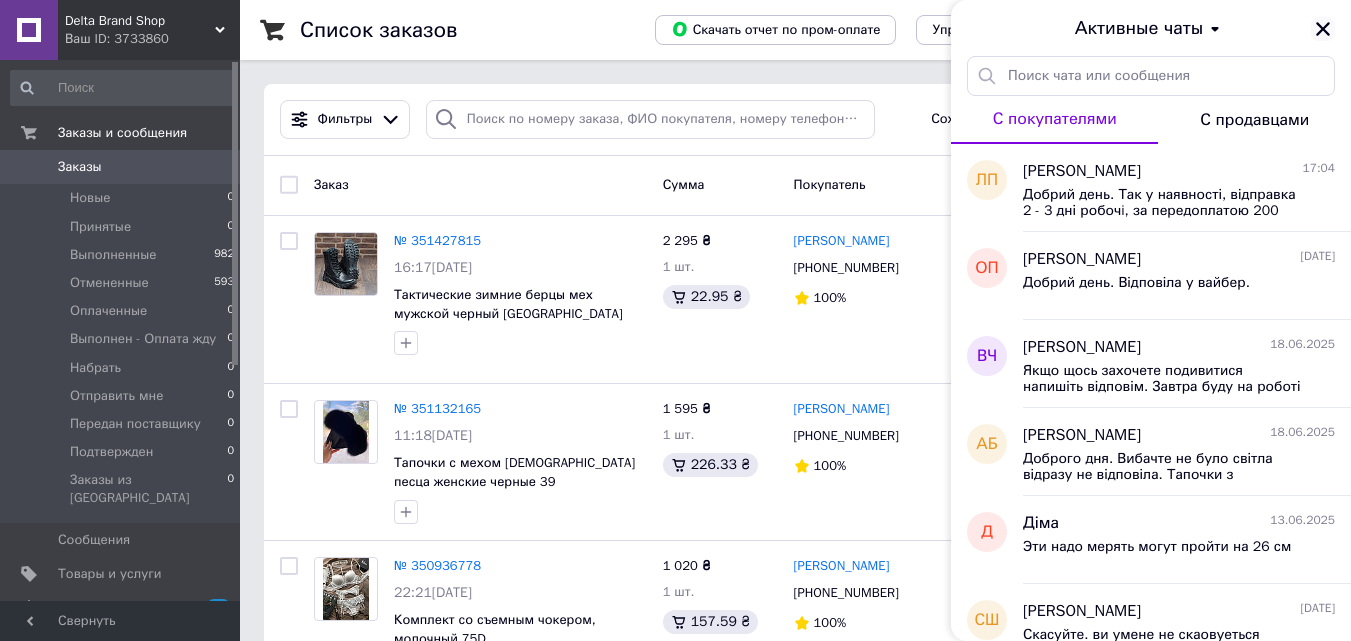 click 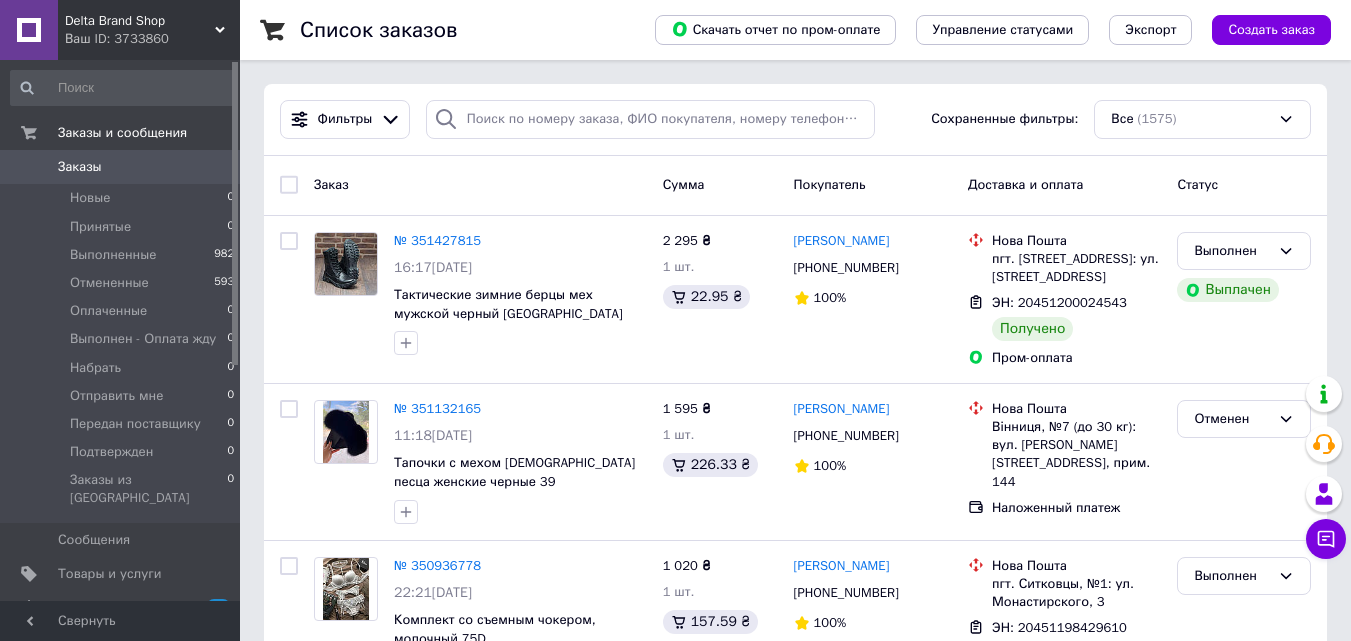 click on "Delta Brand Shop" at bounding box center [140, 21] 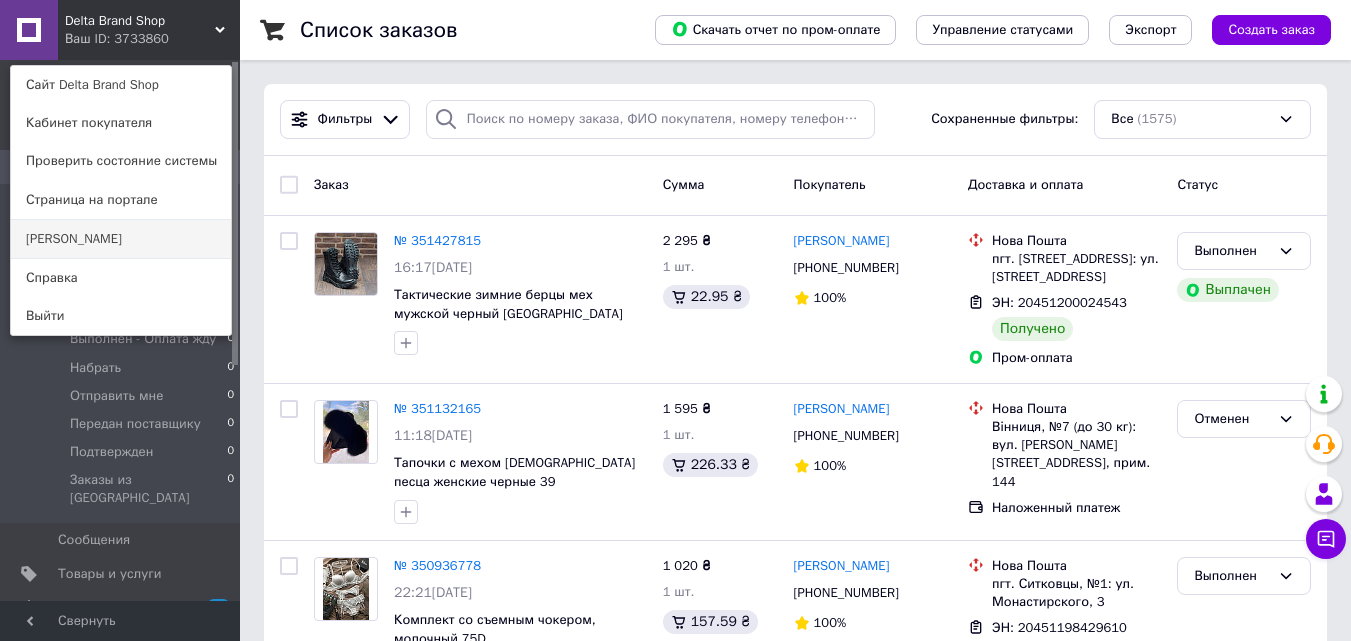 click on "[PERSON_NAME]" at bounding box center [121, 239] 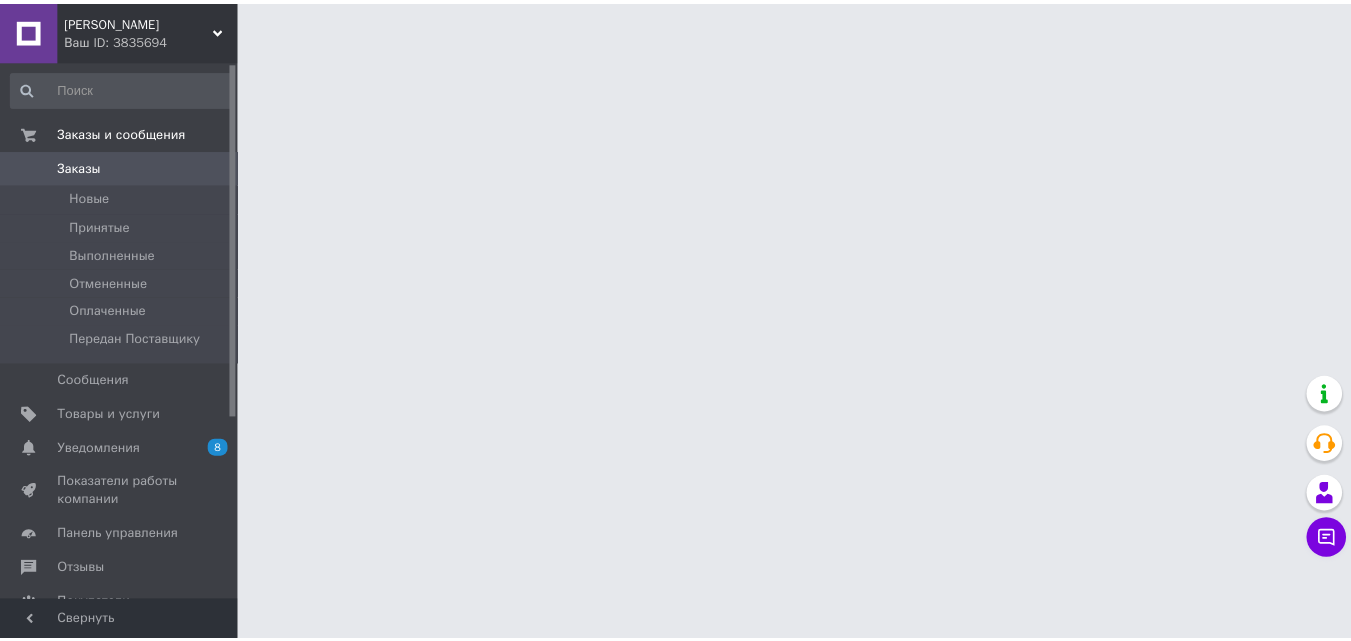 scroll, scrollTop: 0, scrollLeft: 0, axis: both 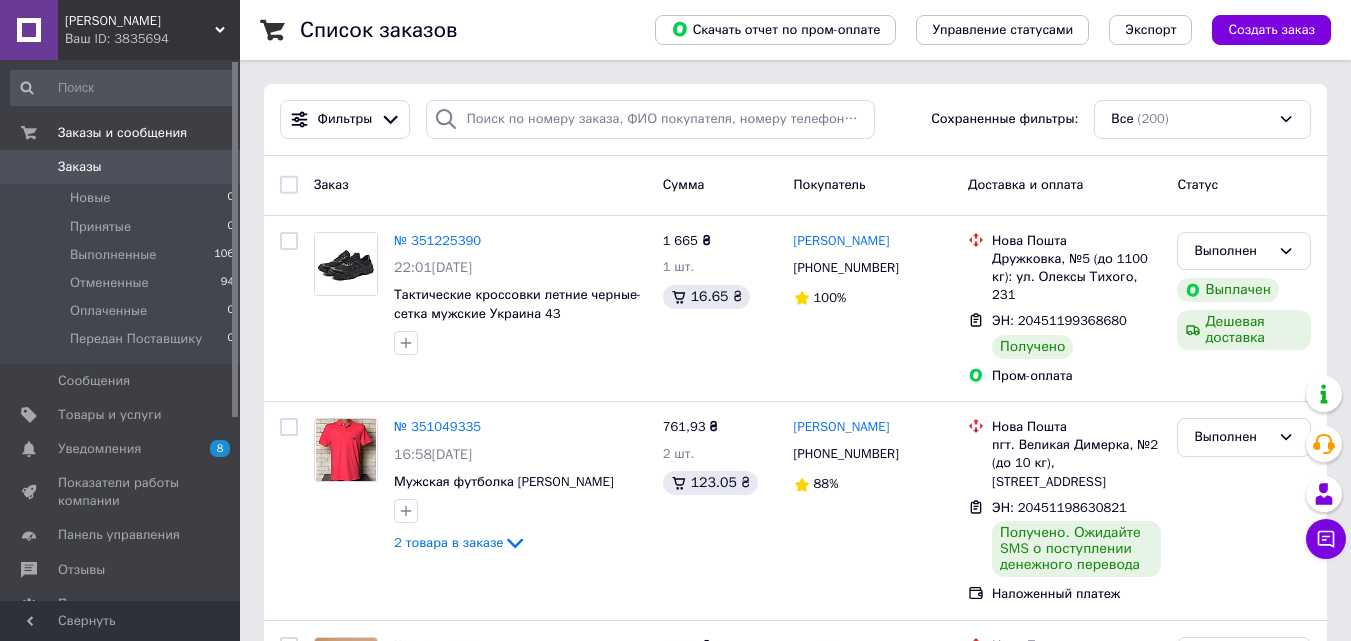 click on "[PERSON_NAME]" at bounding box center [140, 21] 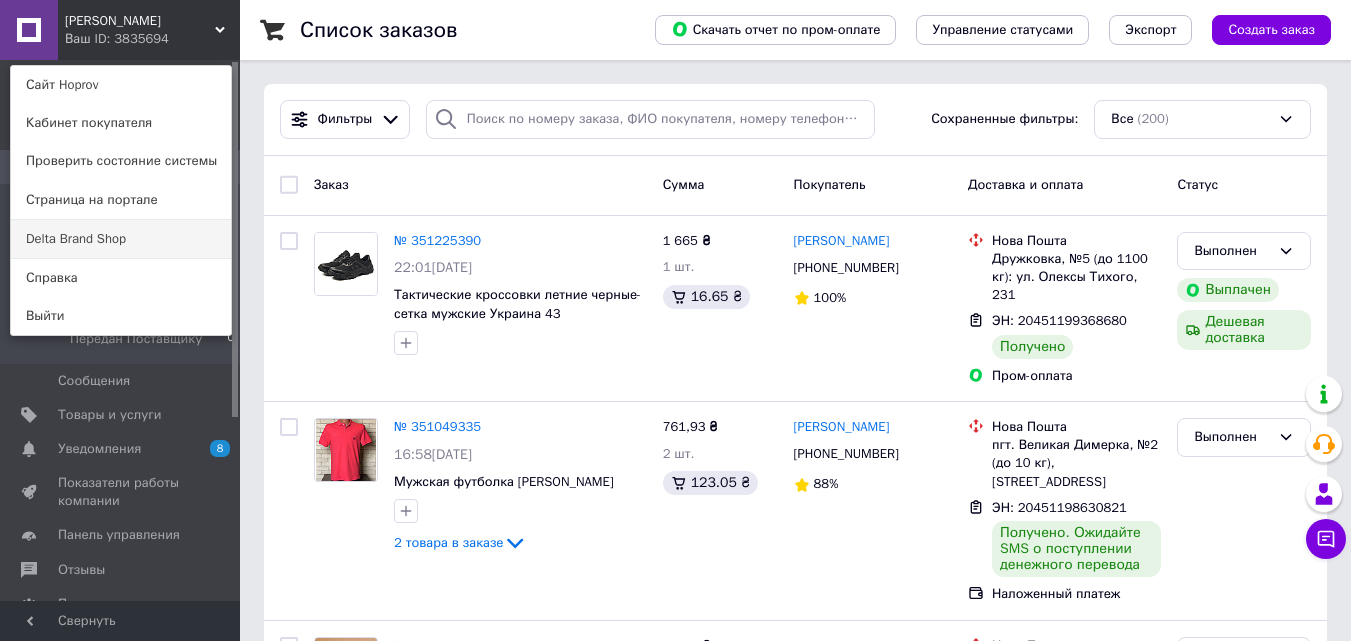 click on "Delta Brand Shop" at bounding box center (121, 239) 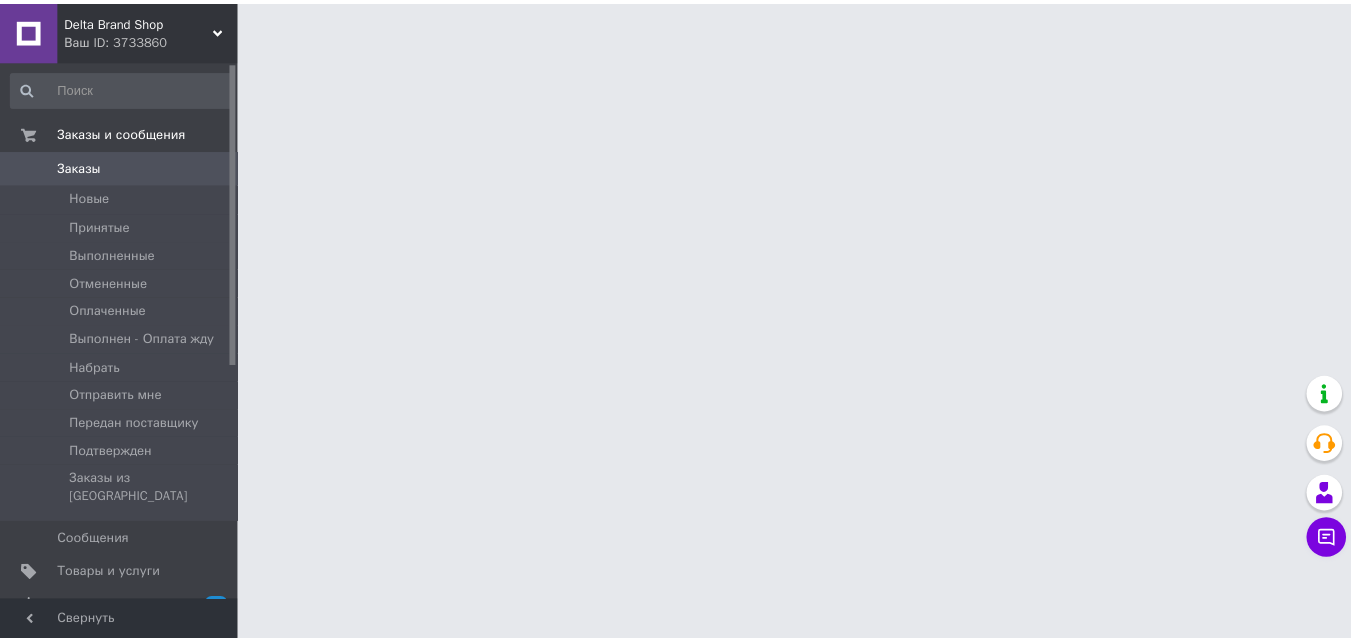 scroll, scrollTop: 0, scrollLeft: 0, axis: both 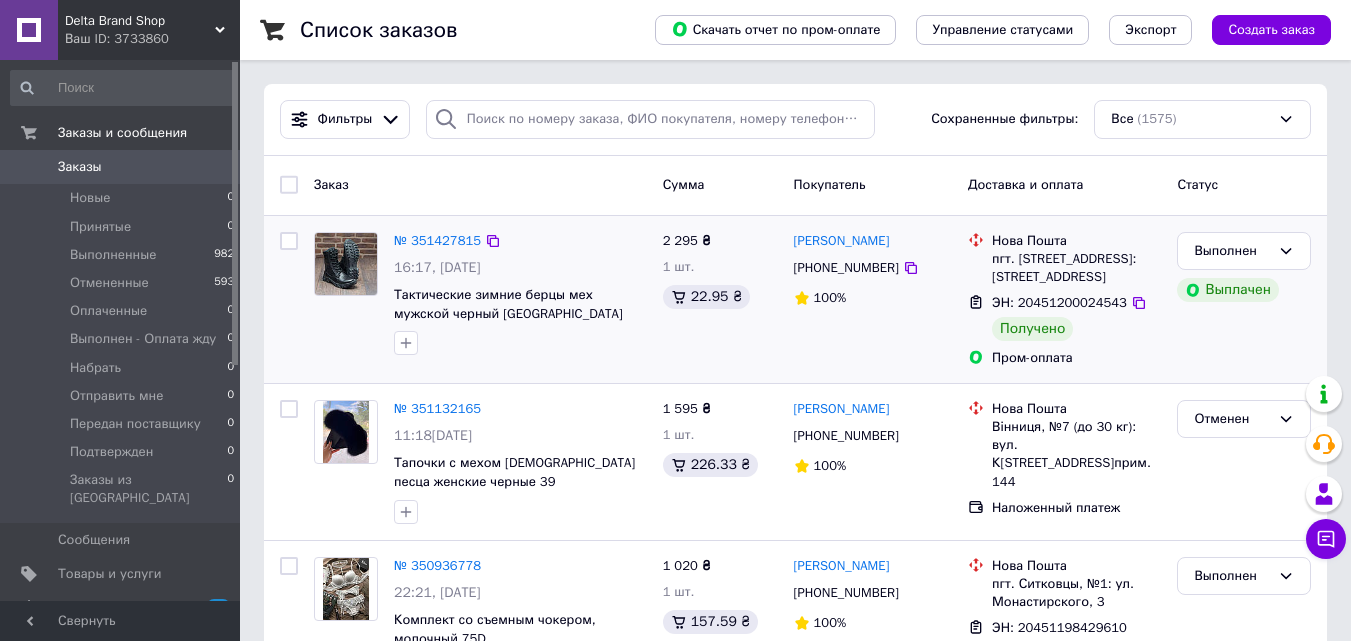 click on "[PERSON_NAME] [PHONE_NUMBER] 100%" at bounding box center (873, 299) 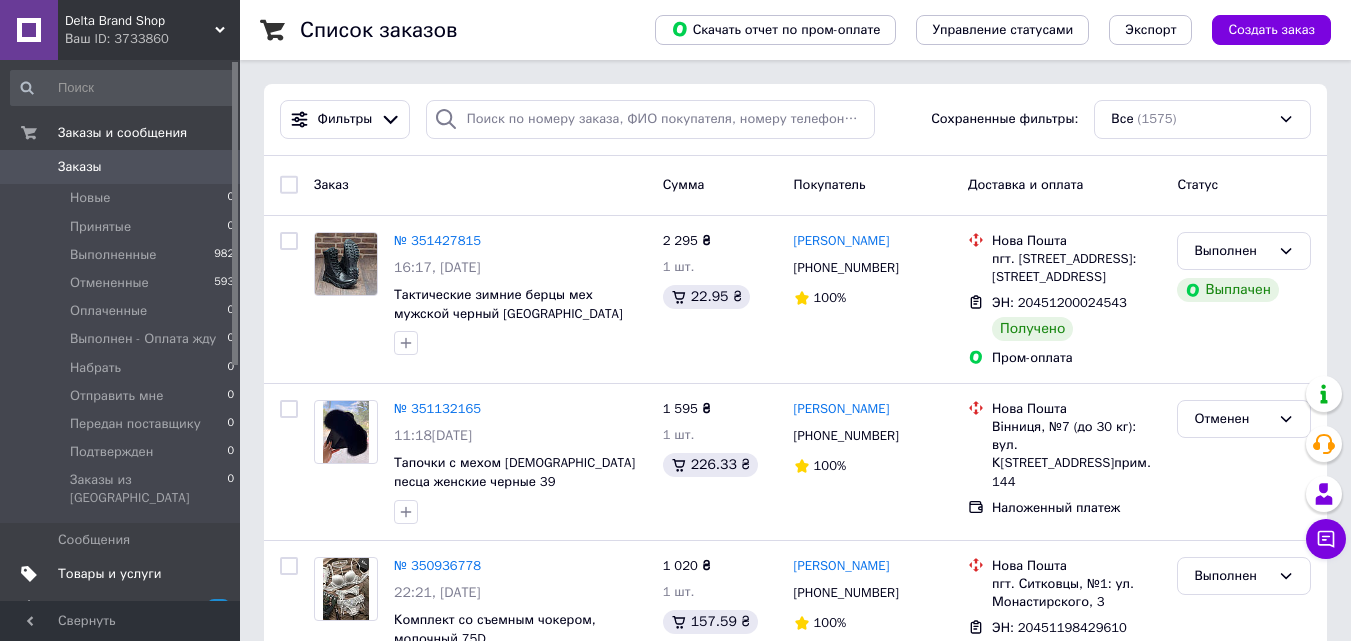 click on "Товары и услуги" at bounding box center (110, 574) 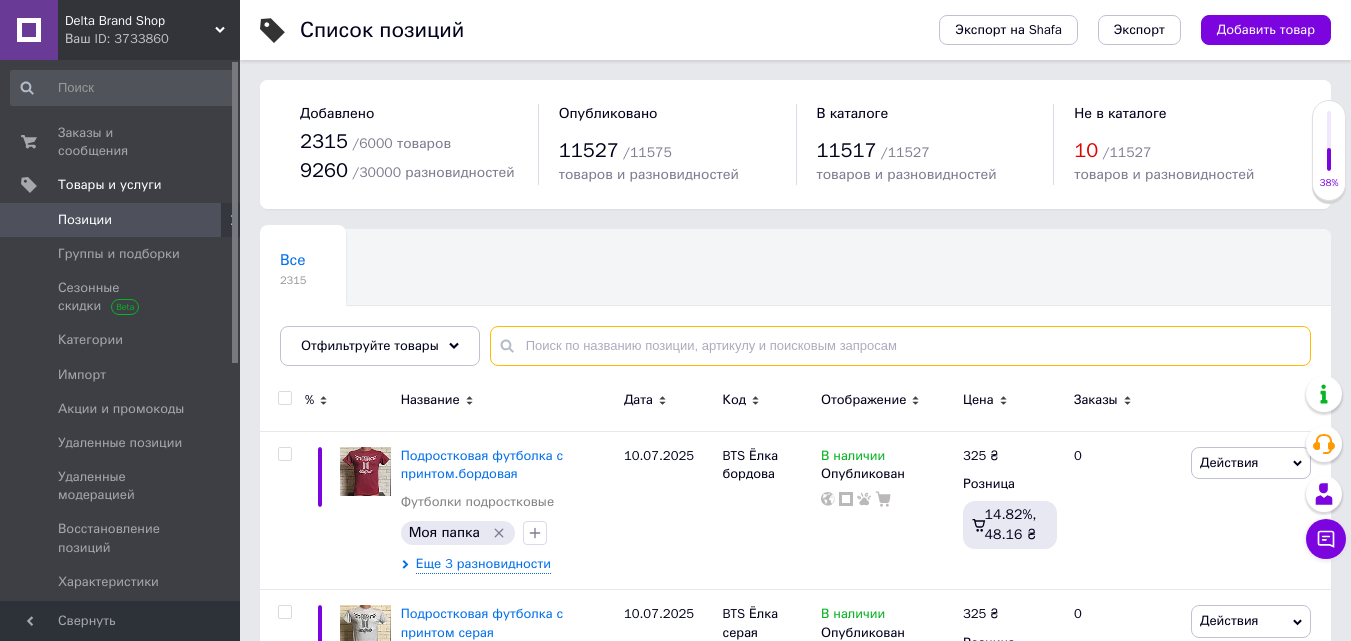 click at bounding box center [900, 346] 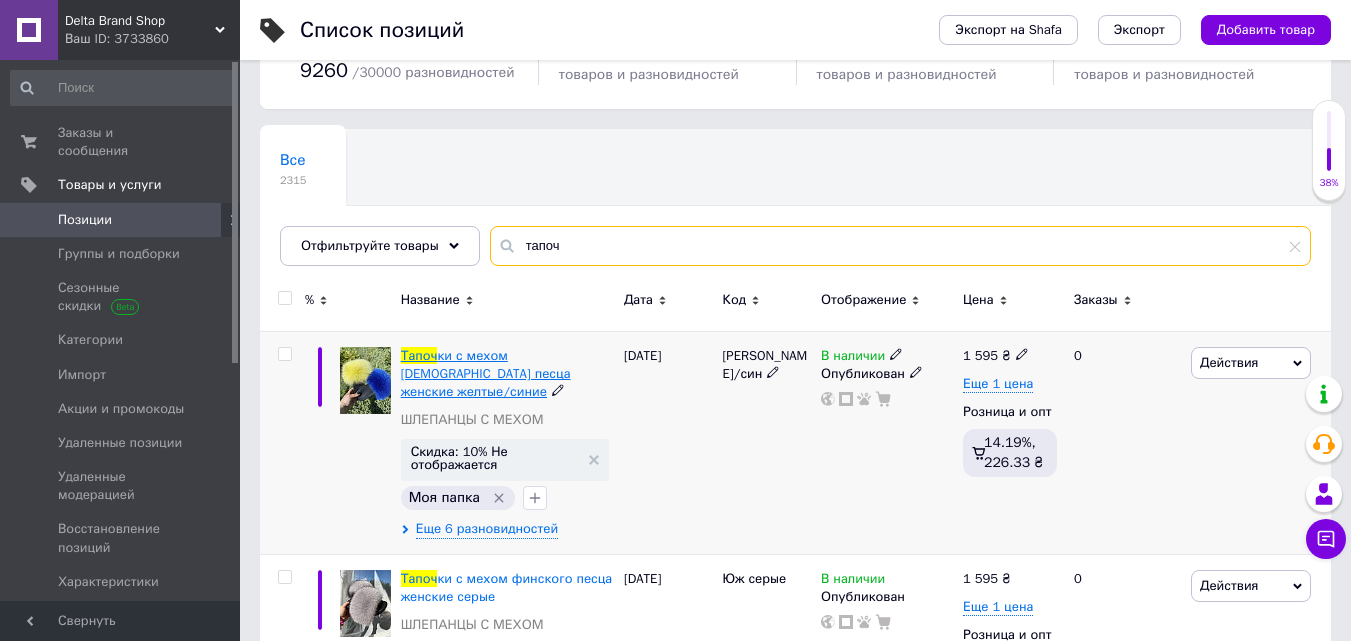 scroll, scrollTop: 200, scrollLeft: 0, axis: vertical 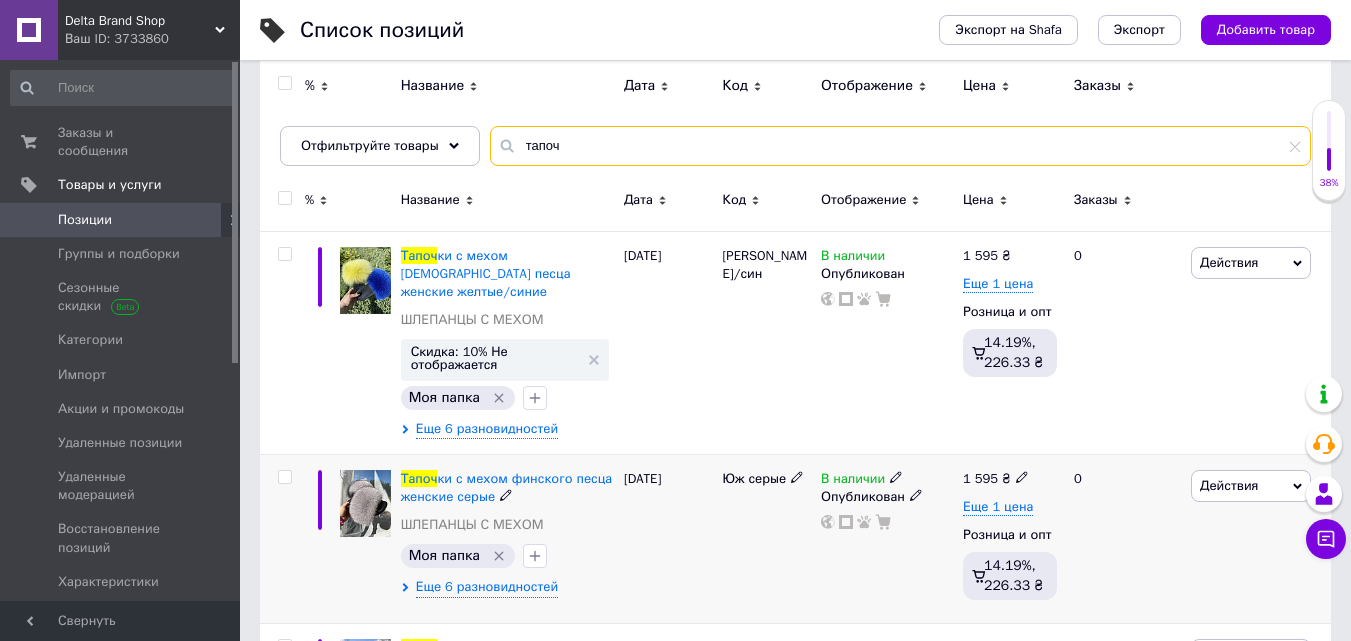 type on "тапоч" 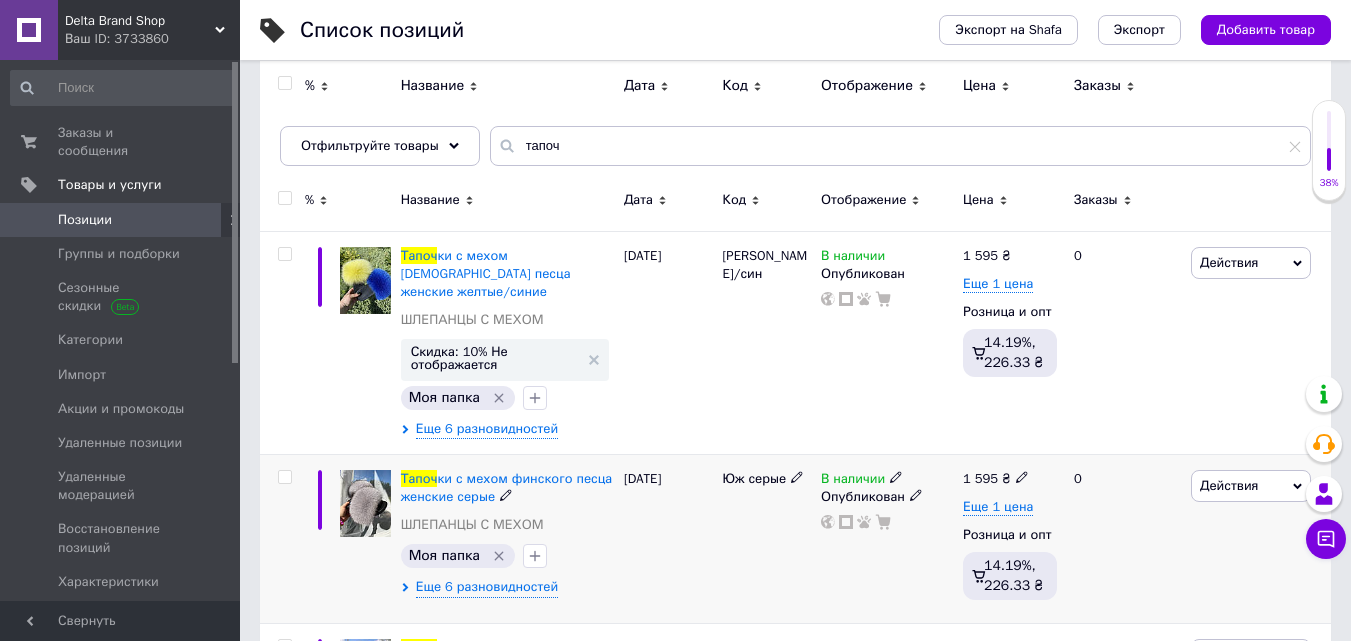 click at bounding box center (365, 504) 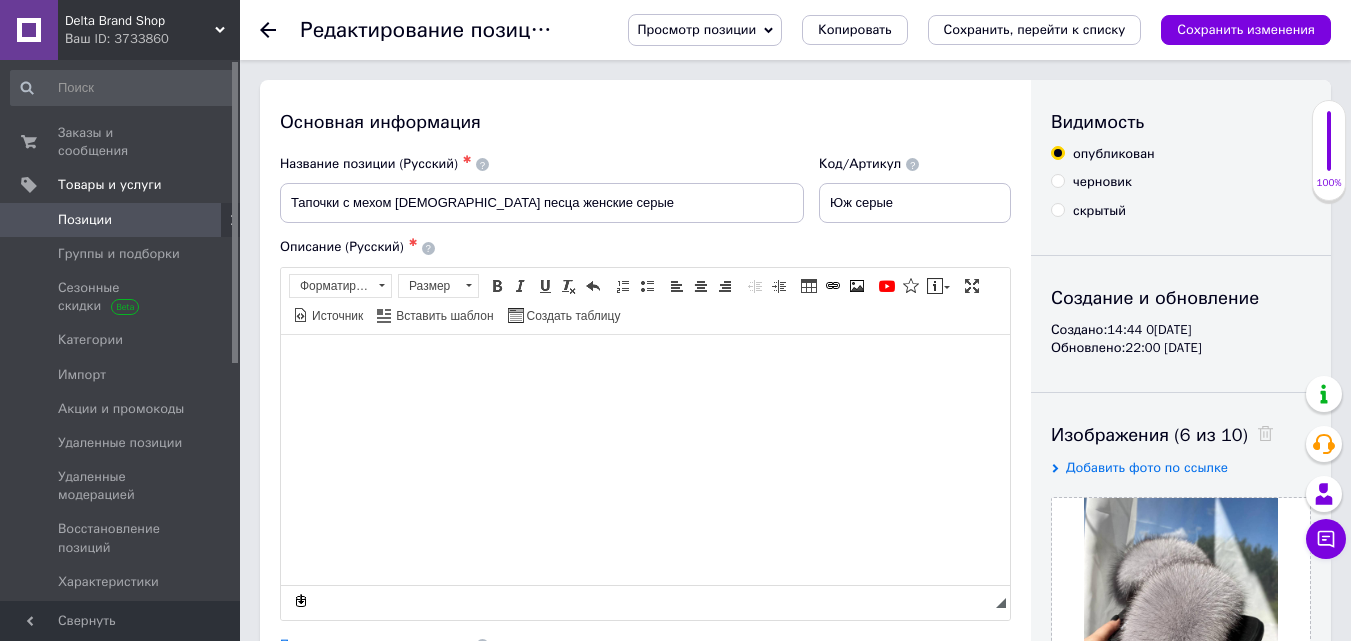 scroll, scrollTop: 100, scrollLeft: 0, axis: vertical 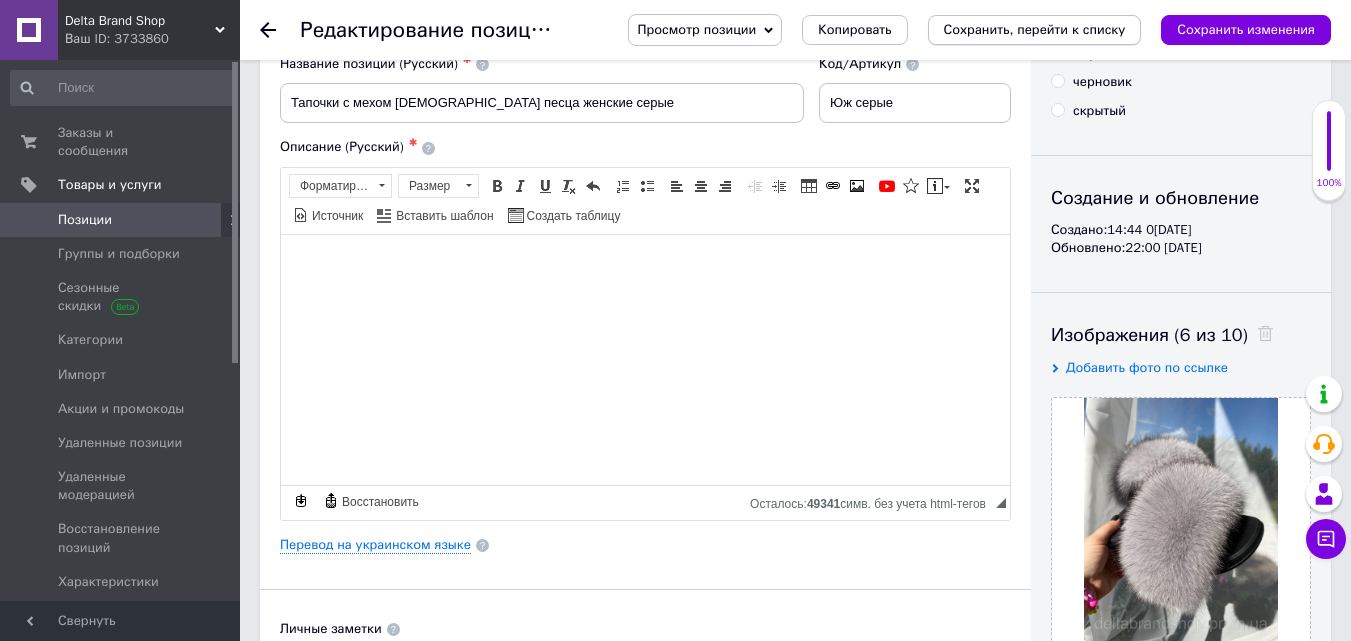 click on "Сохранить, перейти к списку" at bounding box center [1035, 29] 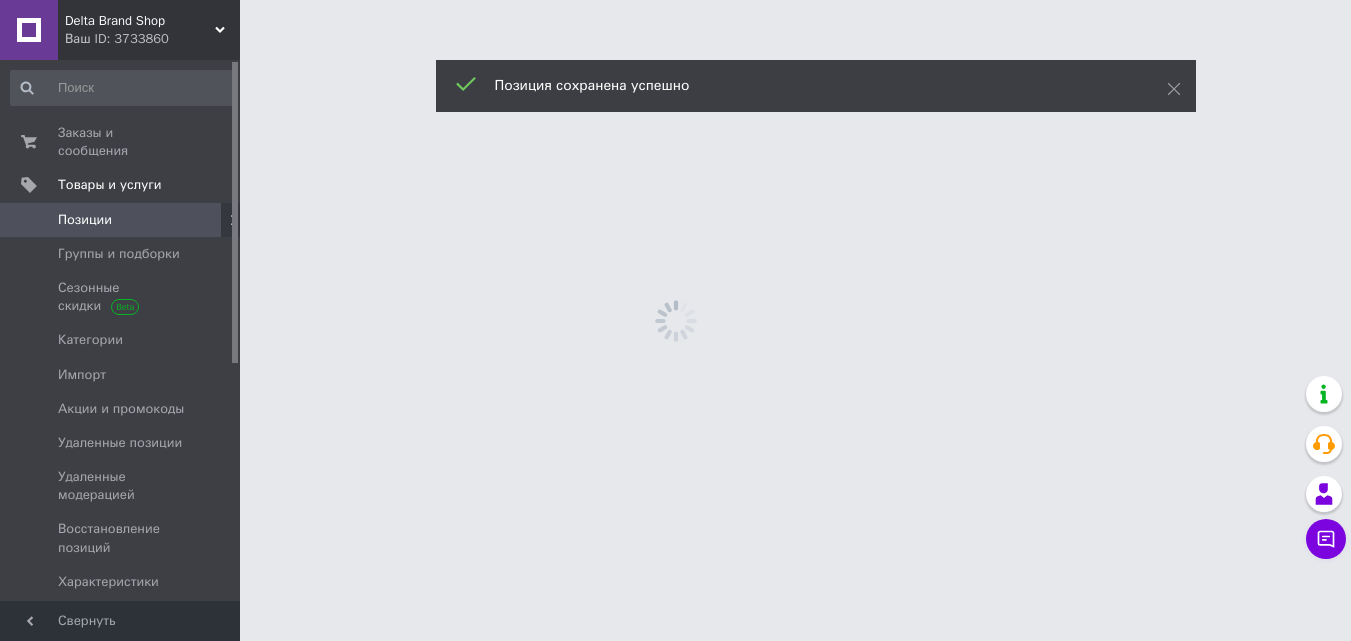 scroll, scrollTop: 0, scrollLeft: 0, axis: both 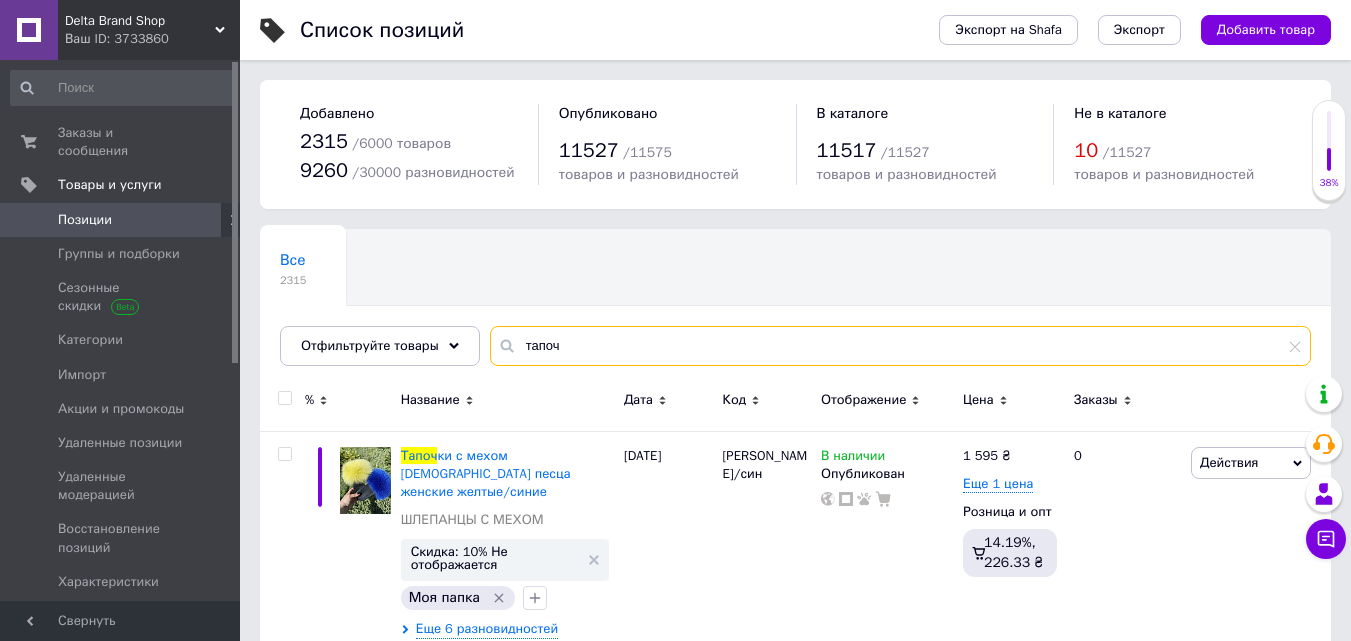 drag, startPoint x: 604, startPoint y: 342, endPoint x: 473, endPoint y: 329, distance: 131.64346 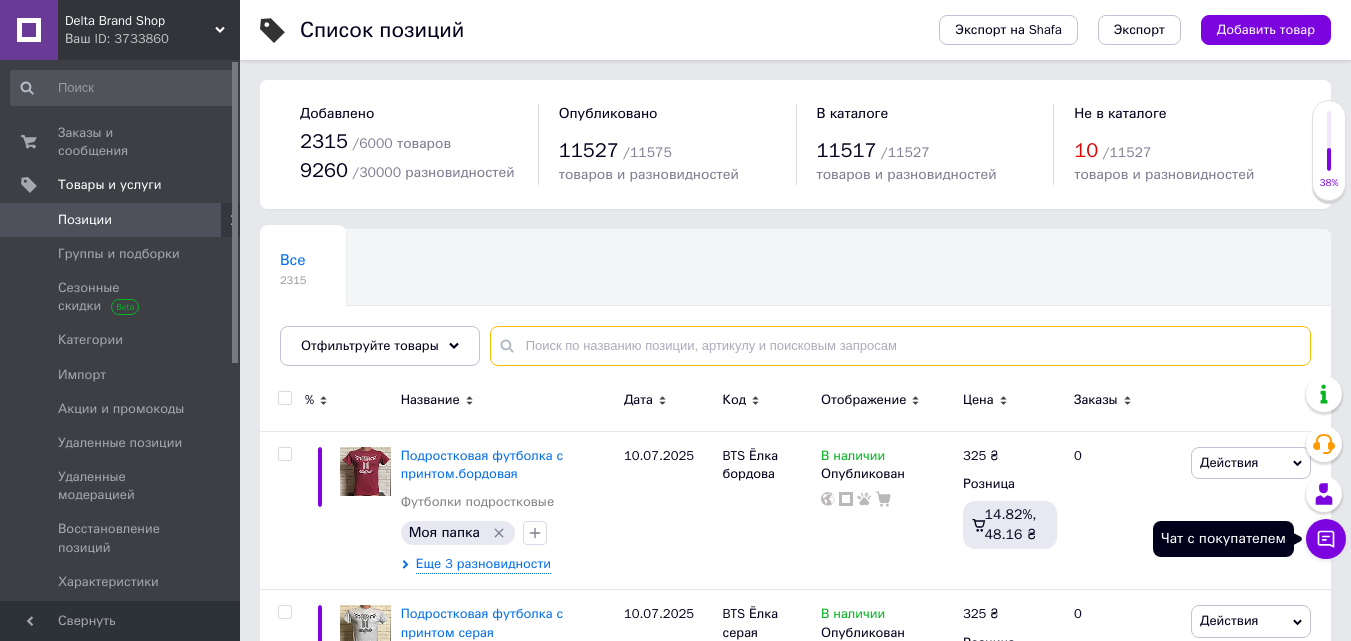 type 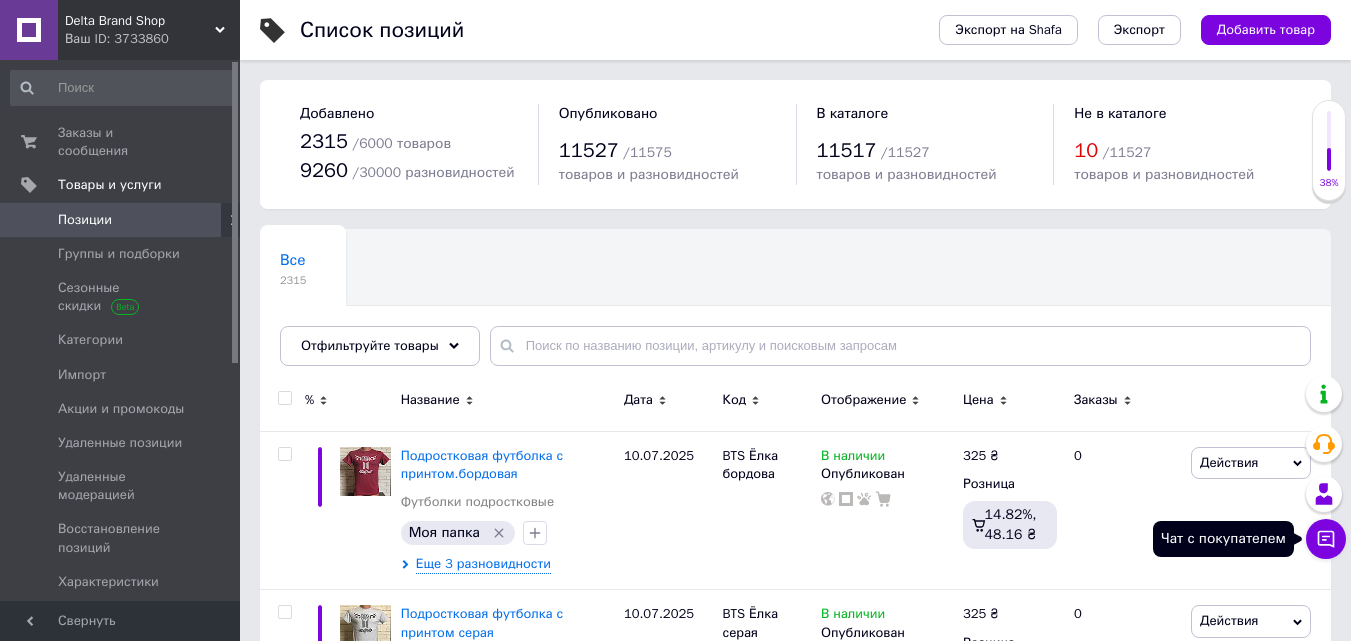 click 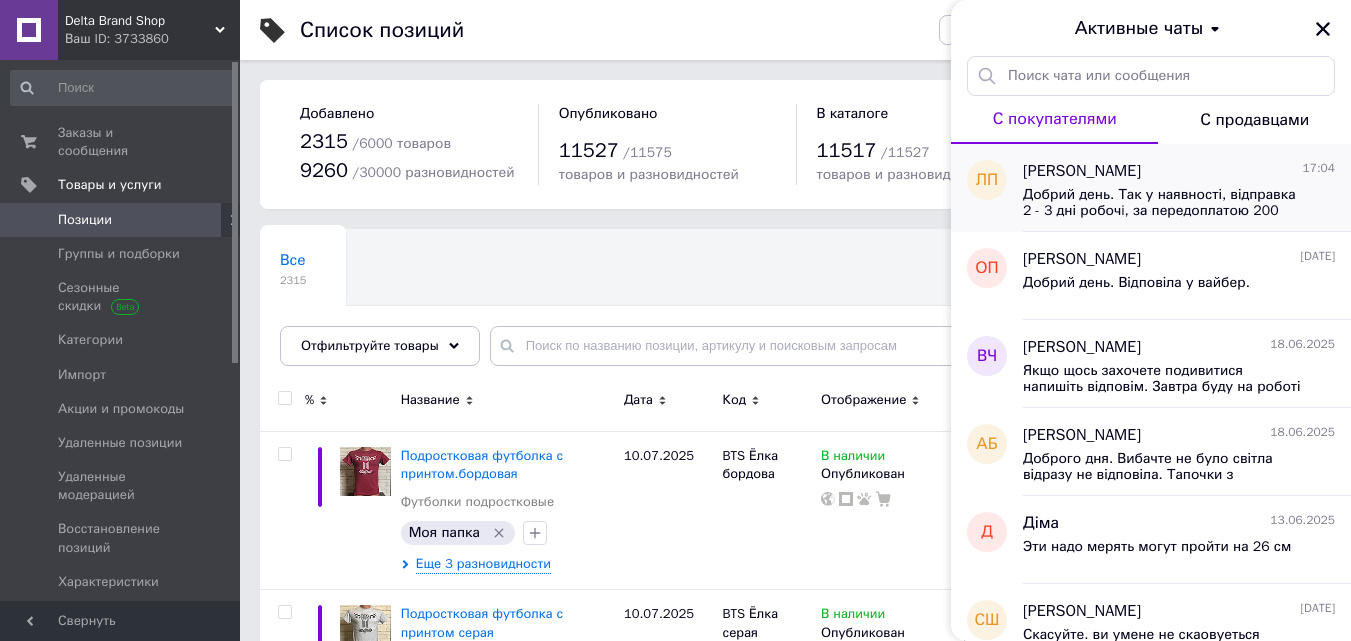click on "Добрий день. Так у наявності, відправка 2 - 3 дні робочi, за передоплатою 200 грн." at bounding box center [1165, 203] 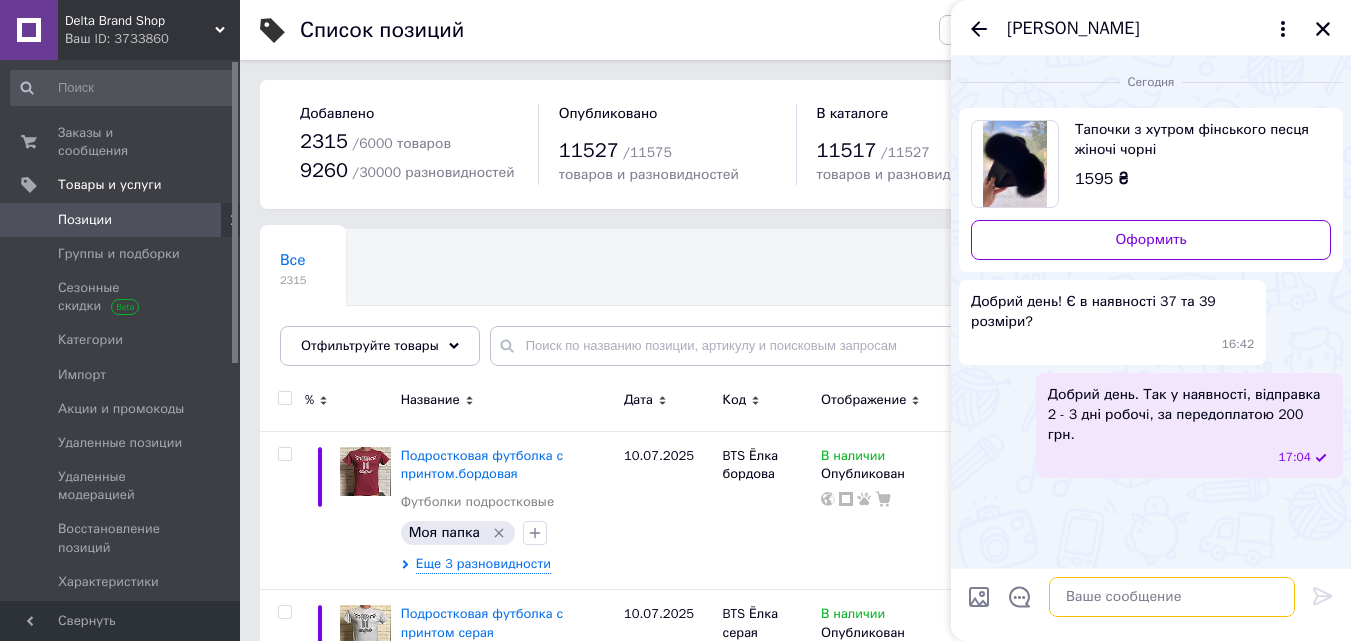 click at bounding box center (1172, 597) 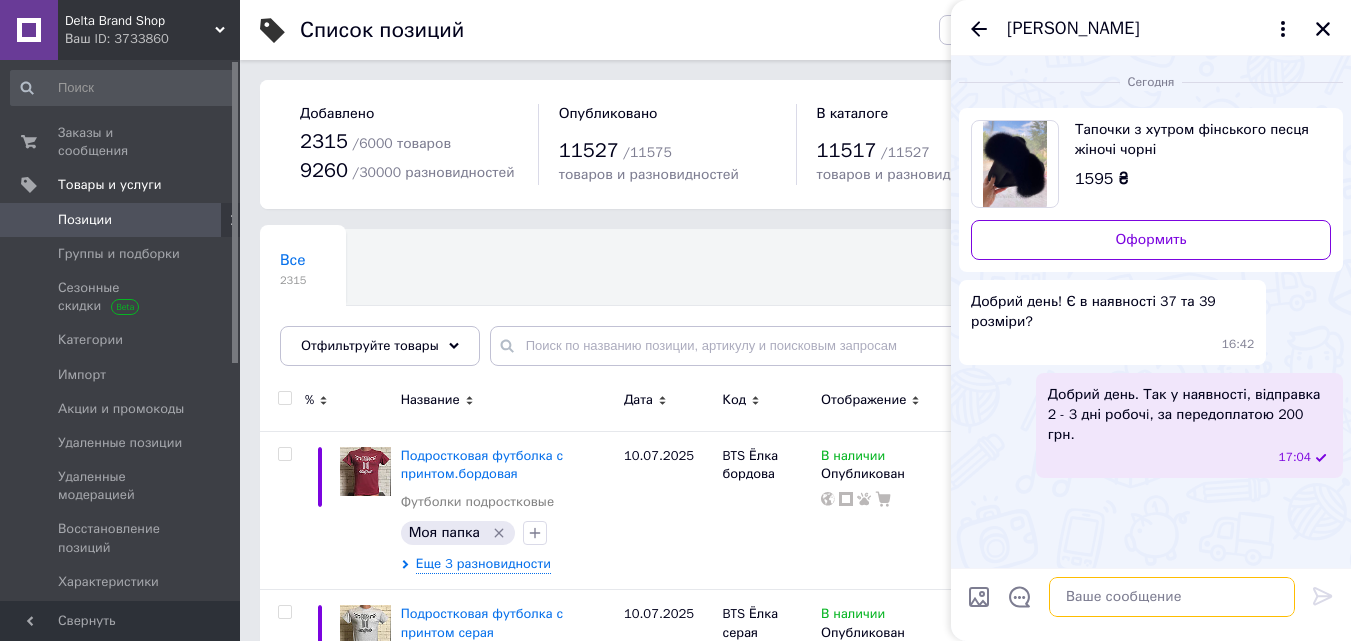 paste on "37р - 24 см
39р - 25/25.5 см
Якщо так, то ми працюємо на таких умовах...
Оберіть,  будь-ласка, спосіб оплати, який Вам буде зручніше:
⁃ 100% оплата на карту
⁃ 200 грн предоплата  та решта при отриманні.
📌  Хочемо нагадати , що за накладний платіж , Нова Пошта бере комісію 20 грн + 2% від загальної сумми.
Який спосіб Вам зручніше?" 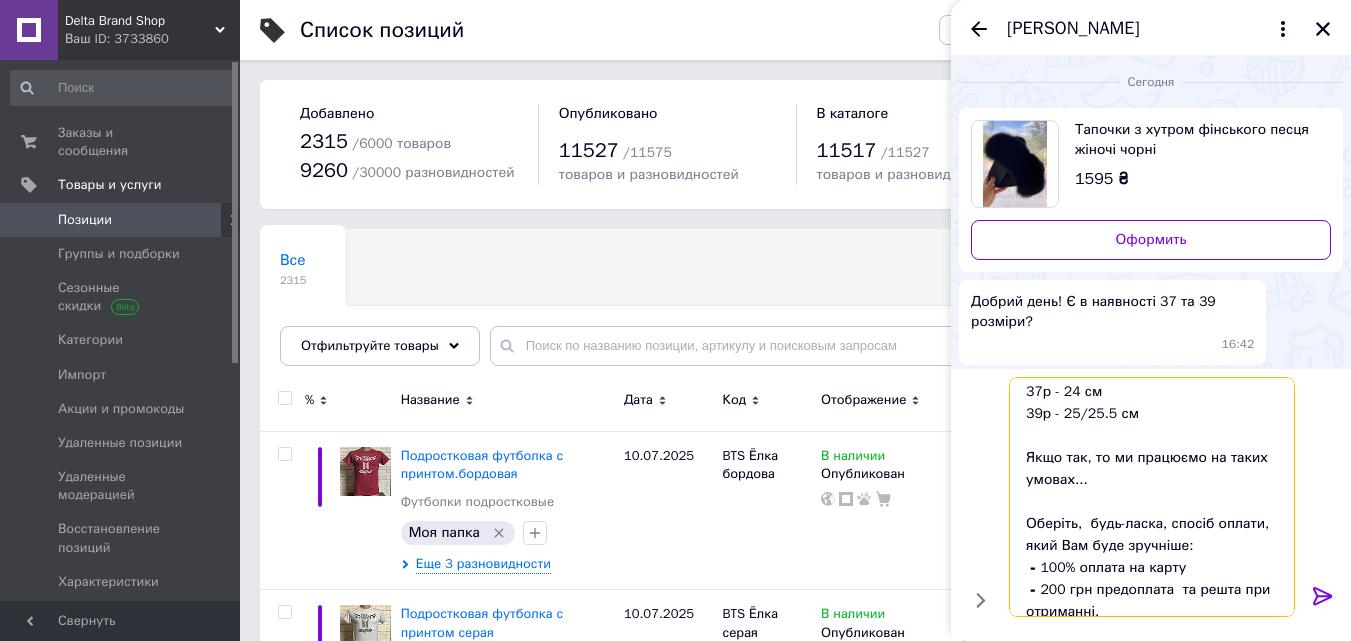 scroll, scrollTop: 0, scrollLeft: 0, axis: both 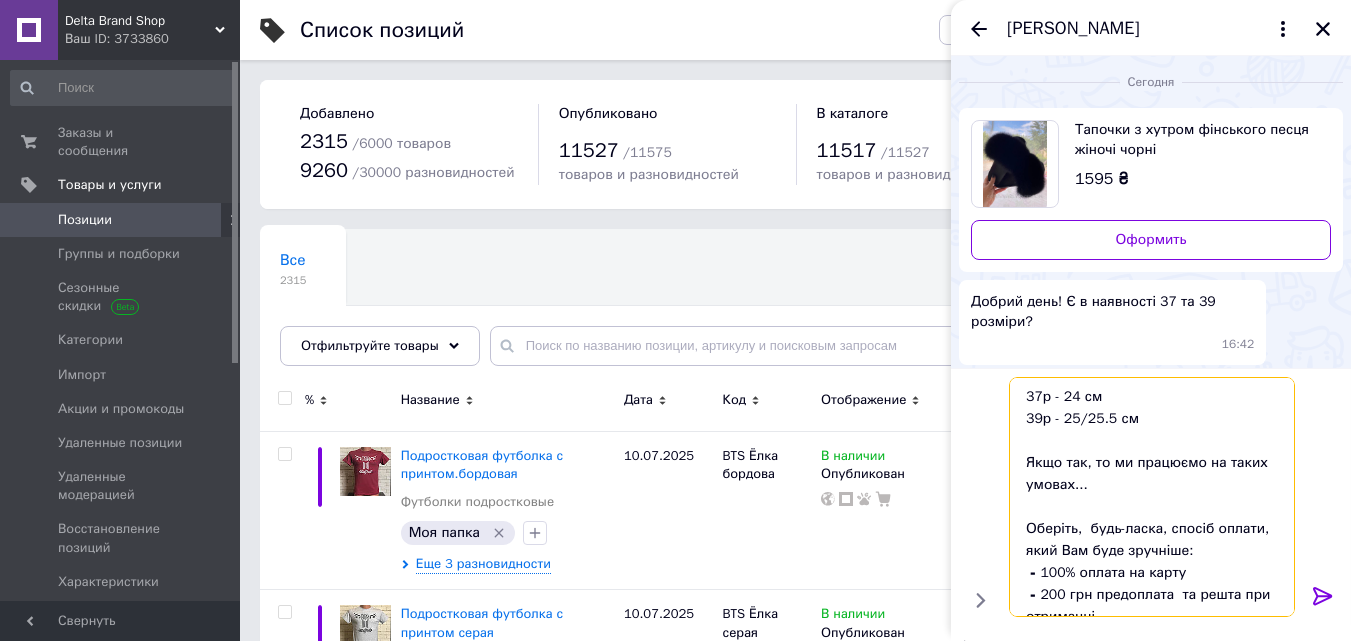 type on "37р - 24 см
39р - 25/25.5 см
Якщо так, то ми працюємо на таких умовах...
Оберіть,  будь-ласка, спосіб оплати, який Вам буде зручніше:
⁃ 100% оплата на карту
⁃ 200 грн предоплата  та решта при отриманні.
📌  Хочемо нагадати , що за накладний платіж , Нова Пошта бере комісію 20 грн + 2% від загальної сумми.
Який спосіб Вам зручніше?" 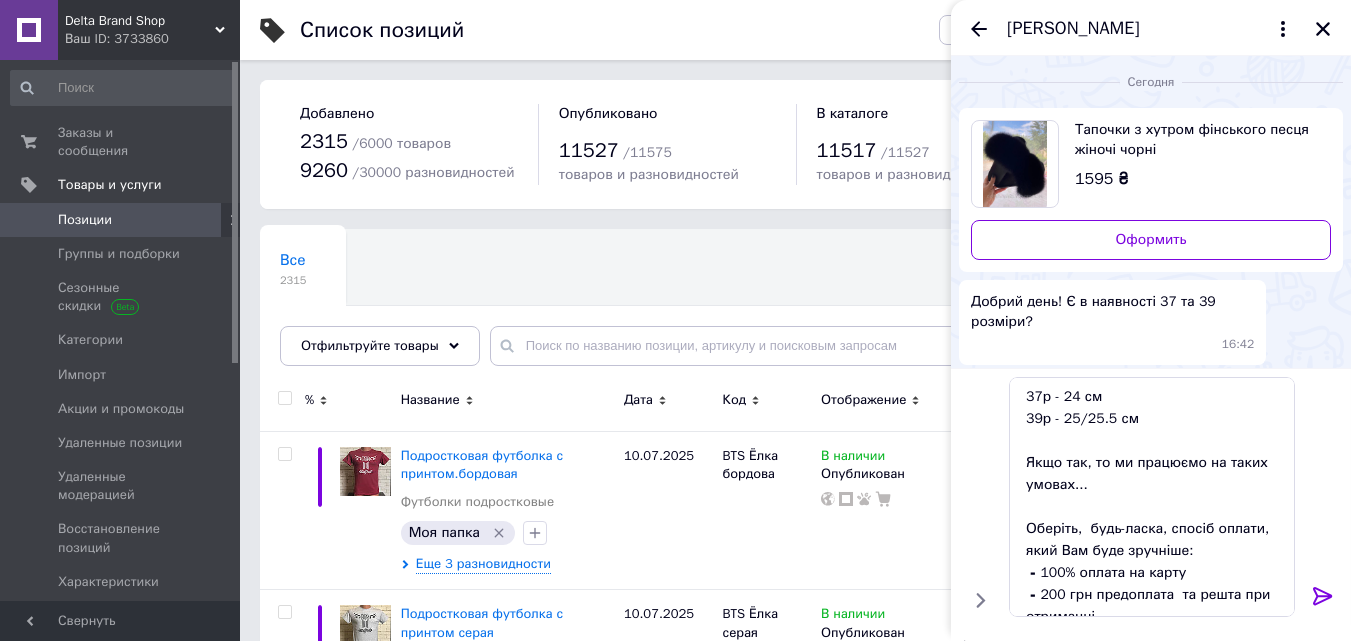 click 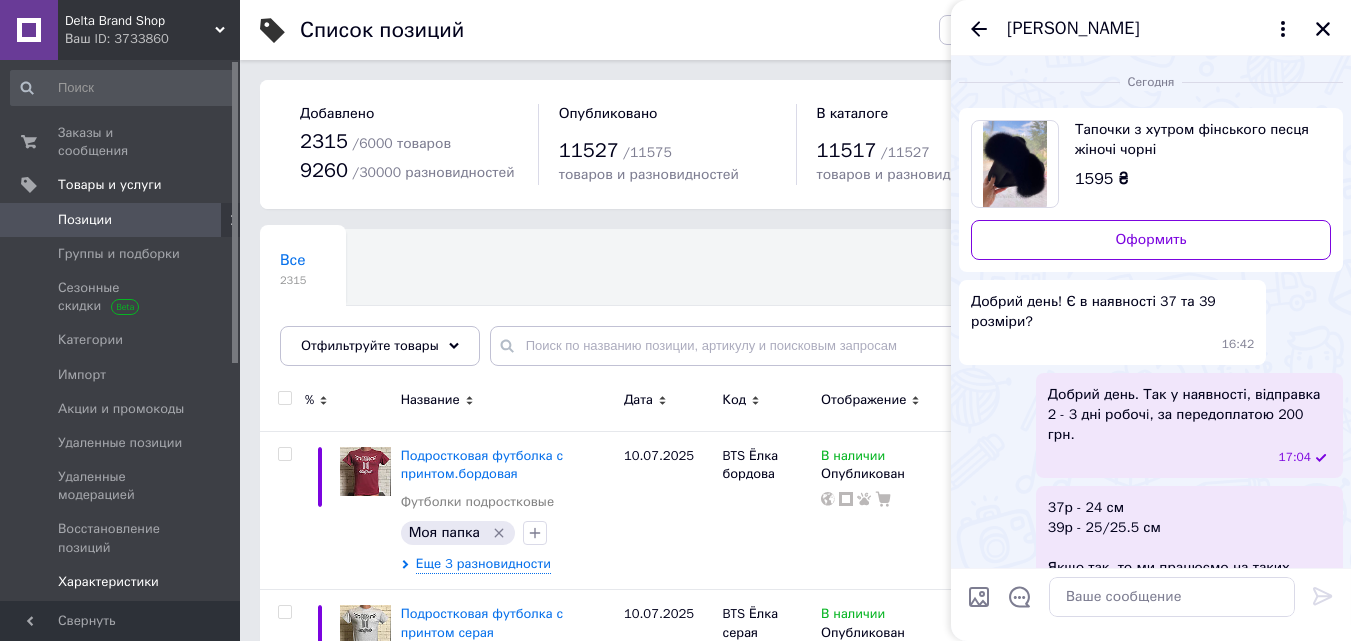 scroll, scrollTop: 271, scrollLeft: 0, axis: vertical 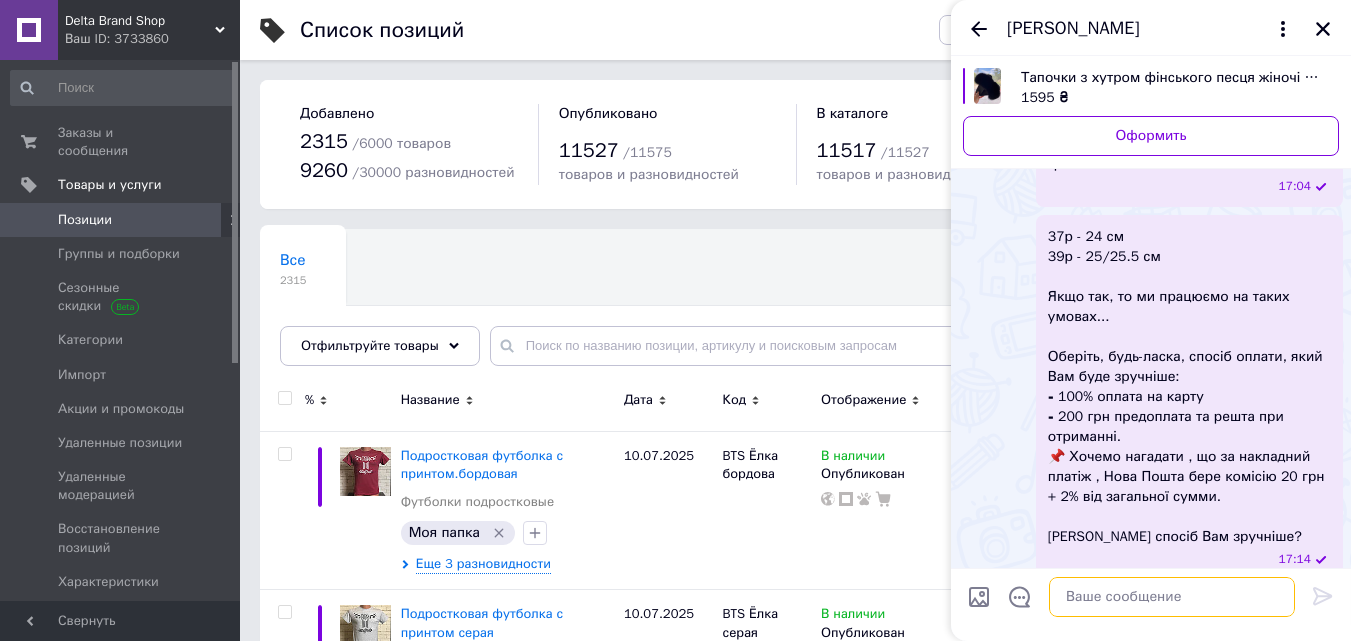 click at bounding box center (1172, 597) 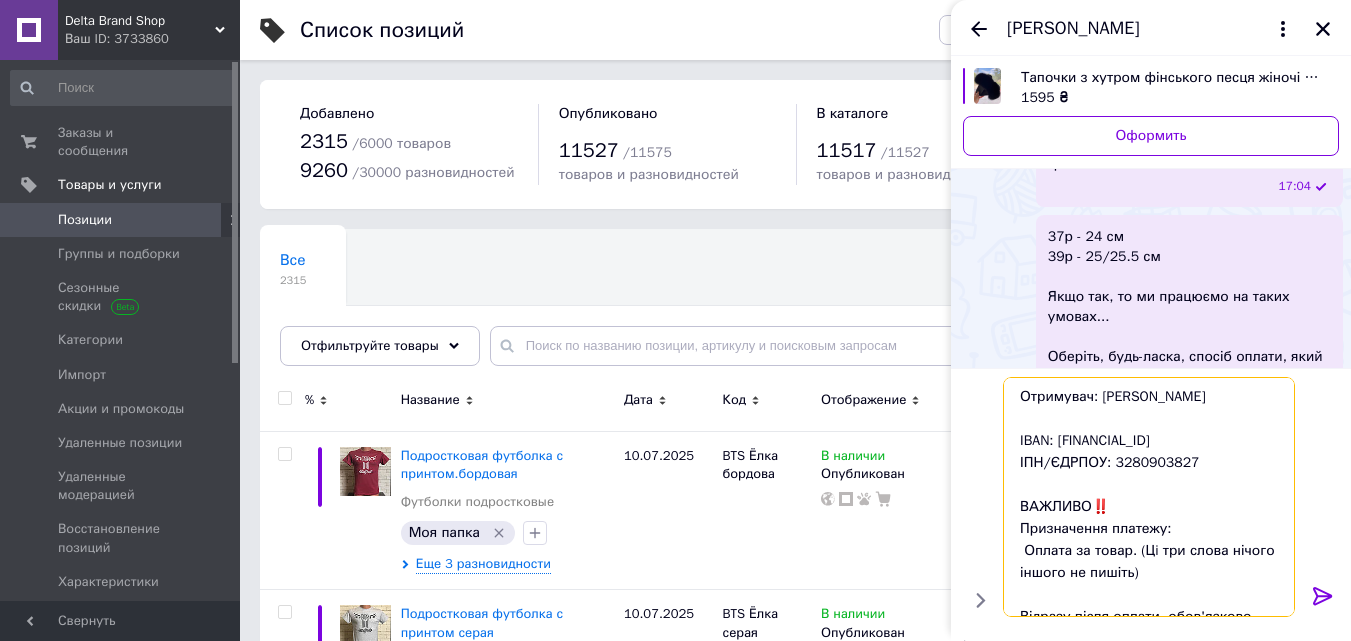 scroll, scrollTop: 108, scrollLeft: 0, axis: vertical 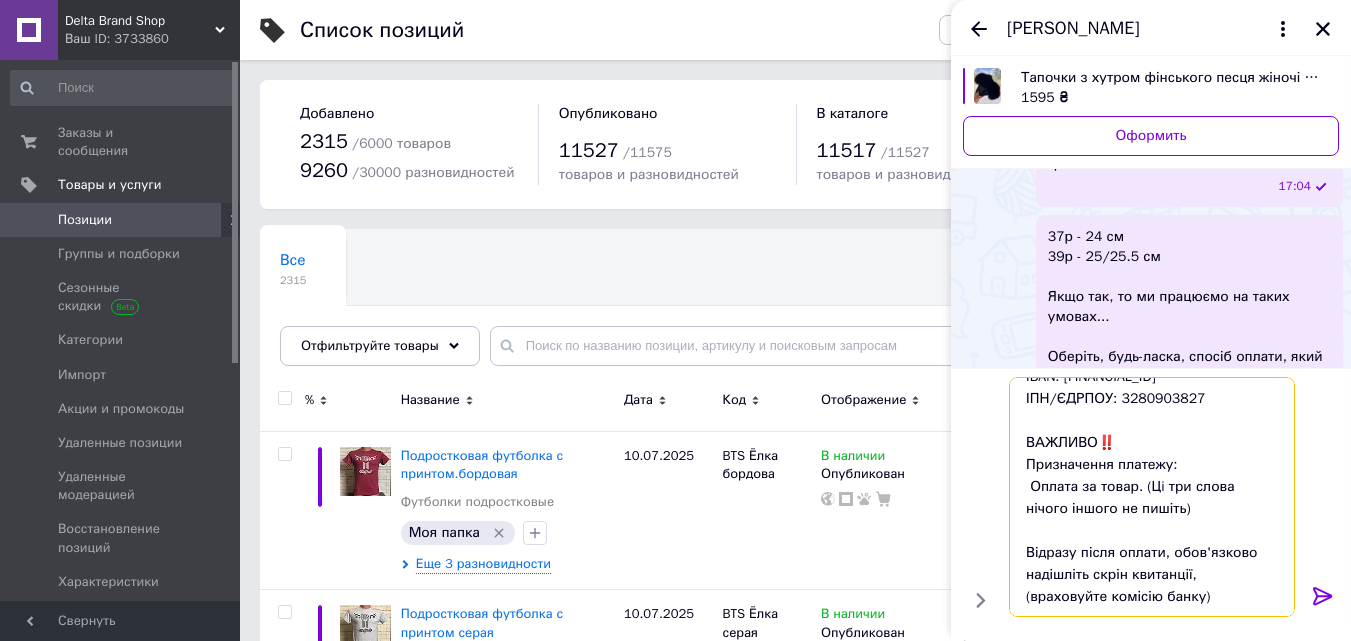 type on "Отримувач: [PERSON_NAME]
IBAN: [FINANCIAL_ID]
ІПН/ЄДРПОУ: 3280903827
ВАЖЛИВО‼️
Призначення платежу:
Оплата за товар. (Цi три слова нічого іншого не пишіть)
Відразу після оплати, обов'язково надішліть скрін квитанції,  (враховуйте комісію банку)" 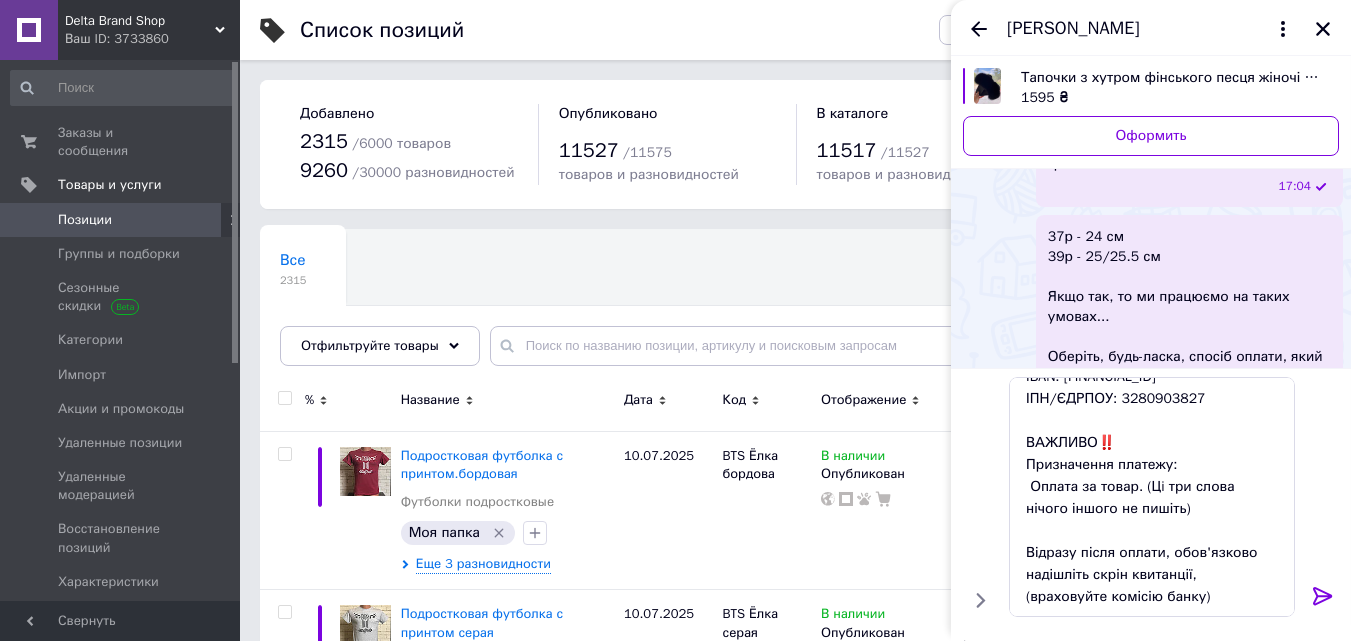 click 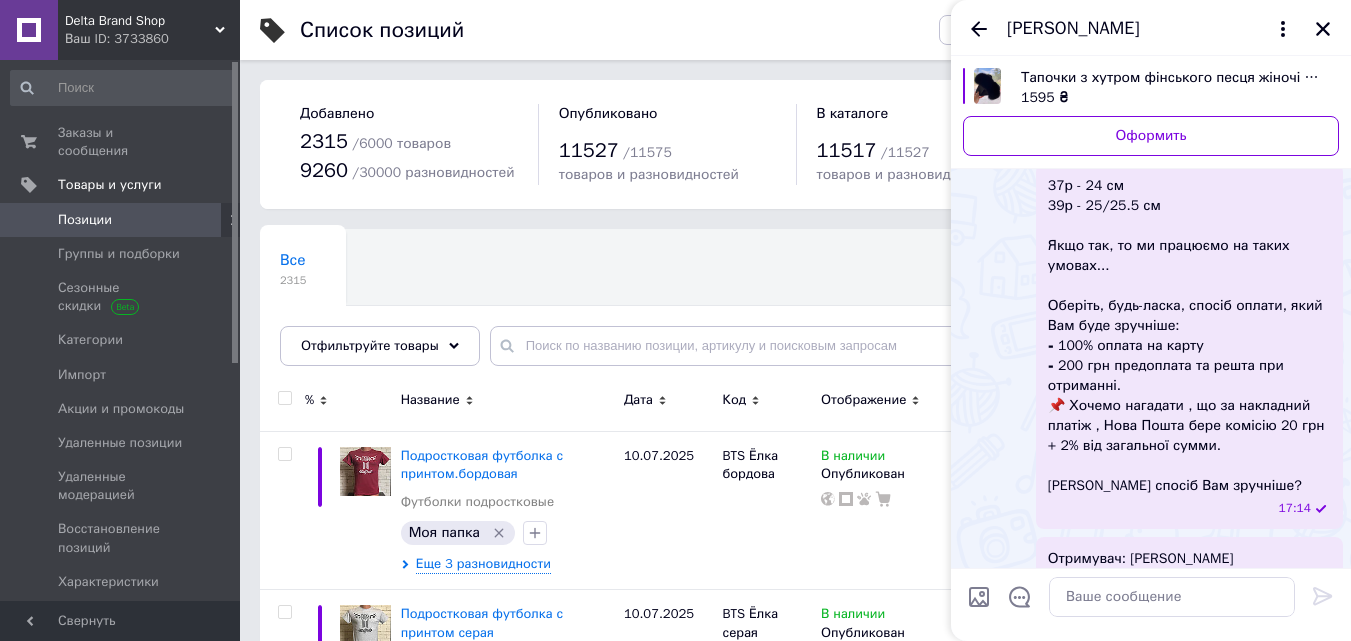 scroll, scrollTop: 0, scrollLeft: 0, axis: both 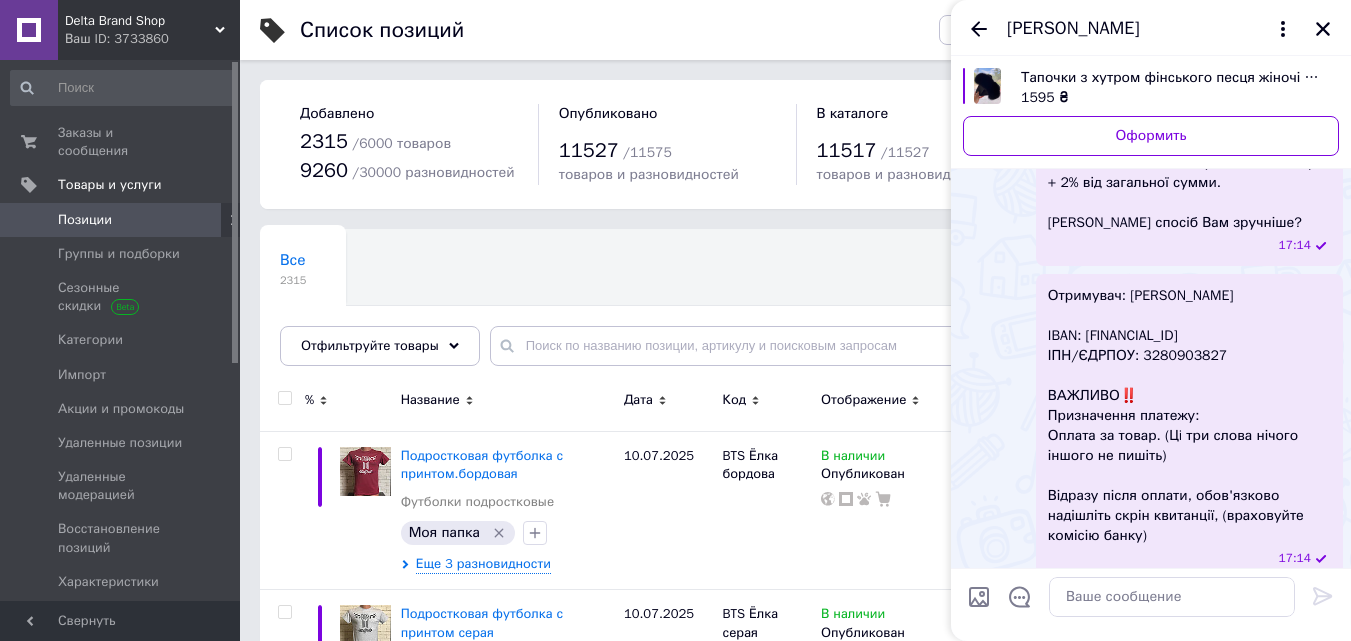 drag, startPoint x: 1306, startPoint y: 333, endPoint x: 1088, endPoint y: 340, distance: 218.11235 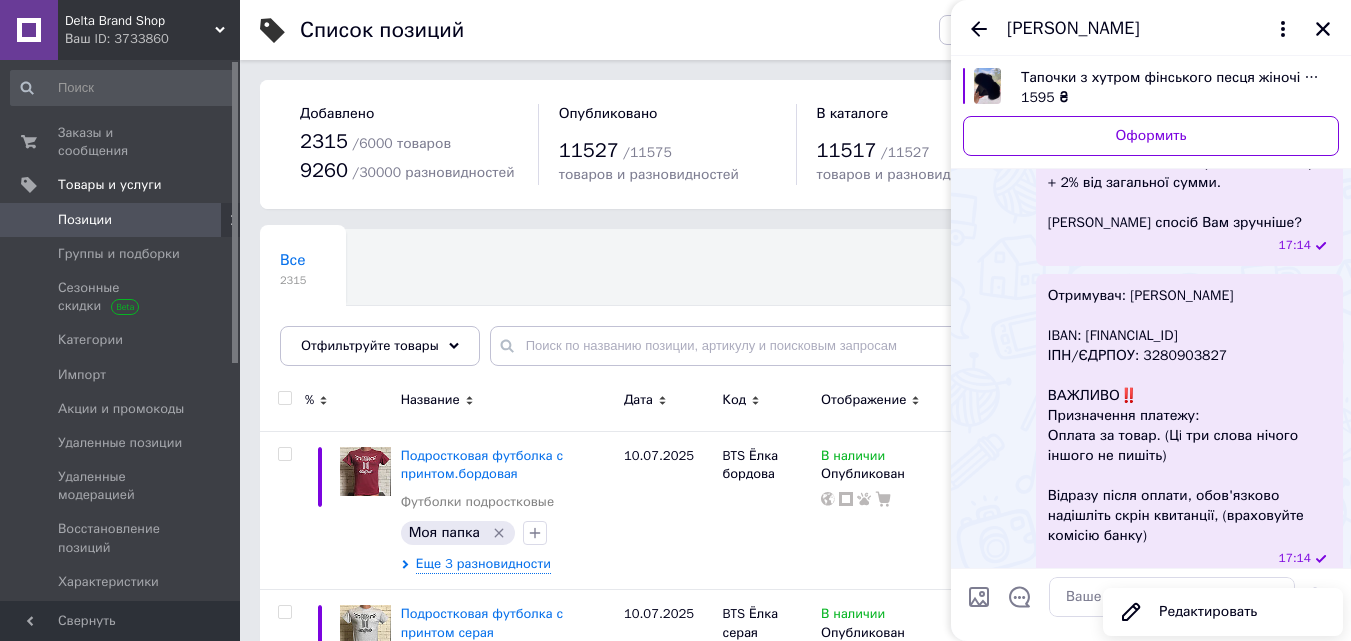 copy on "[FINANCIAL_ID]" 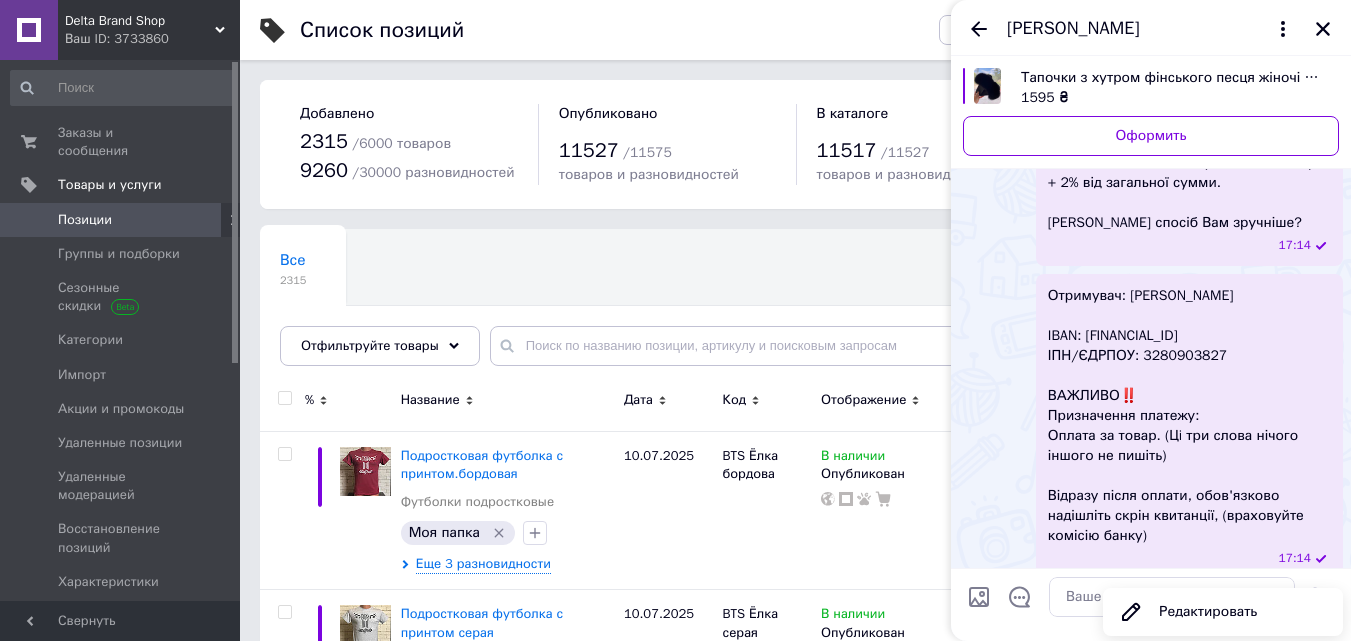 click on "Отримувач: [PERSON_NAME]: [FINANCIAL_ID] ІПН/ЄДРПОУ: 3280903827 ВАЖЛИВО‼️ Призначення платежу:   Оплата за товар. (Цi три слова нічого іншого не пишіть) Відразу після оплати, обов'язково надішліть скрін квитанції,  (враховуйте комісію банку) 17:14" at bounding box center (1151, 426) 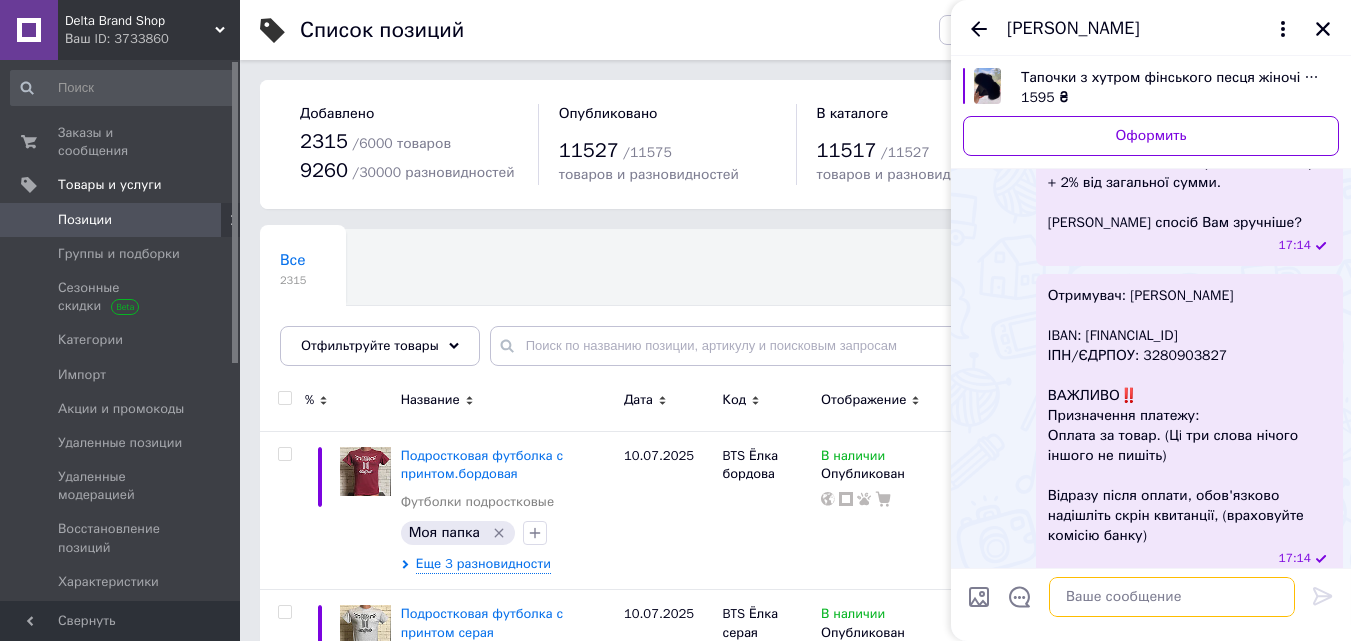 click at bounding box center (1172, 597) 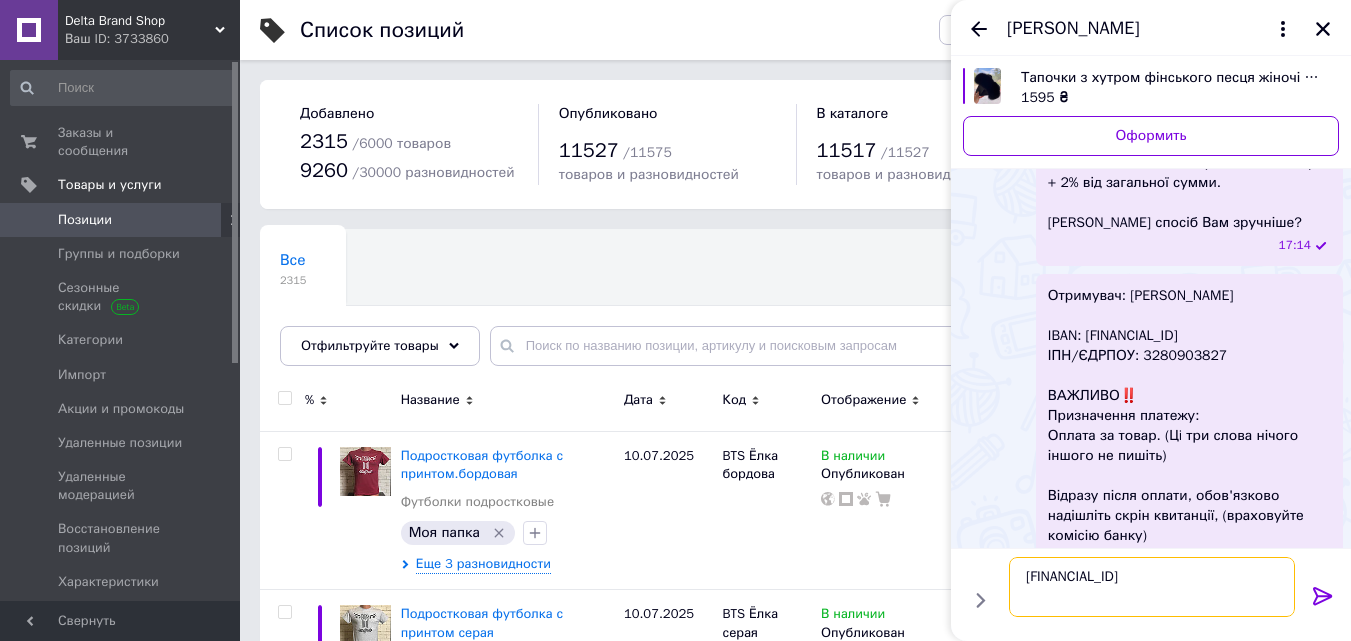 type on "[FINANCIAL_ID]" 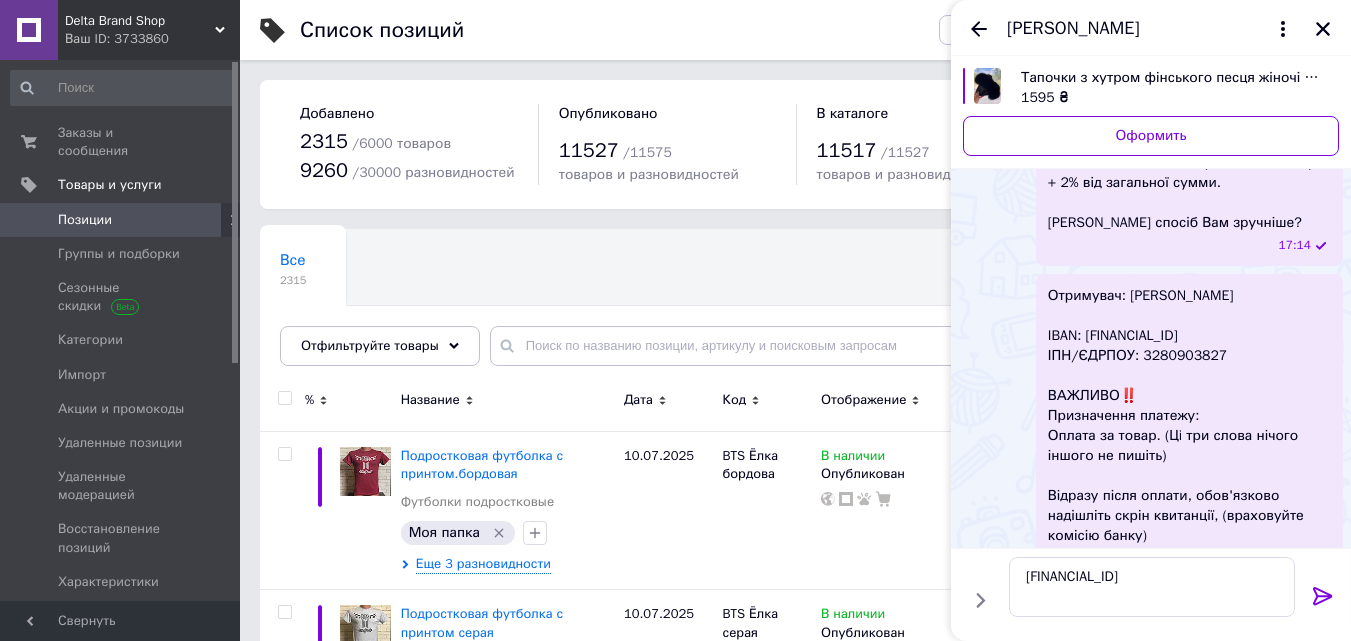 click 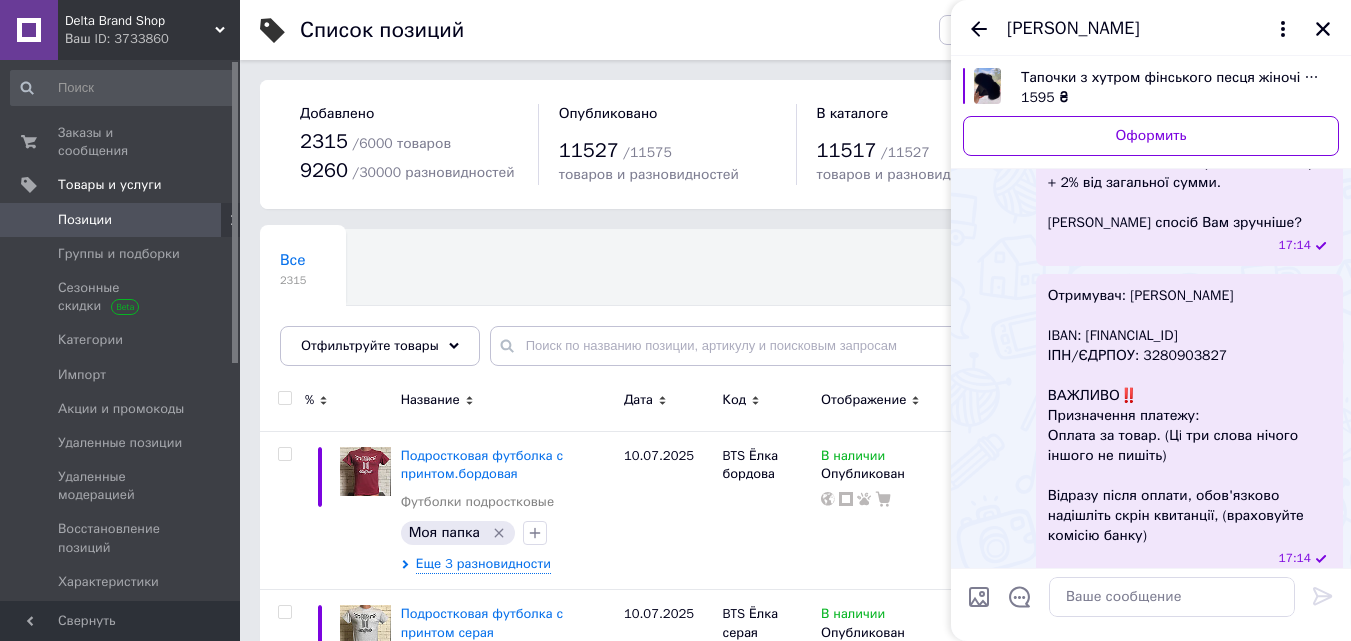 scroll, scrollTop: 587, scrollLeft: 0, axis: vertical 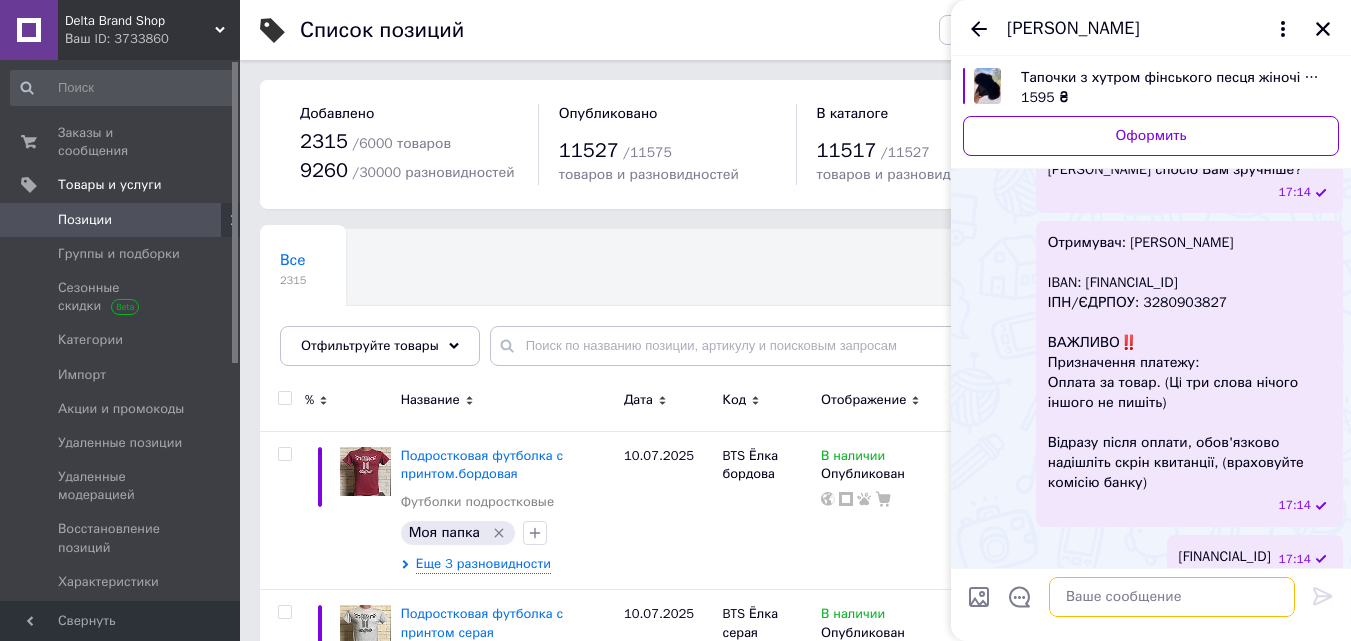 click at bounding box center [1172, 597] 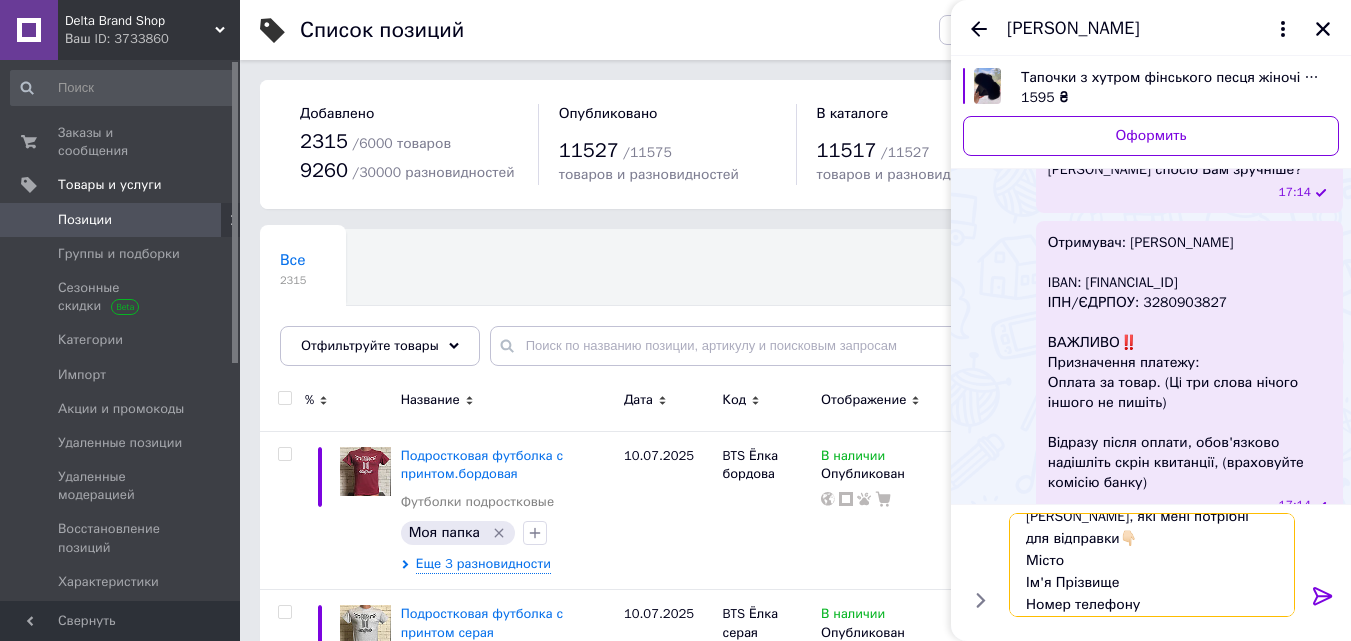 scroll, scrollTop: 46, scrollLeft: 0, axis: vertical 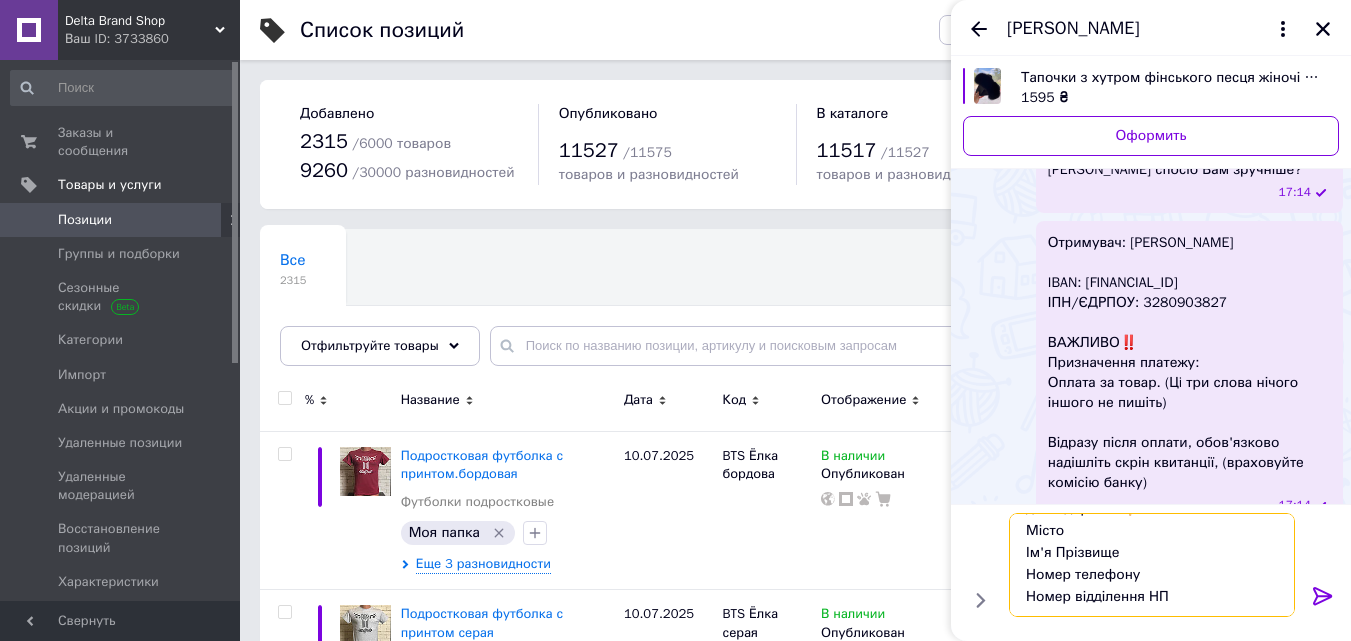 type on "[PERSON_NAME], які мені потрібні  для відправки👇🏻
Місто
Ім'я Прізвище
Номер телефону
Номер відділення НП" 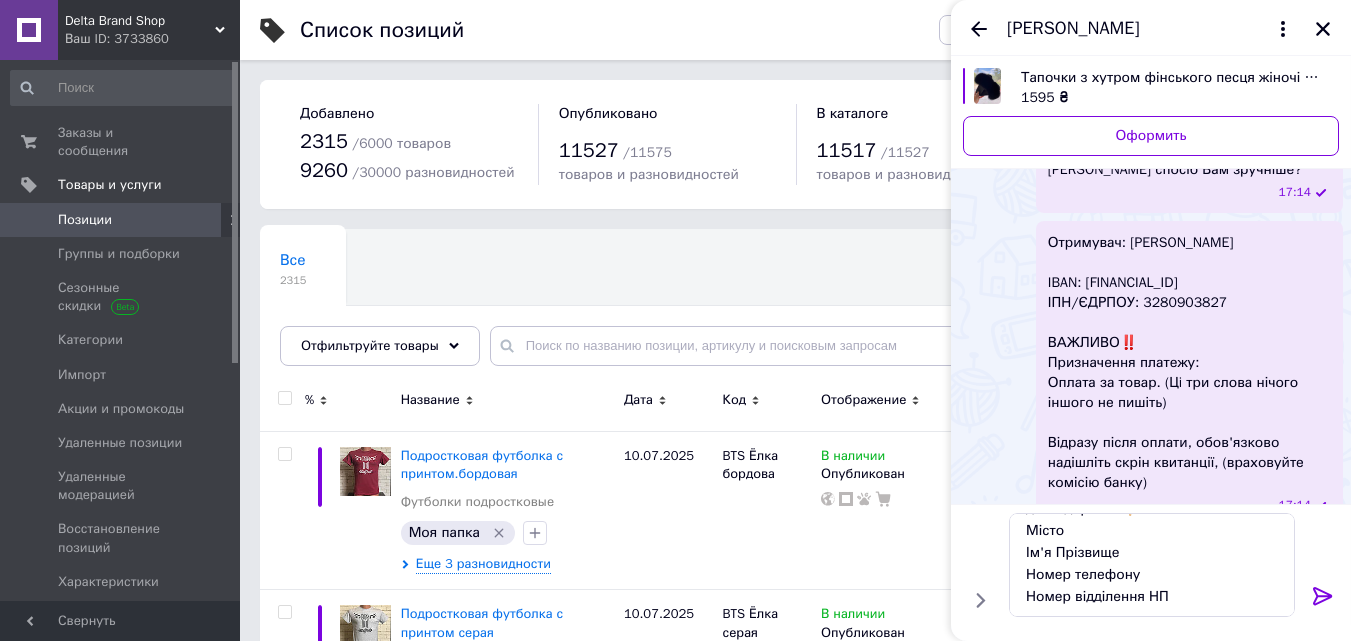 click 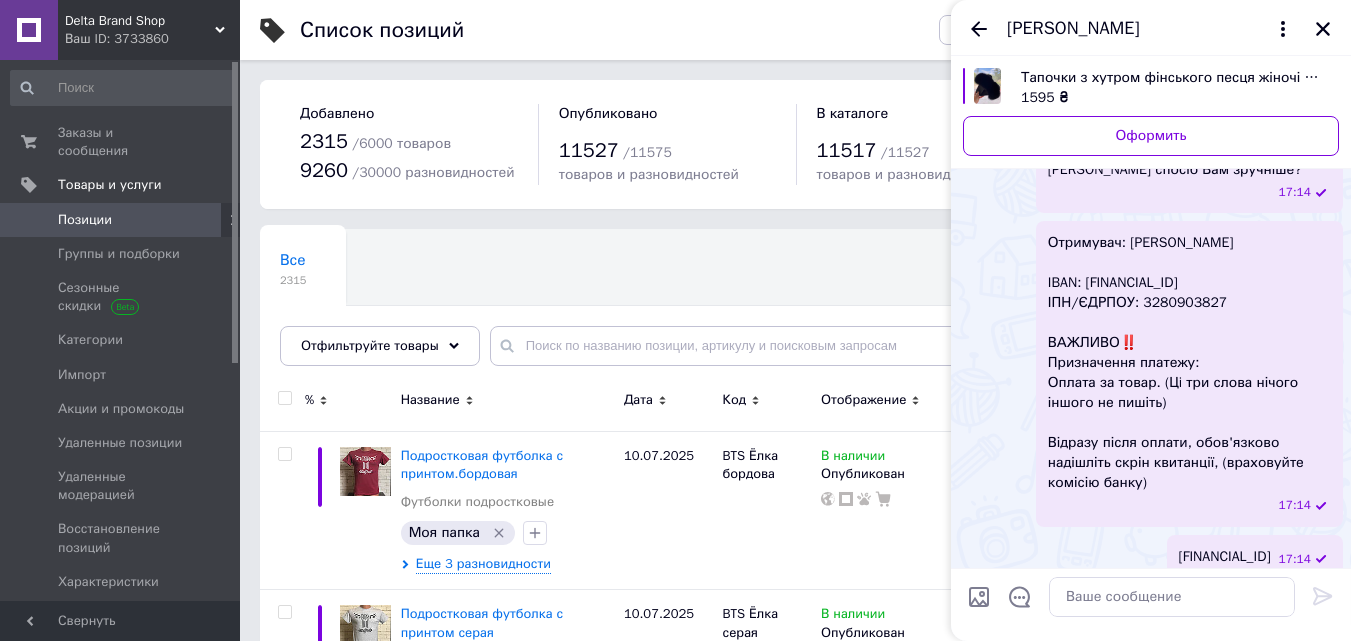 scroll, scrollTop: 0, scrollLeft: 0, axis: both 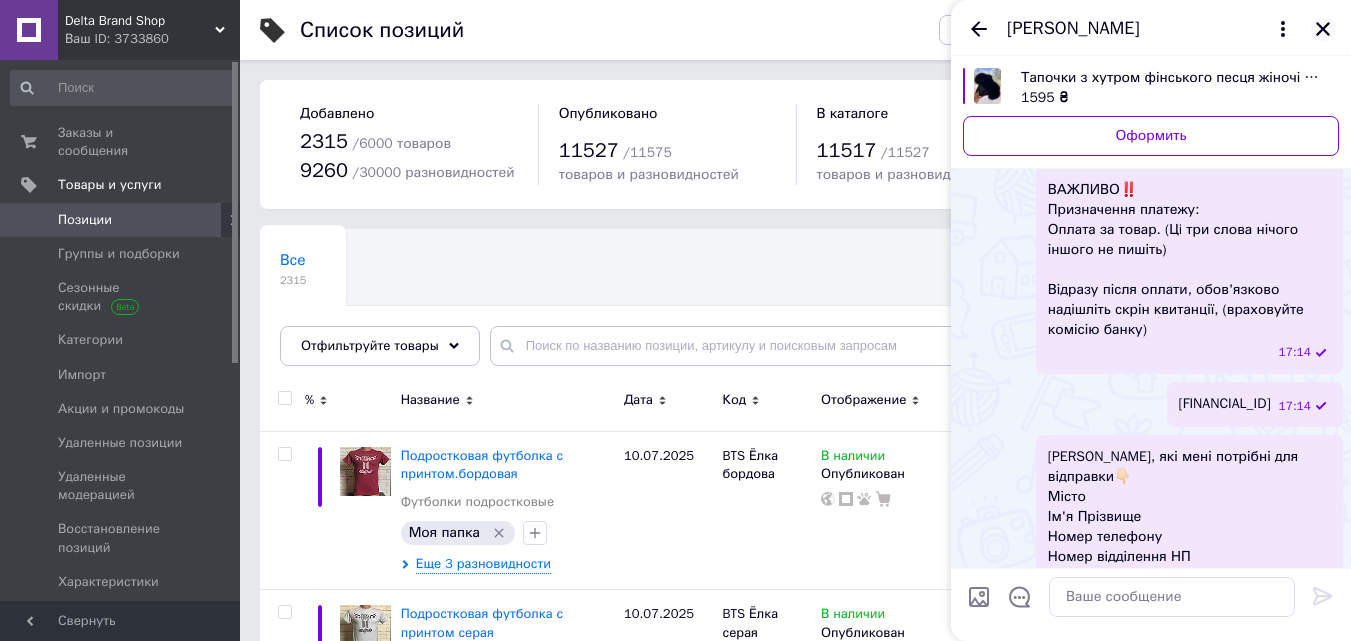 click 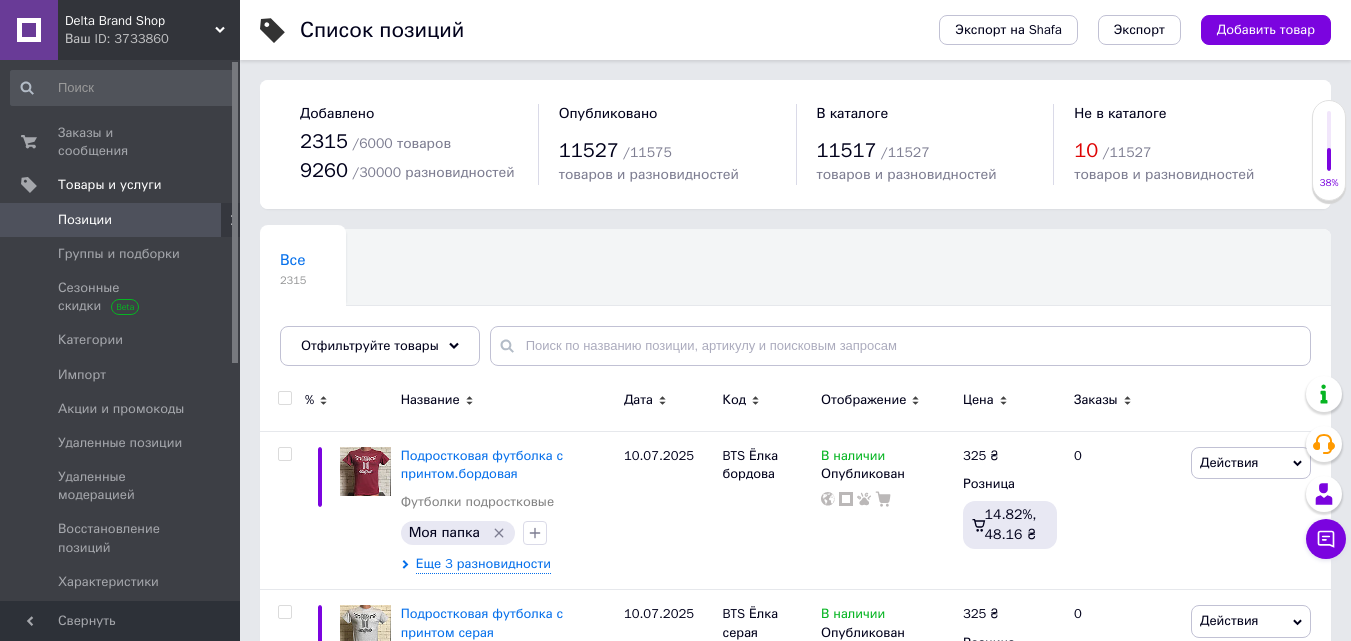 click on "Название" at bounding box center (507, 403) 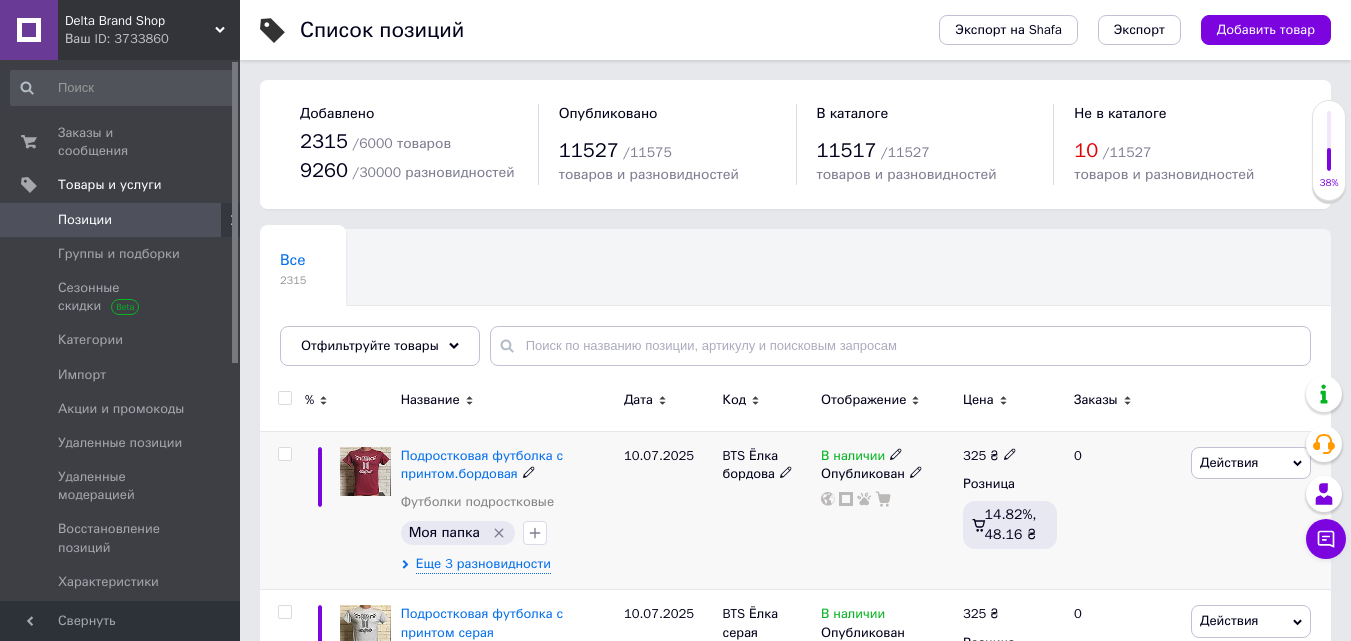 click at bounding box center [365, 471] 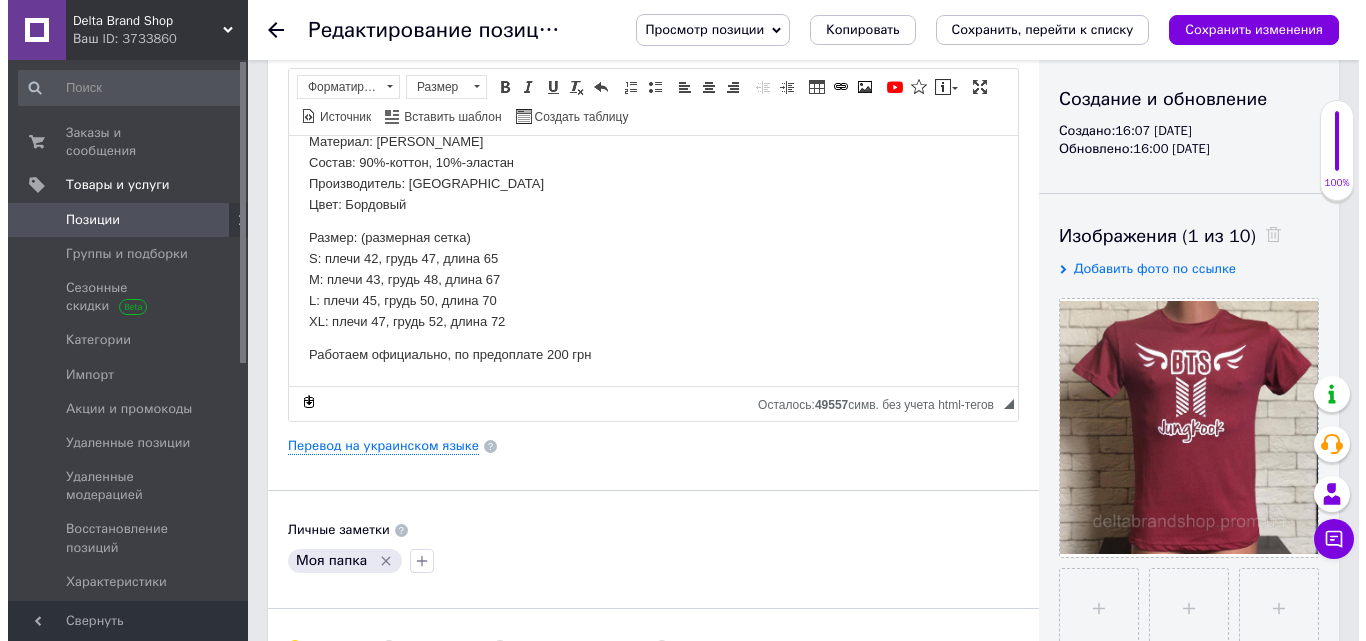 scroll, scrollTop: 200, scrollLeft: 0, axis: vertical 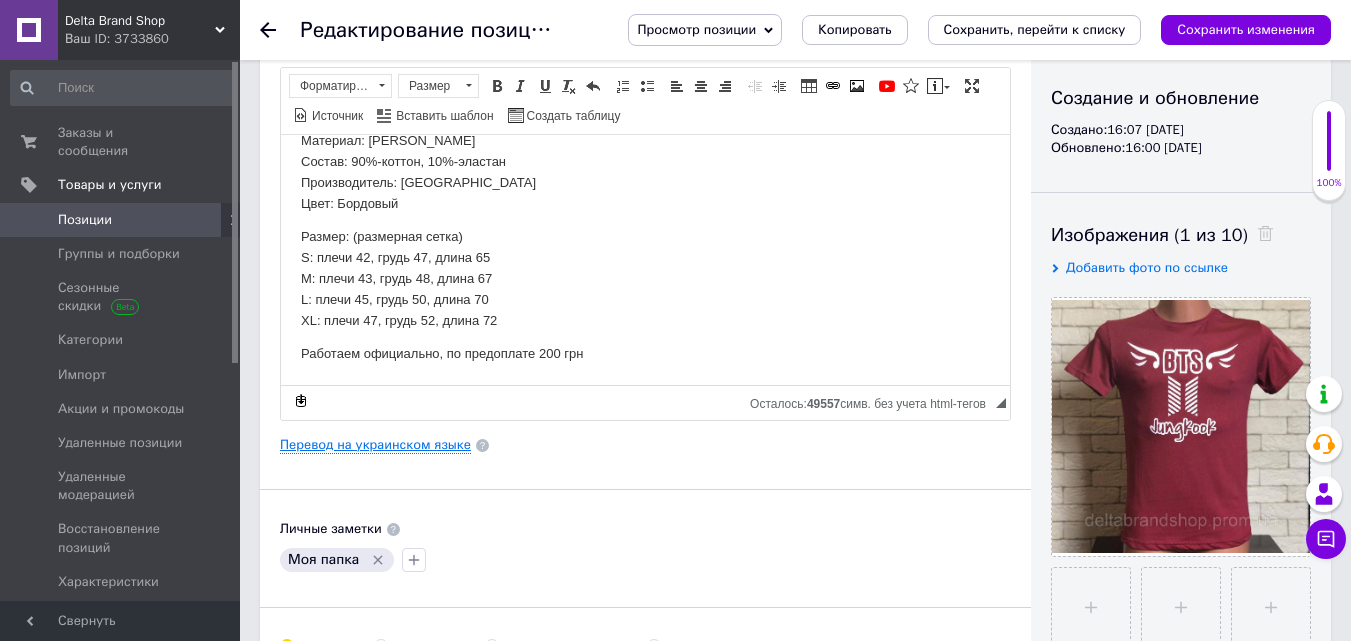 click on "Перевод на украинском языке" at bounding box center (375, 445) 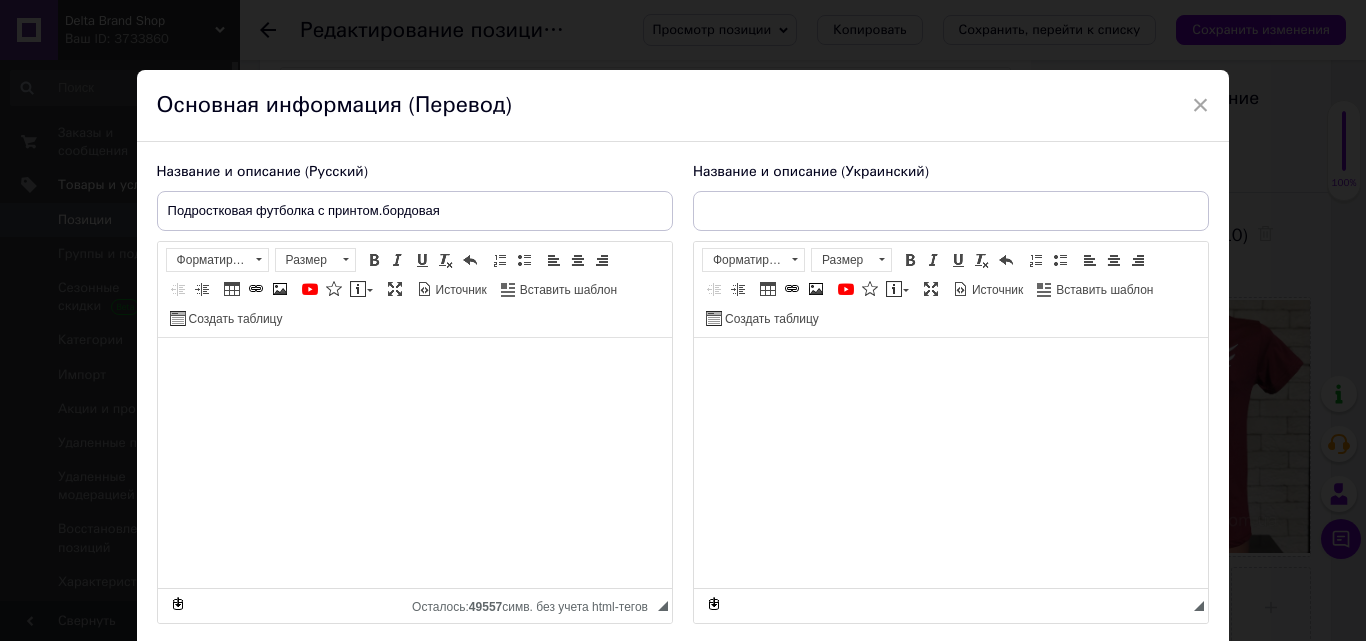 type on "Підліткова футболка з принтом [GEOGRAPHIC_DATA]" 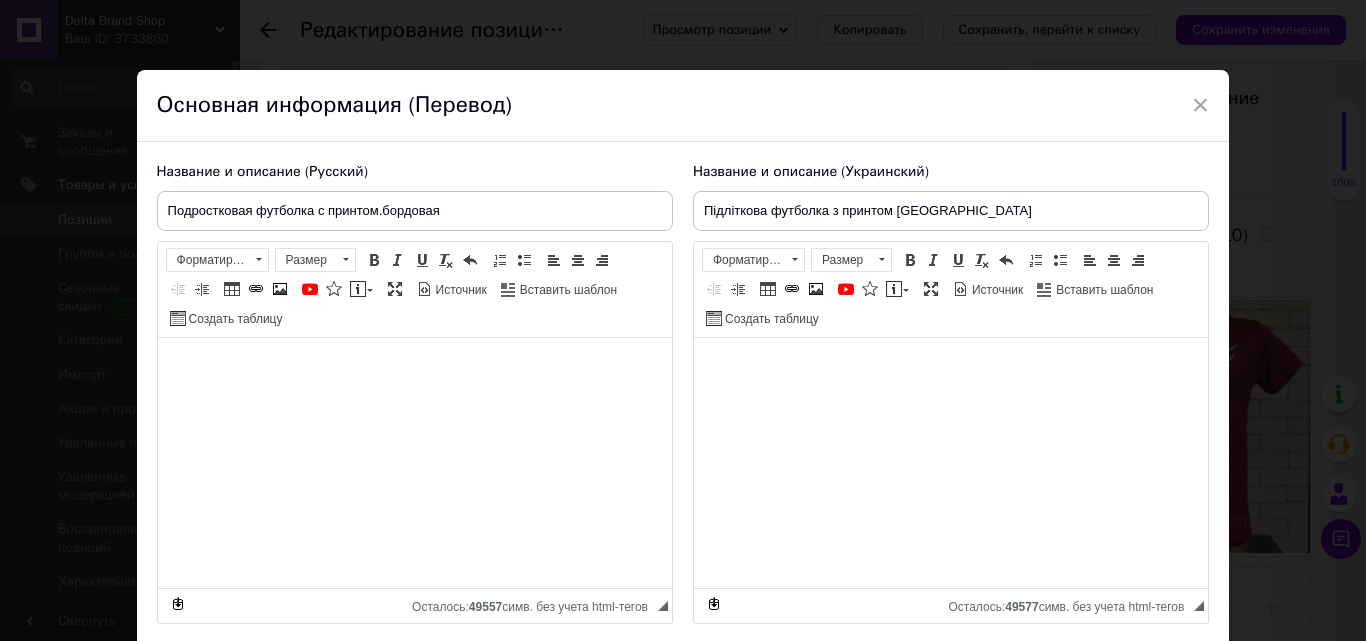 scroll, scrollTop: 148, scrollLeft: 0, axis: vertical 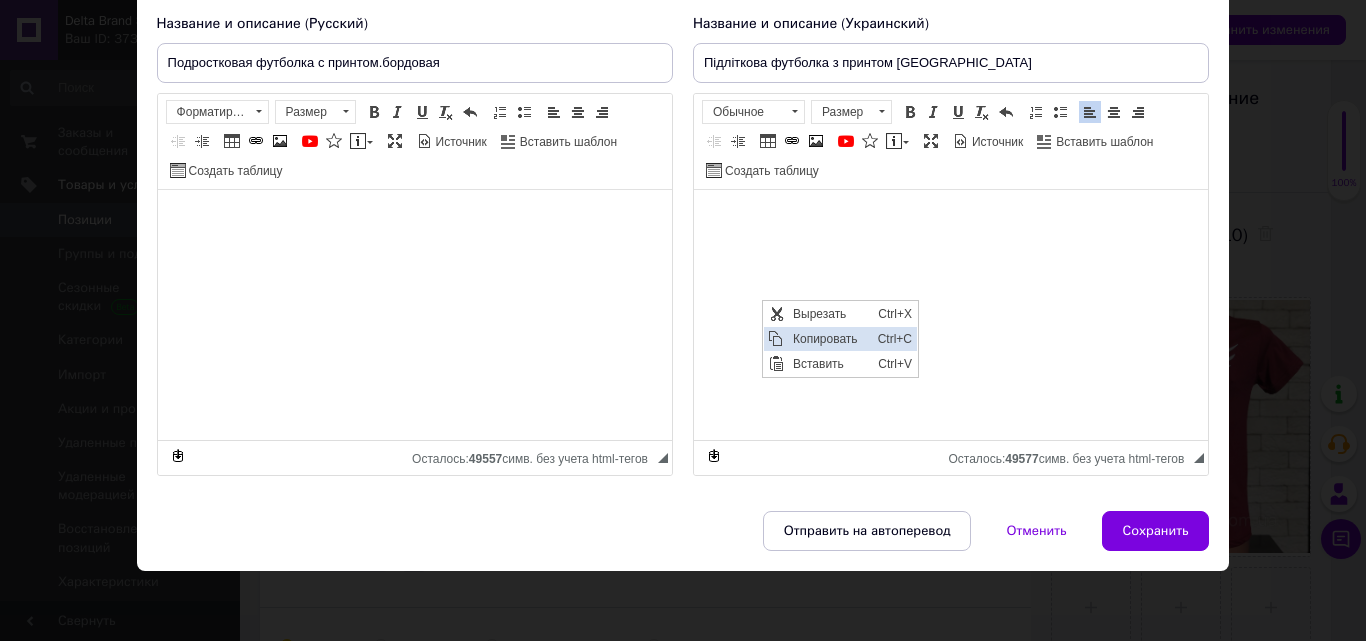 click on "Копировать" at bounding box center (830, 339) 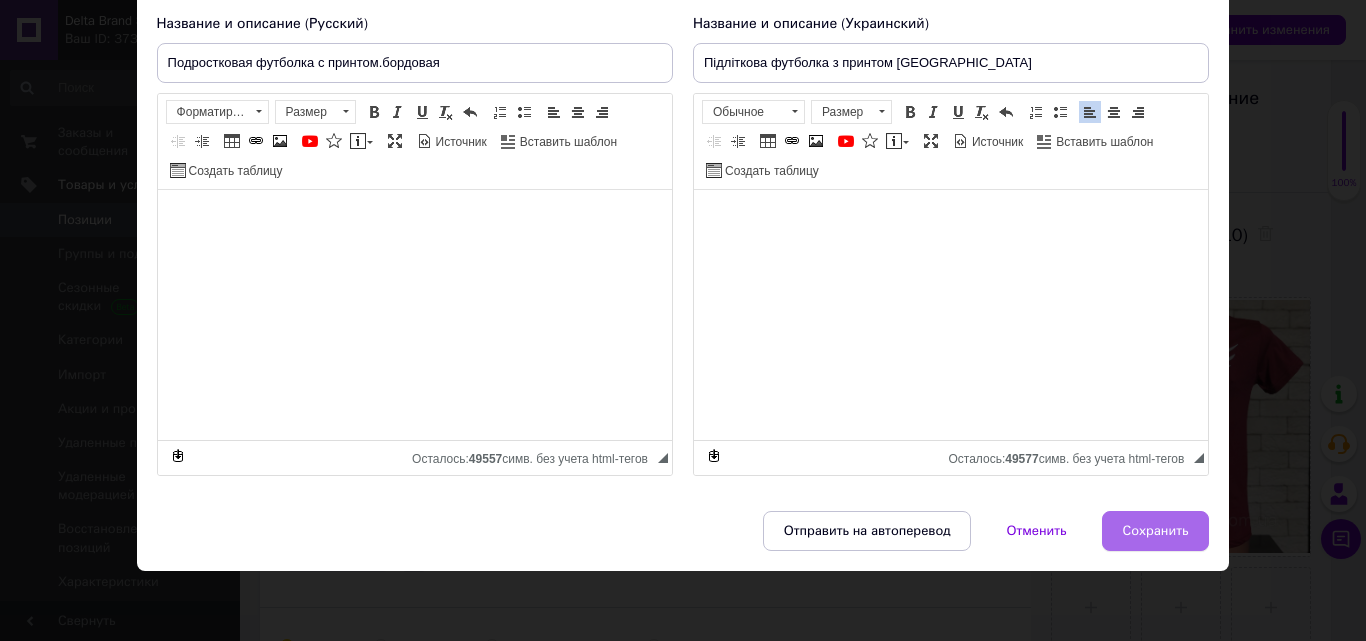 click on "Сохранить" at bounding box center [1156, 531] 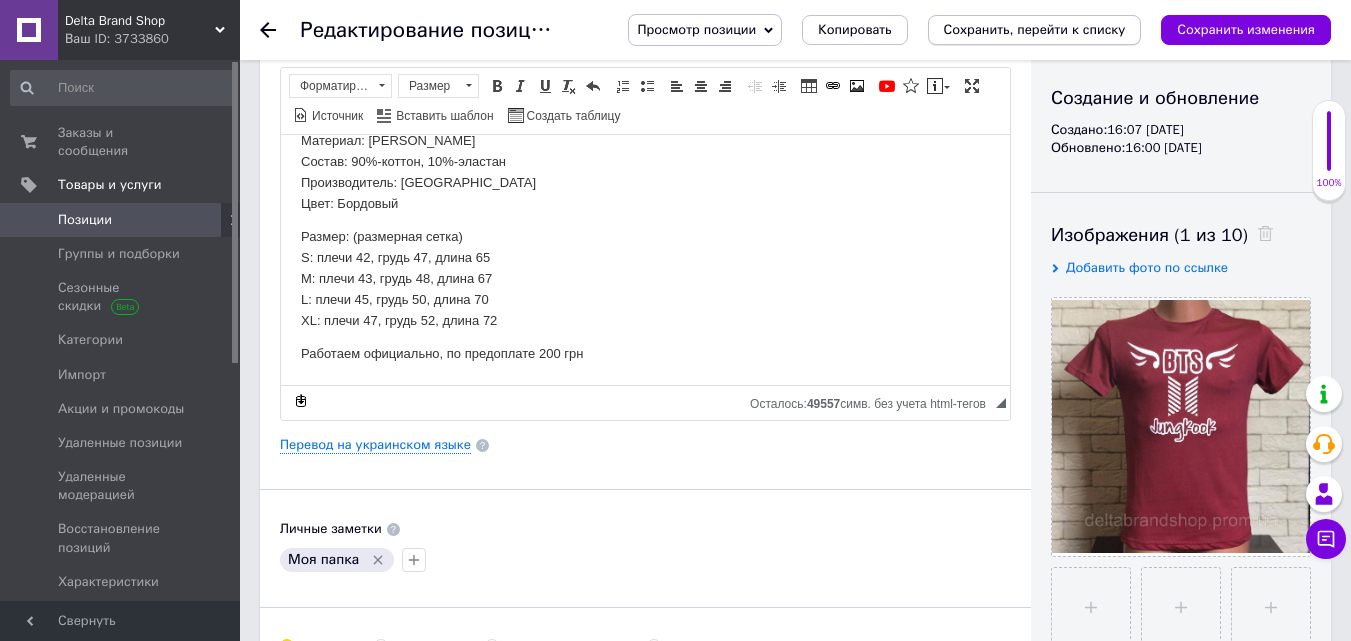click on "Сохранить, перейти к списку" at bounding box center (1035, 29) 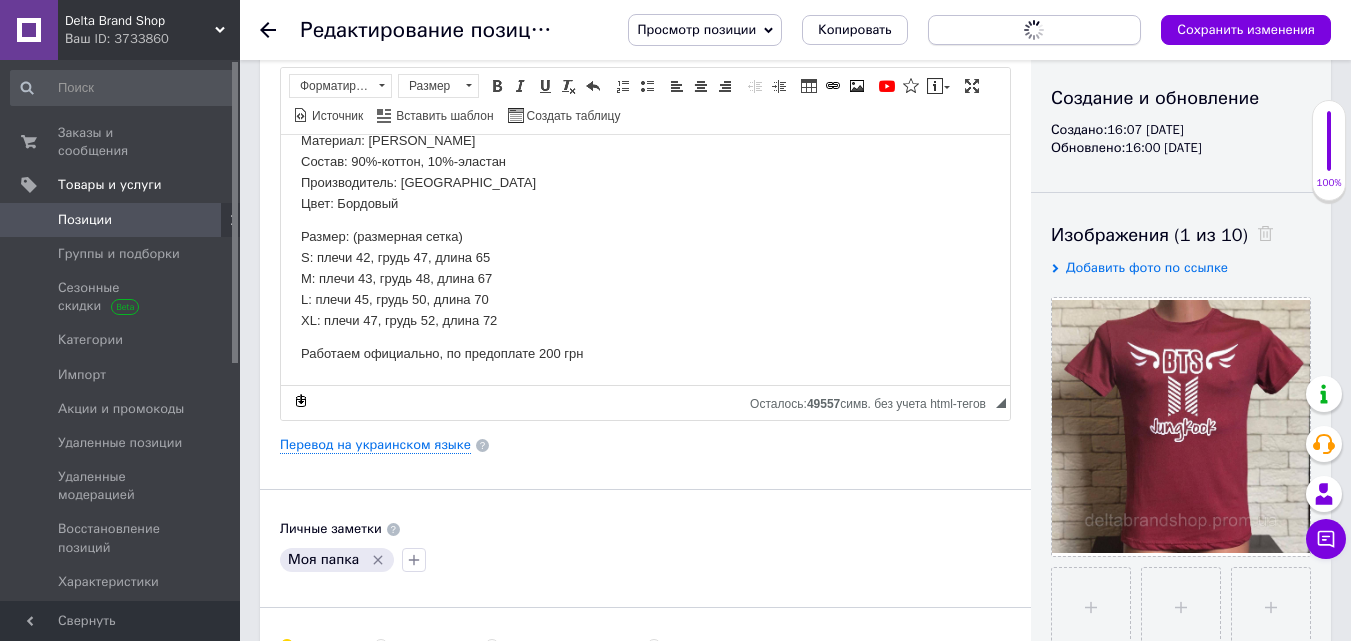 scroll, scrollTop: 0, scrollLeft: 0, axis: both 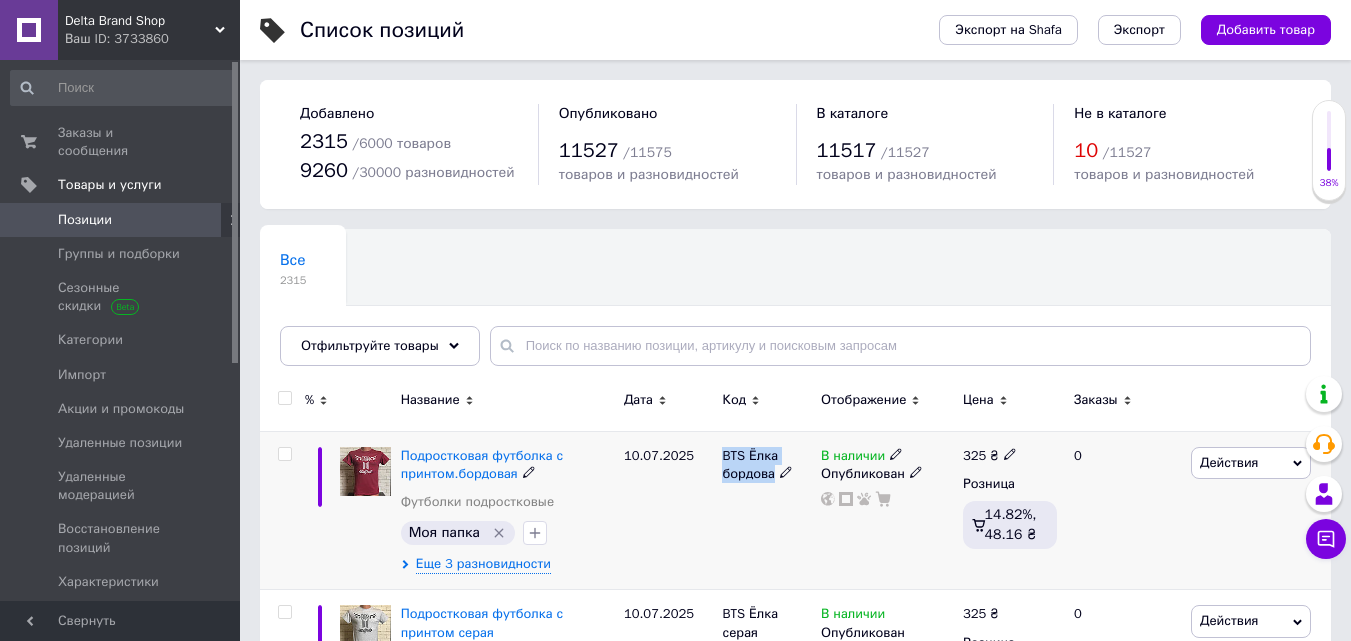 drag, startPoint x: 714, startPoint y: 448, endPoint x: 791, endPoint y: 491, distance: 88.19297 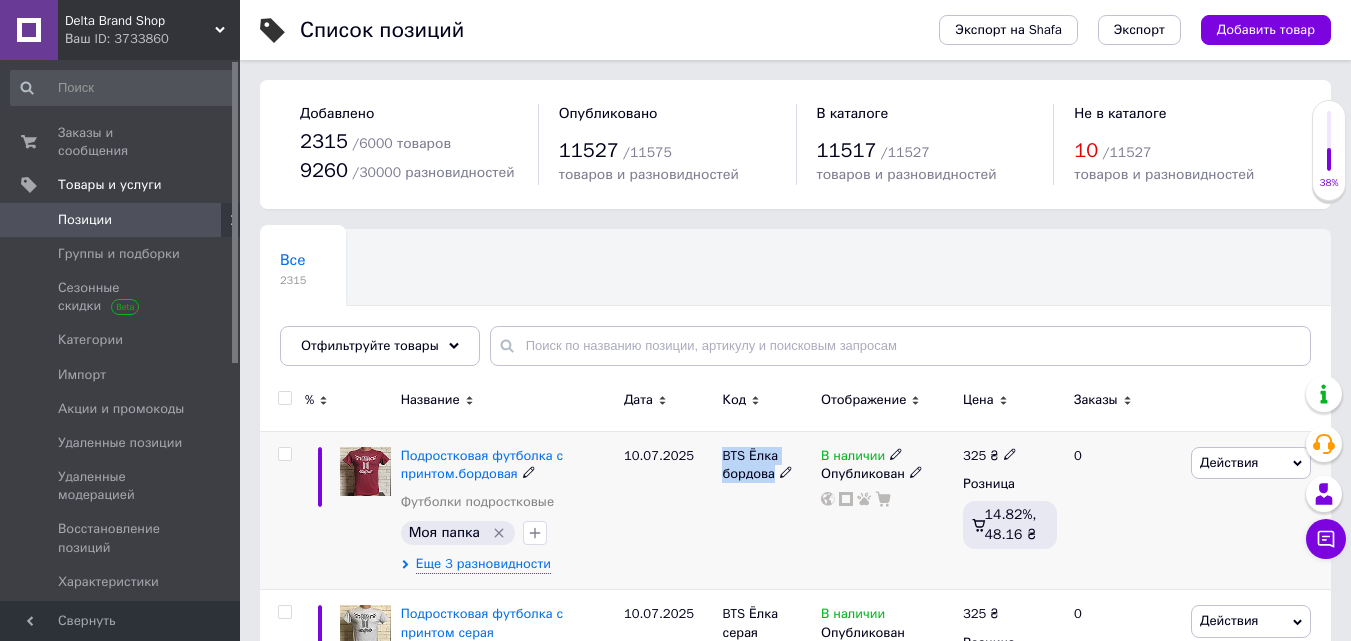 copy on "BTS Ёлка бордова" 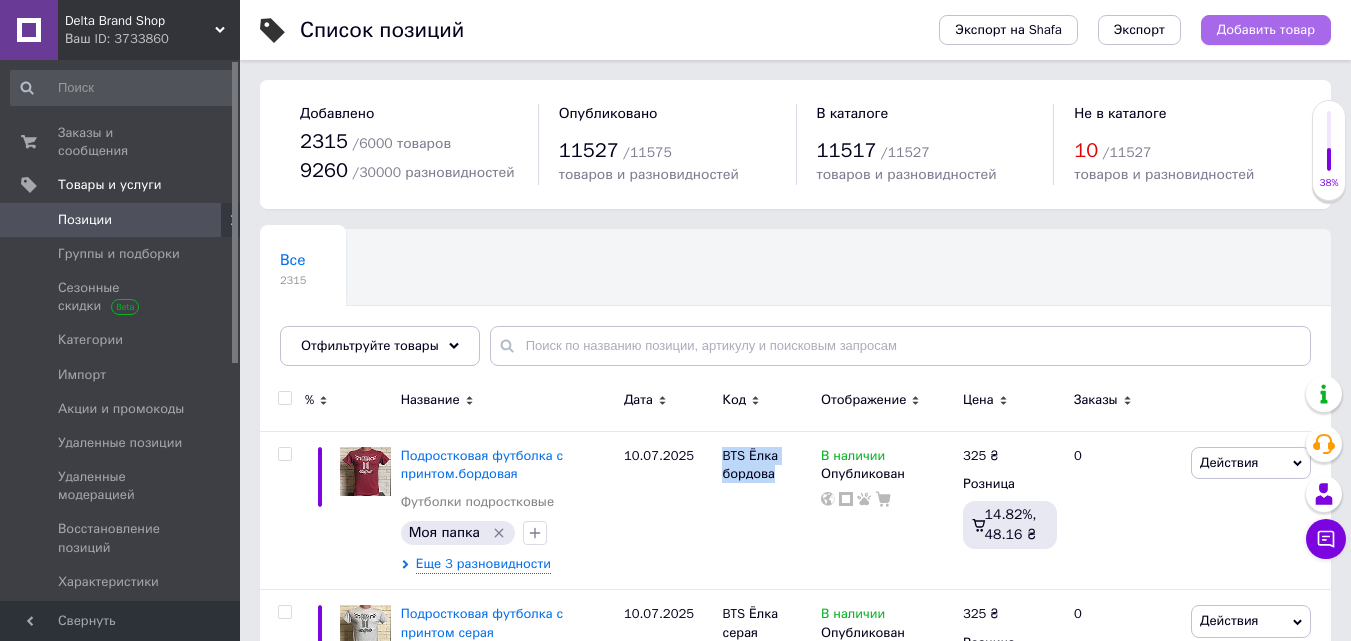click on "Добавить товар" at bounding box center (1266, 30) 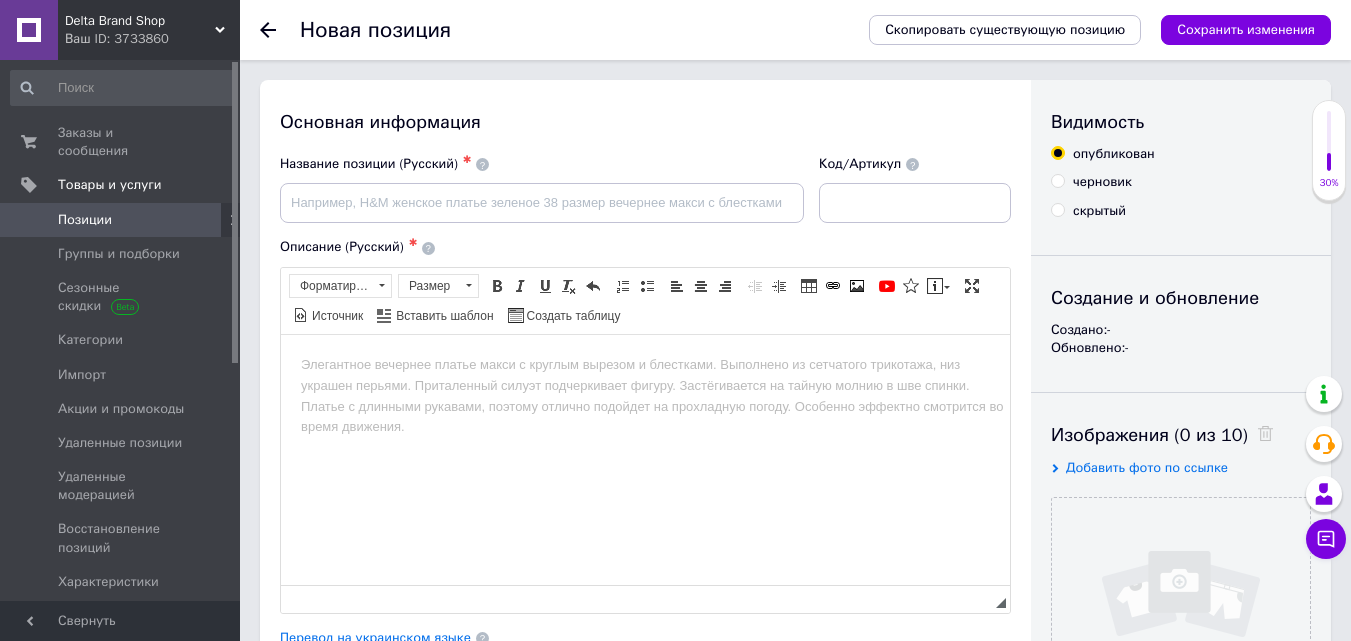 scroll, scrollTop: 0, scrollLeft: 0, axis: both 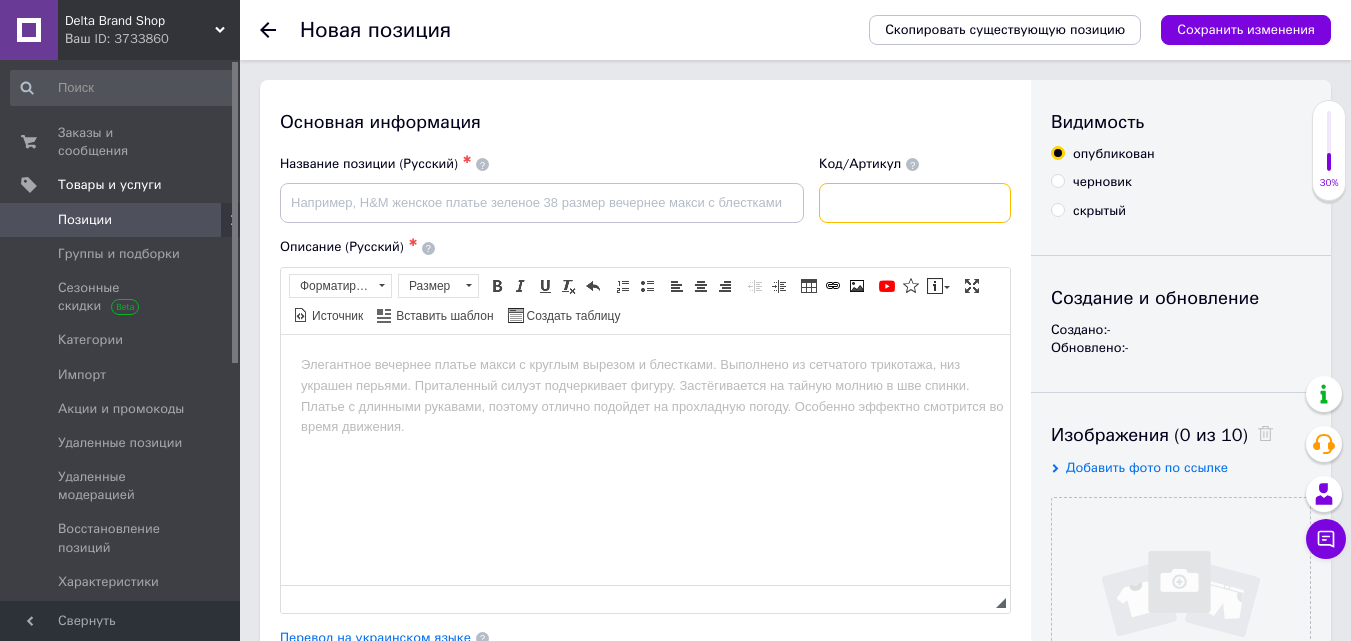 click at bounding box center [915, 203] 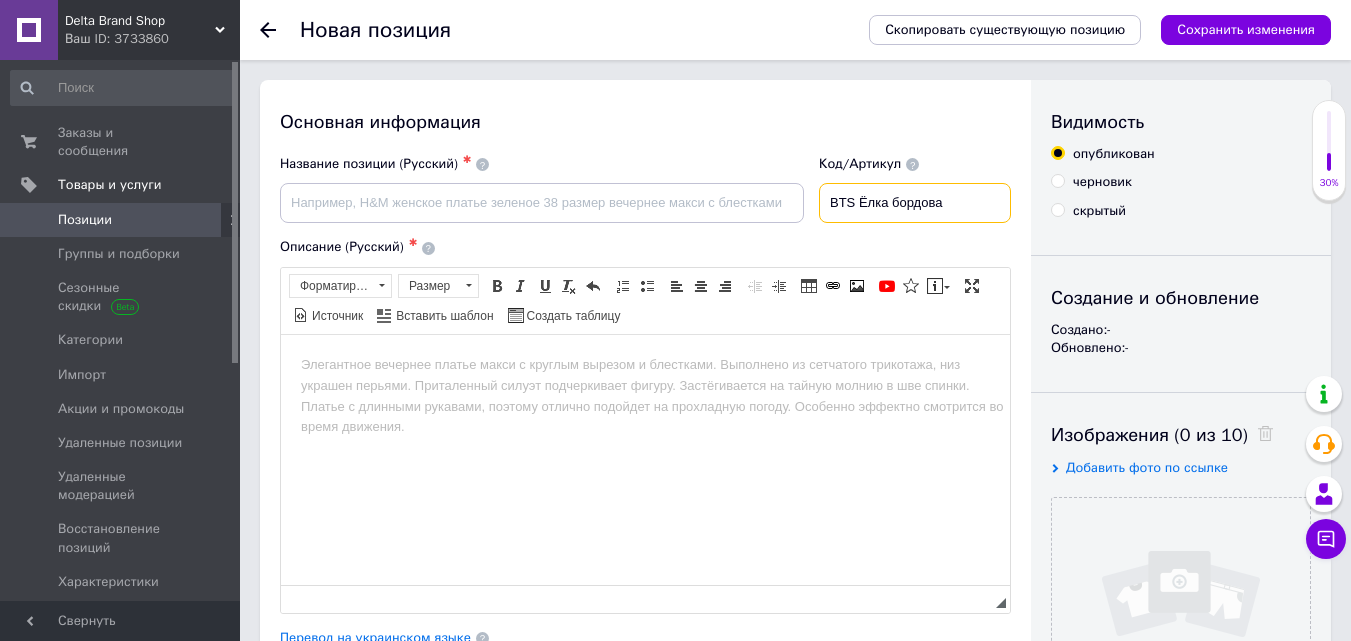 click on "BTS Ёлка бордова" at bounding box center [915, 203] 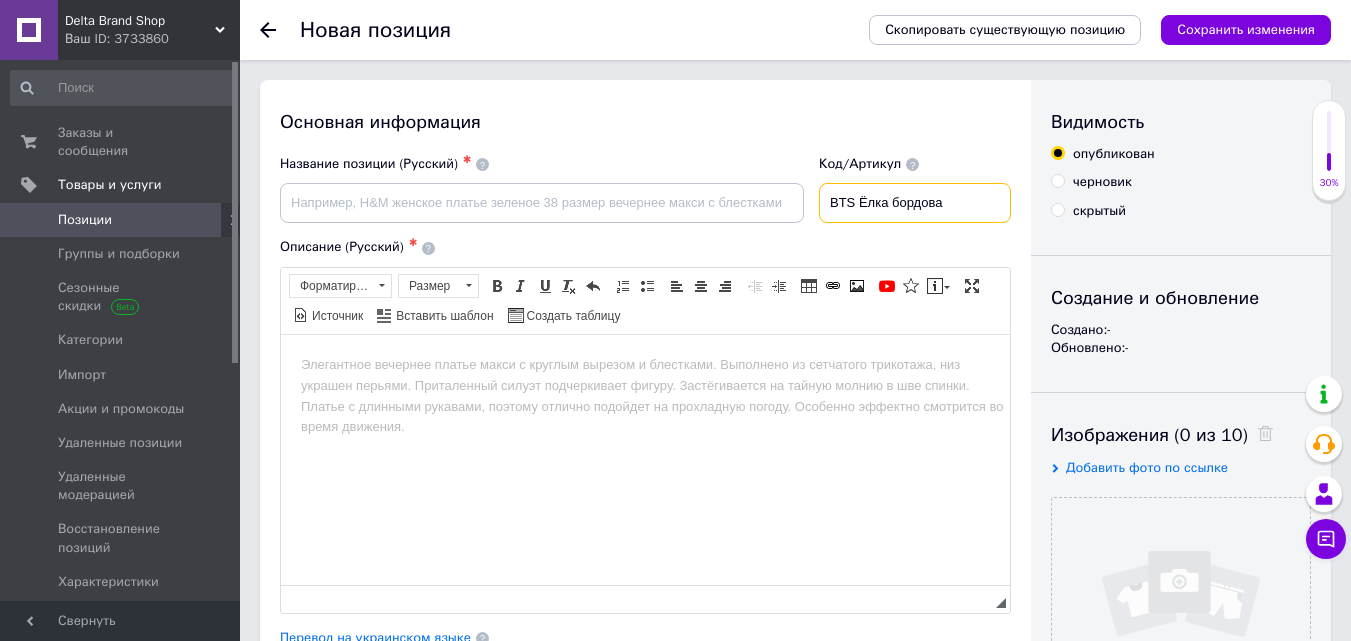 click on "BTS Ёлка бордова" at bounding box center (915, 203) 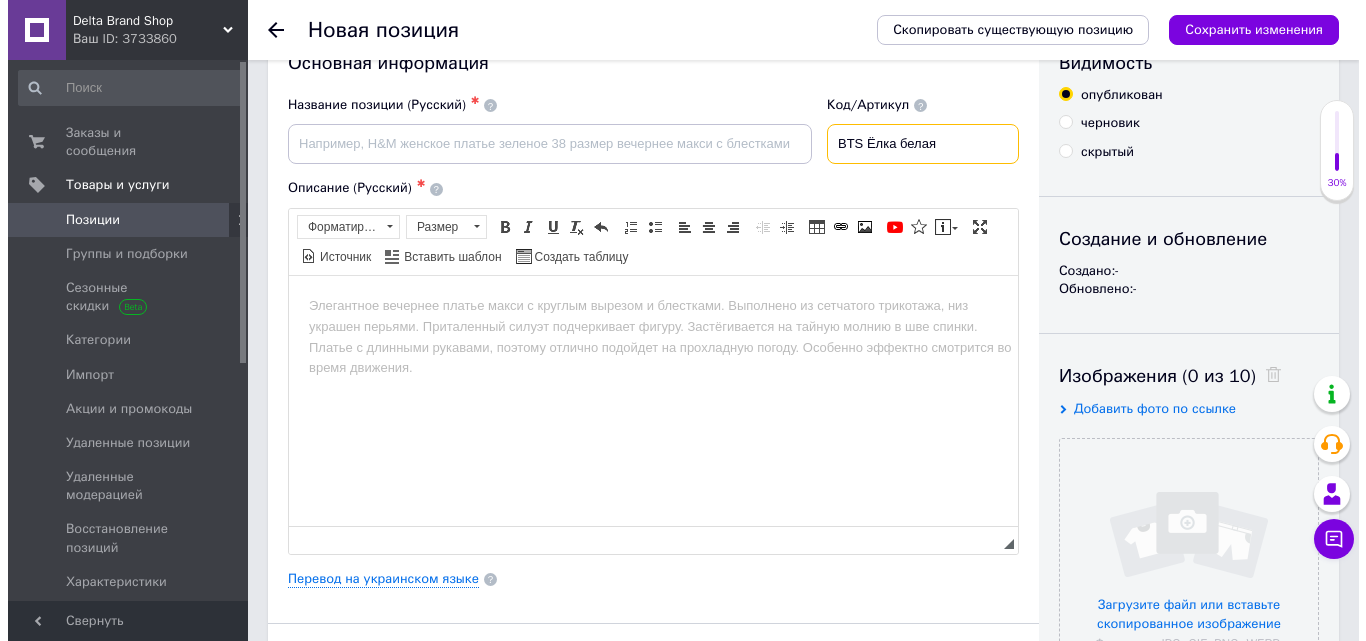 scroll, scrollTop: 100, scrollLeft: 0, axis: vertical 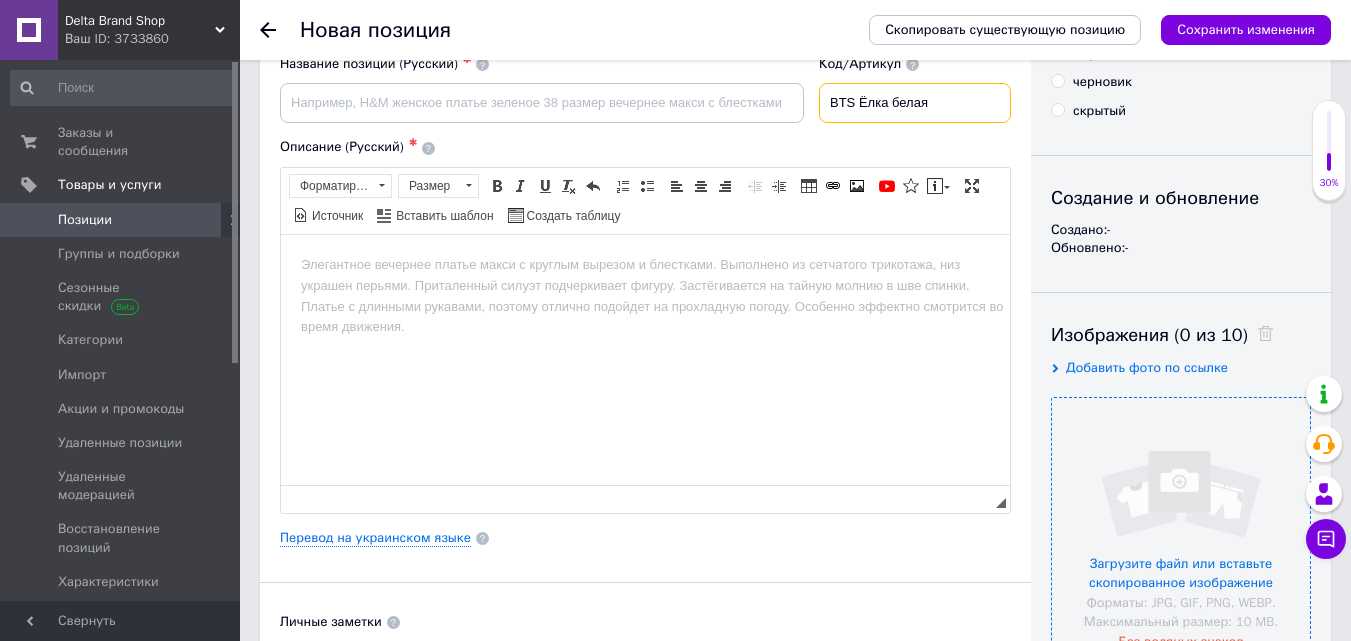 type on "BTS Ёлка белая" 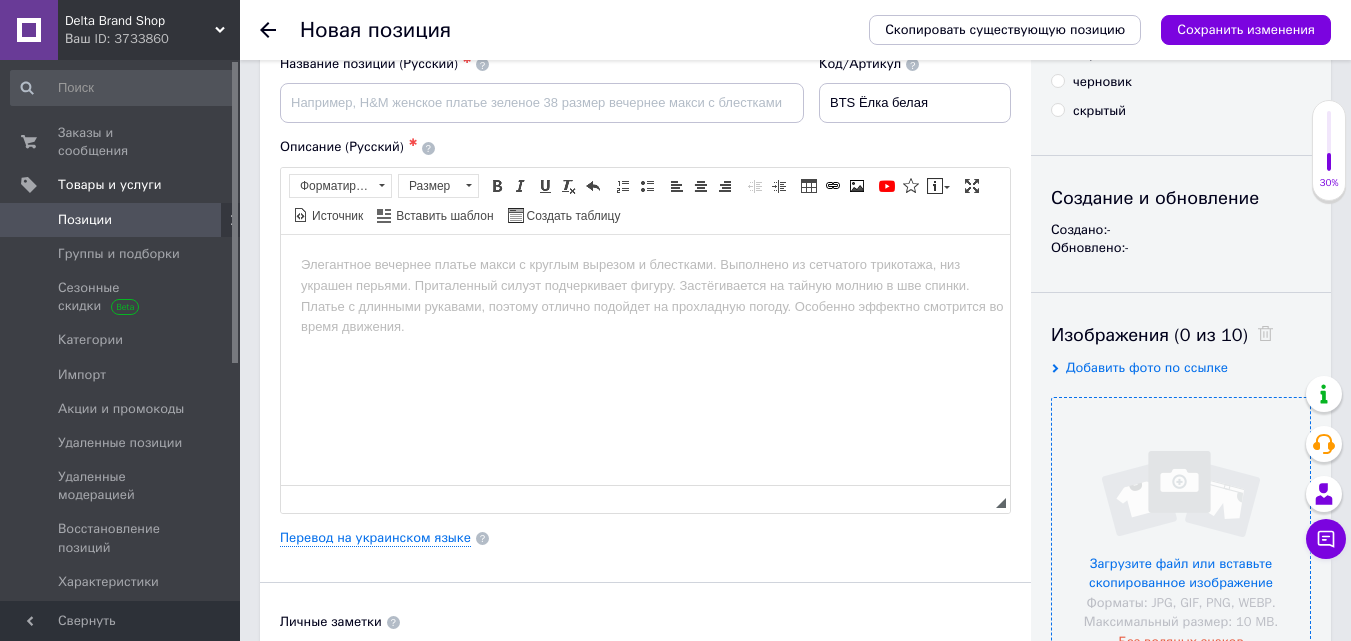 click at bounding box center [1181, 527] 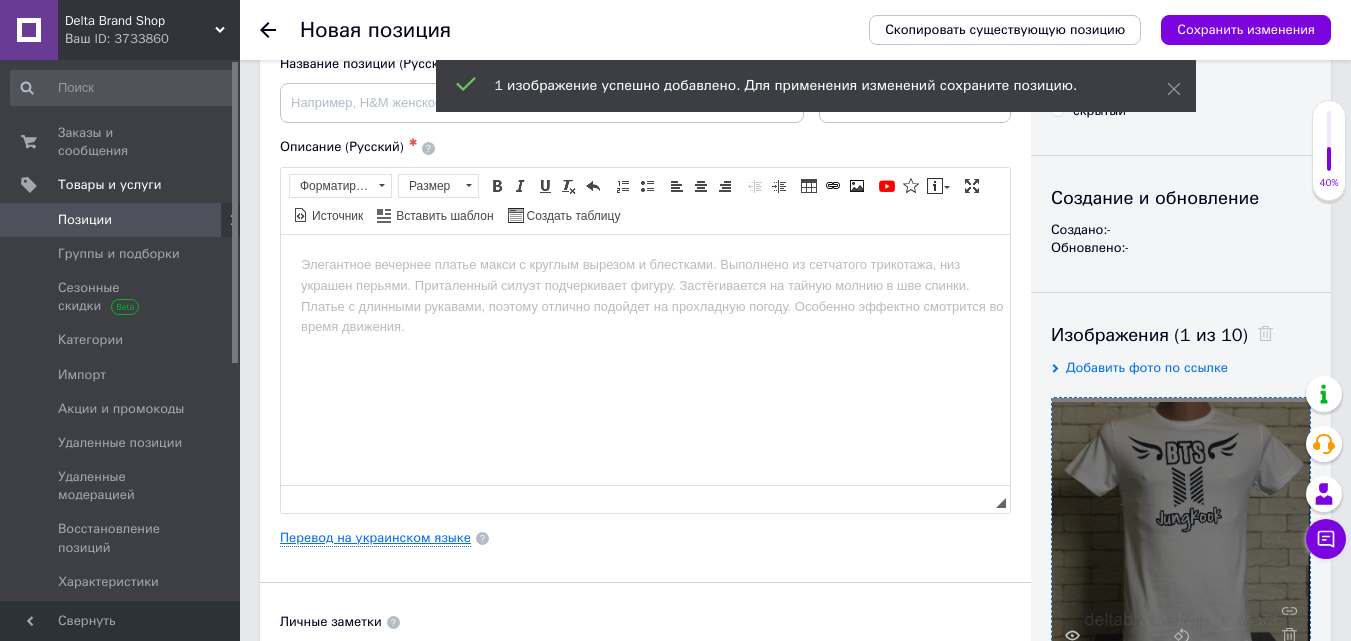 click on "Перевод на украинском языке" at bounding box center [375, 538] 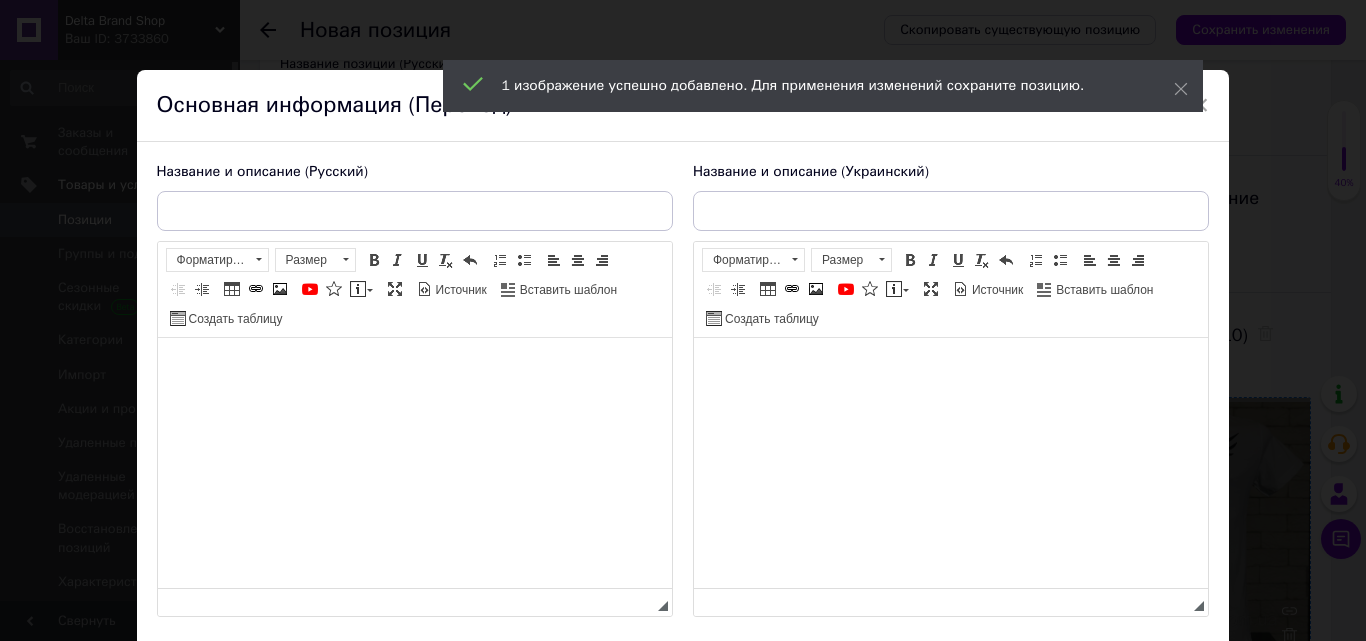 scroll, scrollTop: 0, scrollLeft: 0, axis: both 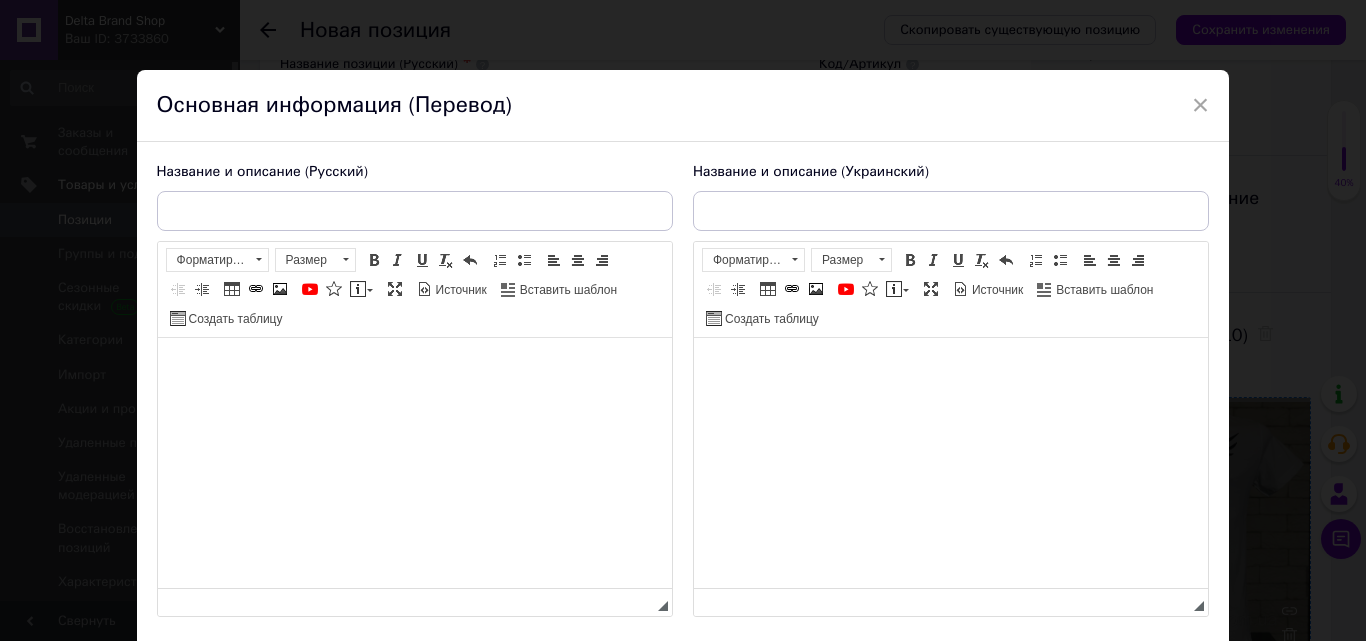 click at bounding box center [414, 368] 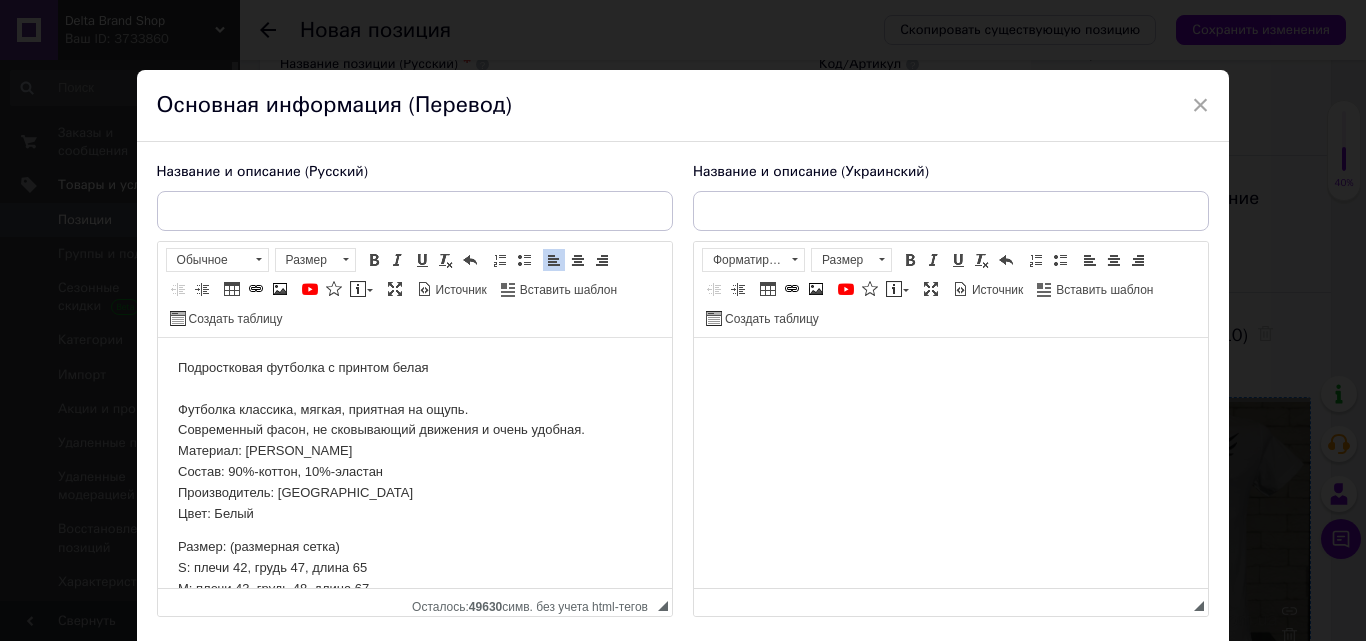 scroll, scrollTop: 42, scrollLeft: 0, axis: vertical 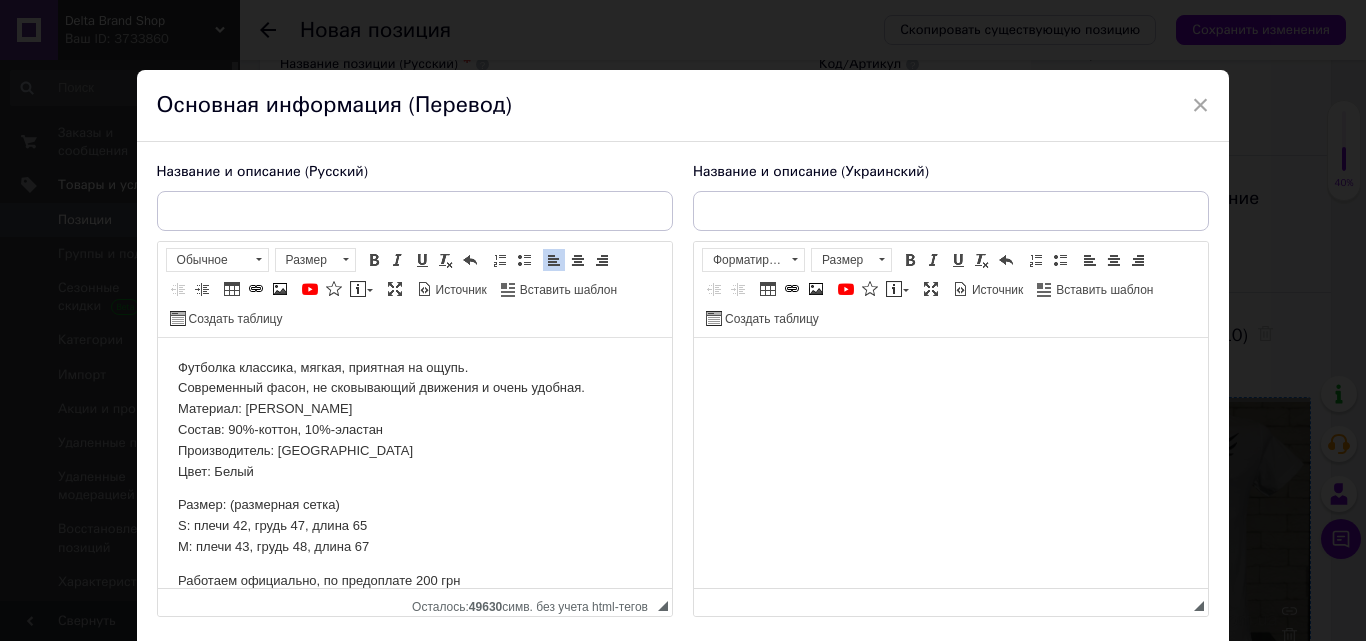 click at bounding box center (950, 368) 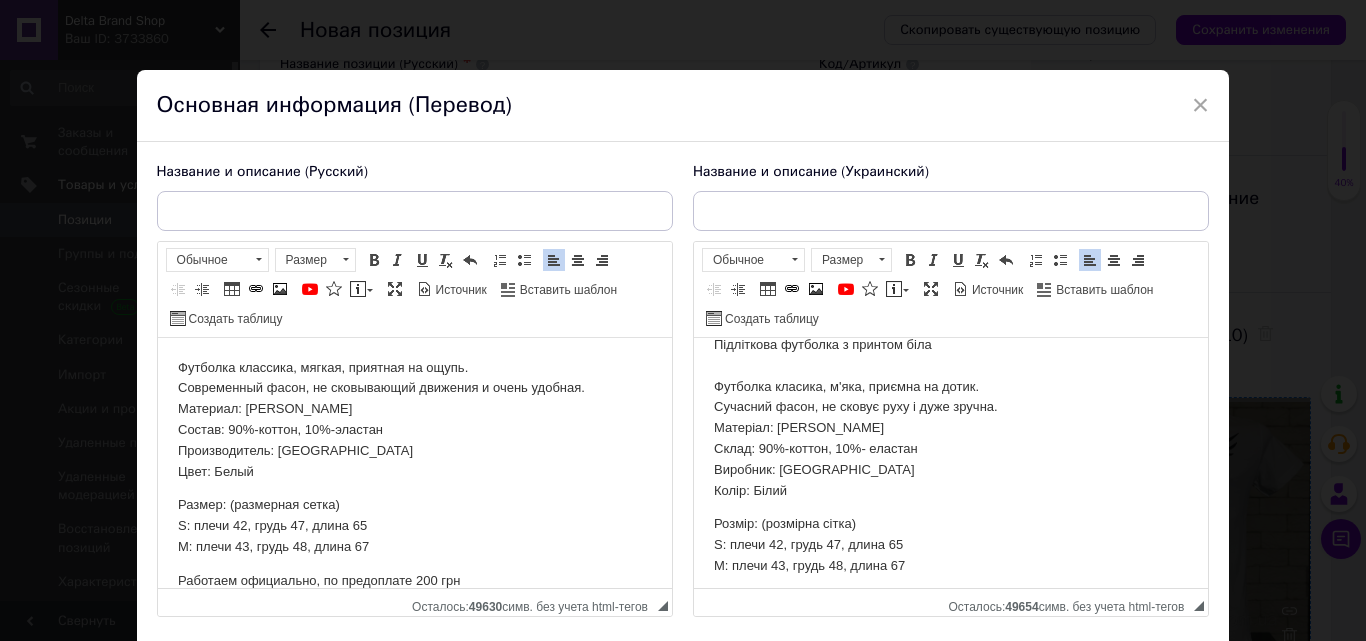 scroll, scrollTop: 0, scrollLeft: 0, axis: both 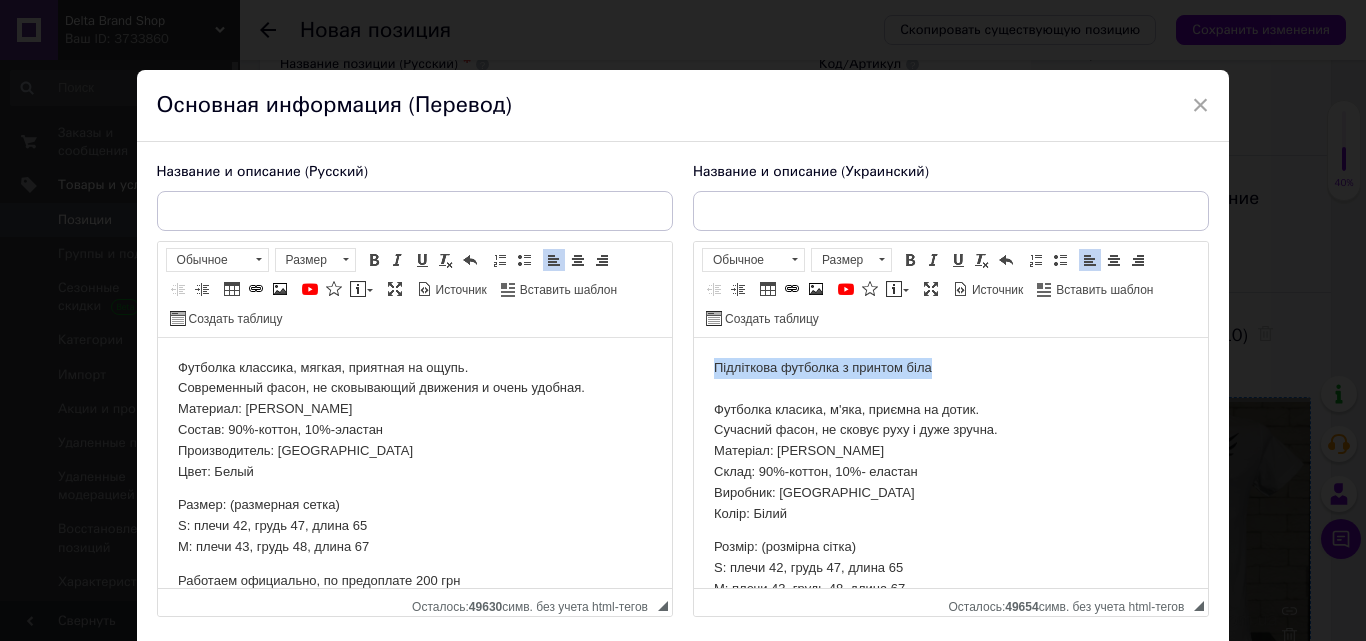 drag, startPoint x: 956, startPoint y: 367, endPoint x: 696, endPoint y: 367, distance: 260 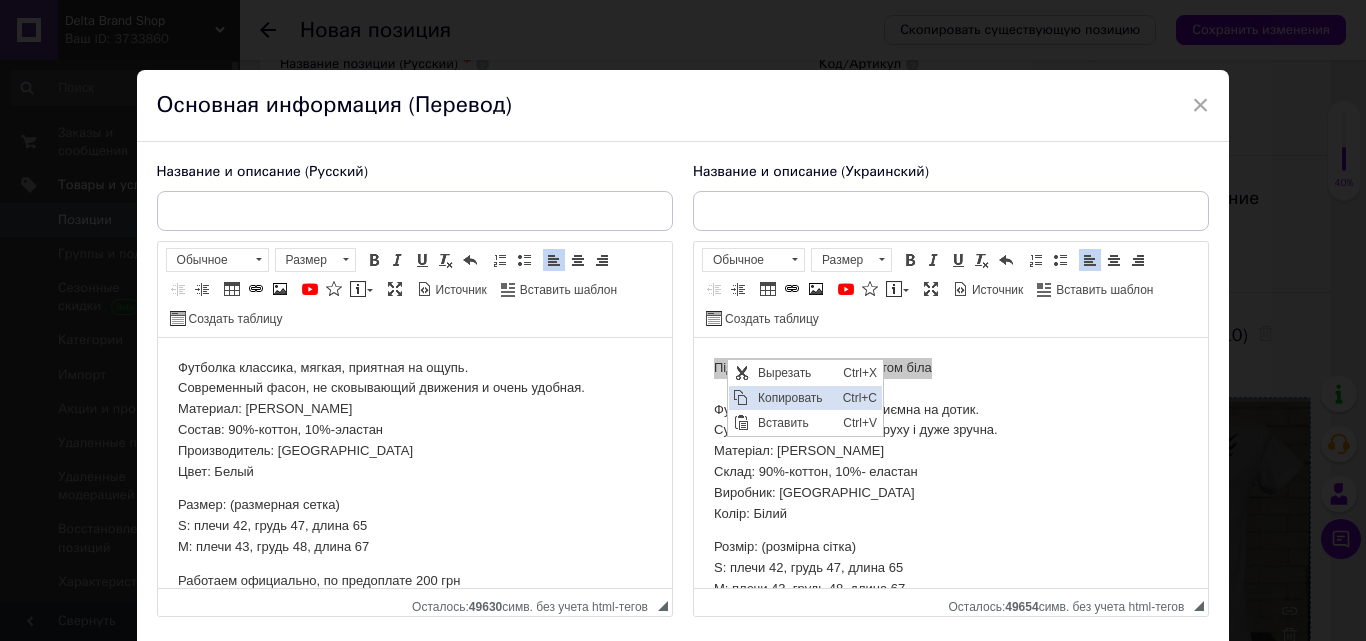 scroll, scrollTop: 0, scrollLeft: 0, axis: both 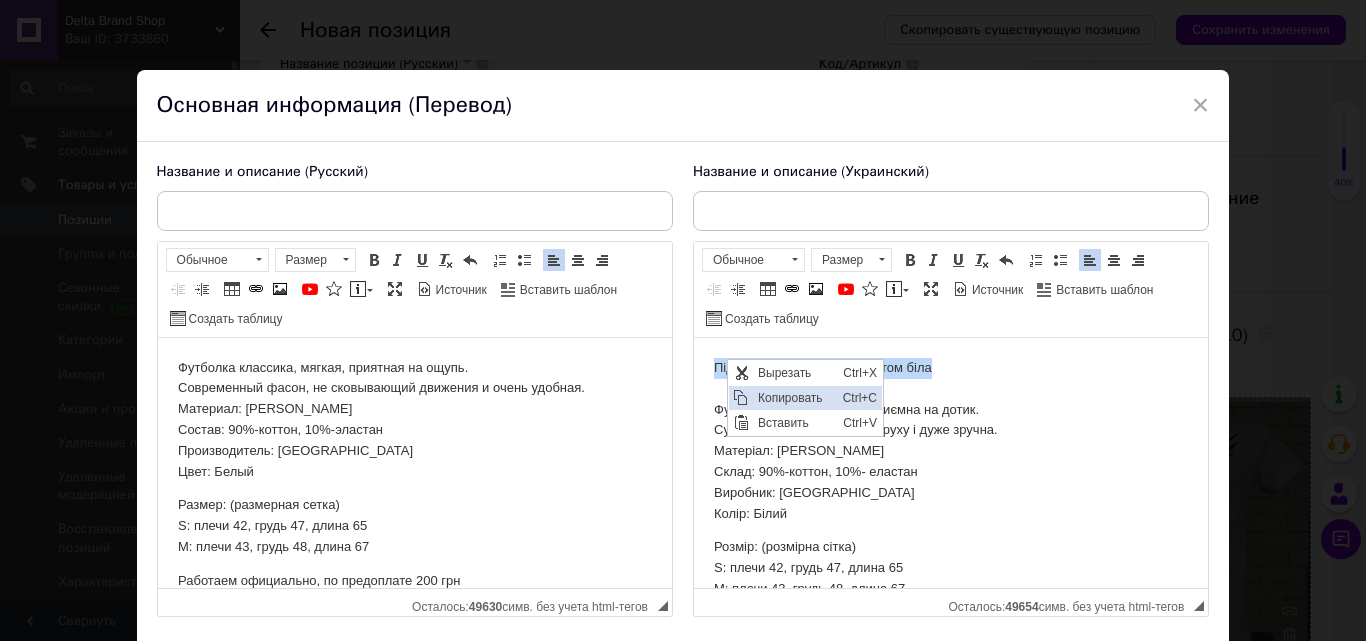 copy on "Підліткова футболка з принтом бiла" 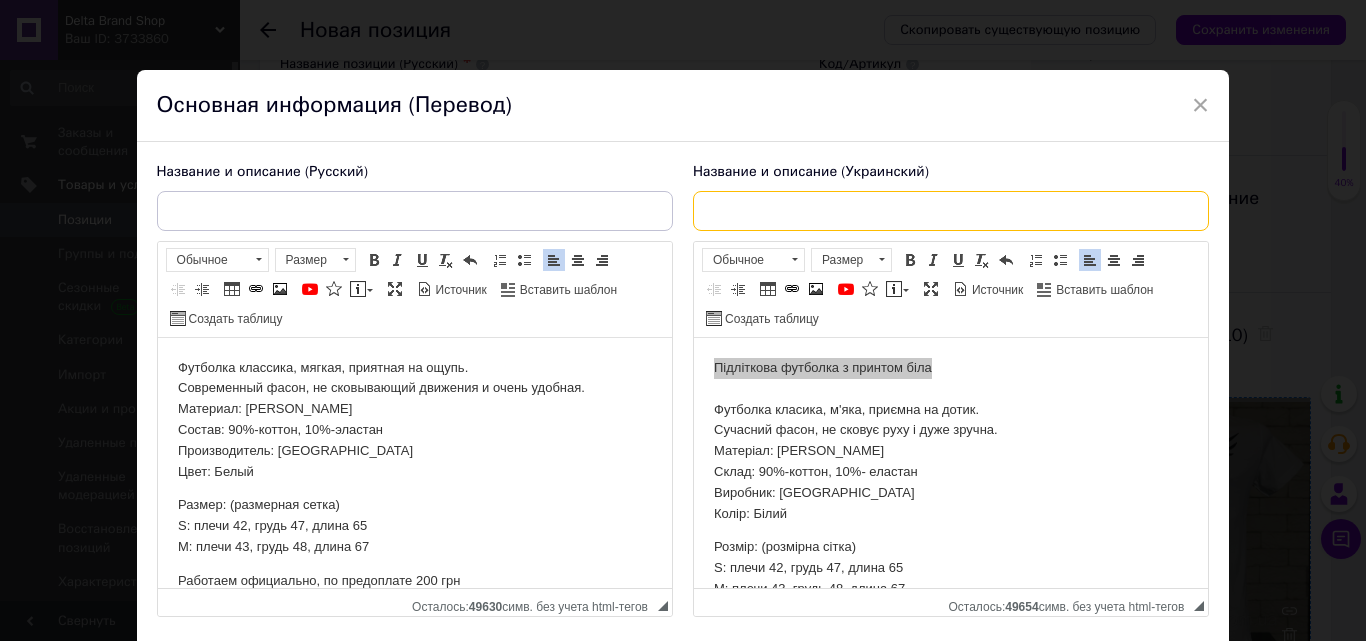 click at bounding box center (951, 211) 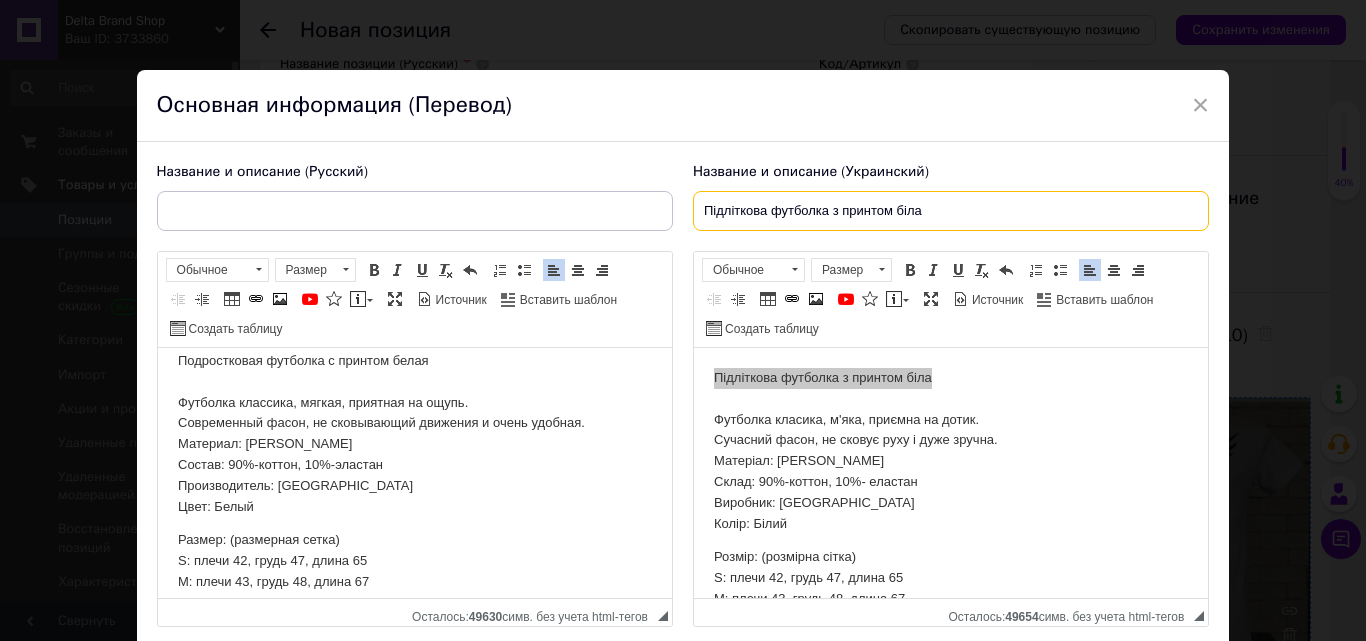 scroll, scrollTop: 0, scrollLeft: 0, axis: both 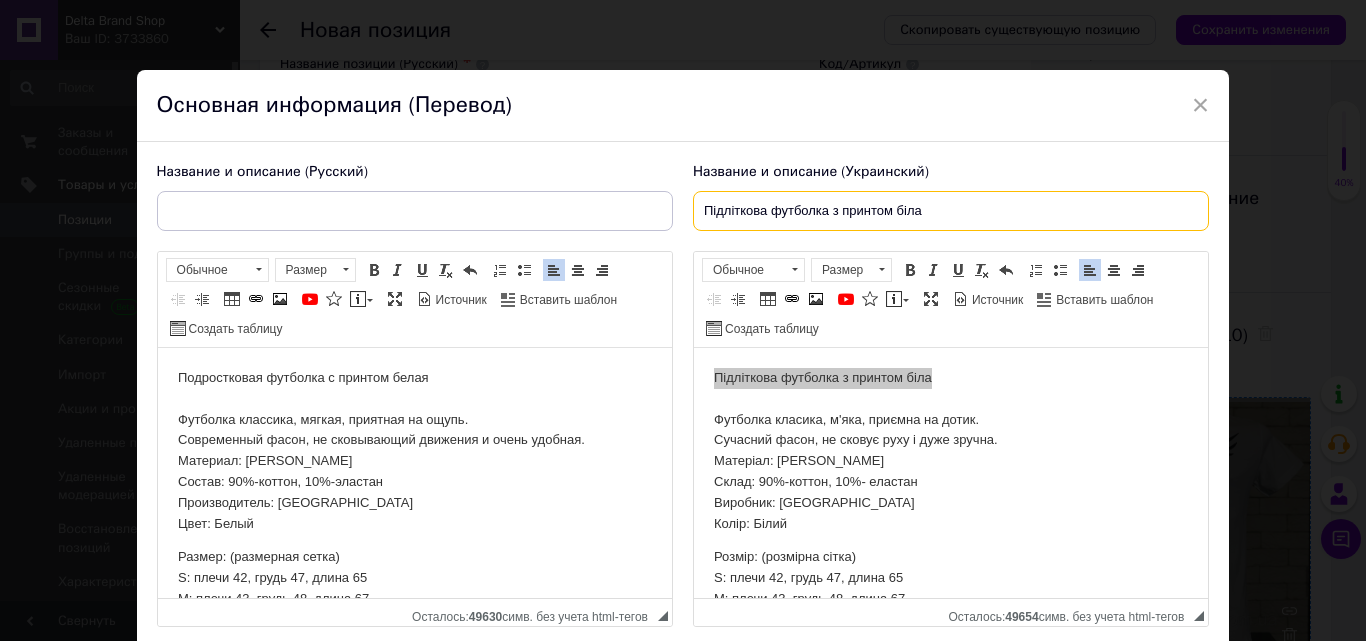 type on "Підліткова футболка з принтом бiла" 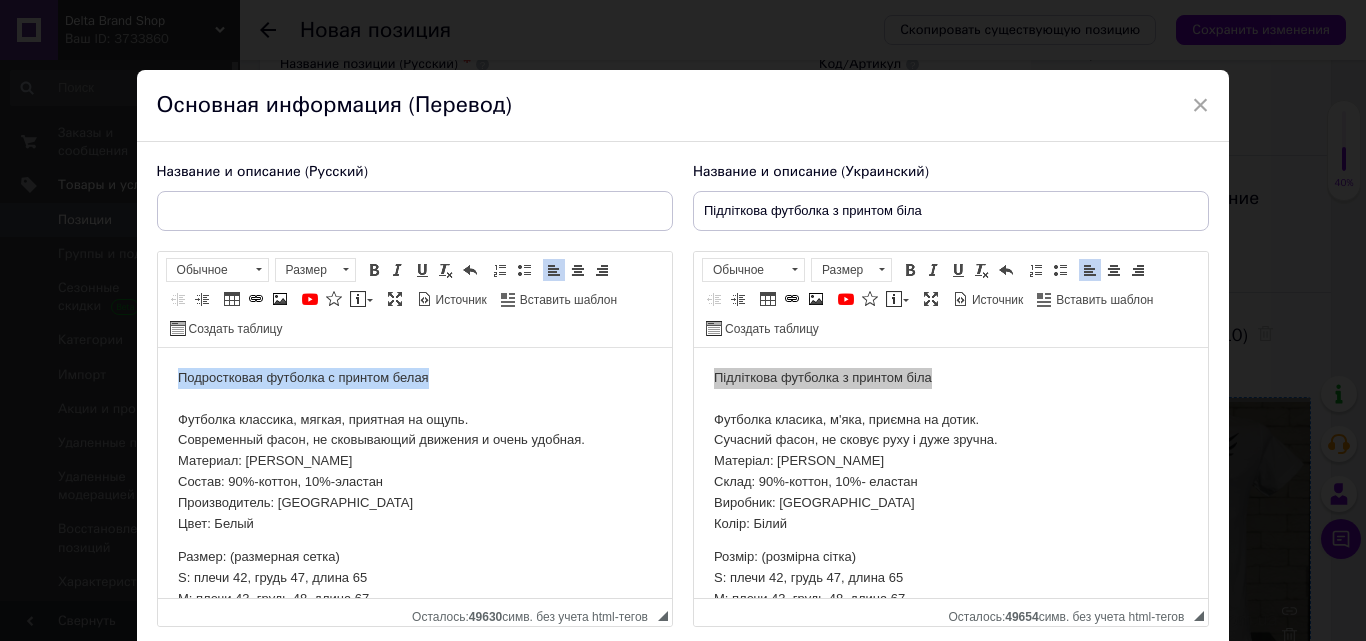 drag, startPoint x: 442, startPoint y: 378, endPoint x: 157, endPoint y: 370, distance: 285.11224 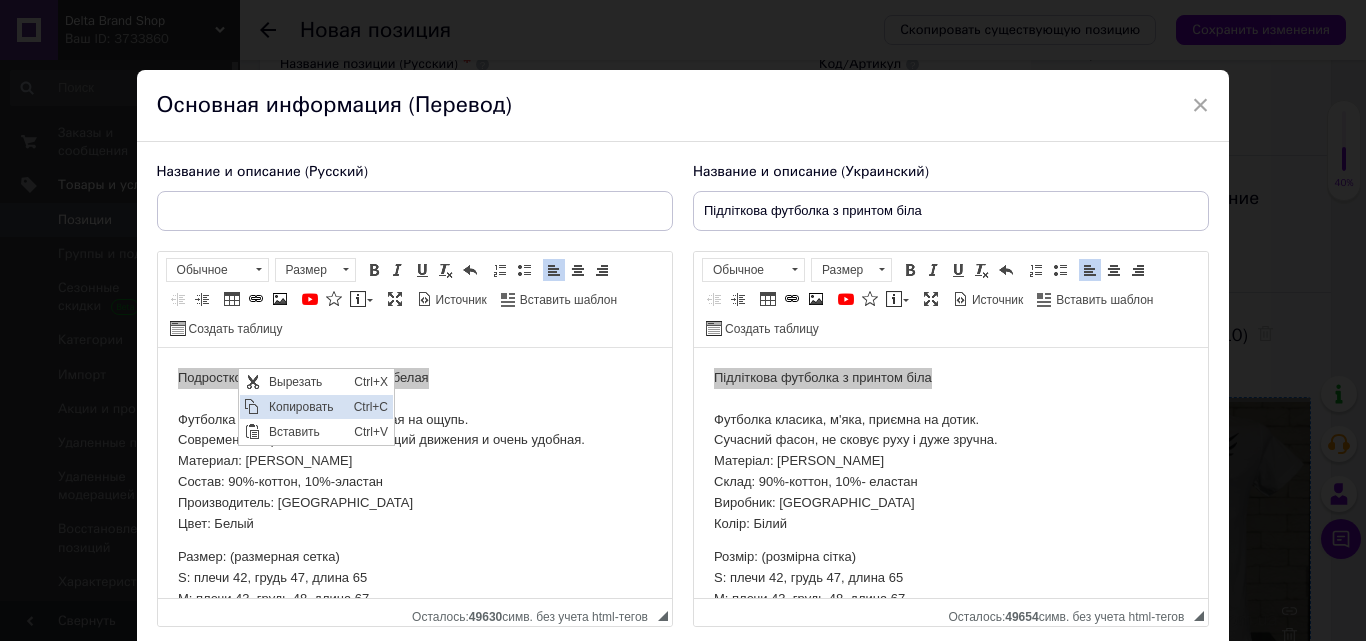 drag, startPoint x: 292, startPoint y: 408, endPoint x: 357, endPoint y: 390, distance: 67.44627 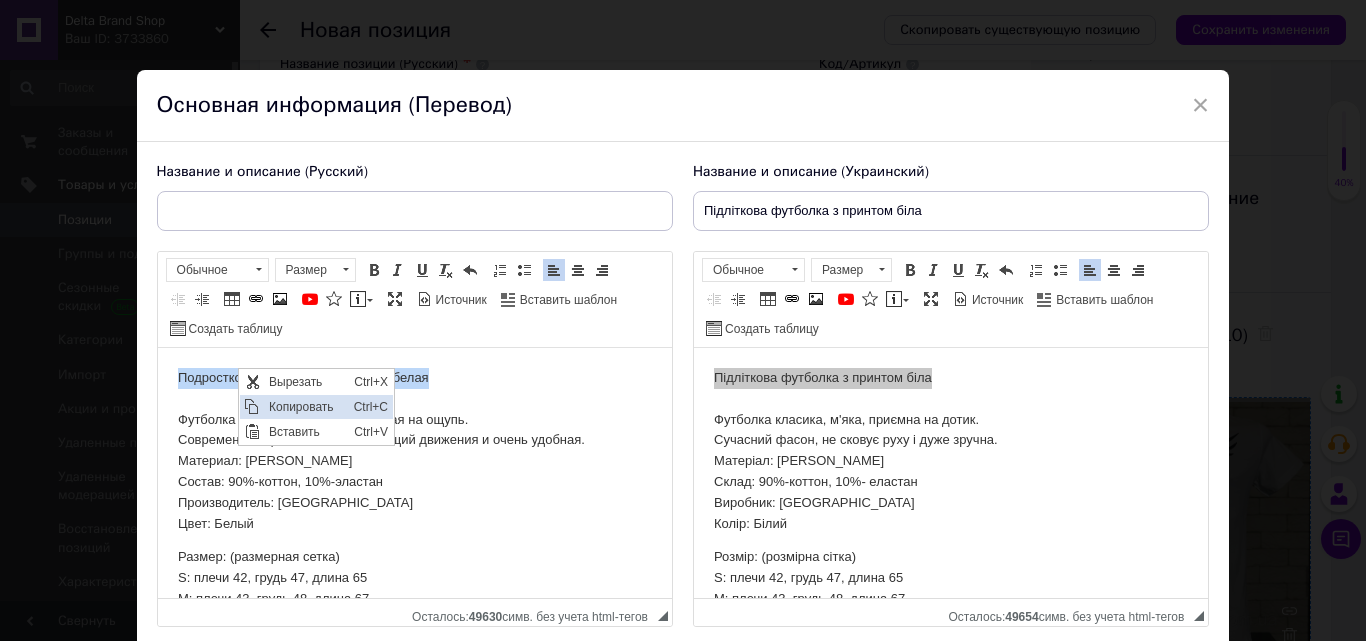 copy on "Подростковая футболка с принтом белая" 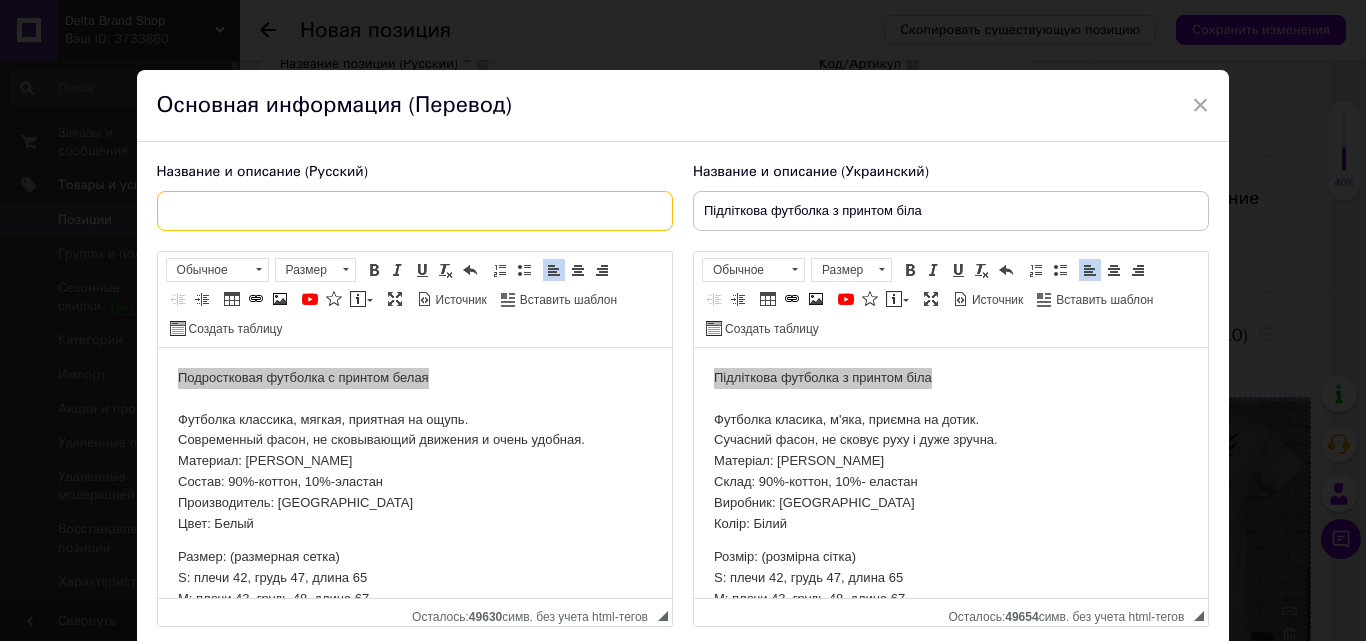 click at bounding box center (415, 211) 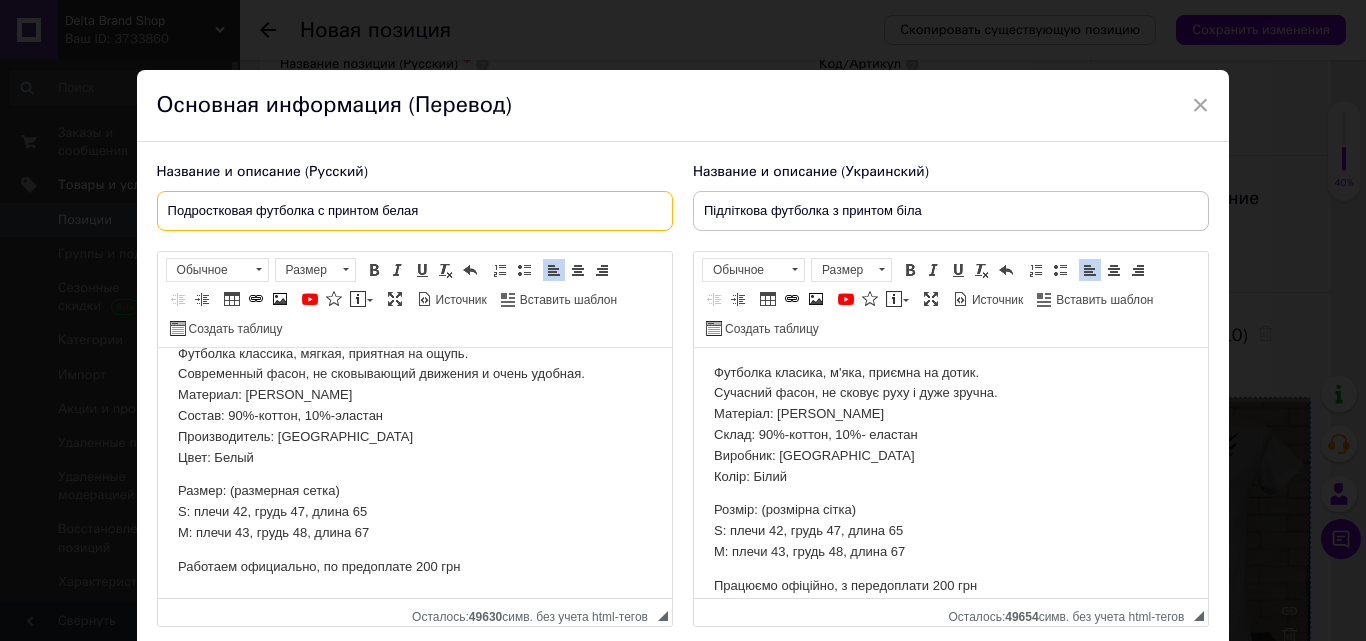 scroll, scrollTop: 66, scrollLeft: 0, axis: vertical 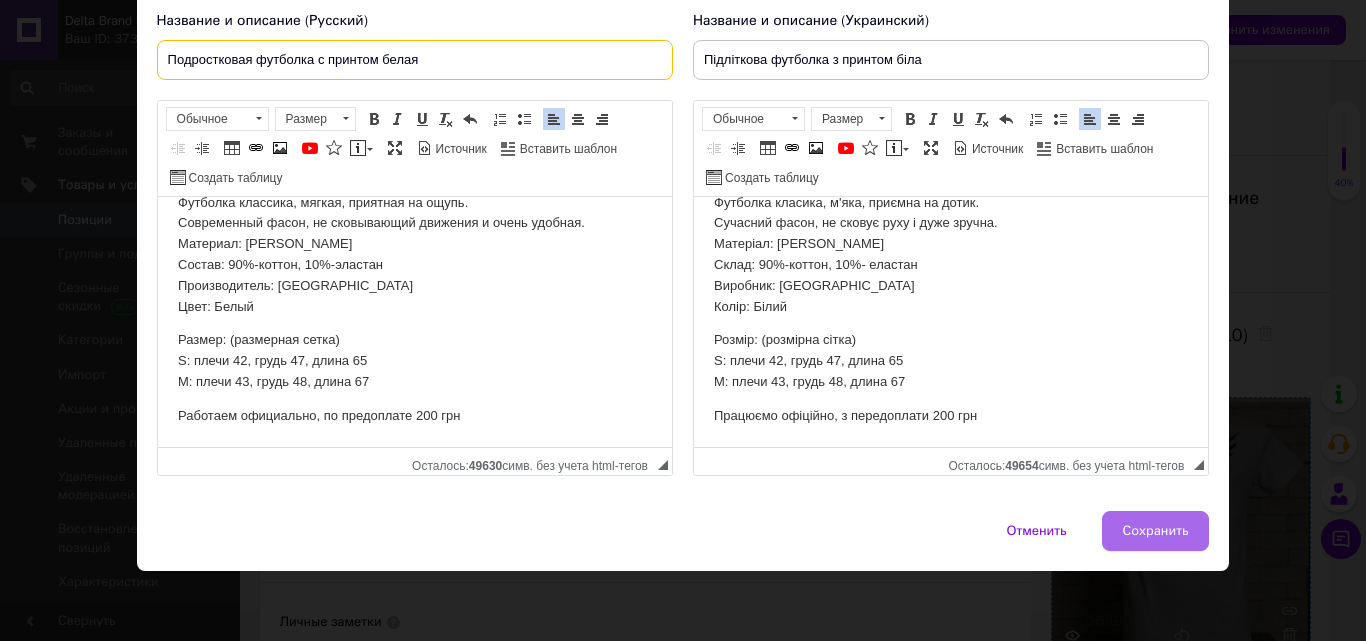 type on "Подростковая футболка с принтом белая" 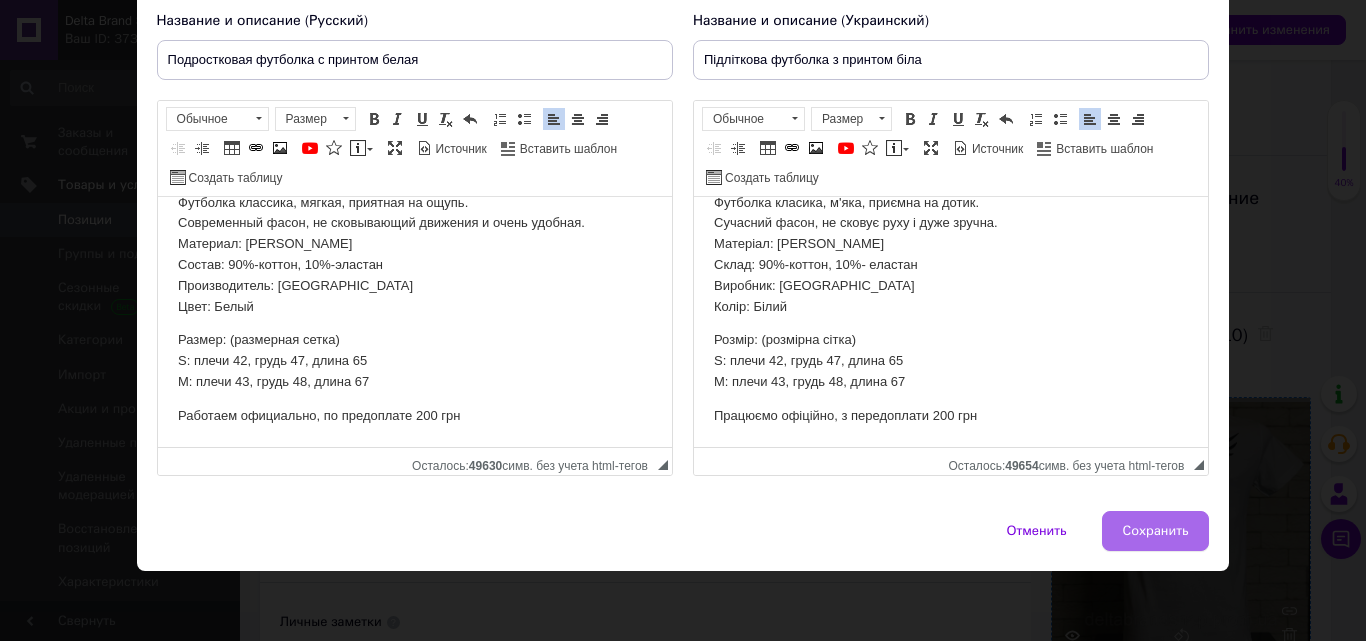 click on "Сохранить" at bounding box center (1156, 531) 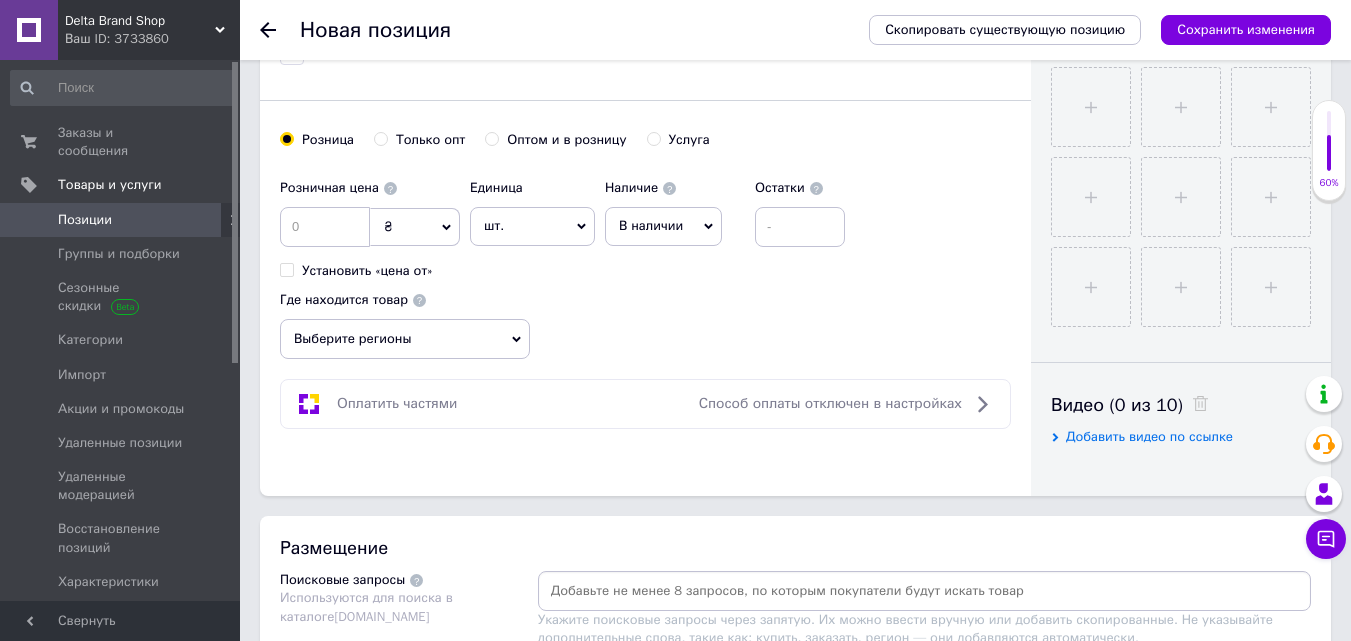 scroll, scrollTop: 600, scrollLeft: 0, axis: vertical 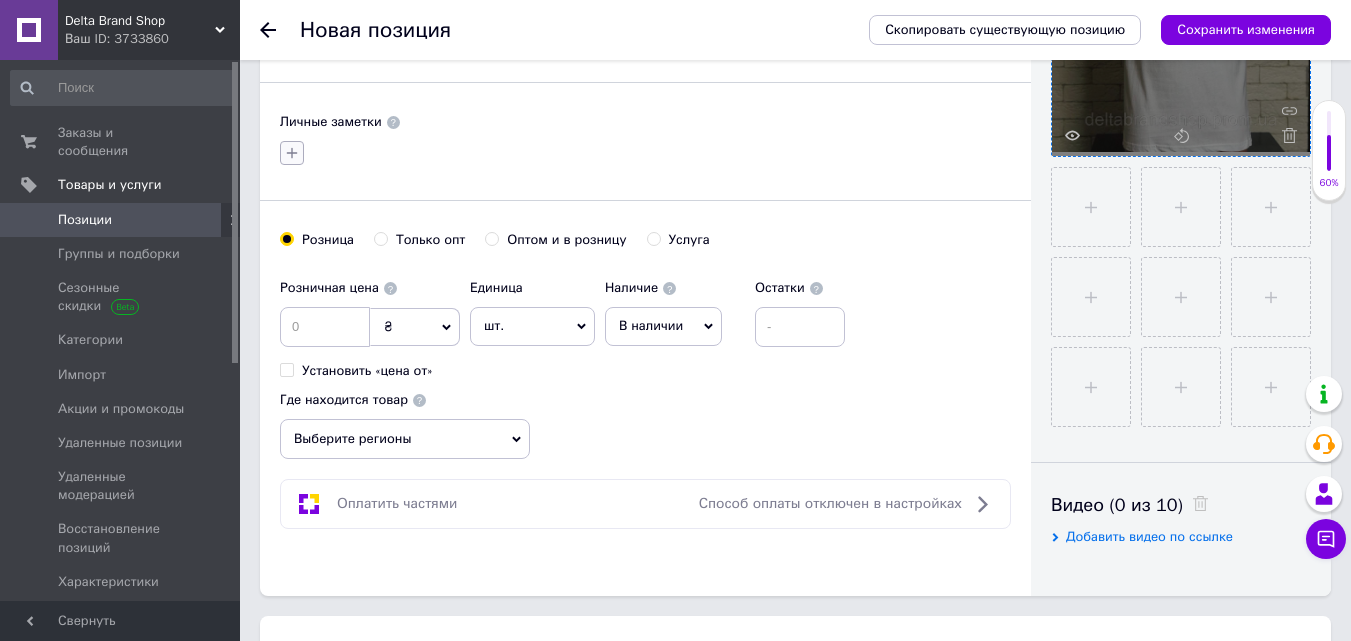 click 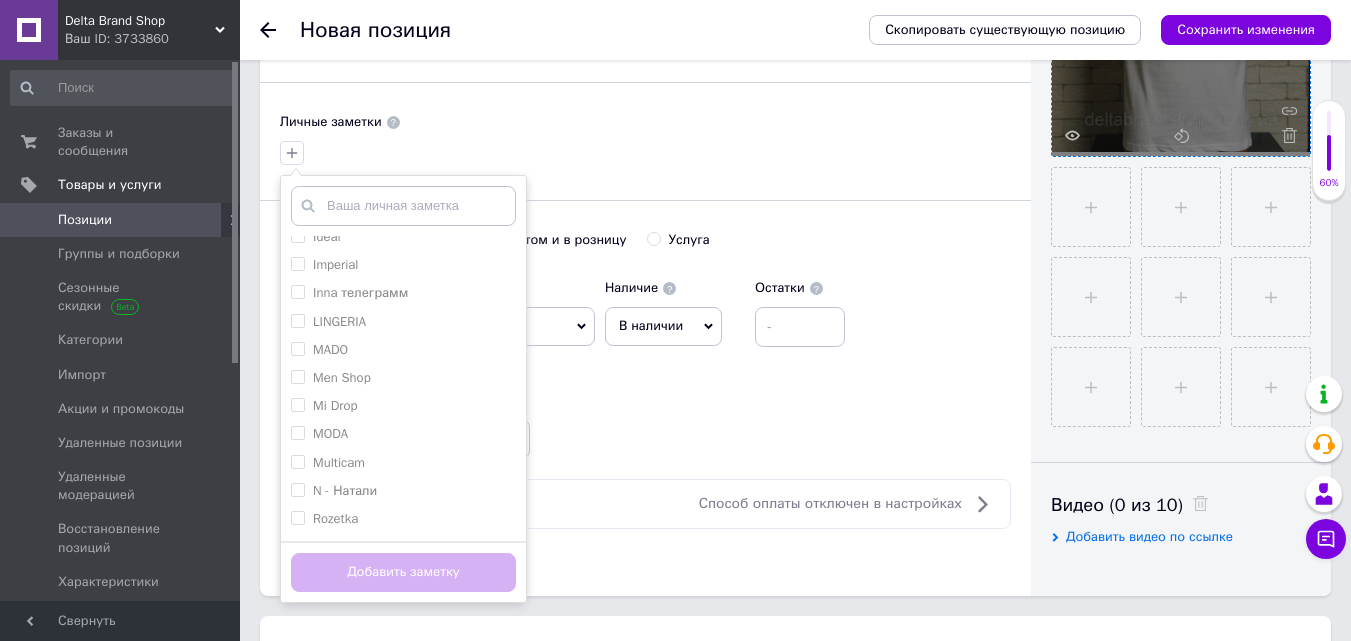 scroll, scrollTop: 600, scrollLeft: 0, axis: vertical 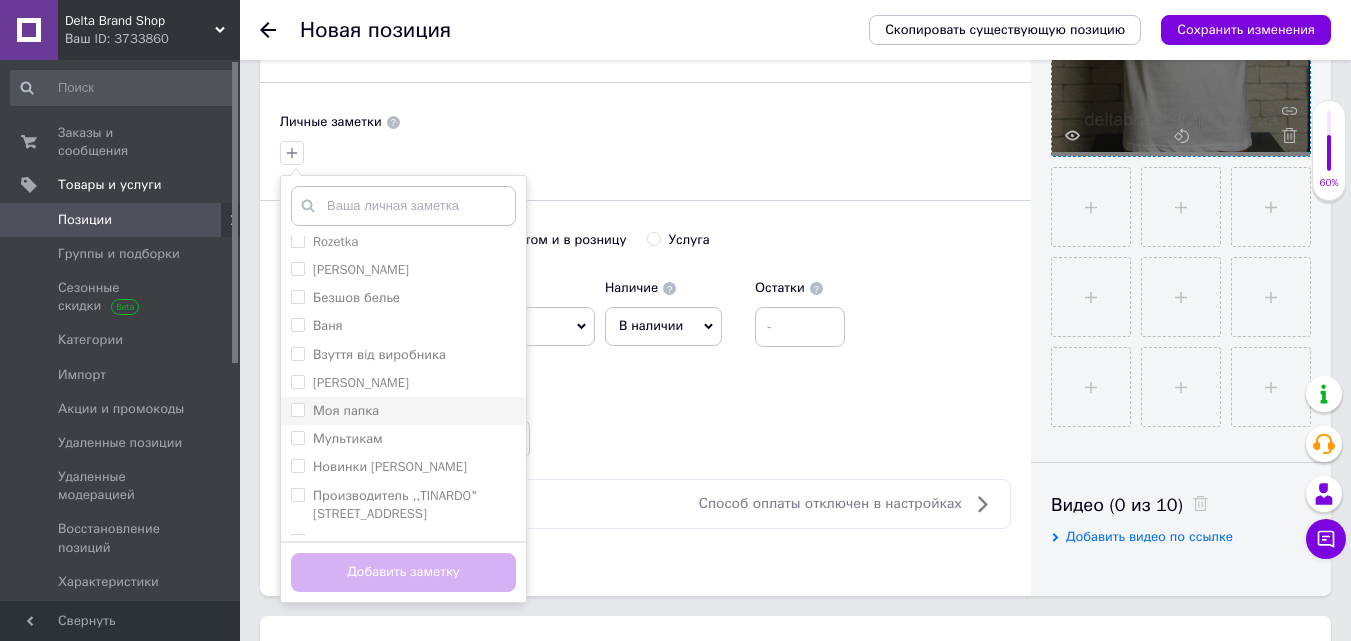 click on "Моя папка" at bounding box center (346, 410) 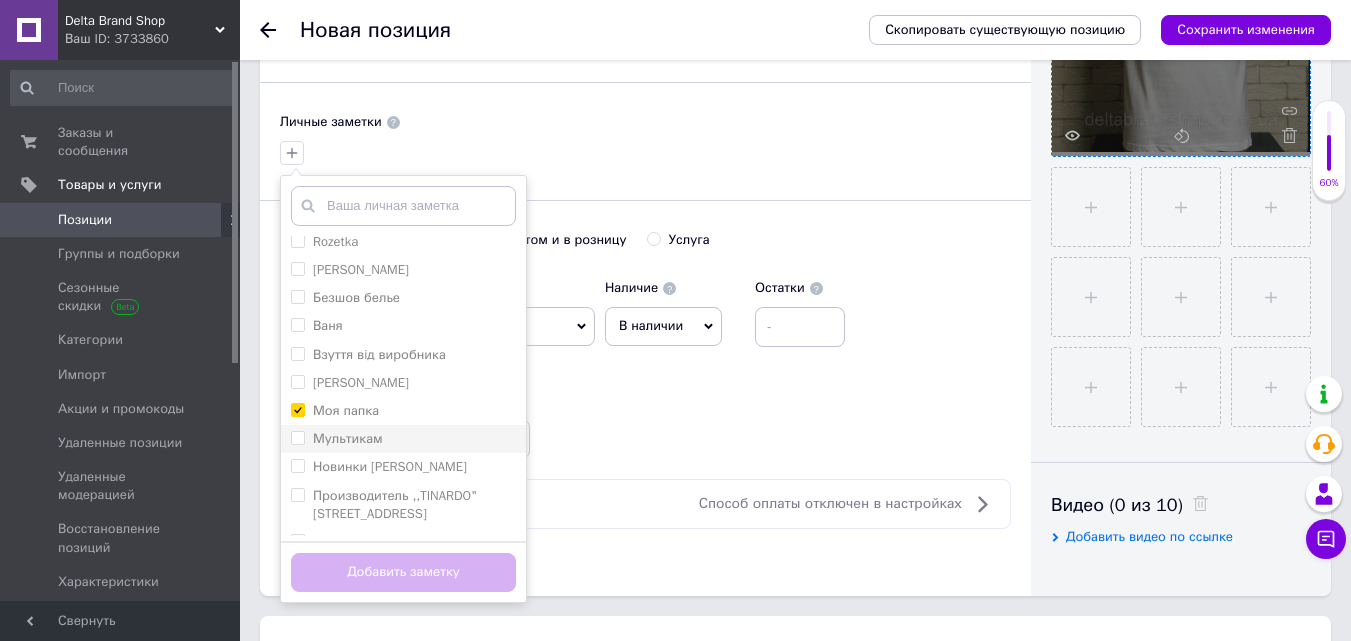 checkbox on "true" 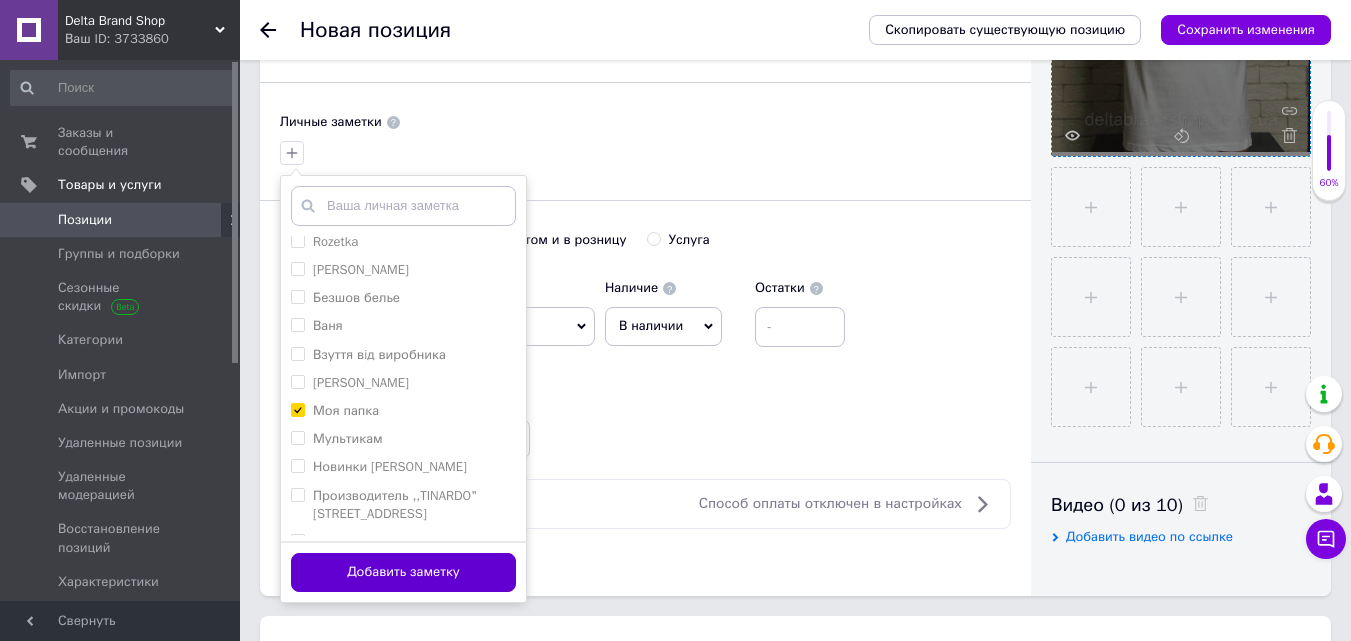 click on "Добавить заметку" at bounding box center (403, 572) 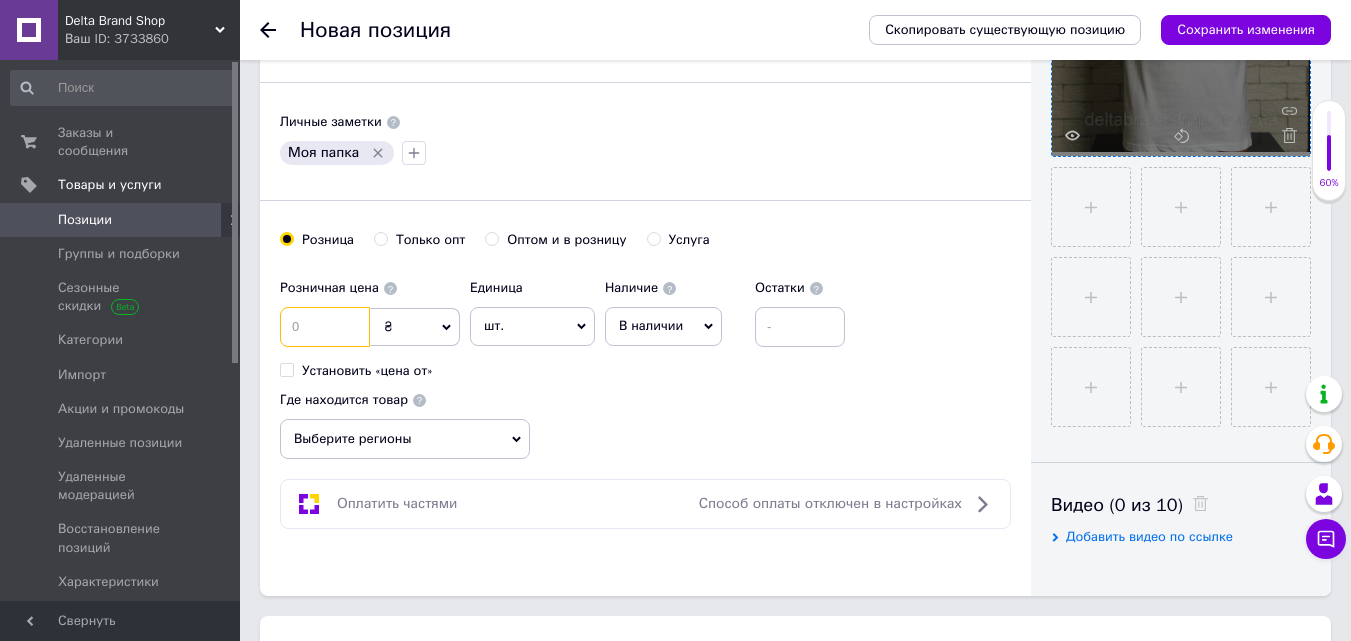 click at bounding box center (325, 327) 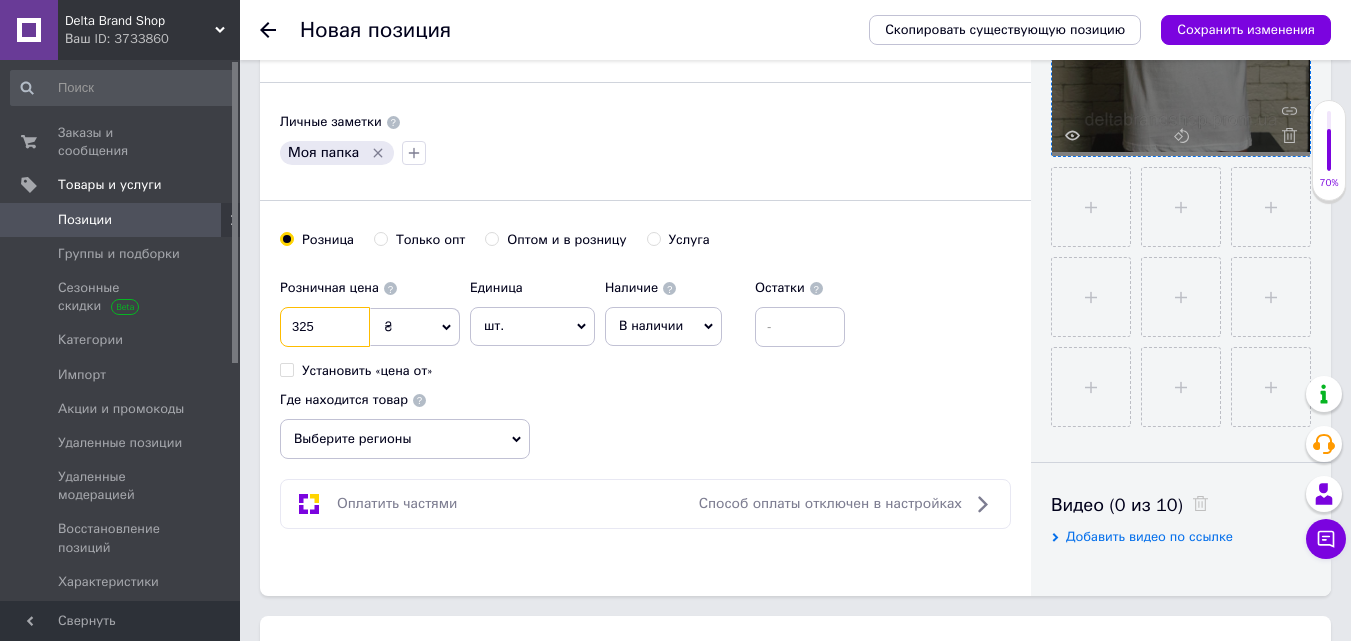 type on "325" 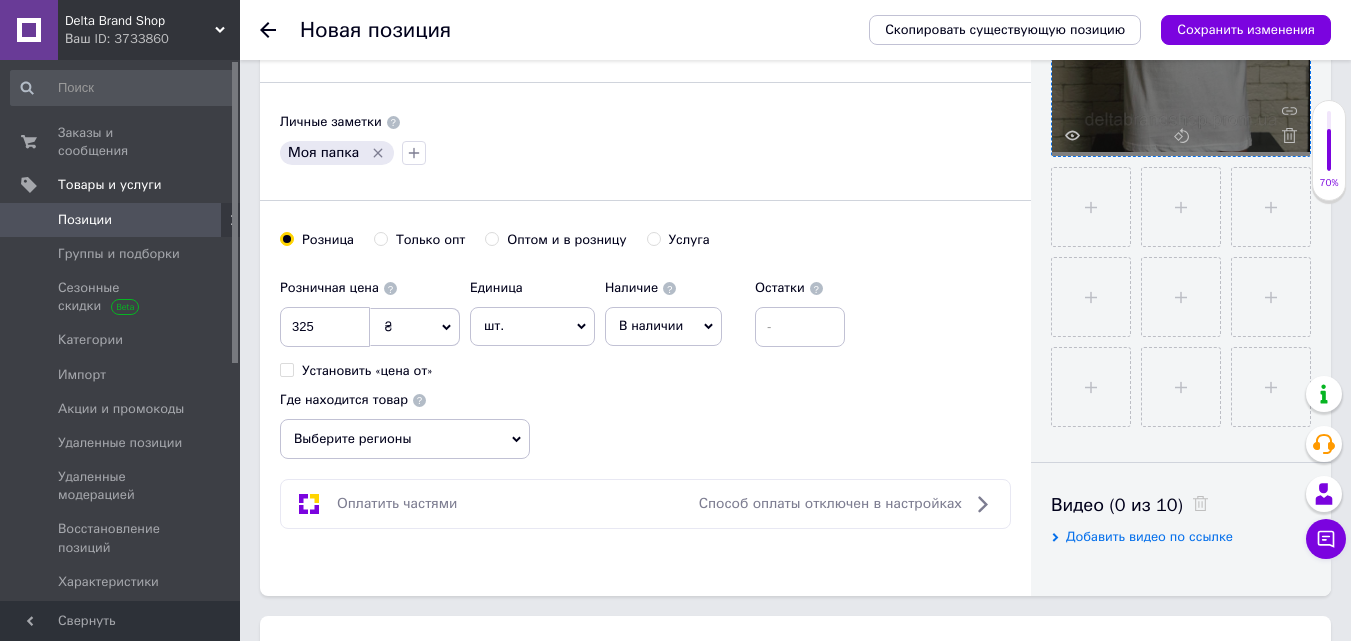 click on "Выберите регионы" at bounding box center (405, 439) 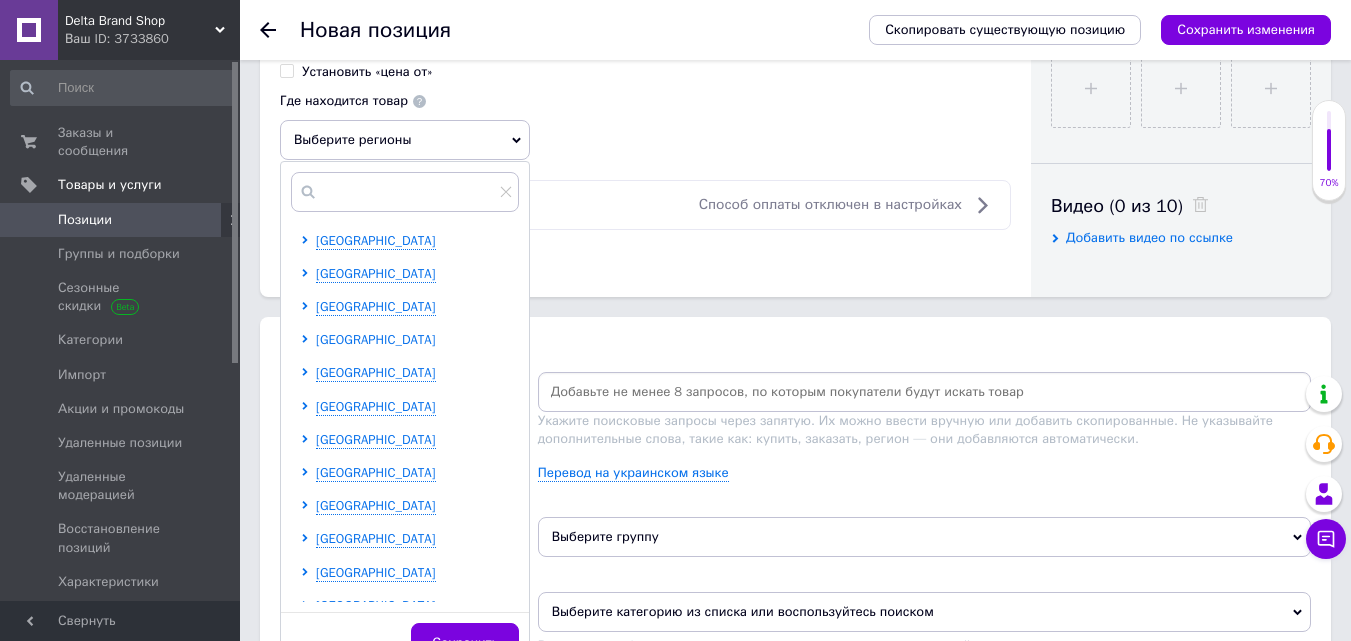 scroll, scrollTop: 900, scrollLeft: 0, axis: vertical 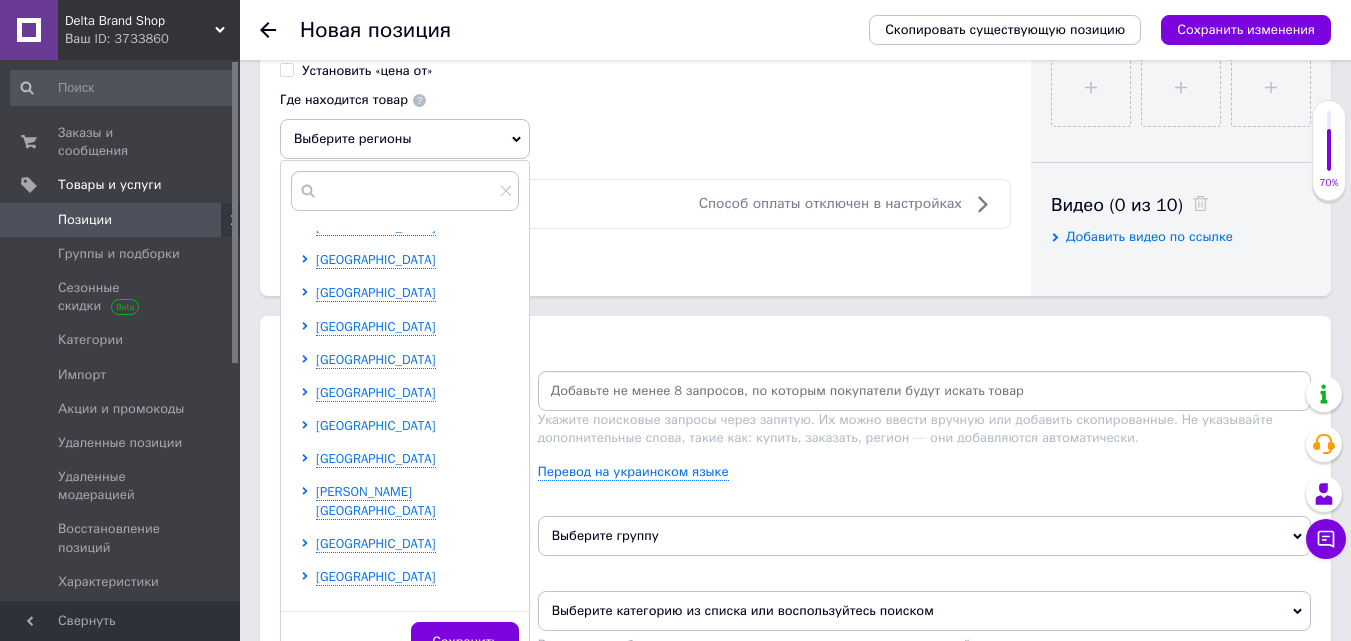 click on "[GEOGRAPHIC_DATA]" at bounding box center (376, 425) 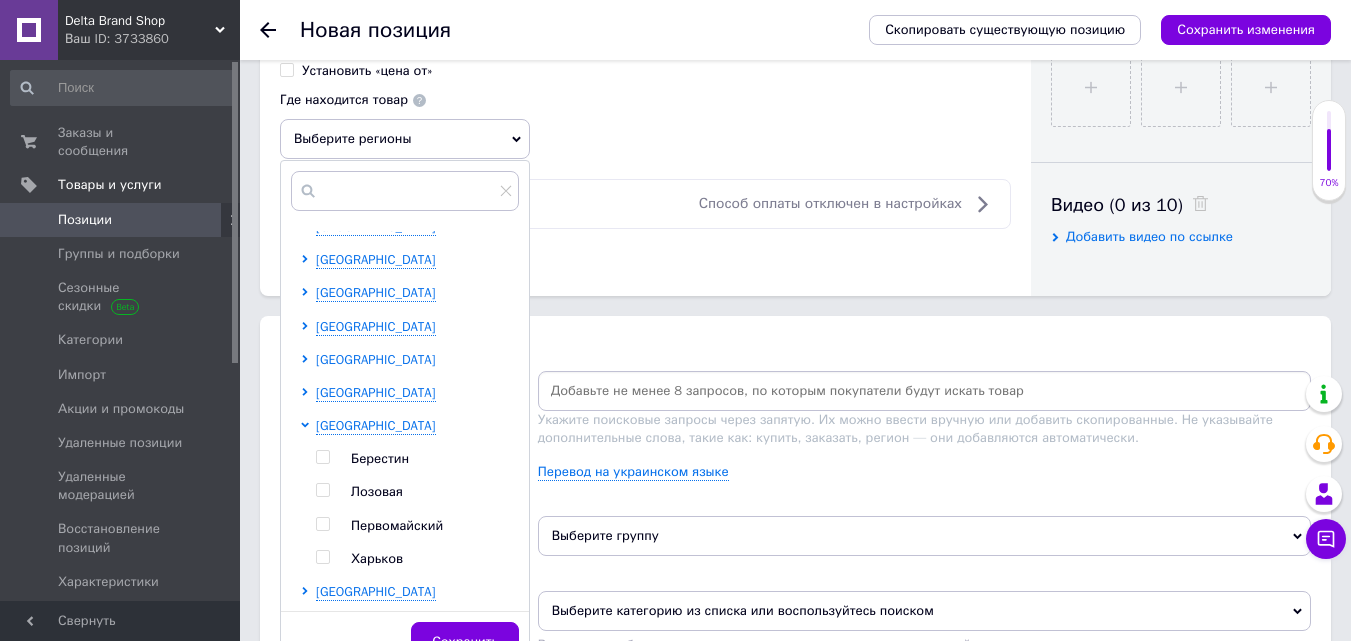 scroll, scrollTop: 511, scrollLeft: 0, axis: vertical 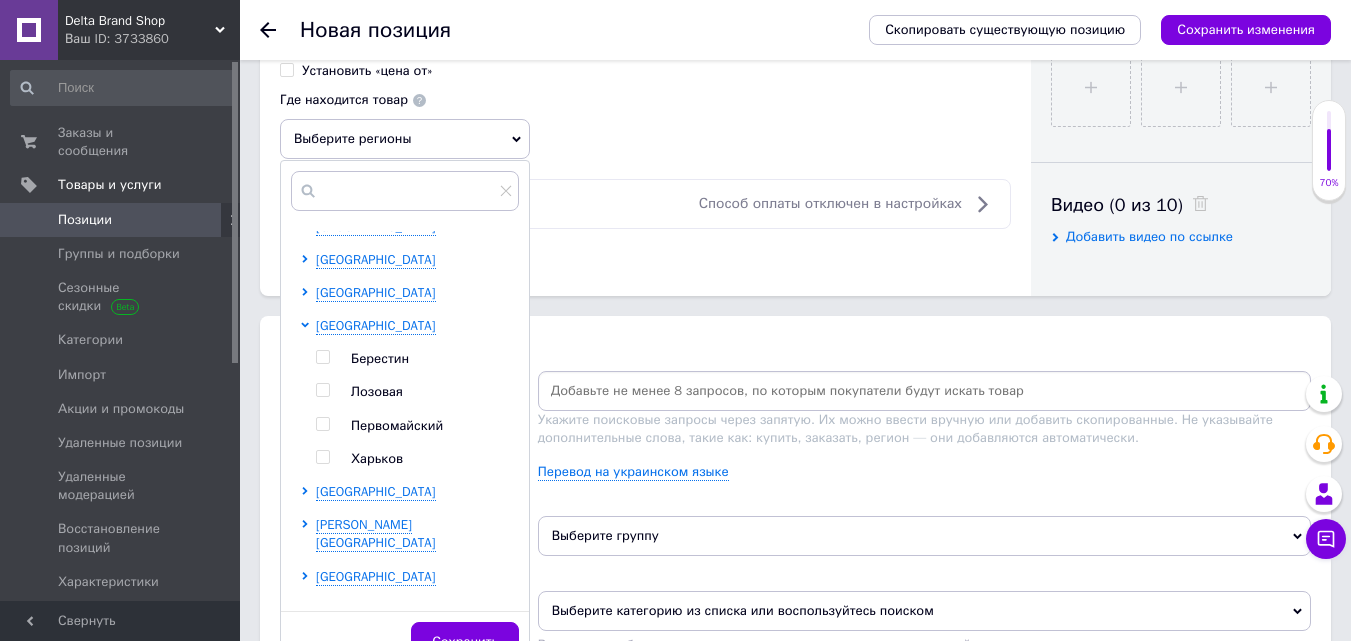click at bounding box center [322, 457] 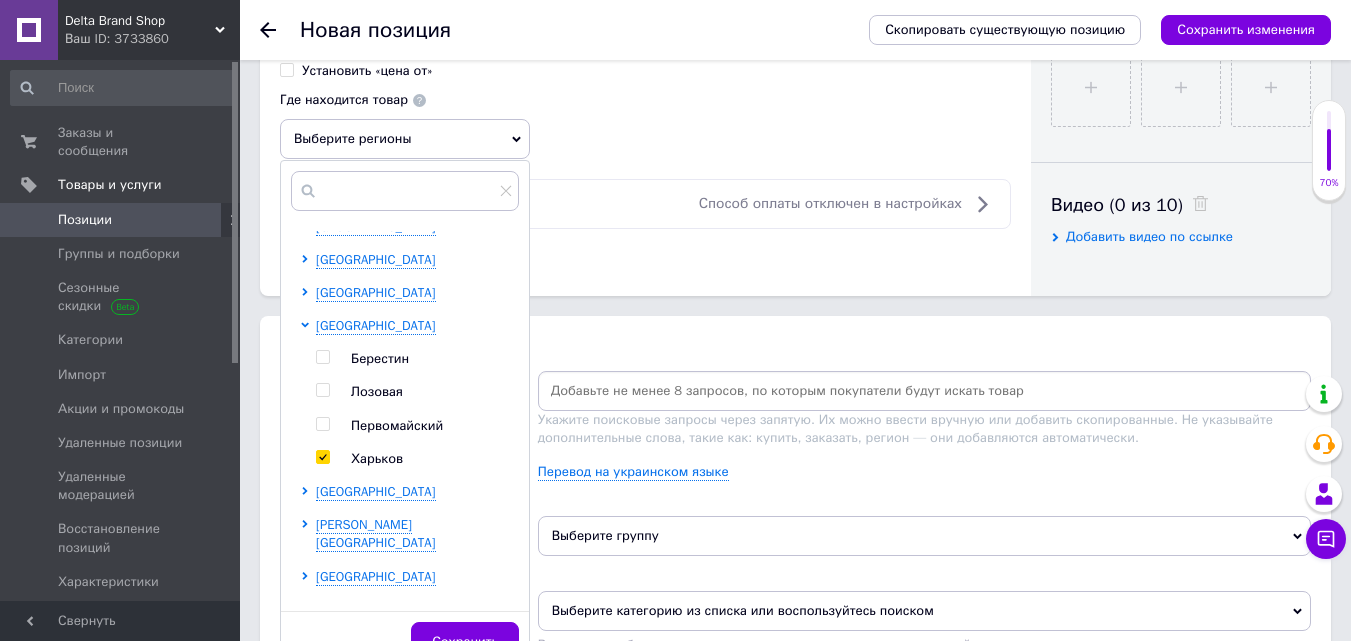 checkbox on "true" 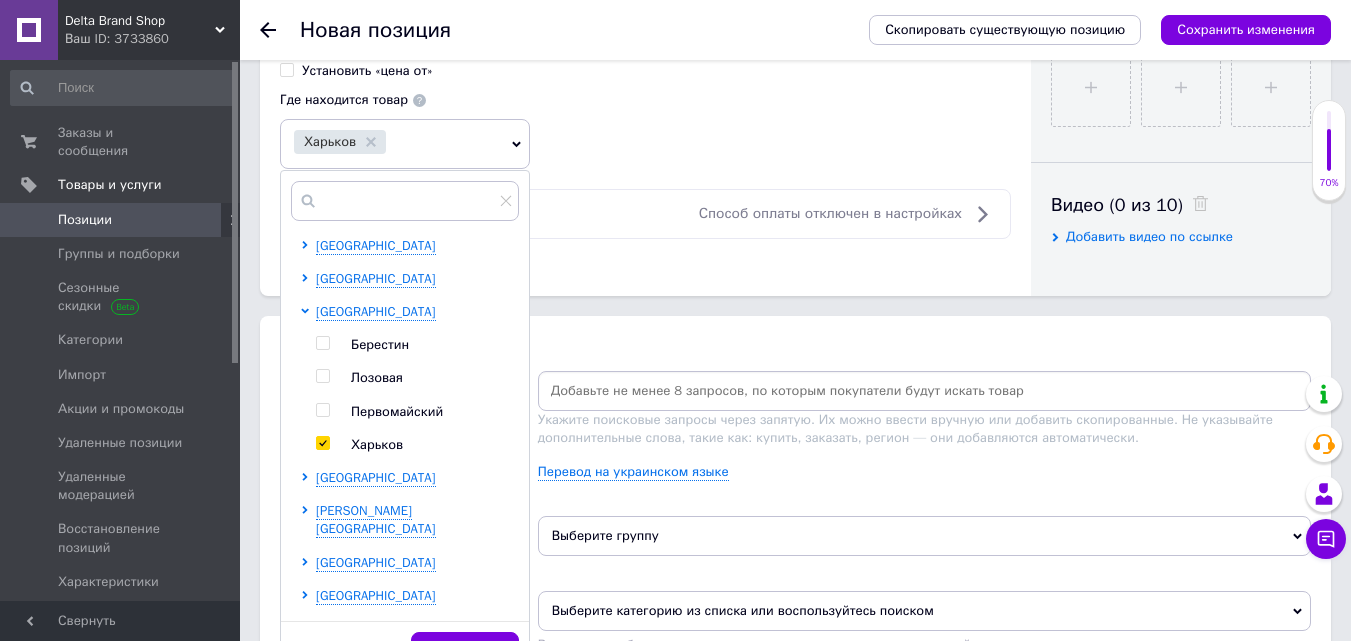 scroll, scrollTop: 544, scrollLeft: 0, axis: vertical 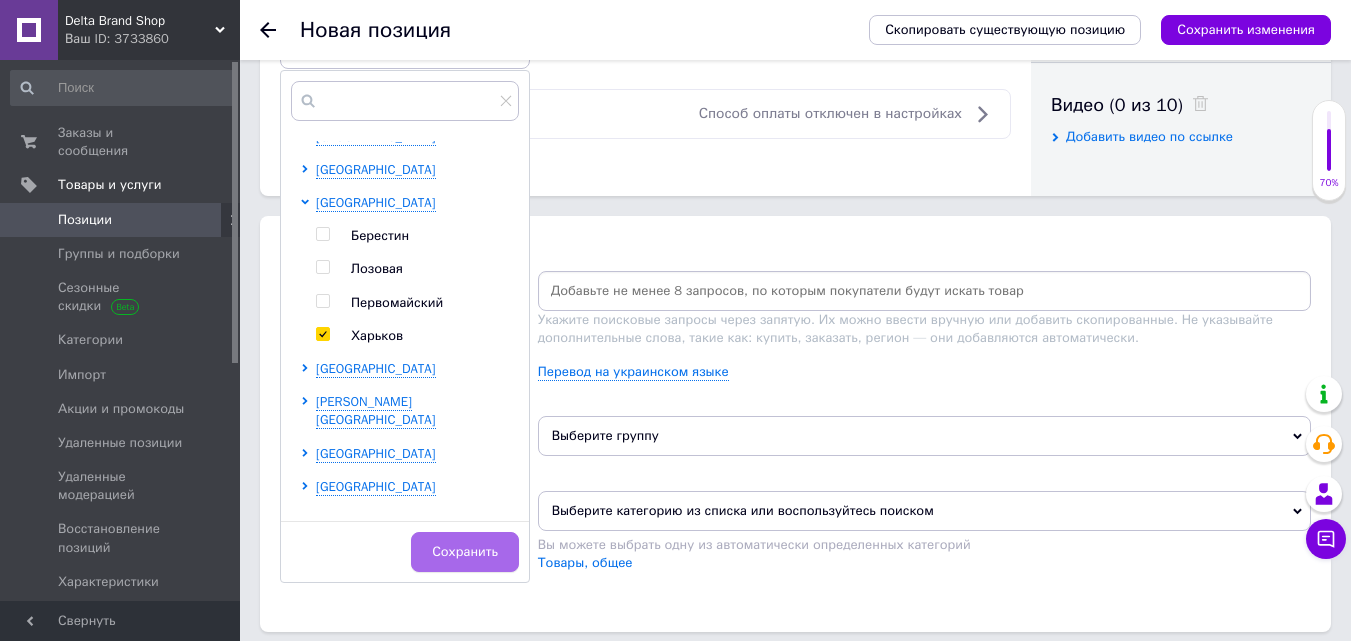 click on "Сохранить" at bounding box center (465, 552) 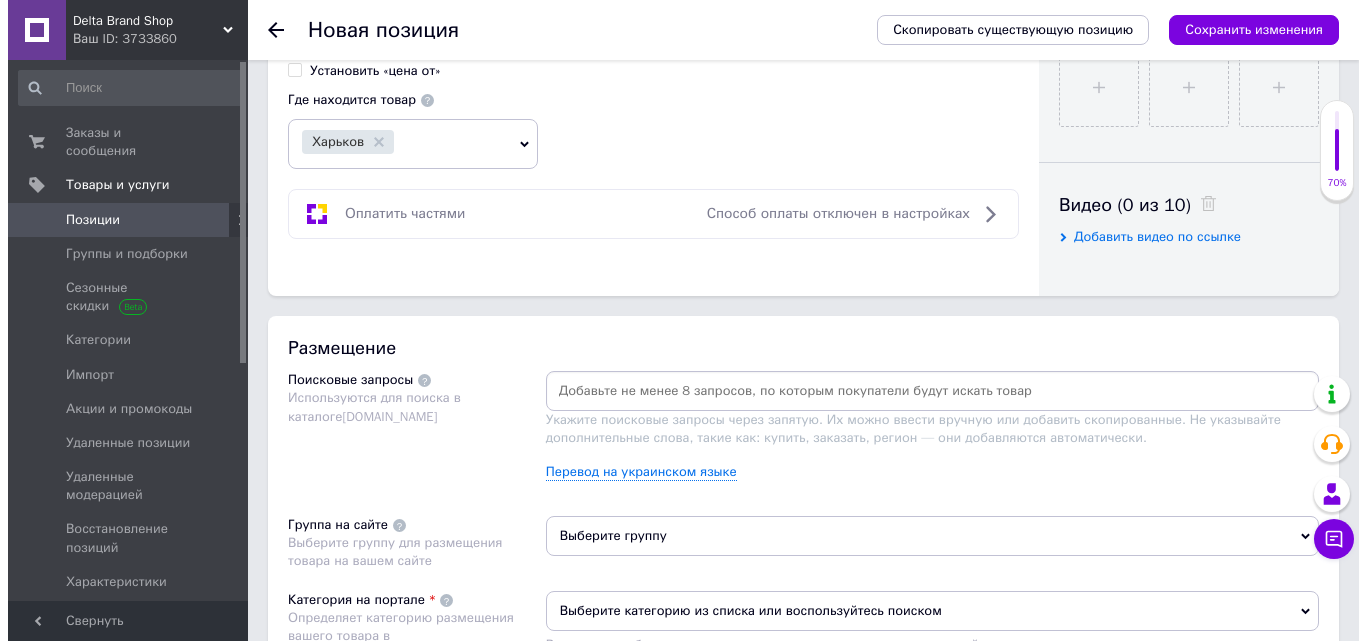scroll, scrollTop: 1000, scrollLeft: 0, axis: vertical 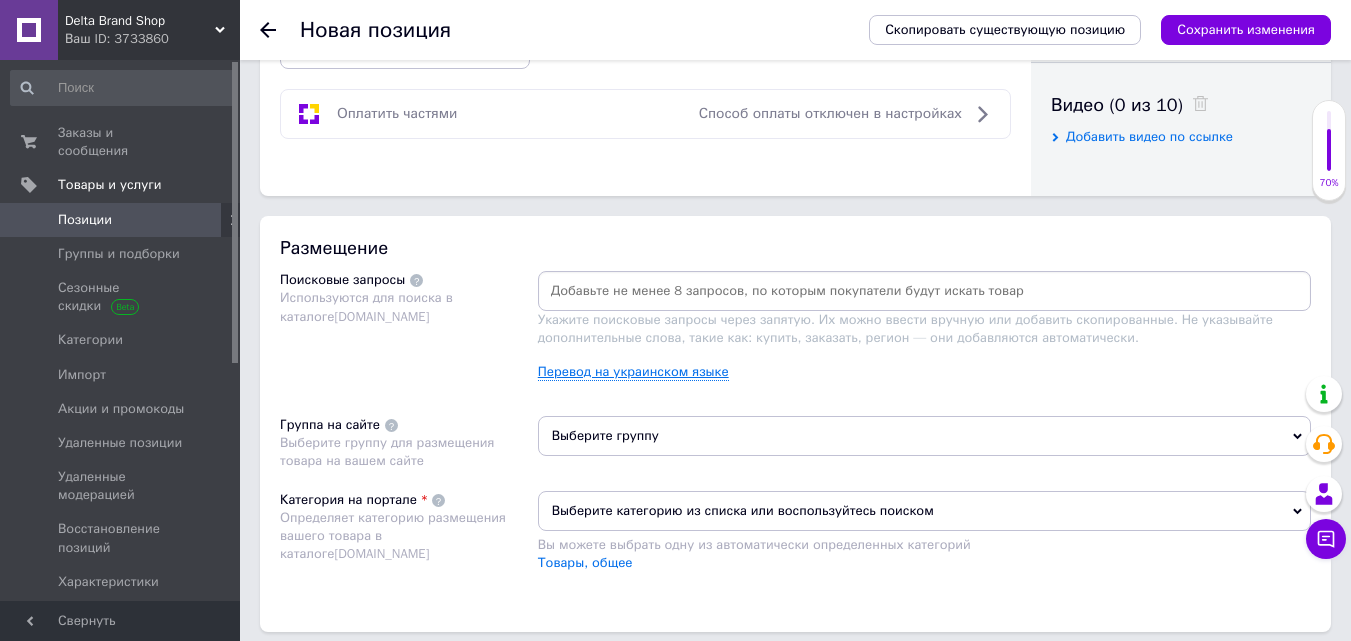 click on "Перевод на украинском языке" at bounding box center [633, 372] 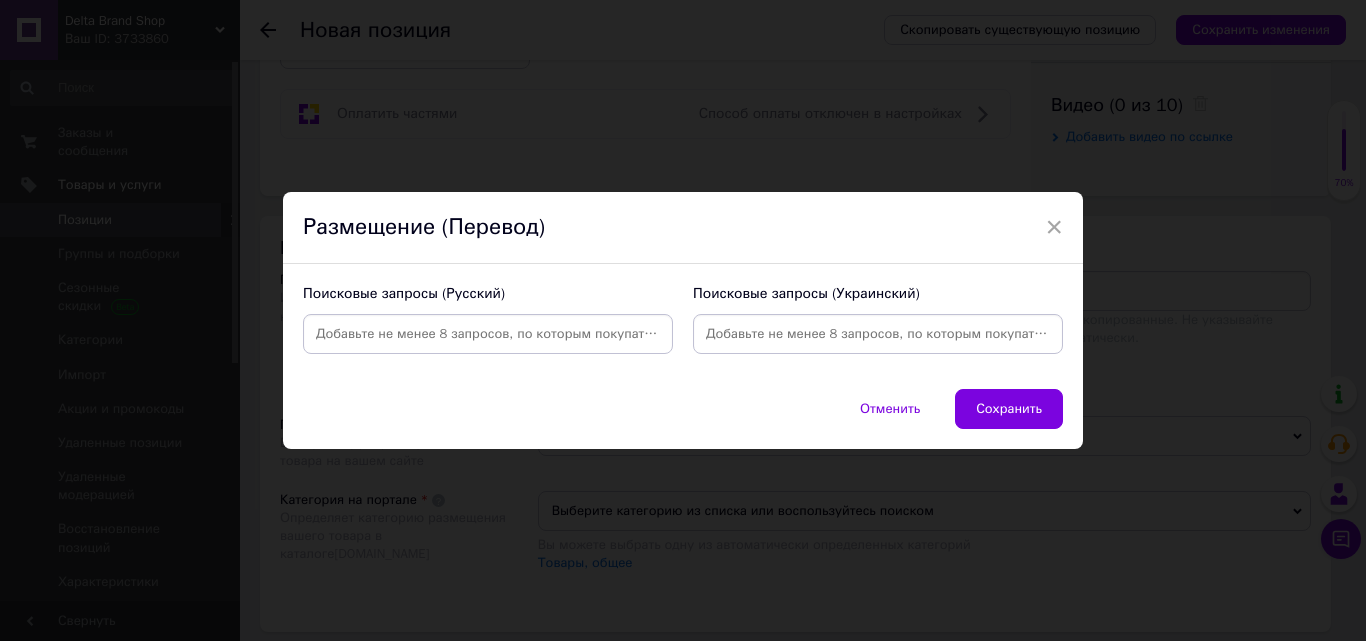 drag, startPoint x: 841, startPoint y: 327, endPoint x: 781, endPoint y: 340, distance: 61.39218 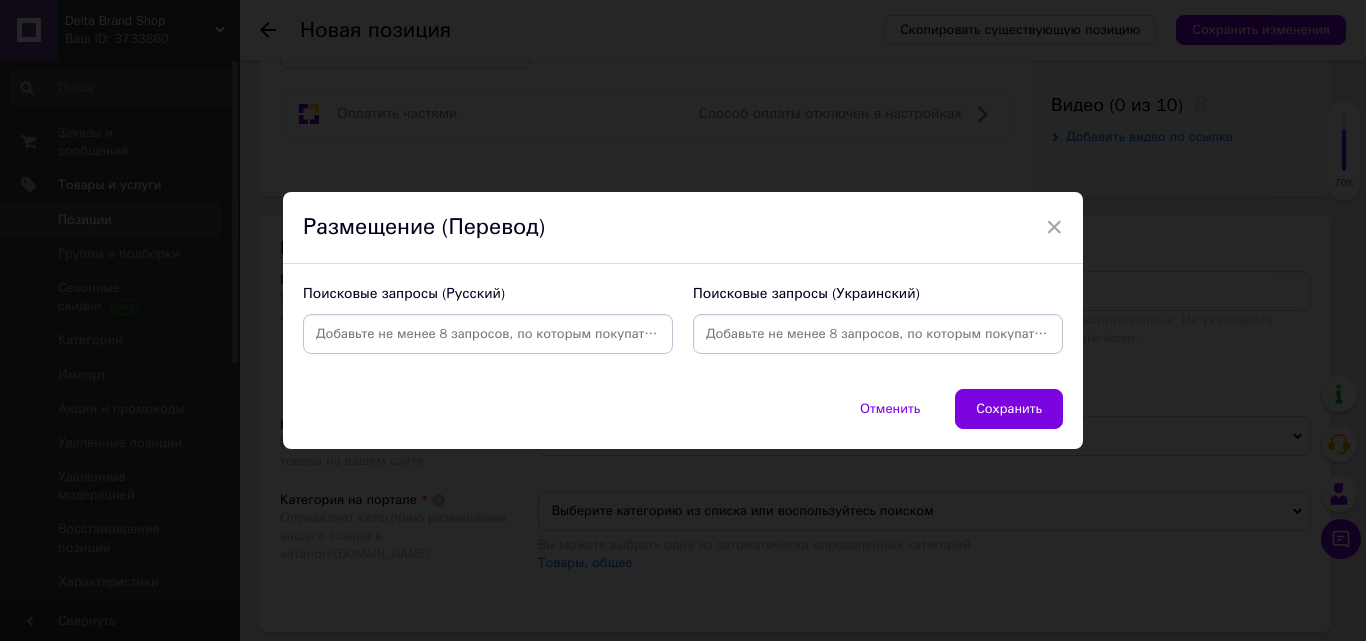 click at bounding box center [488, 334] 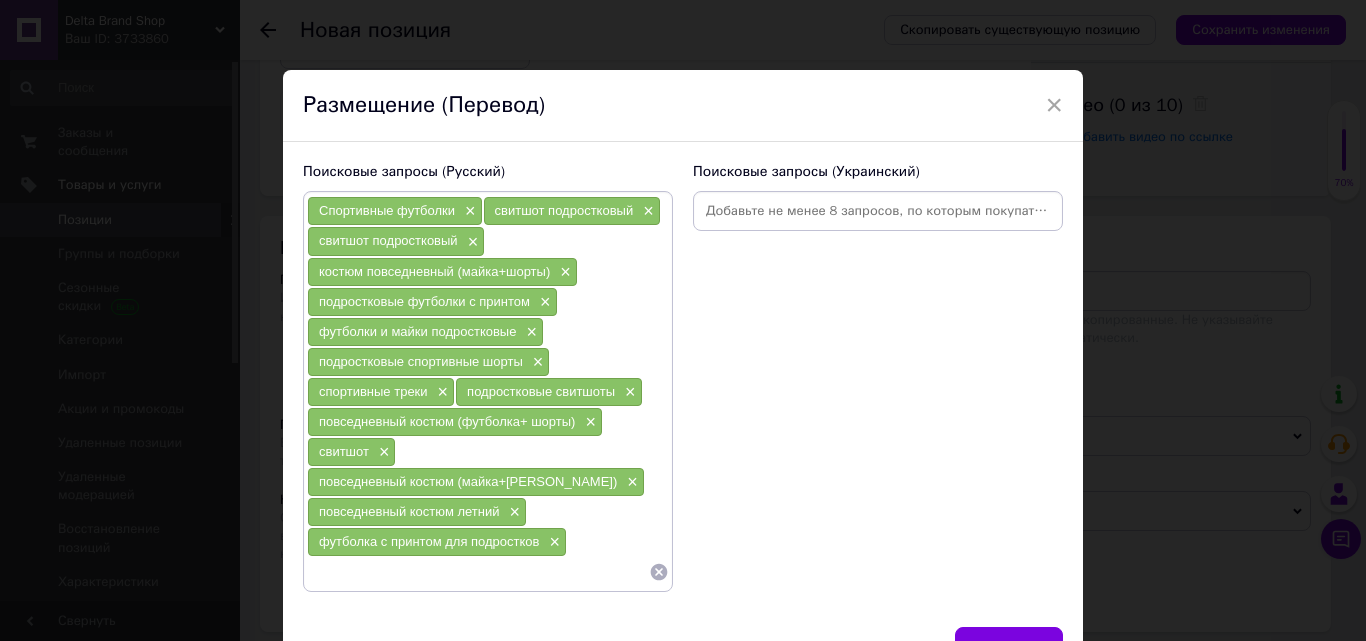 click at bounding box center [878, 211] 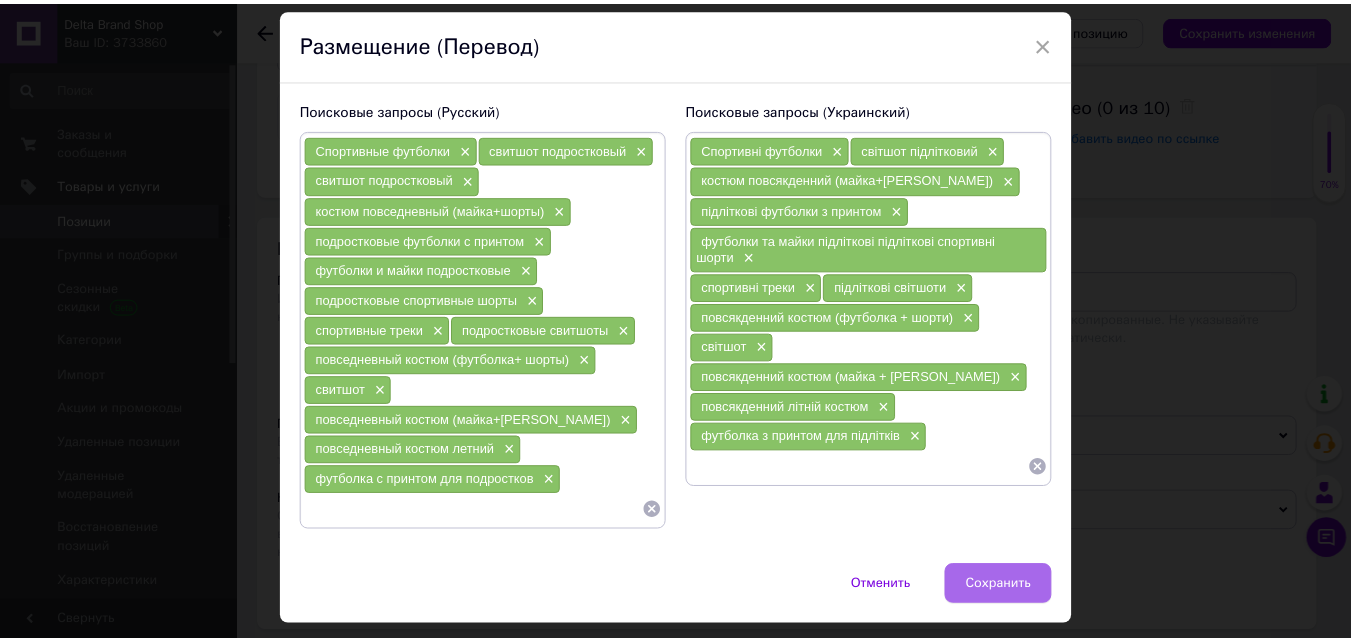 scroll, scrollTop: 87, scrollLeft: 0, axis: vertical 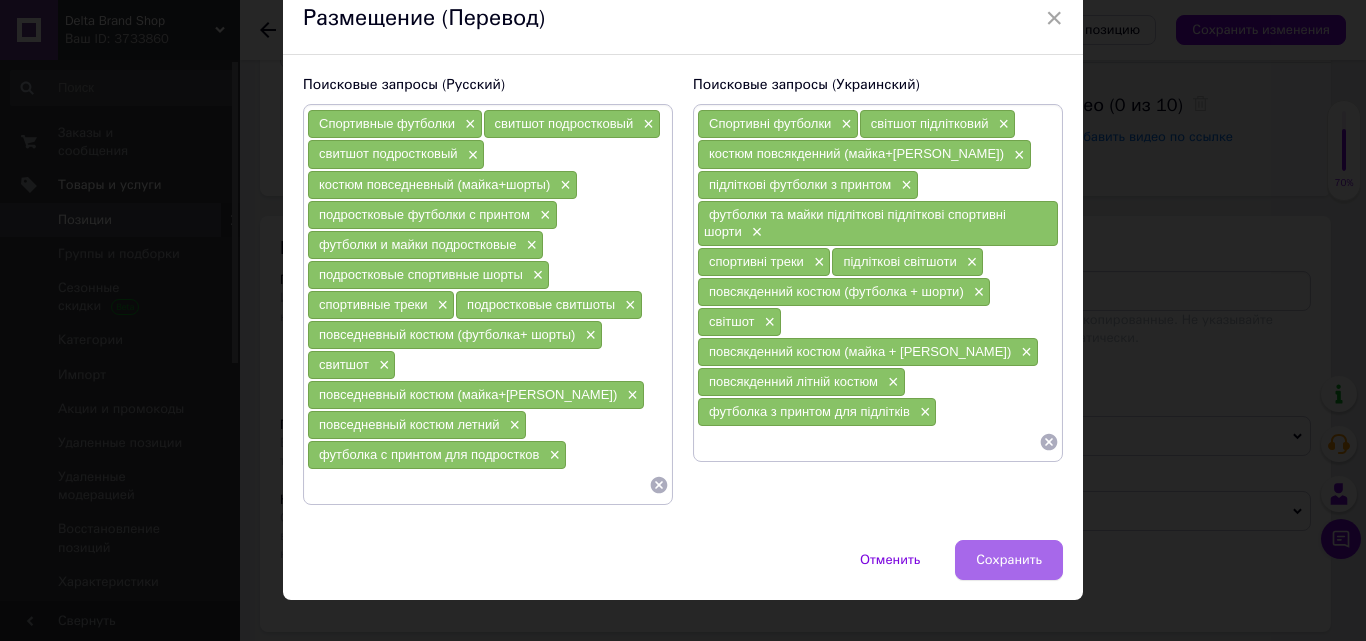 click on "Сохранить" at bounding box center [1009, 560] 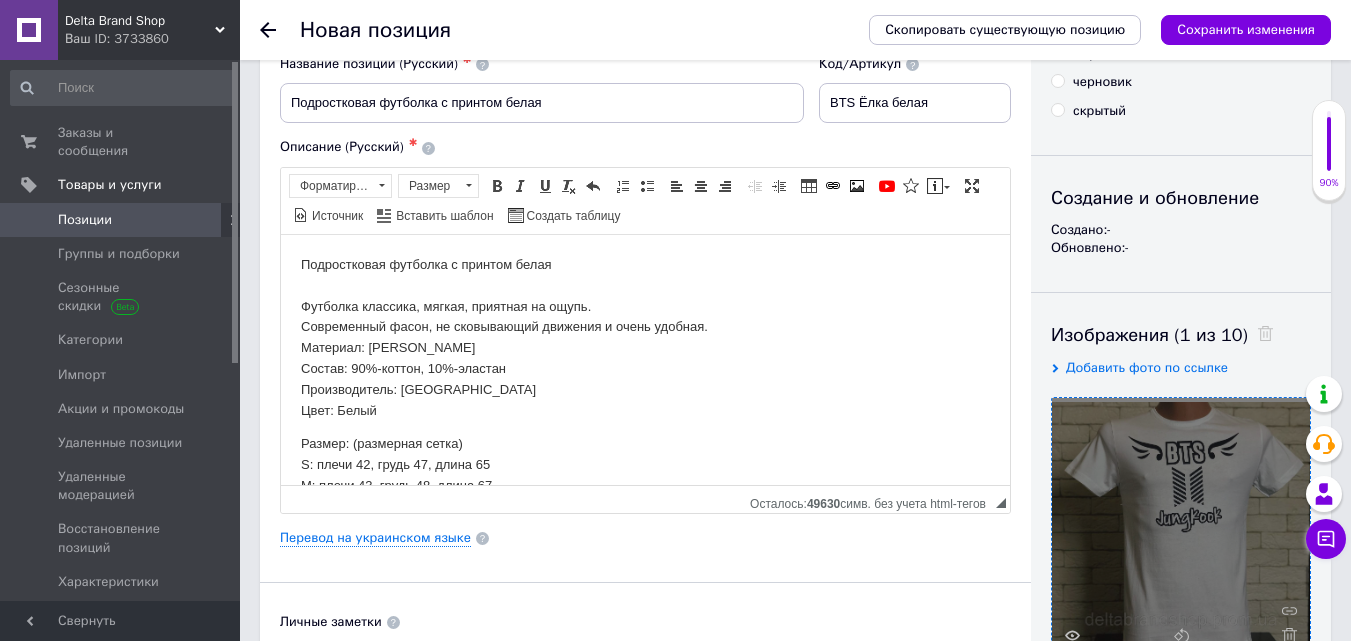 scroll, scrollTop: 0, scrollLeft: 0, axis: both 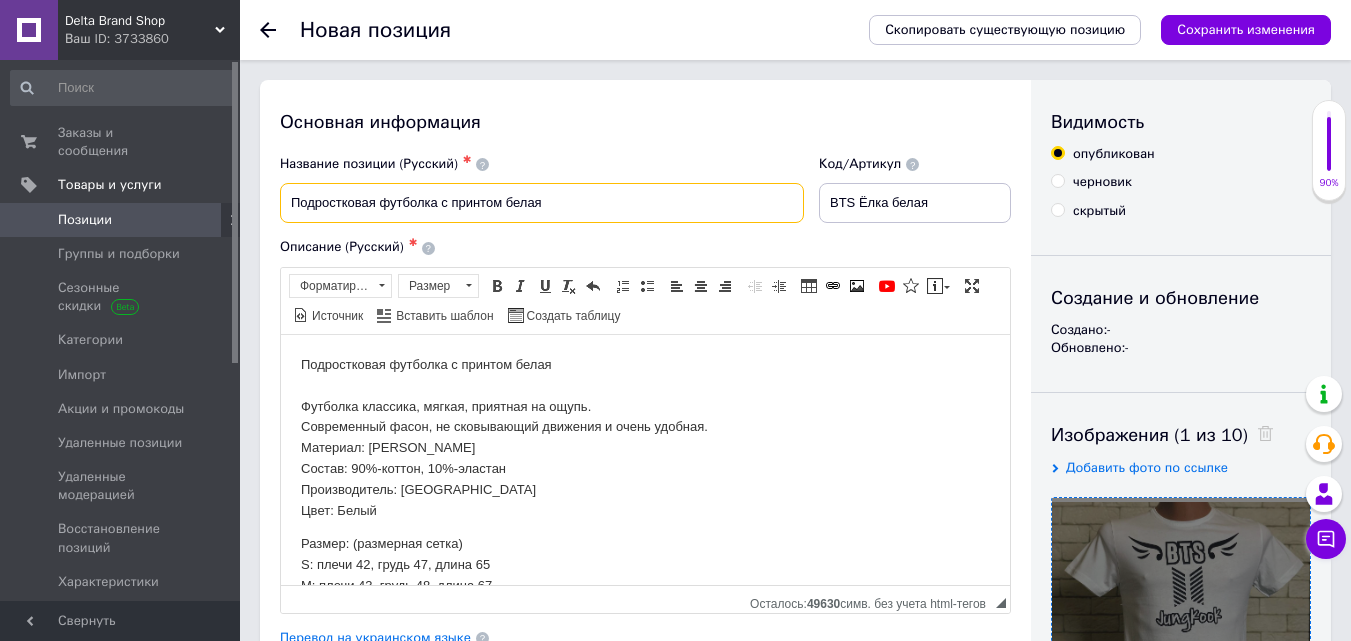 drag, startPoint x: 560, startPoint y: 195, endPoint x: 274, endPoint y: 198, distance: 286.01575 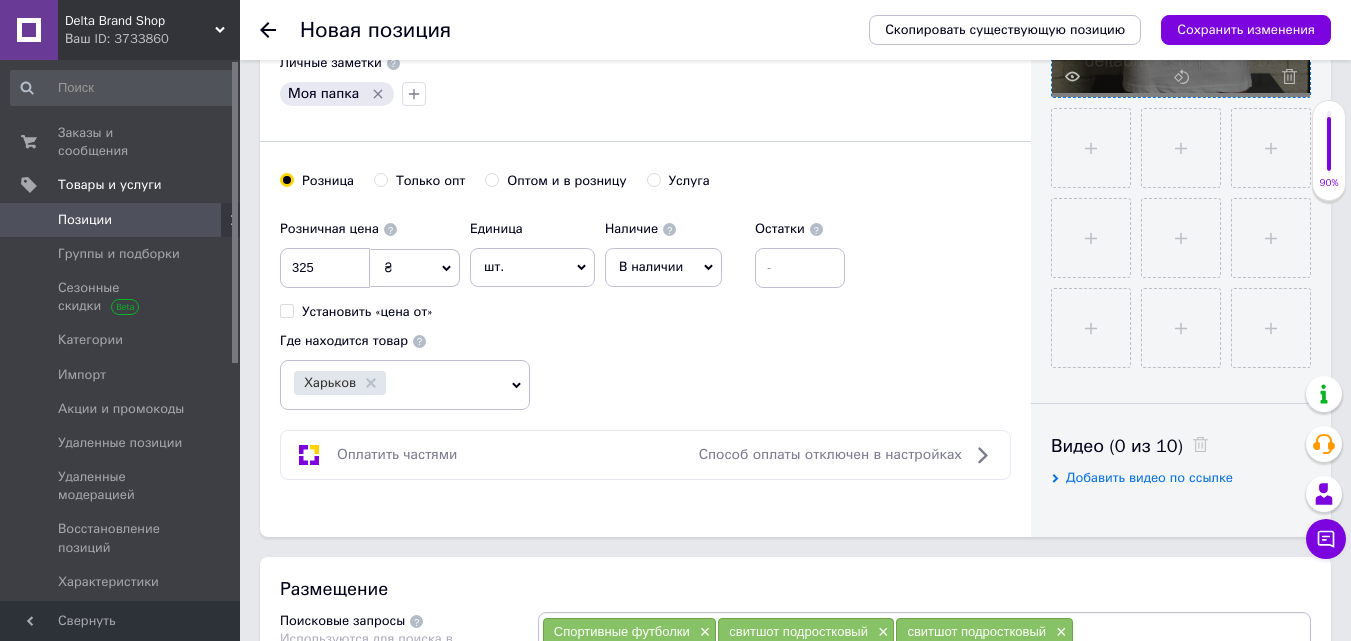 scroll, scrollTop: 900, scrollLeft: 0, axis: vertical 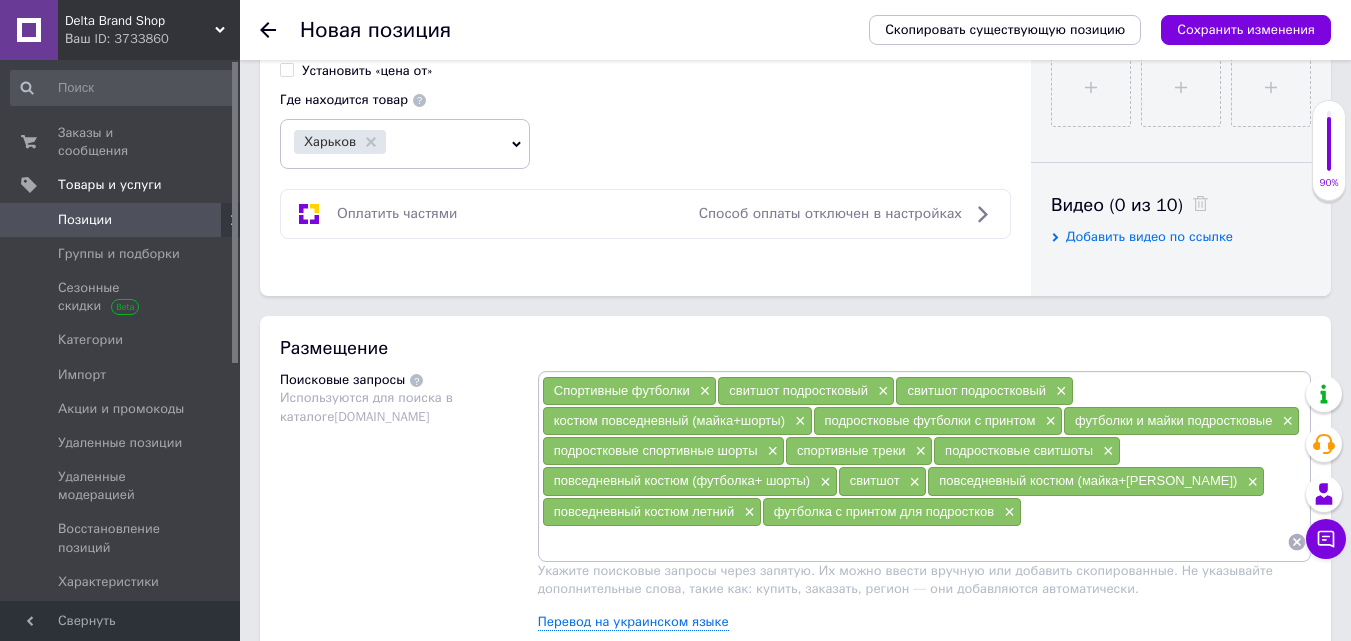click at bounding box center [914, 542] 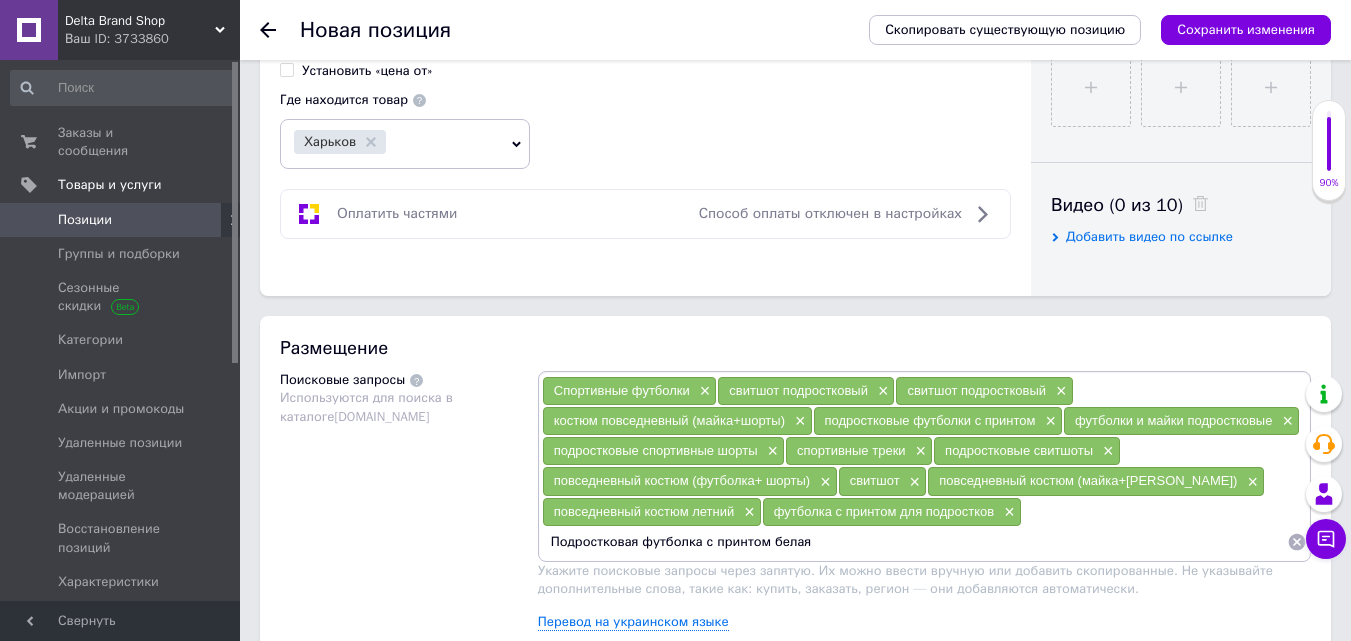 type 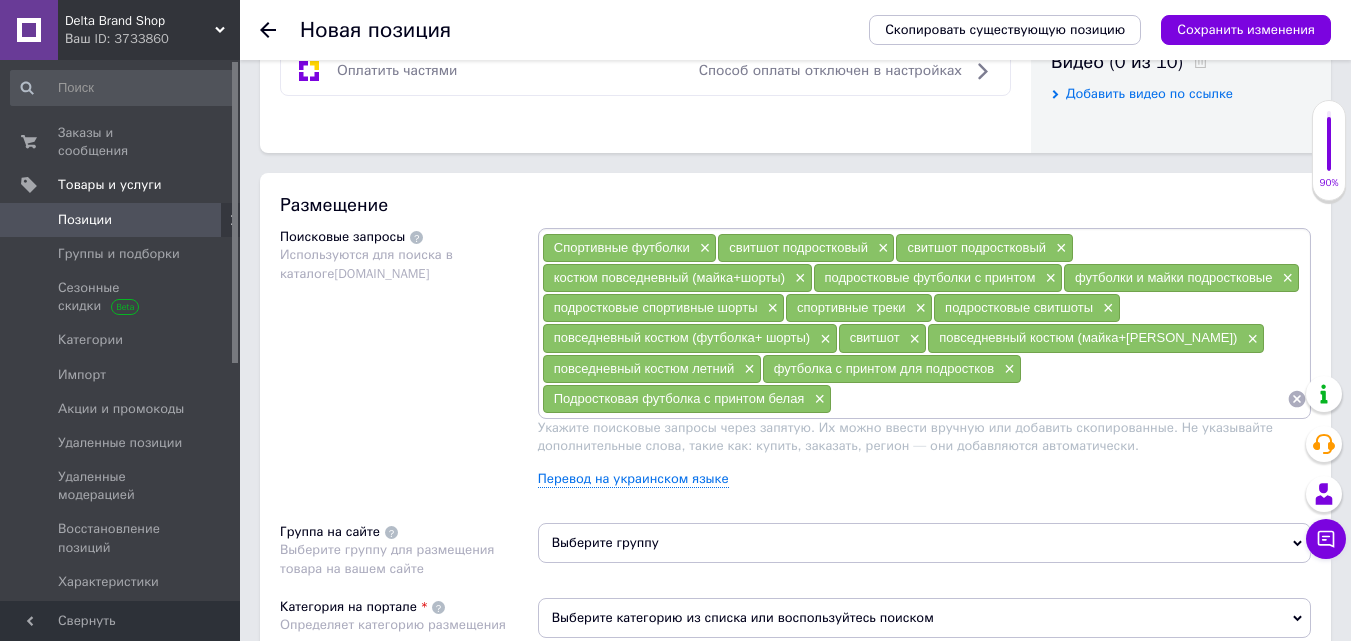 scroll, scrollTop: 1300, scrollLeft: 0, axis: vertical 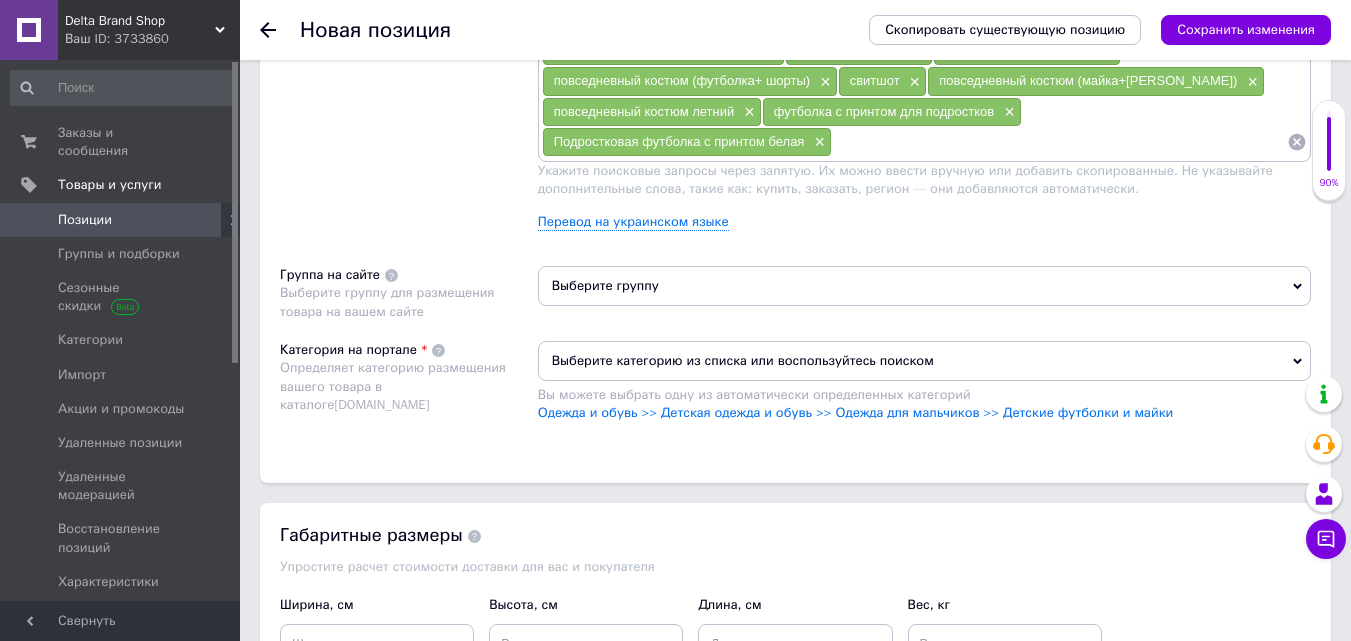 click on "Выберите группу" at bounding box center [924, 286] 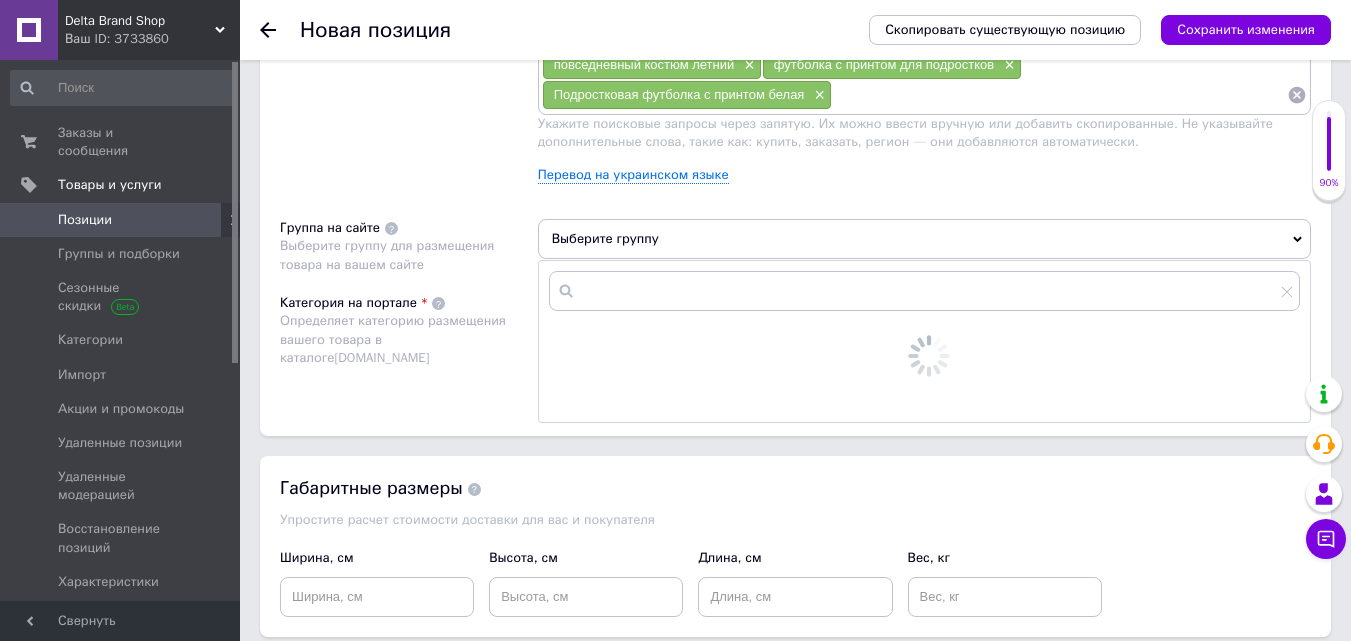scroll, scrollTop: 1400, scrollLeft: 0, axis: vertical 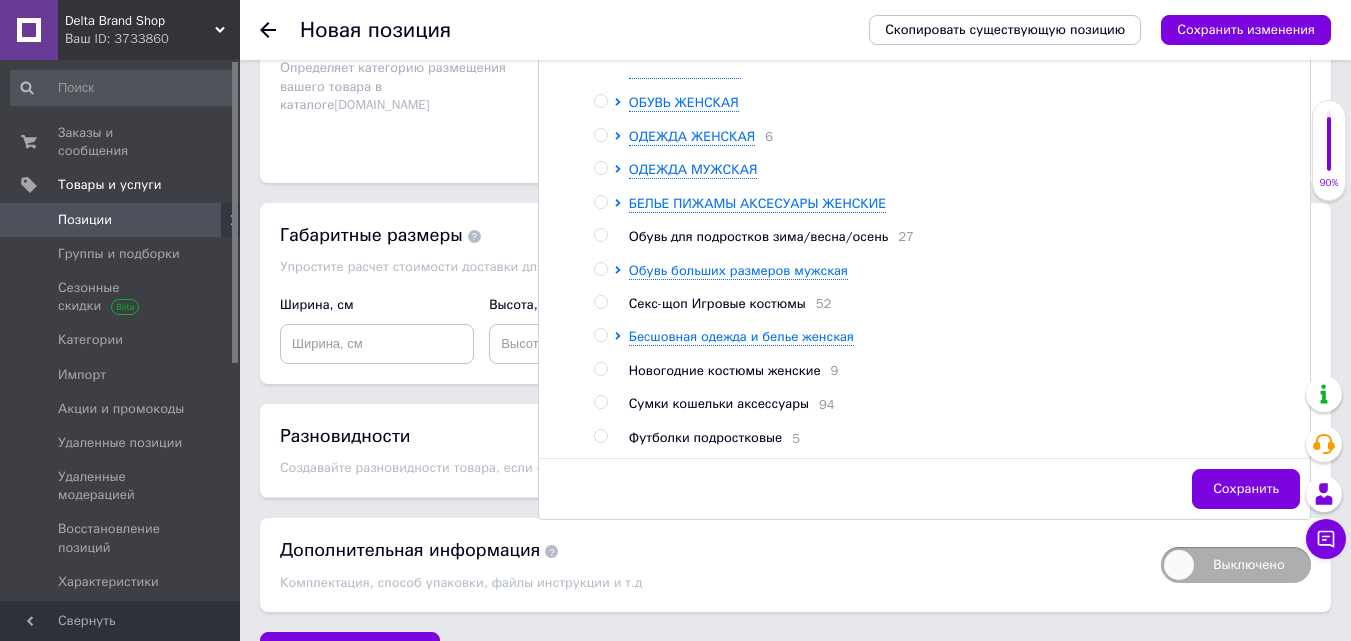 click at bounding box center [600, 436] 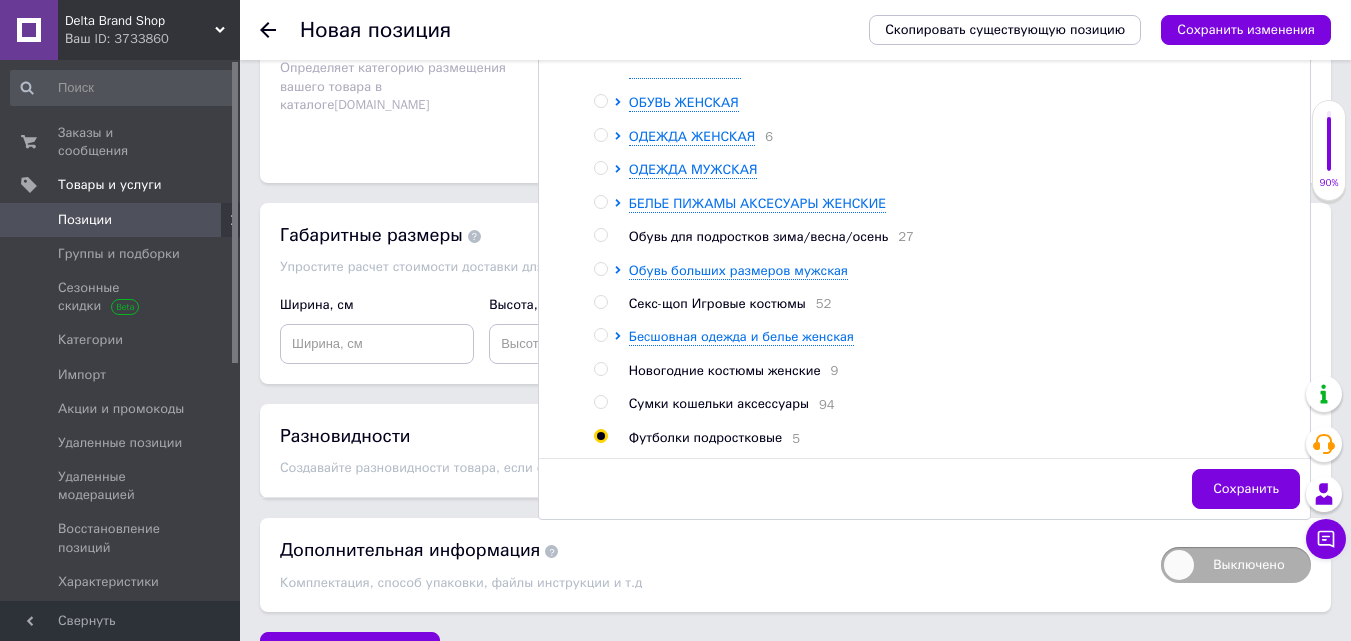 radio on "true" 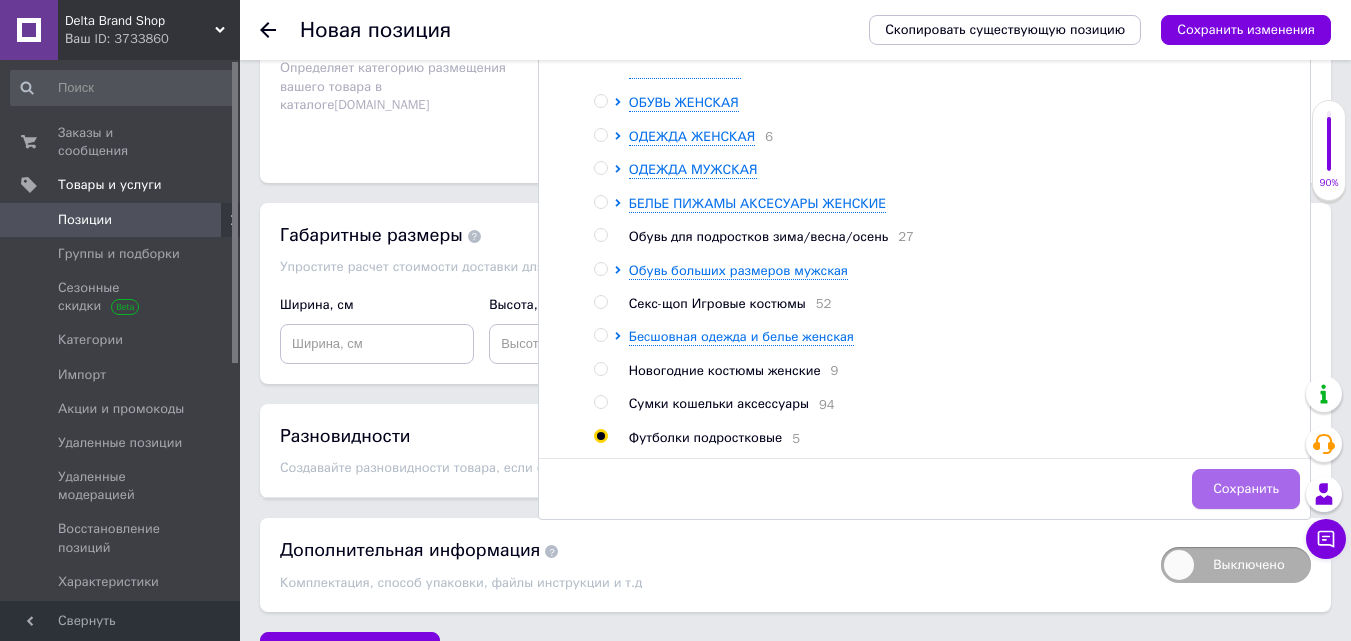 click on "Сохранить" at bounding box center [1246, 489] 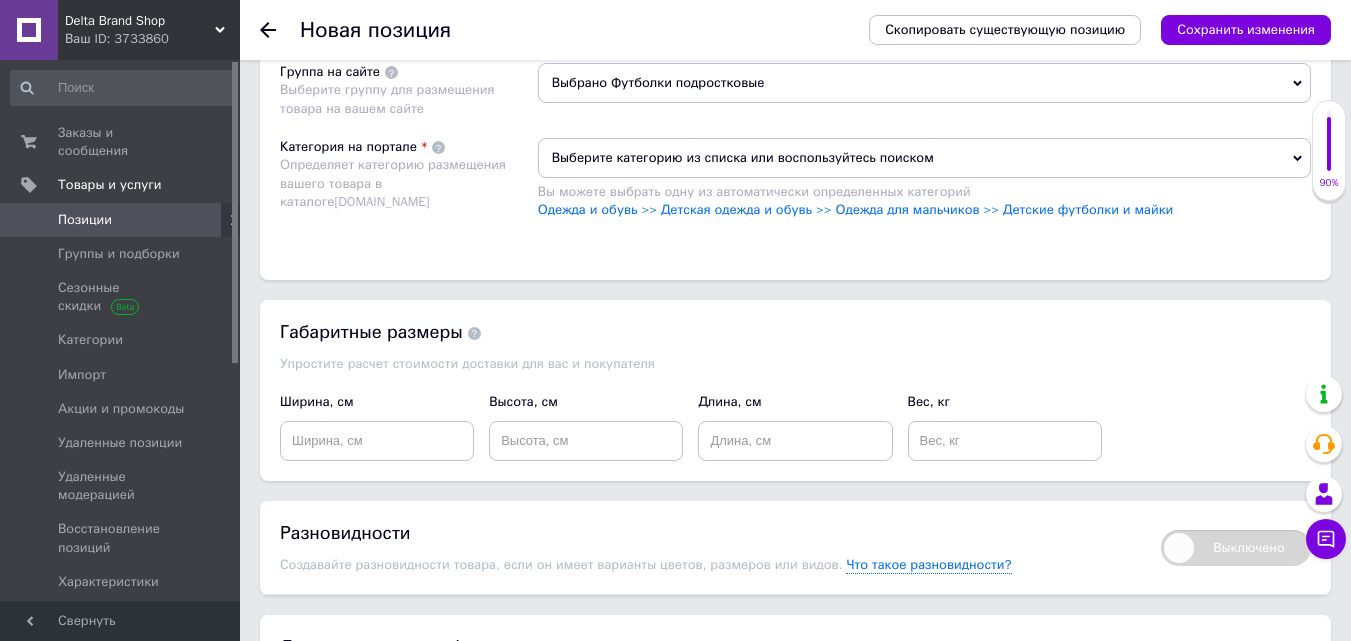 scroll, scrollTop: 1500, scrollLeft: 0, axis: vertical 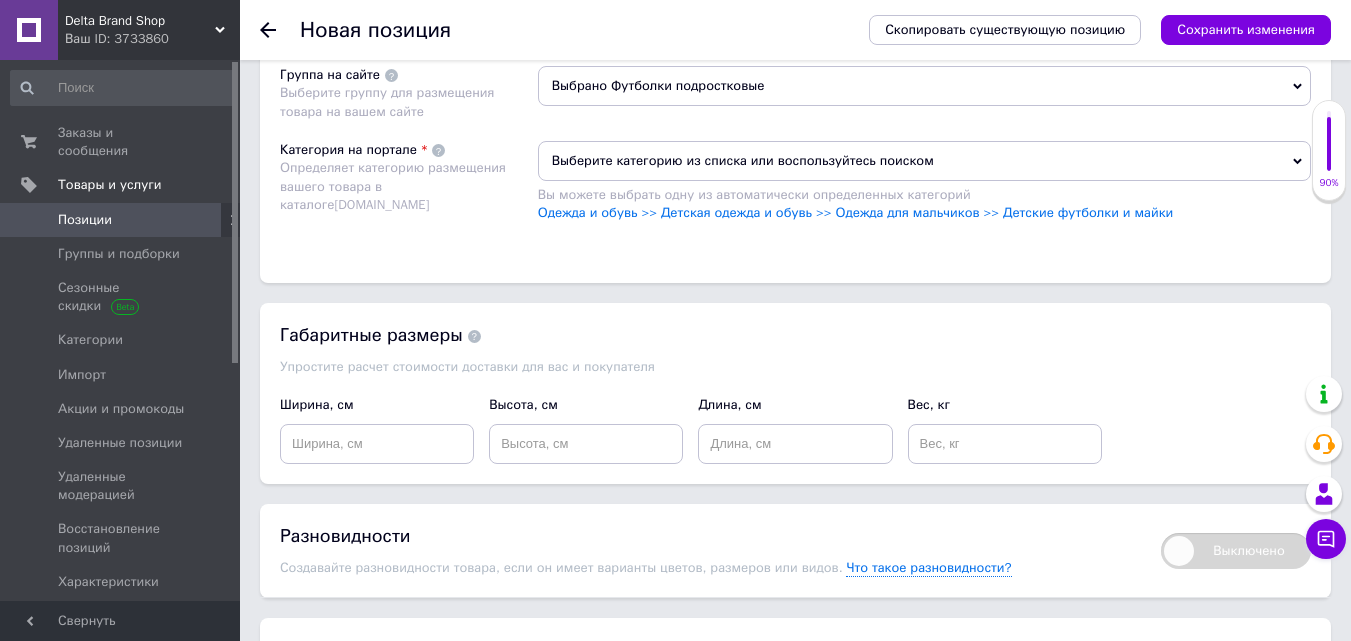 click on "Выберите категорию из списка или воспользуйтесь поиском" at bounding box center [924, 161] 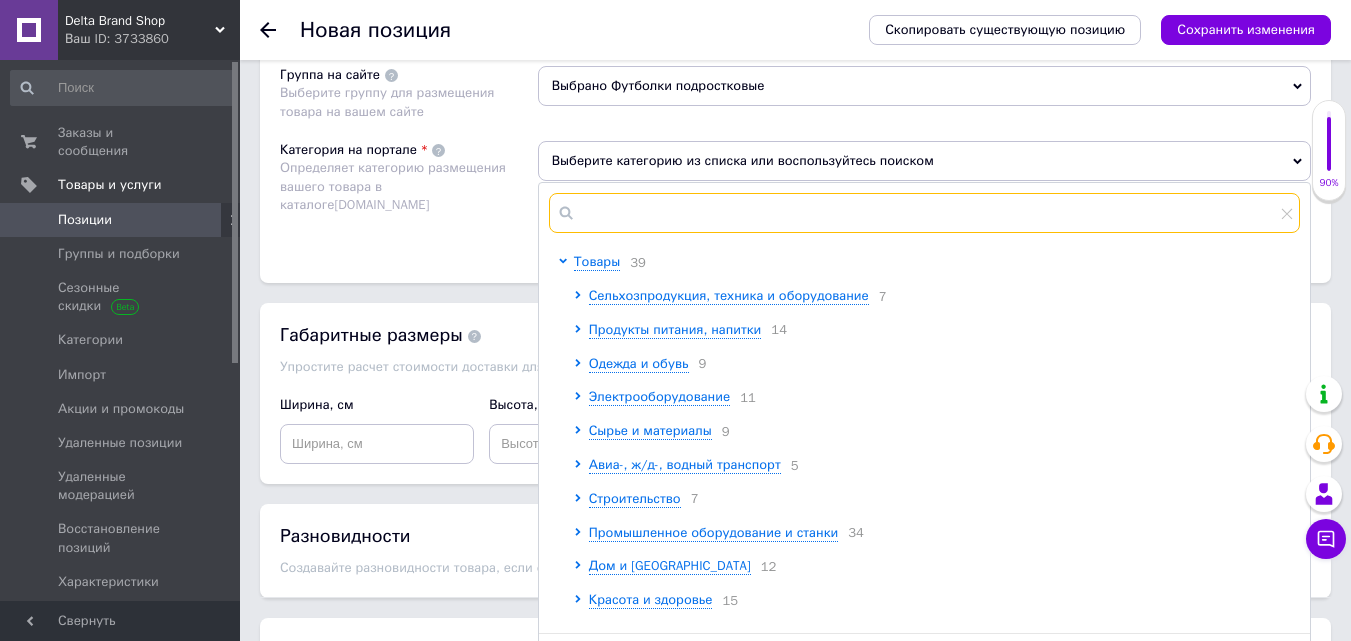 click at bounding box center (924, 213) 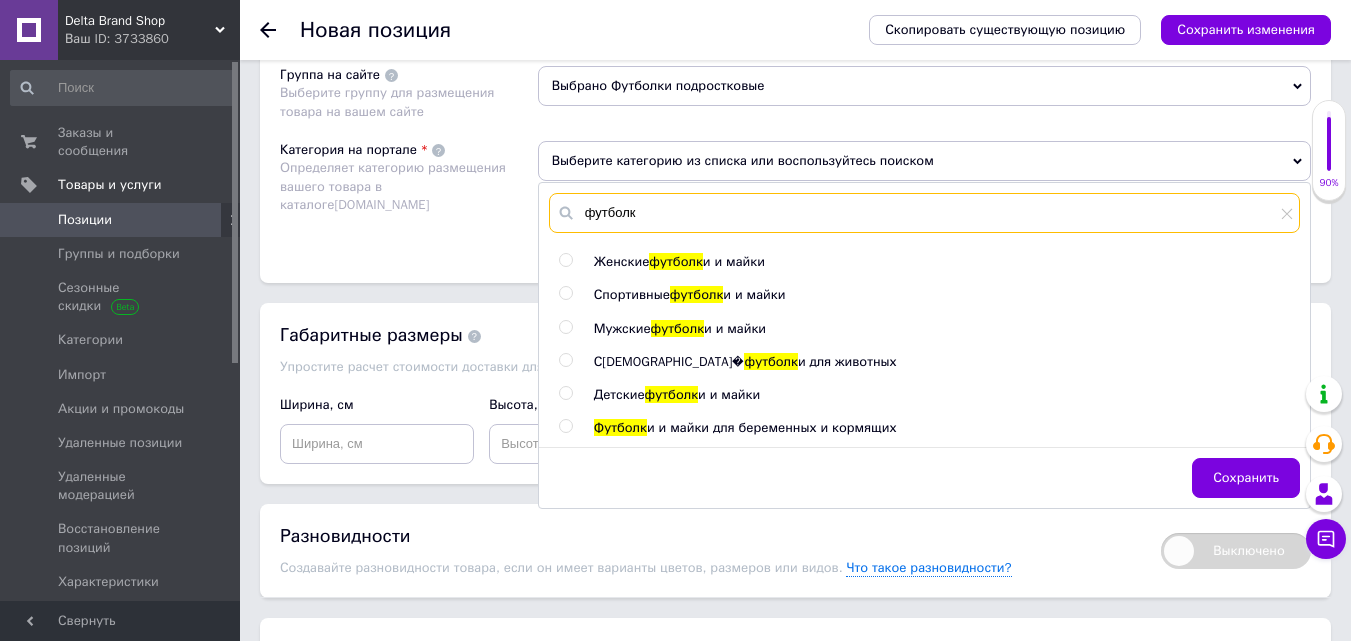 type on "футболк" 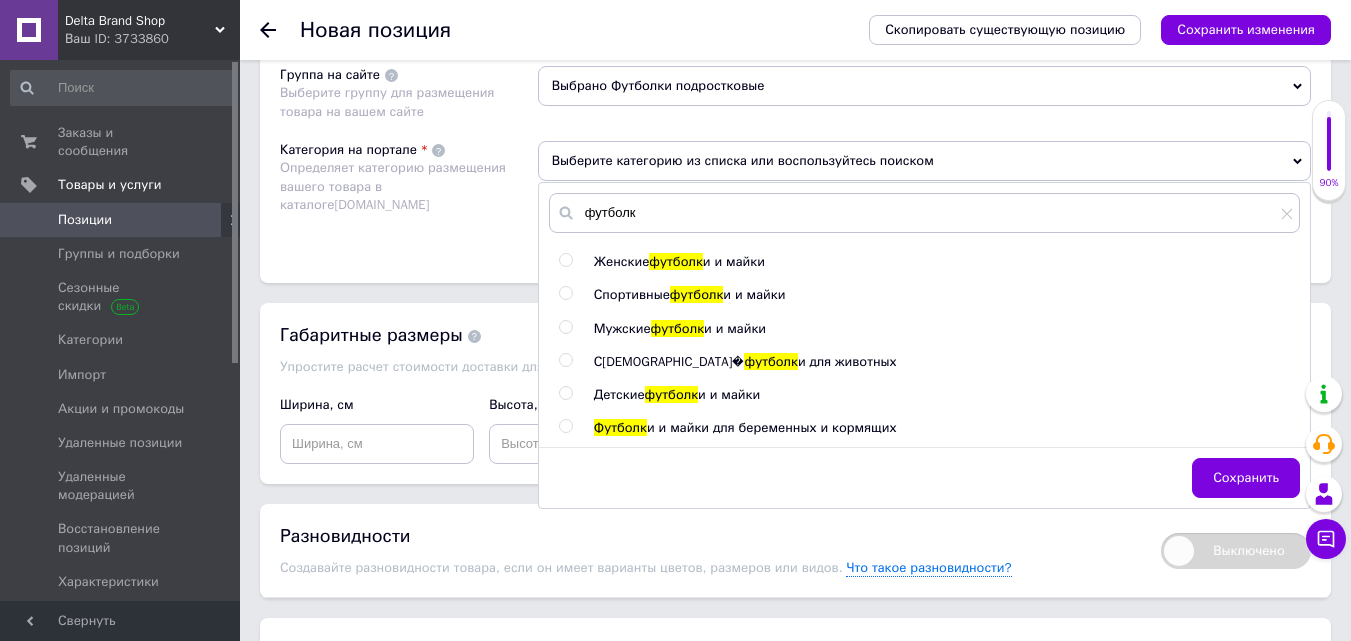 click on "Детские" at bounding box center (619, 394) 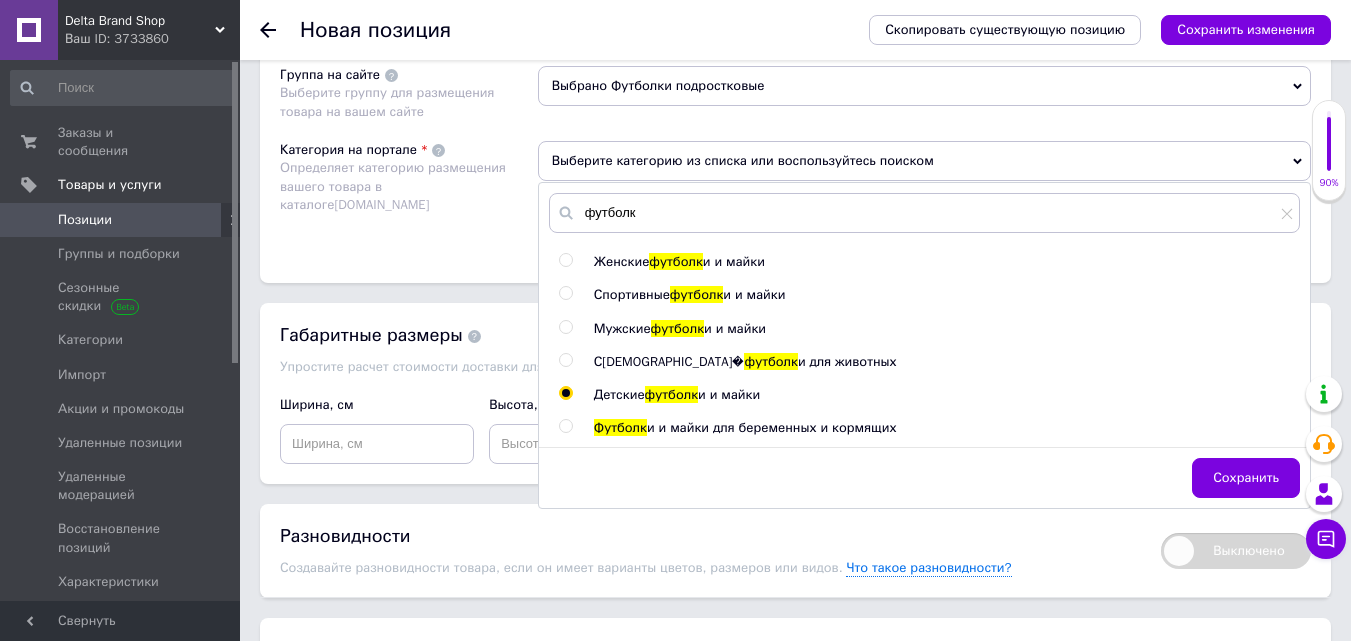 radio on "true" 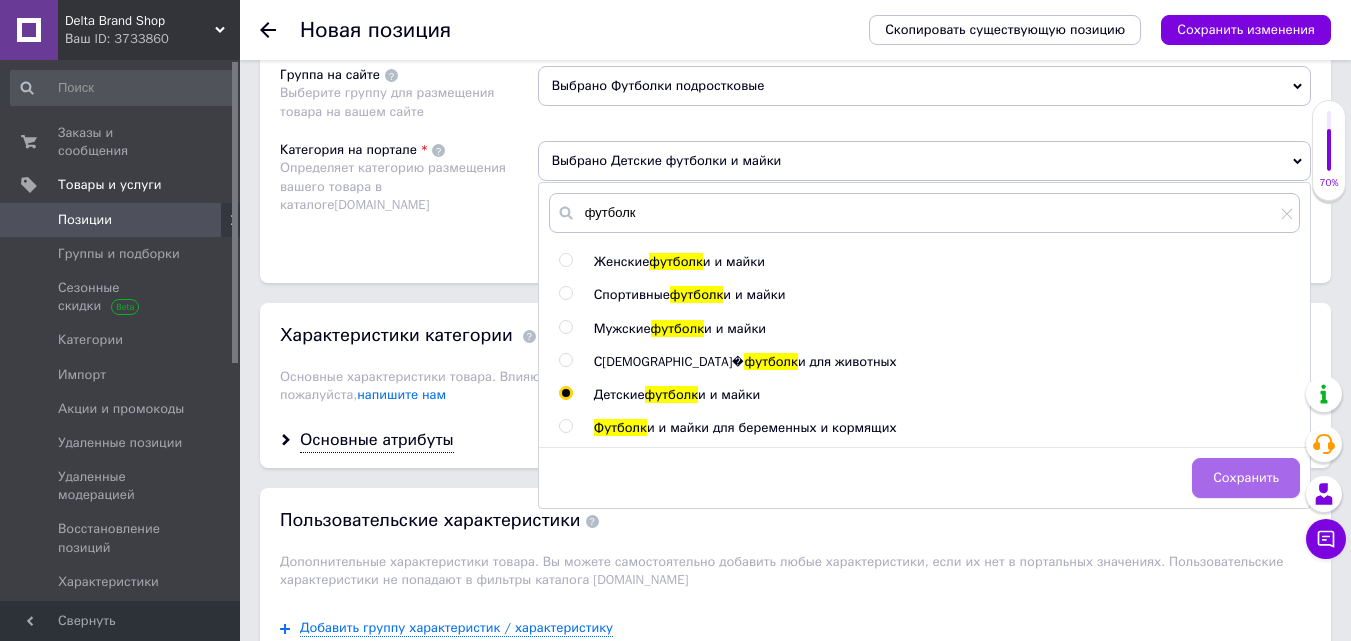 click on "Сохранить" at bounding box center [1246, 478] 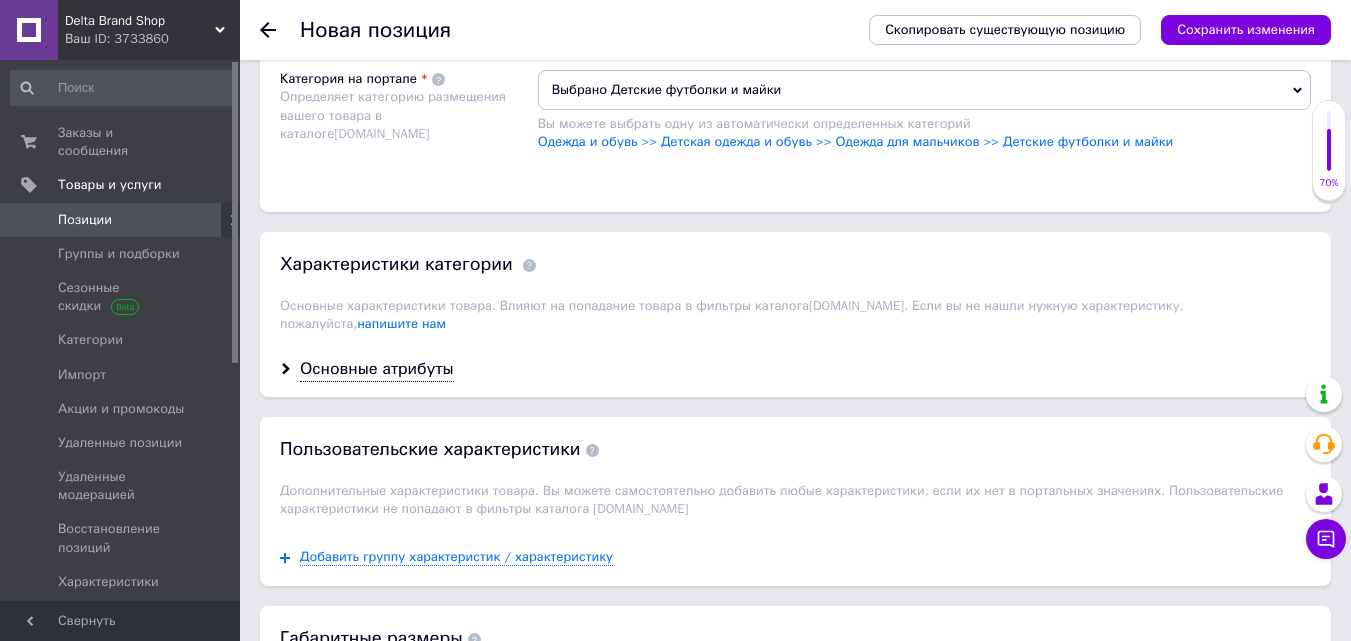 scroll, scrollTop: 1600, scrollLeft: 0, axis: vertical 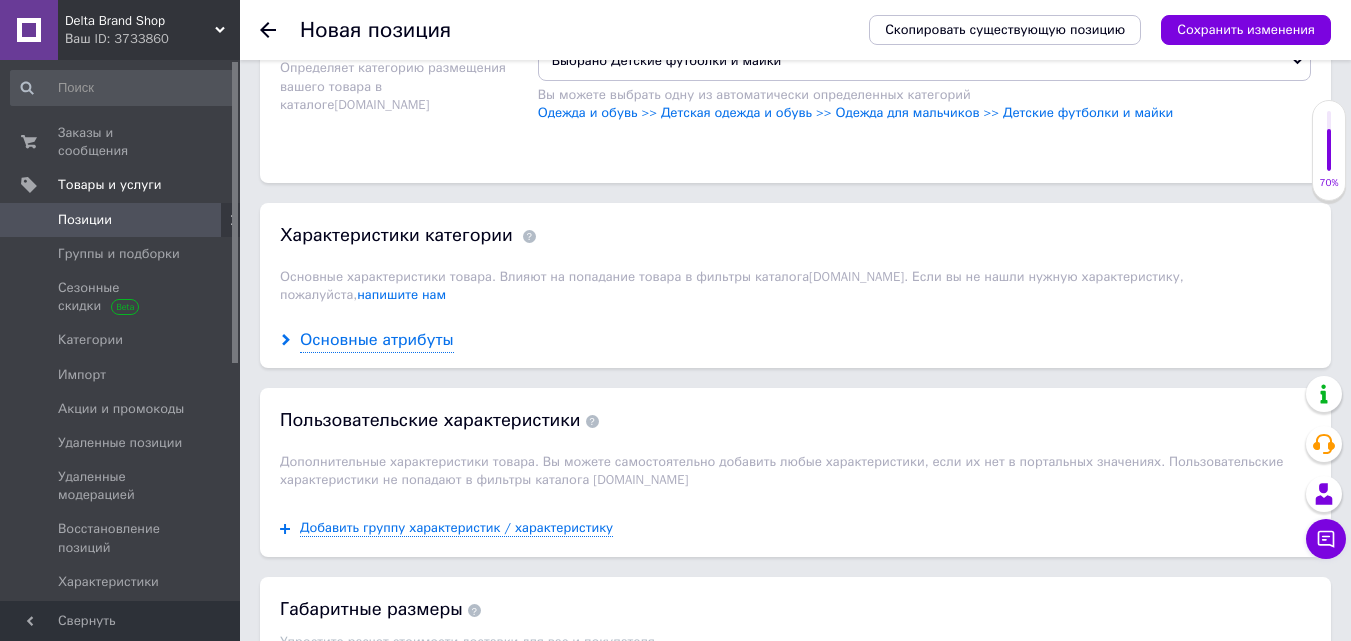 click on "Основные атрибуты" at bounding box center [377, 340] 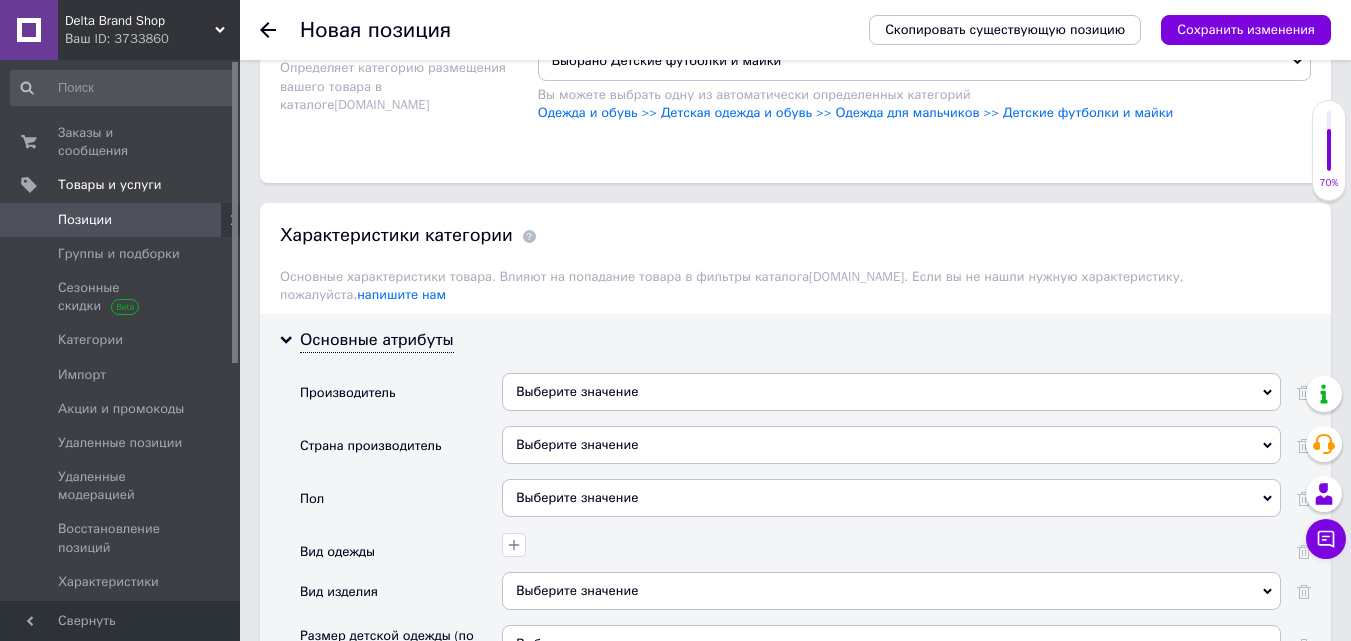 click on "Выберите значение" at bounding box center (891, 392) 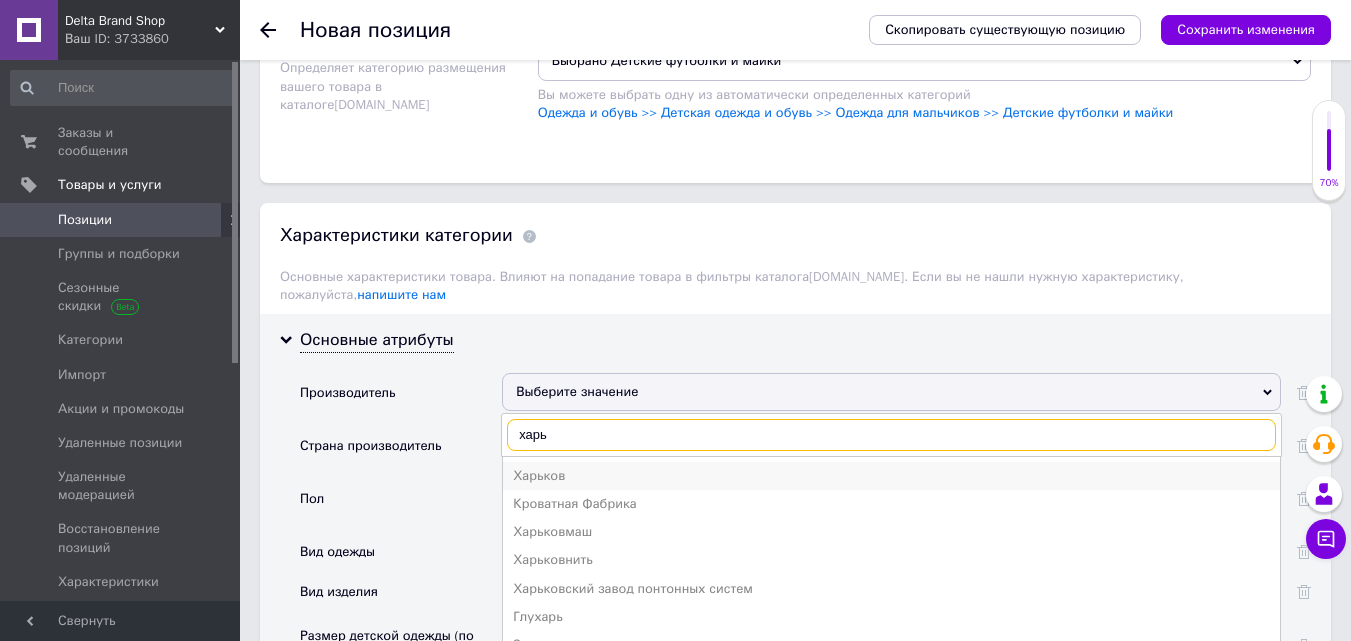 type on "харь" 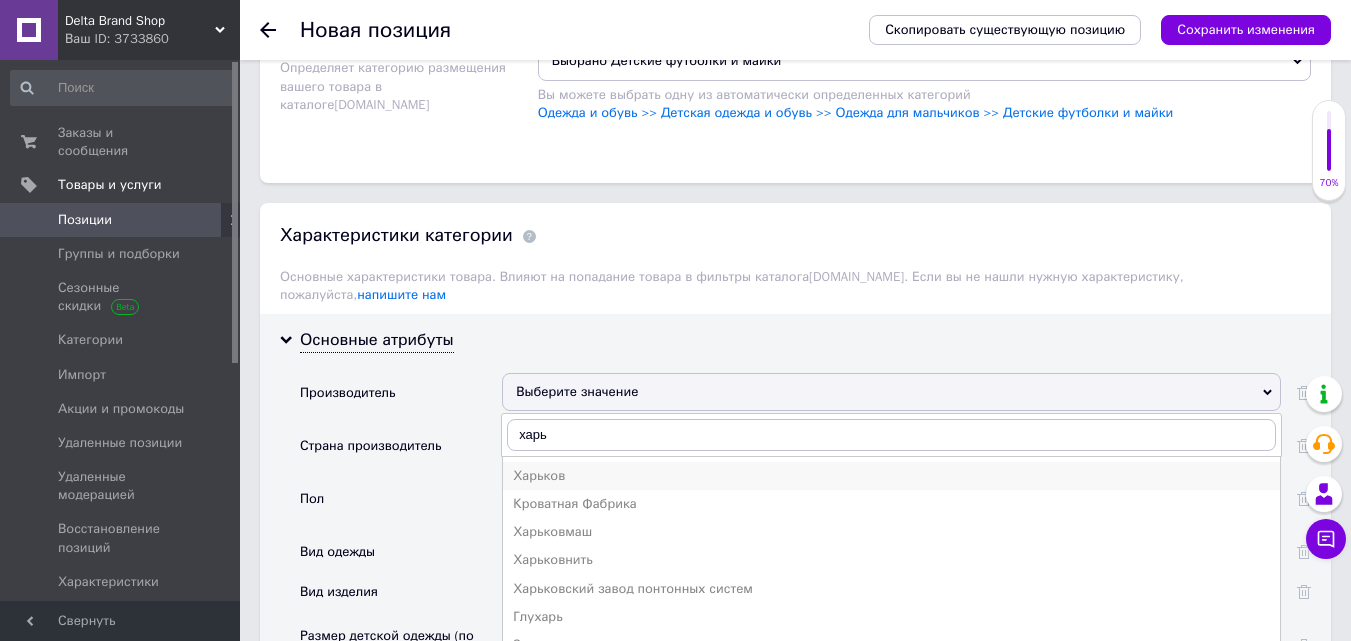 click on "Харьков" at bounding box center [891, 476] 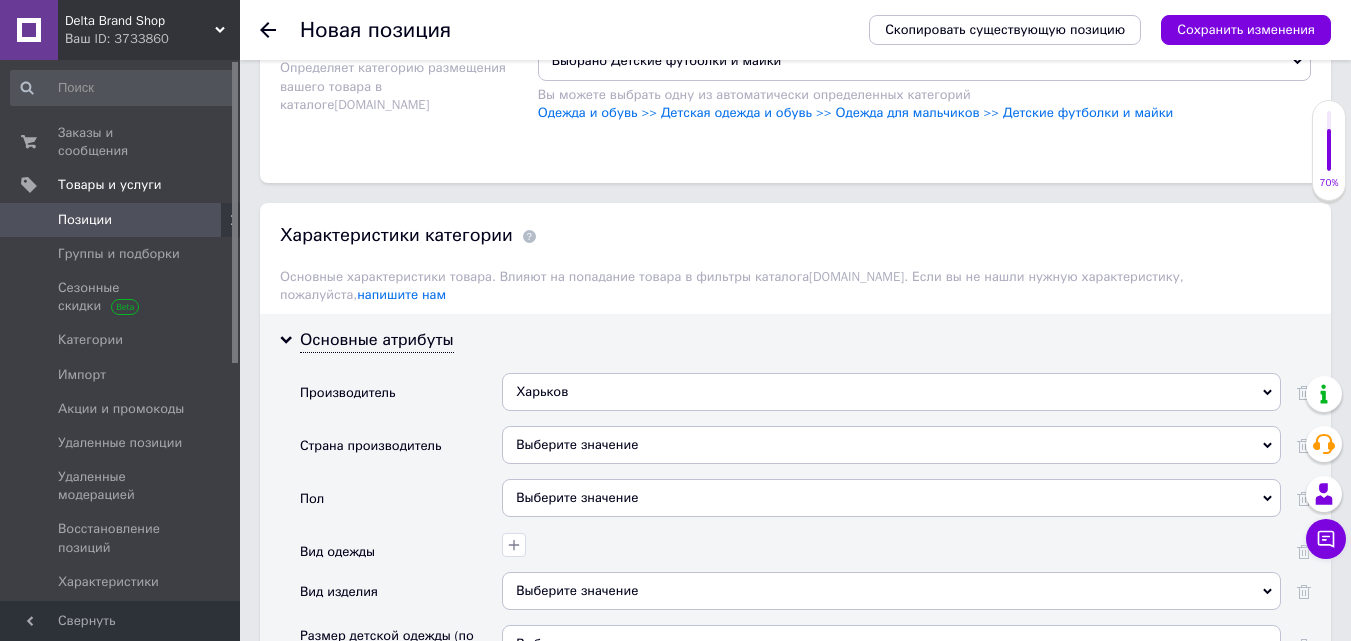 click on "Выберите значение" at bounding box center (891, 445) 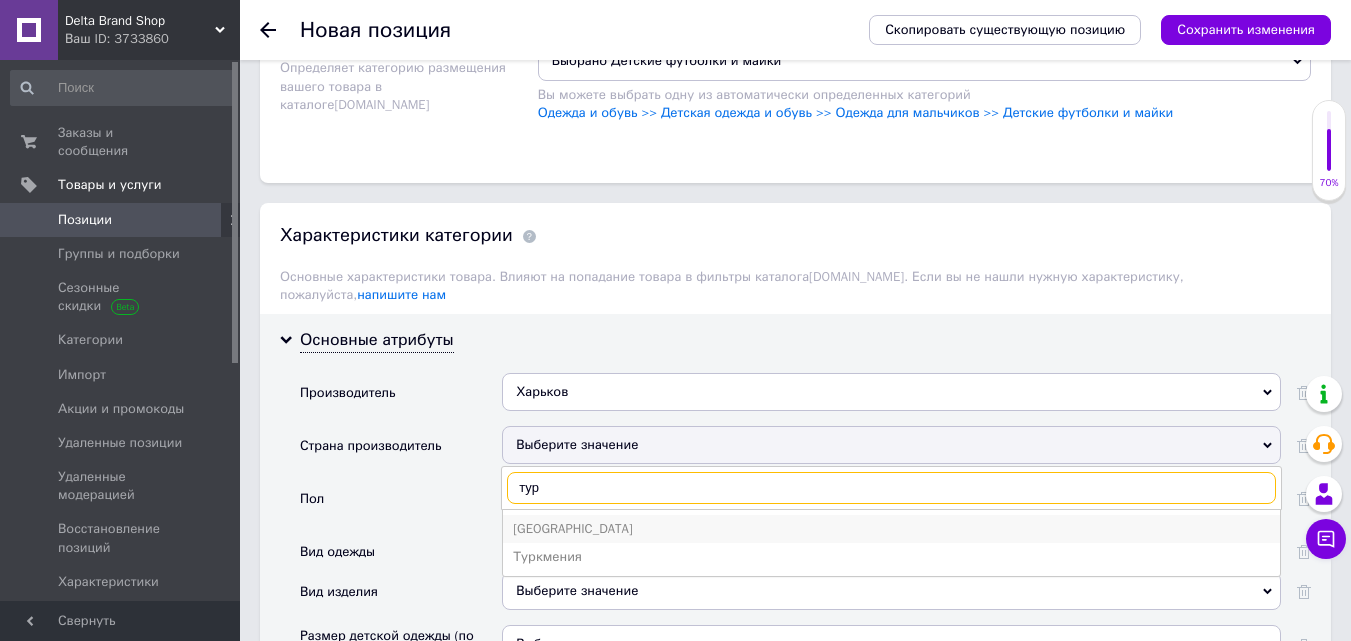 type on "тур" 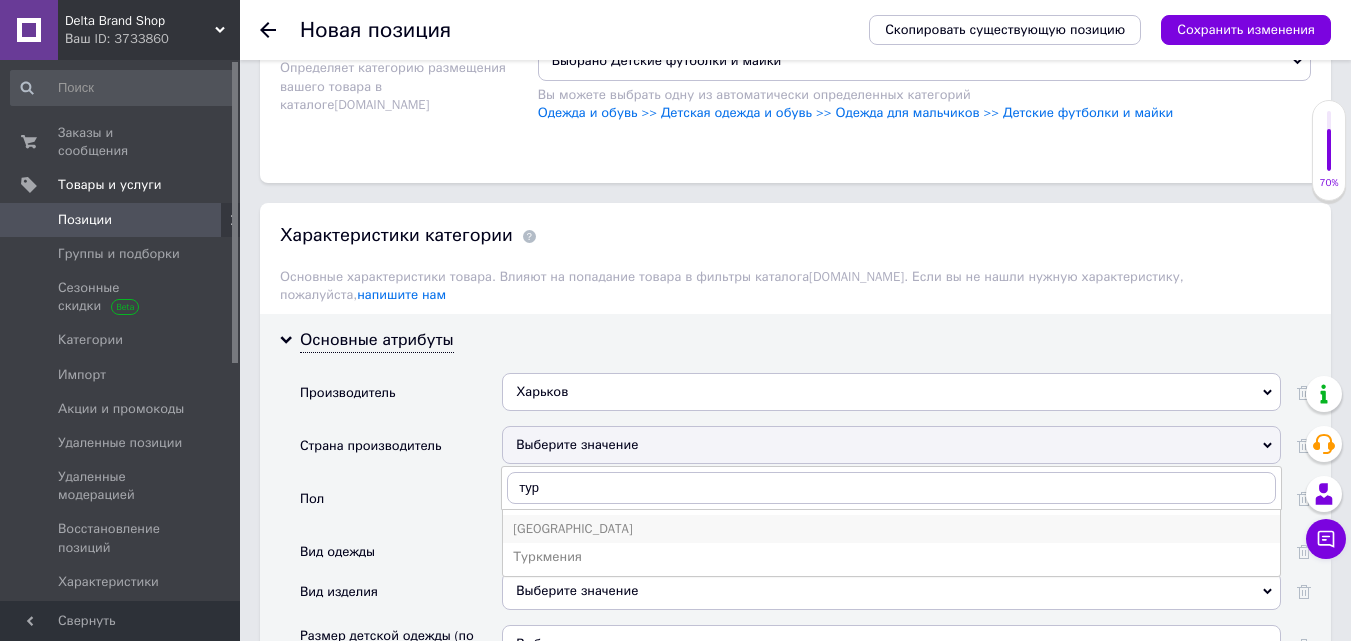 click on "[GEOGRAPHIC_DATA]" at bounding box center (891, 529) 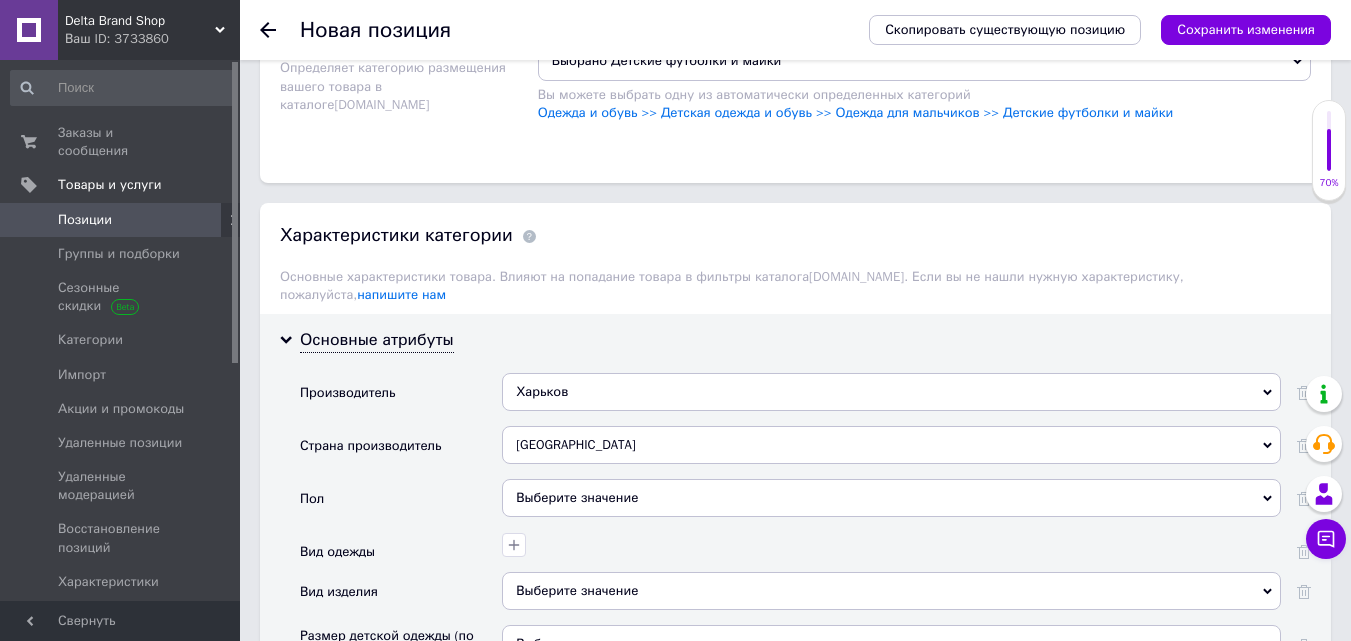 click on "Выберите значение" at bounding box center (891, 498) 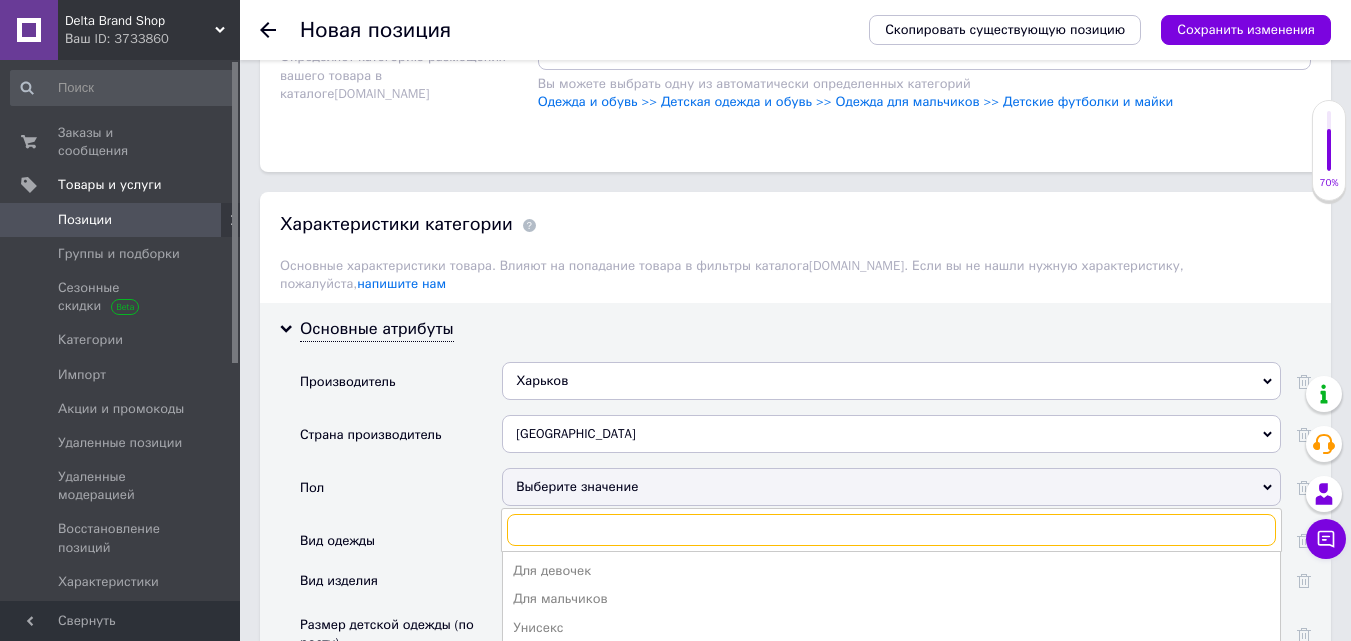scroll, scrollTop: 1700, scrollLeft: 0, axis: vertical 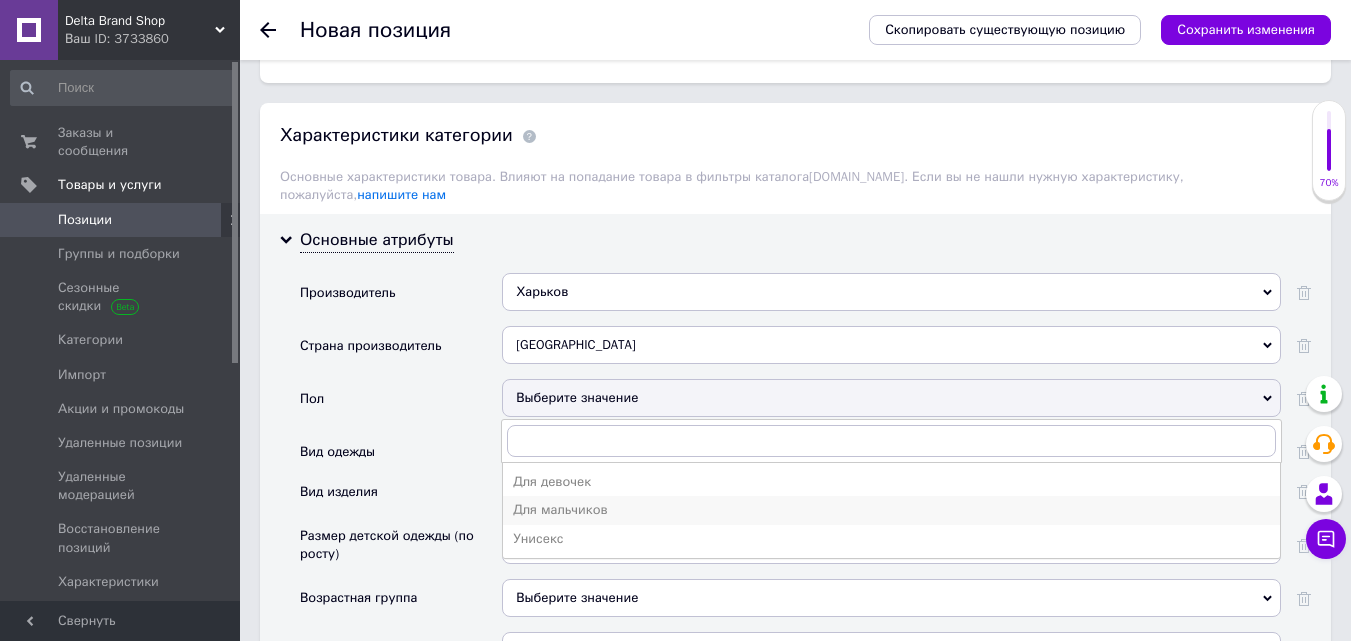 click on "Для мальчиков" at bounding box center [891, 510] 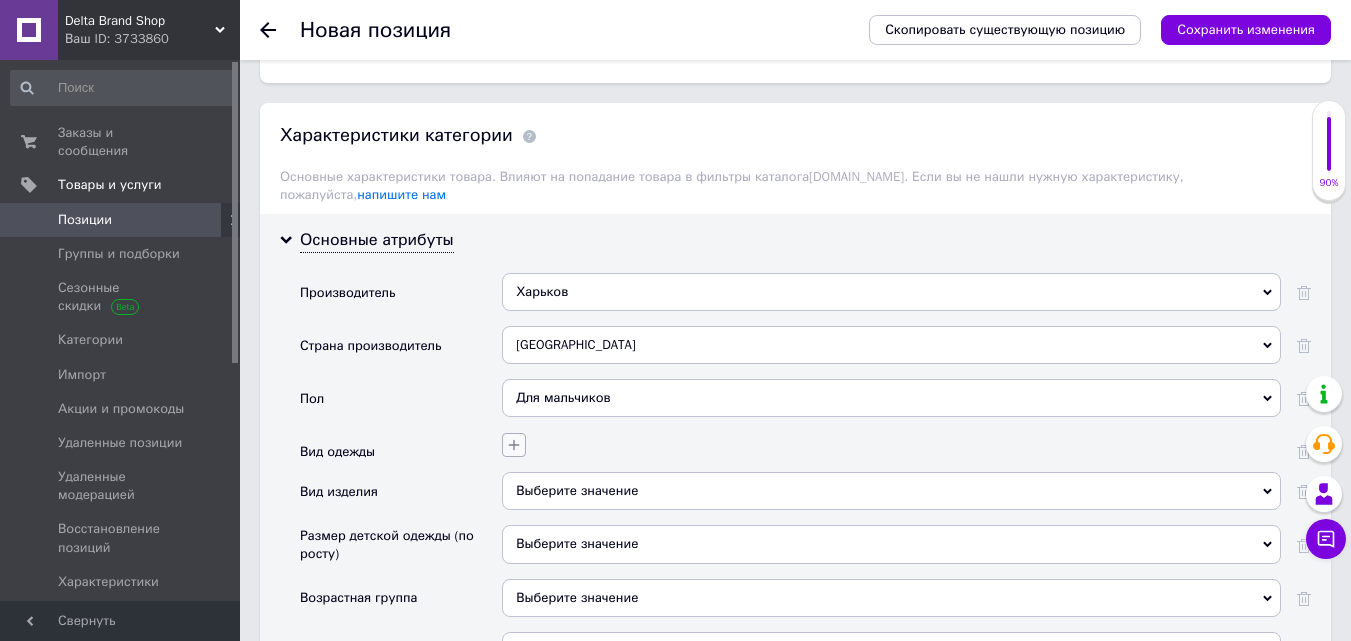 click 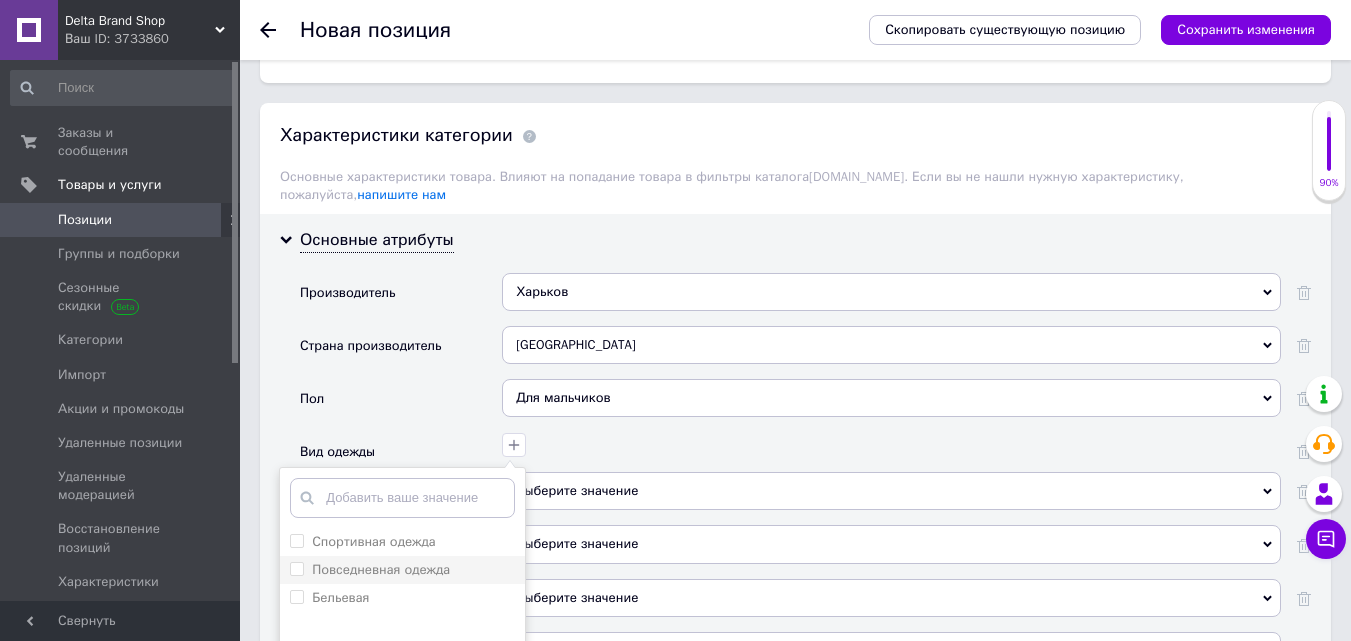 click on "Повседневная одежда" at bounding box center (381, 569) 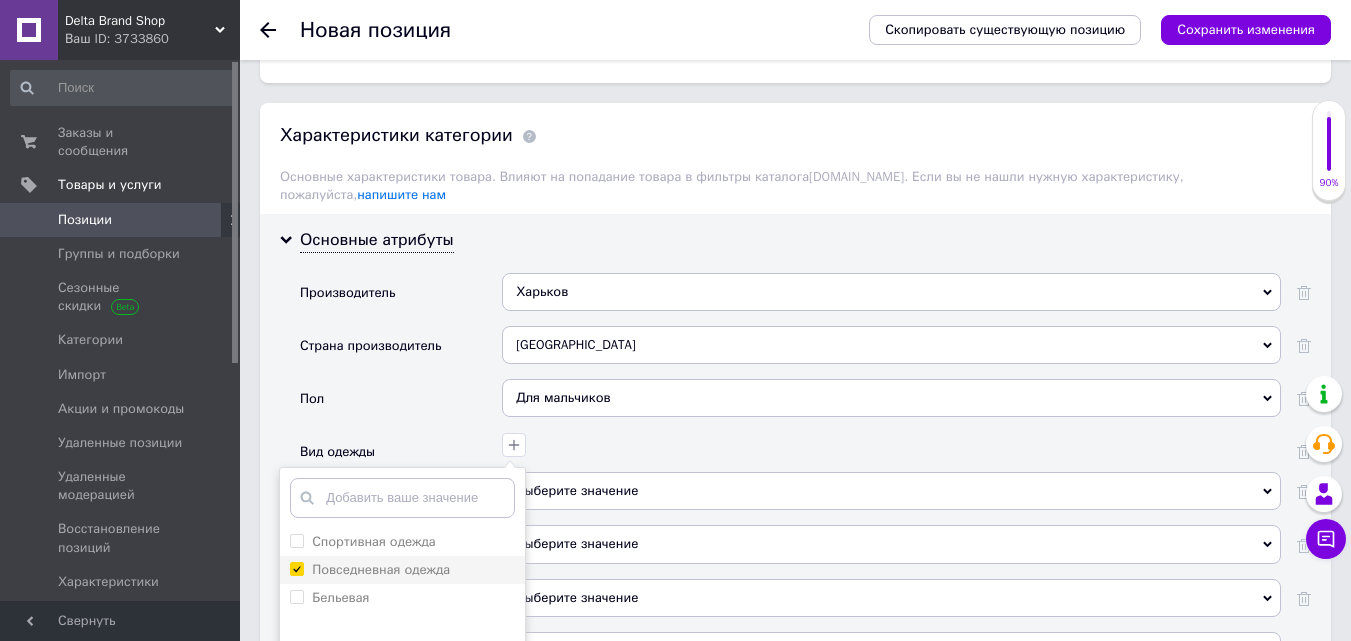checkbox on "true" 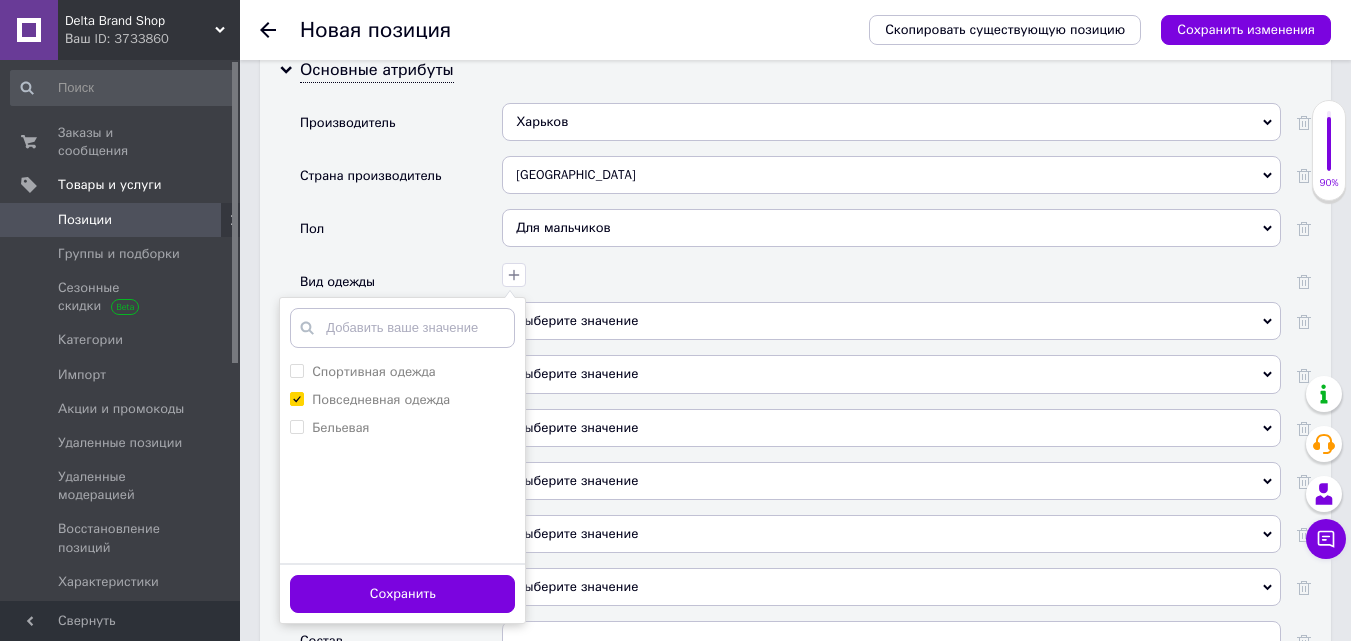 scroll, scrollTop: 1900, scrollLeft: 0, axis: vertical 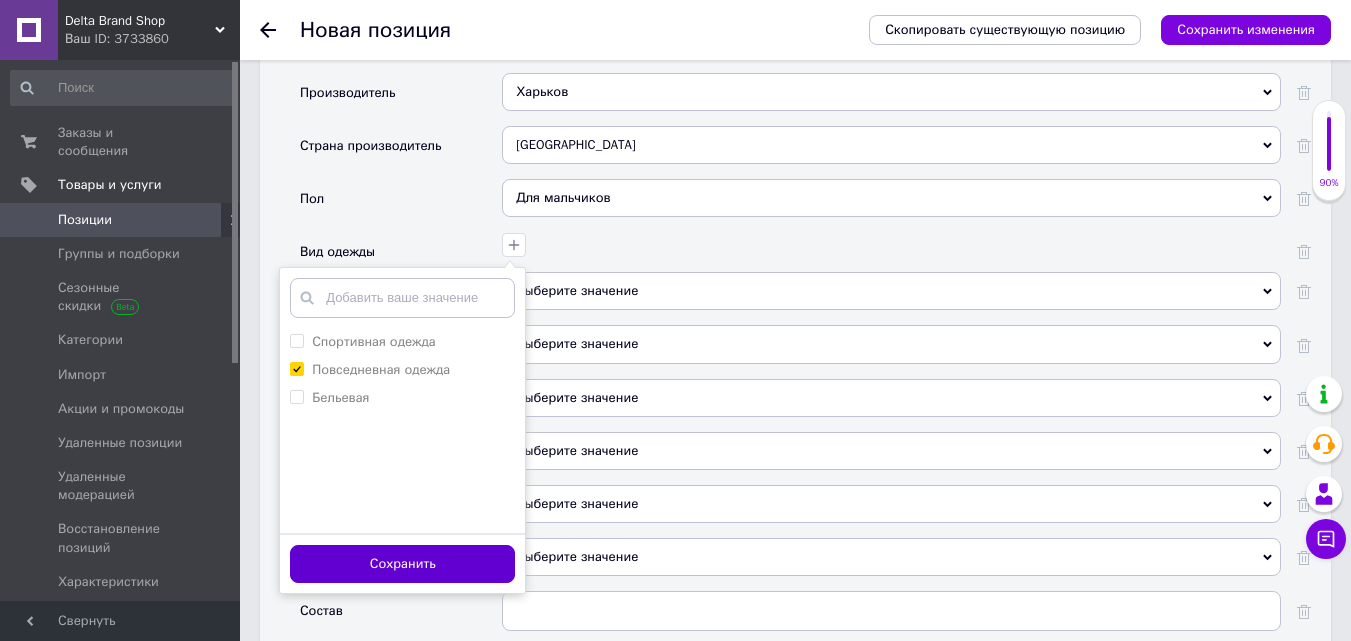 click on "Сохранить" at bounding box center (402, 564) 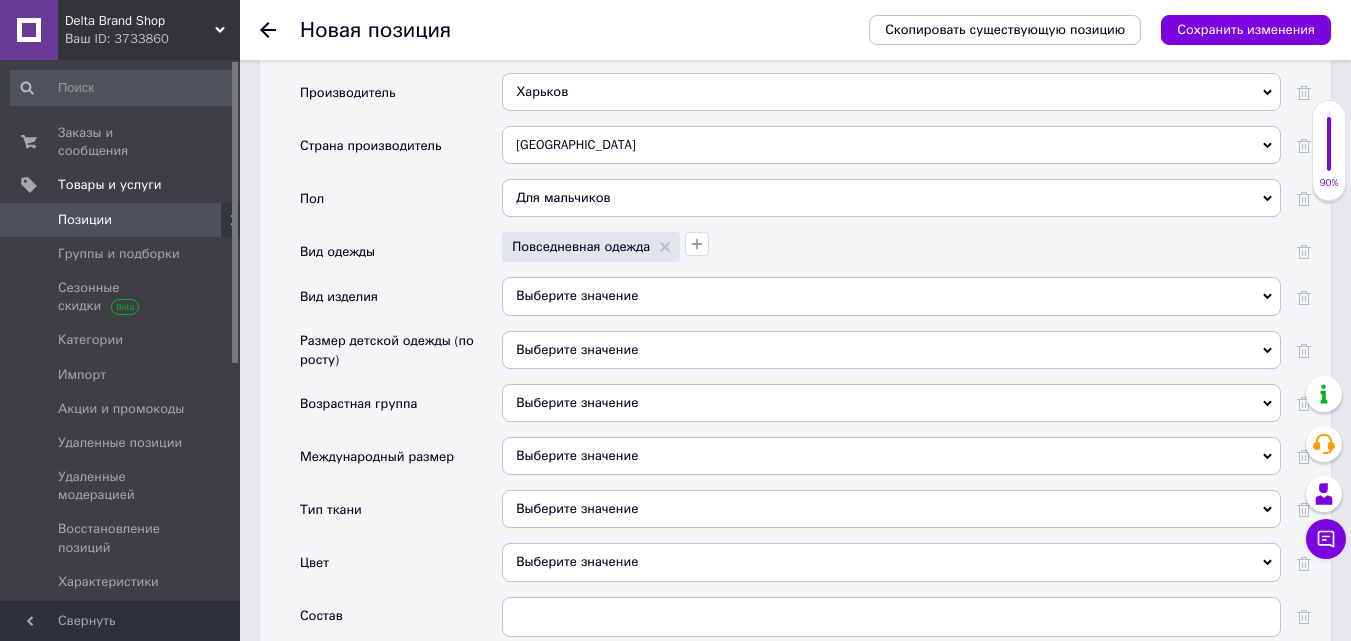 click on "Выберите значение" at bounding box center (891, 296) 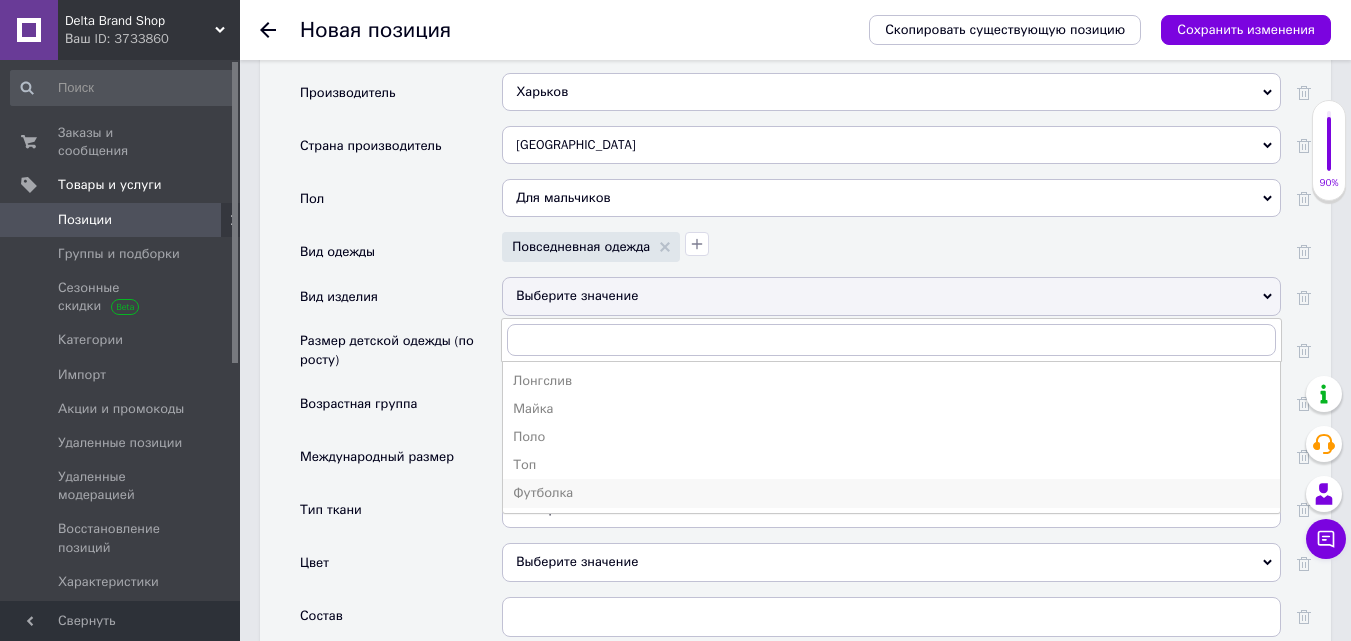 click on "Футболка" at bounding box center (891, 493) 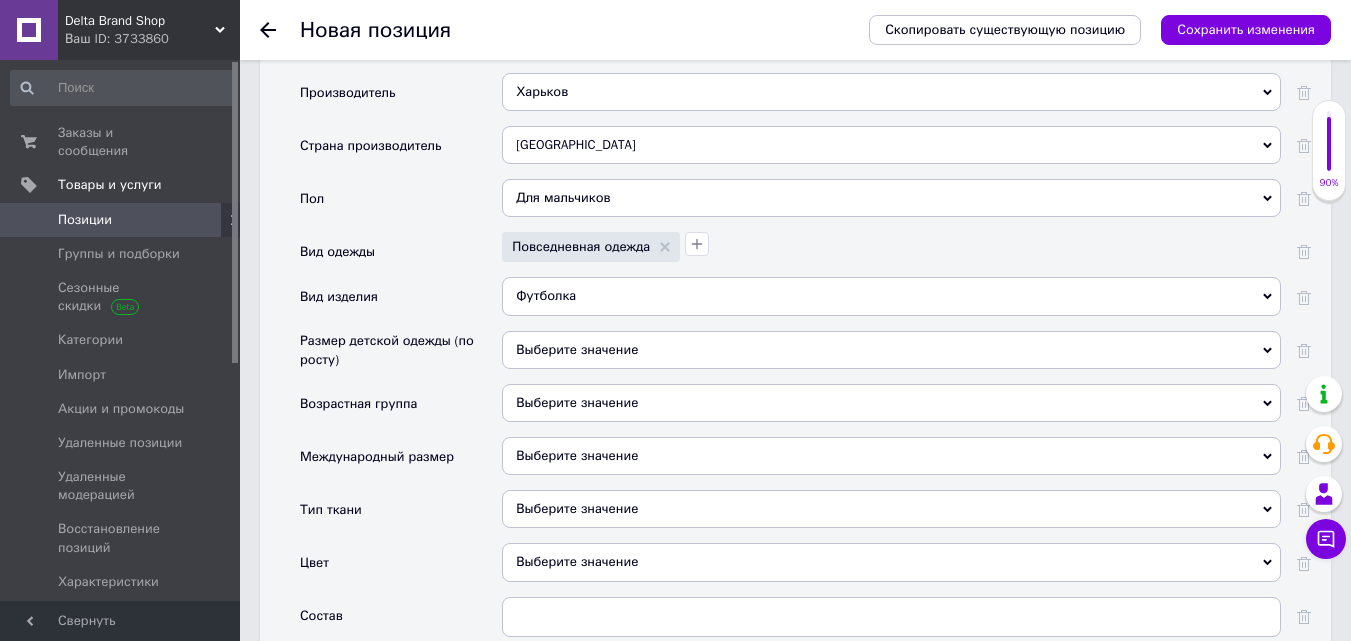 click on "Выберите значение" at bounding box center (891, 456) 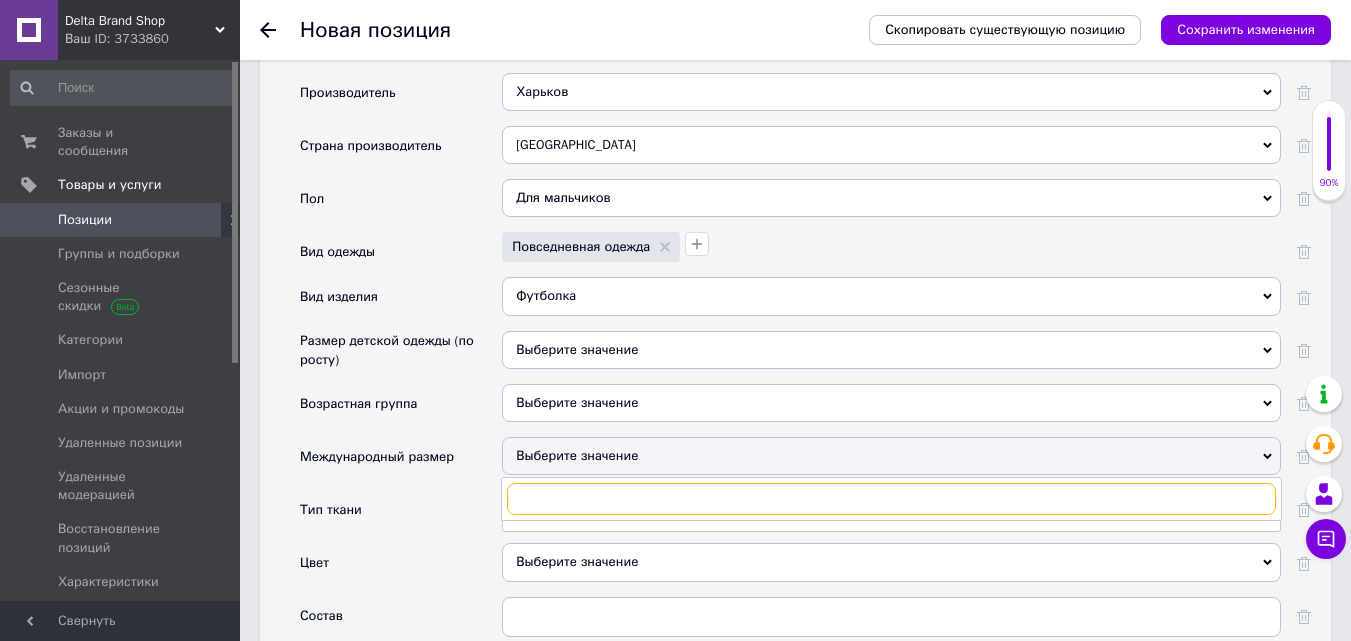 scroll, scrollTop: 2100, scrollLeft: 0, axis: vertical 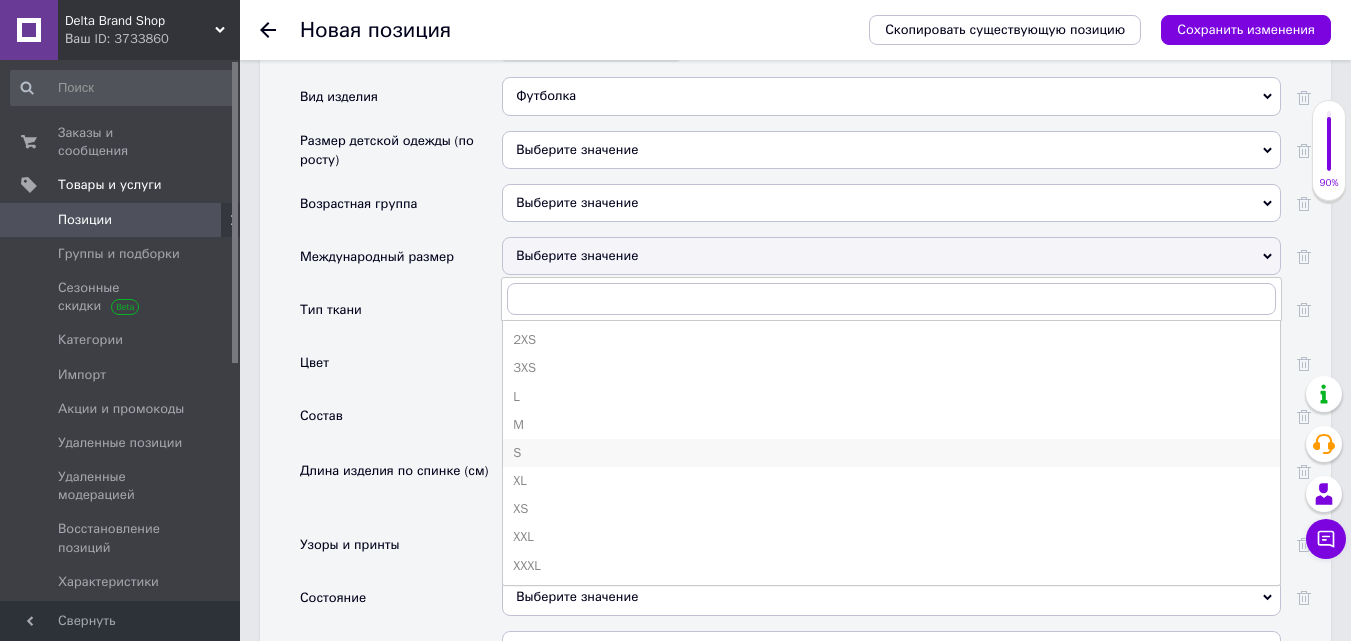 click on "S" at bounding box center [891, 453] 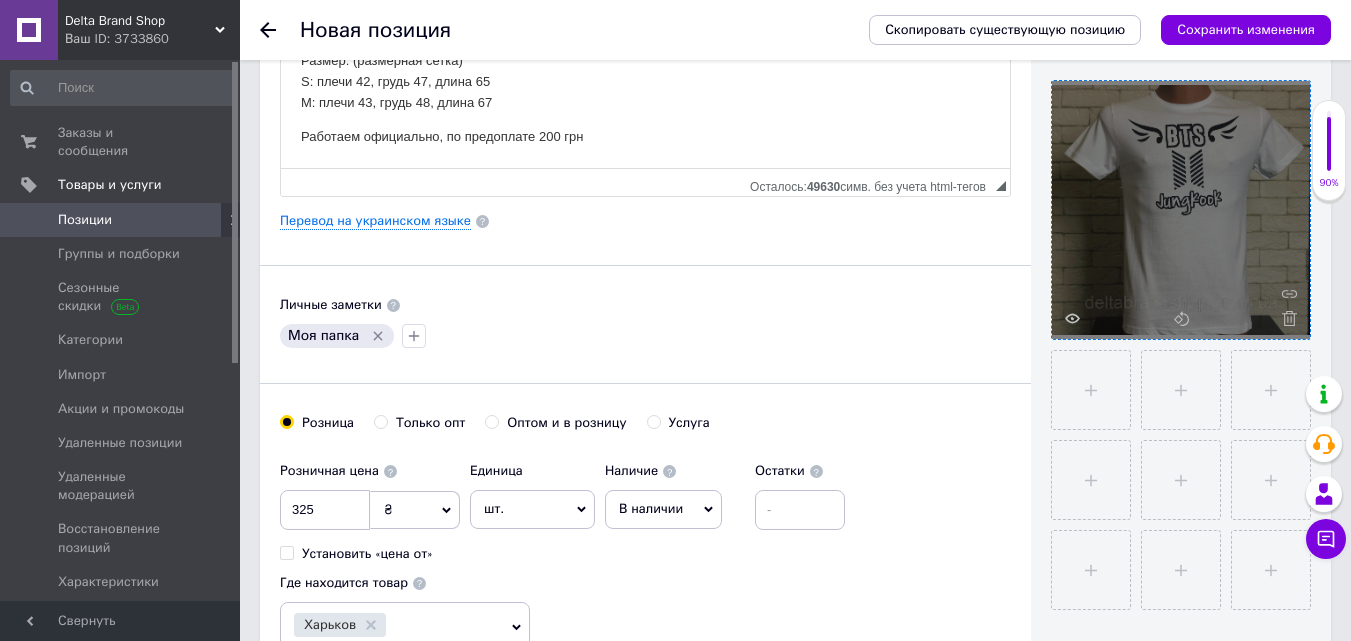 scroll, scrollTop: 100, scrollLeft: 0, axis: vertical 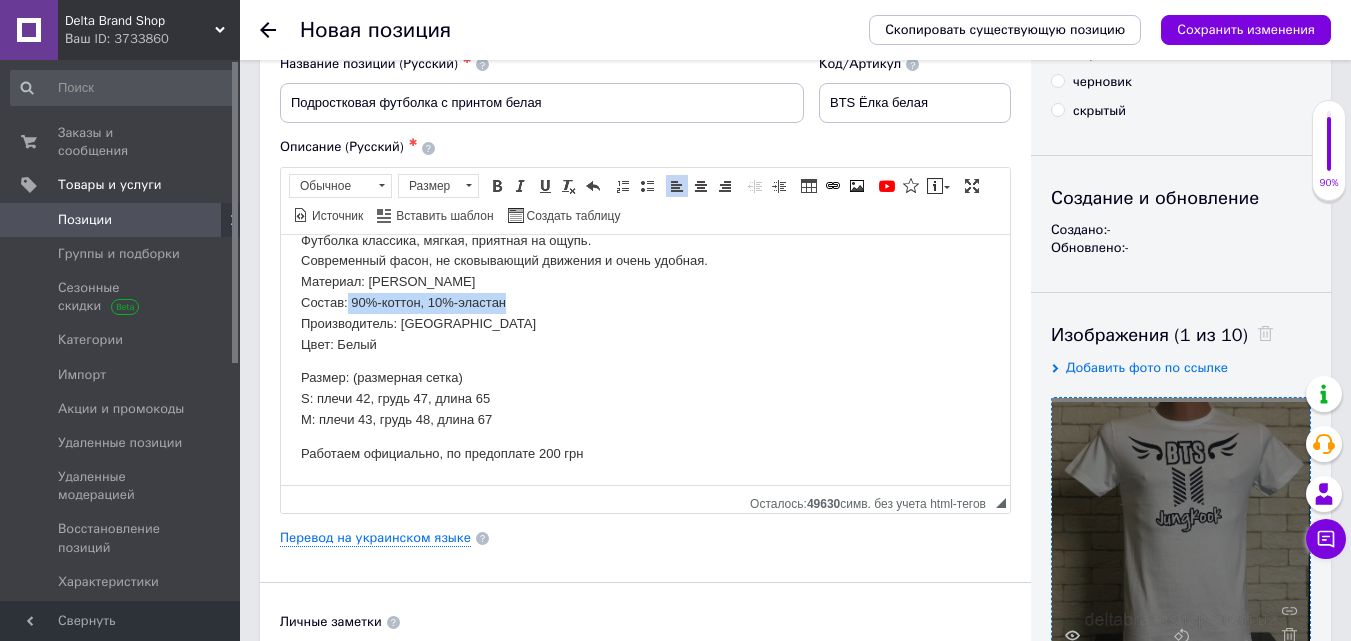 drag, startPoint x: 507, startPoint y: 303, endPoint x: 353, endPoint y: 301, distance: 154.01299 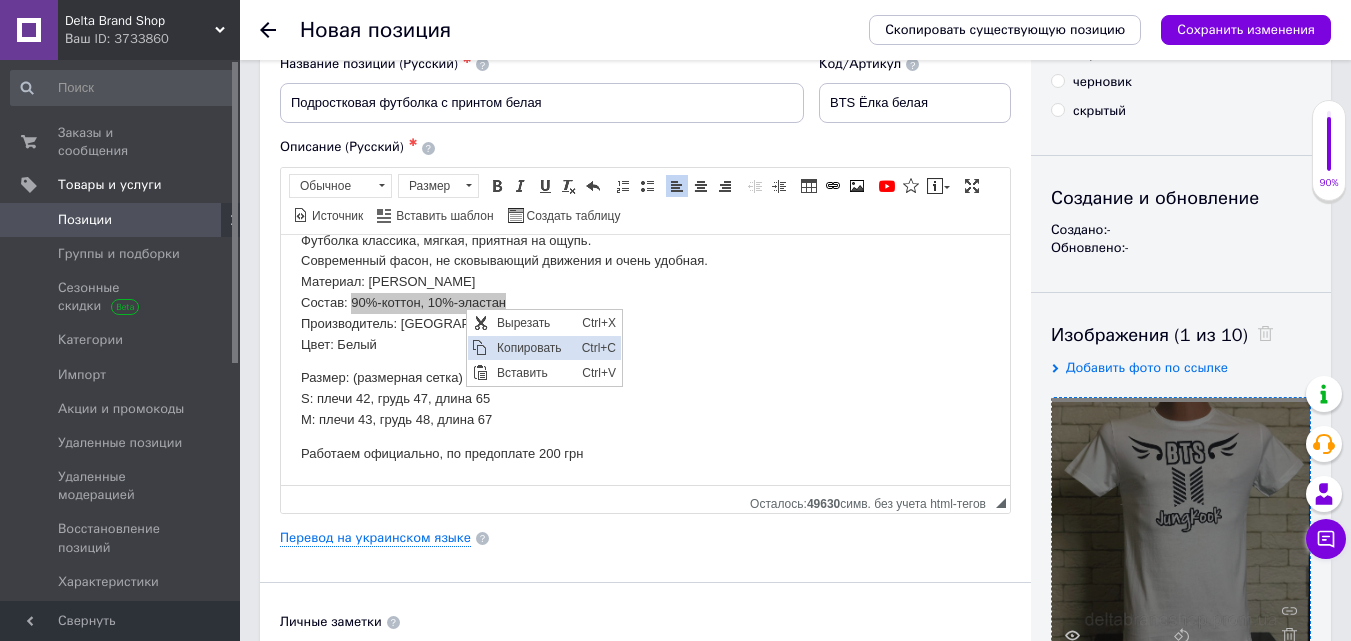 click on "Копировать" at bounding box center (534, 347) 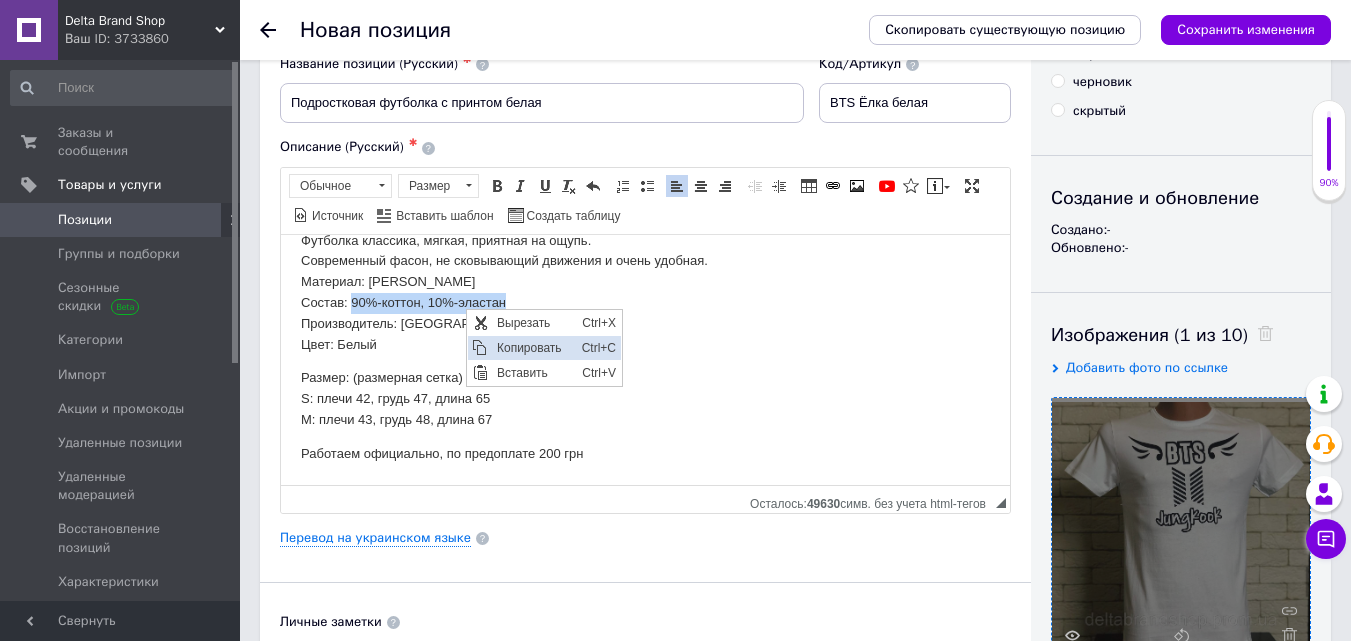 copy on "90%-коттон, 10%-эластан" 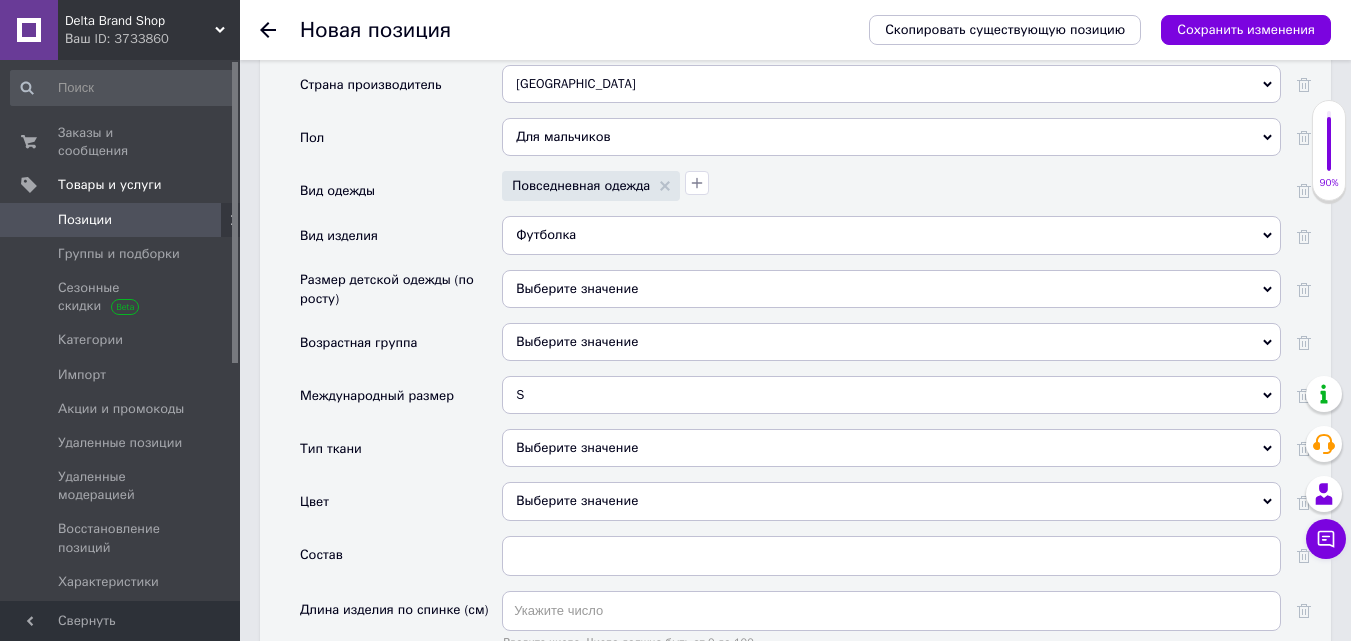 scroll, scrollTop: 2000, scrollLeft: 0, axis: vertical 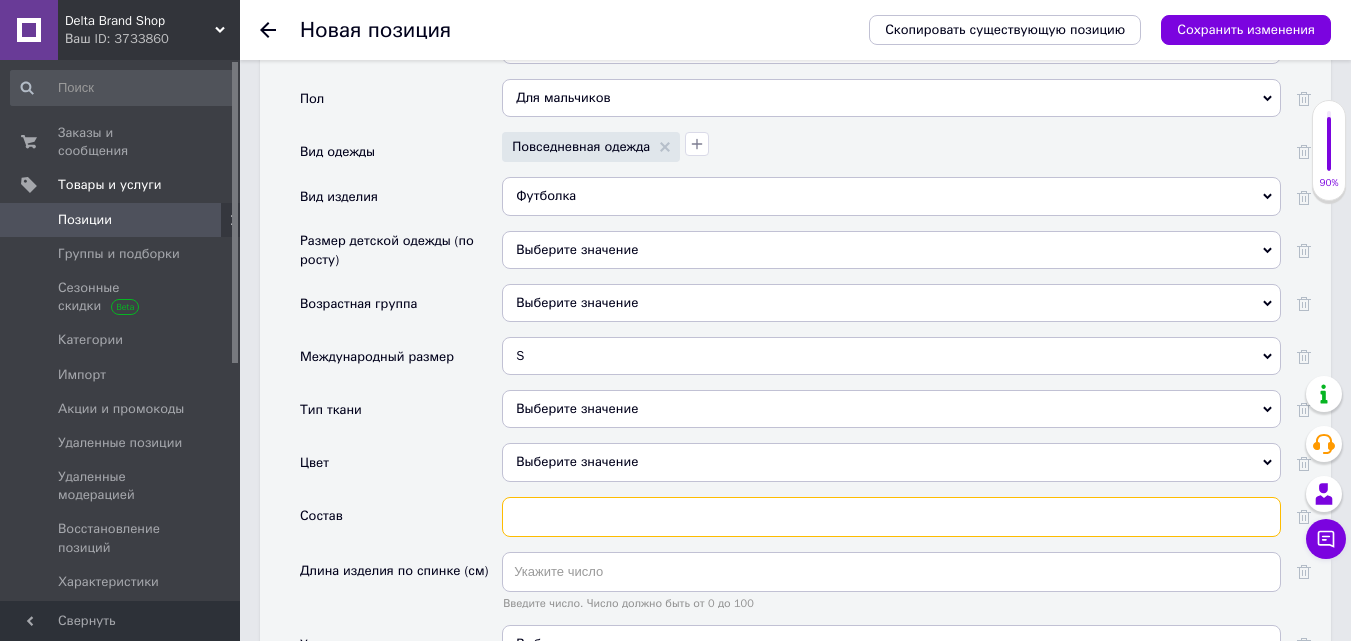 click at bounding box center (891, 517) 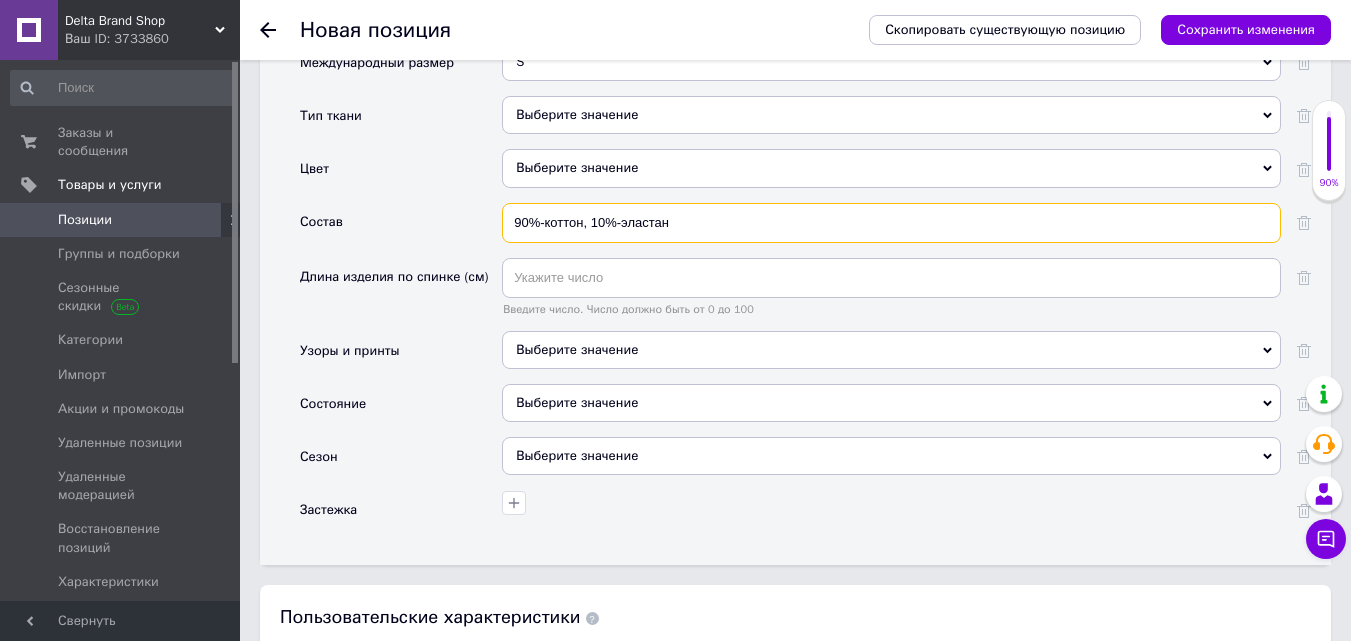 scroll, scrollTop: 2300, scrollLeft: 0, axis: vertical 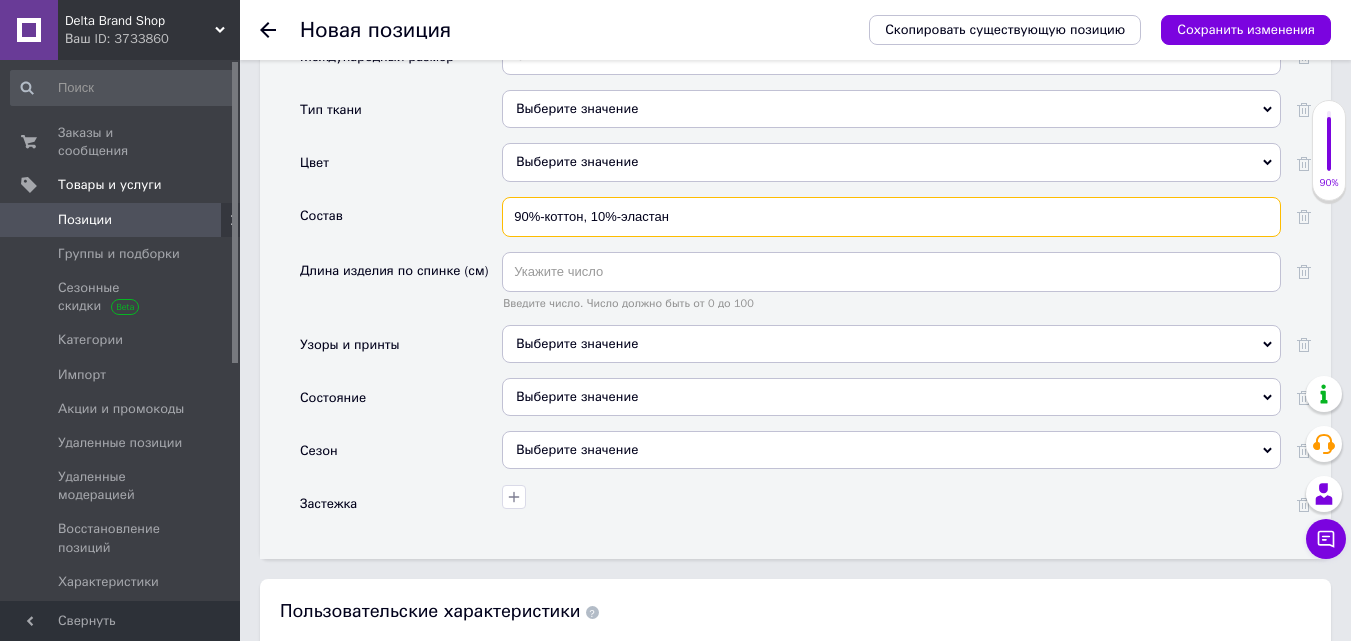 type on "90%-коттон, 10%-эластан" 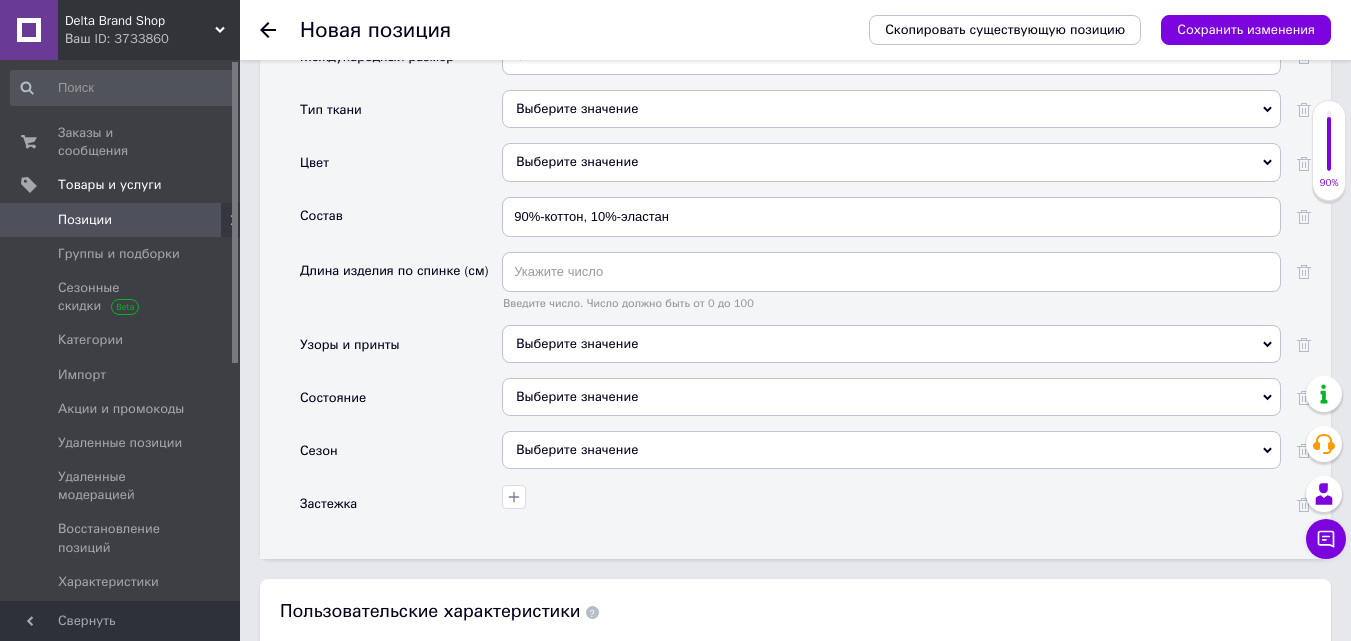 click on "Выберите значение" at bounding box center [891, 397] 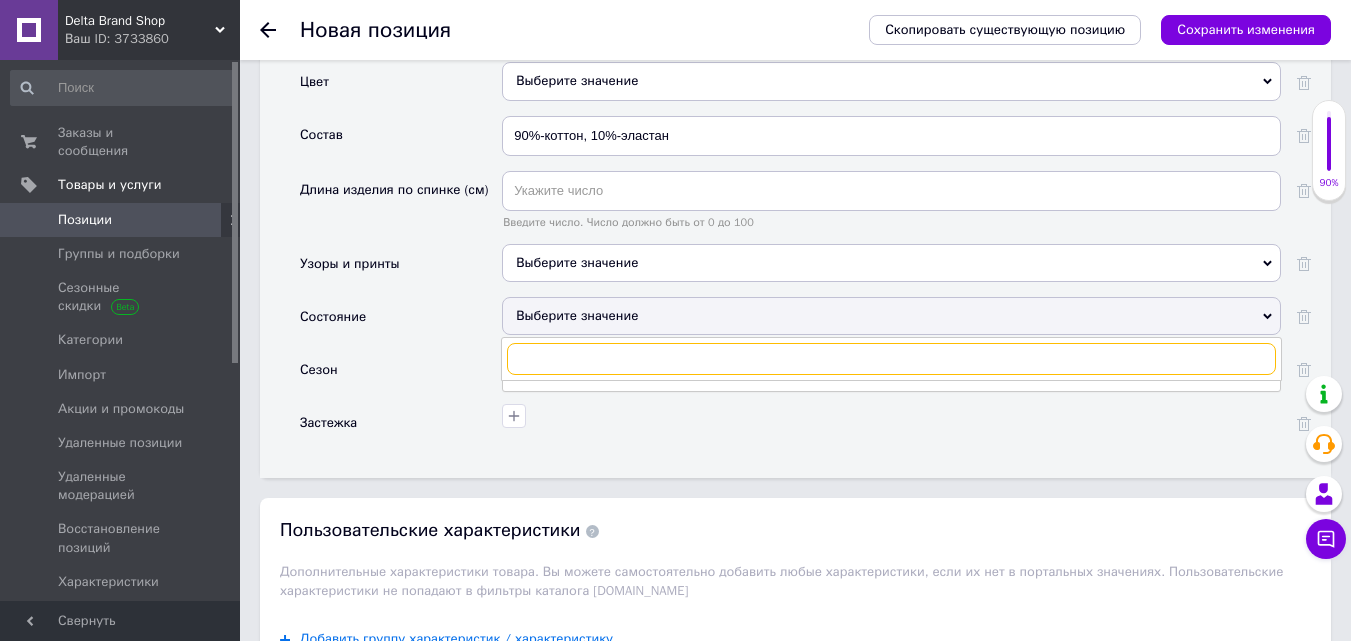 scroll, scrollTop: 2500, scrollLeft: 0, axis: vertical 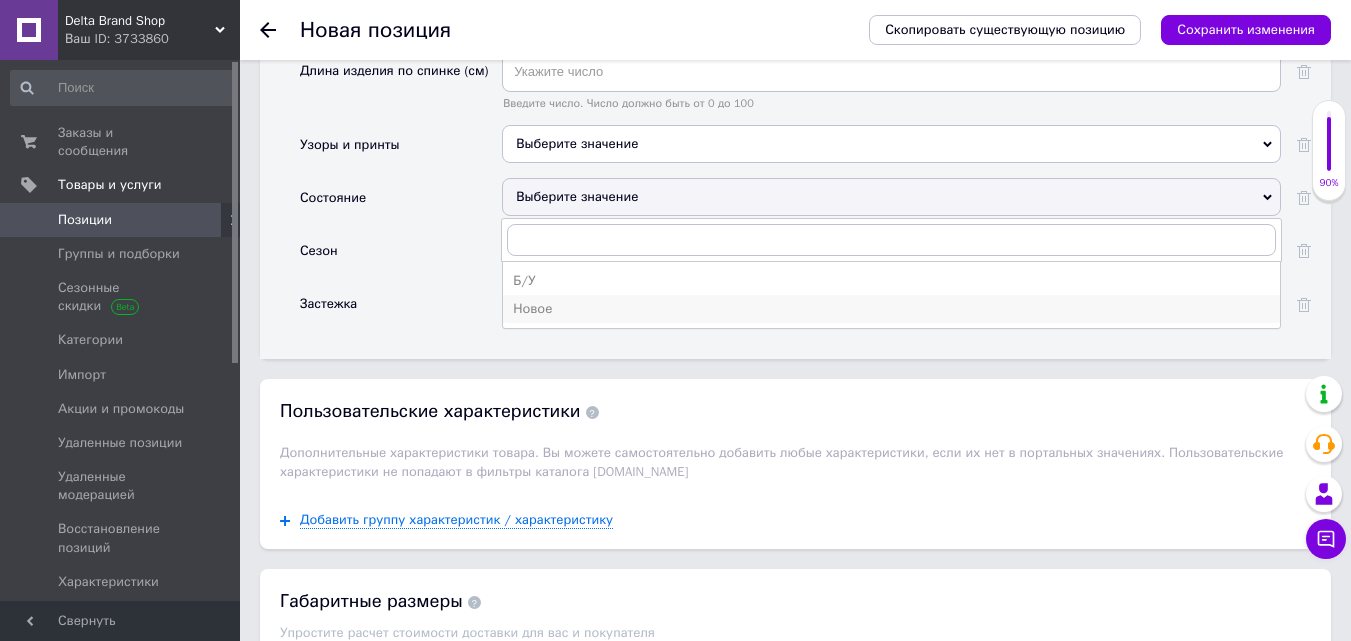 click on "Новое" at bounding box center [891, 309] 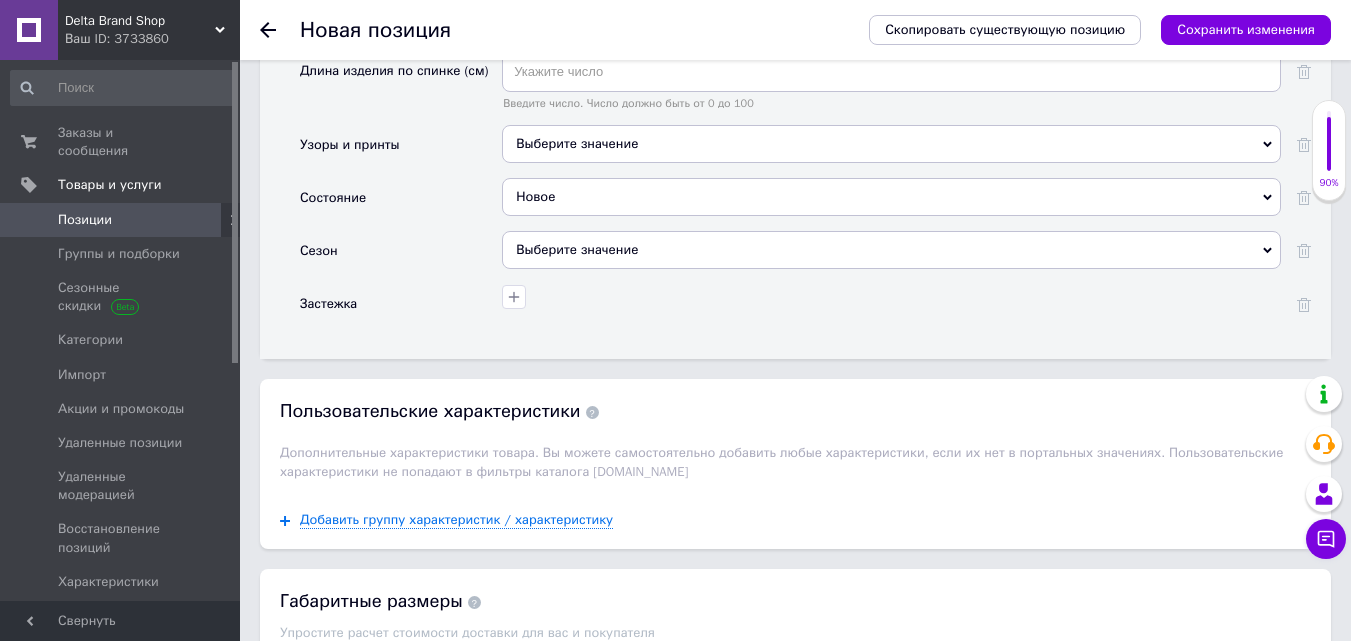 click on "Выберите значение" at bounding box center [891, 250] 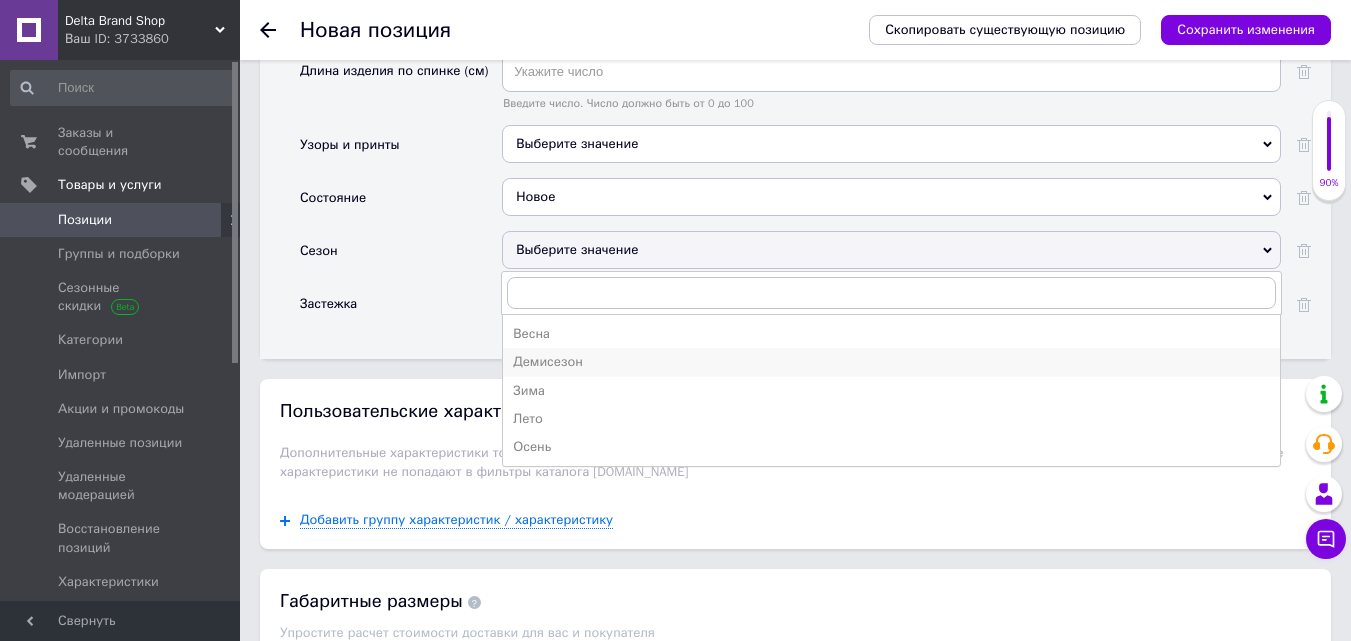 click on "Демисезон" at bounding box center (891, 362) 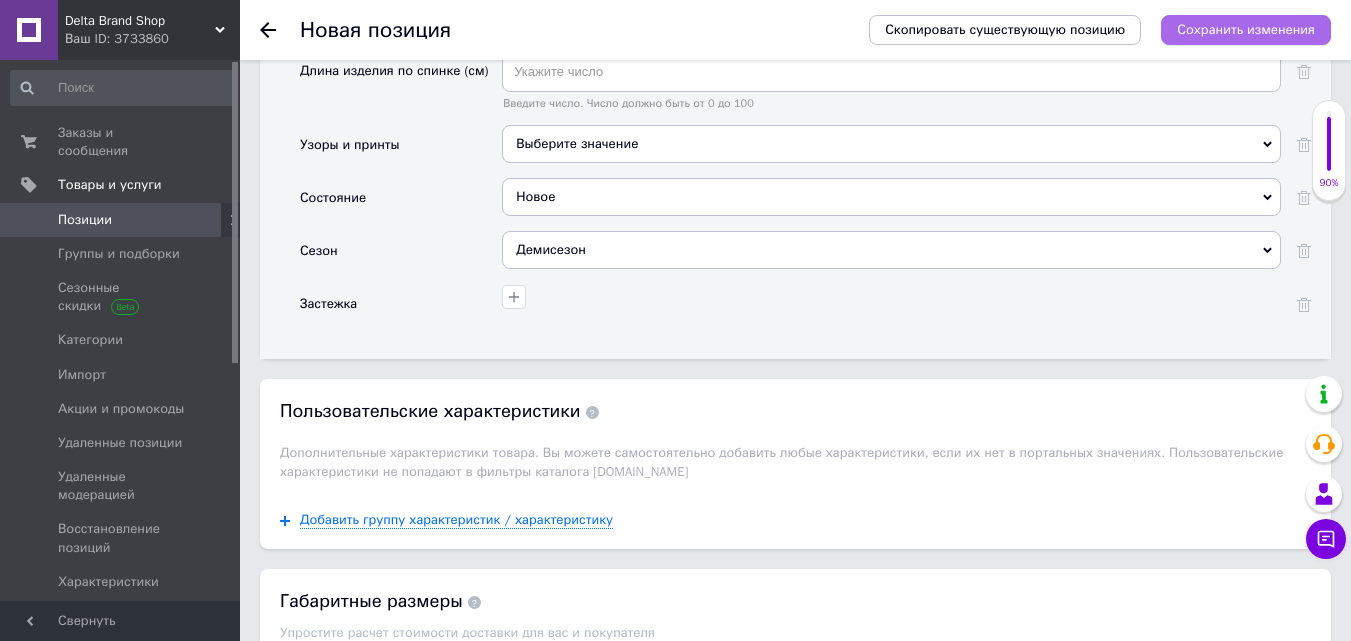 click on "Сохранить изменения" at bounding box center [1246, 29] 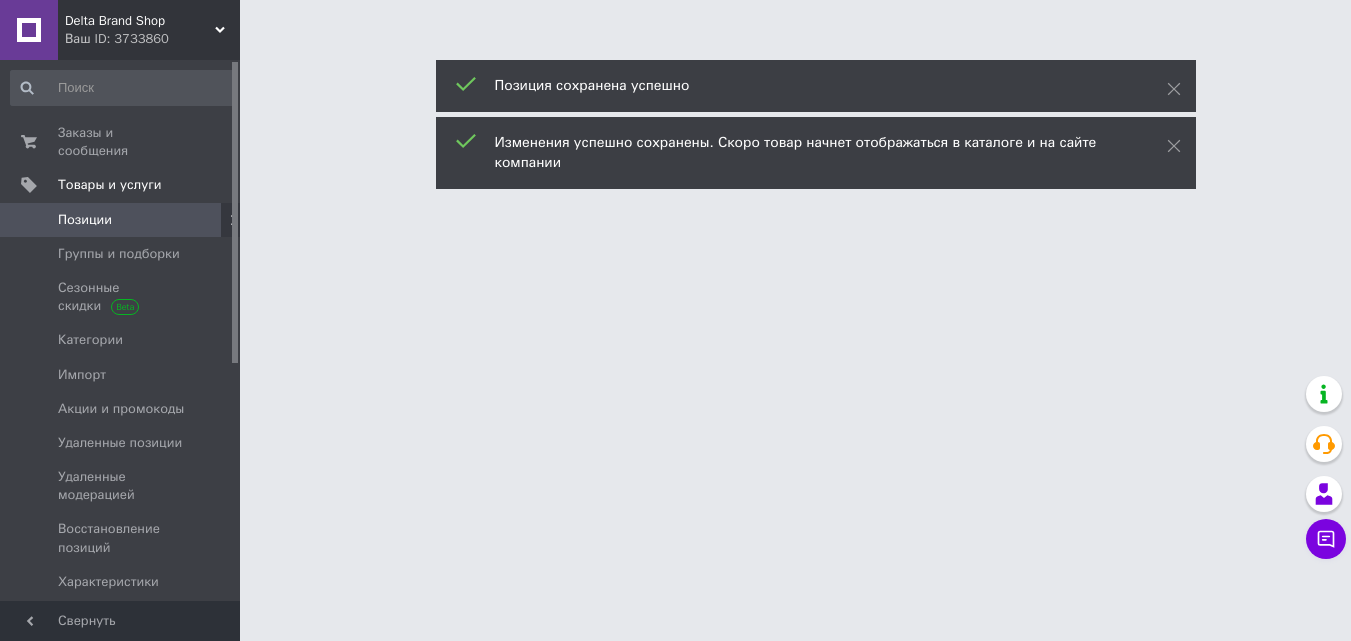 scroll, scrollTop: 0, scrollLeft: 0, axis: both 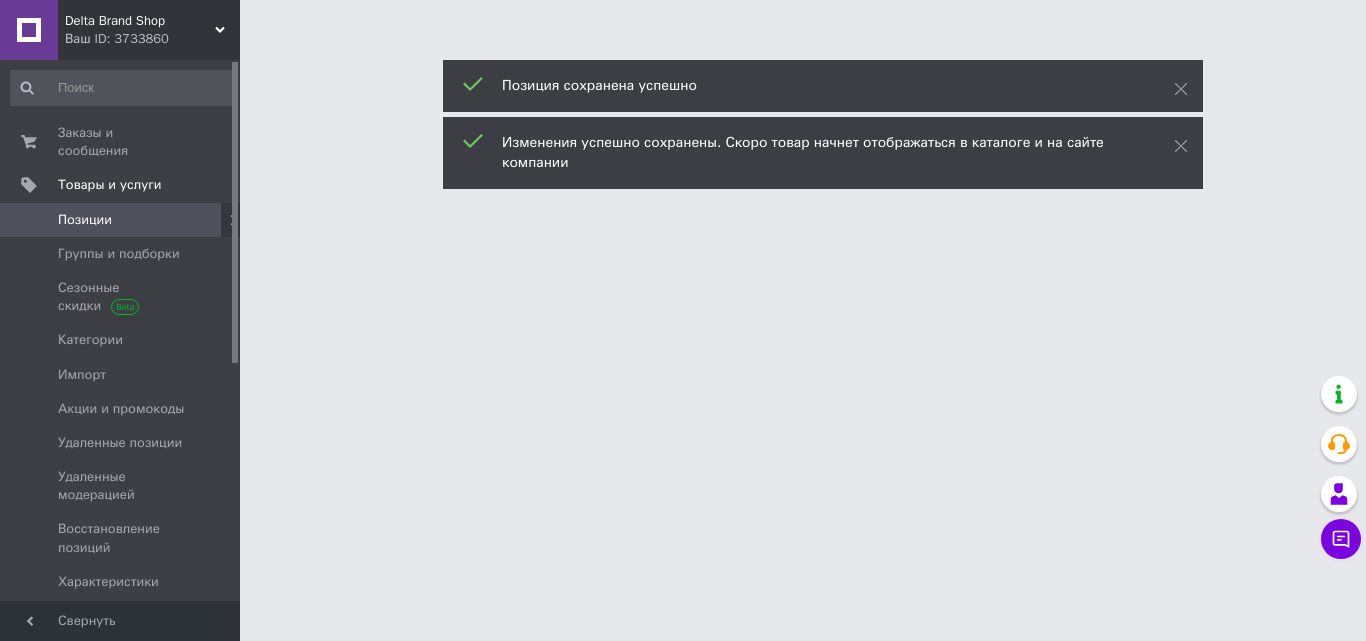 click on "Delta Brand Shop Ваш ID: 3733860 Сайт Delta Brand Shop Кабинет покупателя Проверить состояние системы Страница на портале Hoprov Справка Выйти Заказы и сообщения 0 0 Товары и услуги Позиции Группы и подборки Сезонные скидки Категории Импорт Акции и промокоды Удаленные позиции Удаленные модерацией Восстановление позиций Характеристики Уведомления 16 0 Показатели работы компании Панель управления Отзывы Покупатели Каталог ProSale Аналитика Управление сайтом Кошелек компании Маркет Настройки Тарифы и счета Prom микс 6 000 Свернуть" at bounding box center [683, 25] 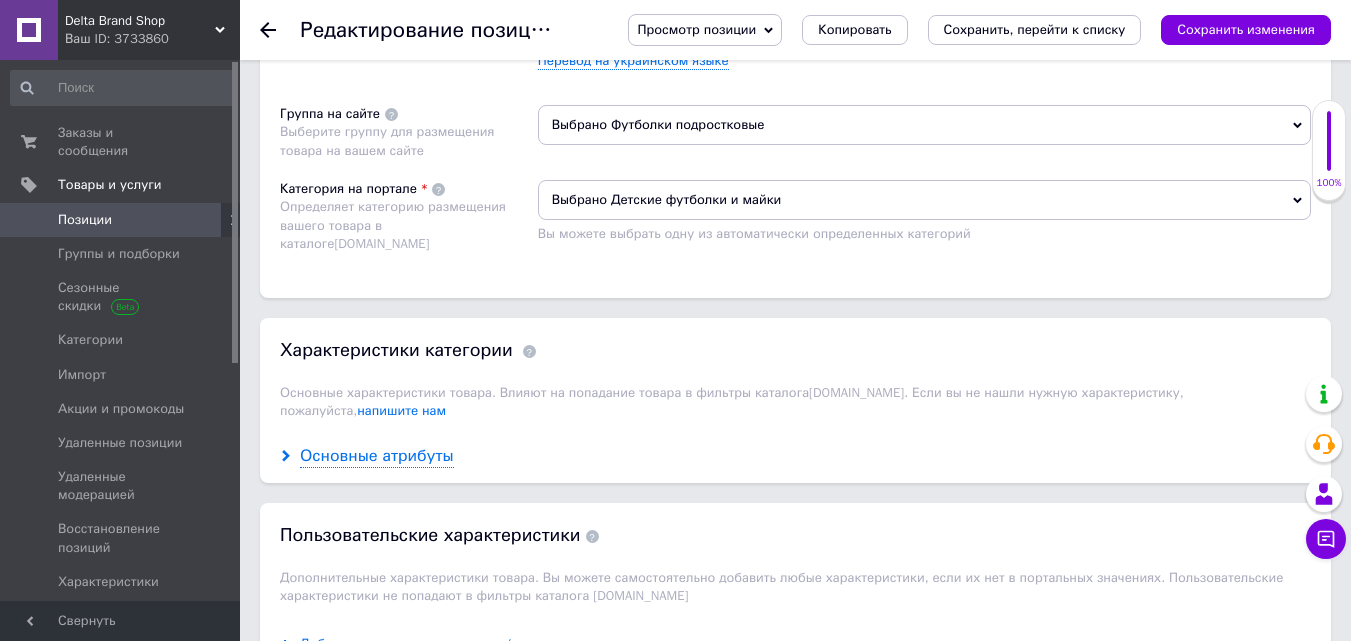 scroll, scrollTop: 1561, scrollLeft: 0, axis: vertical 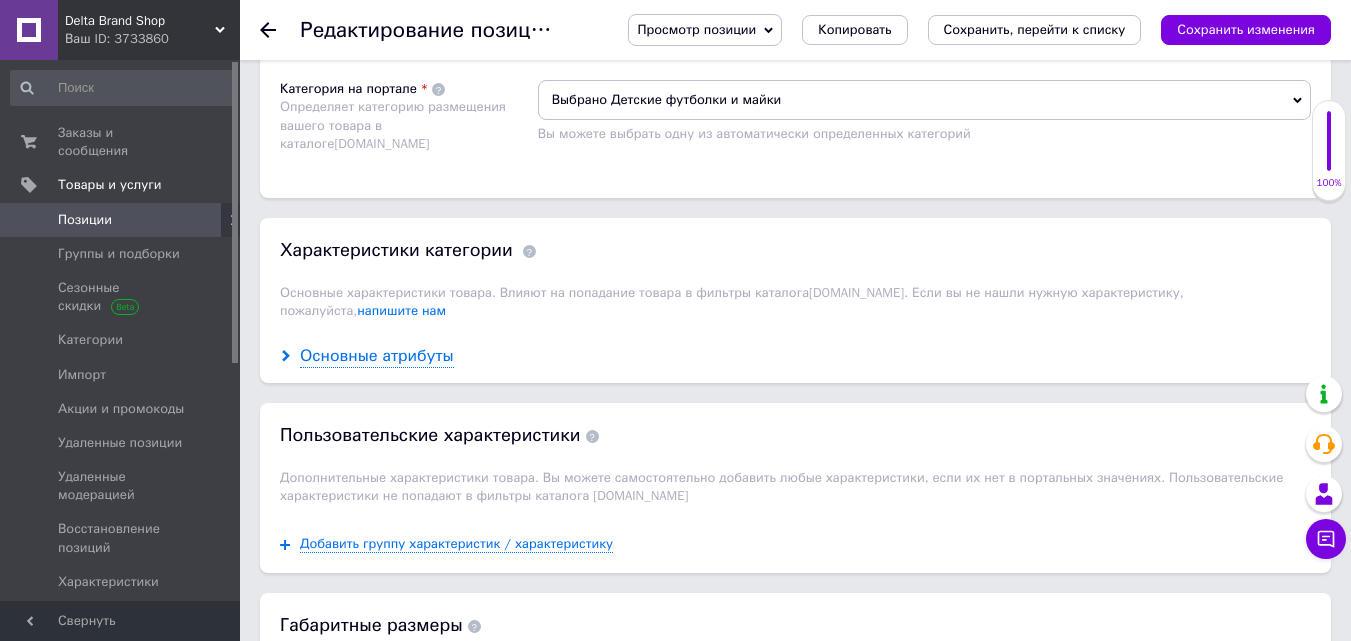 click on "Основные атрибуты" at bounding box center [377, 356] 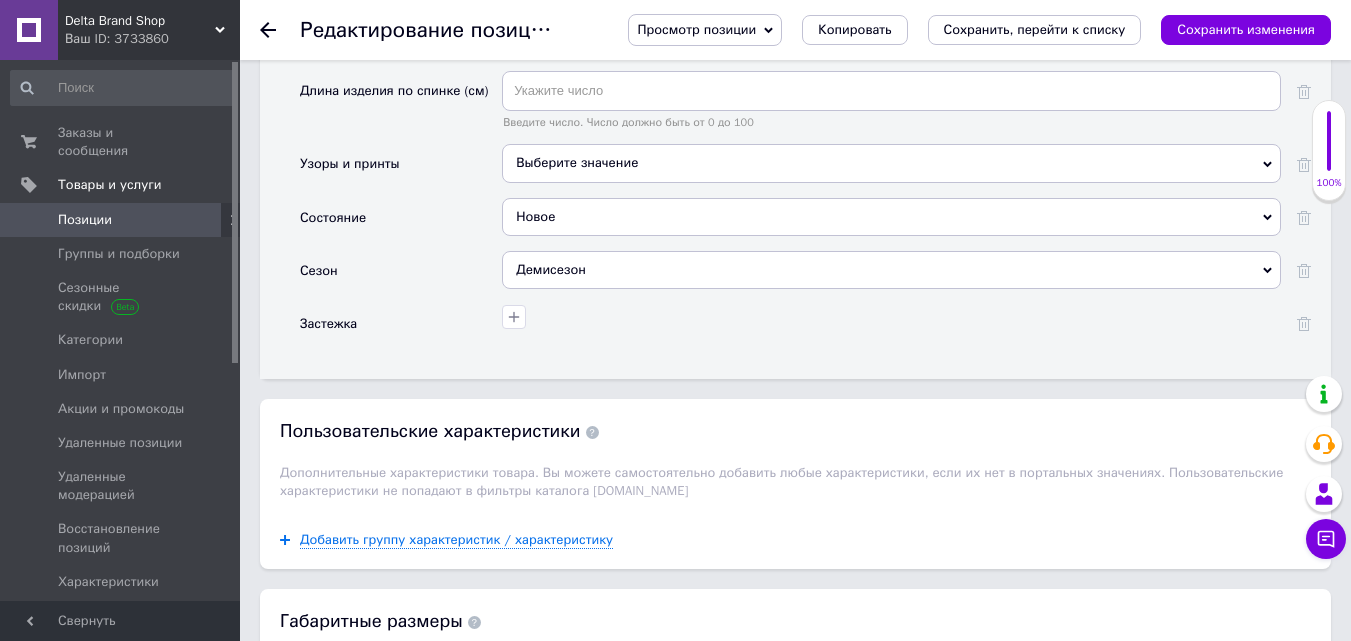 scroll, scrollTop: 2461, scrollLeft: 0, axis: vertical 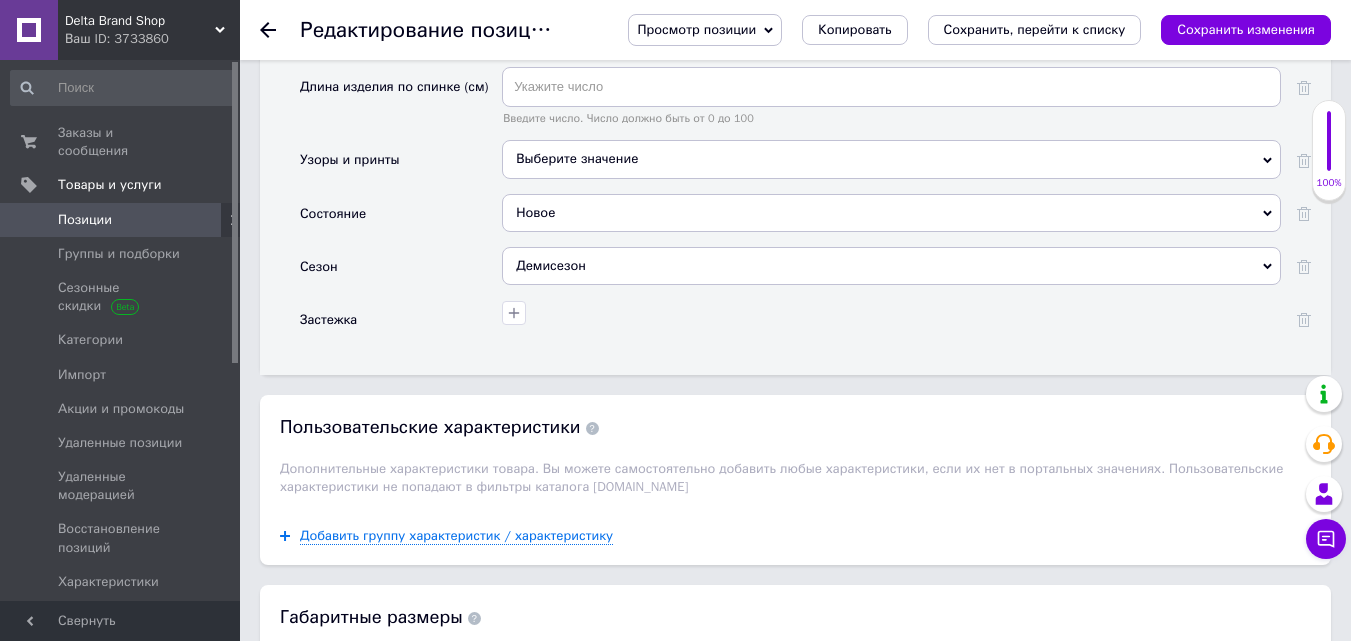 click on "Демисезон" at bounding box center [891, 266] 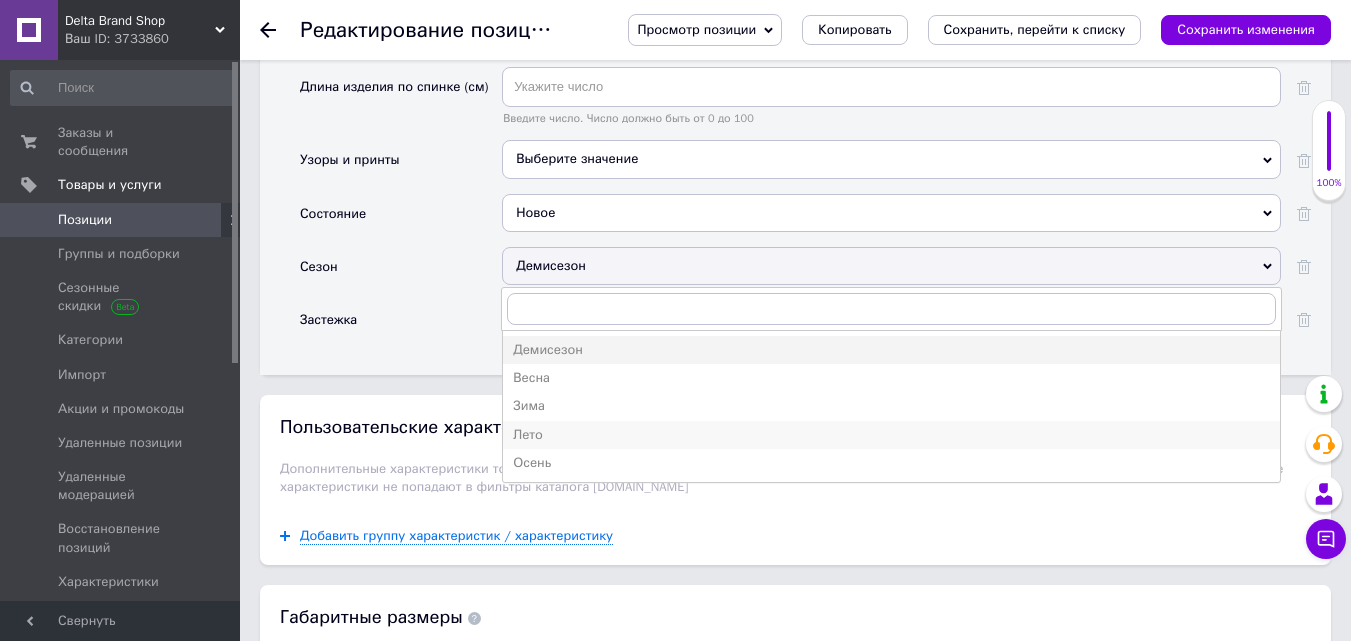 click on "Лето" at bounding box center (891, 435) 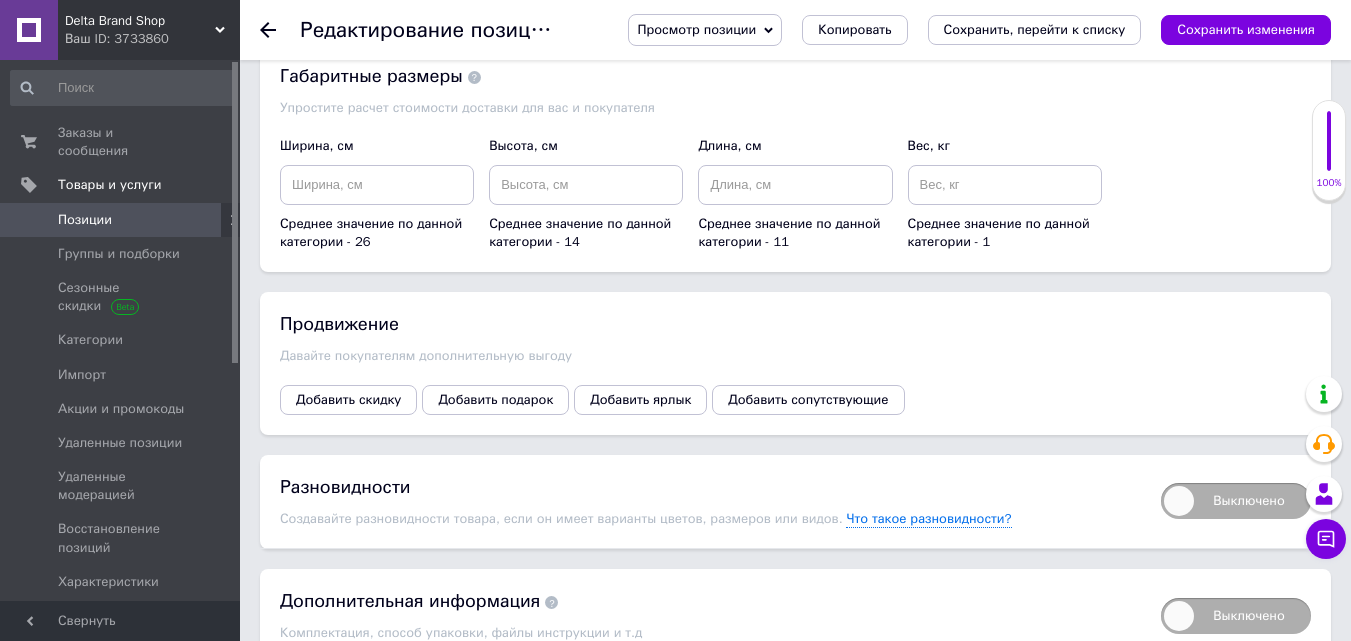 scroll, scrollTop: 3052, scrollLeft: 0, axis: vertical 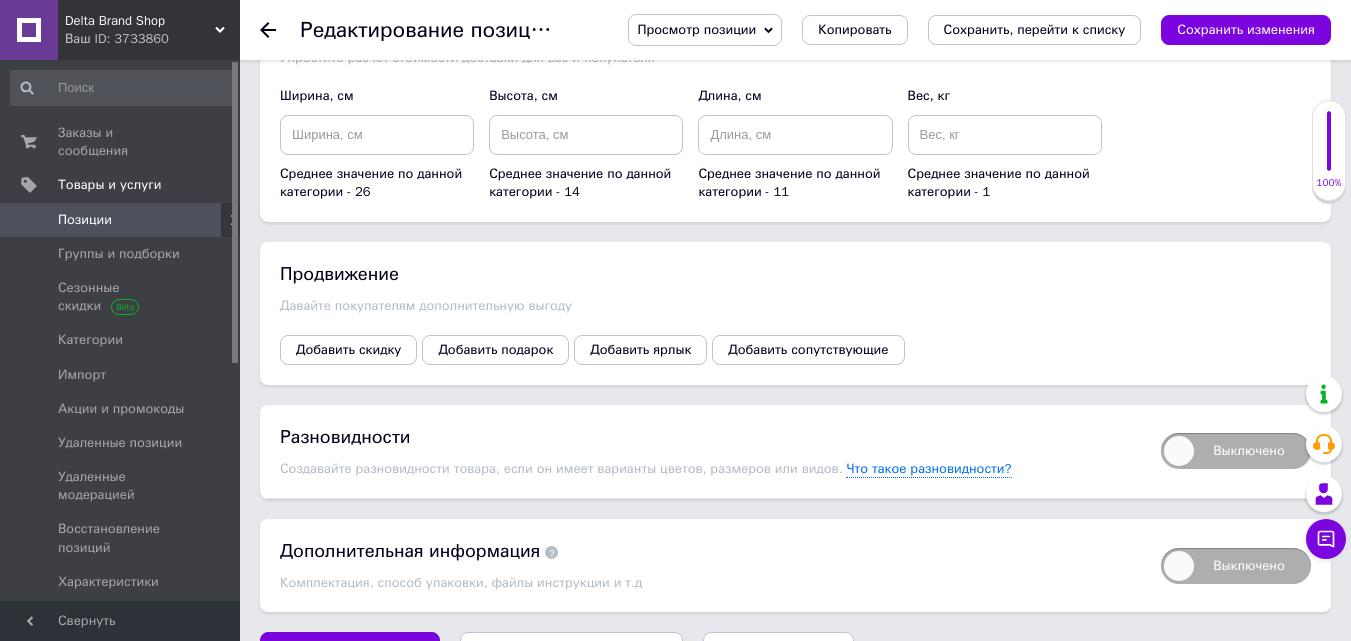 click on "Выключено" at bounding box center (1236, 451) 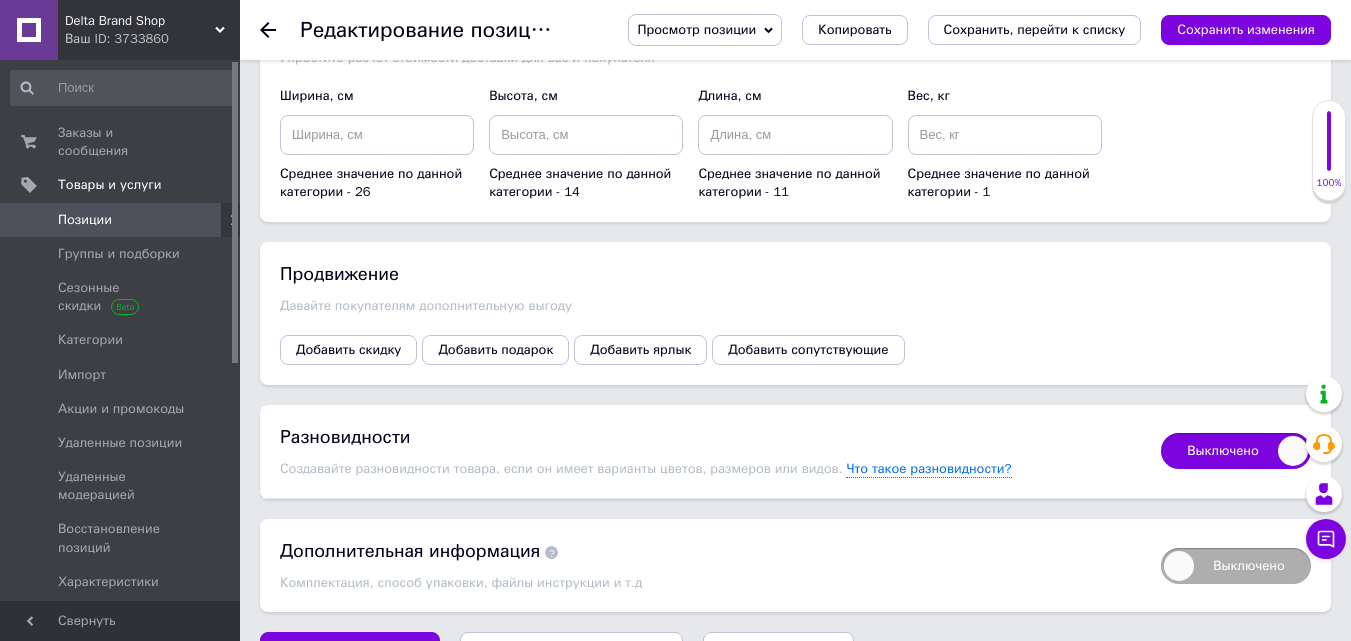 checkbox on "true" 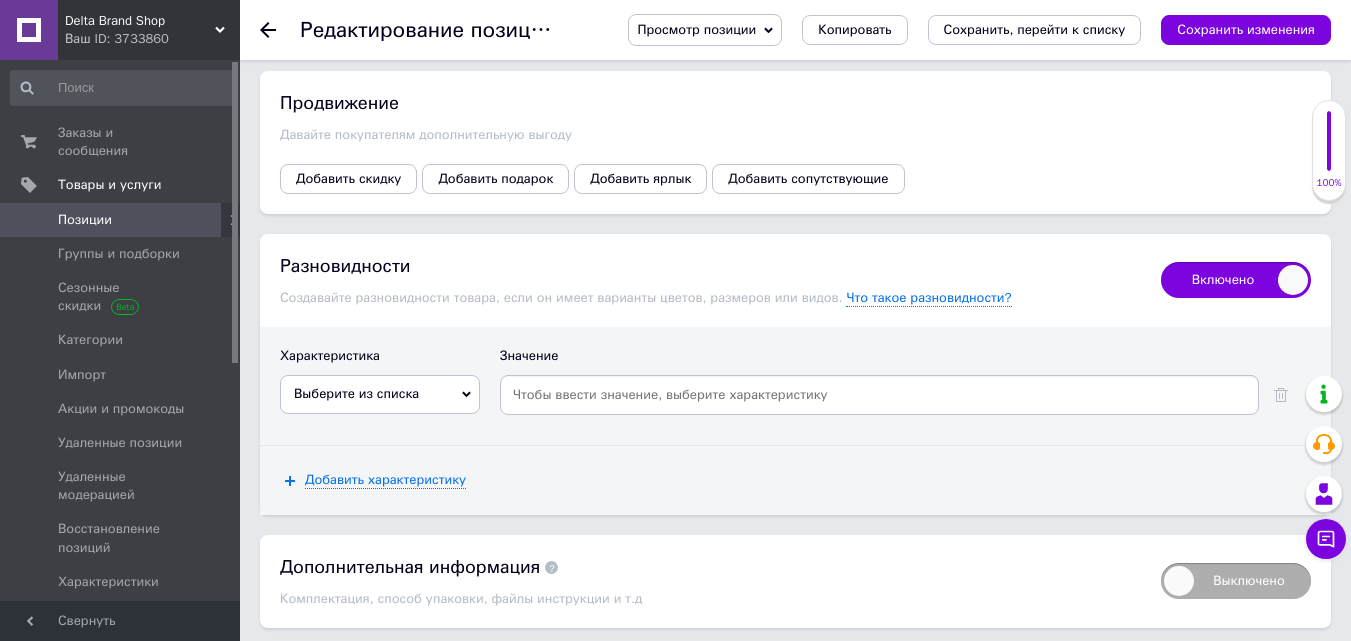 scroll, scrollTop: 3239, scrollLeft: 0, axis: vertical 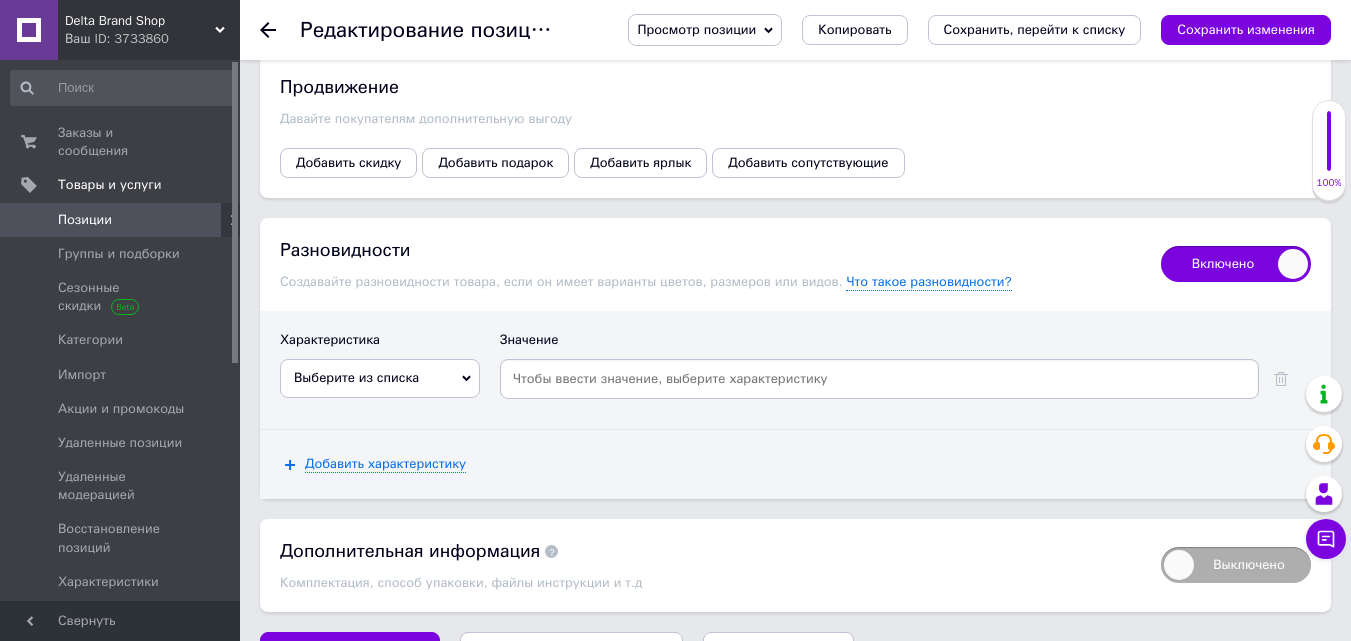 click on "Выберите из списка" at bounding box center (380, 378) 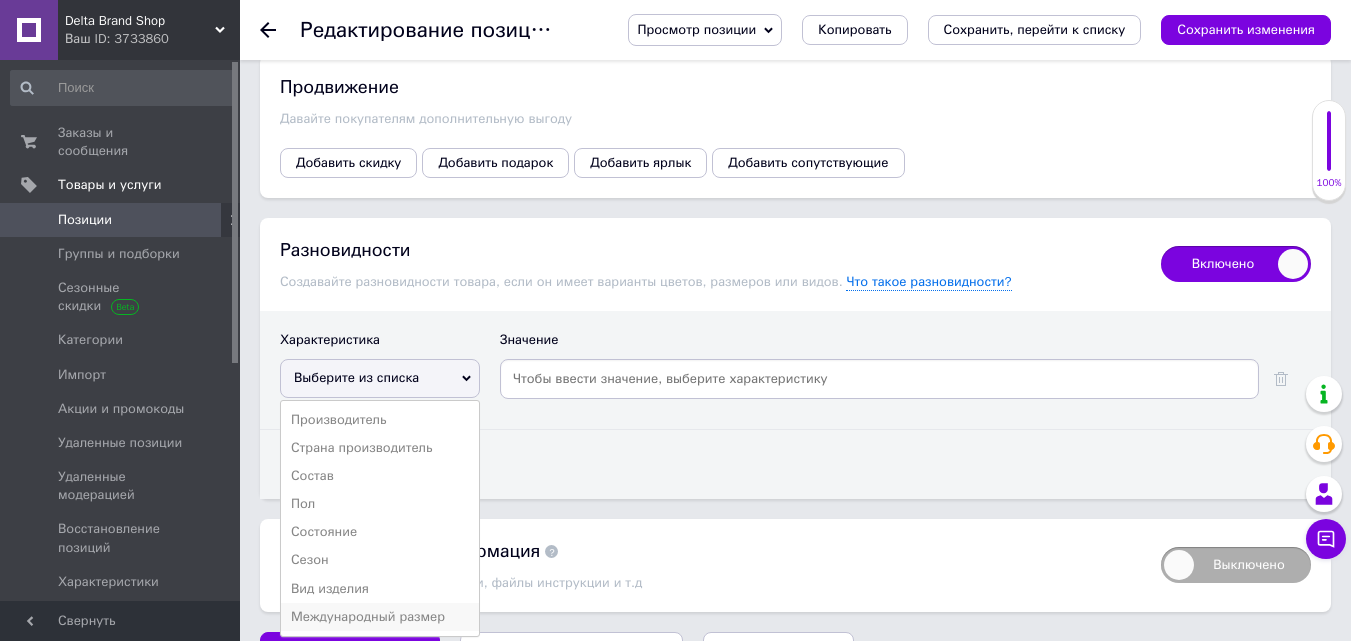 click on "Международный размер" at bounding box center (380, 617) 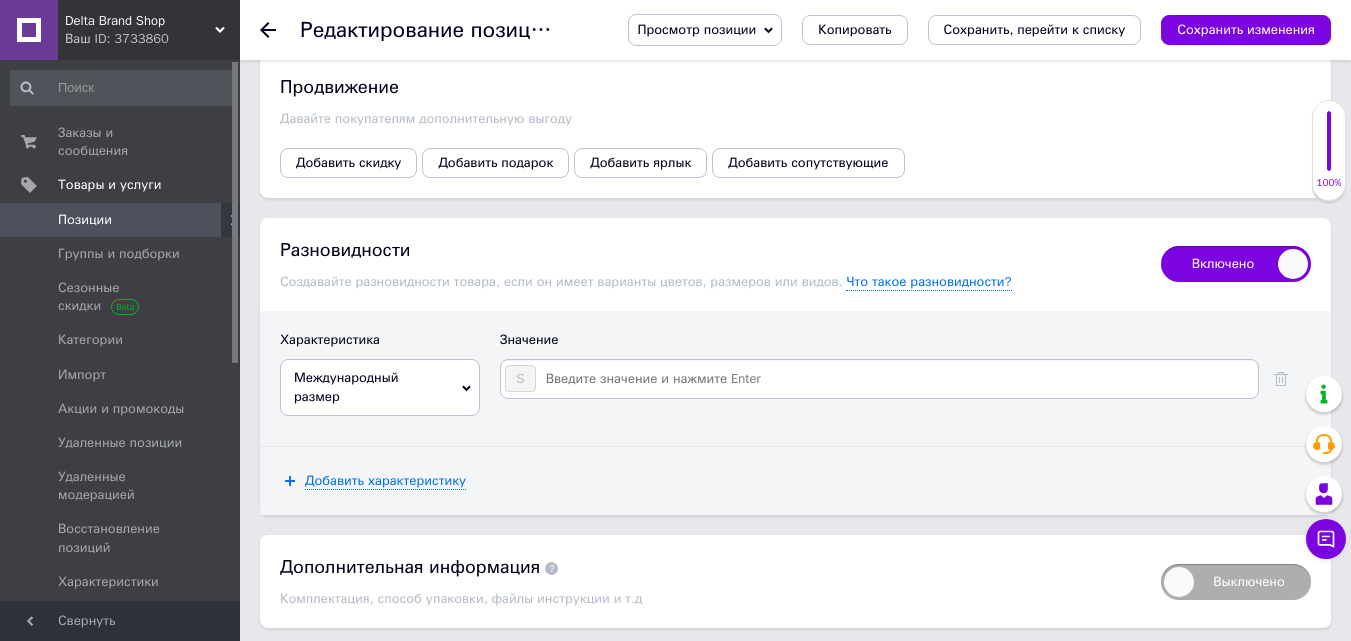 click at bounding box center [896, 379] 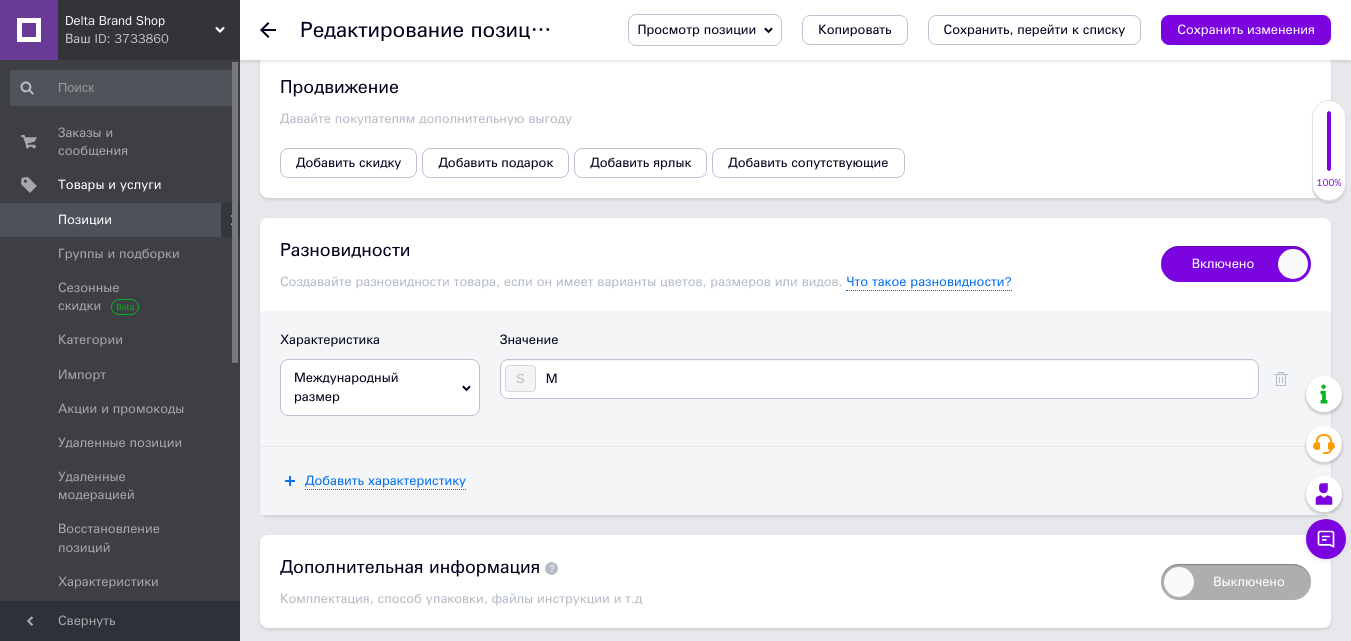 type 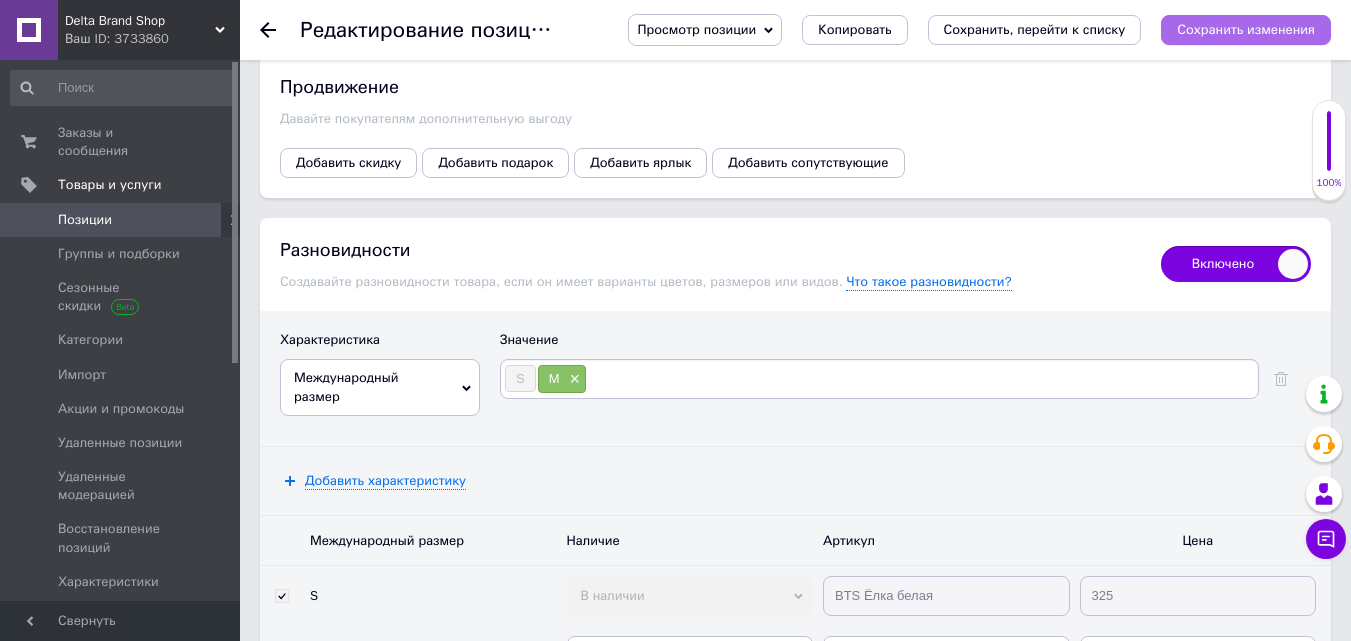 click on "Сохранить изменения" at bounding box center (1246, 29) 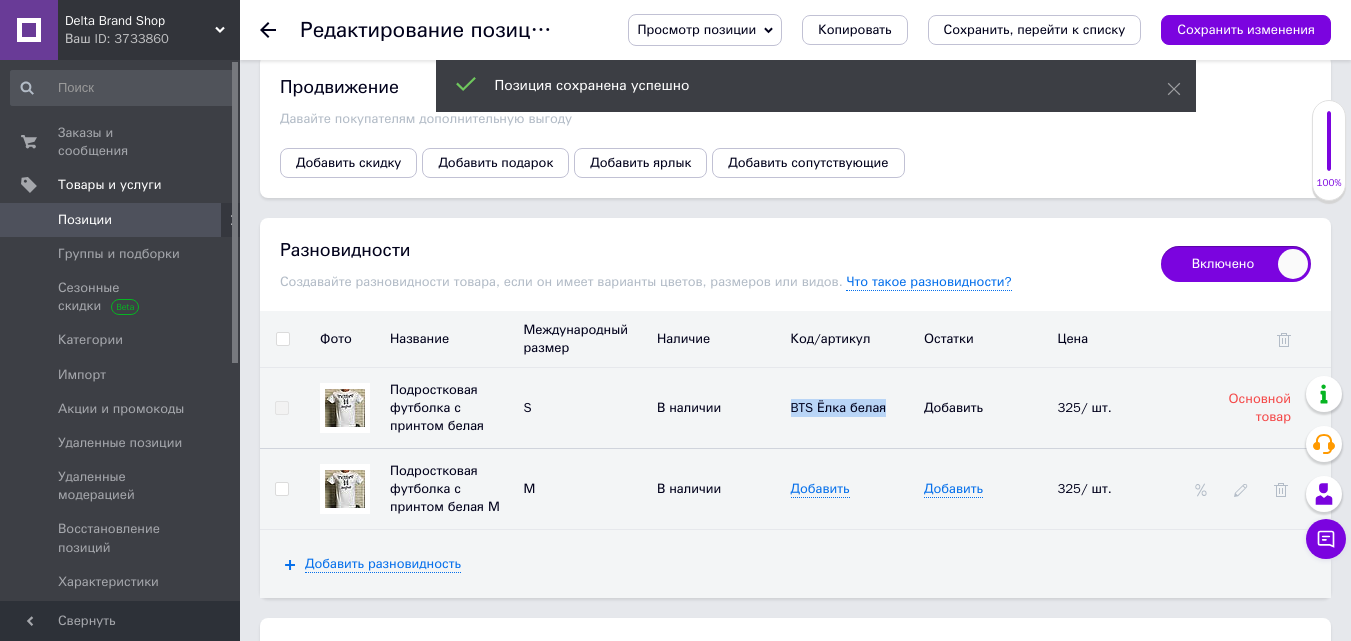 drag, startPoint x: 765, startPoint y: 349, endPoint x: 859, endPoint y: 377, distance: 98.0816 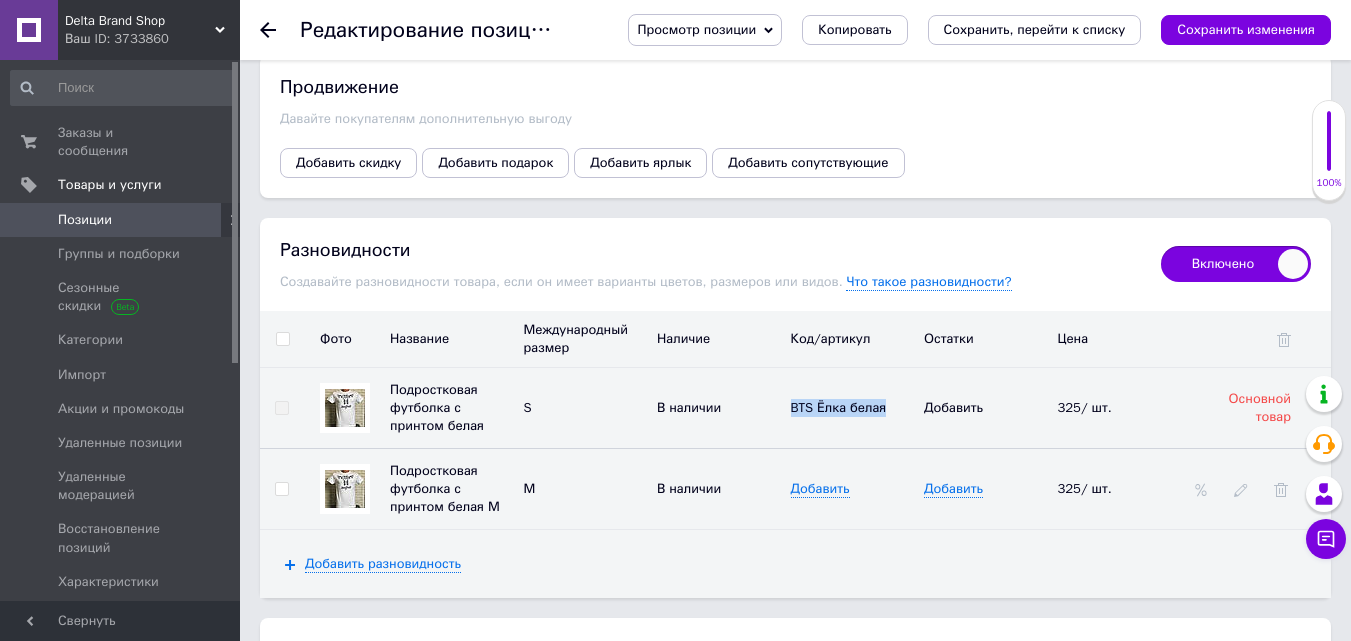 copy on "В наличии BTS Ёлка белая" 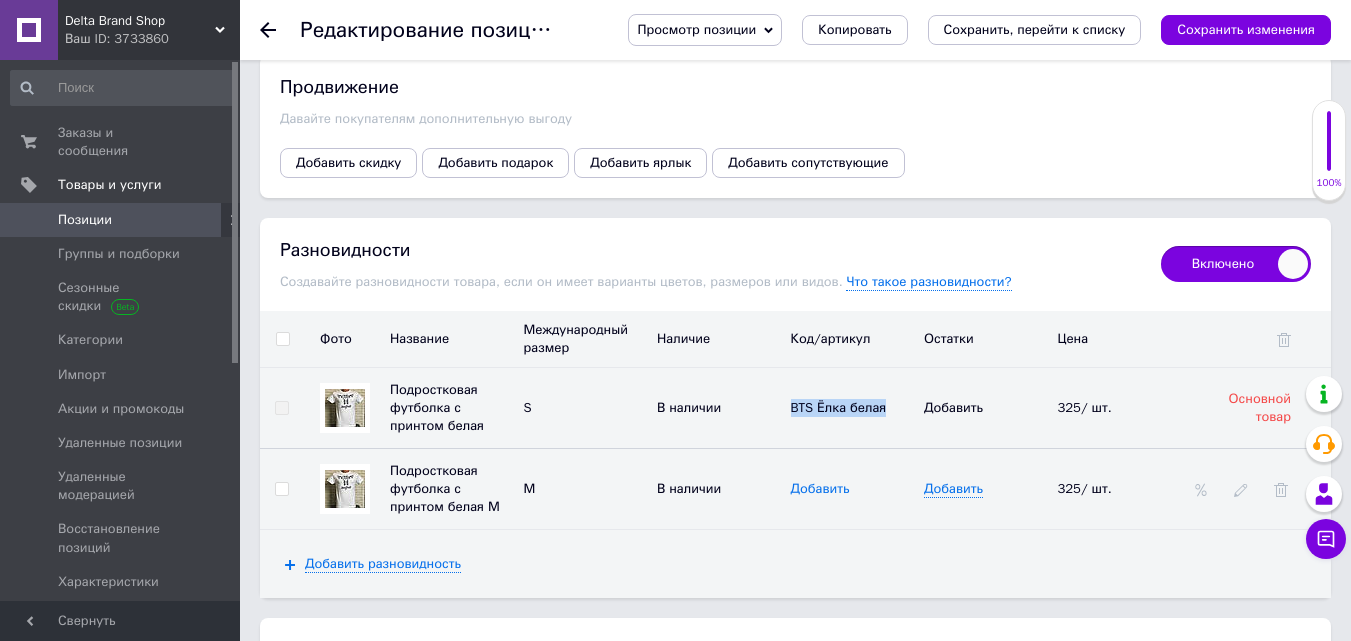 click on "Добавить" at bounding box center [820, 489] 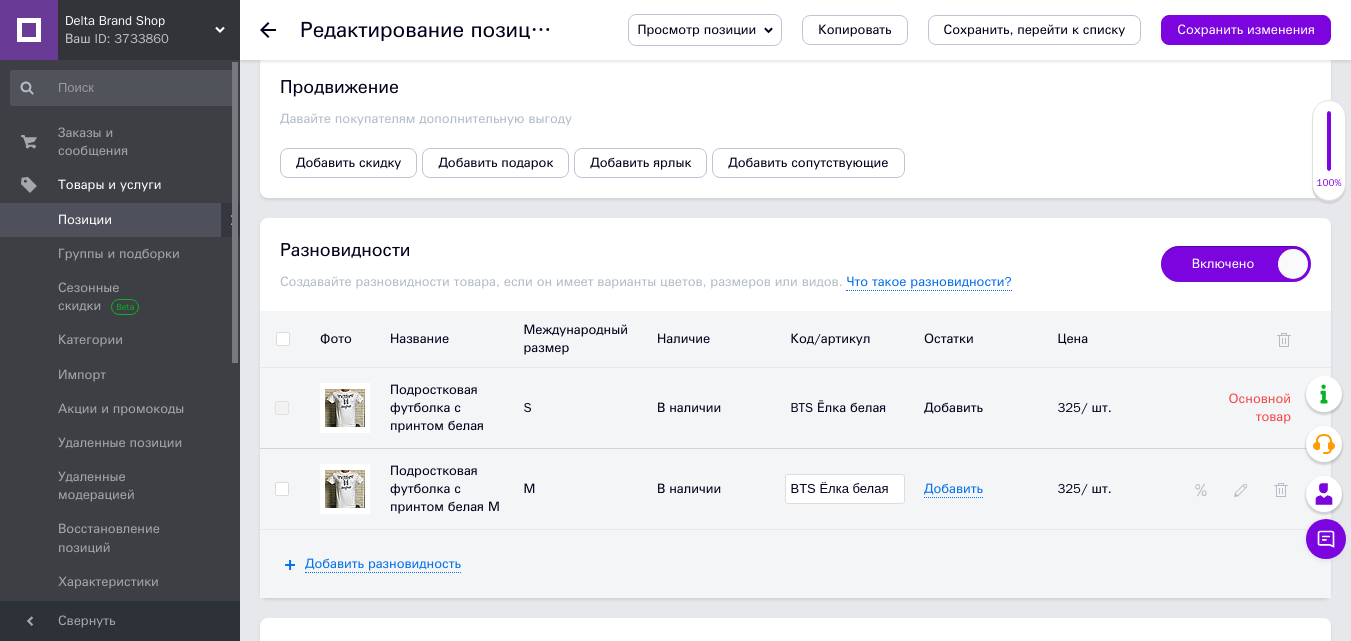 scroll, scrollTop: 0, scrollLeft: 21, axis: horizontal 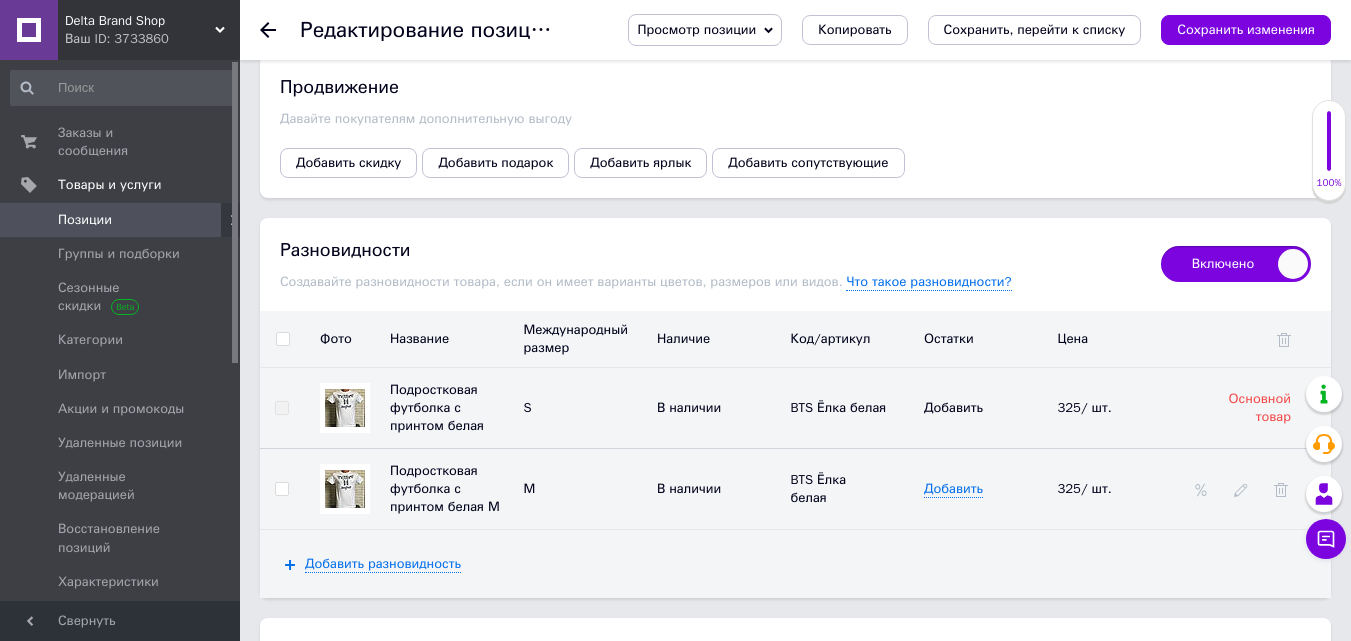 click at bounding box center (282, 339) 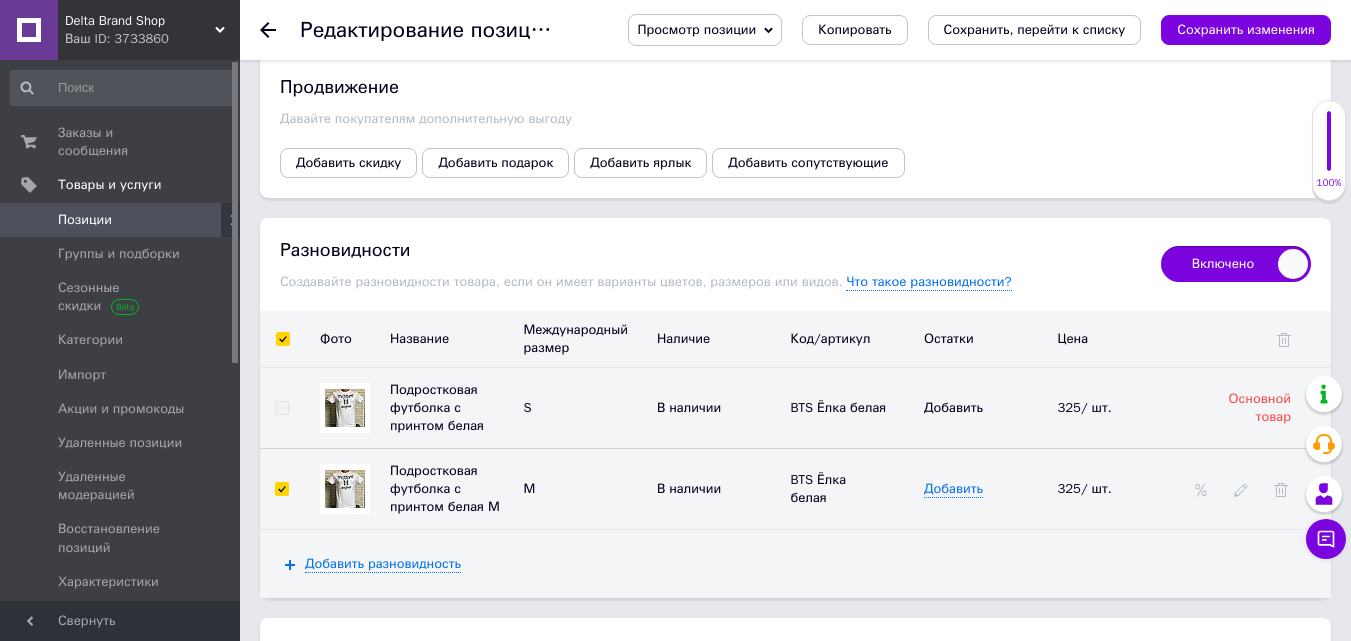 checkbox on "true" 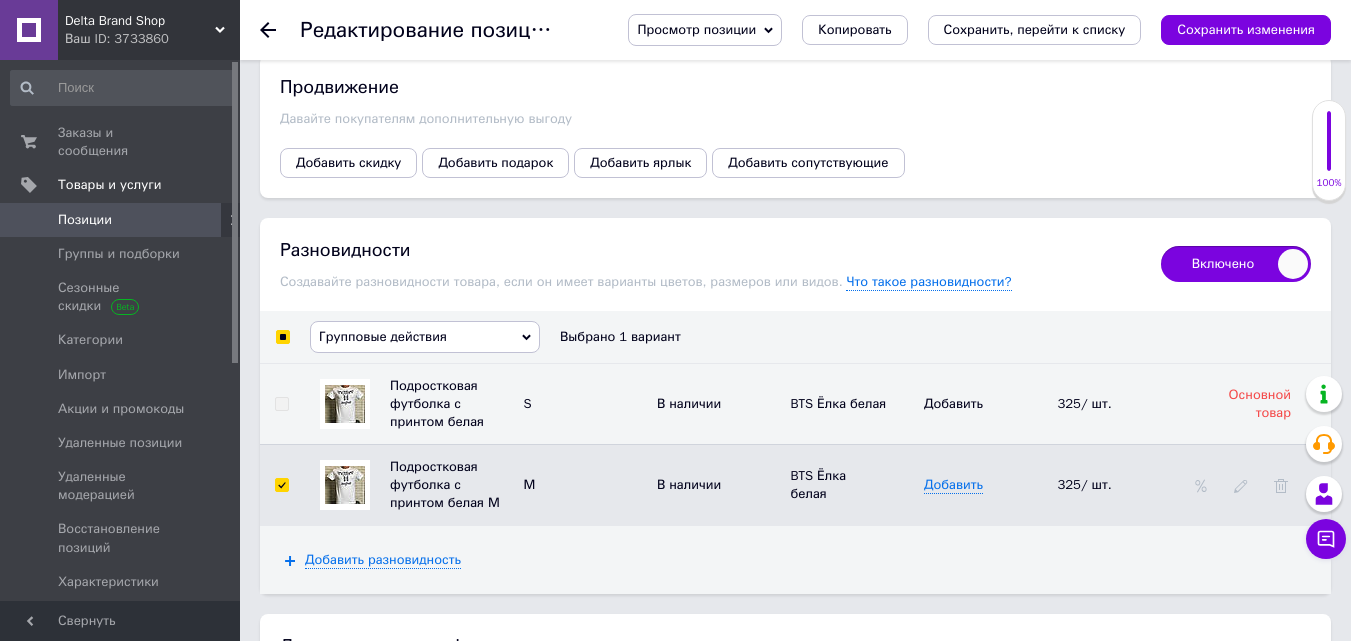 click on "Групповые действия" at bounding box center [383, 336] 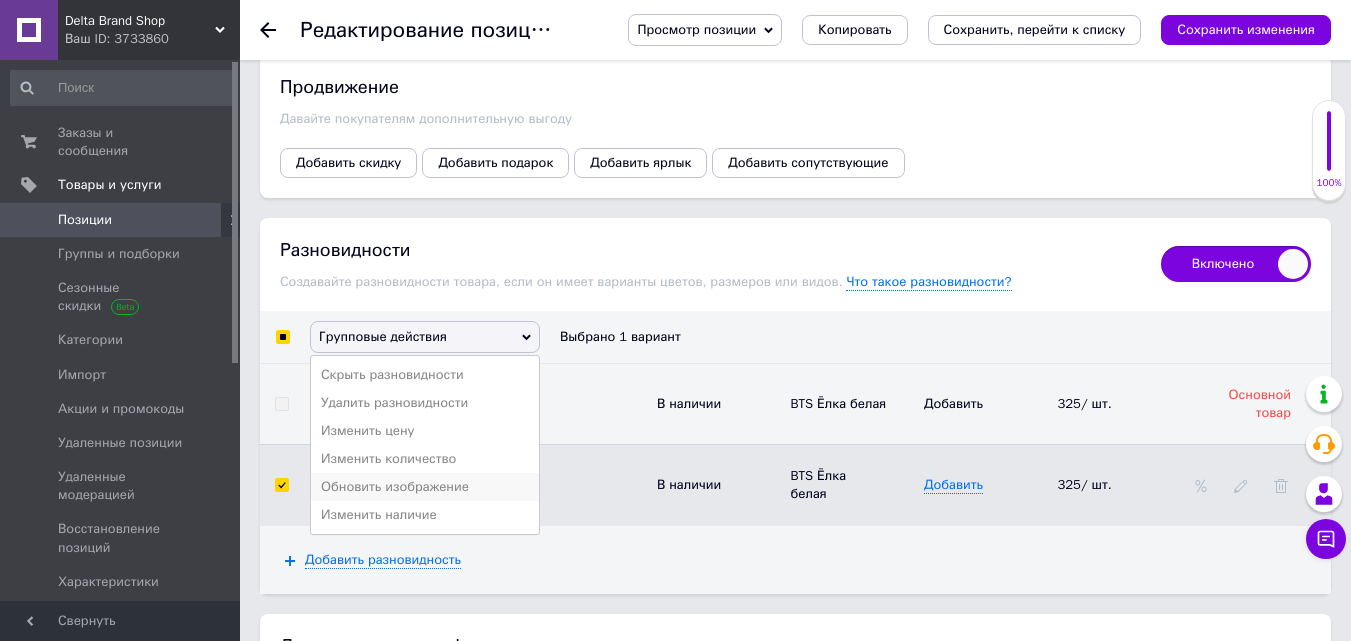 click on "Обновить изображение" at bounding box center (425, 487) 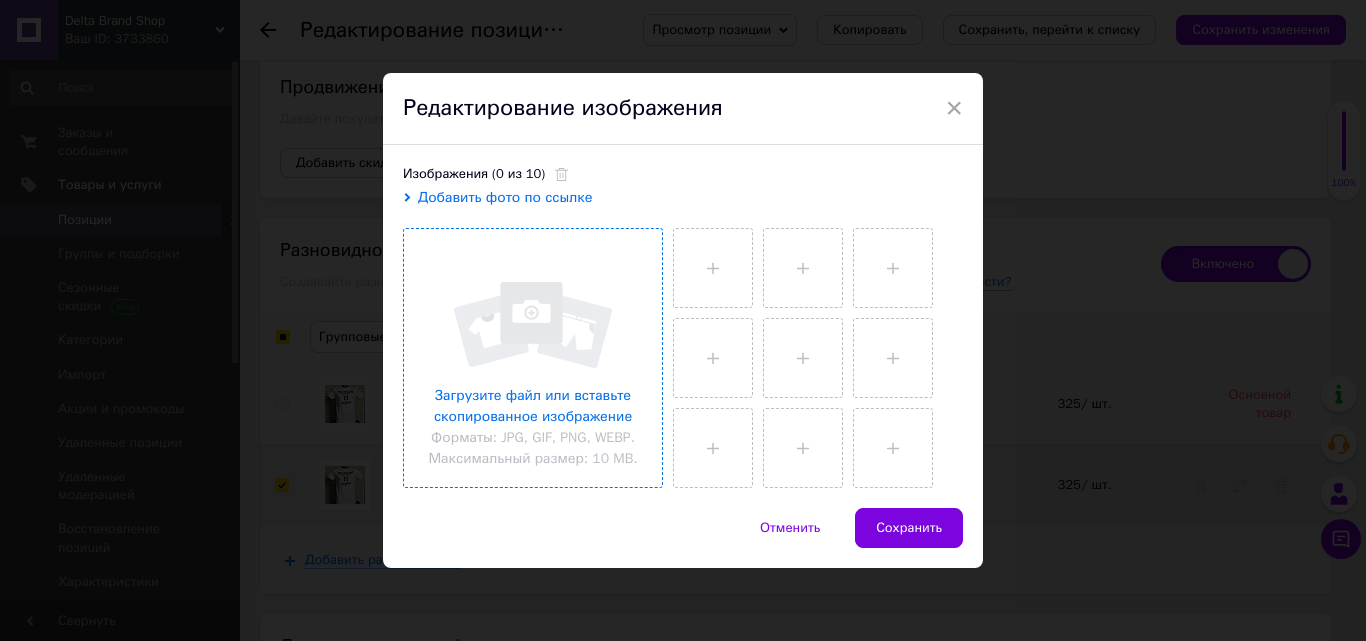 click at bounding box center (533, 358) 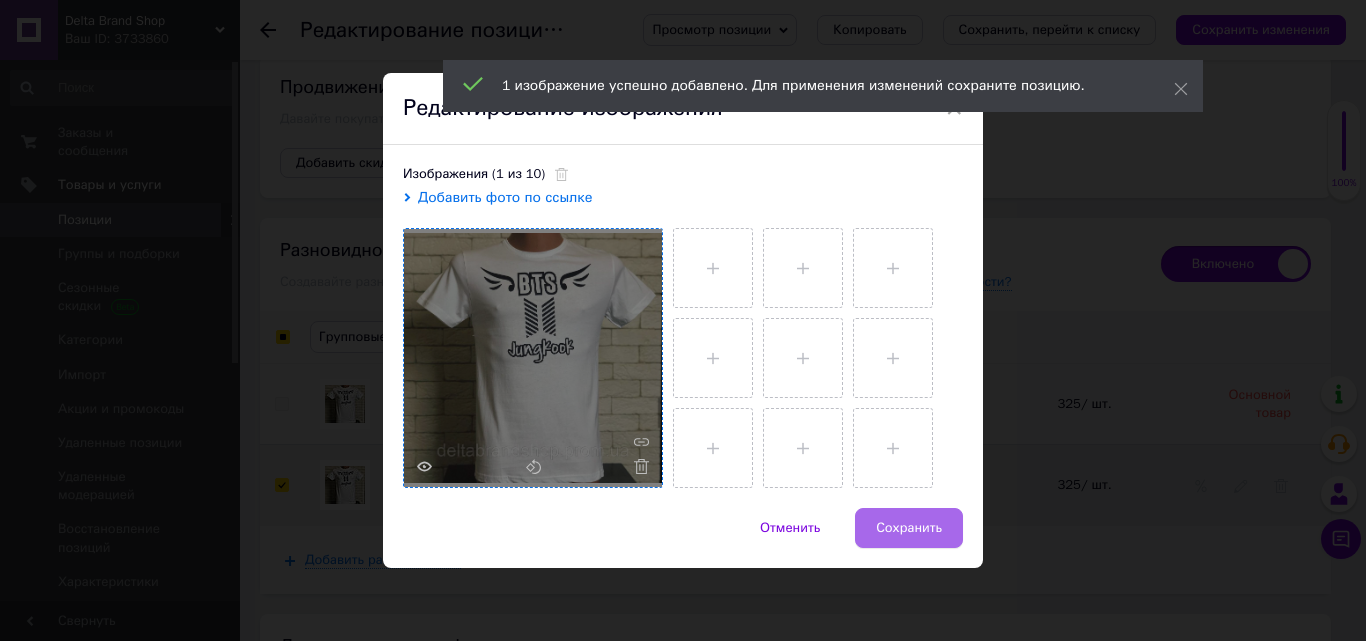 click on "Сохранить" at bounding box center [909, 528] 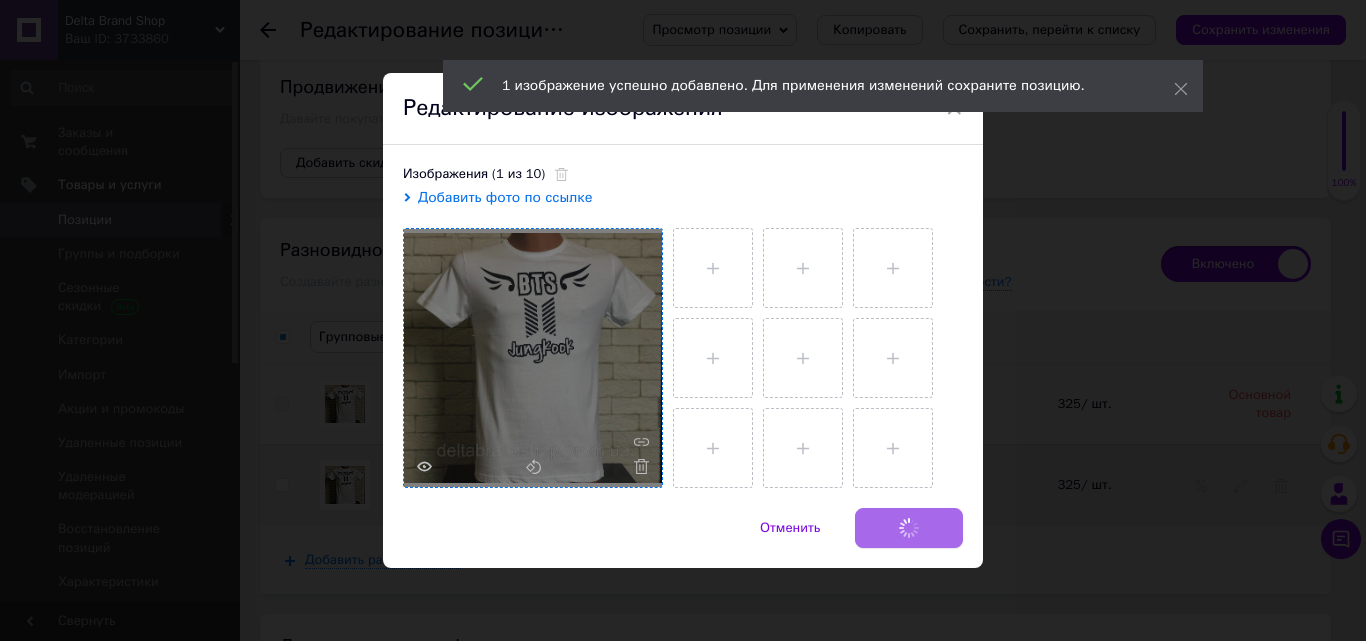 checkbox on "false" 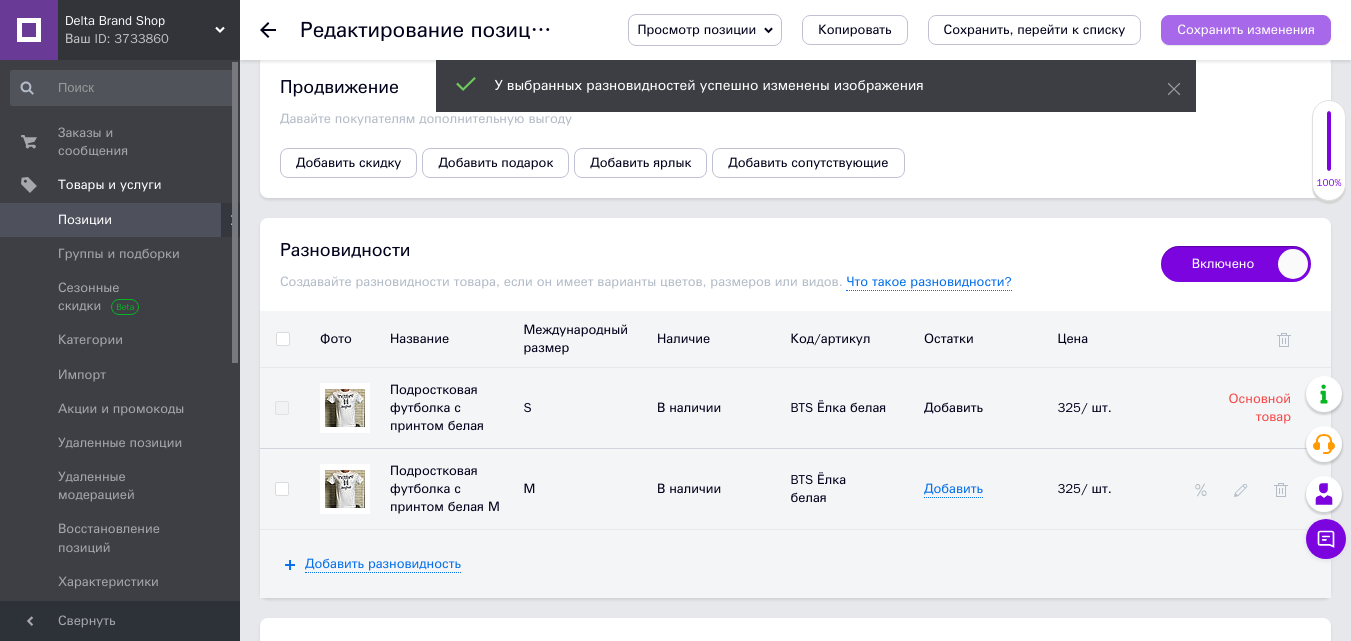 click on "Сохранить изменения" at bounding box center (1246, 29) 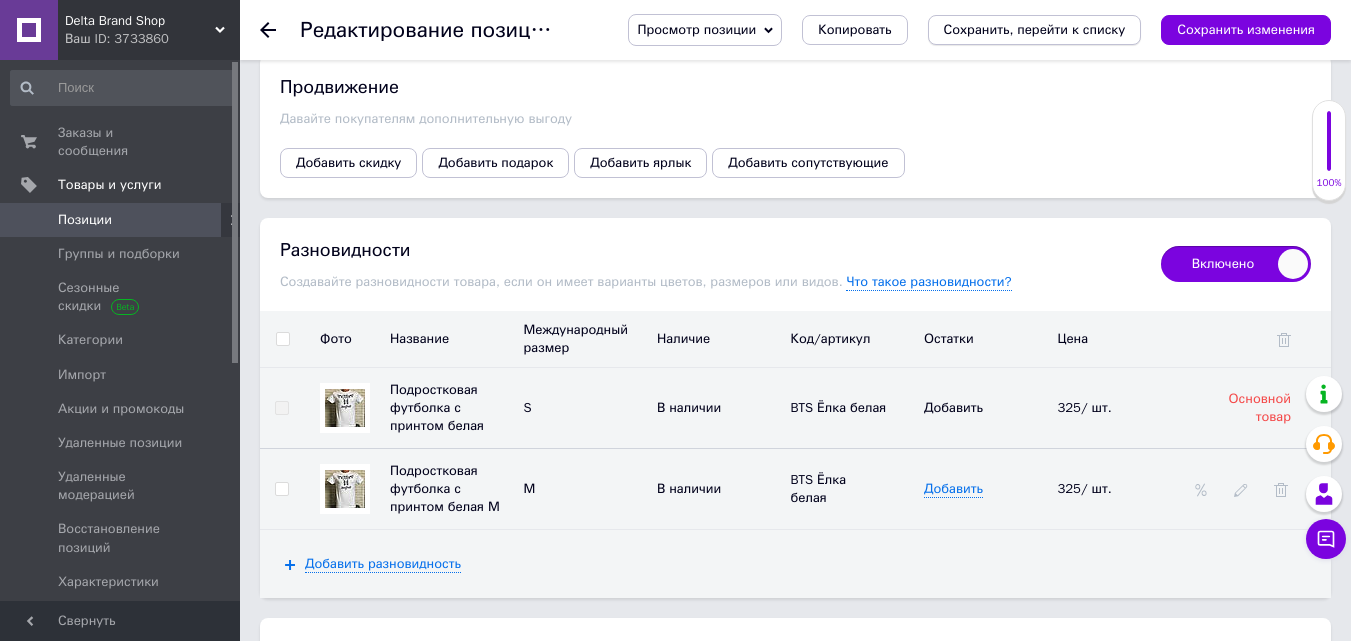 click on "Сохранить, перейти к списку" at bounding box center [1035, 29] 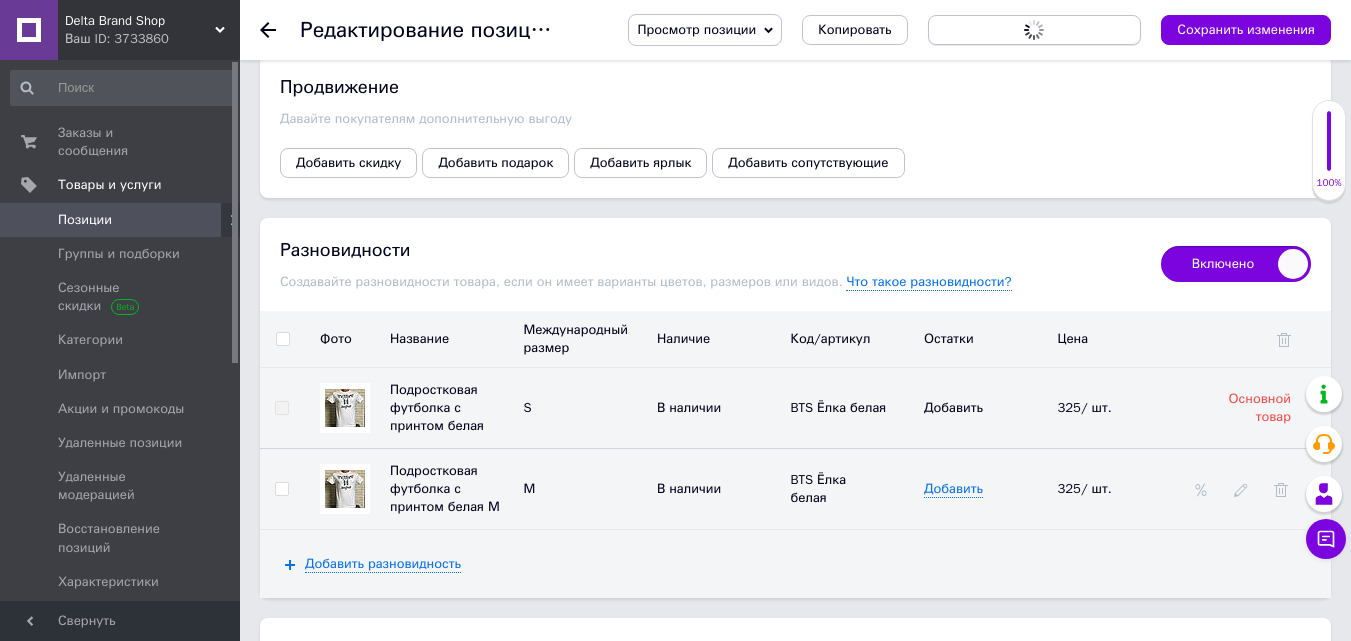 scroll, scrollTop: 0, scrollLeft: 0, axis: both 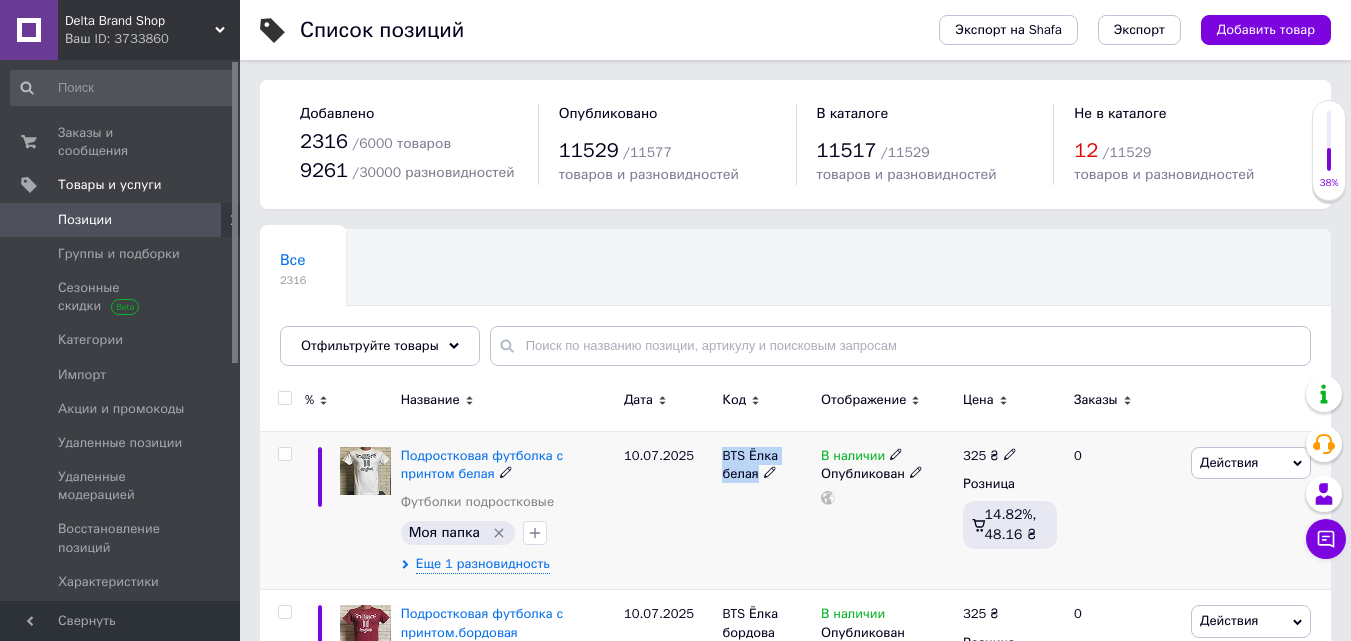 drag, startPoint x: 713, startPoint y: 451, endPoint x: 794, endPoint y: 479, distance: 85.70297 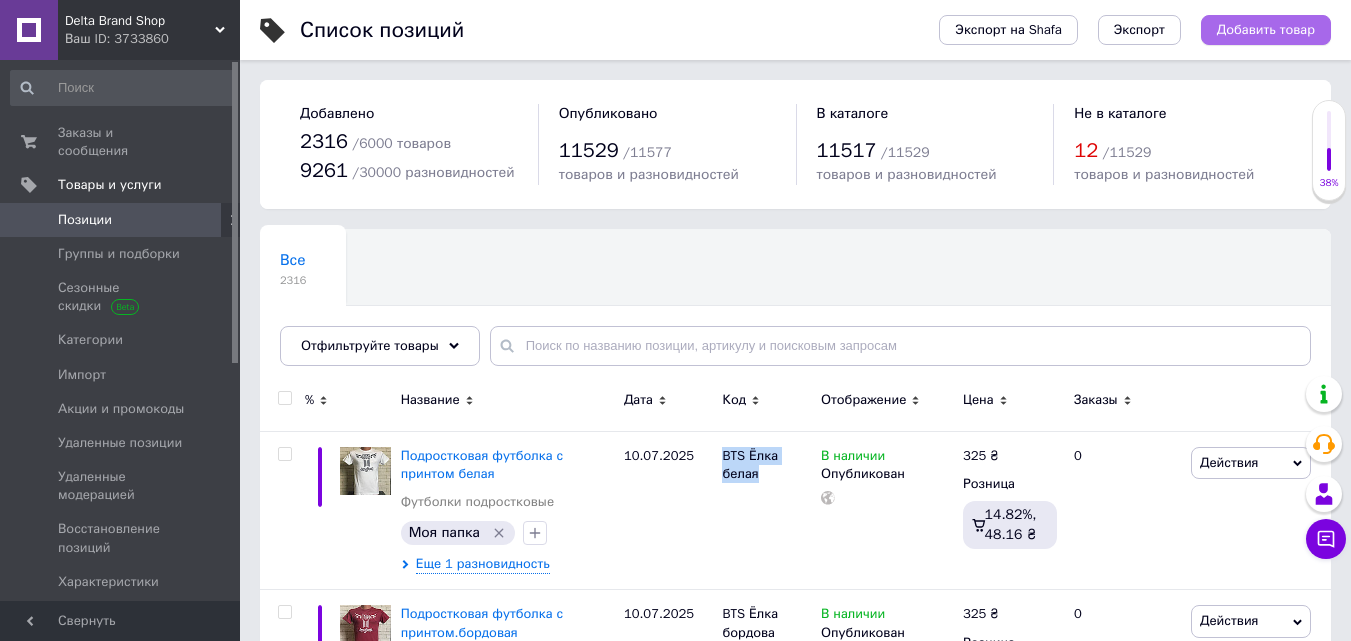 click on "Добавить товар" at bounding box center (1266, 30) 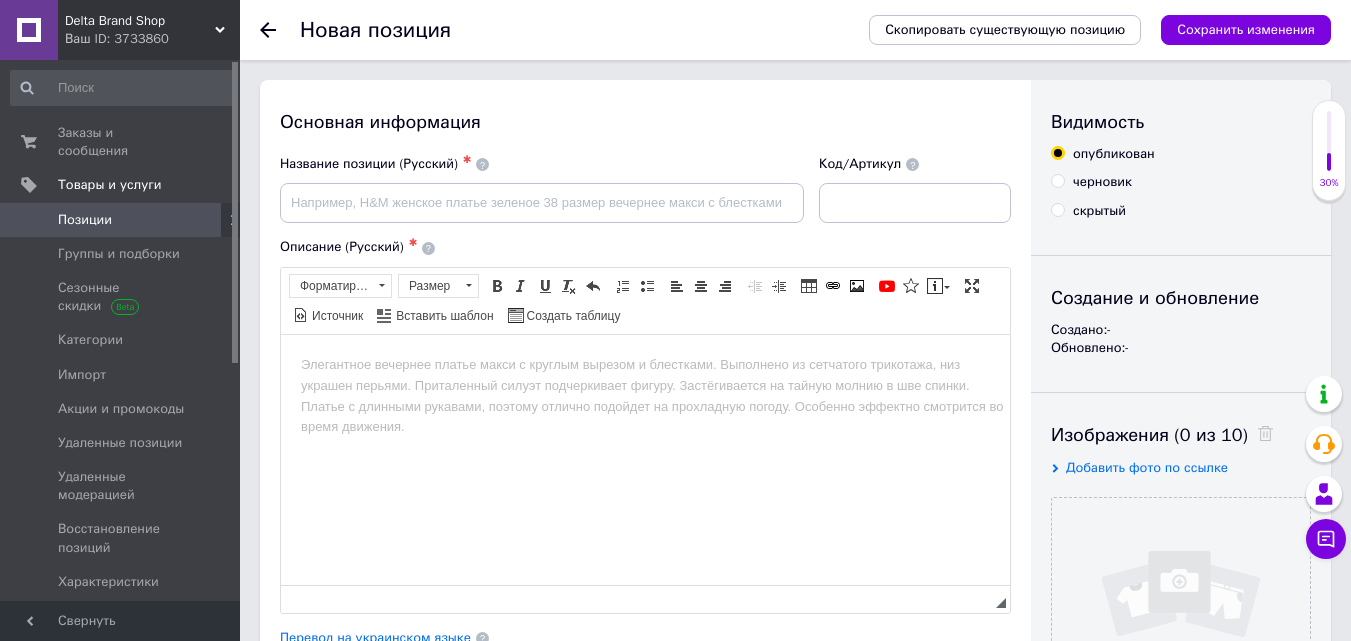 scroll, scrollTop: 0, scrollLeft: 0, axis: both 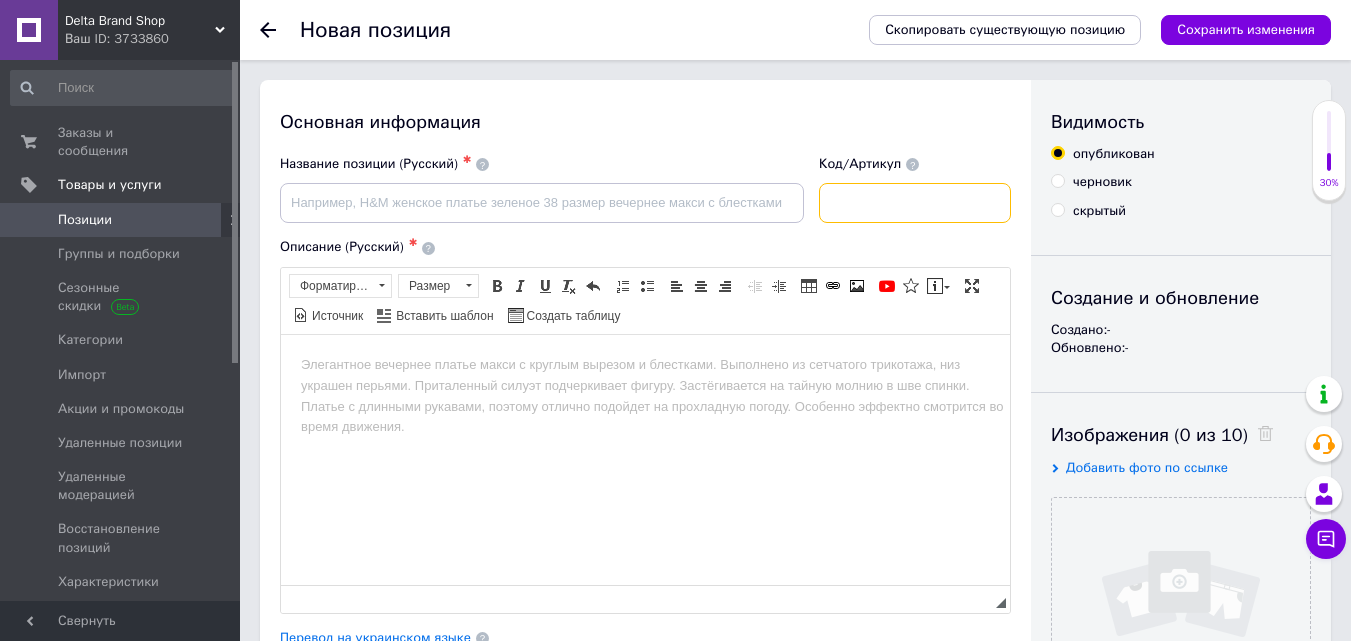 click at bounding box center (915, 203) 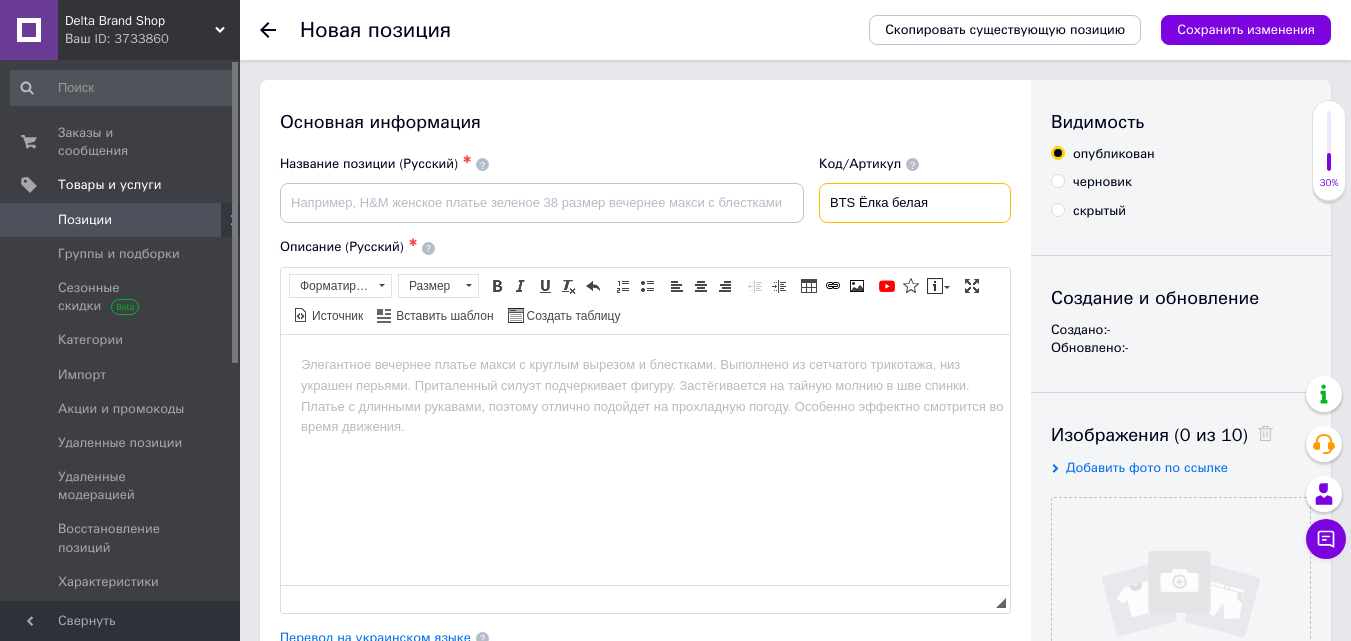 click on "BTS Ёлка белая" at bounding box center (915, 203) 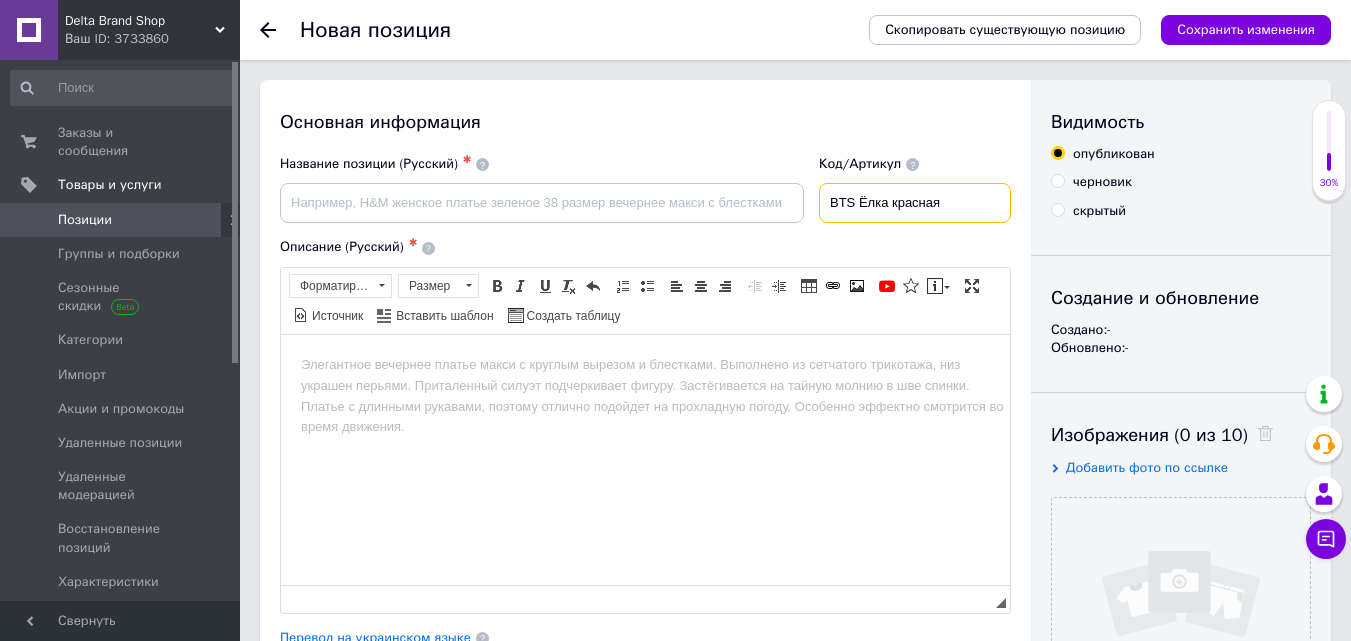 click on "BTS Ёлка красная" at bounding box center (915, 203) 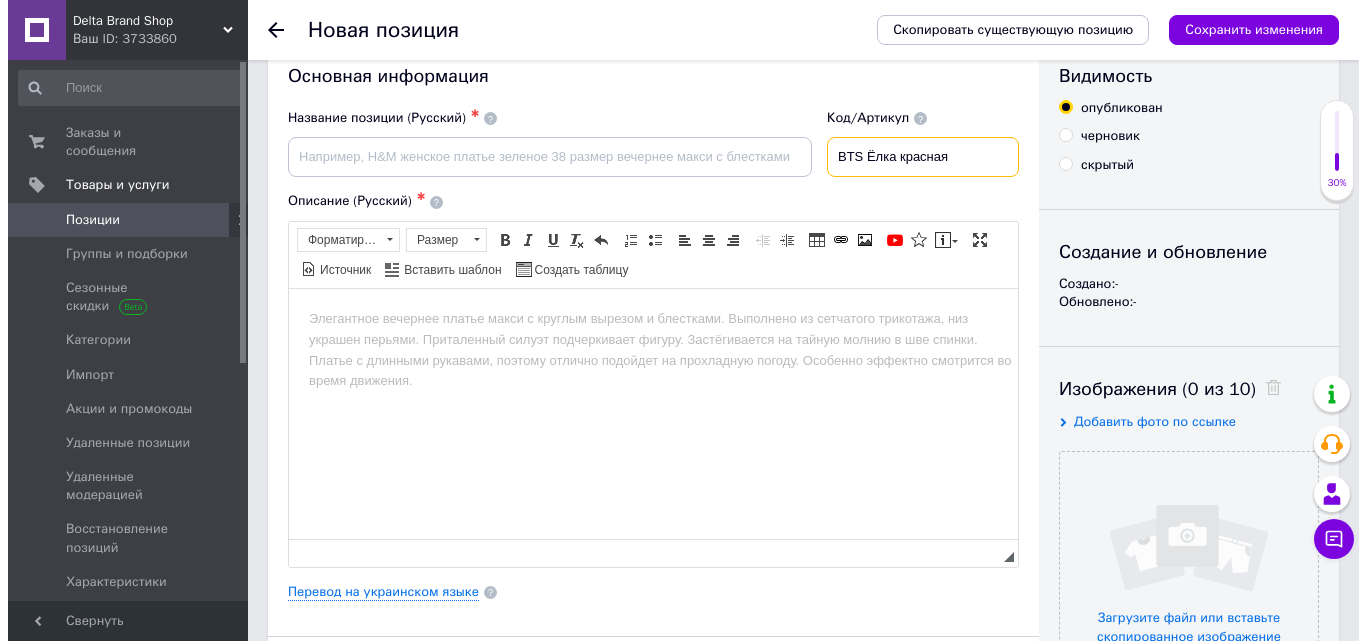 scroll, scrollTop: 100, scrollLeft: 0, axis: vertical 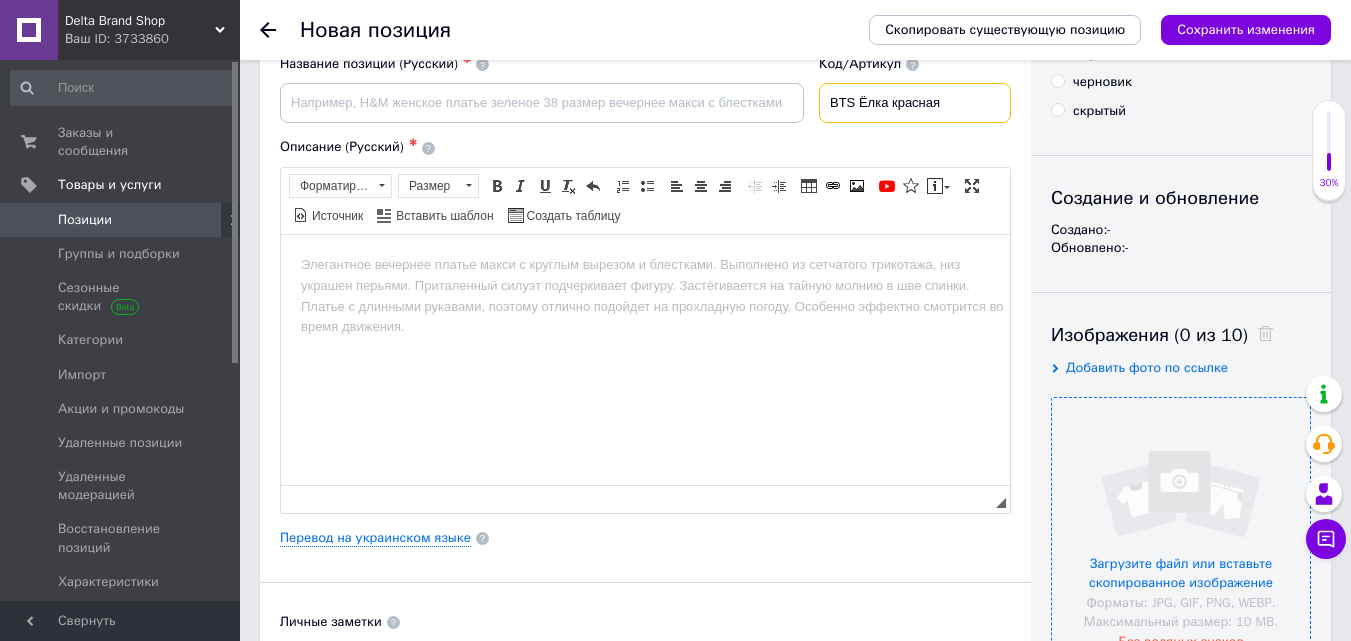 type on "BTS Ёлка красная" 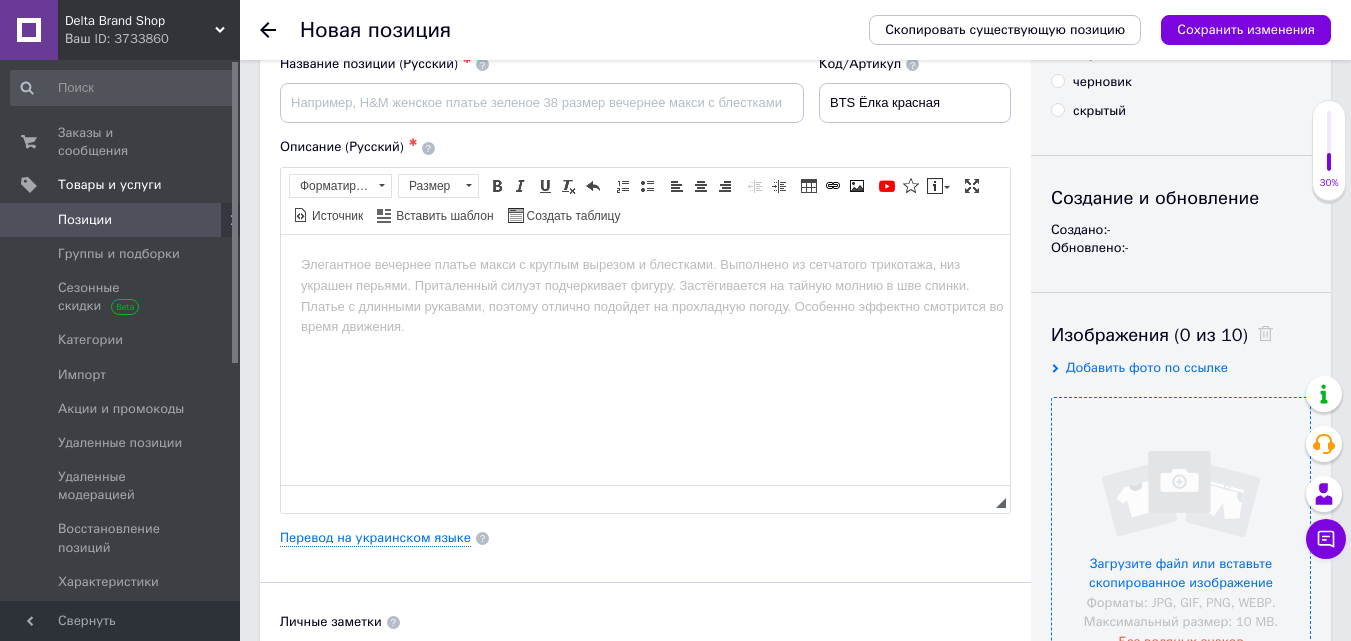 click at bounding box center [1181, 527] 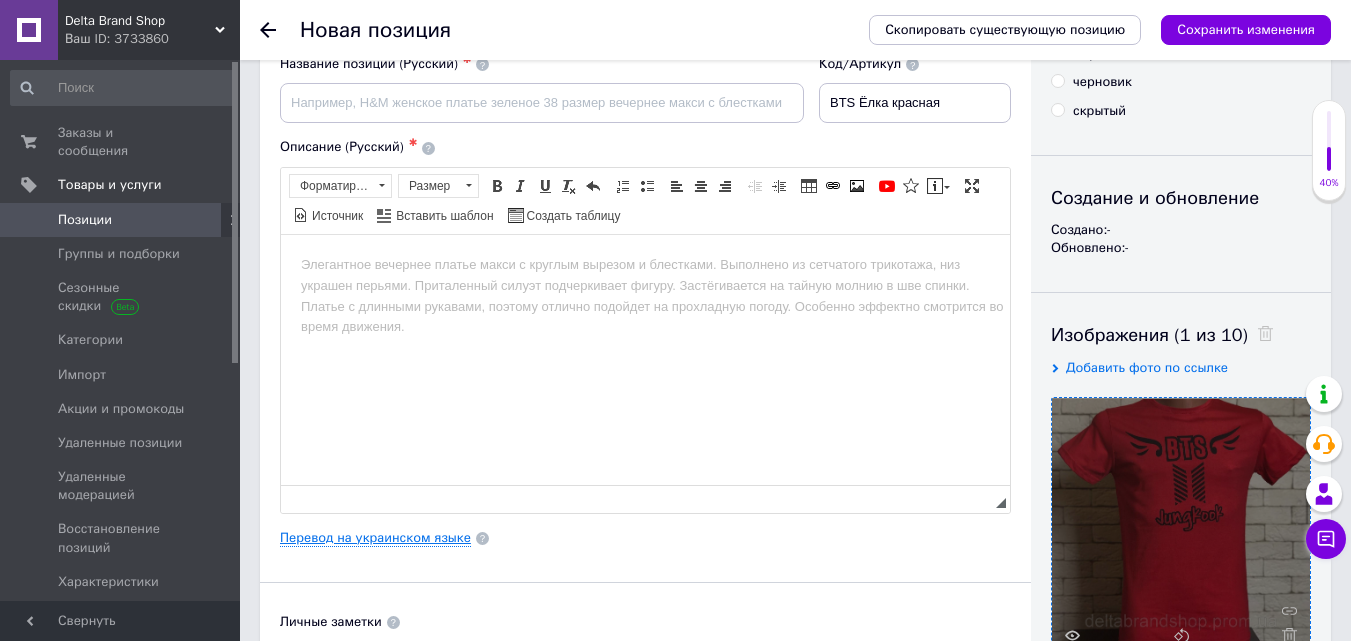 click on "Перевод на украинском языке" at bounding box center [375, 538] 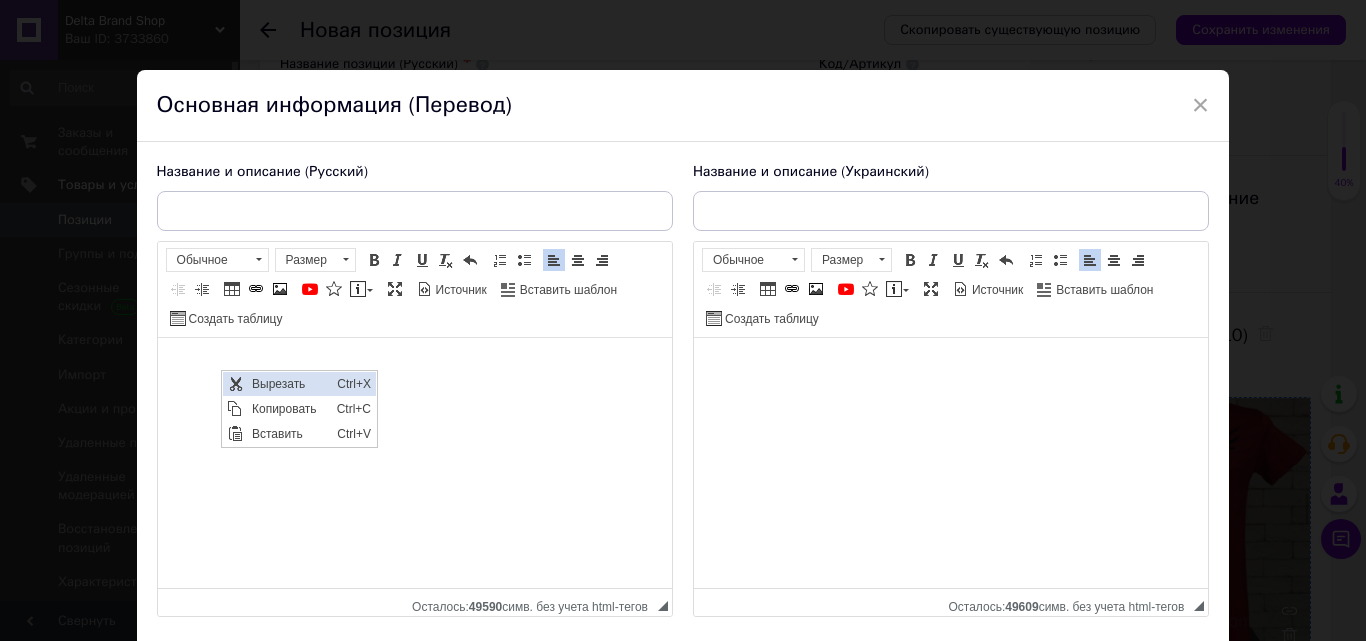 scroll, scrollTop: 0, scrollLeft: 0, axis: both 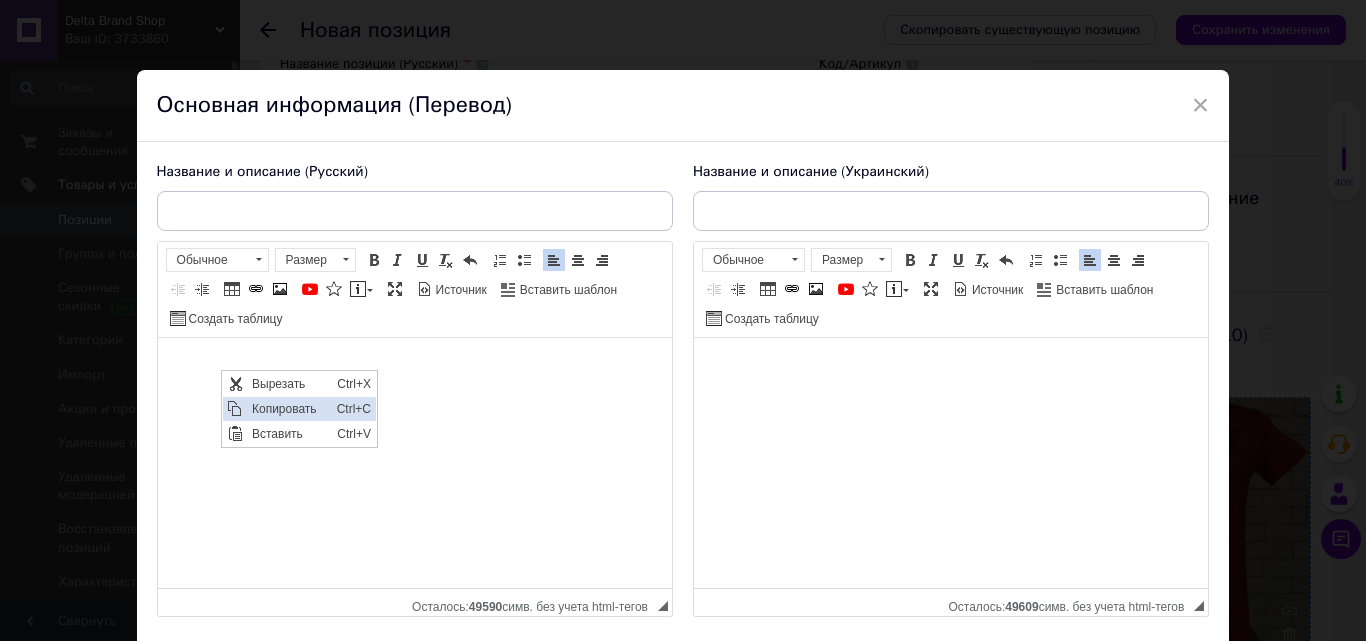 click on "Копировать" at bounding box center (289, 409) 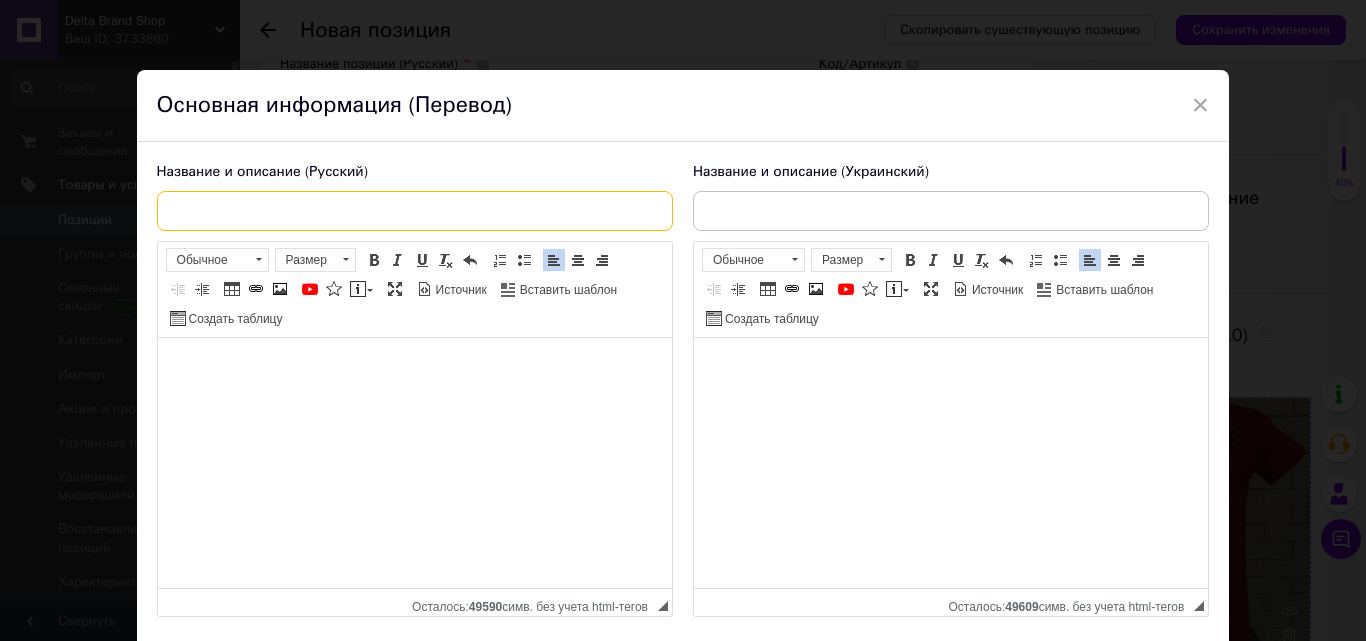 click at bounding box center [415, 211] 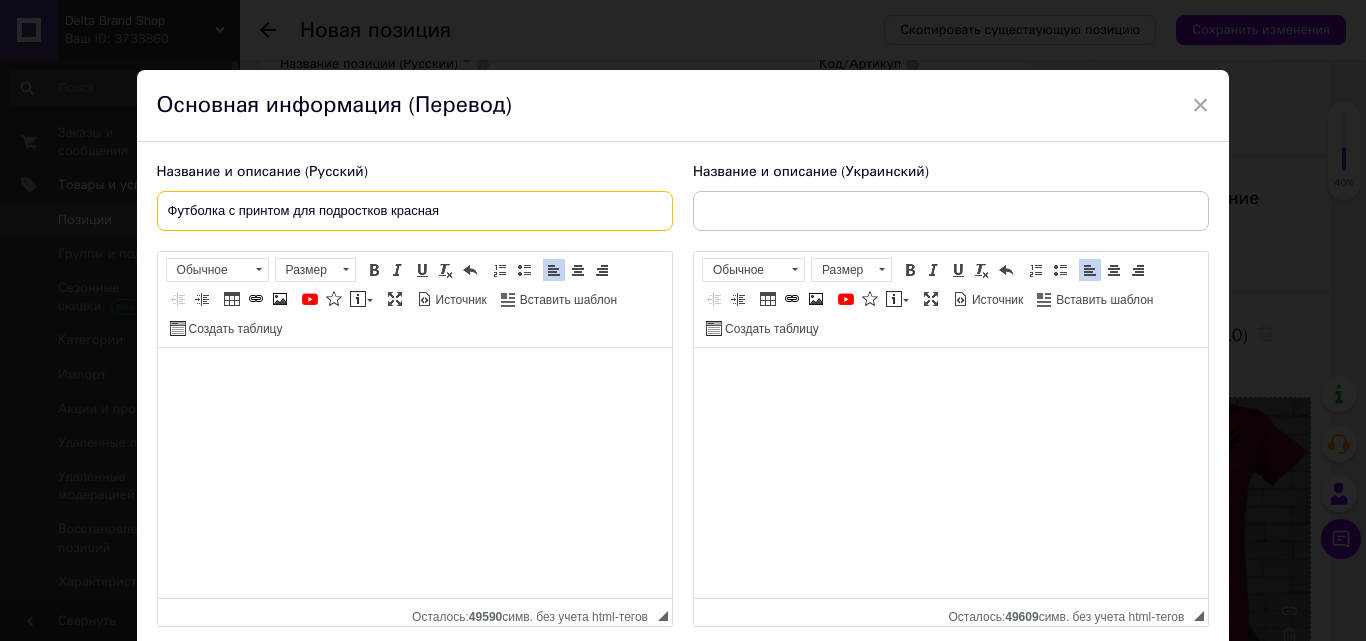 type on "Футболка с принтом для подростков красная" 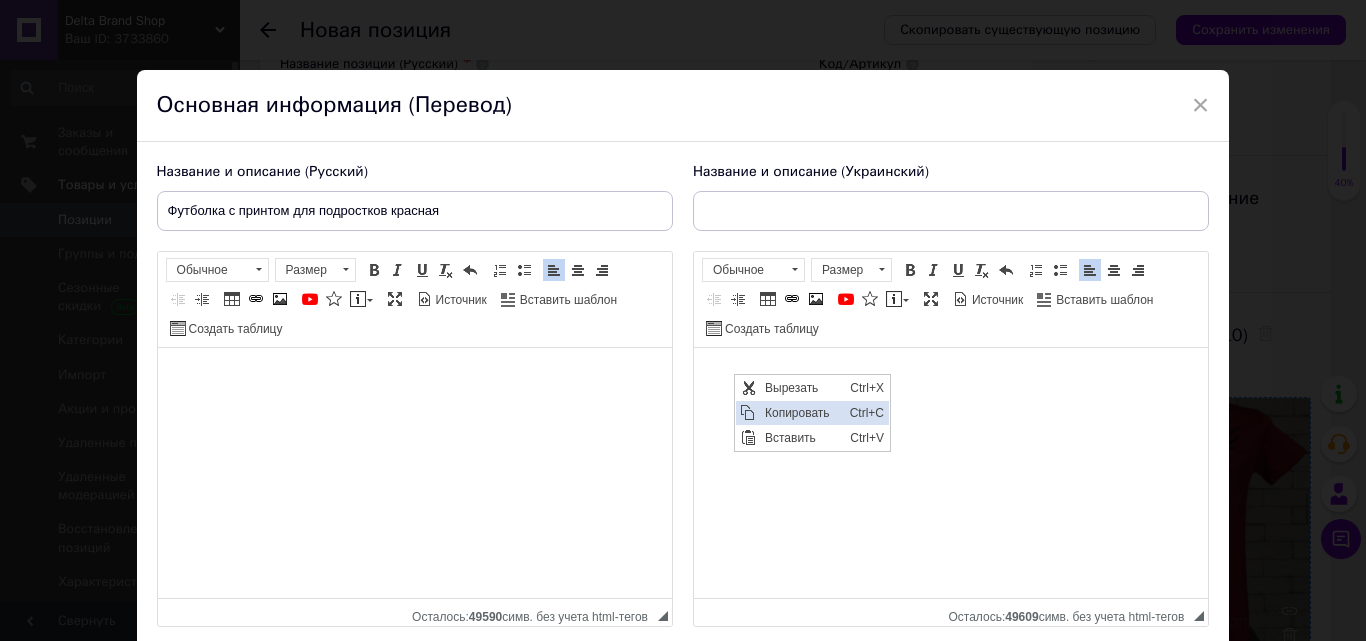 click on "Копировать" at bounding box center (802, 413) 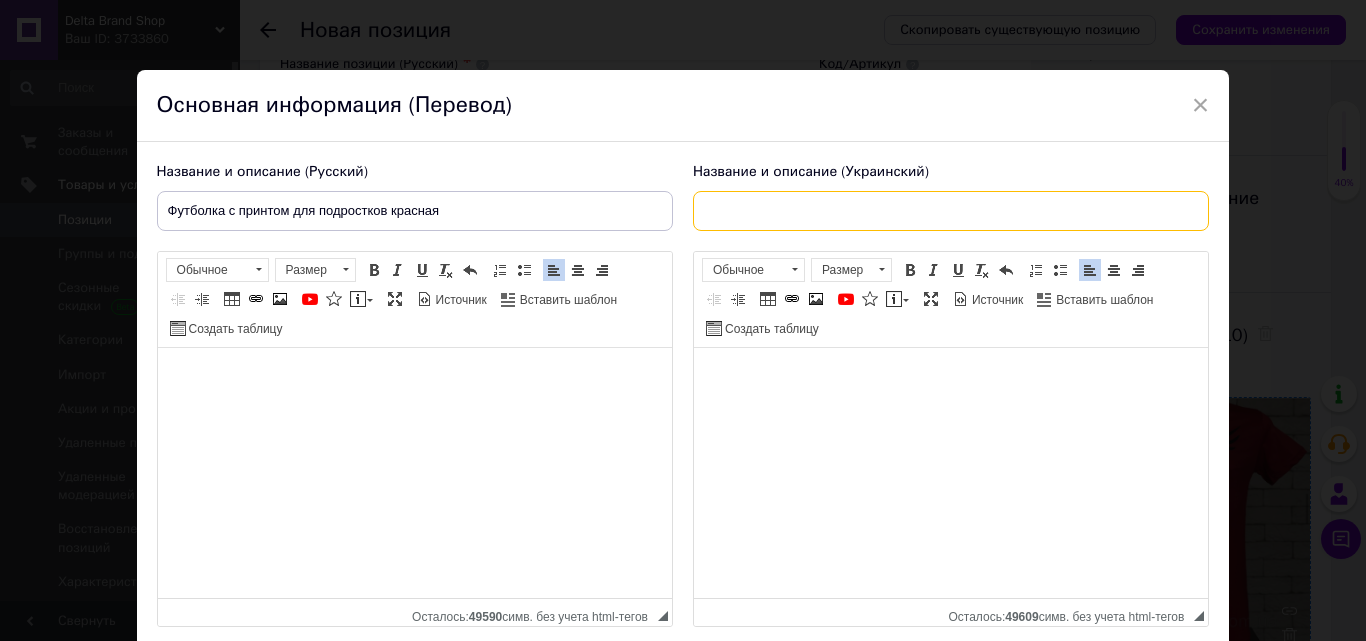 click at bounding box center [951, 211] 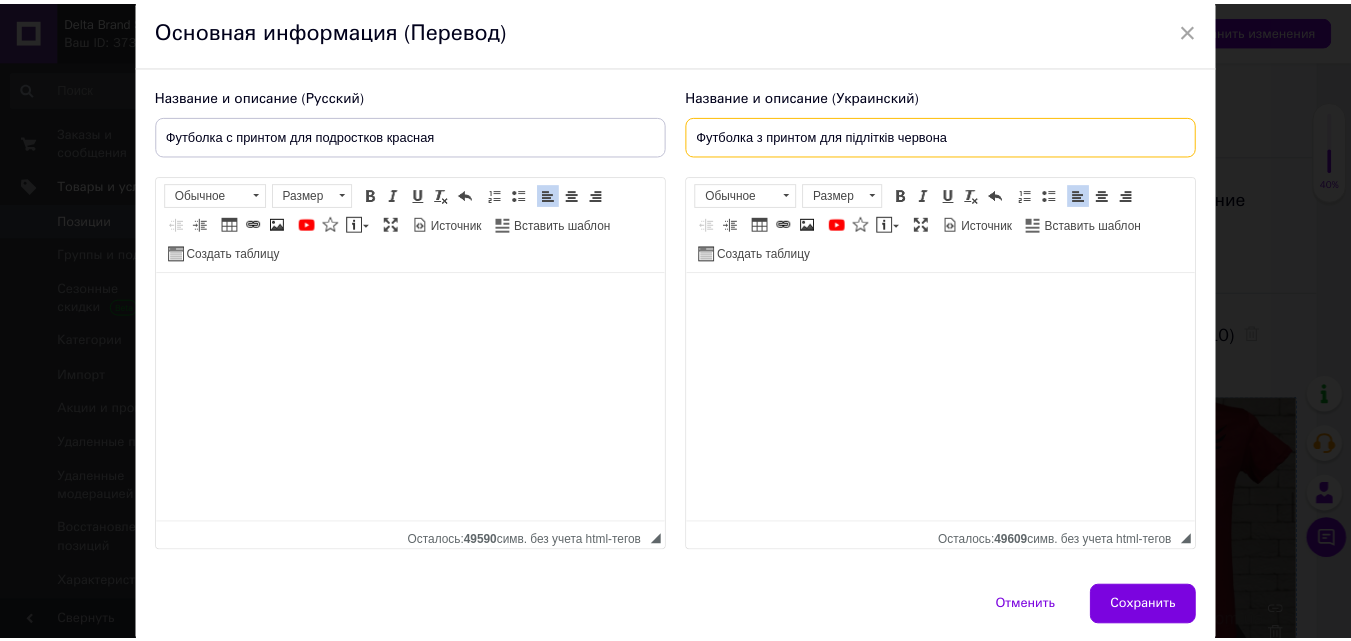 scroll, scrollTop: 100, scrollLeft: 0, axis: vertical 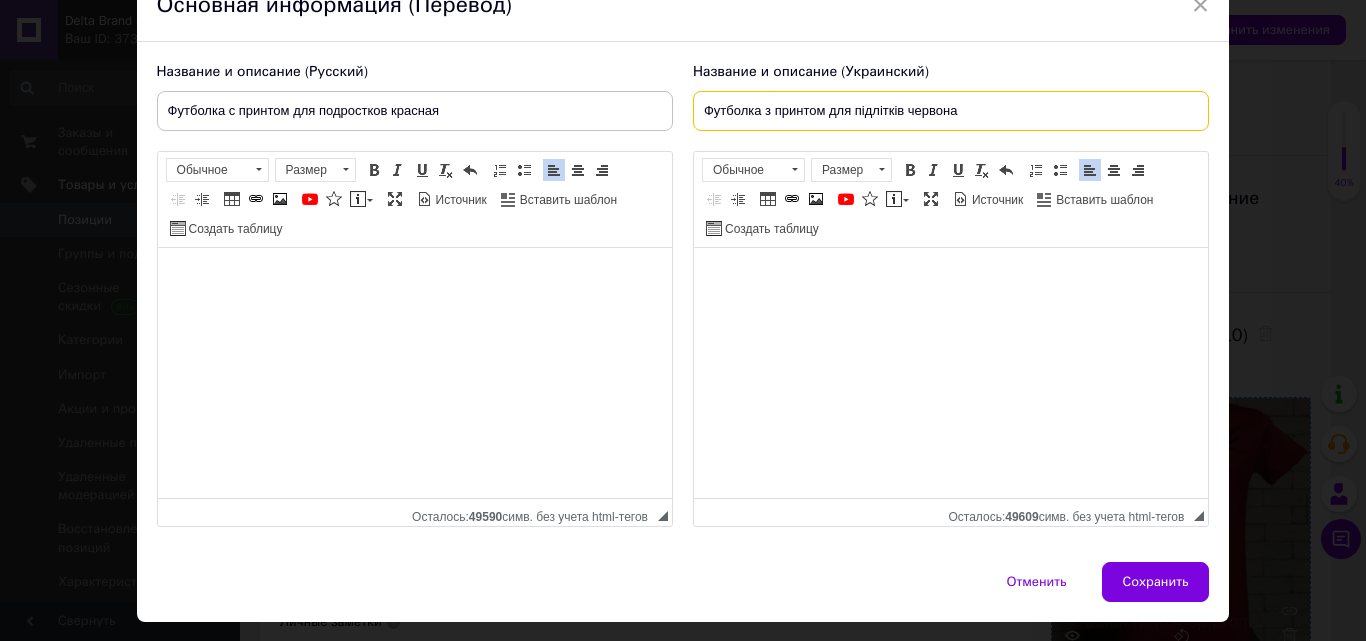 type on "Футболка з принтом для підліткiв червона" 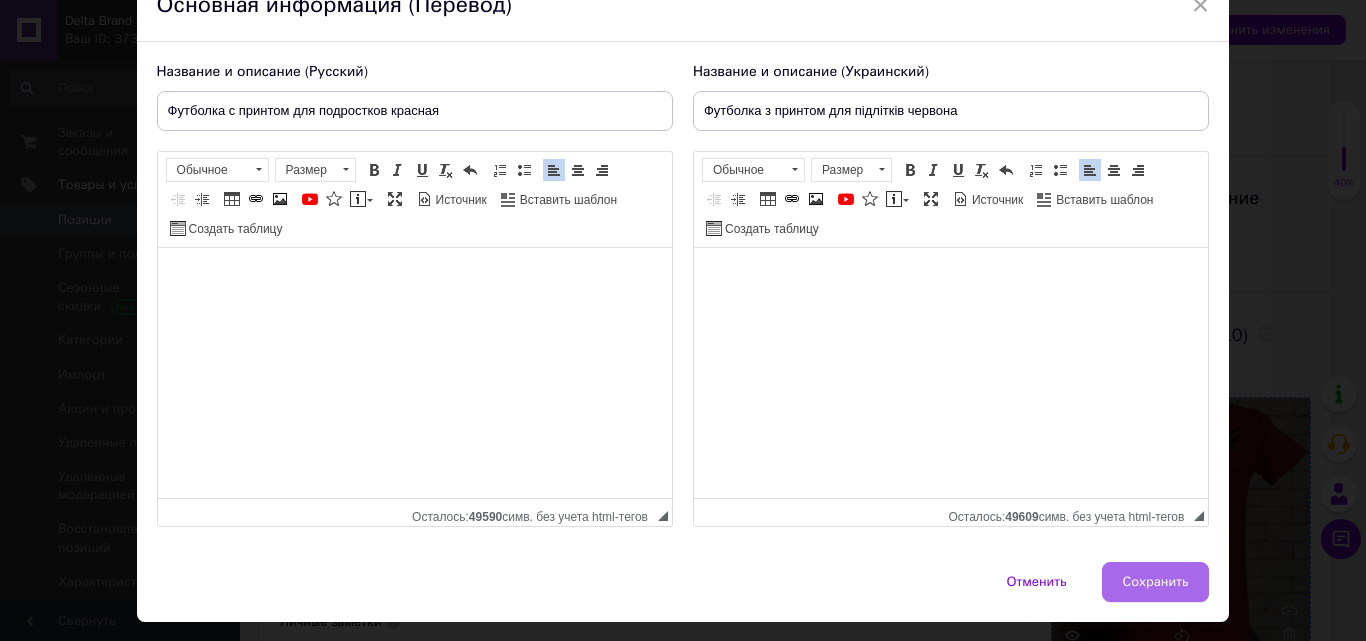 click on "Сохранить" at bounding box center (1156, 582) 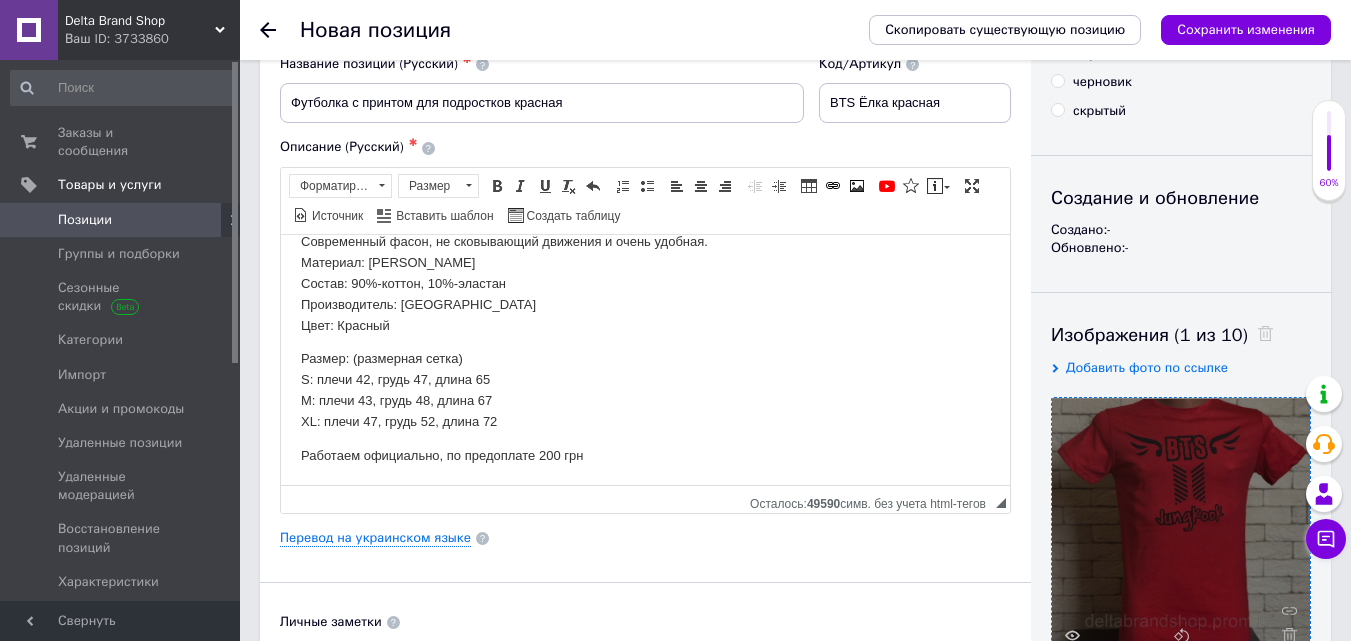 scroll, scrollTop: 86, scrollLeft: 0, axis: vertical 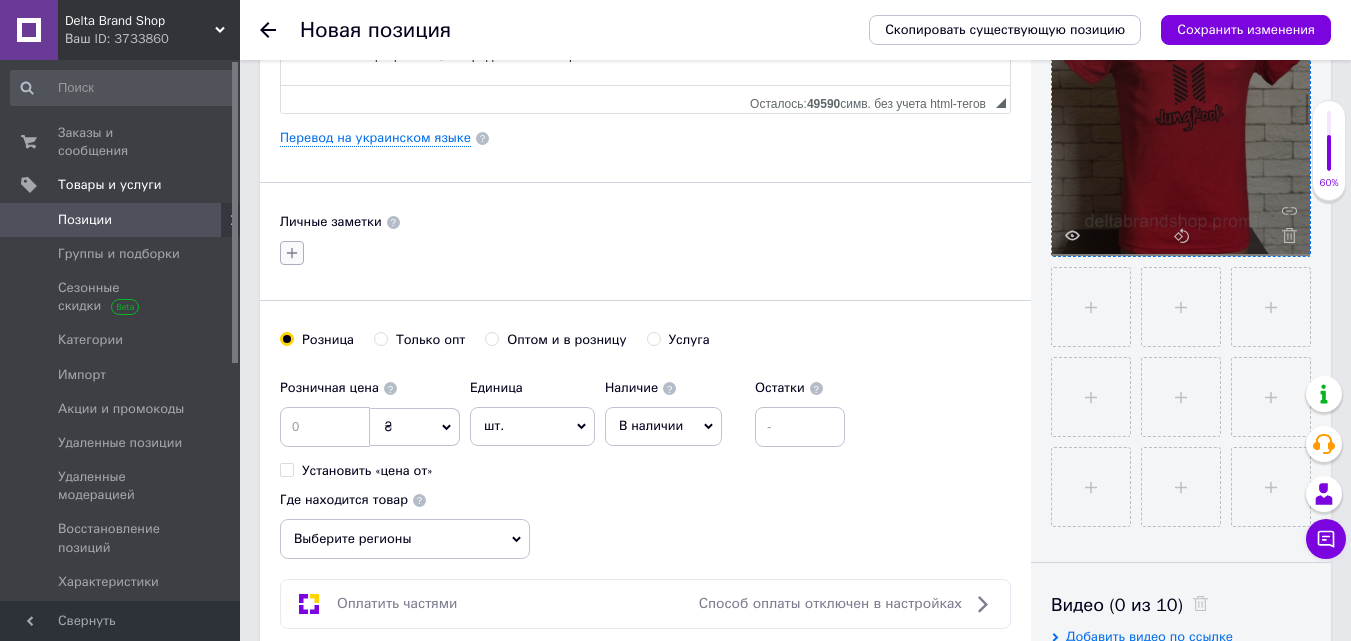 click at bounding box center (292, 253) 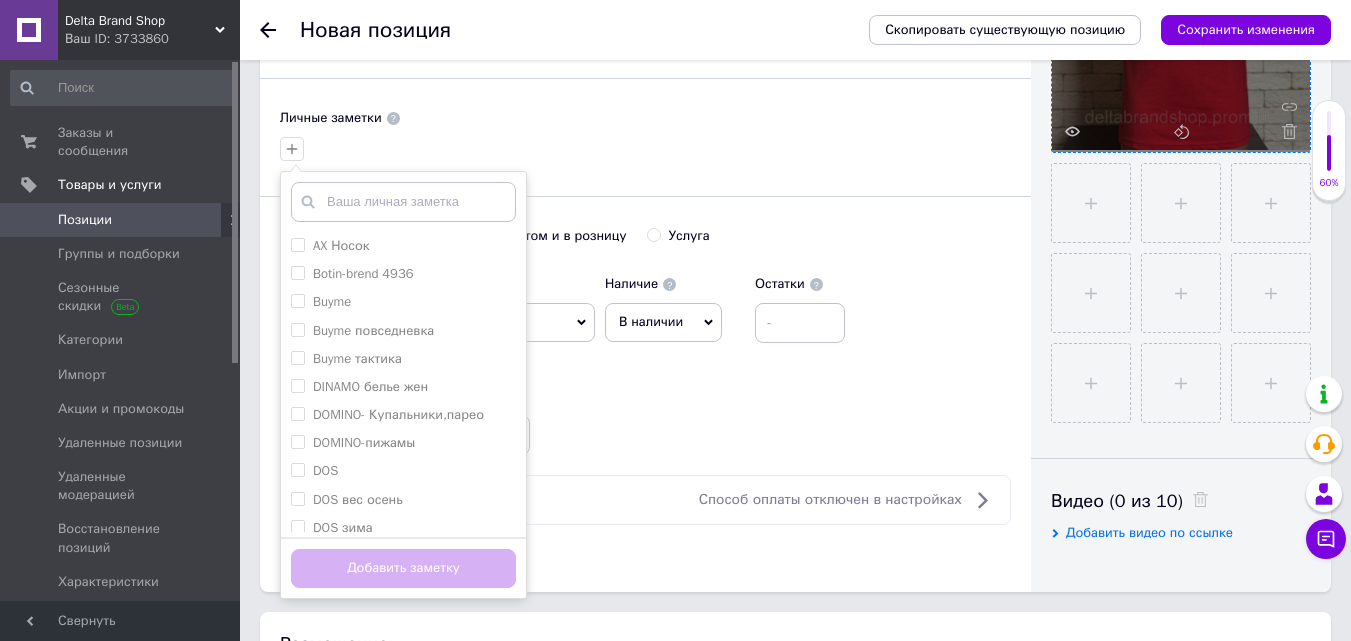 scroll, scrollTop: 800, scrollLeft: 0, axis: vertical 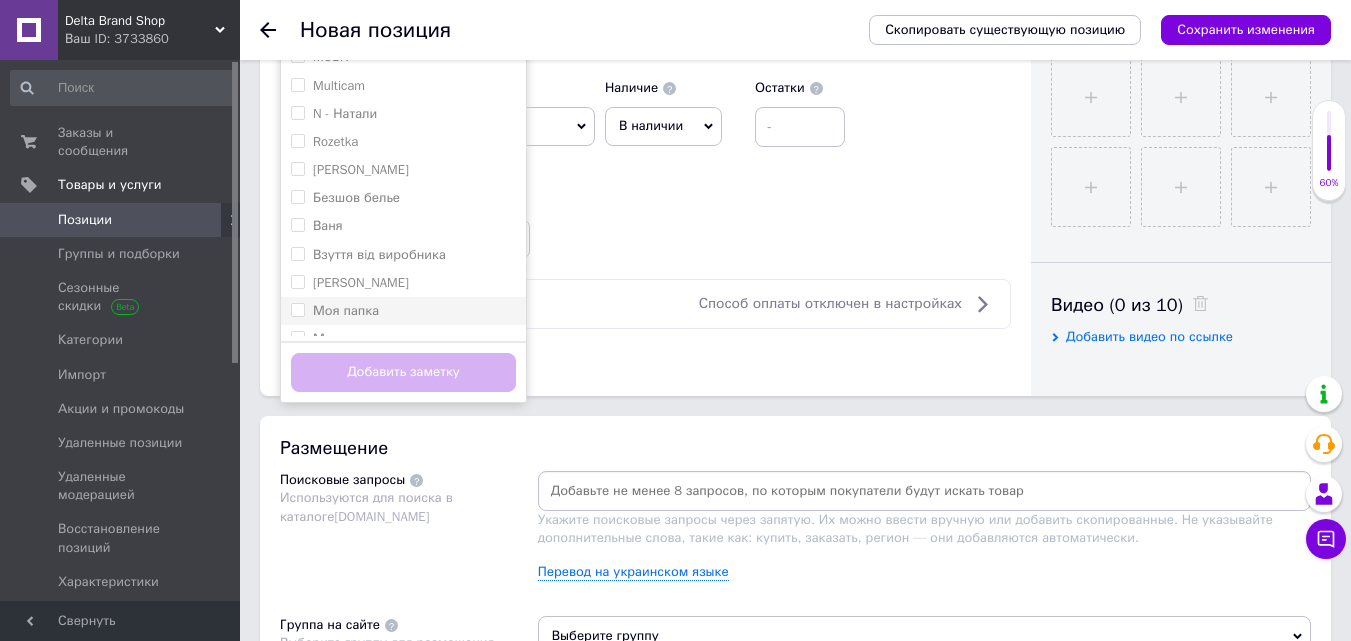 click on "Моя папка" at bounding box center (346, 310) 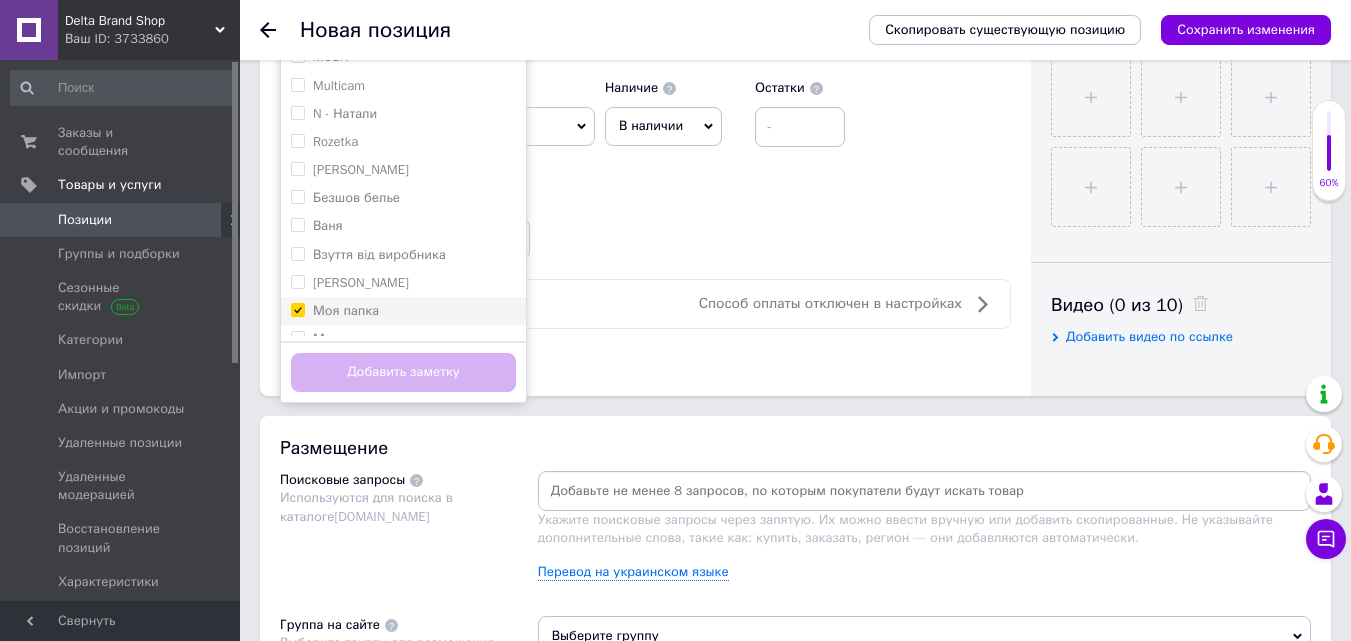 checkbox on "true" 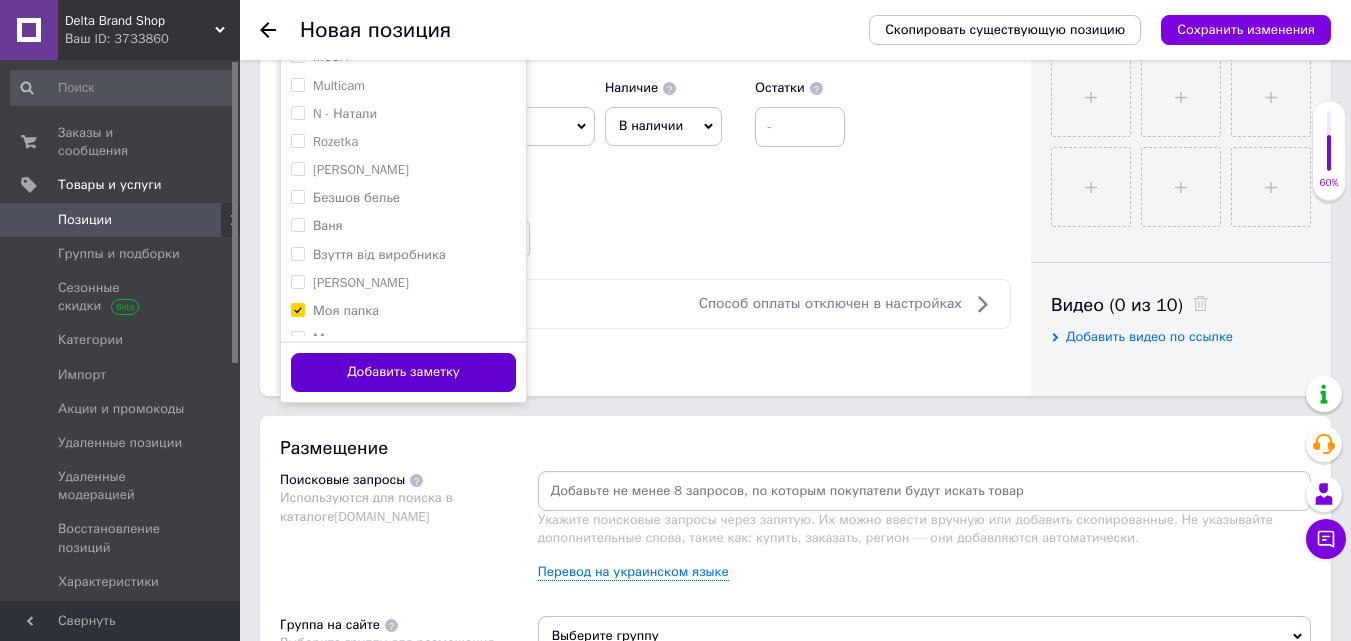click on "Добавить заметку" at bounding box center (403, 372) 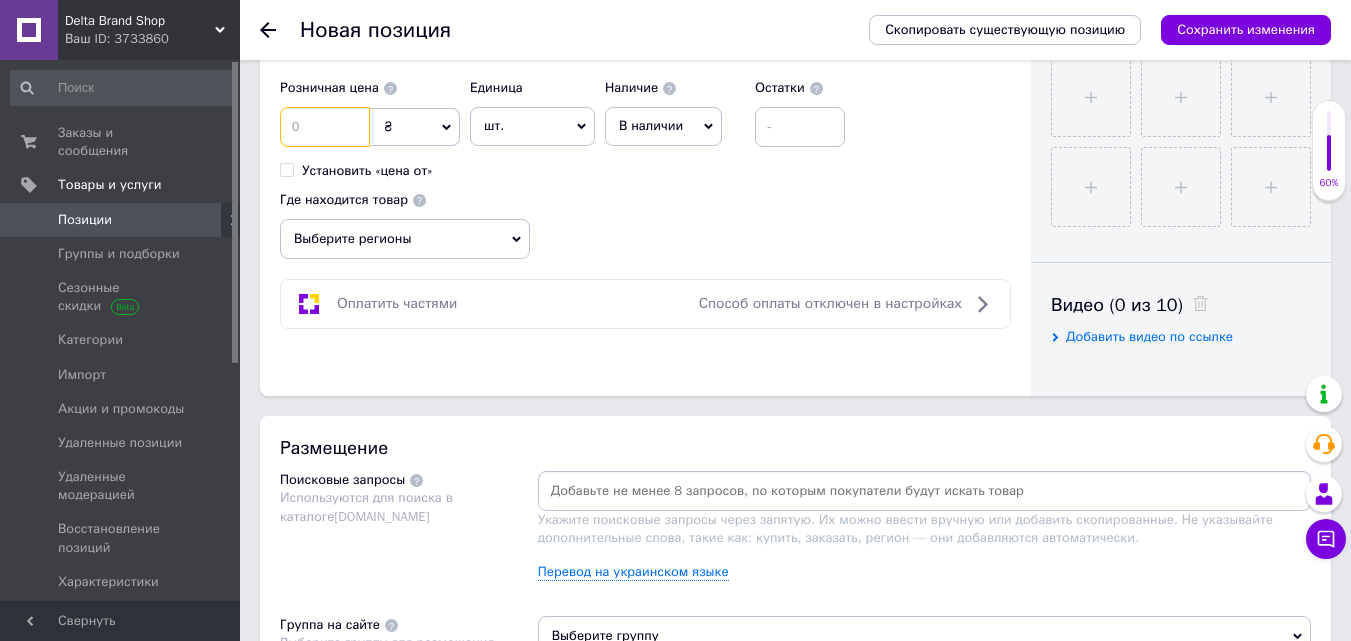 click at bounding box center [325, 127] 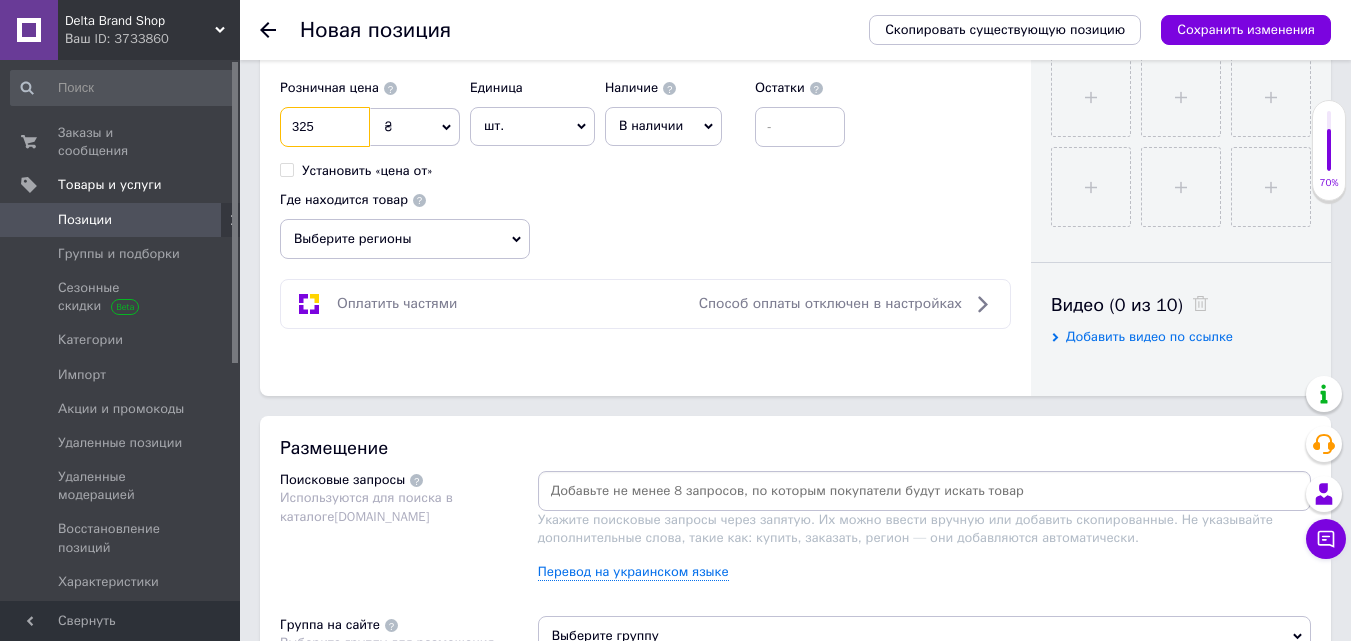 type on "325" 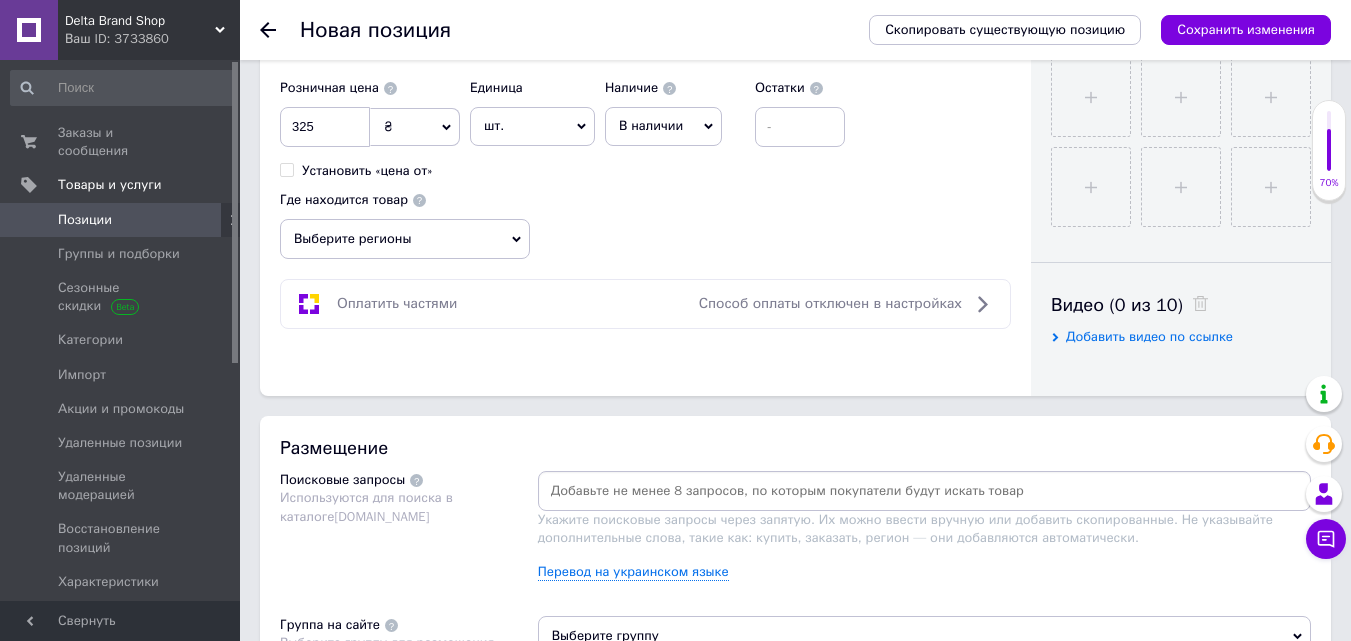 click on "Выберите регионы" at bounding box center (405, 239) 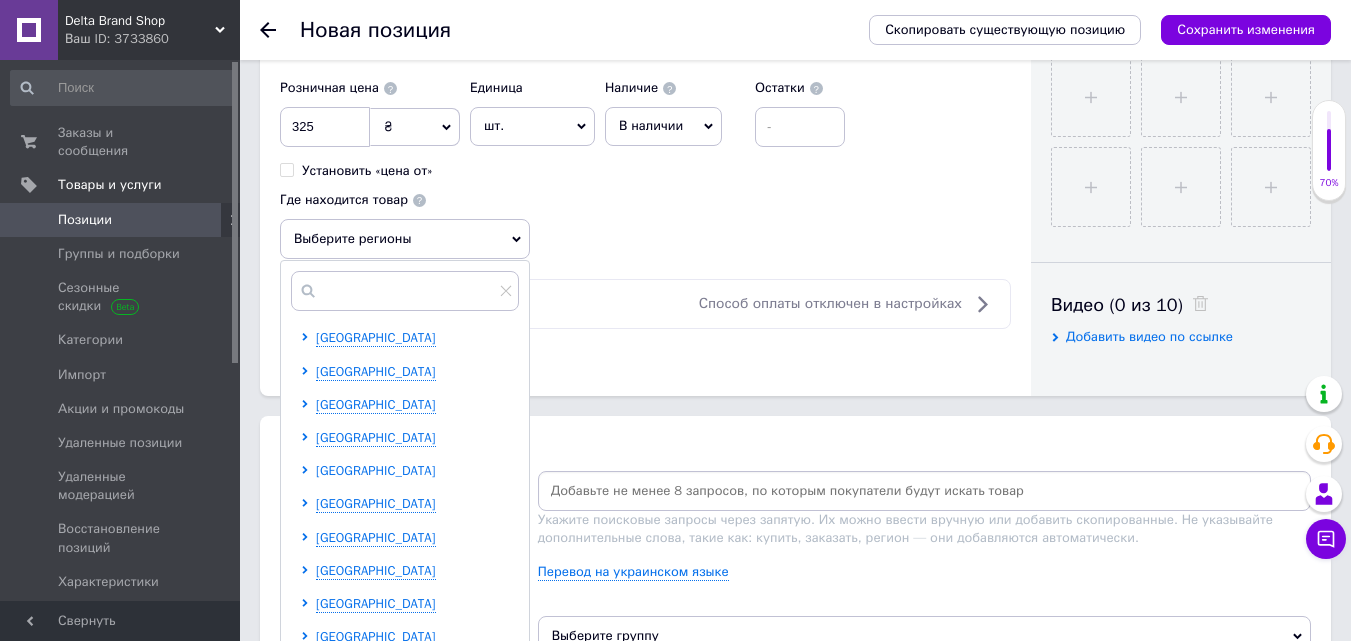 scroll, scrollTop: 400, scrollLeft: 0, axis: vertical 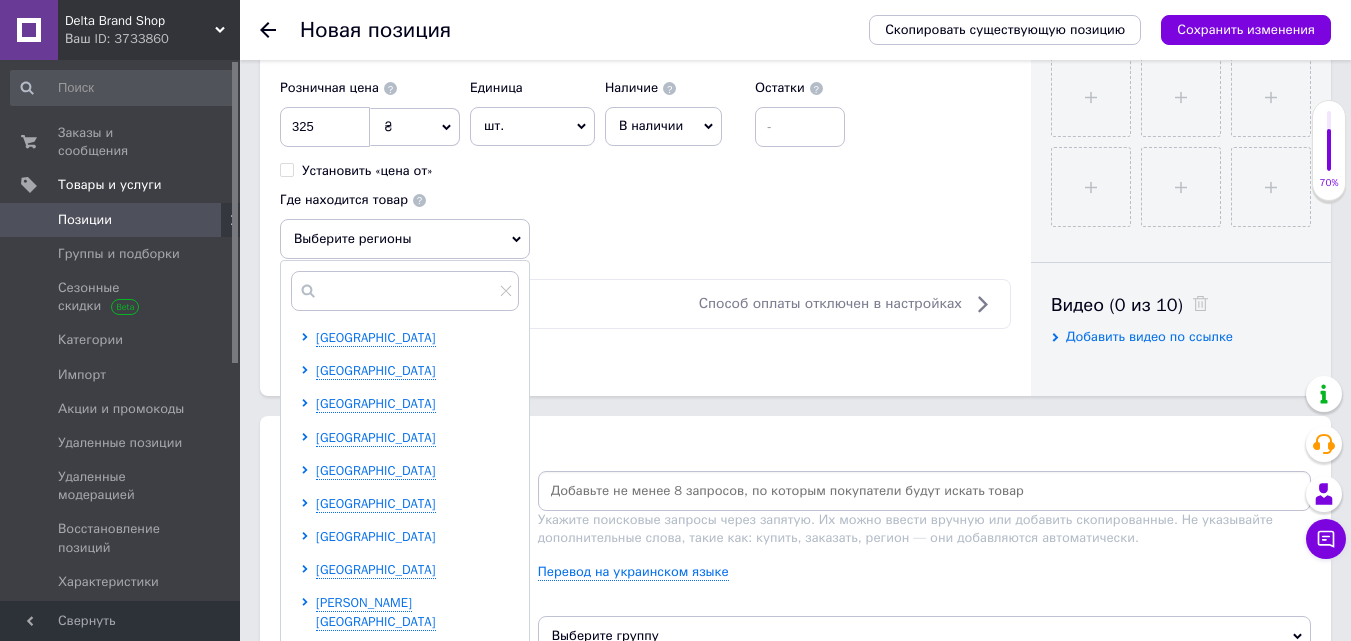 click on "[GEOGRAPHIC_DATA]" at bounding box center [376, 536] 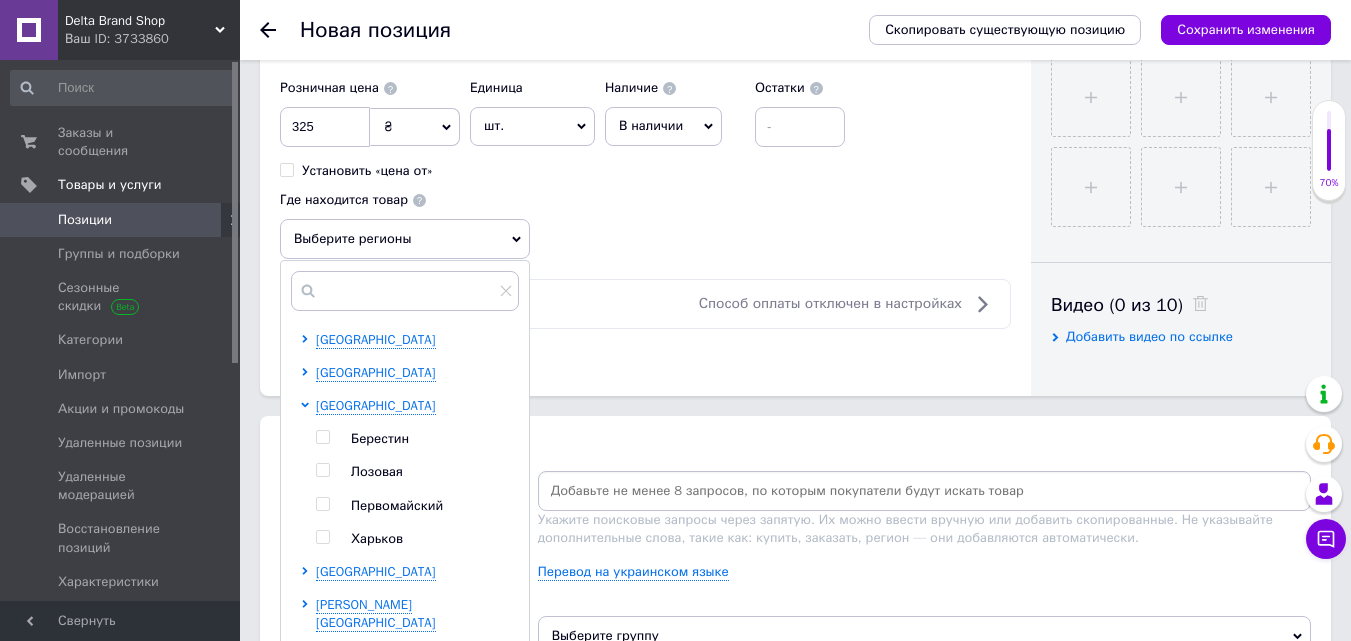 scroll, scrollTop: 544, scrollLeft: 0, axis: vertical 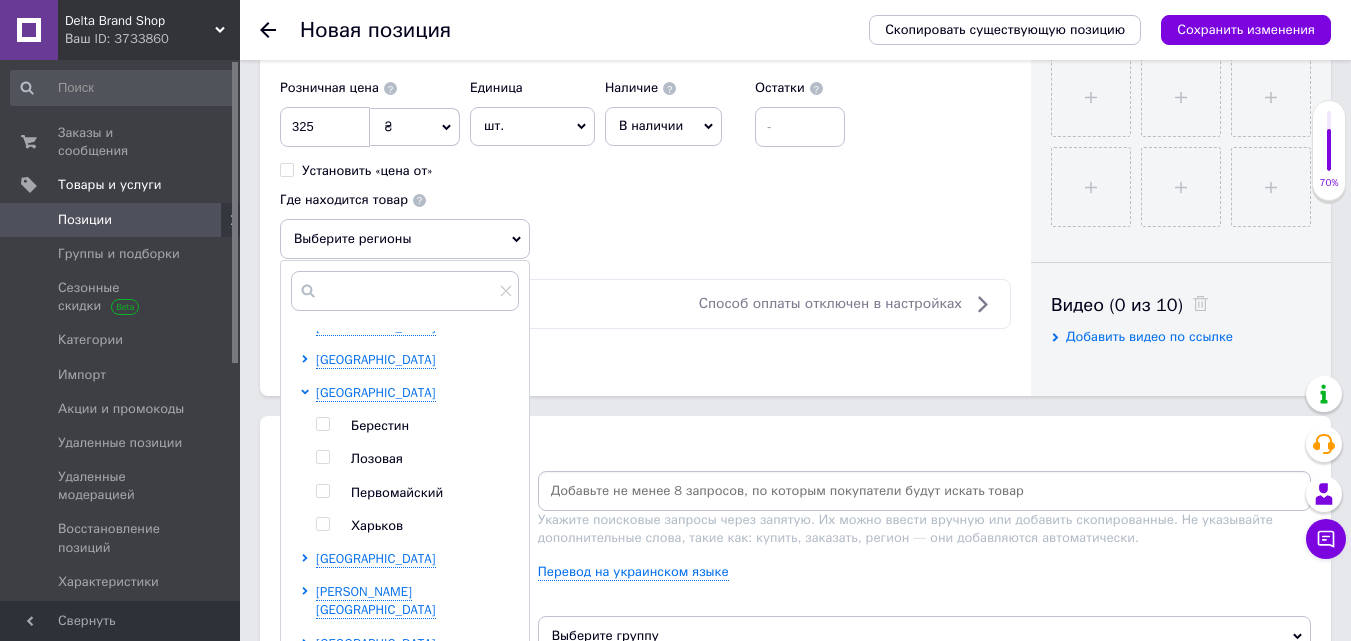 click at bounding box center [322, 524] 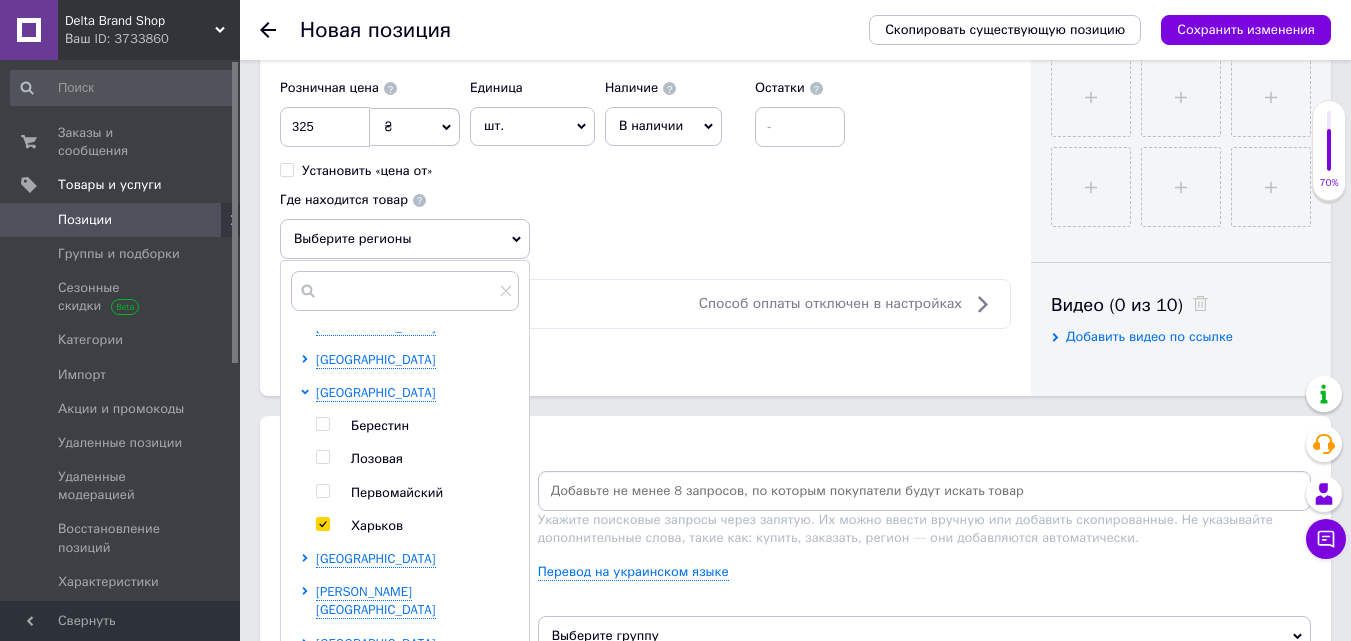 checkbox on "true" 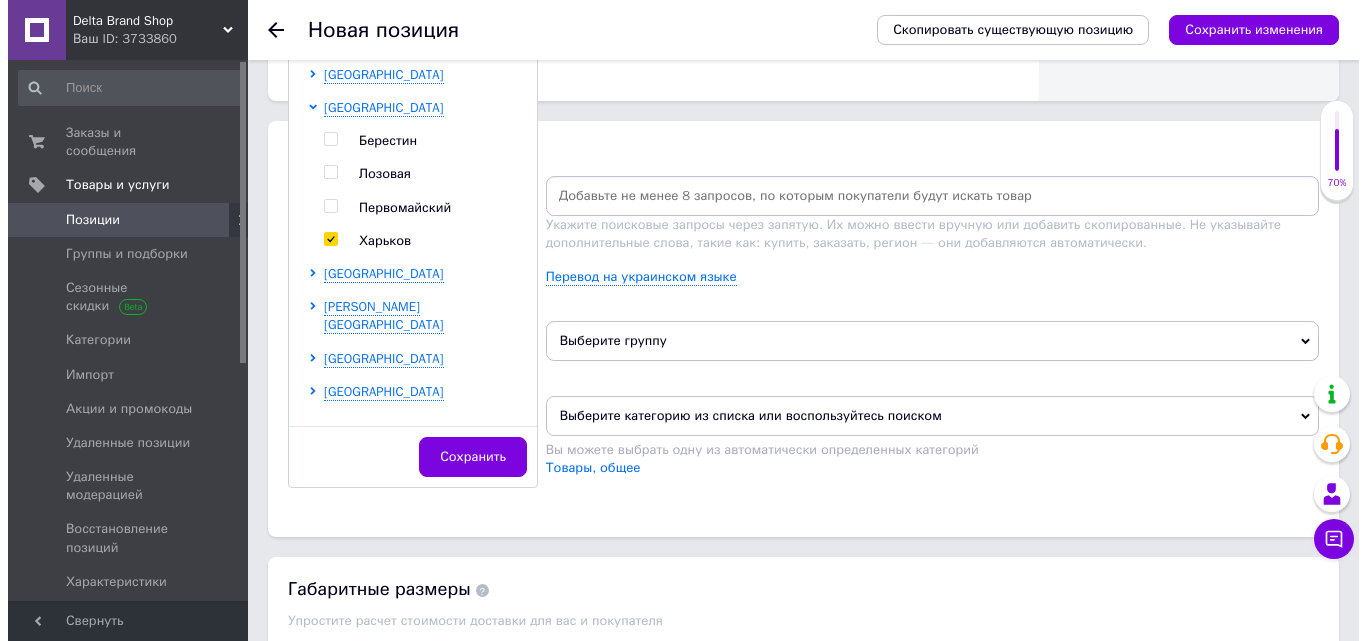 scroll, scrollTop: 1100, scrollLeft: 0, axis: vertical 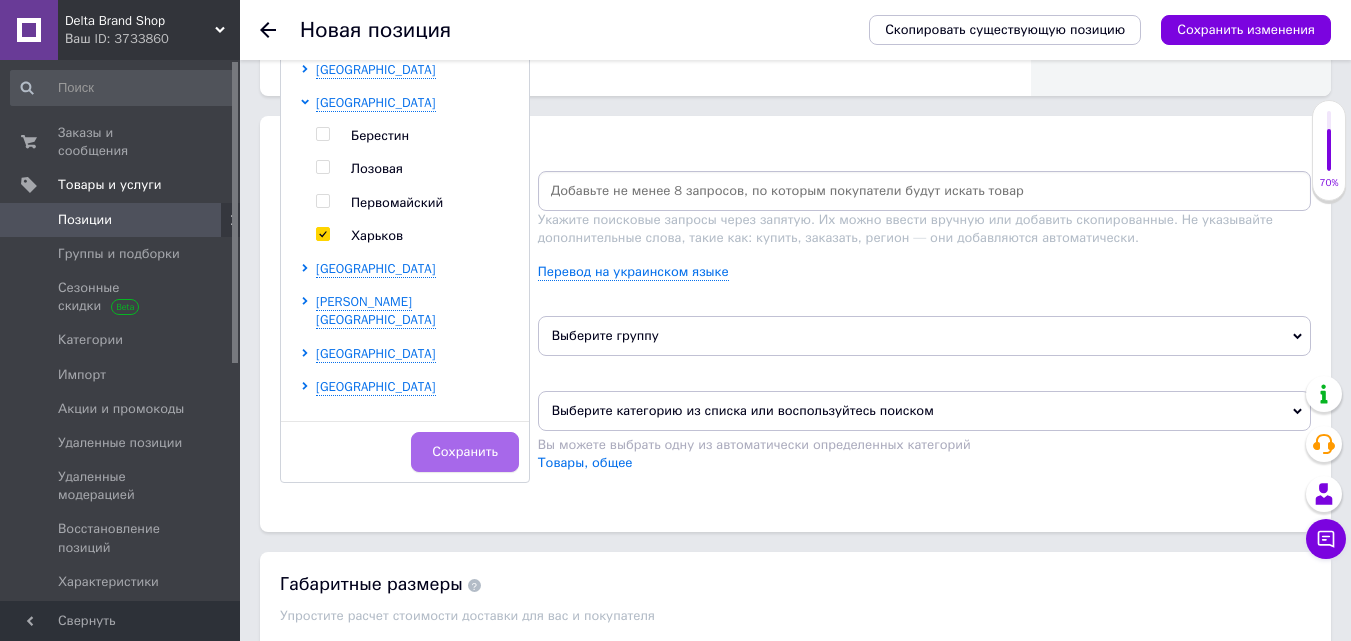 click on "Сохранить" at bounding box center (465, 452) 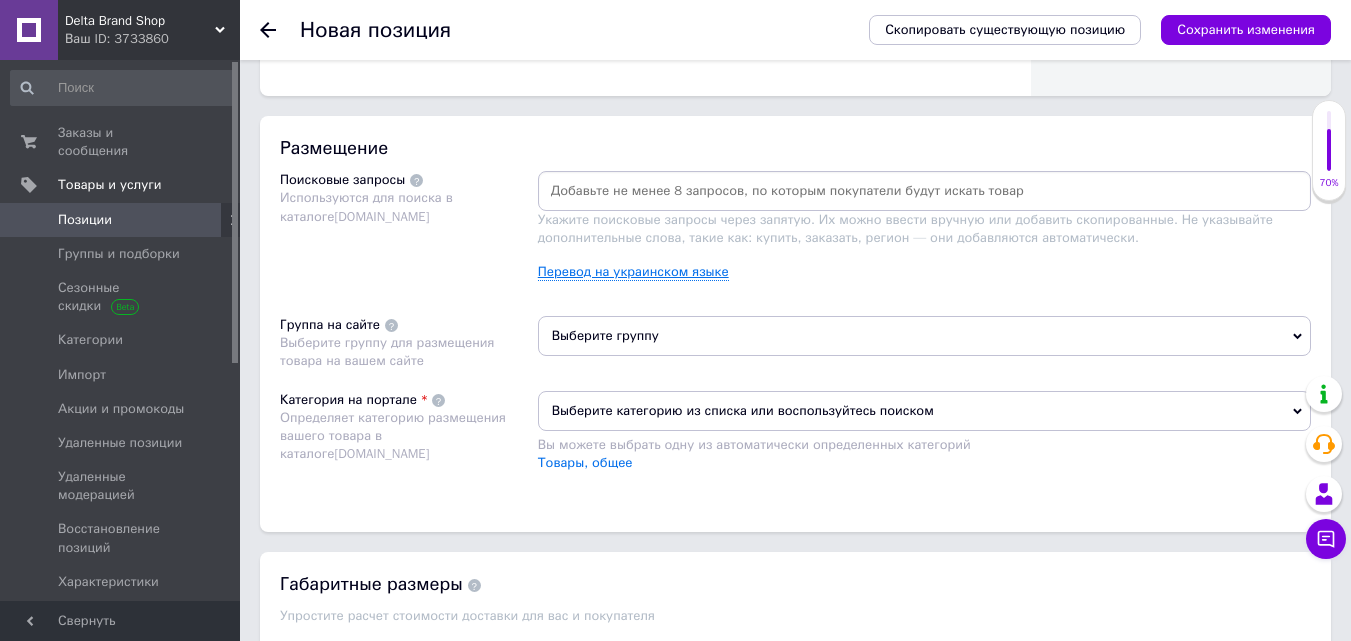 click on "Перевод на украинском языке" at bounding box center (633, 272) 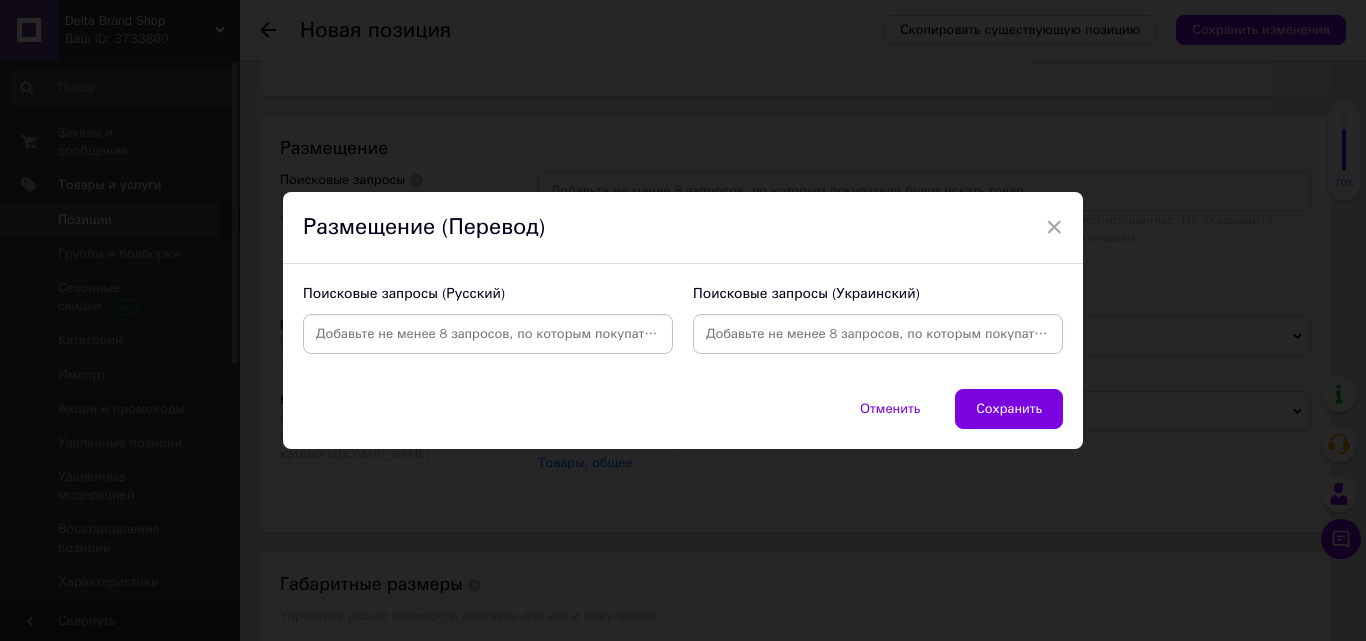 click at bounding box center (878, 334) 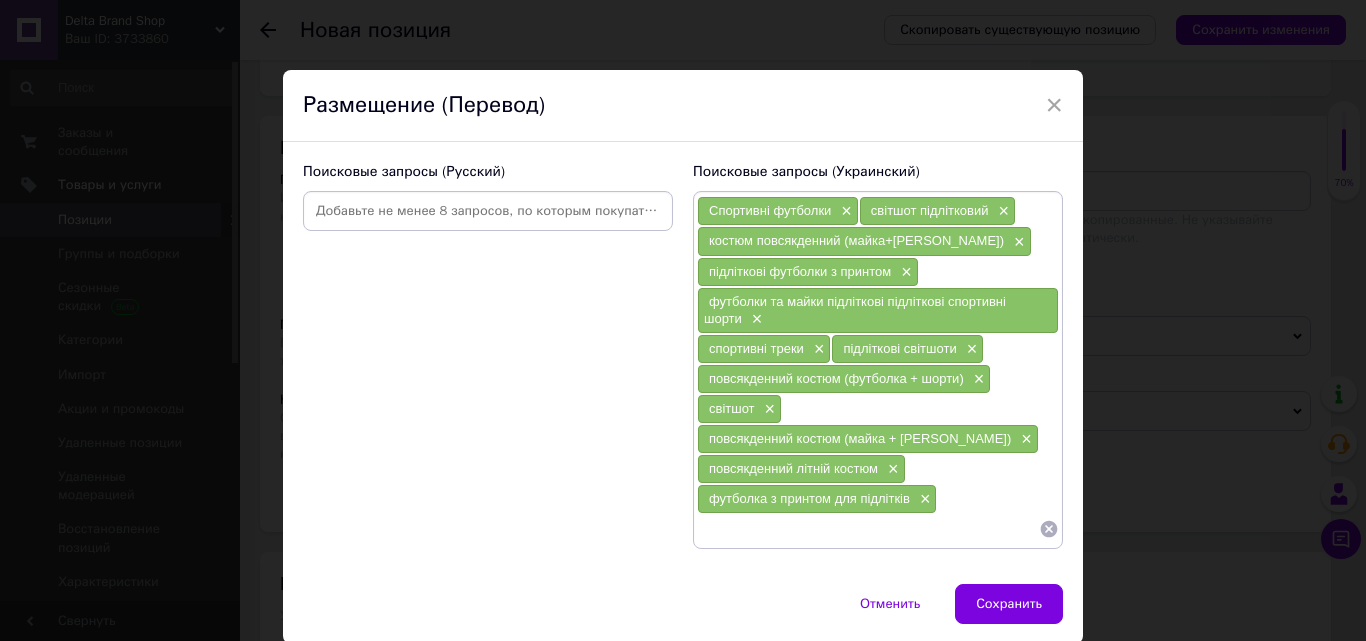 click on "Спортивні футболки × світшот підлітковий × костюм повсякденний (майка+шорти) × підліткові футболки з принтом × футболки та майки підліткові
підліткові спортивні шорти × спортивні треки × підліткові світшоти × повсякденний костюм (футболка + шорти) × світшот × повсякденний костюм (майка + штани) × повсякденний літній костюм × футболка з принтом для підлітків ×" at bounding box center [878, 370] 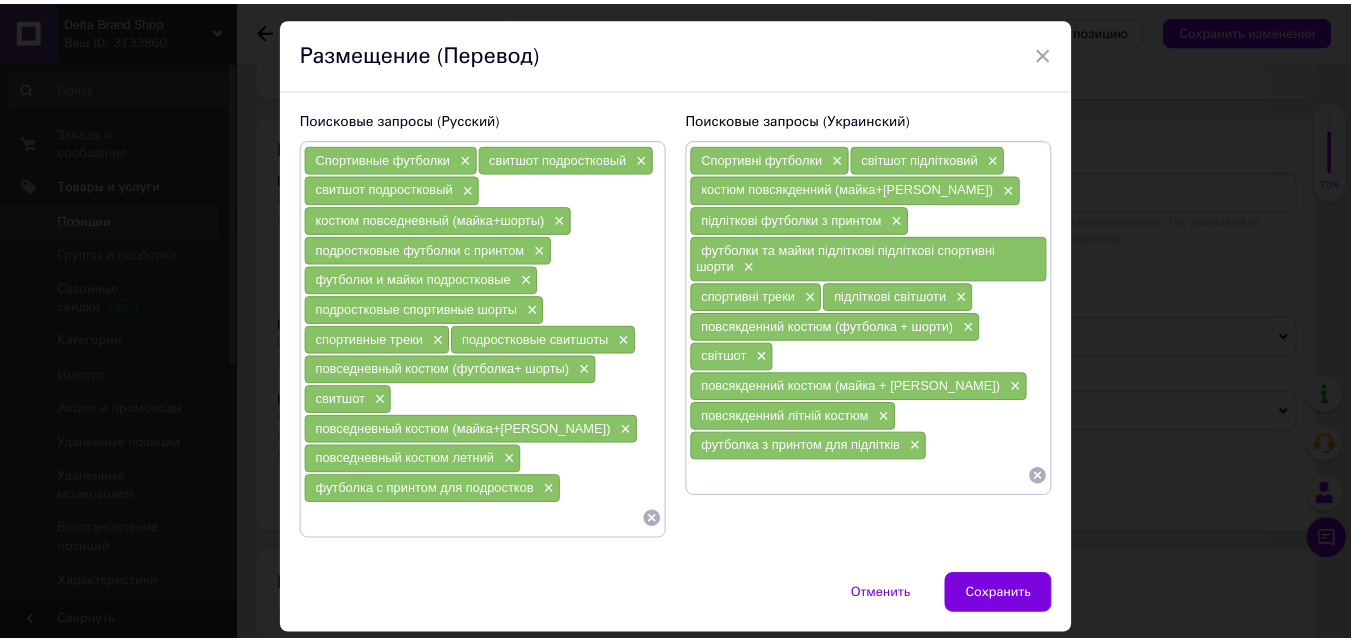 scroll, scrollTop: 87, scrollLeft: 0, axis: vertical 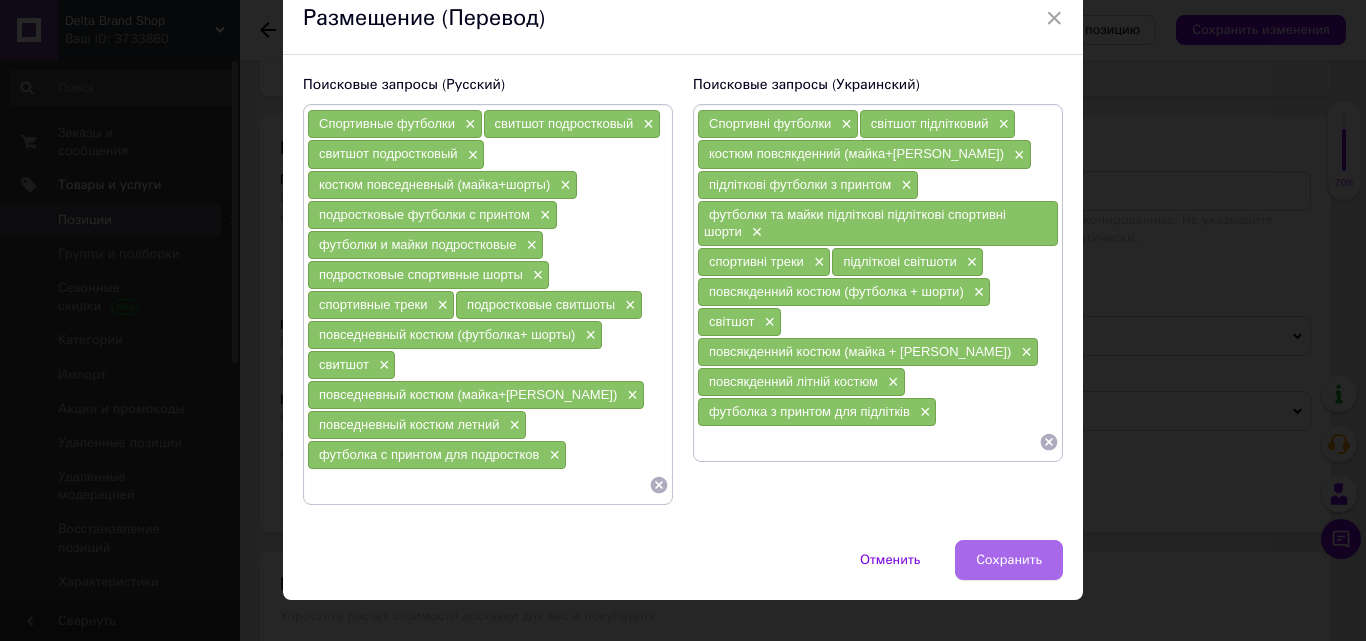 click on "Сохранить" at bounding box center [1009, 560] 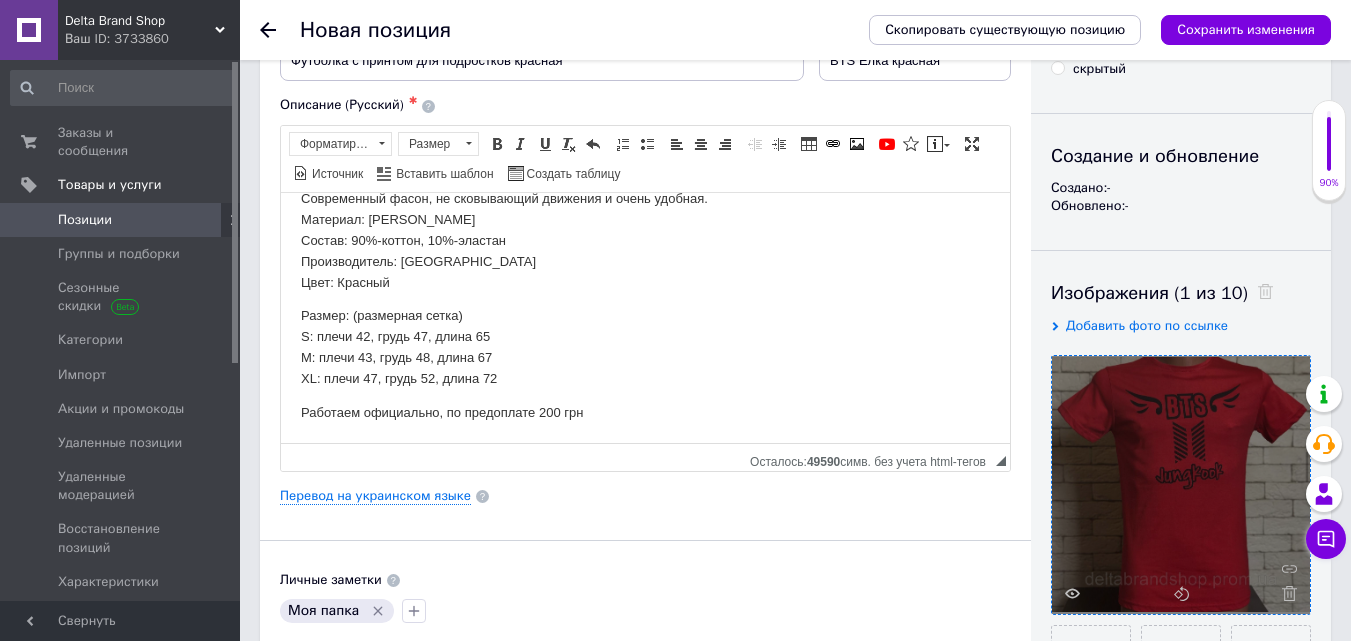 scroll, scrollTop: 100, scrollLeft: 0, axis: vertical 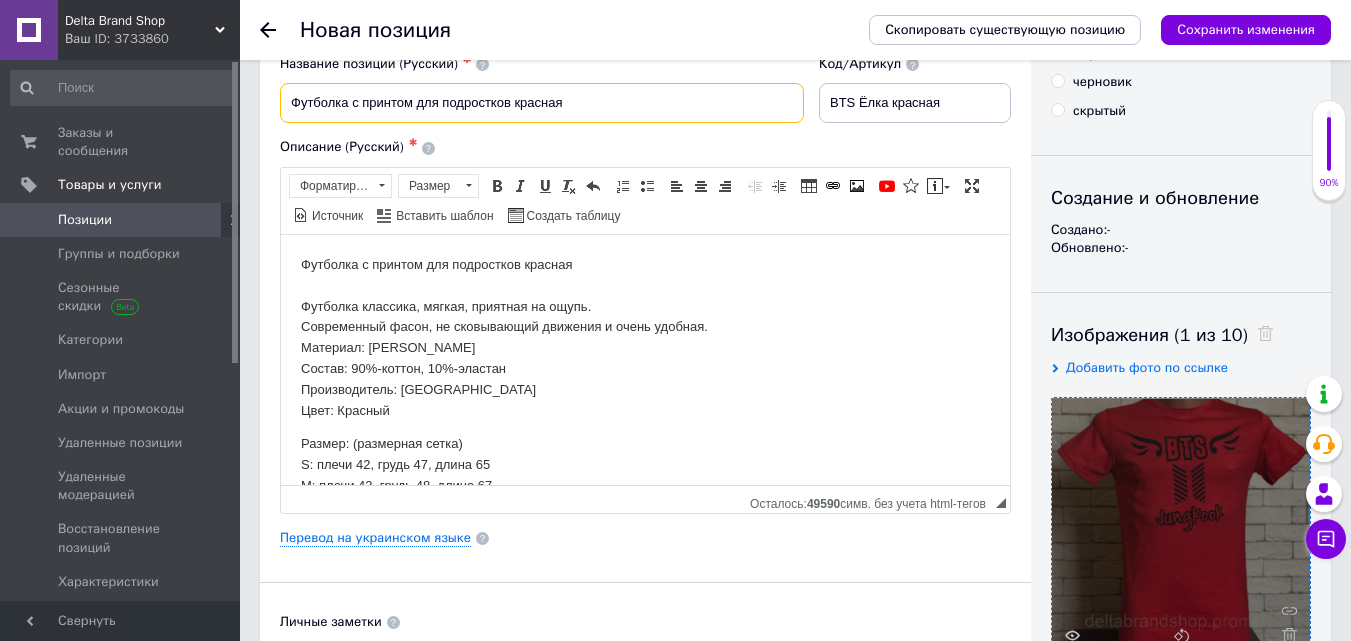 drag, startPoint x: 578, startPoint y: 101, endPoint x: 280, endPoint y: 83, distance: 298.54312 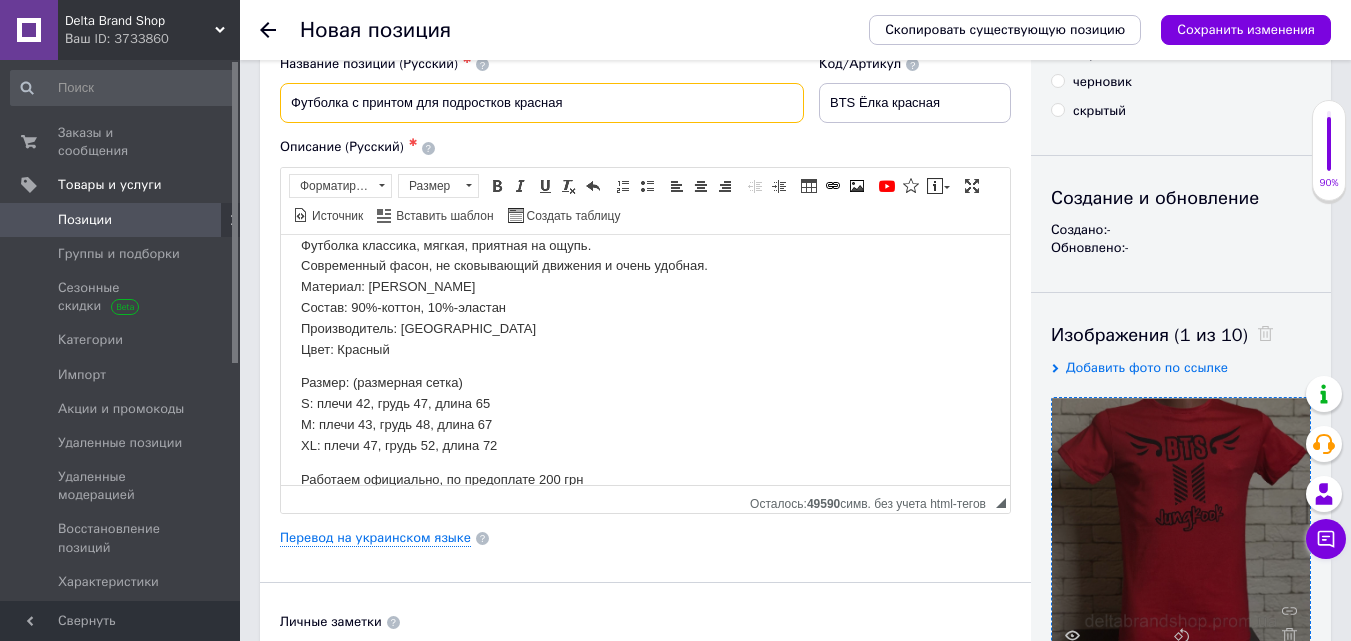 scroll, scrollTop: 86, scrollLeft: 0, axis: vertical 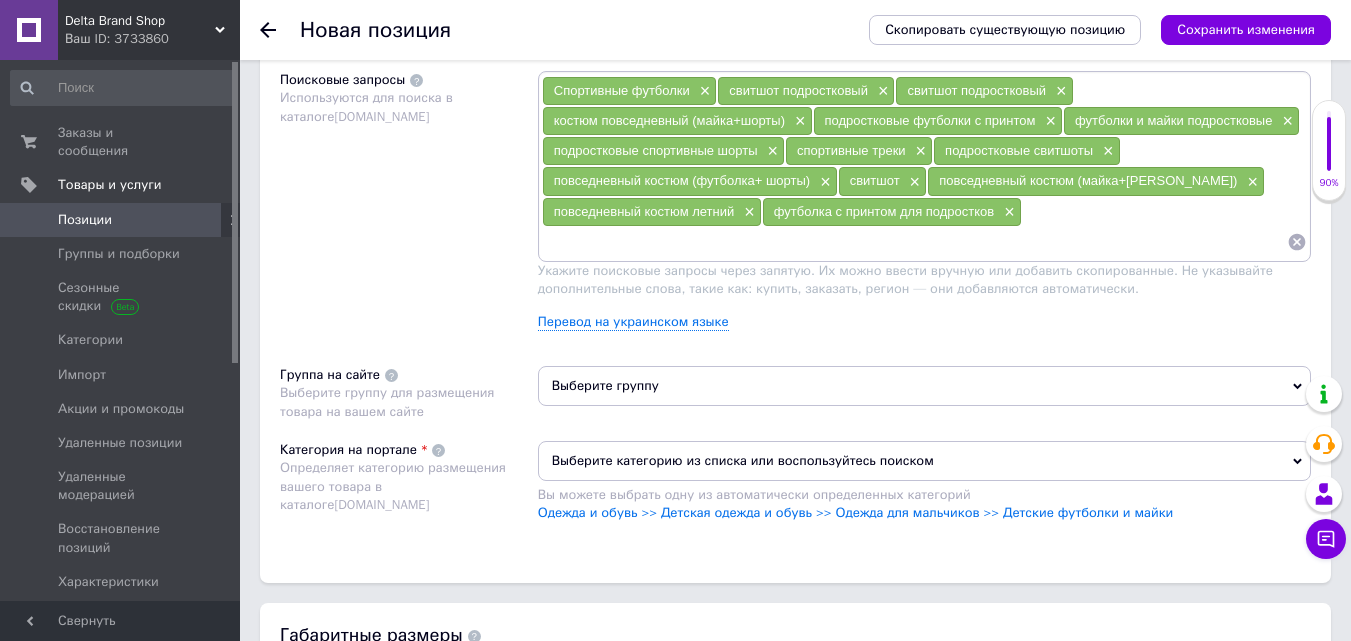 click at bounding box center [914, 242] 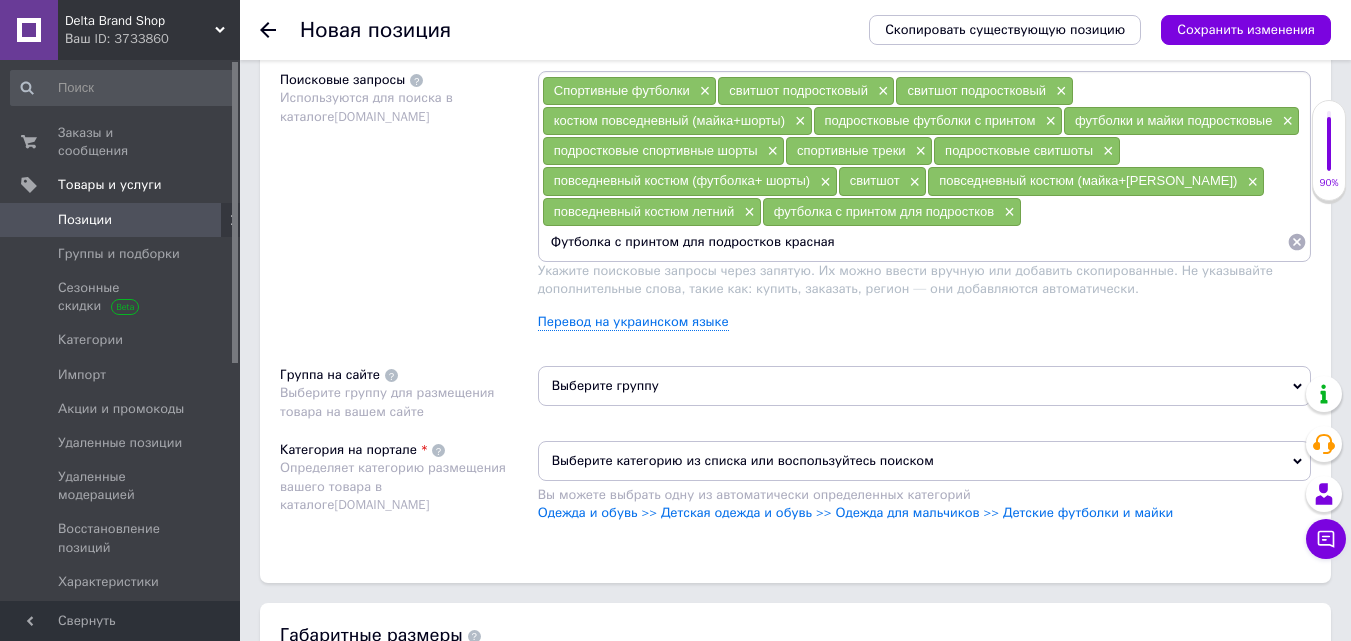 type 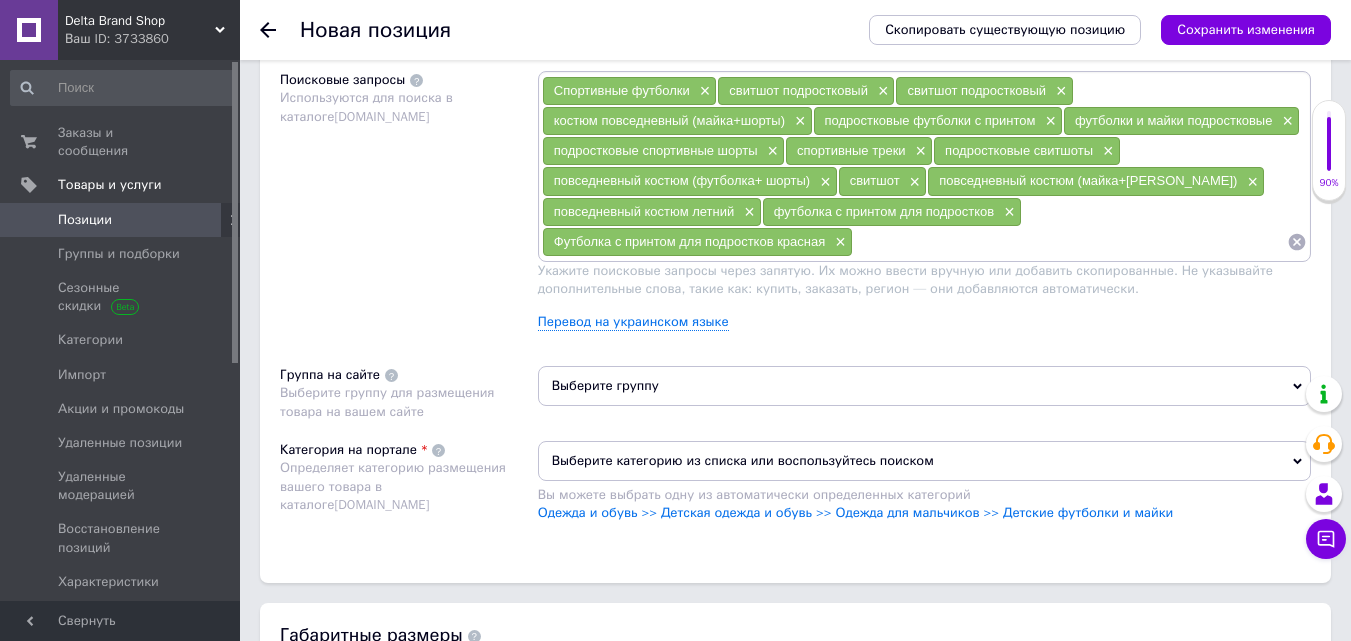 click on "Выберите группу" at bounding box center [924, 386] 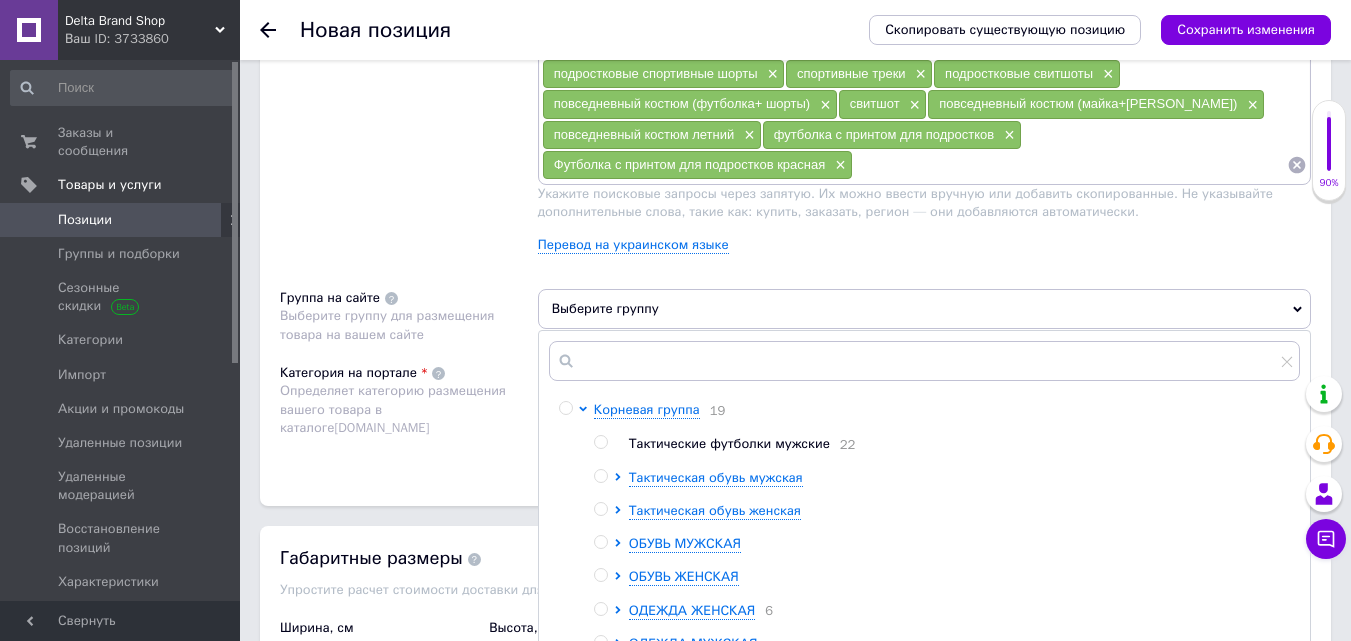 scroll, scrollTop: 1400, scrollLeft: 0, axis: vertical 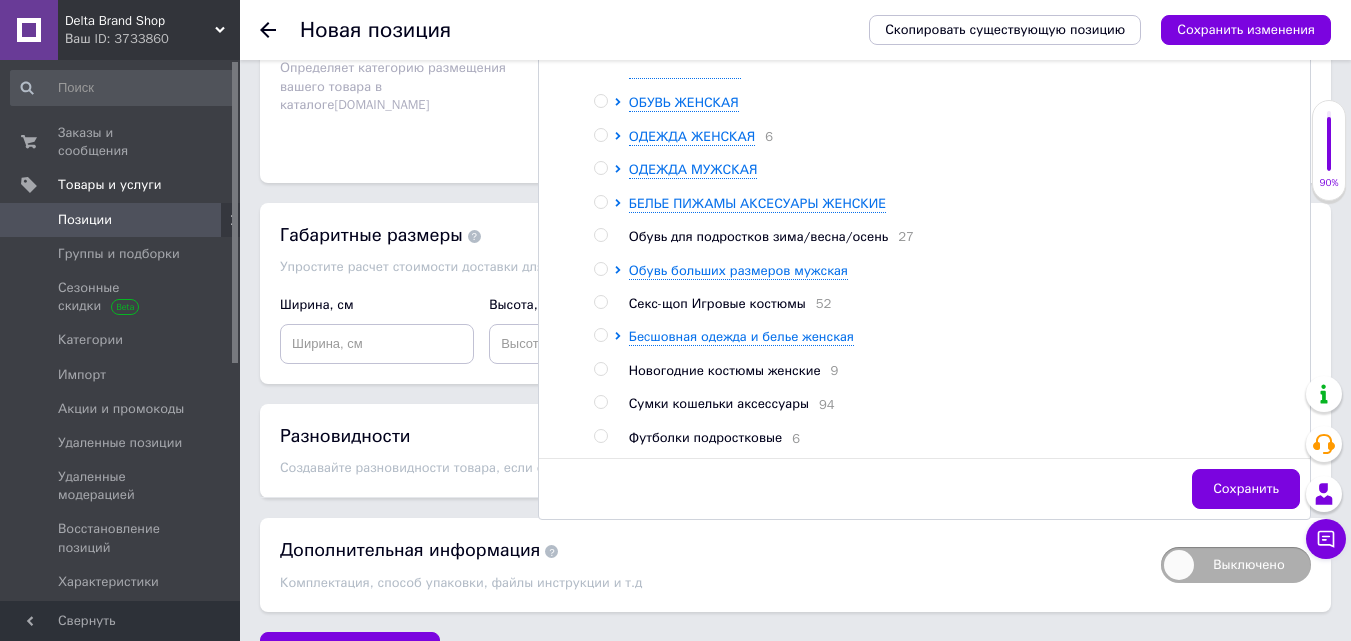 click at bounding box center [600, 436] 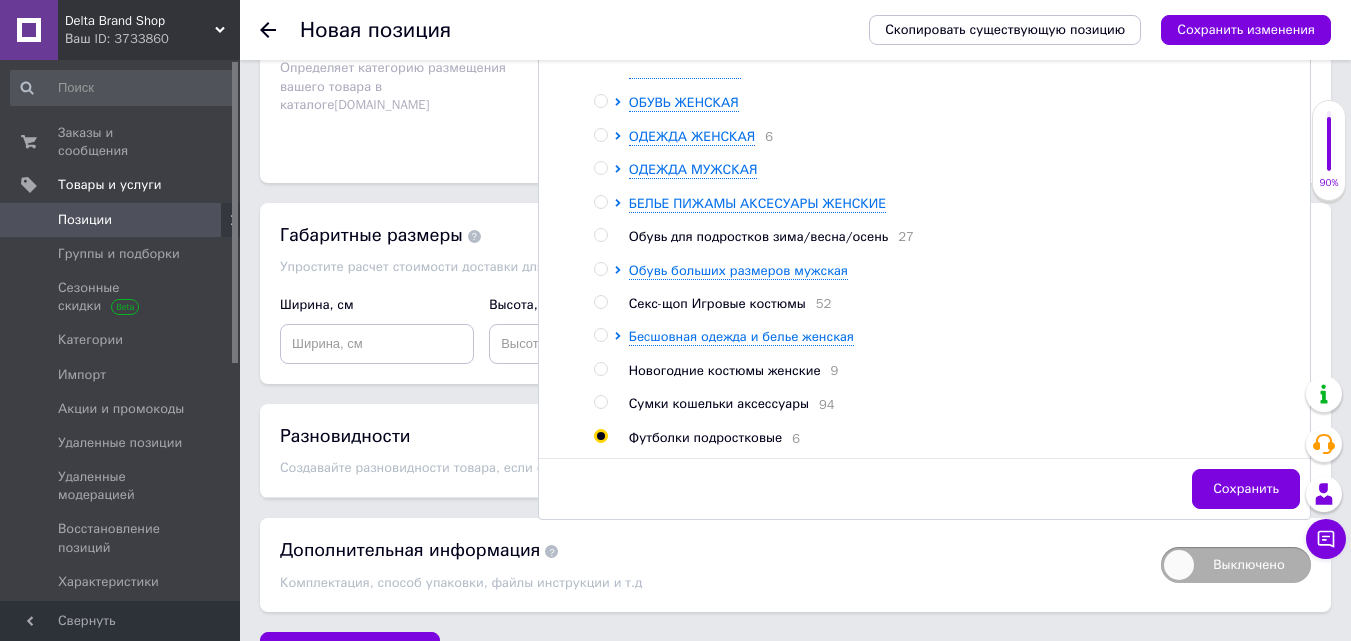 radio on "true" 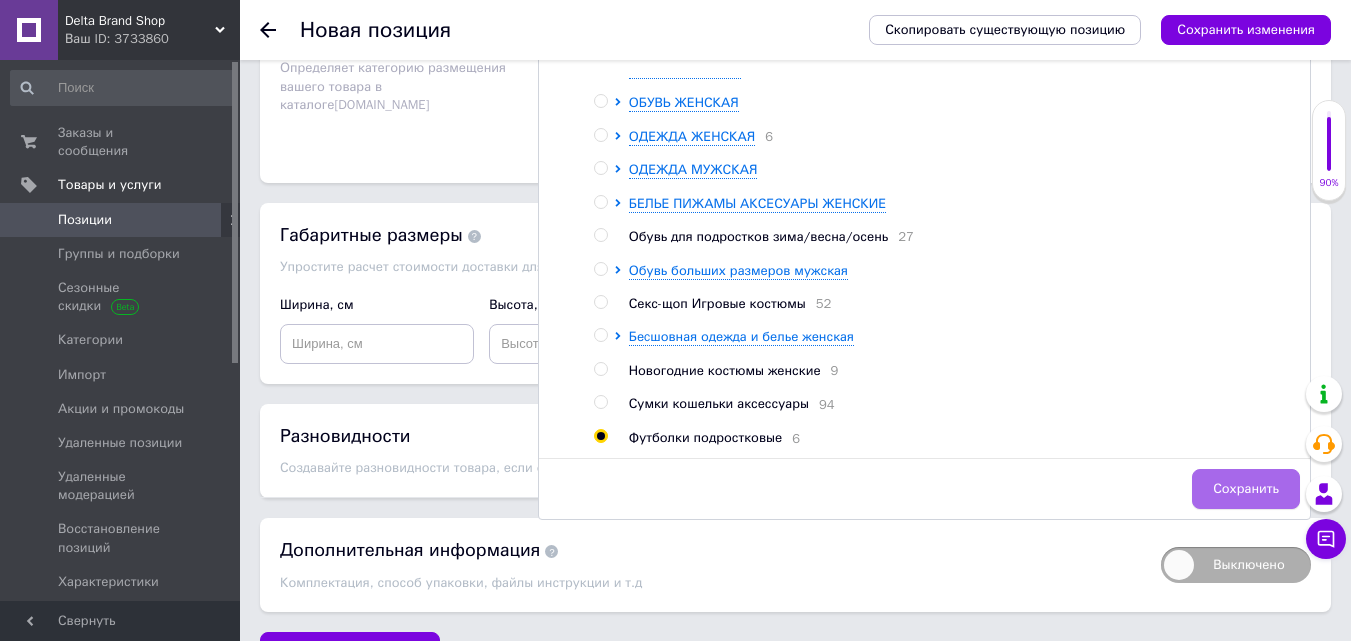 click on "Сохранить" at bounding box center [1246, 489] 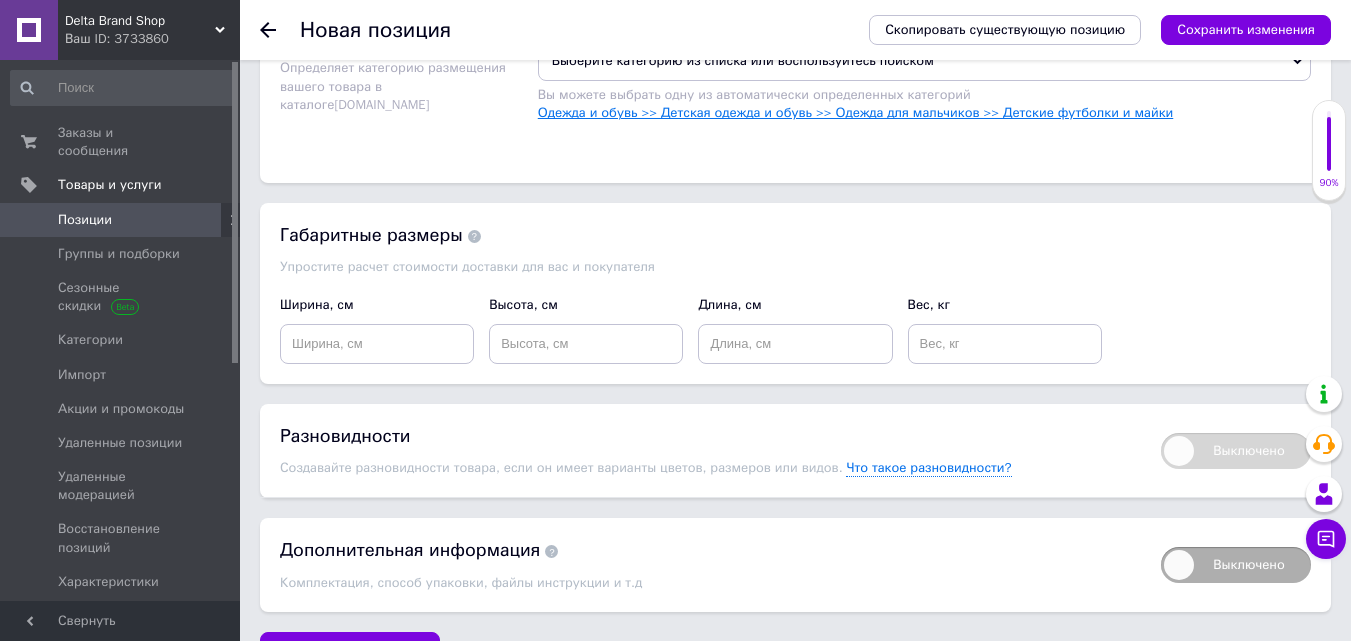 scroll, scrollTop: 1500, scrollLeft: 0, axis: vertical 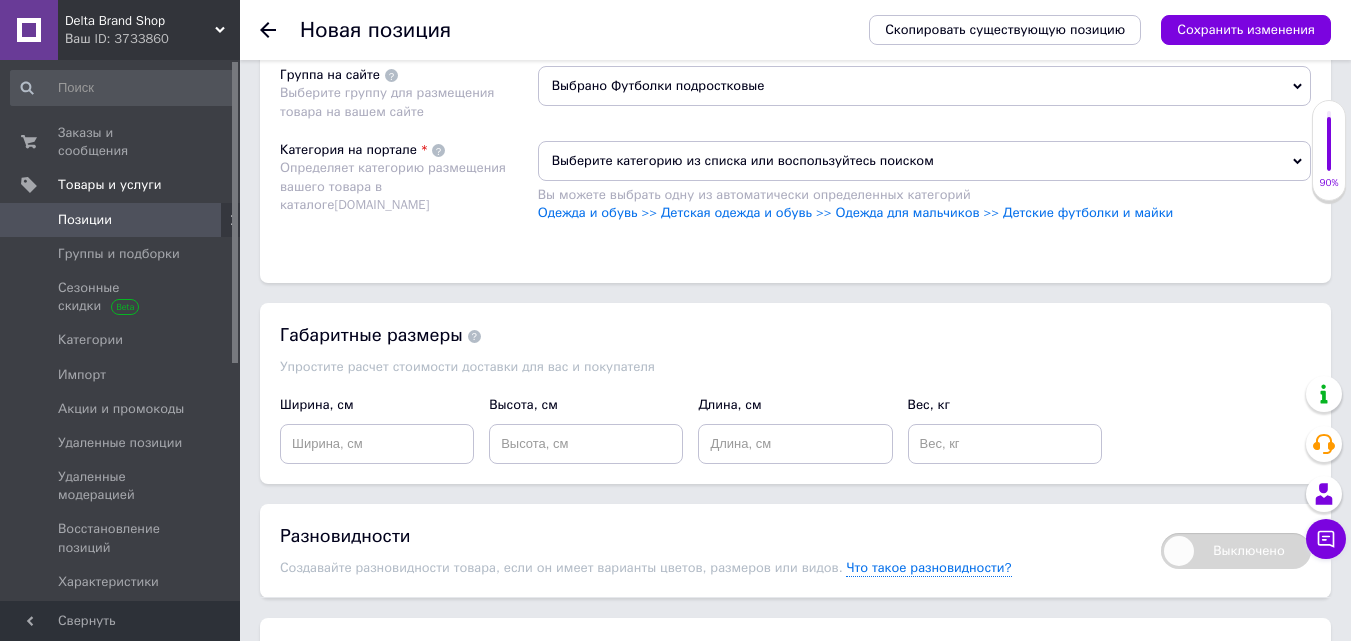 click on "Выберите категорию из списка или воспользуйтесь поиском" at bounding box center (924, 161) 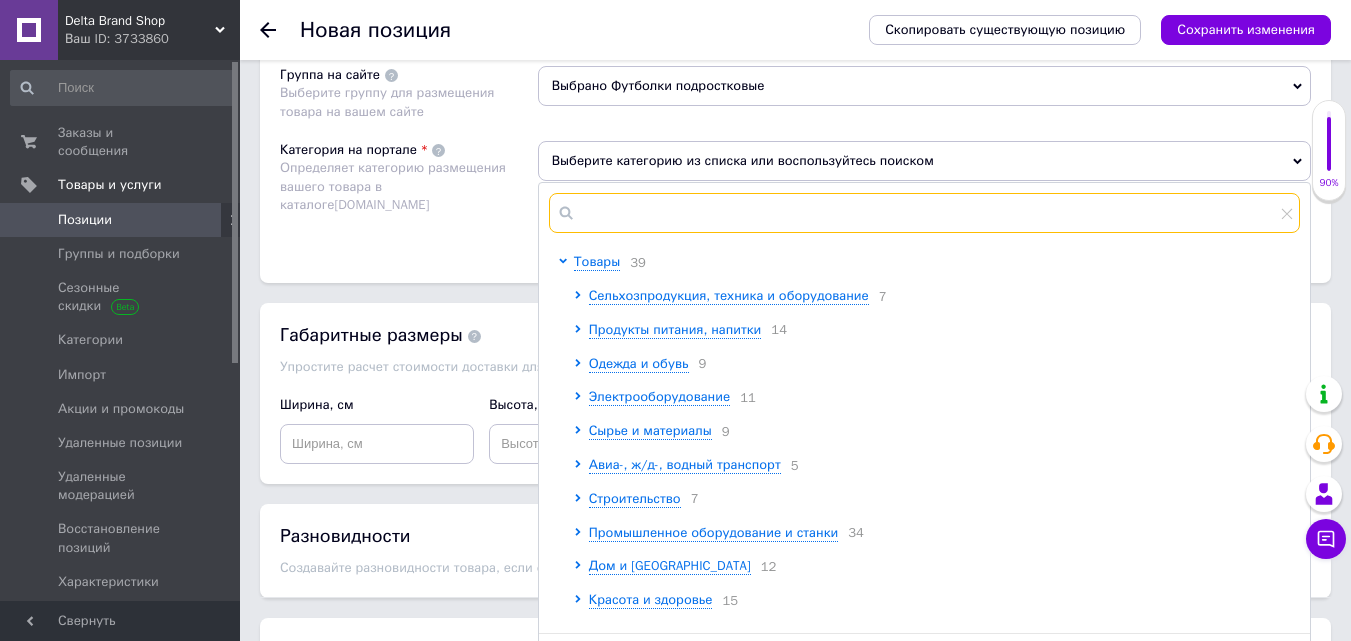 click at bounding box center (924, 213) 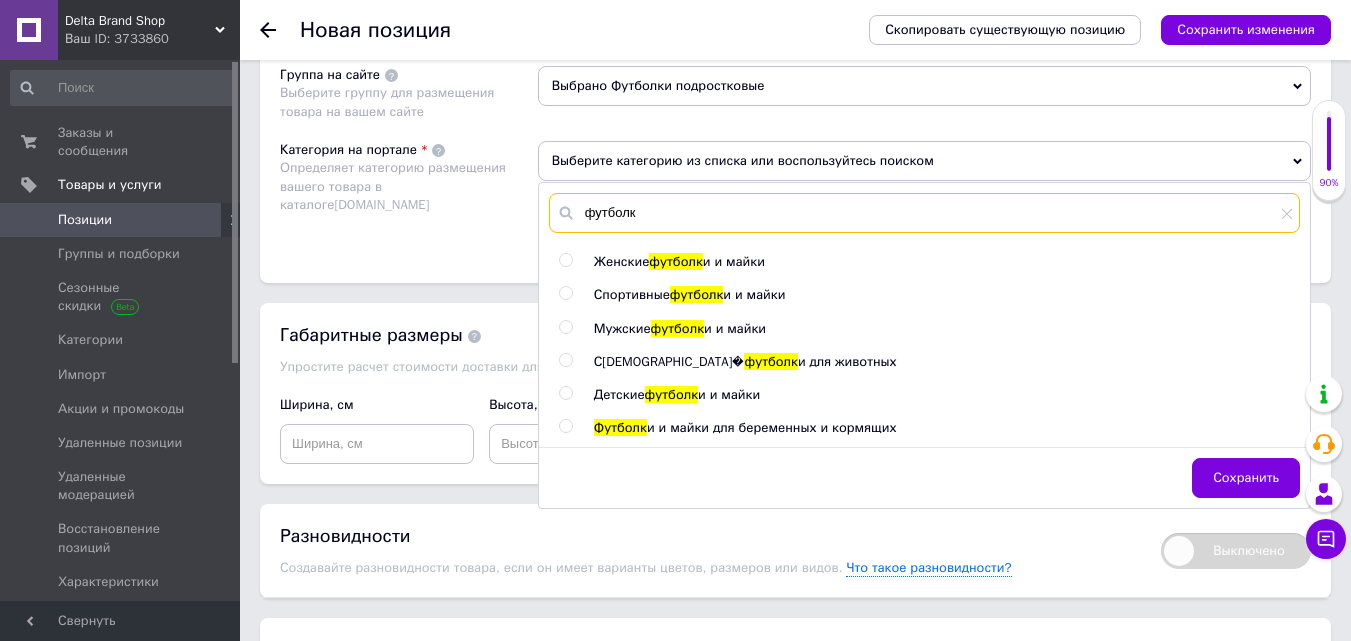 type on "футболк" 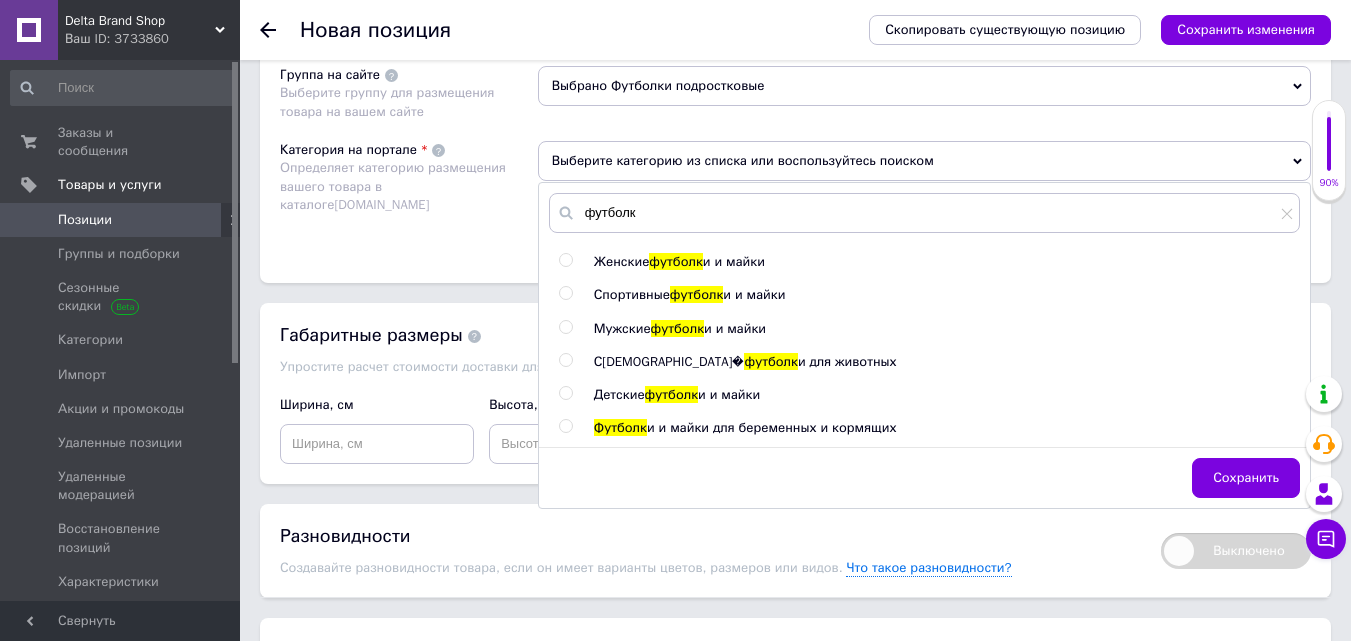 click on "Детские" at bounding box center [619, 394] 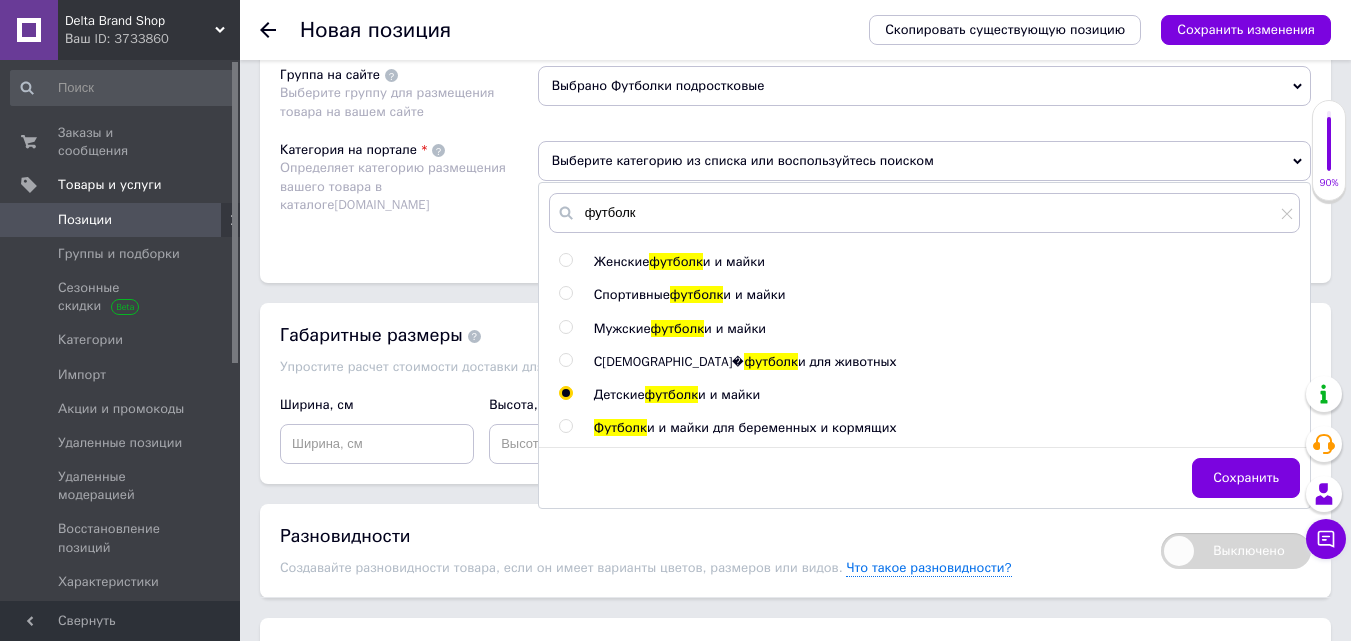 radio on "true" 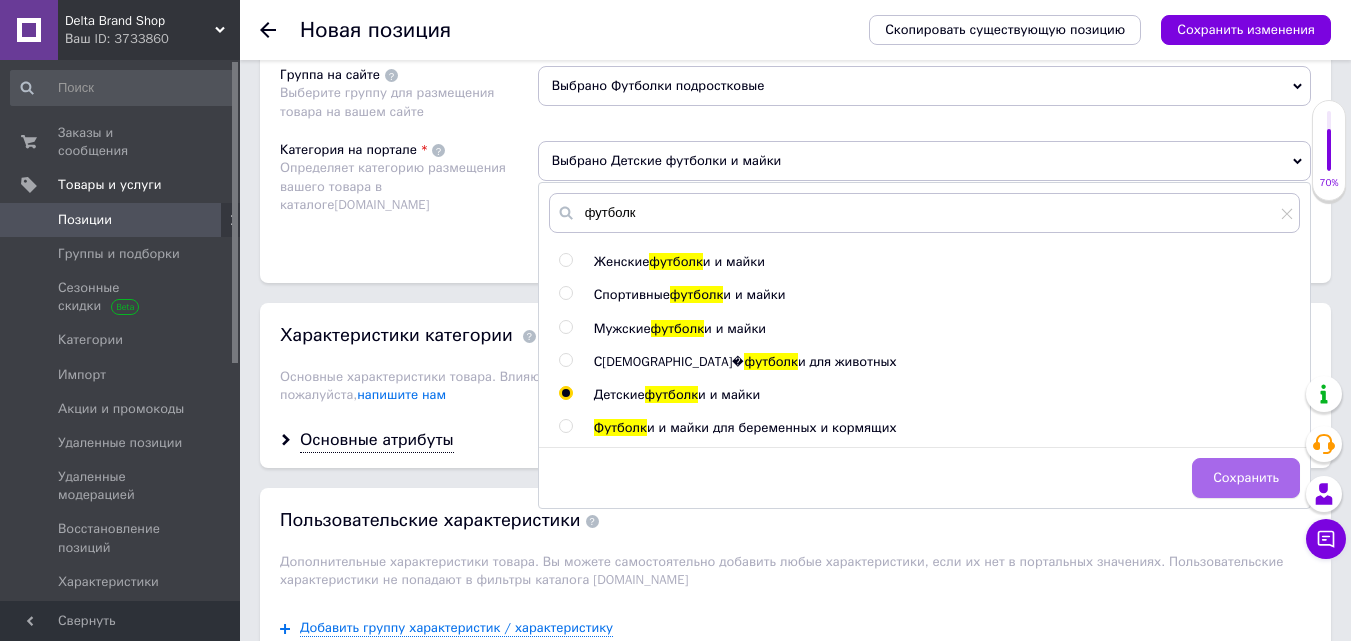 click on "Сохранить" at bounding box center [1246, 478] 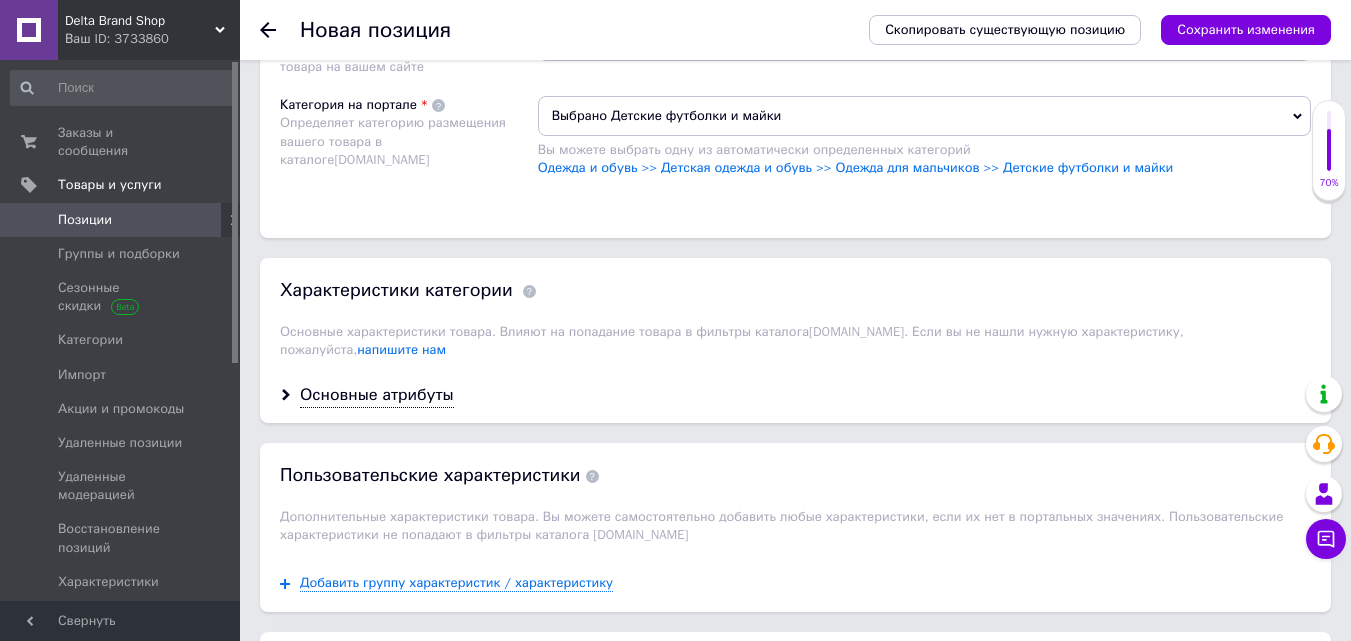 scroll, scrollTop: 1700, scrollLeft: 0, axis: vertical 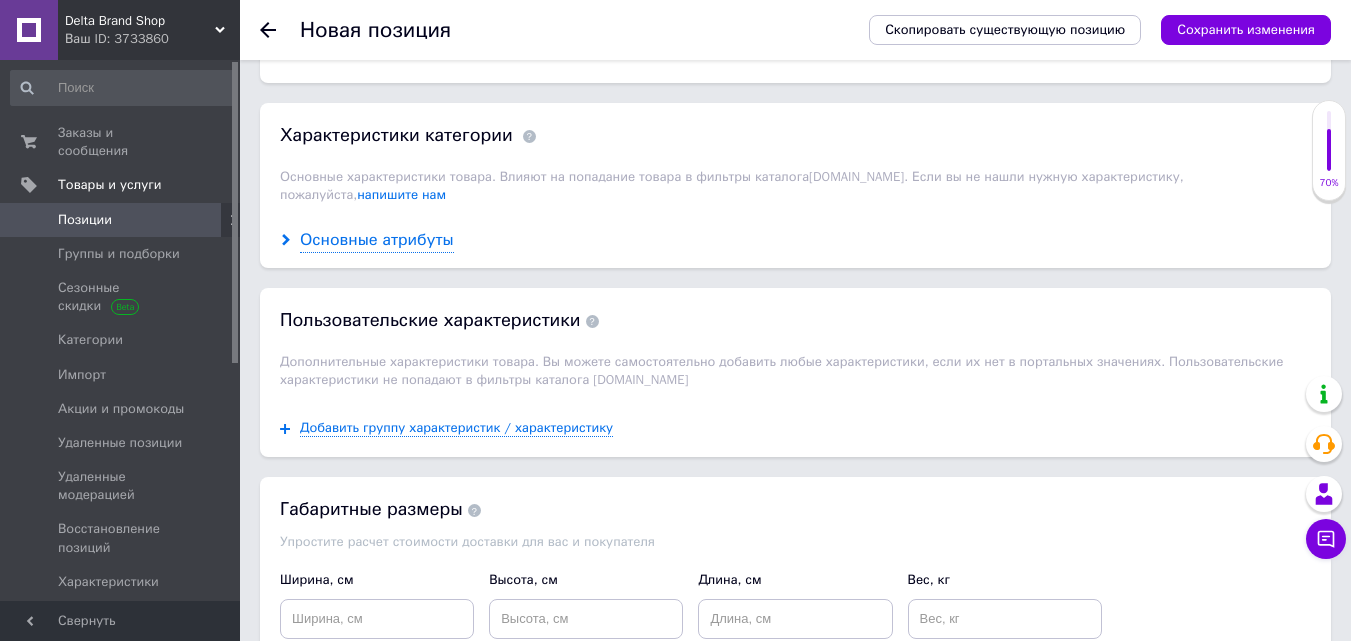 click on "Основные атрибуты" at bounding box center [377, 240] 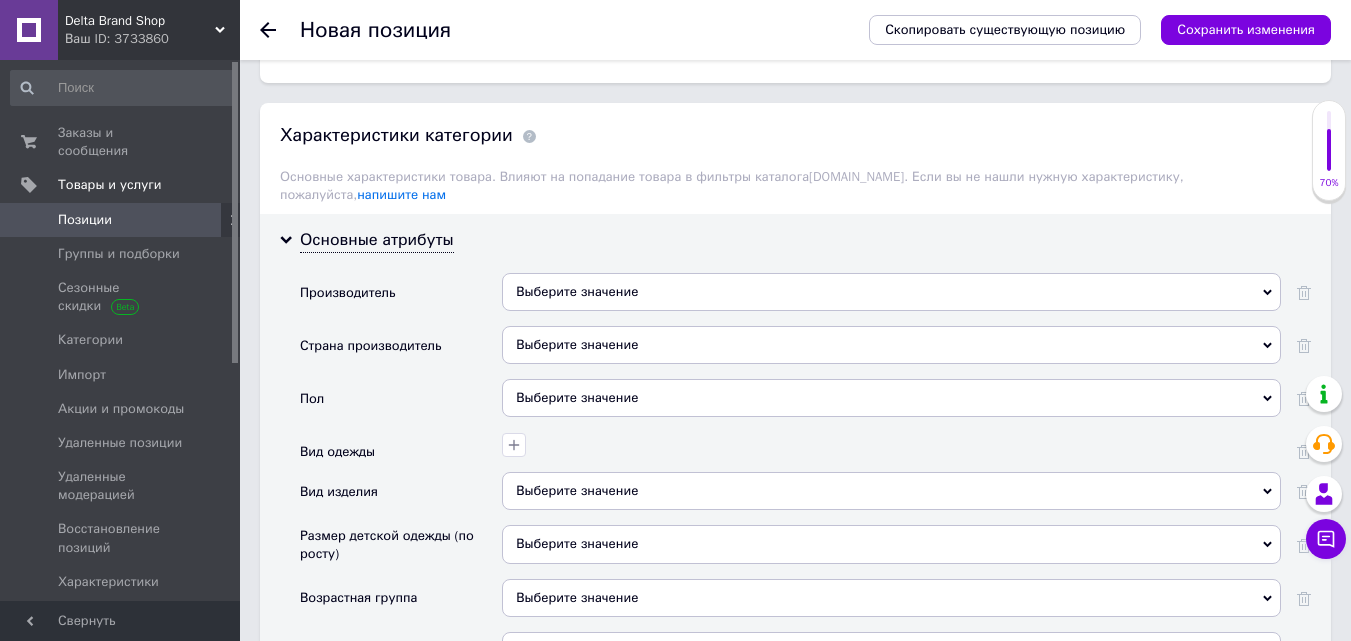 click on "Выберите значение" at bounding box center (891, 292) 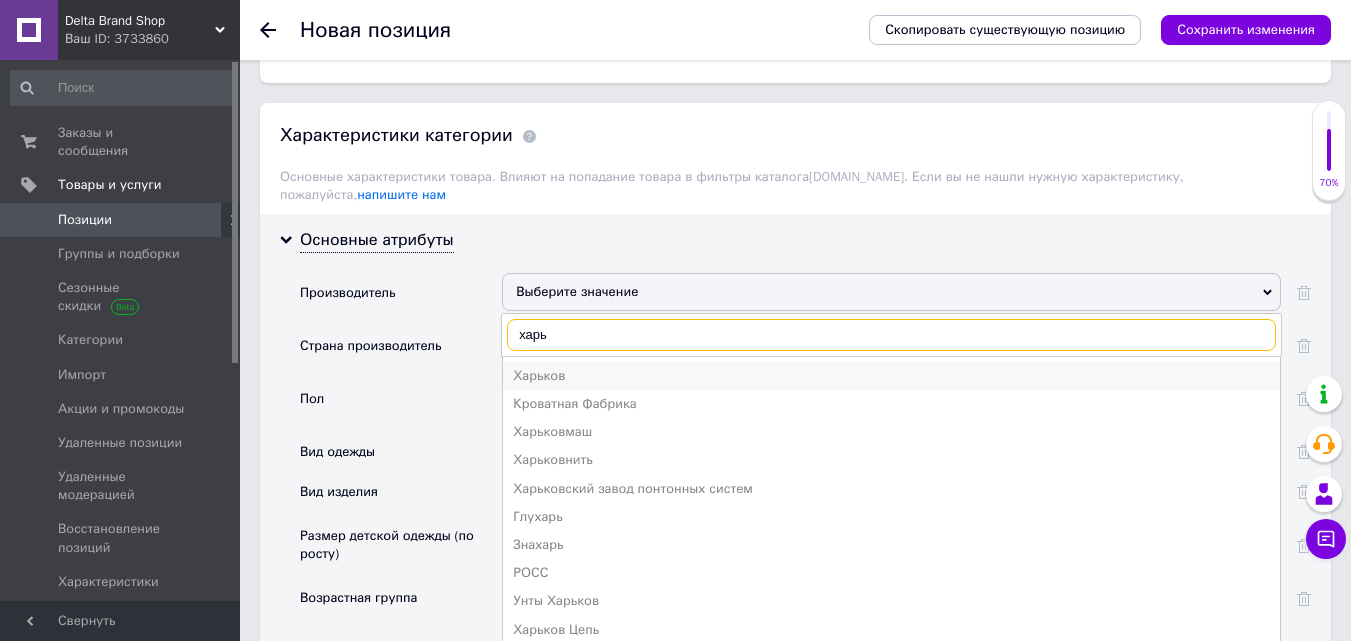 type on "харь" 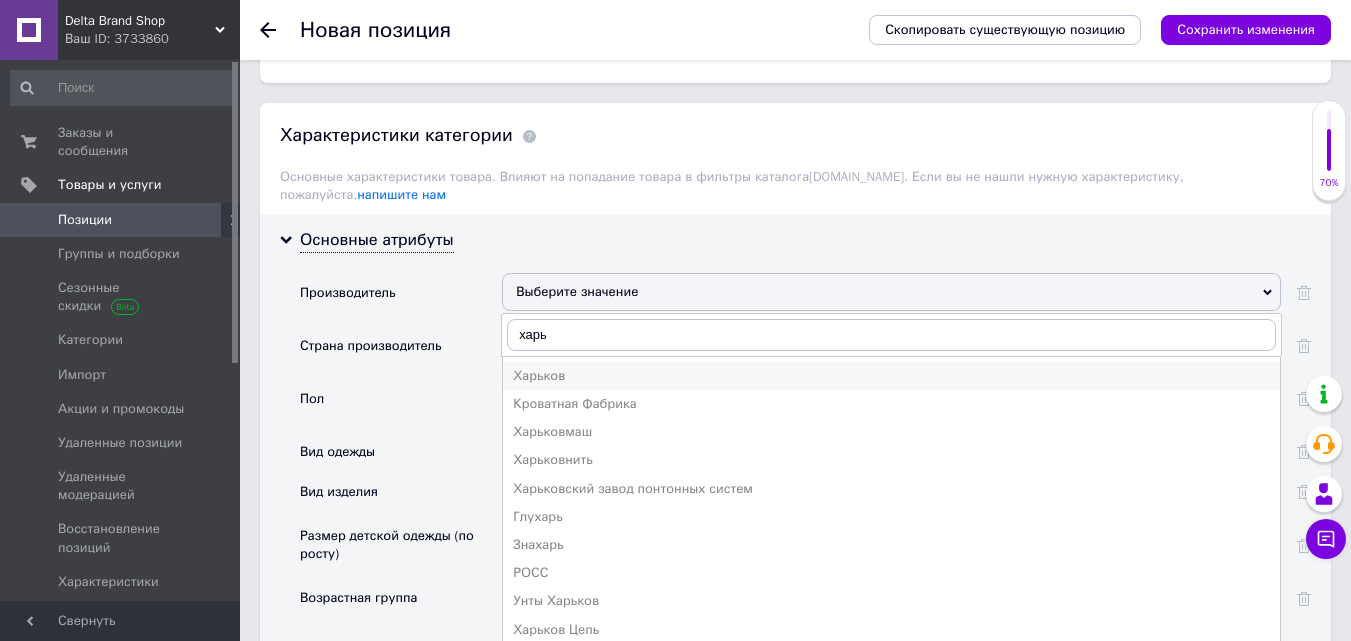 click on "Харьков" at bounding box center (891, 376) 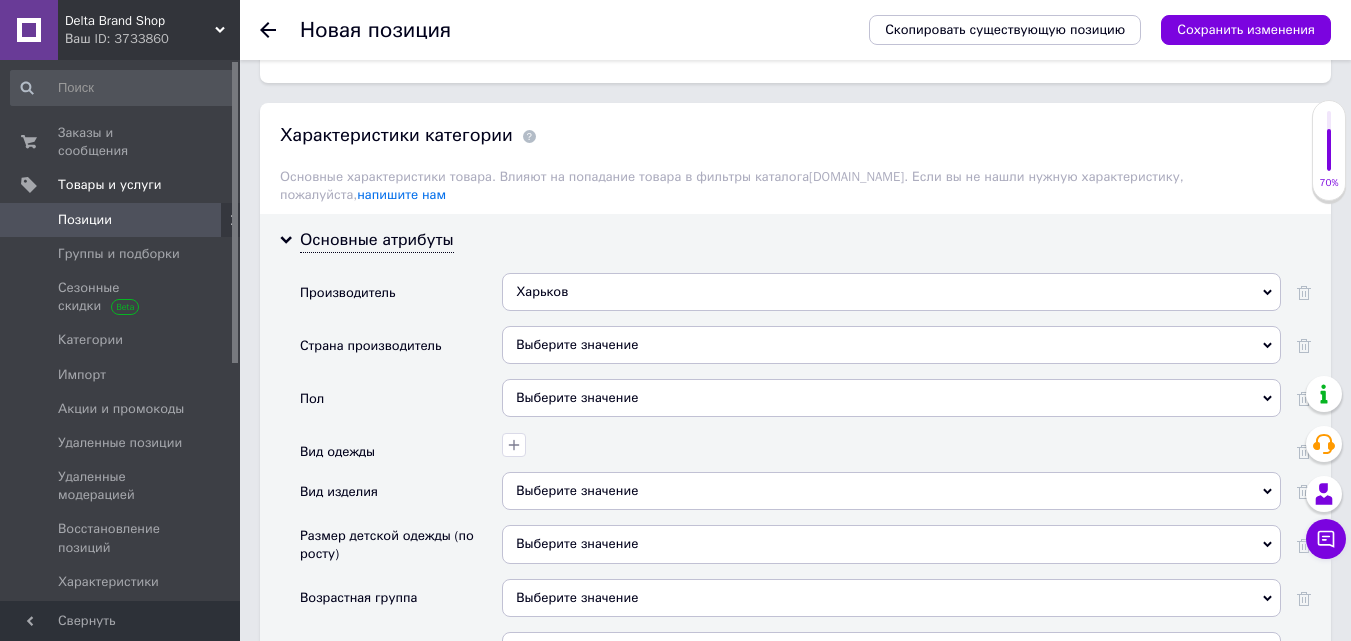 click on "Выберите значение" at bounding box center [891, 345] 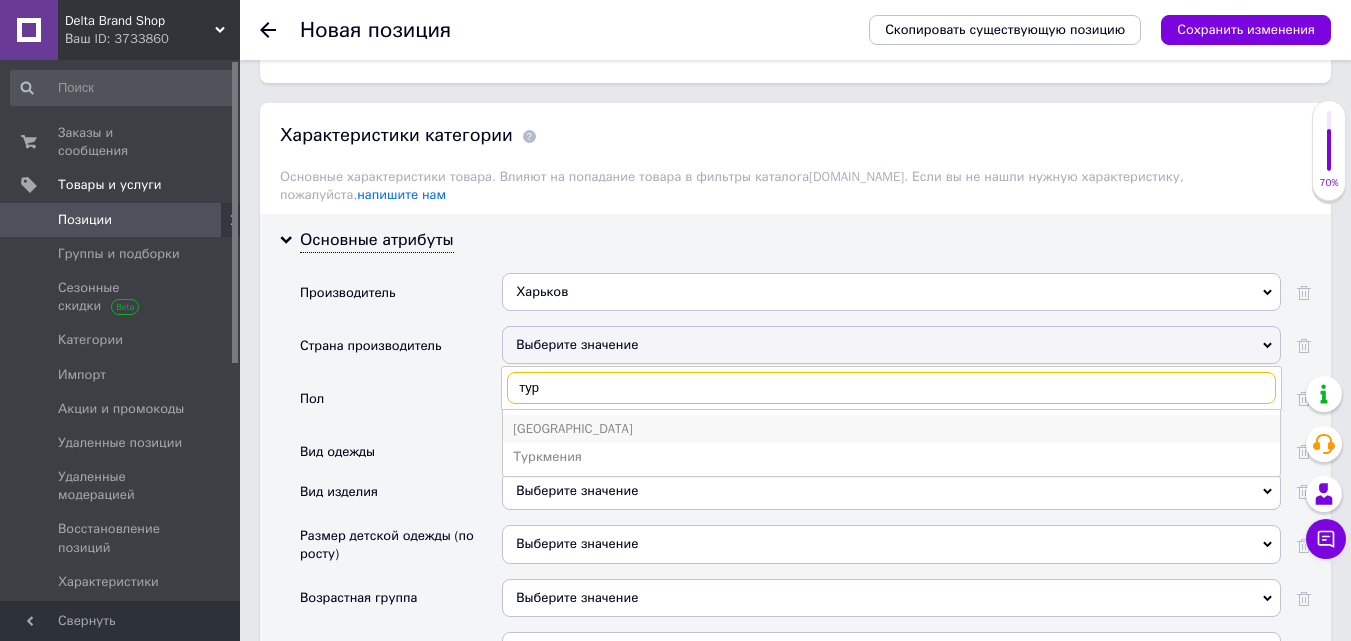 type on "тур" 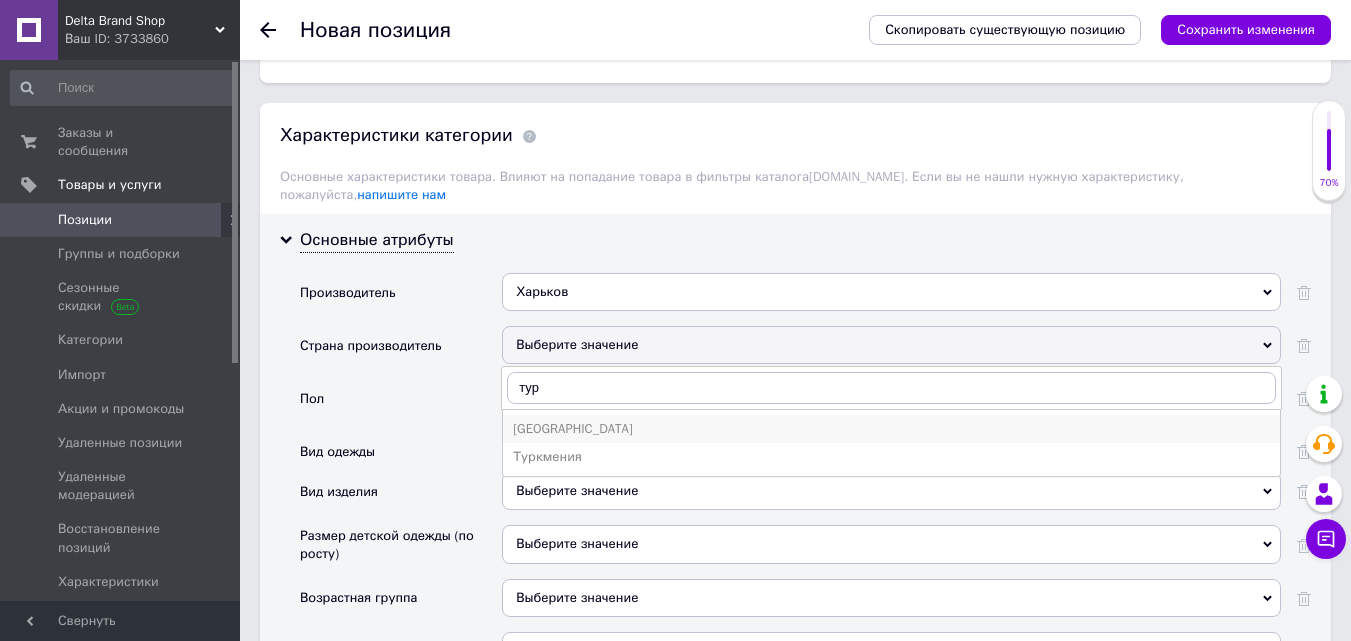 click on "[GEOGRAPHIC_DATA]" at bounding box center (891, 429) 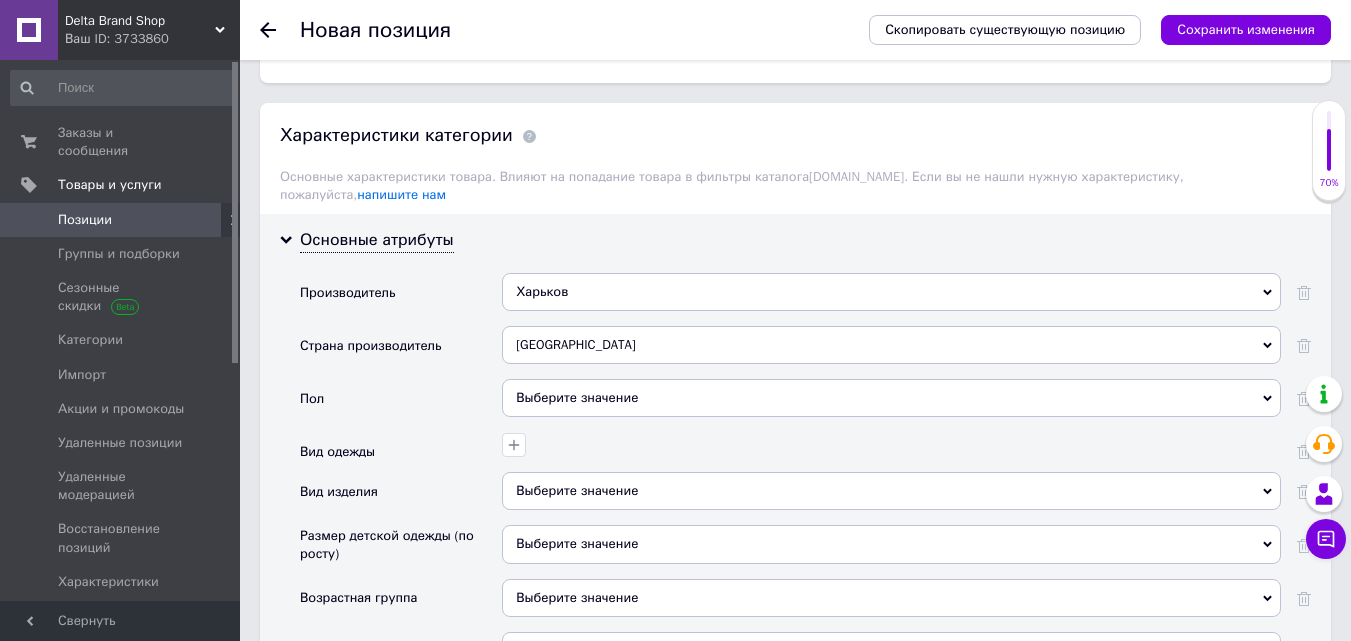 click on "Выберите значение" at bounding box center (891, 398) 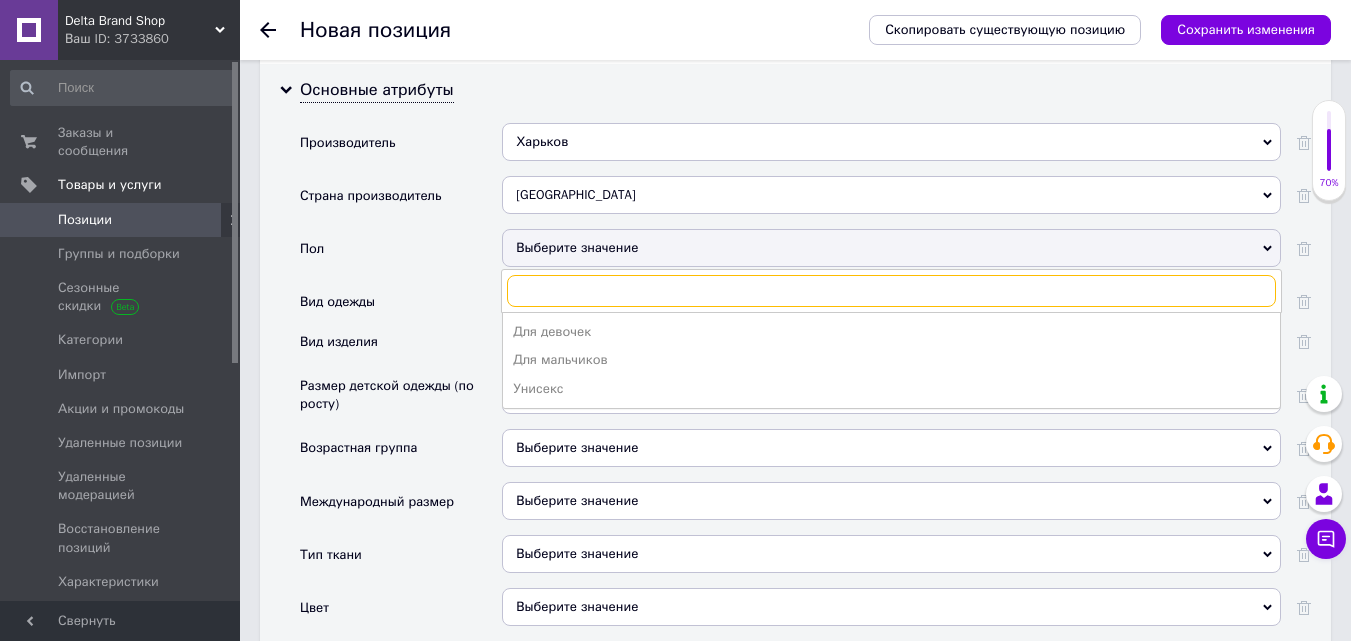 scroll, scrollTop: 1900, scrollLeft: 0, axis: vertical 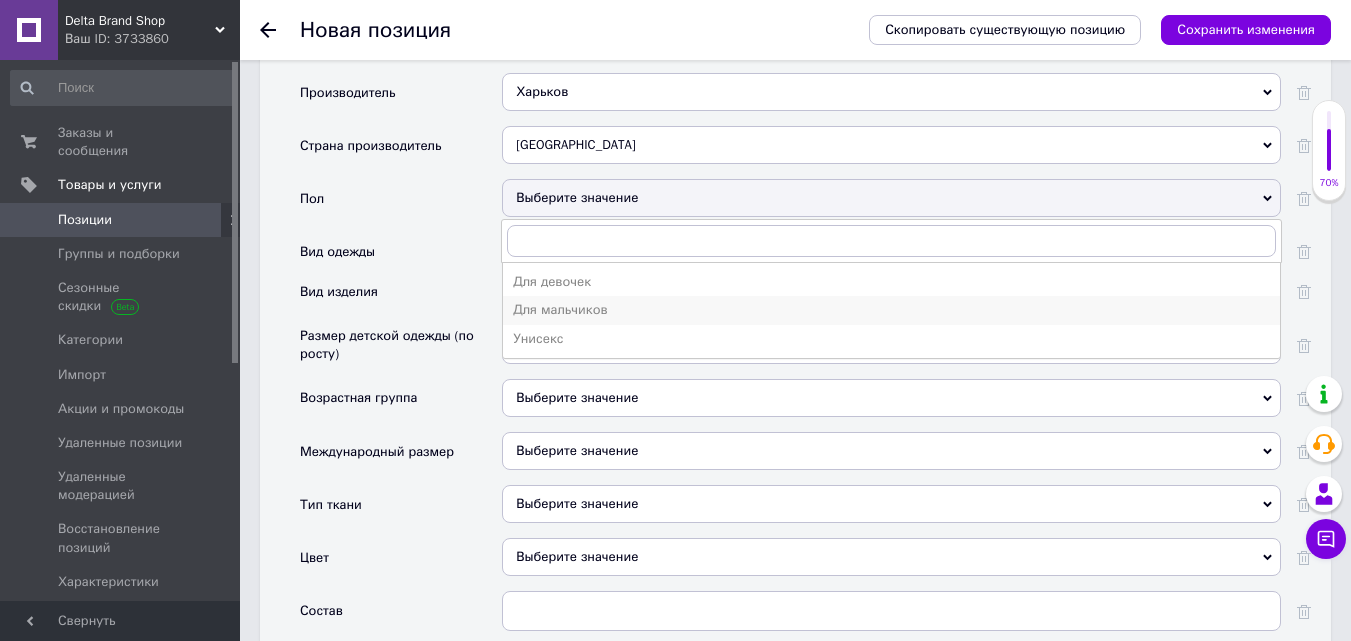 click on "Для мальчиков" at bounding box center (891, 310) 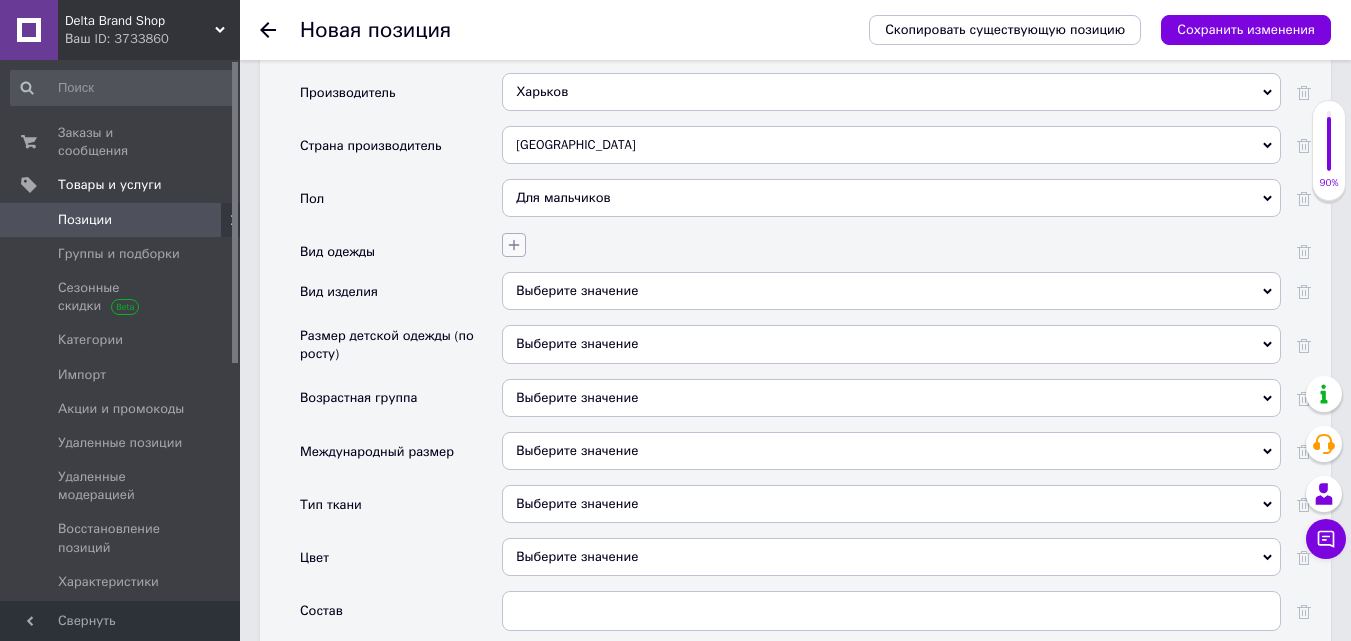 click 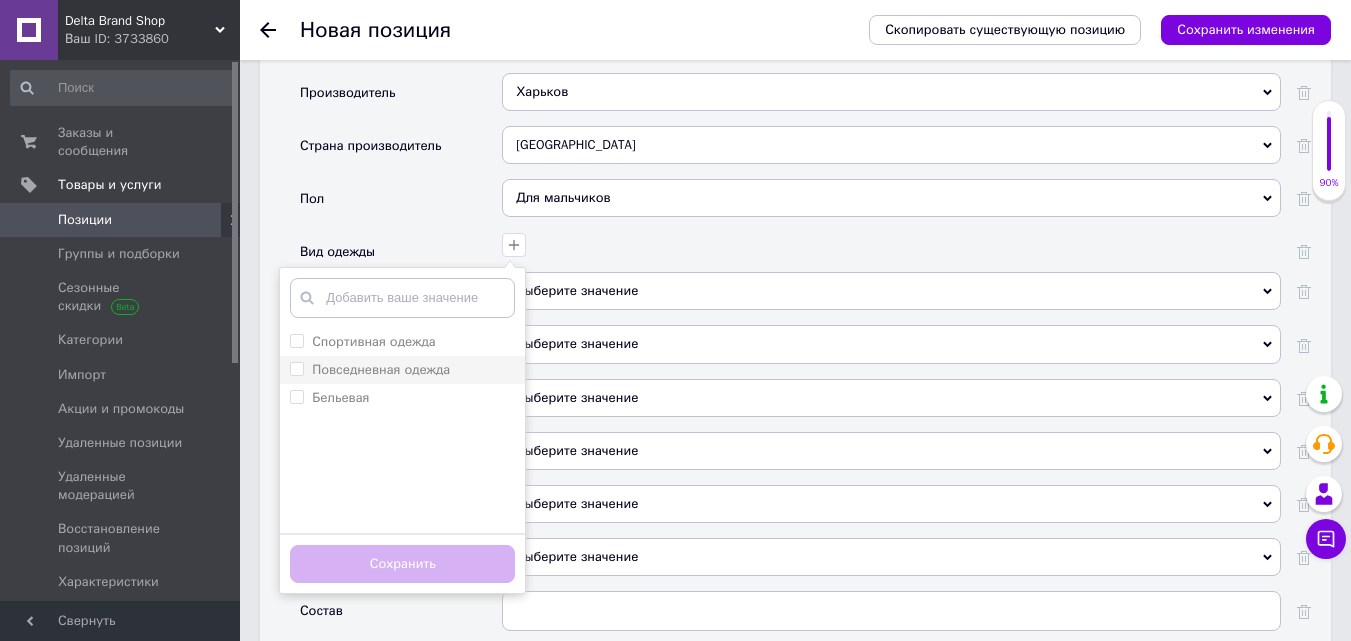 click on "Повседневная одежда" at bounding box center [381, 369] 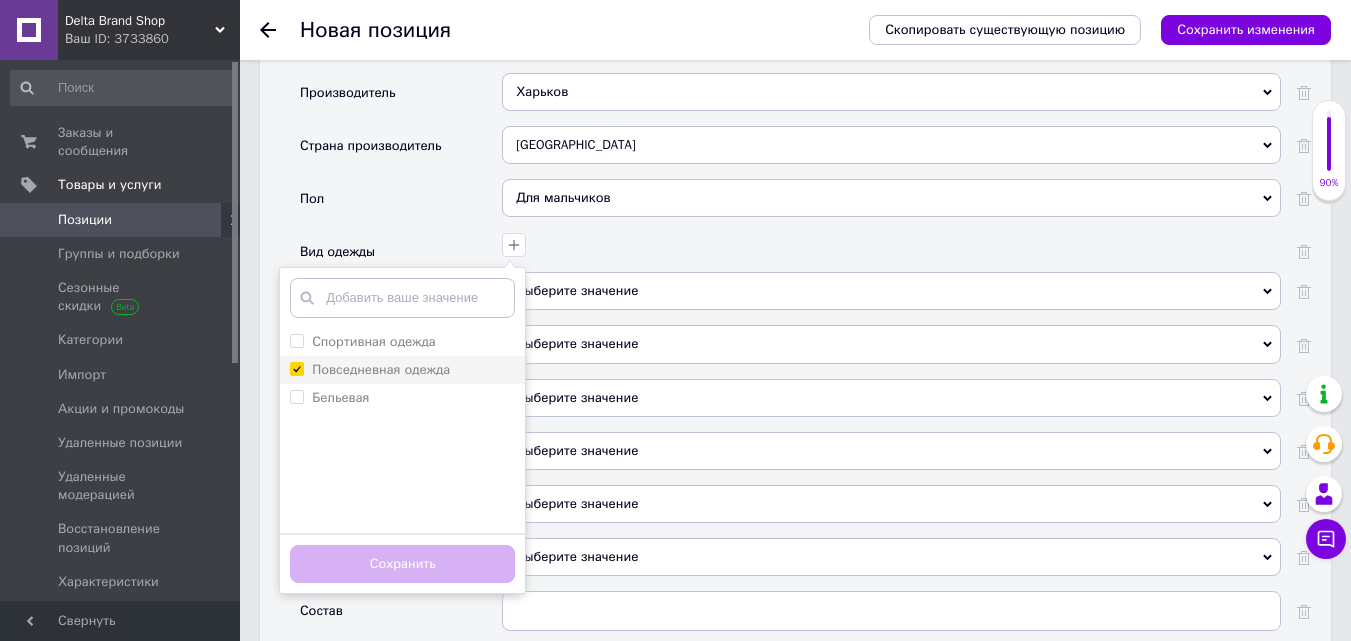 checkbox on "true" 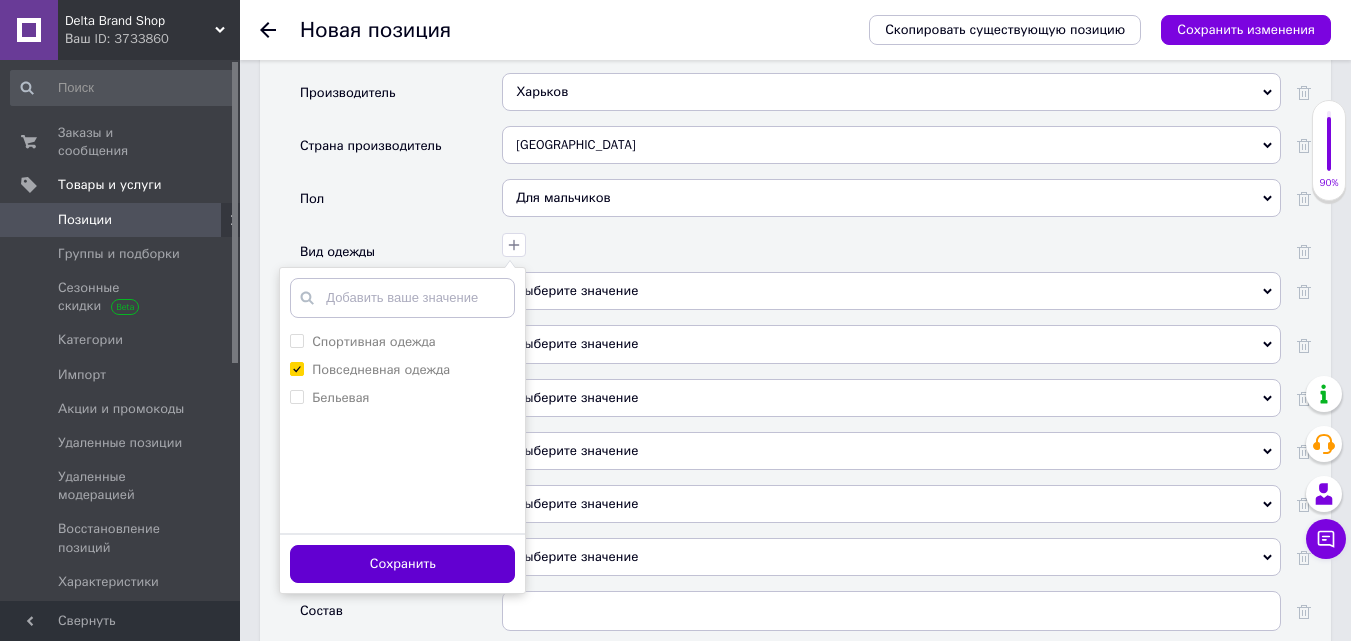 click on "Сохранить" at bounding box center (402, 564) 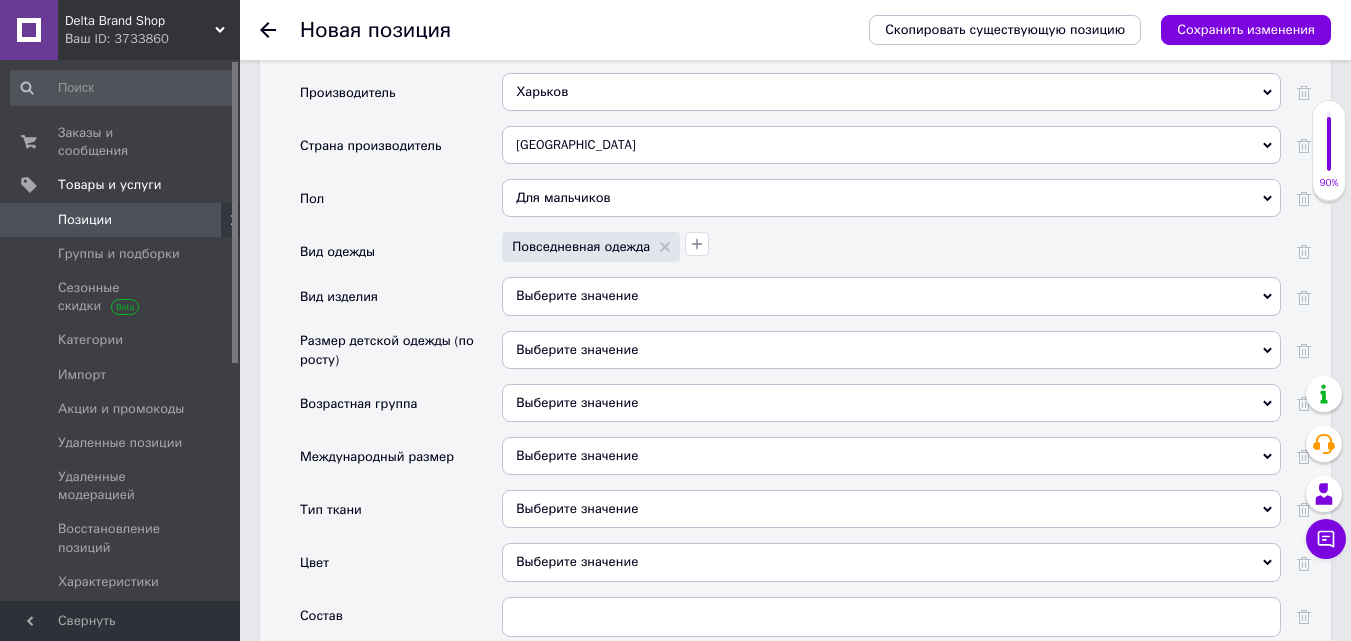 click on "Выберите значение" at bounding box center [891, 296] 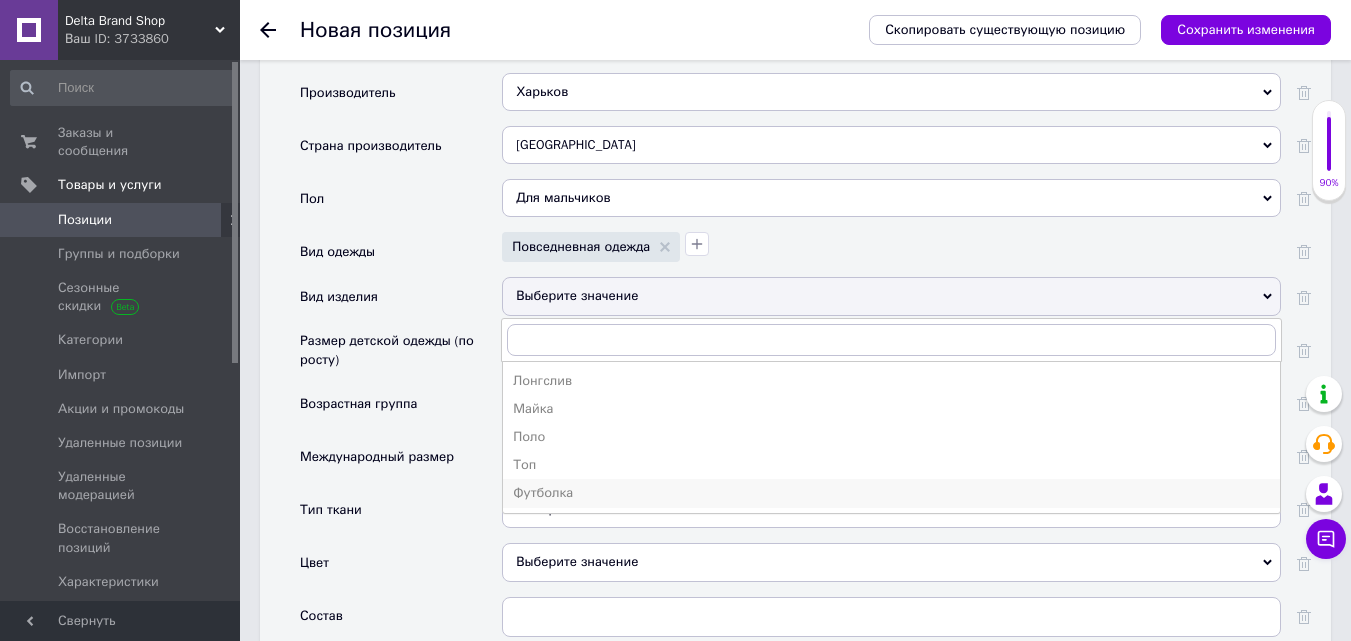 click on "Футболка" at bounding box center (891, 493) 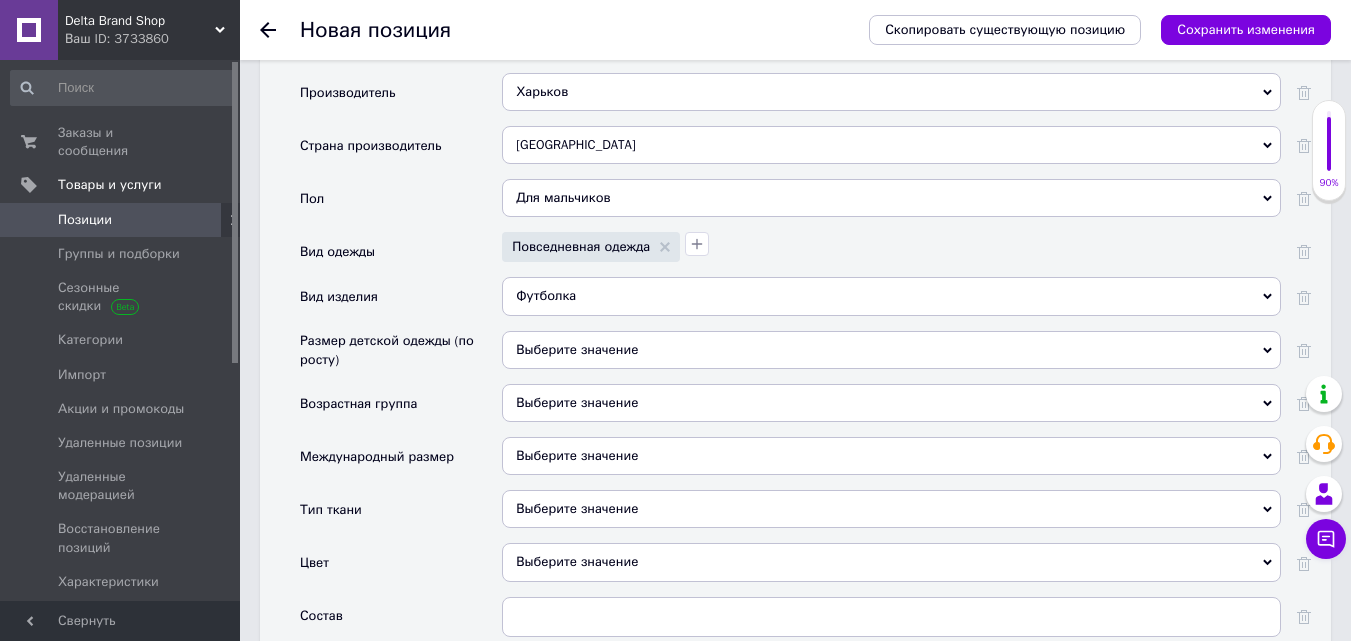 click on "Выберите значение" at bounding box center [891, 456] 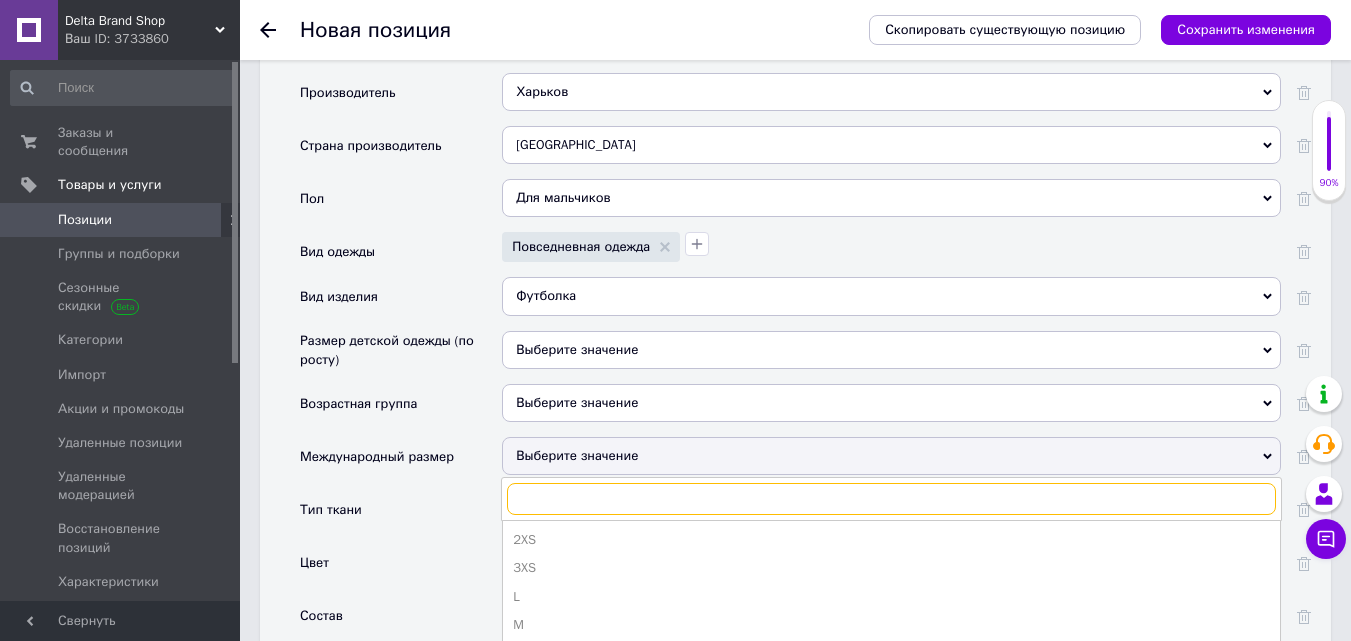 scroll, scrollTop: 2000, scrollLeft: 0, axis: vertical 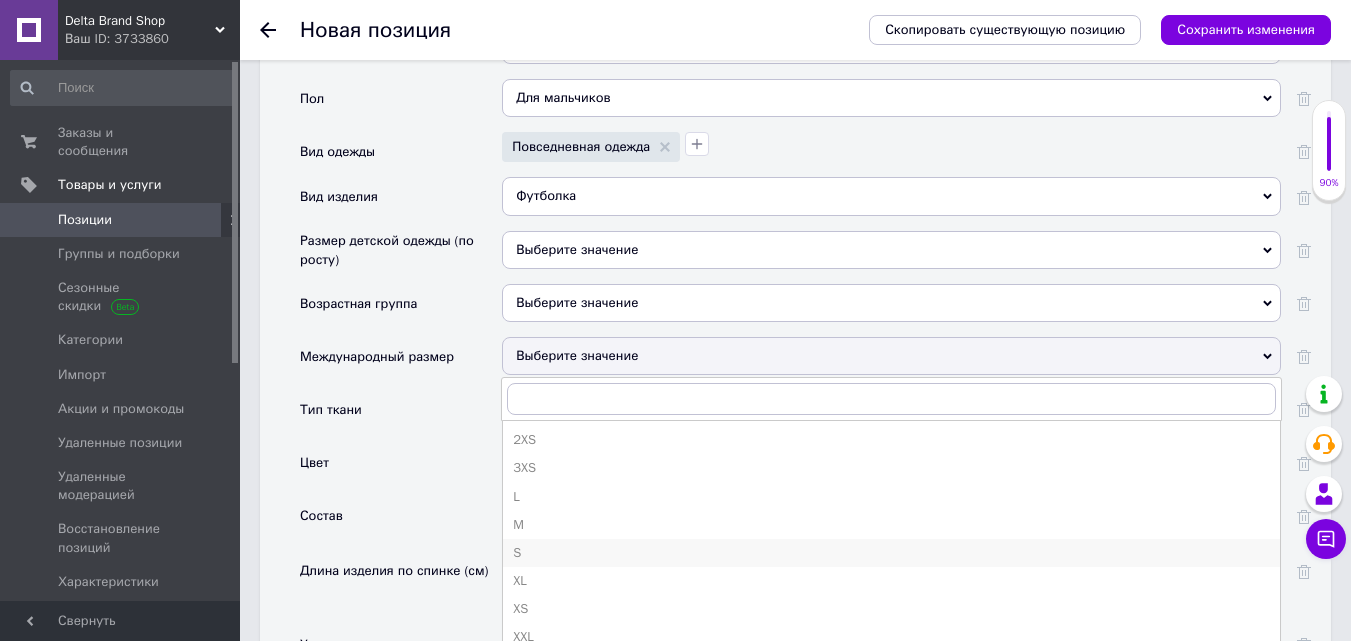 click on "S" at bounding box center [891, 553] 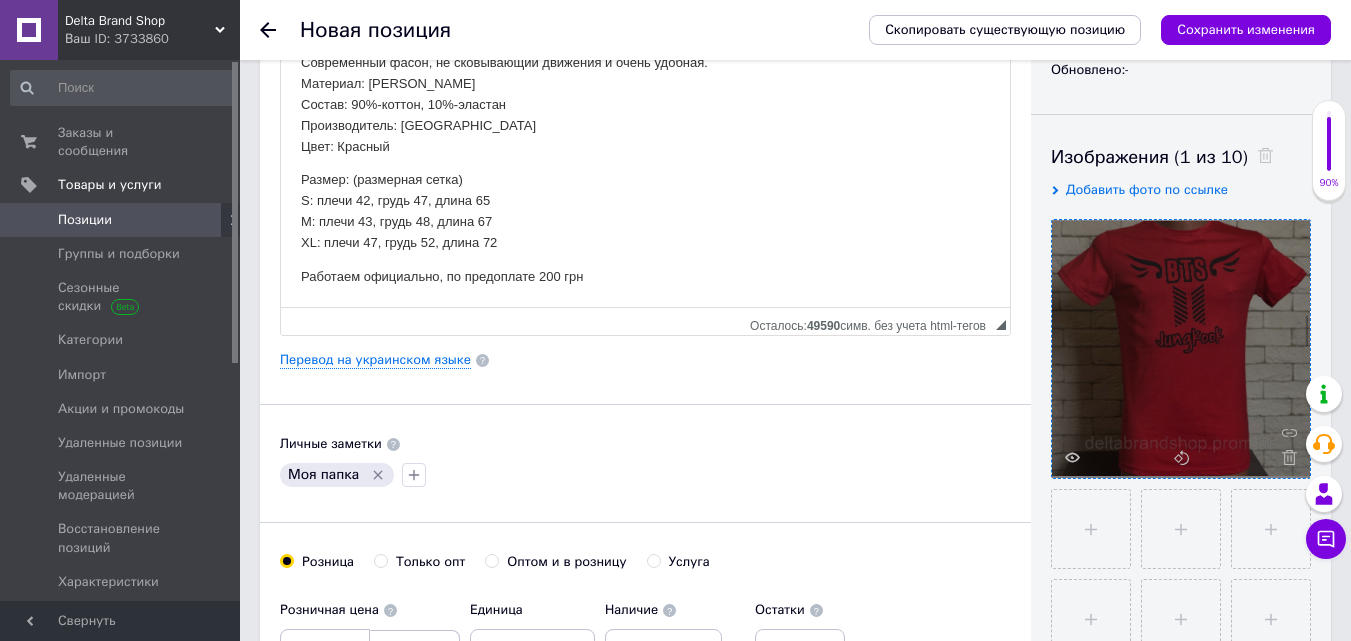 scroll, scrollTop: 0, scrollLeft: 0, axis: both 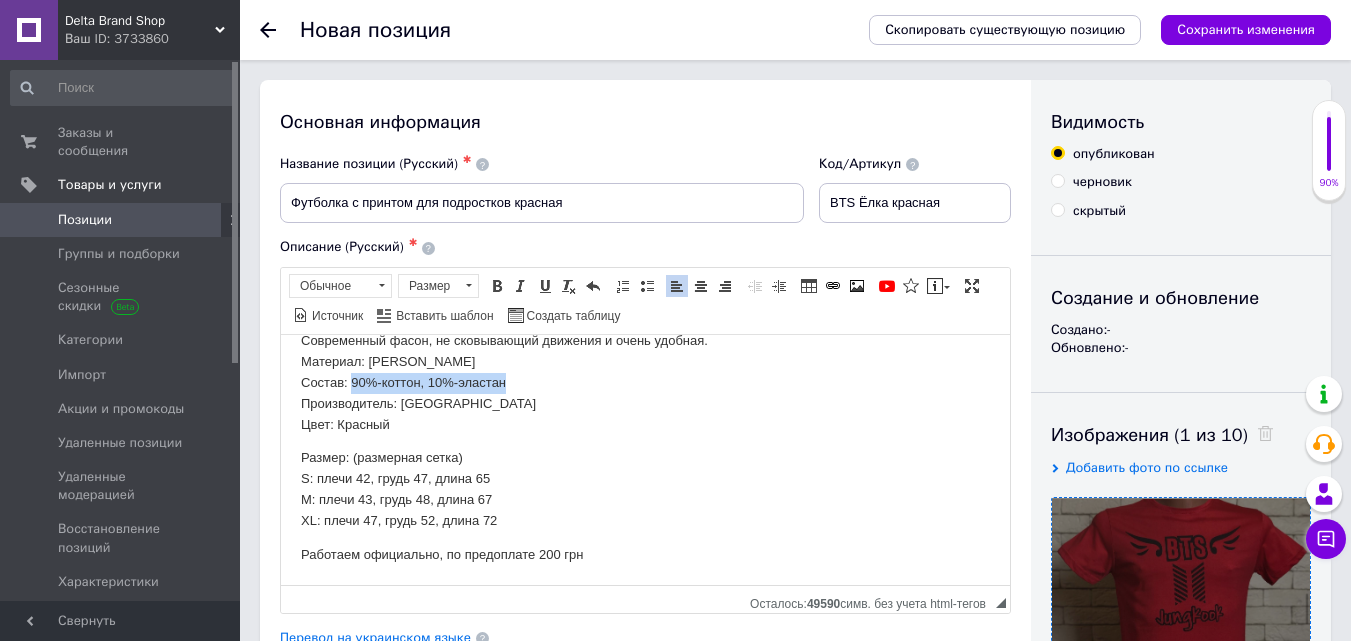 drag, startPoint x: 519, startPoint y: 388, endPoint x: 353, endPoint y: 375, distance: 166.50826 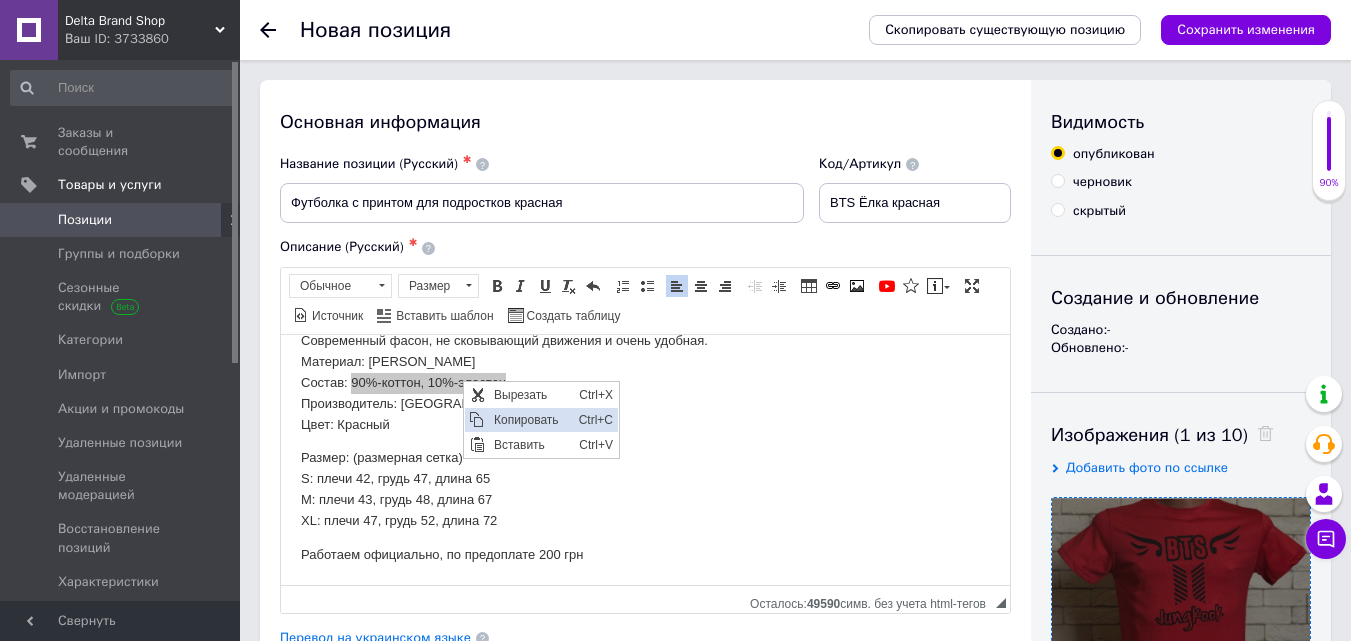 drag, startPoint x: 520, startPoint y: 414, endPoint x: 711, endPoint y: 448, distance: 194.00258 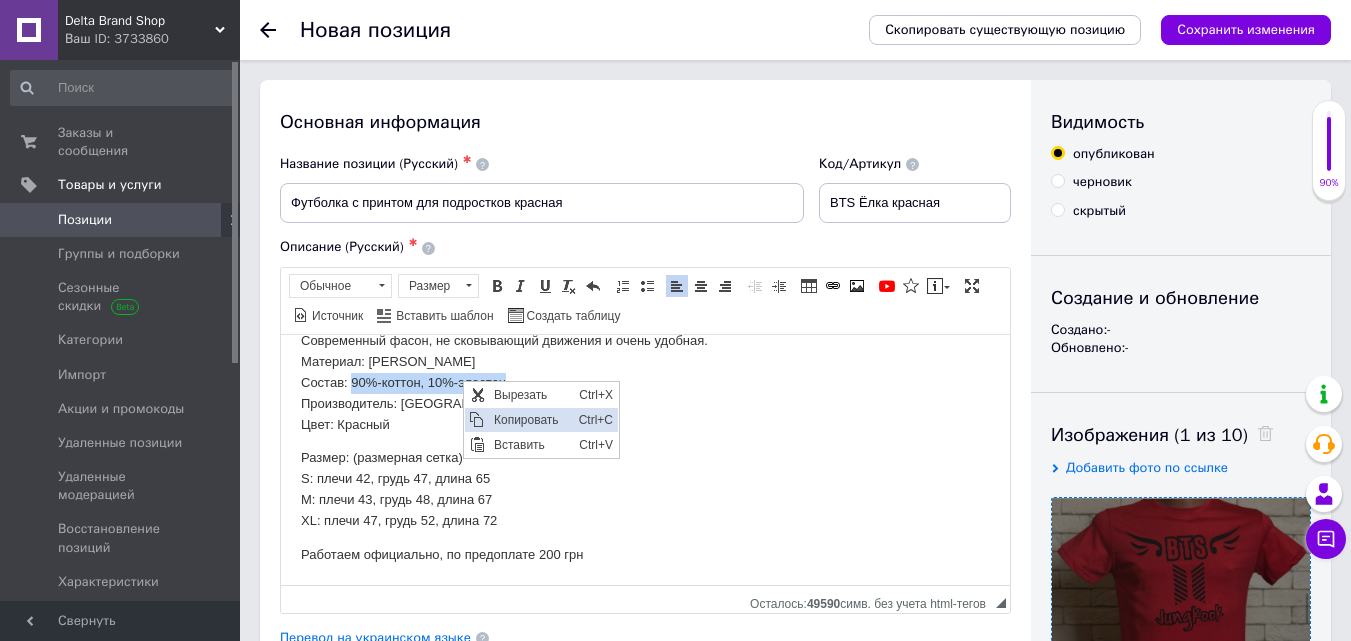 copy on "90%-коттон, 10%-эластан" 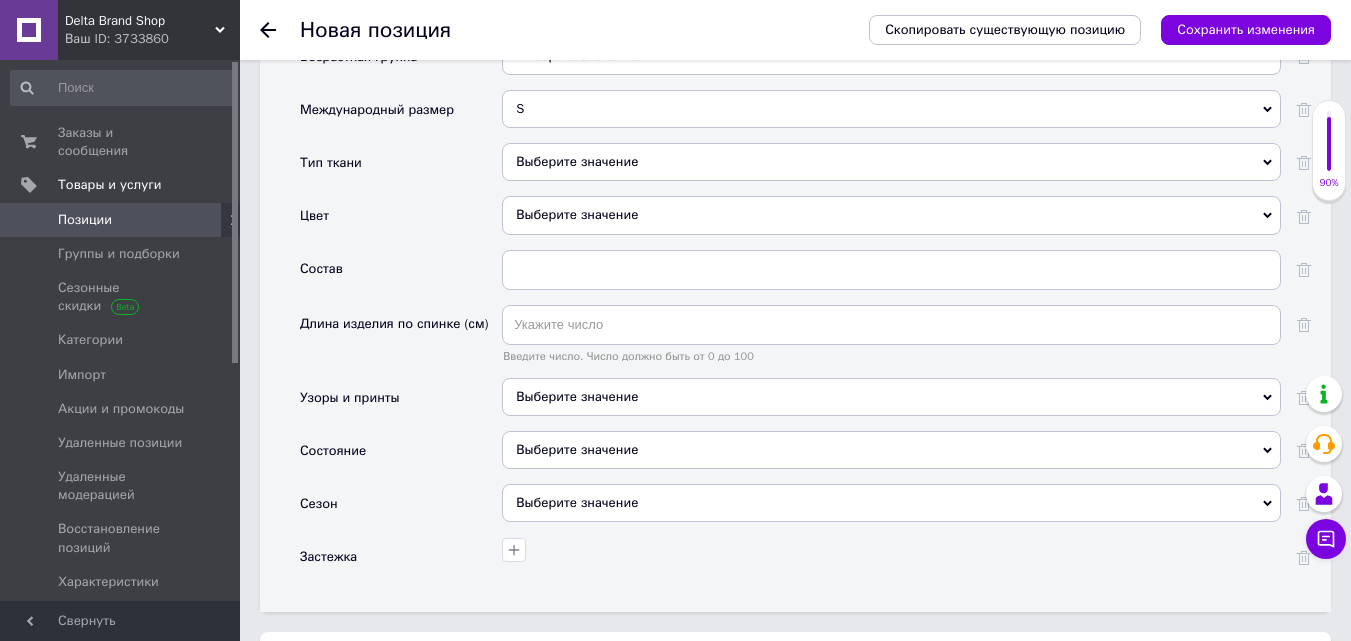 scroll, scrollTop: 2300, scrollLeft: 0, axis: vertical 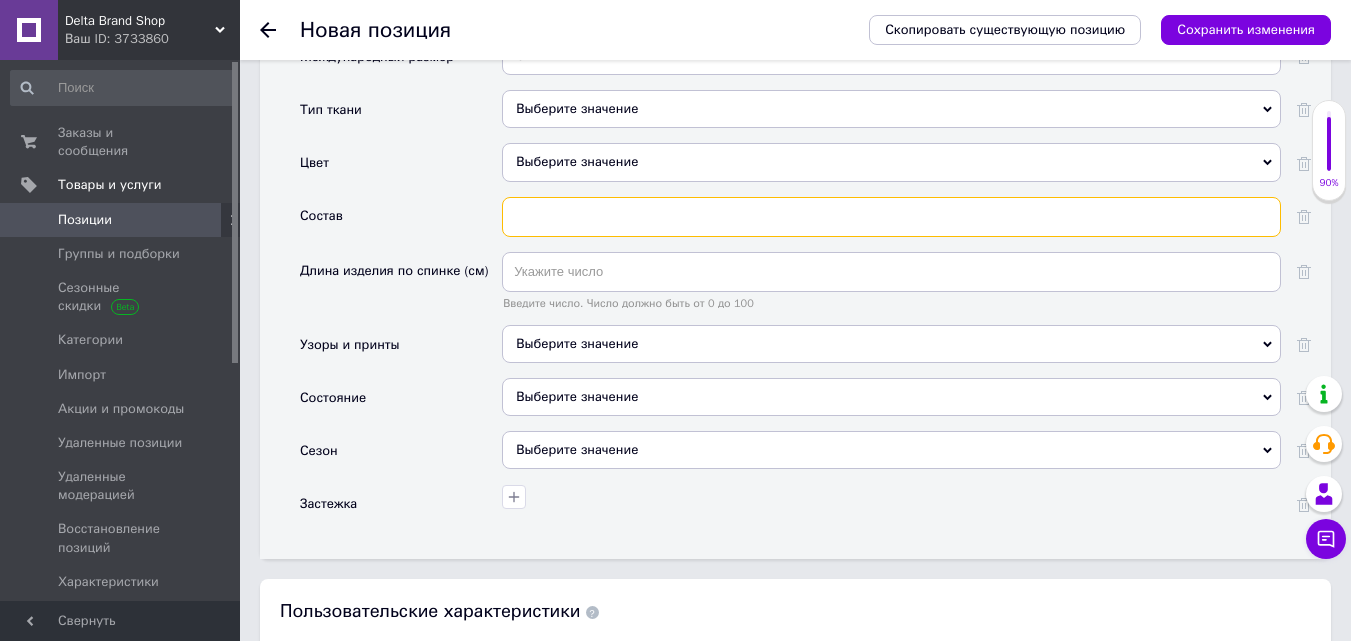 click at bounding box center [891, 217] 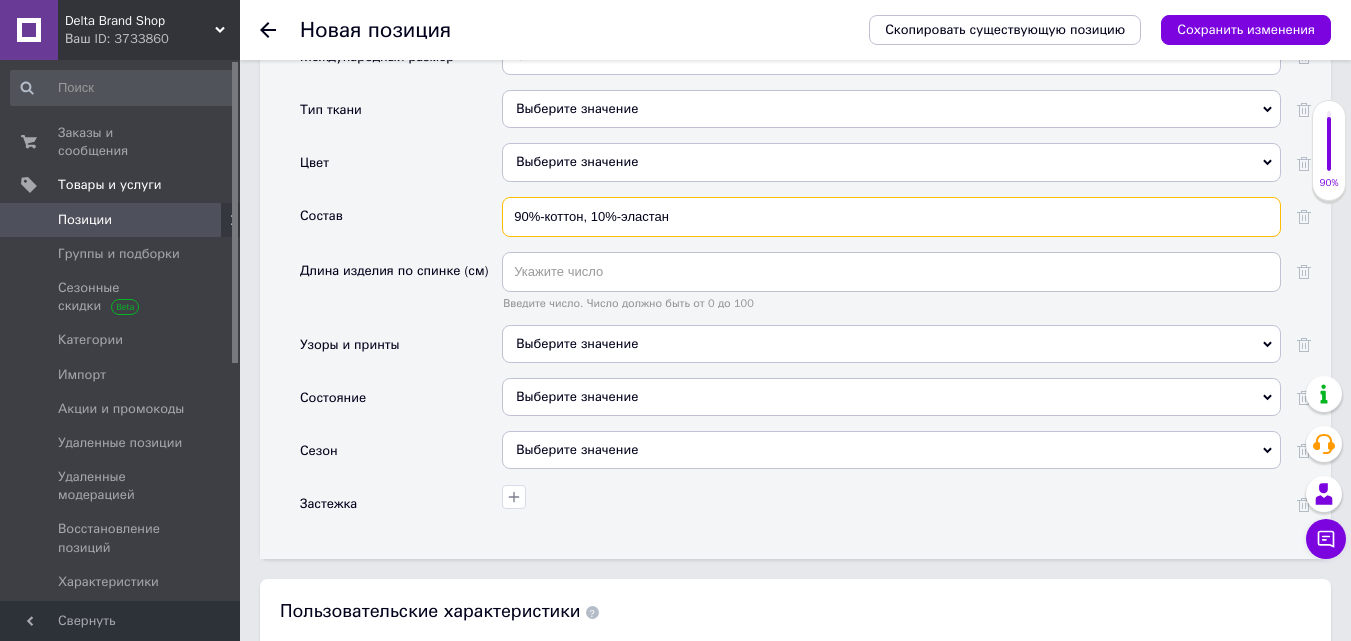 type on "90%-коттон, 10%-эластан" 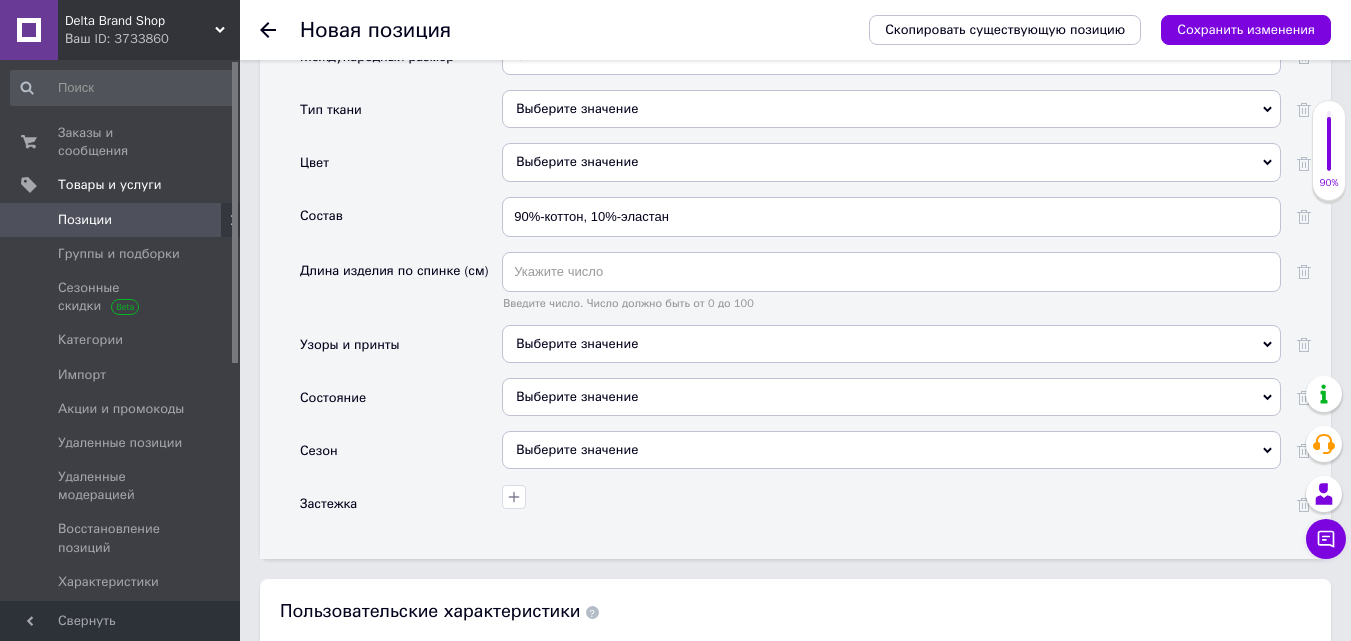 click on "Выберите значение" at bounding box center (891, 397) 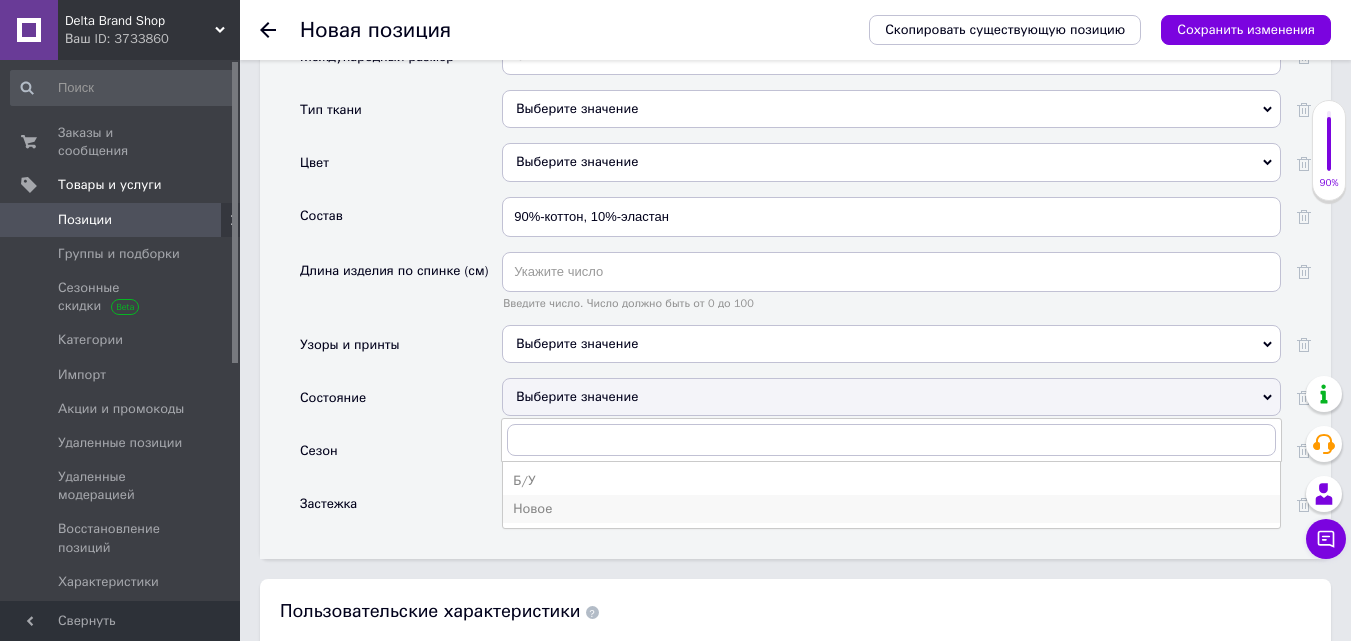 click on "Новое" at bounding box center [891, 509] 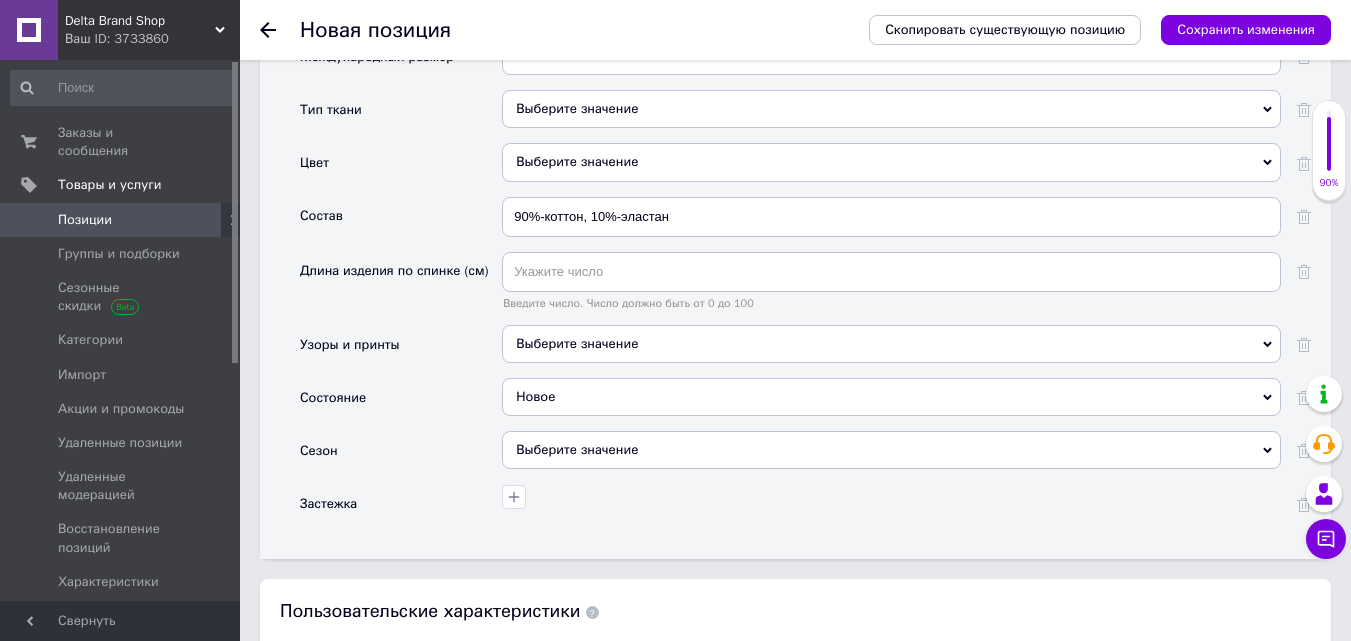 click on "Выберите значение" at bounding box center [891, 450] 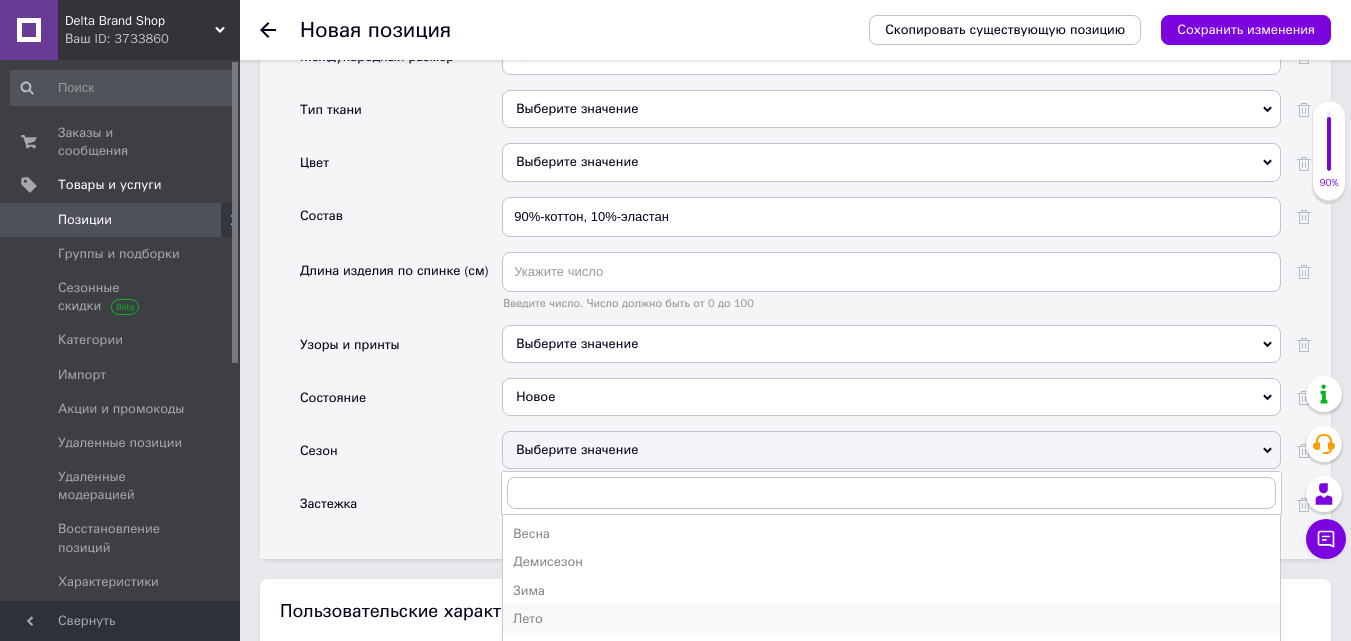 click on "Лето" at bounding box center [891, 619] 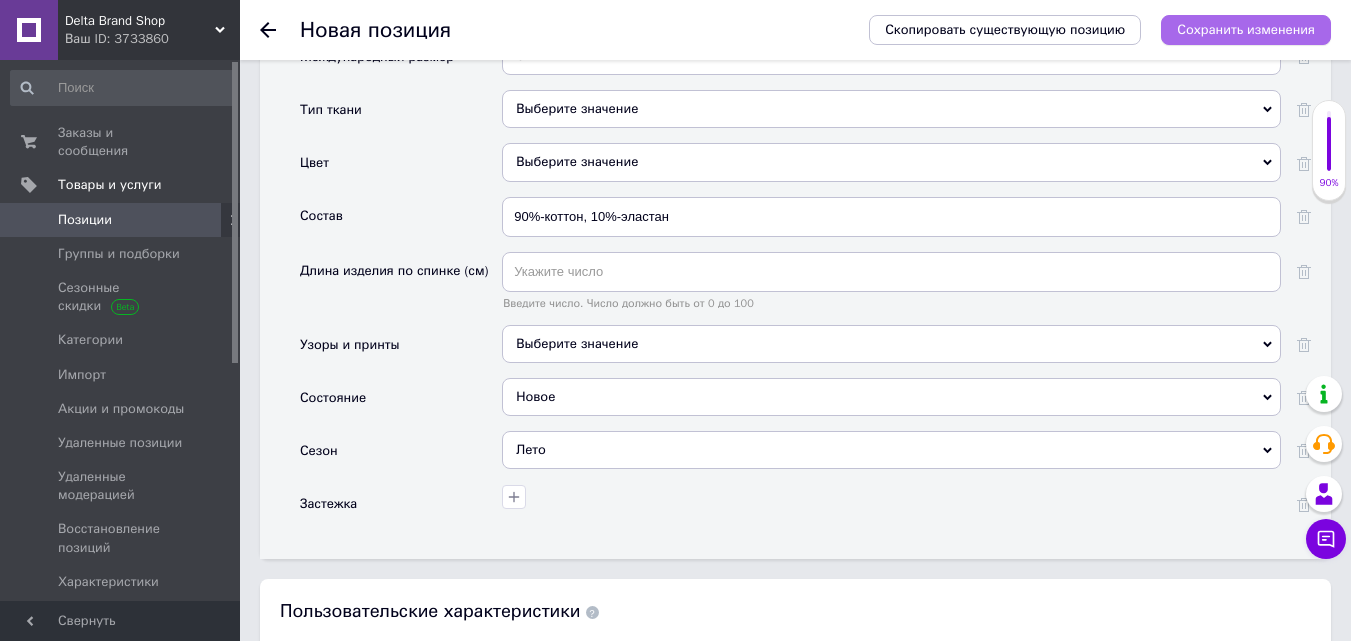 click on "Сохранить изменения" at bounding box center (1246, 29) 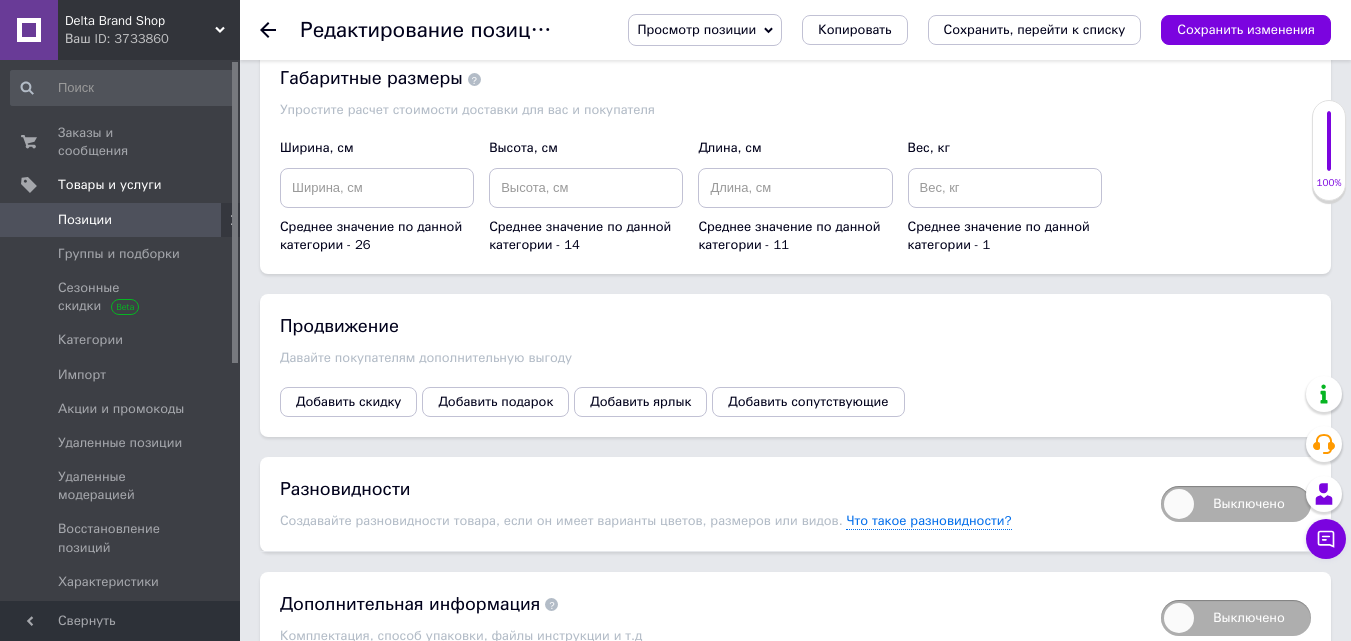 scroll, scrollTop: 2161, scrollLeft: 0, axis: vertical 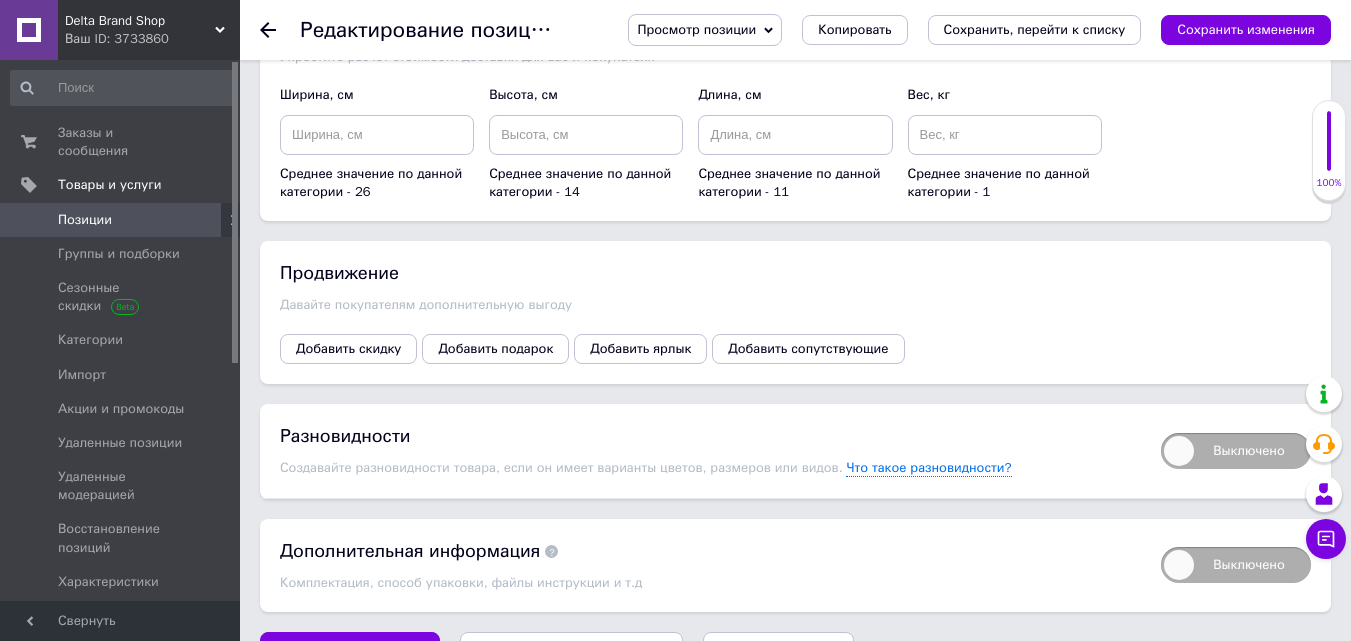 click on "Выключено" at bounding box center (1236, 451) 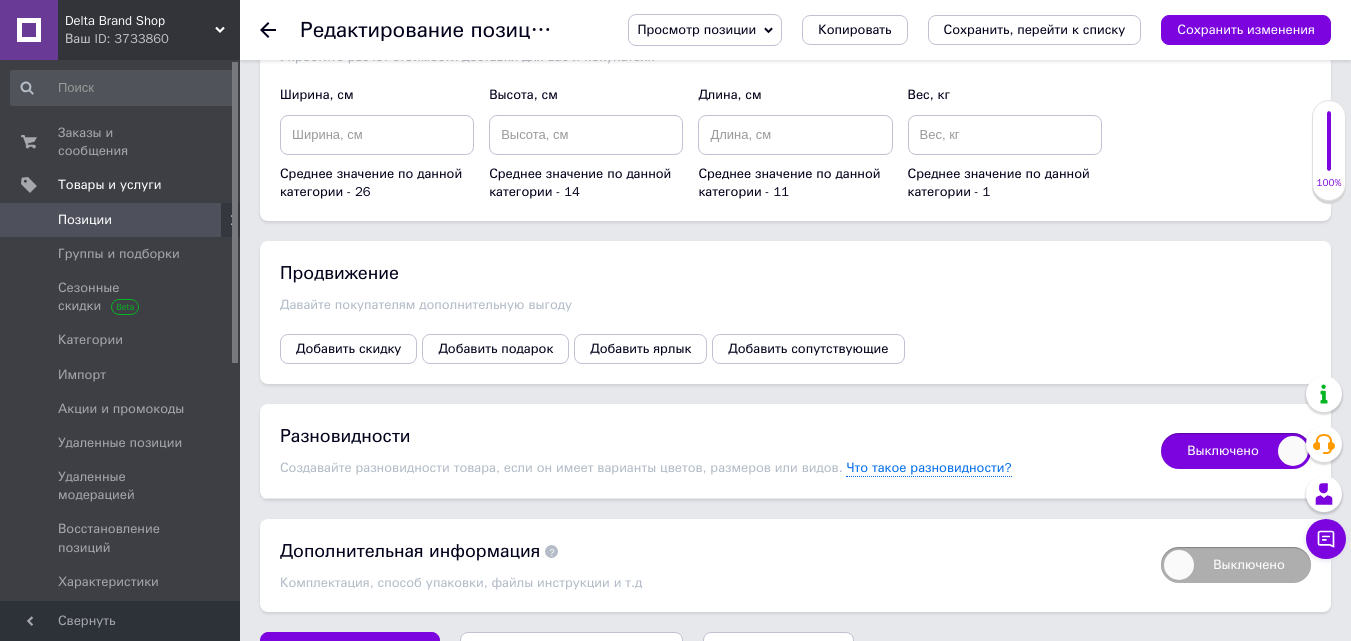 checkbox on "true" 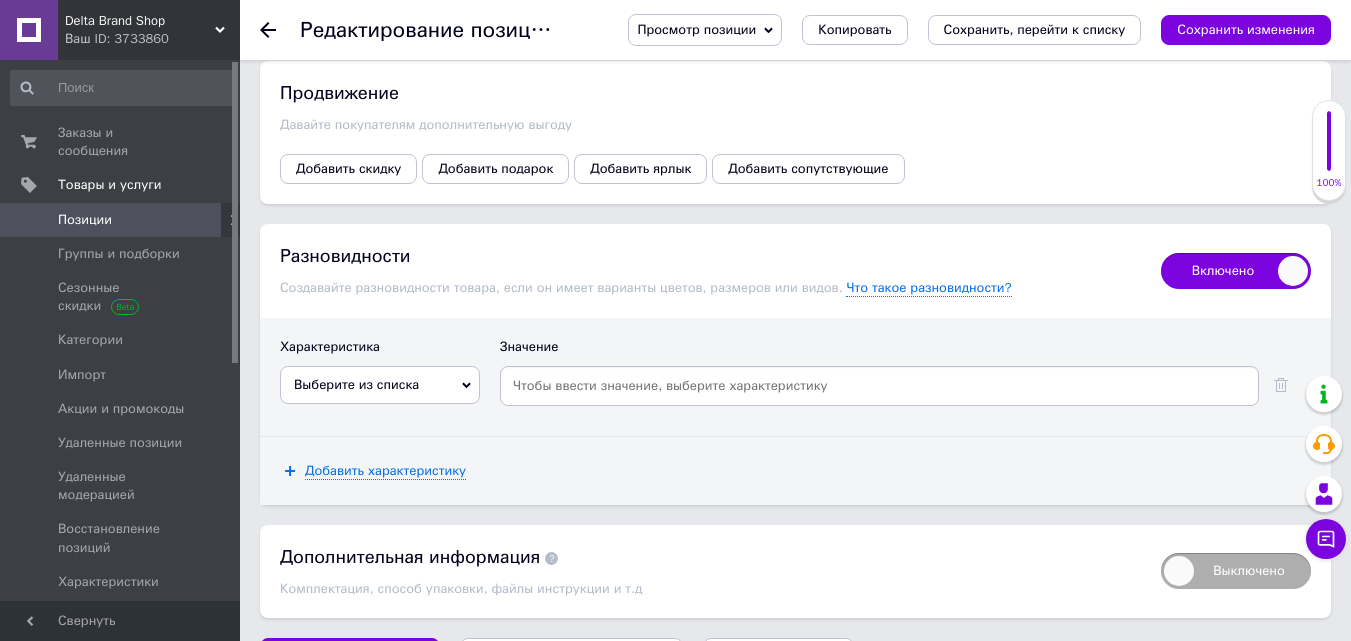 scroll, scrollTop: 2347, scrollLeft: 0, axis: vertical 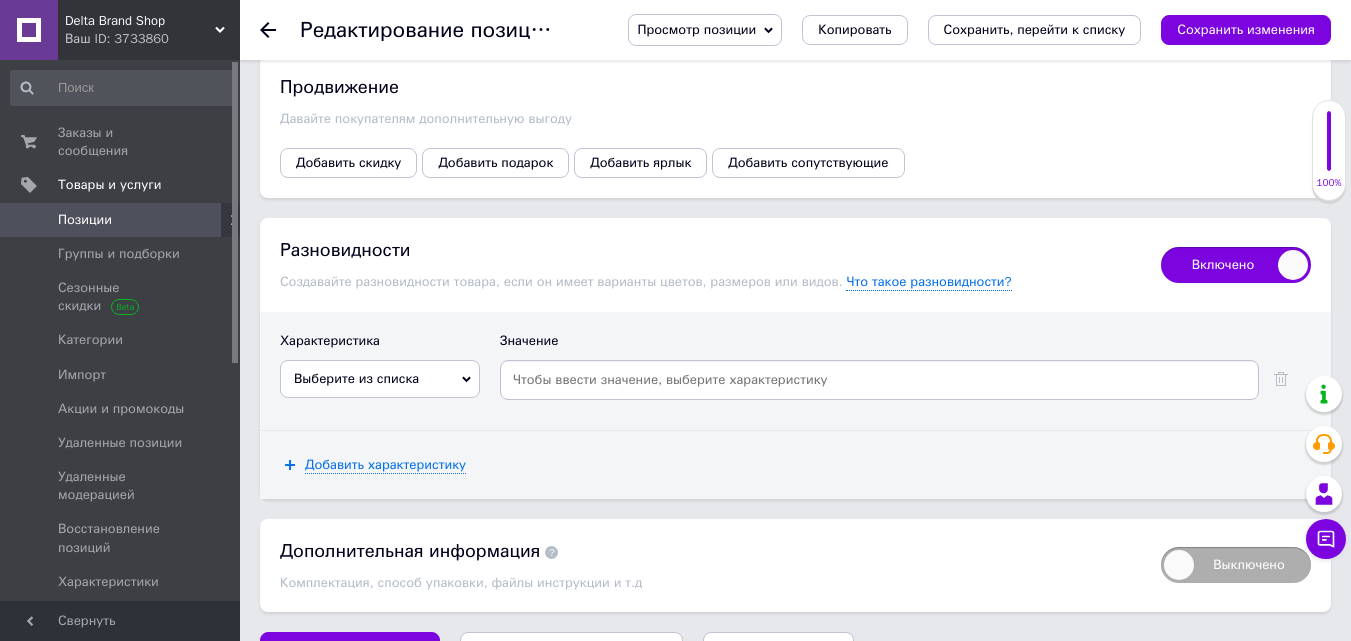 click on "Выберите из списка" at bounding box center (380, 379) 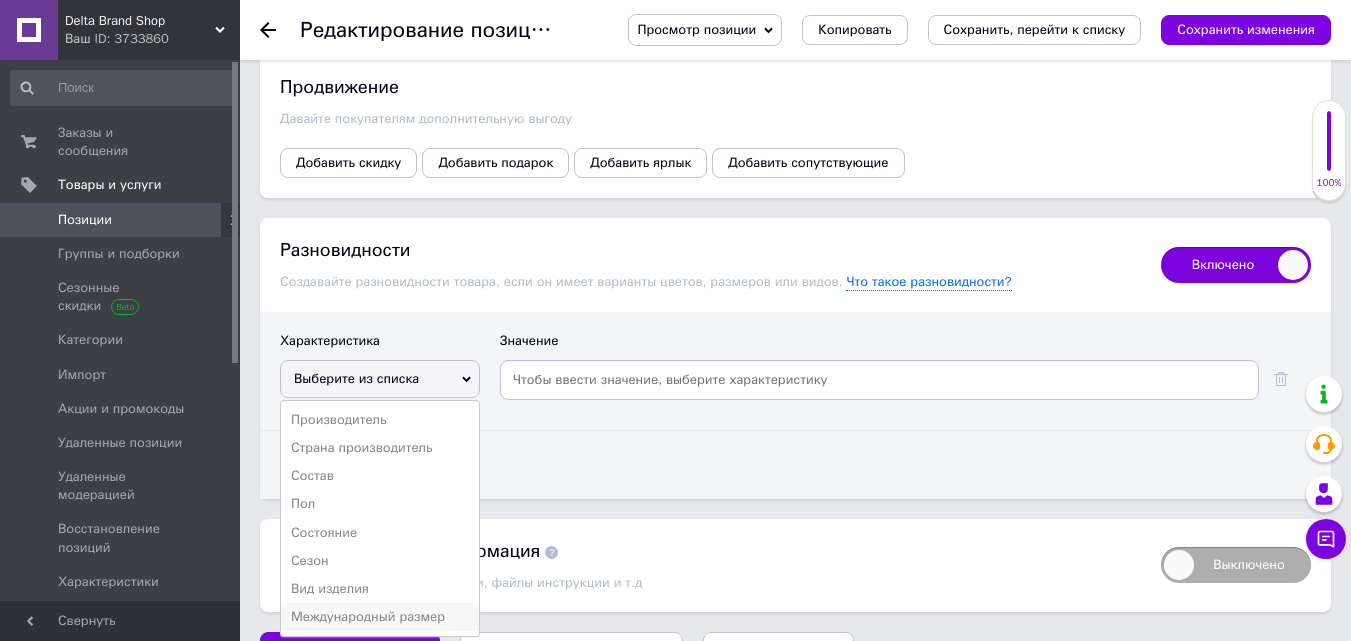 click on "Международный размер" at bounding box center (380, 617) 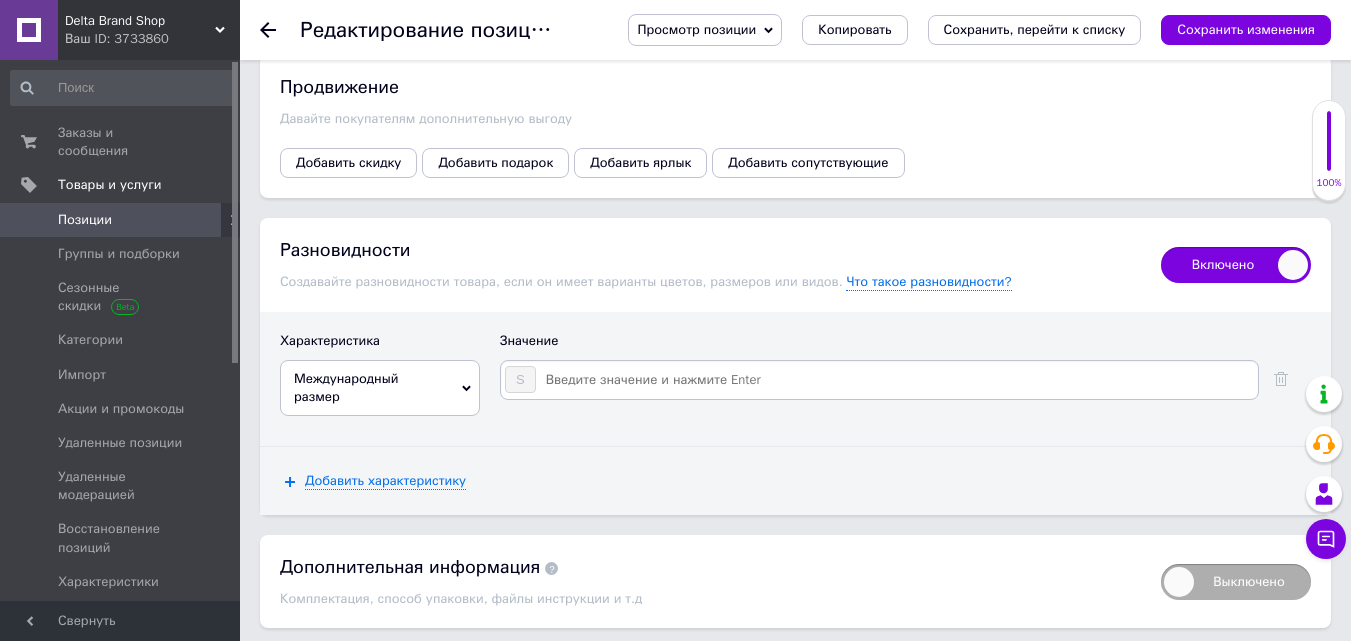click at bounding box center (896, 380) 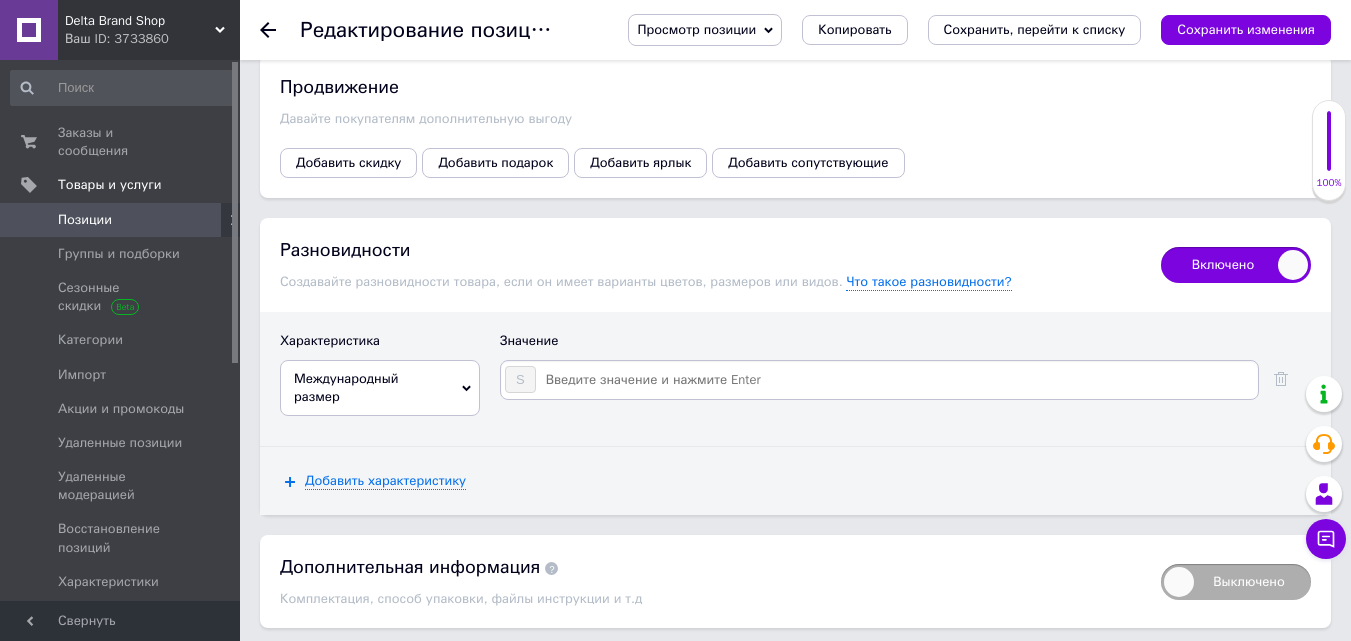 type on "М" 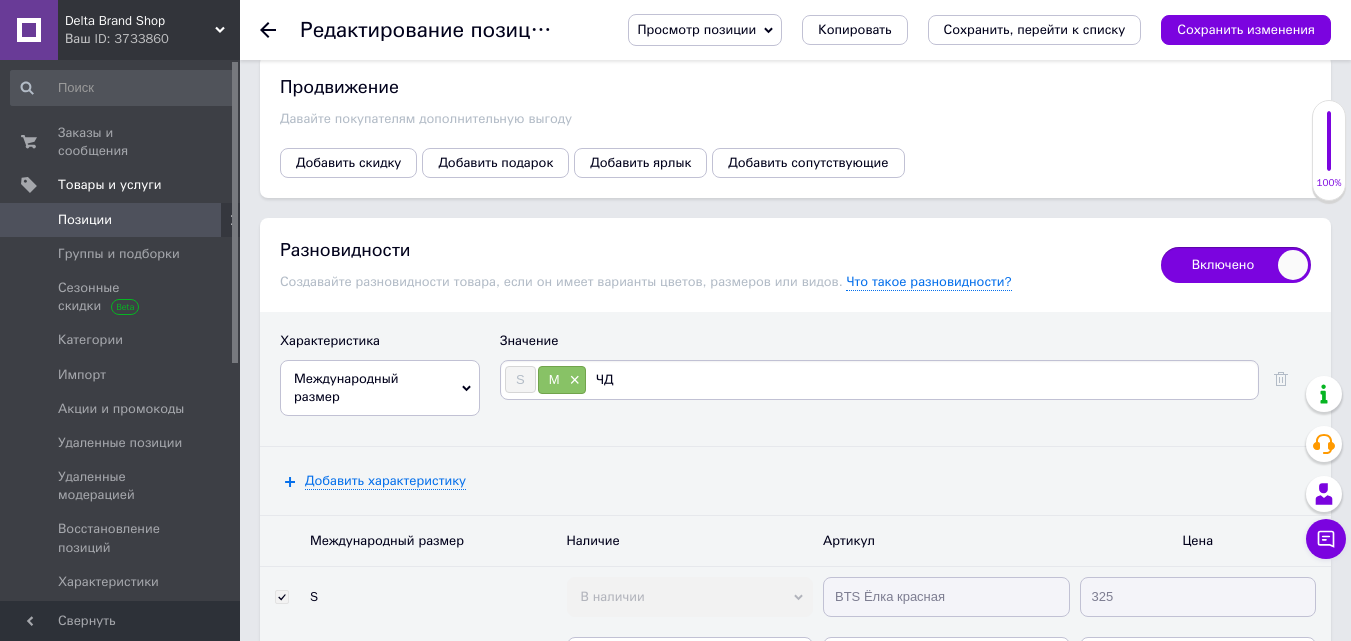 type on "Ч" 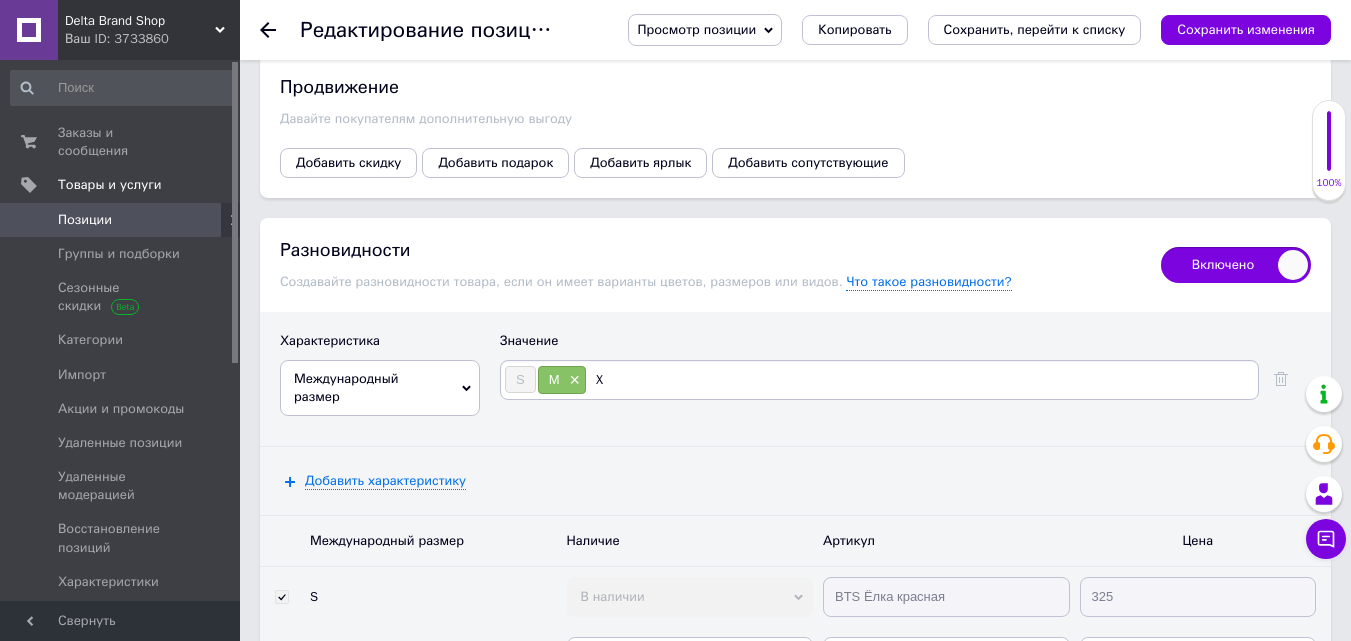 type on "XL" 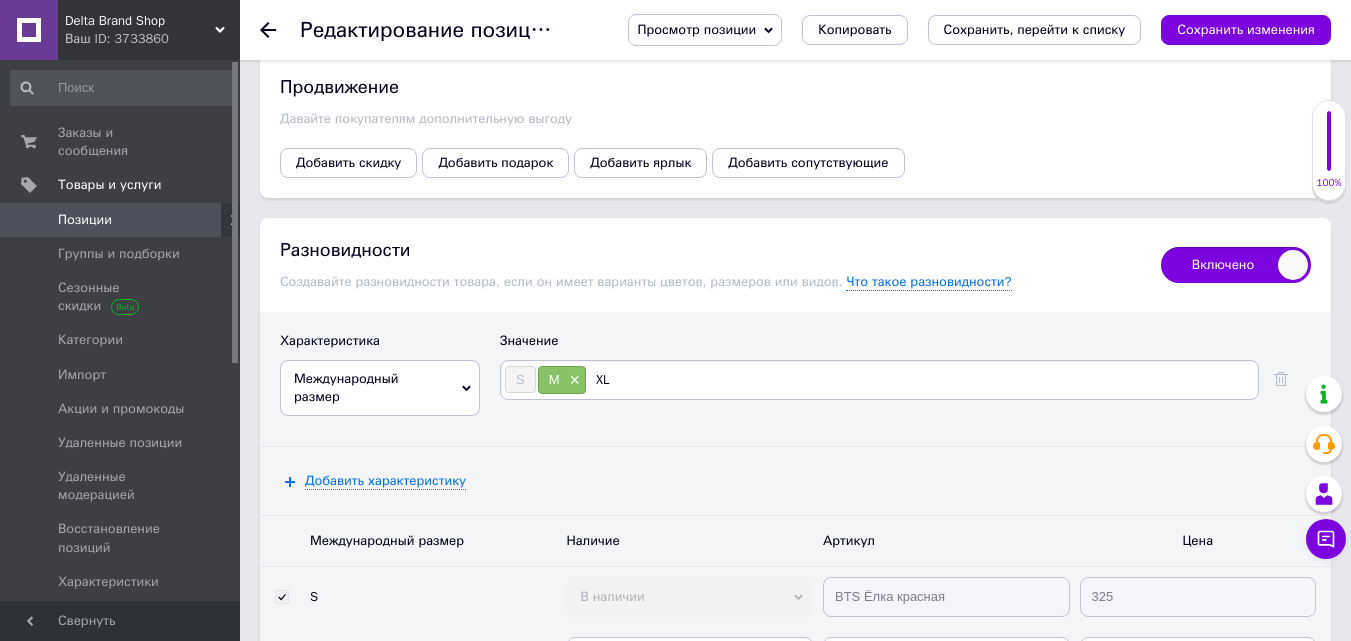 type 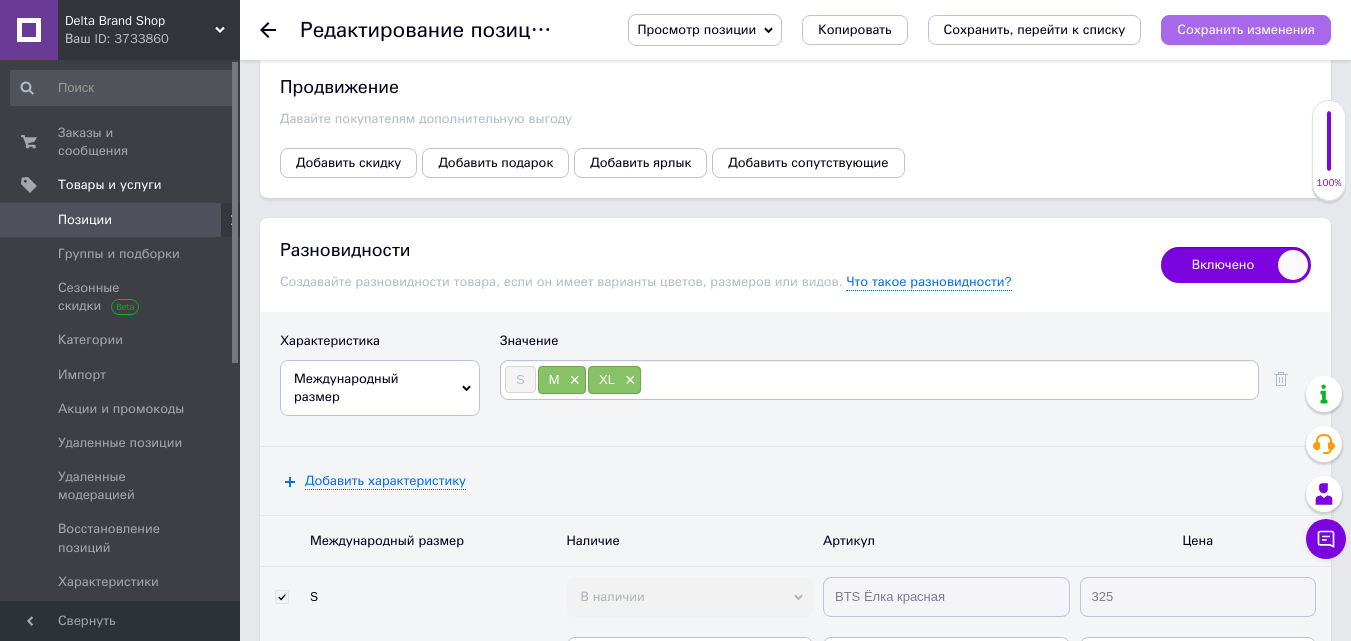 click on "Сохранить изменения" at bounding box center [1246, 29] 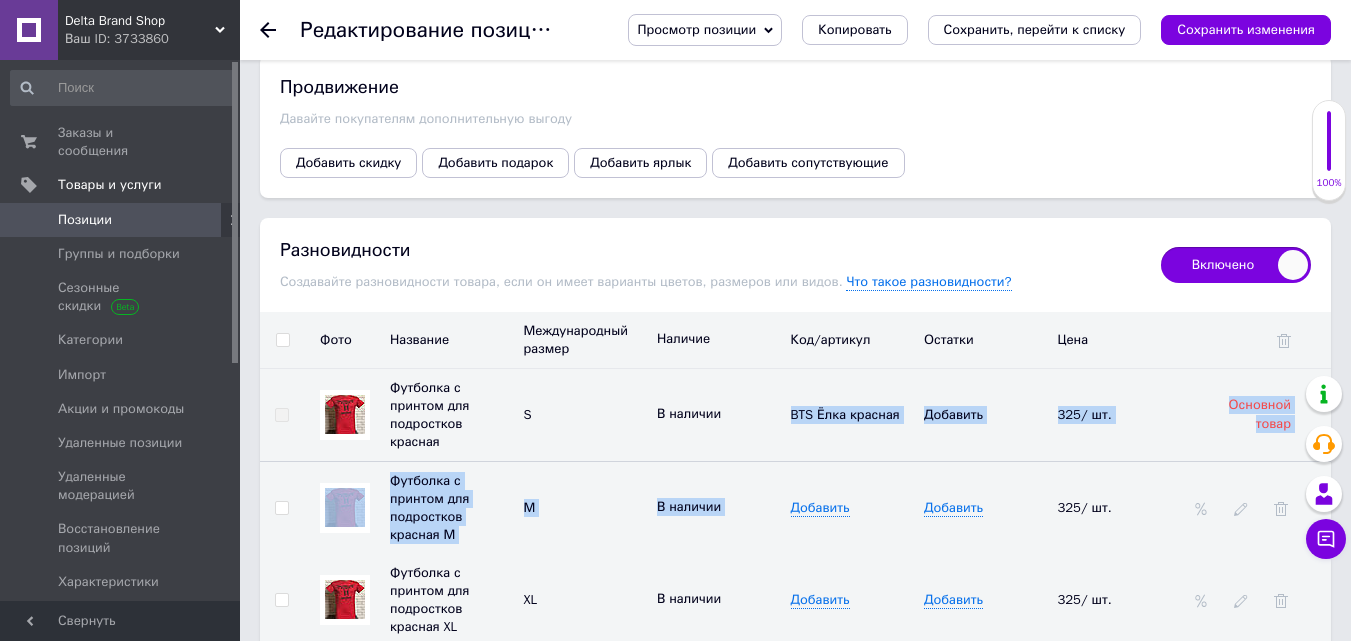 drag, startPoint x: 782, startPoint y: 353, endPoint x: 893, endPoint y: 397, distance: 119.40268 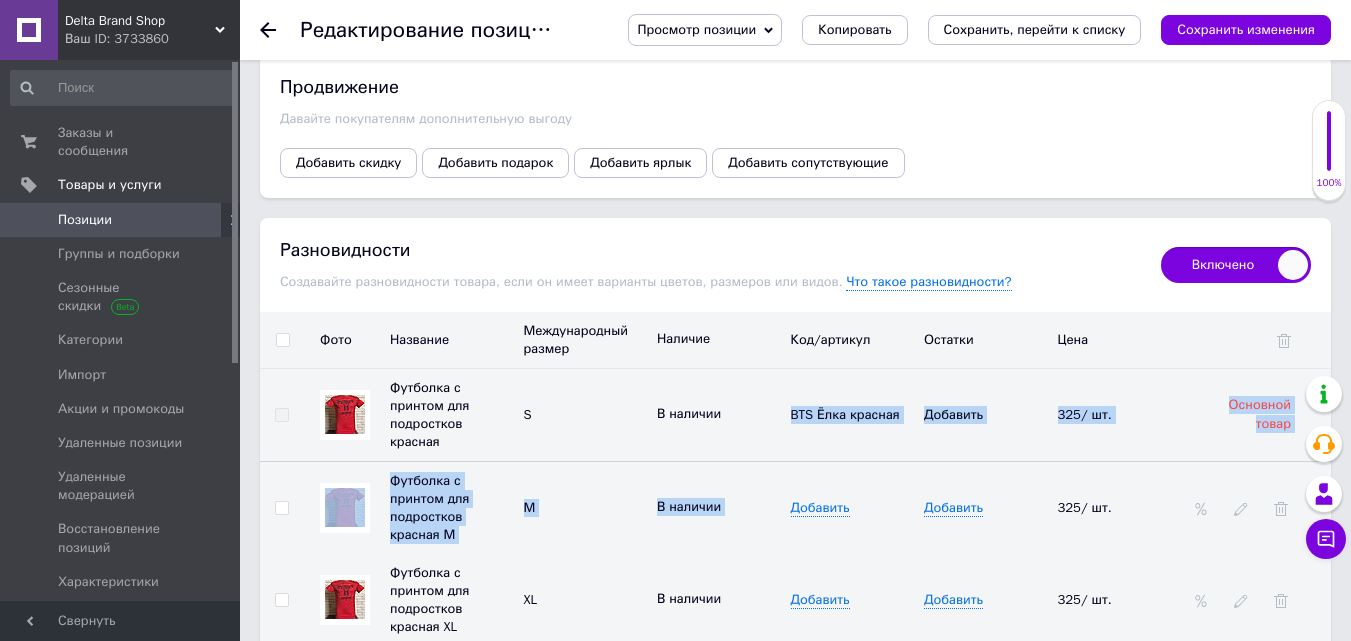 click on "BTS Ёлка красная" at bounding box center [853, 415] 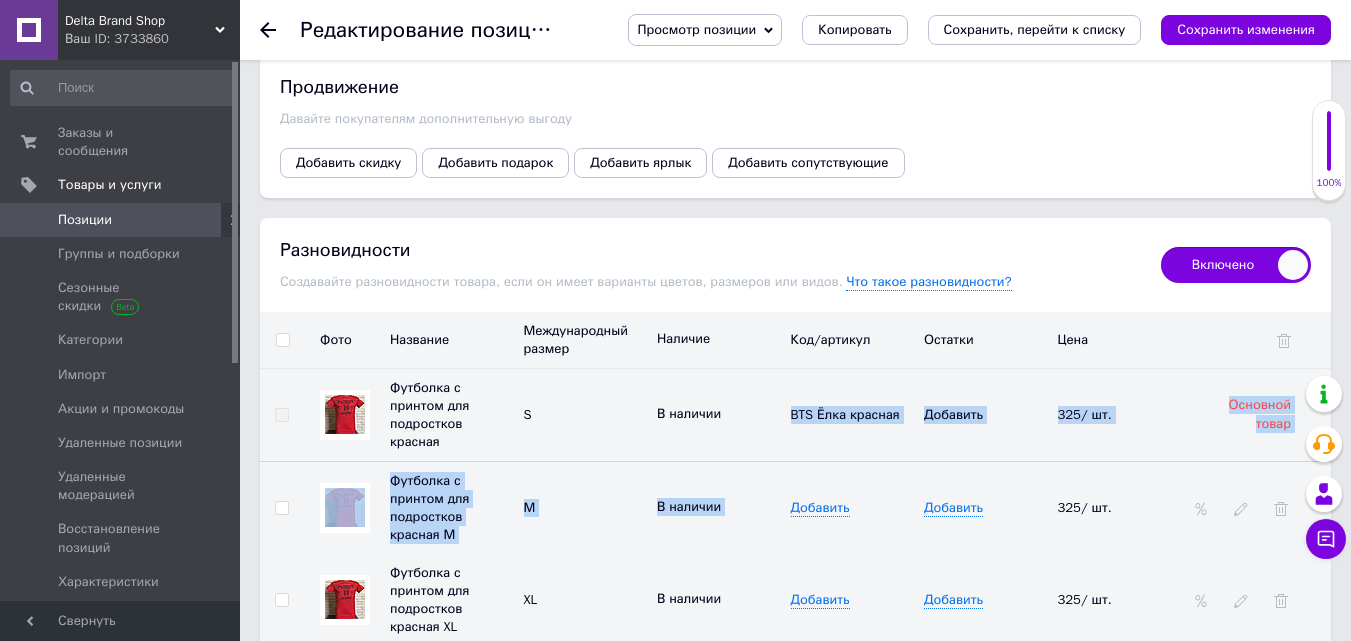 click on "В наличии" at bounding box center [719, 414] 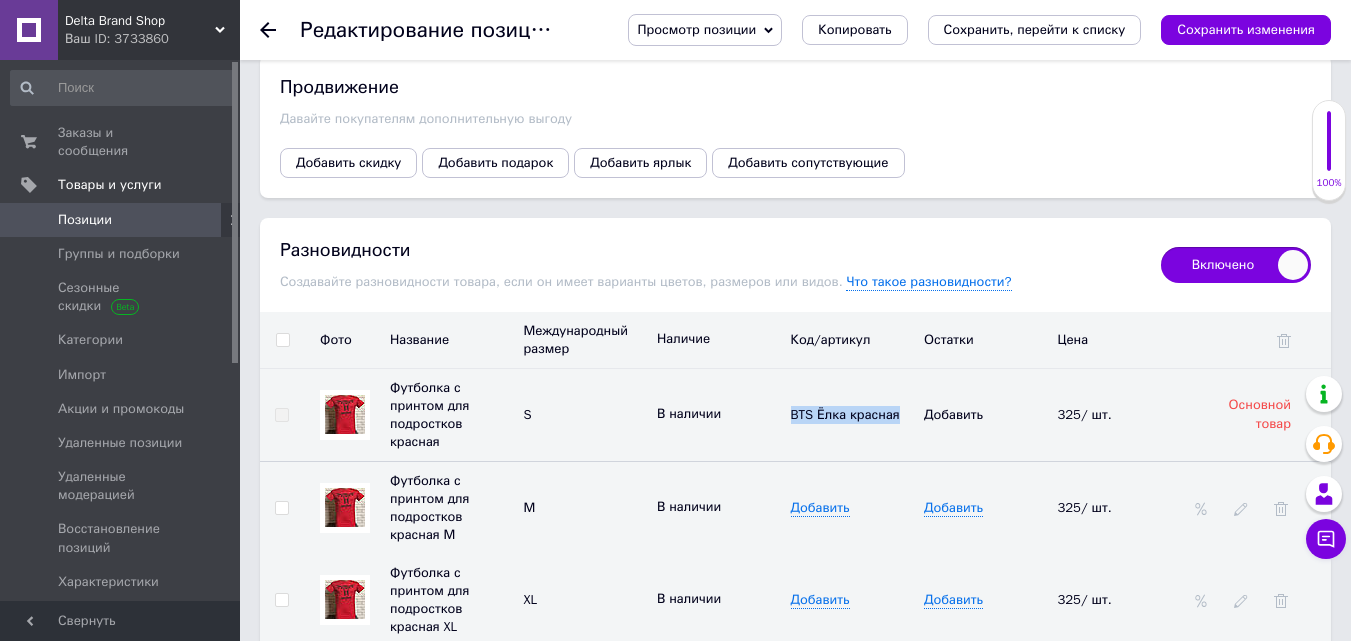drag, startPoint x: 782, startPoint y: 353, endPoint x: 884, endPoint y: 379, distance: 105.26158 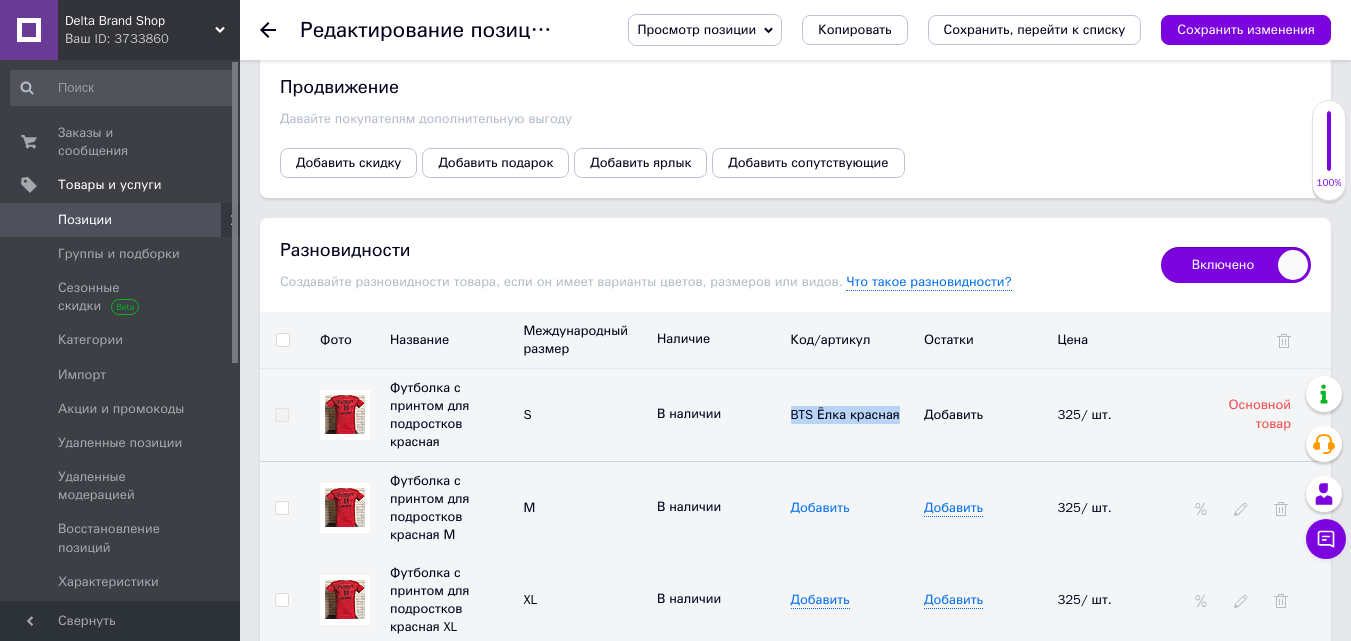 click on "Добавить" at bounding box center (820, 508) 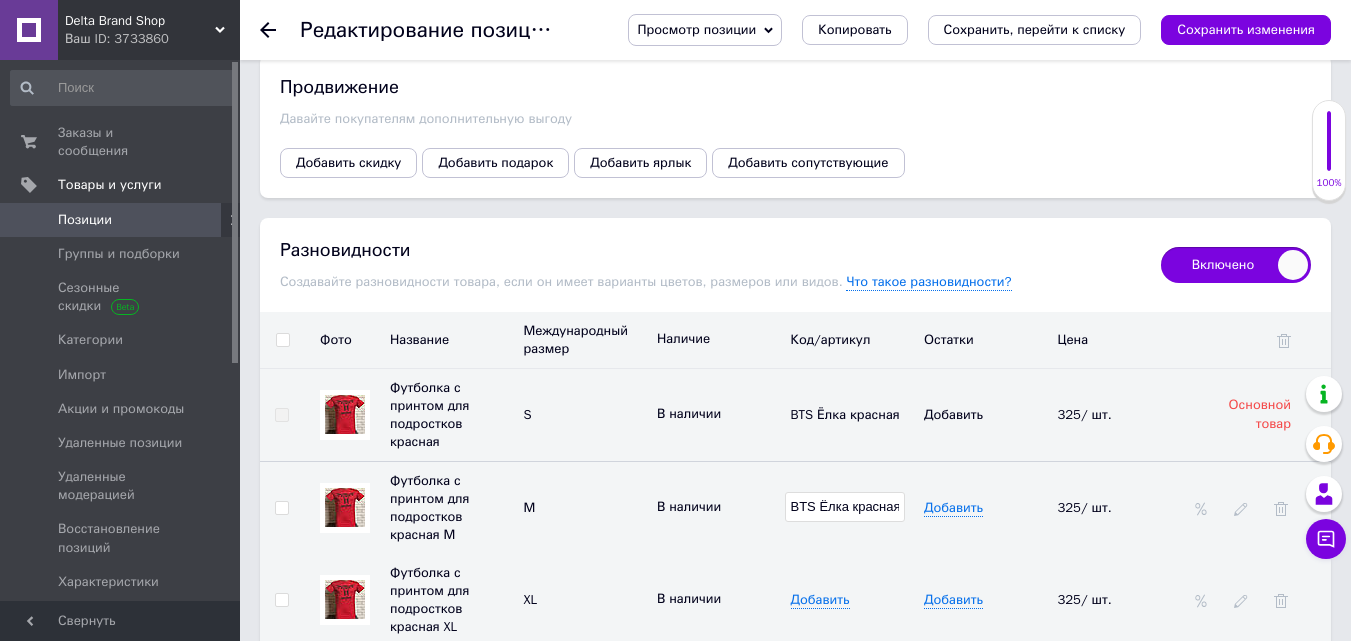 scroll, scrollTop: 0, scrollLeft: 34, axis: horizontal 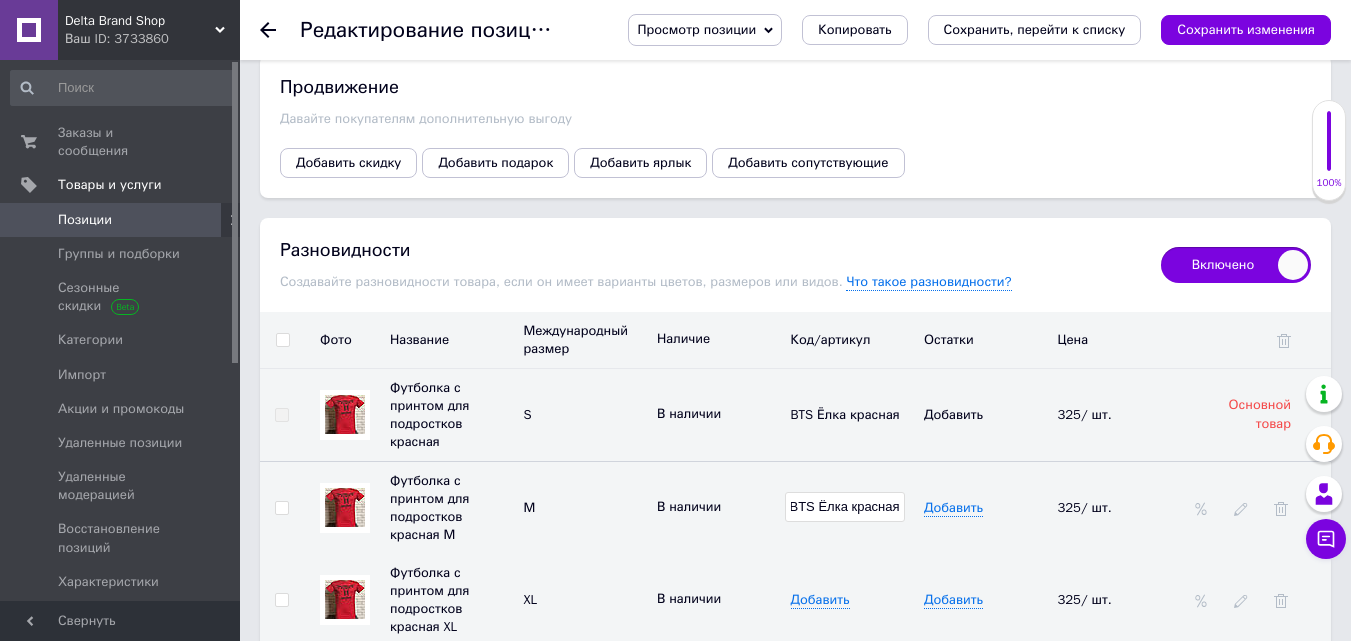 type on "BTS Ёлка красная" 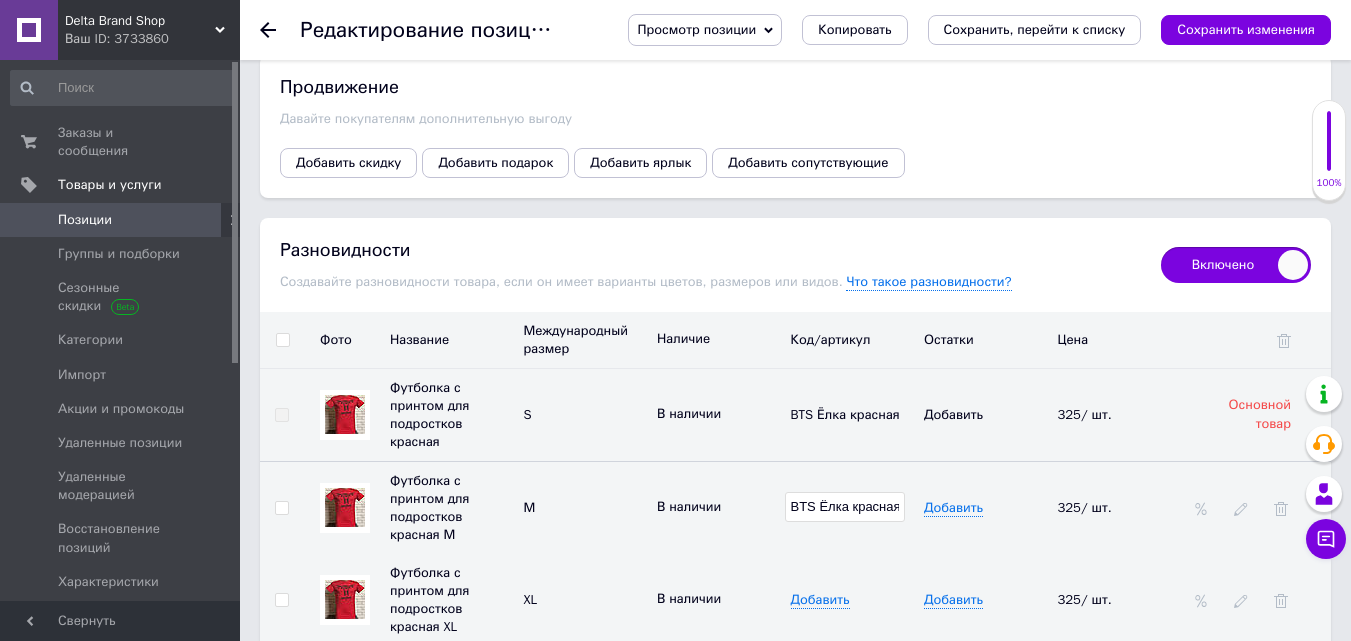 click on "BTS Ёлка красная" at bounding box center [853, 507] 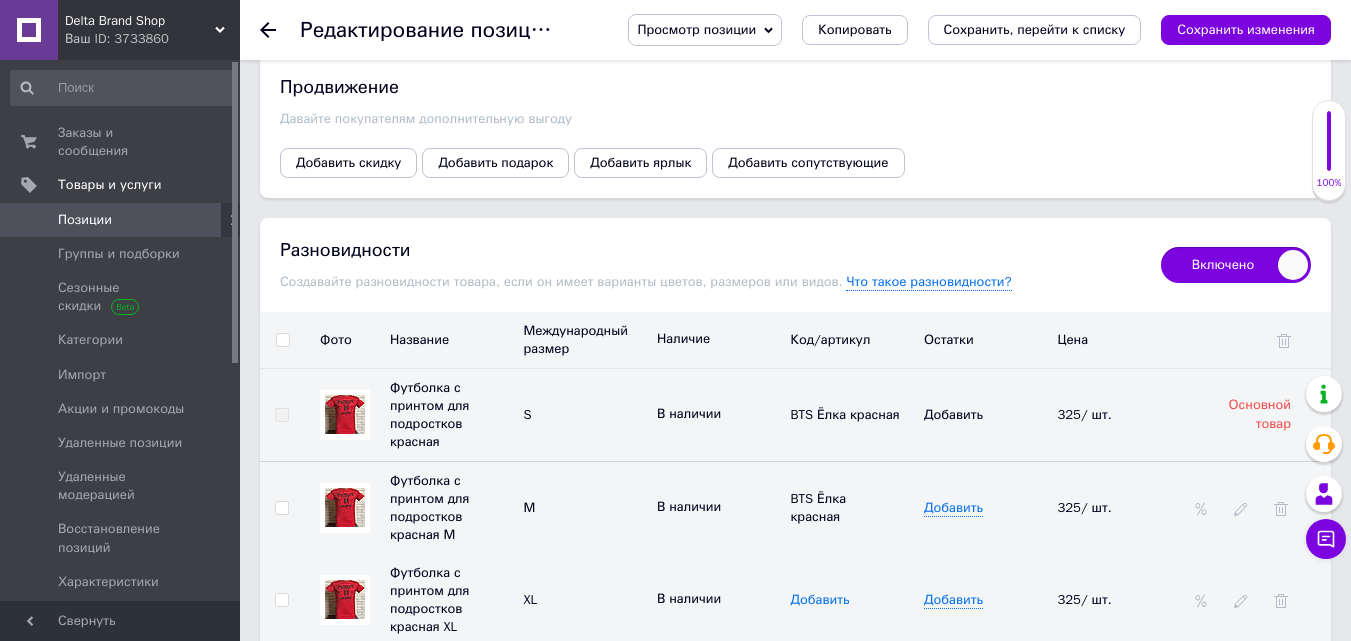 click on "Добавить" at bounding box center [820, 600] 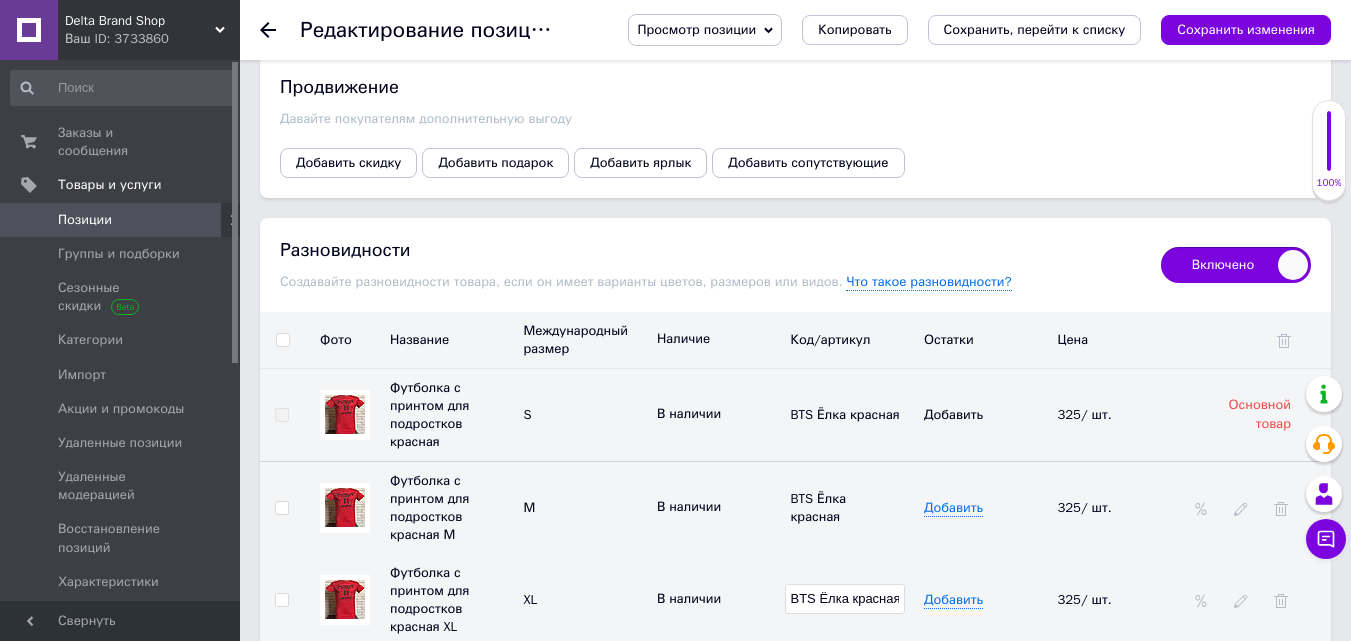 scroll, scrollTop: 0, scrollLeft: 34, axis: horizontal 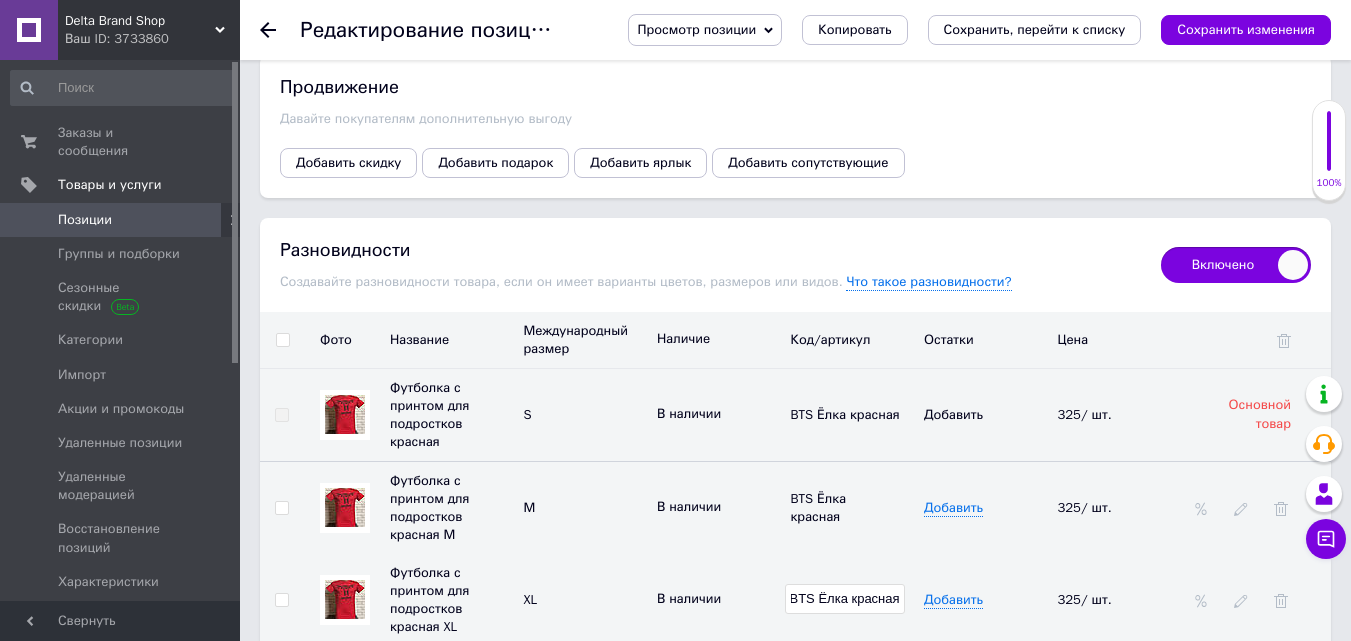type on "BTS Ёлка красная" 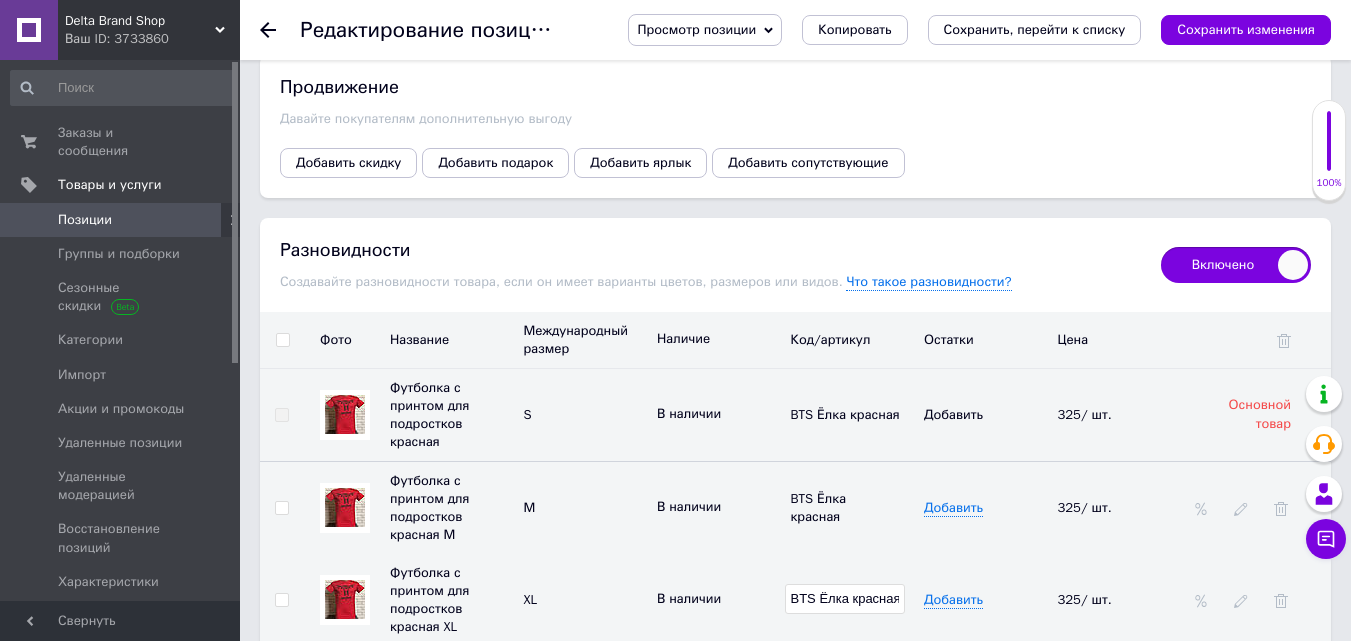 click on "В наличии" at bounding box center [719, 507] 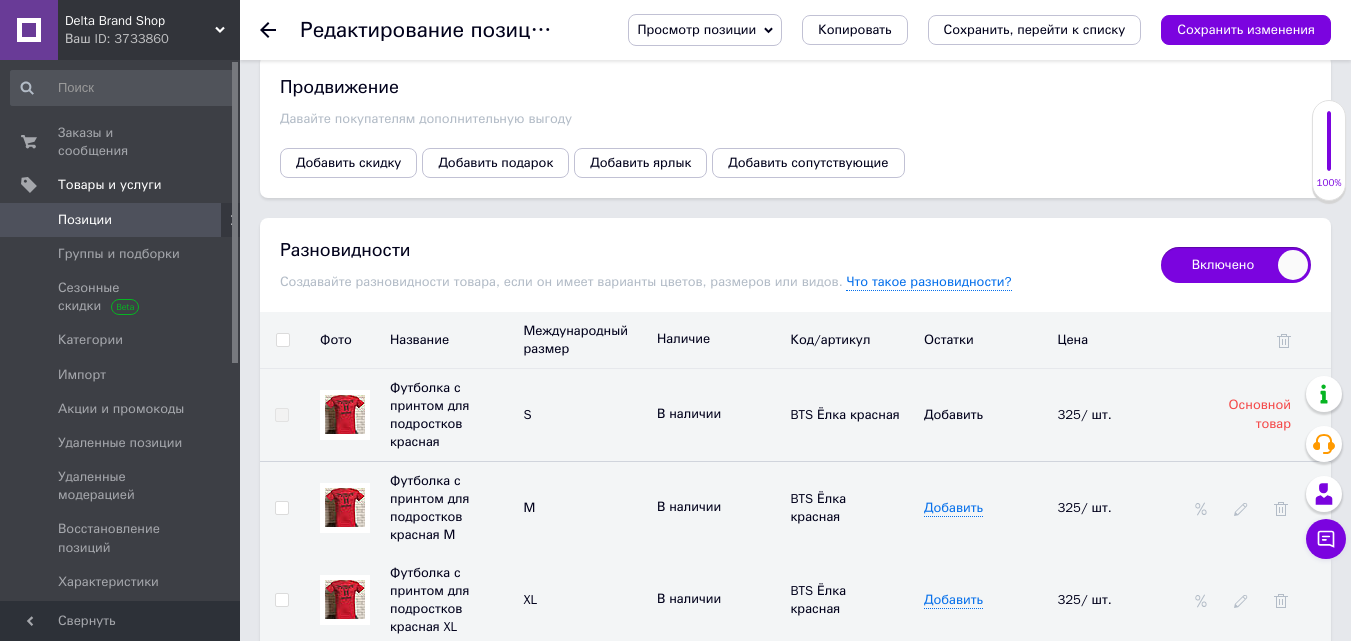 click at bounding box center [282, 340] 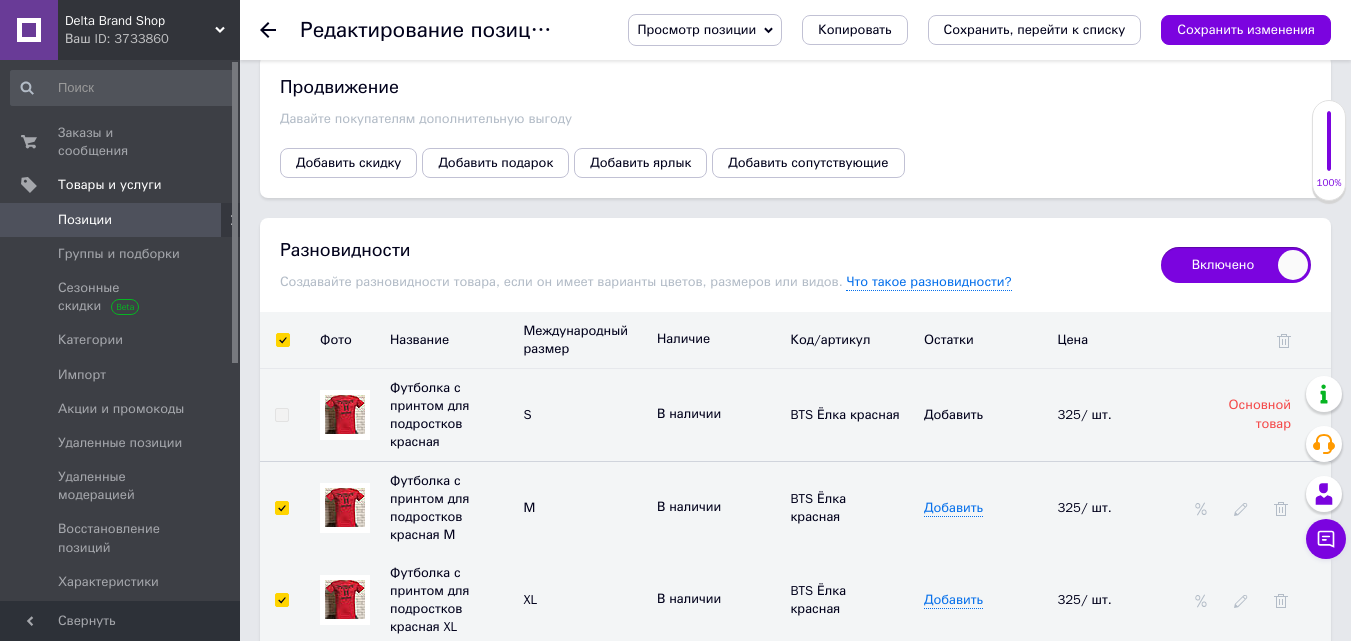 checkbox on "true" 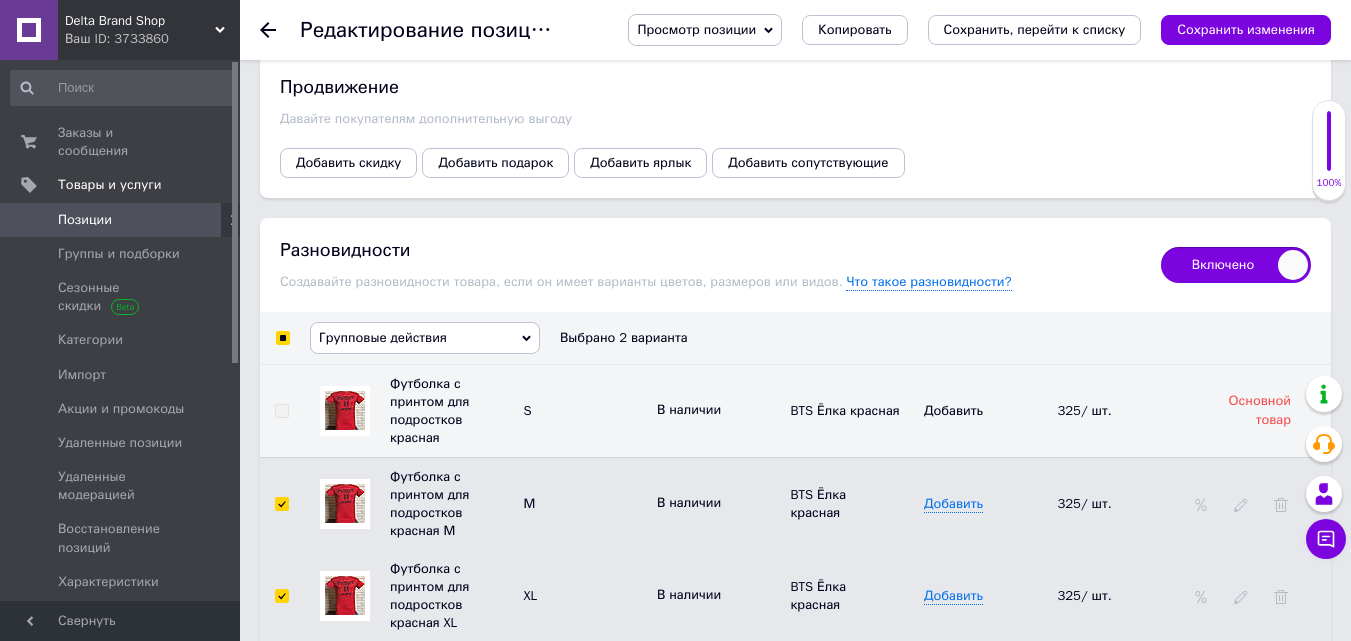click on "Групповые действия" at bounding box center [383, 337] 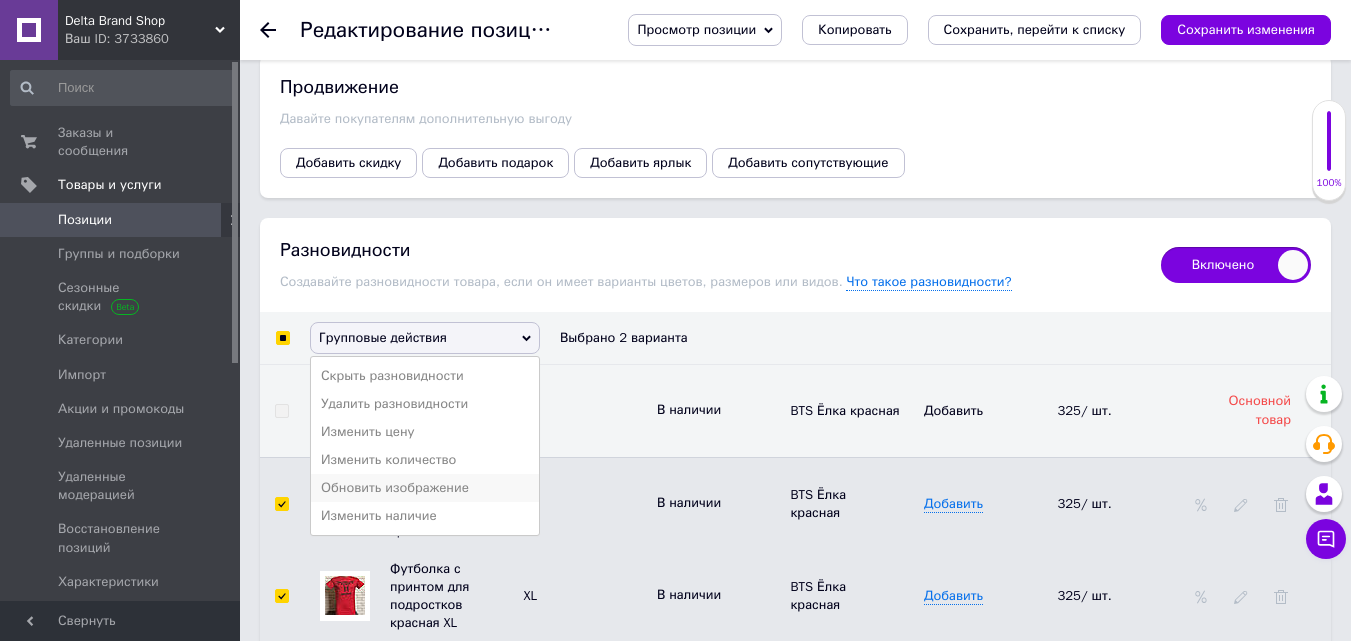 click on "Обновить изображение" at bounding box center [425, 488] 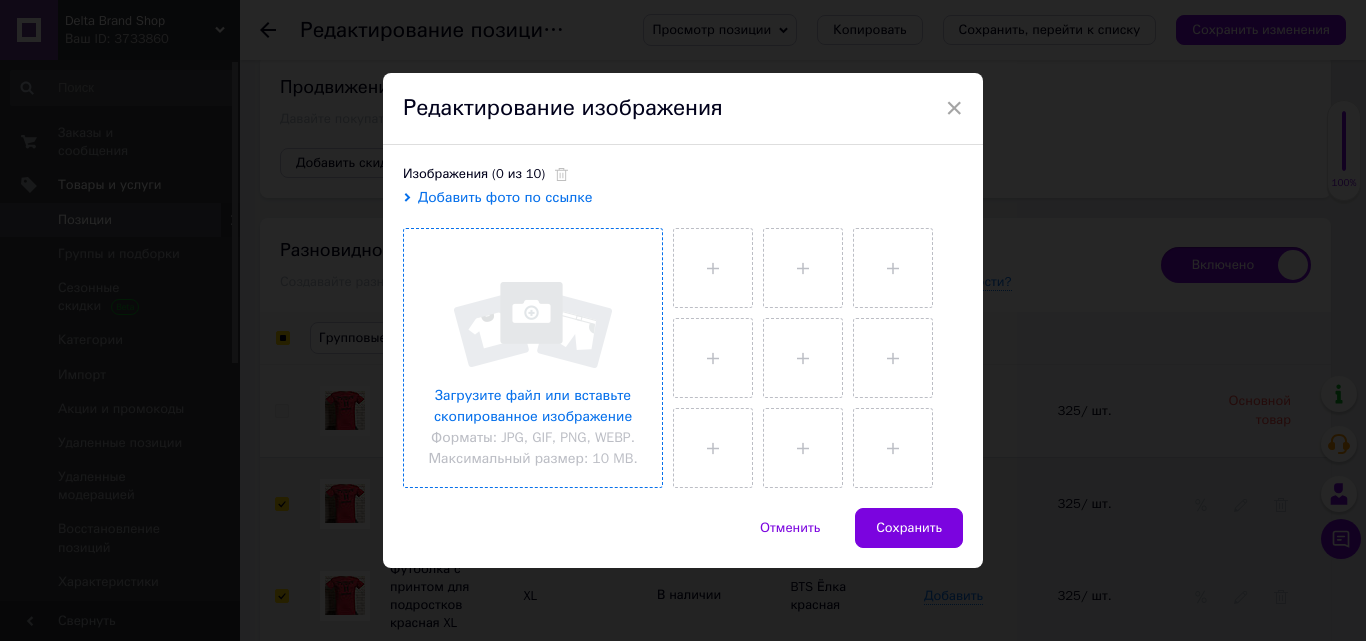 click at bounding box center [533, 358] 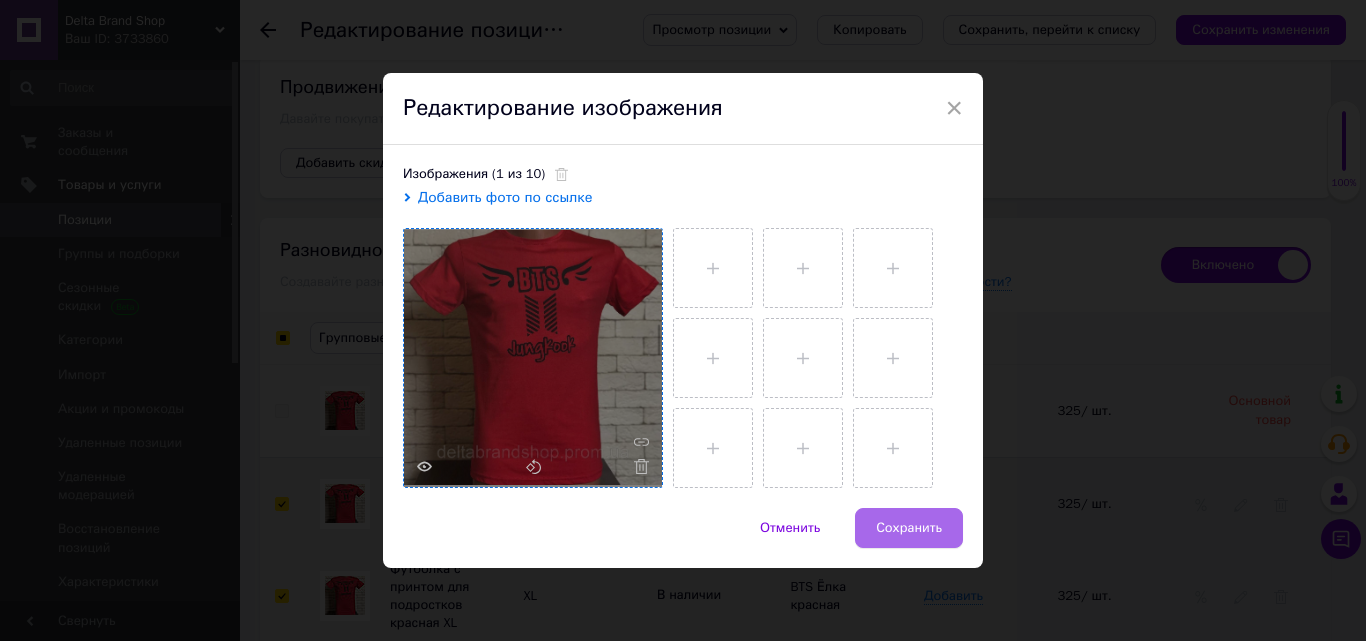 click on "Сохранить" at bounding box center (909, 528) 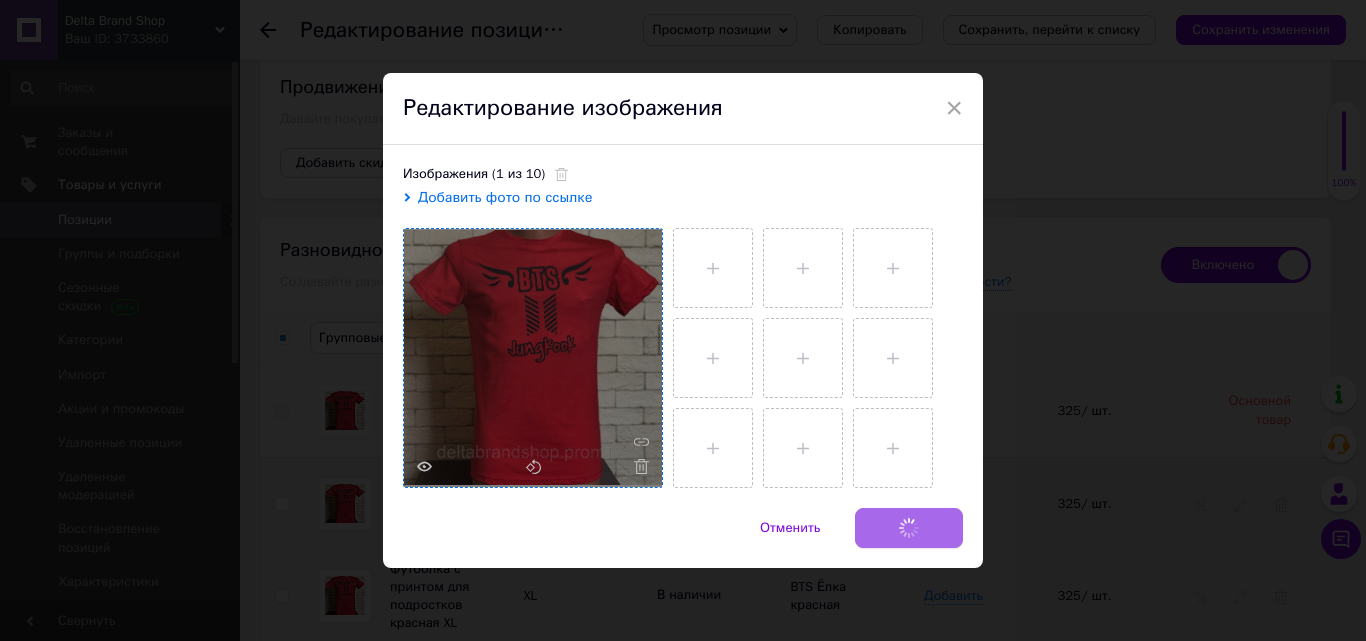 checkbox on "false" 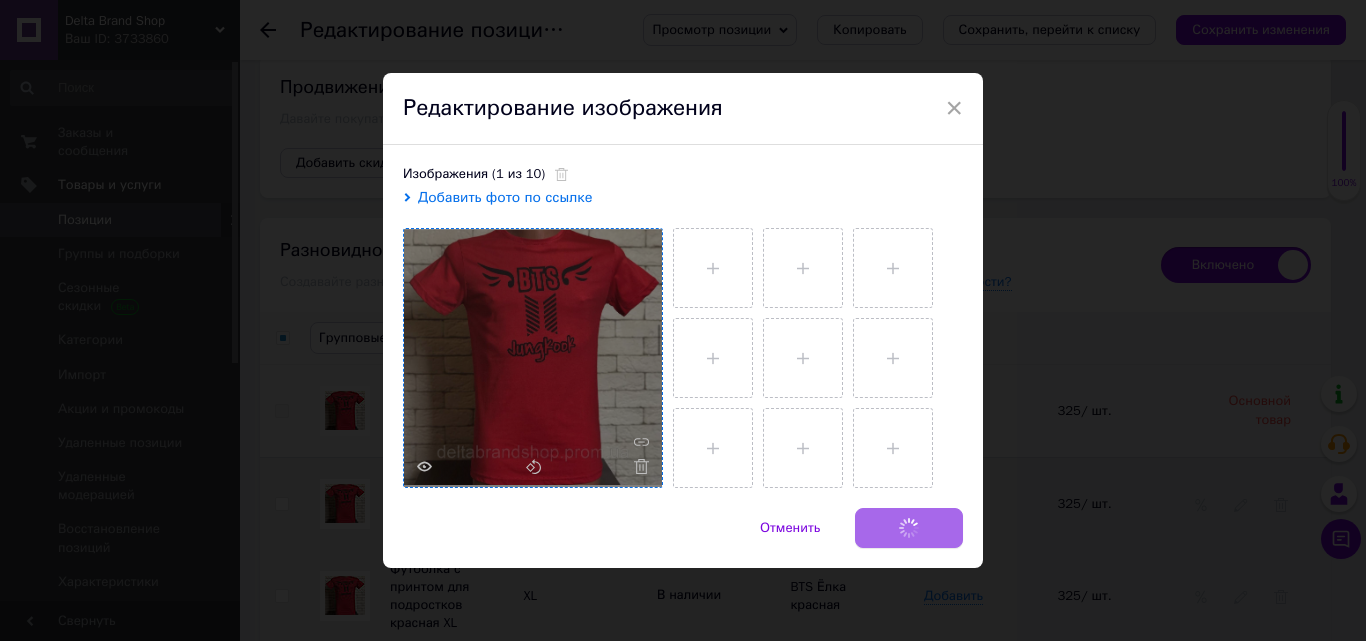 checkbox on "false" 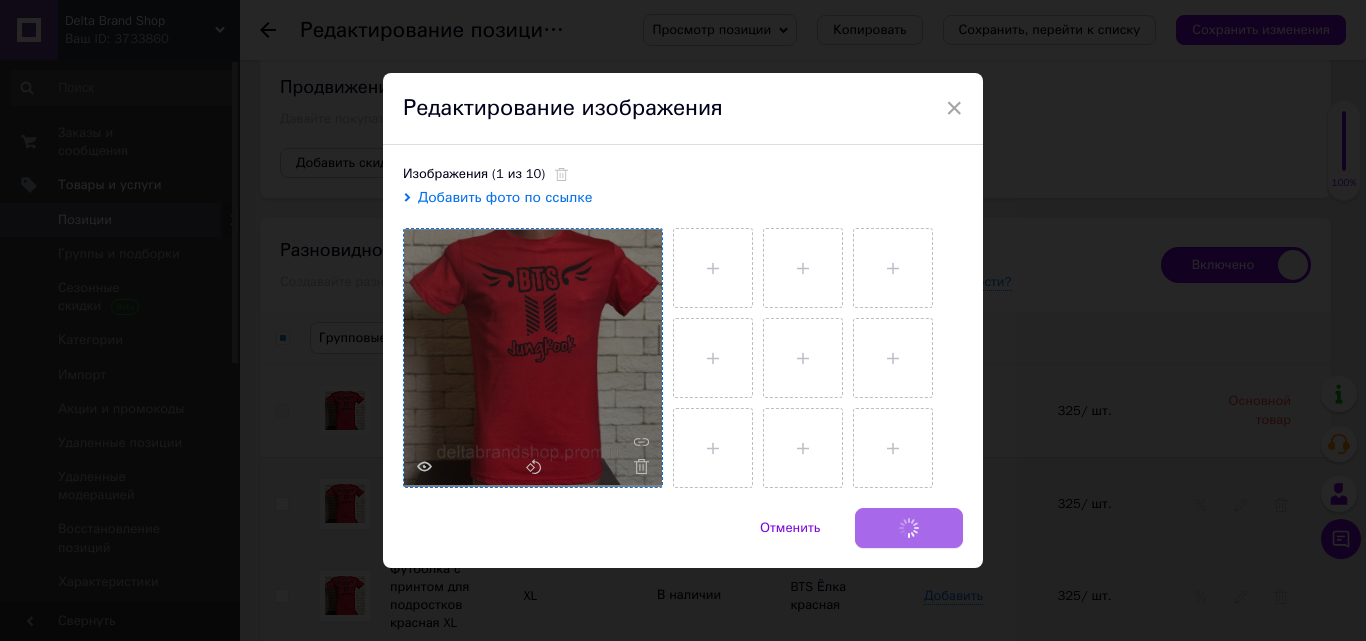 checkbox on "false" 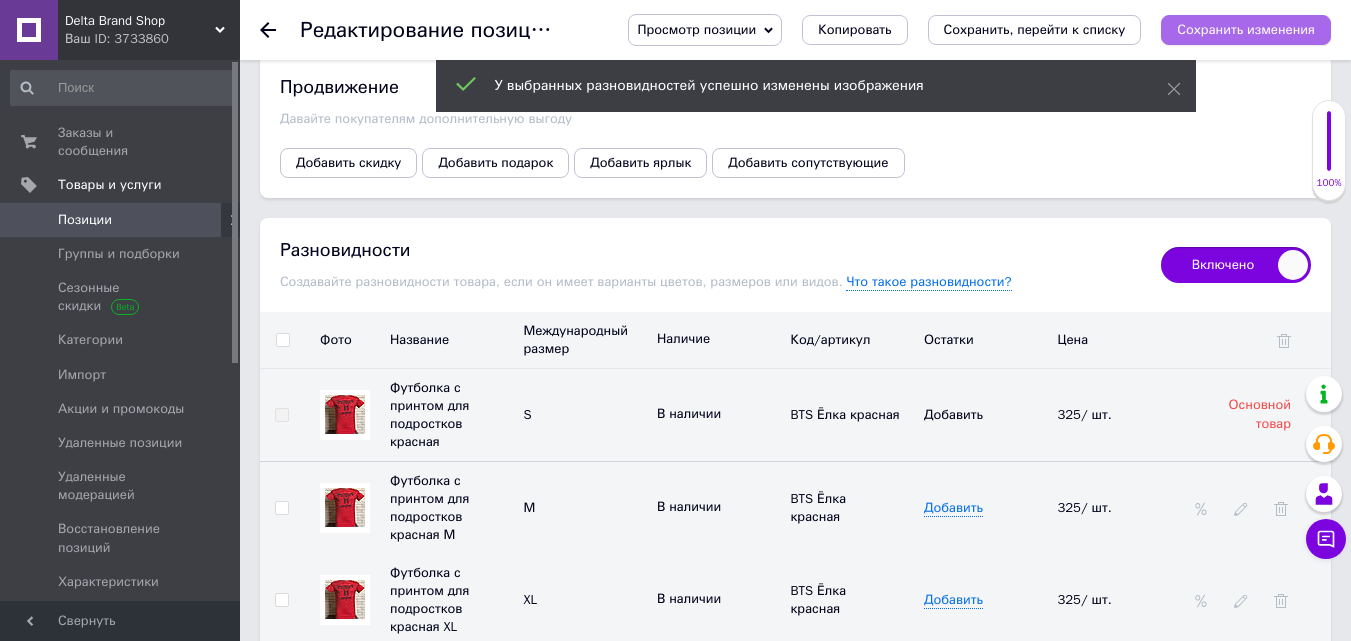 click on "Сохранить изменения" at bounding box center (1246, 29) 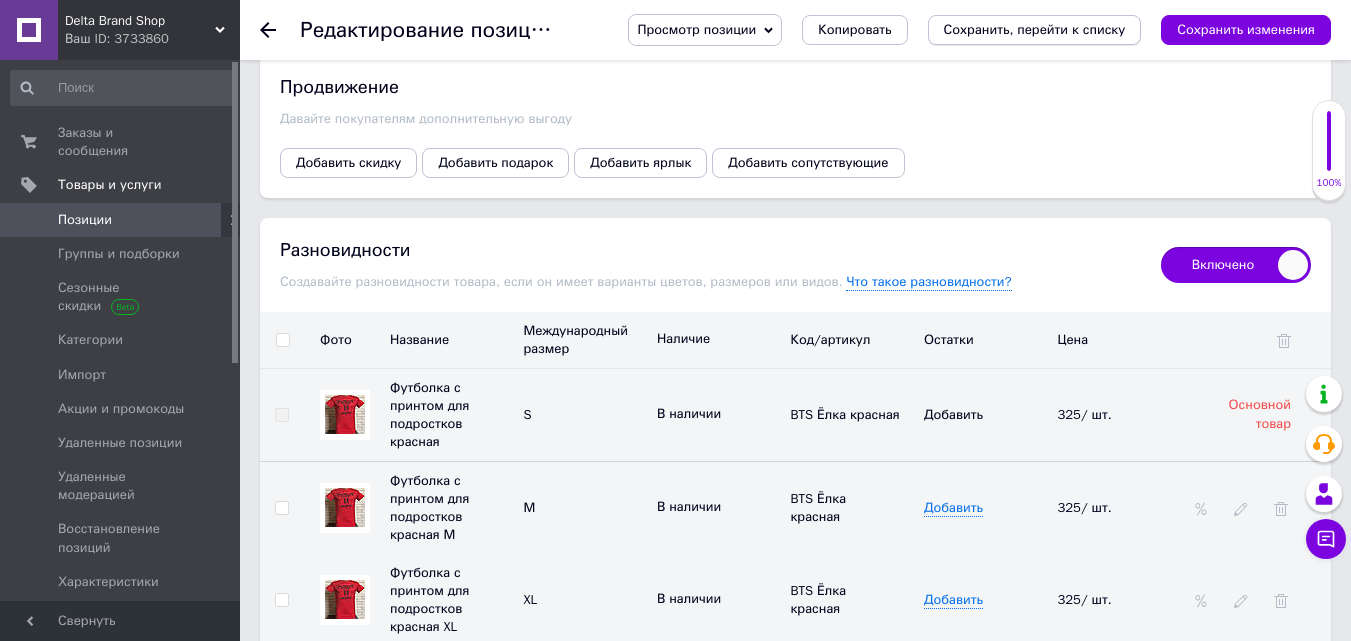 click on "Сохранить, перейти к списку" at bounding box center [1035, 29] 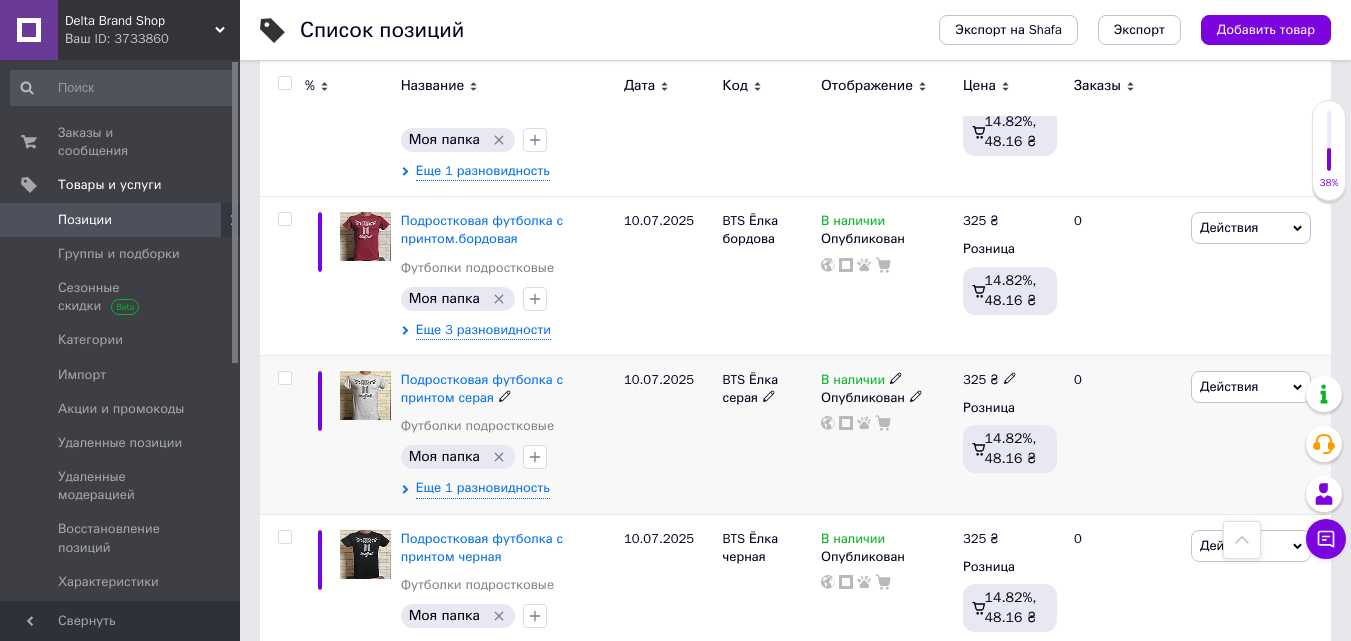 scroll, scrollTop: 600, scrollLeft: 0, axis: vertical 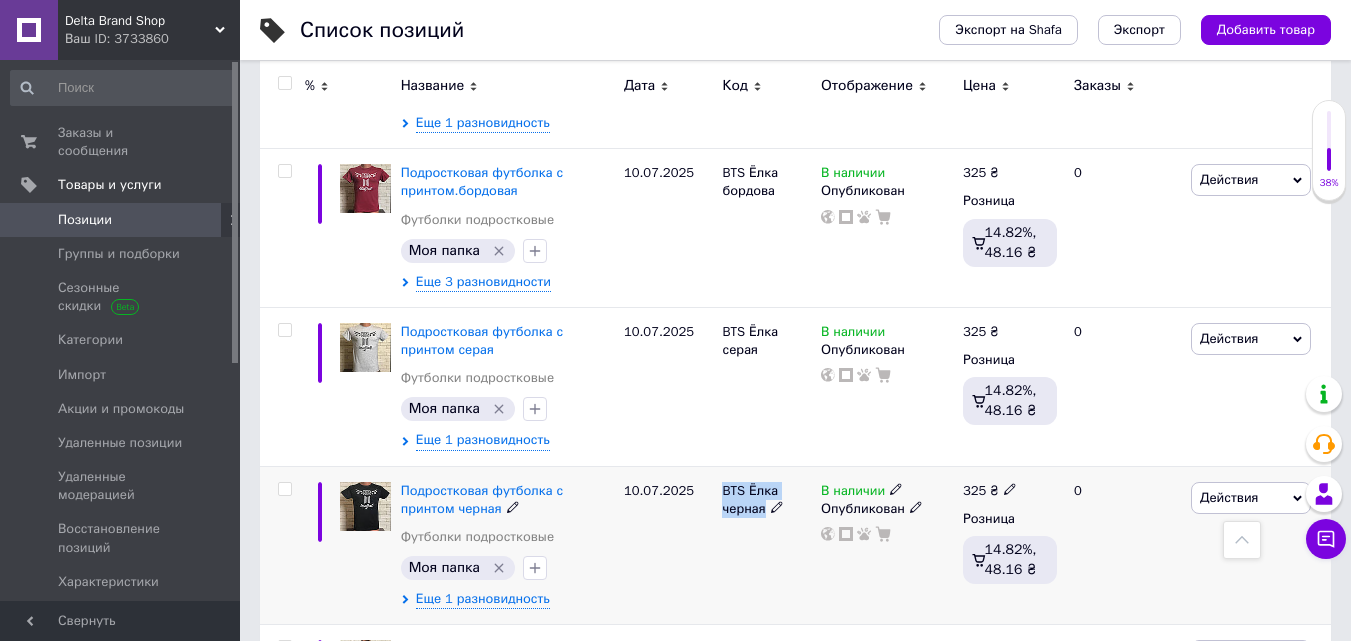 drag, startPoint x: 716, startPoint y: 484, endPoint x: 792, endPoint y: 517, distance: 82.85529 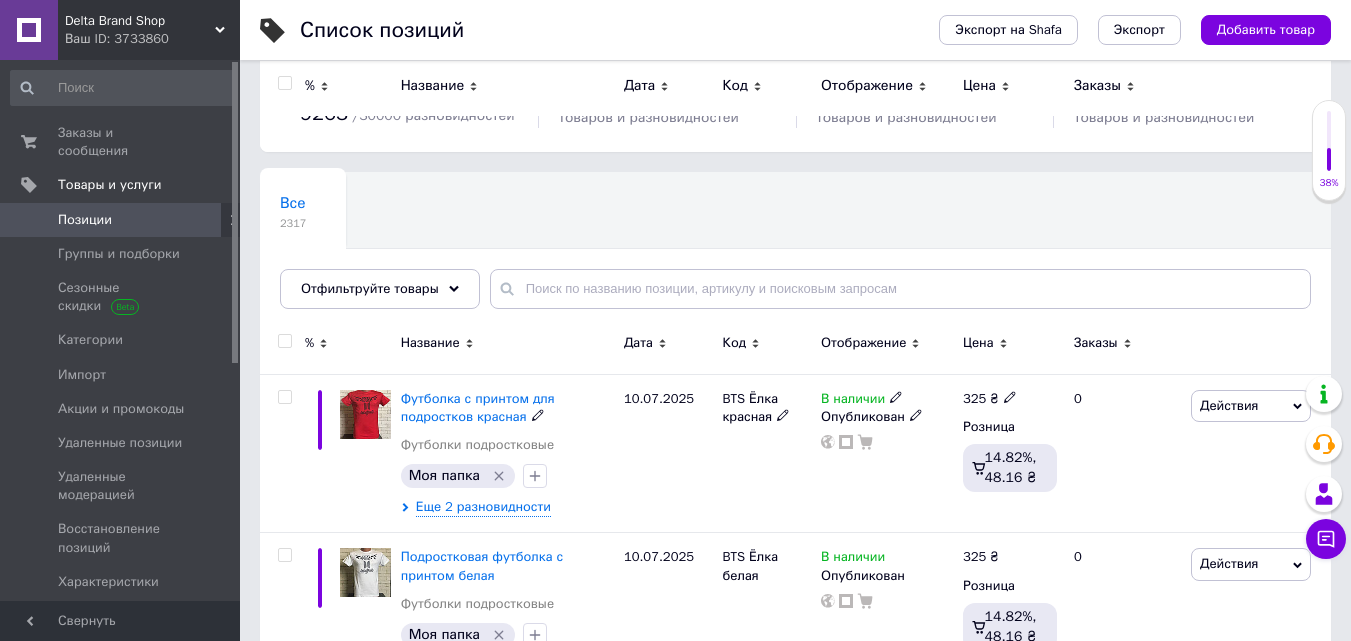 scroll, scrollTop: 0, scrollLeft: 0, axis: both 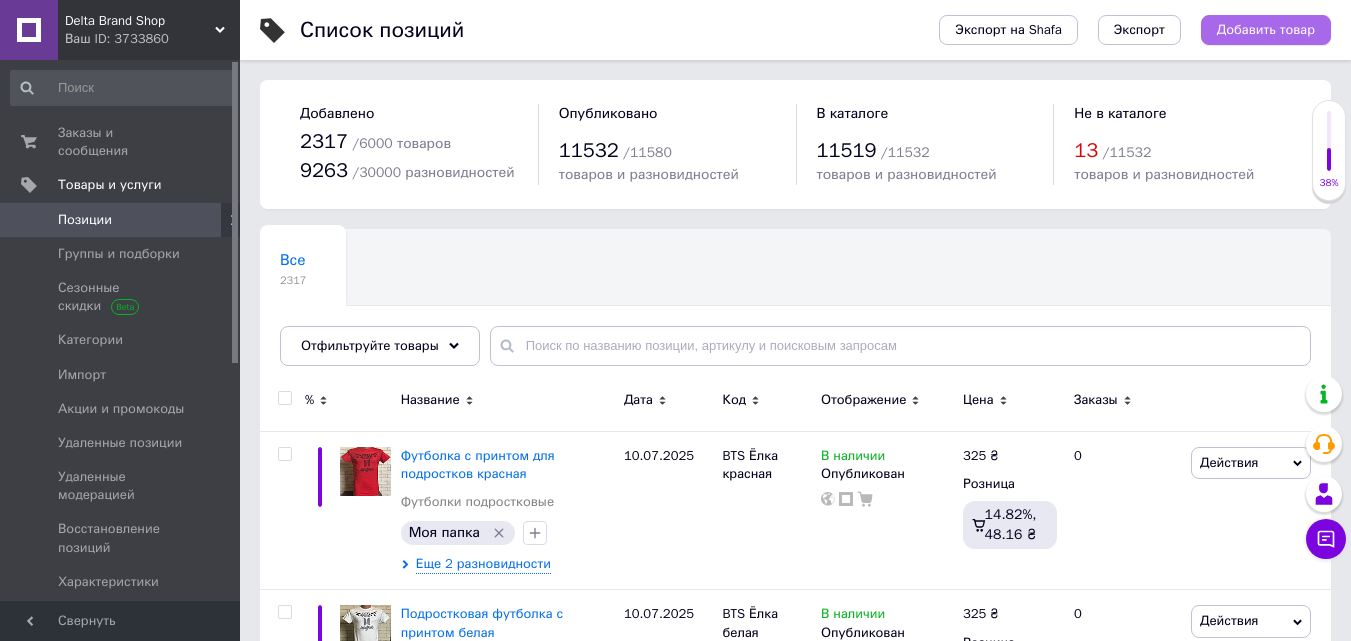 click on "Добавить товар" at bounding box center (1266, 30) 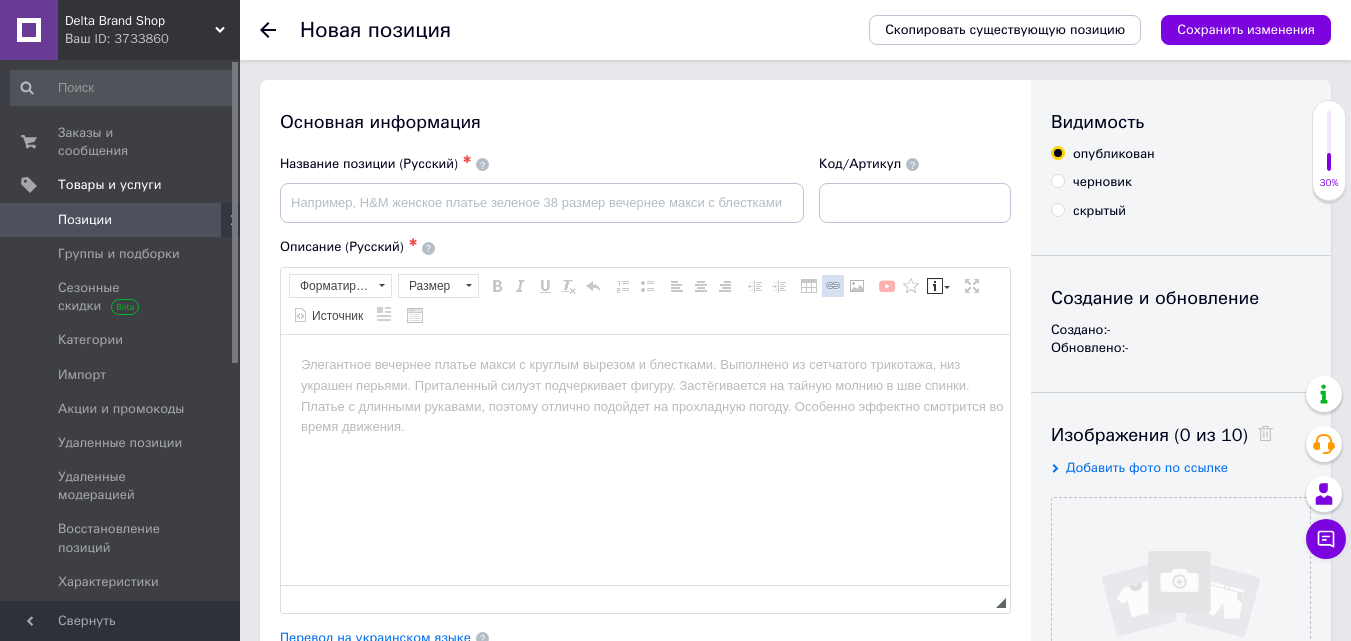 scroll, scrollTop: 0, scrollLeft: 0, axis: both 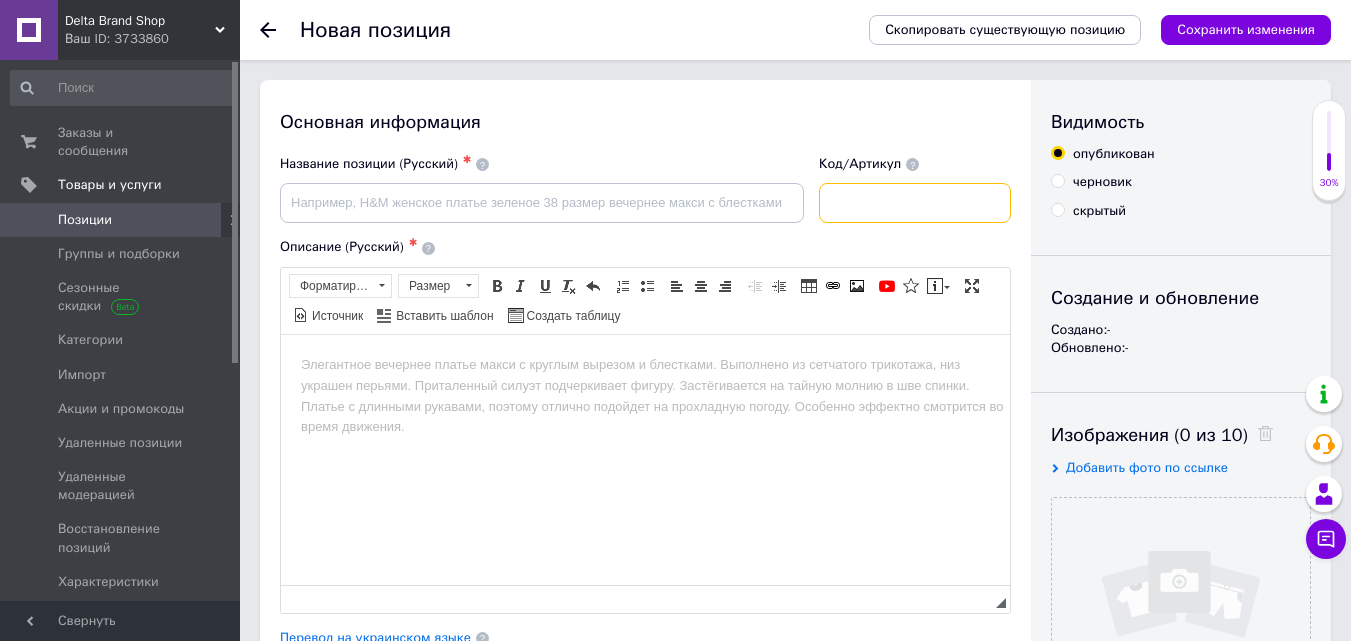 click at bounding box center [915, 203] 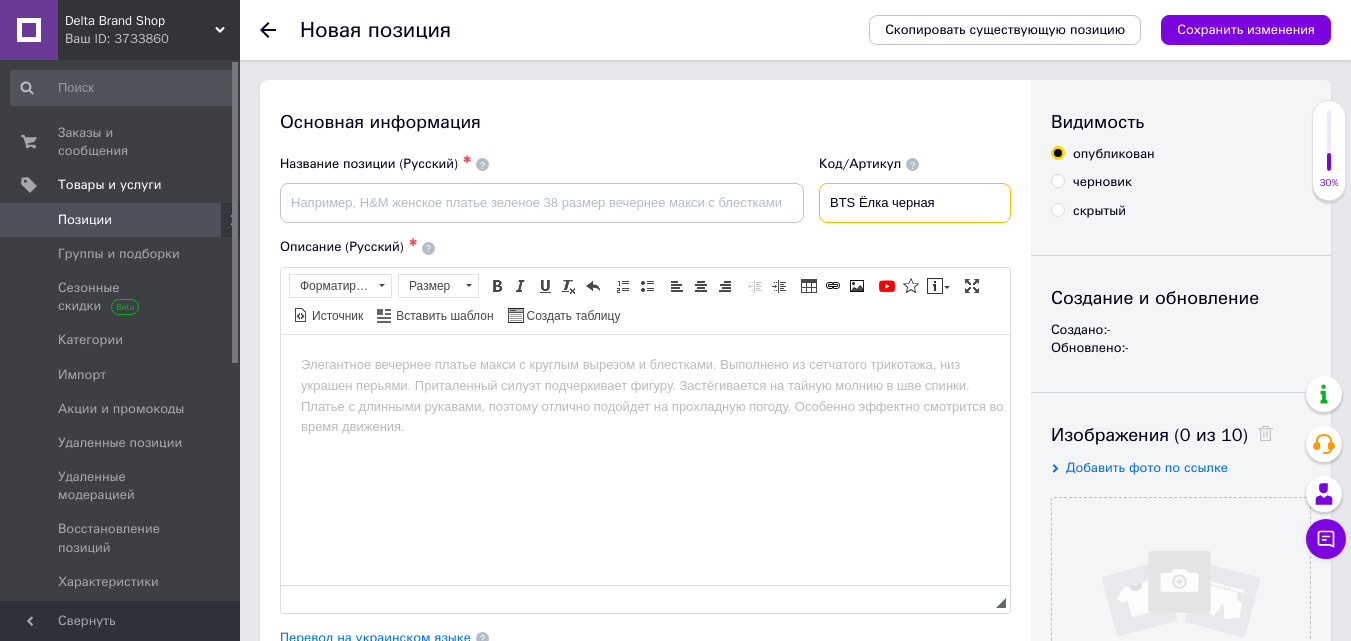 click on "BTS Ёлка черная" at bounding box center [915, 203] 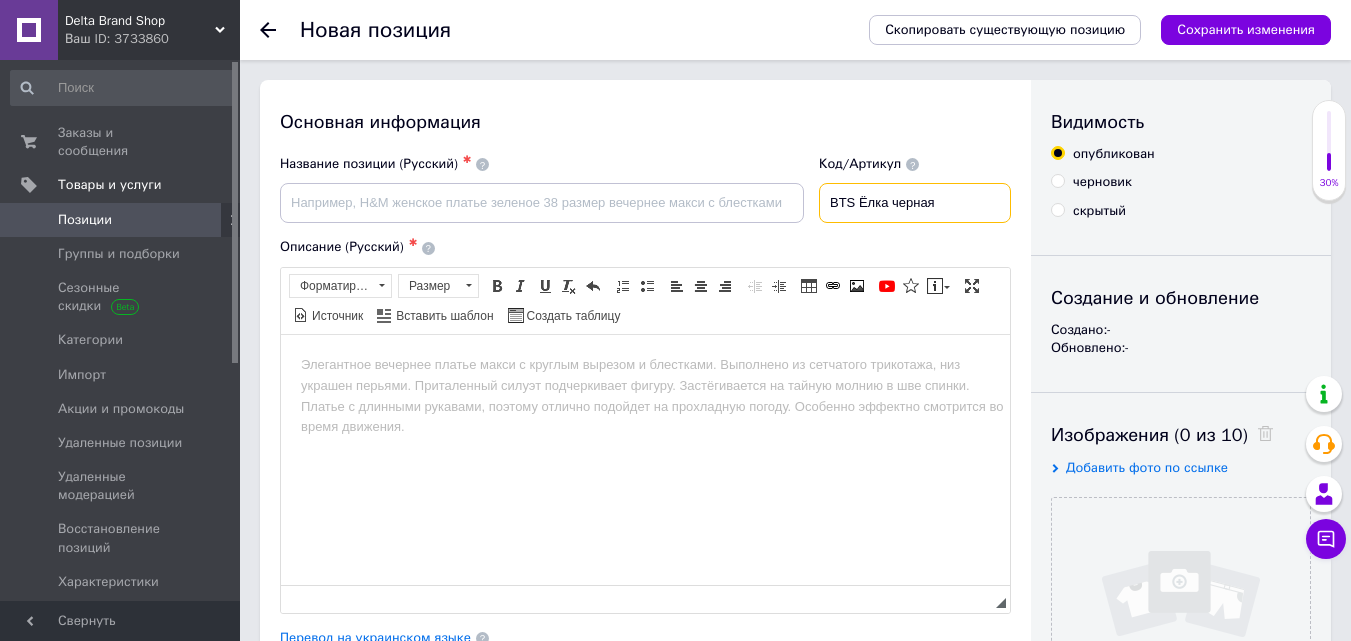 click on "BTS Ёлка черная" at bounding box center (915, 203) 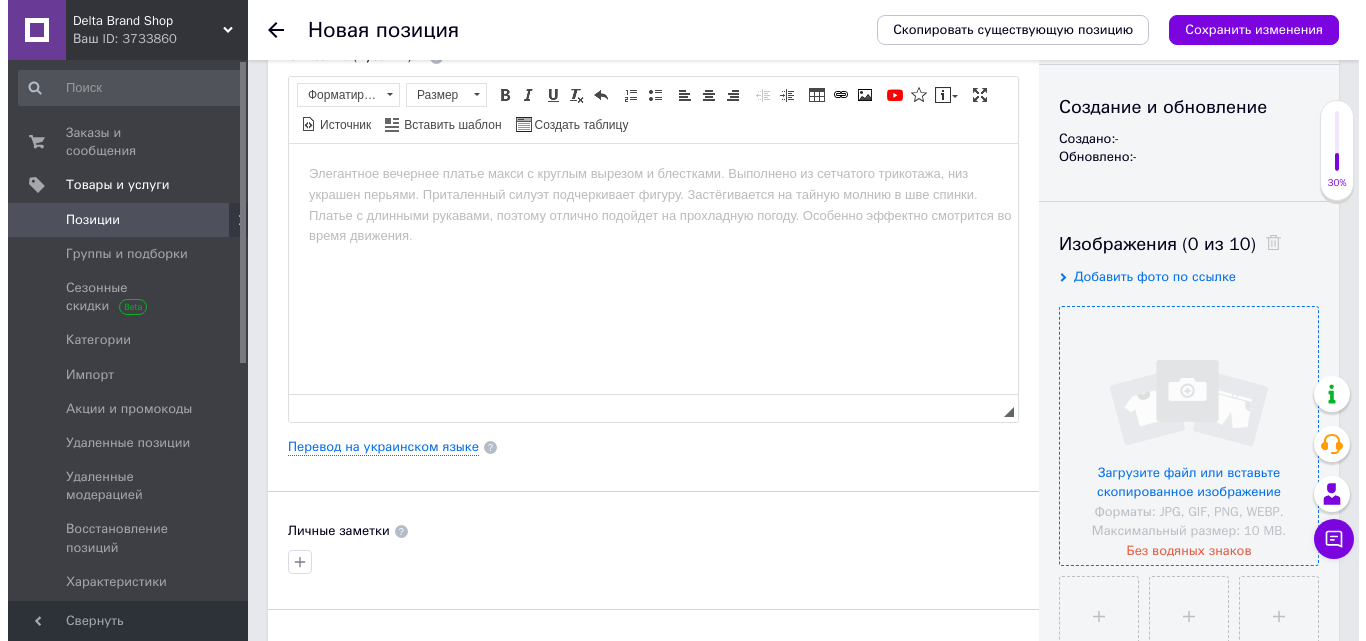 scroll, scrollTop: 200, scrollLeft: 0, axis: vertical 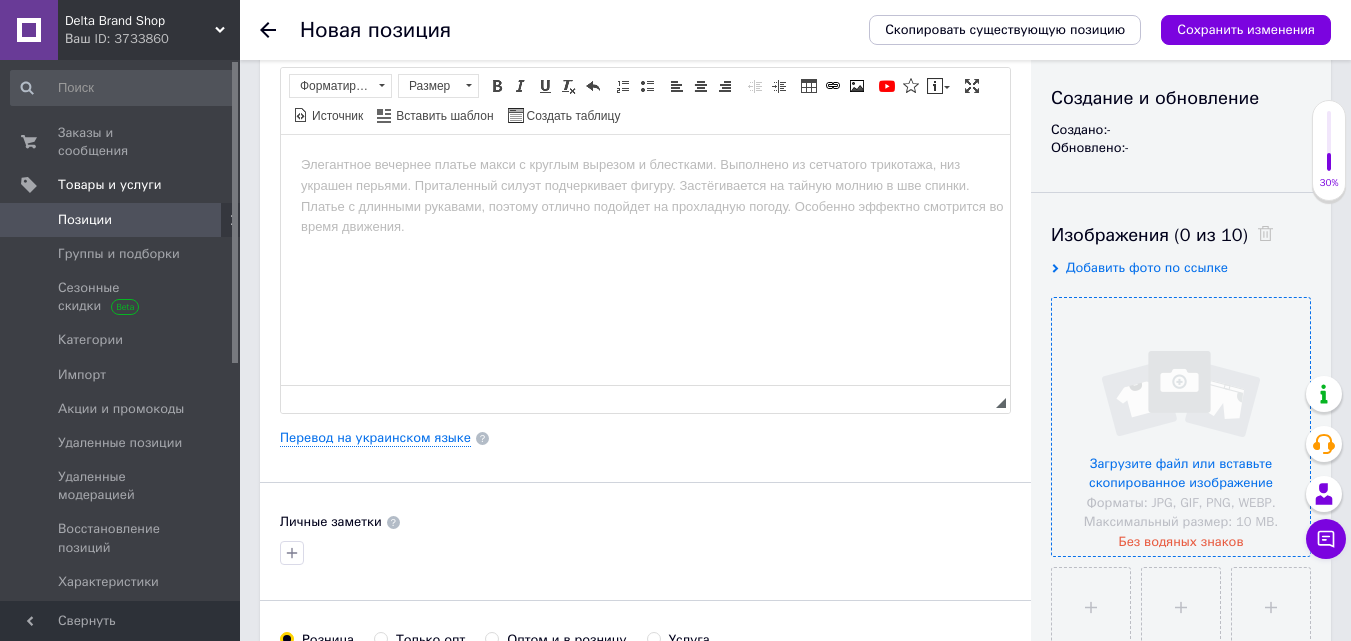 type on "BTS Пирамида черная" 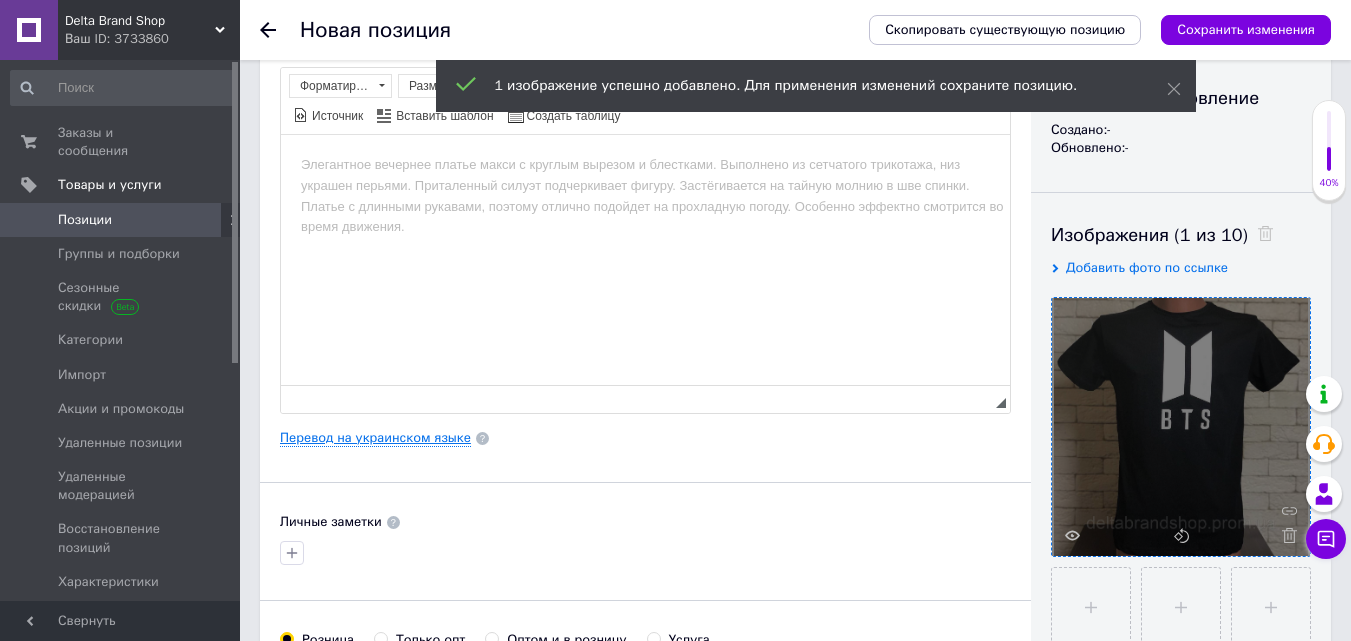 click on "Перевод на украинском языке" at bounding box center [375, 438] 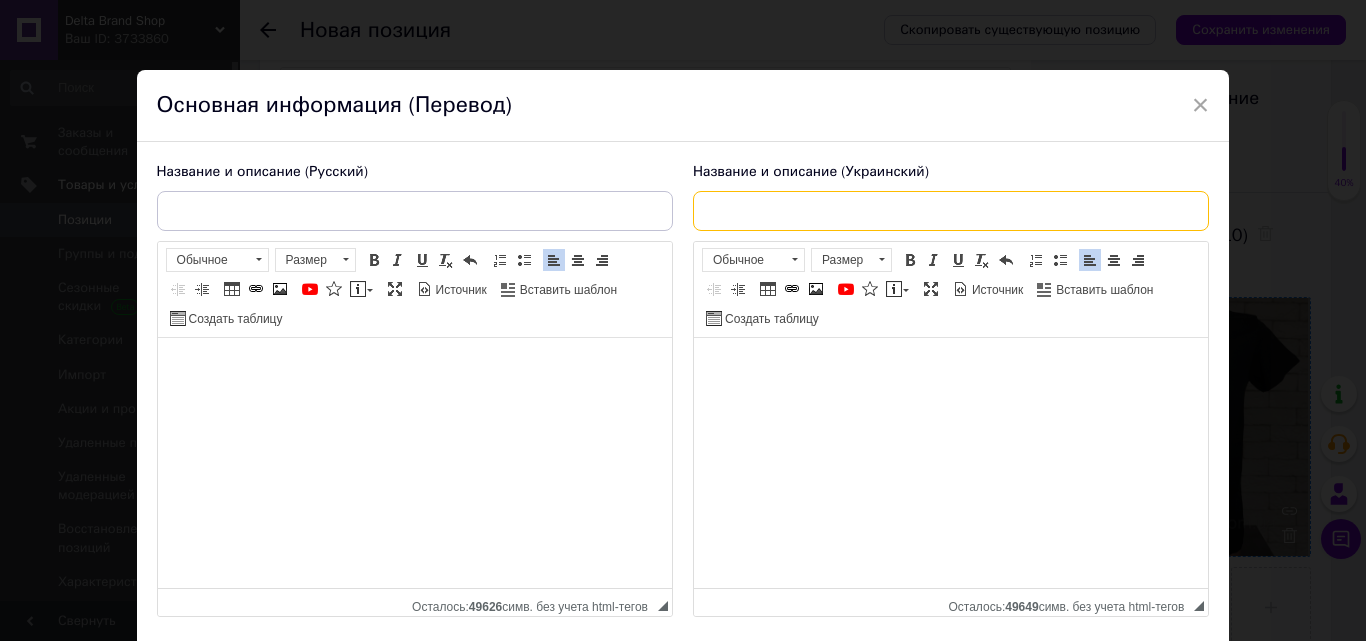 click at bounding box center (951, 211) 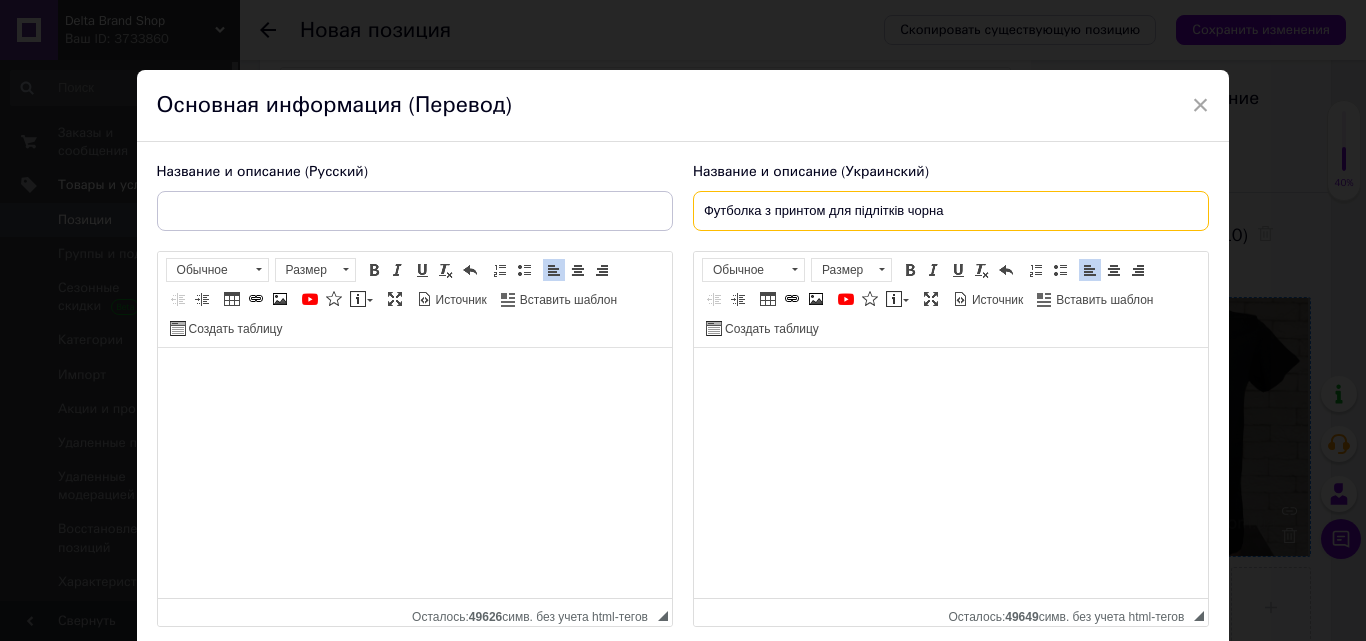 type on "Футболка з принтом для підліткiв чорна" 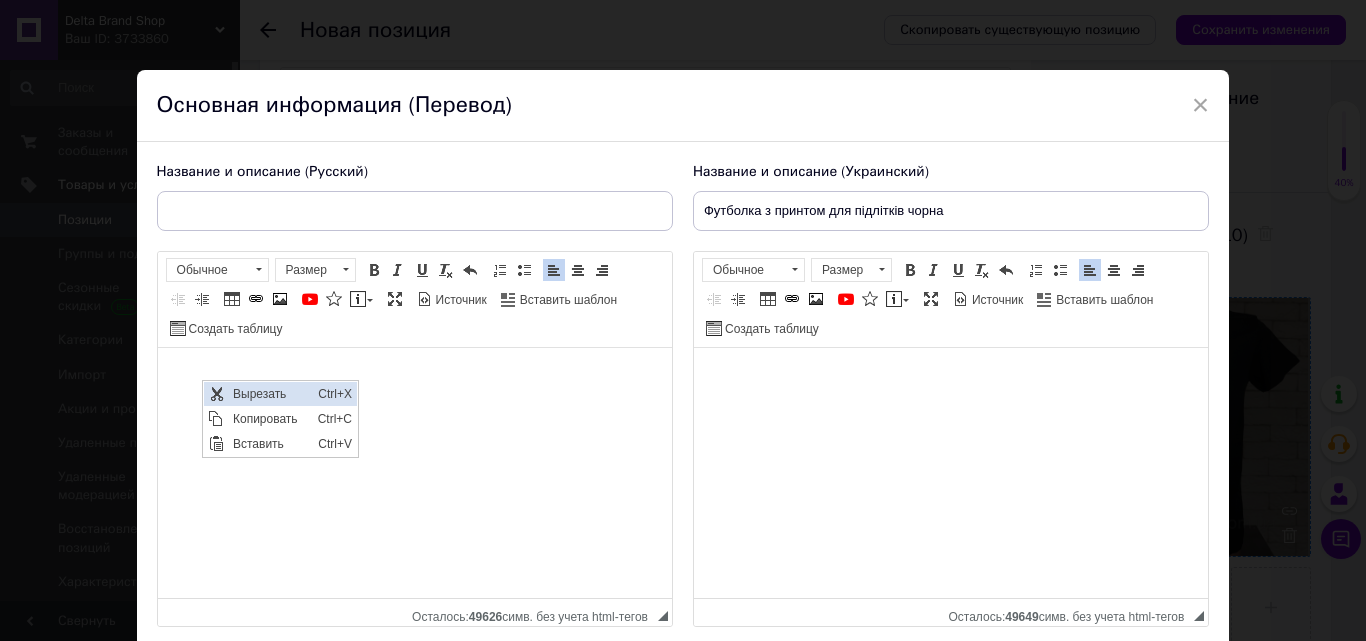 scroll, scrollTop: 0, scrollLeft: 0, axis: both 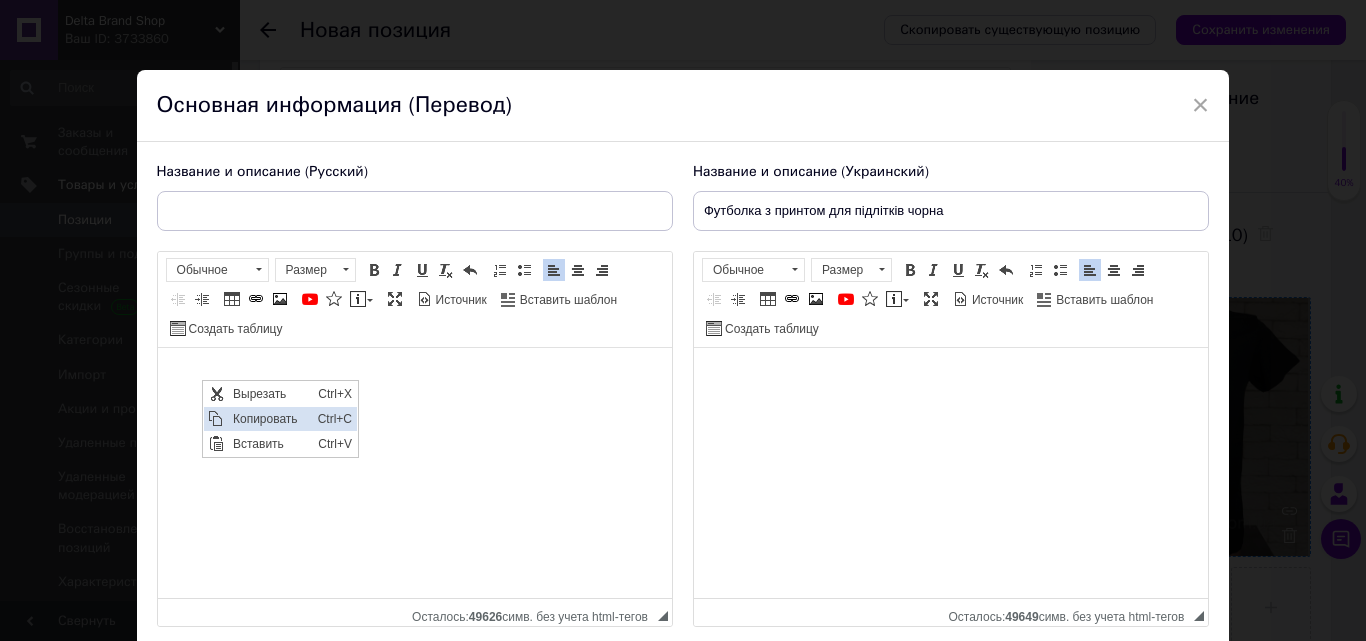 click on "Копировать" at bounding box center [270, 419] 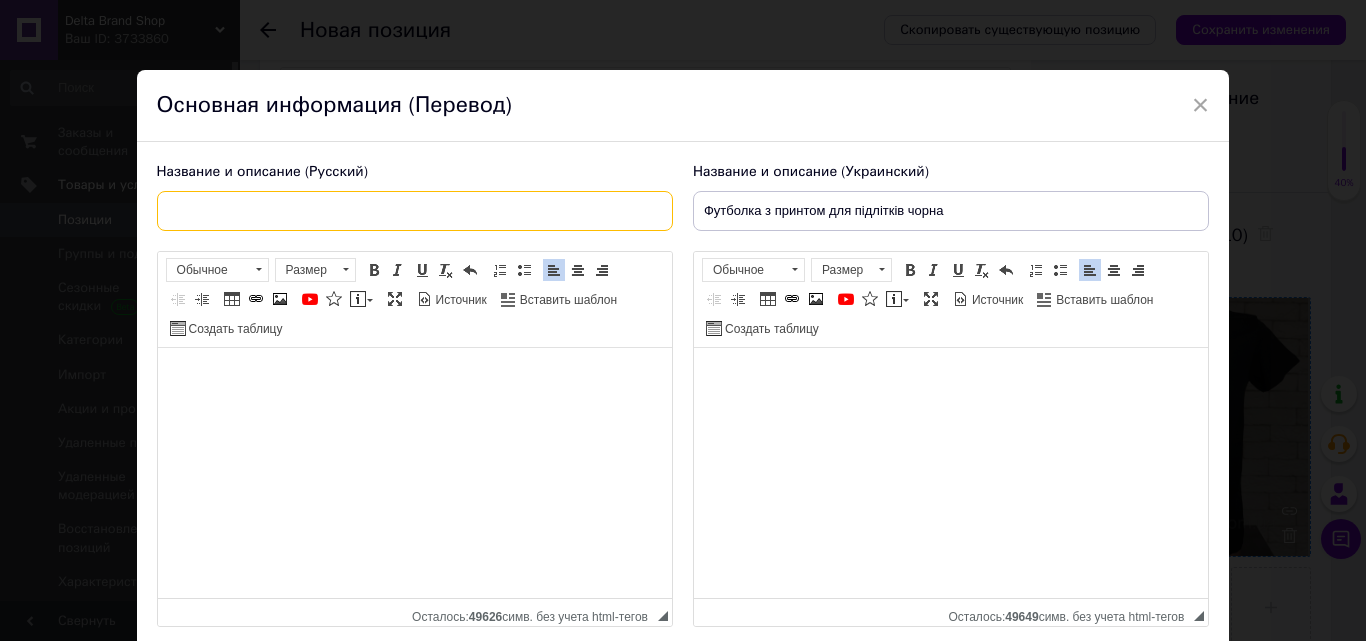 click at bounding box center [415, 211] 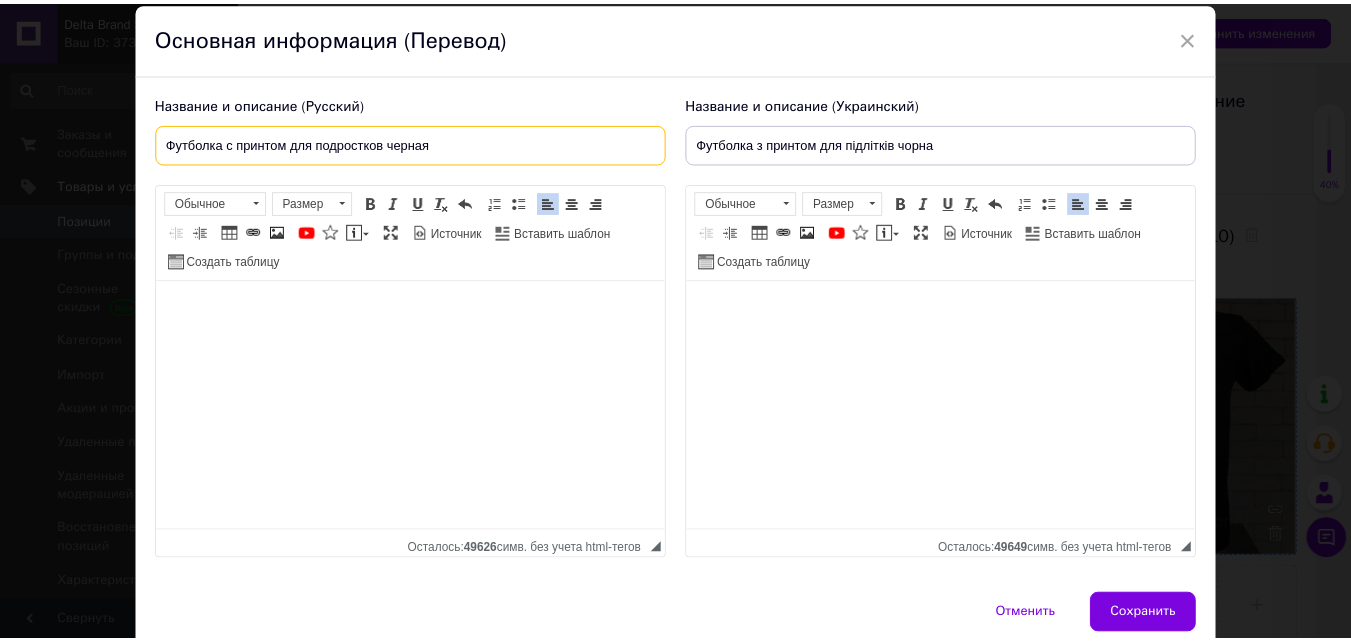 scroll, scrollTop: 151, scrollLeft: 0, axis: vertical 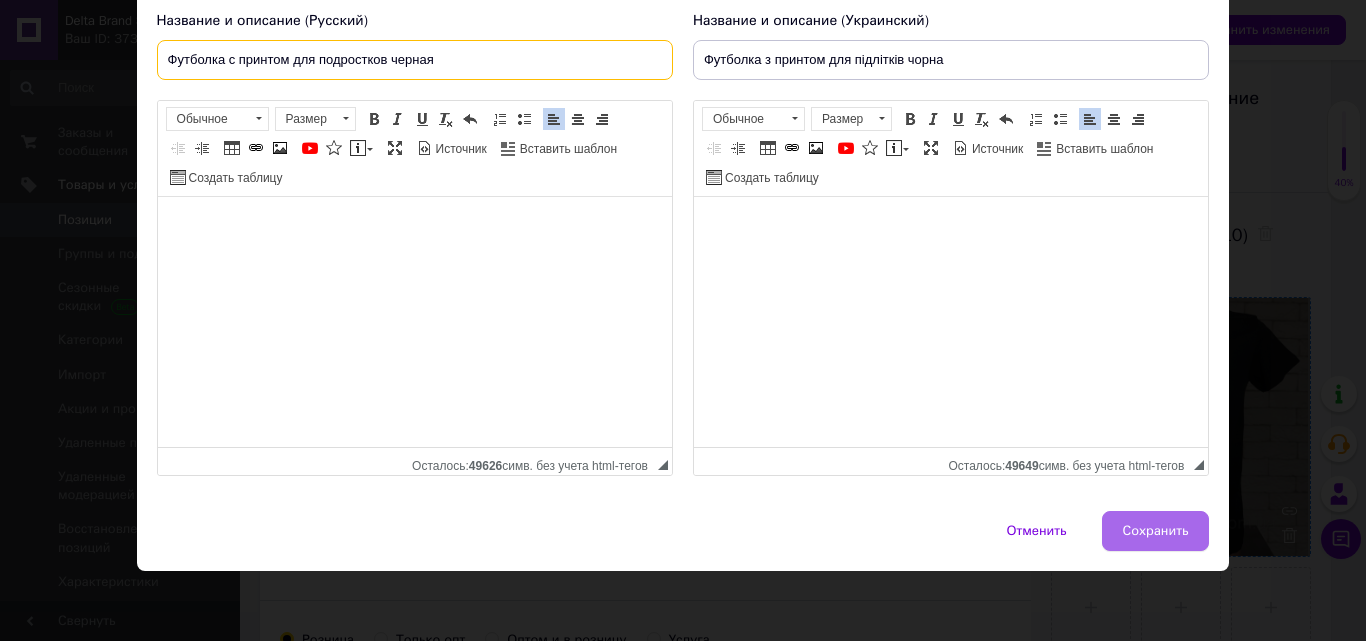 type on "Футболка с принтом для подростков черная" 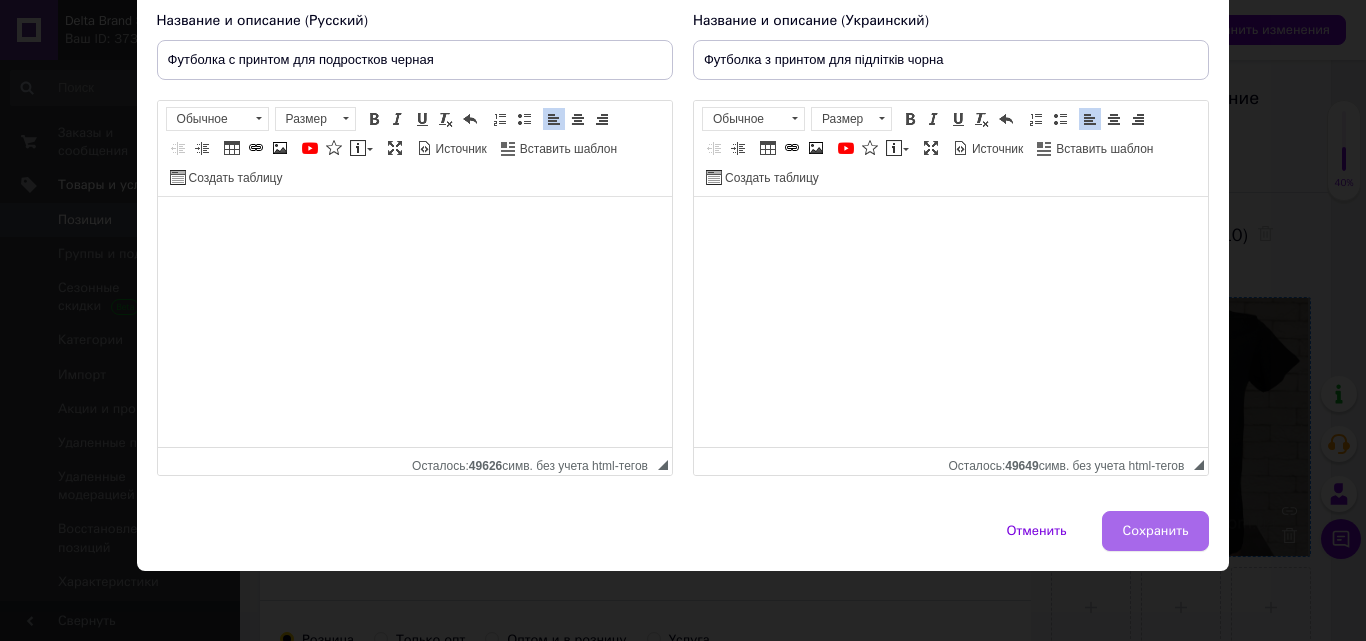 click on "Сохранить" at bounding box center [1156, 531] 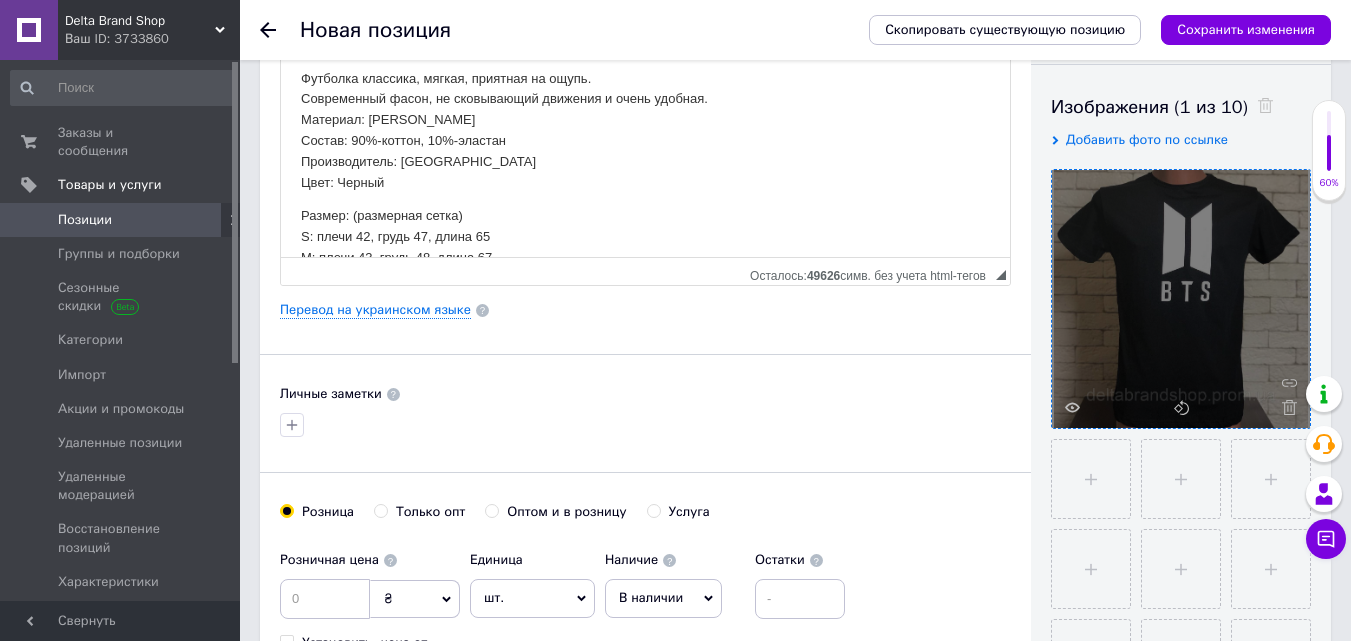 scroll, scrollTop: 500, scrollLeft: 0, axis: vertical 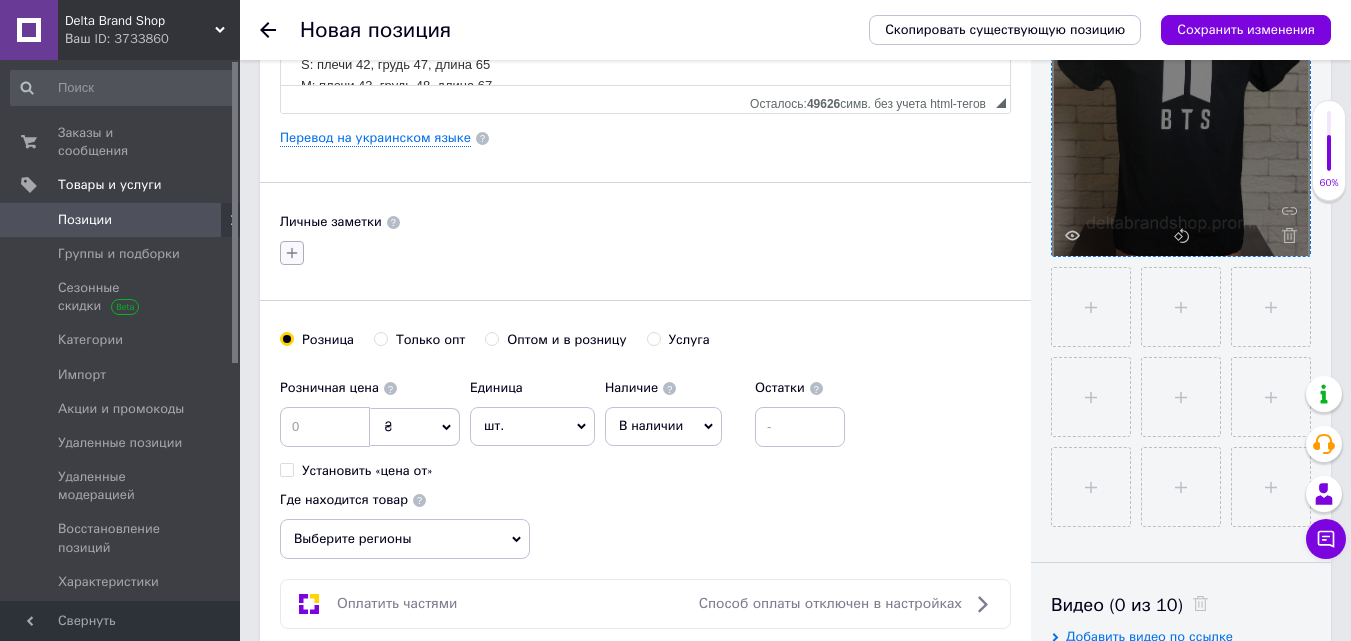 click 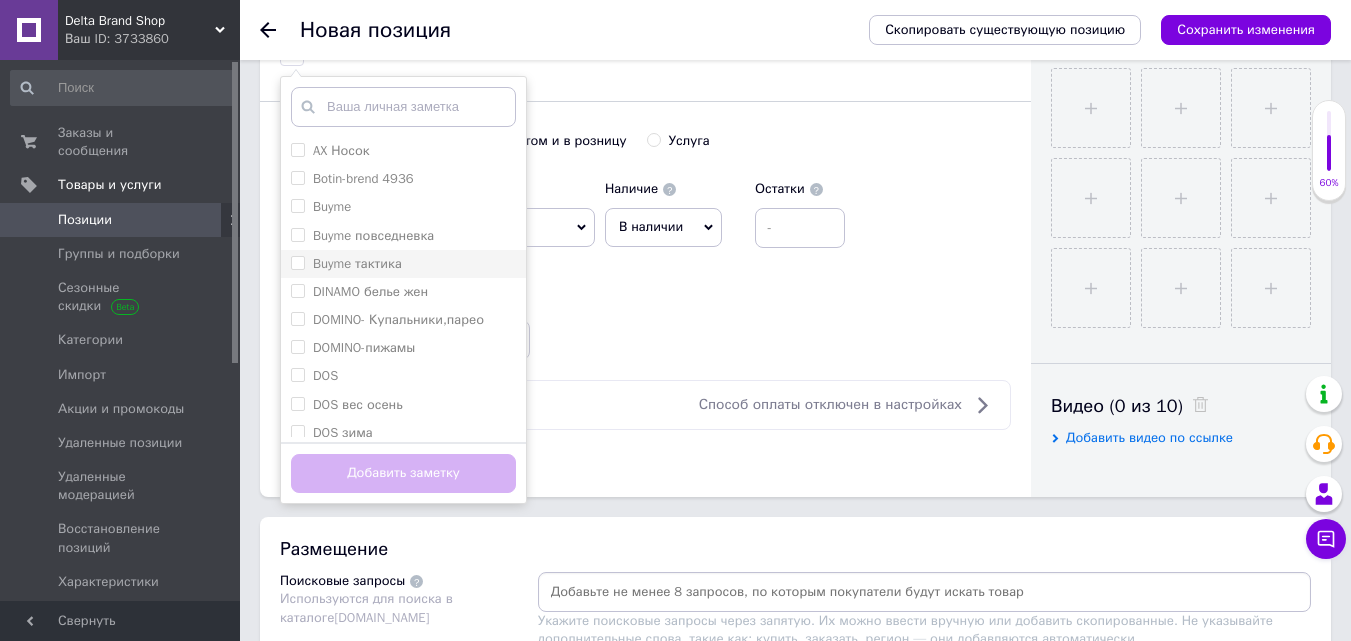 scroll, scrollTop: 700, scrollLeft: 0, axis: vertical 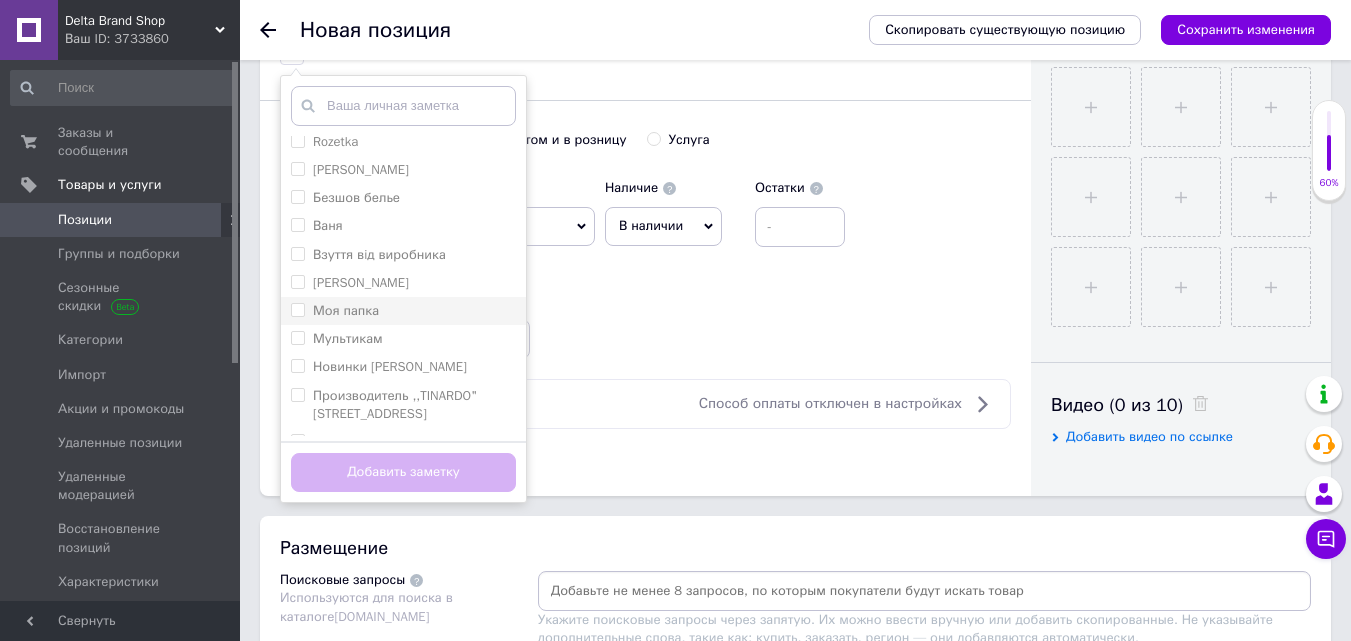 click on "Моя папка" at bounding box center [346, 310] 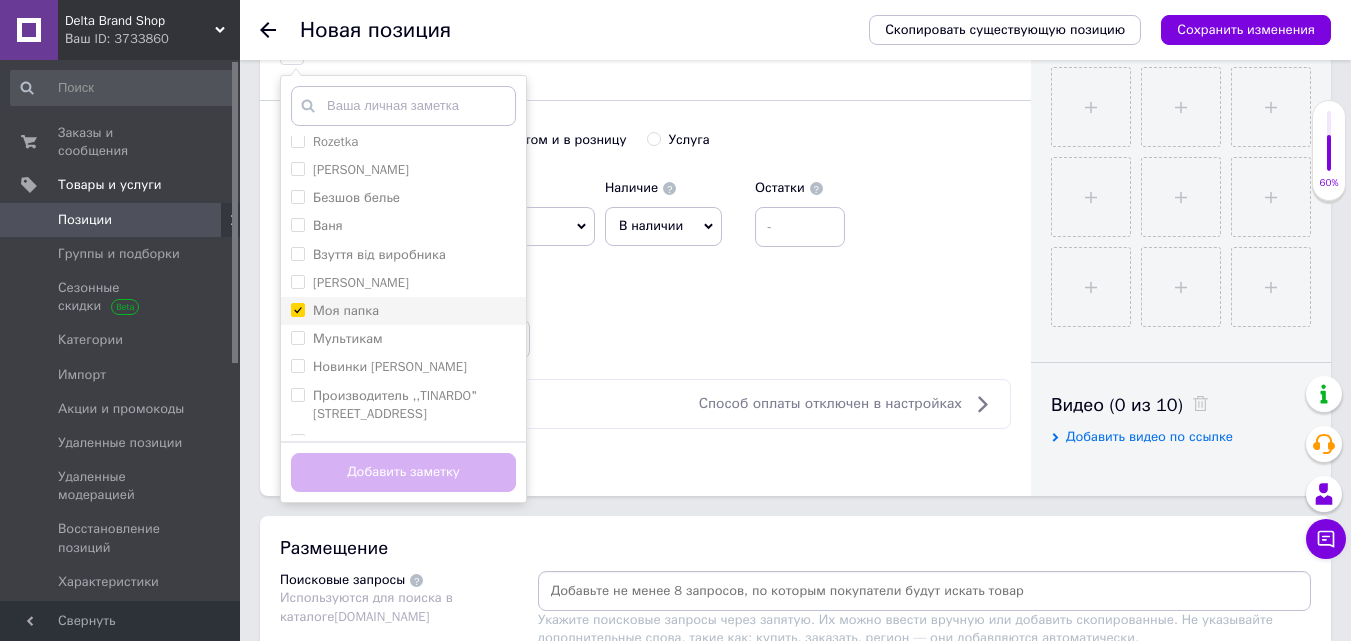 checkbox on "true" 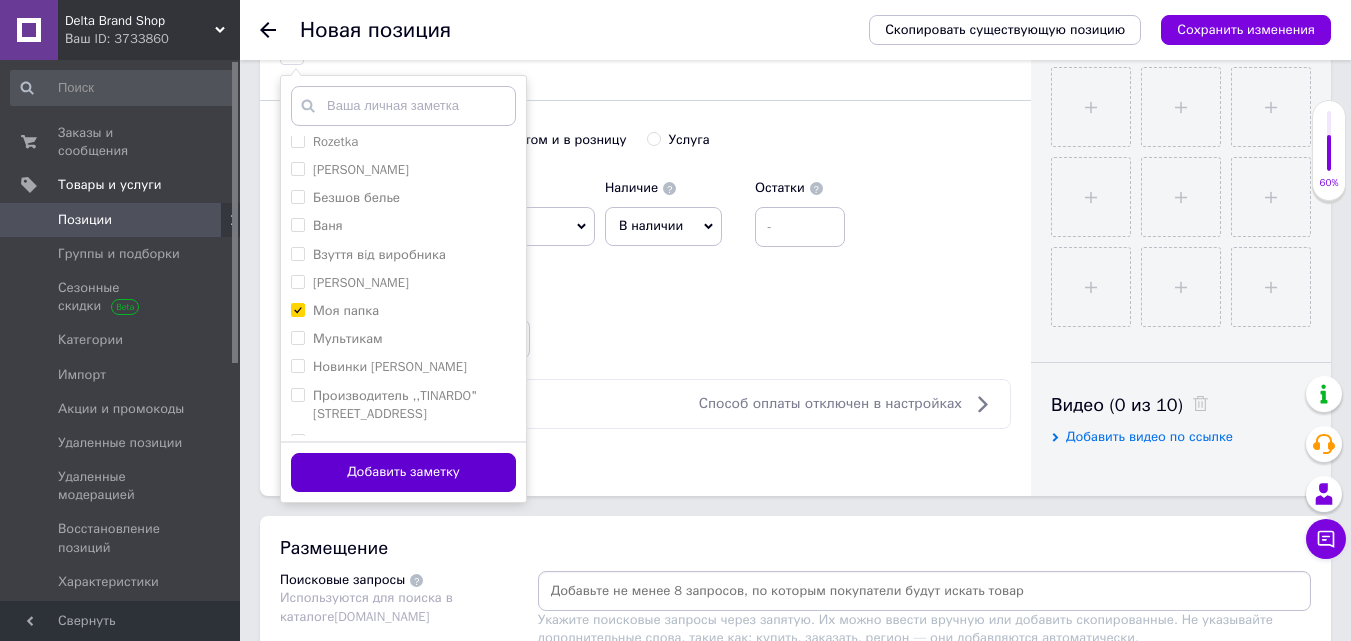 click on "Добавить заметку" at bounding box center [403, 472] 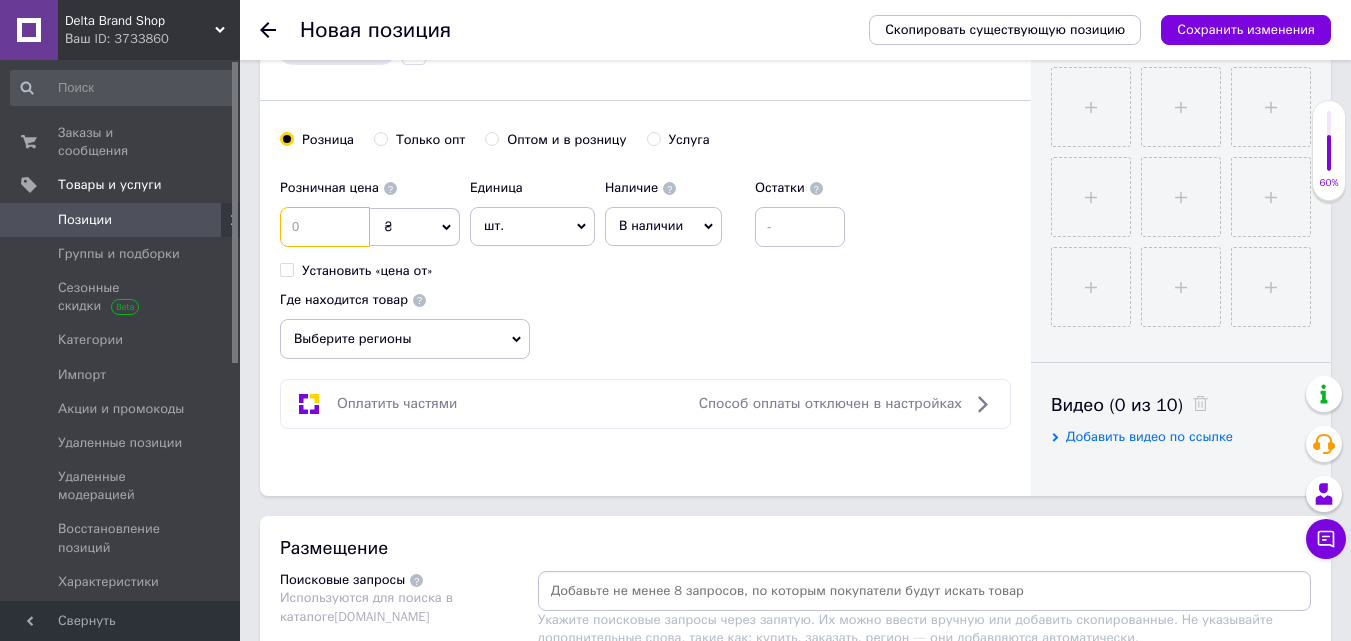 click at bounding box center (325, 227) 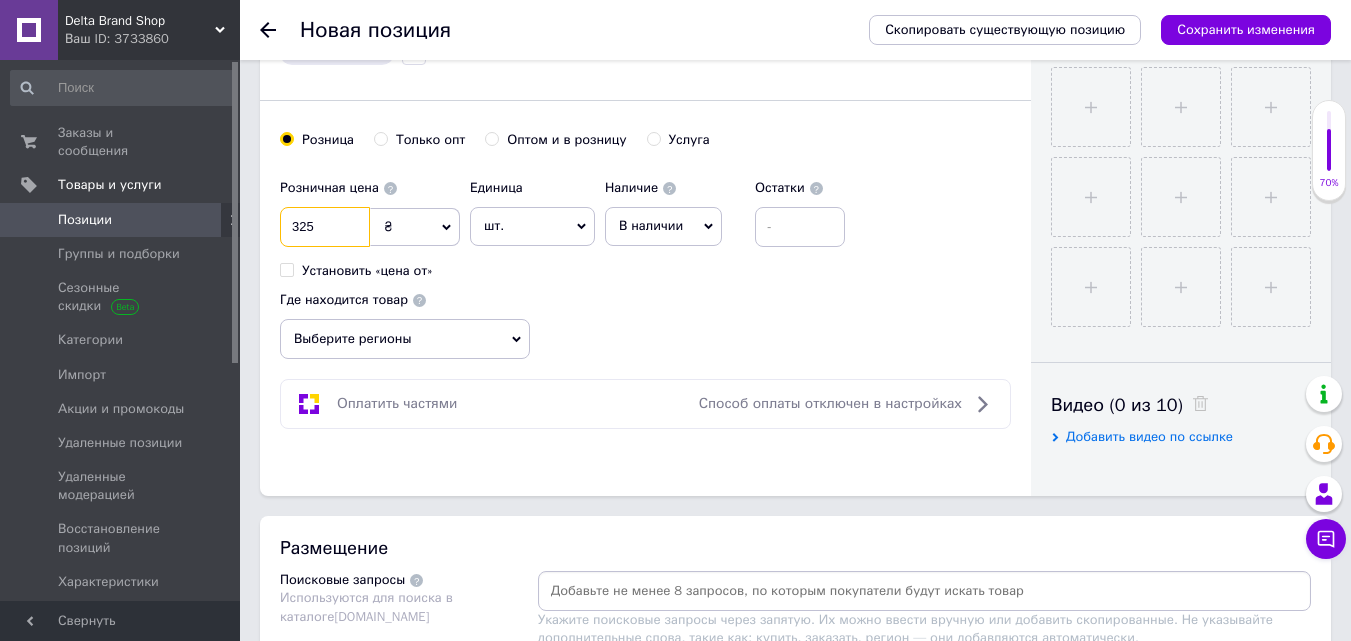 type on "325" 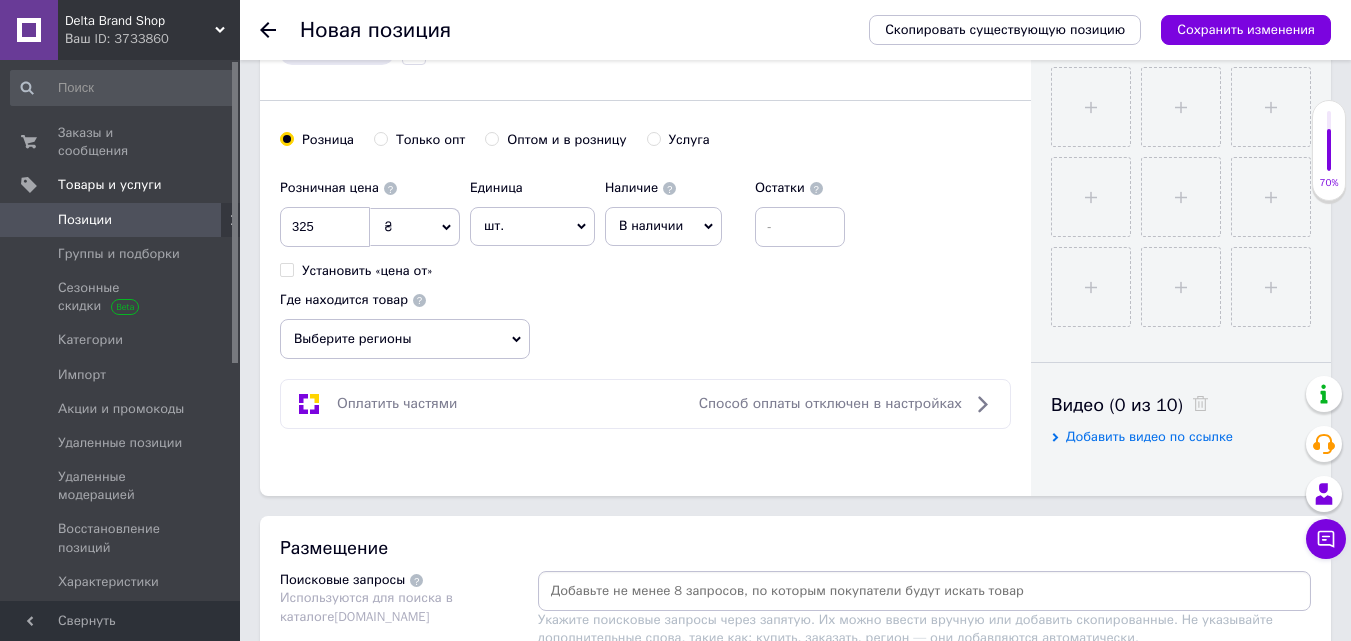 click on "Выберите регионы" at bounding box center [405, 339] 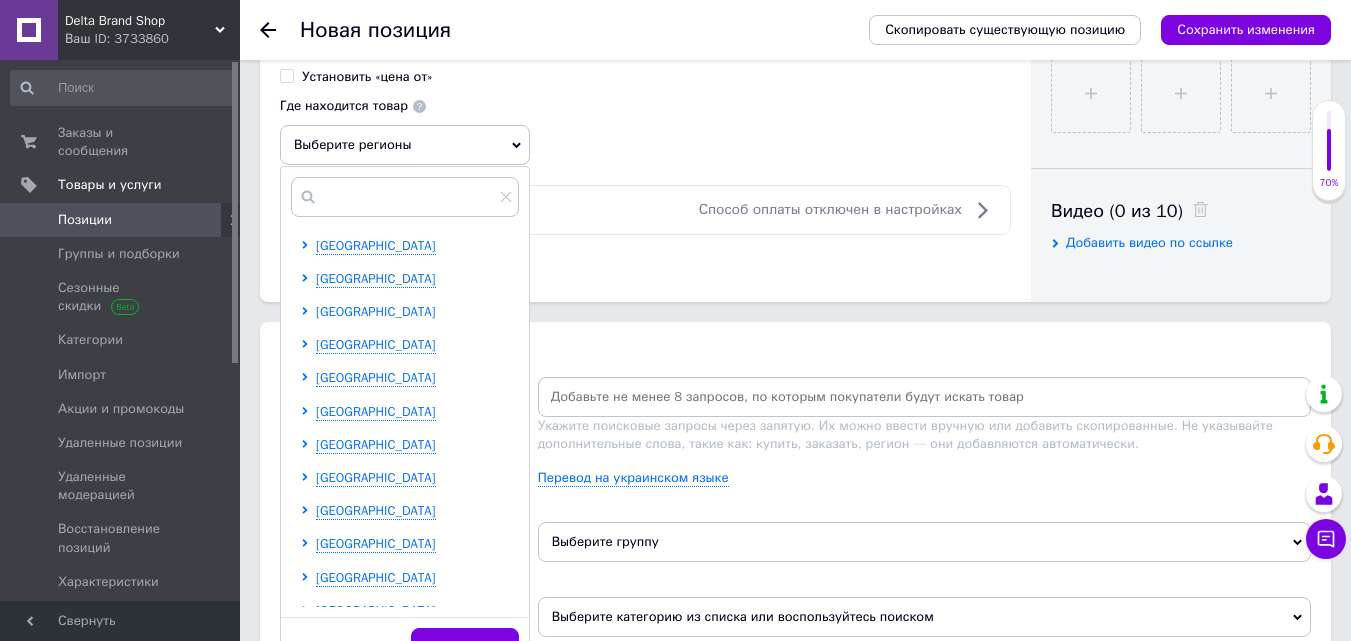 scroll, scrollTop: 900, scrollLeft: 0, axis: vertical 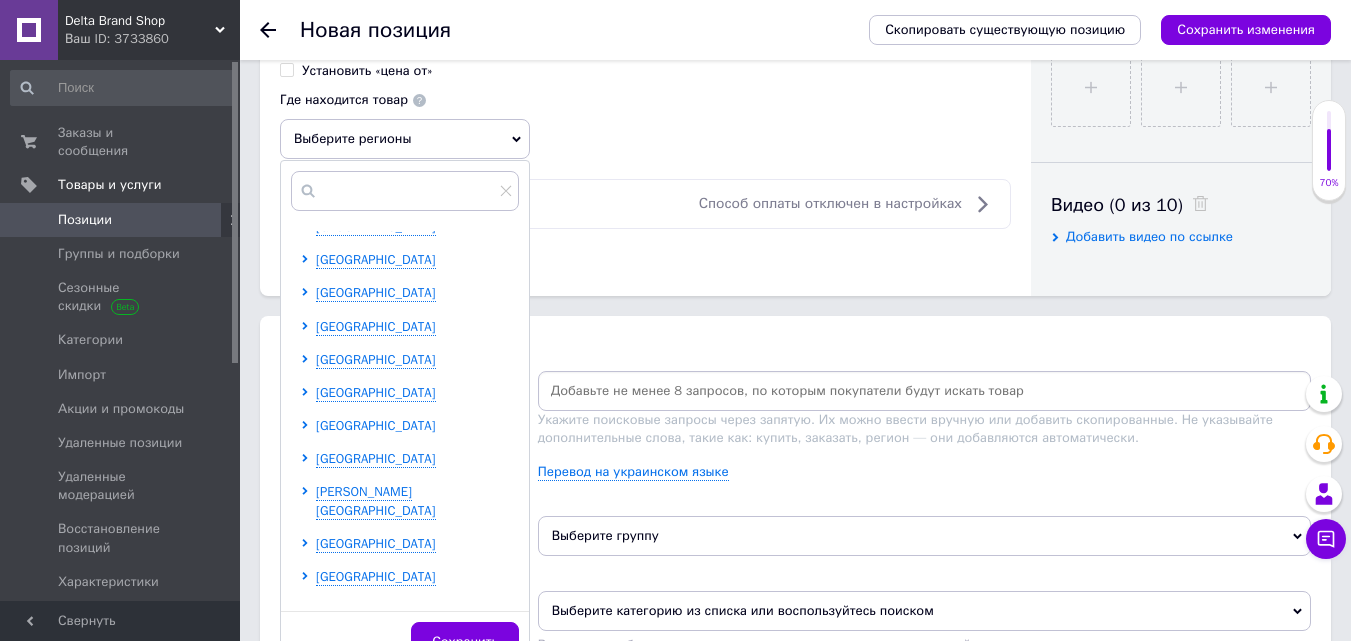 click on "[GEOGRAPHIC_DATA]" at bounding box center (376, 425) 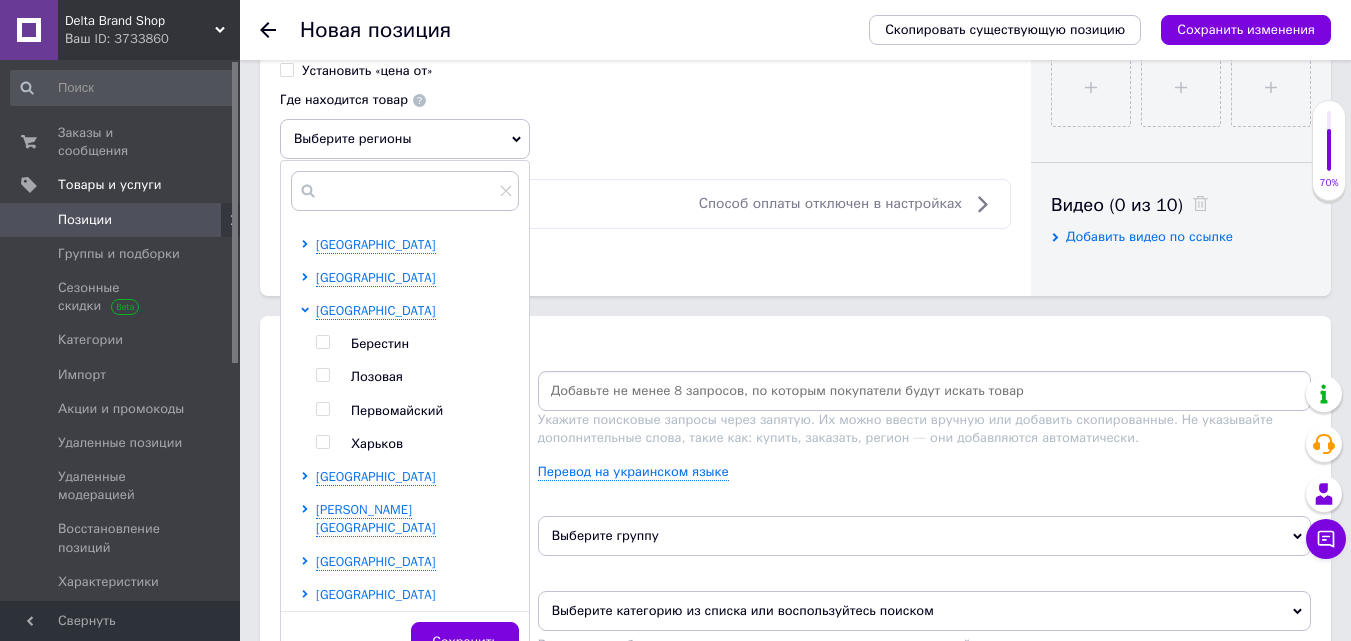 scroll, scrollTop: 544, scrollLeft: 0, axis: vertical 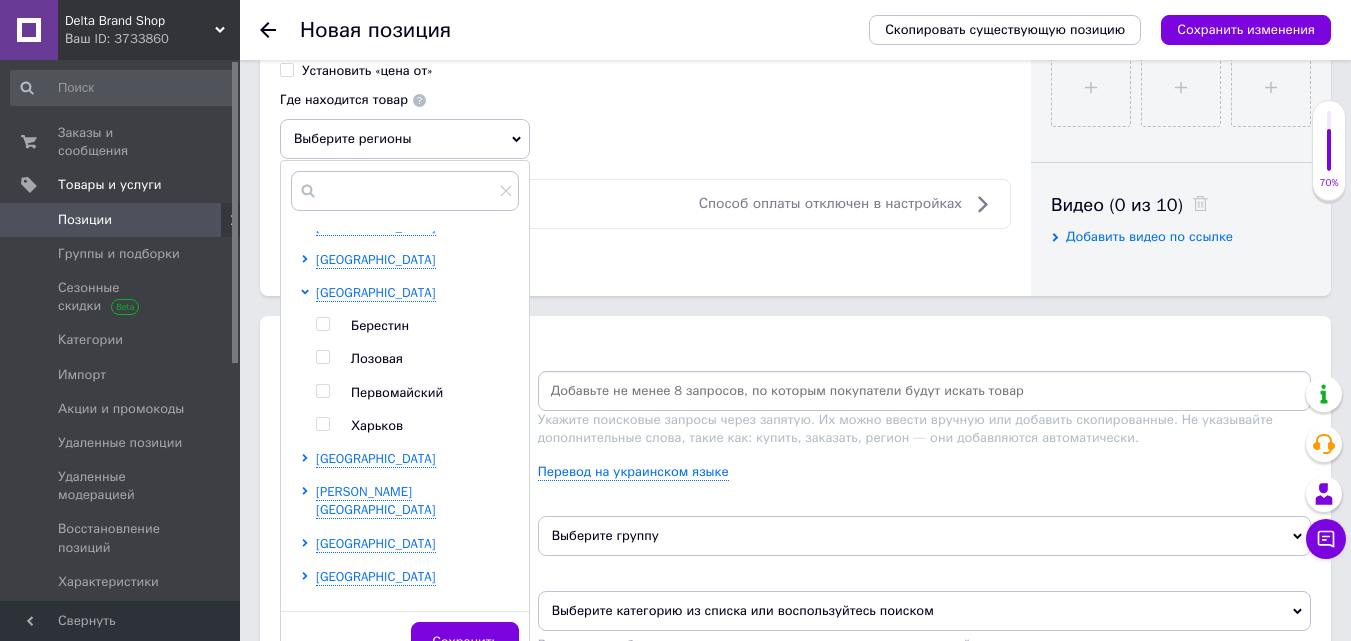 click at bounding box center [322, 424] 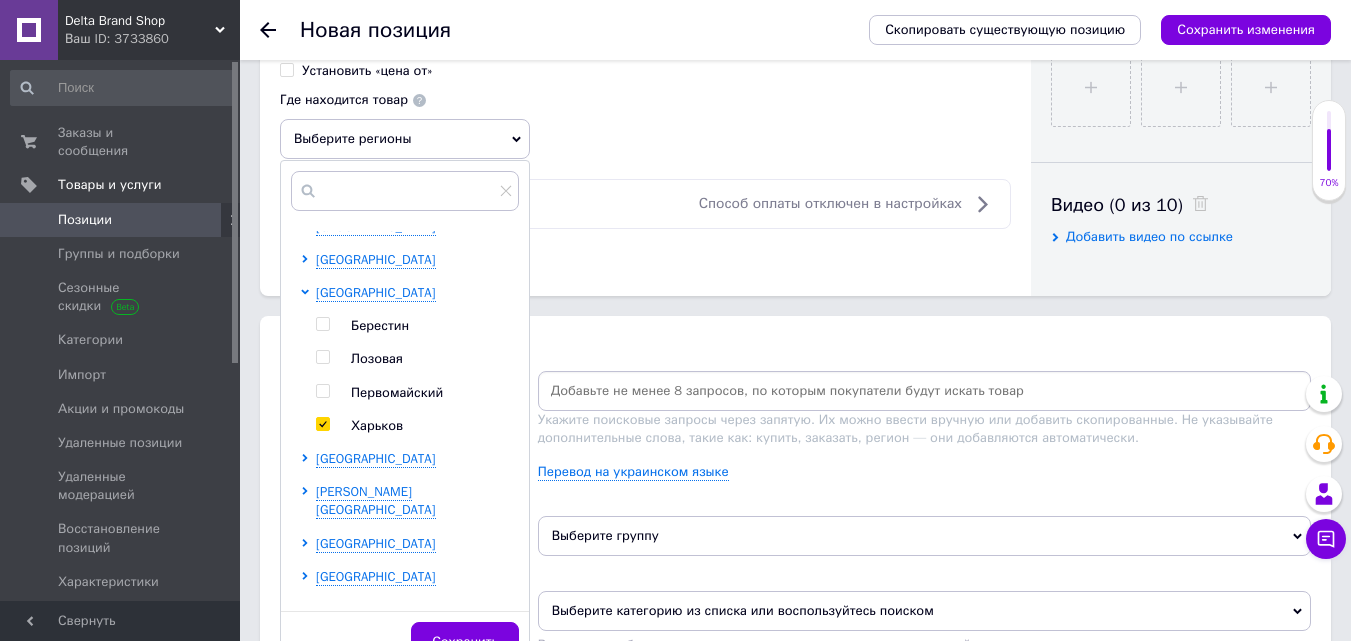checkbox on "true" 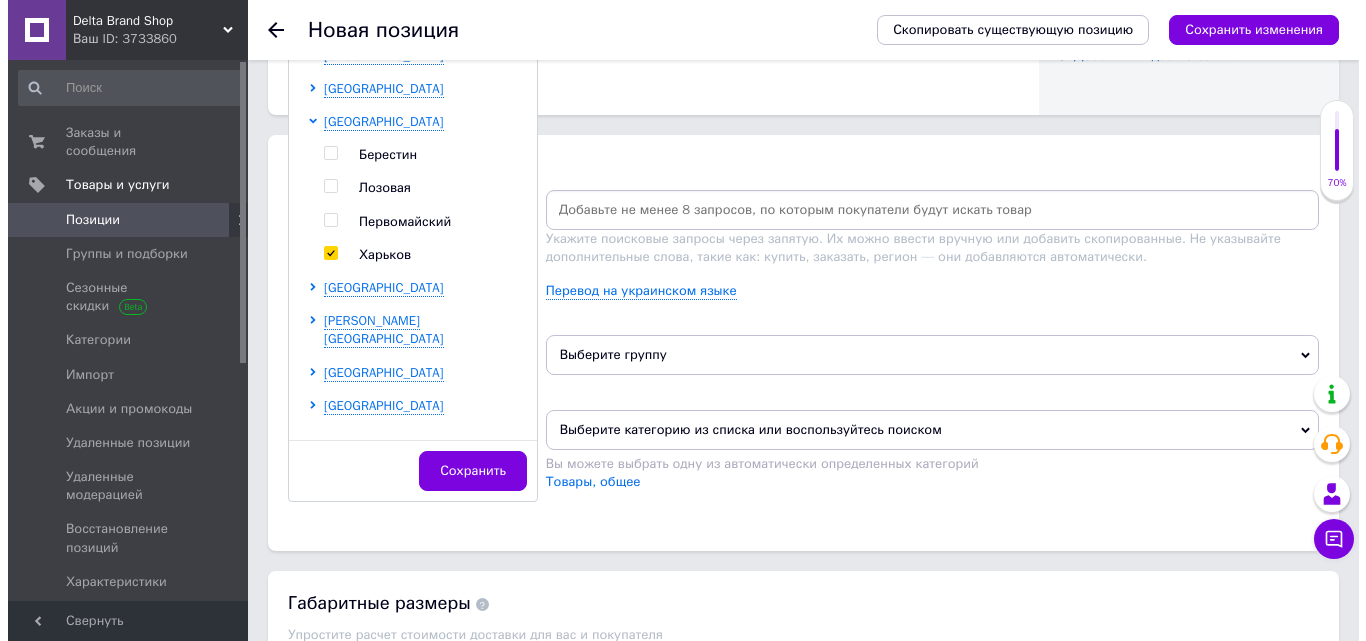 scroll, scrollTop: 1100, scrollLeft: 0, axis: vertical 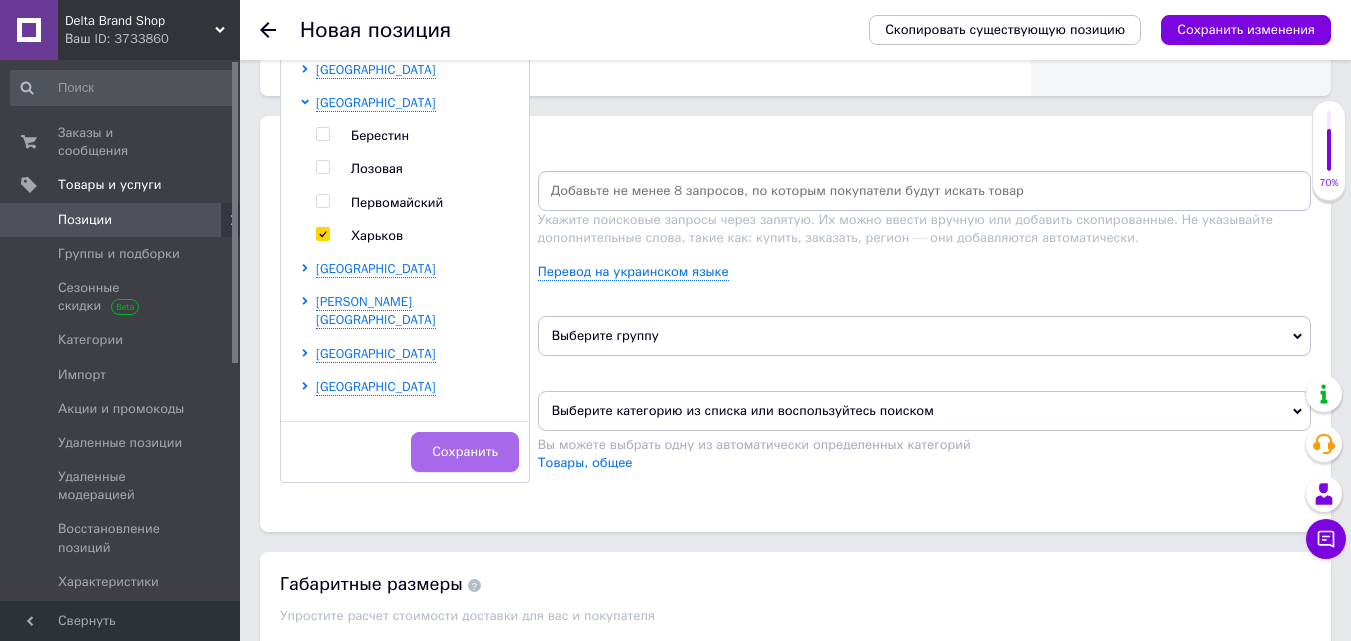 click on "Сохранить" at bounding box center (465, 452) 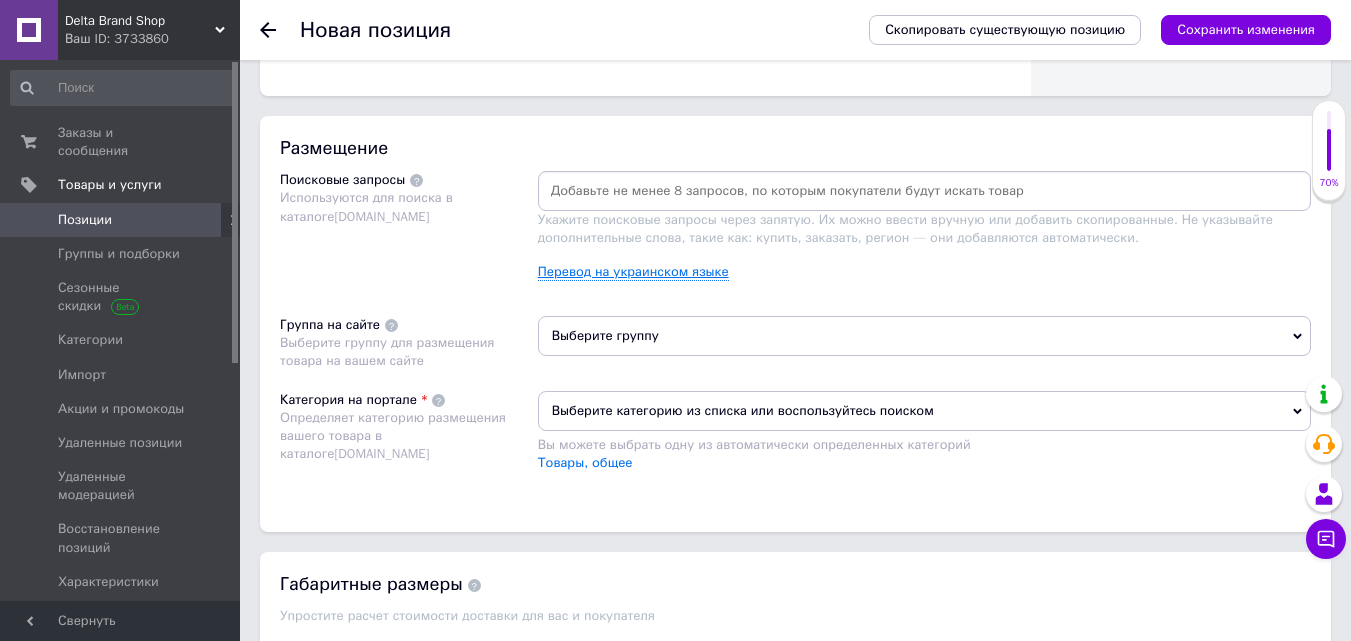 click on "Перевод на украинском языке" at bounding box center [633, 272] 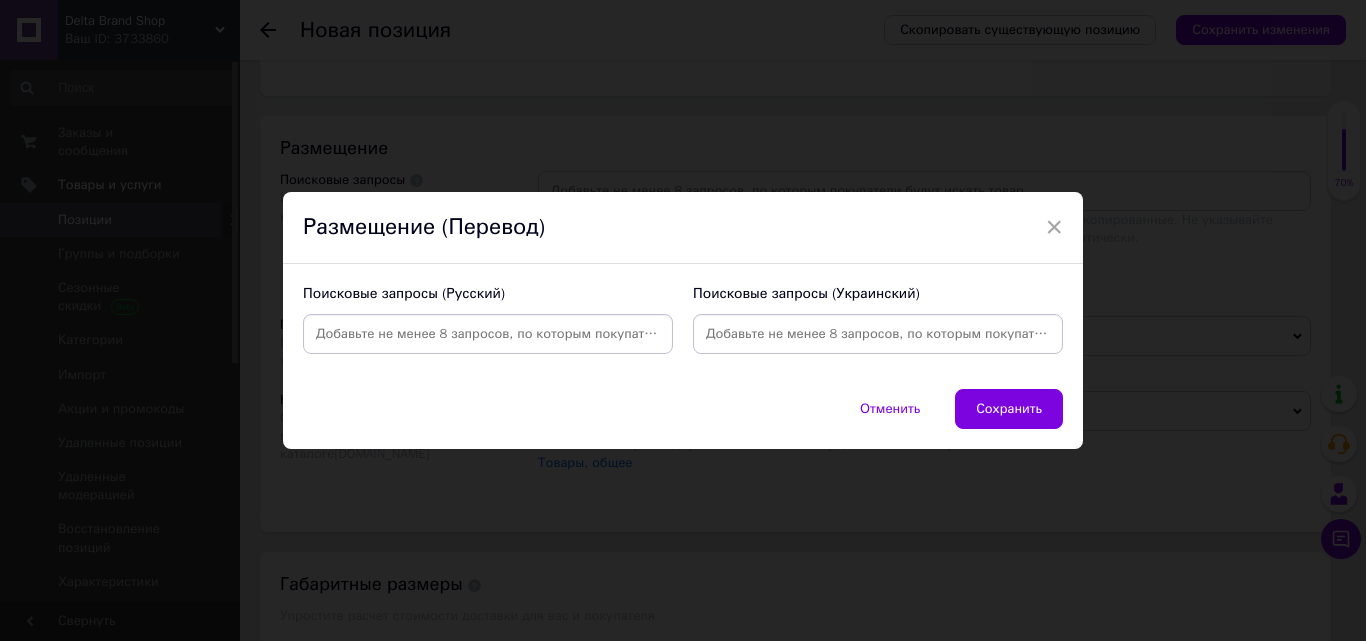 click at bounding box center (878, 334) 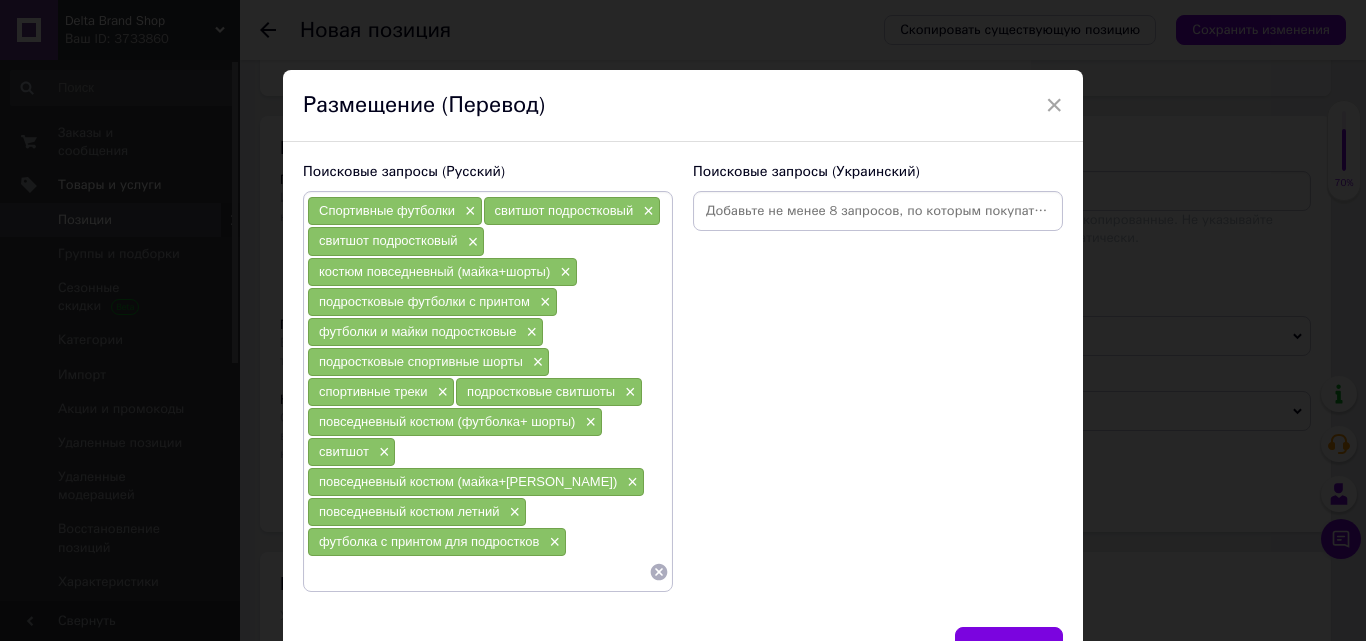 click at bounding box center [878, 211] 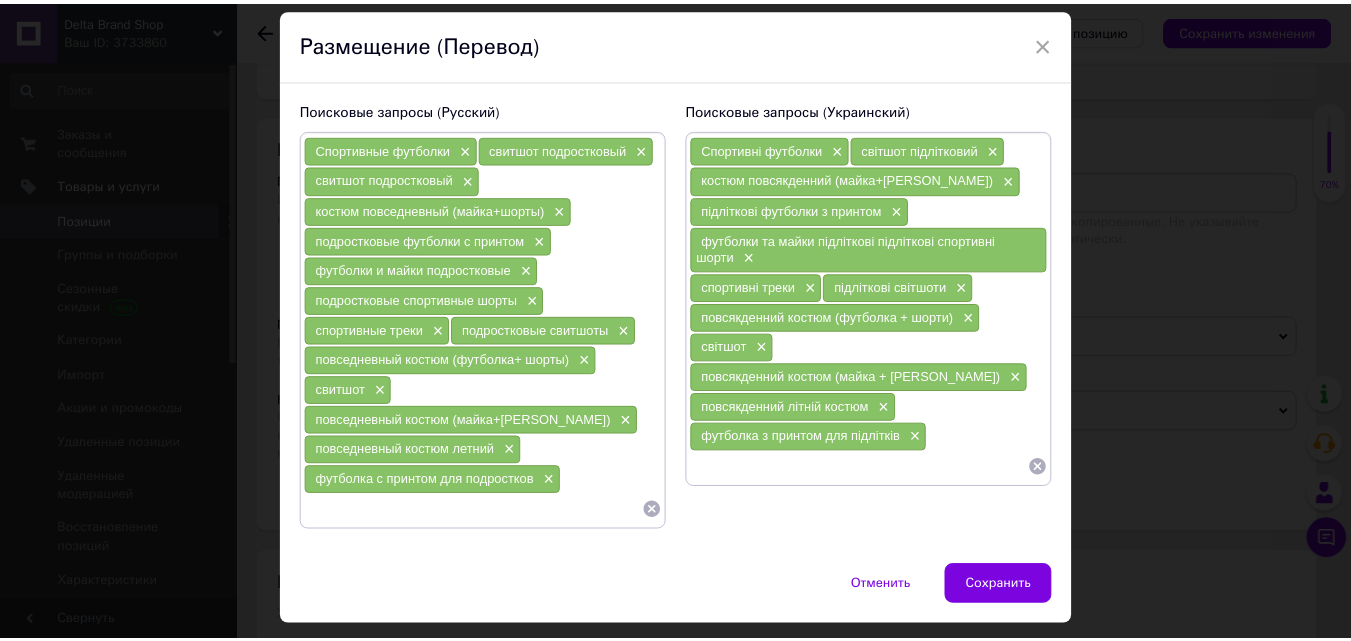 scroll, scrollTop: 87, scrollLeft: 0, axis: vertical 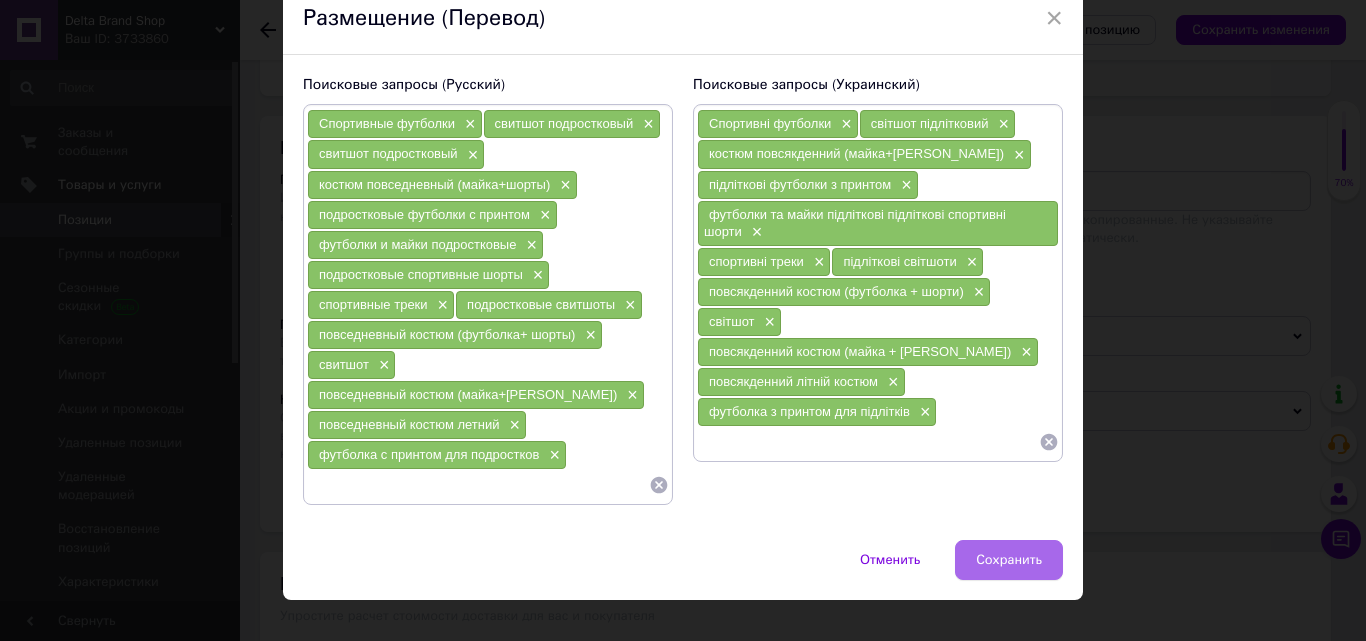 click on "Сохранить" at bounding box center (1009, 560) 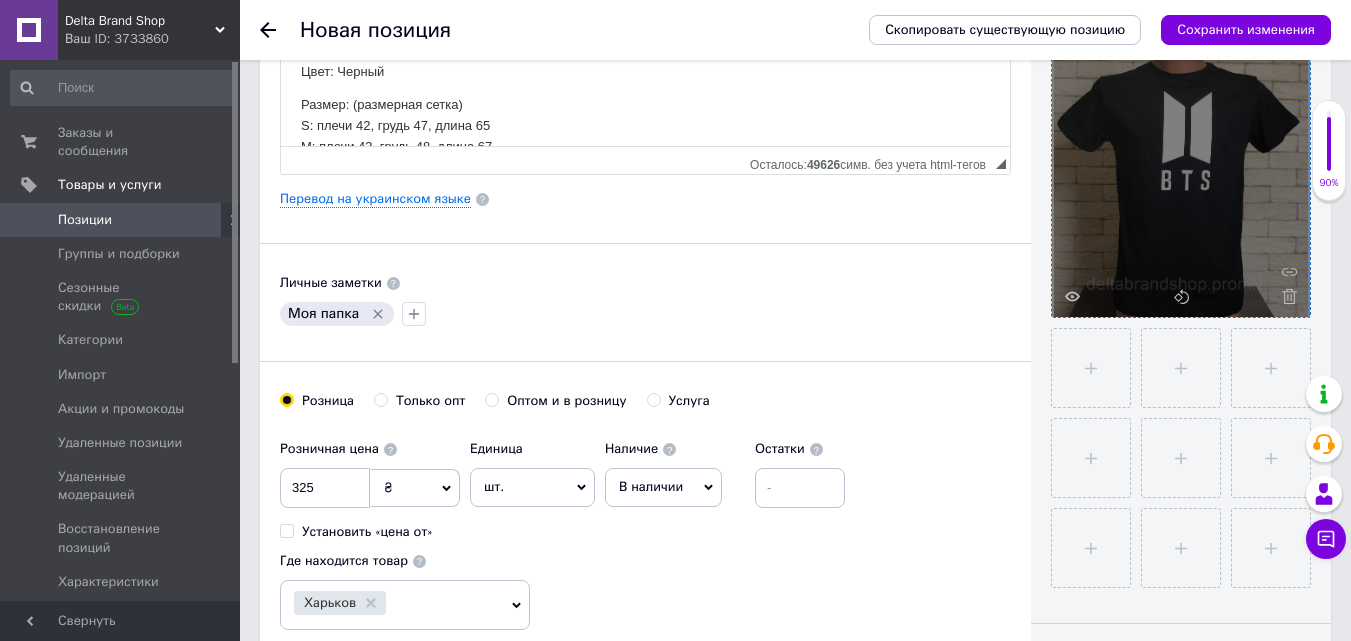 scroll, scrollTop: 100, scrollLeft: 0, axis: vertical 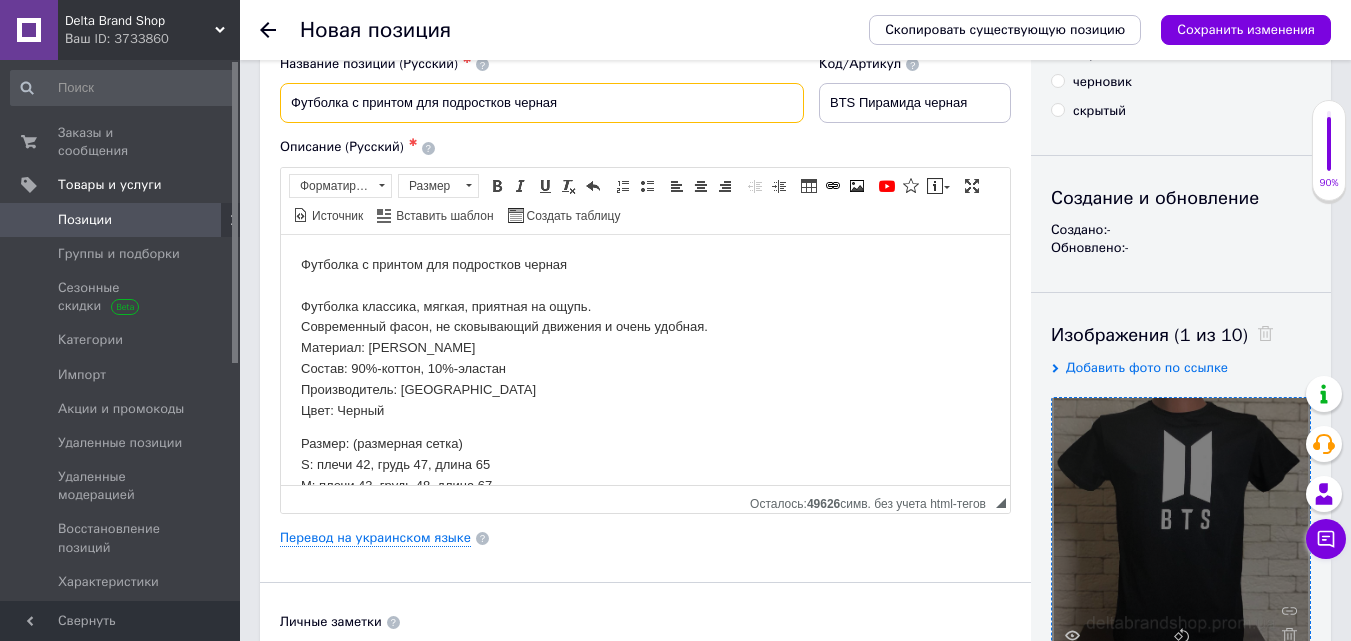 drag, startPoint x: 575, startPoint y: 109, endPoint x: 262, endPoint y: 107, distance: 313.00638 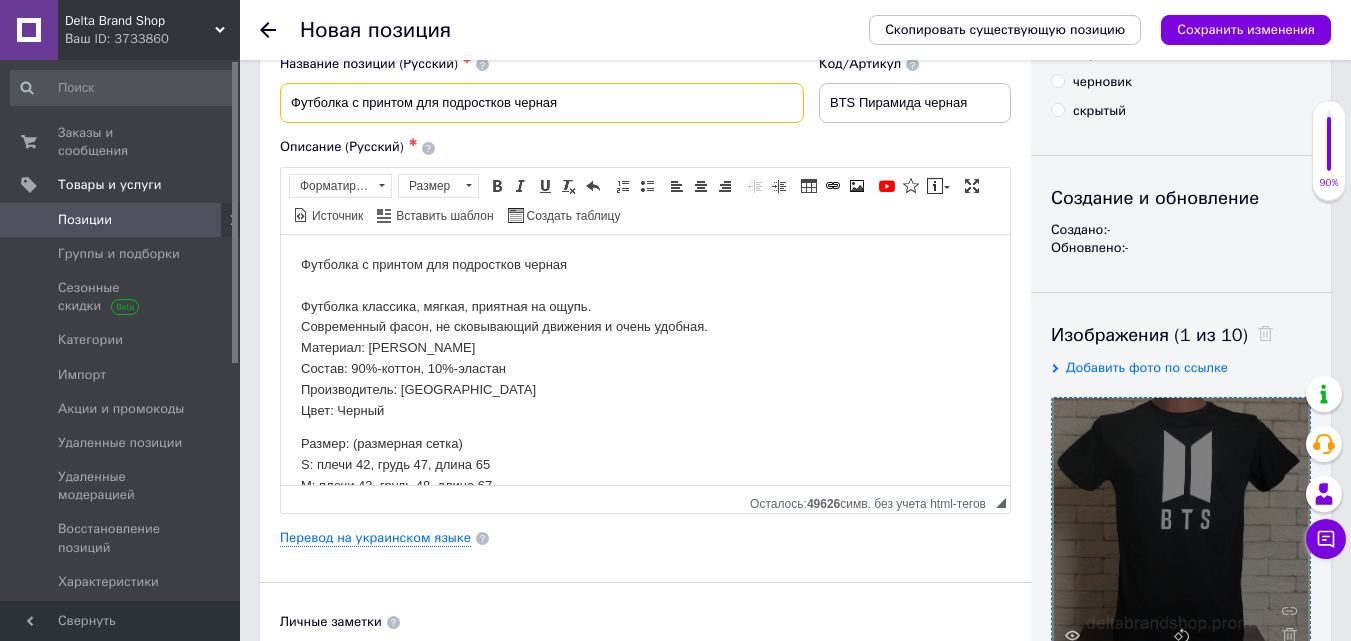 scroll, scrollTop: 66, scrollLeft: 0, axis: vertical 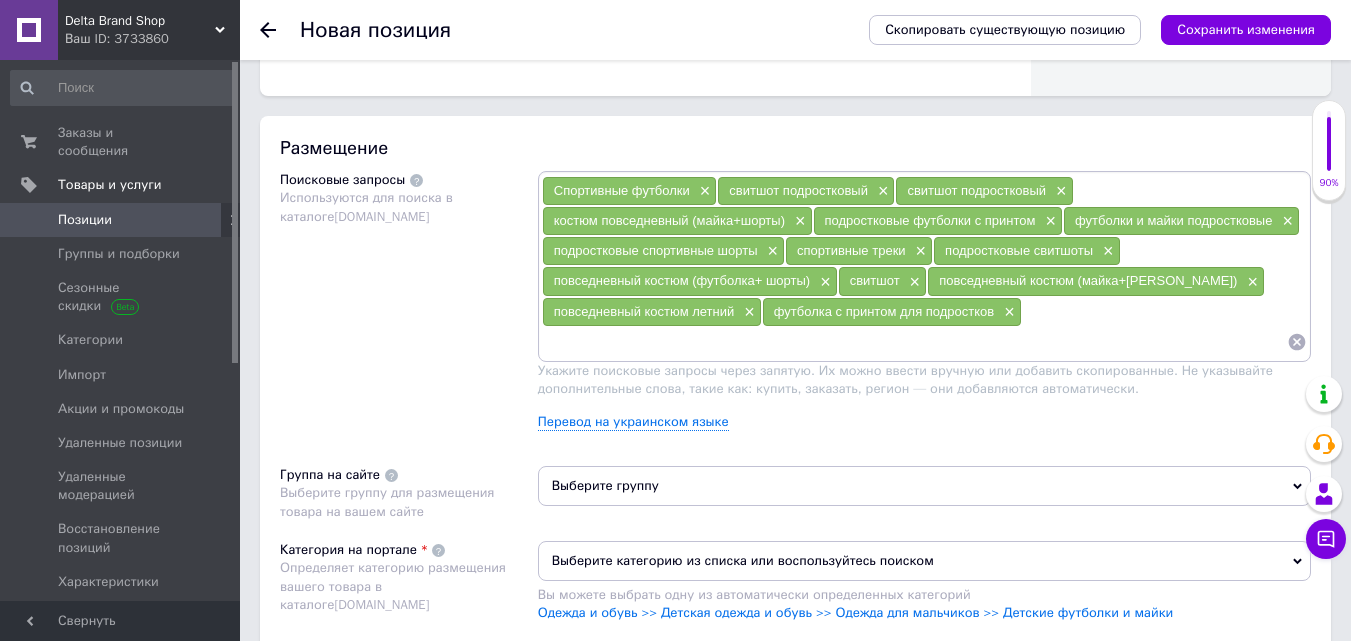 click at bounding box center [914, 342] 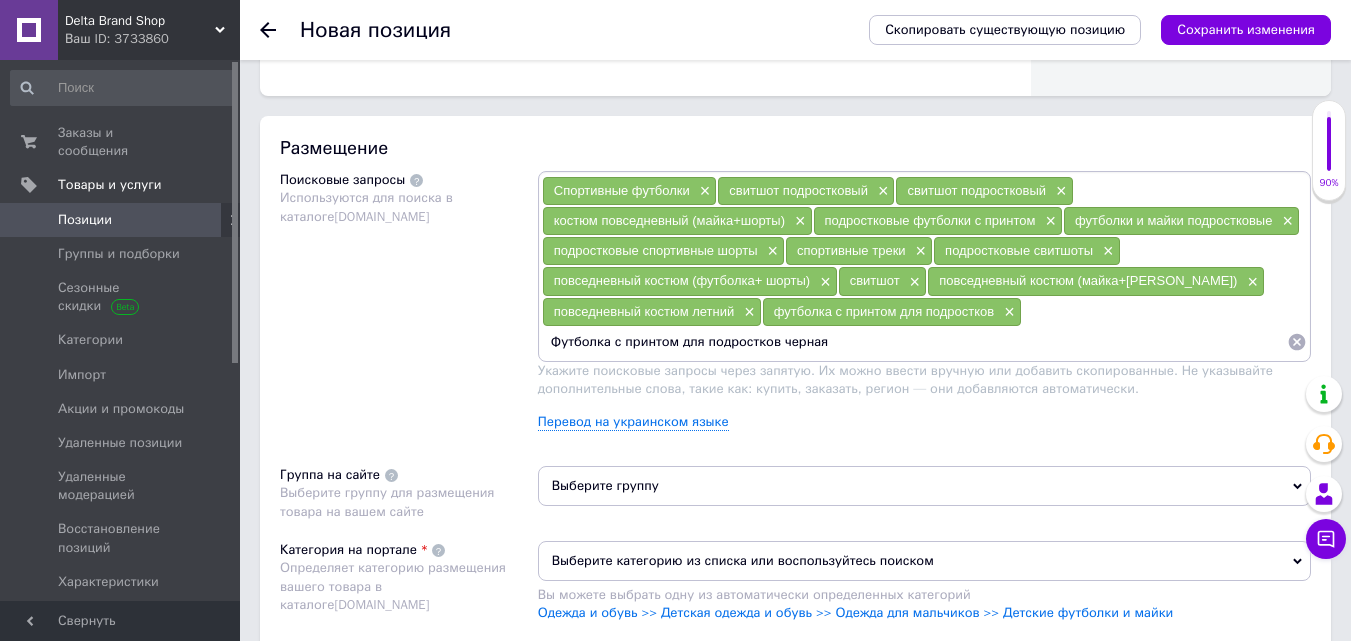 type 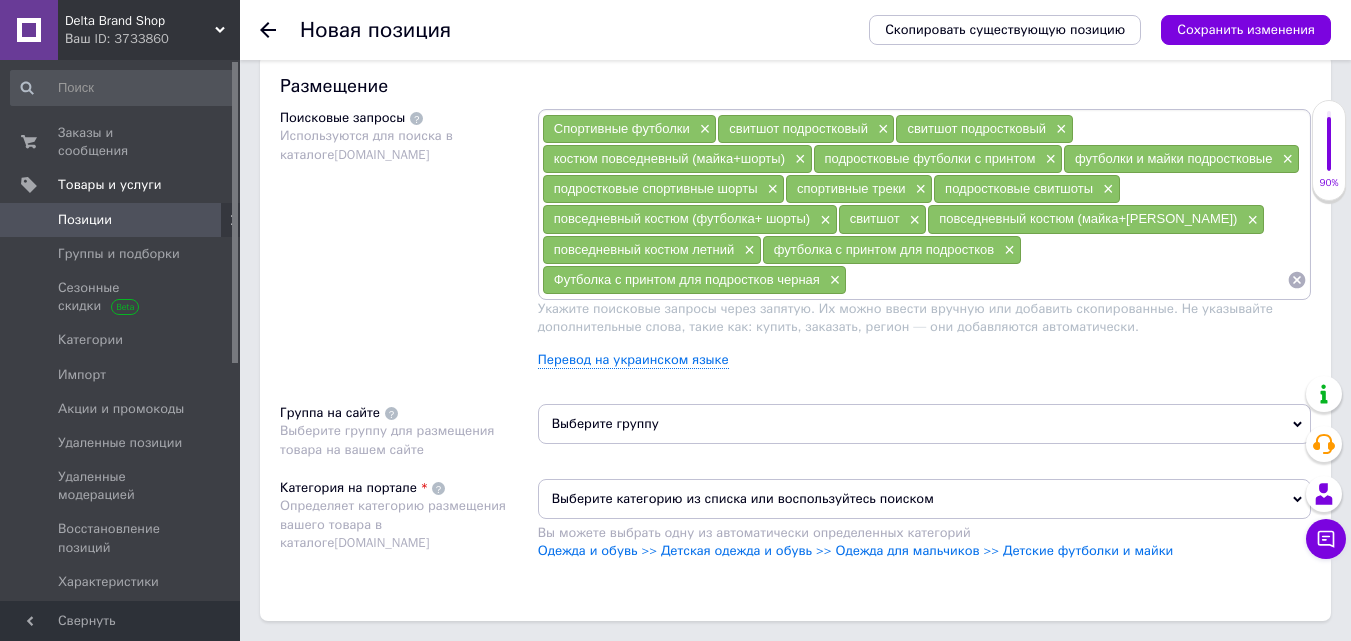 scroll, scrollTop: 1200, scrollLeft: 0, axis: vertical 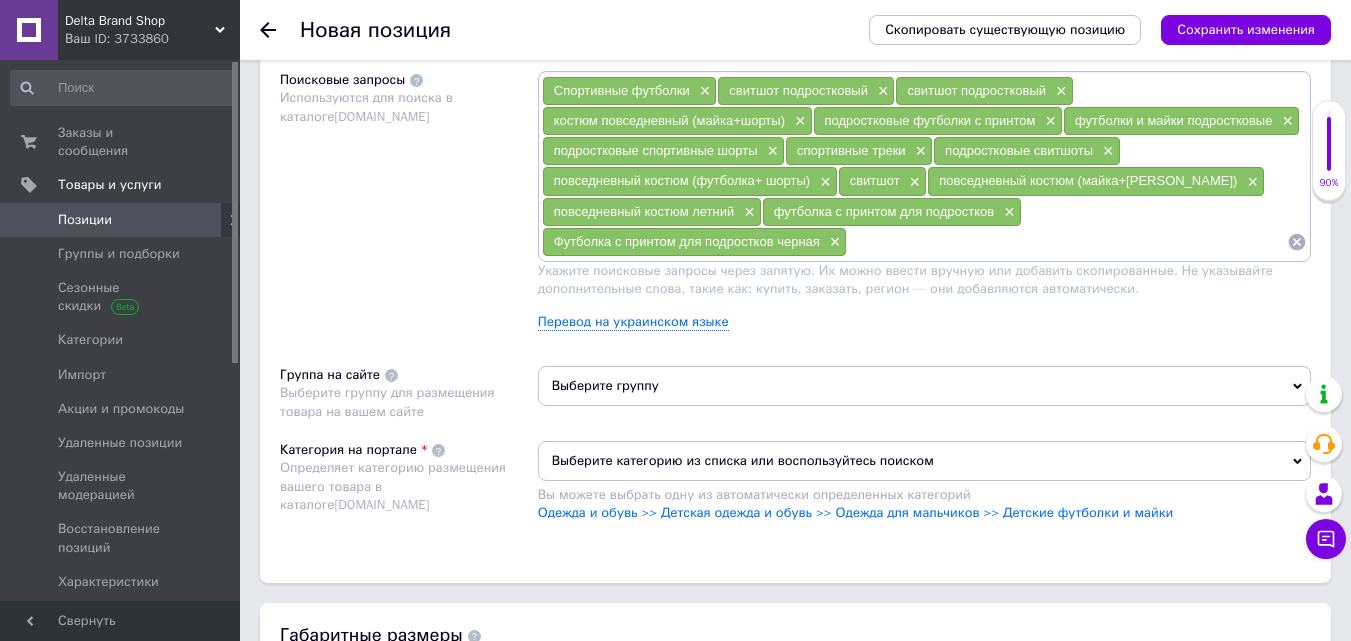 click on "Выберите группу" at bounding box center (924, 386) 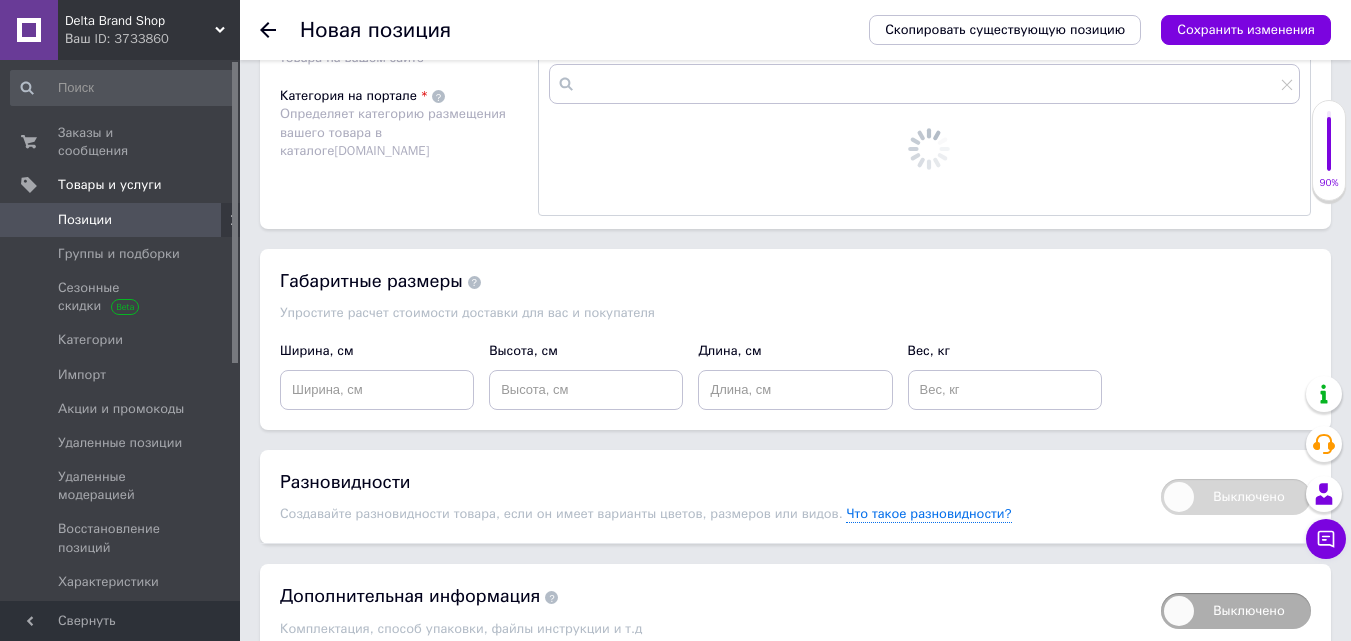 scroll, scrollTop: 1600, scrollLeft: 0, axis: vertical 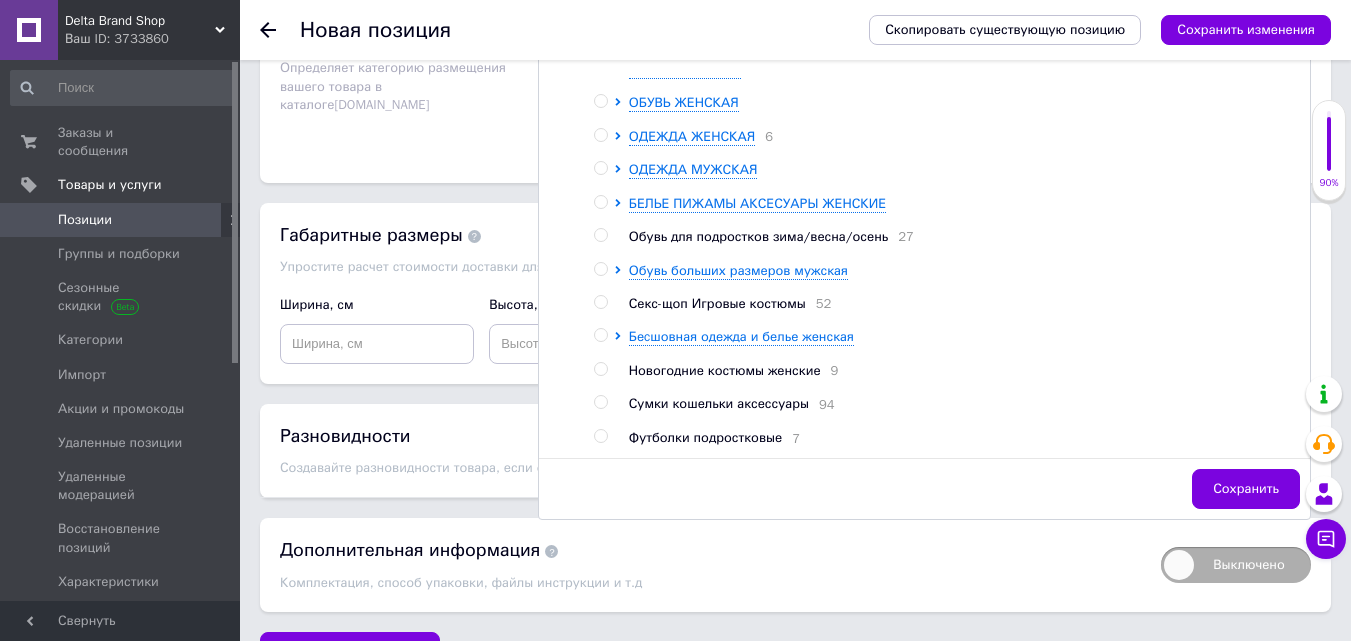 click at bounding box center [600, 436] 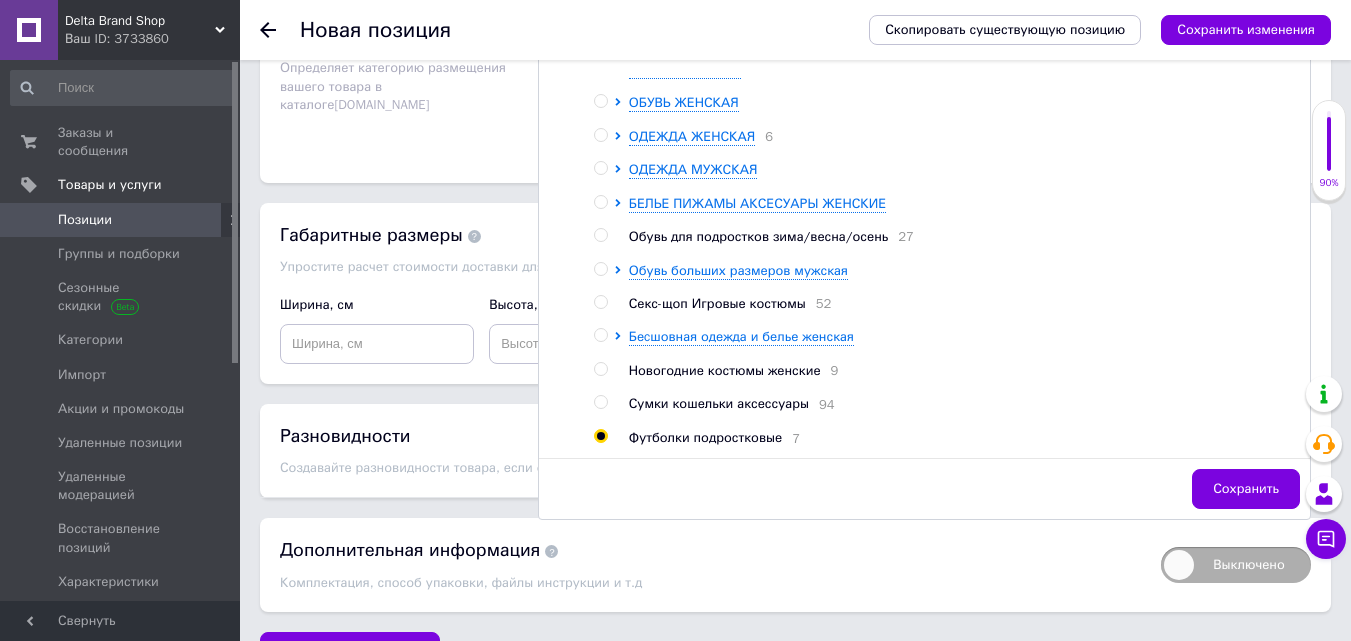 radio on "true" 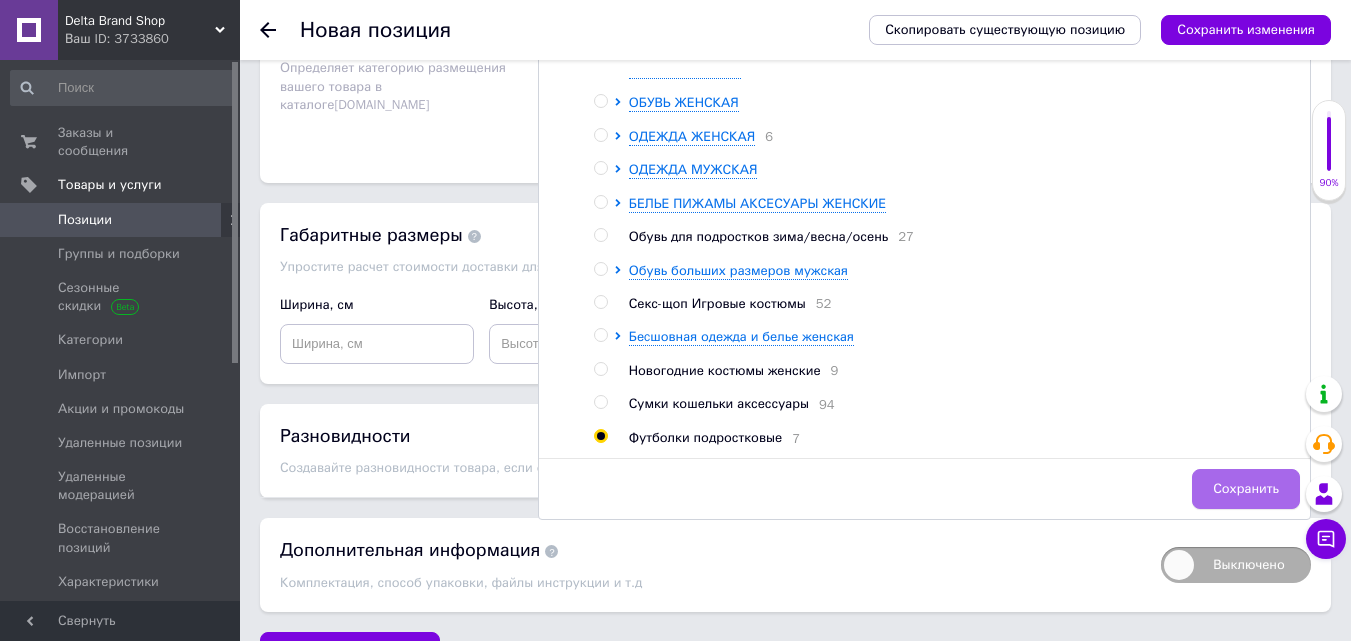 click on "Сохранить" at bounding box center (1246, 489) 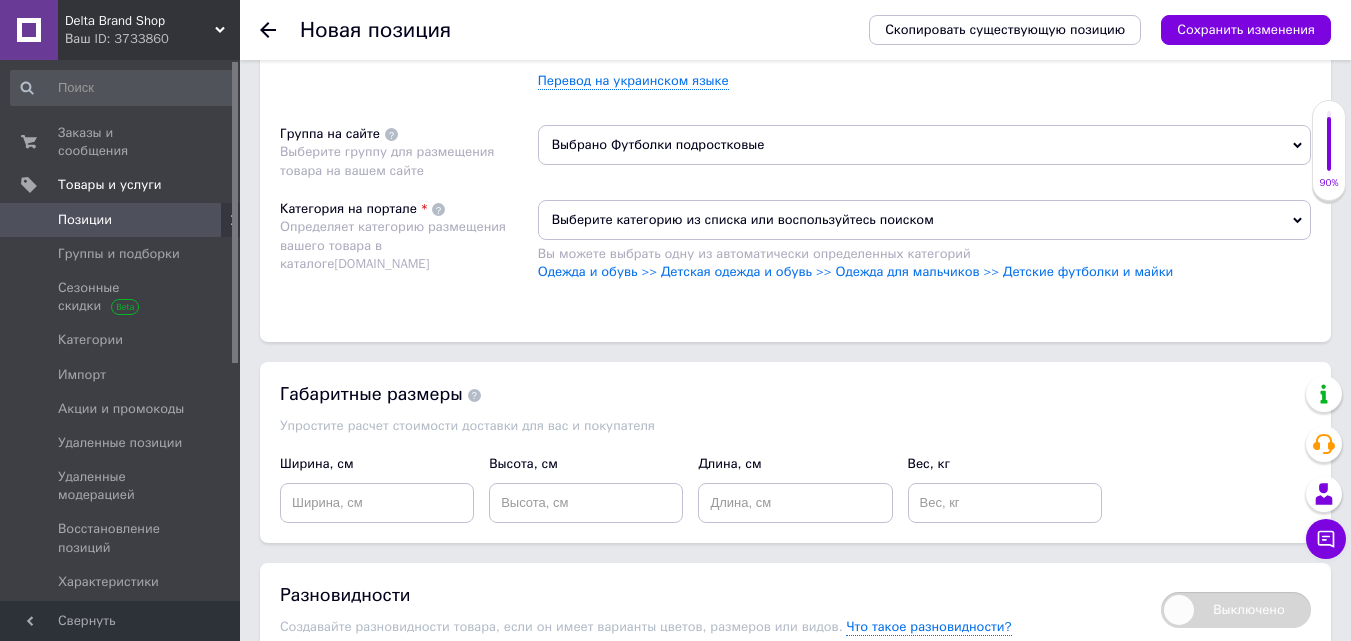 scroll, scrollTop: 1400, scrollLeft: 0, axis: vertical 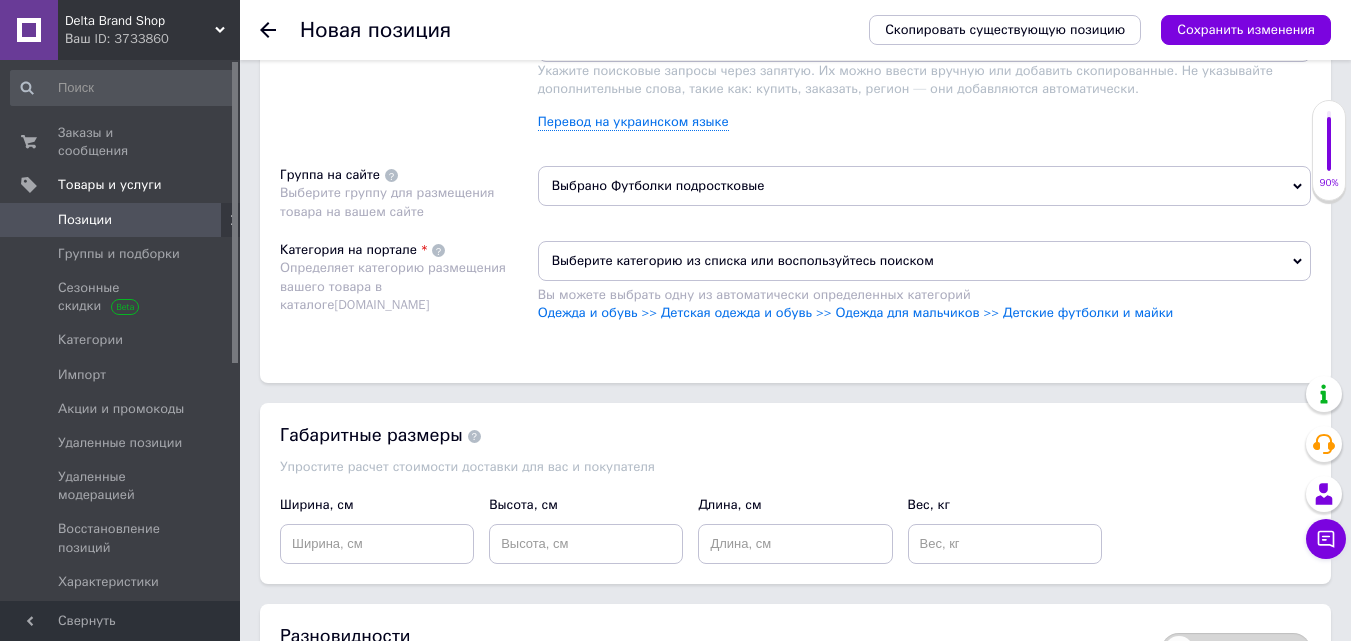 click on "Выберите категорию из списка или воспользуйтесь поиском" at bounding box center (924, 261) 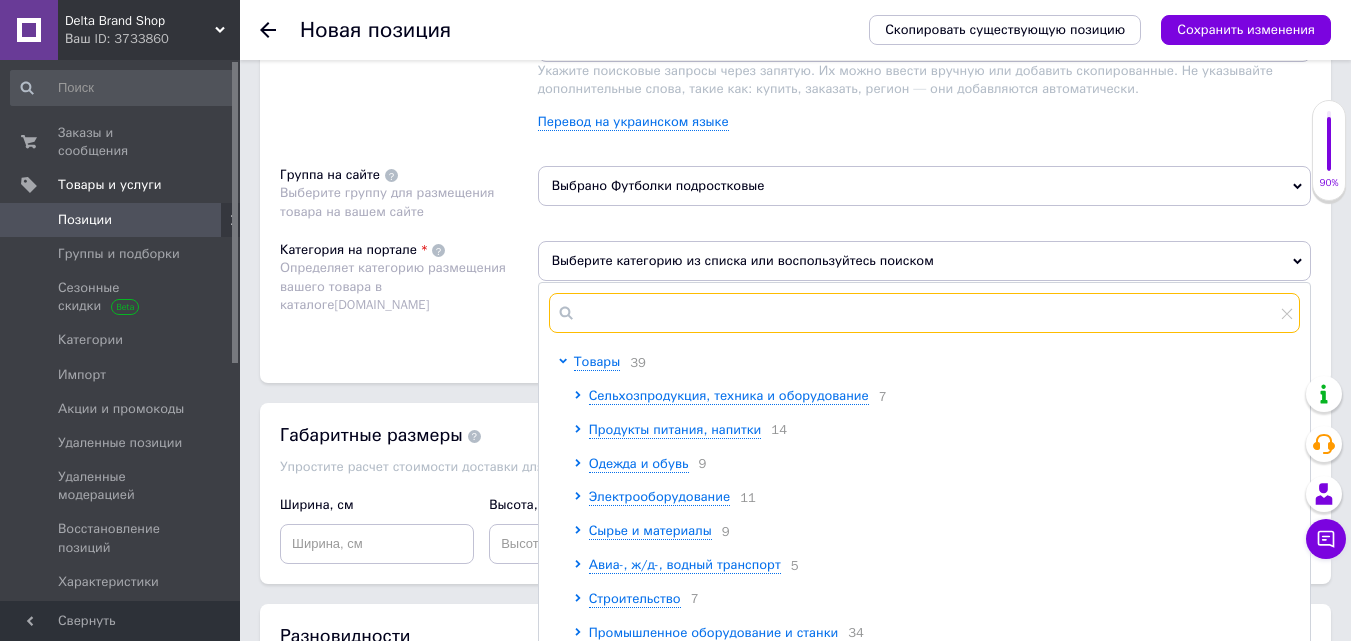 click at bounding box center (924, 313) 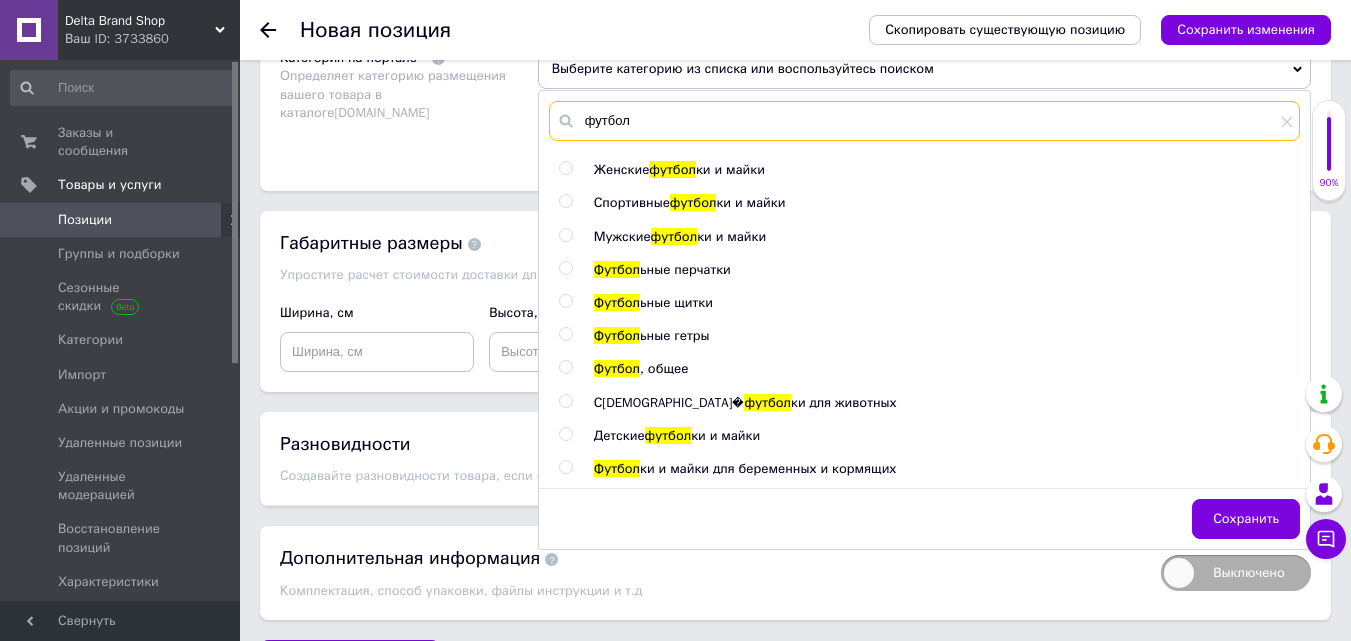 scroll, scrollTop: 1600, scrollLeft: 0, axis: vertical 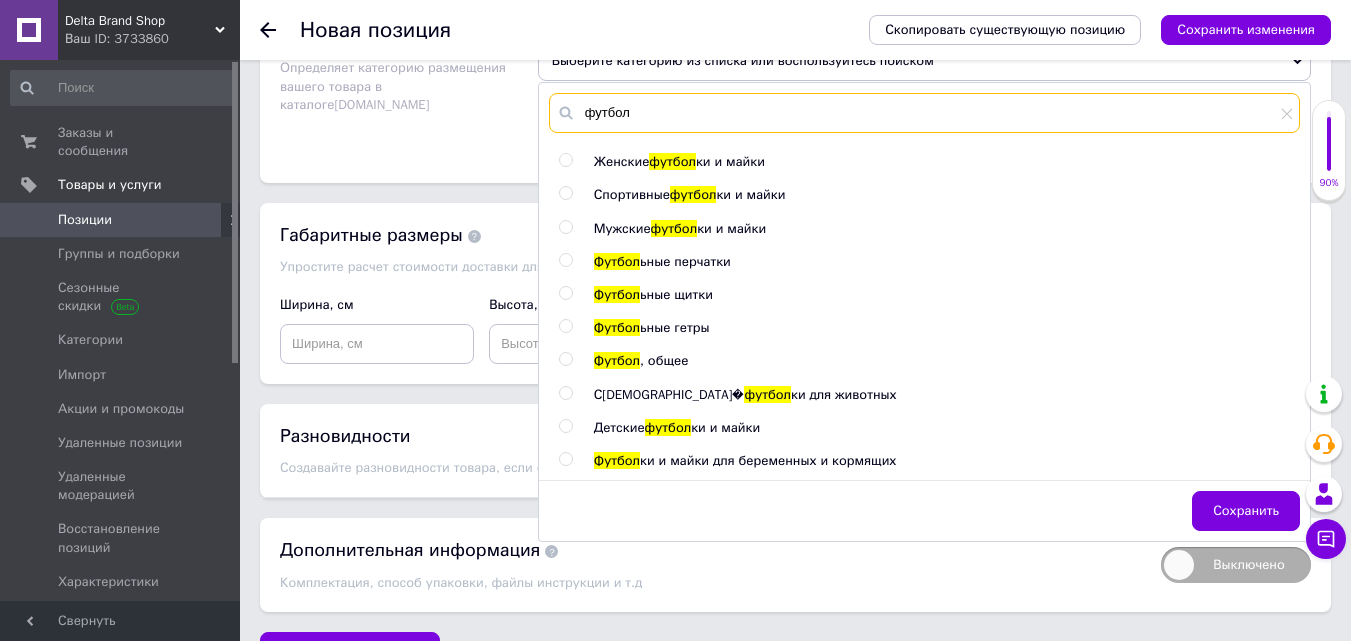 type on "футбол" 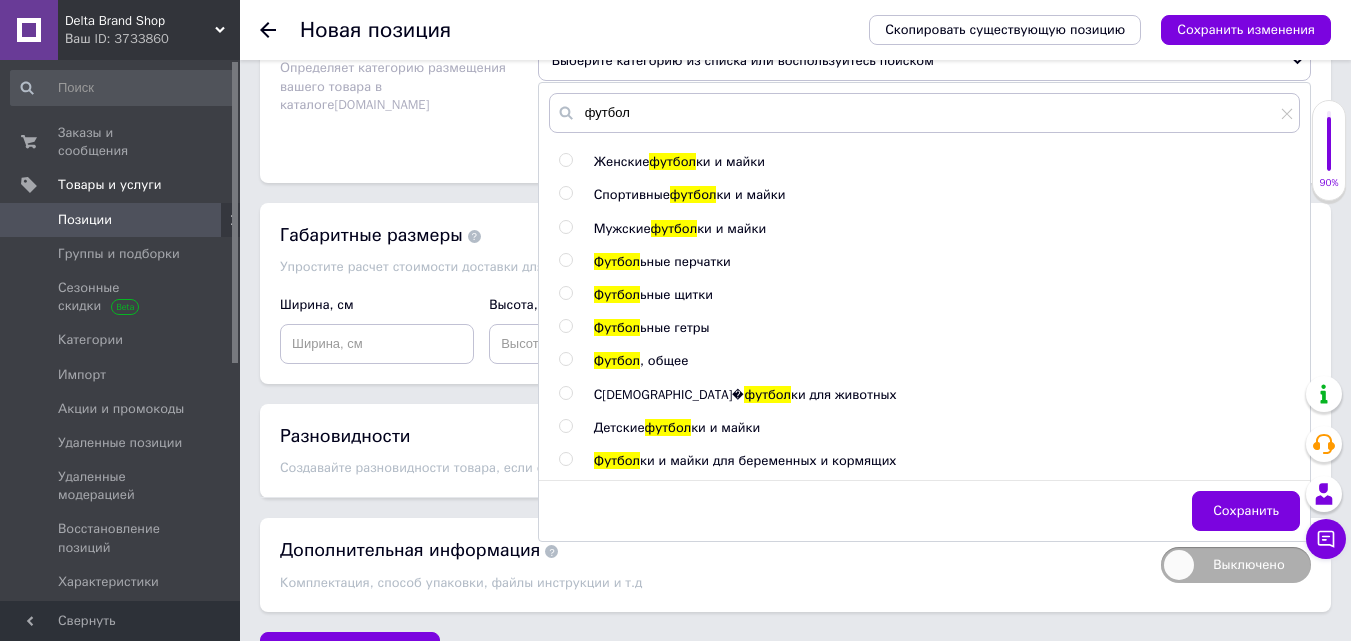 click on "футбол" at bounding box center [668, 427] 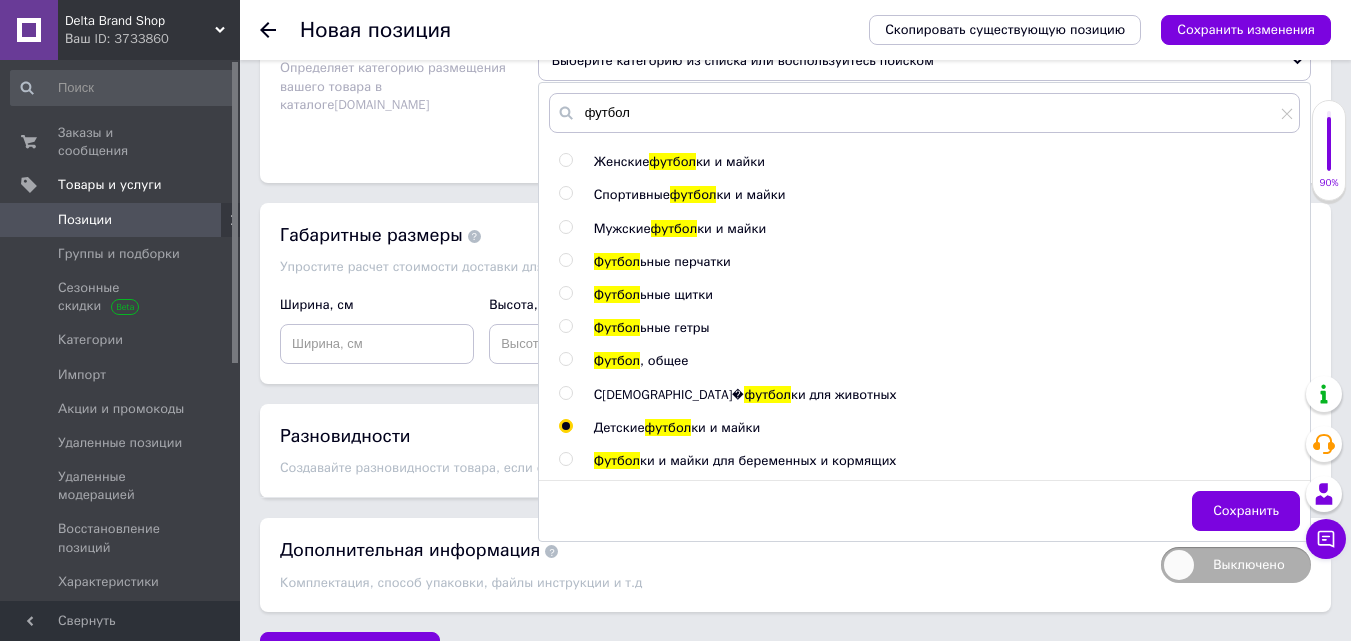 radio on "true" 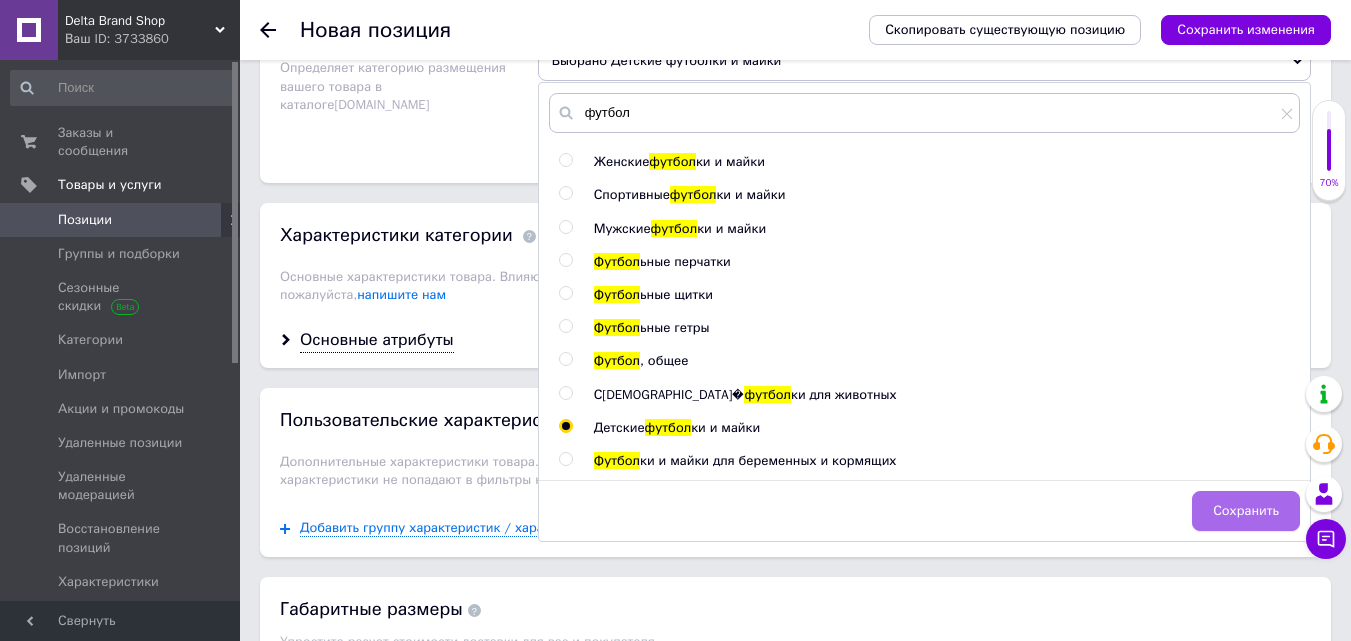 click on "Сохранить" at bounding box center [1246, 511] 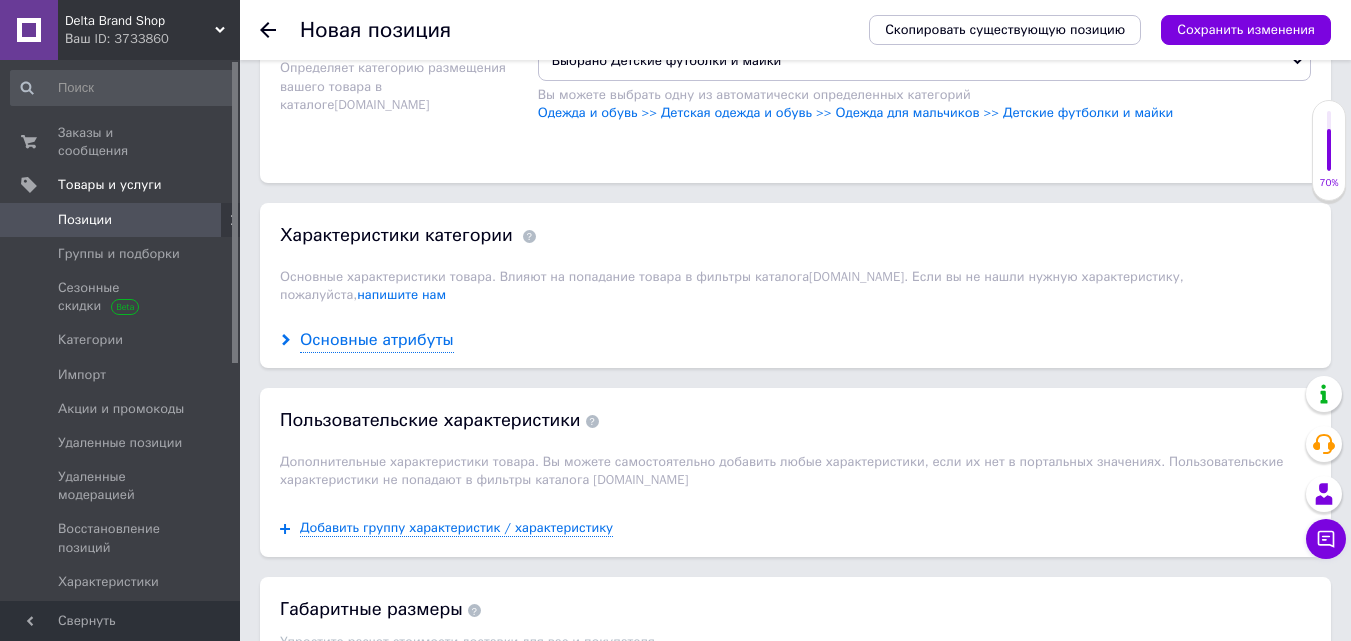 click on "Основные атрибуты" at bounding box center (377, 340) 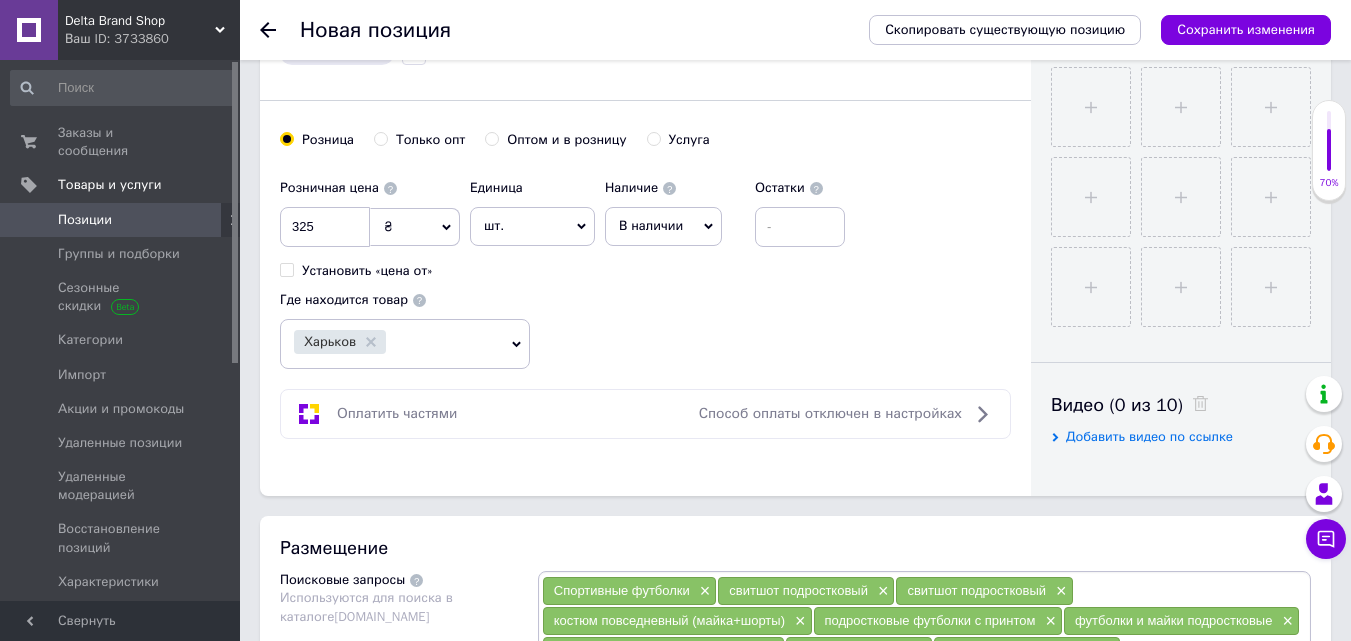 scroll, scrollTop: 200, scrollLeft: 0, axis: vertical 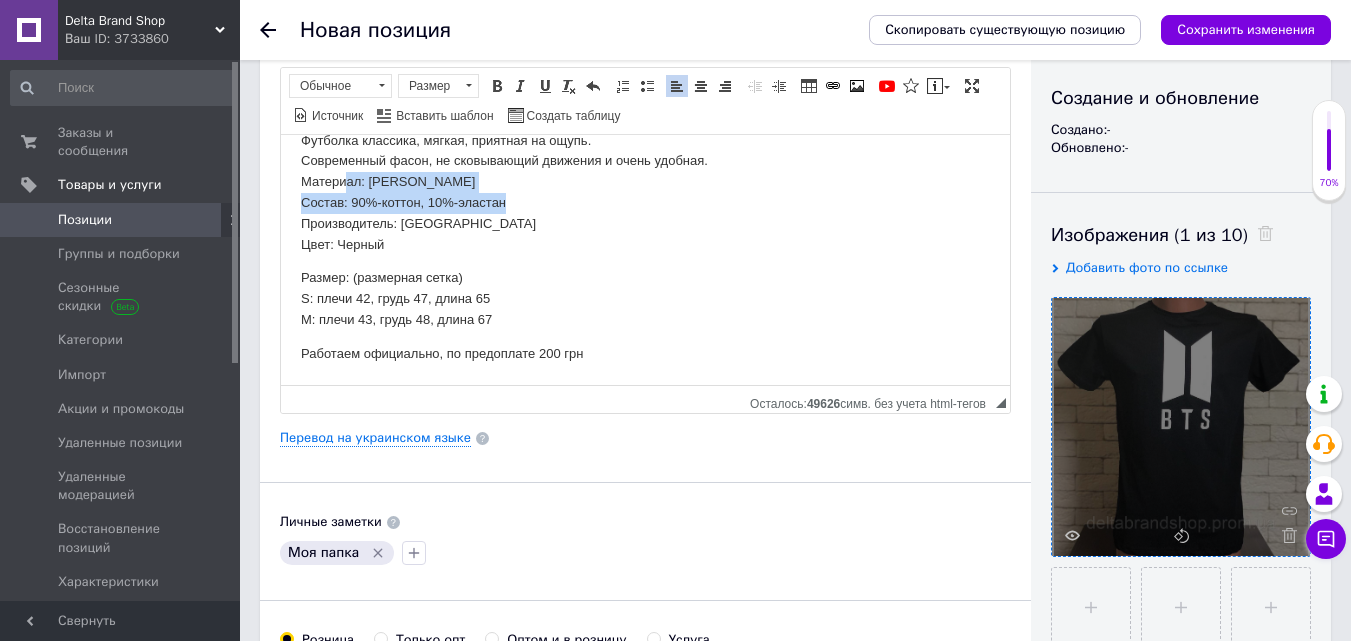 drag, startPoint x: 512, startPoint y: 201, endPoint x: 350, endPoint y: 191, distance: 162.30835 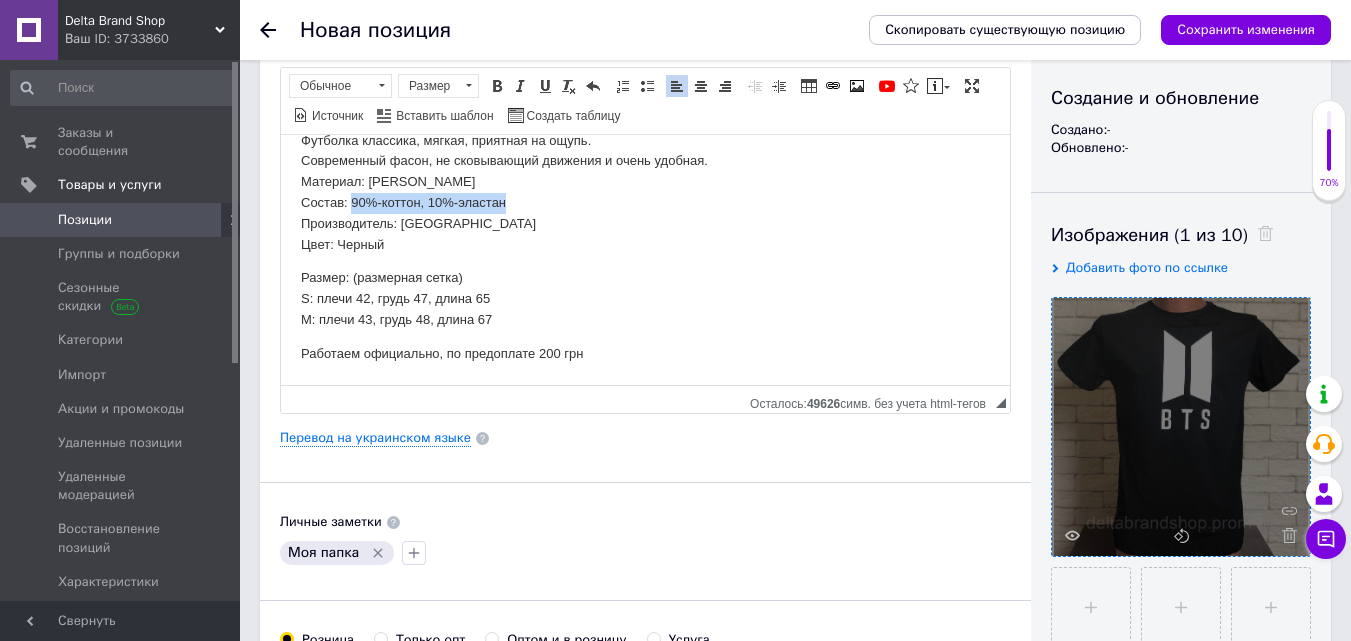 drag, startPoint x: 508, startPoint y: 202, endPoint x: 353, endPoint y: 204, distance: 155.01291 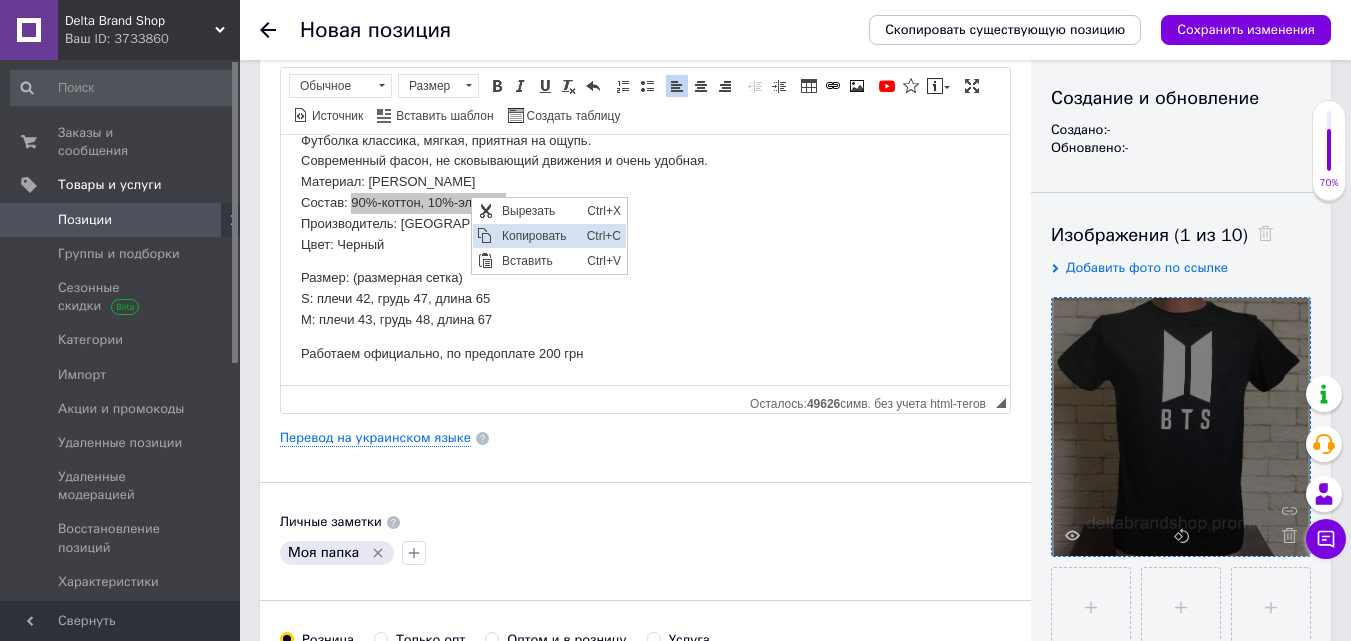 click on "Копировать" at bounding box center (539, 235) 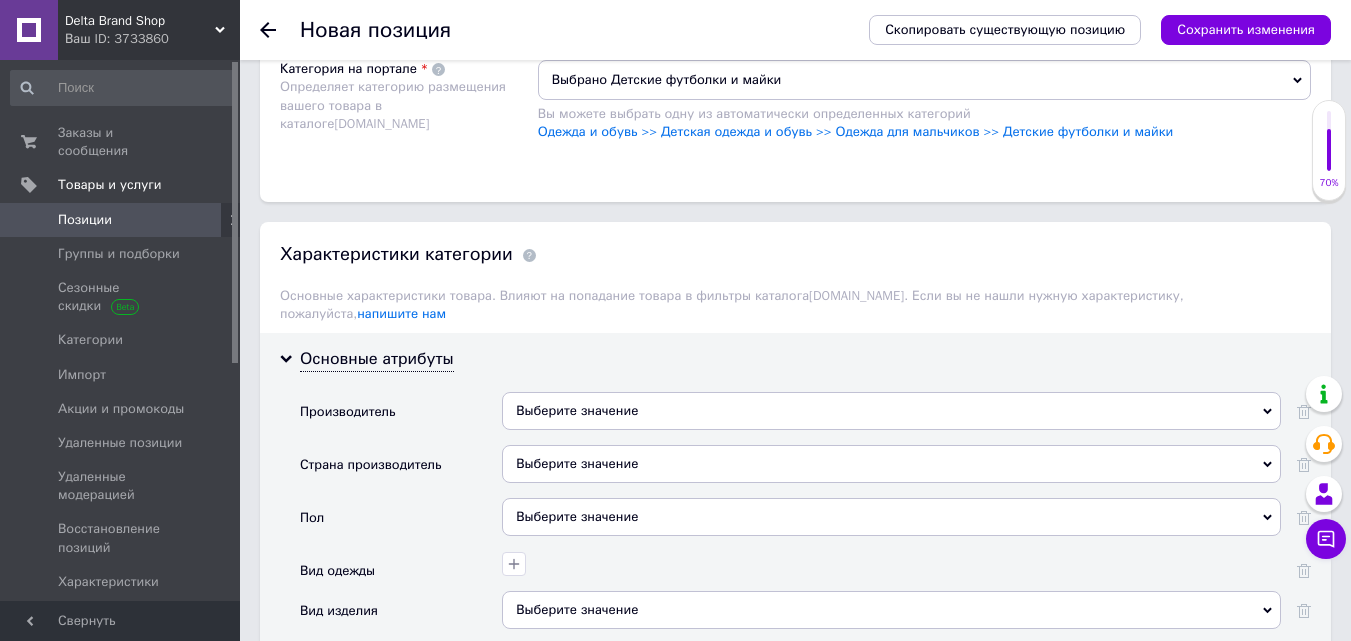 scroll, scrollTop: 1700, scrollLeft: 0, axis: vertical 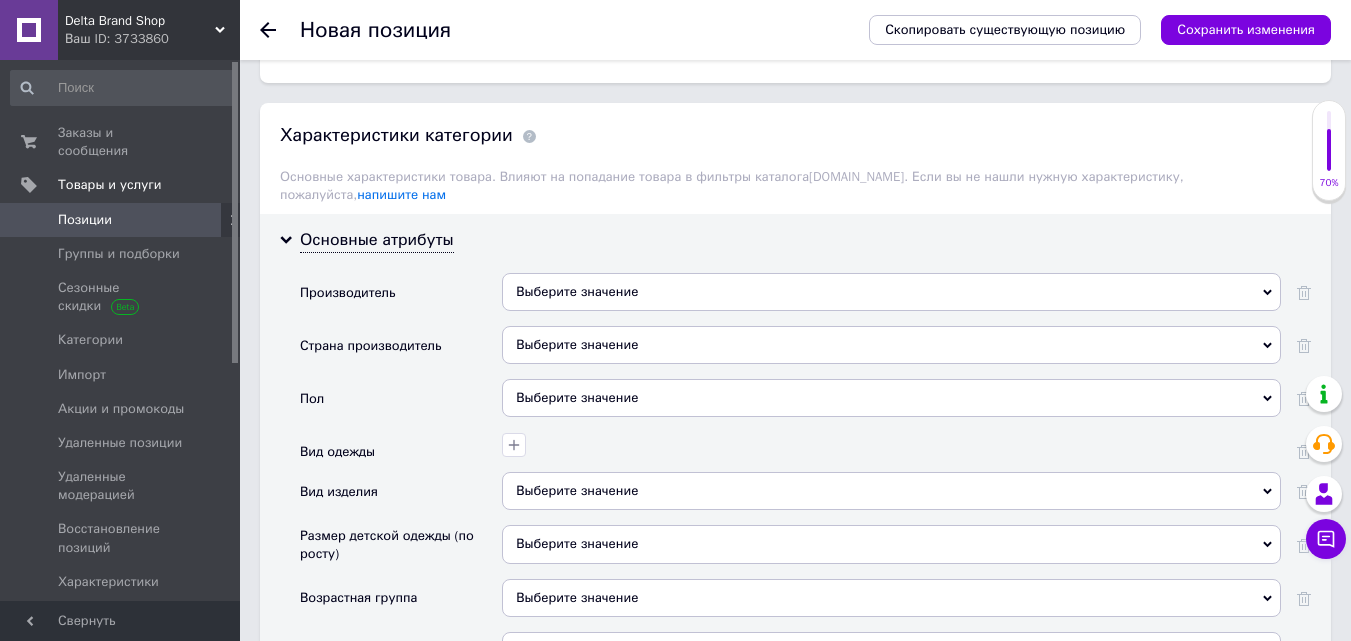 click on "Выберите значение" at bounding box center [891, 292] 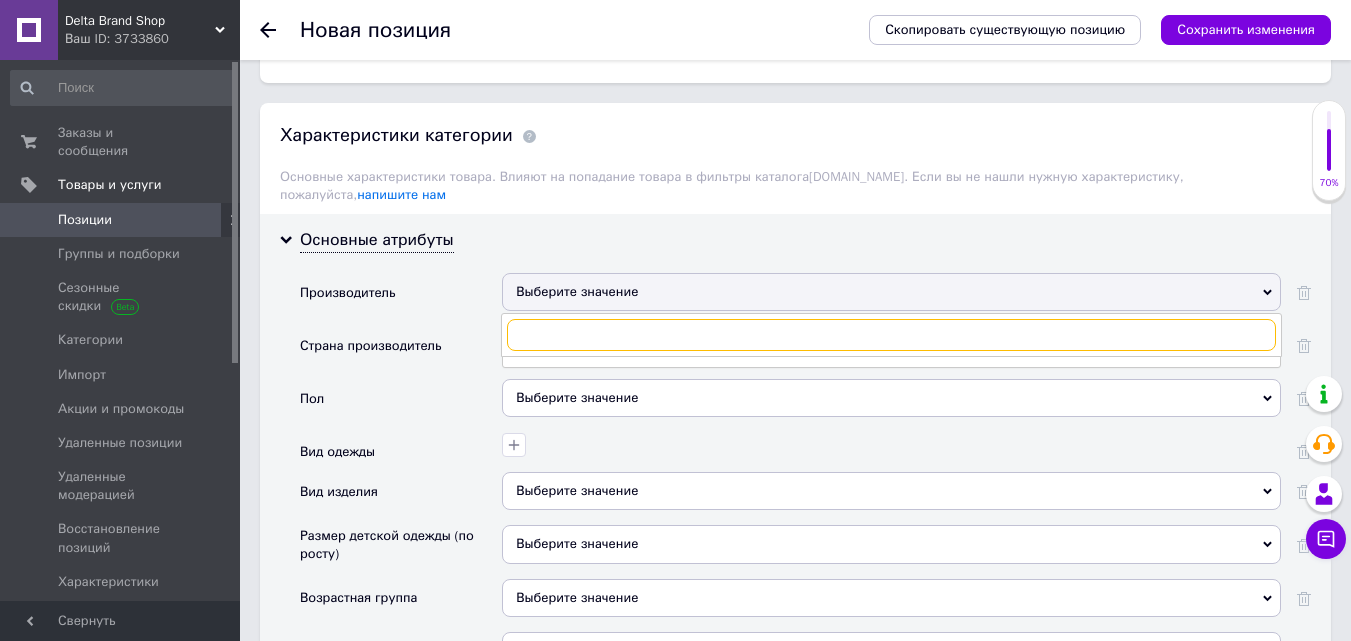 click at bounding box center (891, 335) 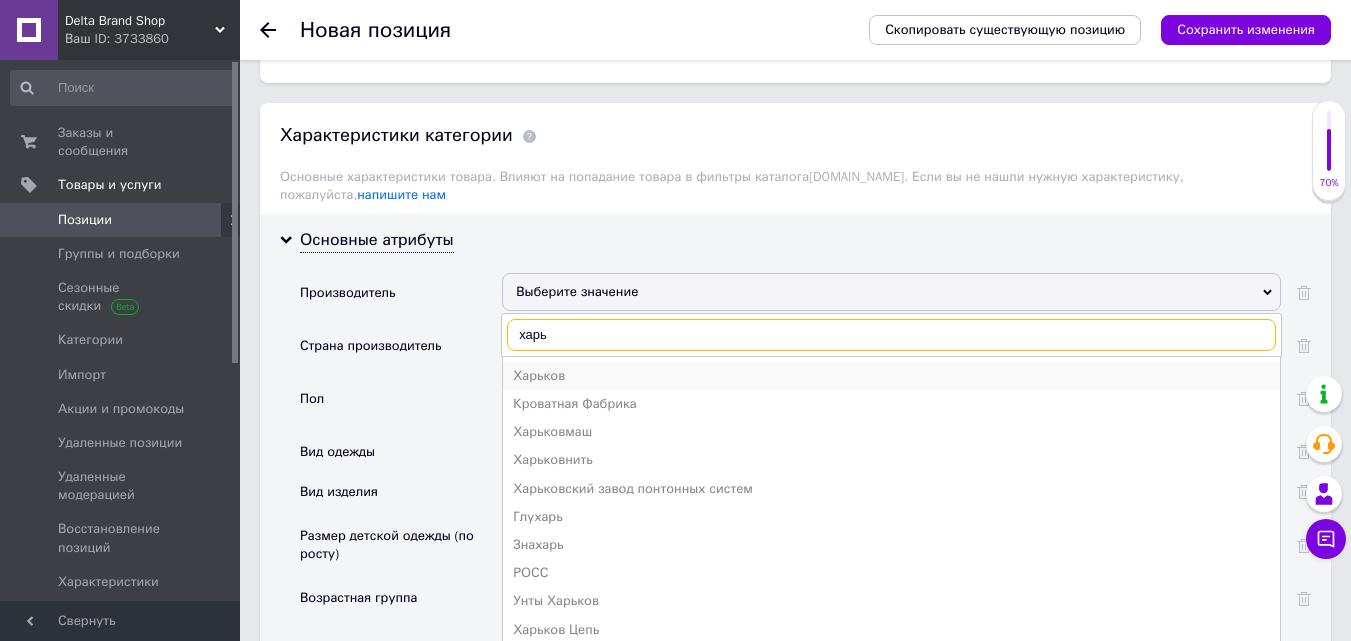 type on "харь" 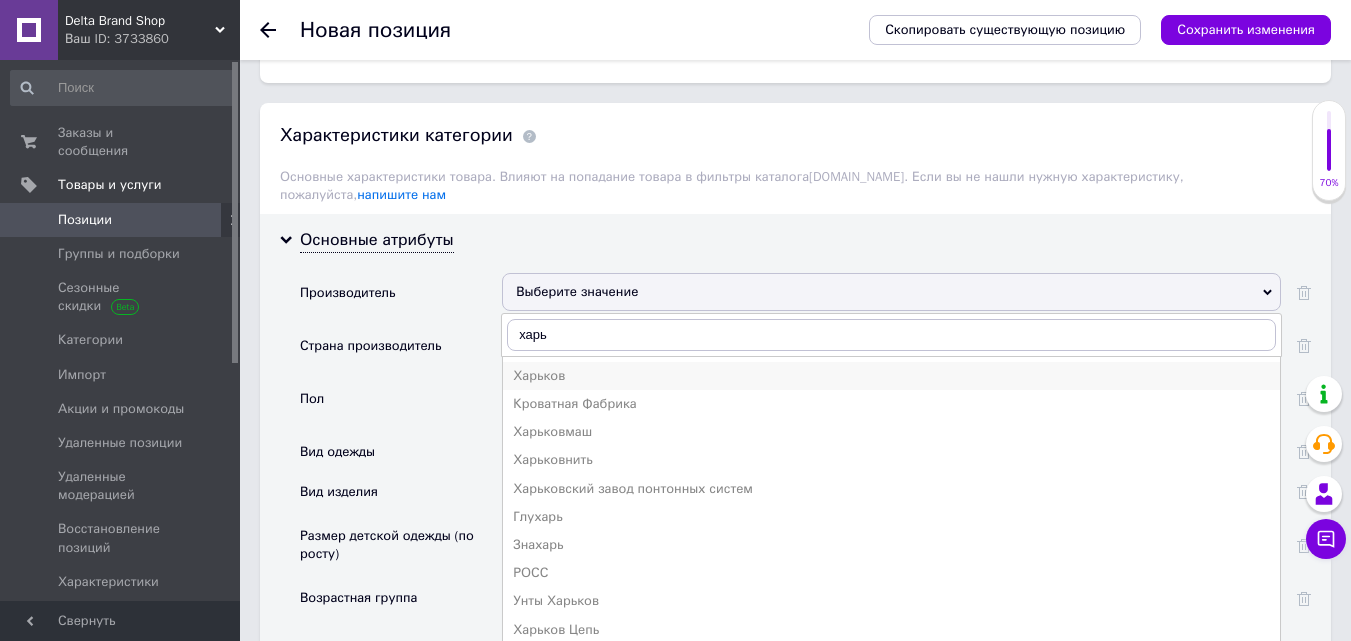 click on "Харьков" at bounding box center (891, 376) 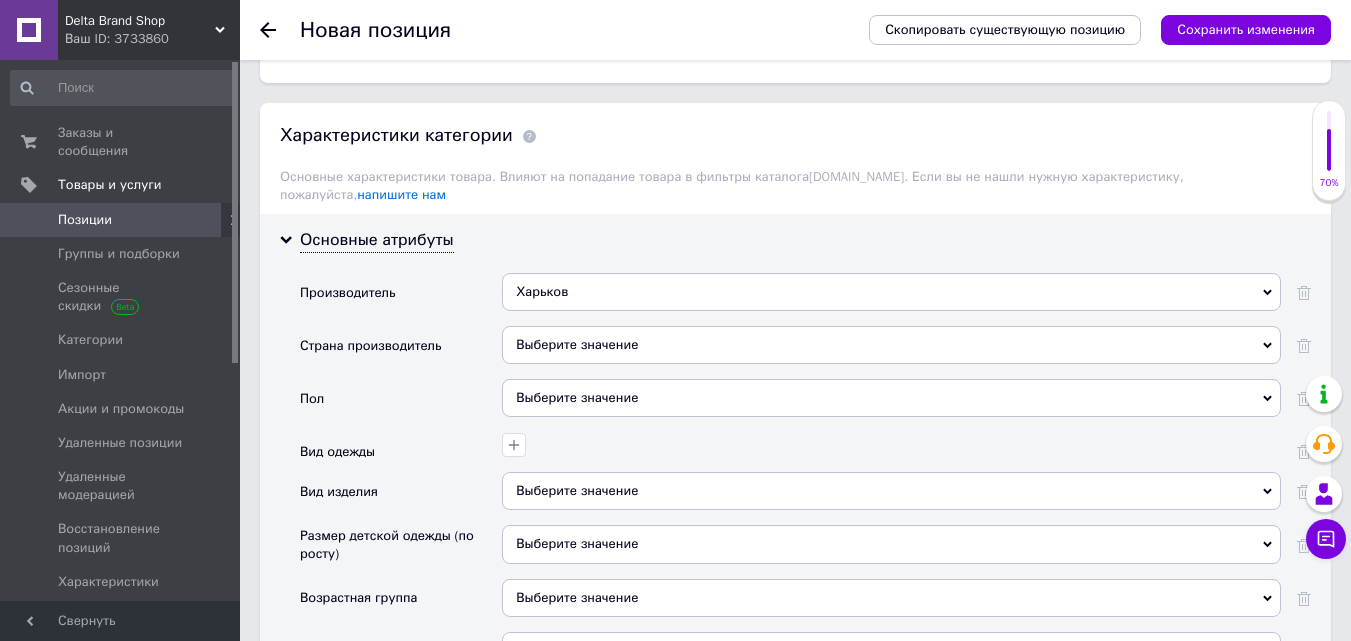 click on "Выберите значение" at bounding box center [891, 345] 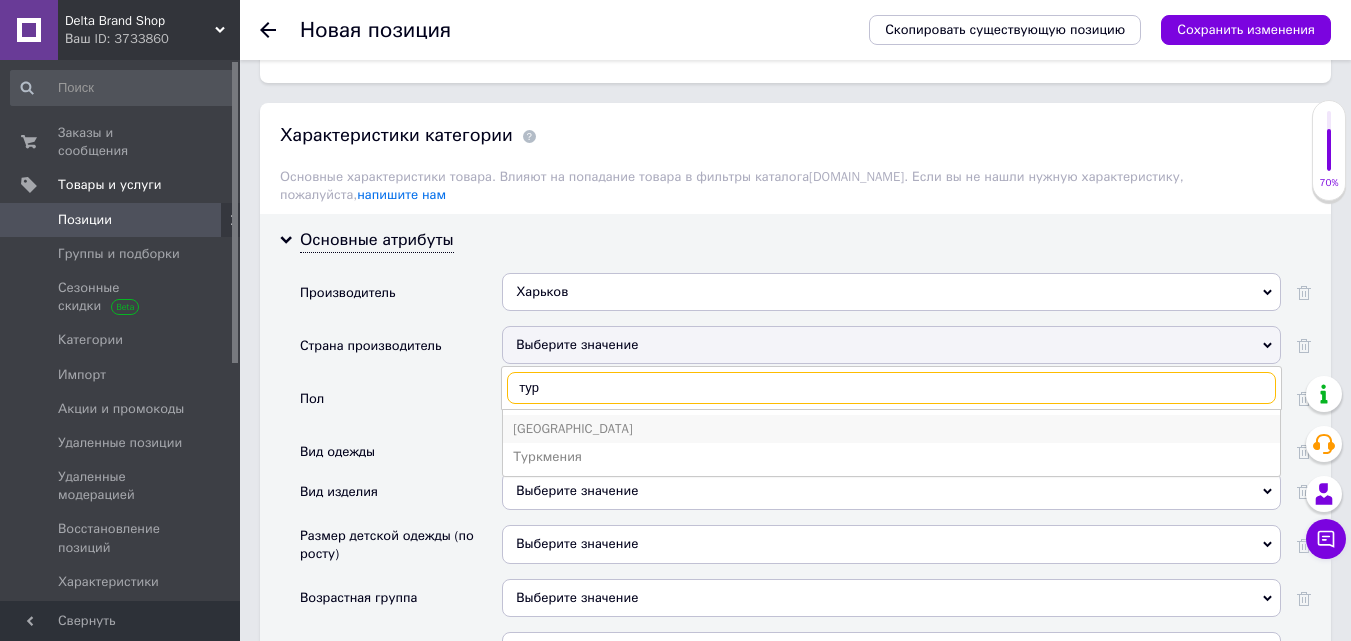 type on "тур" 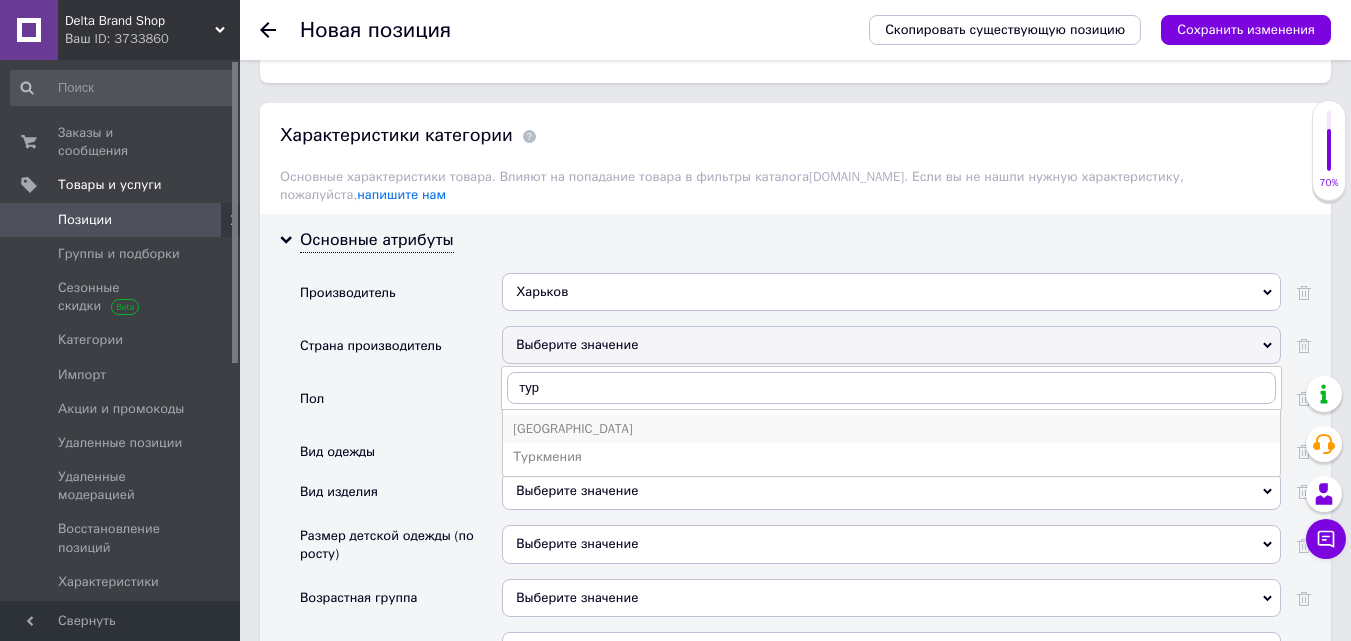 click on "[GEOGRAPHIC_DATA]" at bounding box center (891, 429) 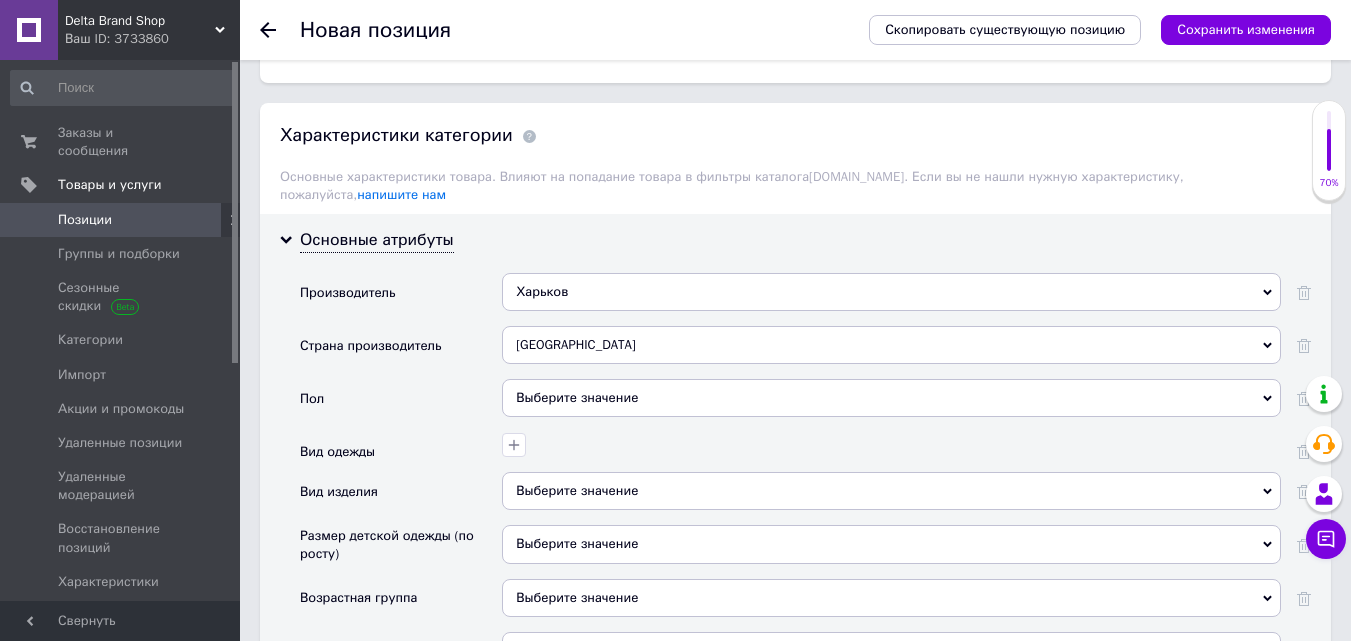 click on "Выберите значение" at bounding box center (891, 398) 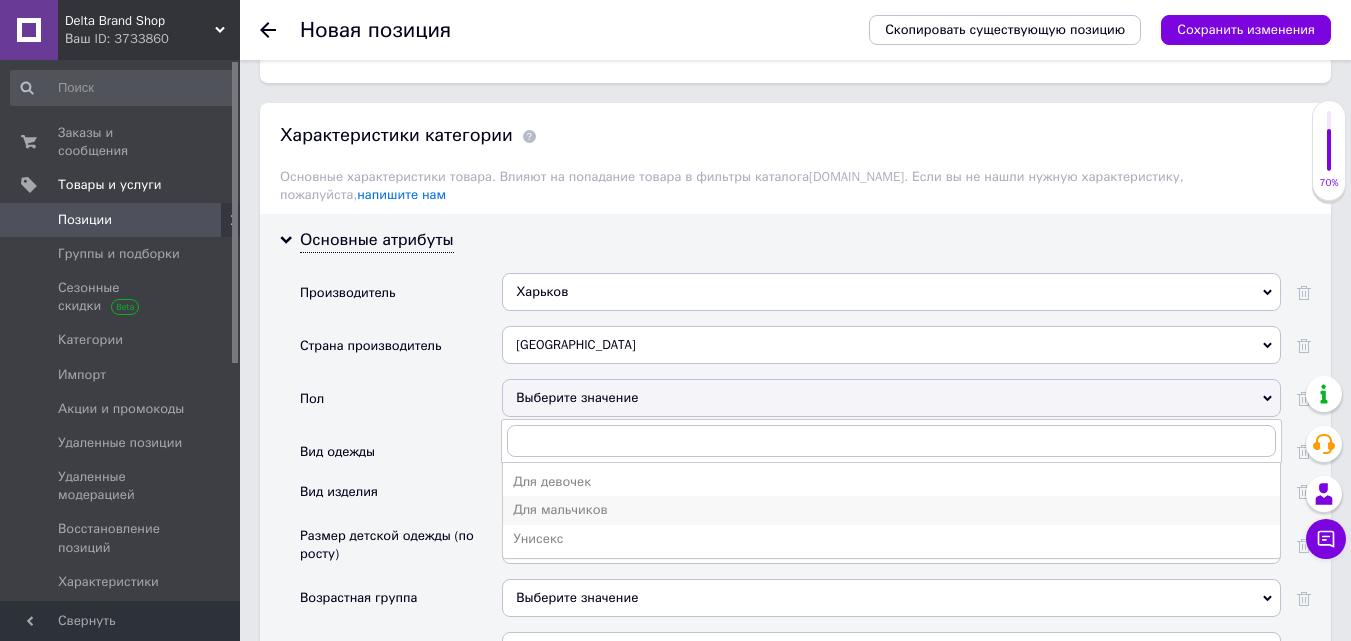 click on "Для мальчиков" at bounding box center (891, 510) 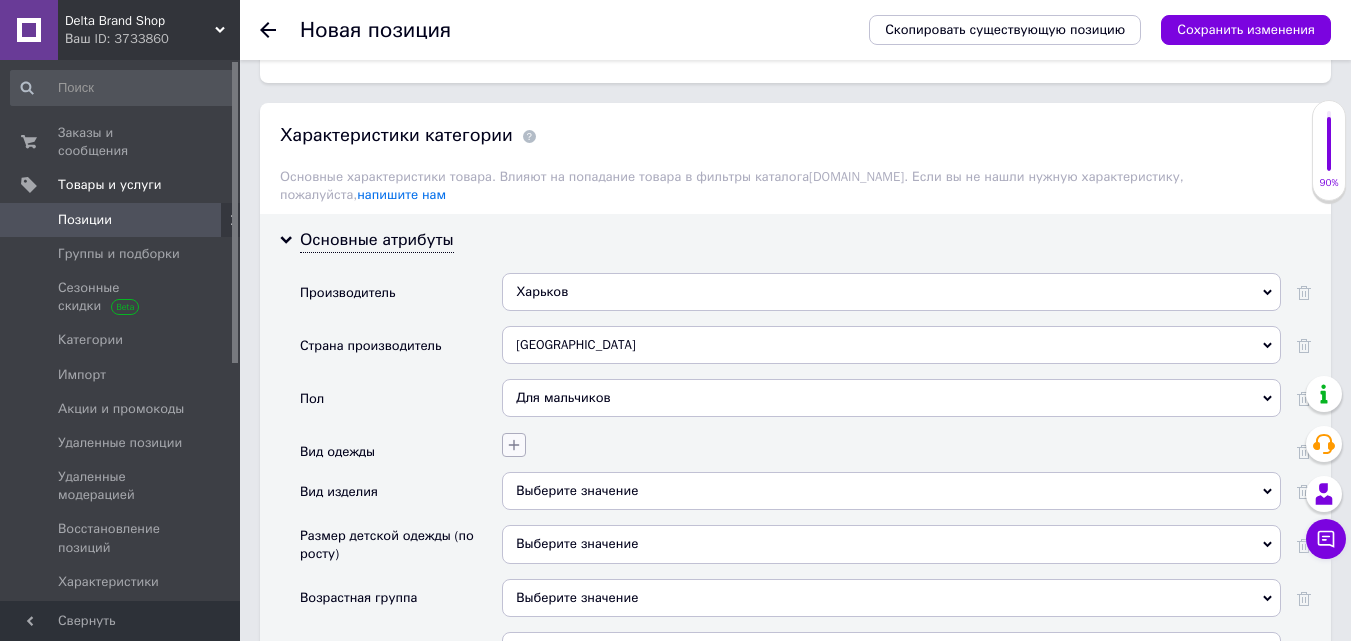 click 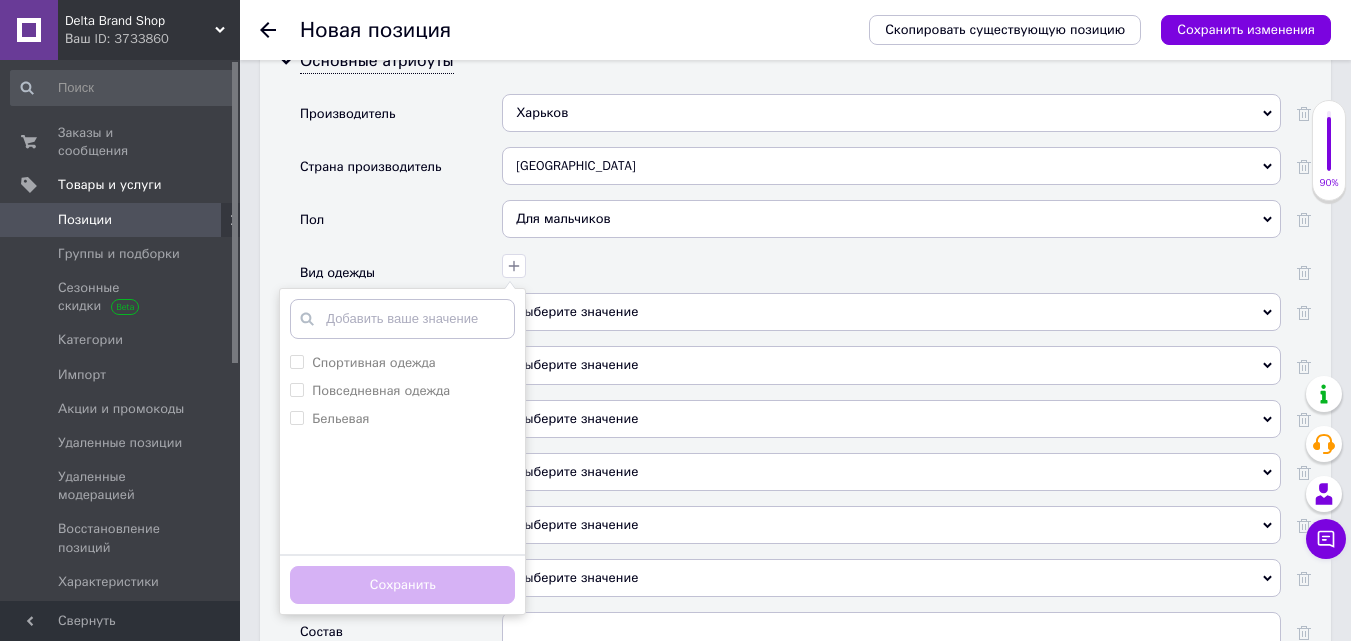 scroll, scrollTop: 1900, scrollLeft: 0, axis: vertical 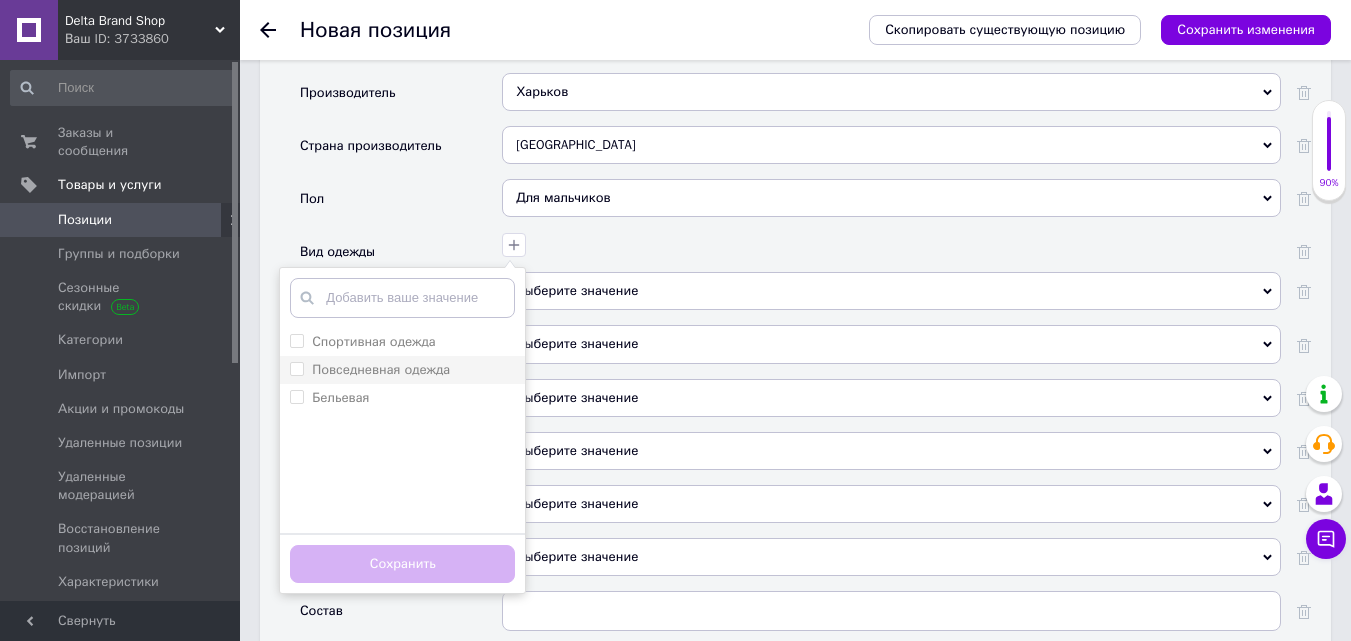 click on "Повседневная одежда" at bounding box center [381, 369] 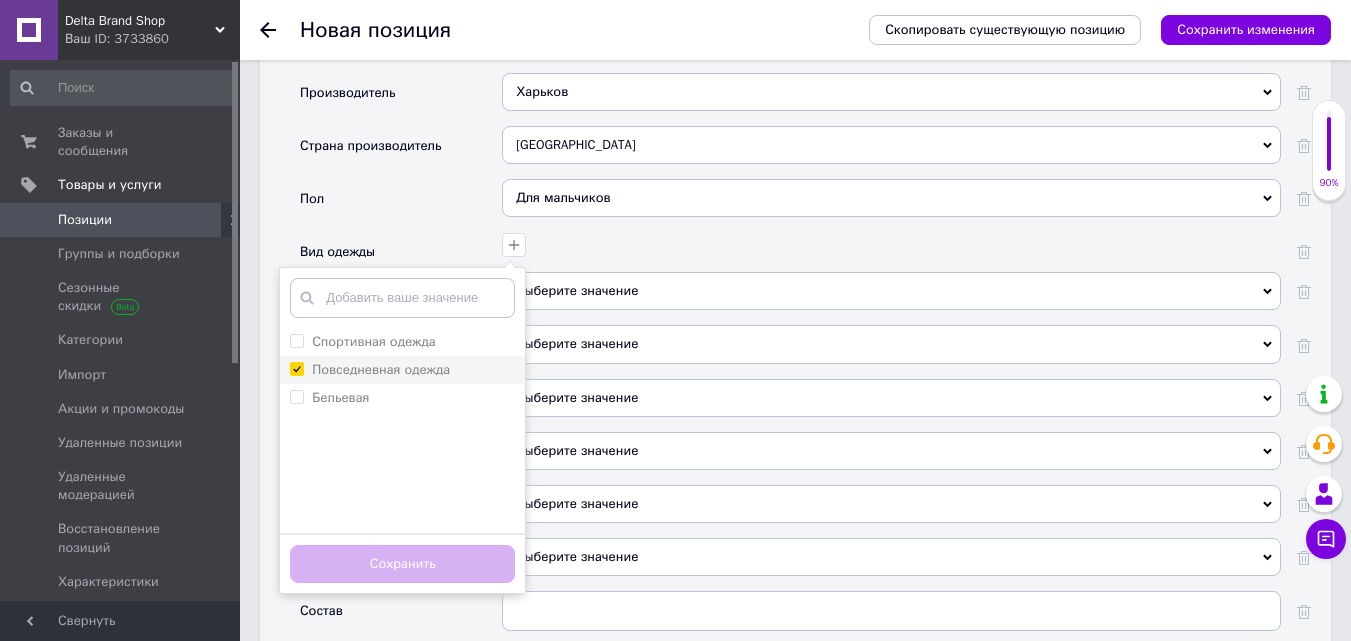 checkbox on "true" 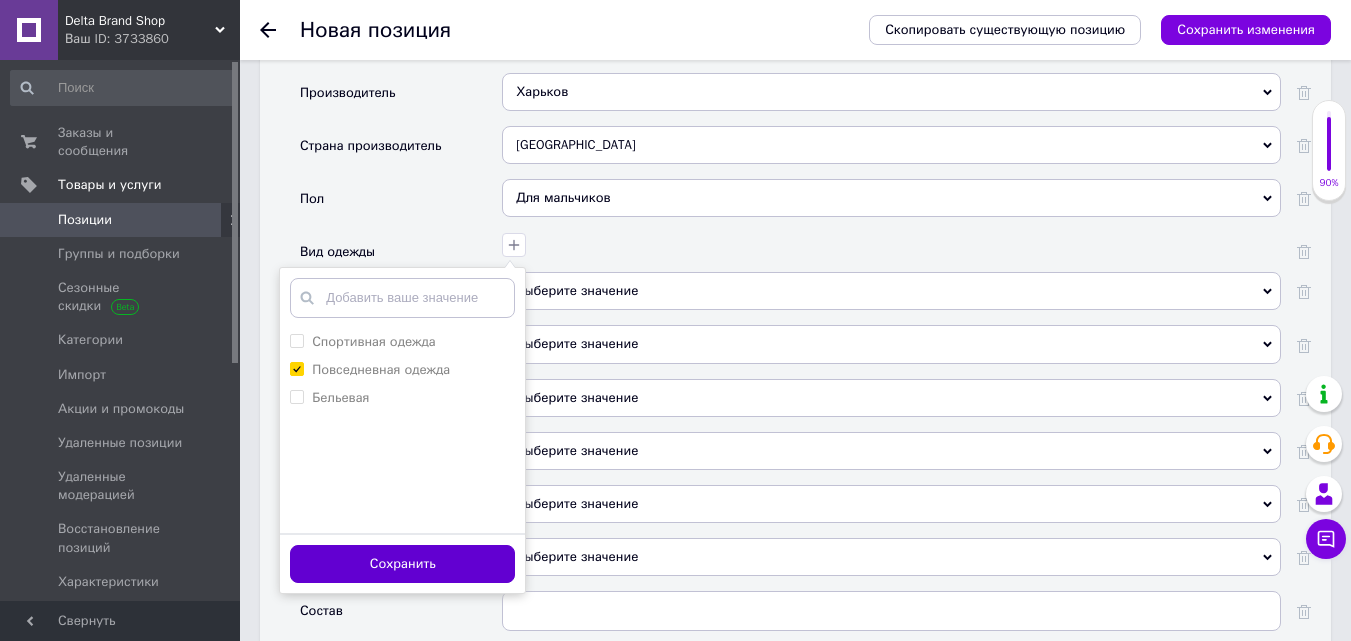 click on "Сохранить" at bounding box center (402, 564) 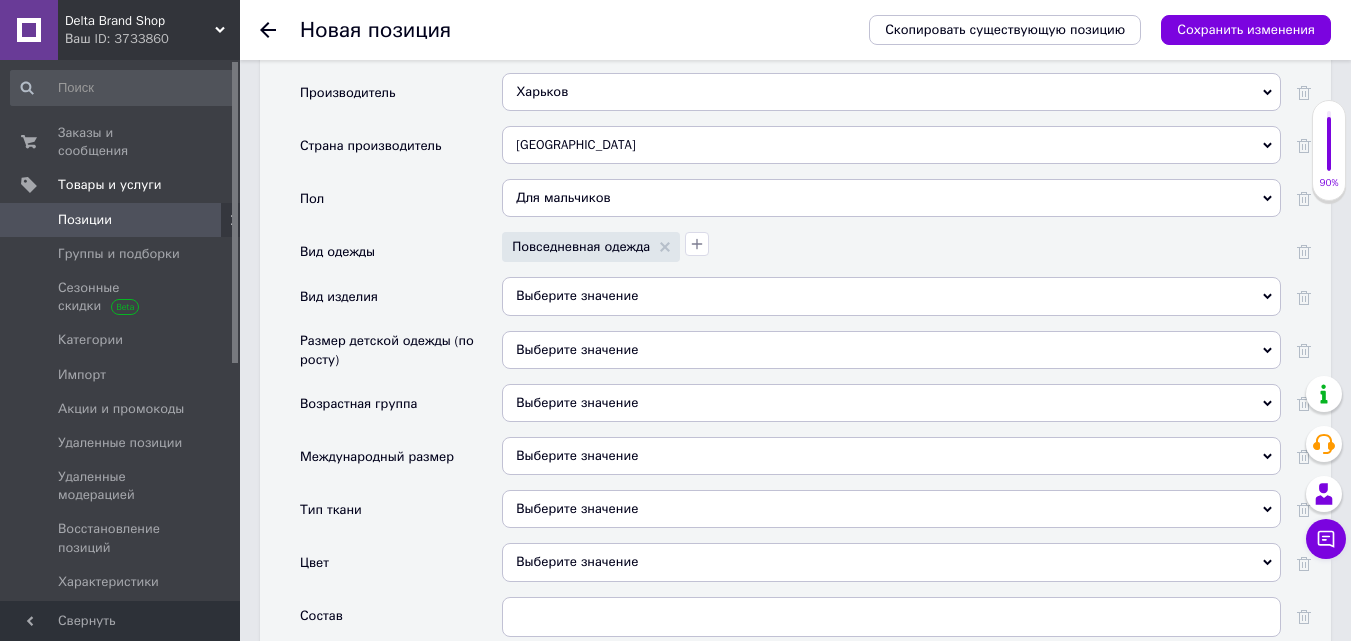 click on "Выберите значение" at bounding box center [891, 296] 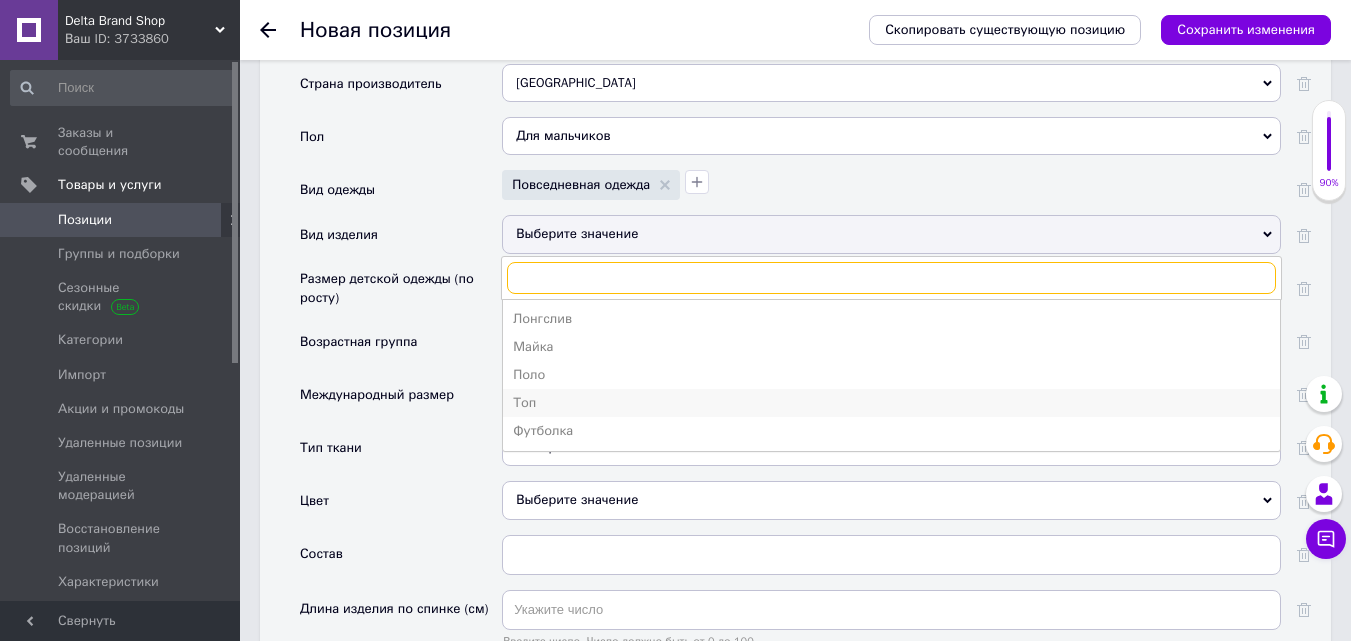 scroll, scrollTop: 2000, scrollLeft: 0, axis: vertical 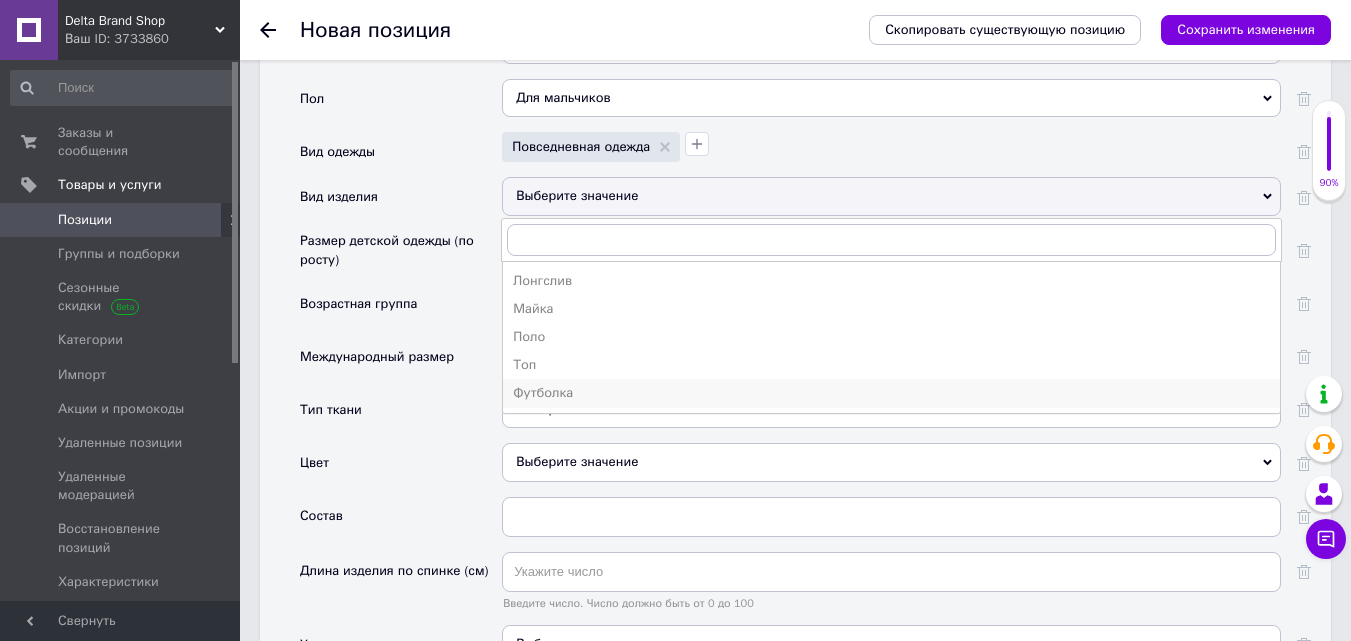 click on "Футболка" at bounding box center [891, 393] 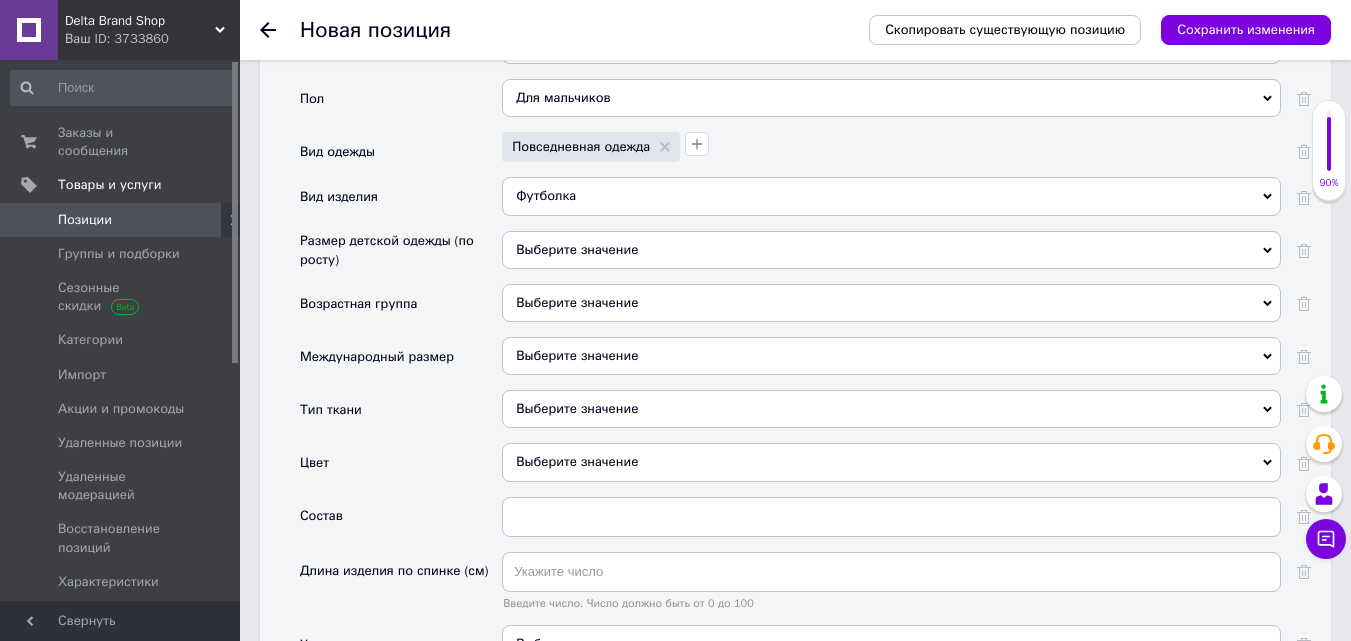 click on "Выберите значение" at bounding box center (891, 356) 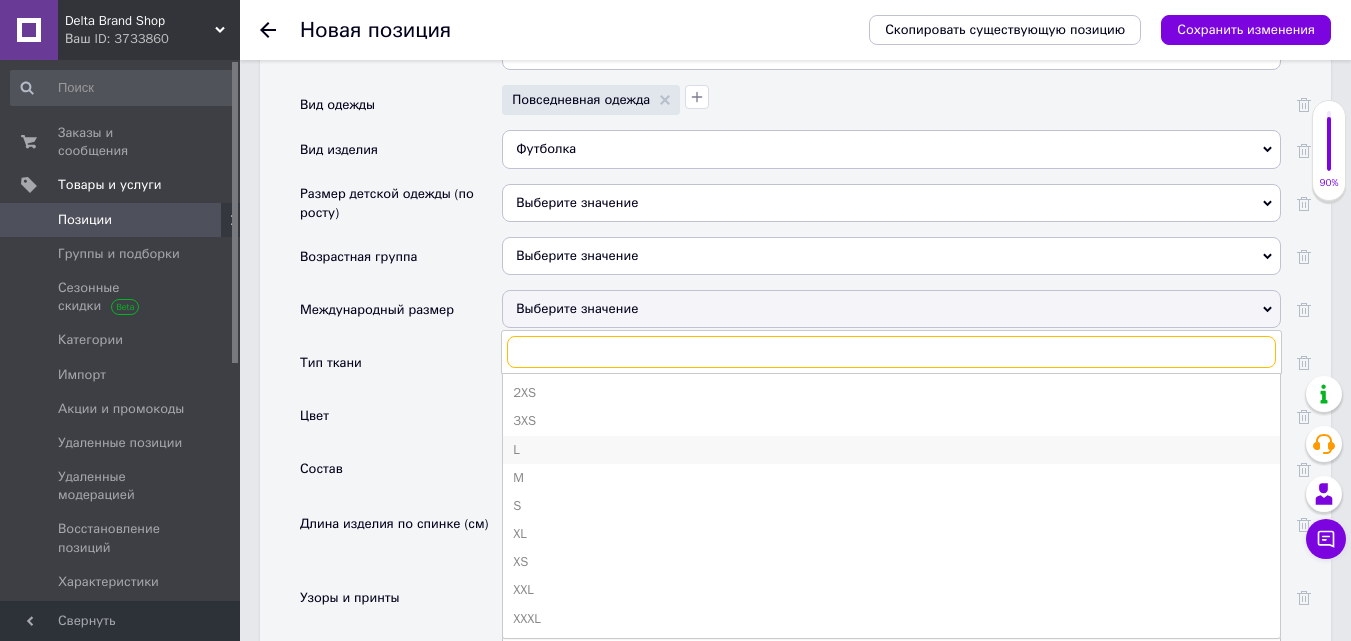 scroll, scrollTop: 2200, scrollLeft: 0, axis: vertical 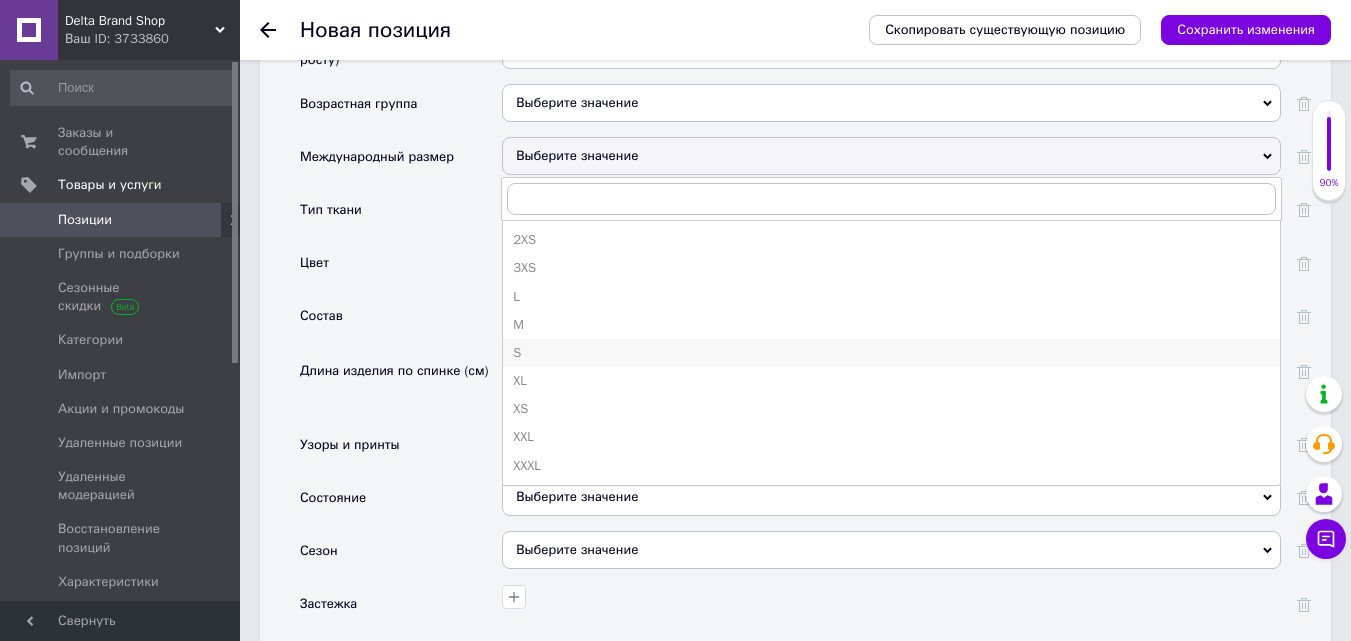 click on "S" at bounding box center [891, 353] 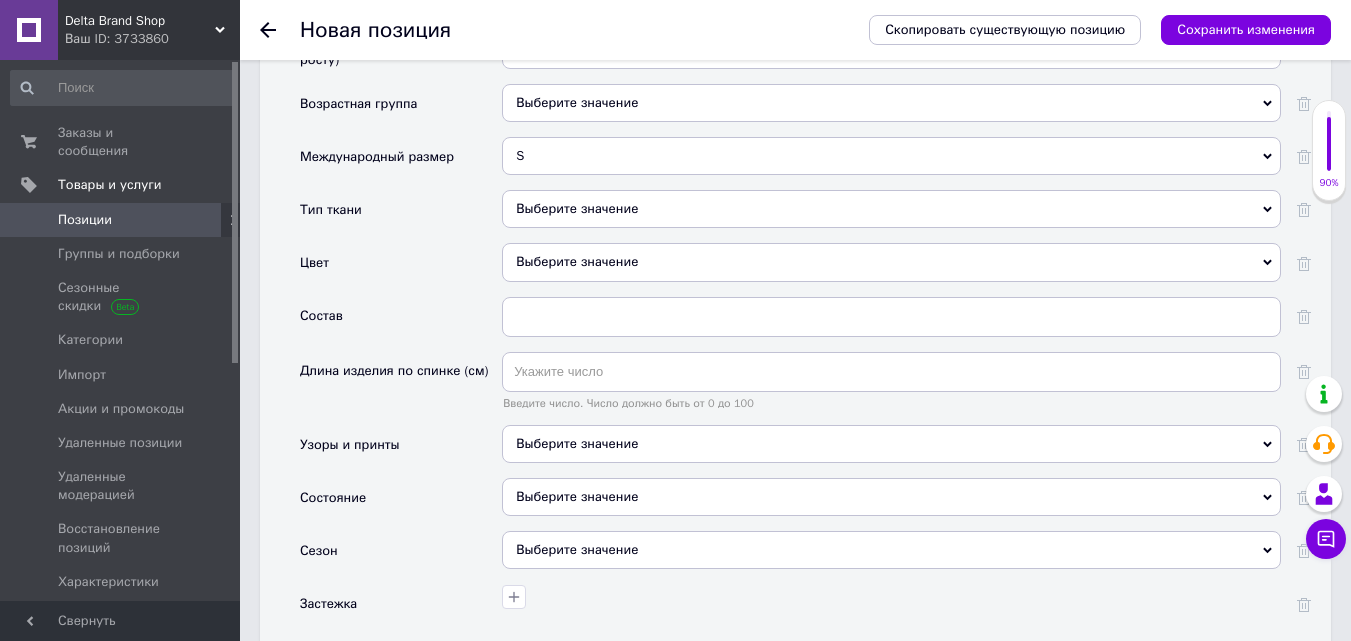click on "Выберите значение" at bounding box center [891, 262] 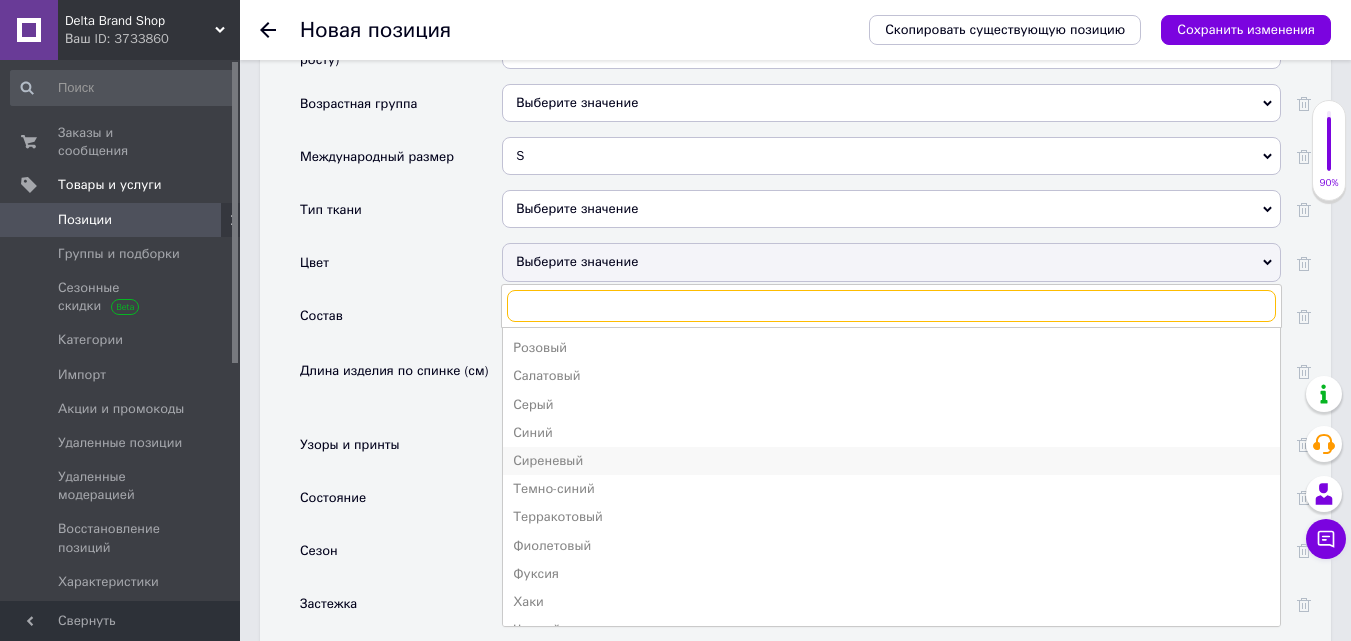 scroll, scrollTop: 586, scrollLeft: 0, axis: vertical 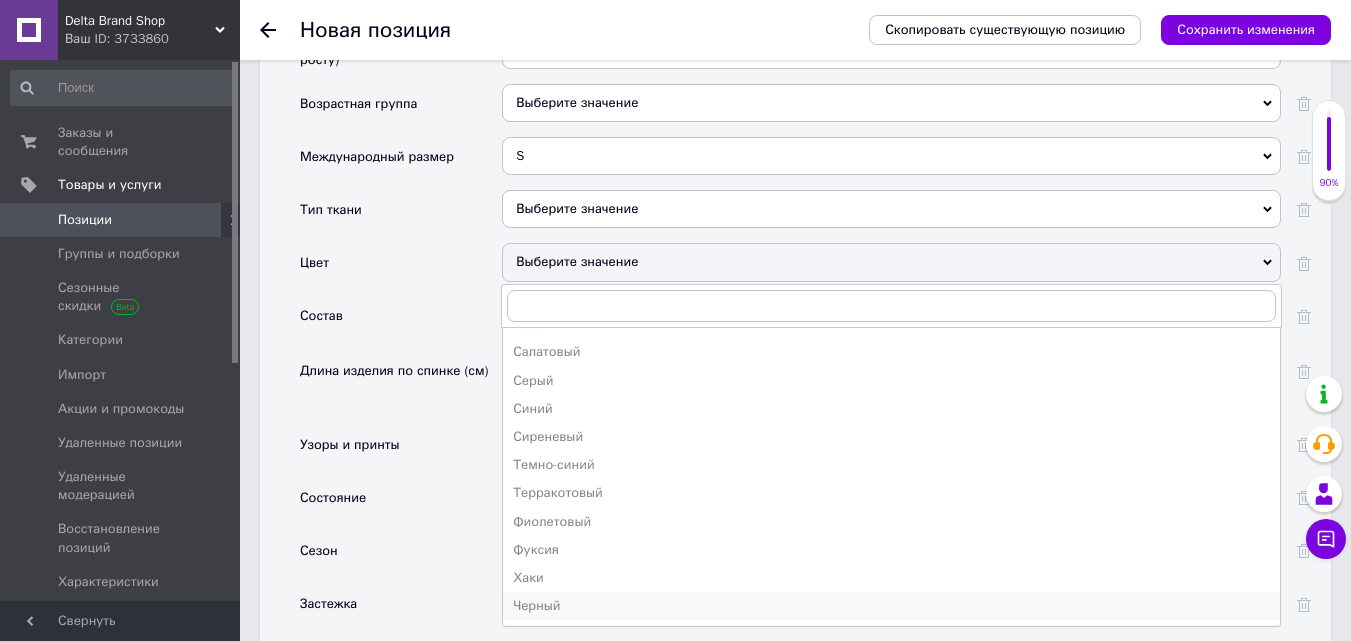 click on "Черный" at bounding box center [891, 606] 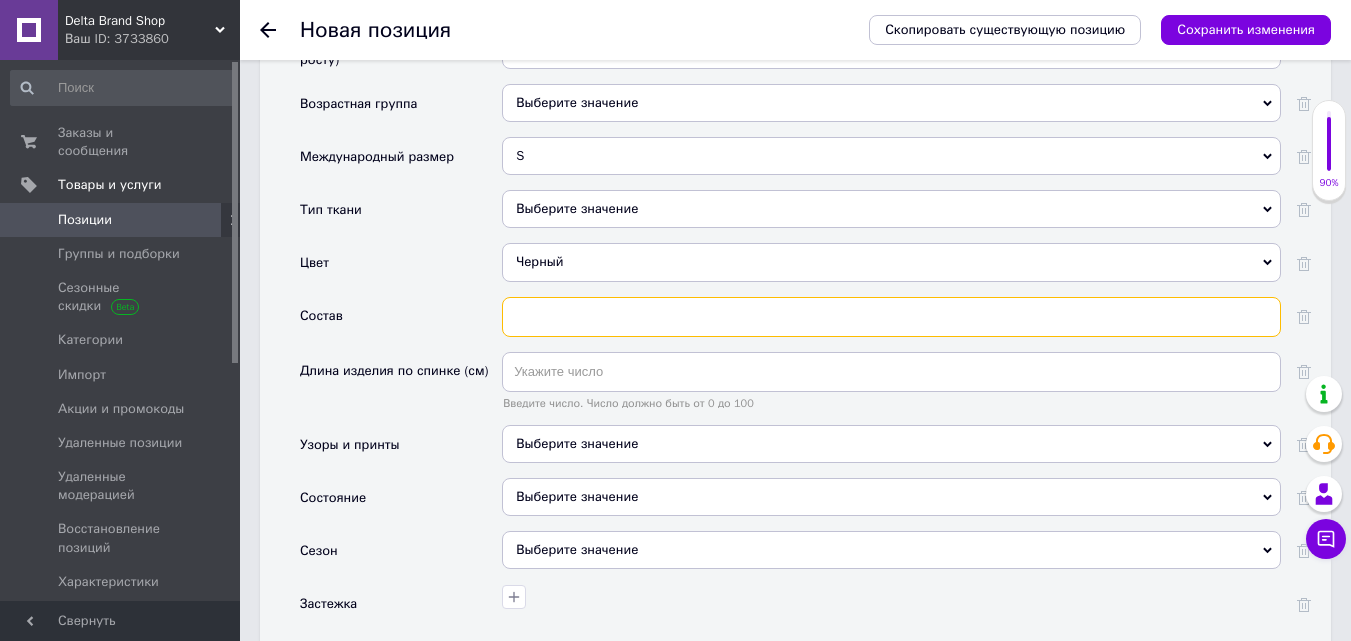 click at bounding box center [891, 317] 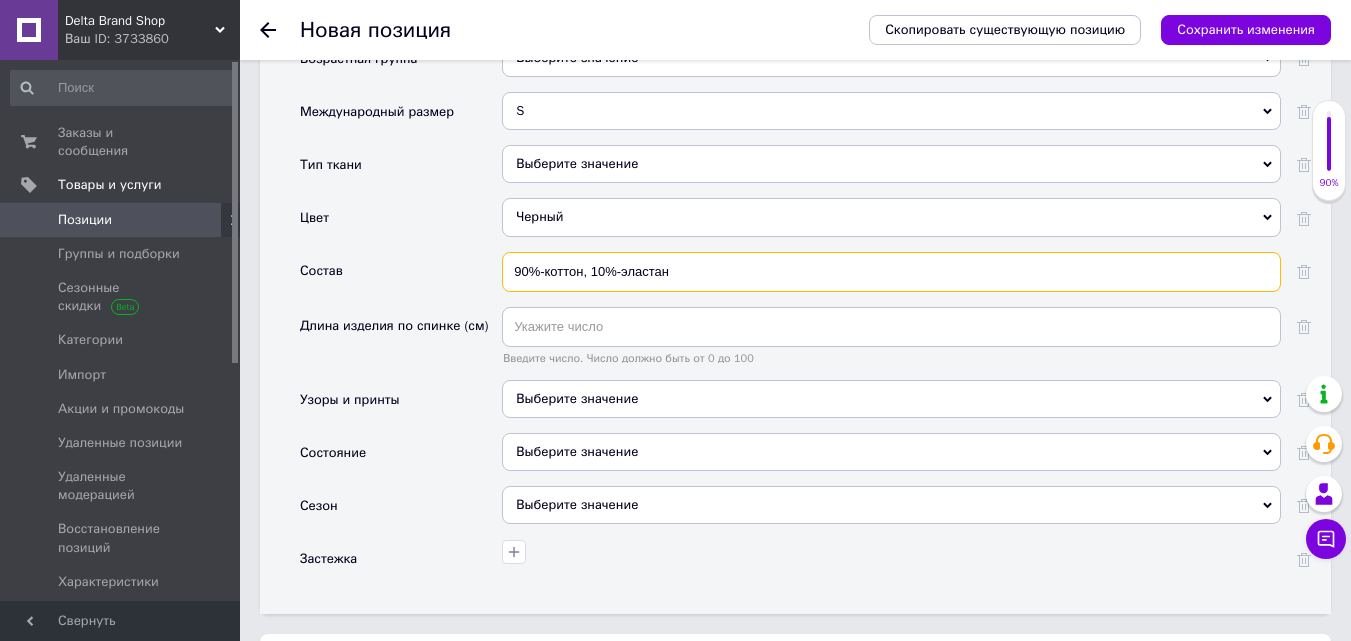 scroll, scrollTop: 2300, scrollLeft: 0, axis: vertical 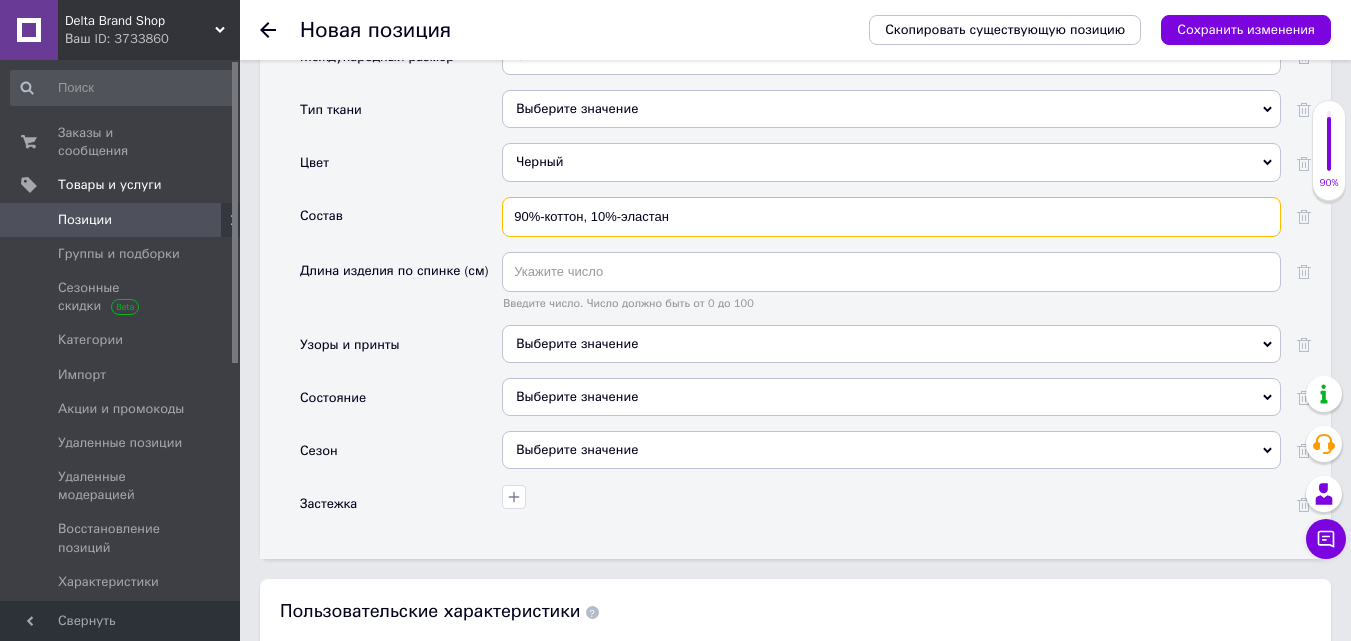 type on "90%-коттон, 10%-эластан" 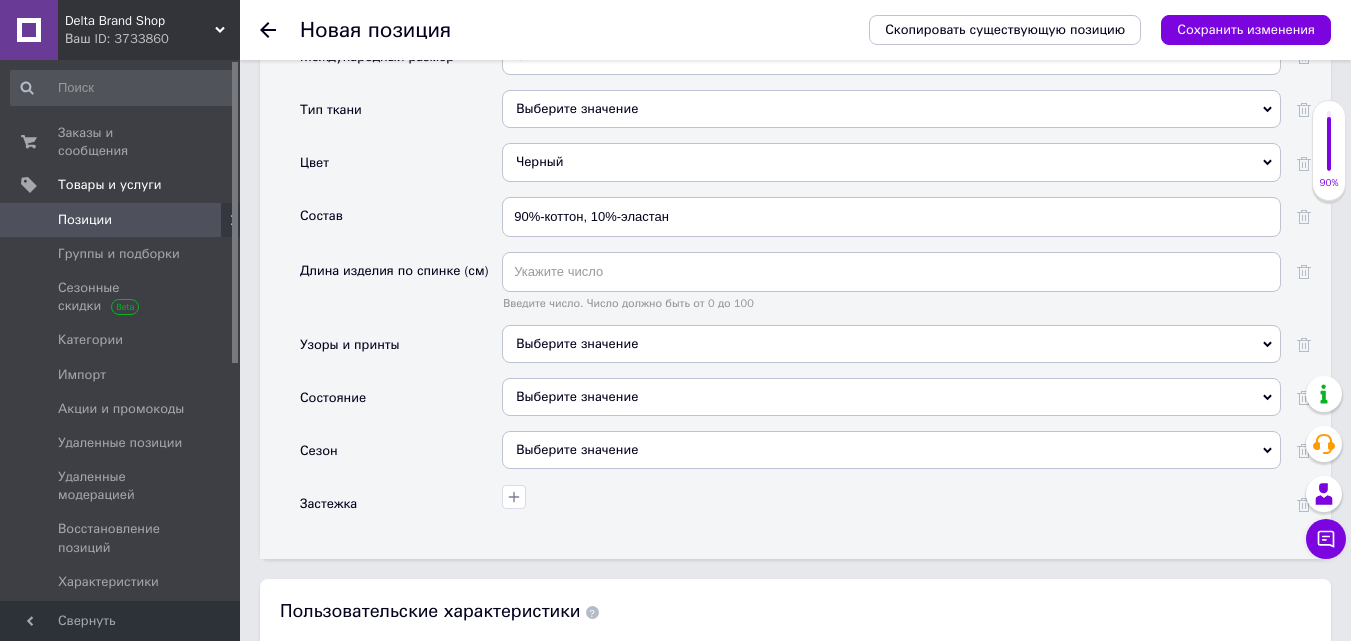 click on "Выберите значение" at bounding box center (891, 397) 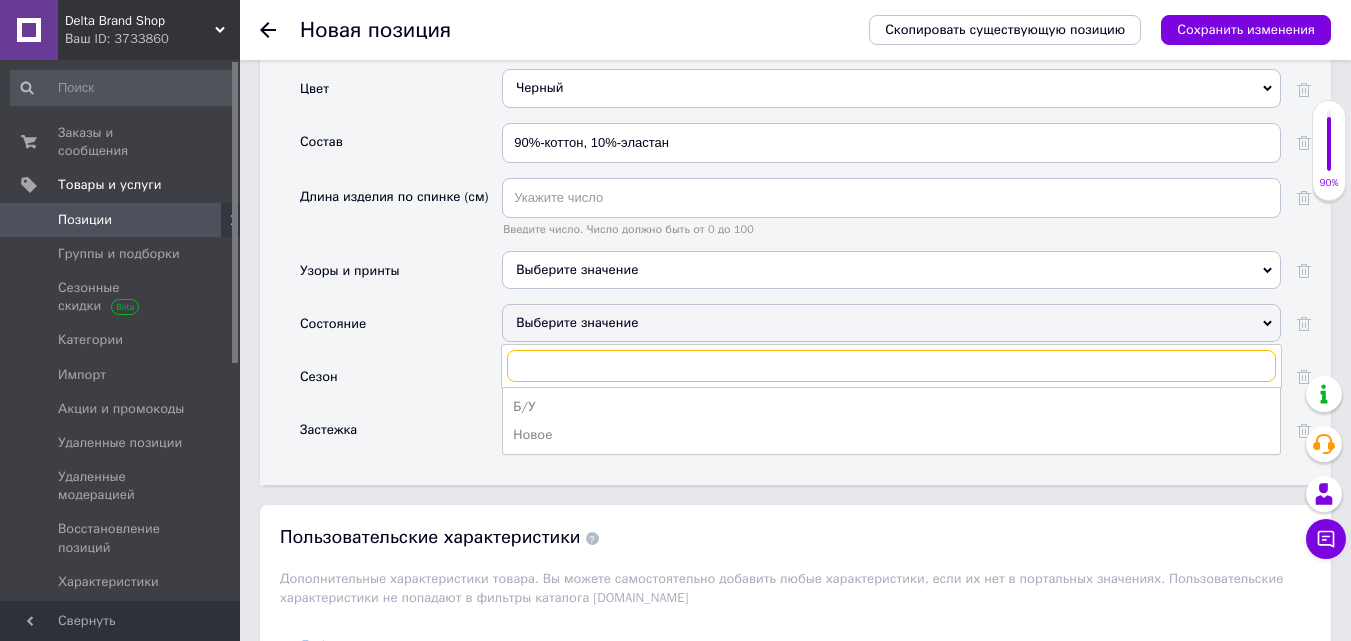scroll, scrollTop: 2500, scrollLeft: 0, axis: vertical 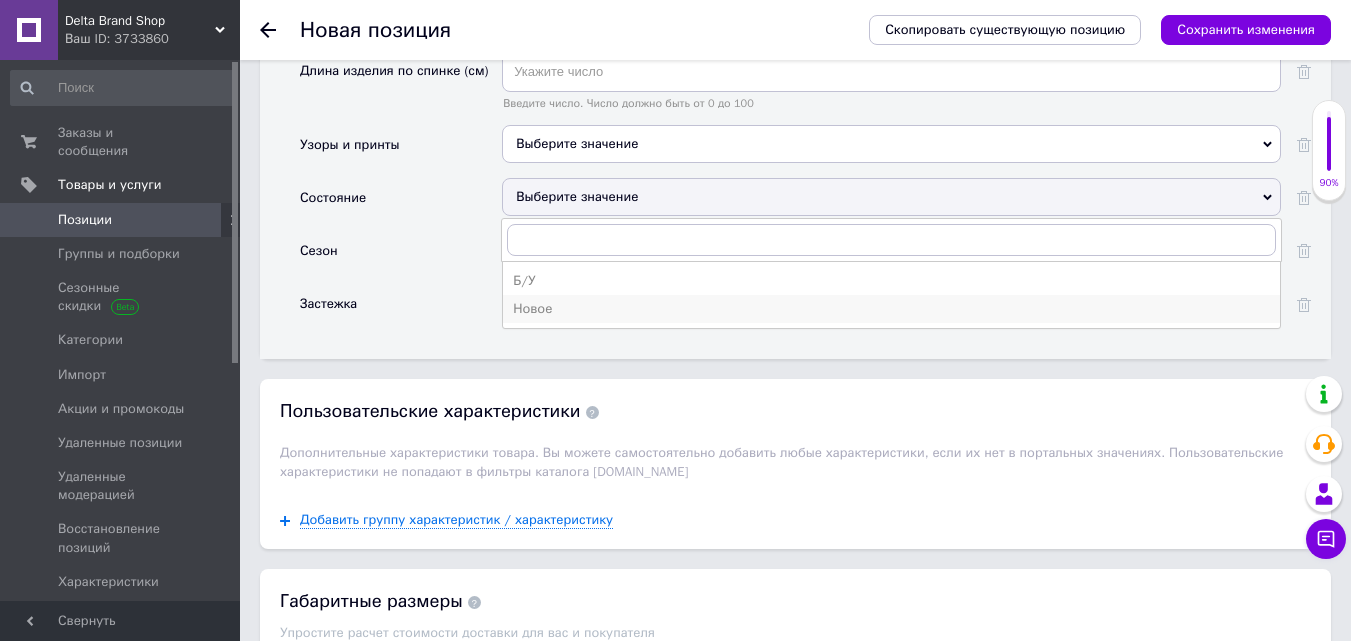 click on "Новое" at bounding box center [891, 309] 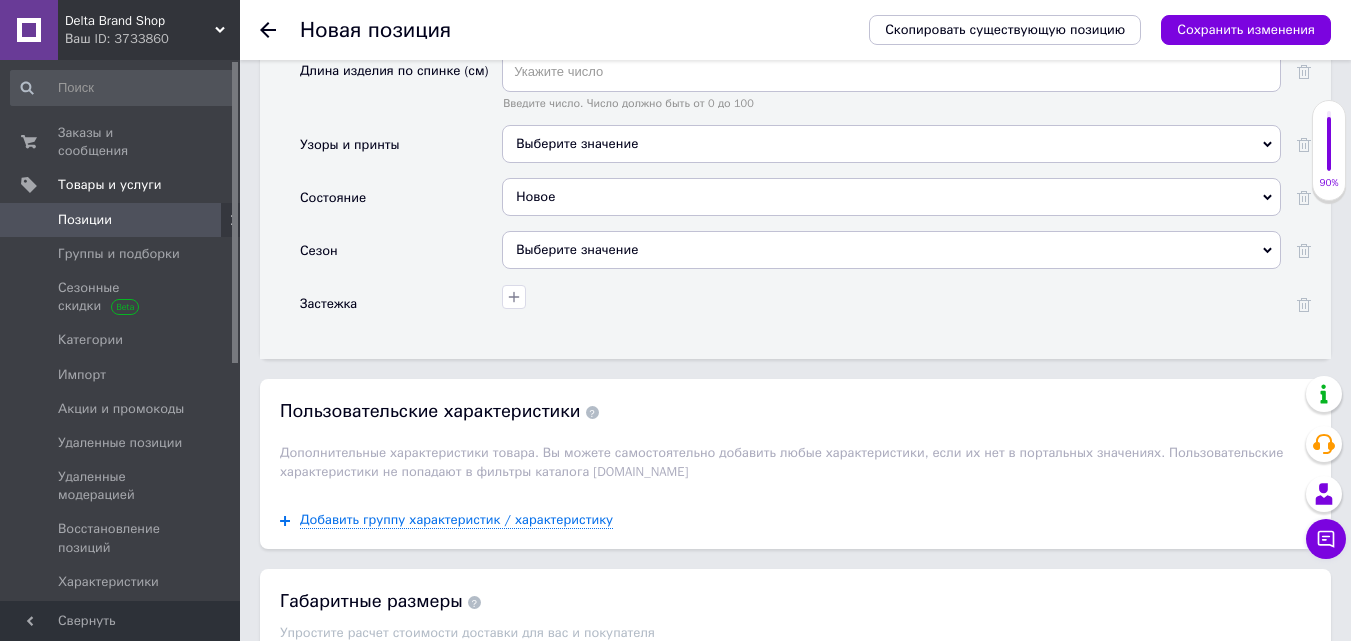 click on "Выберите значение" at bounding box center [891, 250] 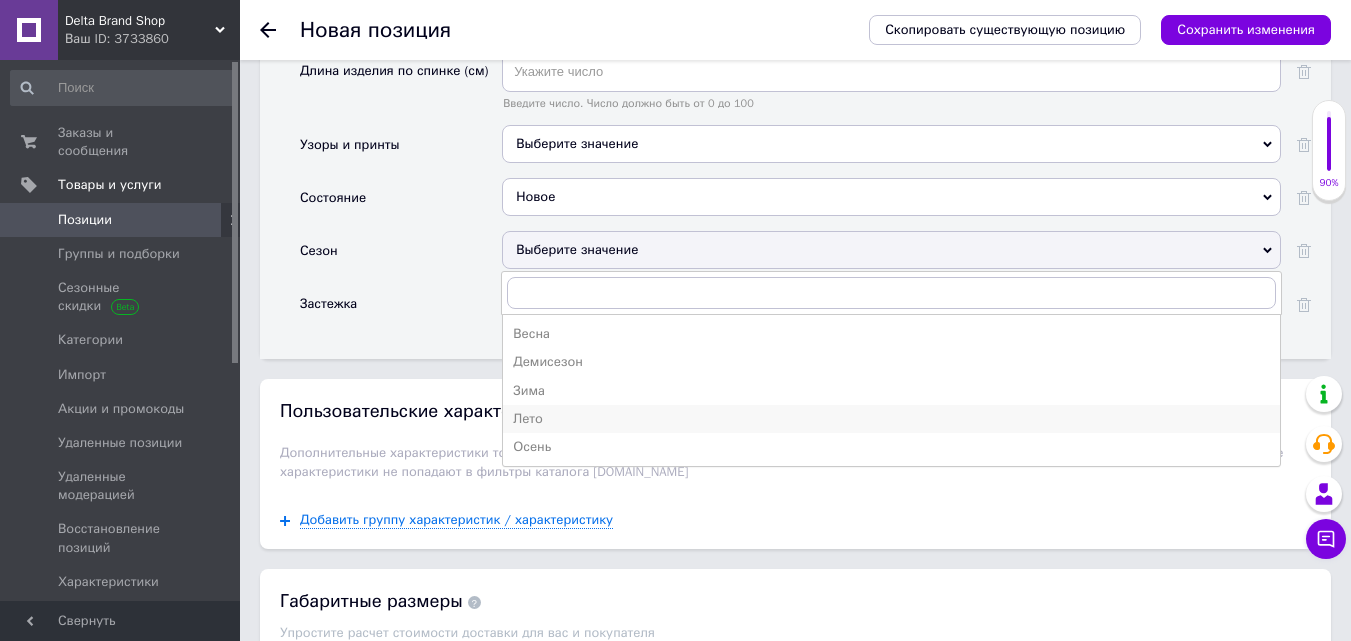 click on "Лето" at bounding box center (891, 419) 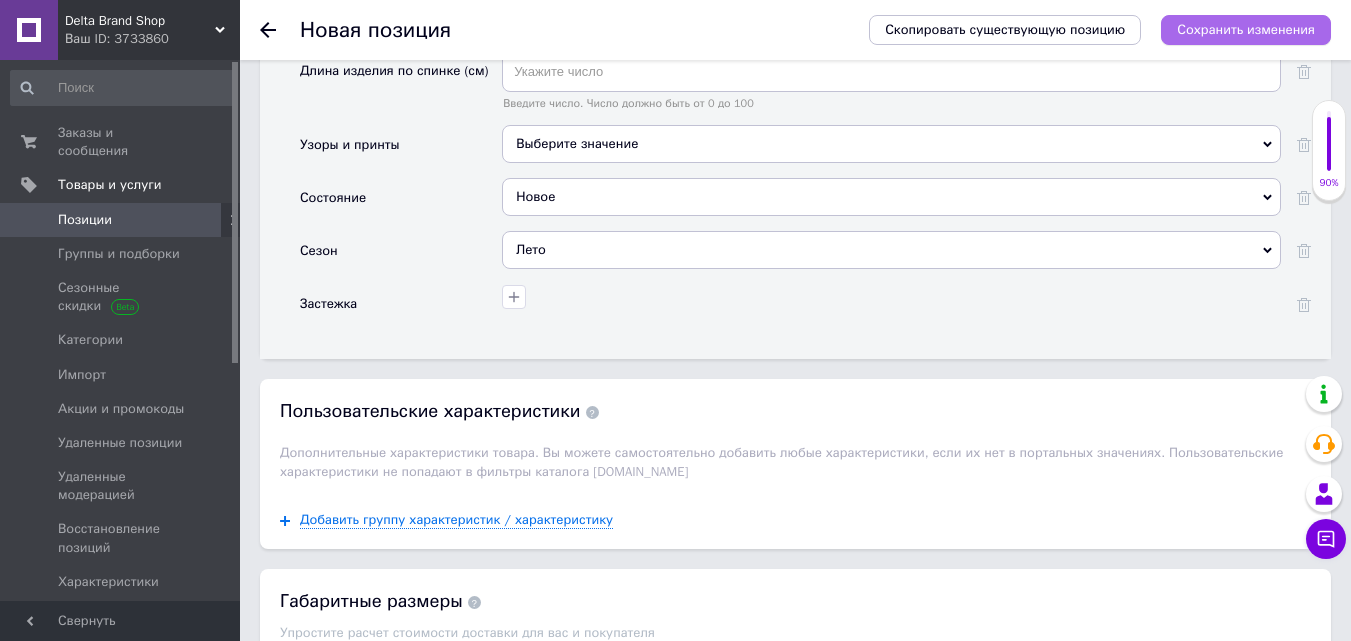 click on "Сохранить изменения" at bounding box center [1246, 30] 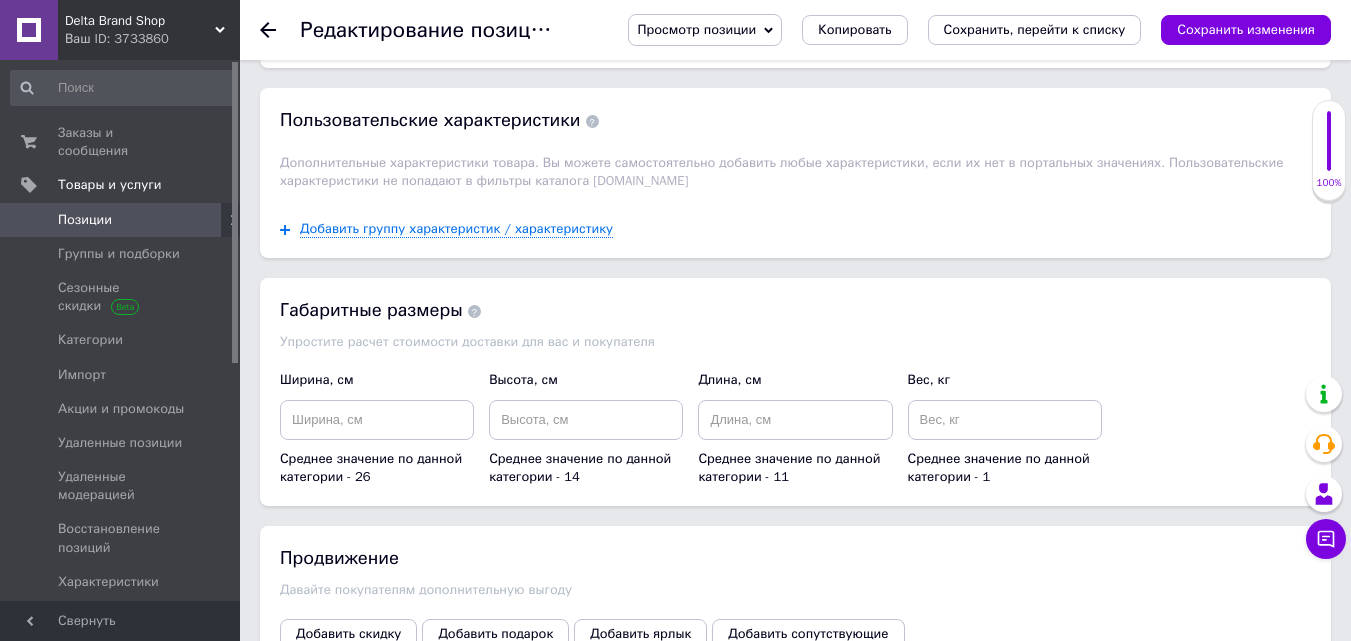 scroll, scrollTop: 2161, scrollLeft: 0, axis: vertical 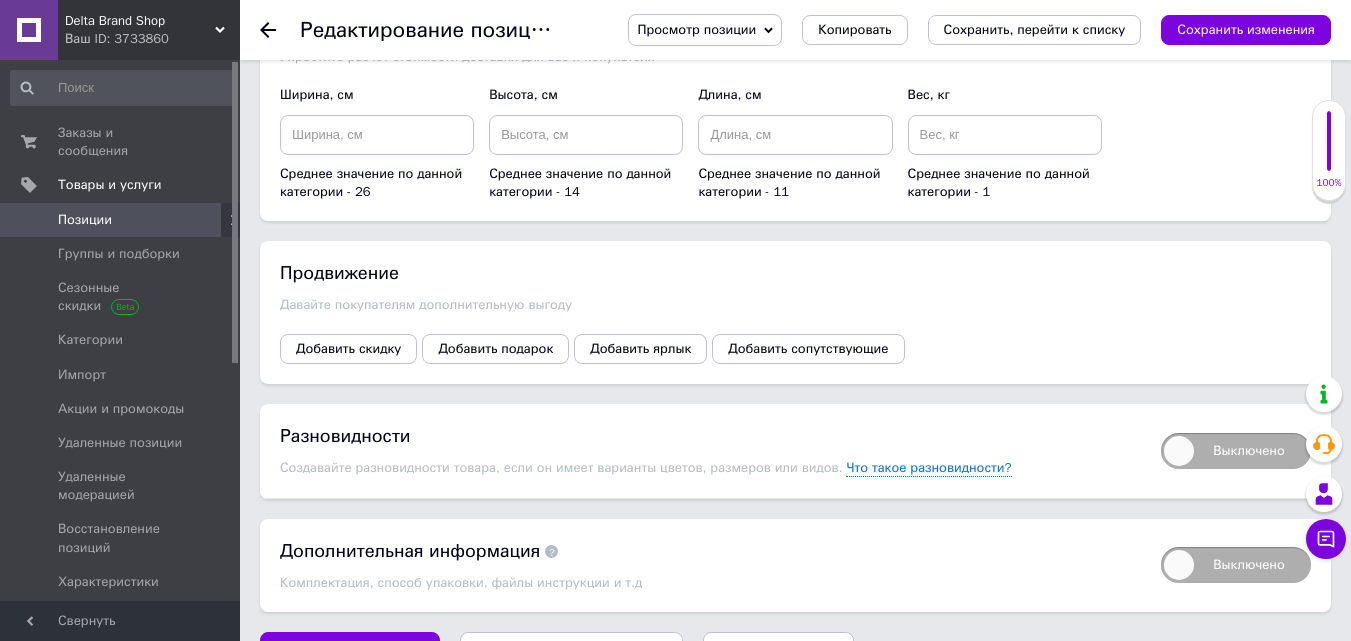 click on "Выключено" at bounding box center (1236, 451) 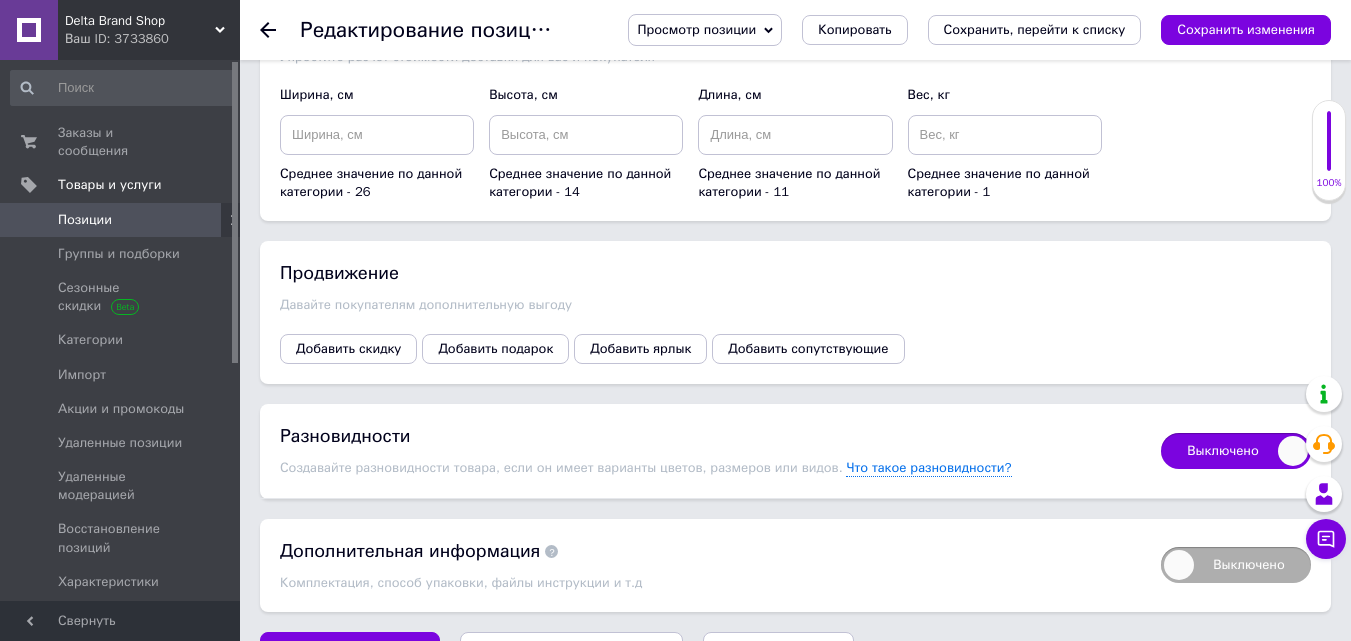 checkbox on "true" 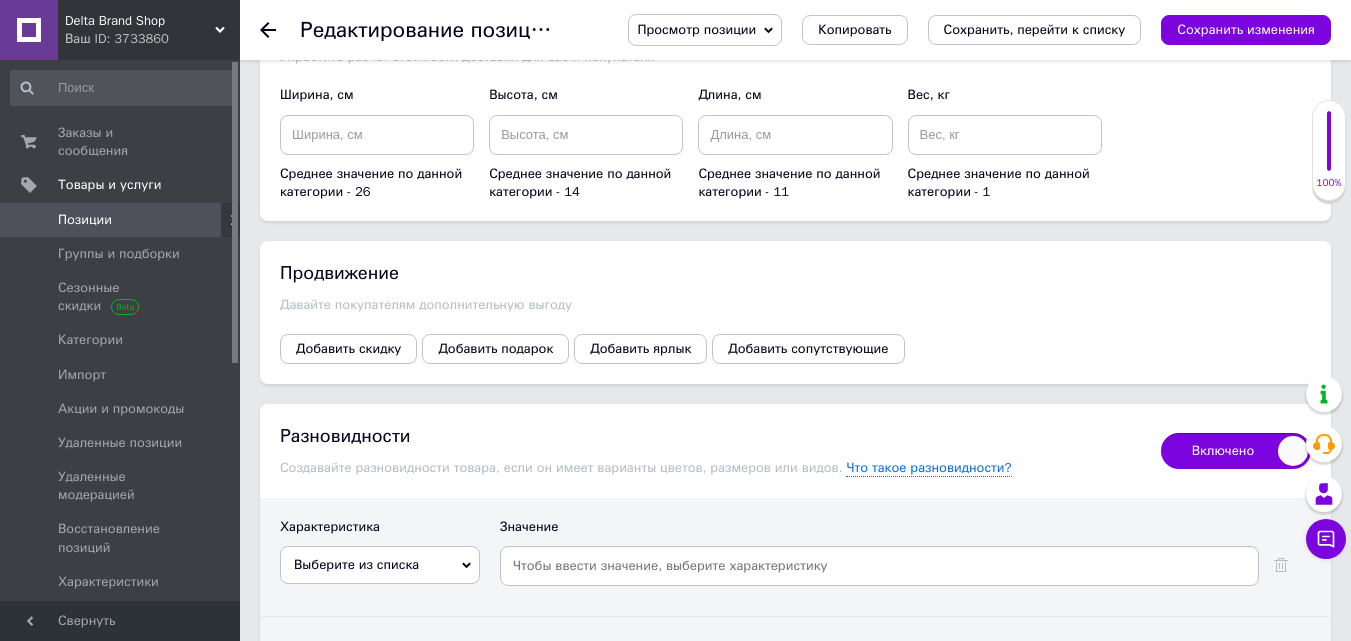 click on "Выберите из списка" at bounding box center (356, 564) 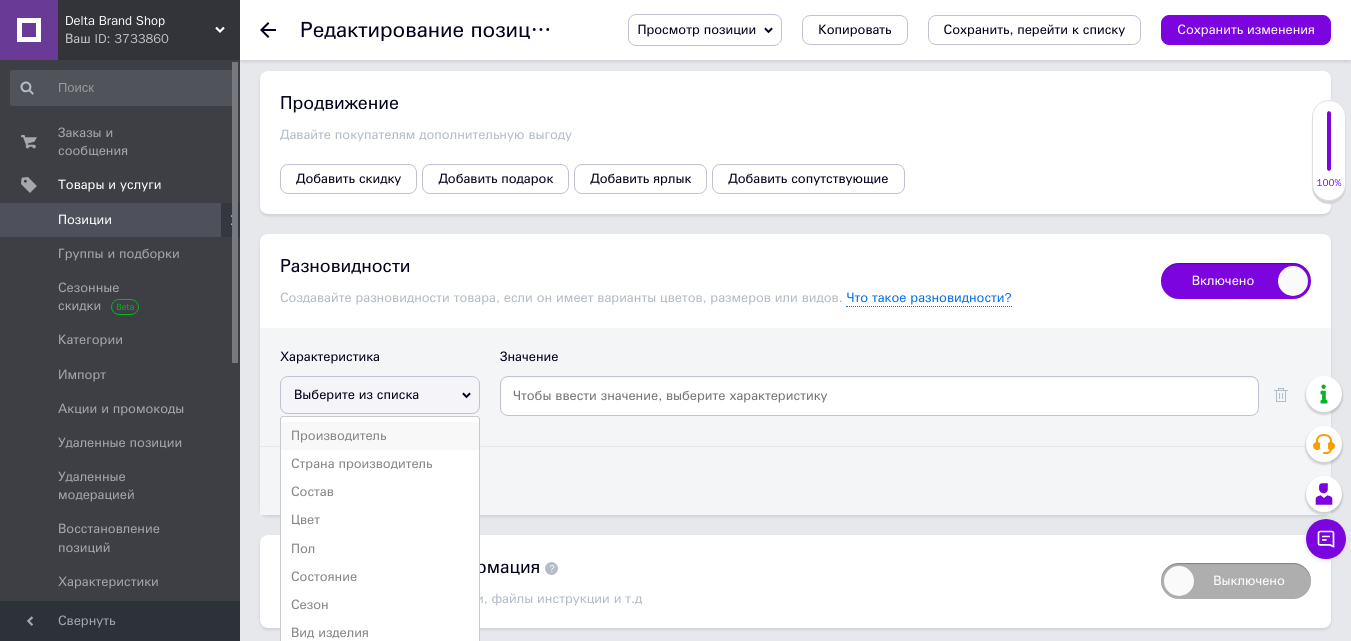 scroll, scrollTop: 2347, scrollLeft: 0, axis: vertical 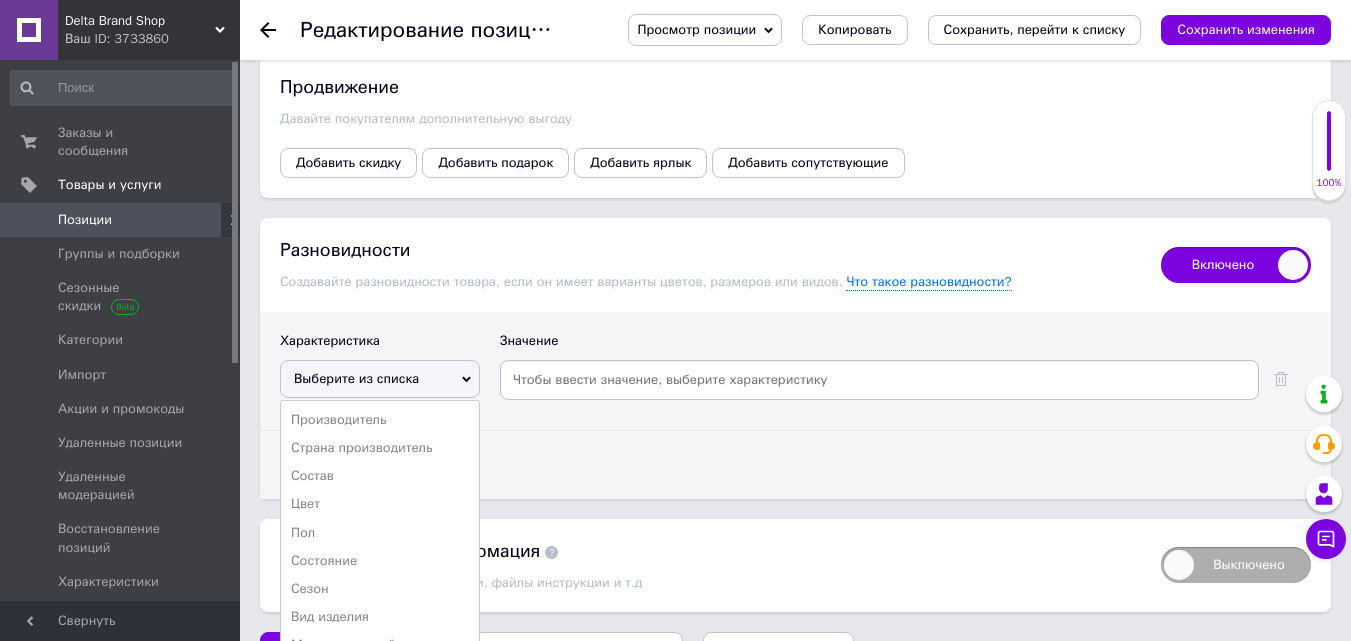 click on "Международный размер" at bounding box center (380, 645) 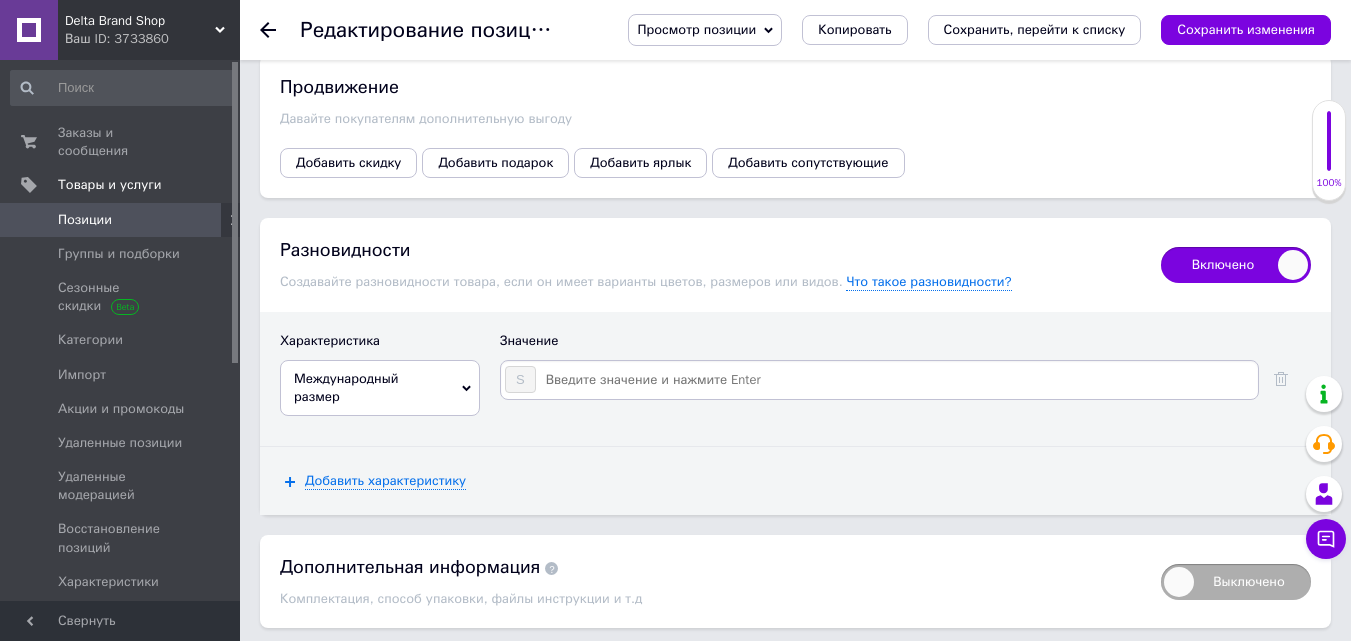 click at bounding box center [896, 380] 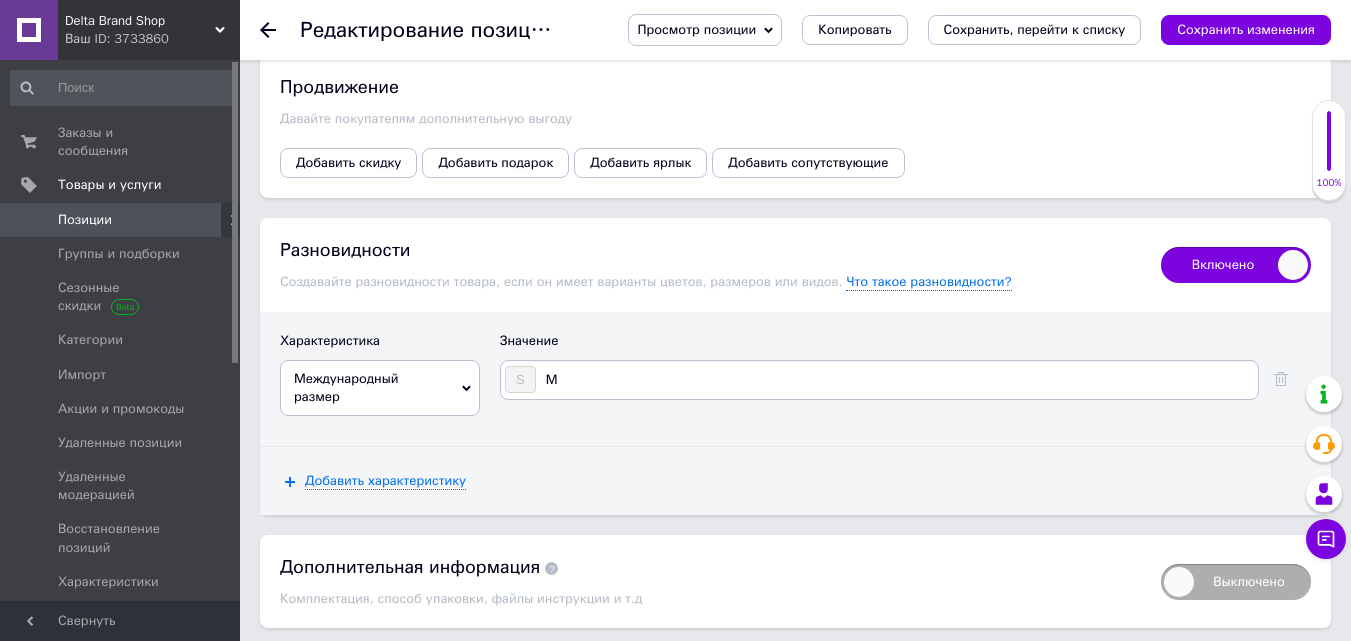 type 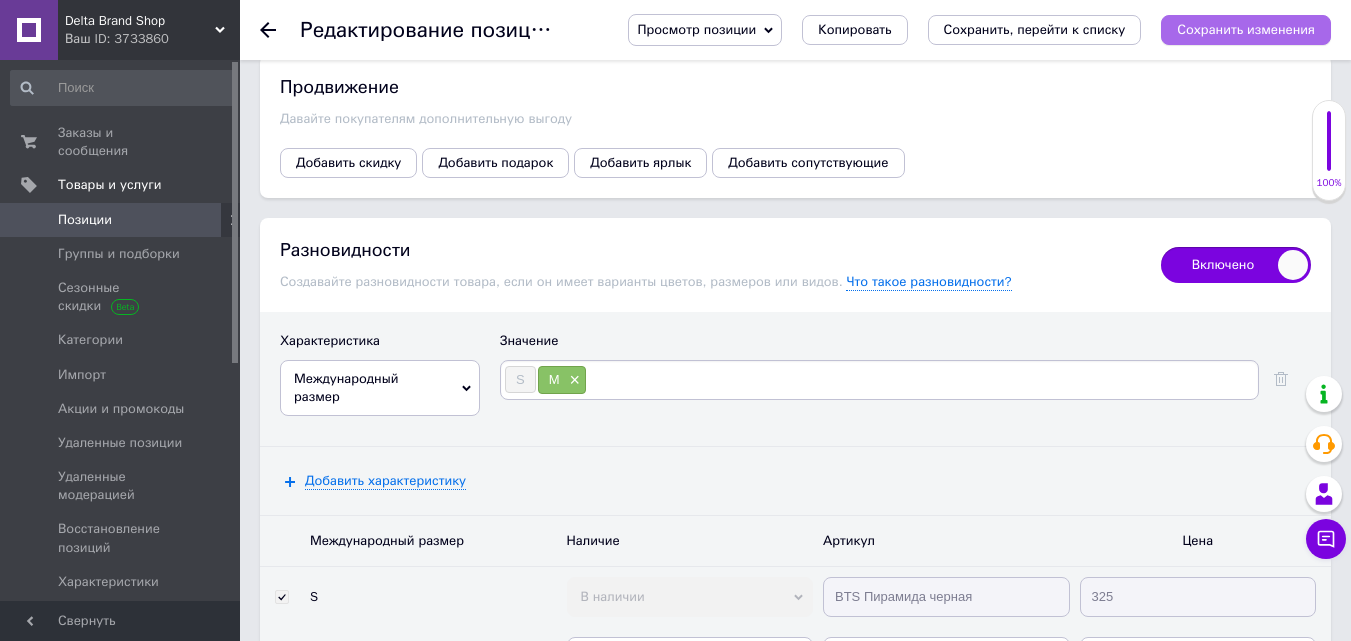 click on "Сохранить изменения" at bounding box center [1246, 29] 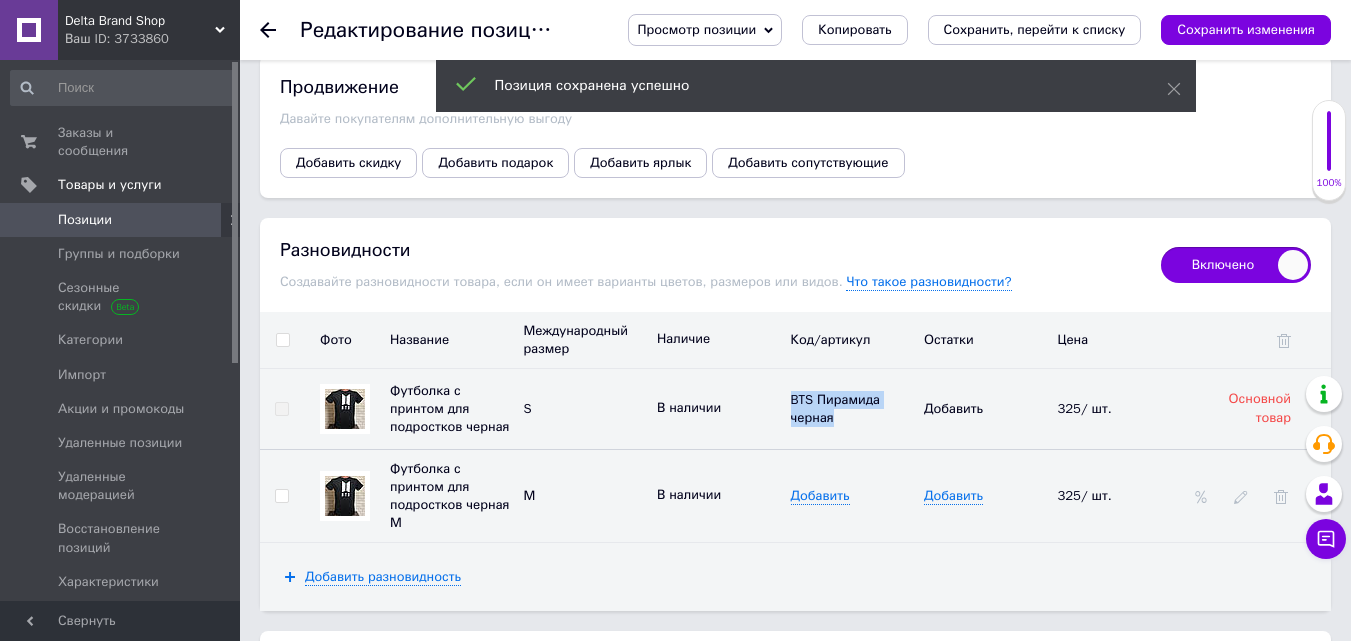 drag, startPoint x: 784, startPoint y: 338, endPoint x: 843, endPoint y: 381, distance: 73.00685 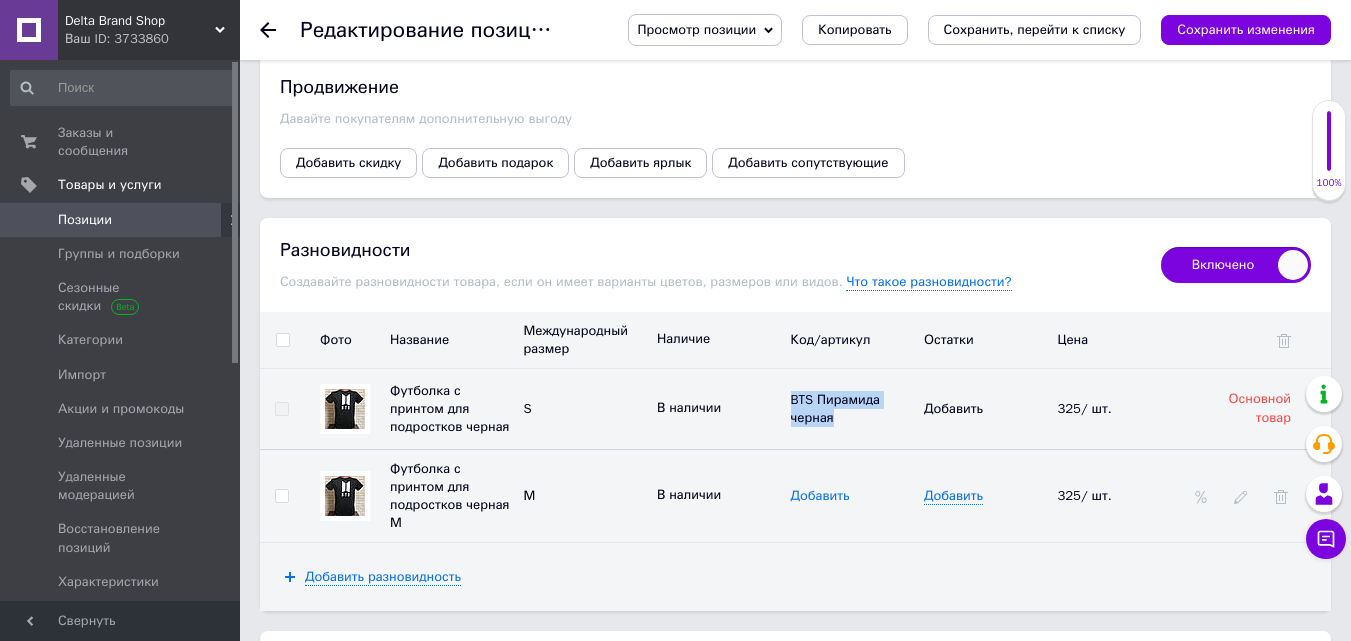 click on "Добавить" at bounding box center [820, 496] 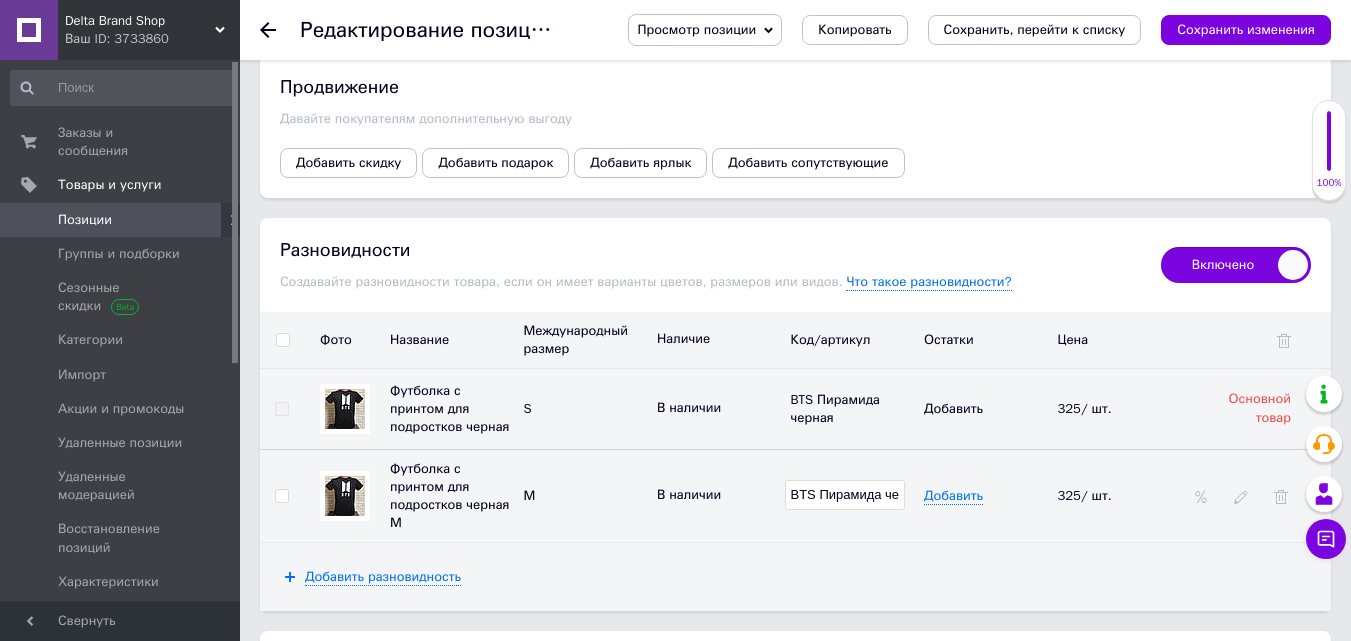 scroll, scrollTop: 0, scrollLeft: 61, axis: horizontal 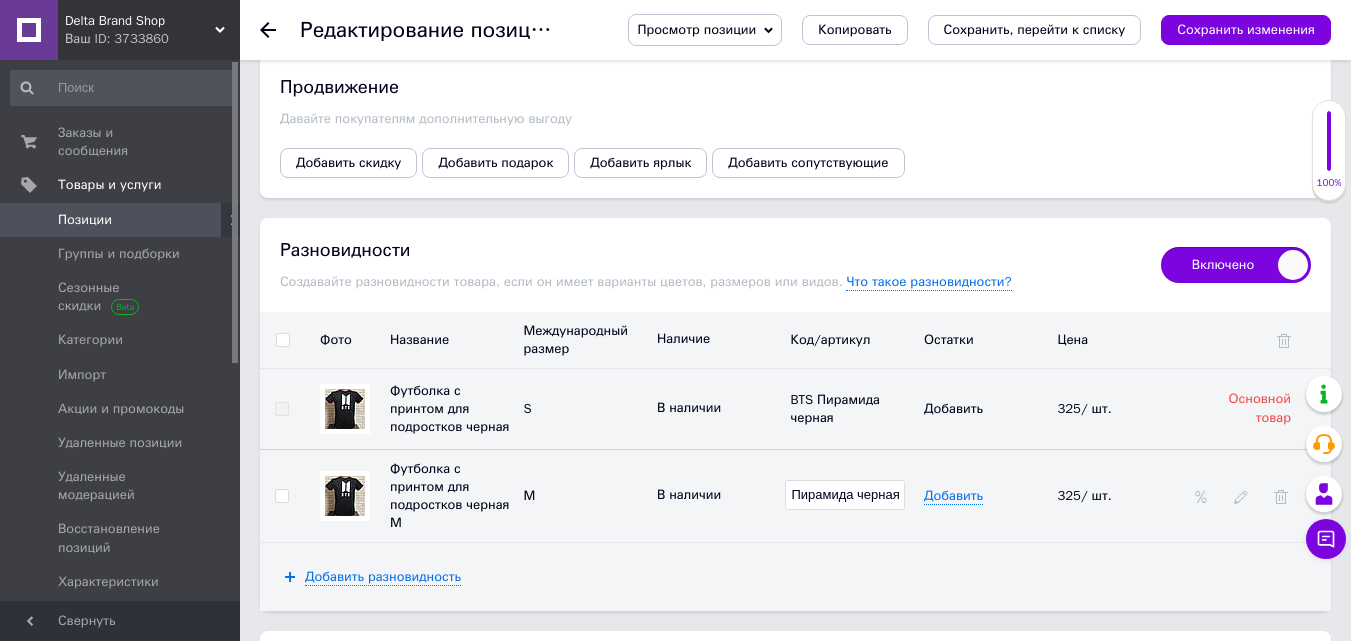 type on "BTS Пирамида черная" 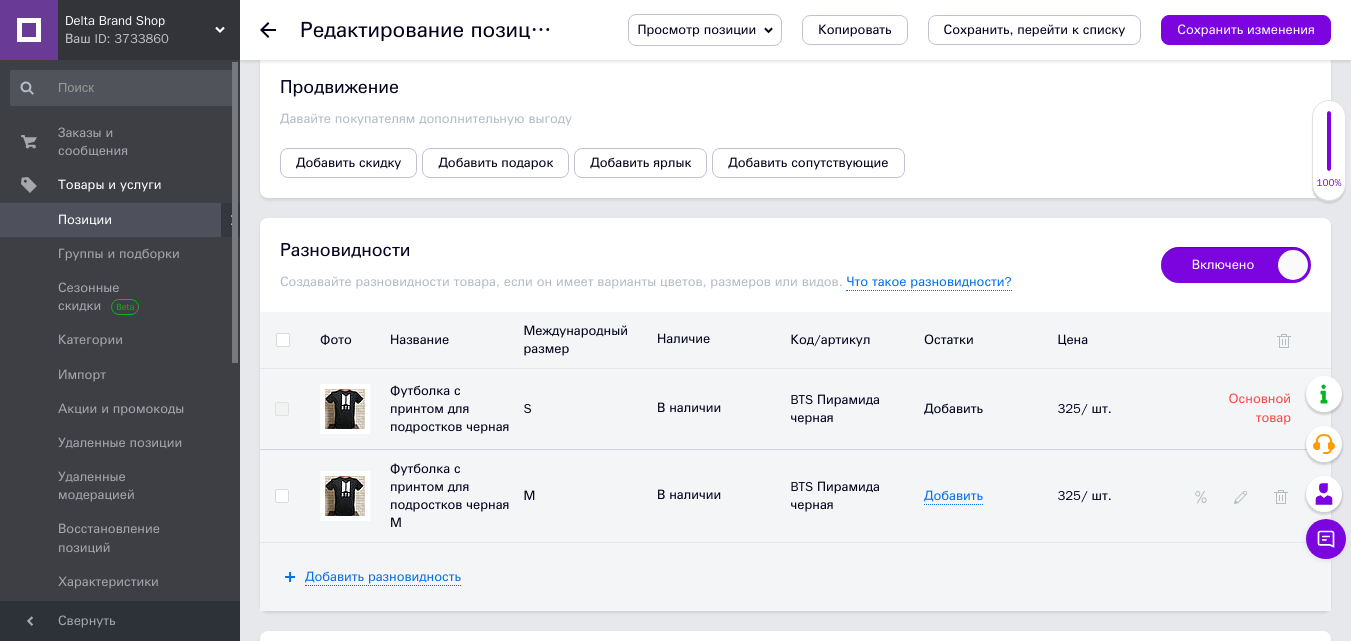click at bounding box center [282, 340] 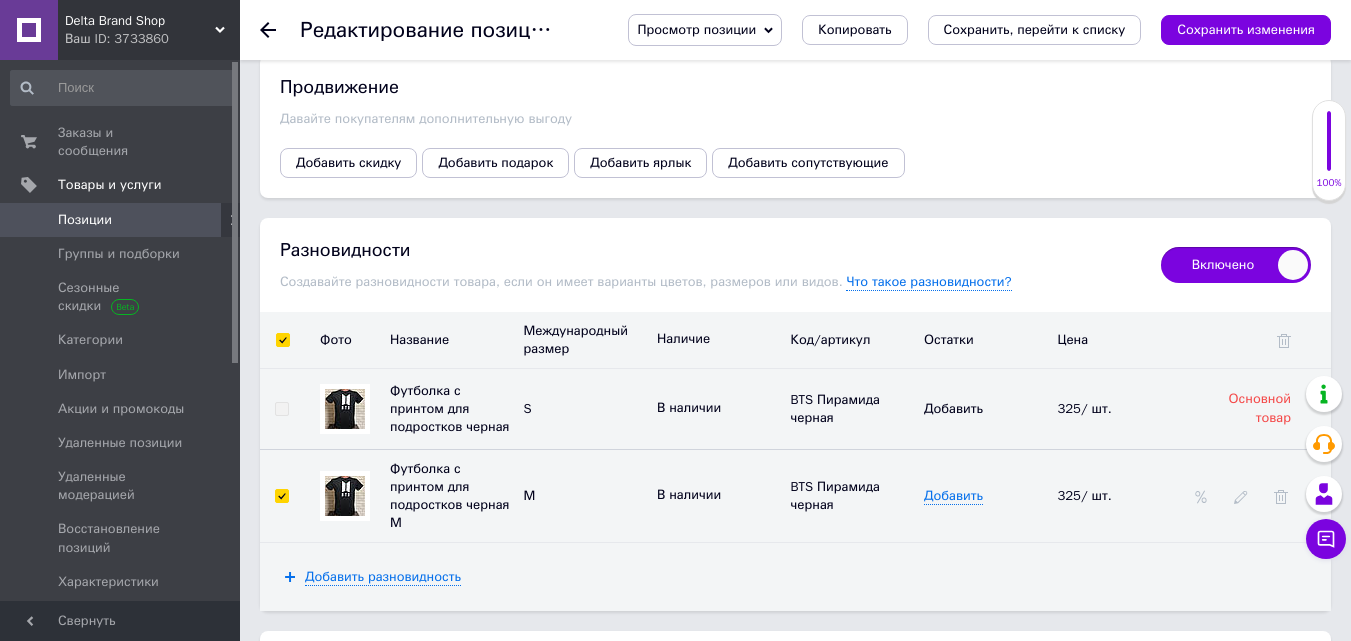checkbox on "true" 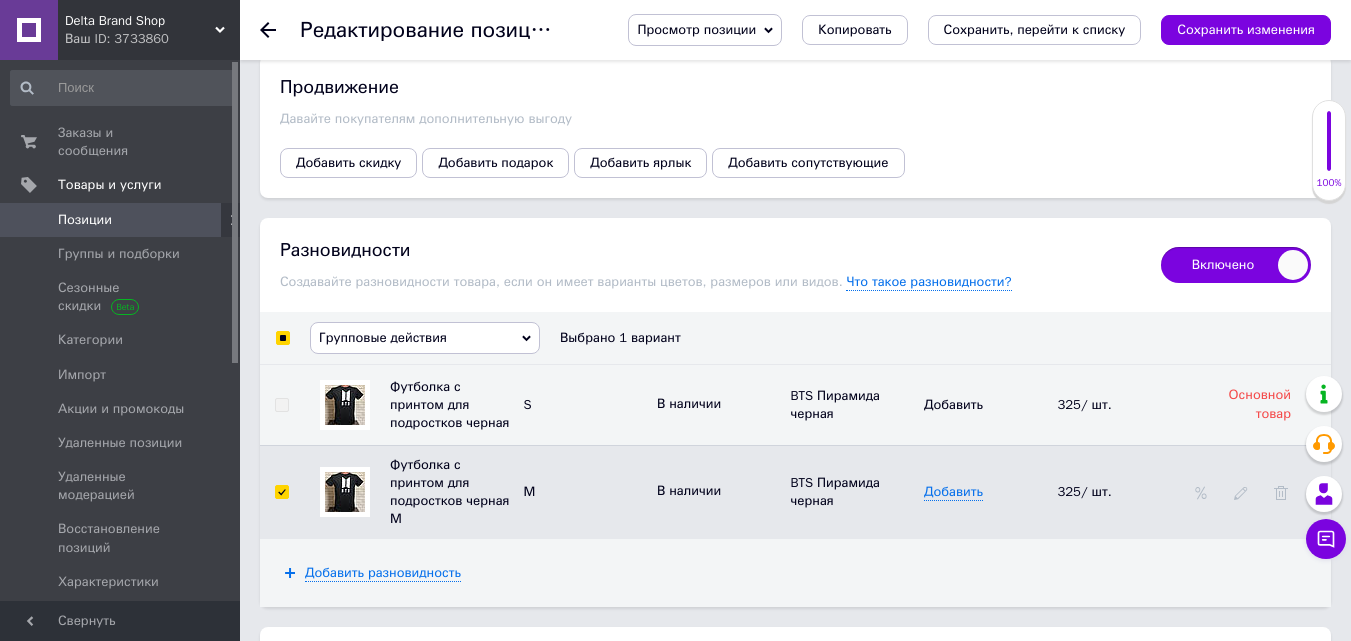 click on "Групповые действия" at bounding box center [383, 337] 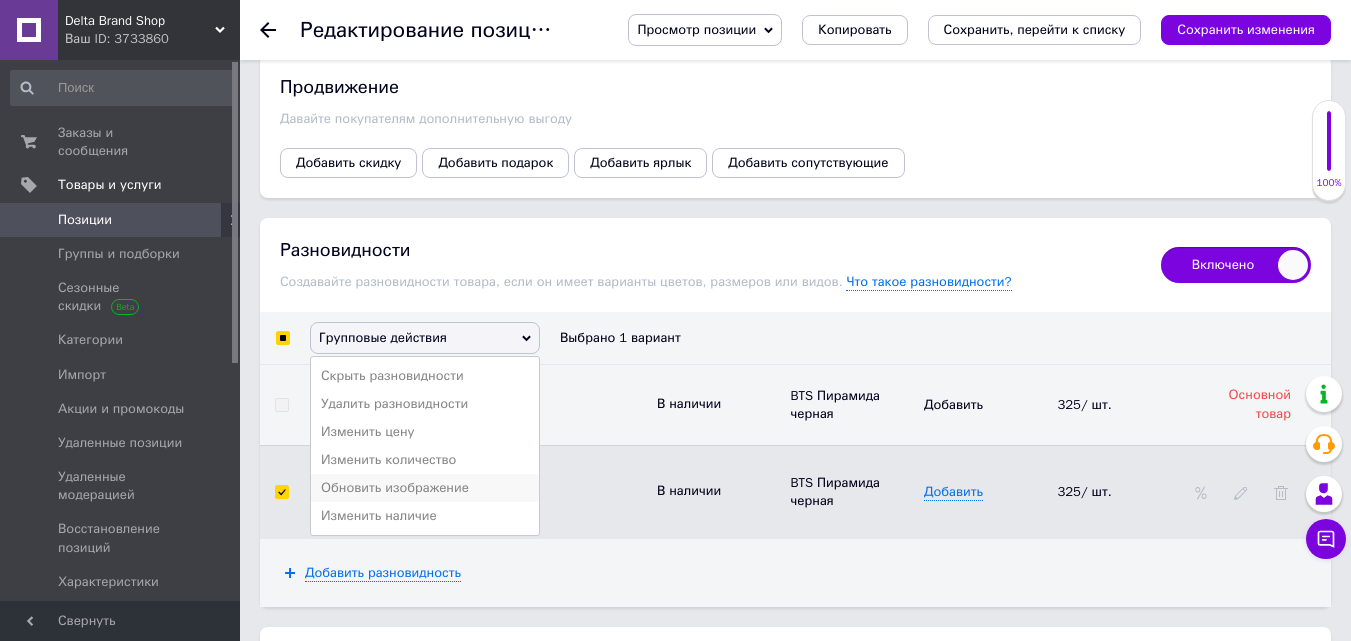 click on "Обновить изображение" at bounding box center (425, 488) 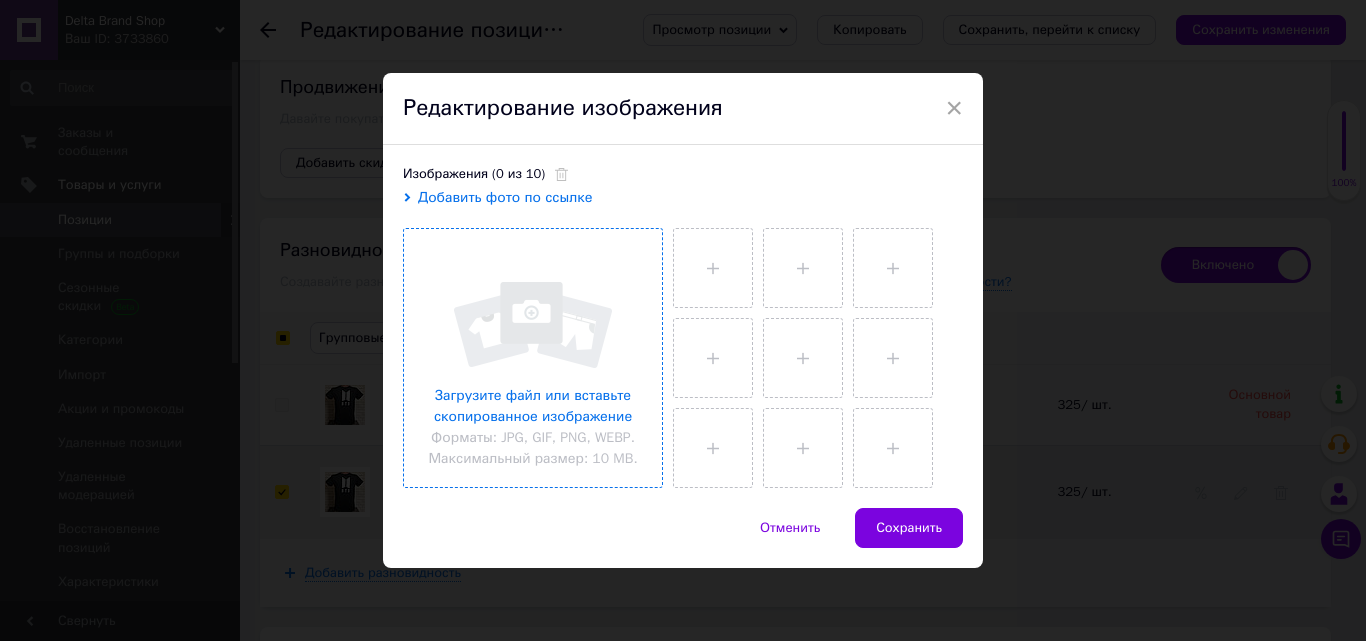 click at bounding box center (533, 358) 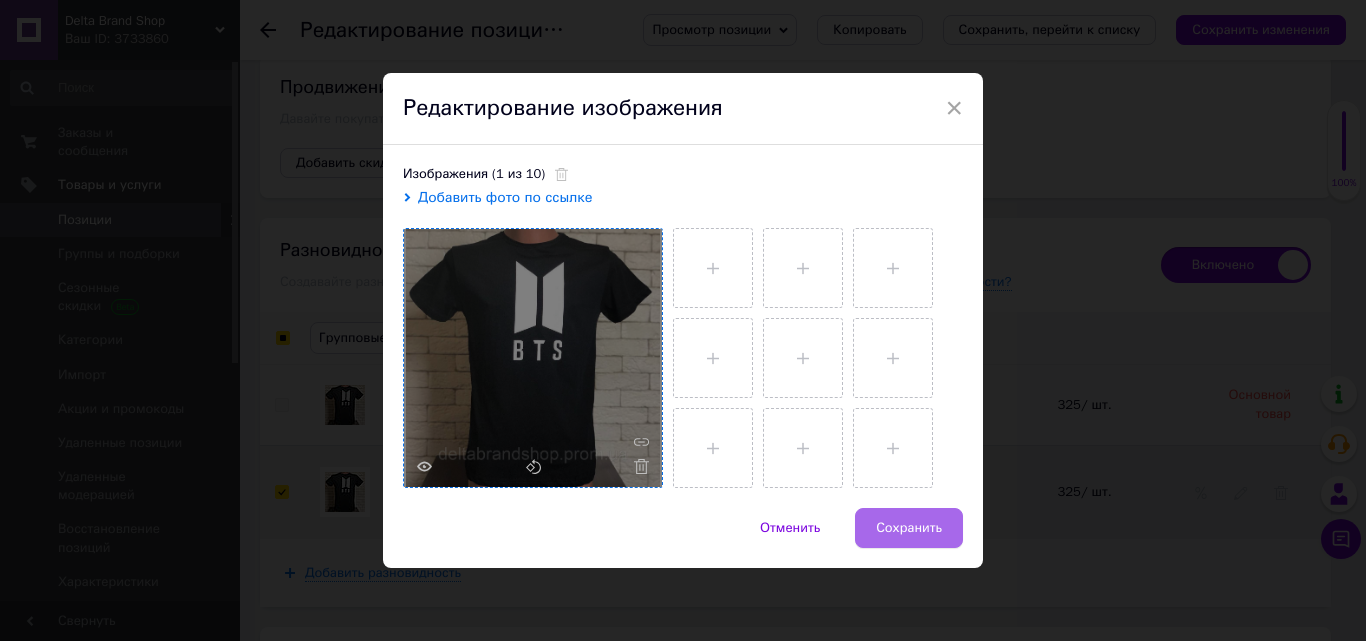 click on "Сохранить" at bounding box center [909, 528] 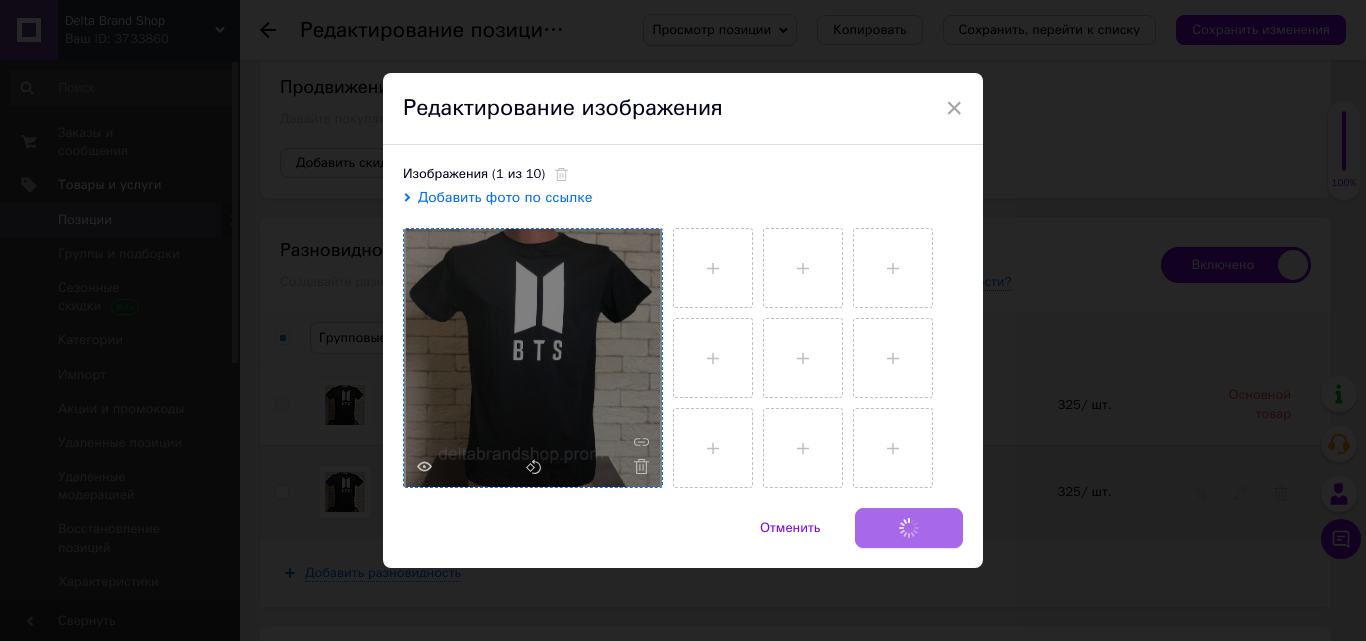 checkbox on "false" 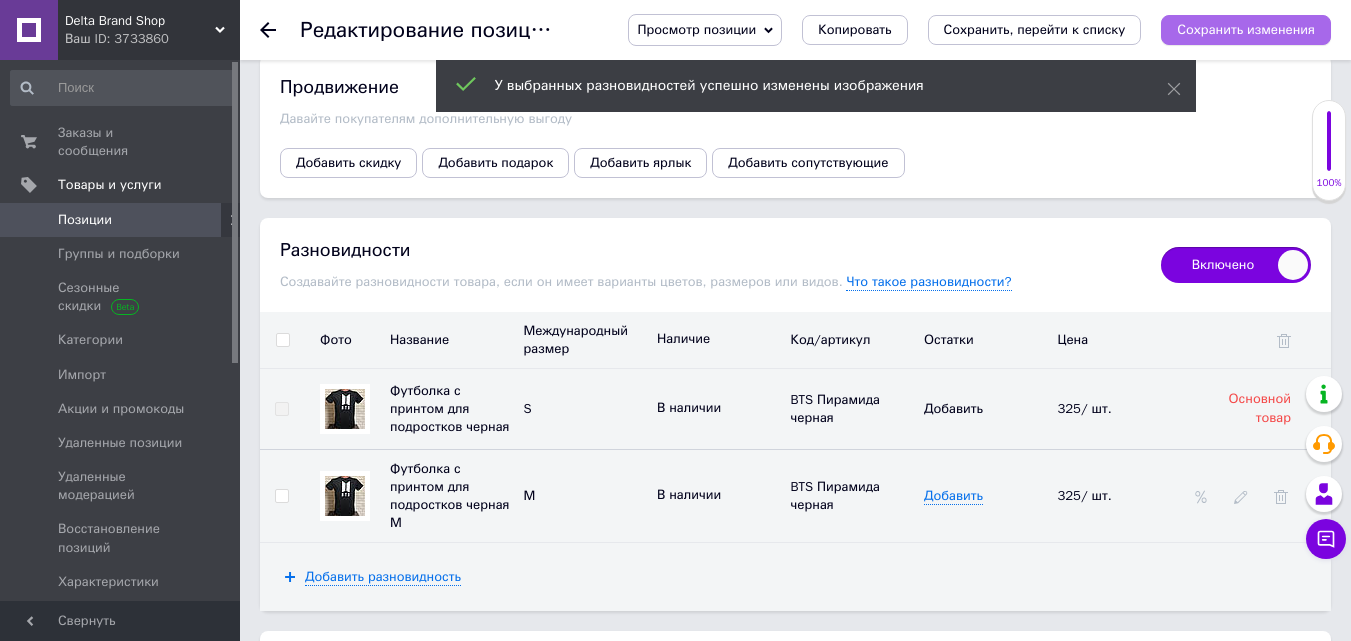 click on "Сохранить изменения" at bounding box center (1246, 29) 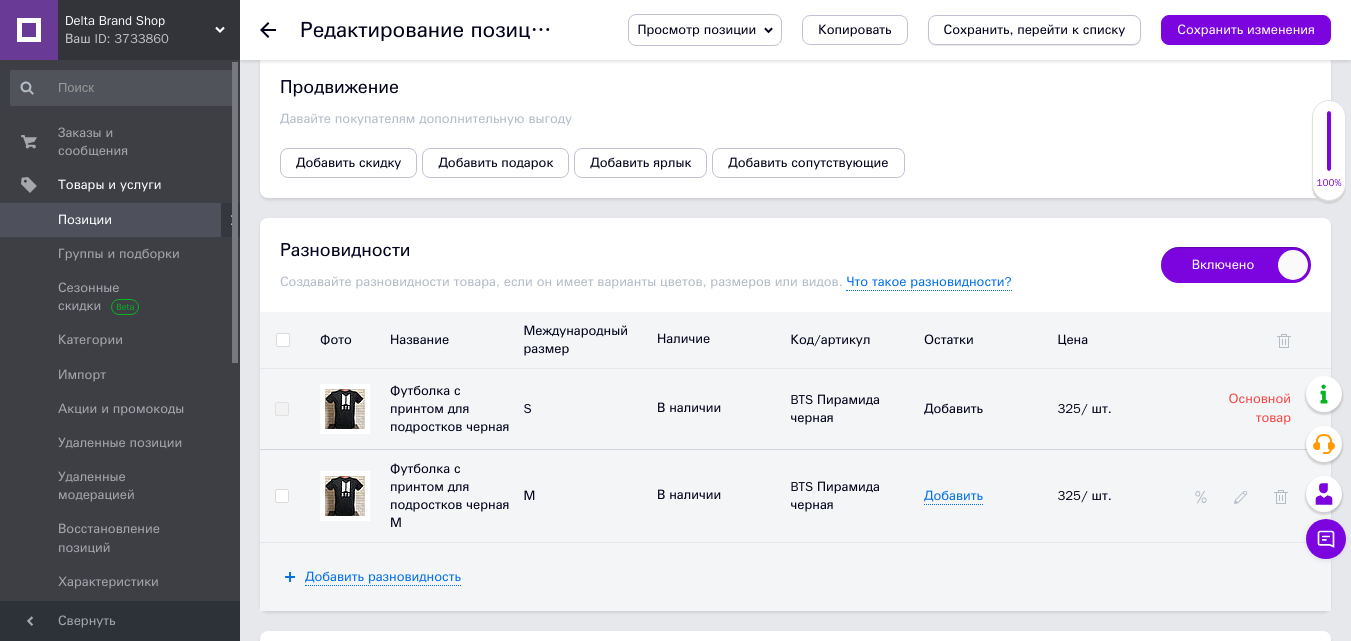 click on "Сохранить, перейти к списку" at bounding box center [1035, 29] 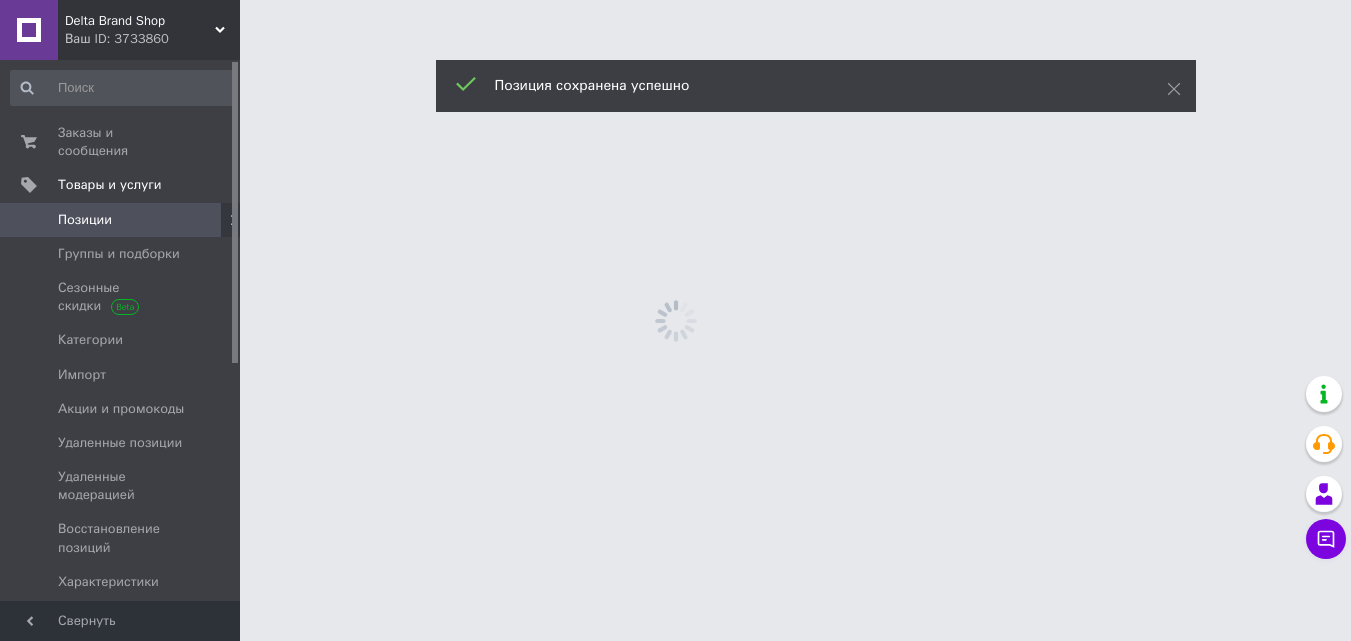 scroll, scrollTop: 0, scrollLeft: 0, axis: both 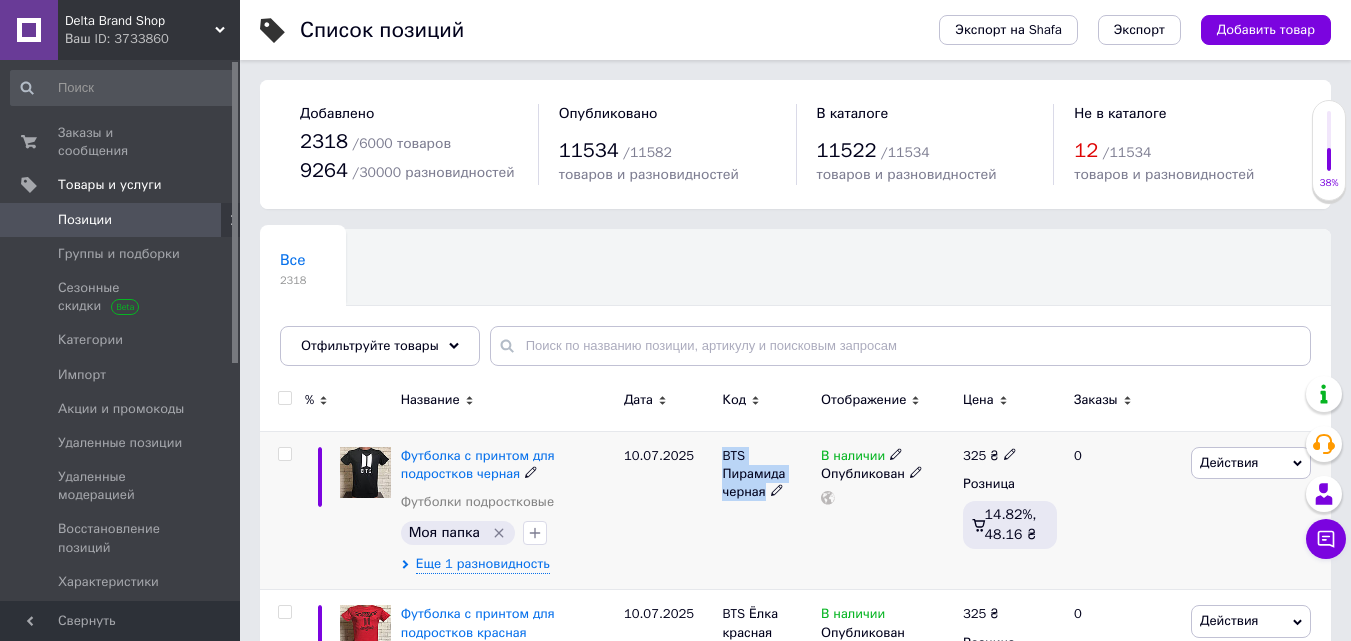 drag, startPoint x: 716, startPoint y: 449, endPoint x: 771, endPoint y: 513, distance: 84.38602 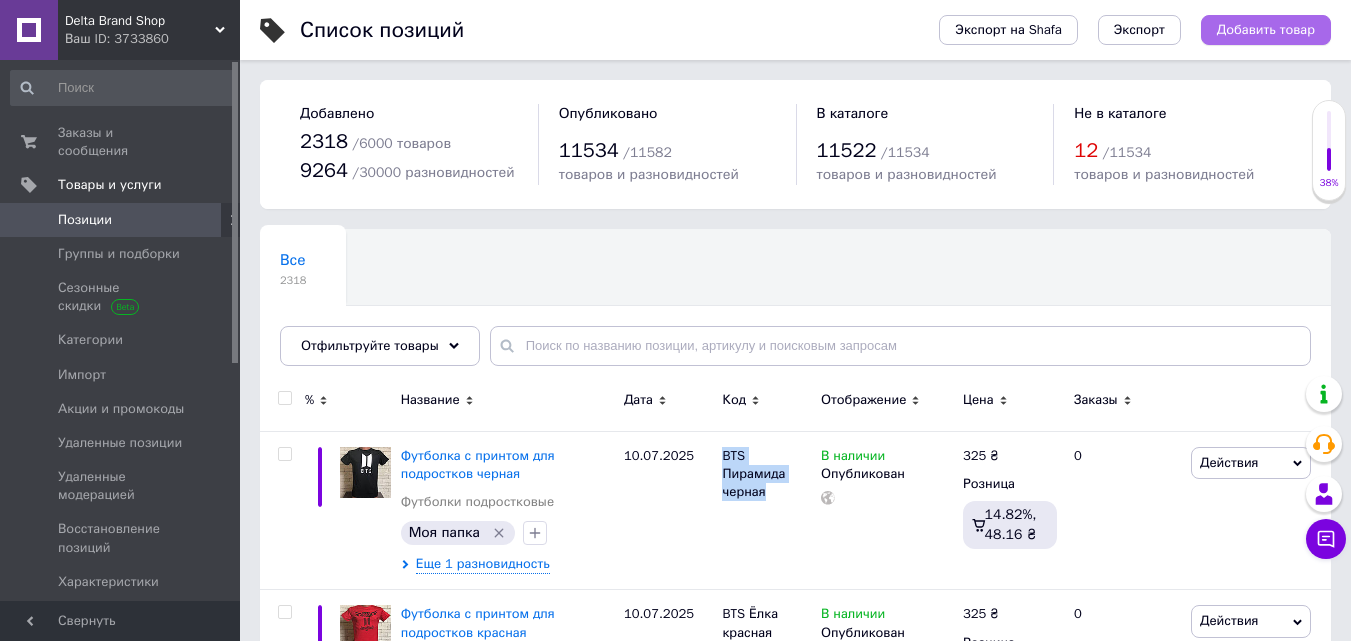 click on "Добавить товар" at bounding box center [1266, 30] 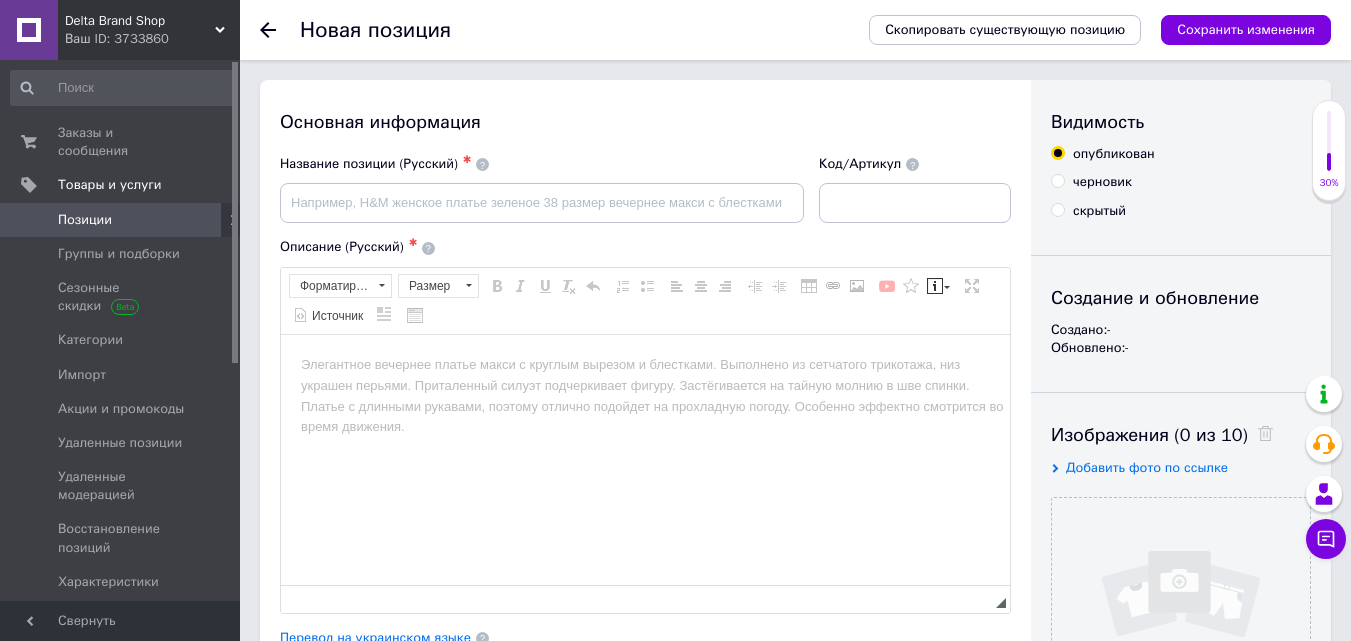 scroll, scrollTop: 0, scrollLeft: 0, axis: both 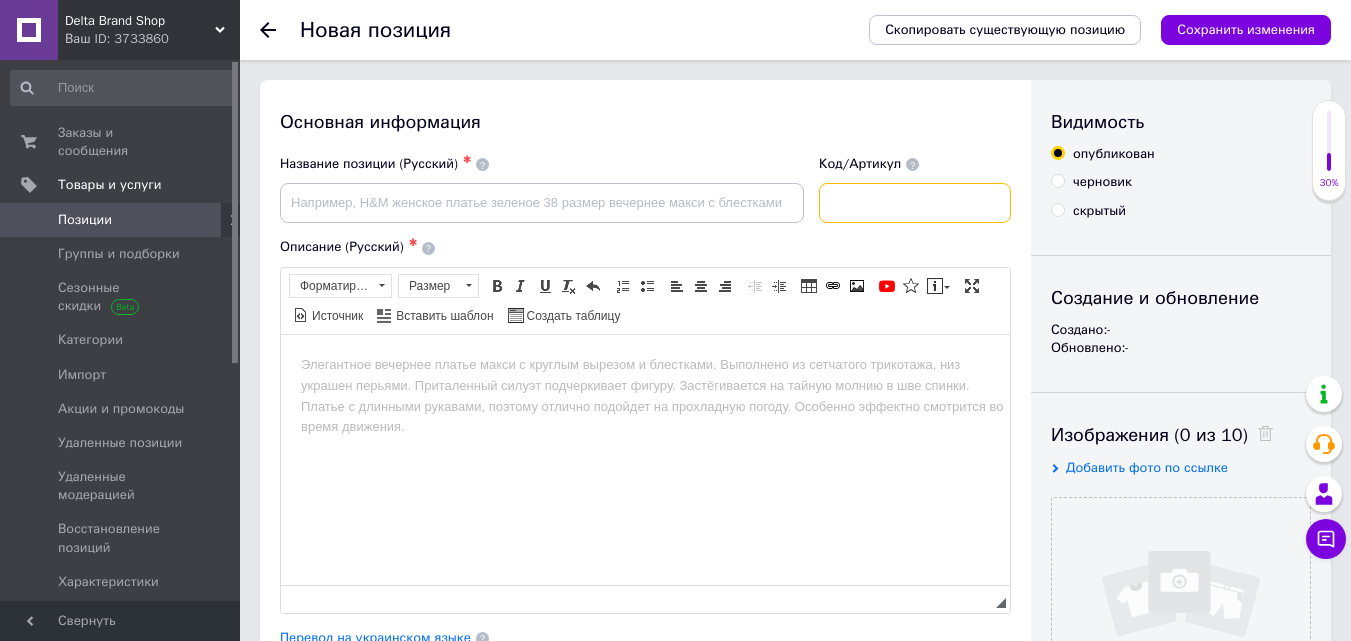 click at bounding box center [915, 203] 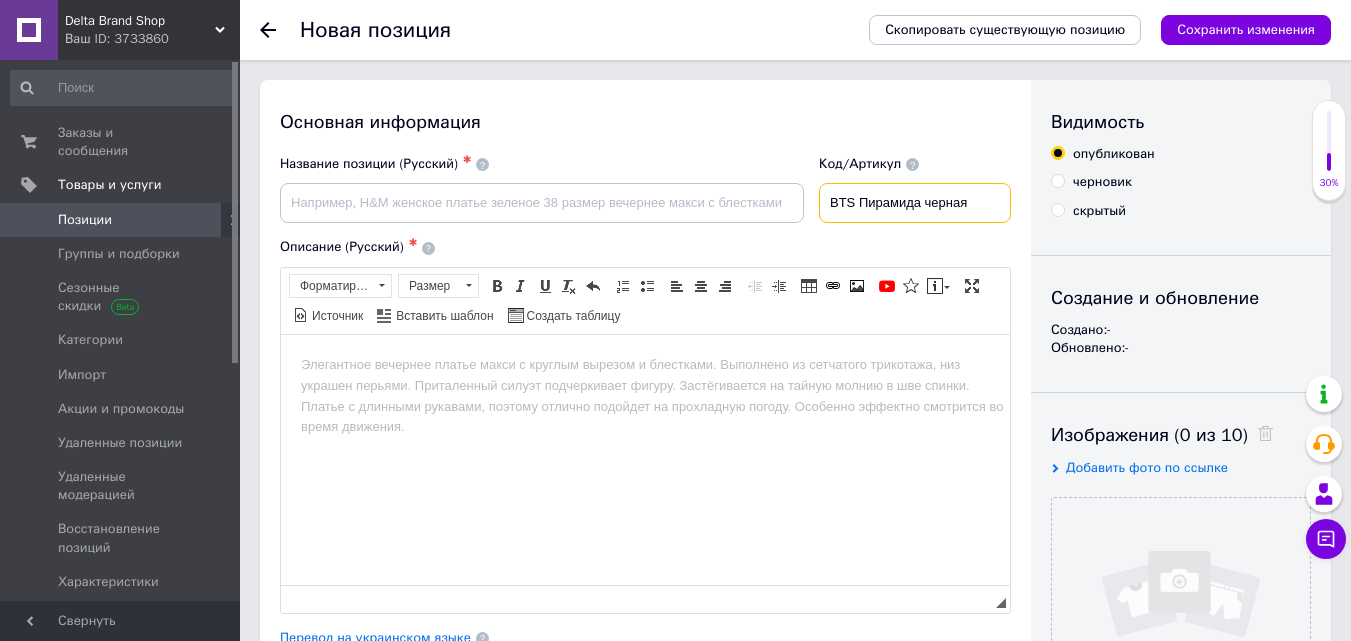 scroll, scrollTop: 0, scrollLeft: 1, axis: horizontal 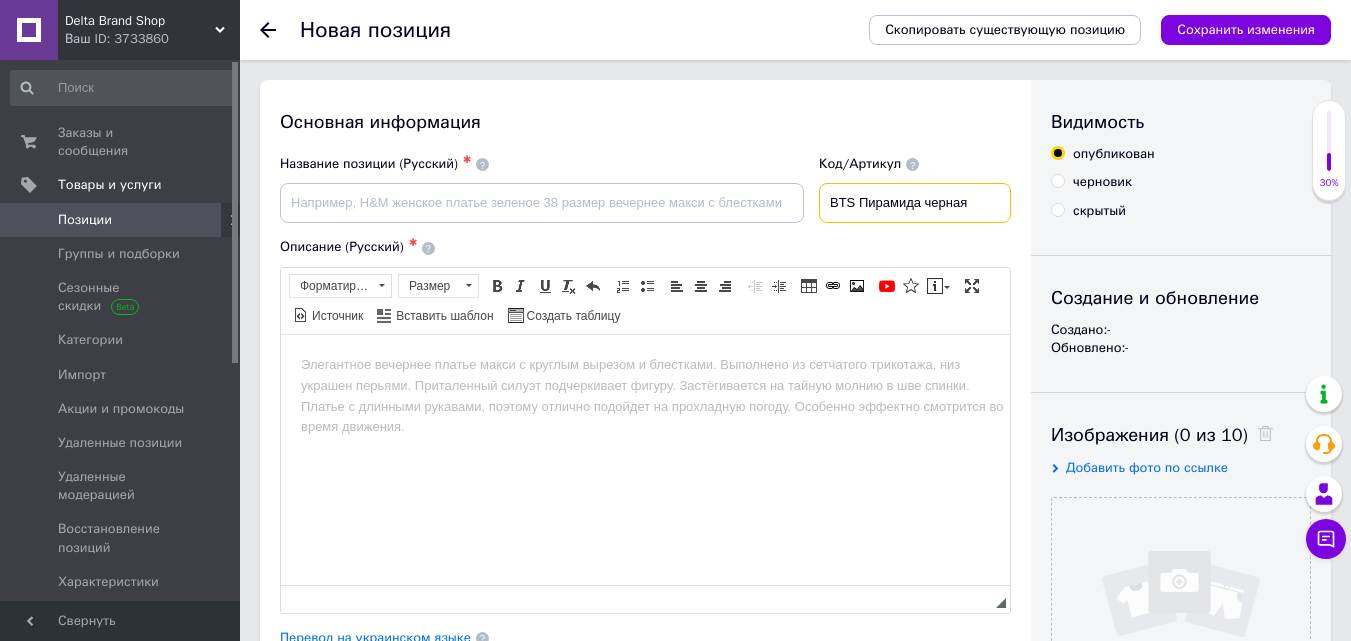 click on "BTS Пирамида черная" at bounding box center (915, 203) 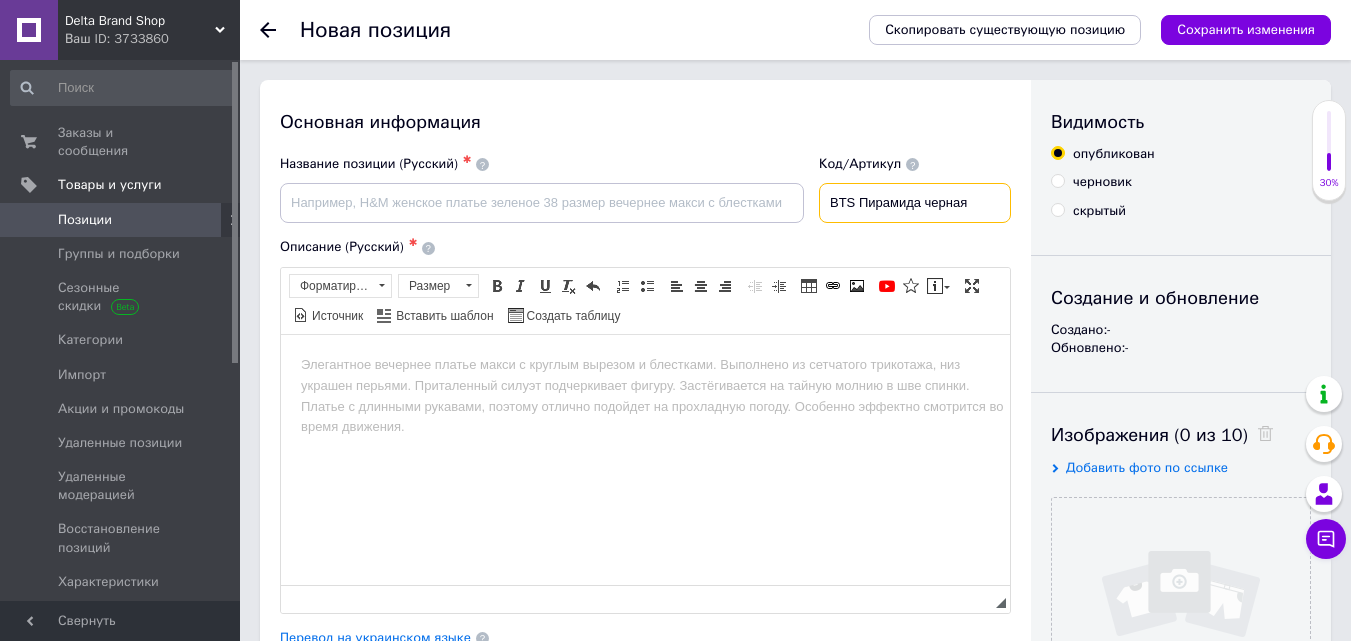 click on "BTS Пирамида черная" at bounding box center (915, 203) 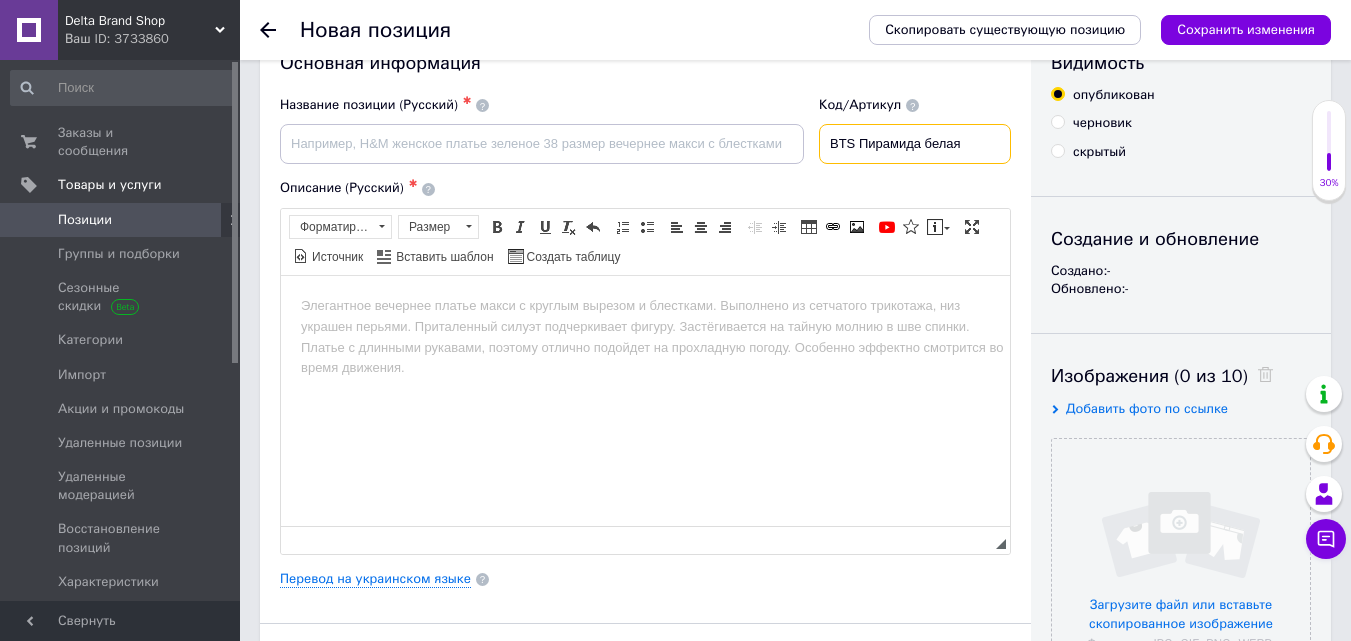 scroll, scrollTop: 100, scrollLeft: 0, axis: vertical 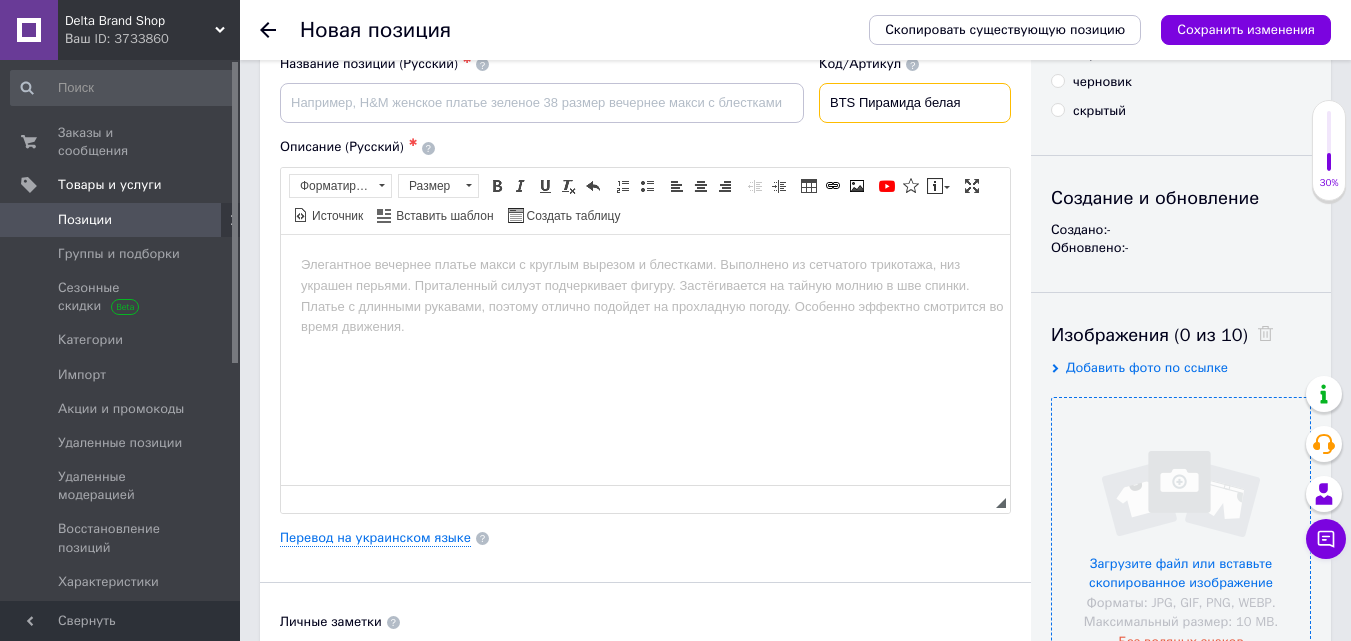 type on "BTS Пирамида белая" 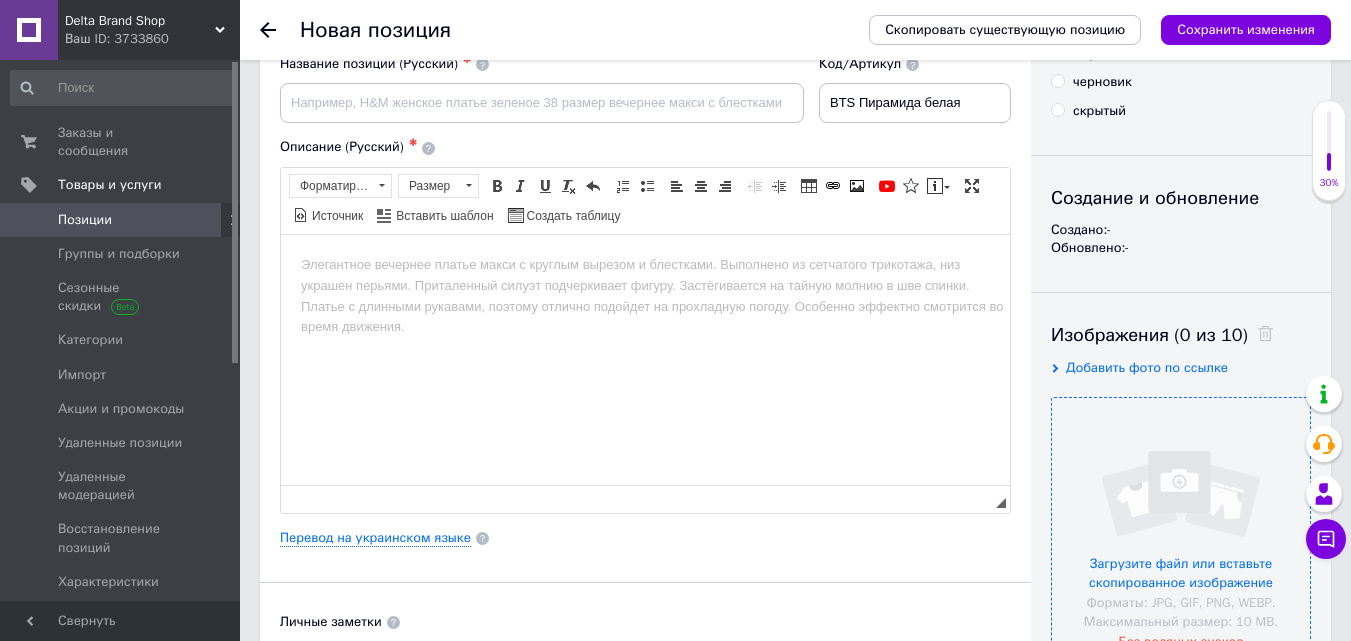 click at bounding box center (1181, 527) 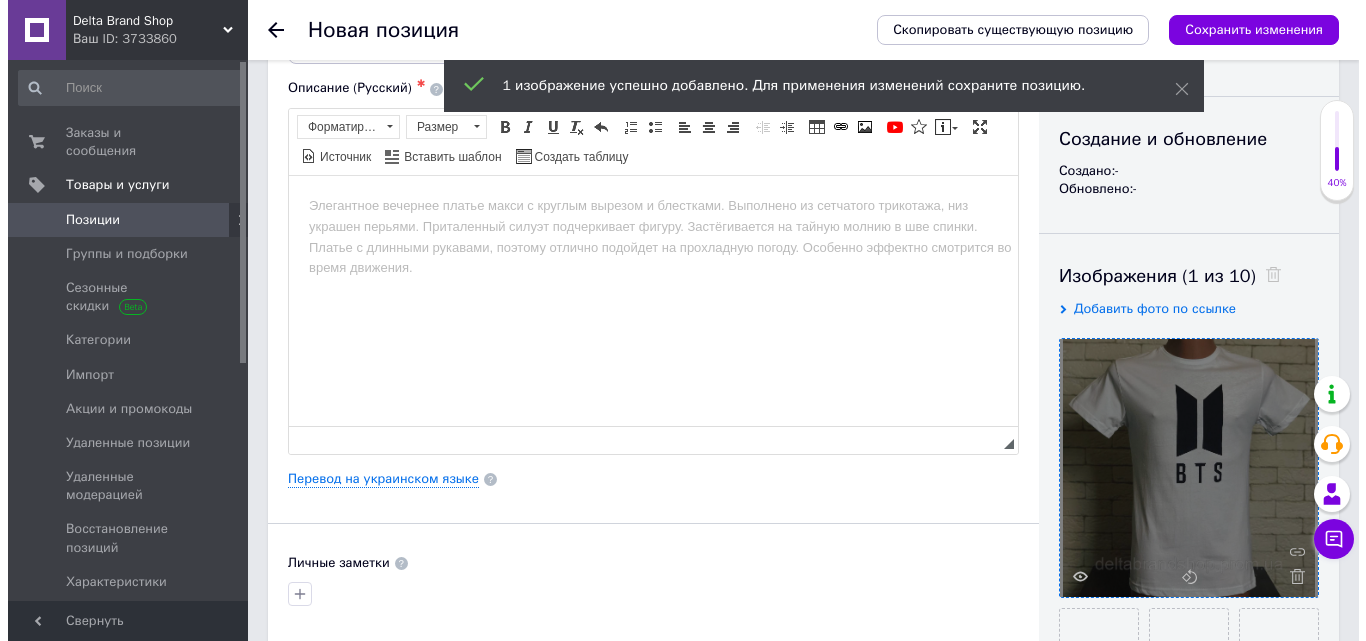 scroll, scrollTop: 200, scrollLeft: 0, axis: vertical 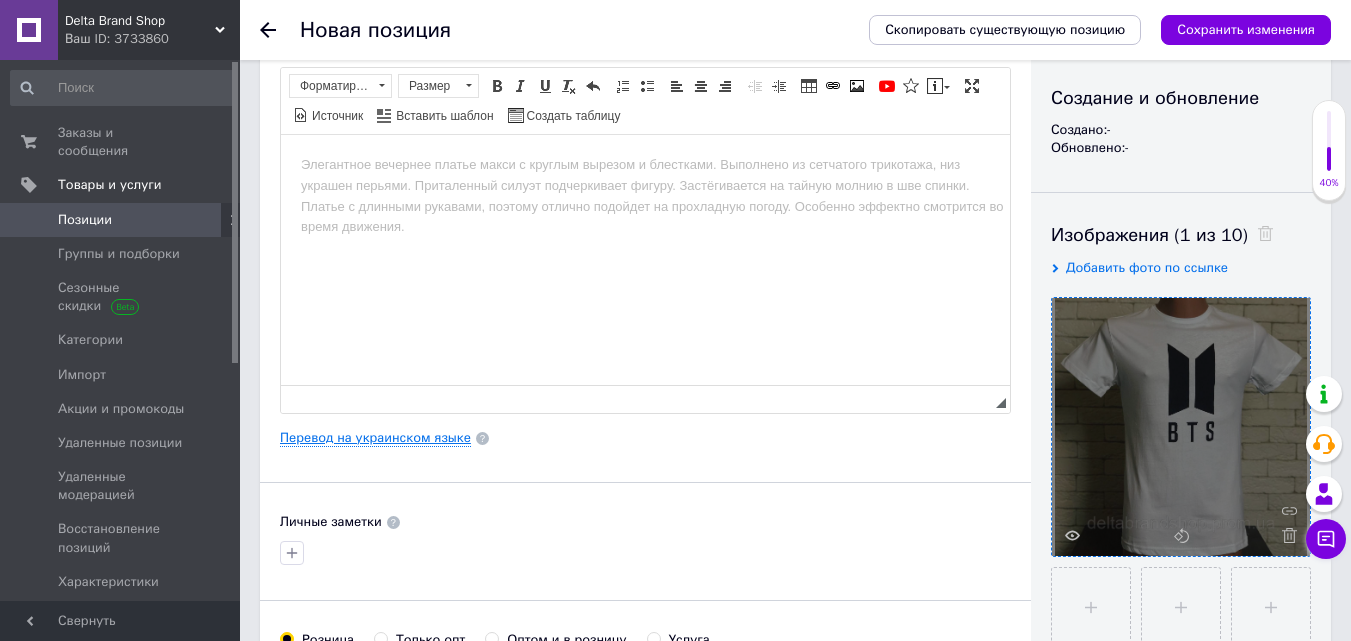 click on "Перевод на украинском языке" at bounding box center (375, 438) 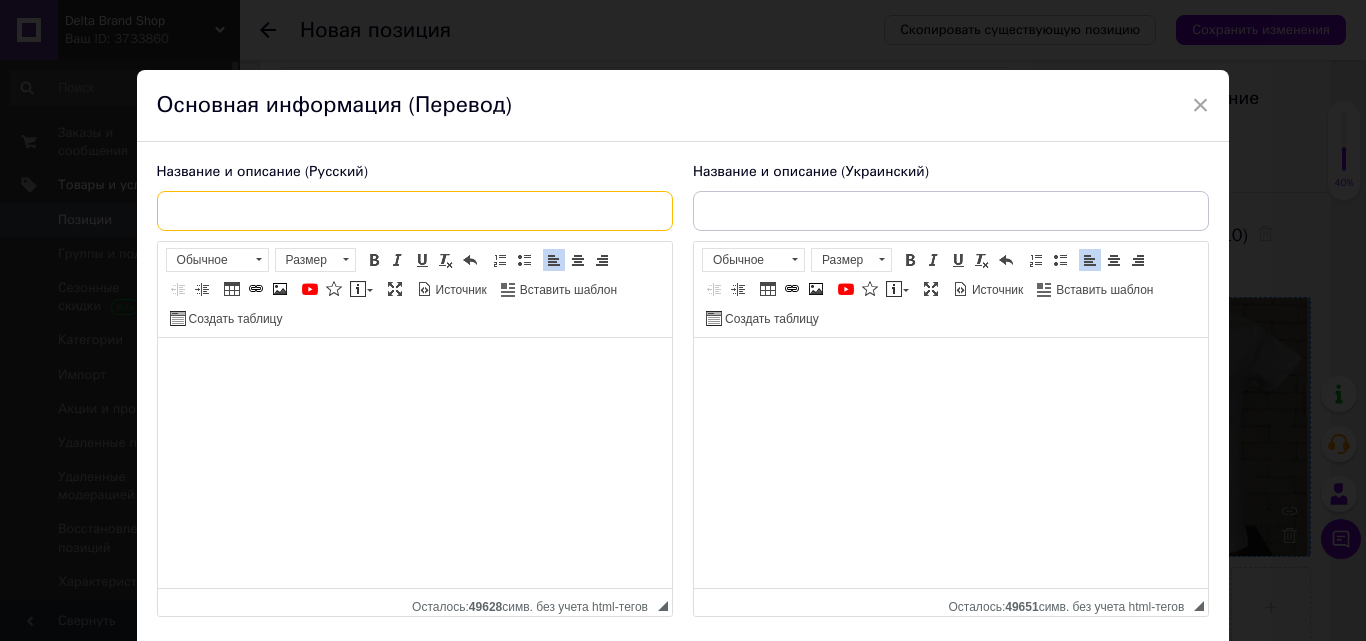 click at bounding box center [415, 211] 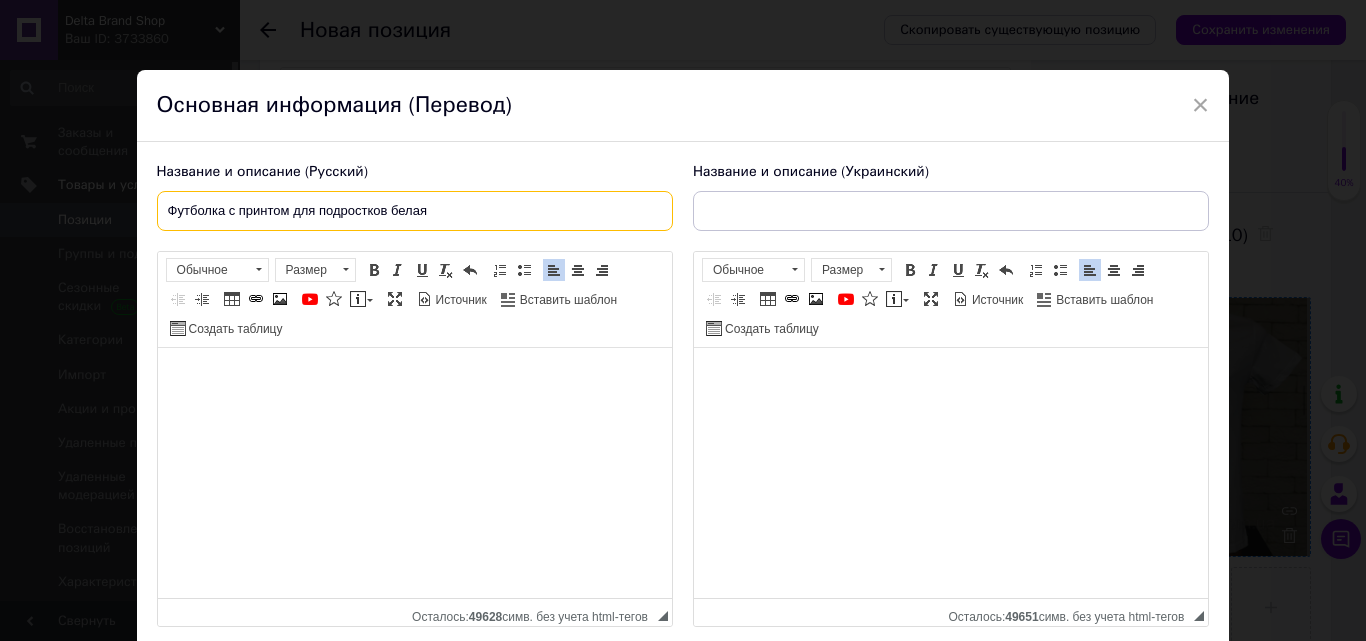 type on "Футболка с принтом для подростков белая" 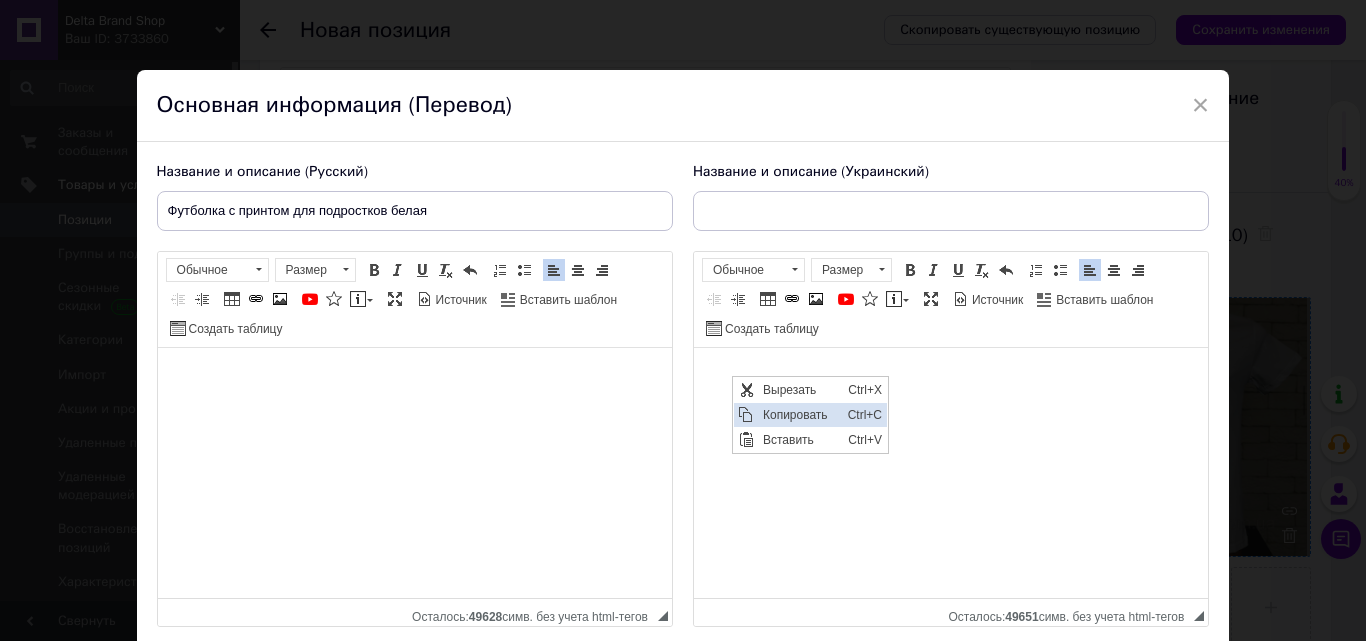 scroll, scrollTop: 0, scrollLeft: 0, axis: both 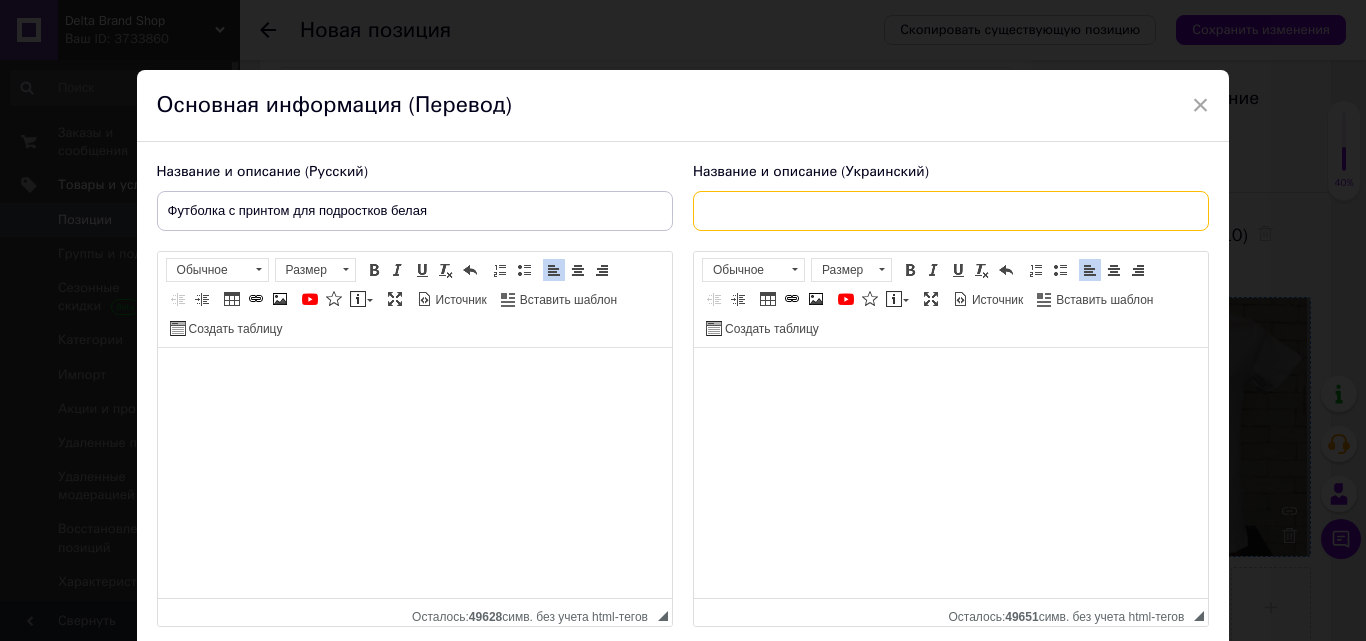 click at bounding box center [951, 211] 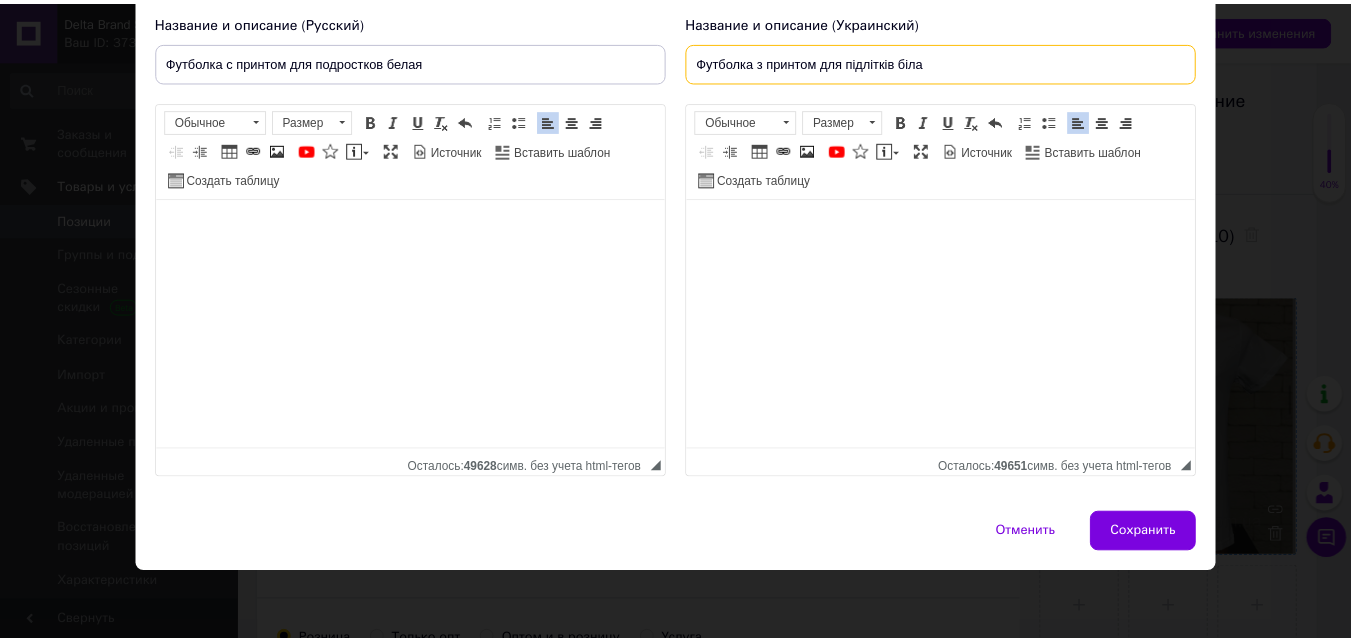 scroll, scrollTop: 151, scrollLeft: 0, axis: vertical 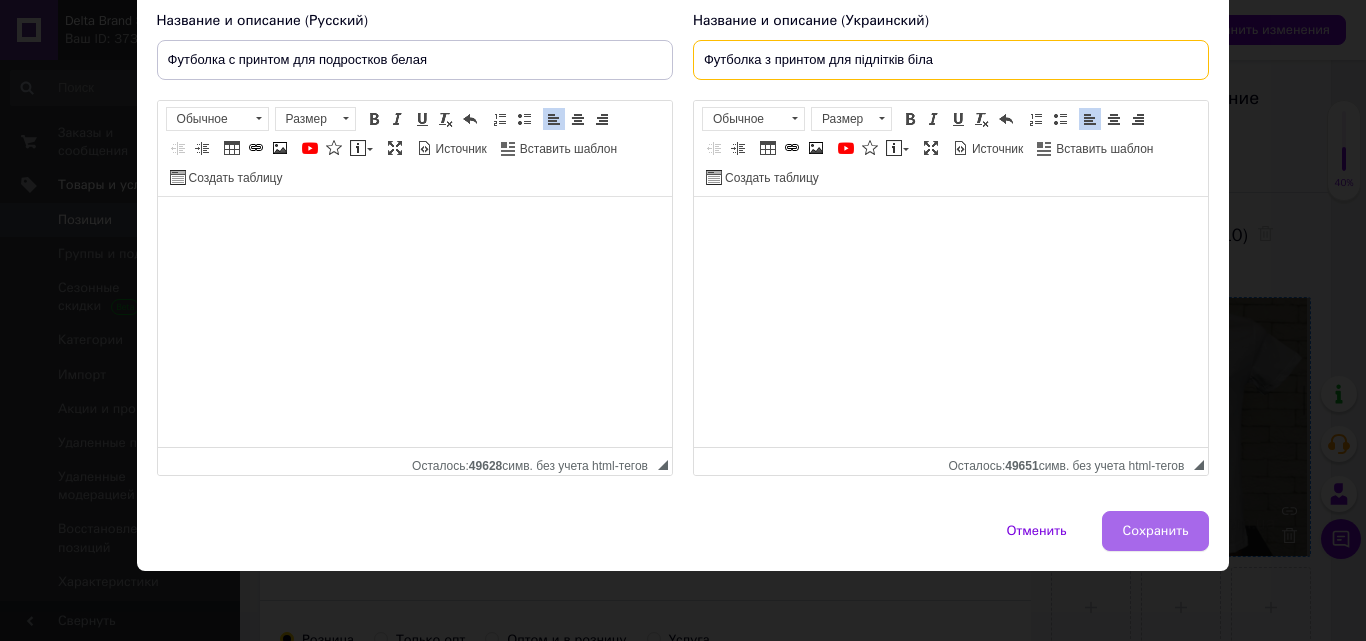 type on "Футболка з принтом для підліткiв бiла" 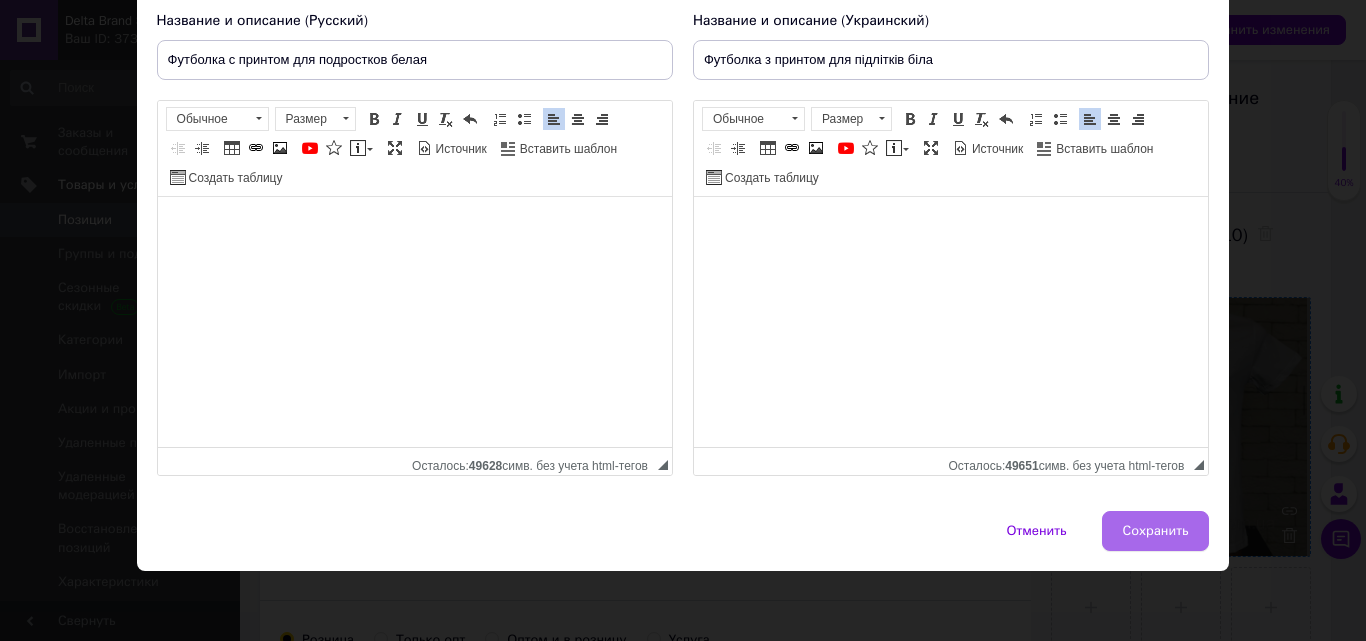 click on "Сохранить" at bounding box center [1156, 531] 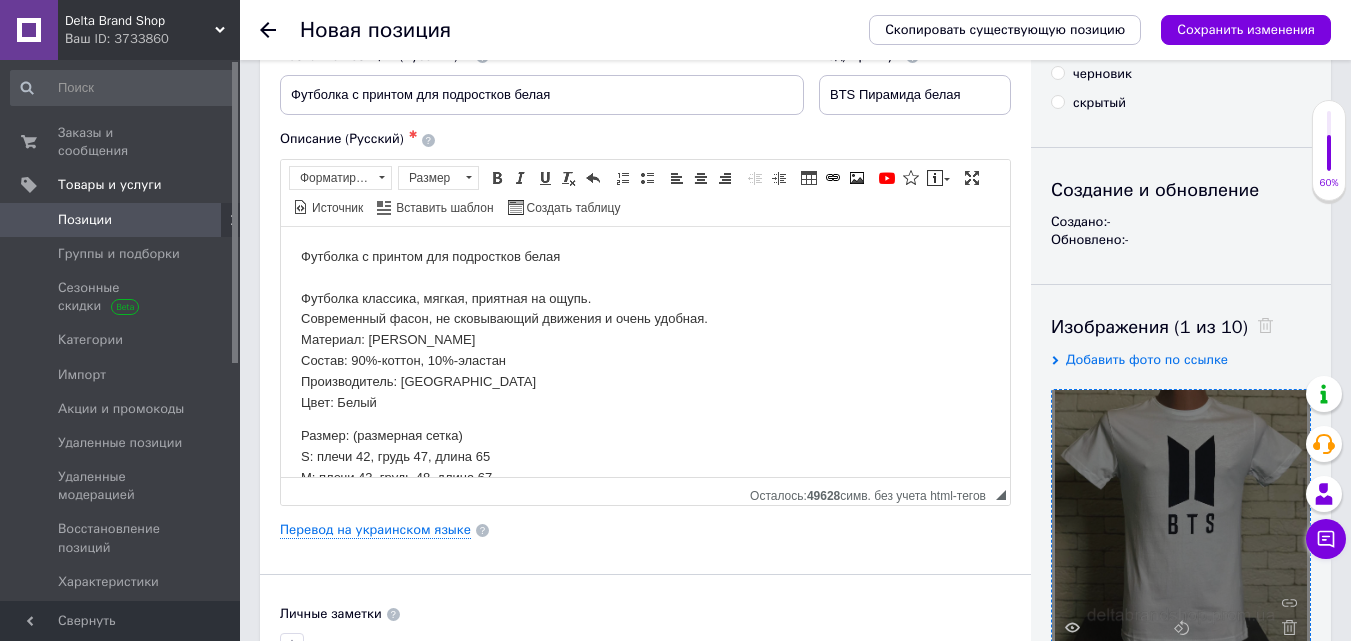 scroll, scrollTop: 0, scrollLeft: 0, axis: both 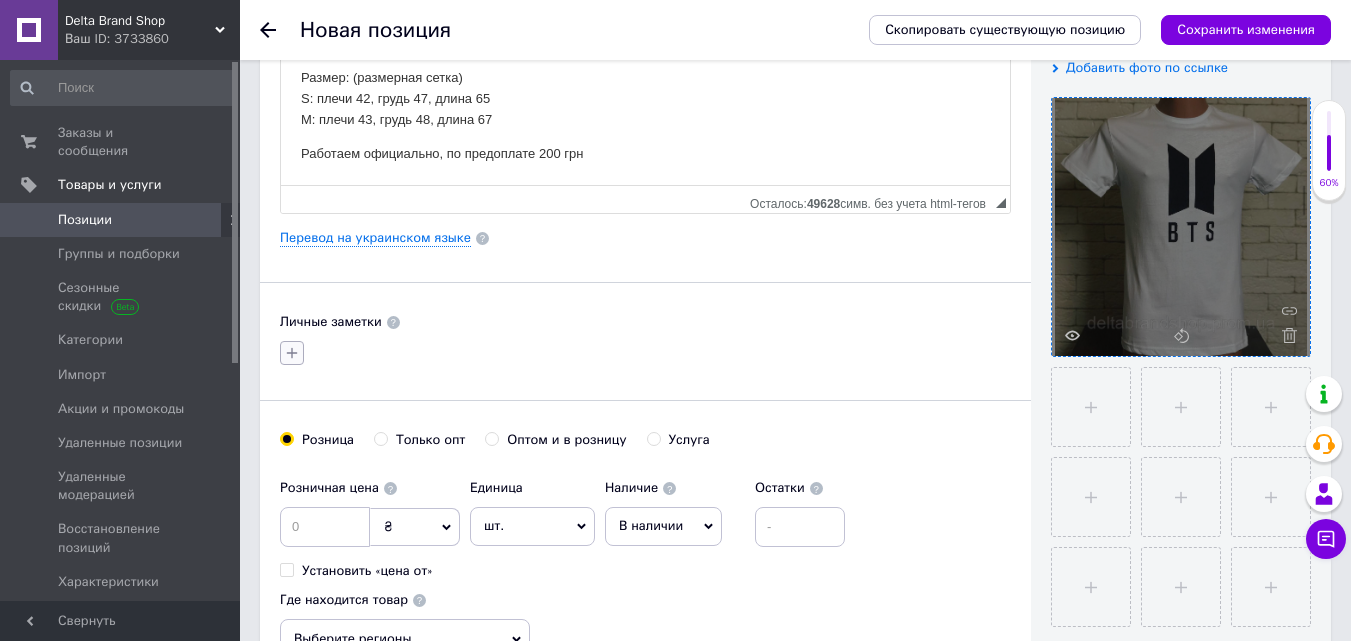 click 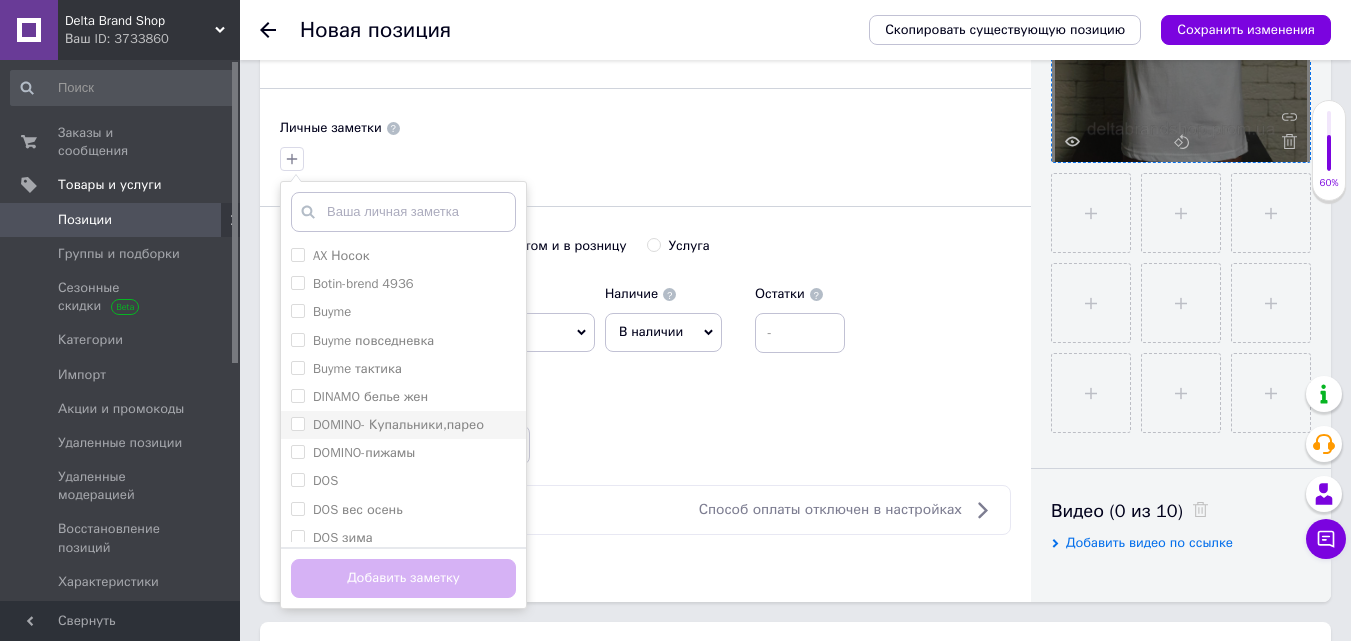 scroll, scrollTop: 600, scrollLeft: 0, axis: vertical 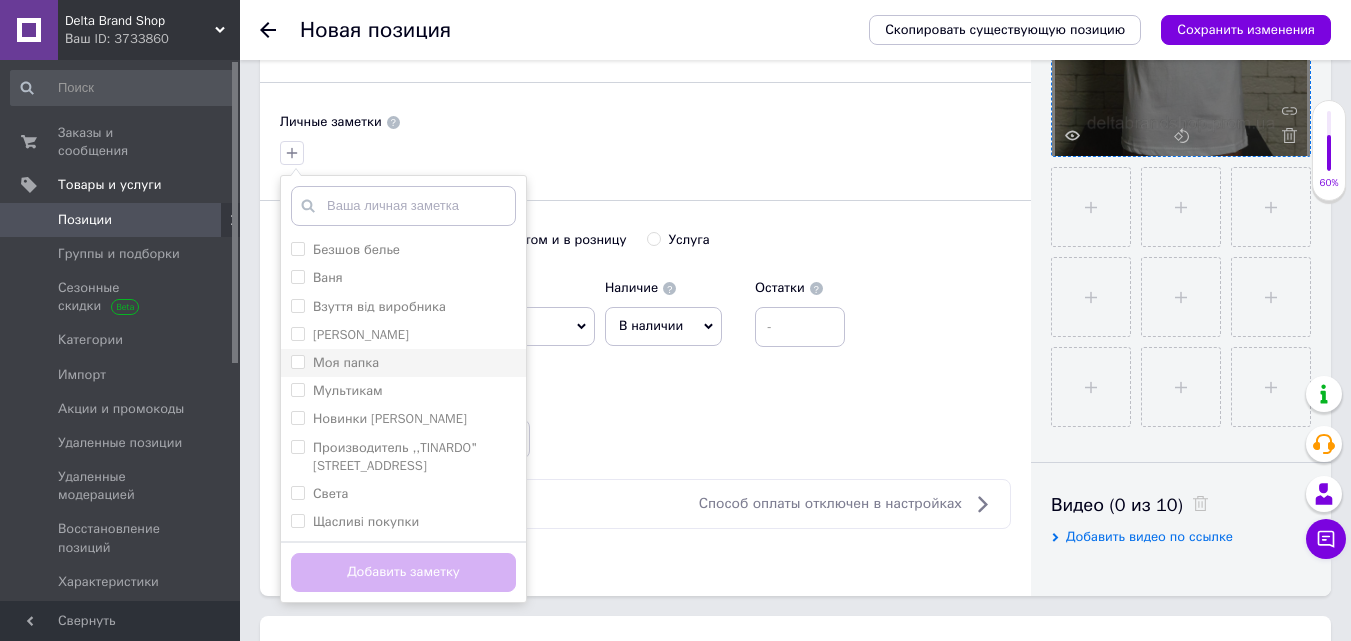 click on "Моя папка" at bounding box center (346, 362) 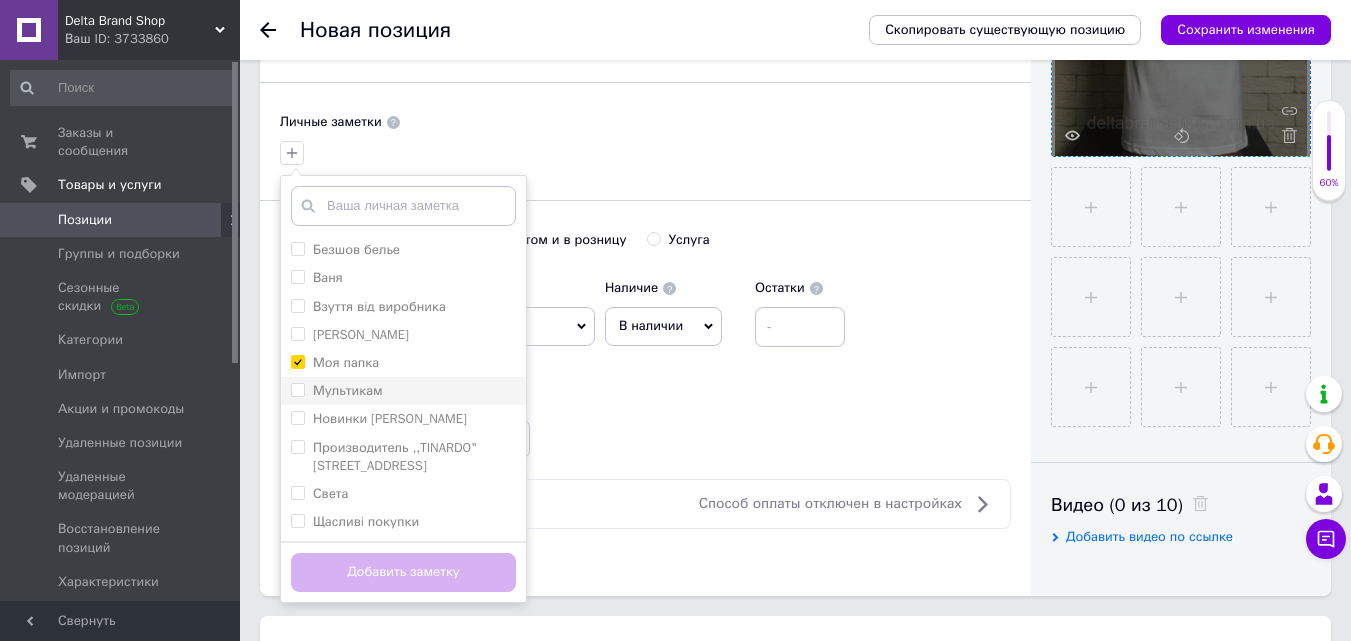 checkbox on "true" 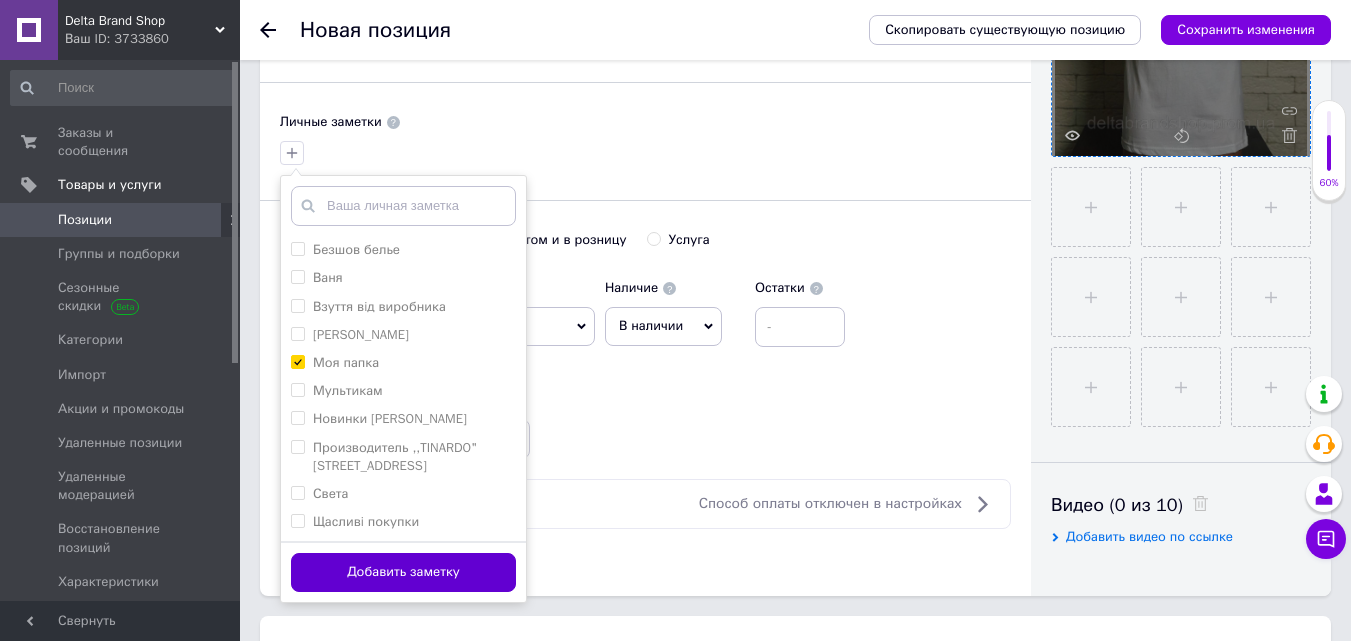 click on "Добавить заметку" at bounding box center (403, 572) 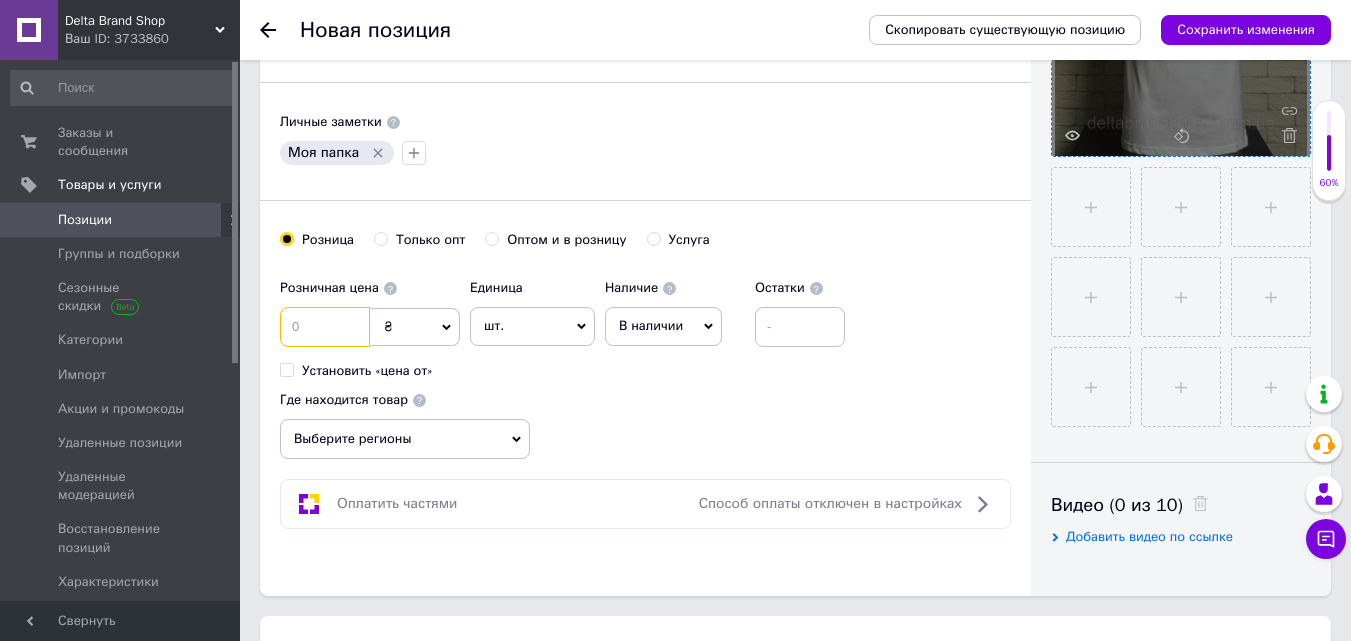click at bounding box center (325, 327) 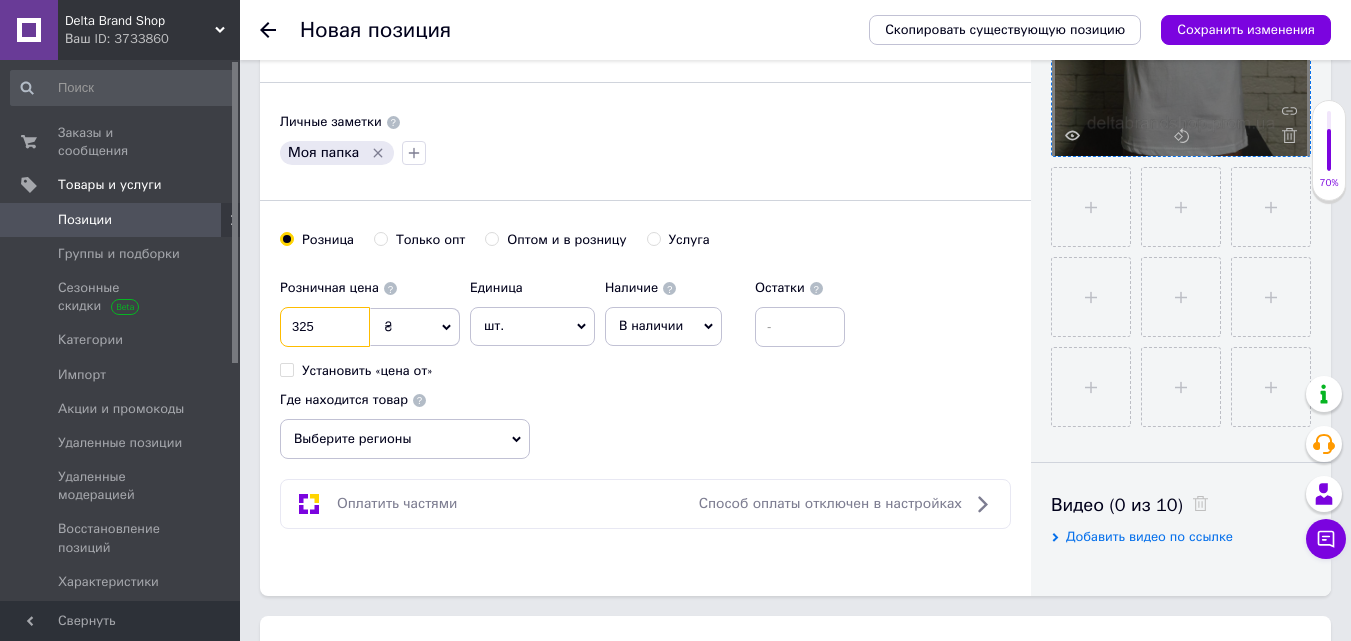 type on "325" 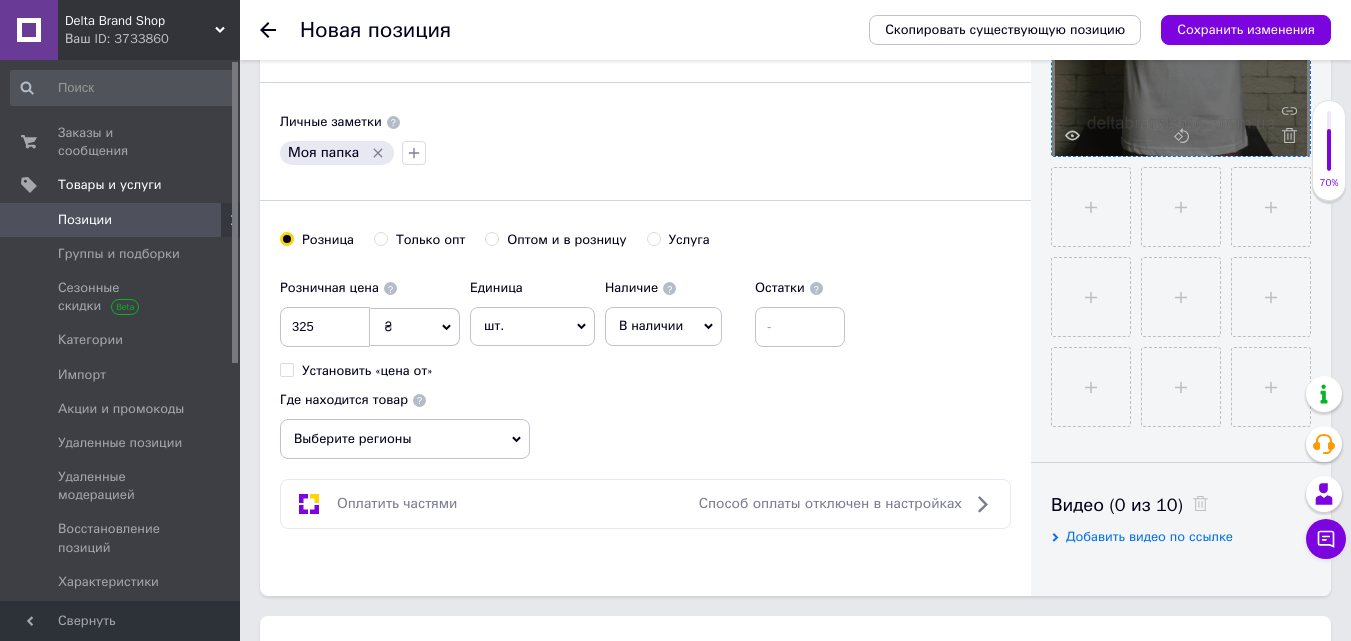click on "Выберите регионы" at bounding box center [405, 439] 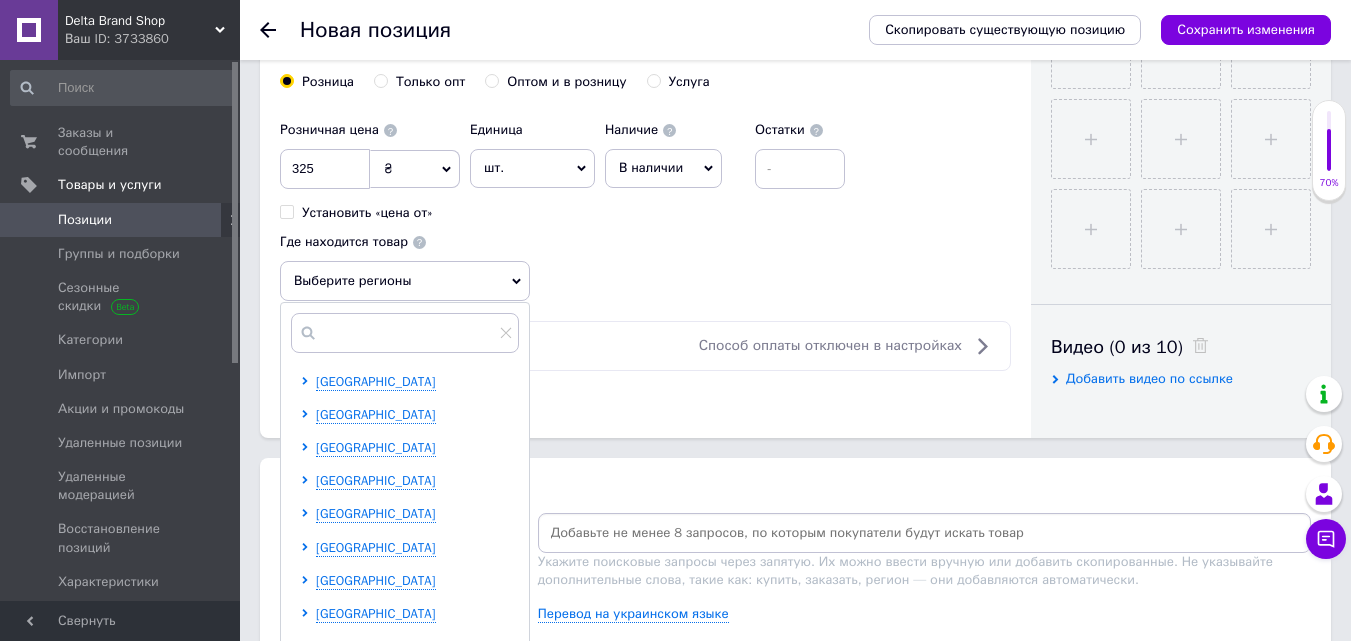 scroll, scrollTop: 800, scrollLeft: 0, axis: vertical 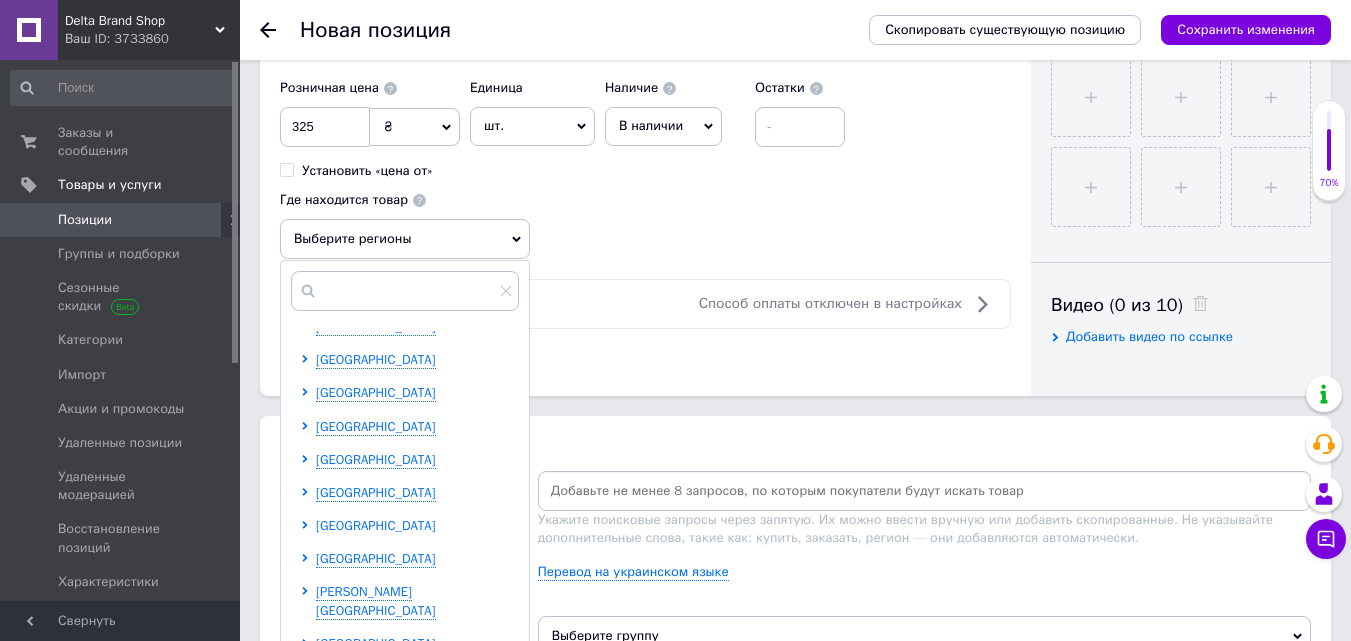 click on "[GEOGRAPHIC_DATA]" at bounding box center (376, 525) 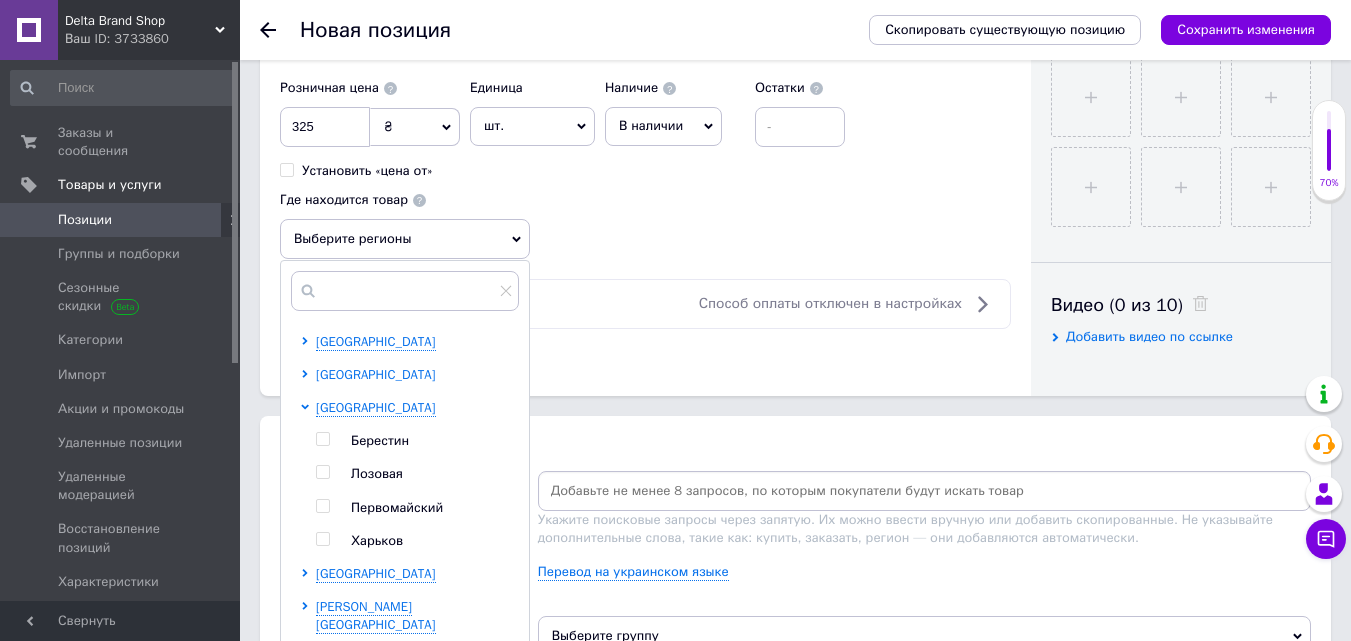 scroll, scrollTop: 544, scrollLeft: 0, axis: vertical 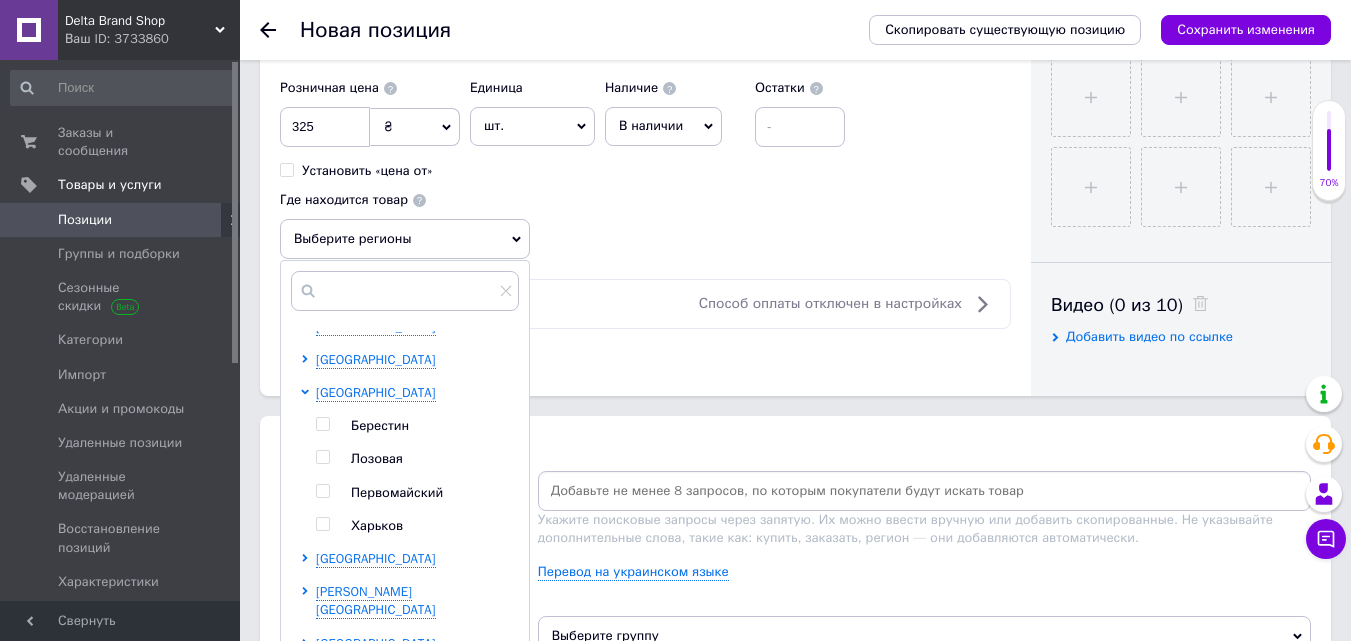 click at bounding box center [322, 524] 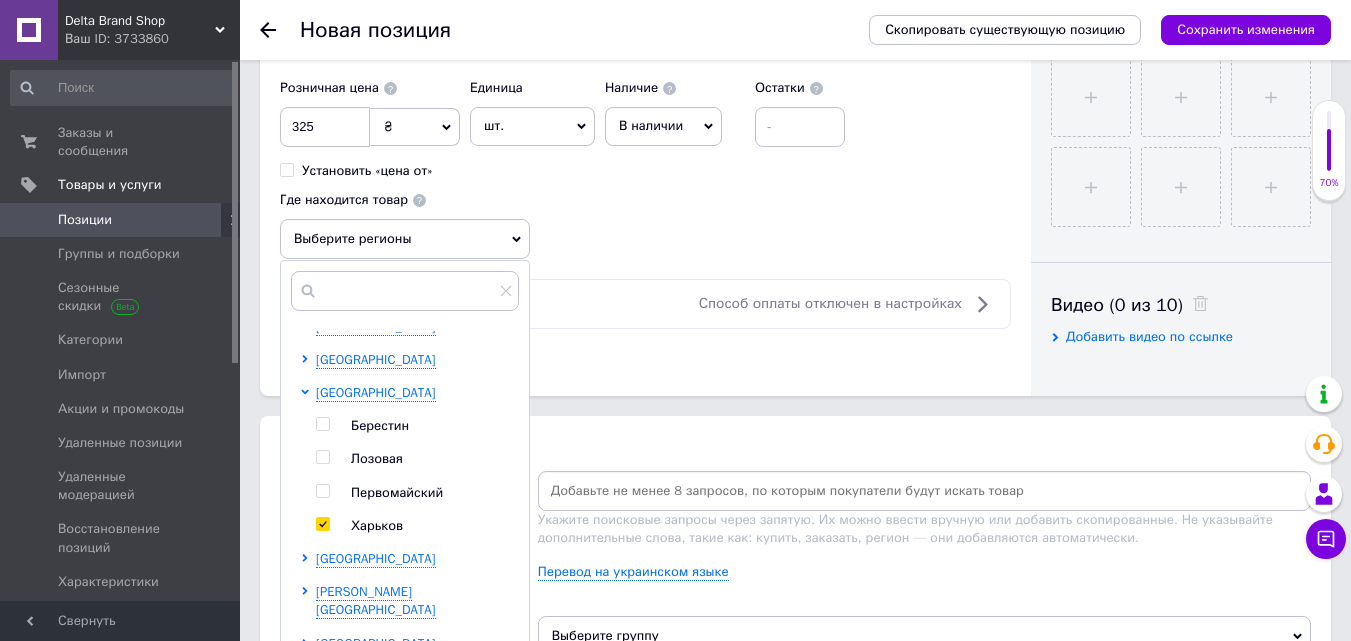checkbox on "true" 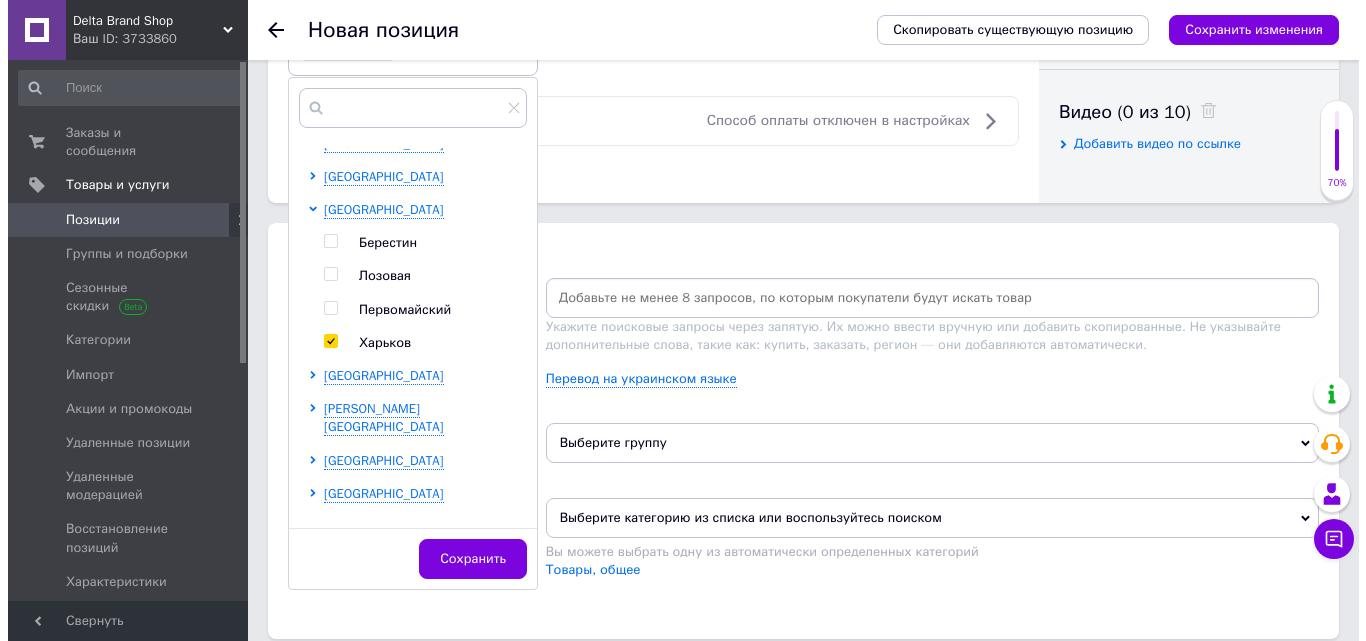 scroll, scrollTop: 1000, scrollLeft: 0, axis: vertical 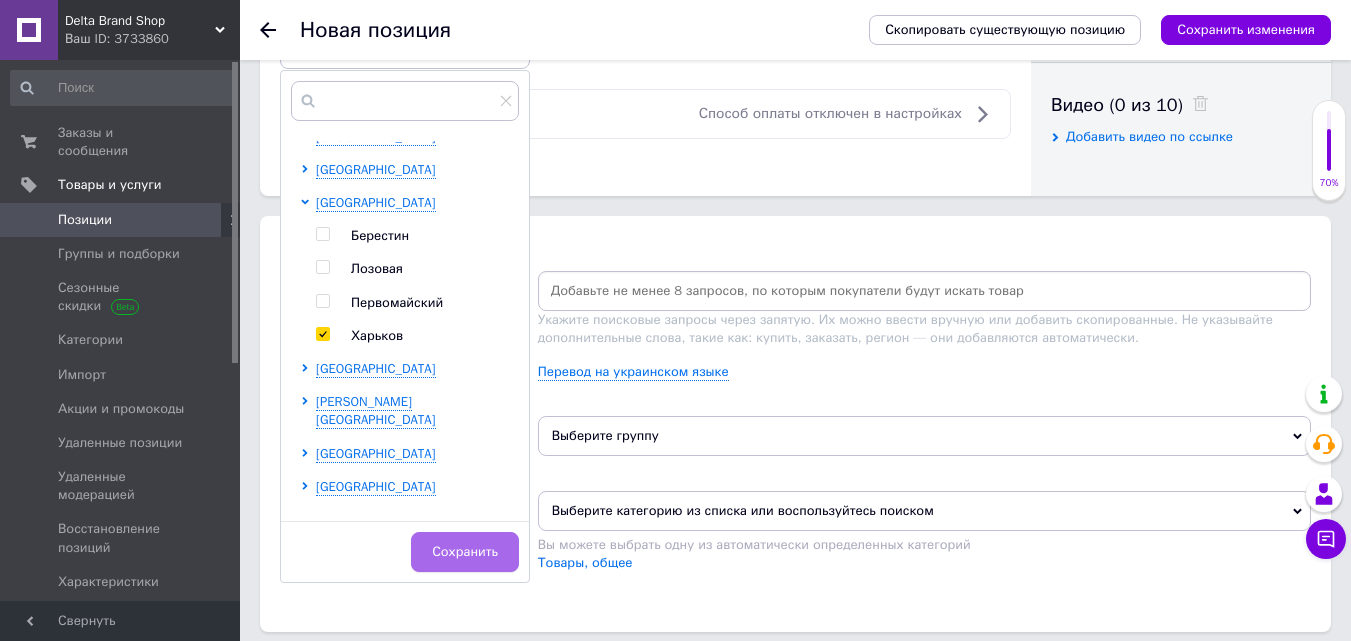 click on "Сохранить" at bounding box center [465, 552] 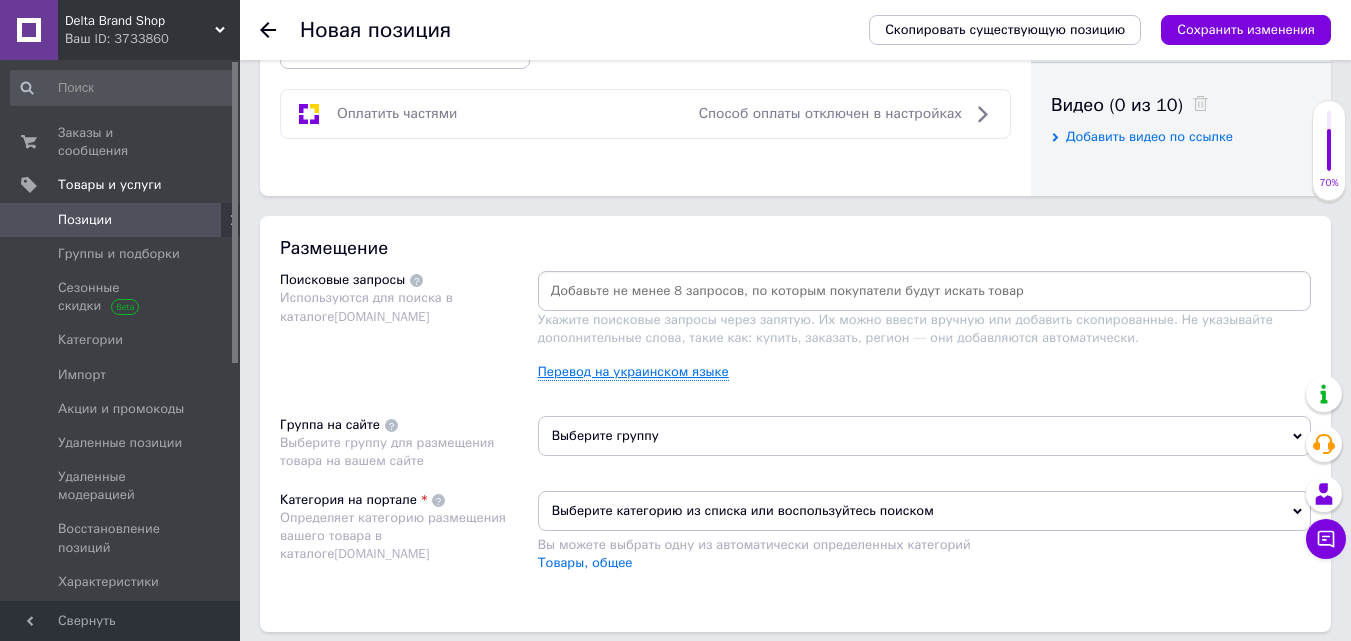 click on "Перевод на украинском языке" at bounding box center (633, 372) 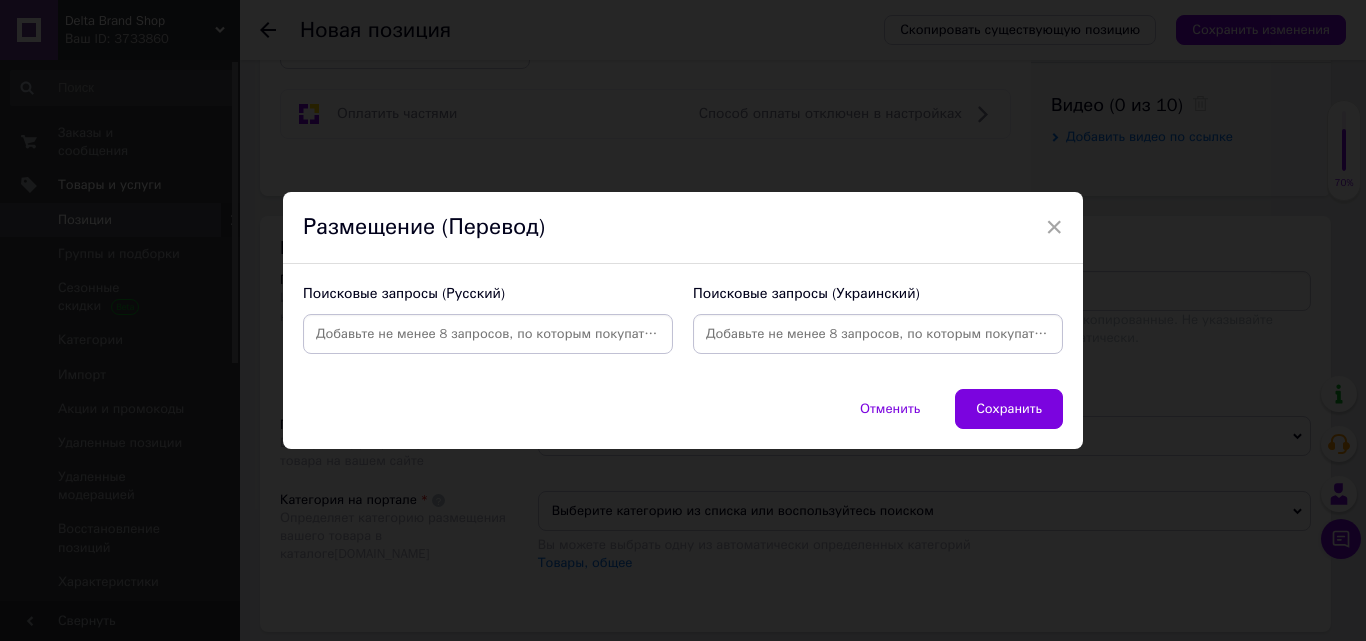 click at bounding box center (878, 334) 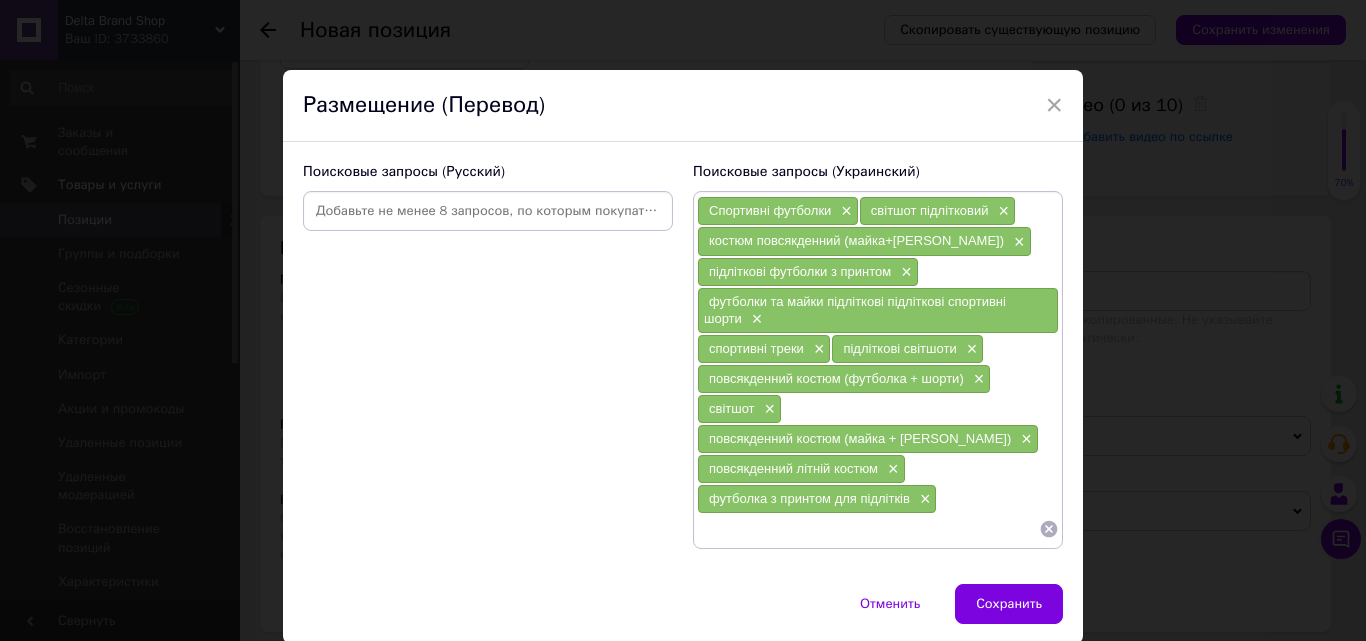 click on "Спортивні футболки × світшот підлітковий × костюм повсякденний (майка+шорти) × підліткові футболки з принтом × футболки та майки підліткові
підліткові спортивні шорти × спортивні треки × підліткові світшоти × повсякденний костюм (футболка + шорти) × світшот × повсякденний костюм (майка + штани) × повсякденний літній костюм × футболка з принтом для підлітків ×" at bounding box center (878, 370) 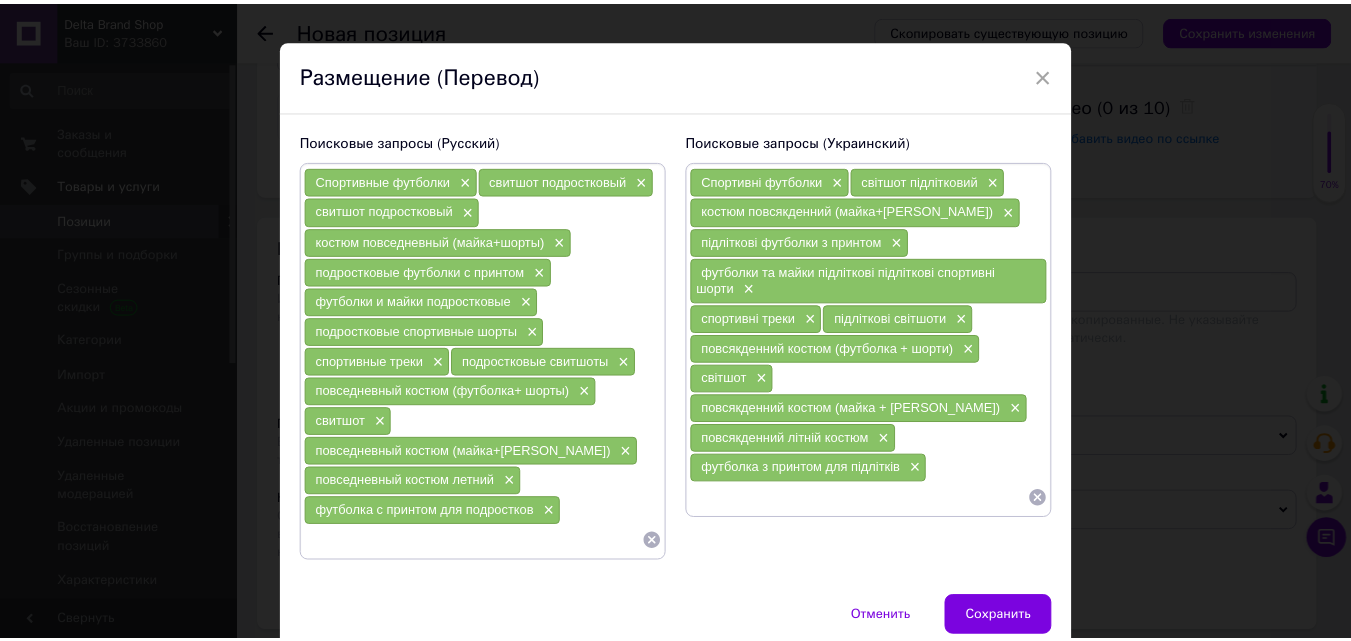 scroll, scrollTop: 87, scrollLeft: 0, axis: vertical 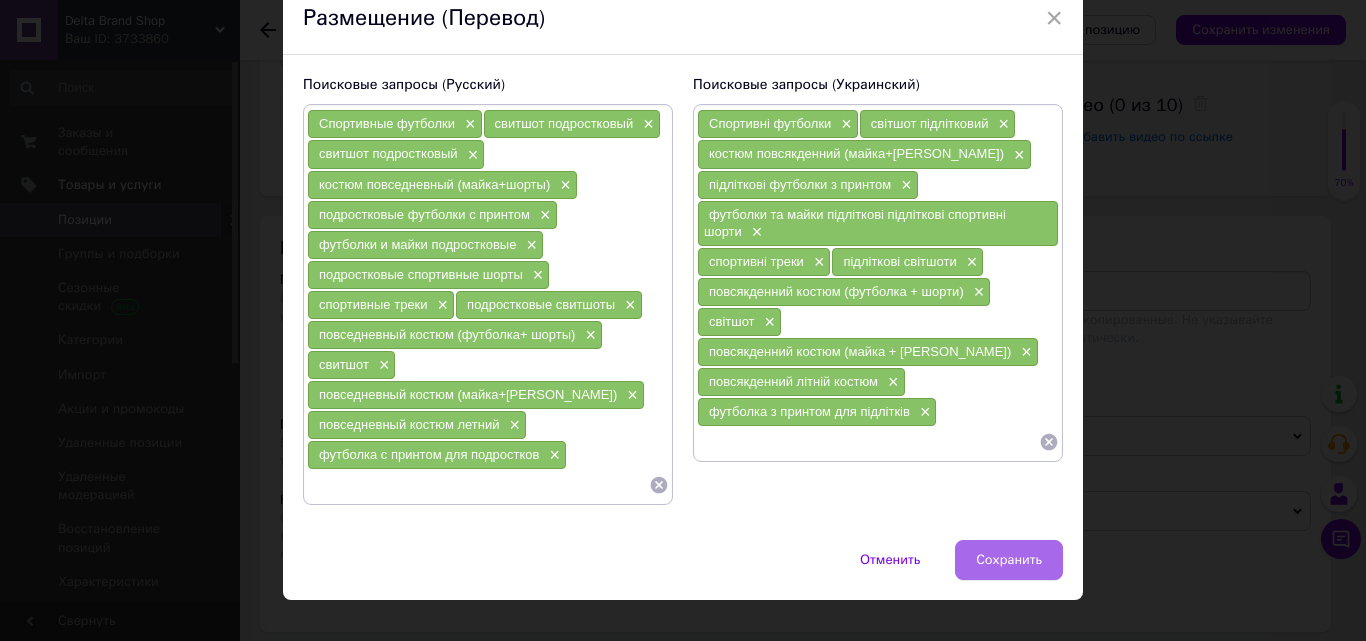 click on "Сохранить" at bounding box center [1009, 560] 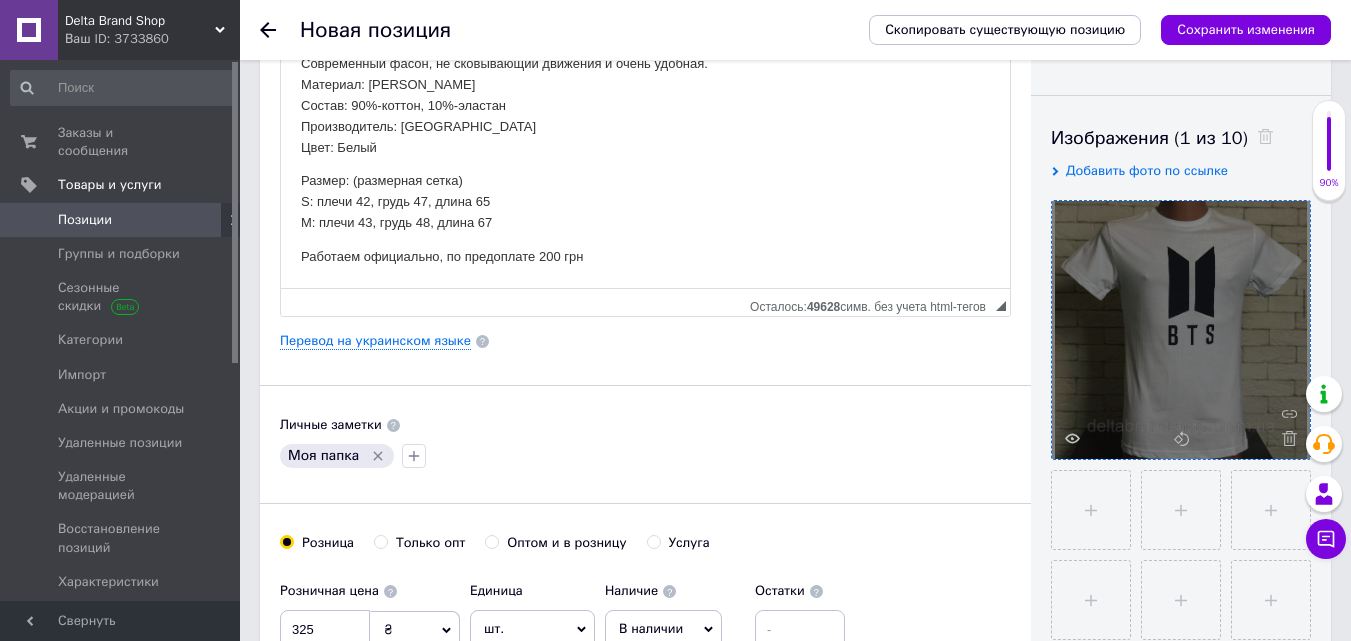 scroll, scrollTop: 100, scrollLeft: 0, axis: vertical 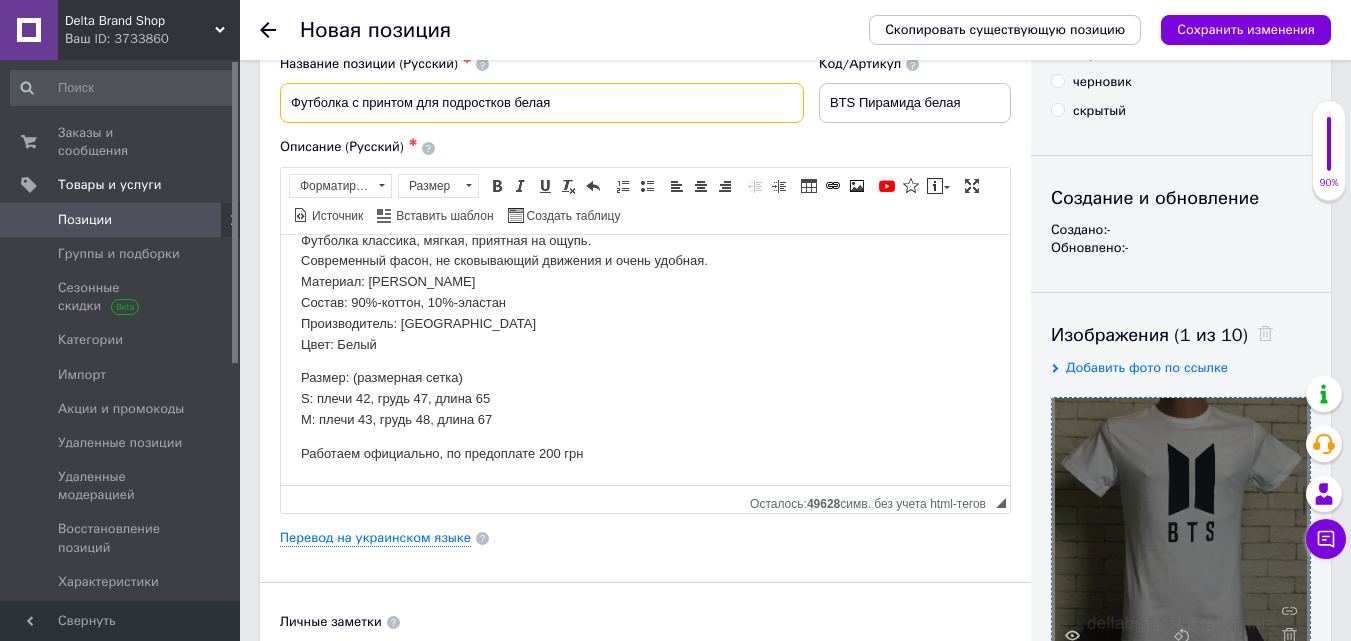 drag, startPoint x: 569, startPoint y: 102, endPoint x: 269, endPoint y: 92, distance: 300.16663 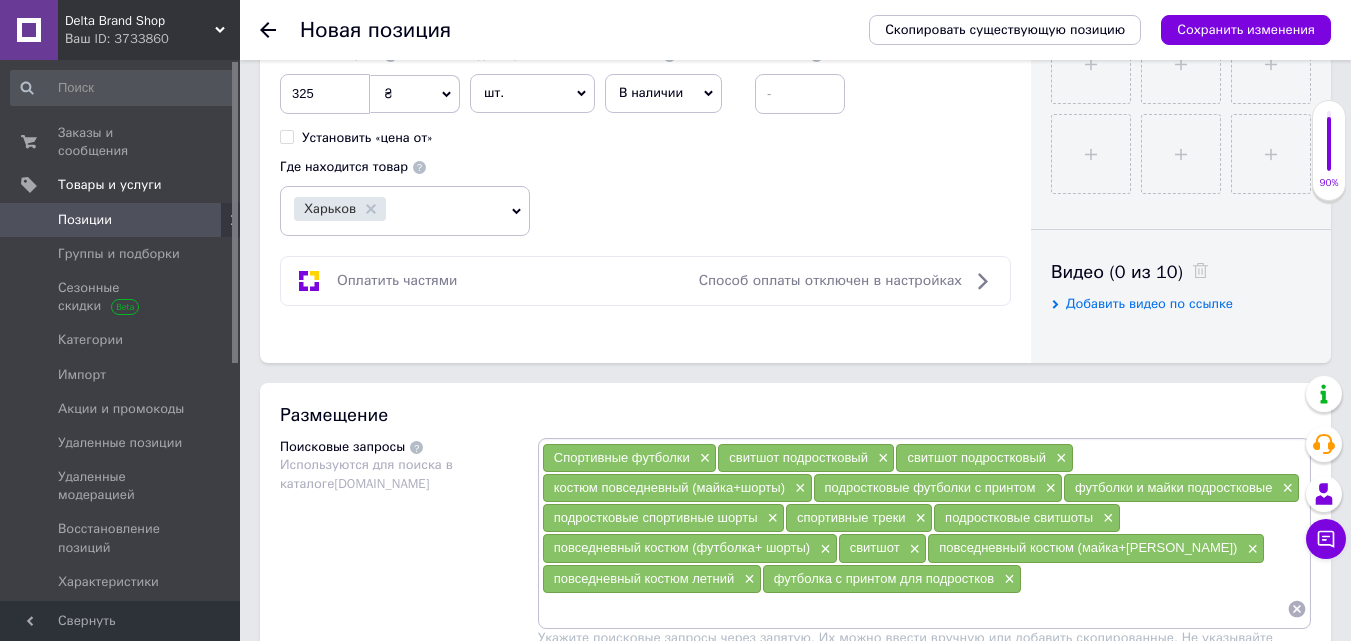 scroll, scrollTop: 1000, scrollLeft: 0, axis: vertical 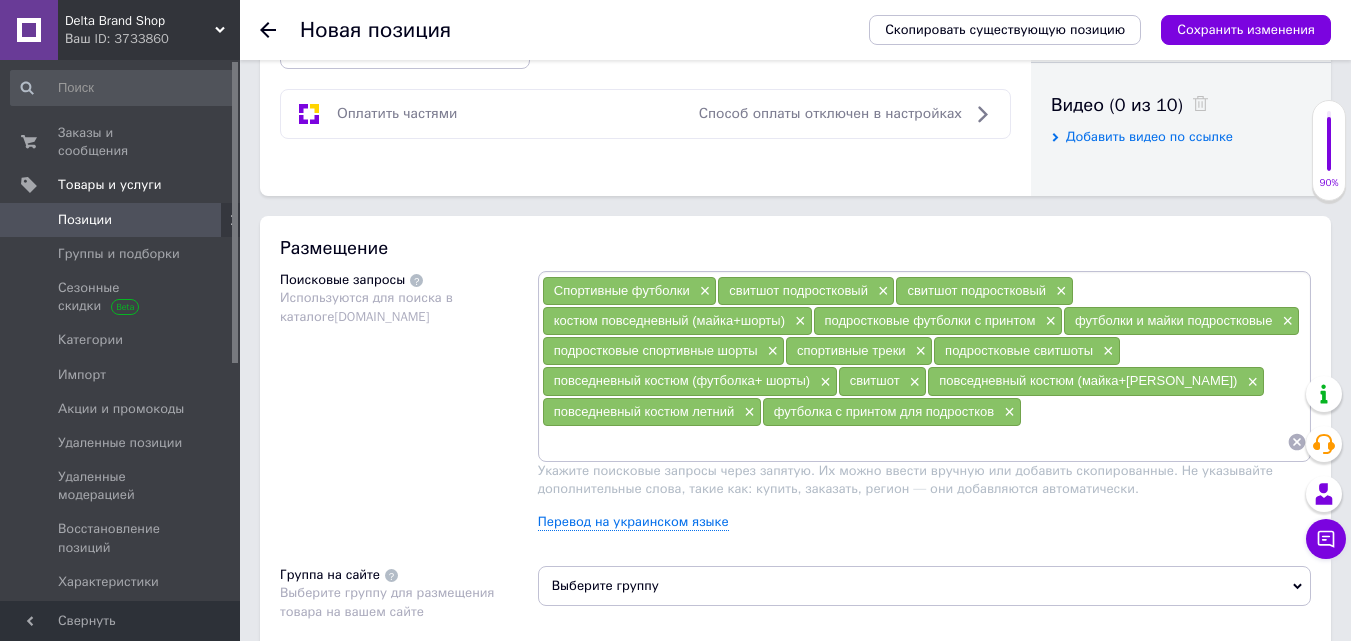 click at bounding box center [914, 442] 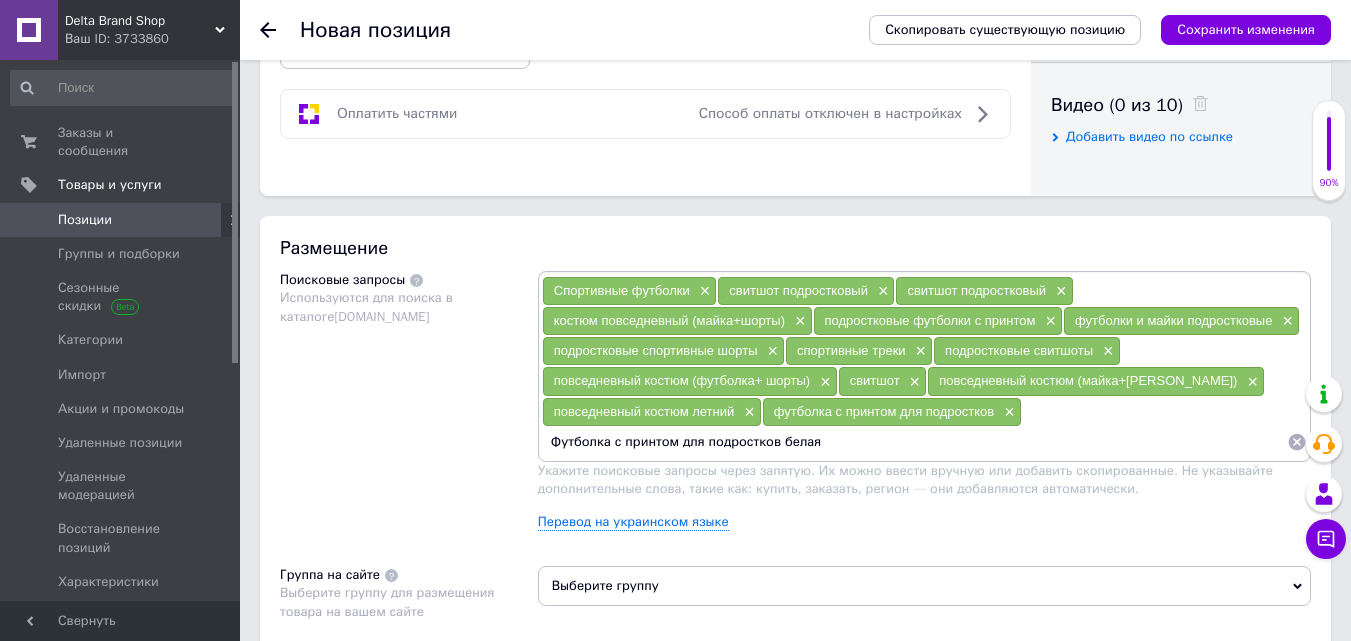 type 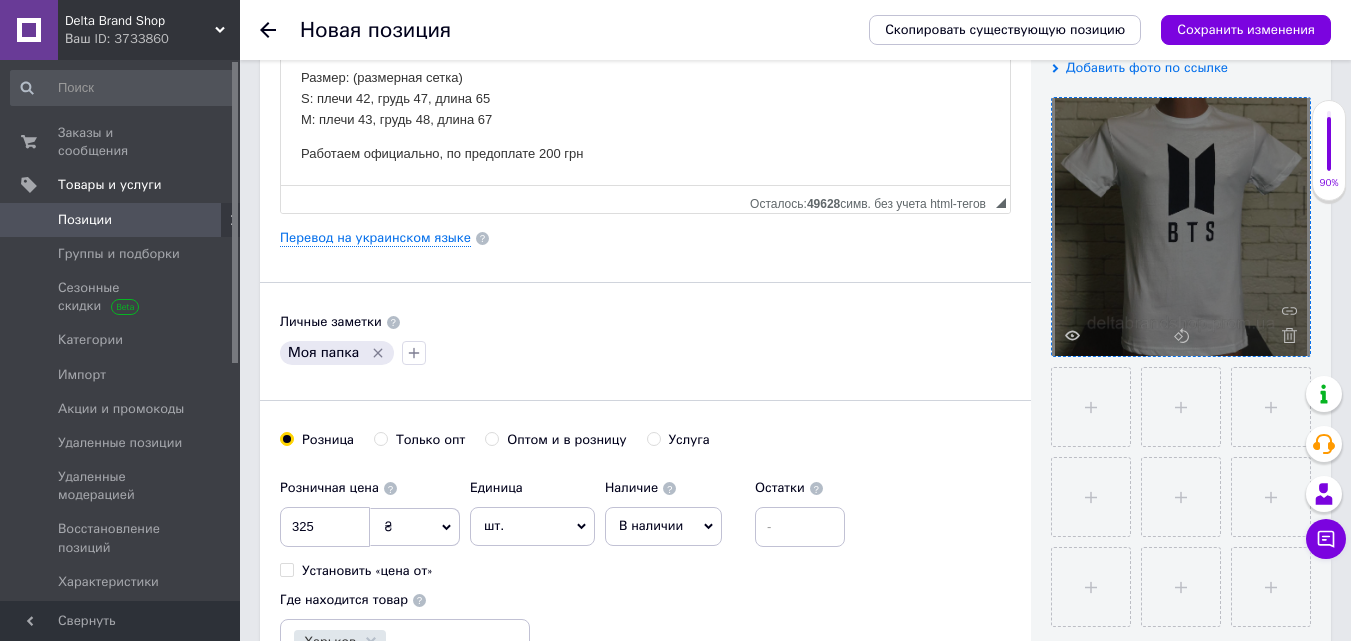 scroll, scrollTop: 200, scrollLeft: 0, axis: vertical 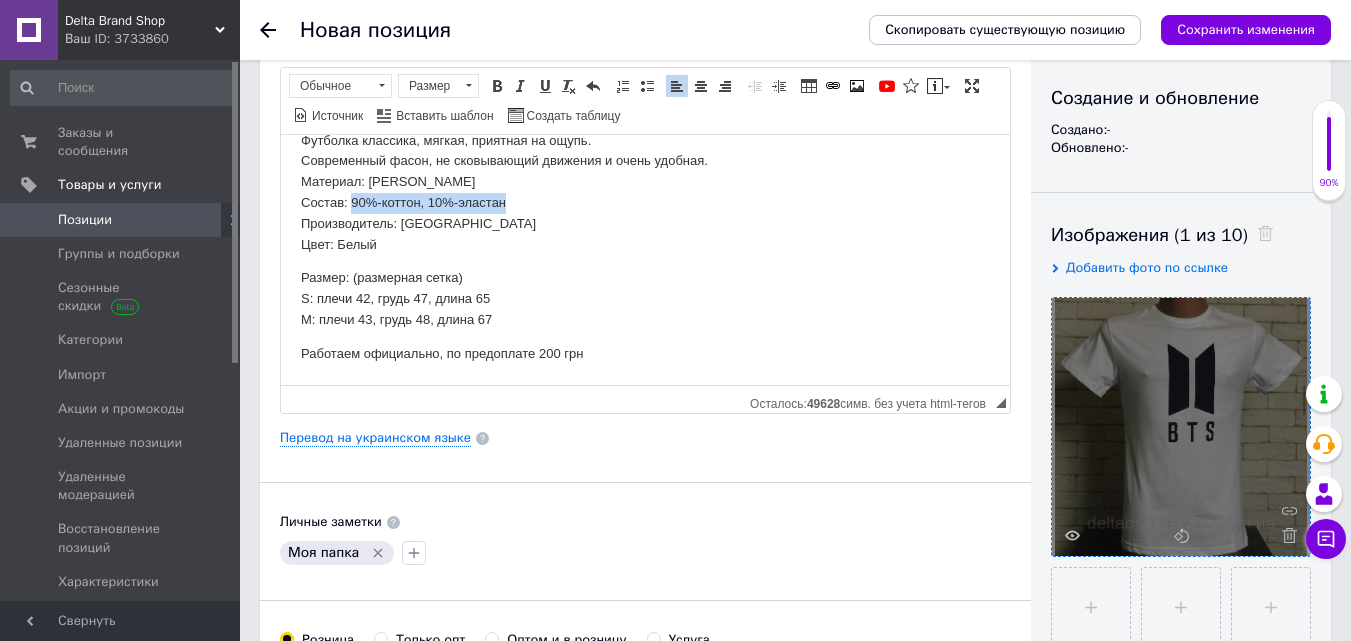 drag, startPoint x: 513, startPoint y: 203, endPoint x: 354, endPoint y: 210, distance: 159.154 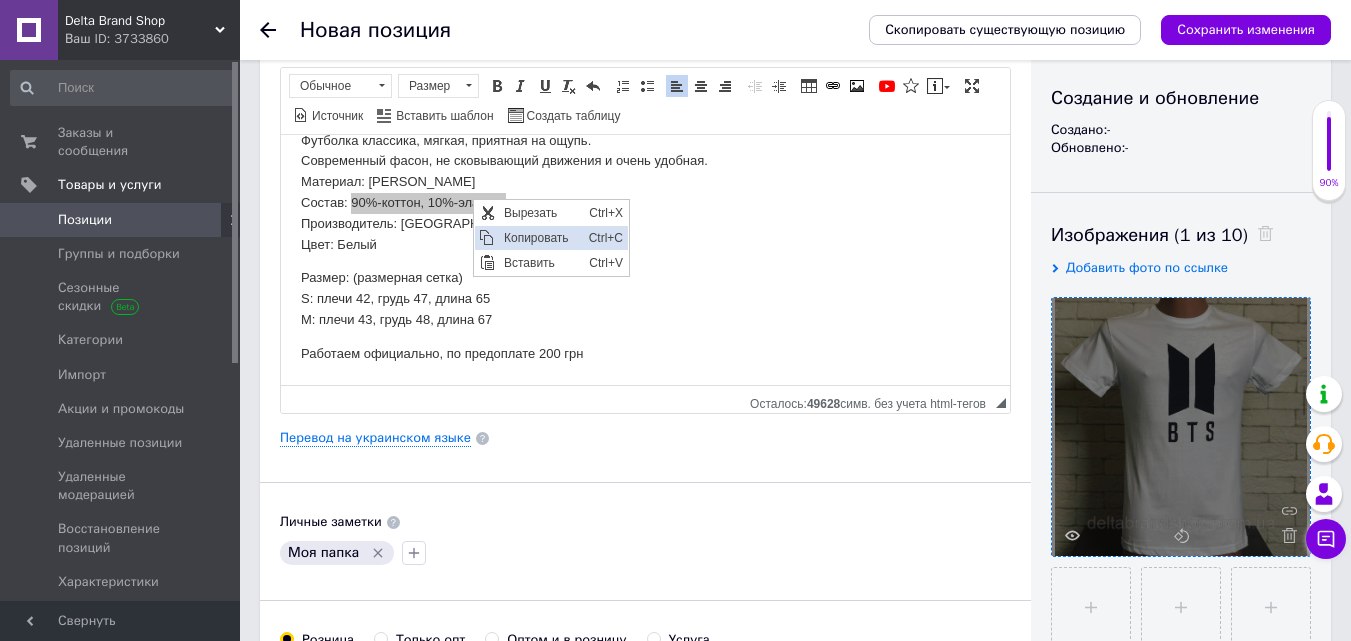 click on "Копировать" at bounding box center [541, 237] 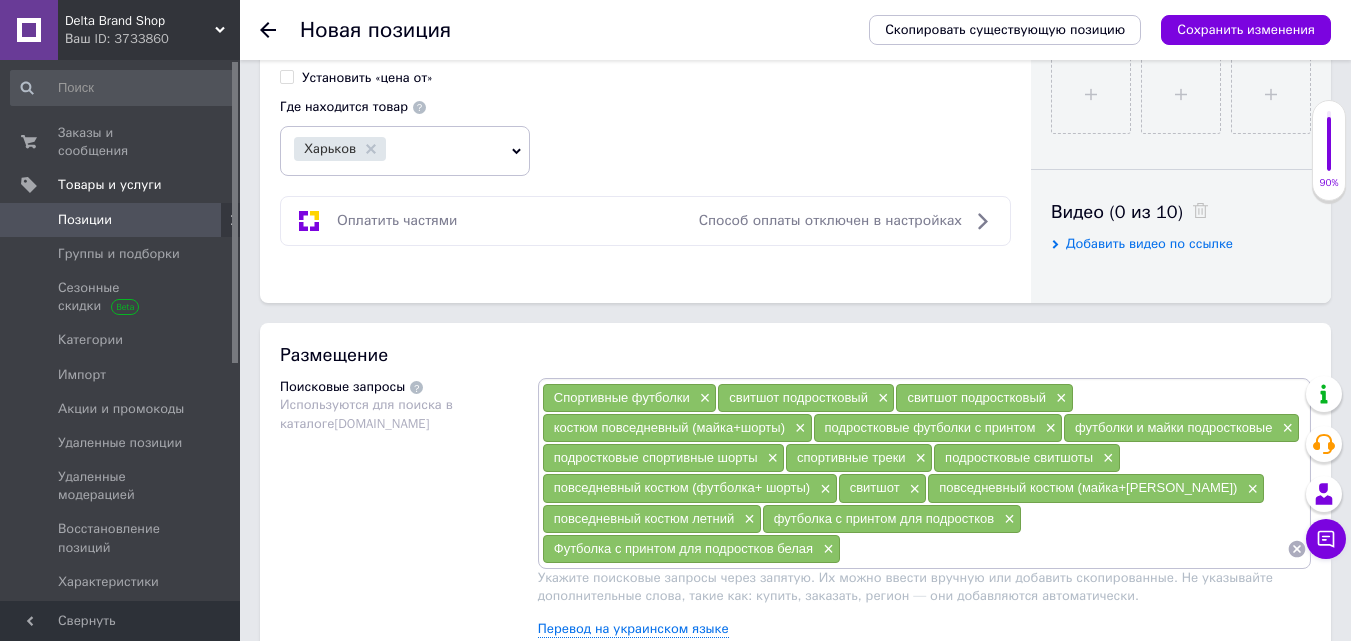 scroll, scrollTop: 1100, scrollLeft: 0, axis: vertical 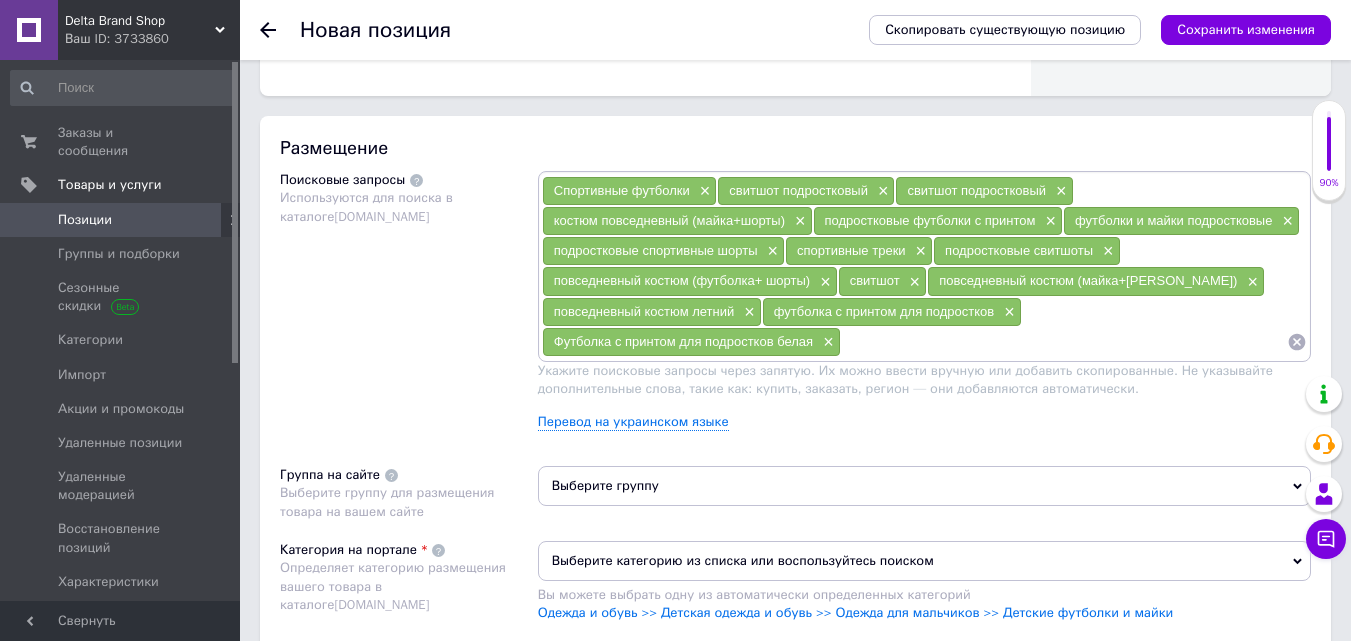 click on "Выберите группу" at bounding box center [924, 486] 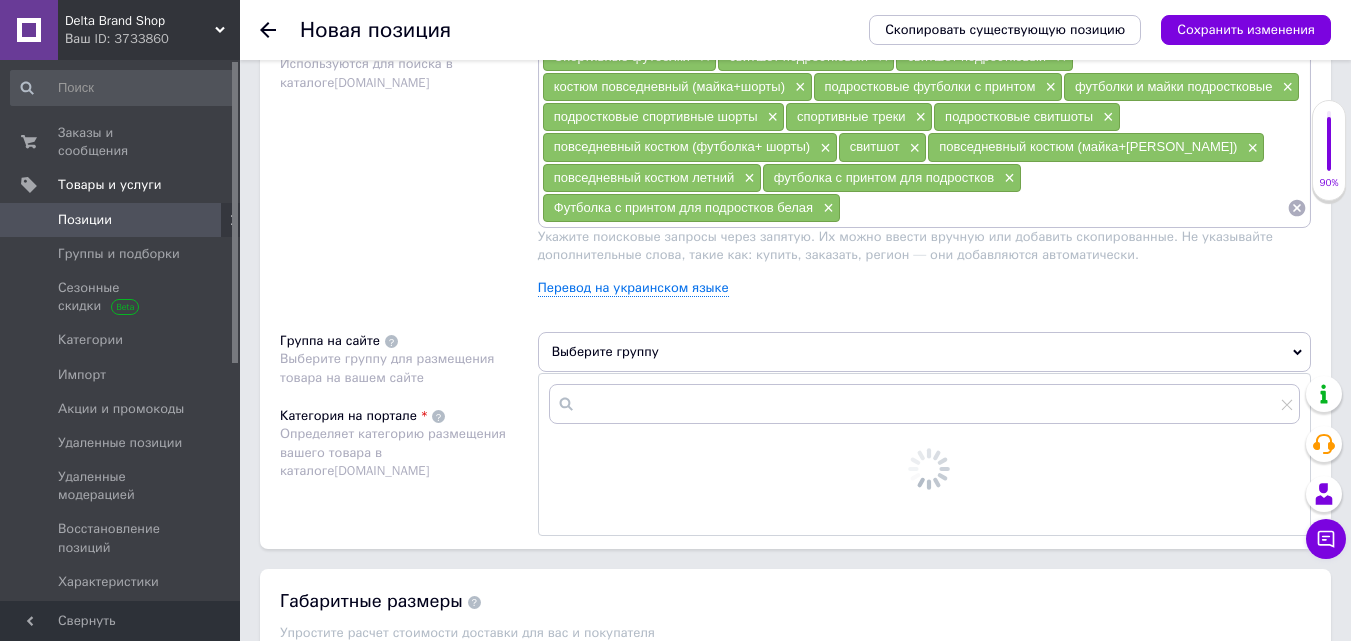scroll, scrollTop: 1500, scrollLeft: 0, axis: vertical 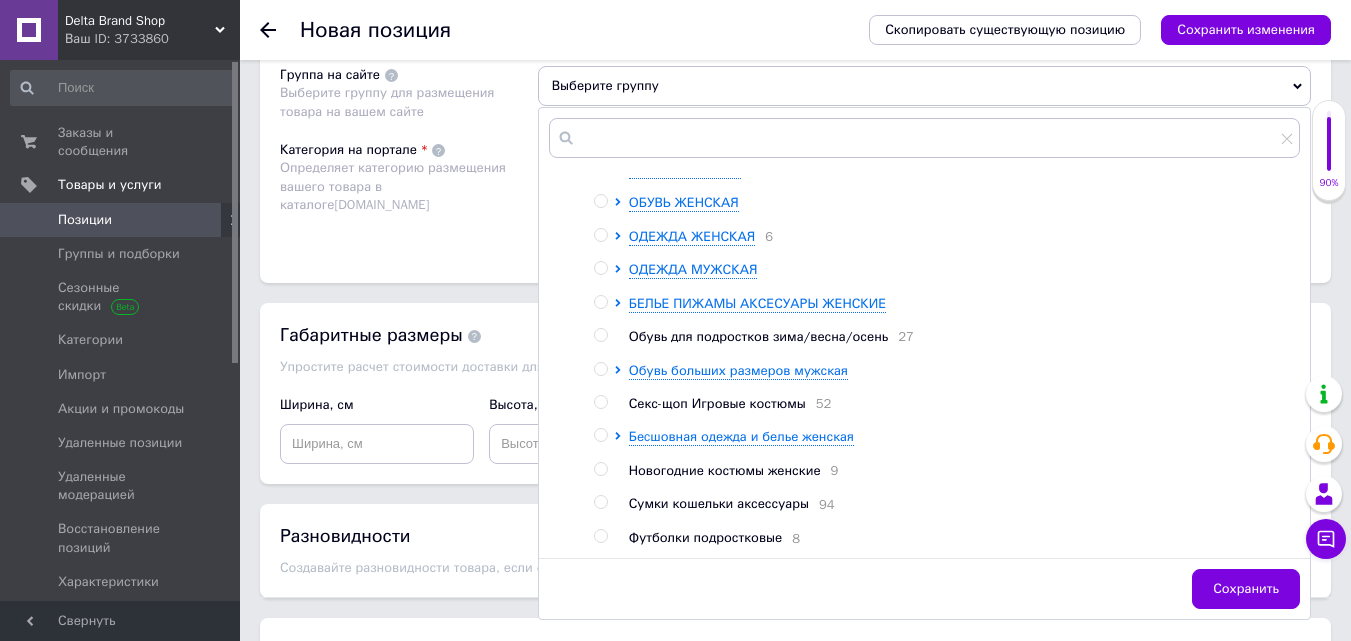click at bounding box center [600, 536] 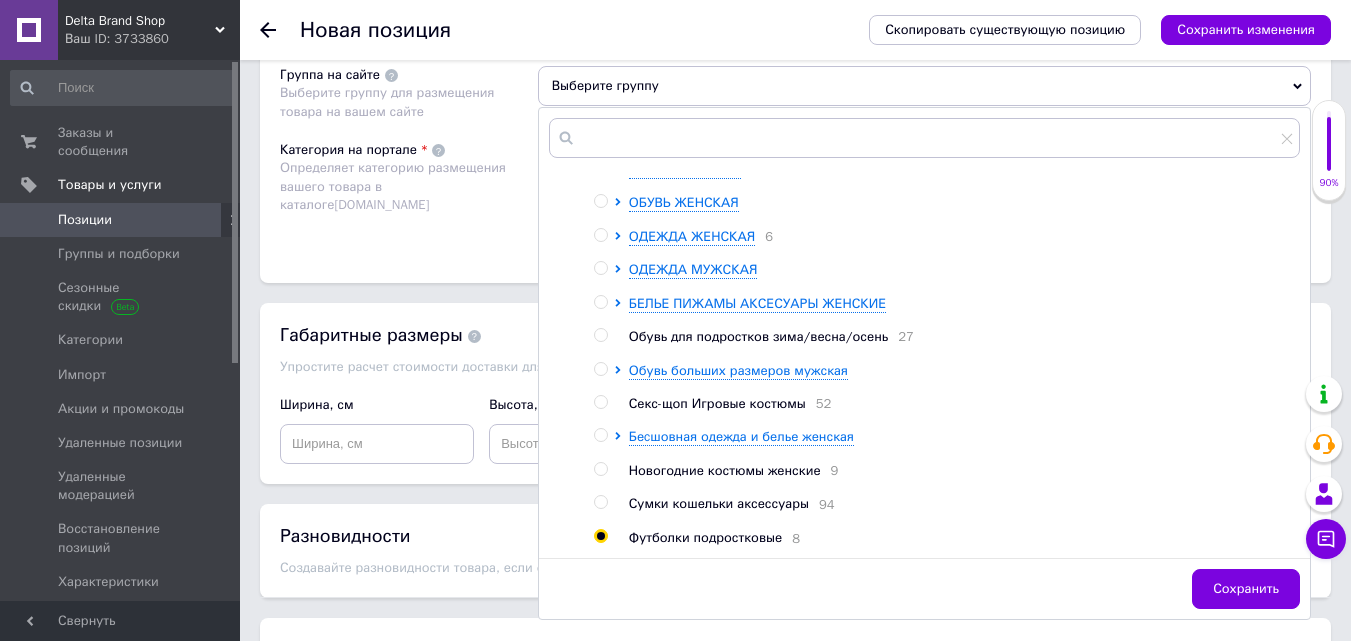 radio on "true" 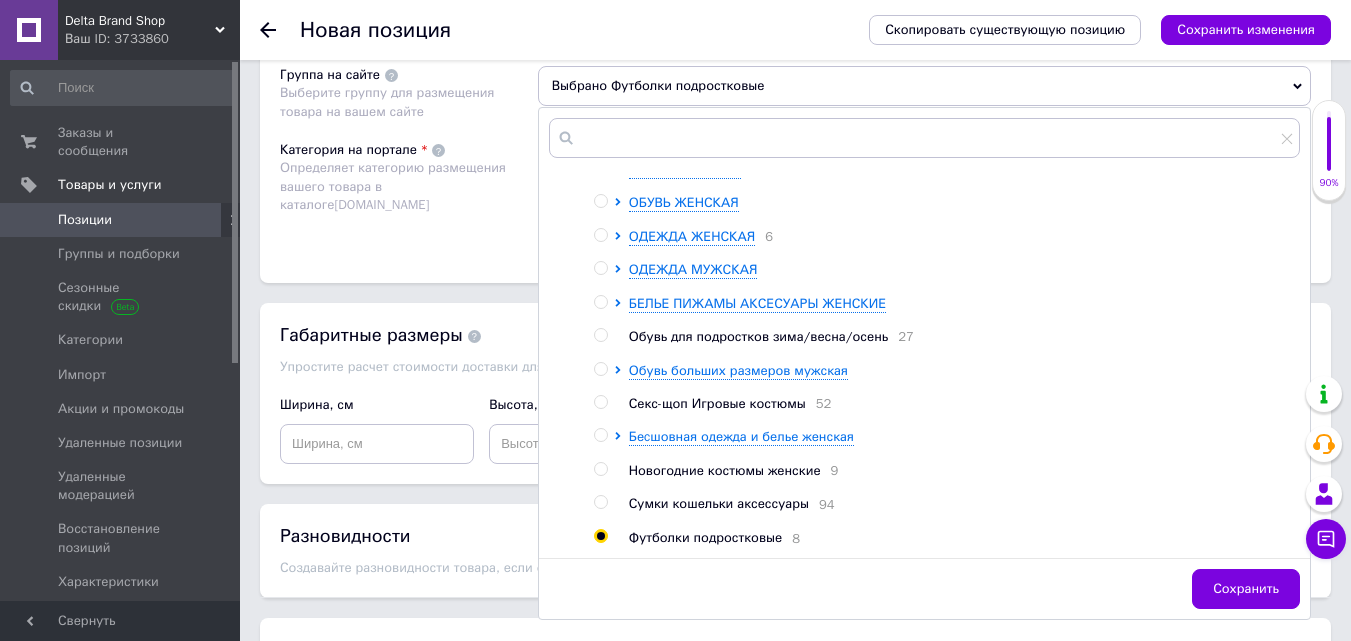 drag, startPoint x: 1211, startPoint y: 581, endPoint x: 1194, endPoint y: 571, distance: 19.723083 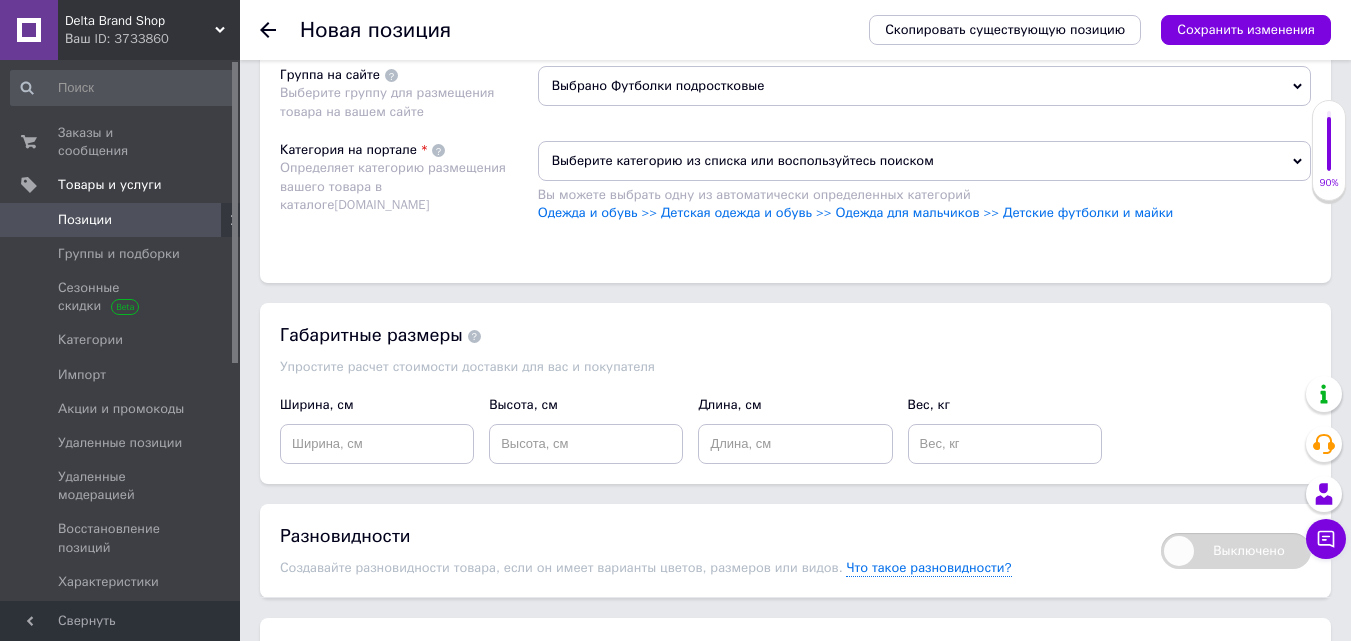 click on "Выберите категорию из списка или воспользуйтесь поиском" at bounding box center (924, 161) 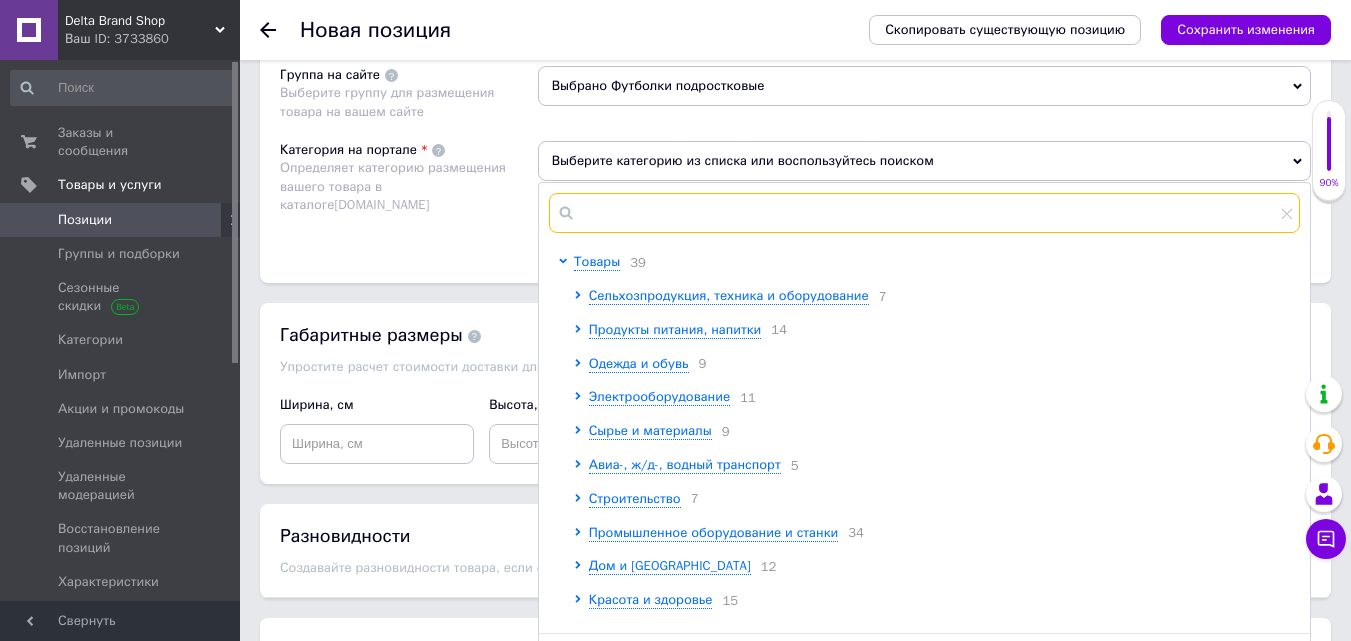 click at bounding box center (924, 213) 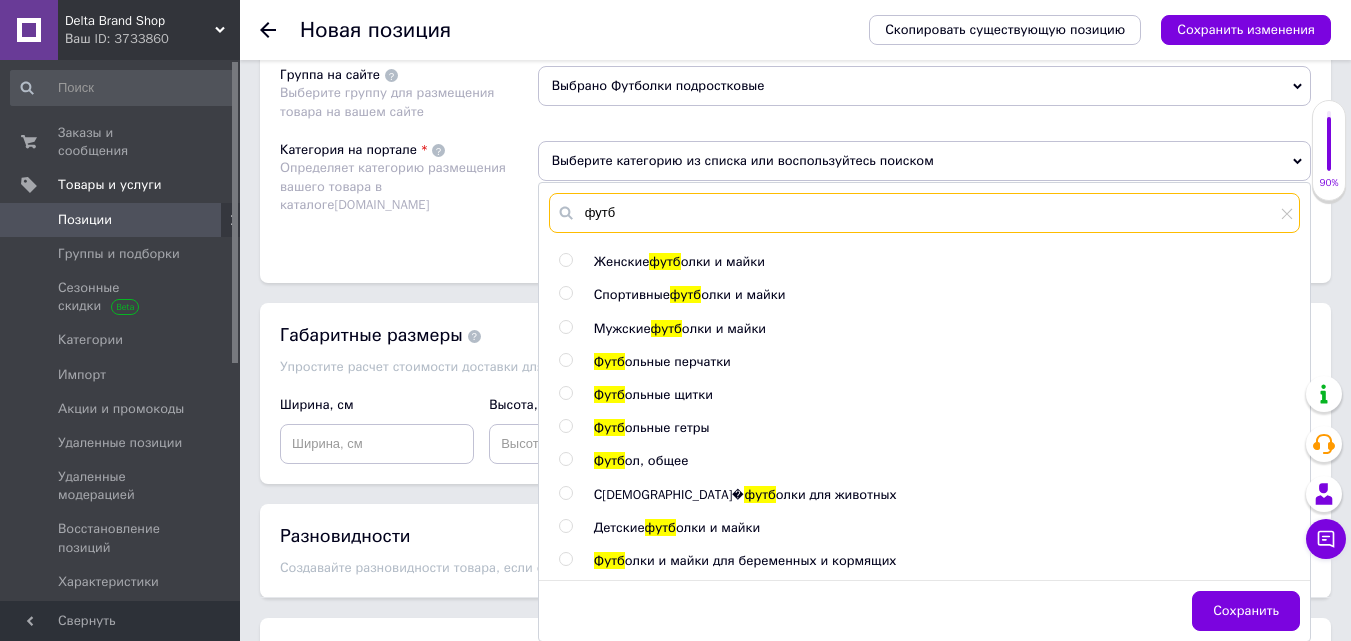 type on "футб" 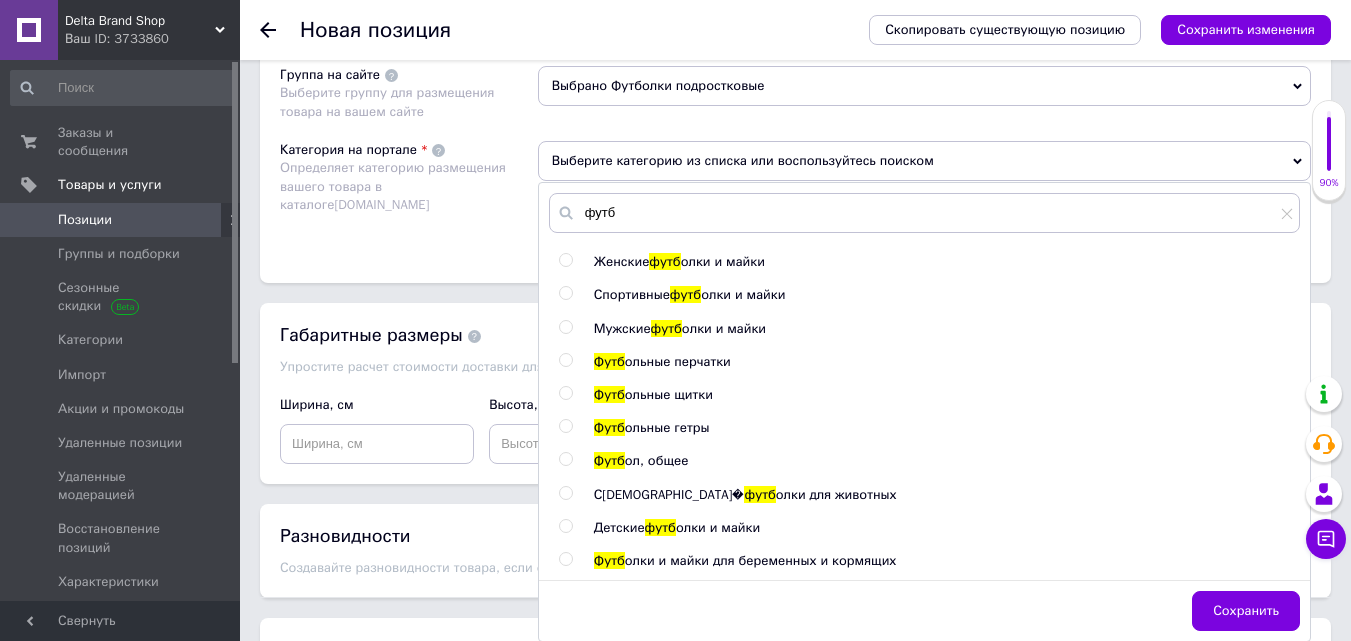 click on "олки и майки" at bounding box center [718, 527] 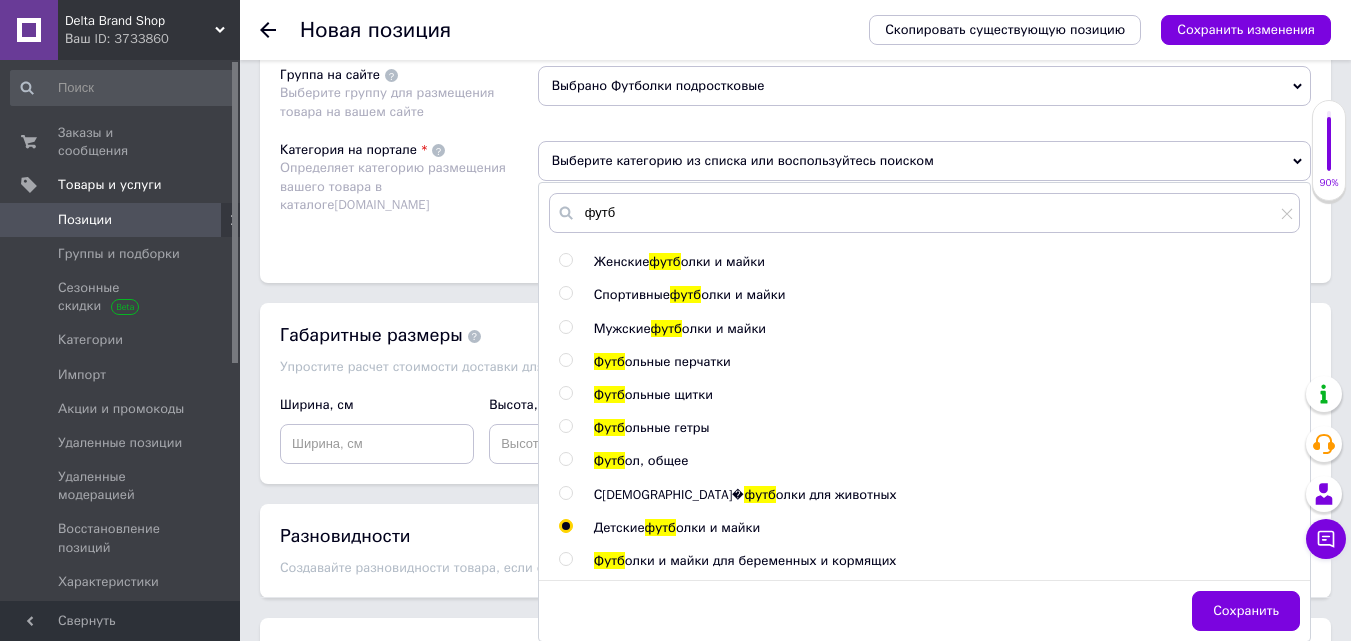 radio on "true" 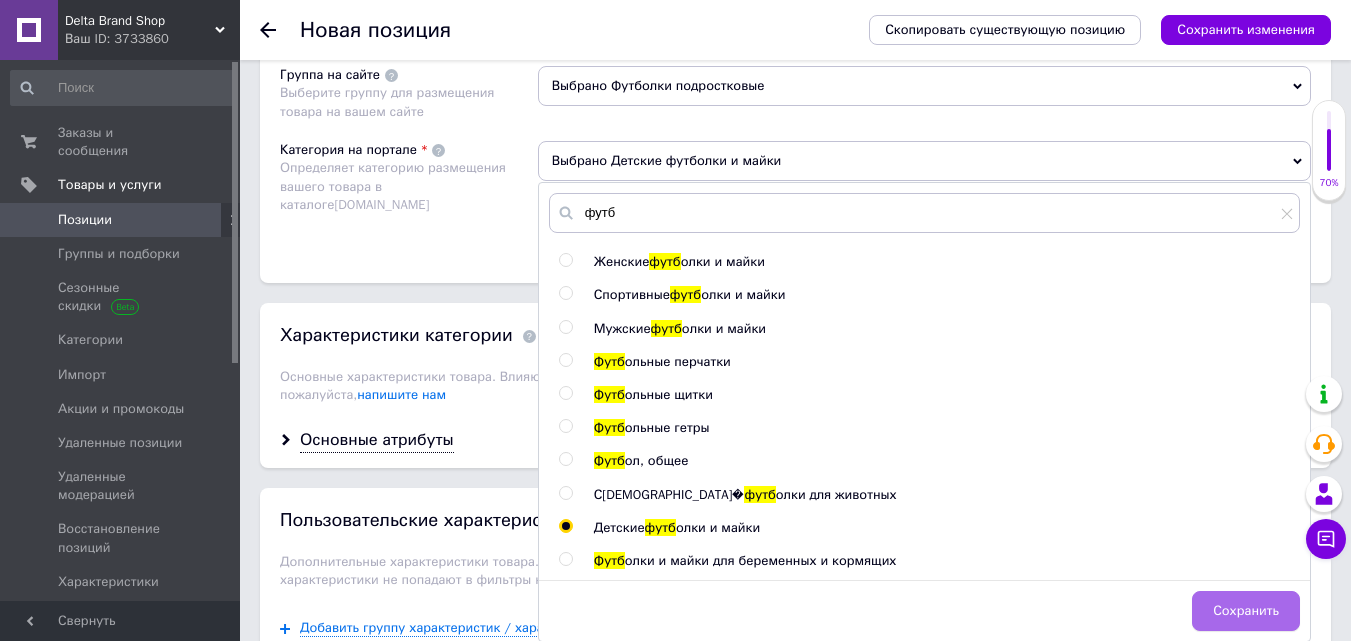 click on "Сохранить" at bounding box center [1246, 611] 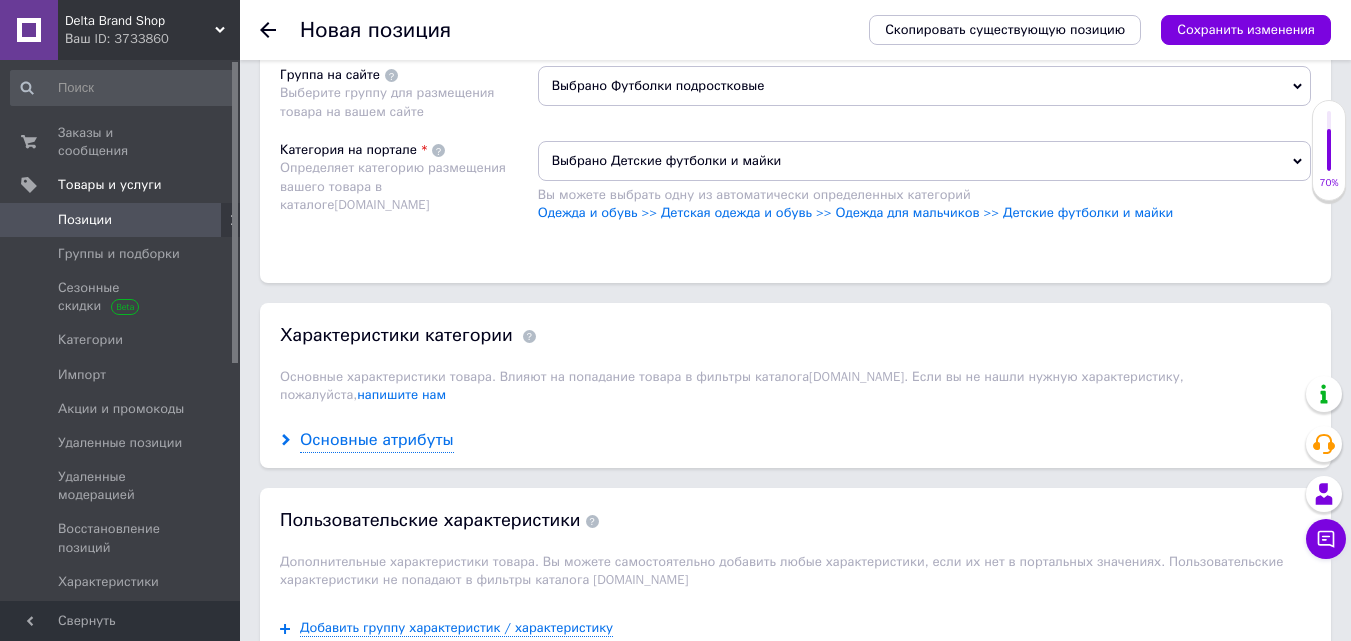 click on "Основные атрибуты" at bounding box center (377, 440) 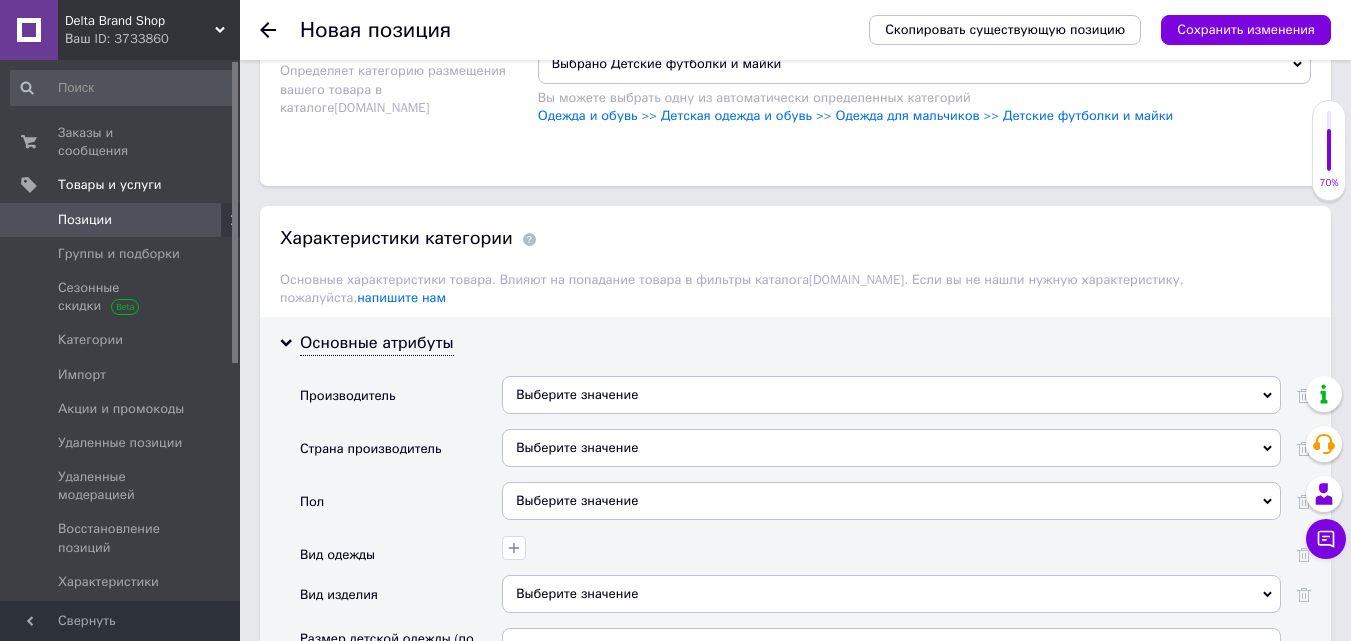 scroll, scrollTop: 1700, scrollLeft: 0, axis: vertical 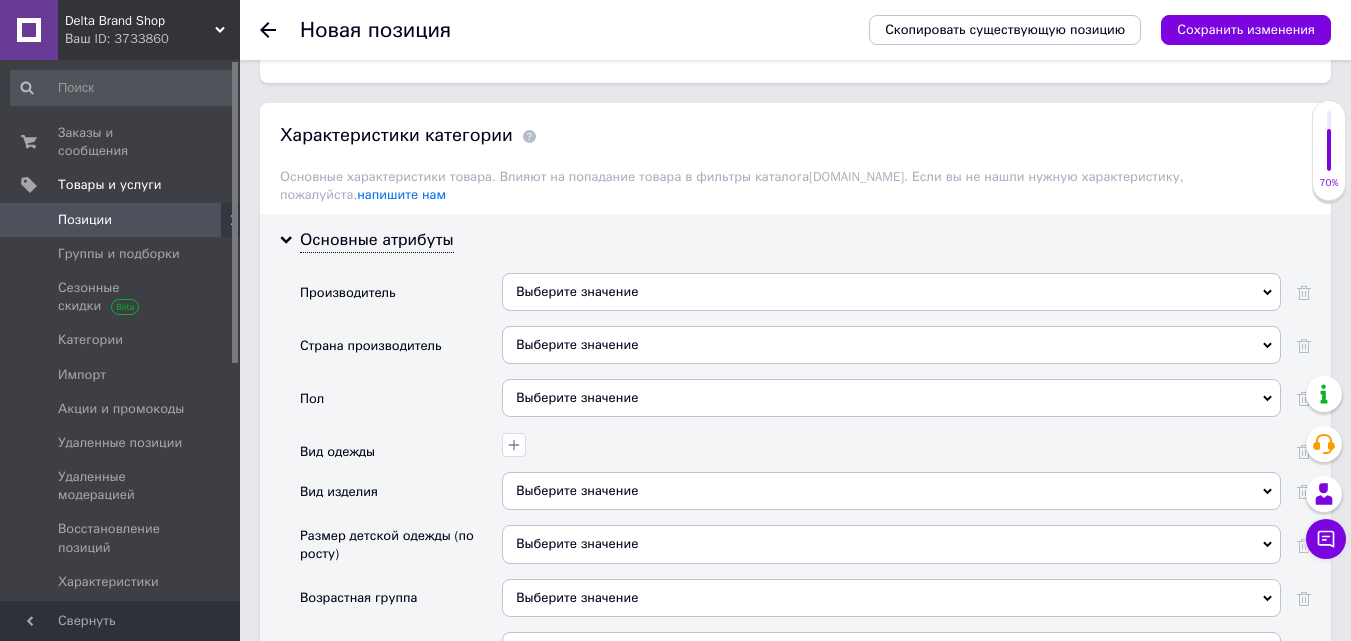 click on "Выберите значение" at bounding box center (891, 292) 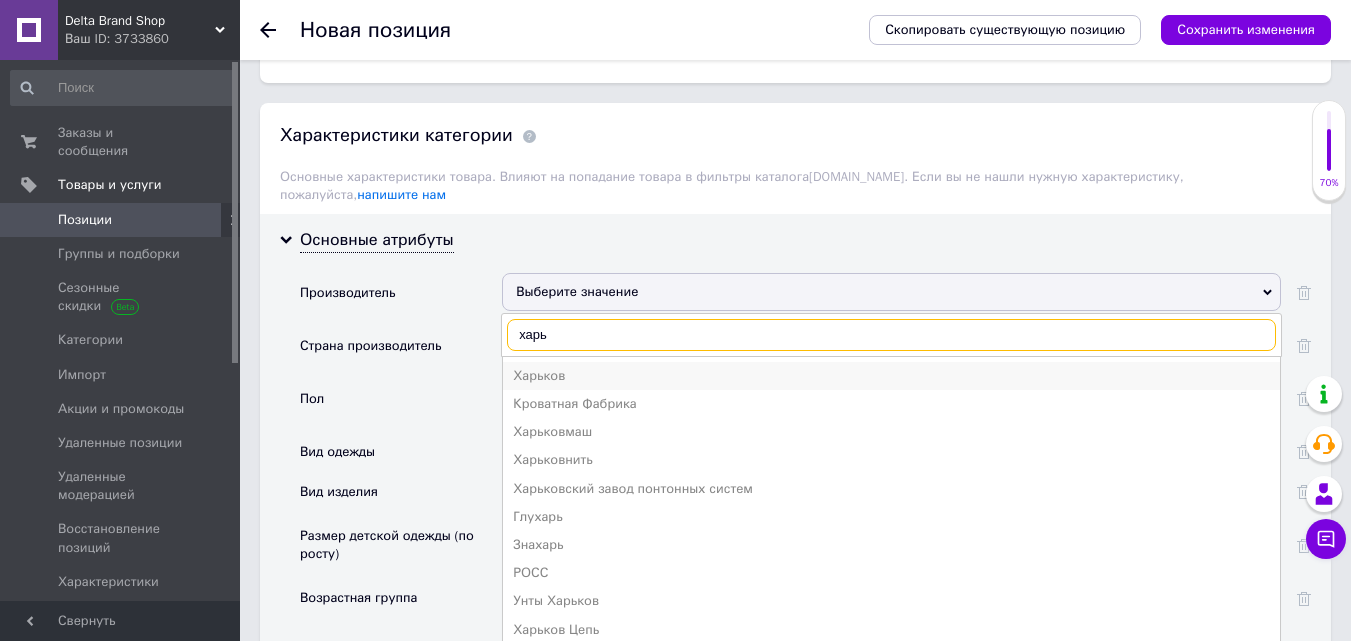 type on "харь" 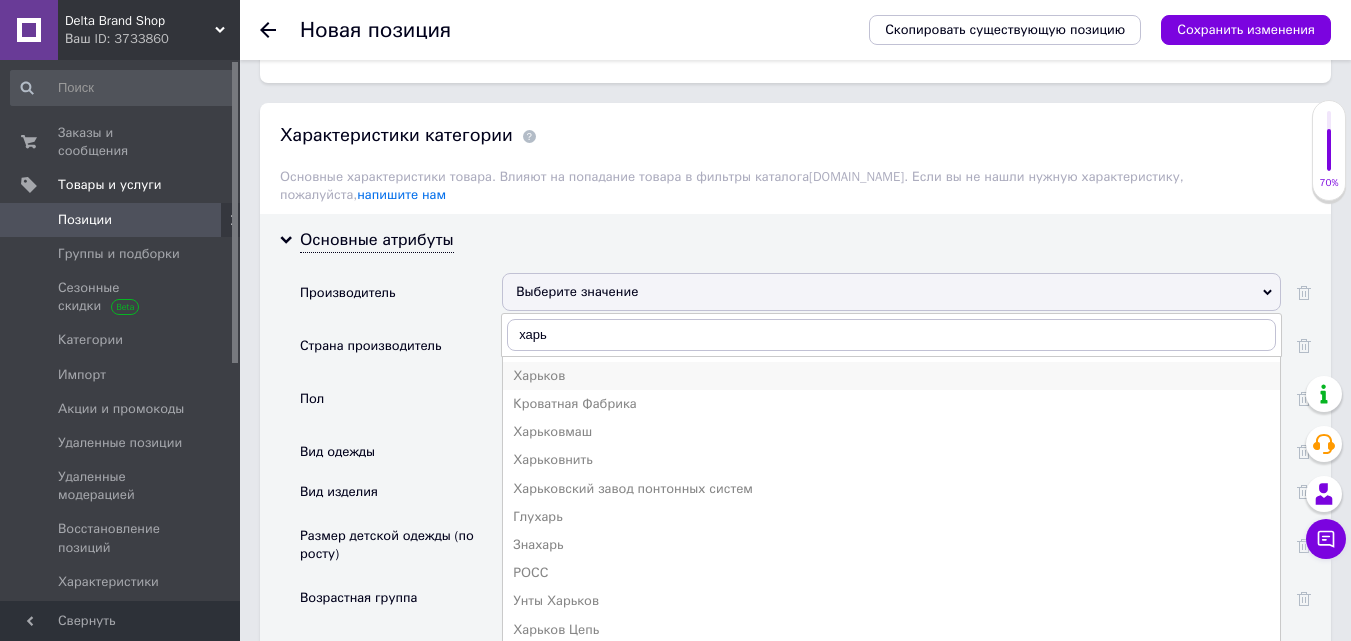 click on "Харьков" at bounding box center [891, 376] 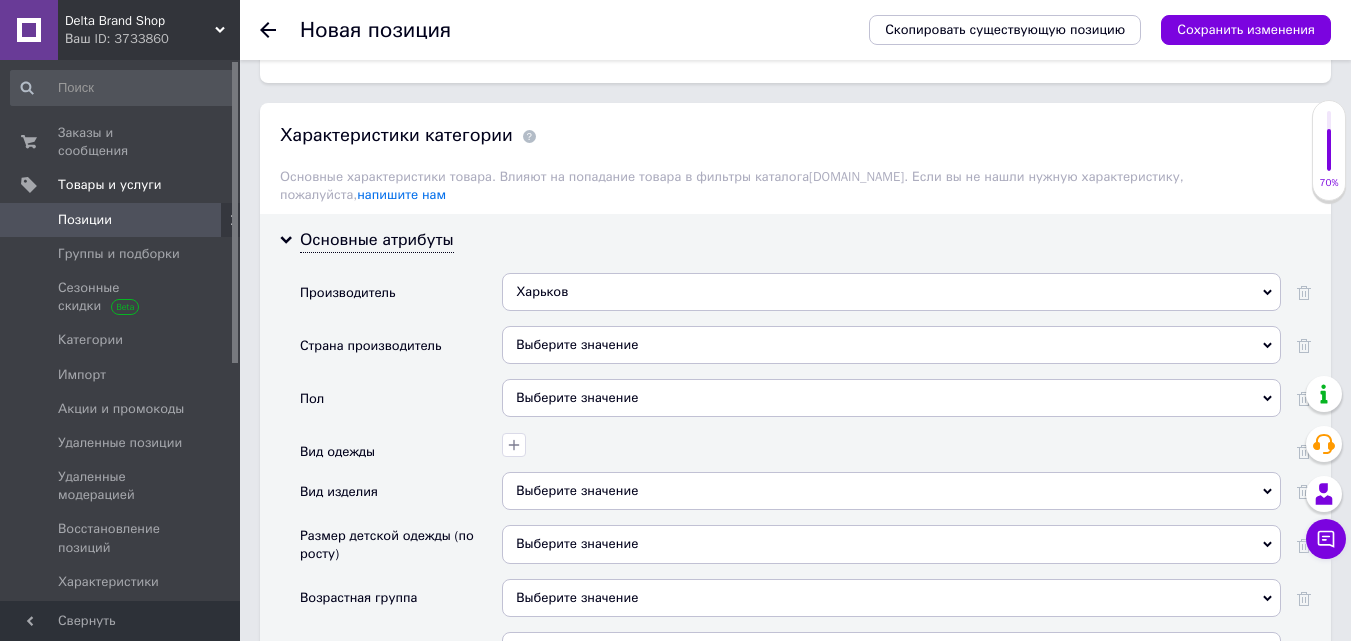 click on "Выберите значение" at bounding box center (891, 345) 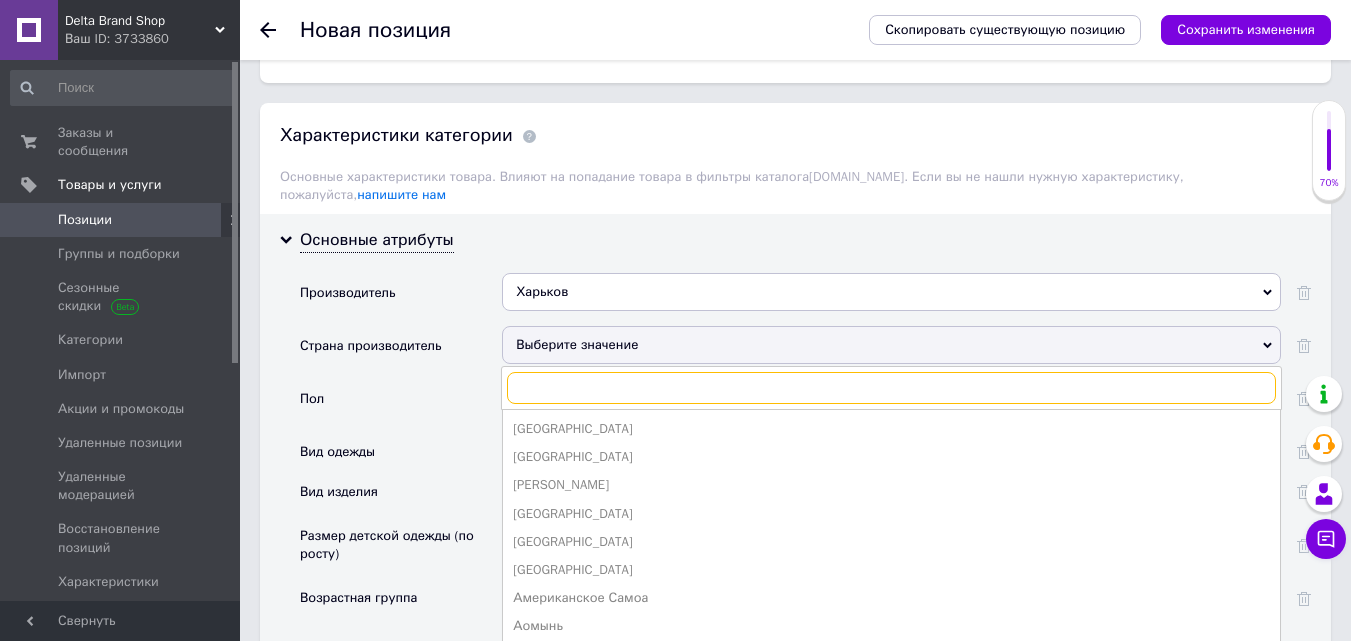 click at bounding box center (891, 388) 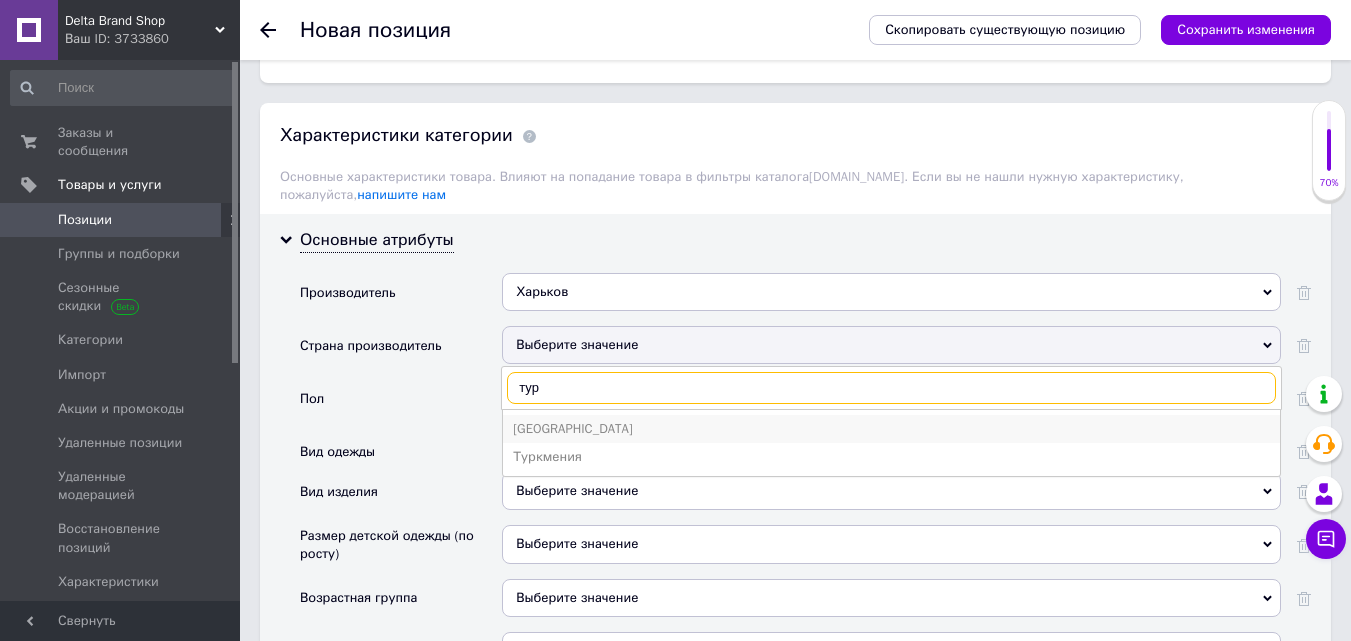 type on "тур" 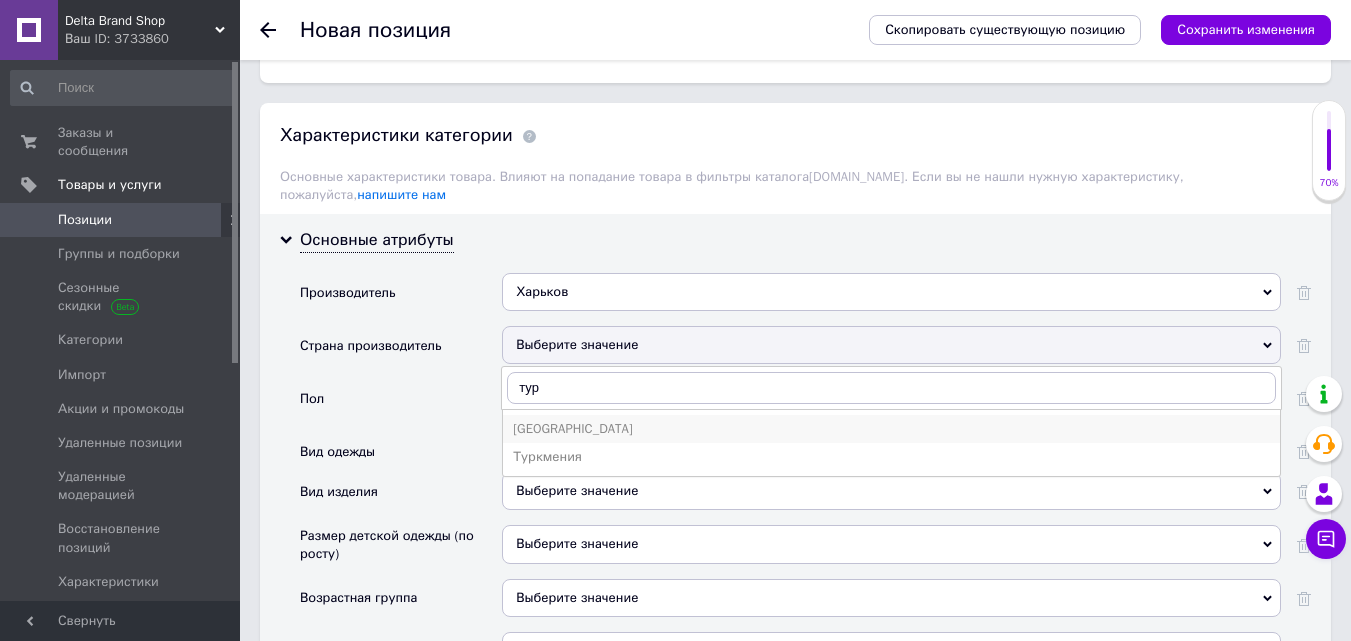click on "[GEOGRAPHIC_DATA]" at bounding box center [891, 429] 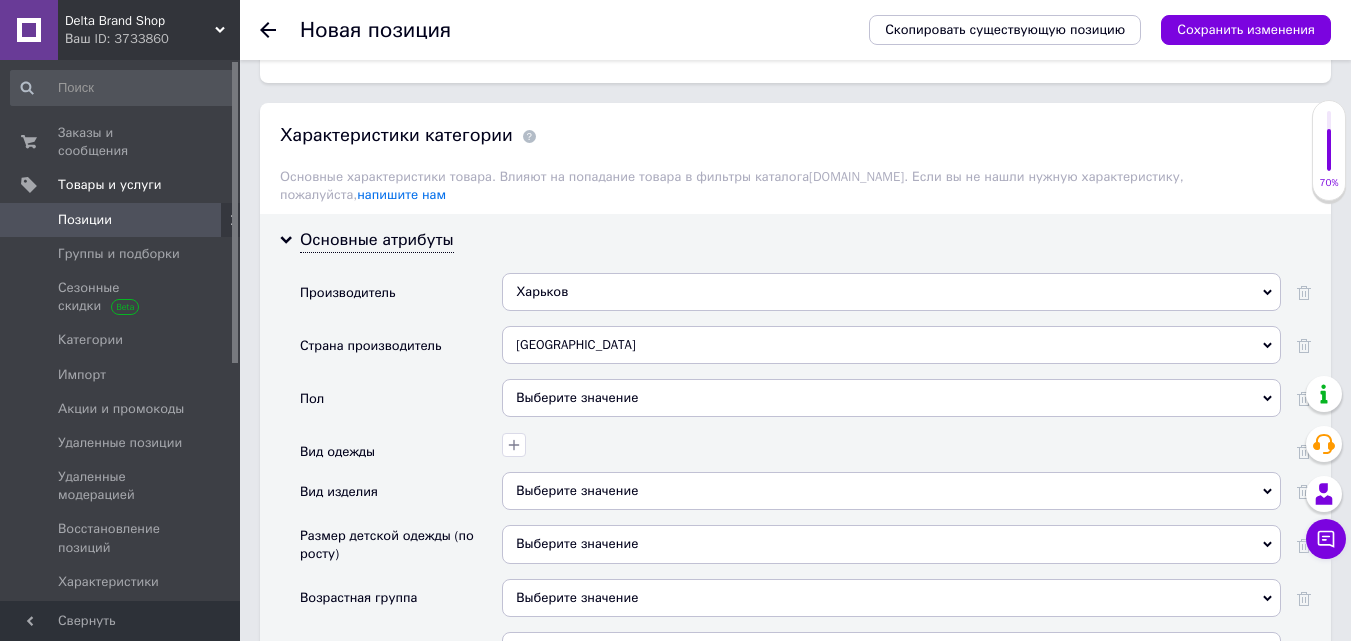 click on "Выберите значение" at bounding box center (891, 398) 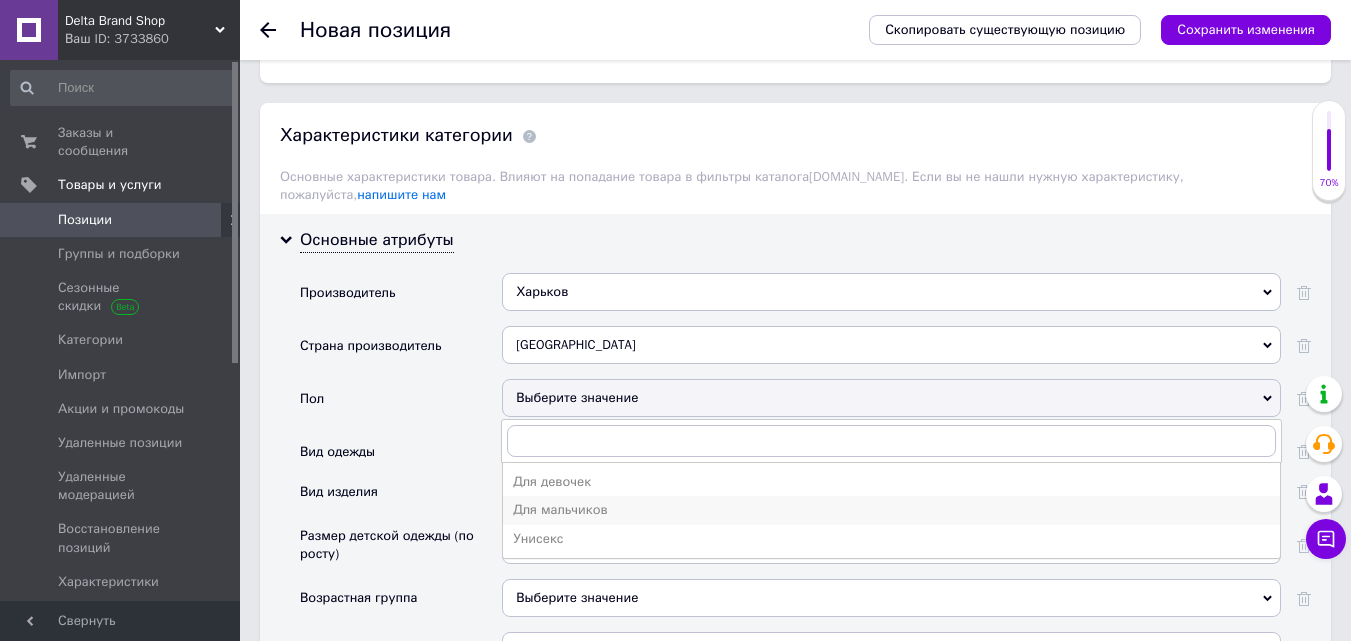 click on "Для мальчиков" at bounding box center [891, 510] 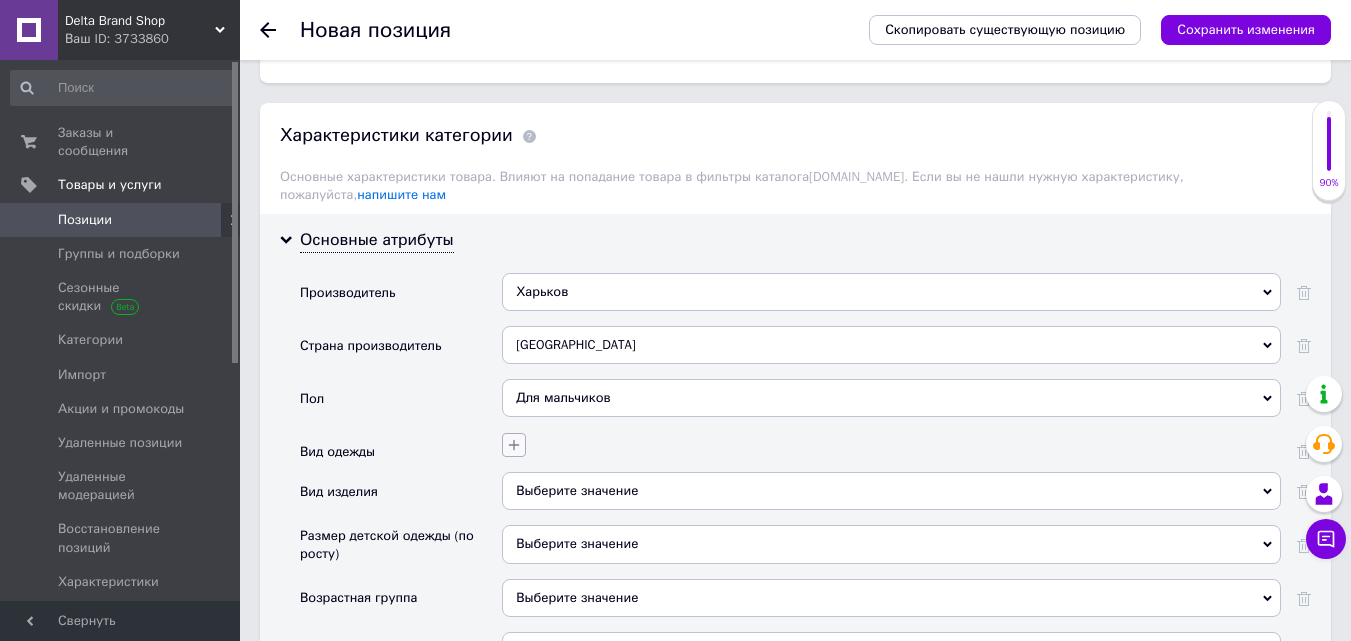 click 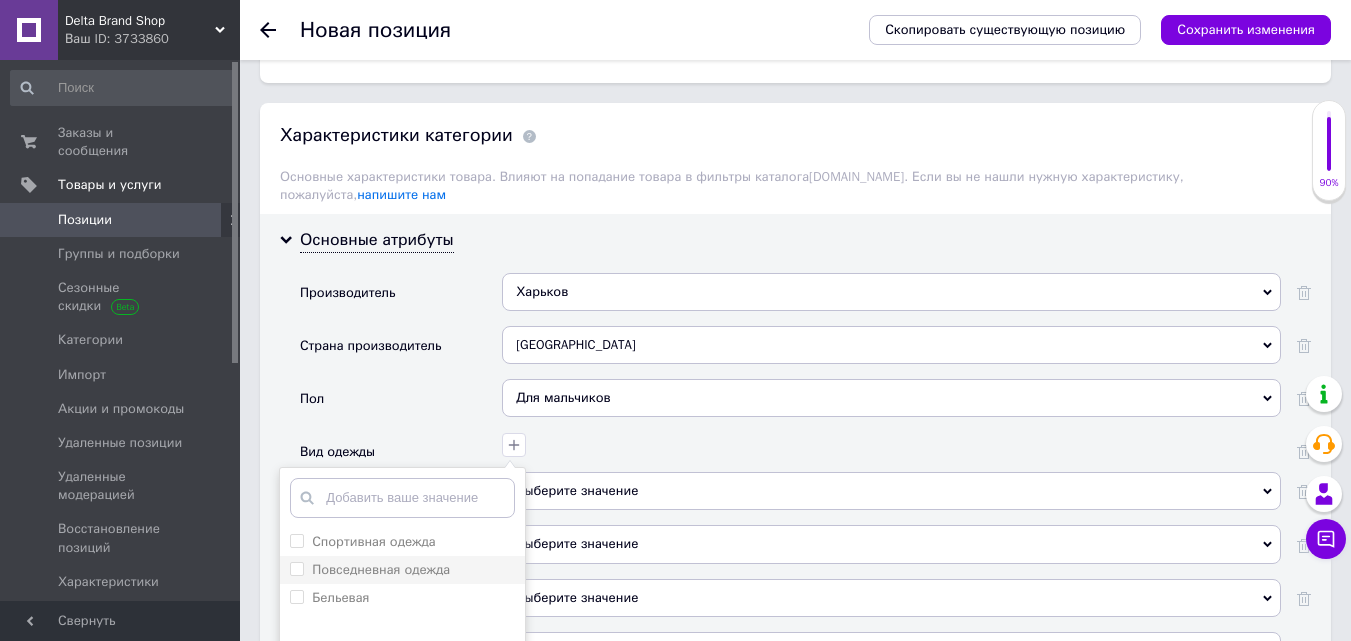 click on "Повседневная одежда" at bounding box center [381, 569] 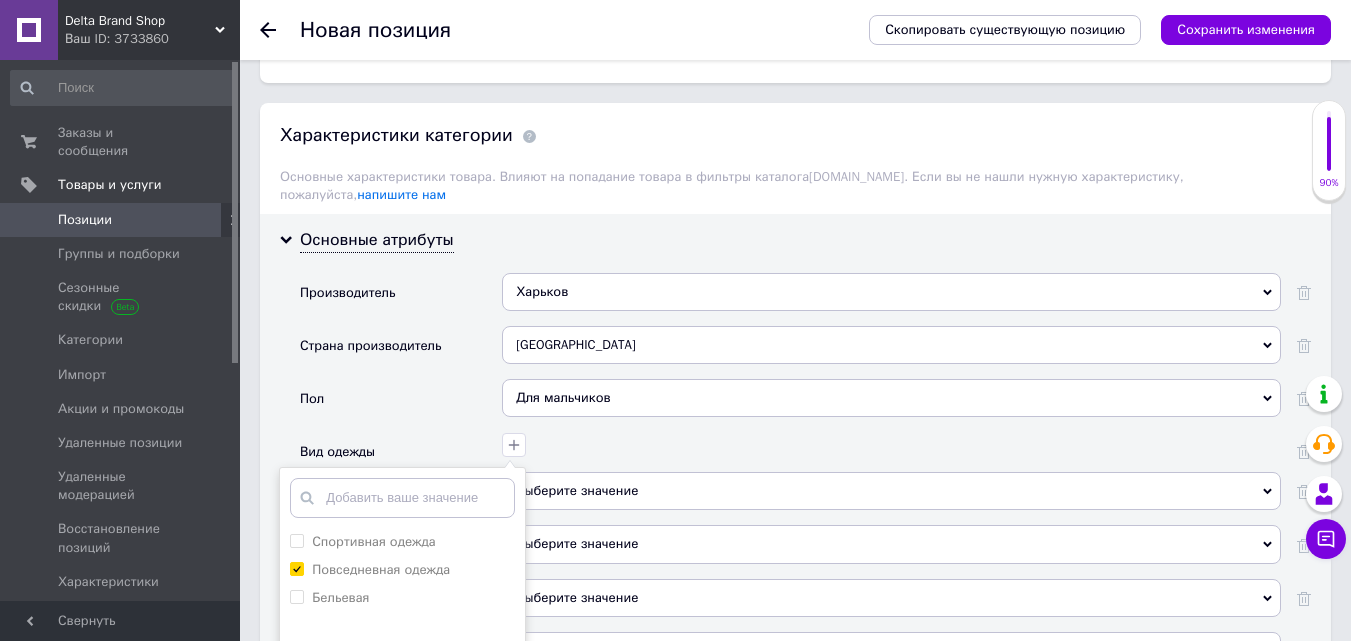 checkbox on "true" 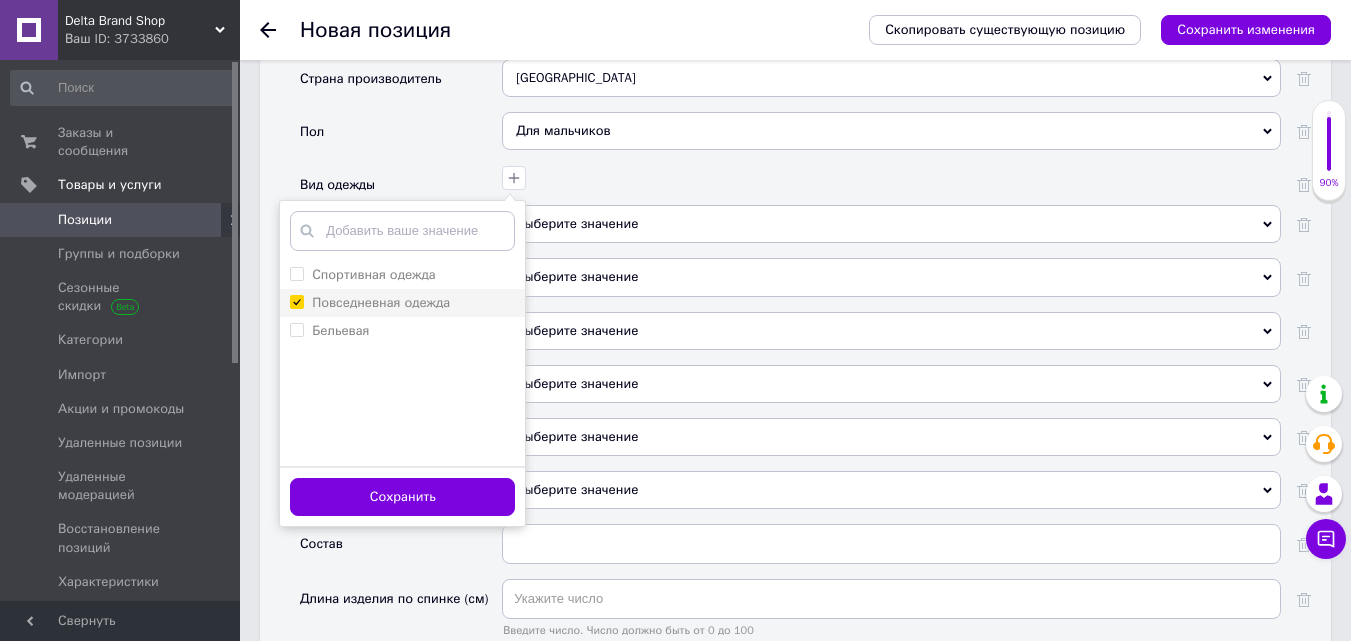 scroll, scrollTop: 2000, scrollLeft: 0, axis: vertical 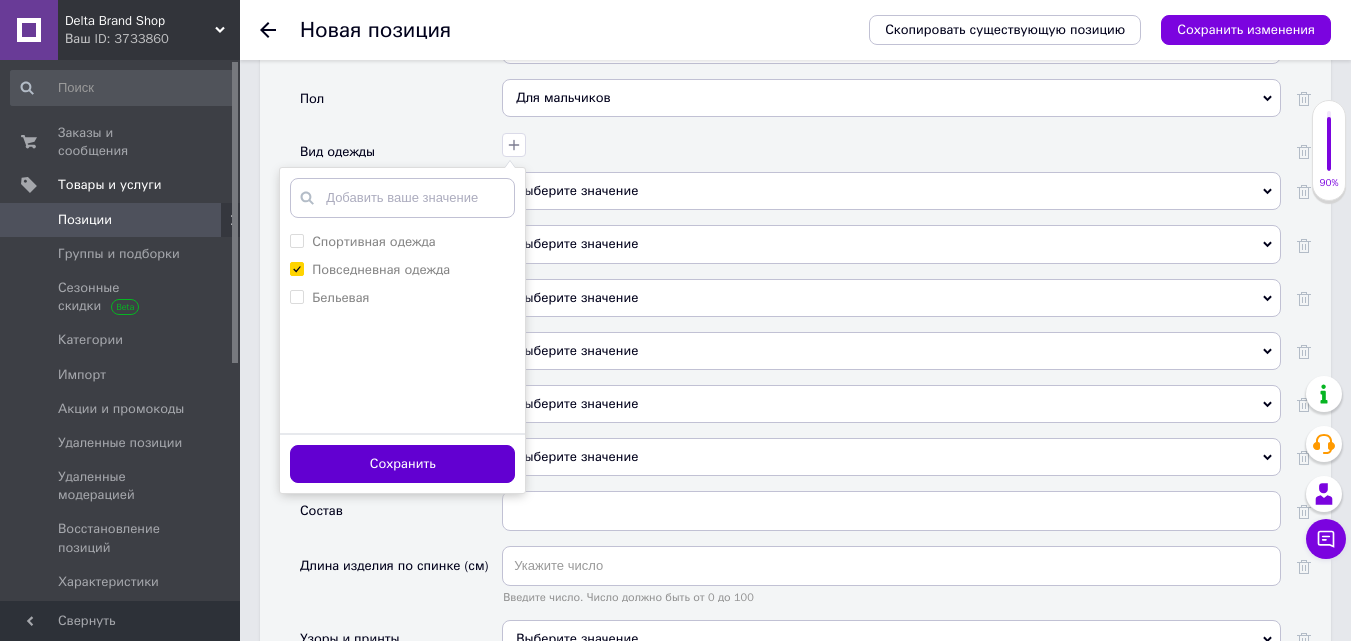 click on "Сохранить" at bounding box center (402, 464) 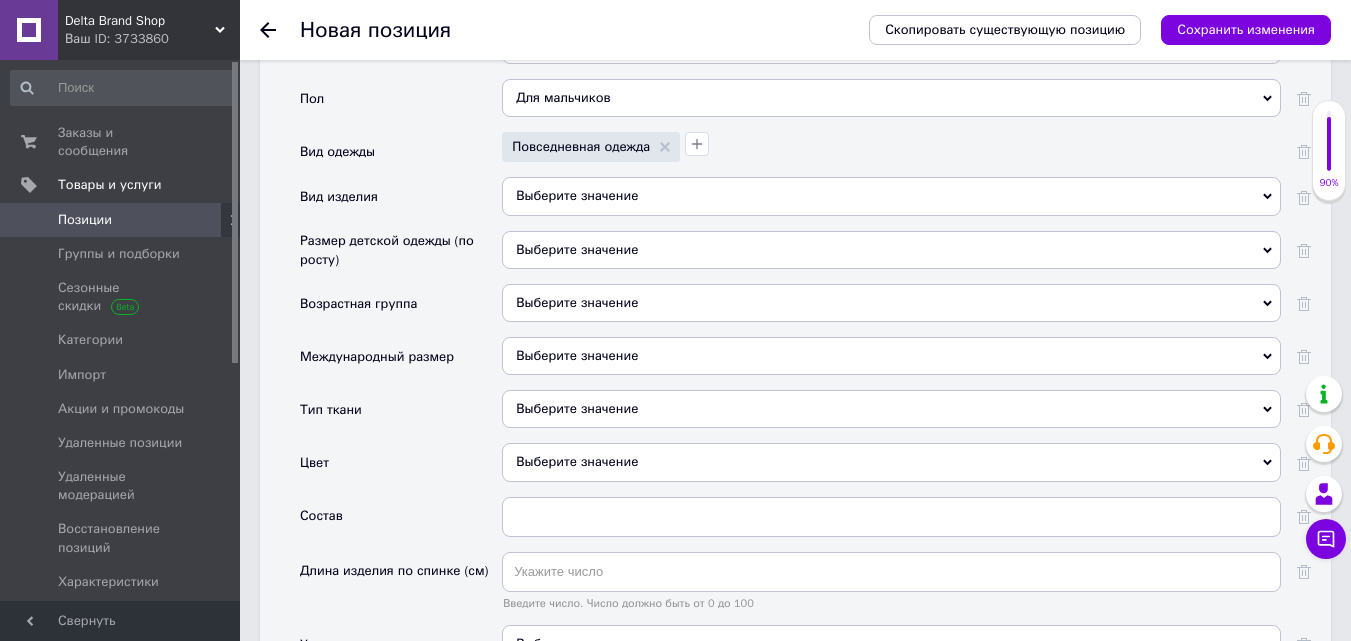 click on "Выберите значение" at bounding box center [891, 196] 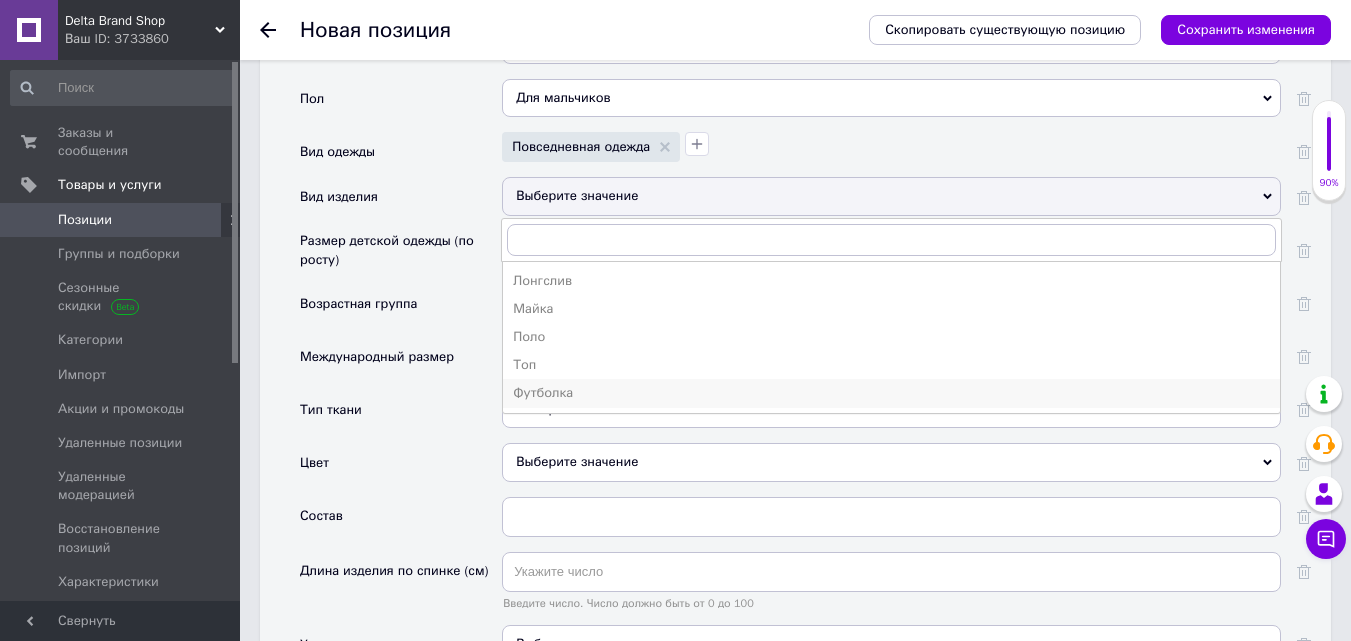 click on "Футболка" at bounding box center [891, 393] 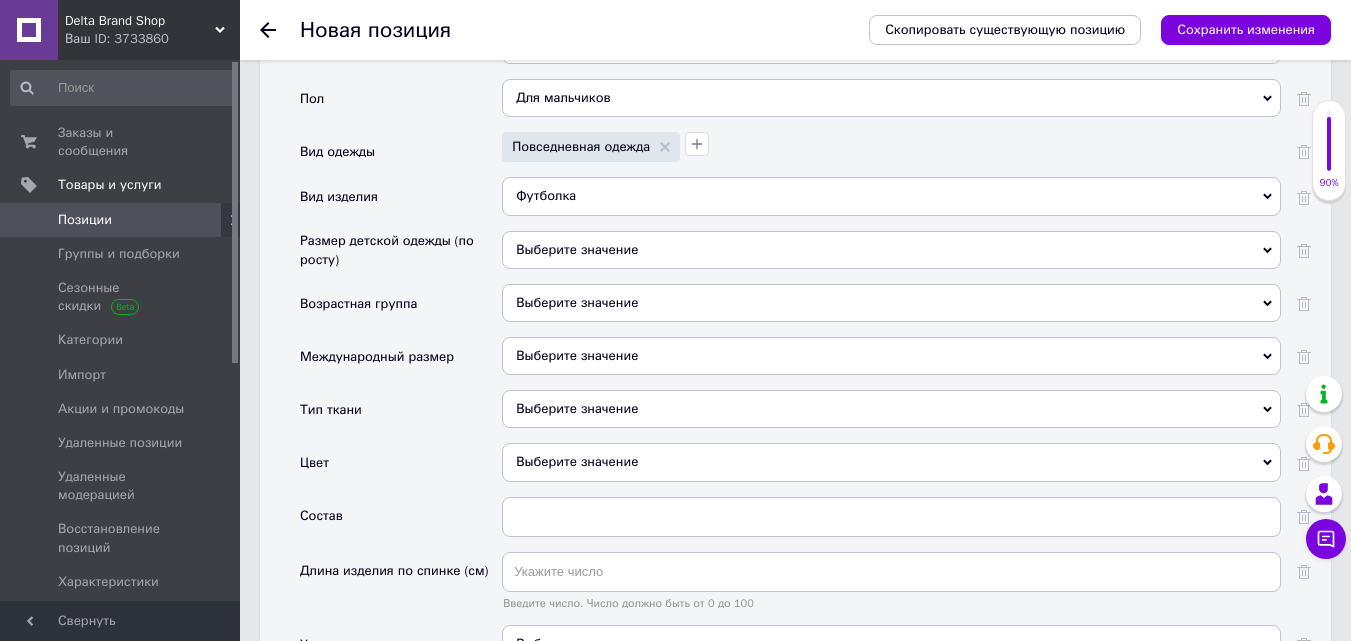 click on "Выберите значение" at bounding box center (891, 356) 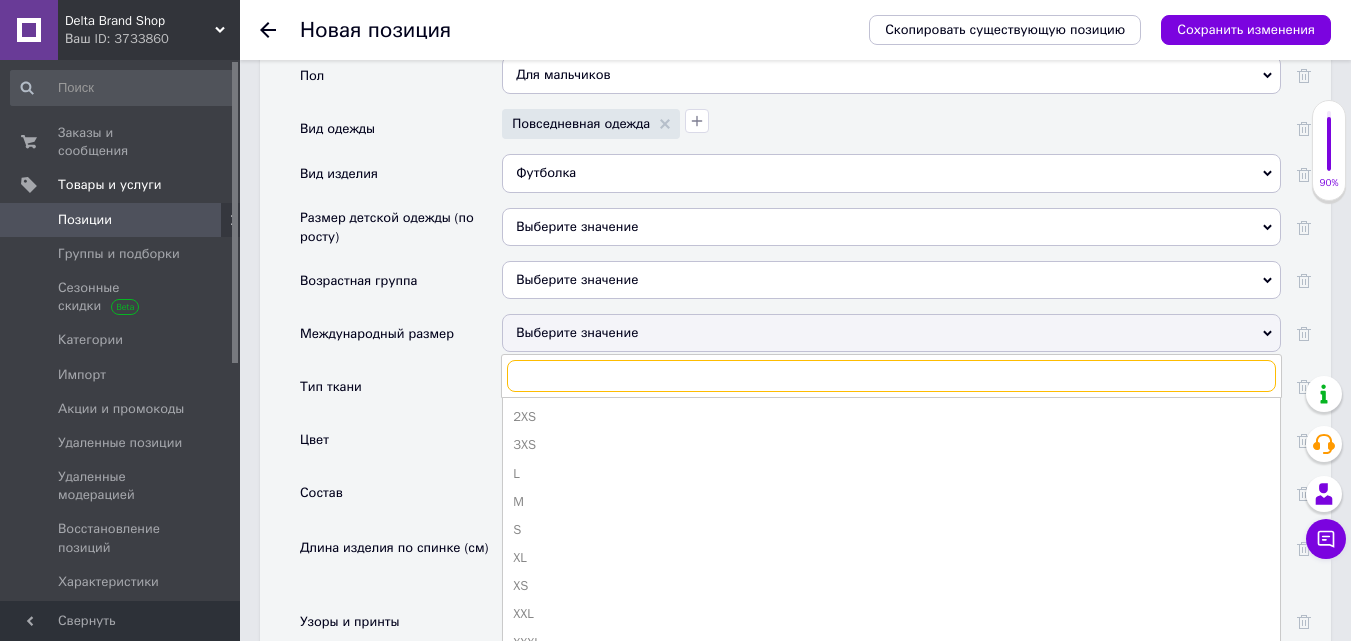 scroll, scrollTop: 2200, scrollLeft: 0, axis: vertical 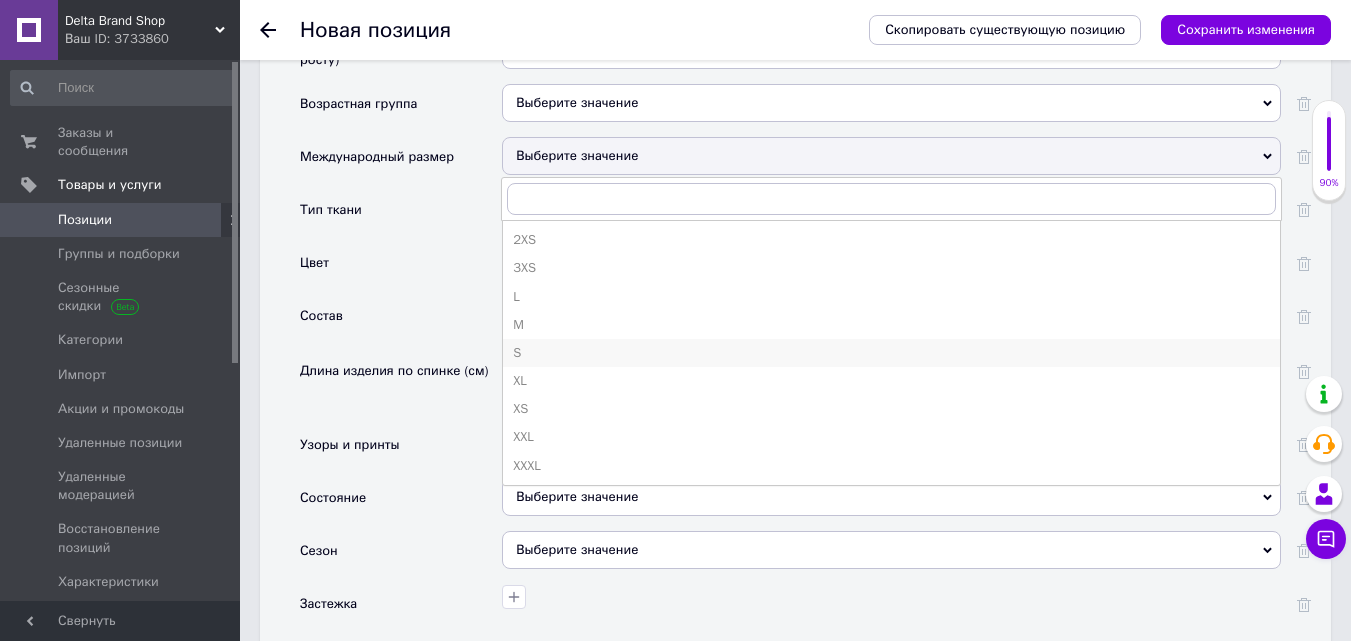 click on "S" at bounding box center (891, 353) 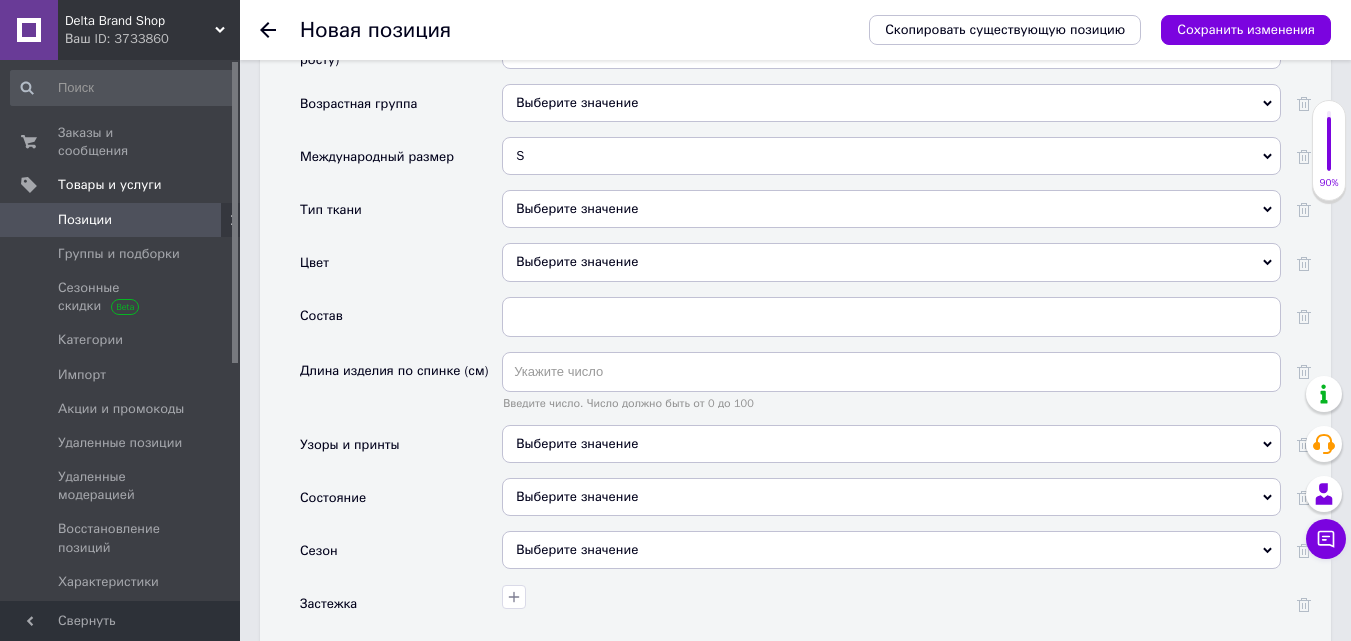 click on "Выберите значение" at bounding box center (891, 262) 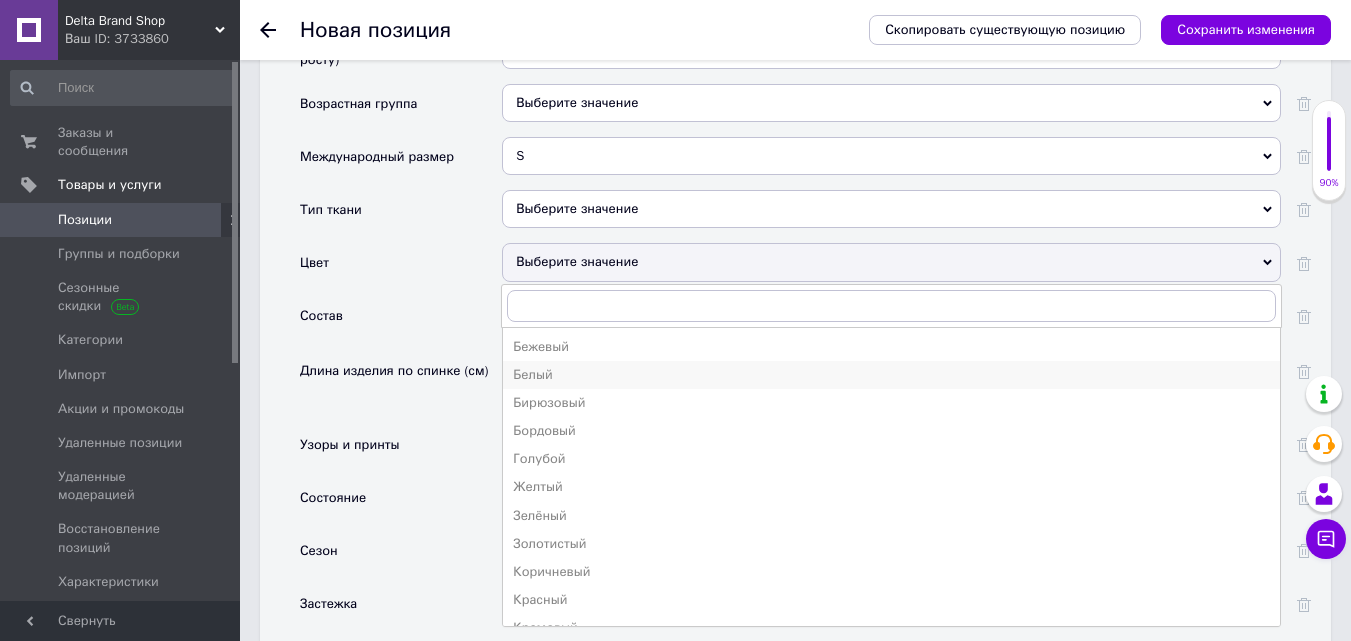 click on "Белый" at bounding box center [891, 375] 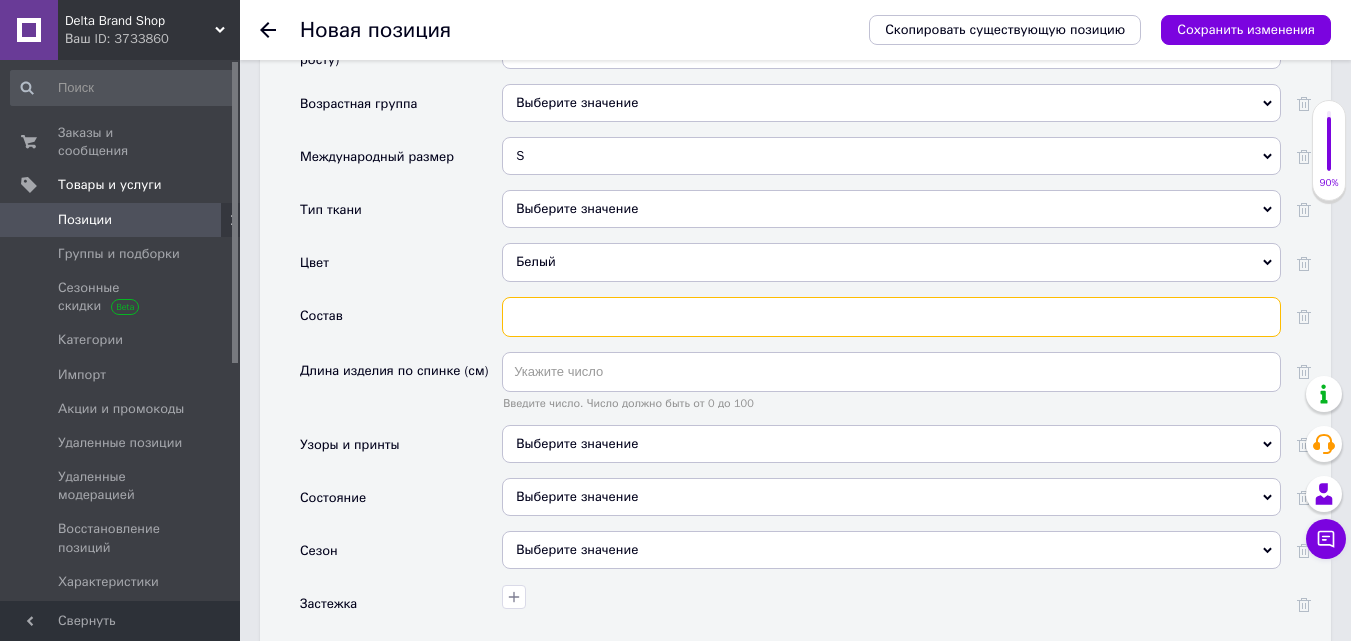 click at bounding box center [891, 317] 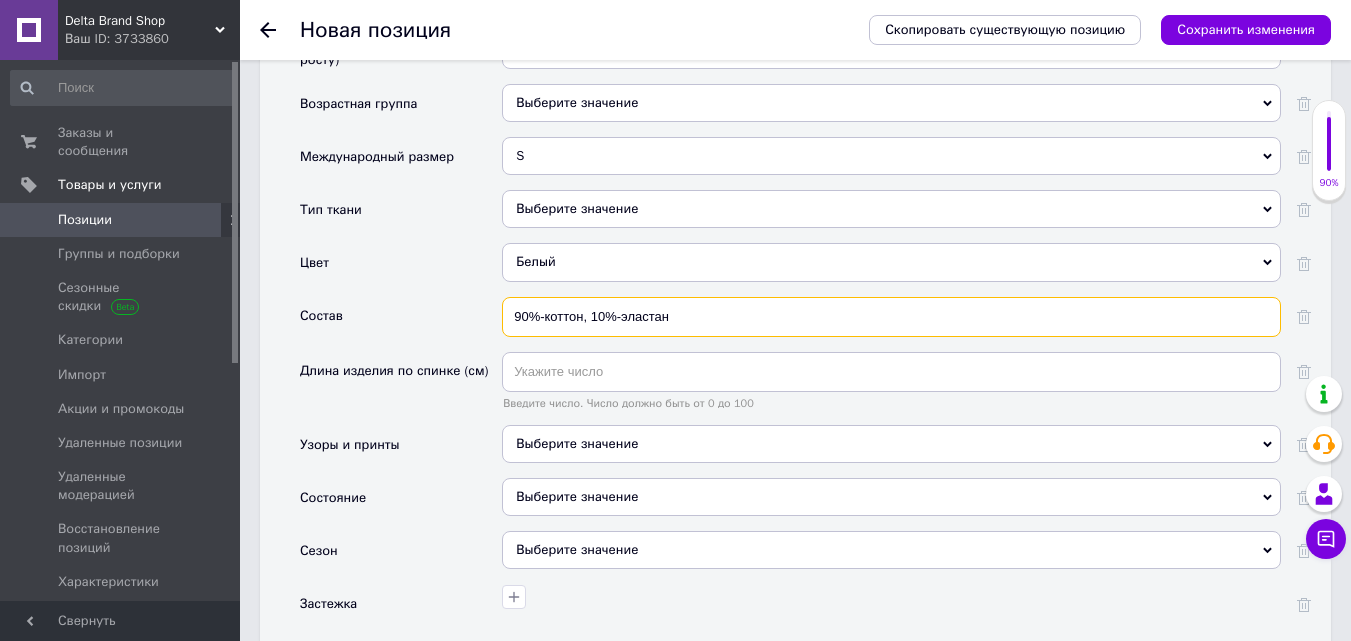 type on "90%-коттон, 10%-эластан" 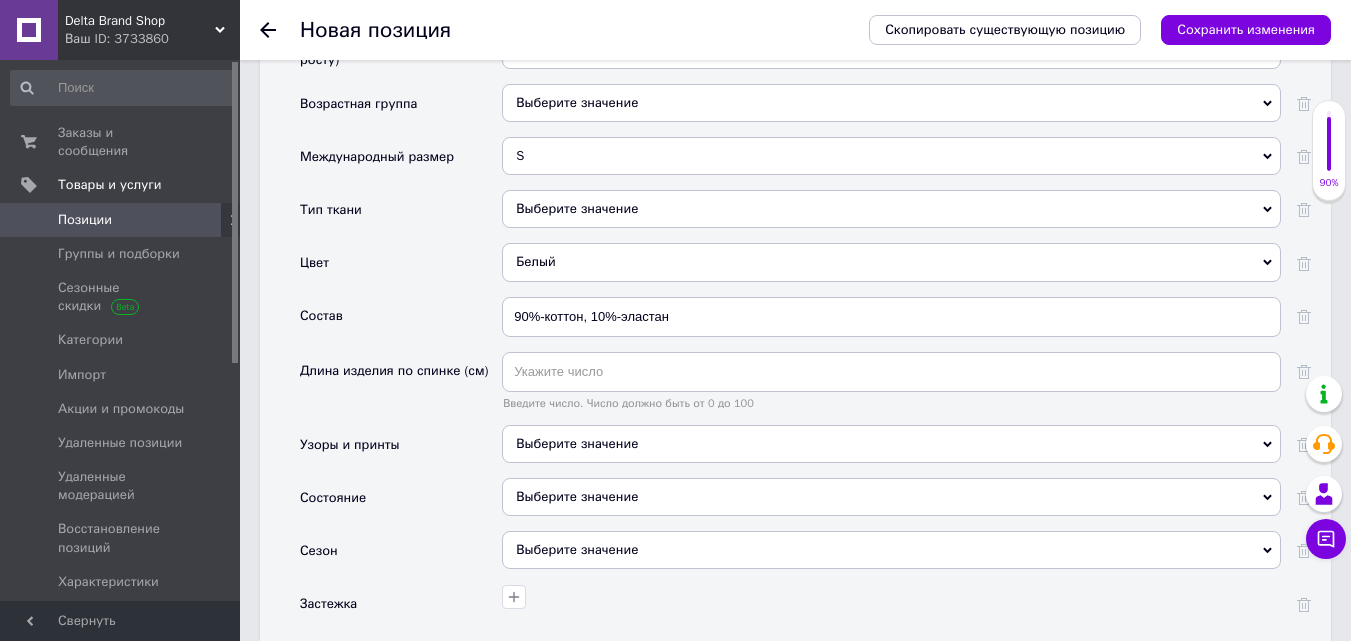 click on "Выберите значение" at bounding box center [891, 497] 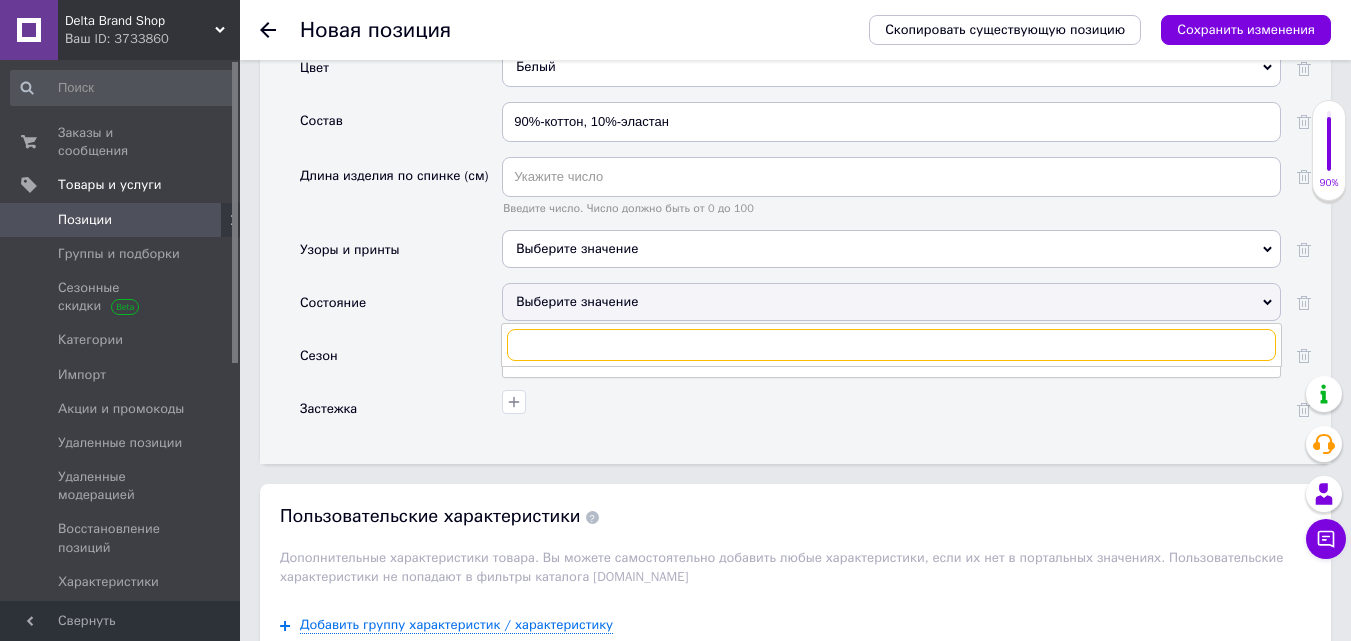 scroll, scrollTop: 2400, scrollLeft: 0, axis: vertical 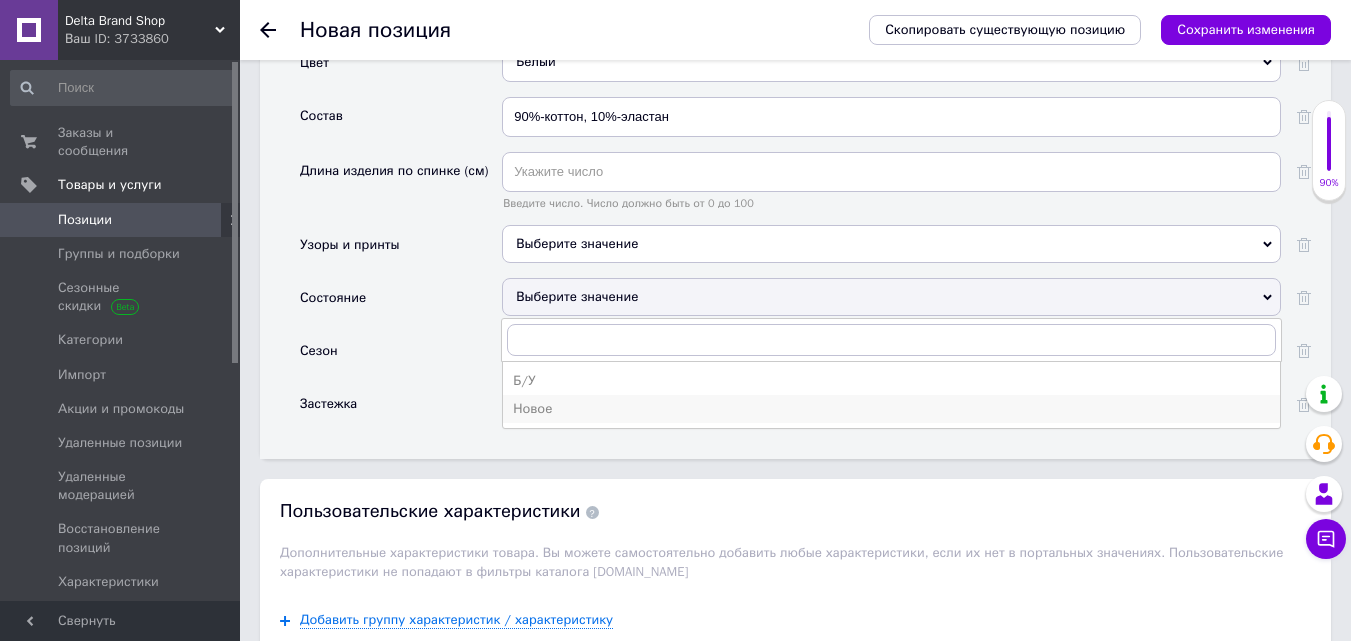 click on "Новое" at bounding box center [891, 409] 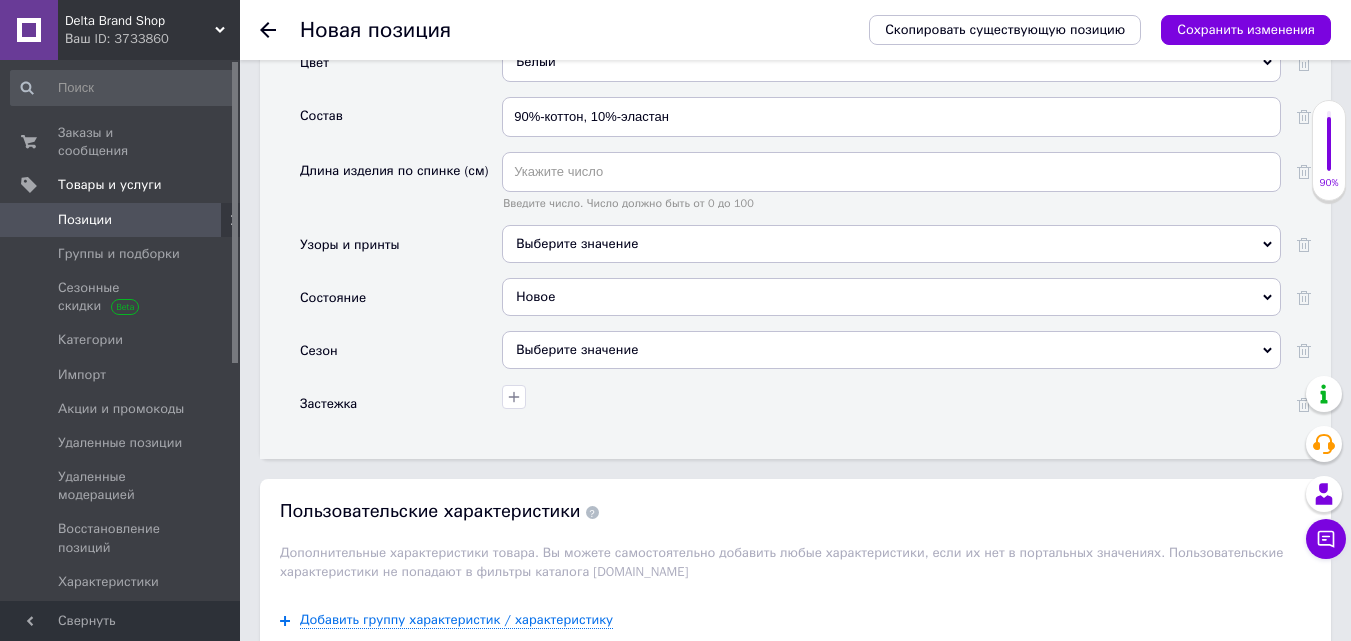 click on "Выберите значение" at bounding box center [891, 350] 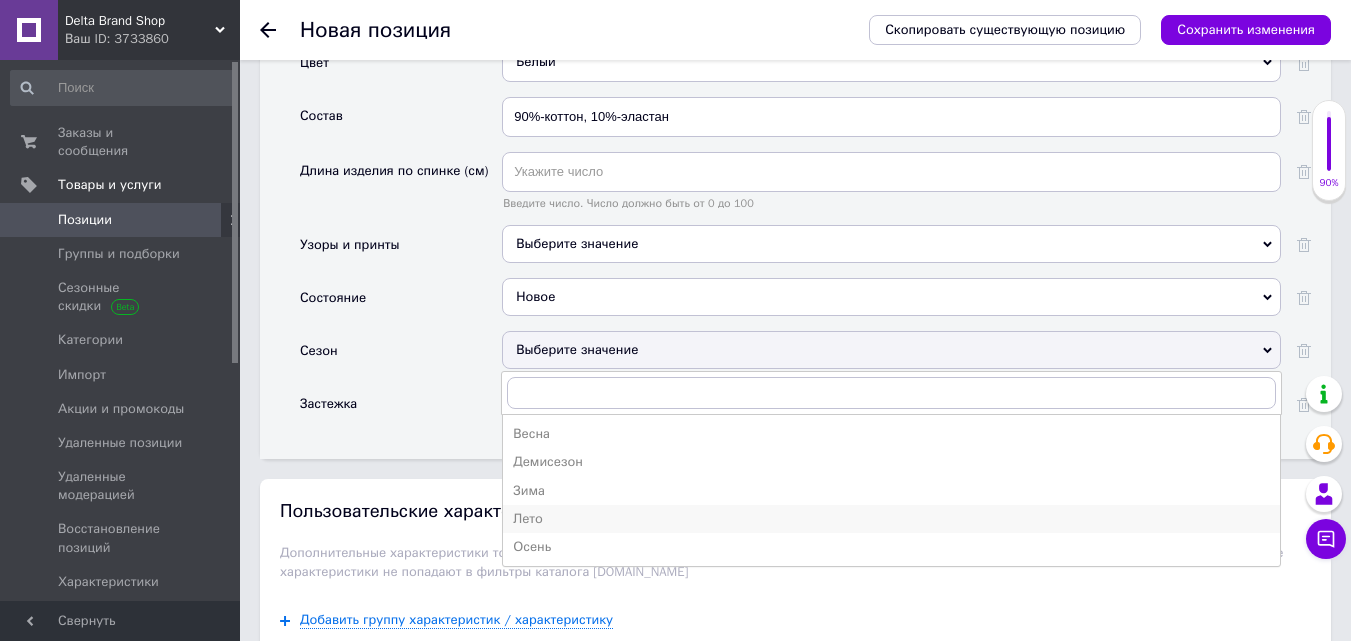 click on "Лето" at bounding box center [891, 519] 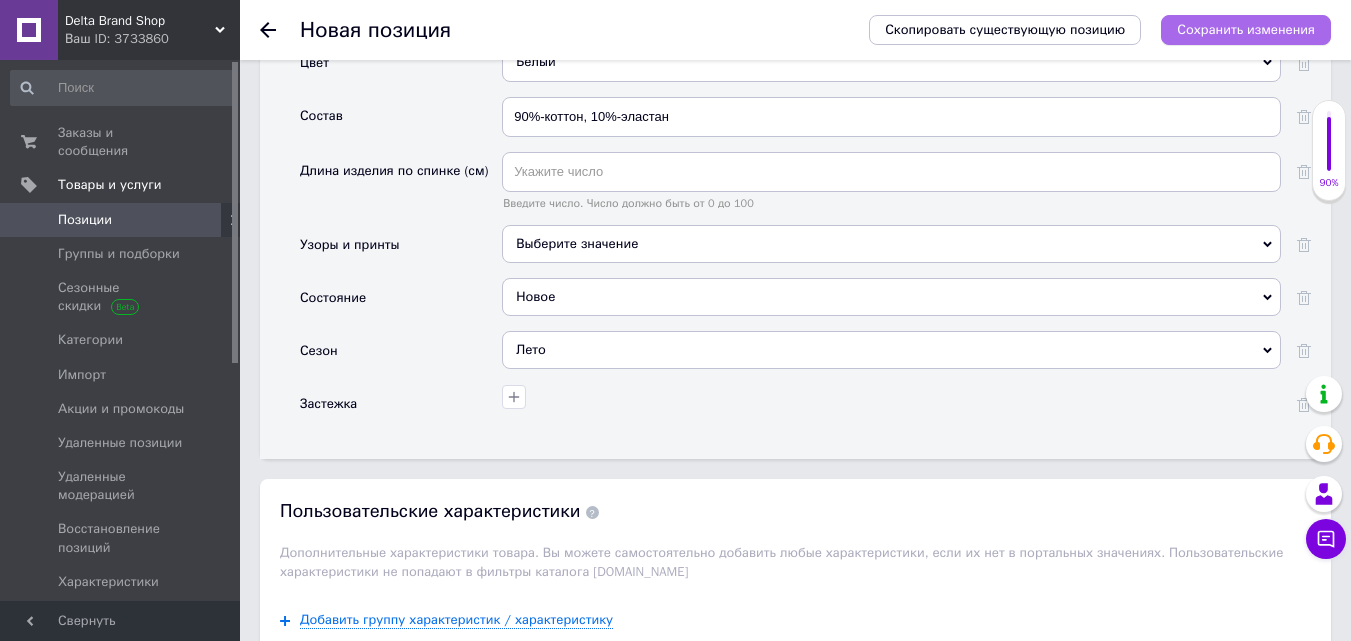 click on "Сохранить изменения" at bounding box center [1246, 29] 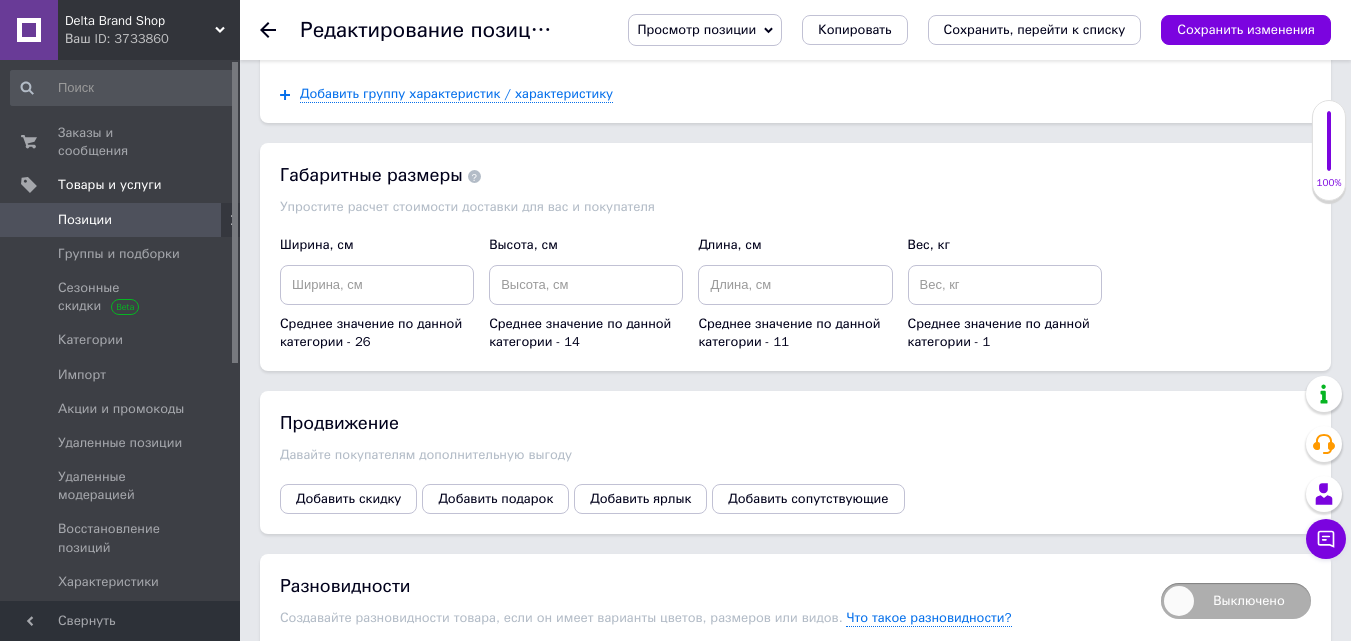 scroll, scrollTop: 2161, scrollLeft: 0, axis: vertical 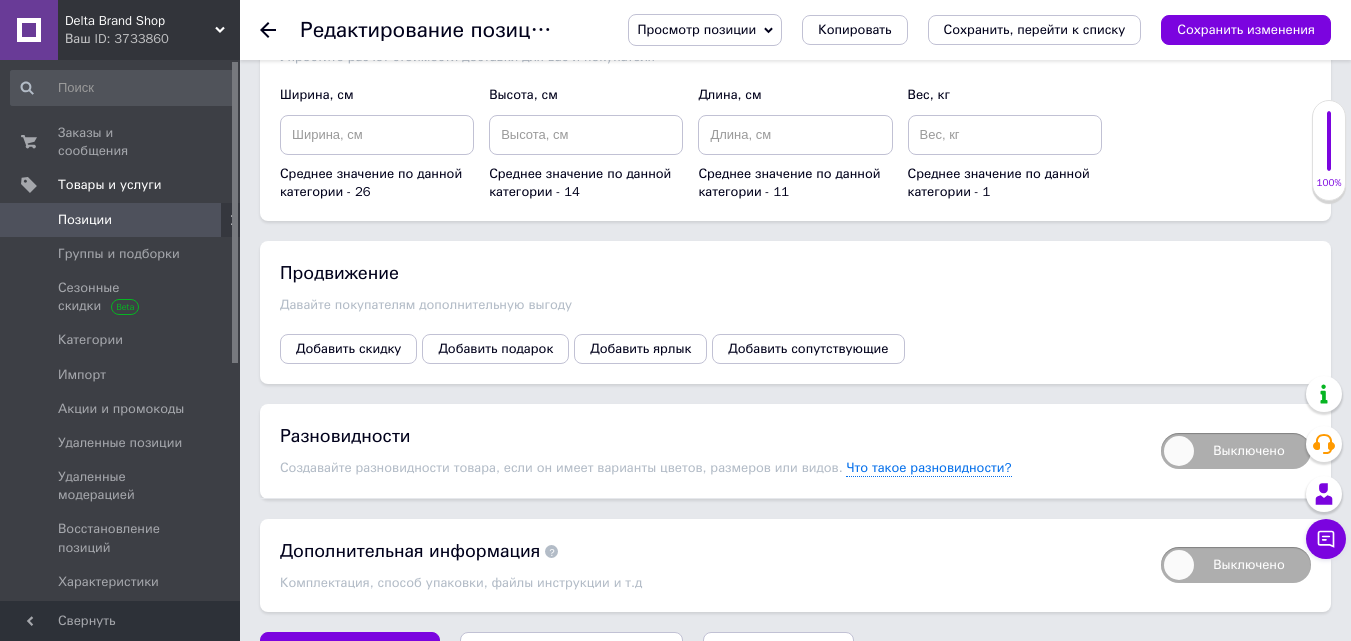 click on "Выключено" at bounding box center (1236, 451) 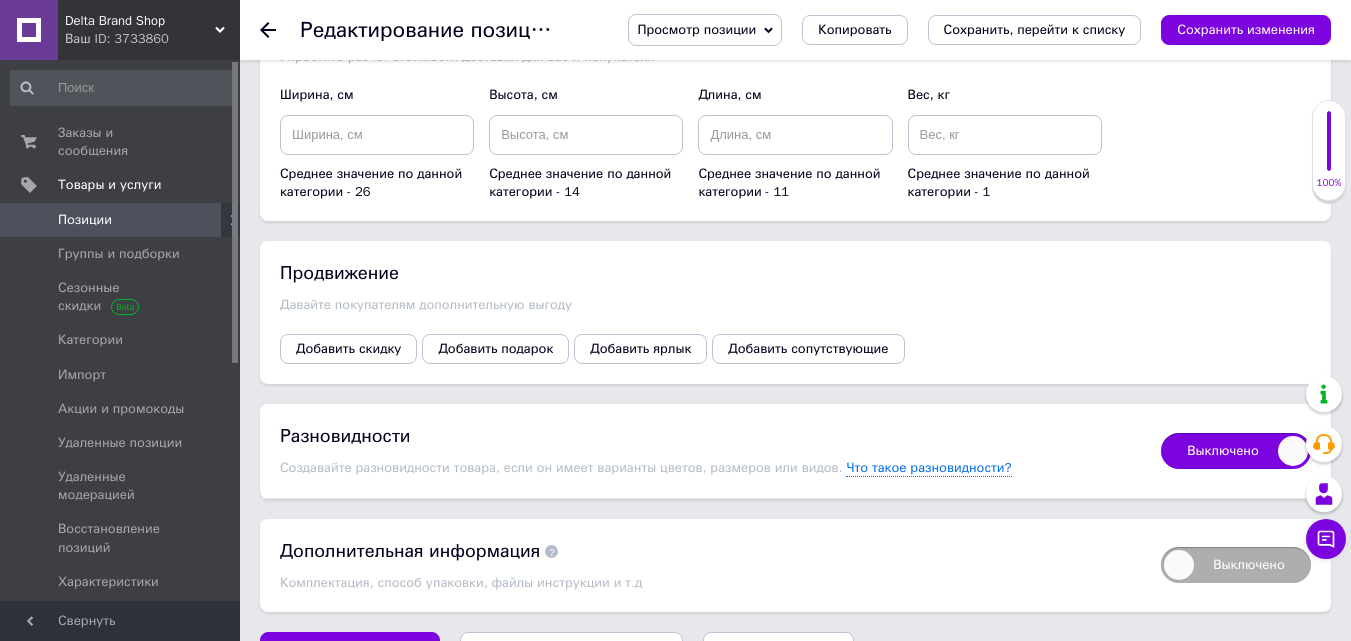 checkbox on "true" 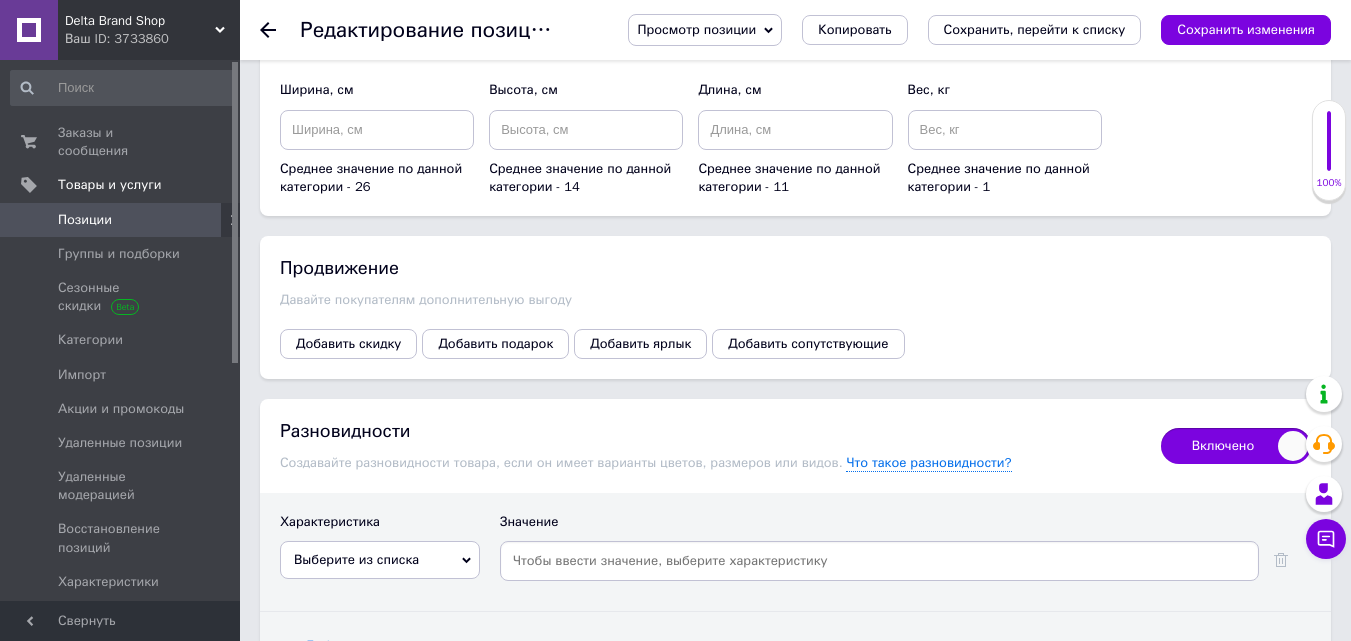 scroll, scrollTop: 2347, scrollLeft: 0, axis: vertical 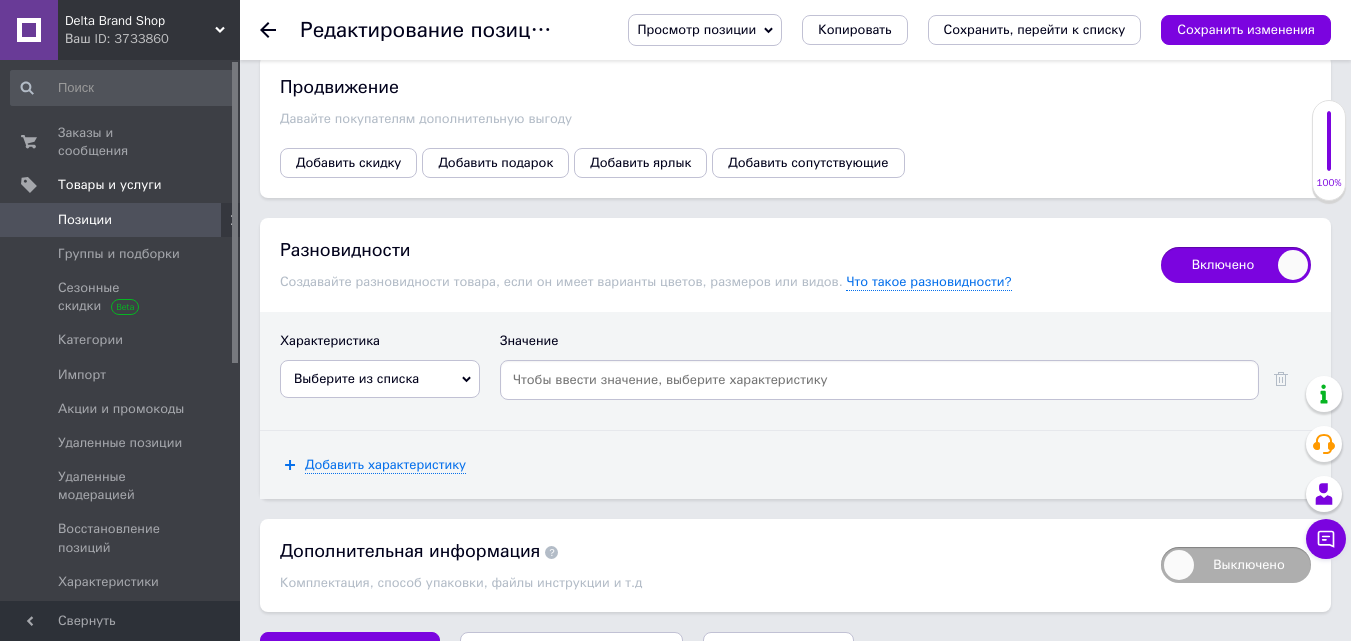 drag, startPoint x: 309, startPoint y: 334, endPoint x: 325, endPoint y: 321, distance: 20.615528 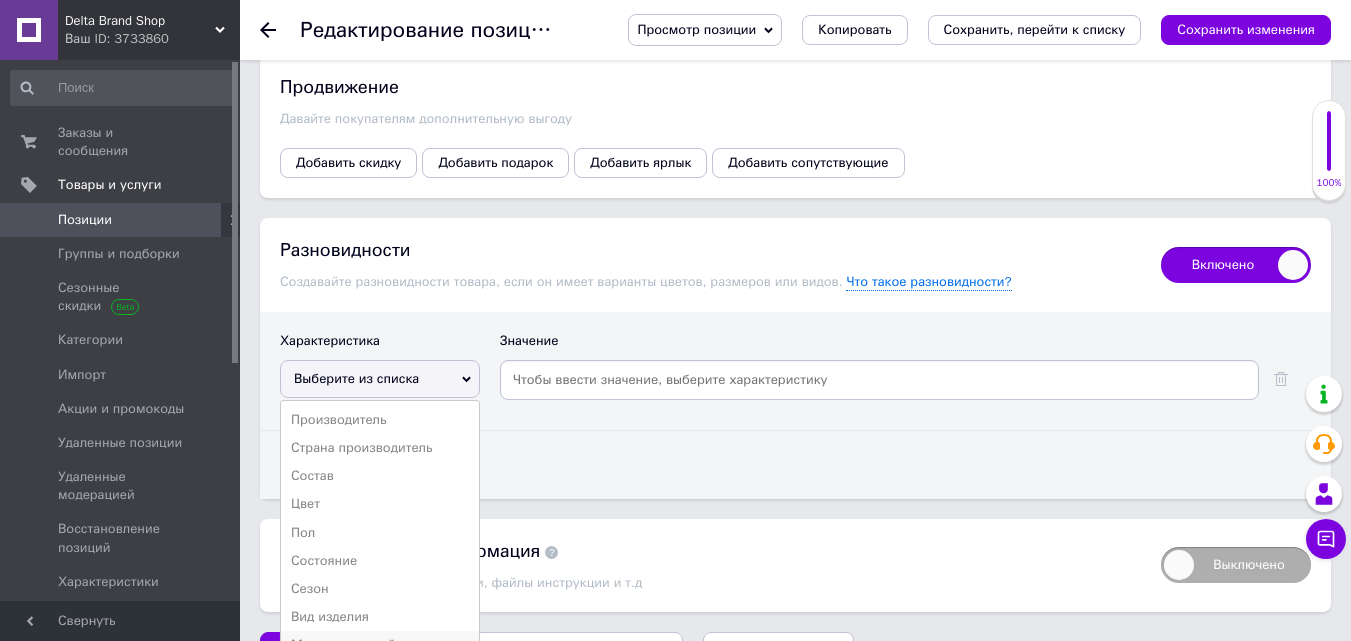 click on "Международный размер" at bounding box center (380, 645) 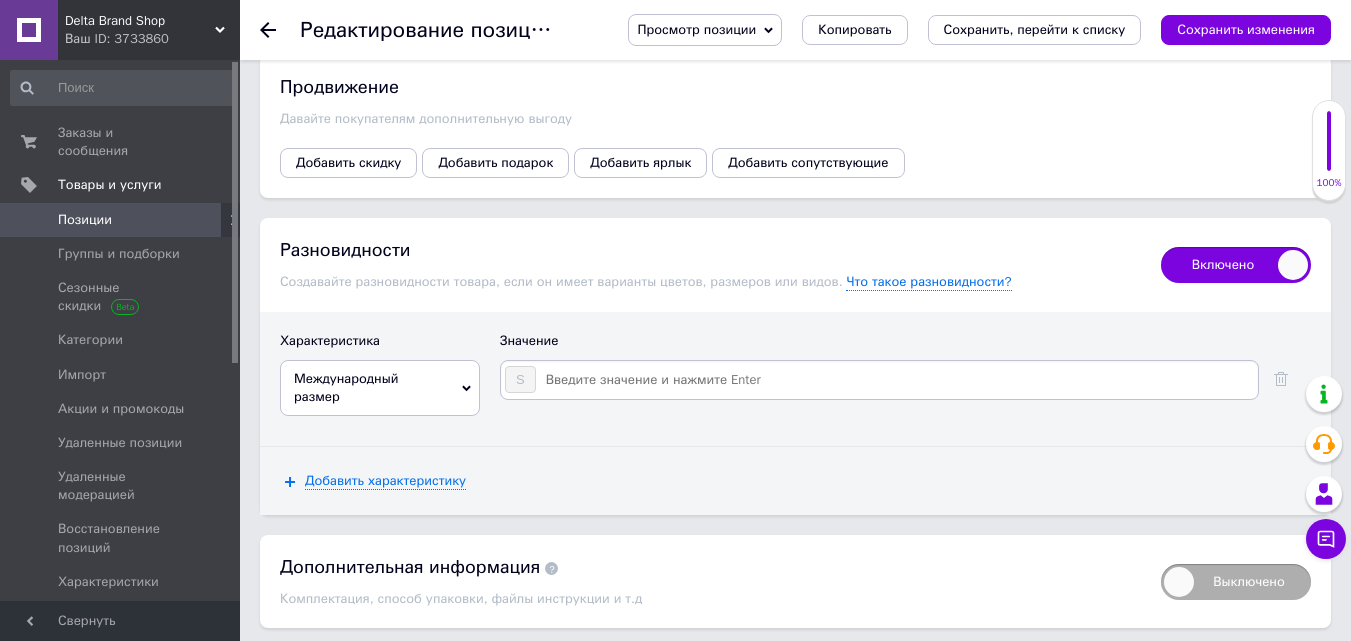 click at bounding box center (896, 380) 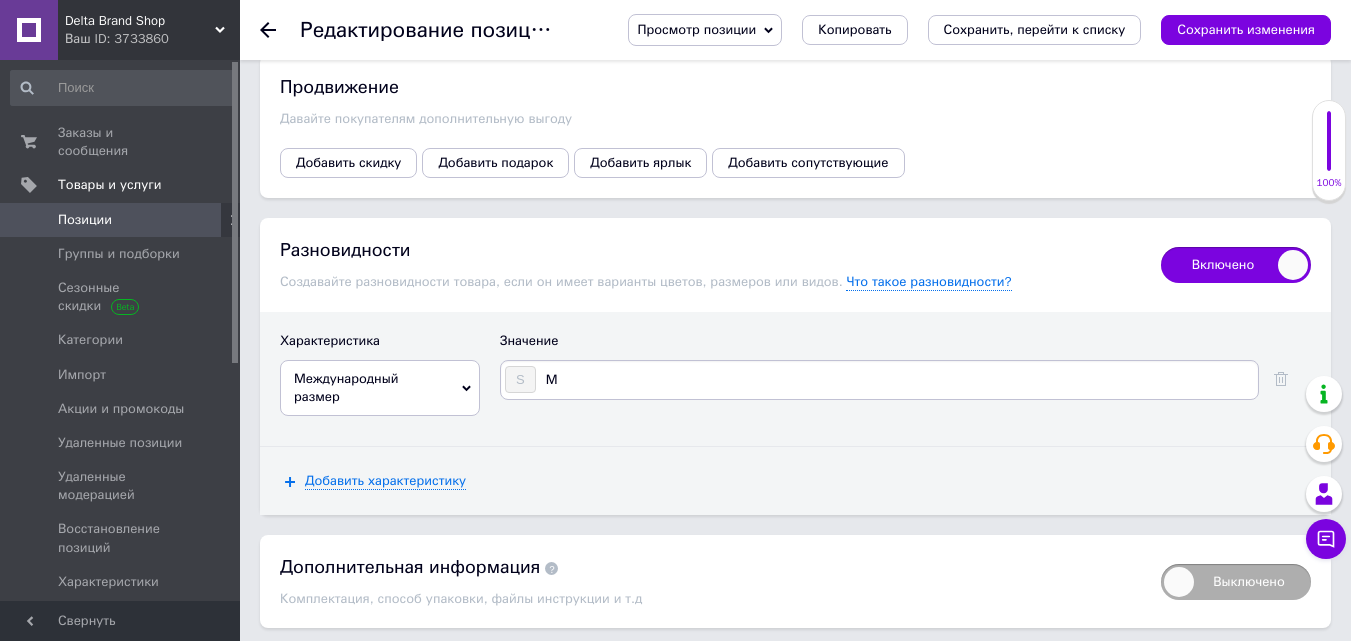type 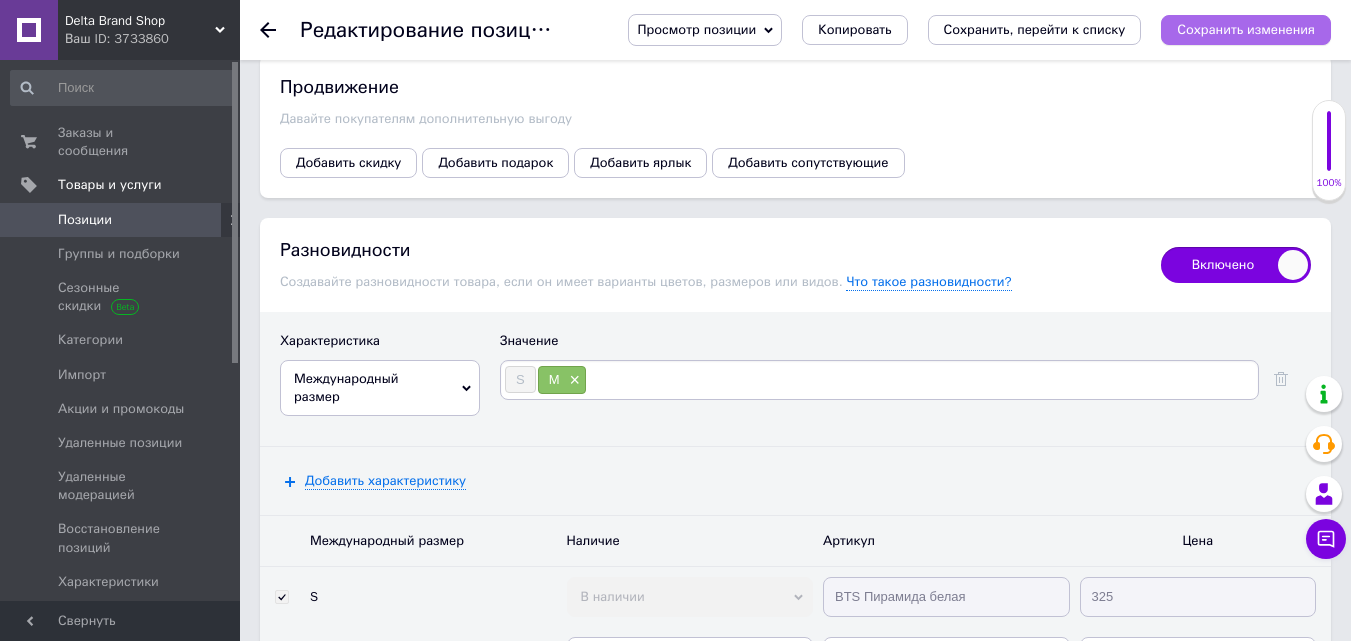 click on "Сохранить изменения" at bounding box center [1246, 29] 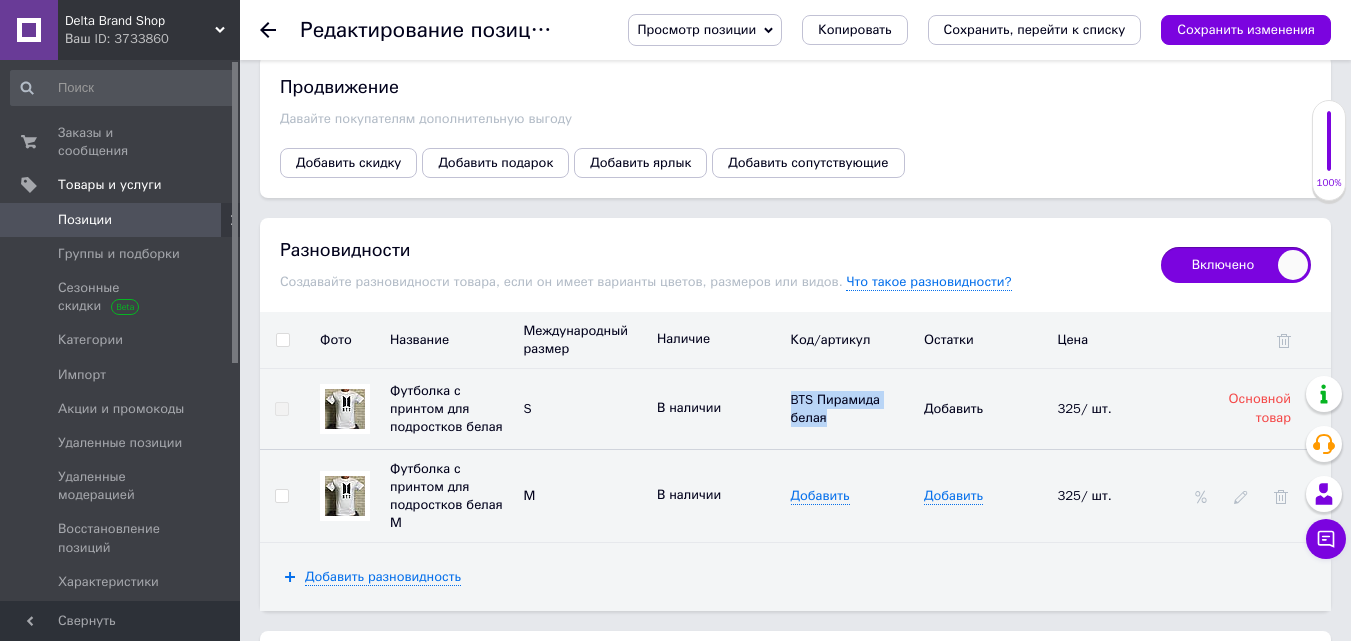 drag, startPoint x: 781, startPoint y: 352, endPoint x: 912, endPoint y: 383, distance: 134.61798 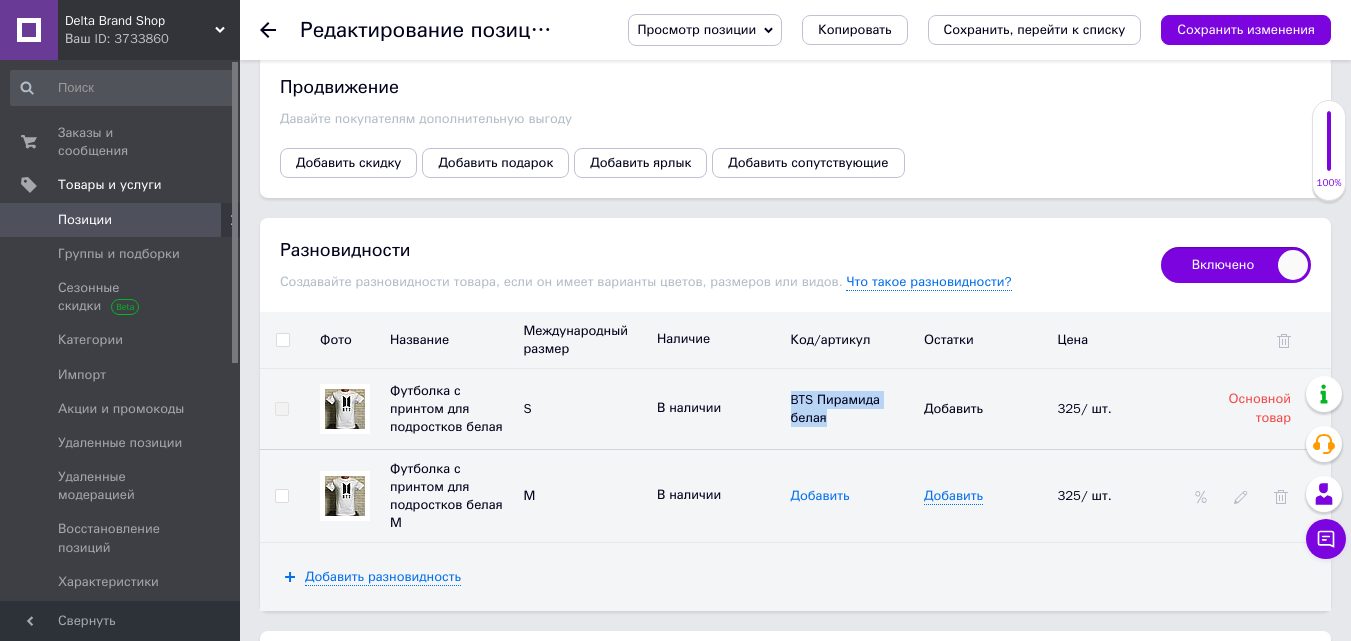 click on "Добавить" at bounding box center [820, 496] 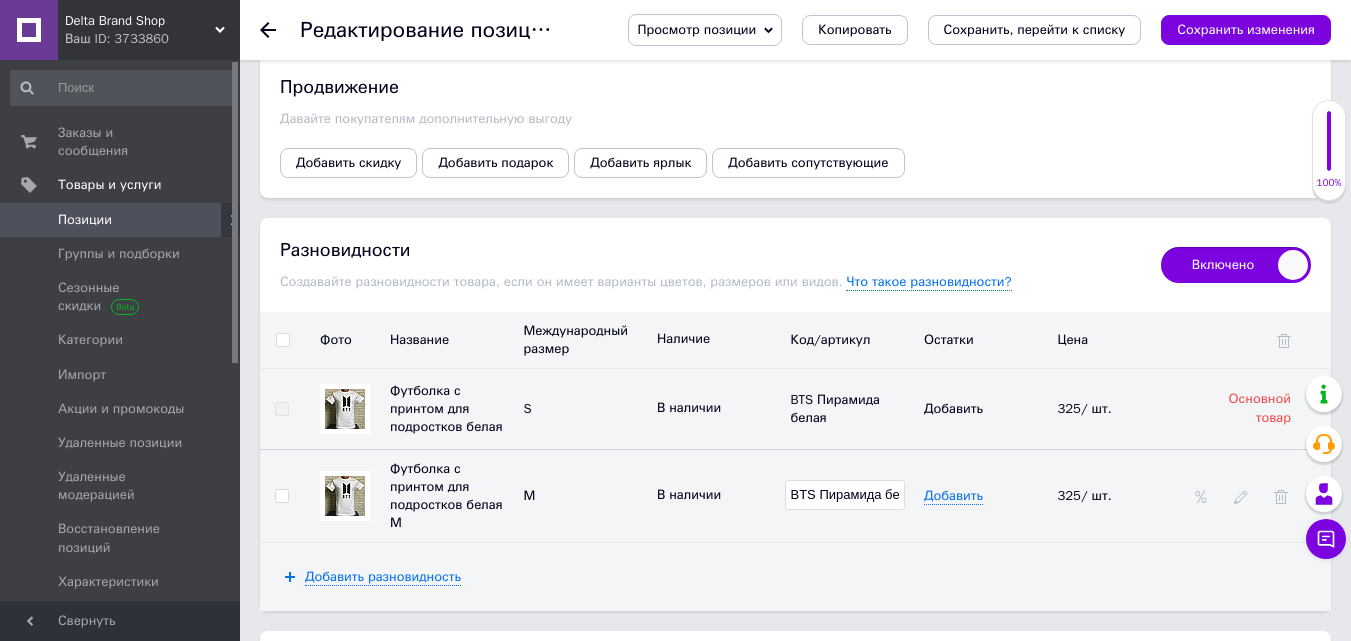 scroll, scrollTop: 0, scrollLeft: 54, axis: horizontal 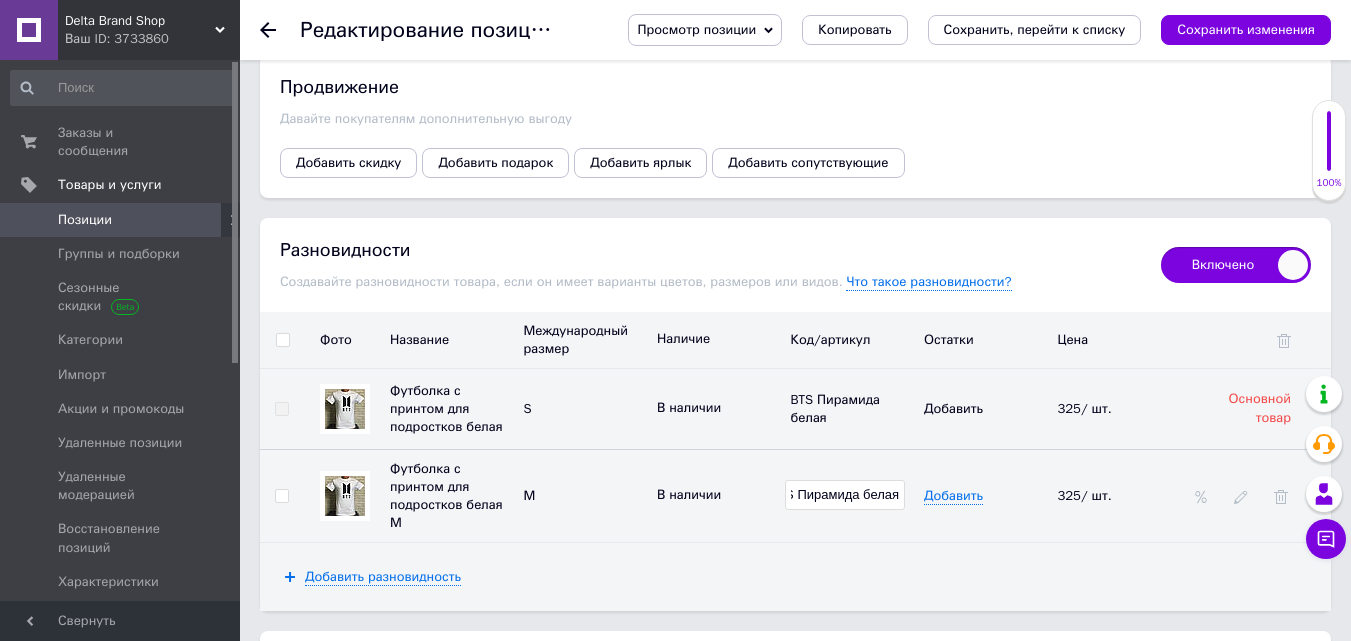 type on "BTS Пирамида белая" 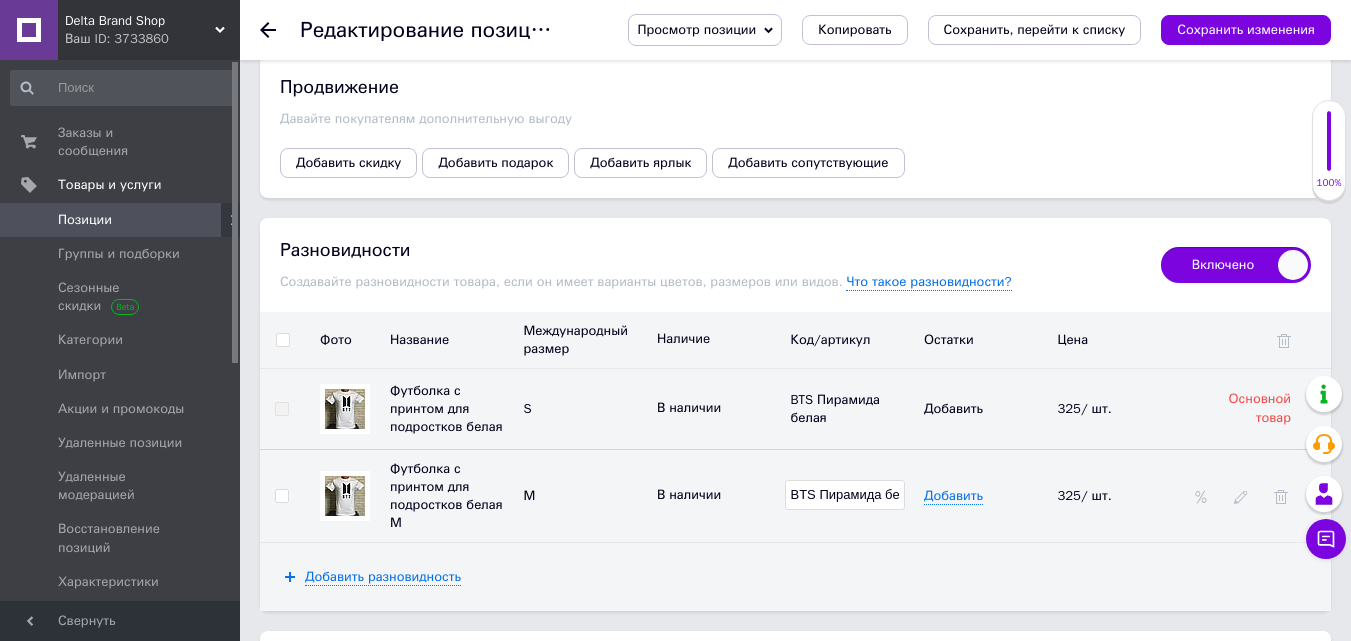 click on "В наличии" at bounding box center [719, 495] 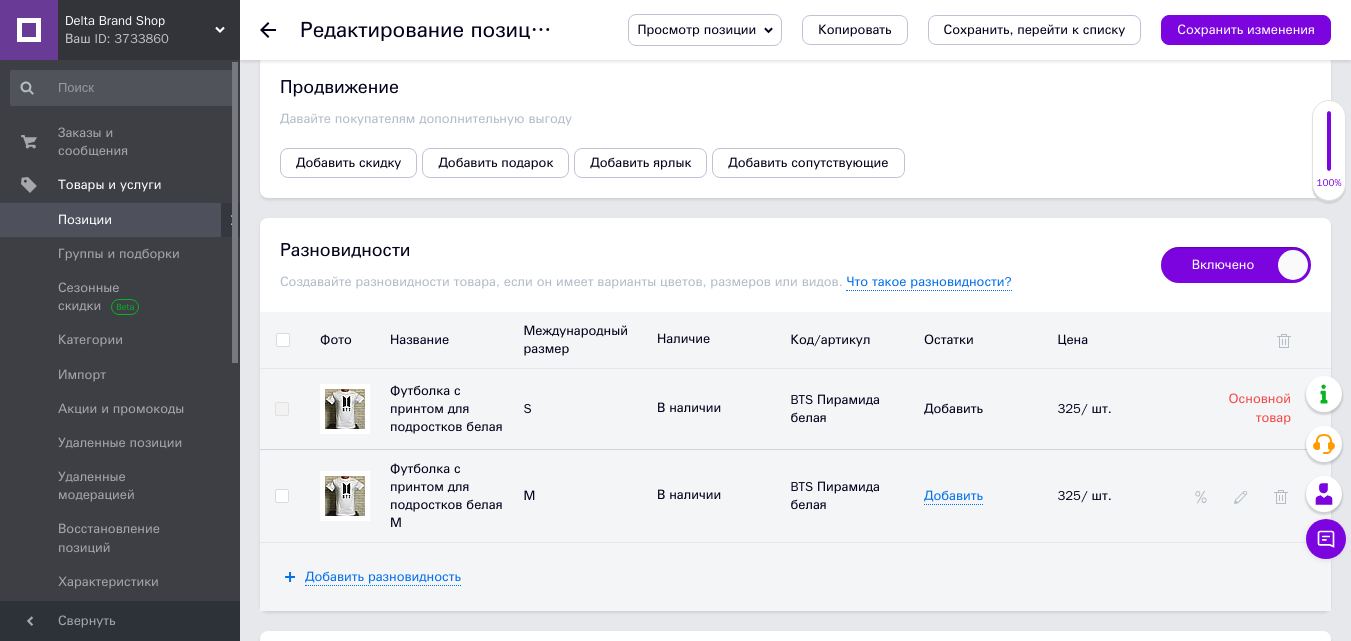 click at bounding box center [282, 340] 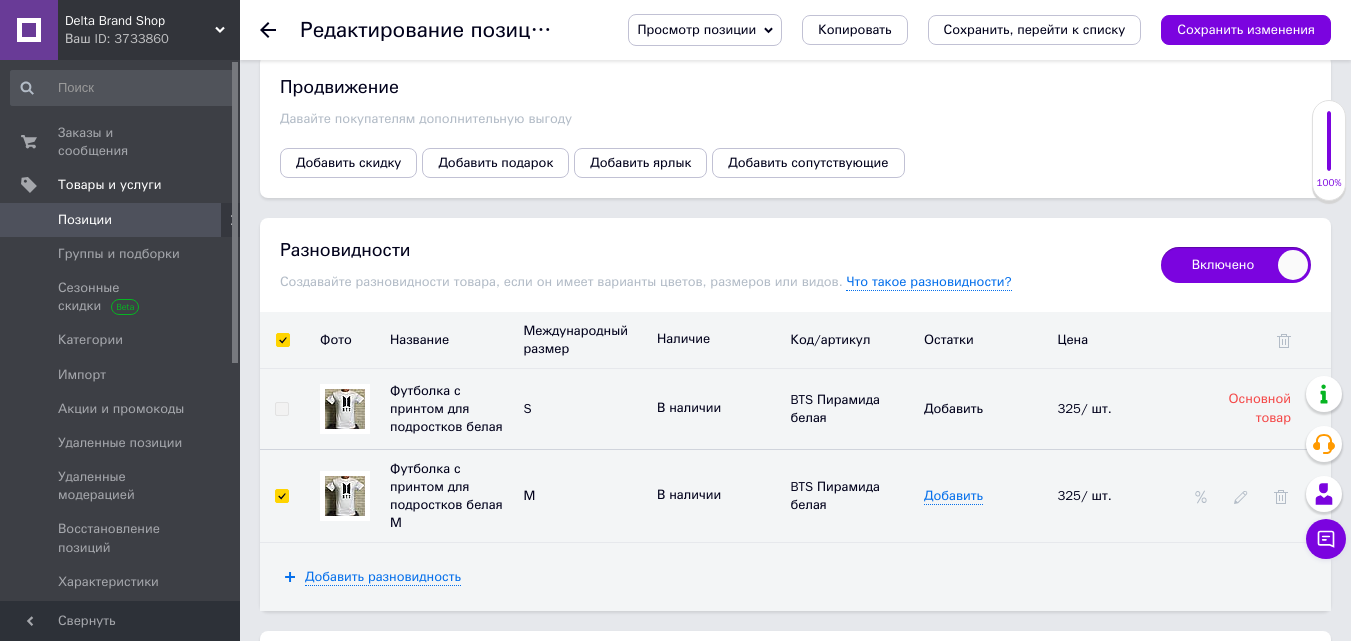 checkbox on "true" 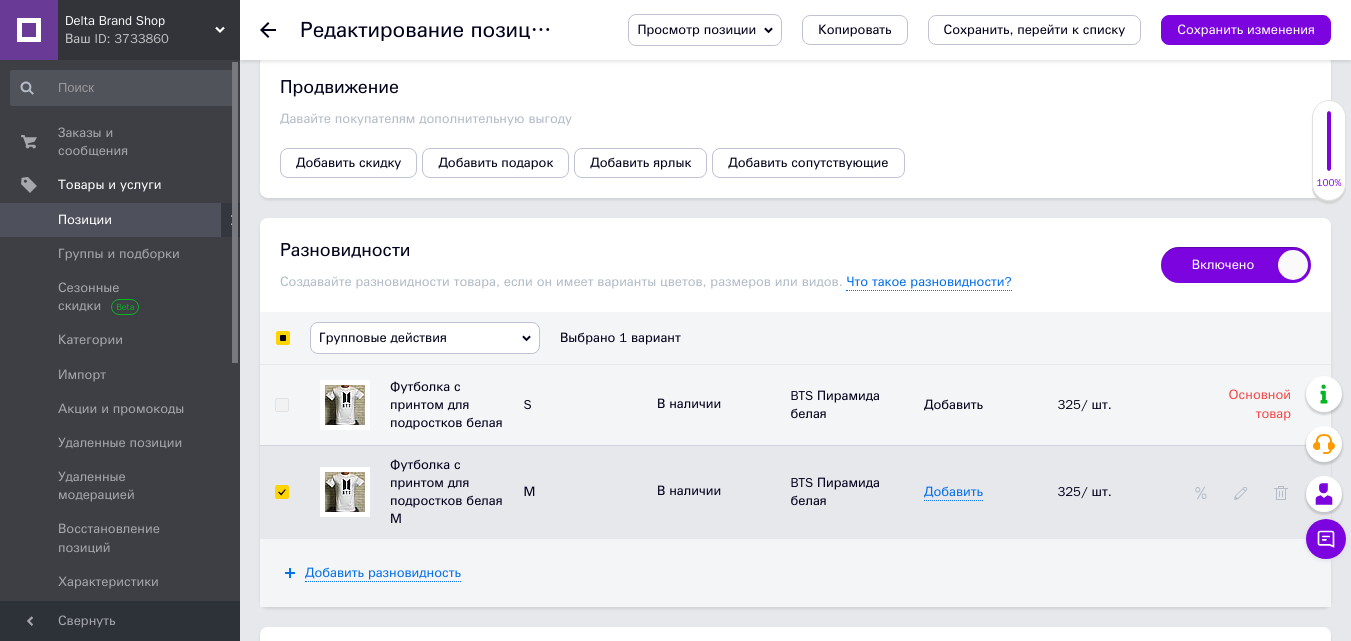 click on "Групповые действия" at bounding box center (383, 337) 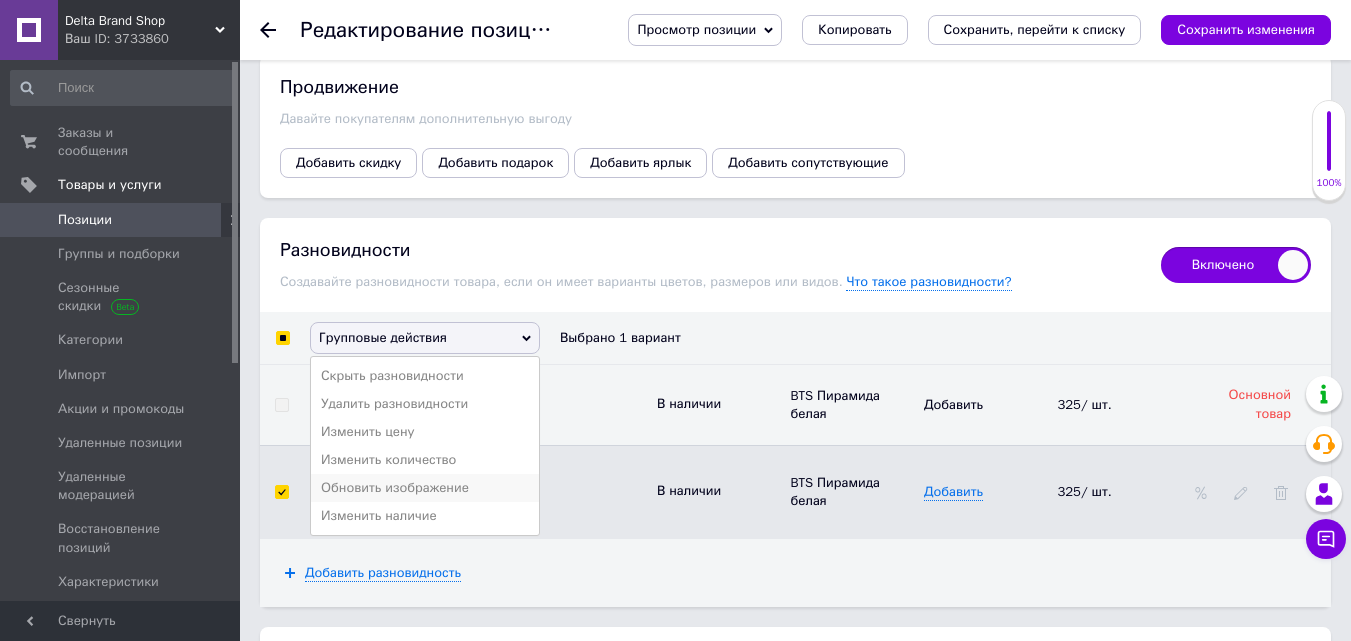 click on "Обновить изображение" at bounding box center [425, 488] 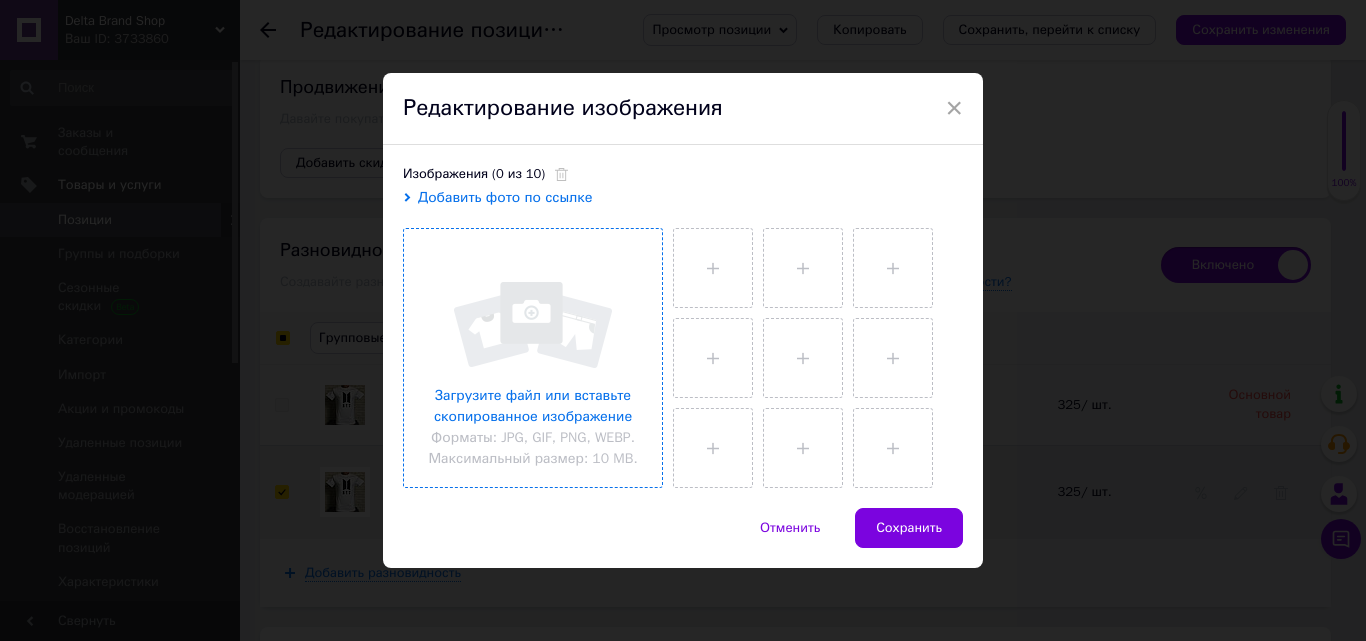 click at bounding box center (533, 358) 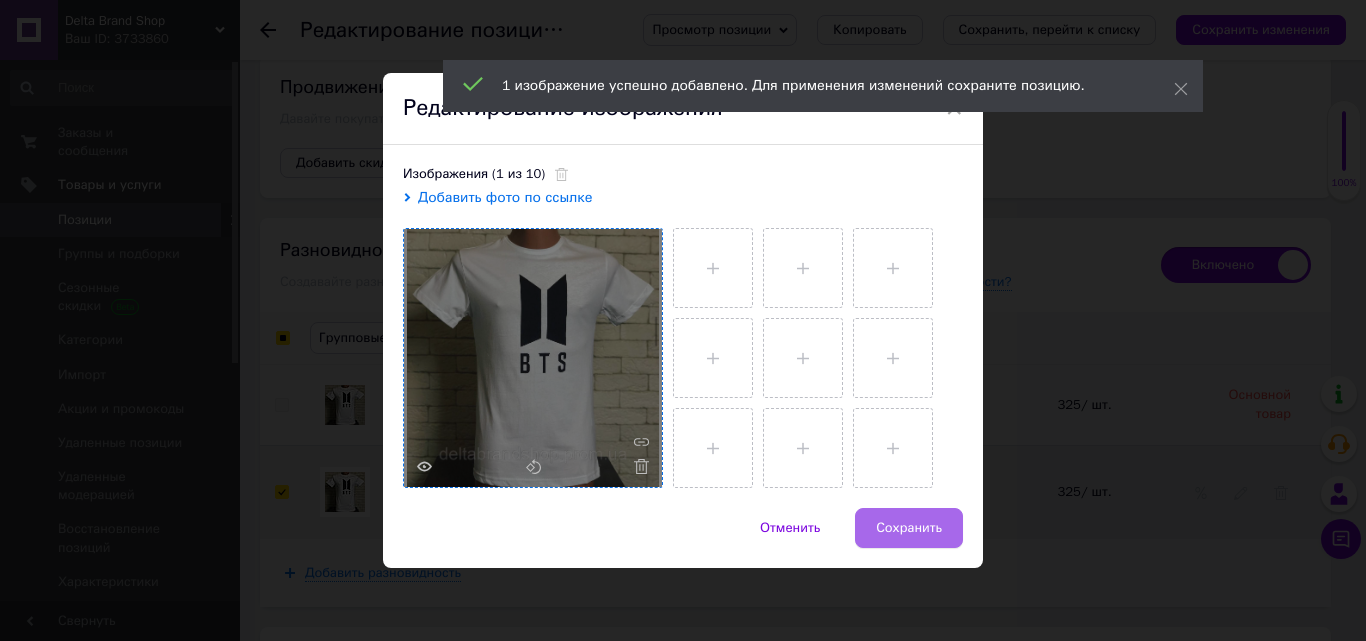 click on "Сохранить" at bounding box center (909, 528) 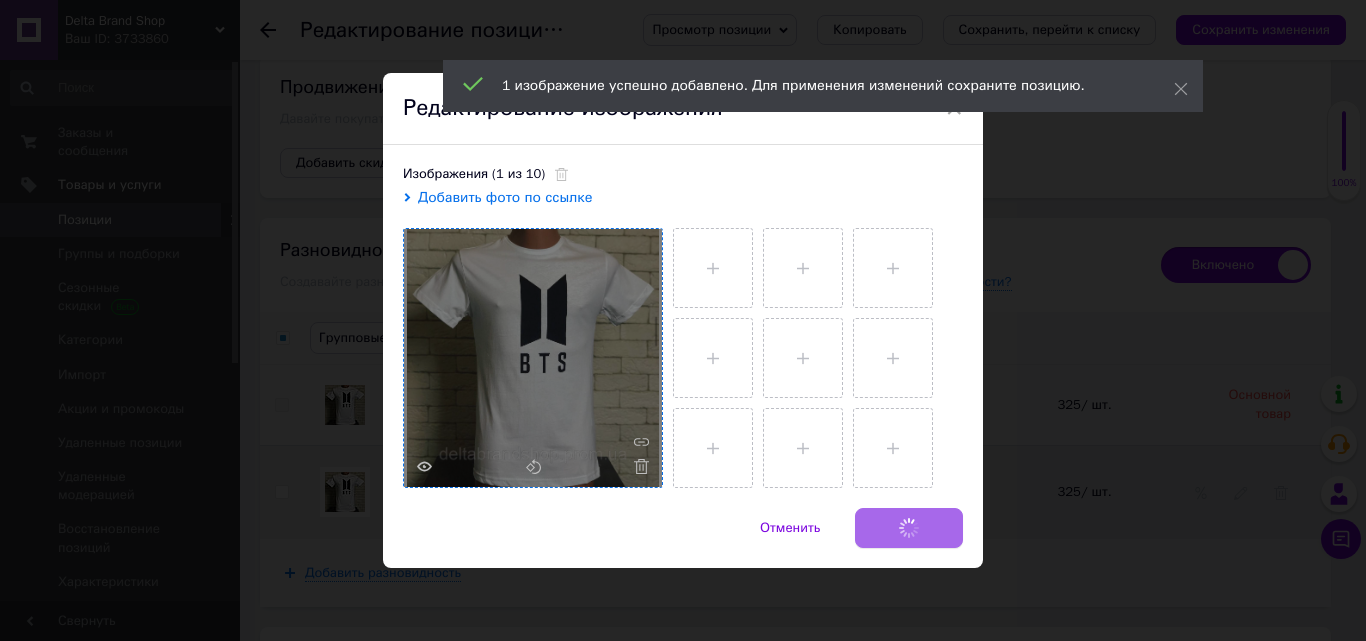 checkbox on "false" 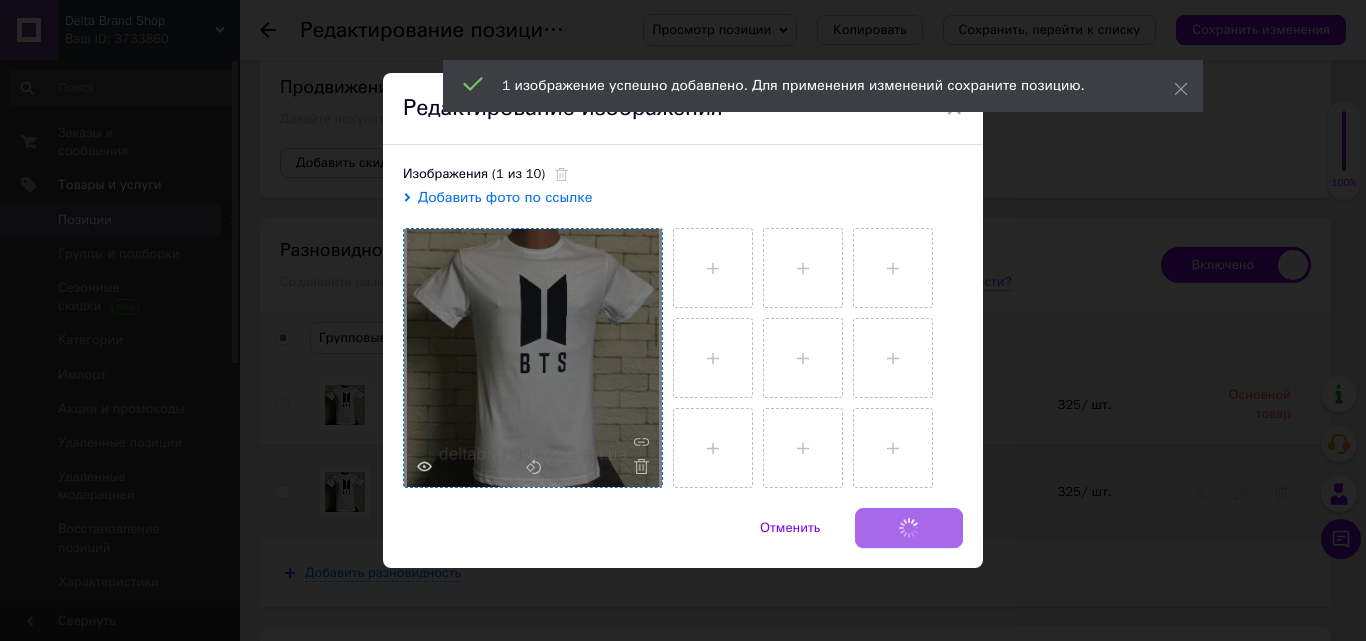 checkbox on "false" 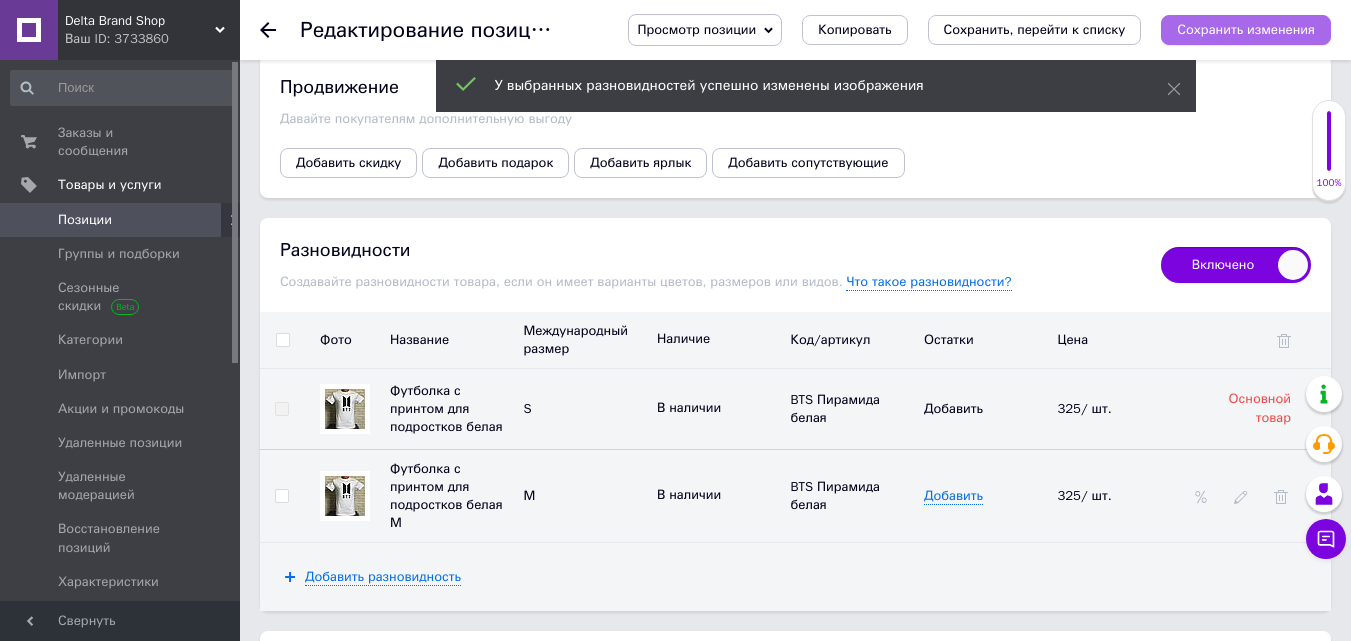 click on "Сохранить изменения" at bounding box center [1246, 29] 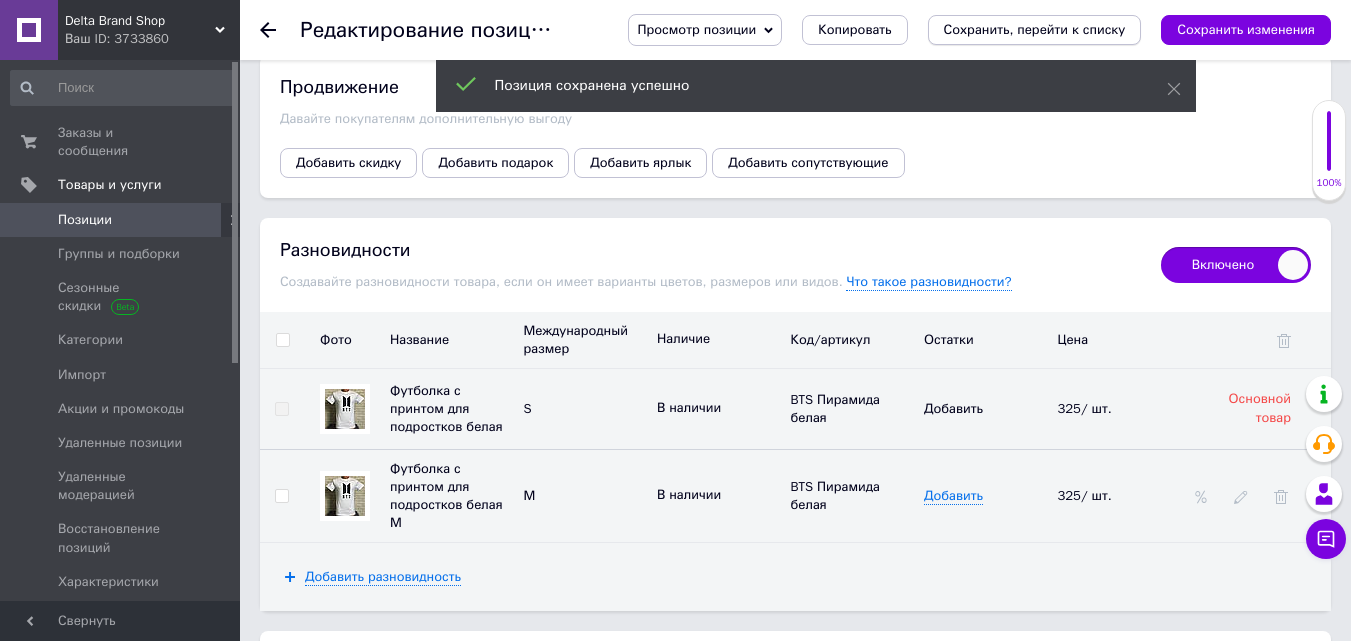 click on "Сохранить, перейти к списку" at bounding box center (1035, 29) 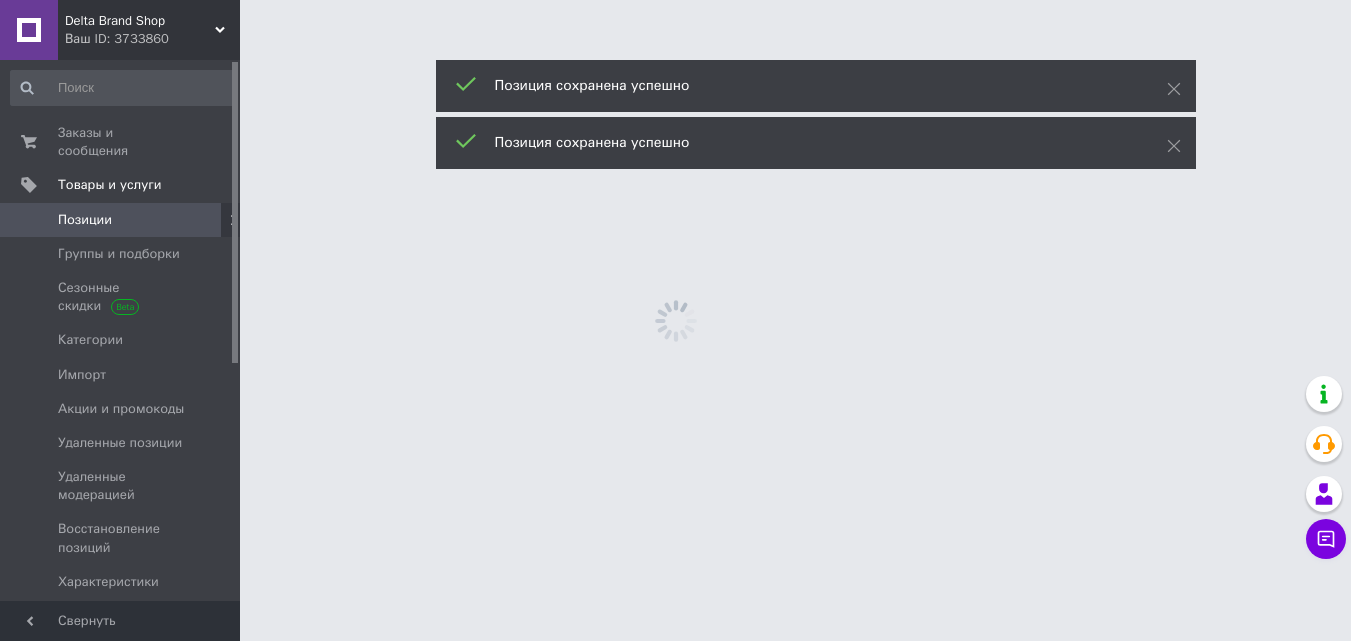 scroll, scrollTop: 0, scrollLeft: 0, axis: both 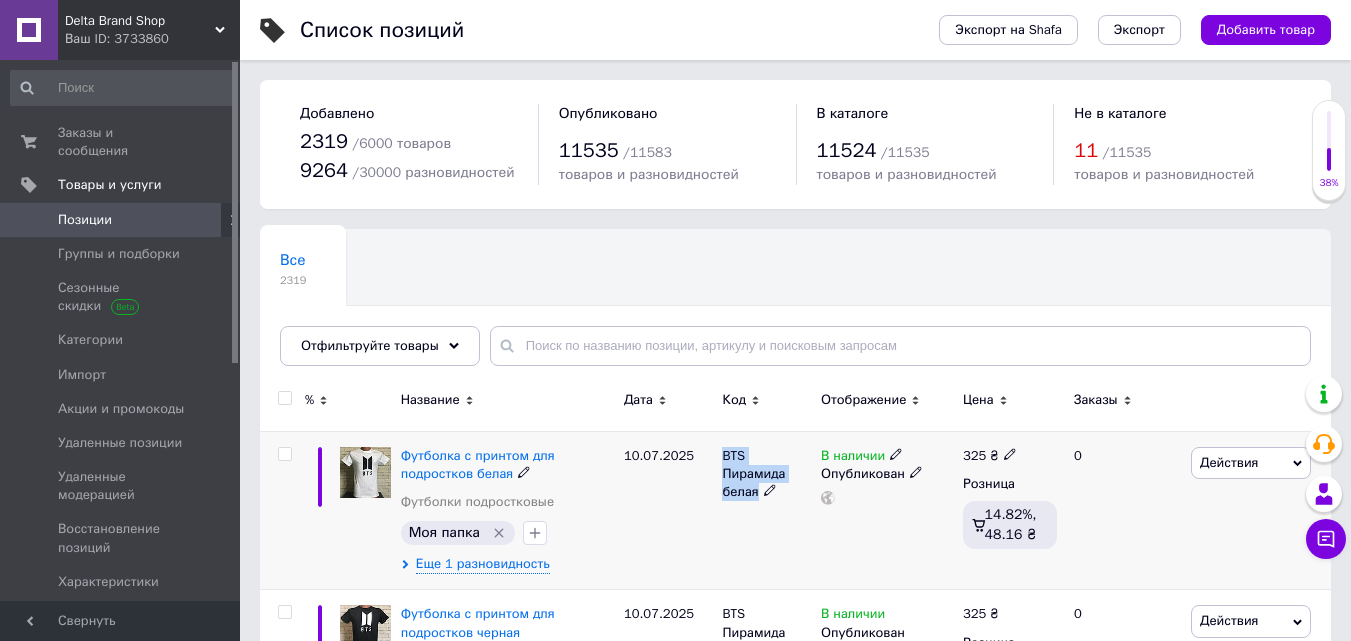 drag, startPoint x: 719, startPoint y: 454, endPoint x: 762, endPoint y: 505, distance: 66.70832 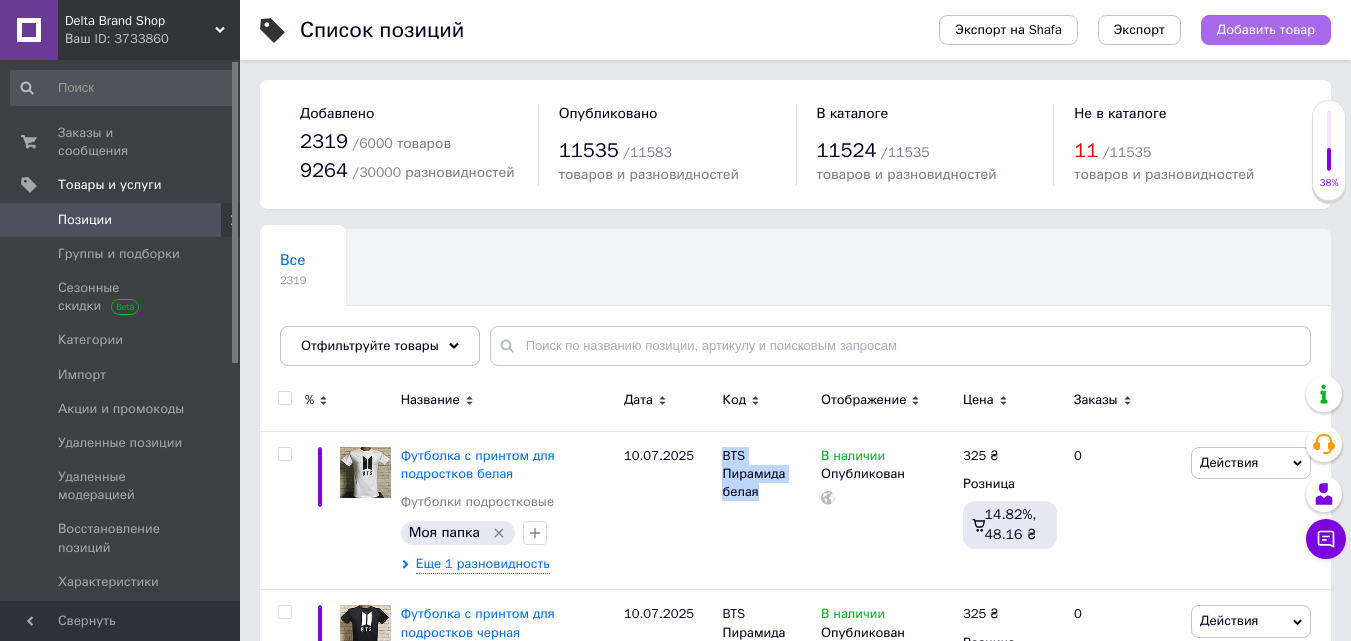 click on "Добавить товар" at bounding box center [1266, 30] 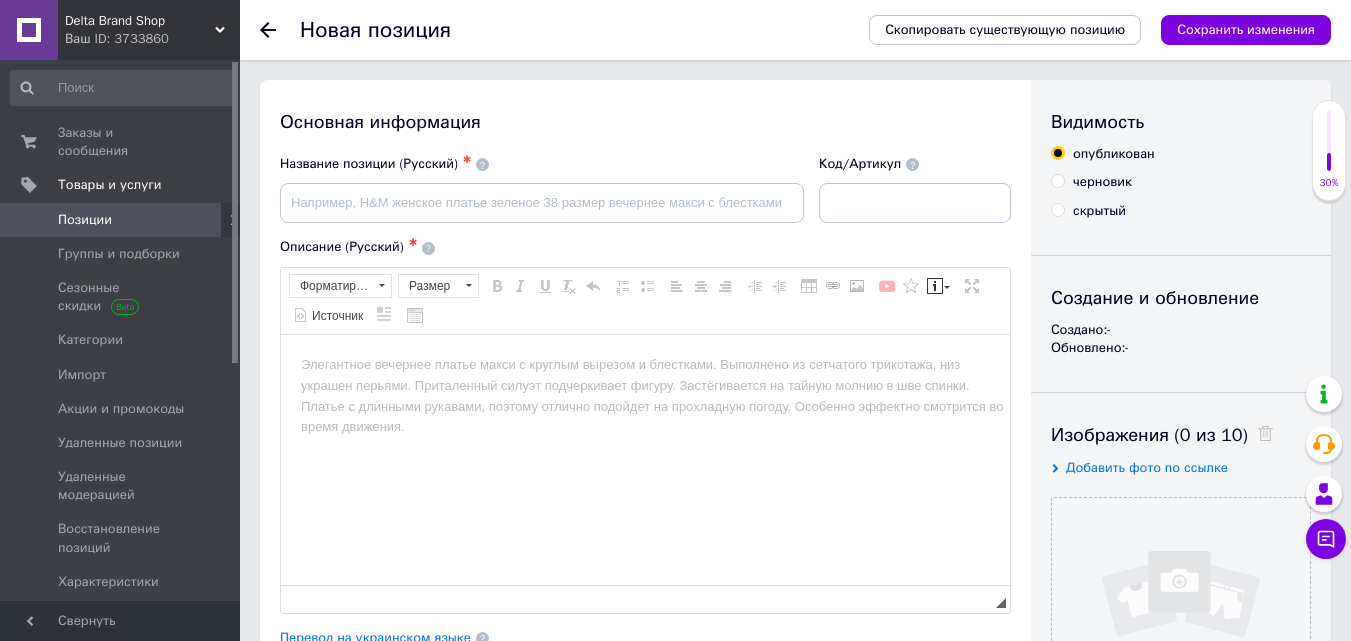 scroll, scrollTop: 0, scrollLeft: 0, axis: both 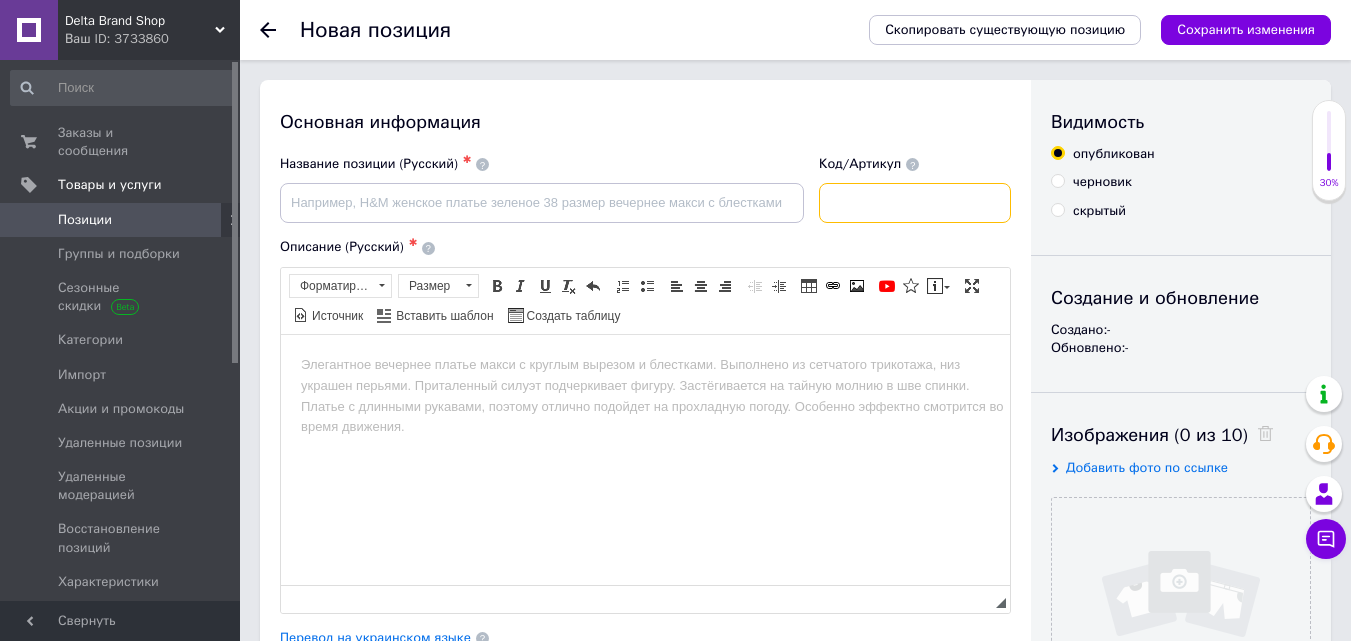click at bounding box center (915, 203) 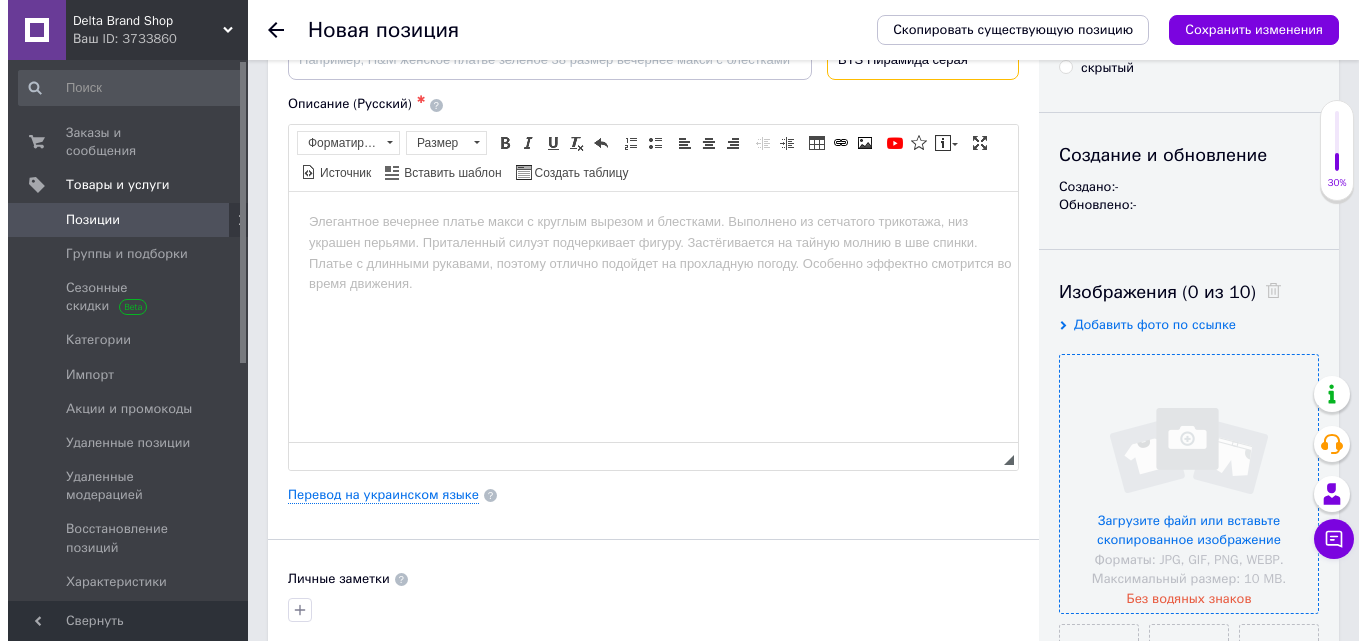 scroll, scrollTop: 200, scrollLeft: 0, axis: vertical 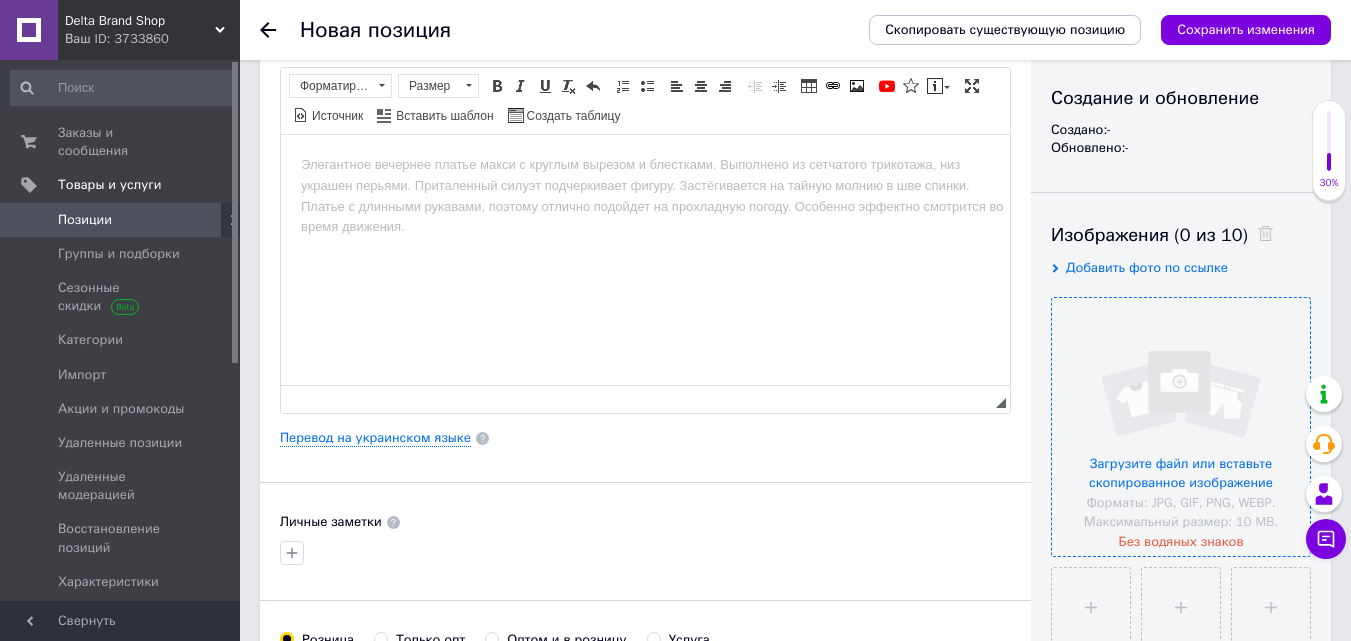 type on "BTS Пирамида серая" 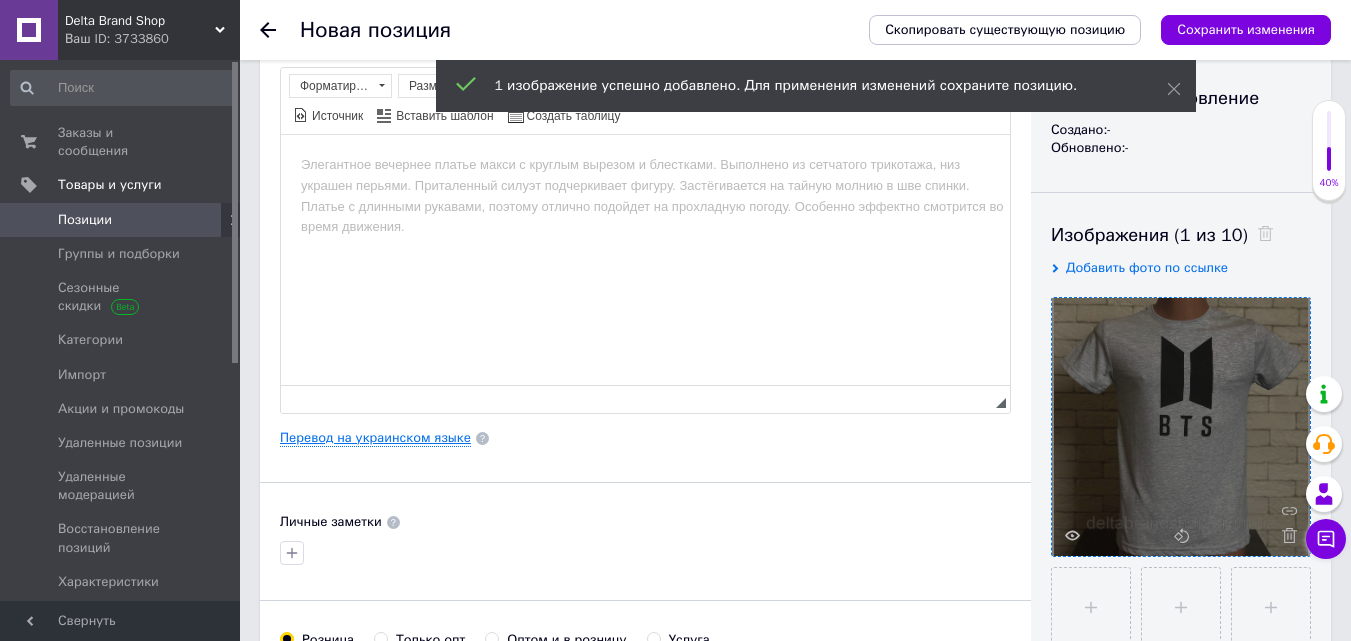 click on "Перевод на украинском языке" at bounding box center [375, 438] 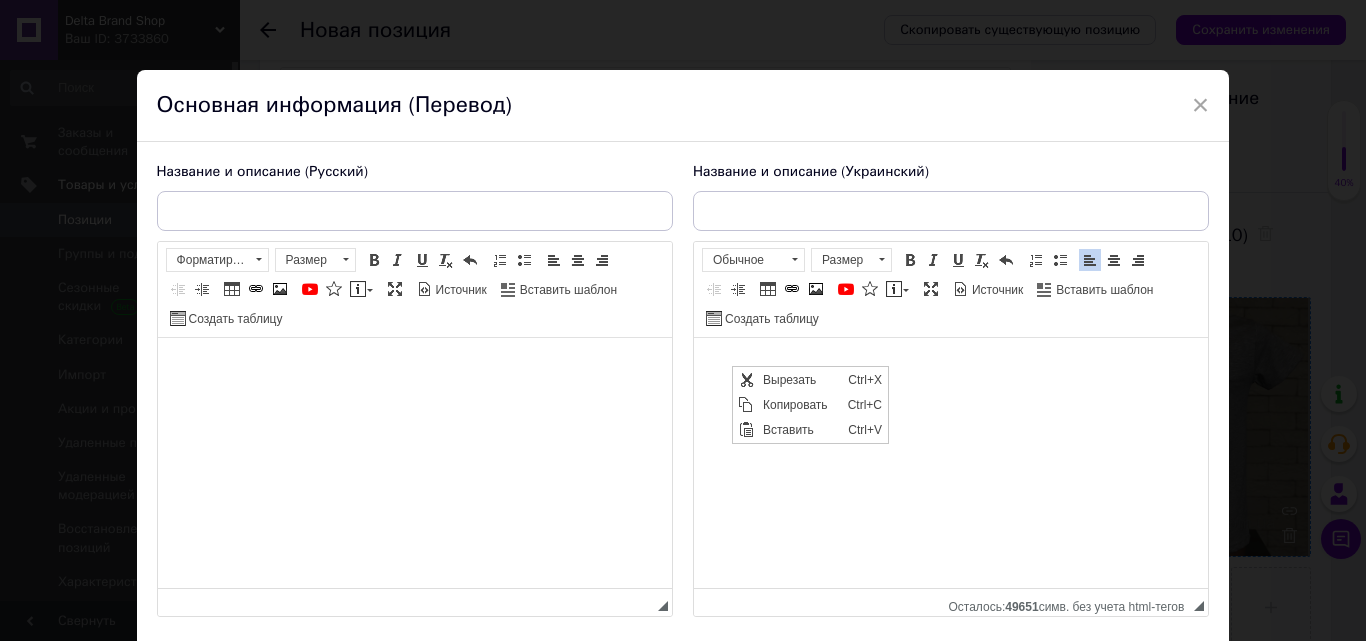 scroll, scrollTop: 0, scrollLeft: 0, axis: both 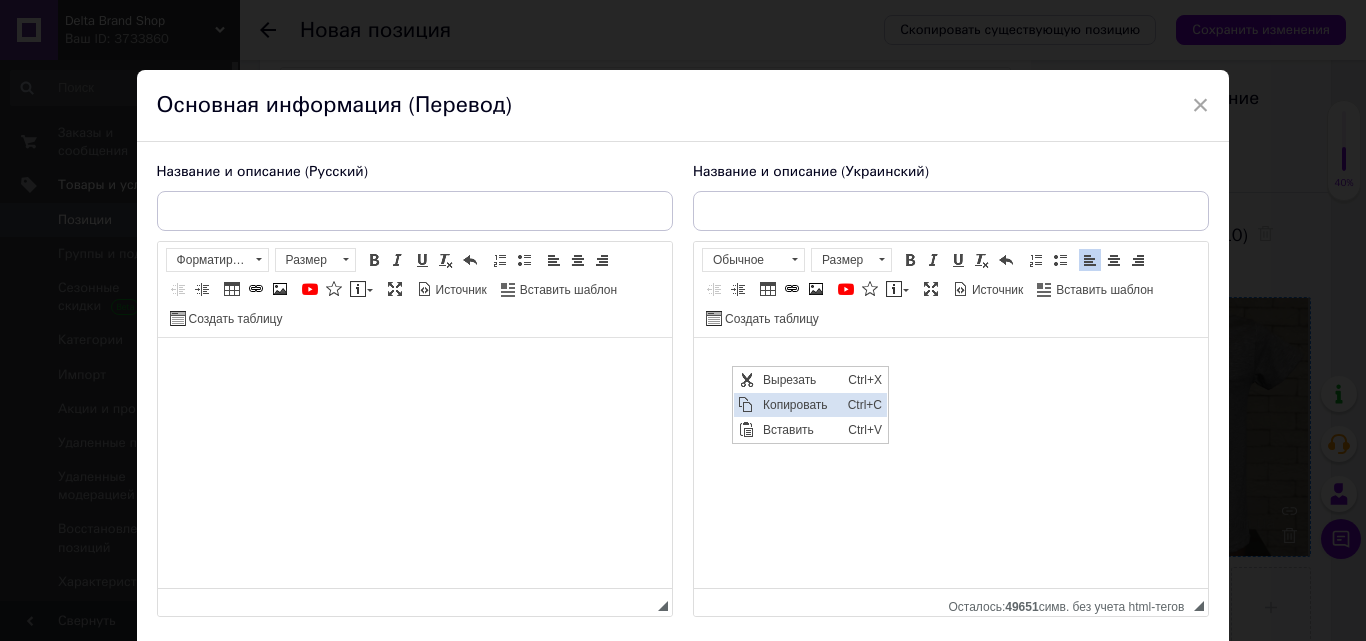 click on "Копировать" at bounding box center (800, 405) 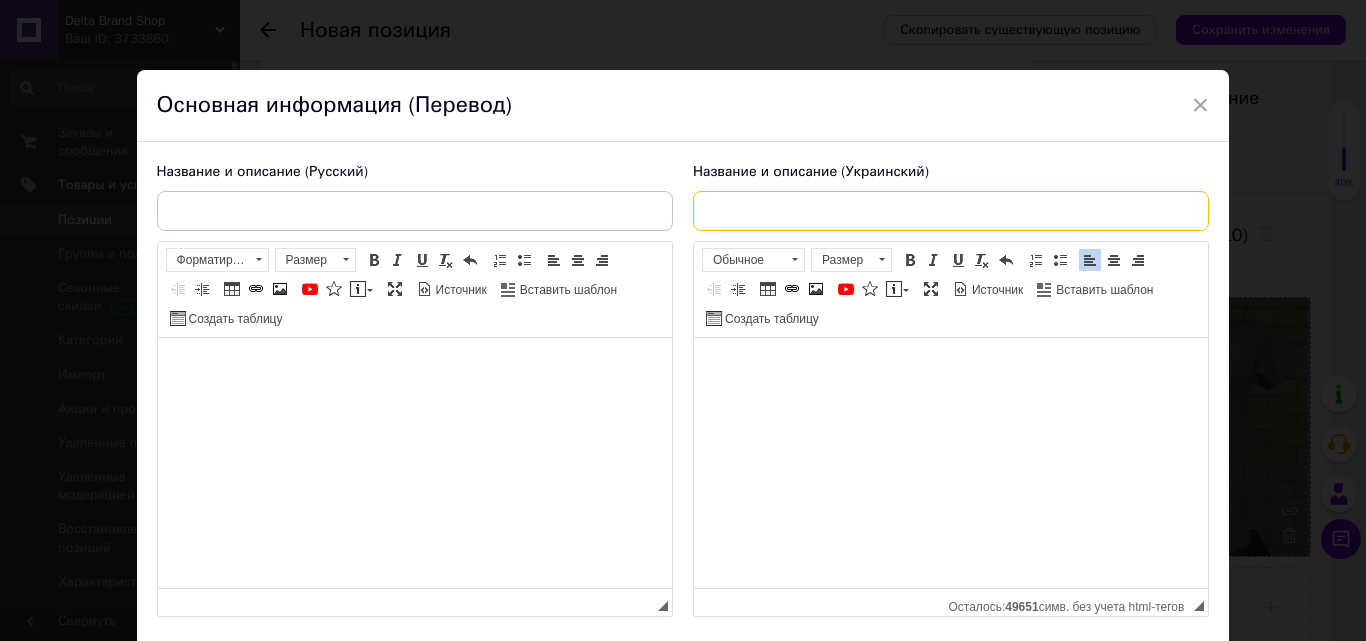 click at bounding box center [951, 211] 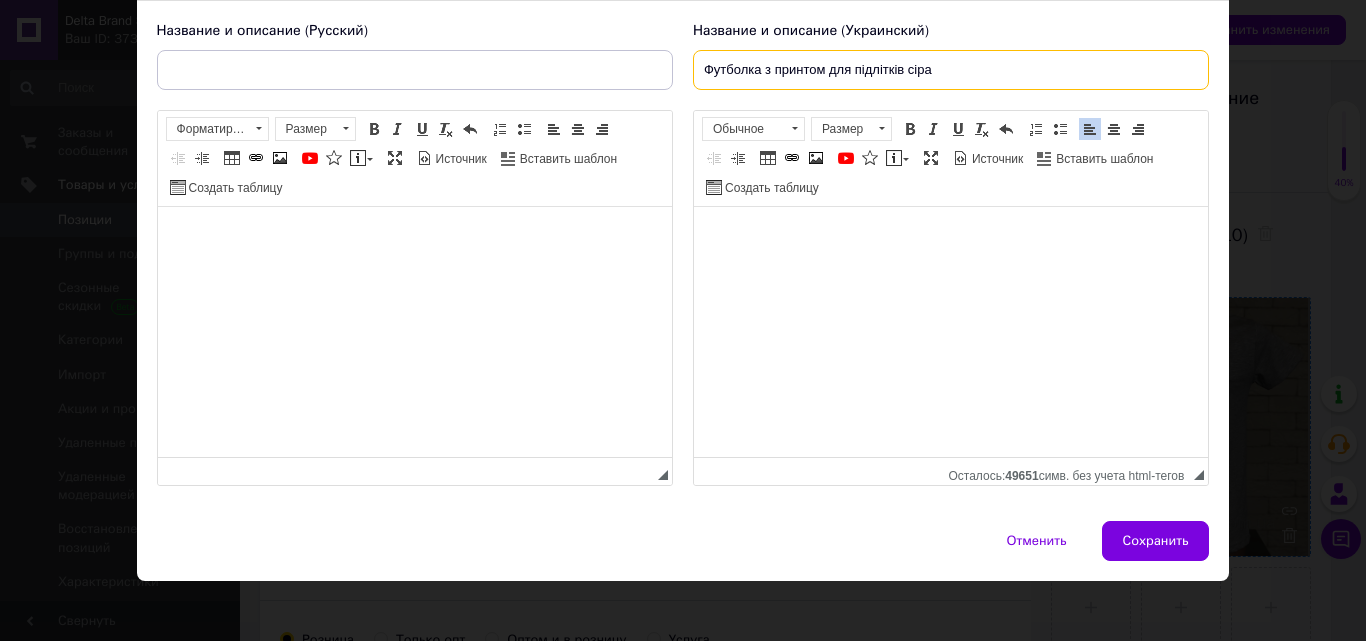 scroll, scrollTop: 151, scrollLeft: 0, axis: vertical 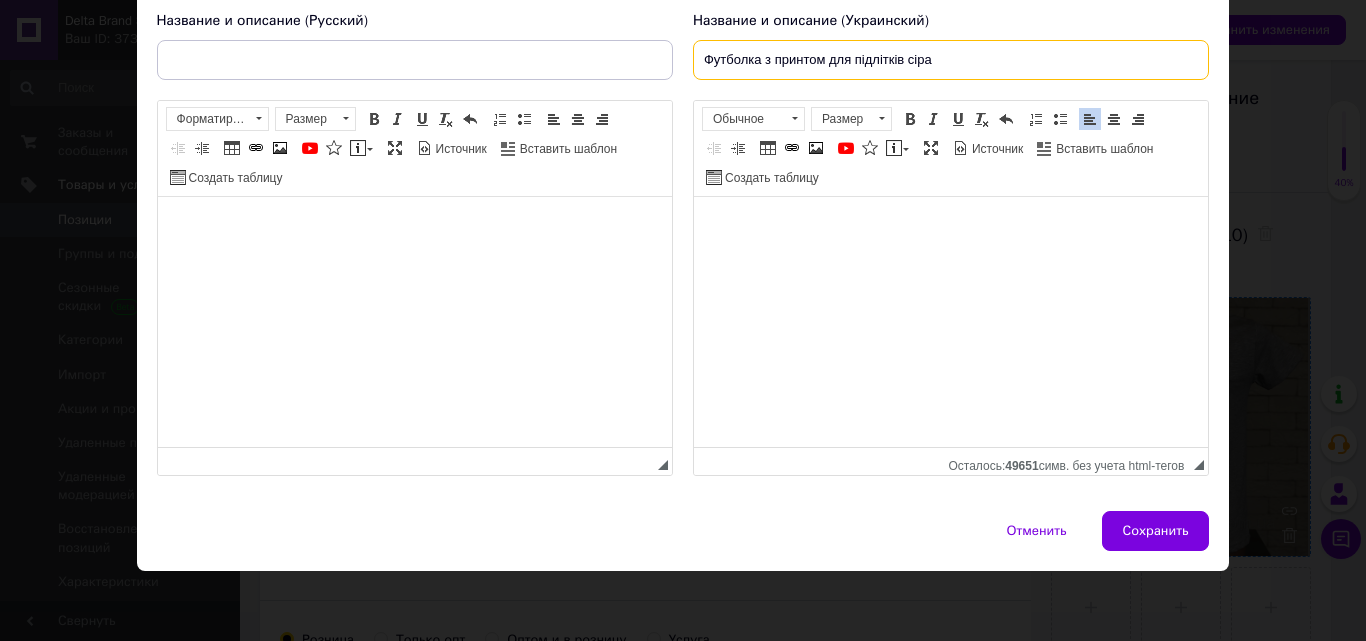 type on "Футболка з принтом для підліткiв сiра" 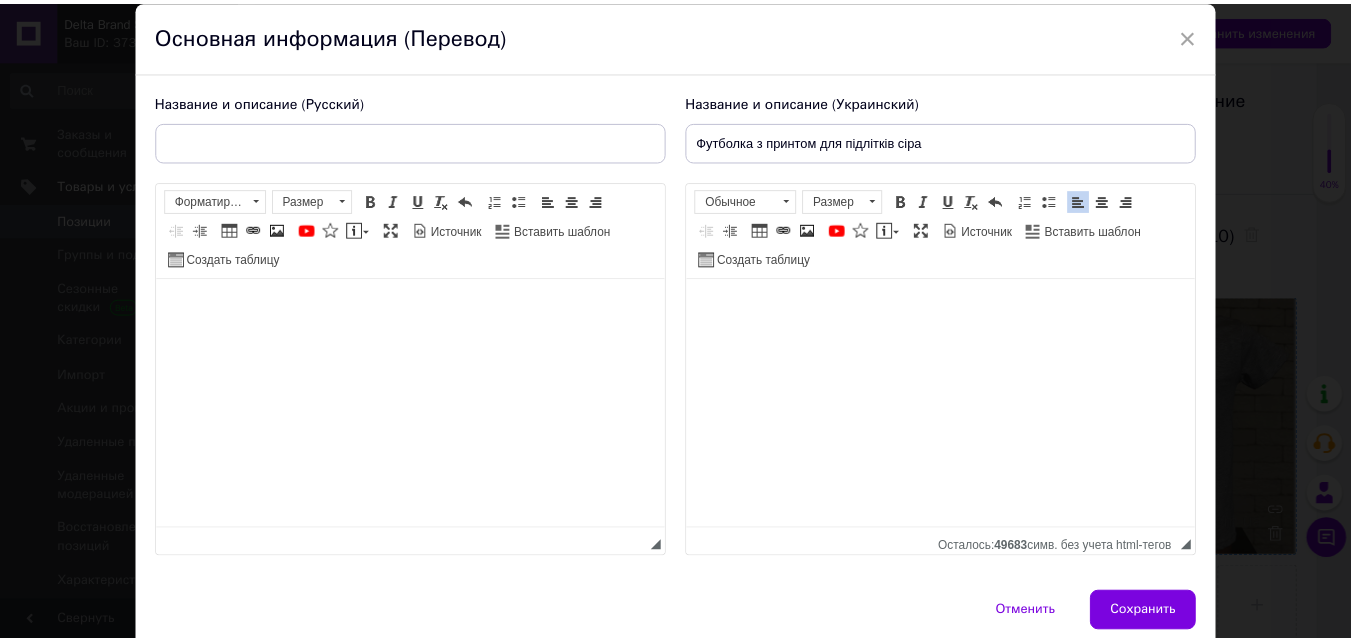 scroll, scrollTop: 151, scrollLeft: 0, axis: vertical 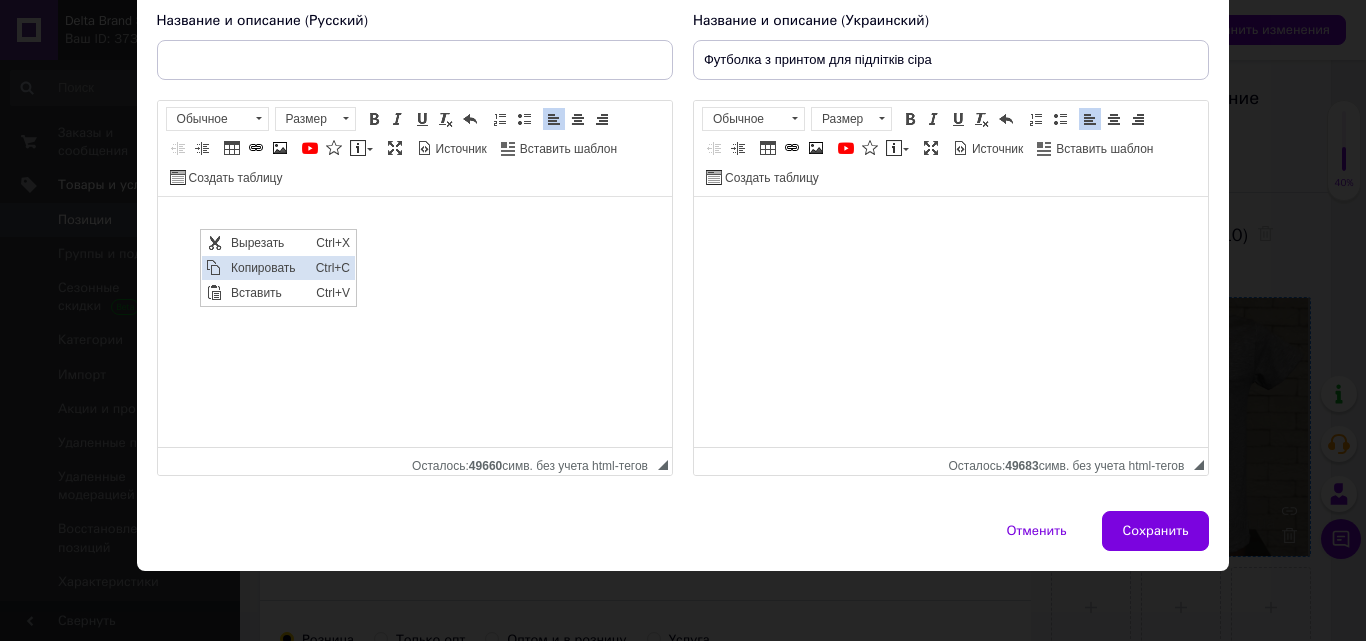 click on "Копировать" at bounding box center [268, 268] 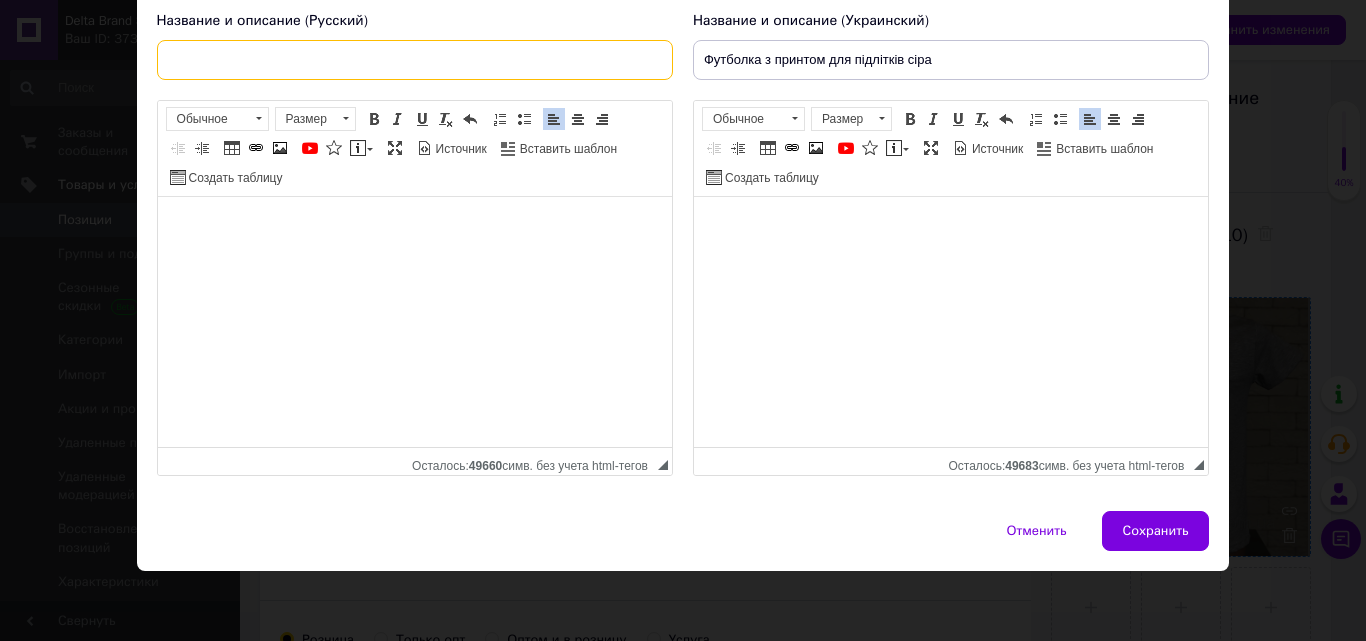 click at bounding box center [415, 60] 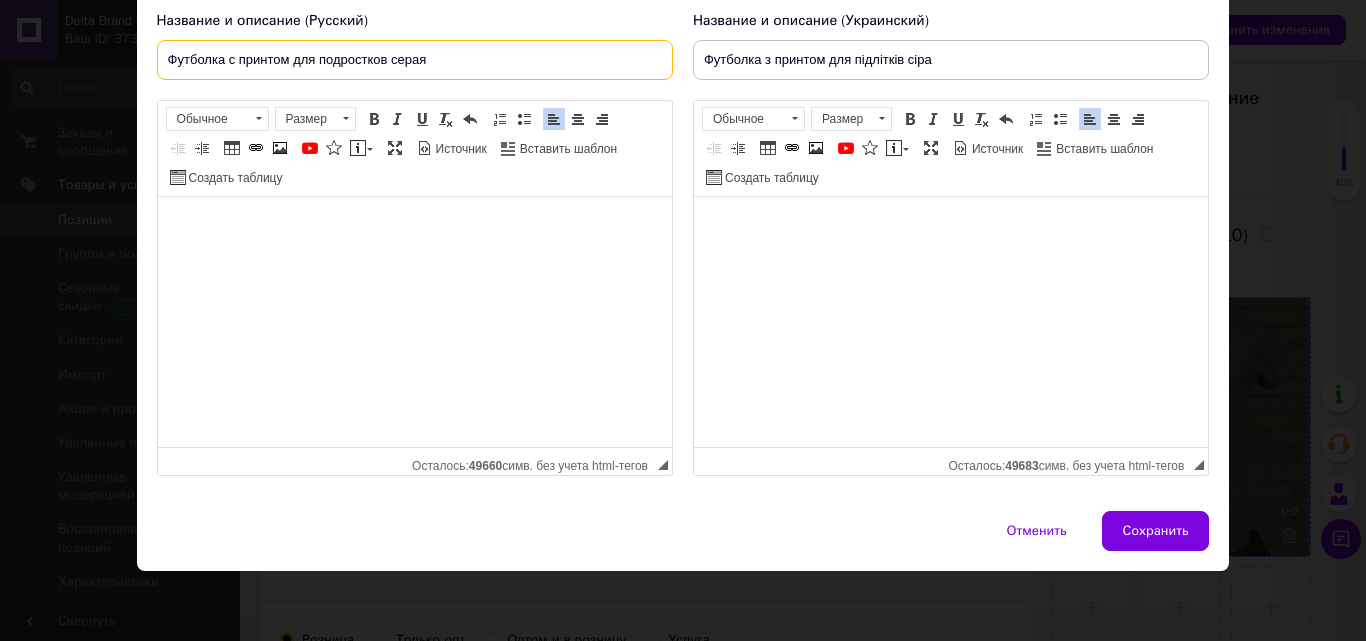 type on "Футболка с принтом для подростков серая" 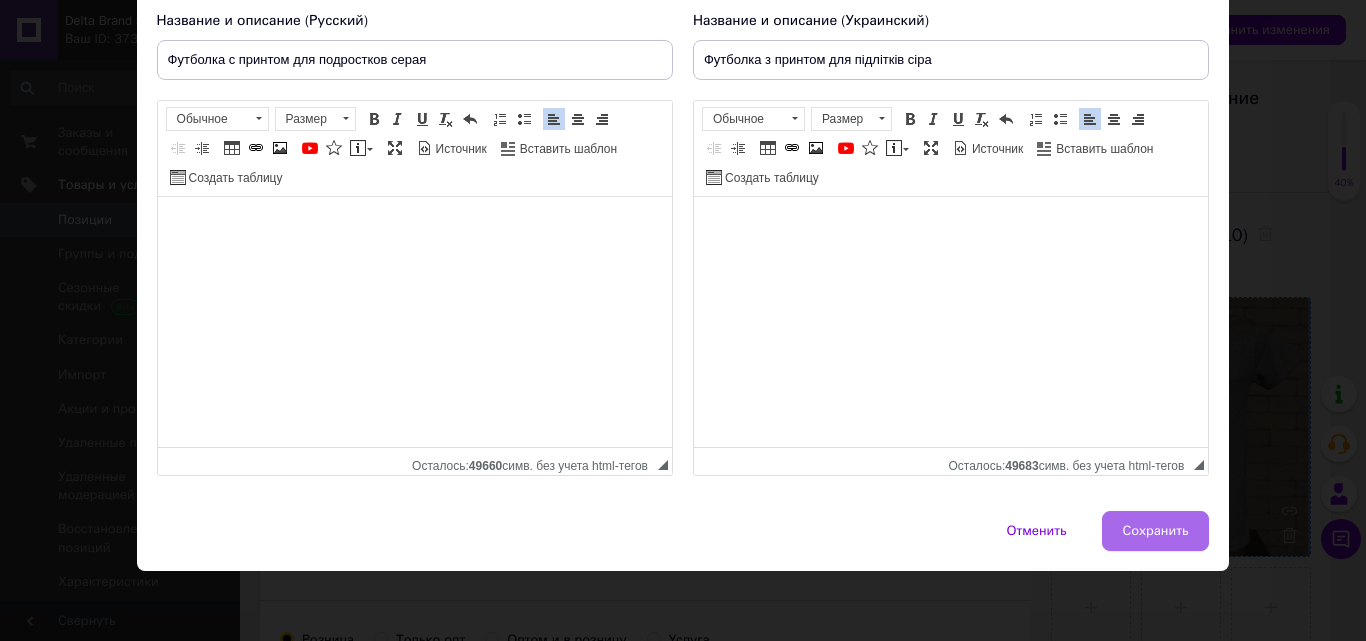 click on "Сохранить" at bounding box center (1156, 531) 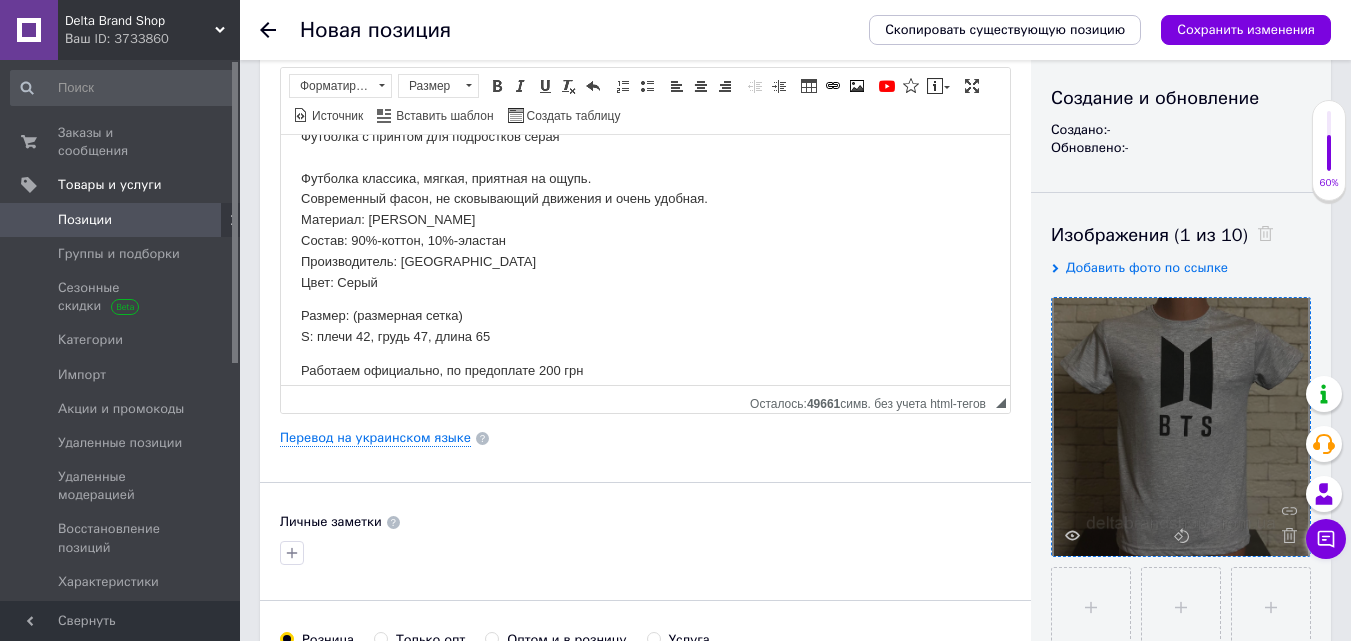 scroll, scrollTop: 45, scrollLeft: 0, axis: vertical 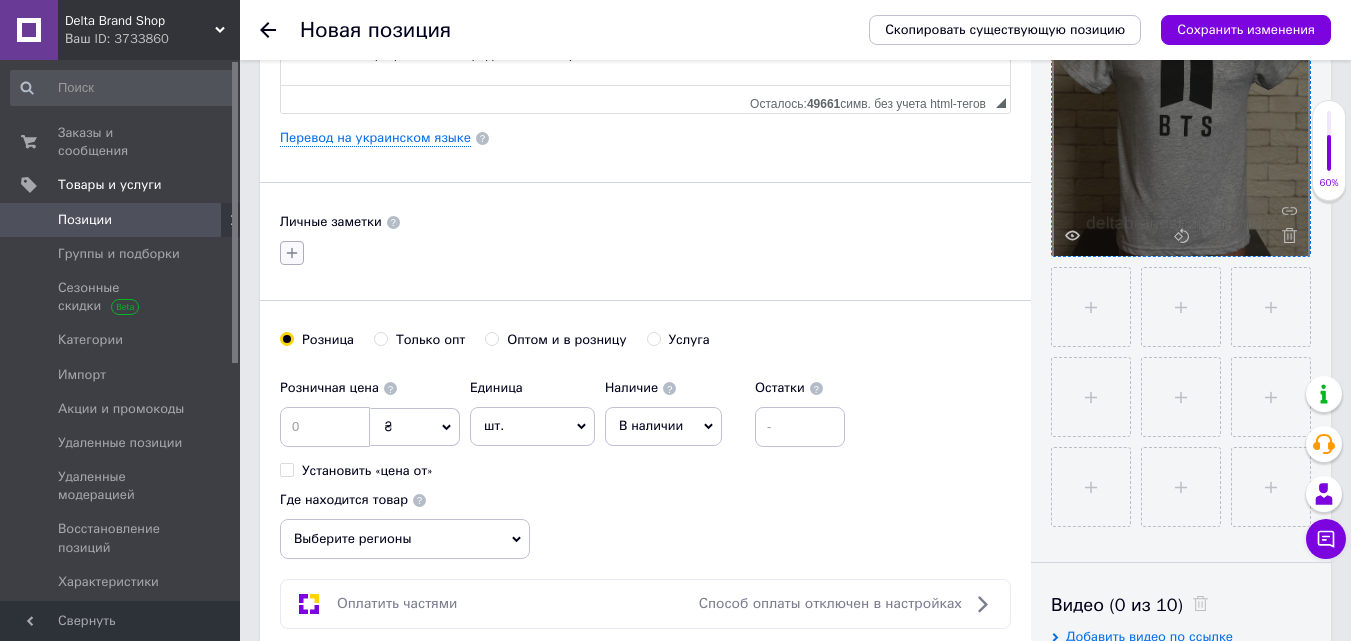 click 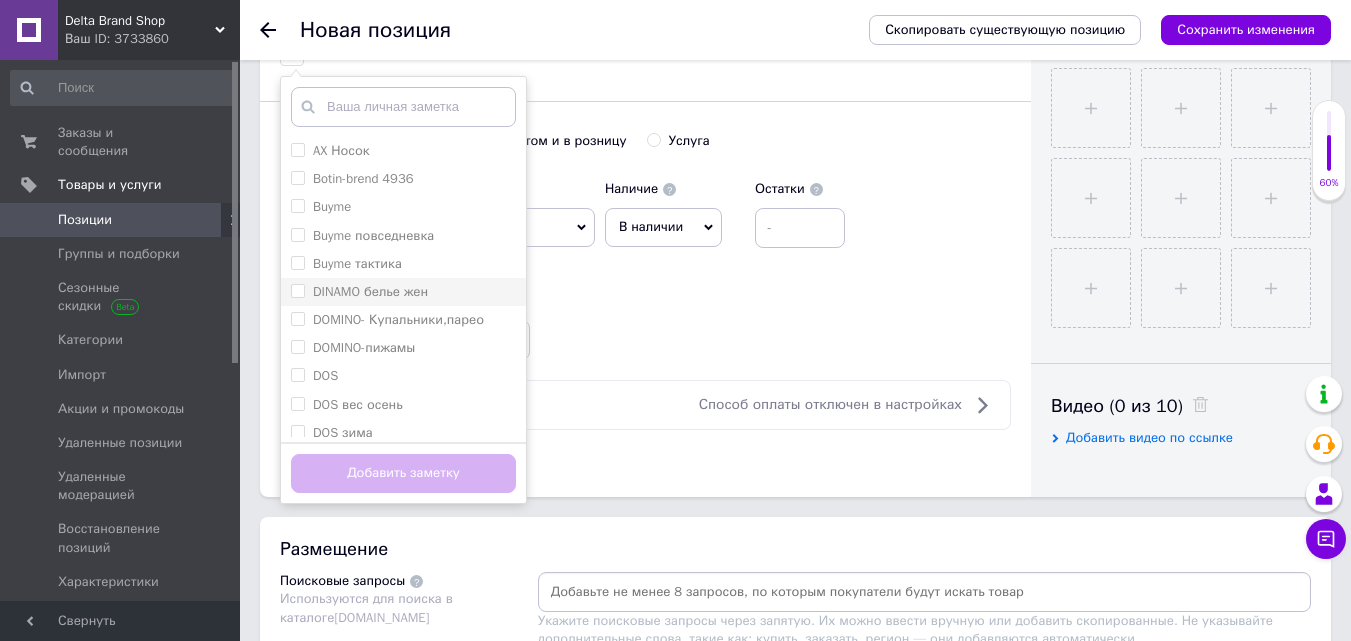 scroll, scrollTop: 700, scrollLeft: 0, axis: vertical 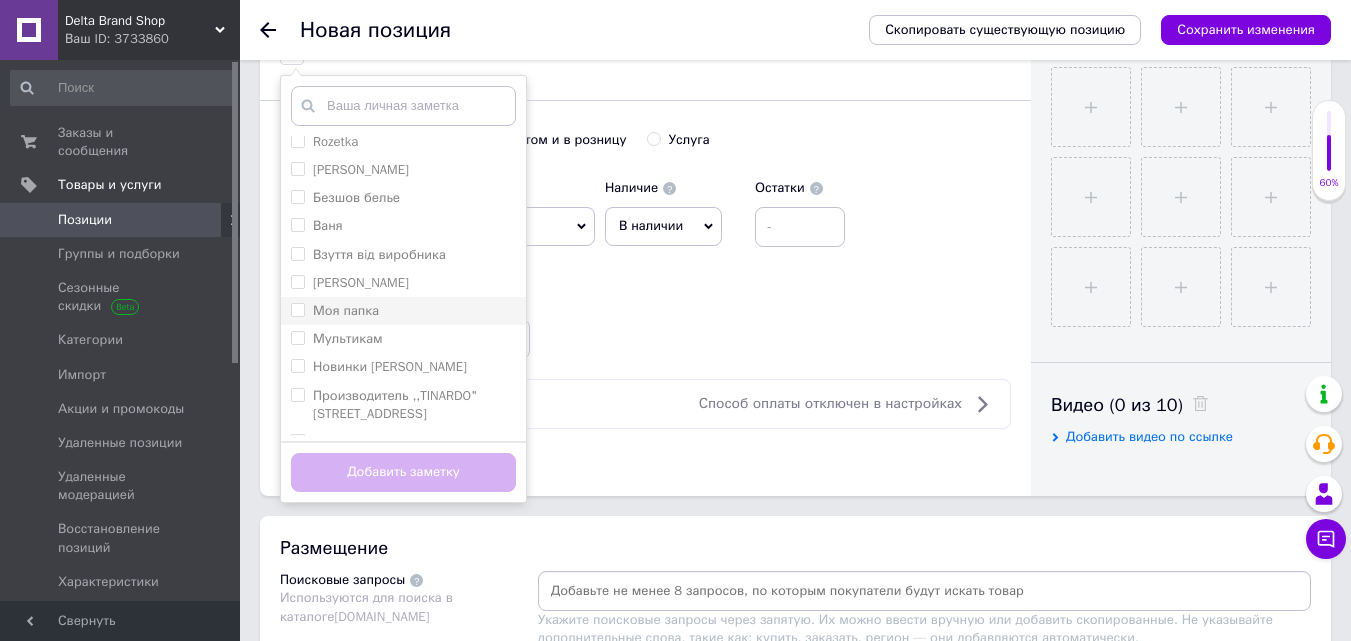 click on "Моя папка" at bounding box center (346, 310) 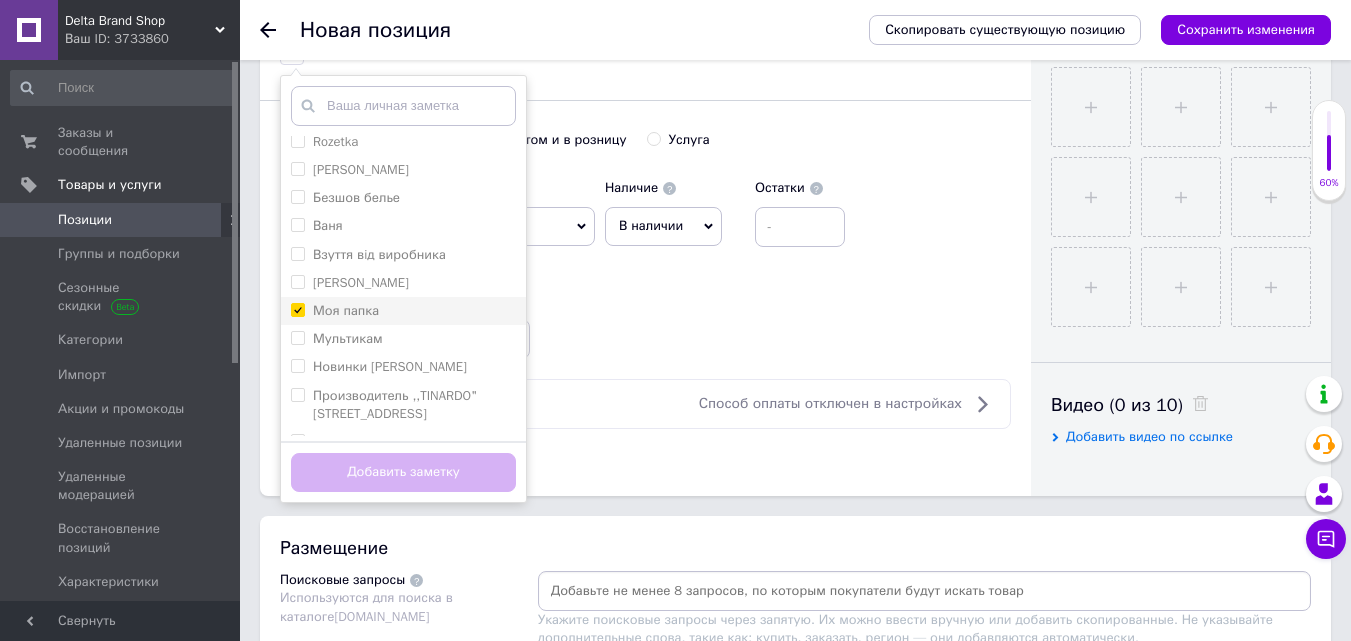 checkbox on "true" 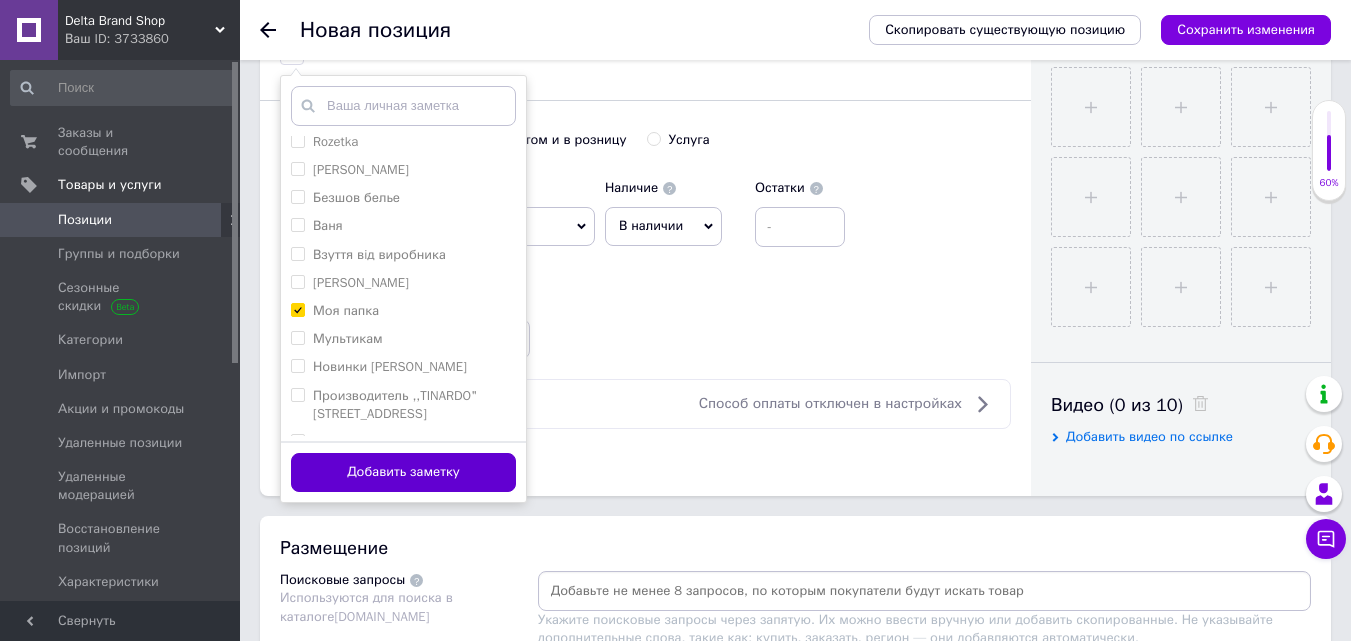click on "Добавить заметку" at bounding box center (403, 472) 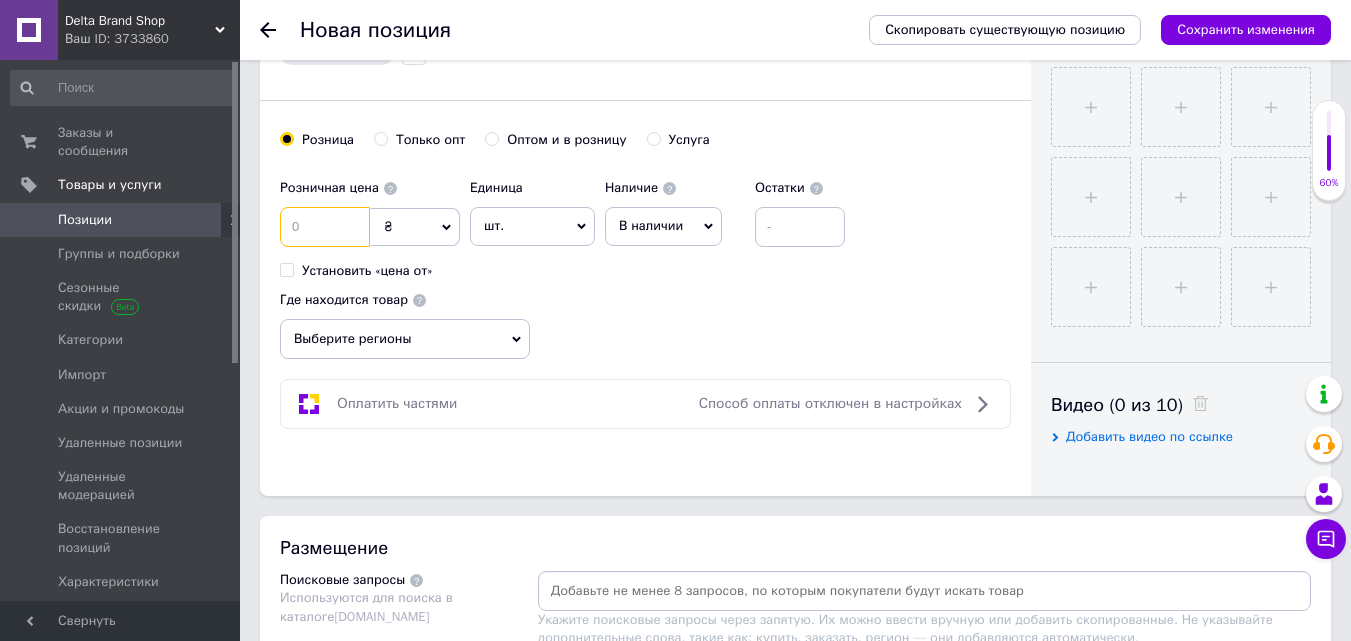 click at bounding box center [325, 227] 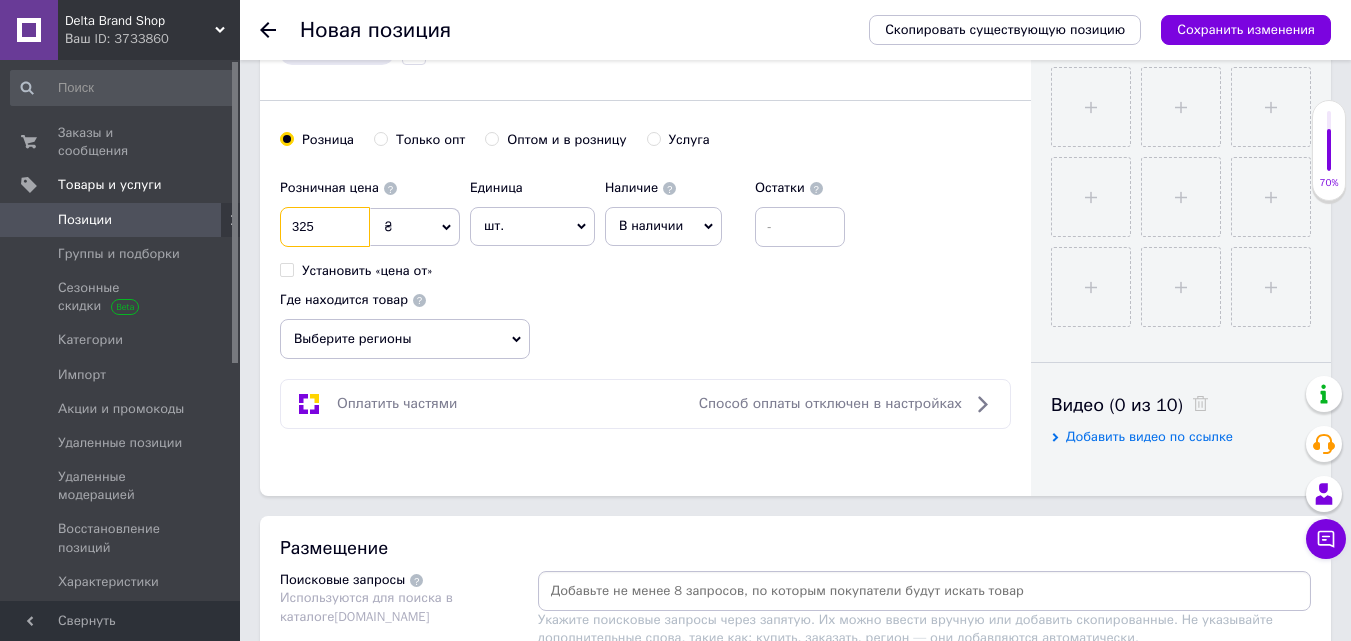 type on "325" 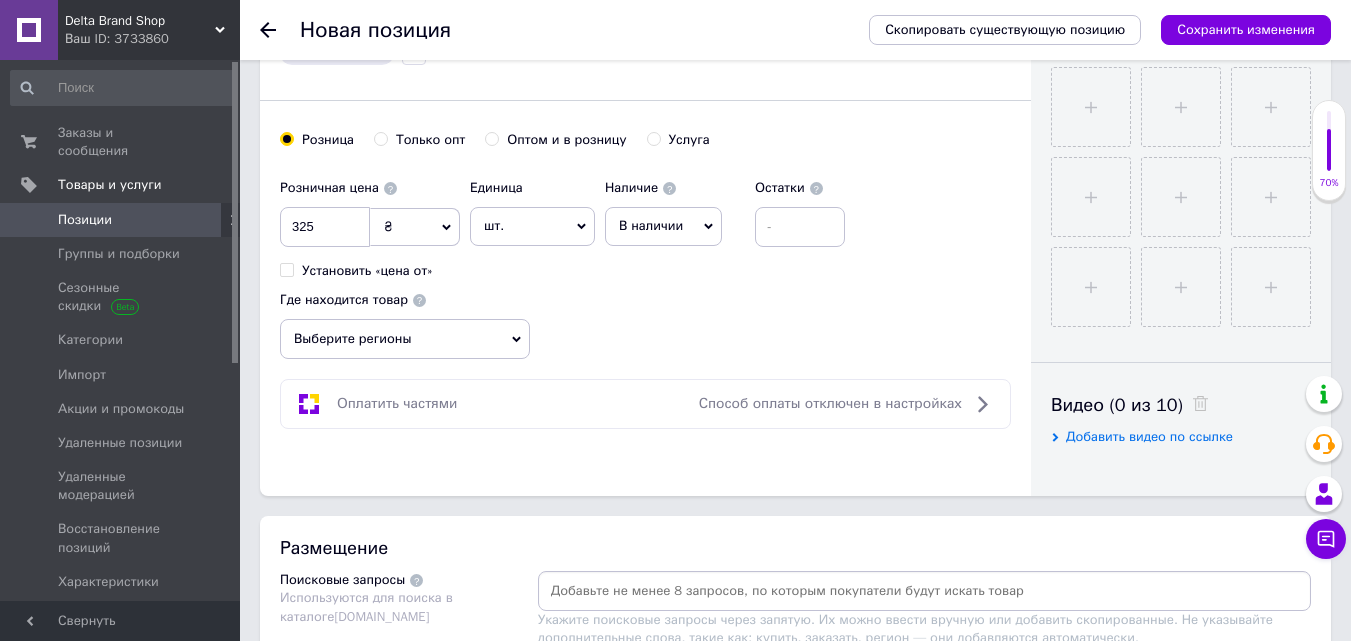 click on "Выберите регионы" at bounding box center (405, 339) 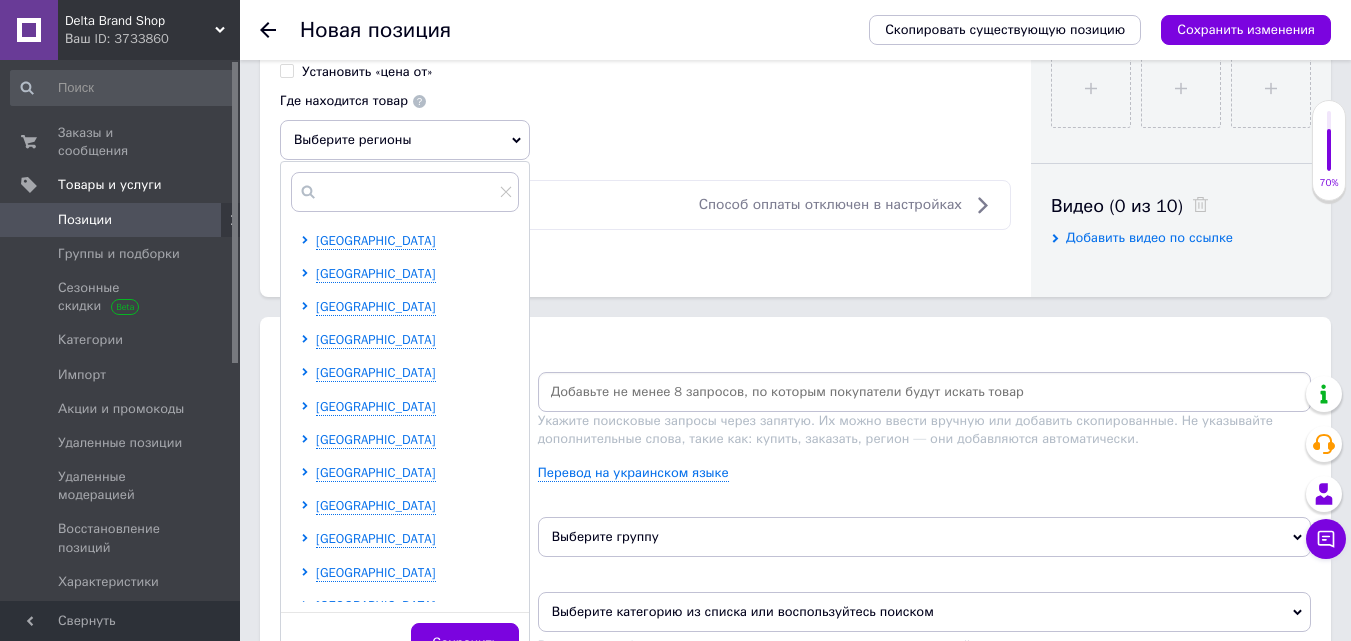 scroll, scrollTop: 900, scrollLeft: 0, axis: vertical 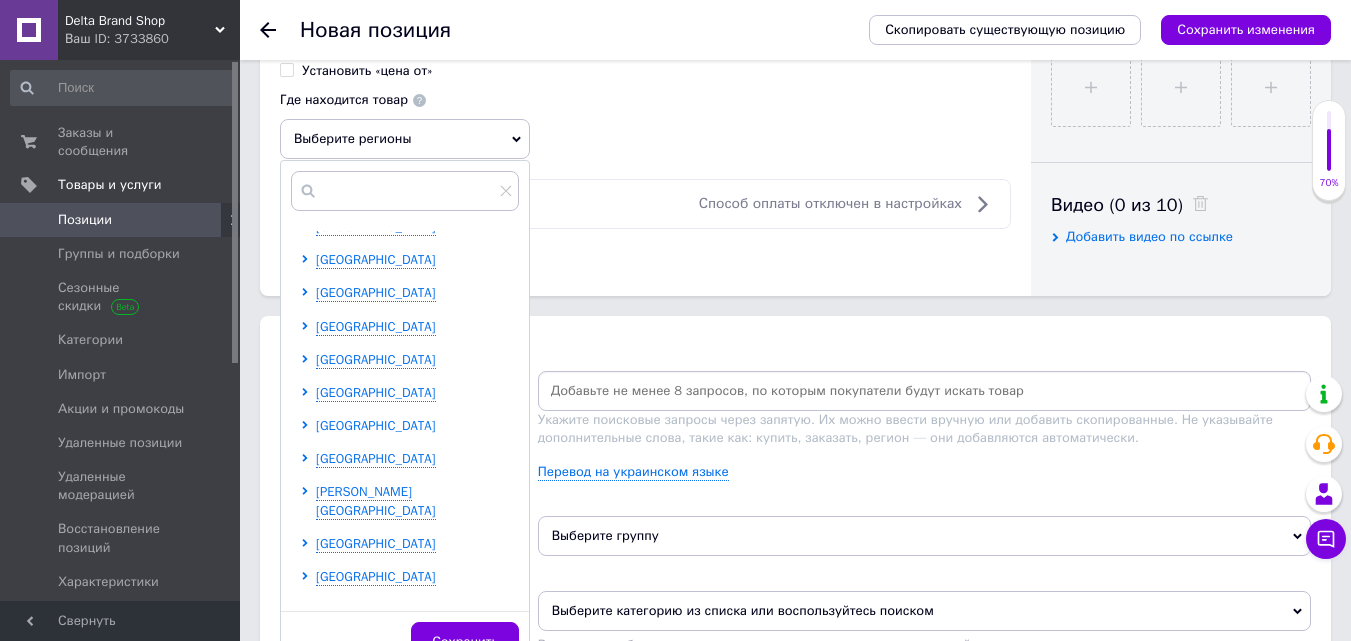 click on "[GEOGRAPHIC_DATA]" at bounding box center [376, 425] 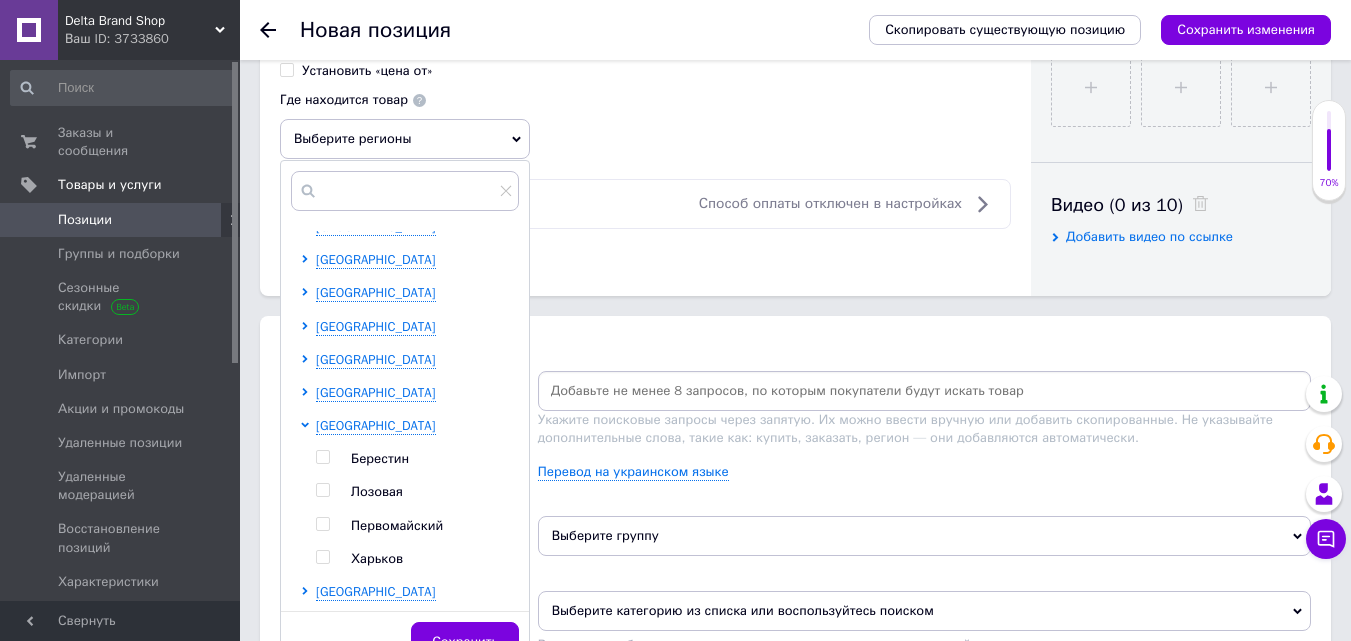 drag, startPoint x: 323, startPoint y: 555, endPoint x: 339, endPoint y: 555, distance: 16 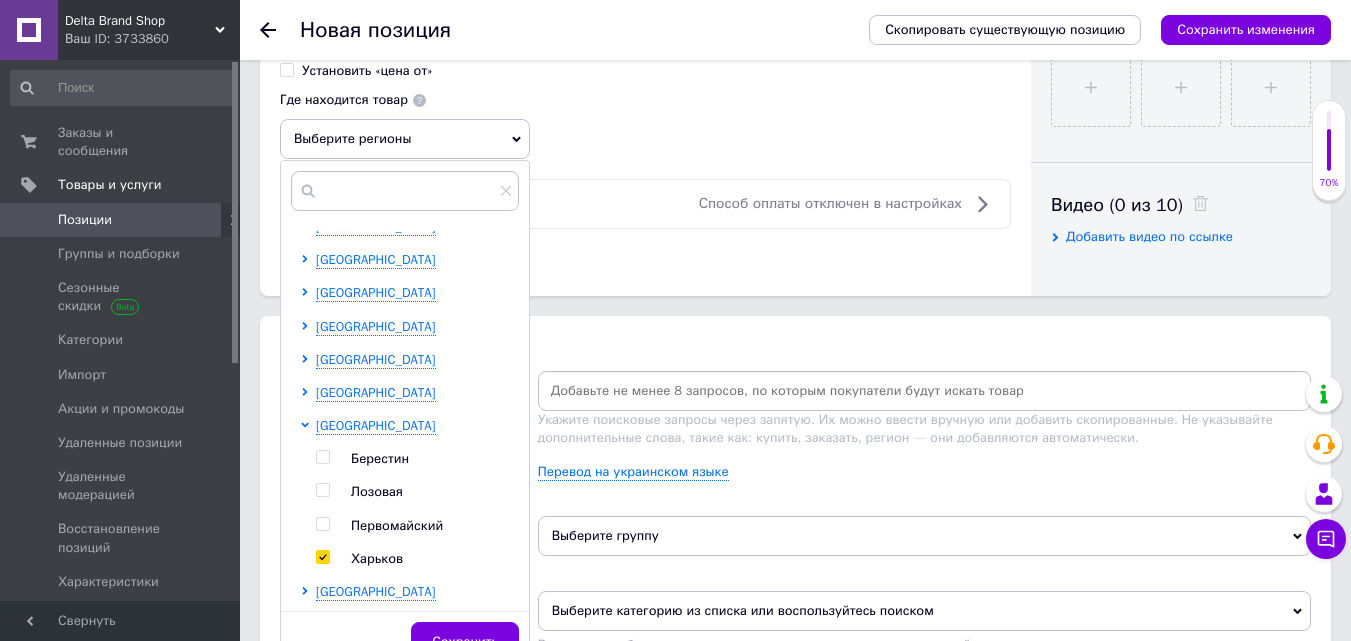 checkbox on "true" 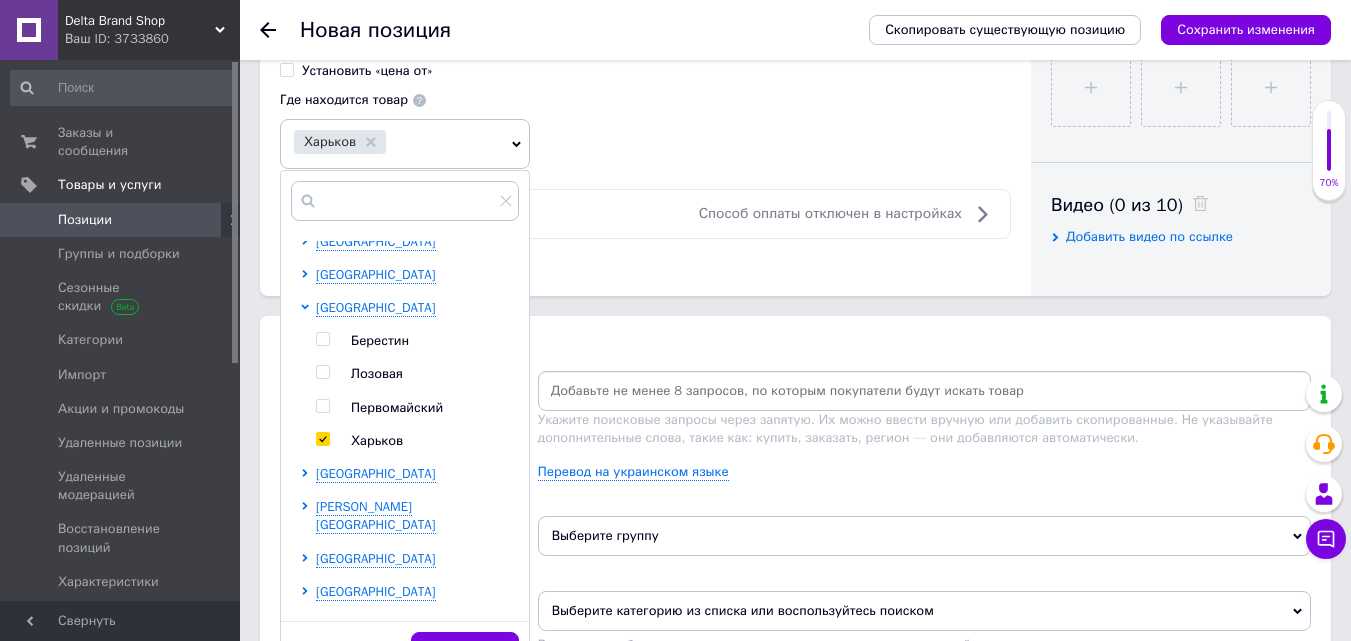 scroll, scrollTop: 544, scrollLeft: 0, axis: vertical 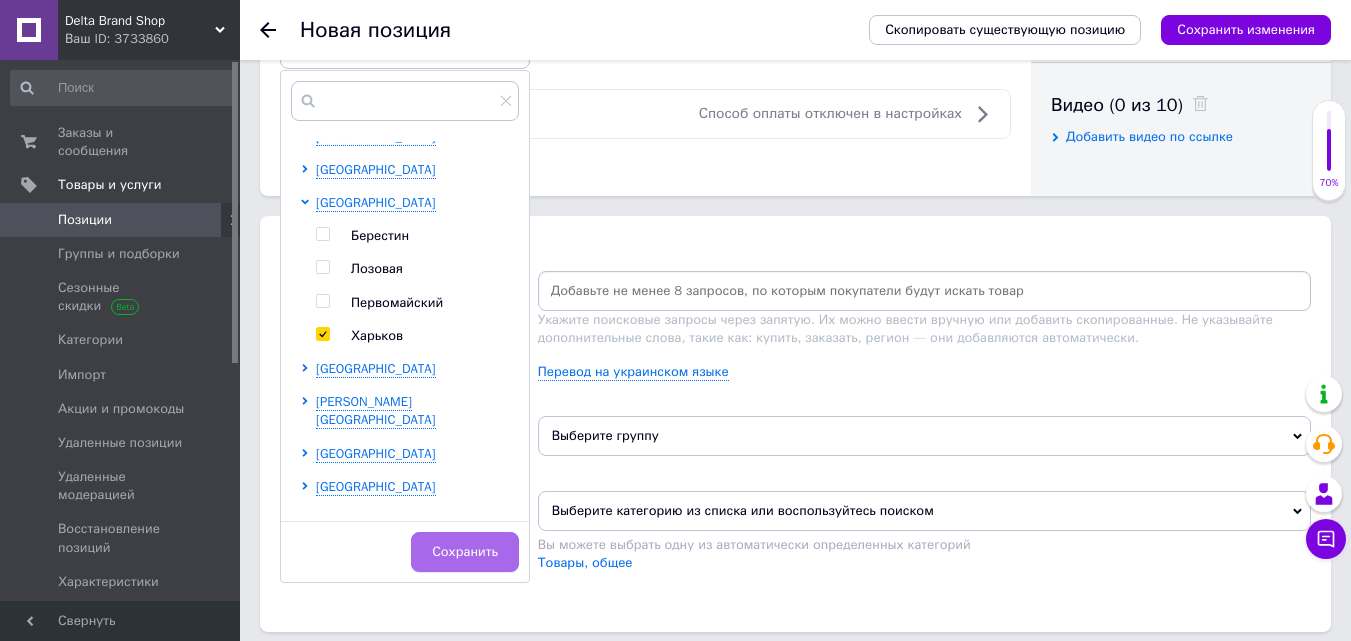 click on "Сохранить" at bounding box center (465, 552) 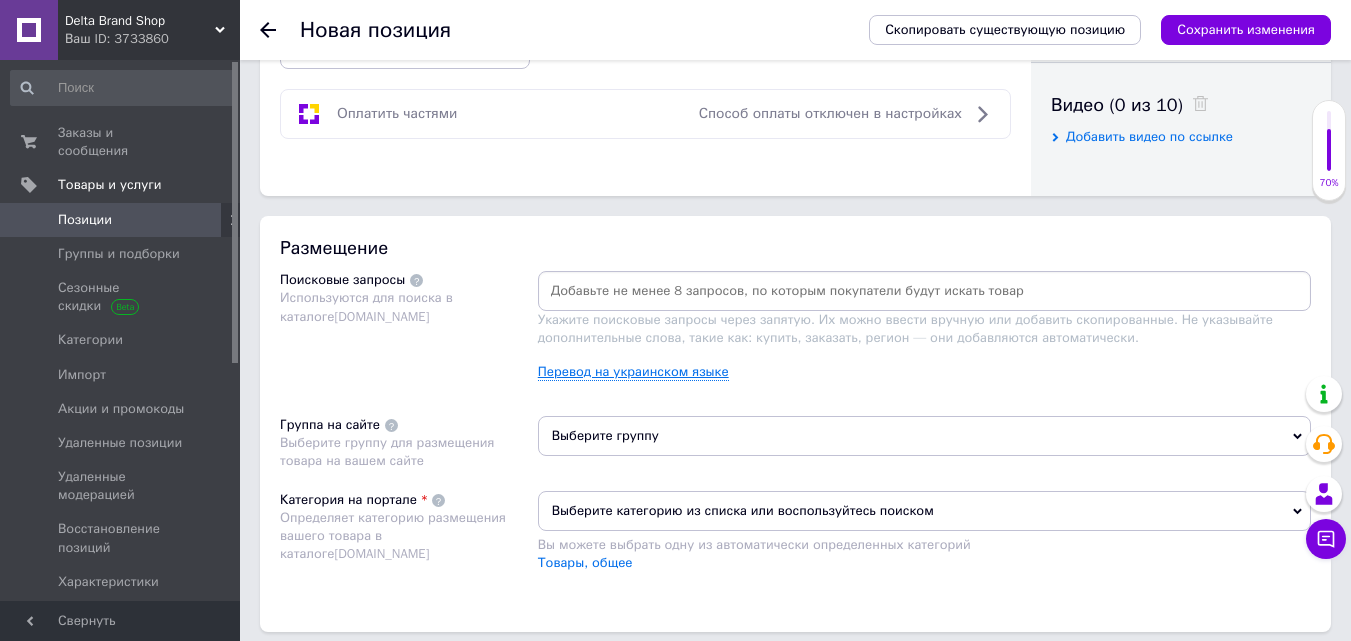 click on "Перевод на украинском языке" at bounding box center (633, 372) 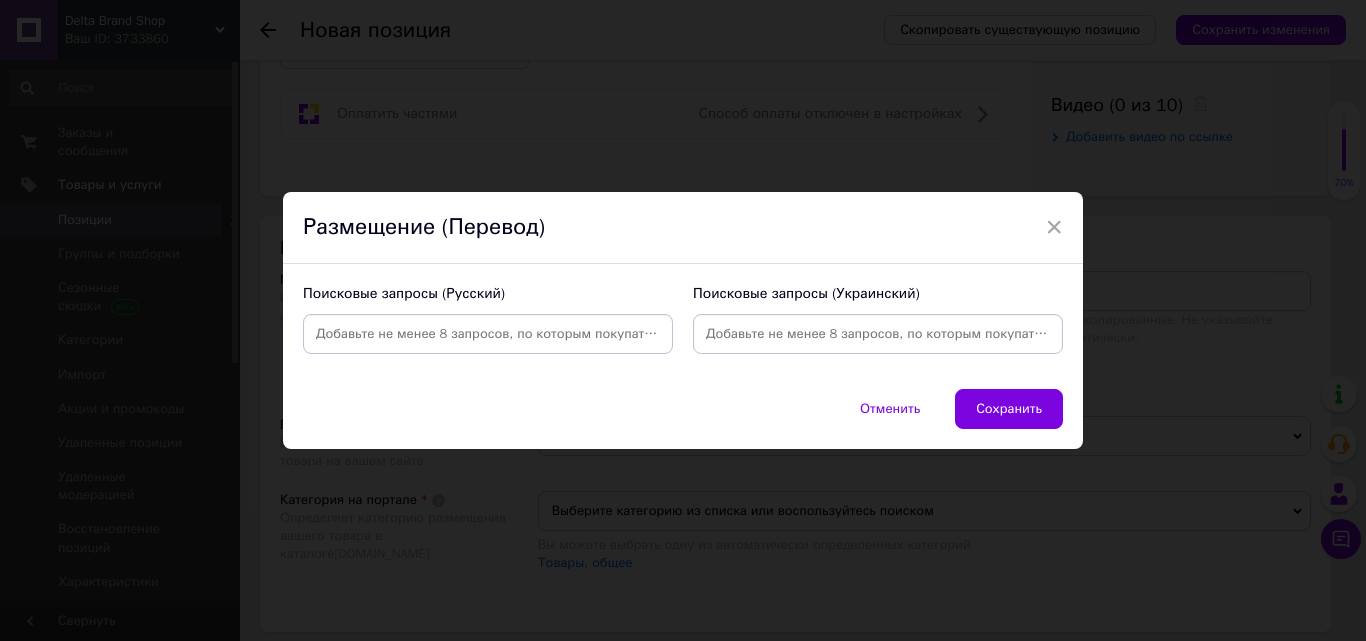 click on "Поисковые запросы (Украинский)" at bounding box center (878, 319) 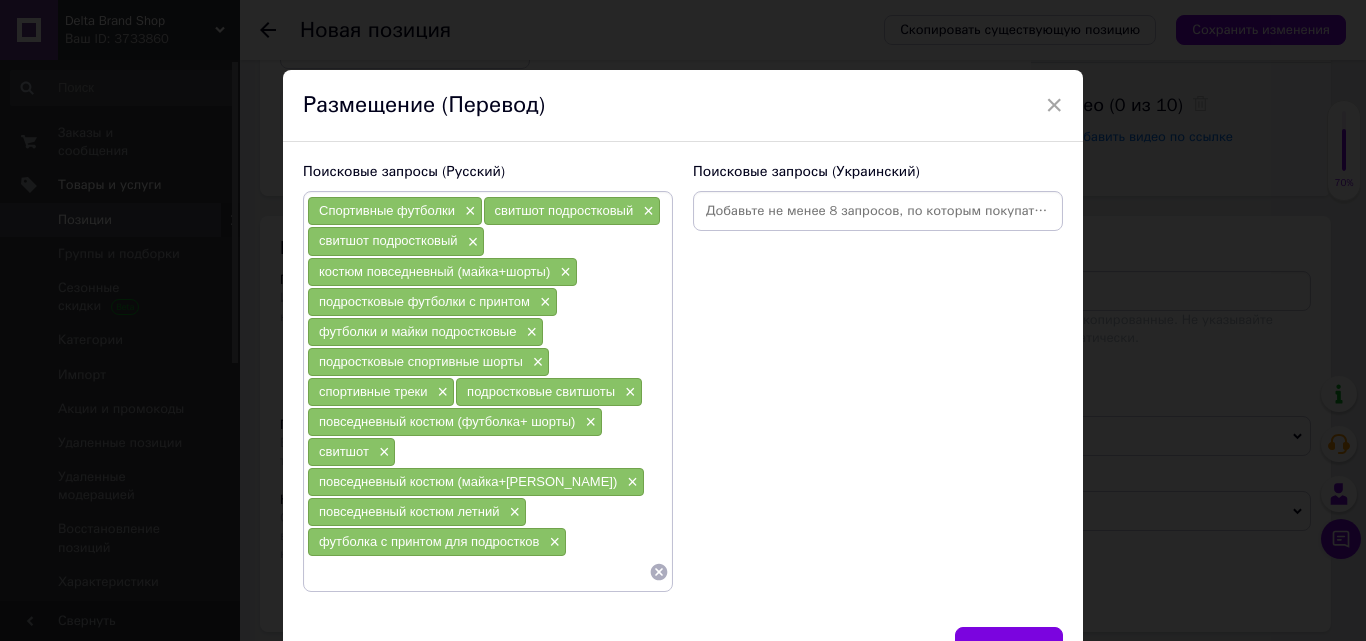click at bounding box center [878, 211] 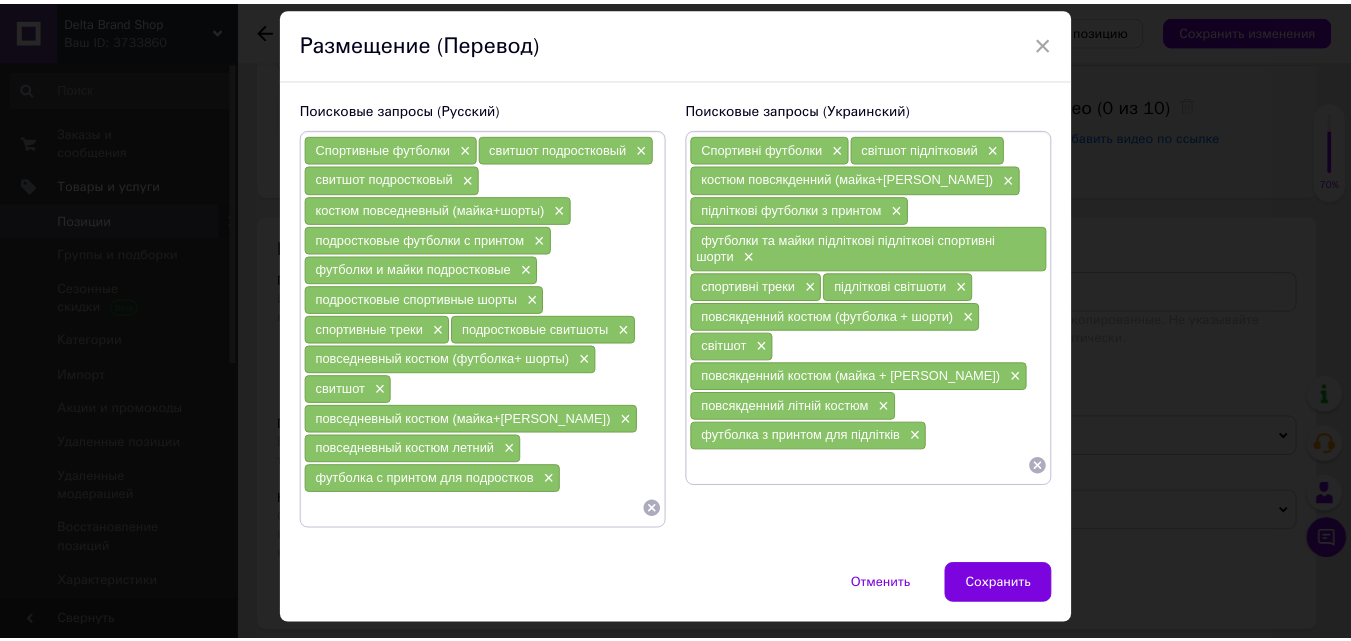 scroll, scrollTop: 87, scrollLeft: 0, axis: vertical 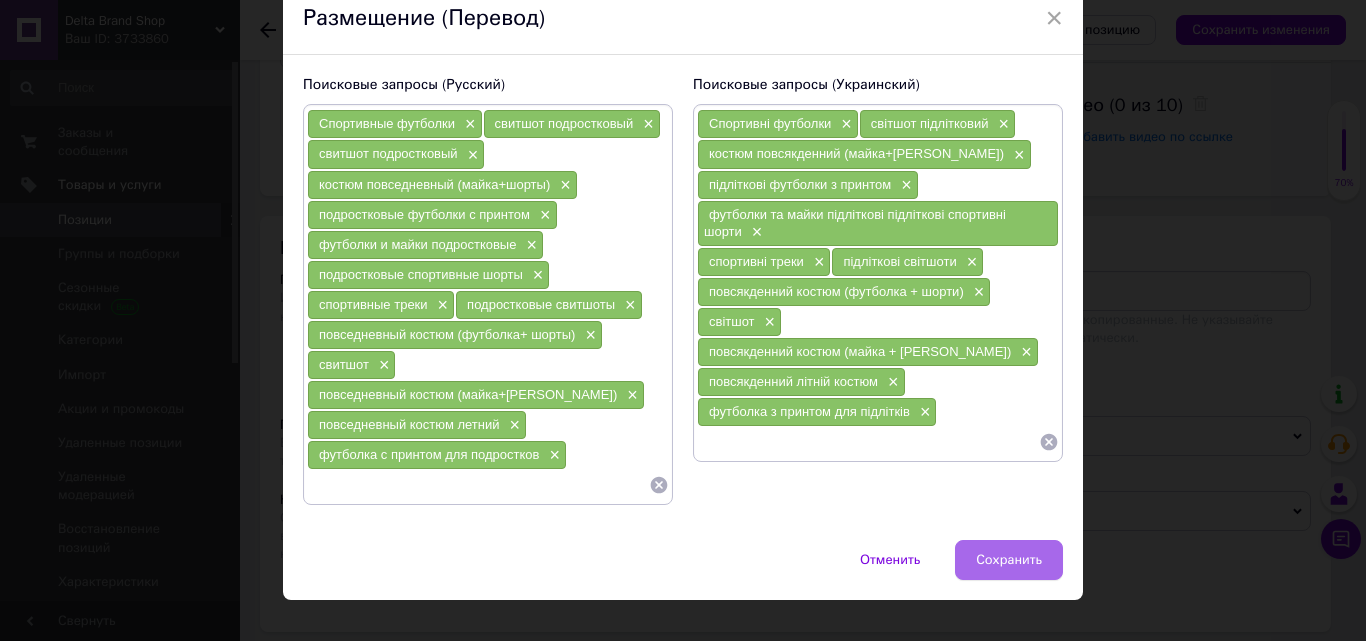 click on "Сохранить" at bounding box center (1009, 560) 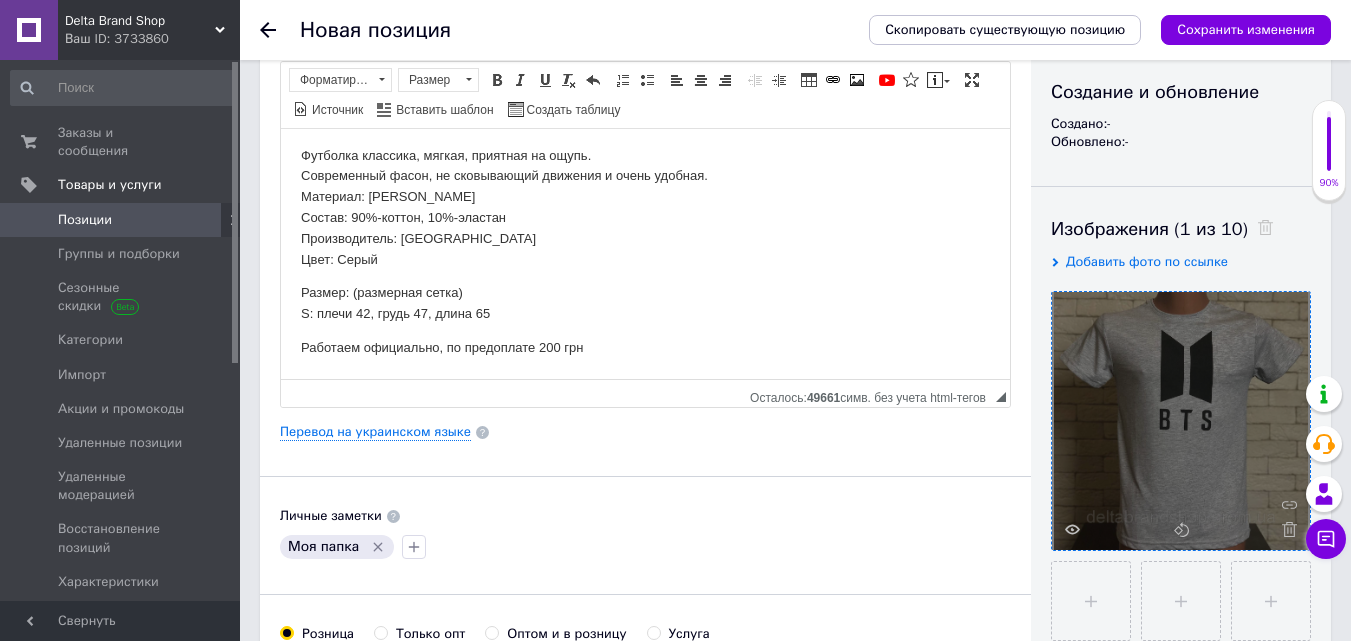 scroll, scrollTop: 0, scrollLeft: 0, axis: both 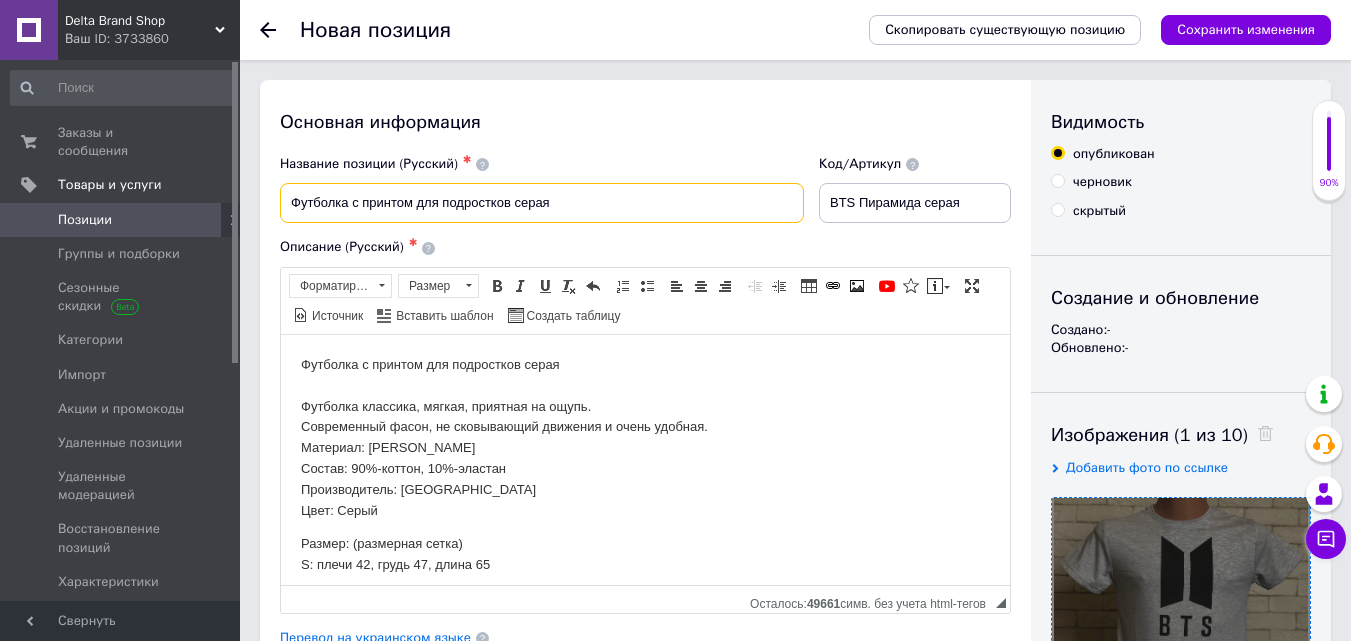 drag, startPoint x: 563, startPoint y: 202, endPoint x: 284, endPoint y: 203, distance: 279.0018 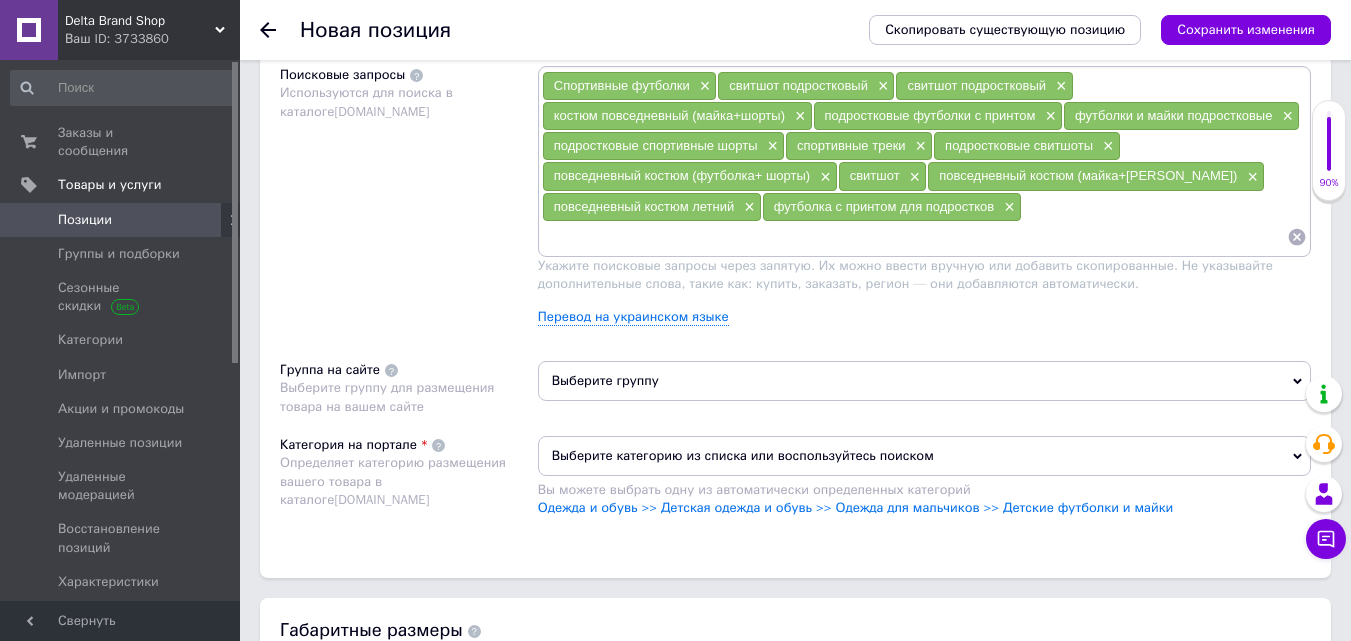scroll, scrollTop: 1200, scrollLeft: 0, axis: vertical 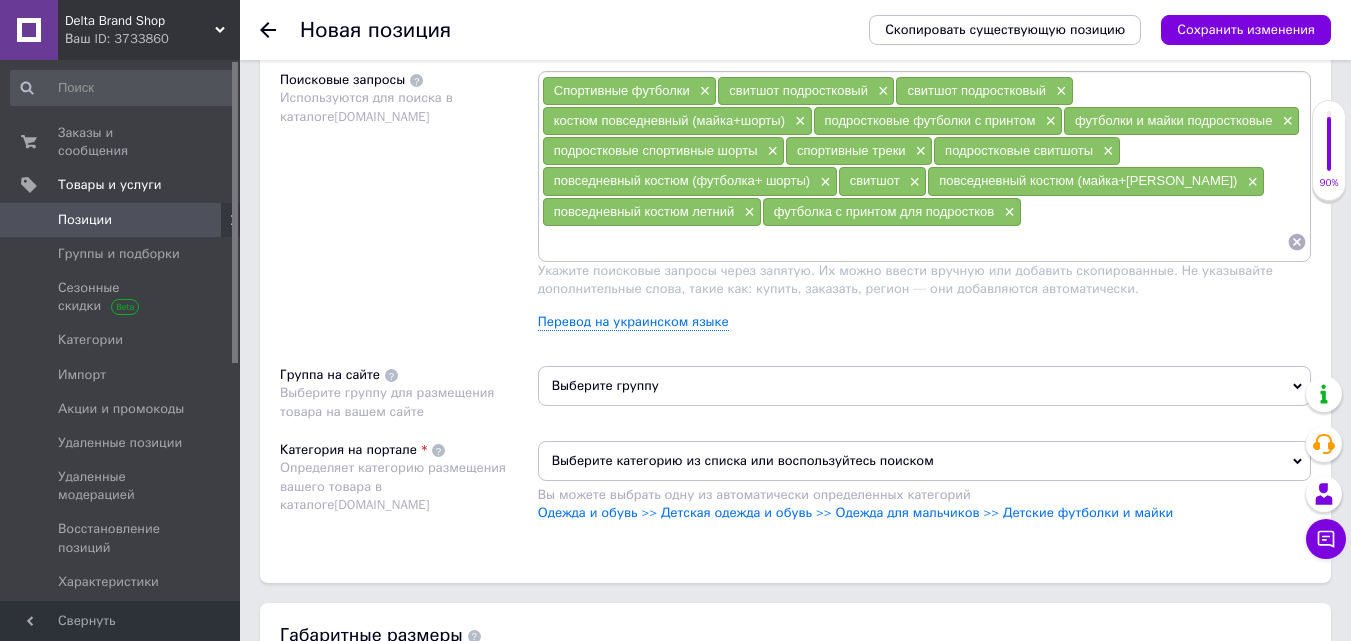 click at bounding box center [914, 242] 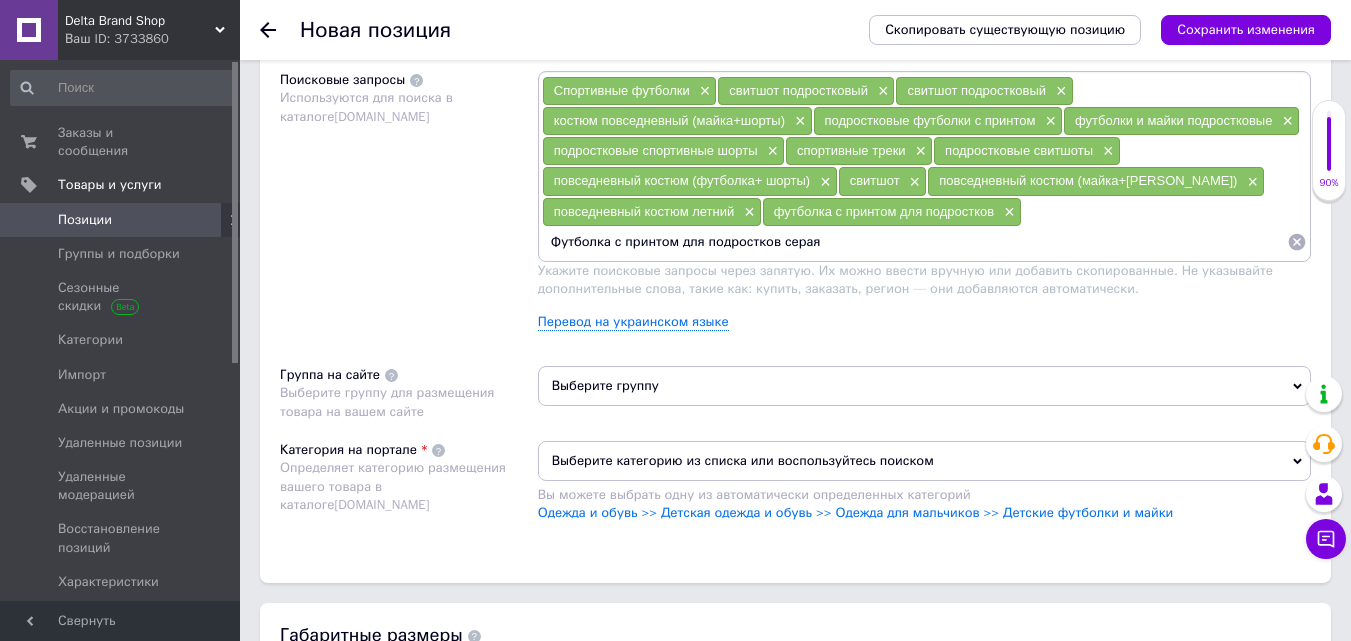 type 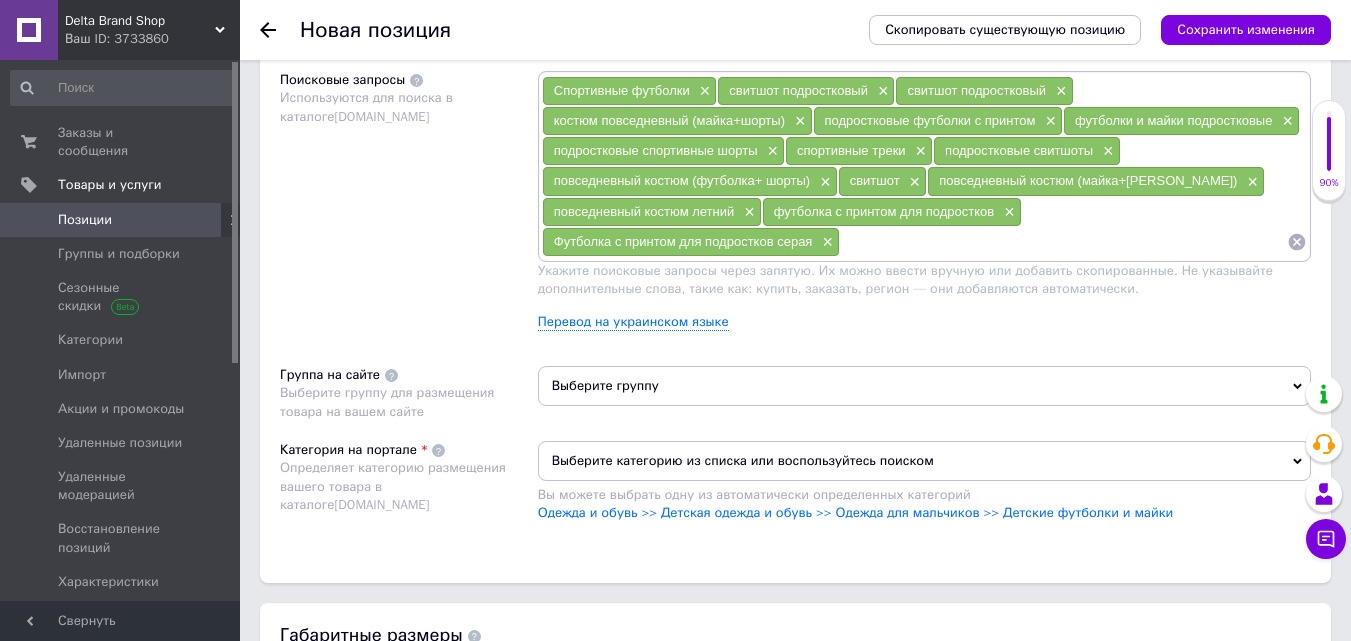 click on "Выберите группу" at bounding box center (924, 386) 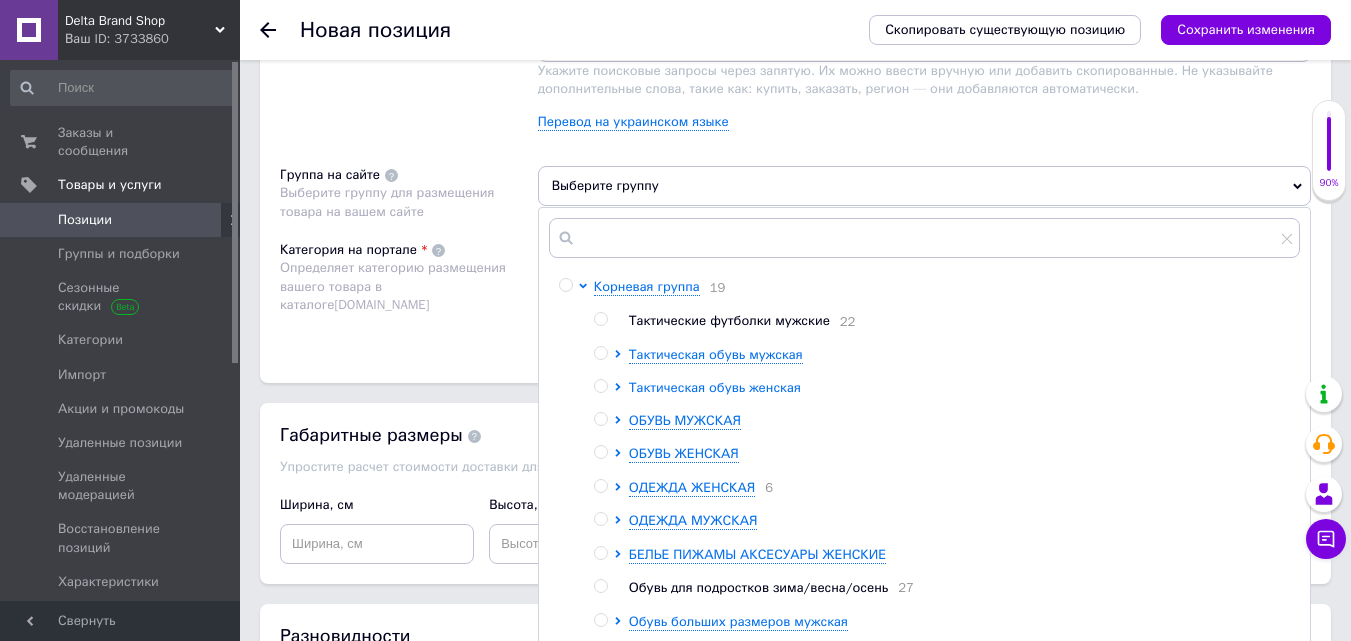scroll, scrollTop: 1500, scrollLeft: 0, axis: vertical 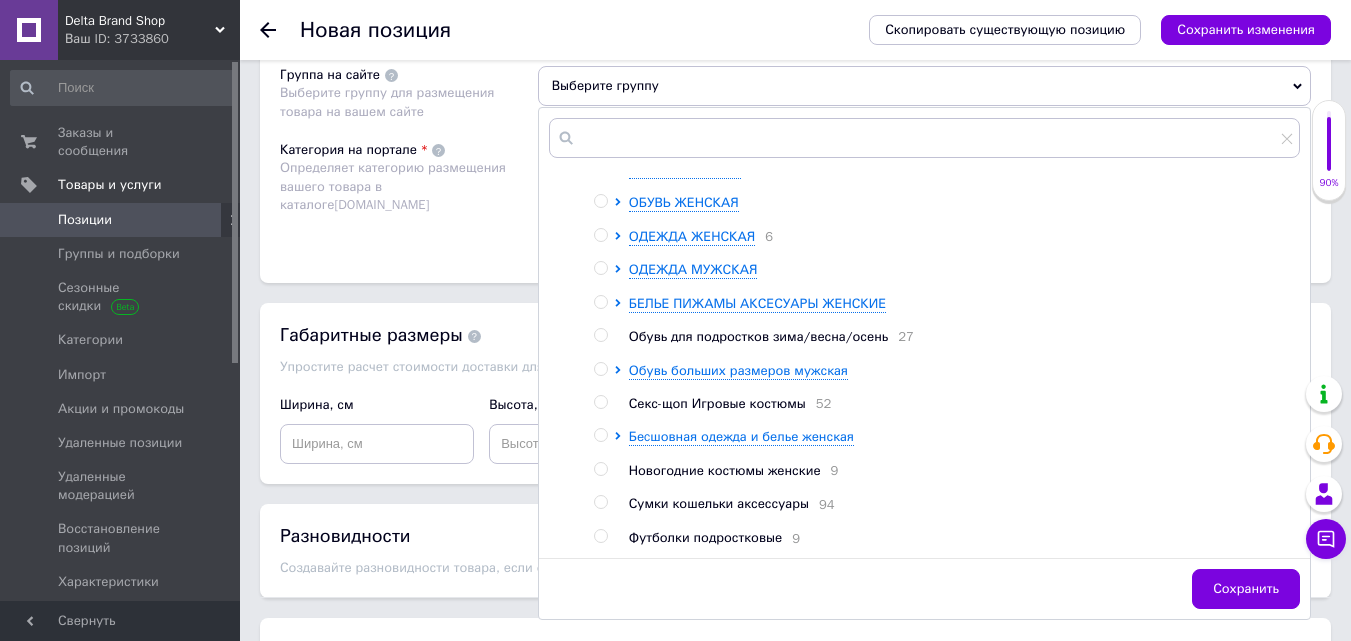 click at bounding box center [600, 536] 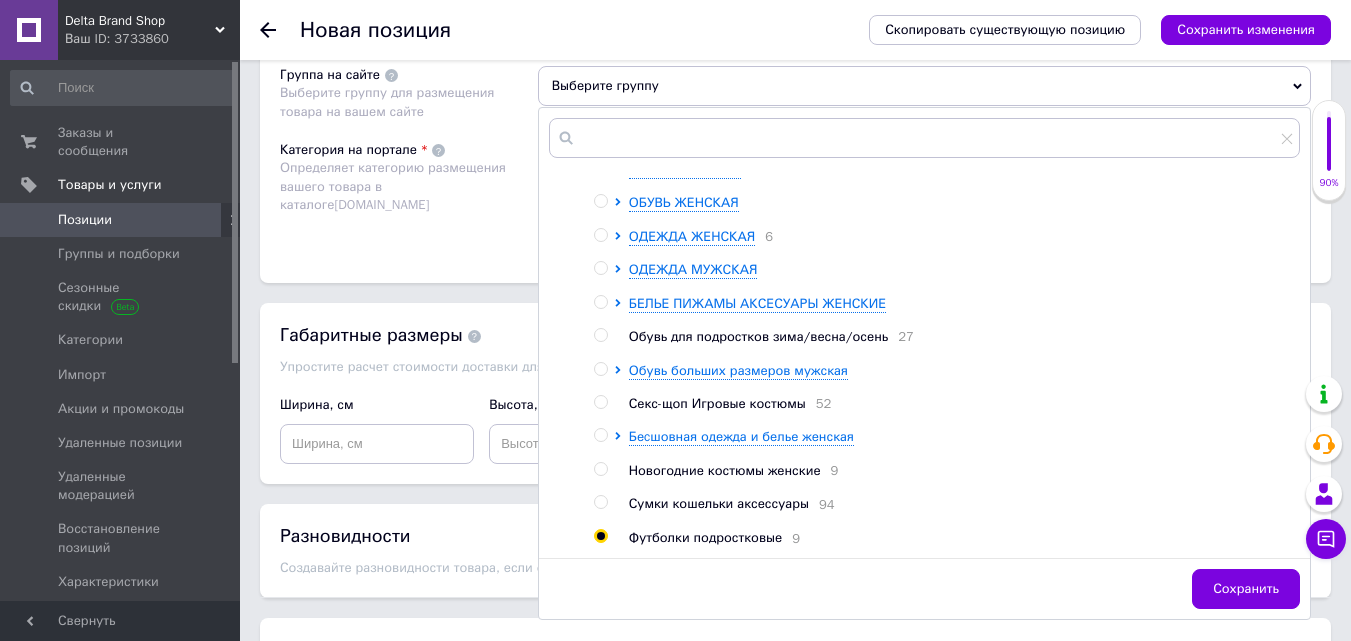 radio on "true" 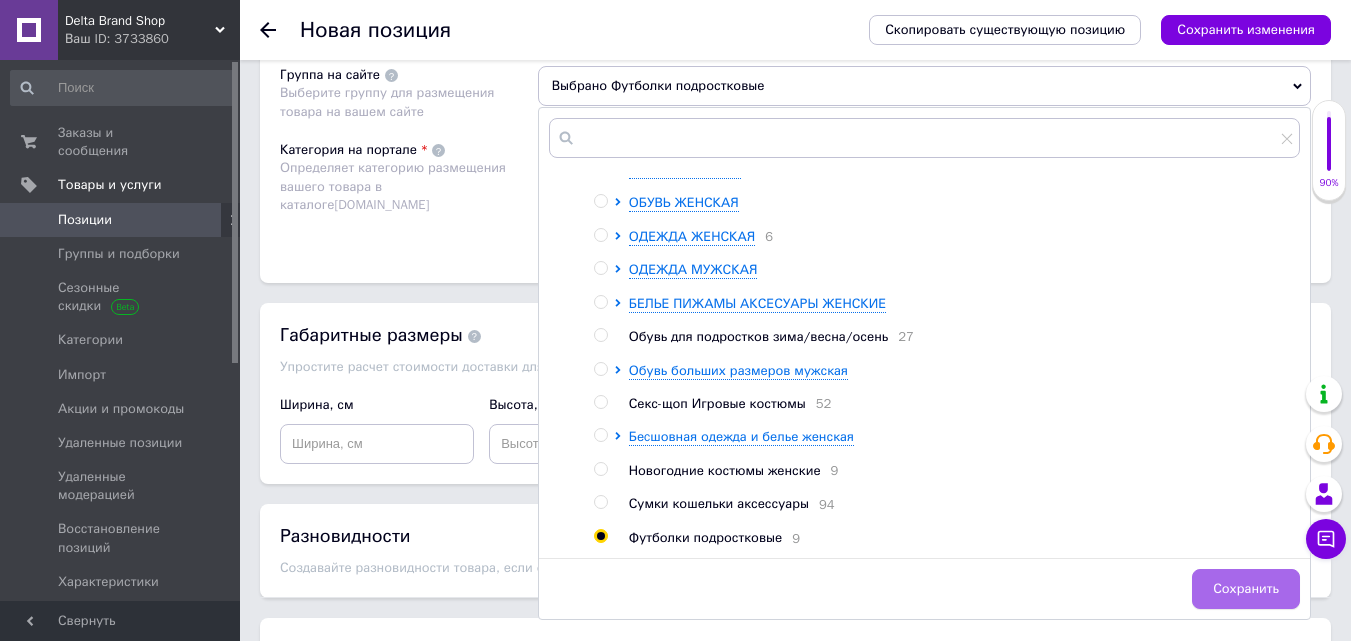 click on "Сохранить" at bounding box center [1246, 589] 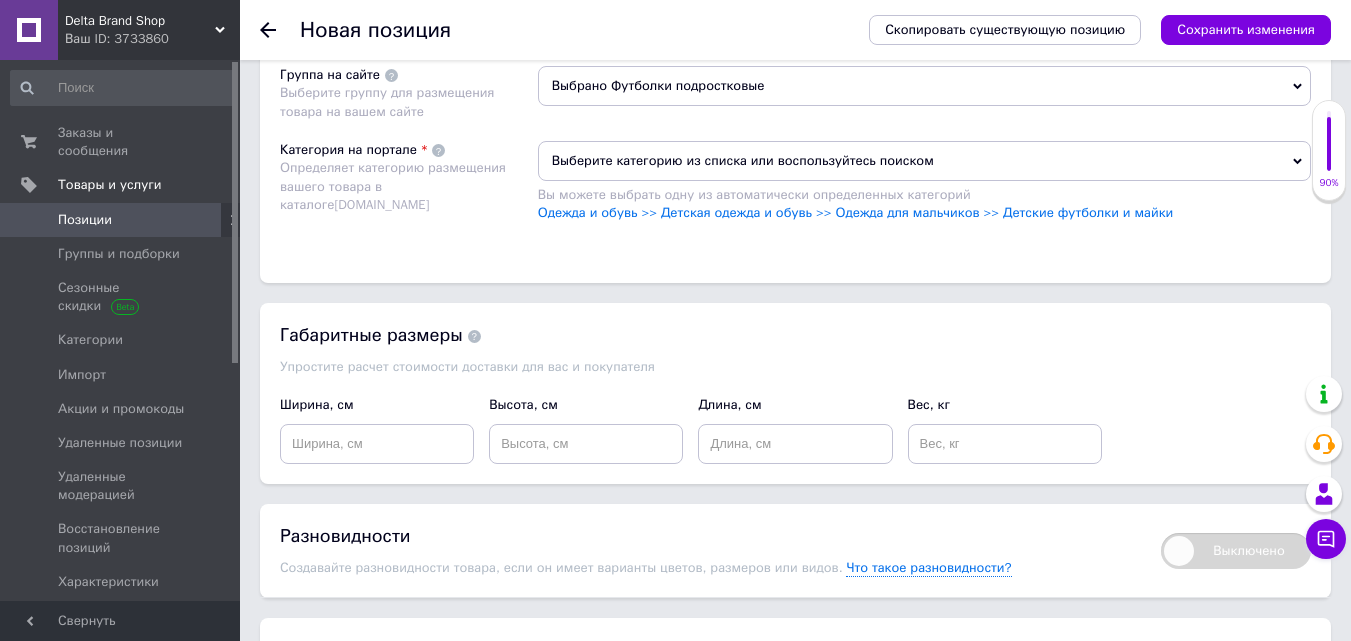 click on "Выберите категорию из списка или воспользуйтесь поиском" at bounding box center (924, 161) 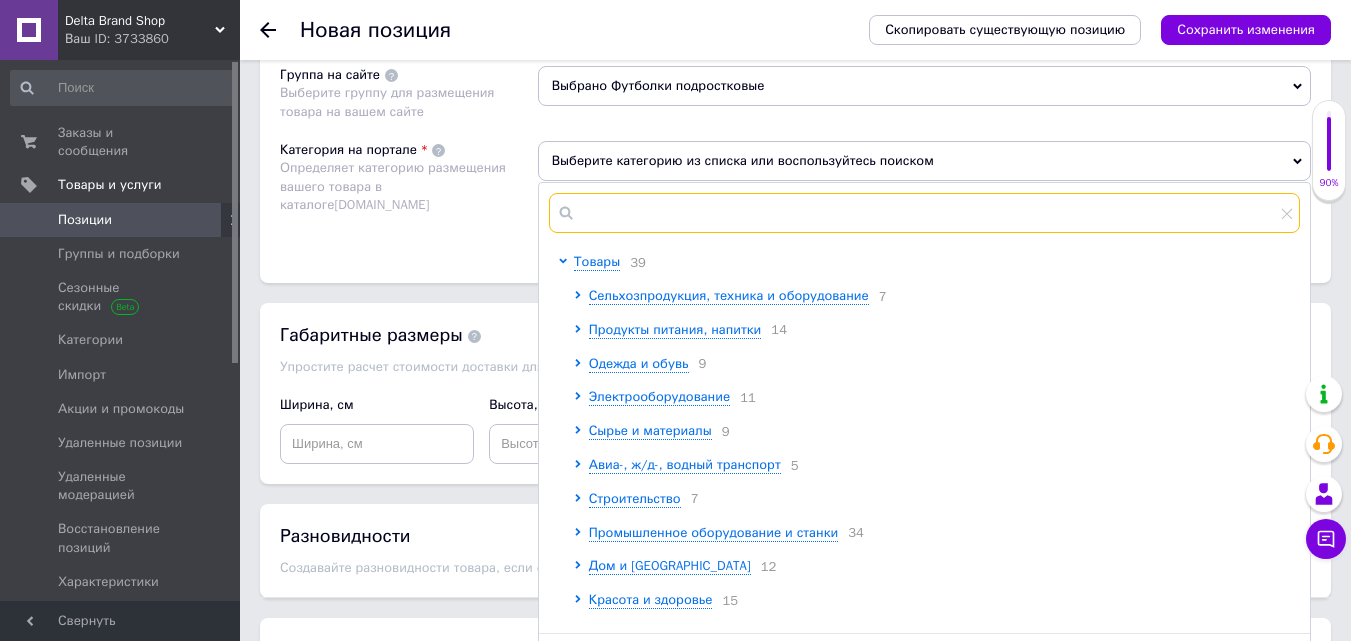 click at bounding box center (924, 213) 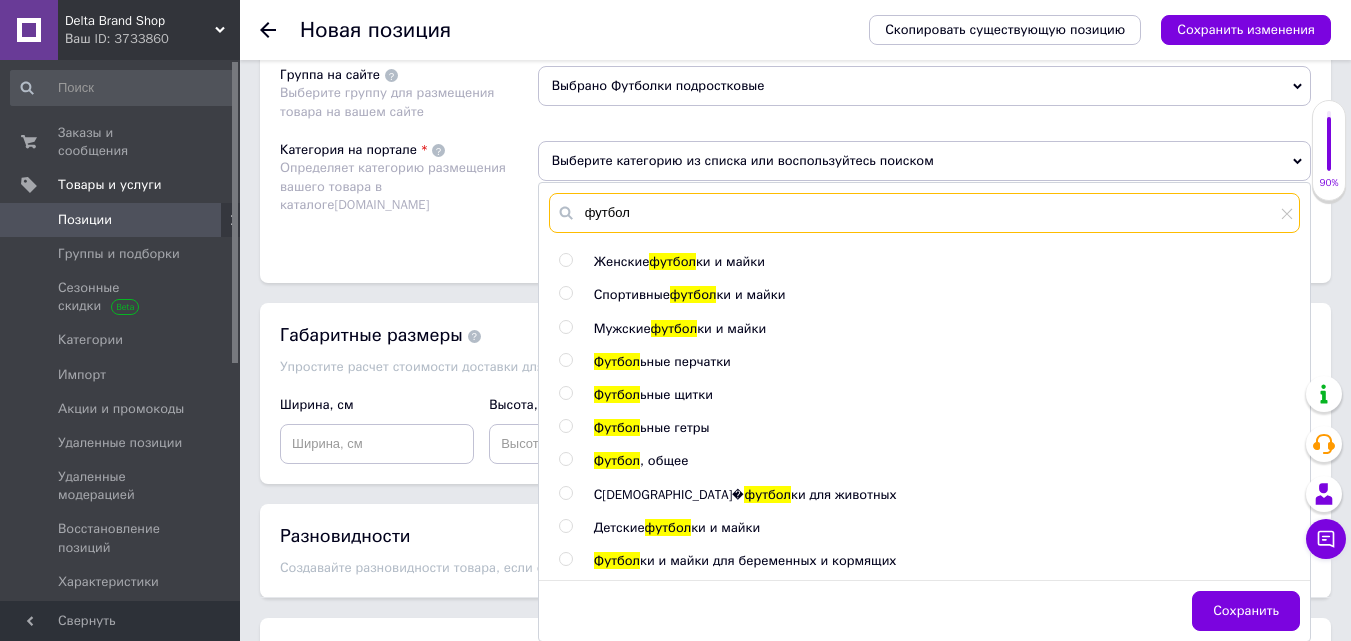type on "футбол" 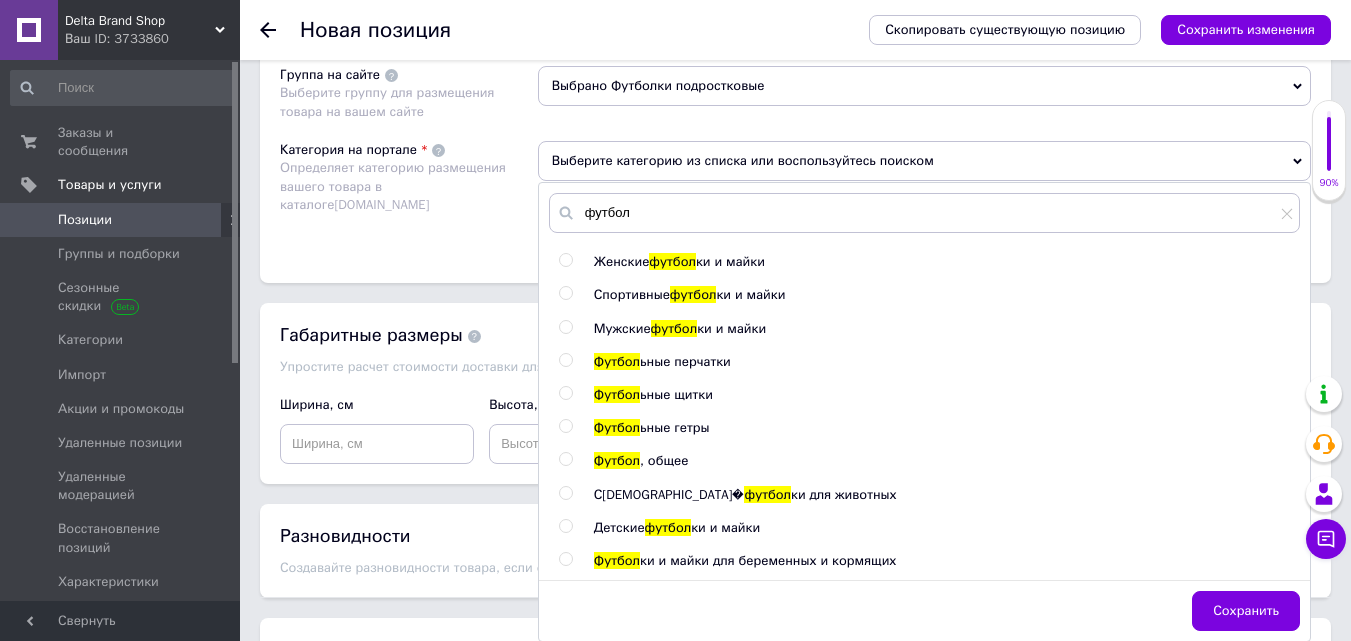 click on "Детские" at bounding box center (619, 527) 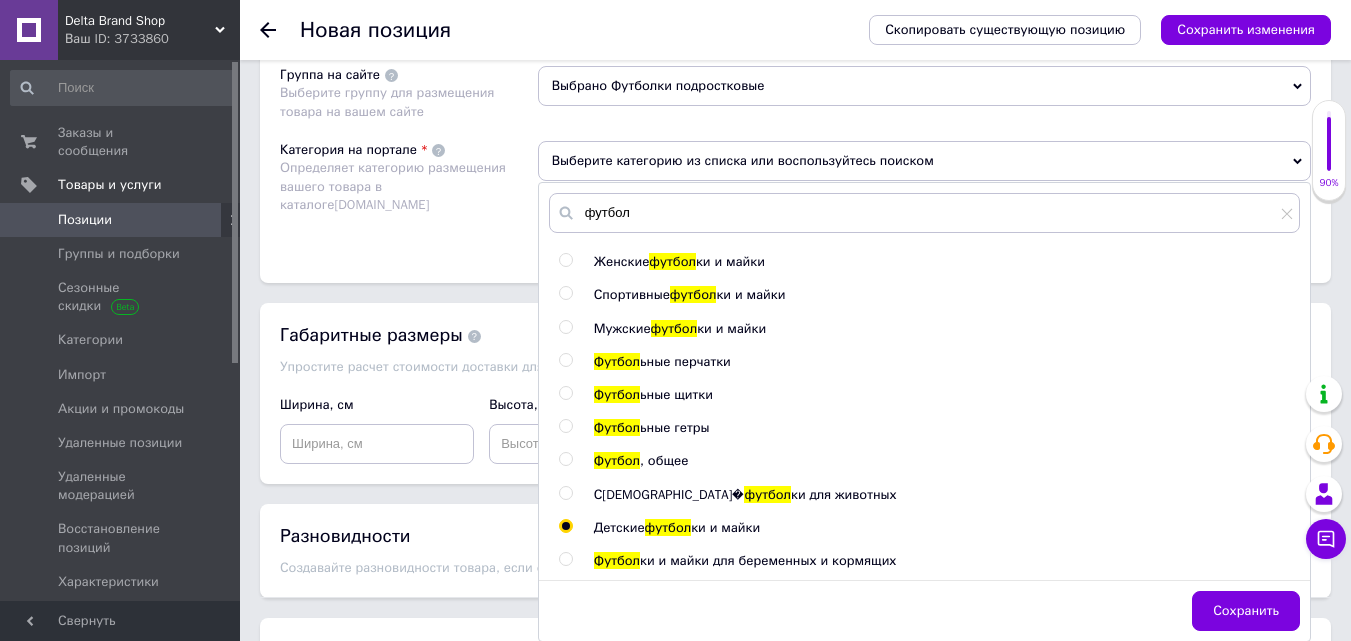 radio on "true" 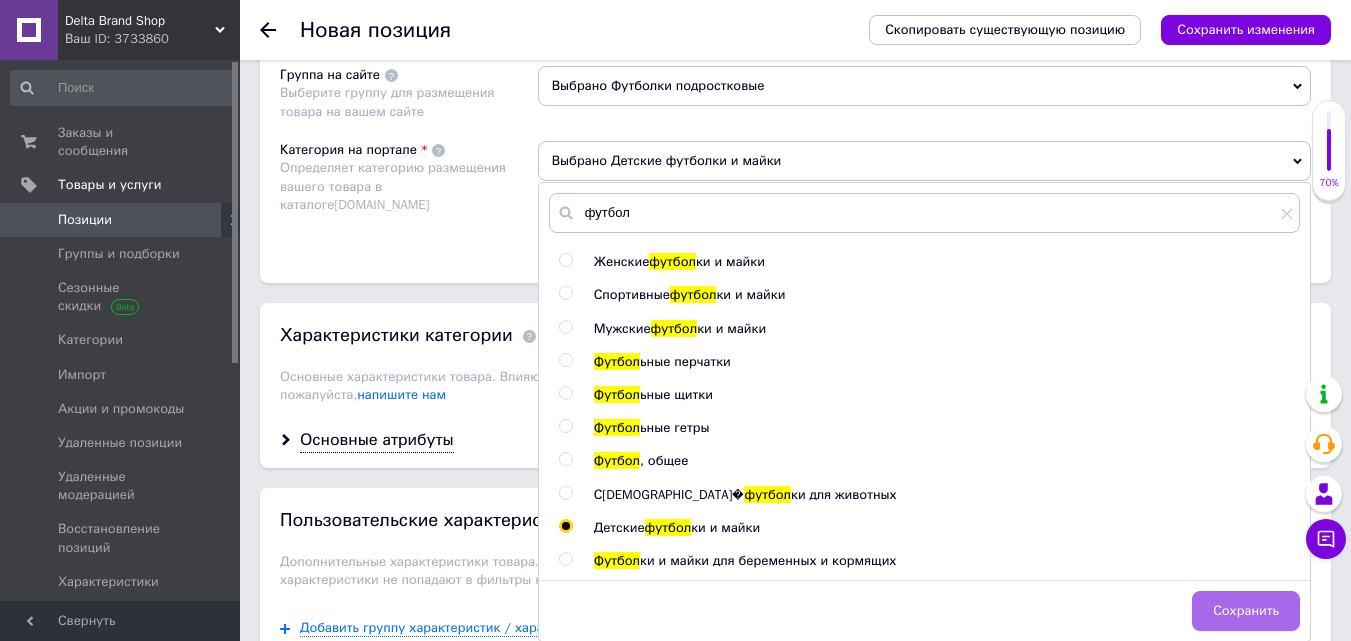 click on "Сохранить" at bounding box center [1246, 611] 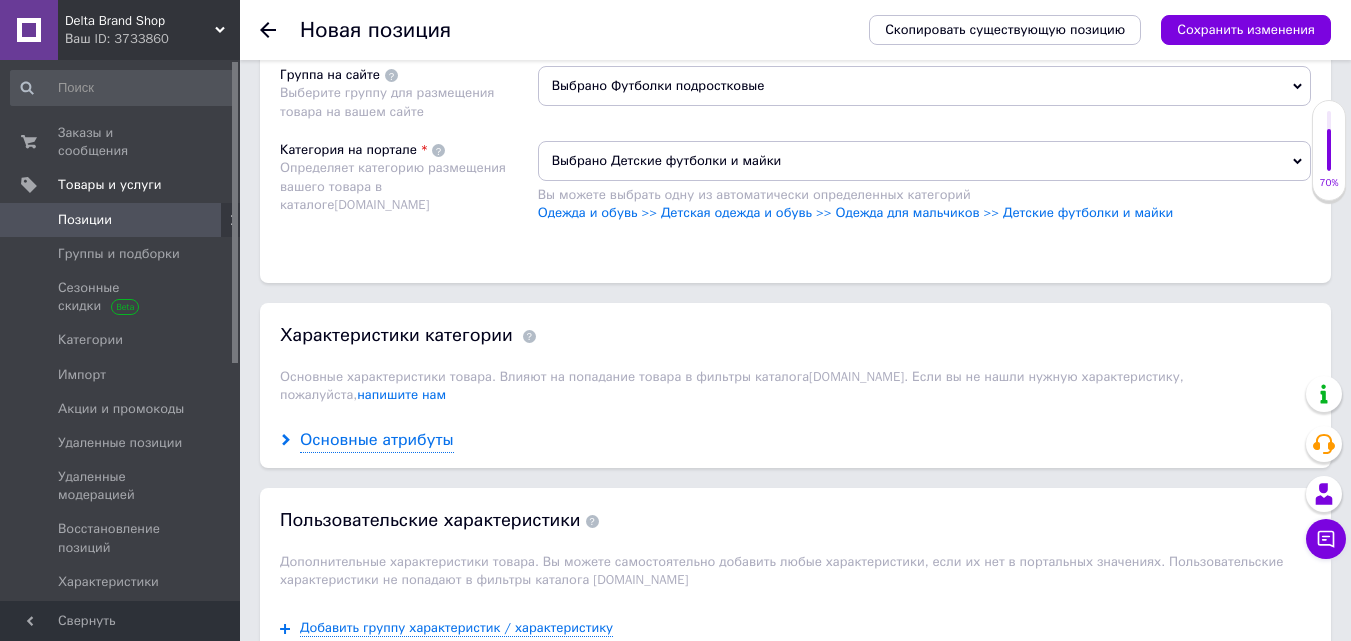 click on "Основные атрибуты" at bounding box center [377, 440] 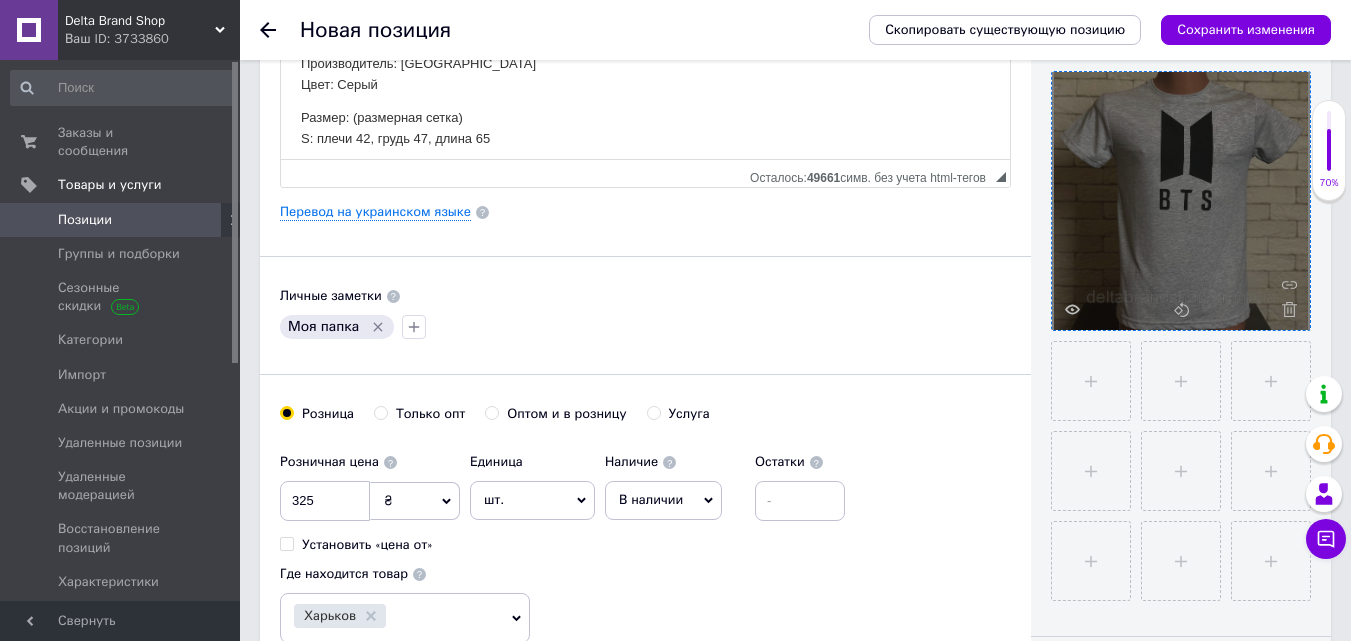 scroll, scrollTop: 0, scrollLeft: 0, axis: both 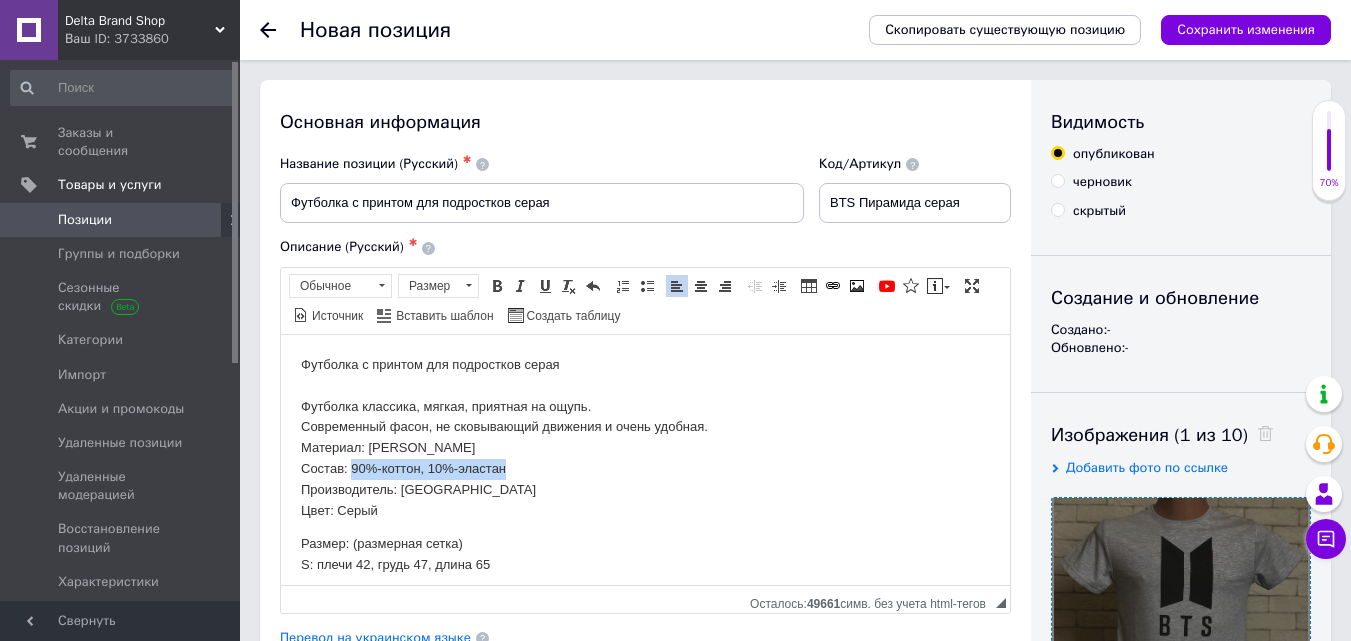 drag, startPoint x: 512, startPoint y: 468, endPoint x: 353, endPoint y: 460, distance: 159.20113 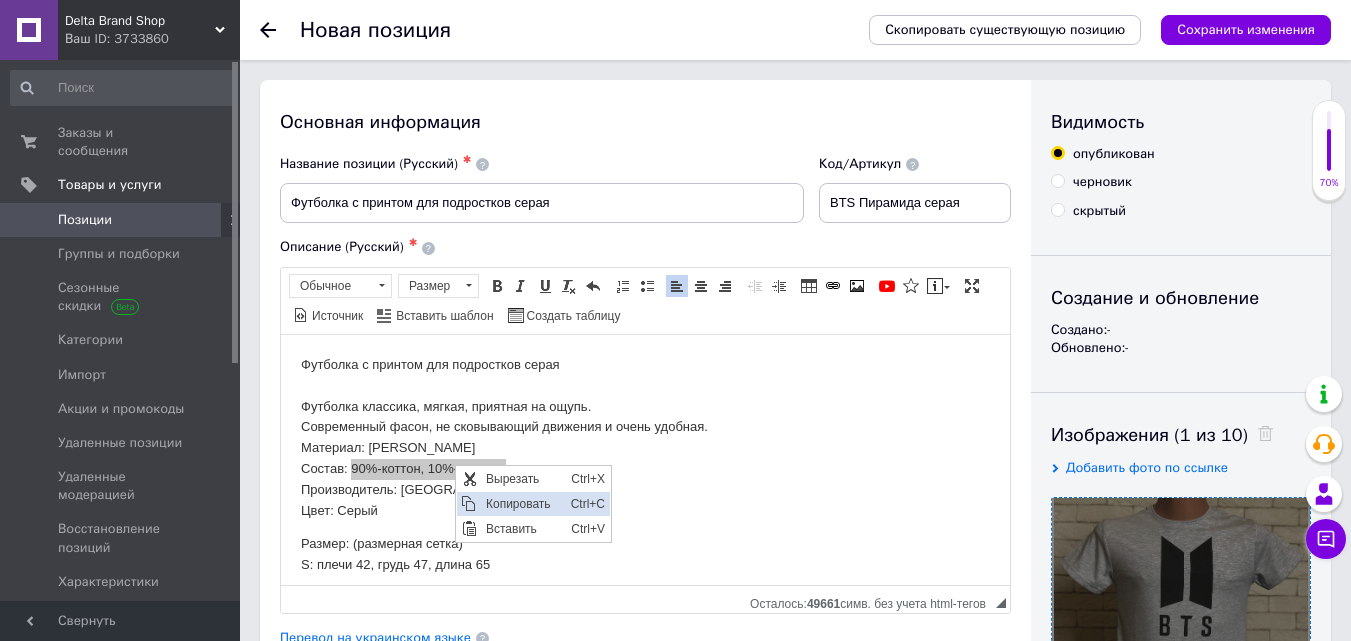 click on "Копировать" at bounding box center (523, 503) 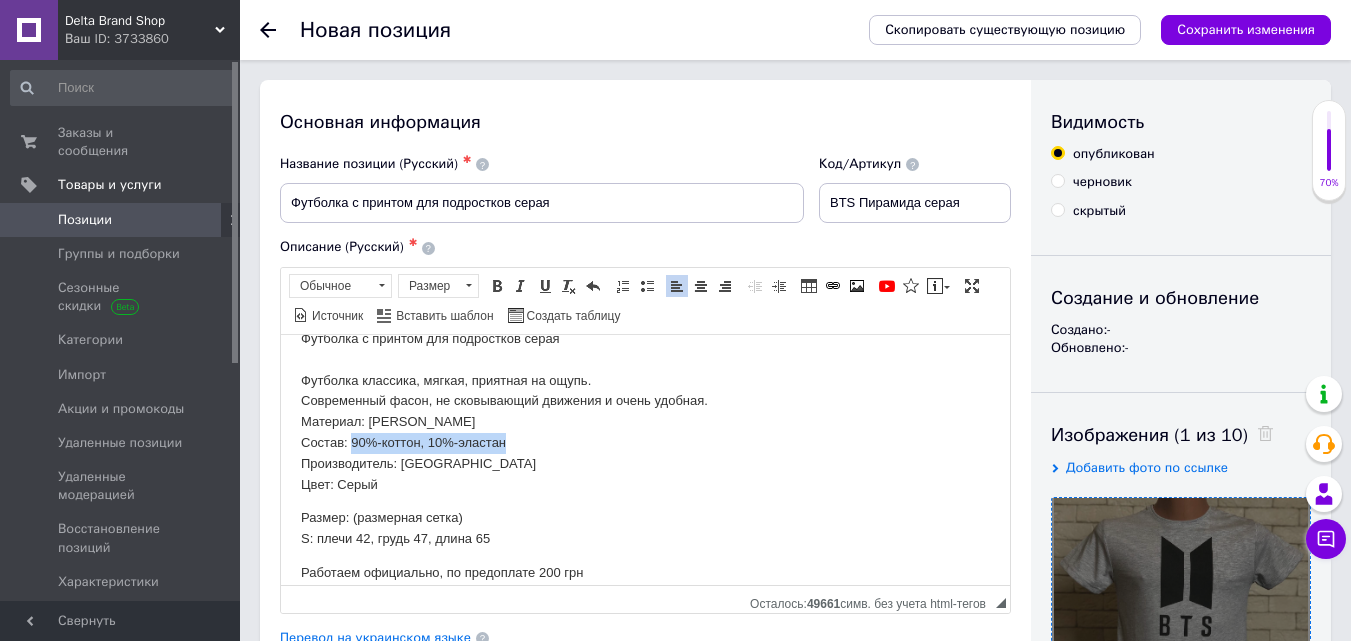 scroll, scrollTop: 45, scrollLeft: 0, axis: vertical 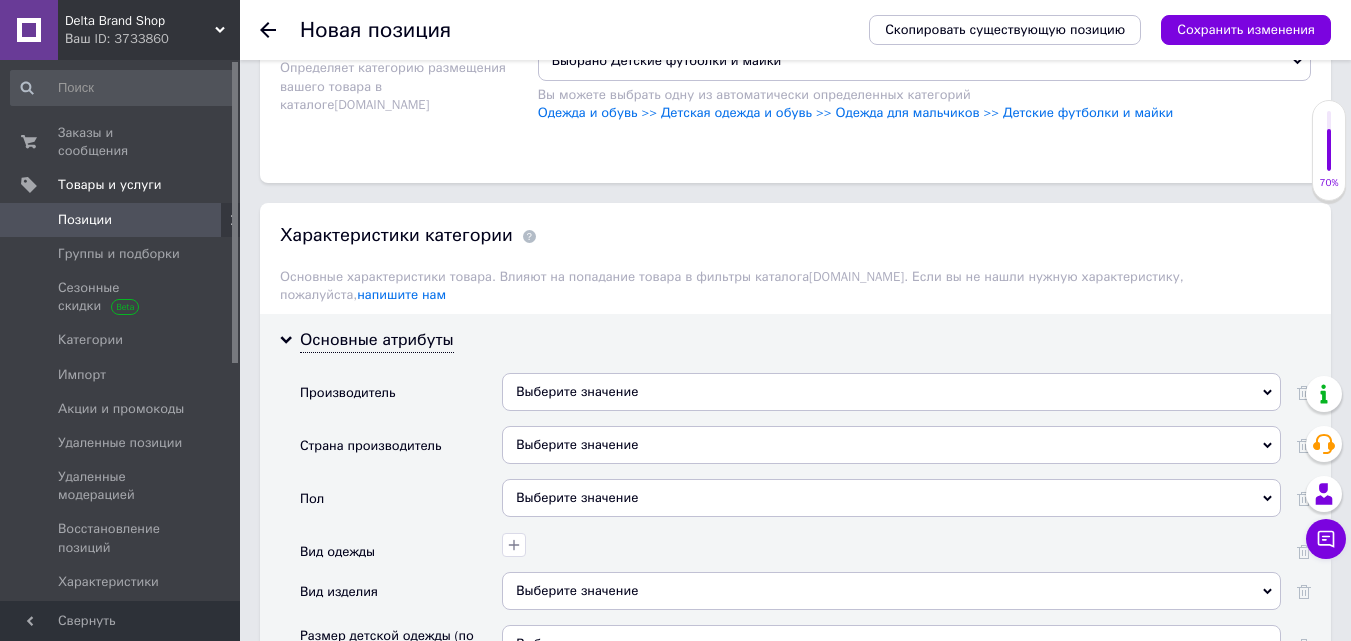 click on "Выберите значение" at bounding box center (891, 392) 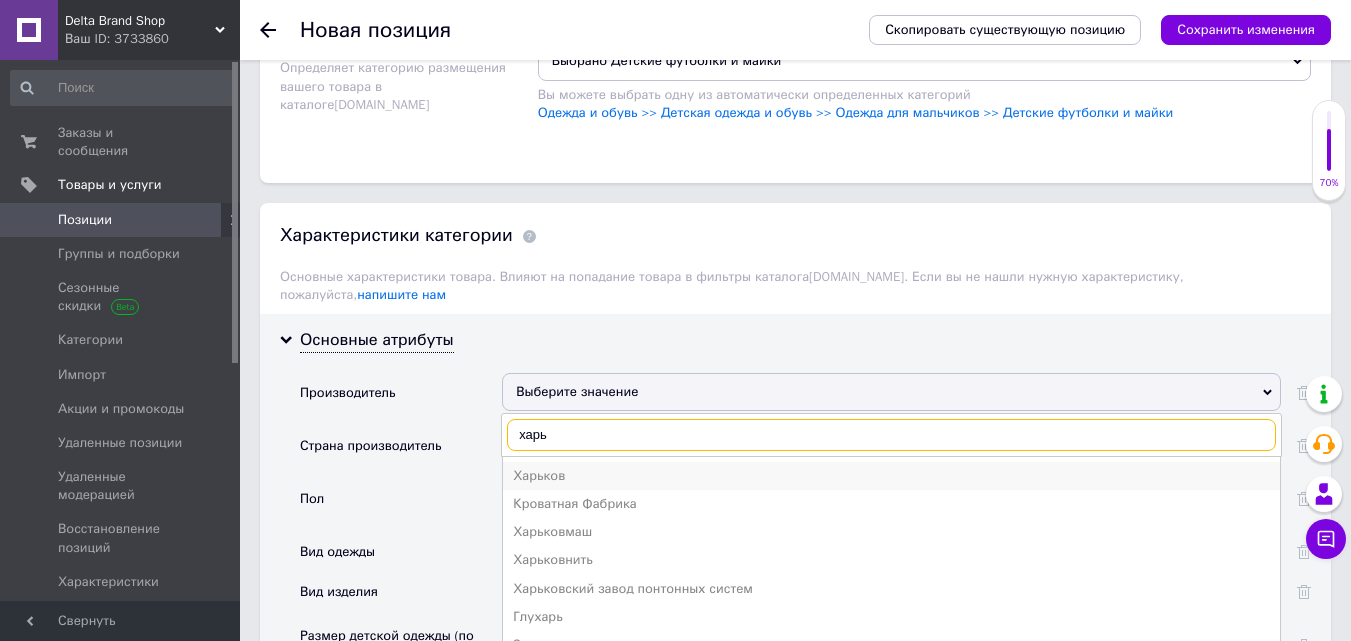 type on "харь" 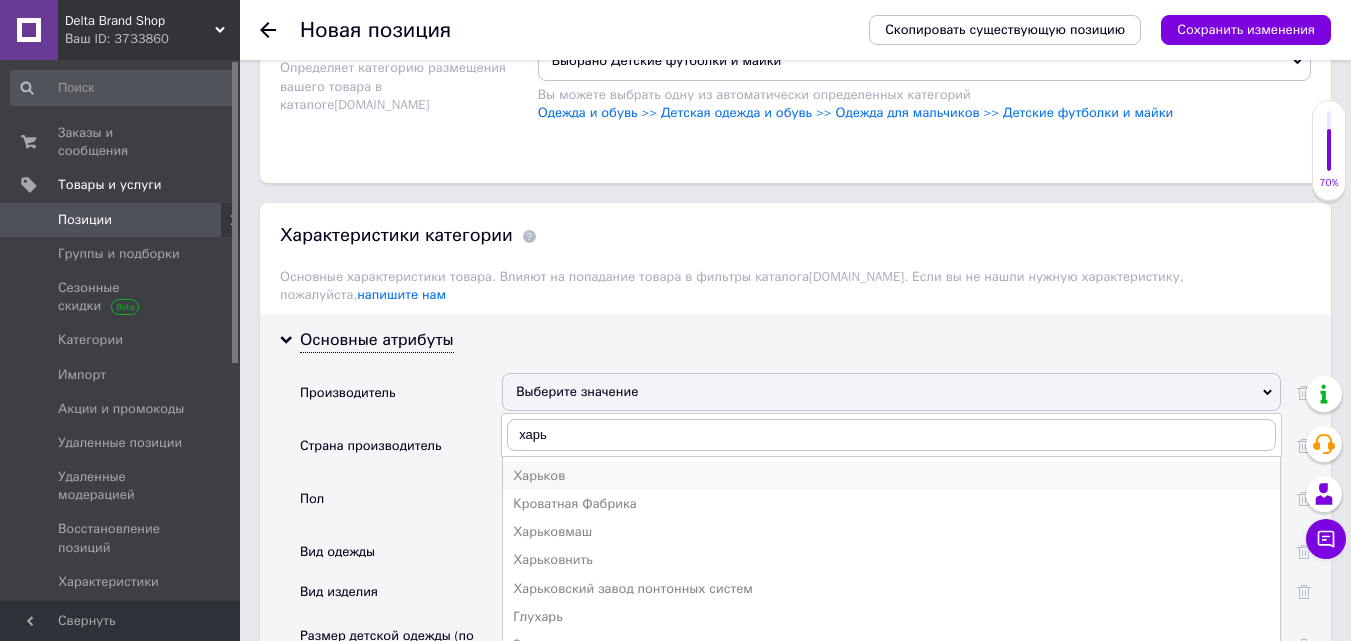 click on "Харьков" at bounding box center [891, 476] 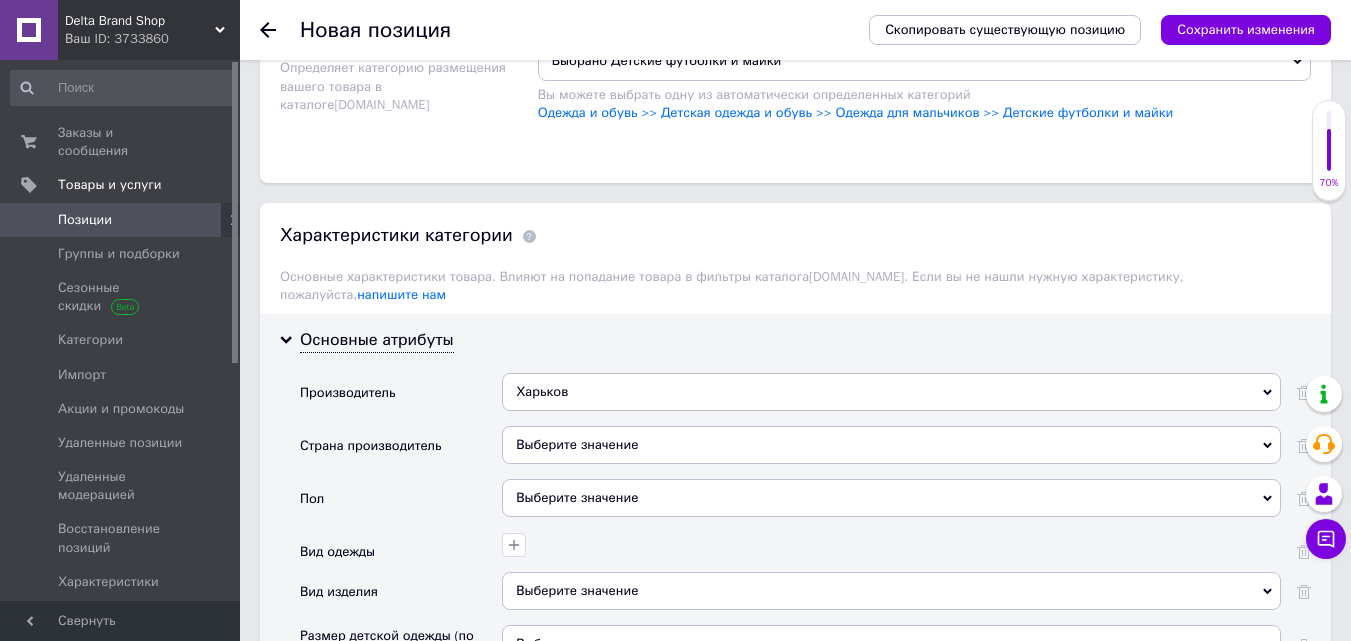 click on "Выберите значение" at bounding box center (891, 445) 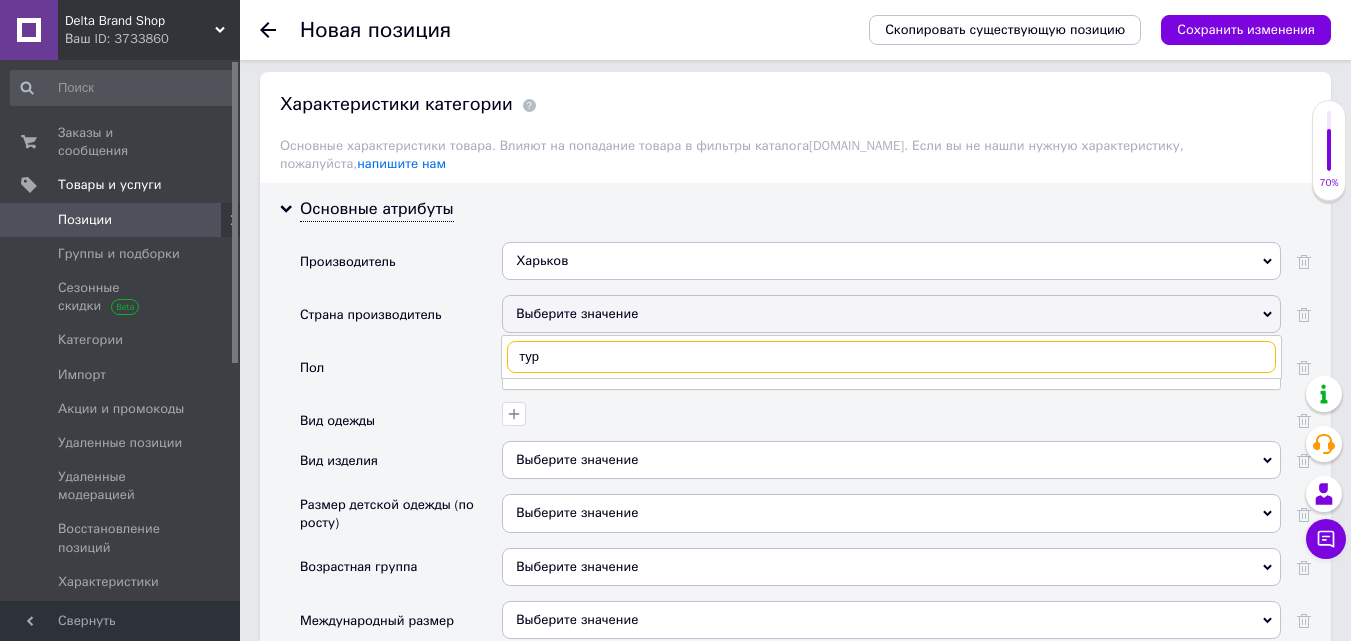 scroll, scrollTop: 1800, scrollLeft: 0, axis: vertical 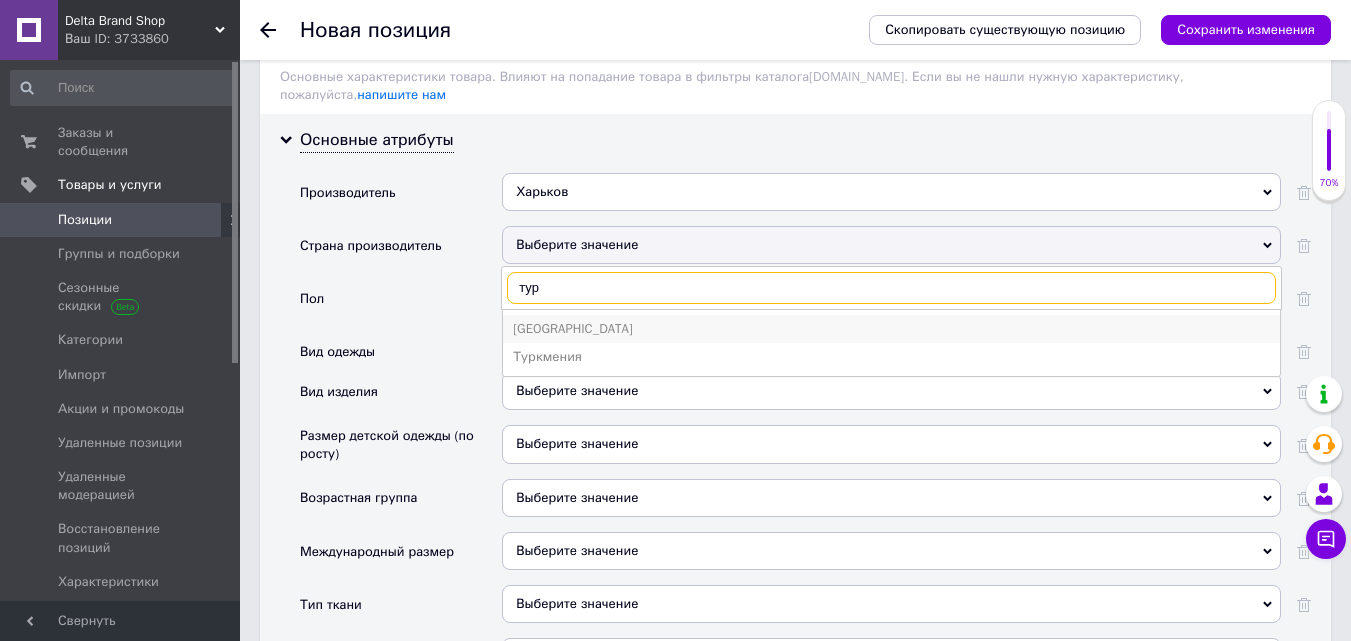 type on "тур" 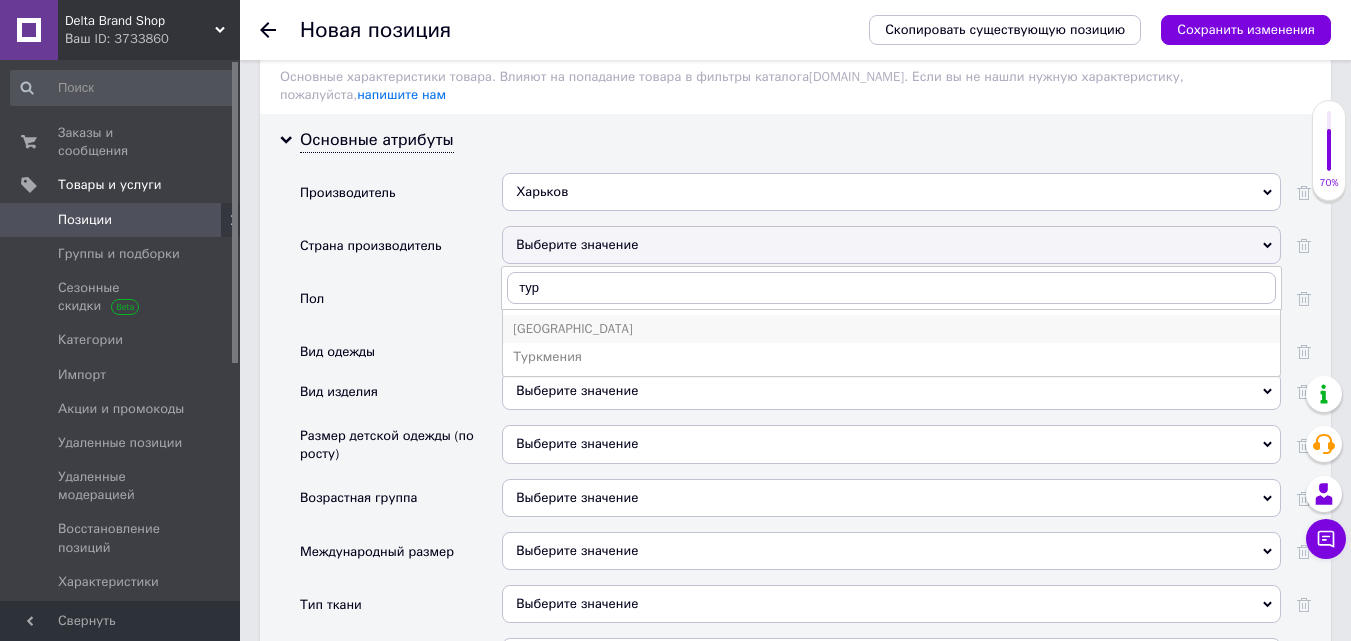 click on "[GEOGRAPHIC_DATA]" at bounding box center [891, 329] 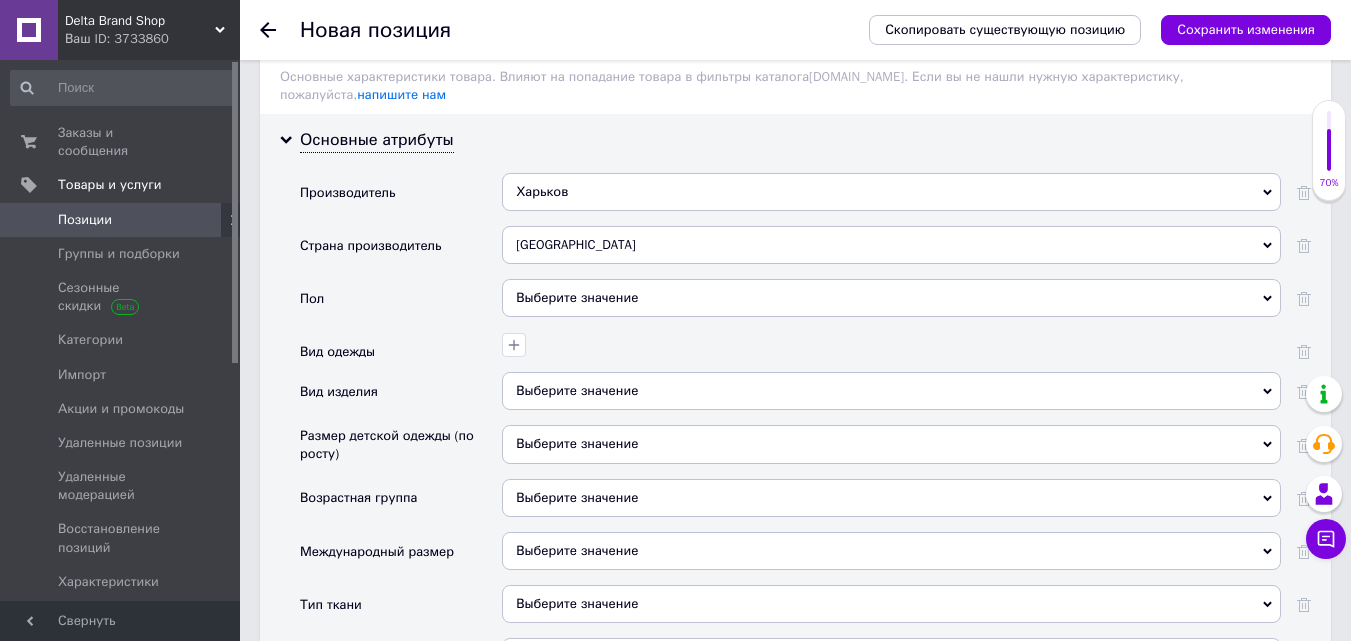 click on "Выберите значение" at bounding box center [891, 298] 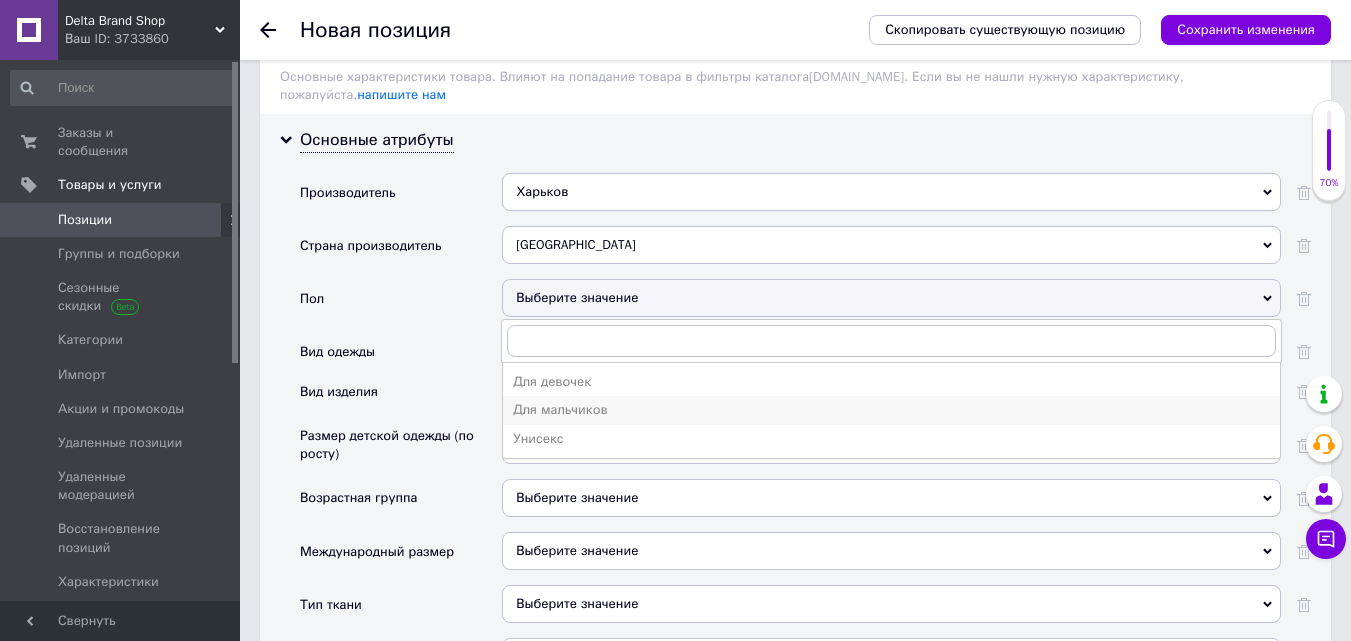 click on "Для мальчиков" at bounding box center [891, 410] 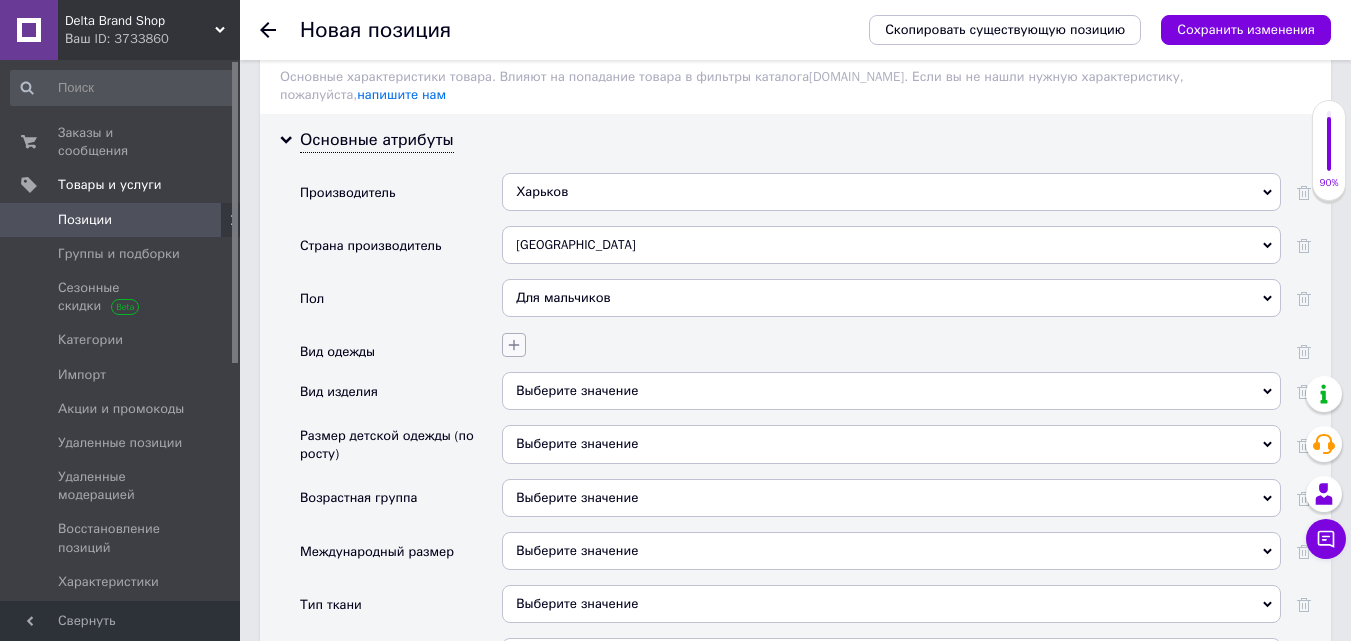 click 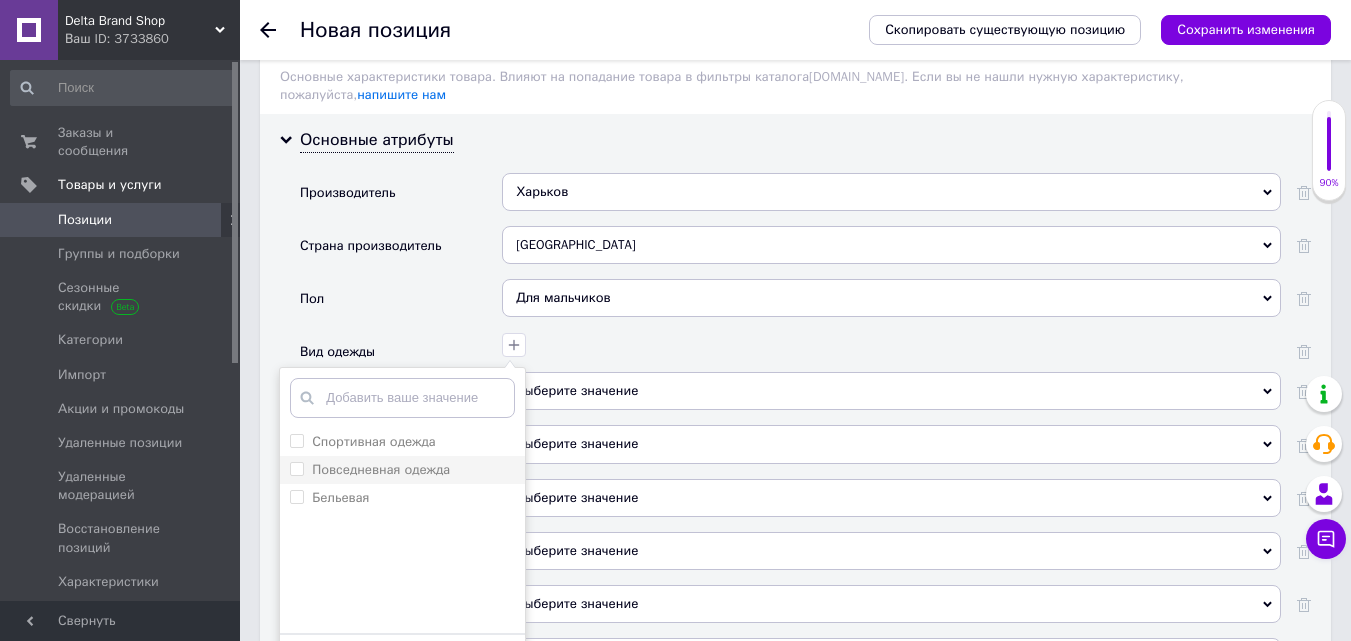 click on "Повседневная одежда" at bounding box center [402, 470] 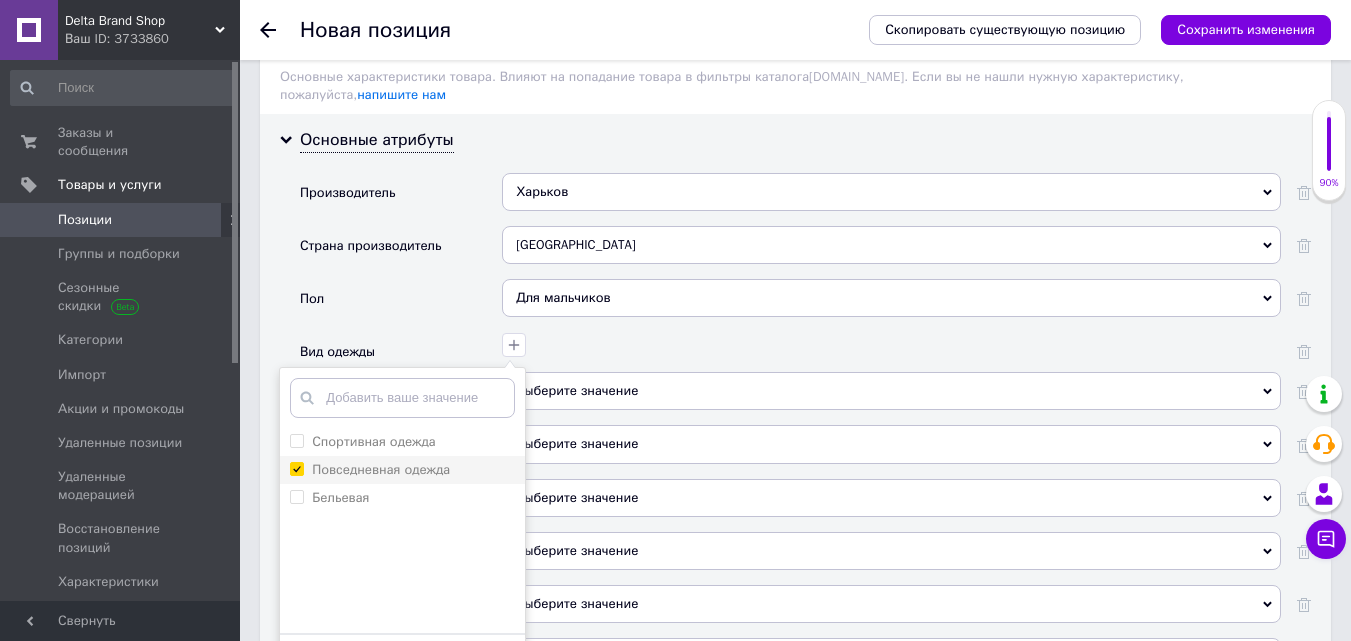 checkbox on "true" 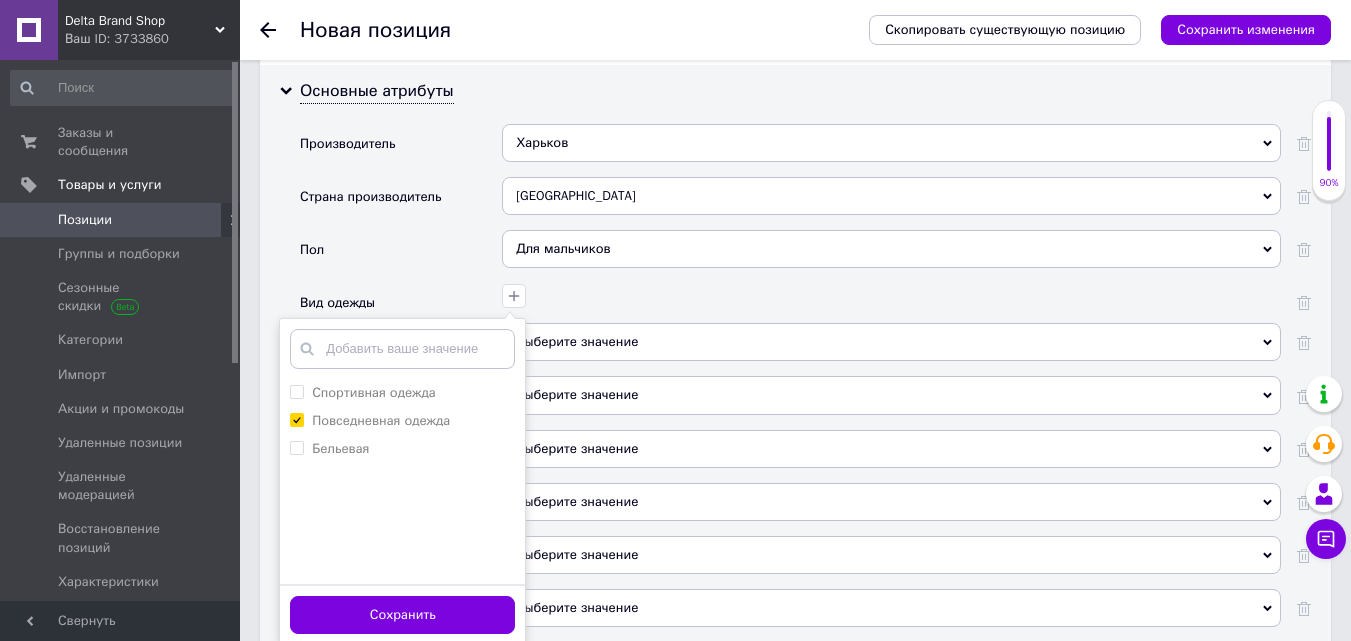 scroll, scrollTop: 1900, scrollLeft: 0, axis: vertical 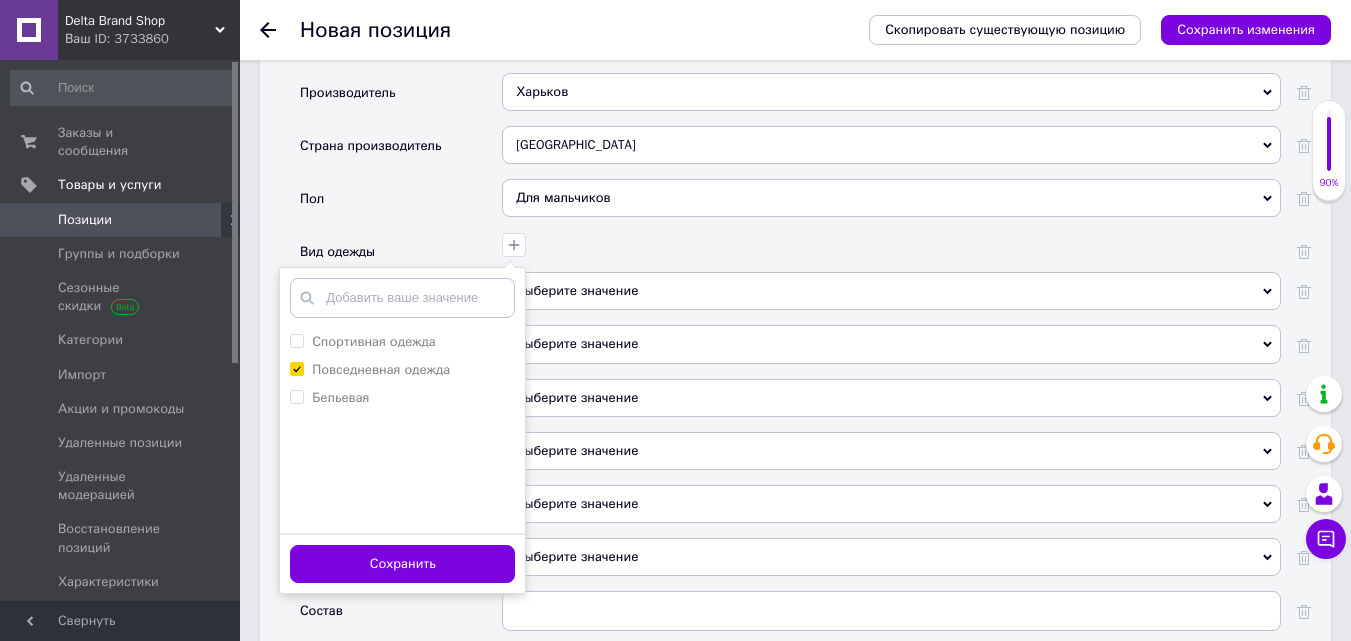 click on "Сохранить" at bounding box center [402, 564] 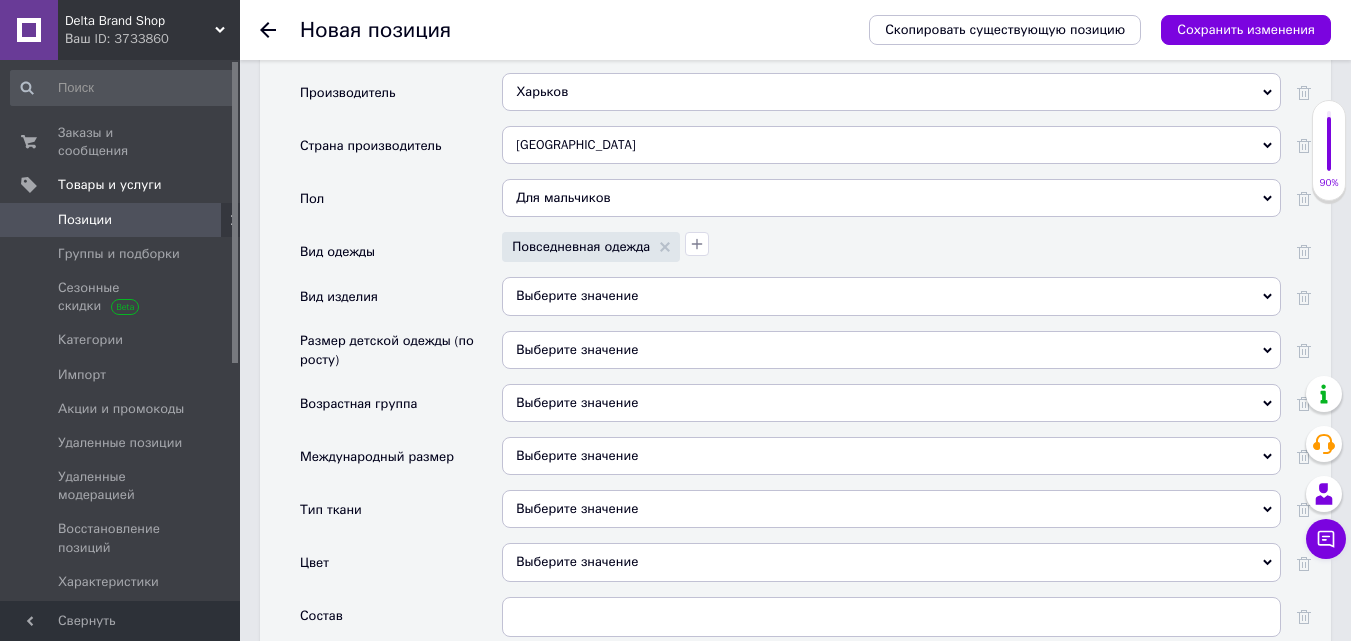click on "Выберите значение" at bounding box center (891, 296) 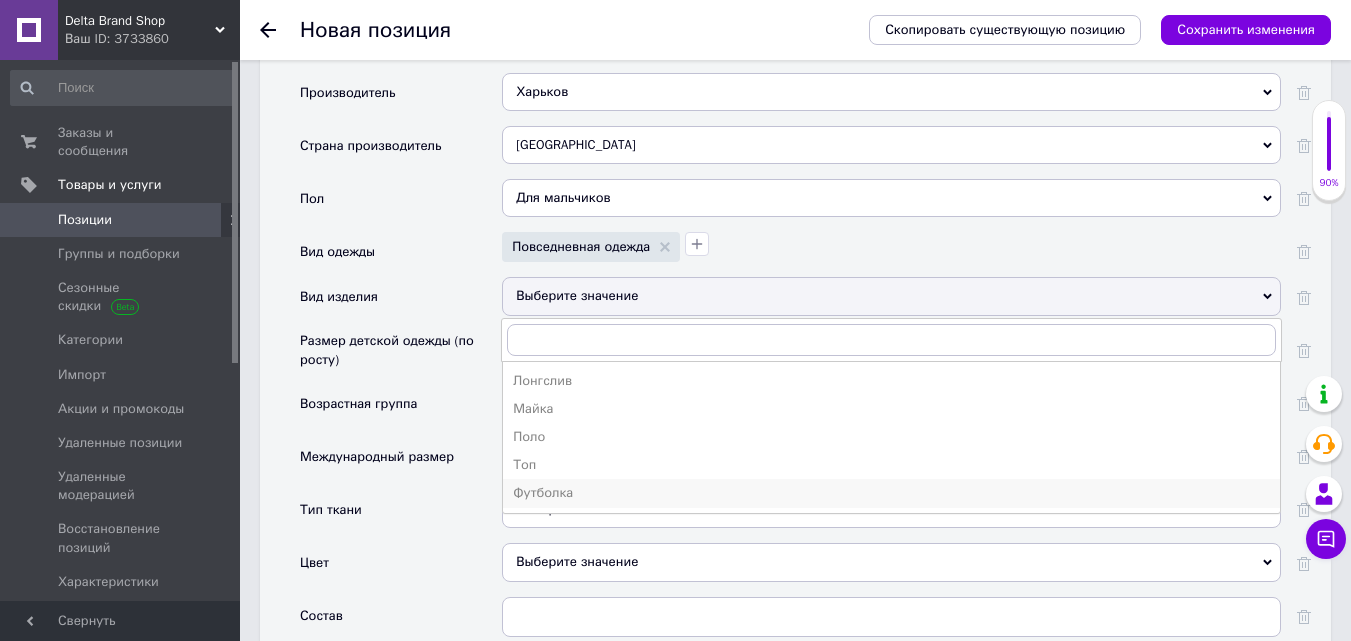 click on "Футболка" at bounding box center [891, 493] 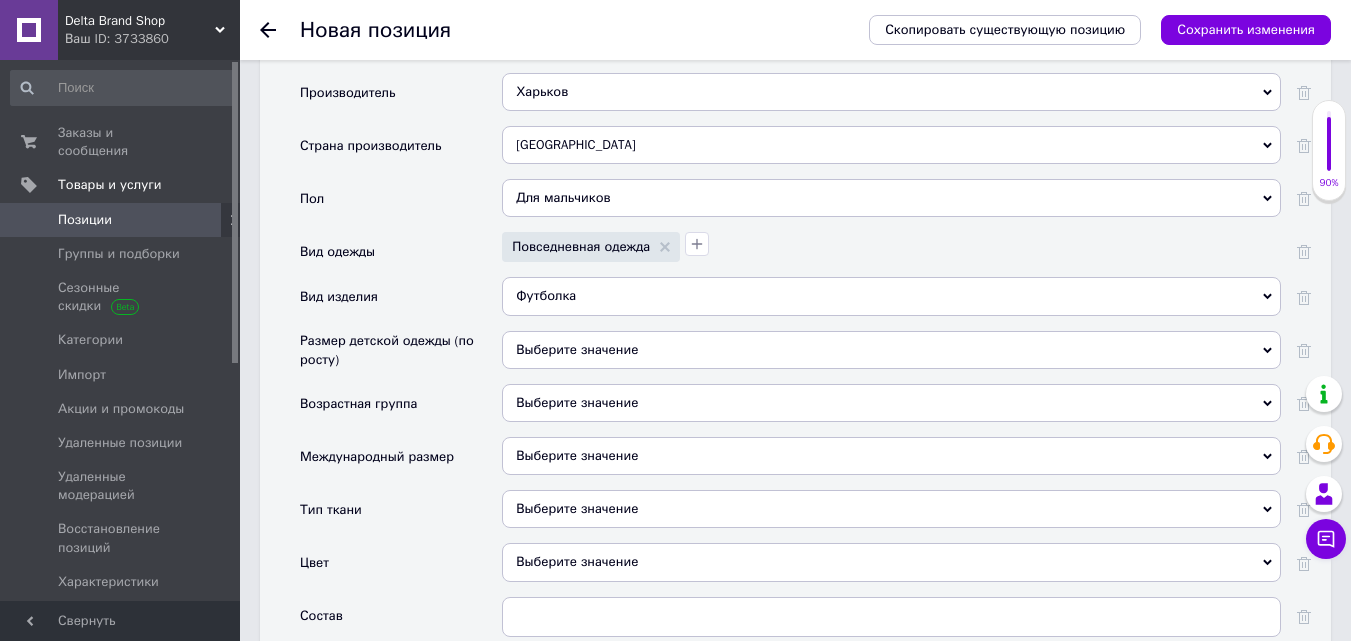 click on "Выберите значение" at bounding box center (891, 456) 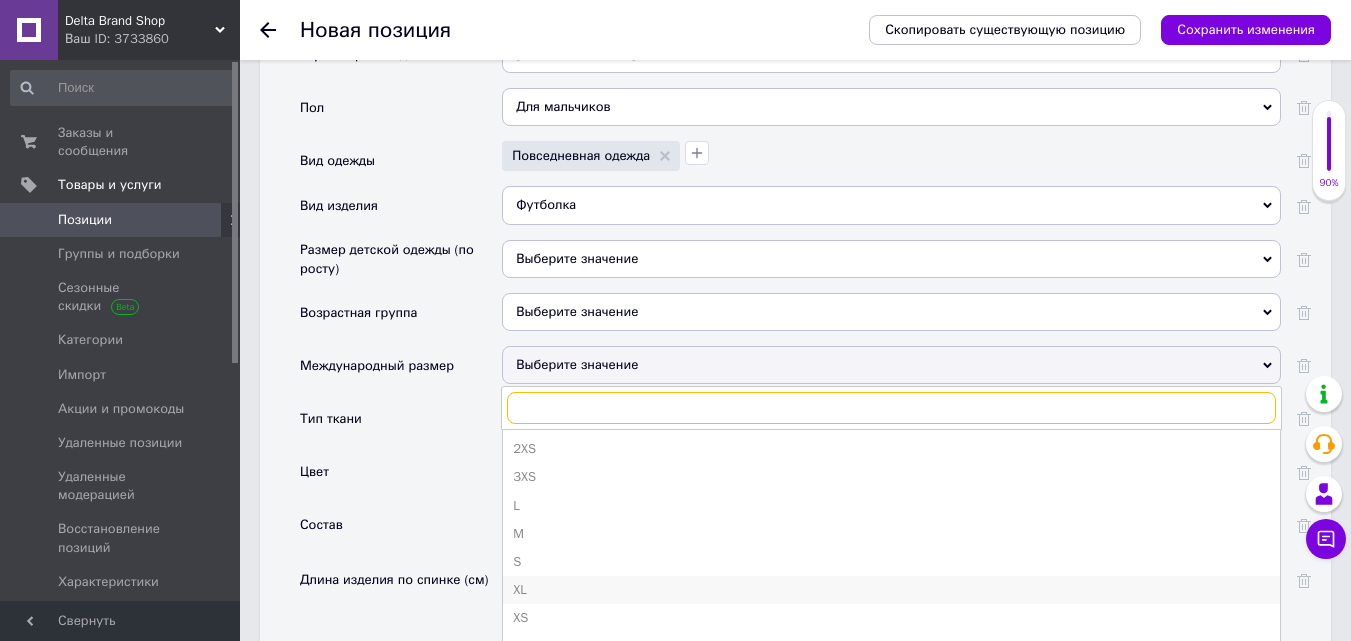 scroll, scrollTop: 2300, scrollLeft: 0, axis: vertical 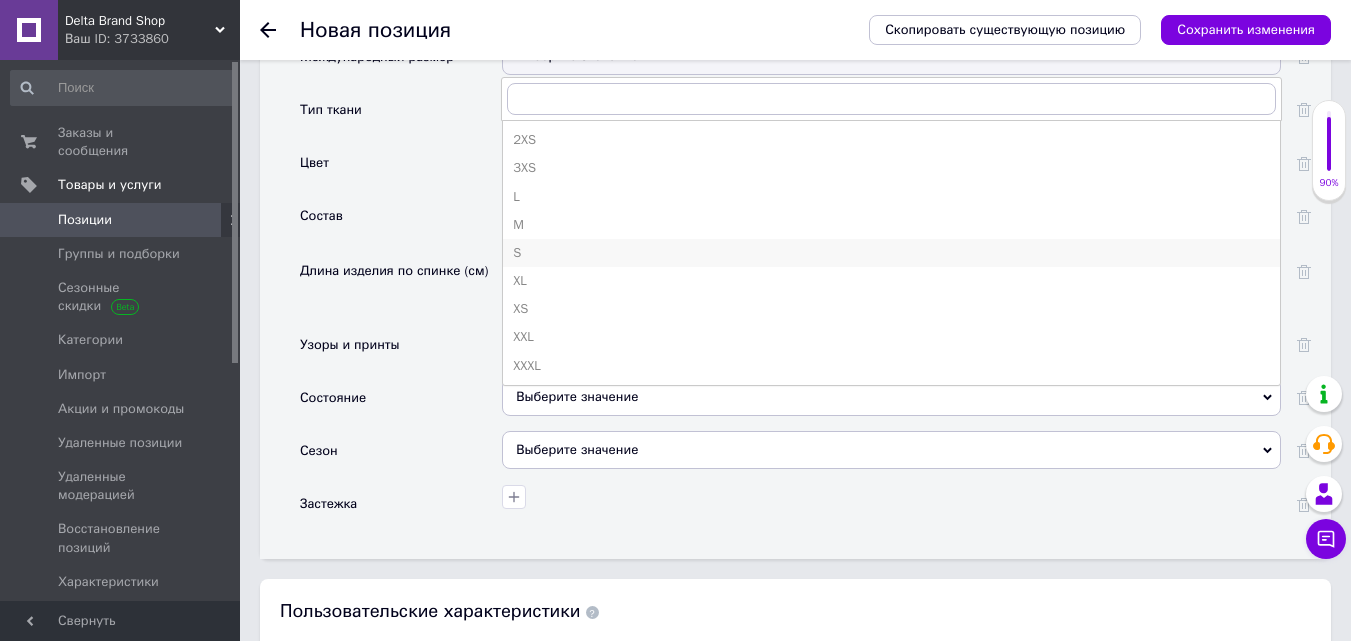 click on "S" at bounding box center (891, 253) 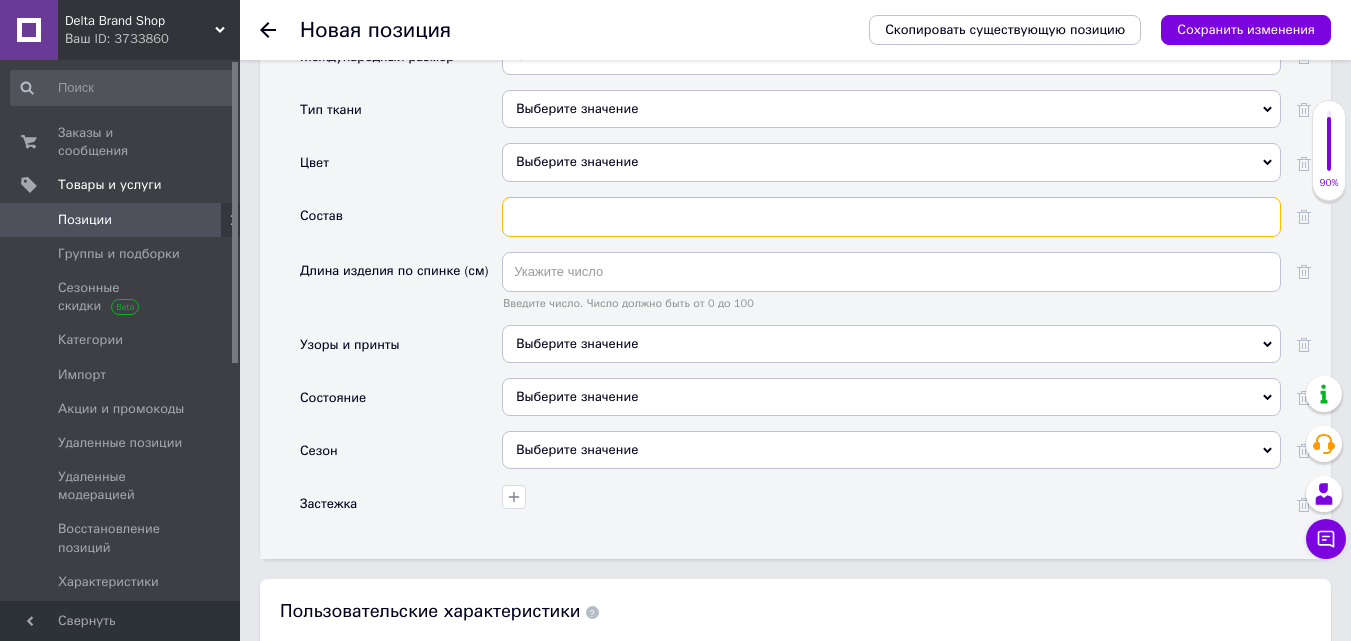 click at bounding box center [891, 217] 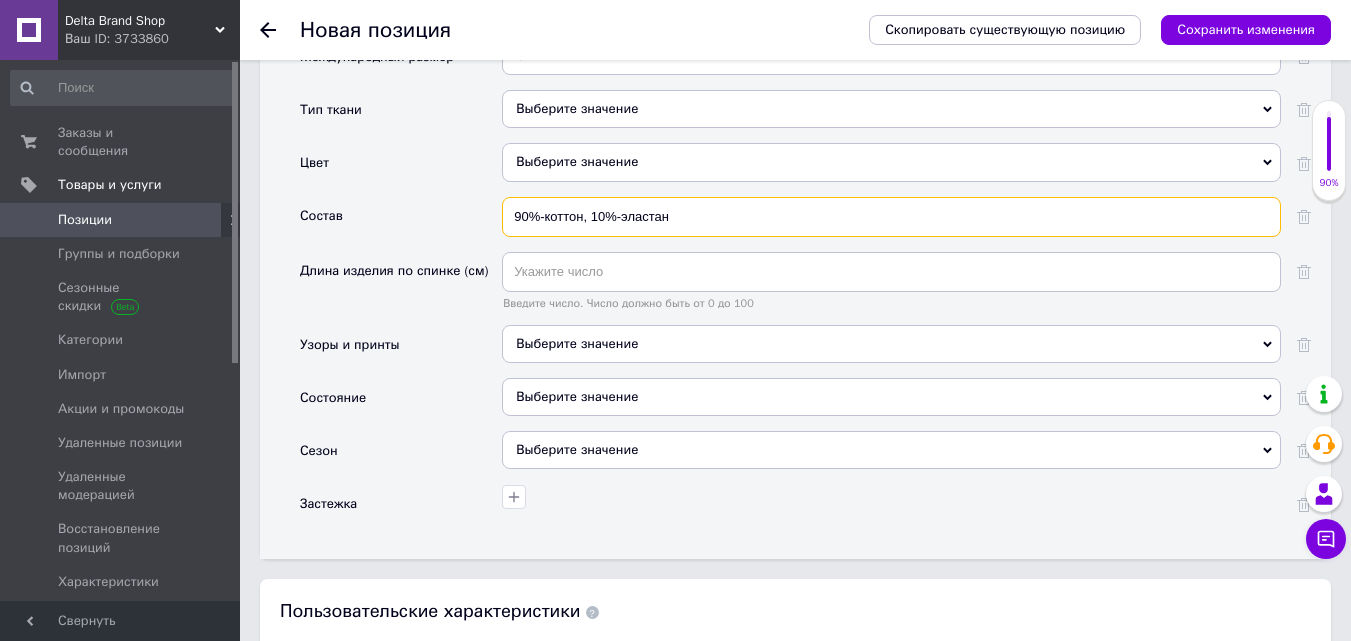 type on "90%-коттон, 10%-эластан" 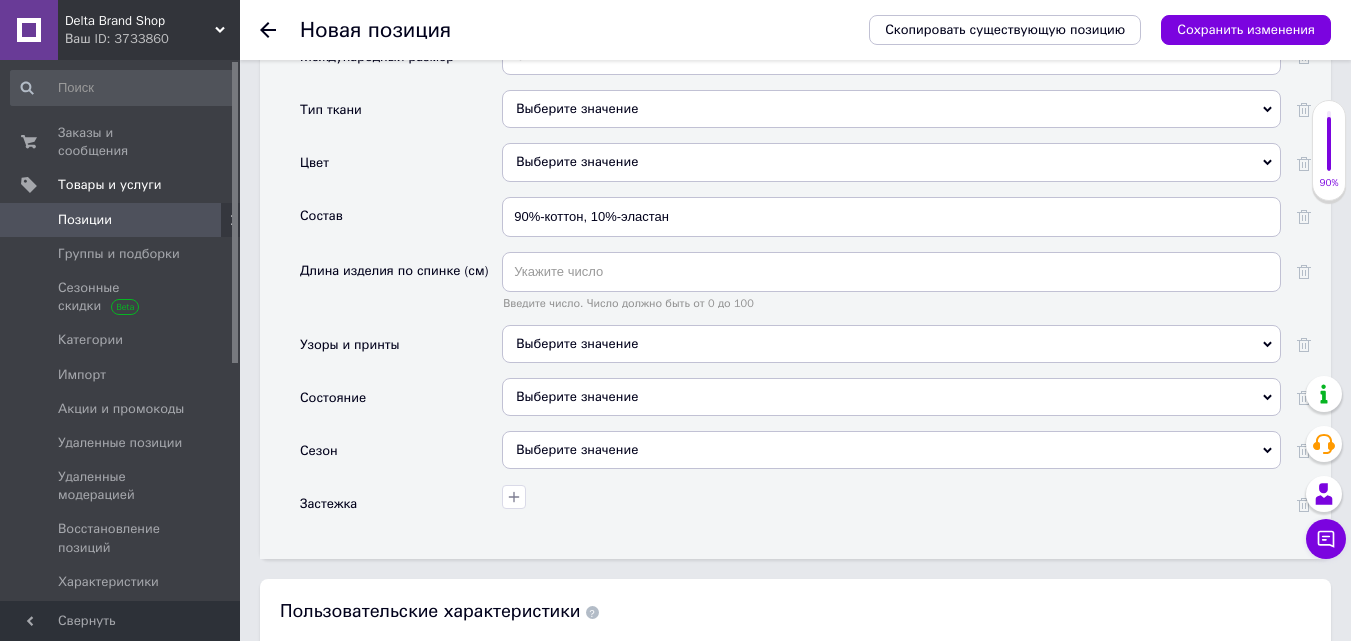 click on "Выберите значение" at bounding box center [891, 397] 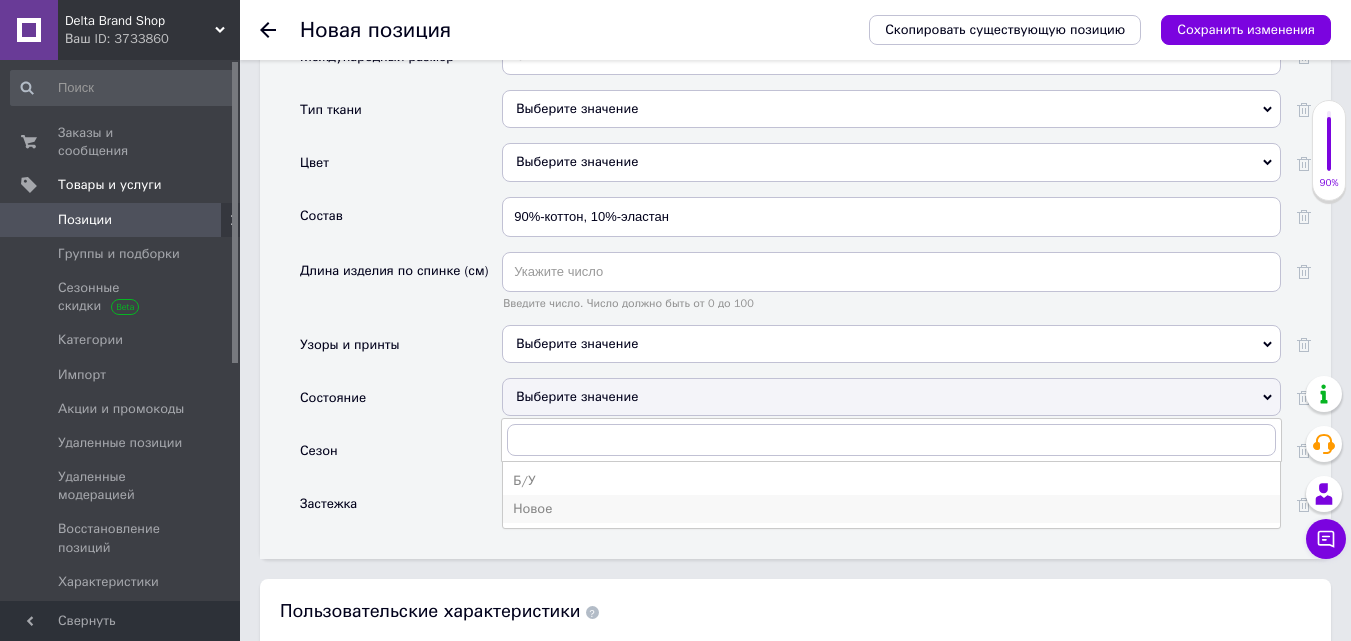 click on "Новое" at bounding box center [891, 509] 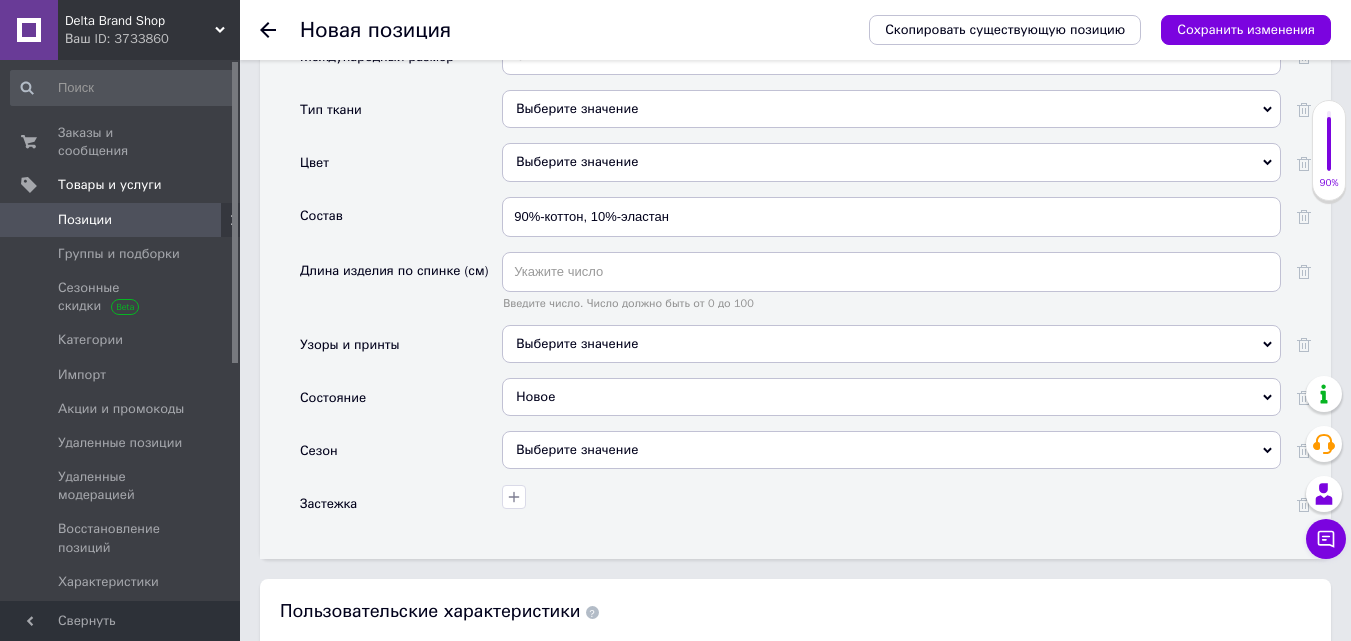 click on "Выберите значение" at bounding box center (891, 450) 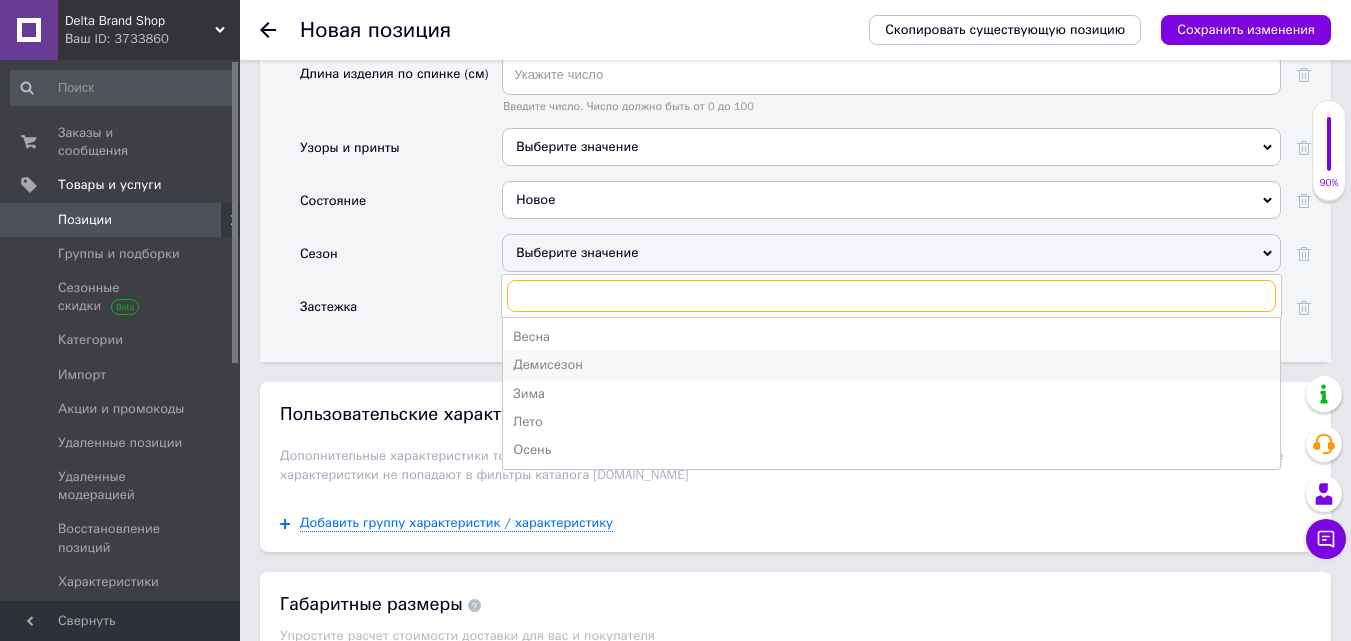 scroll, scrollTop: 2500, scrollLeft: 0, axis: vertical 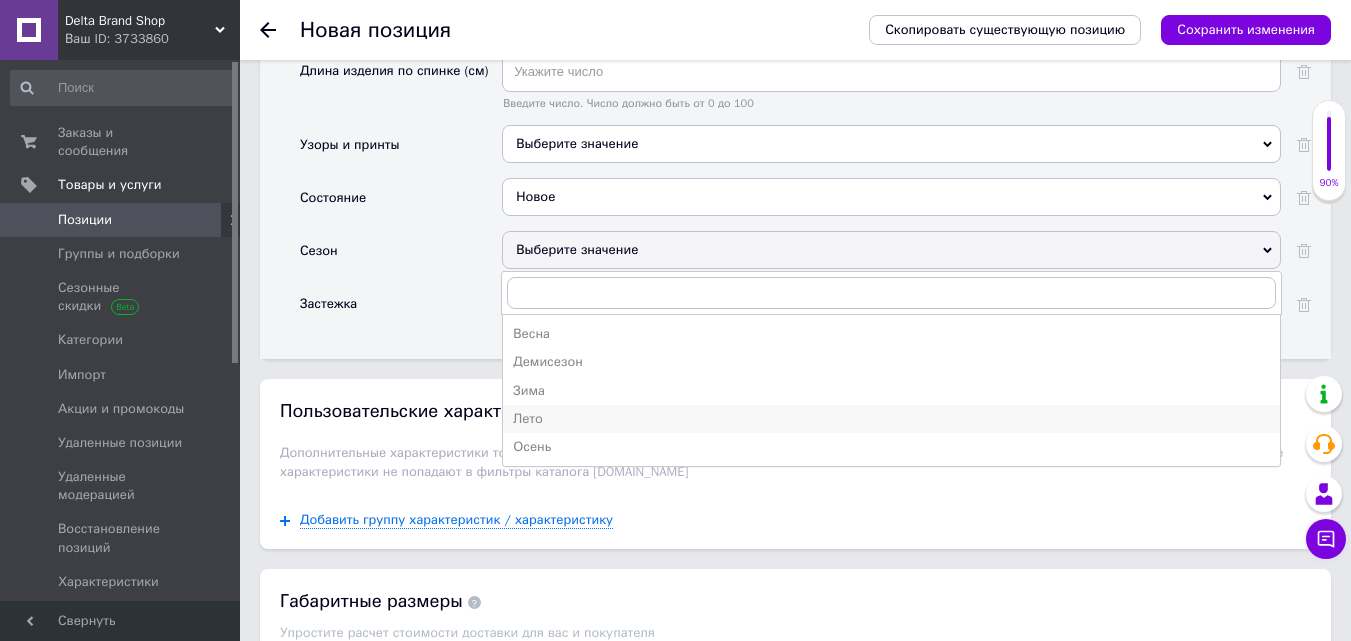 click on "Лето" at bounding box center (891, 419) 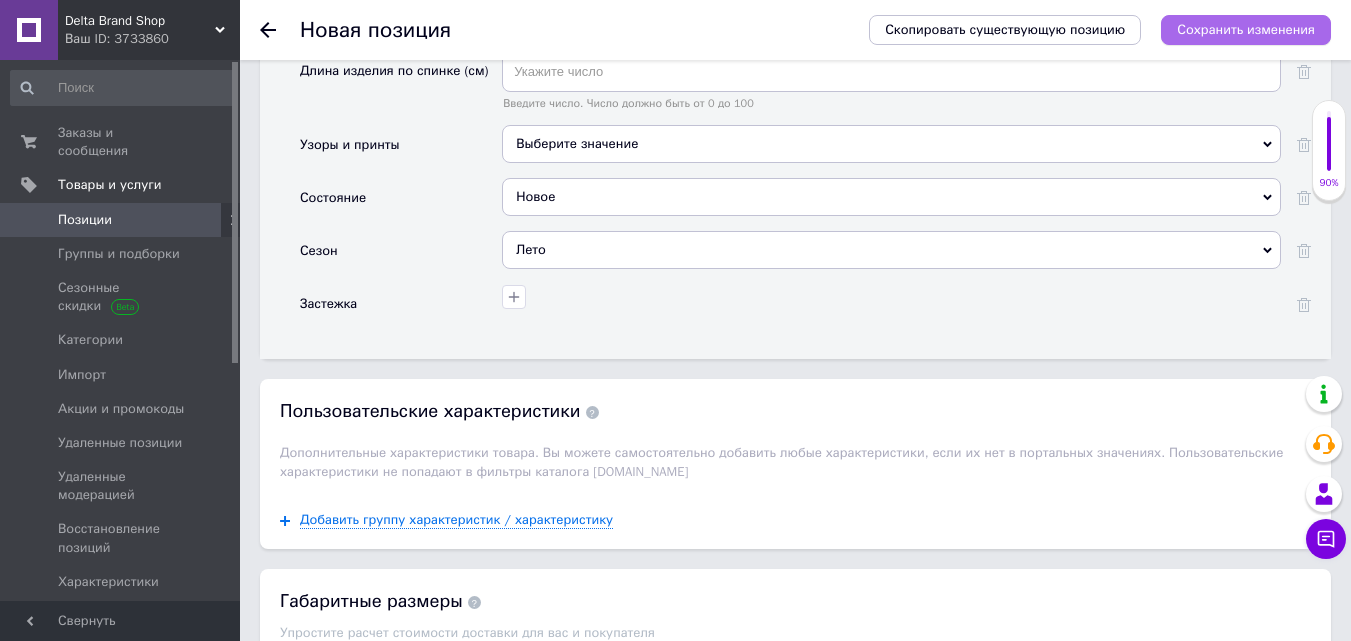 click on "Сохранить изменения" at bounding box center (1246, 29) 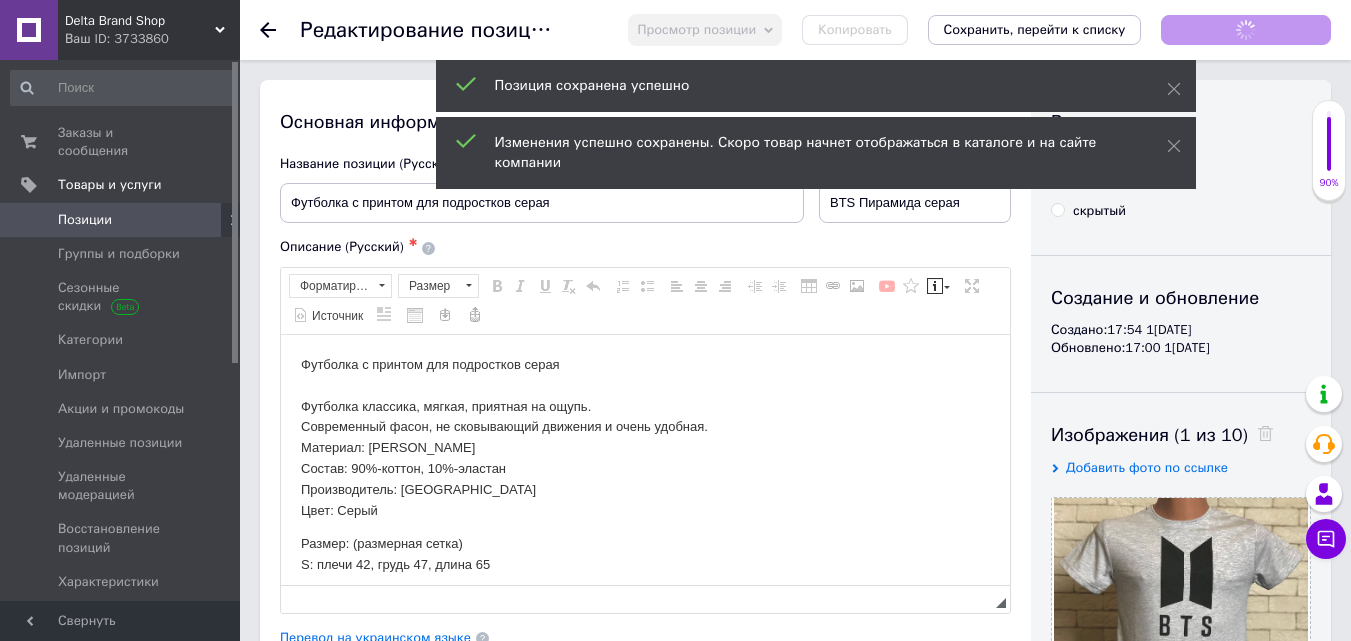 scroll, scrollTop: 0, scrollLeft: 0, axis: both 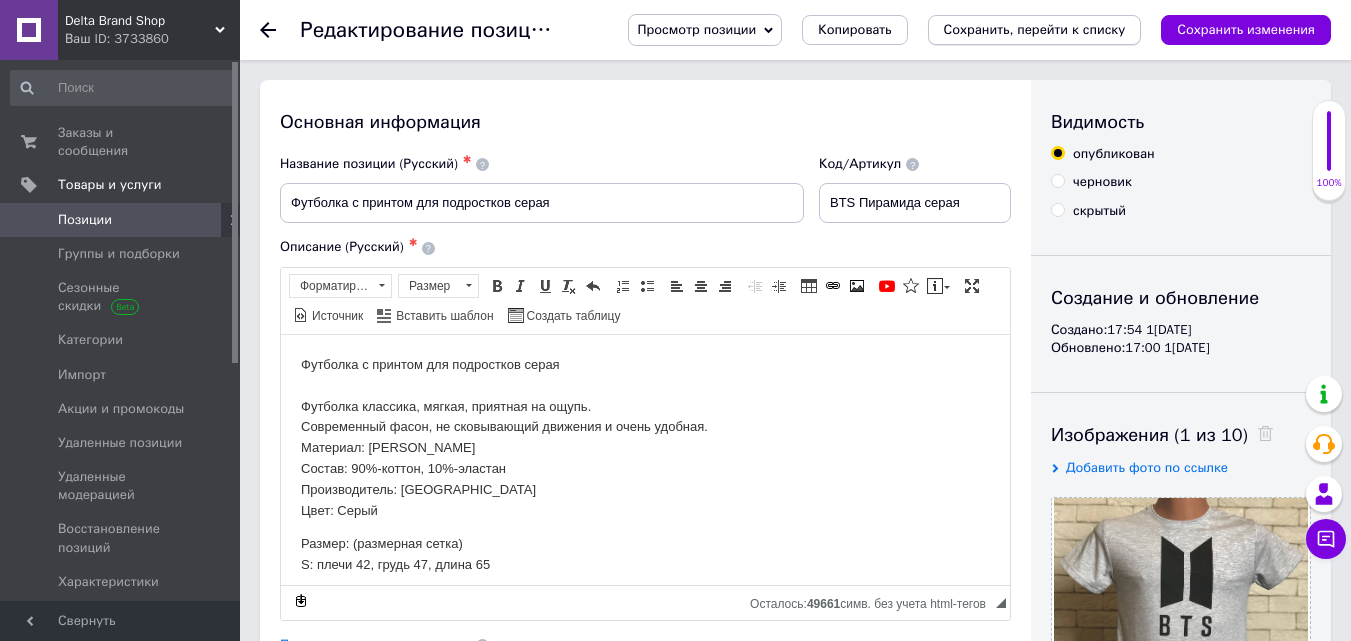 click on "Сохранить, перейти к списку" at bounding box center [1035, 29] 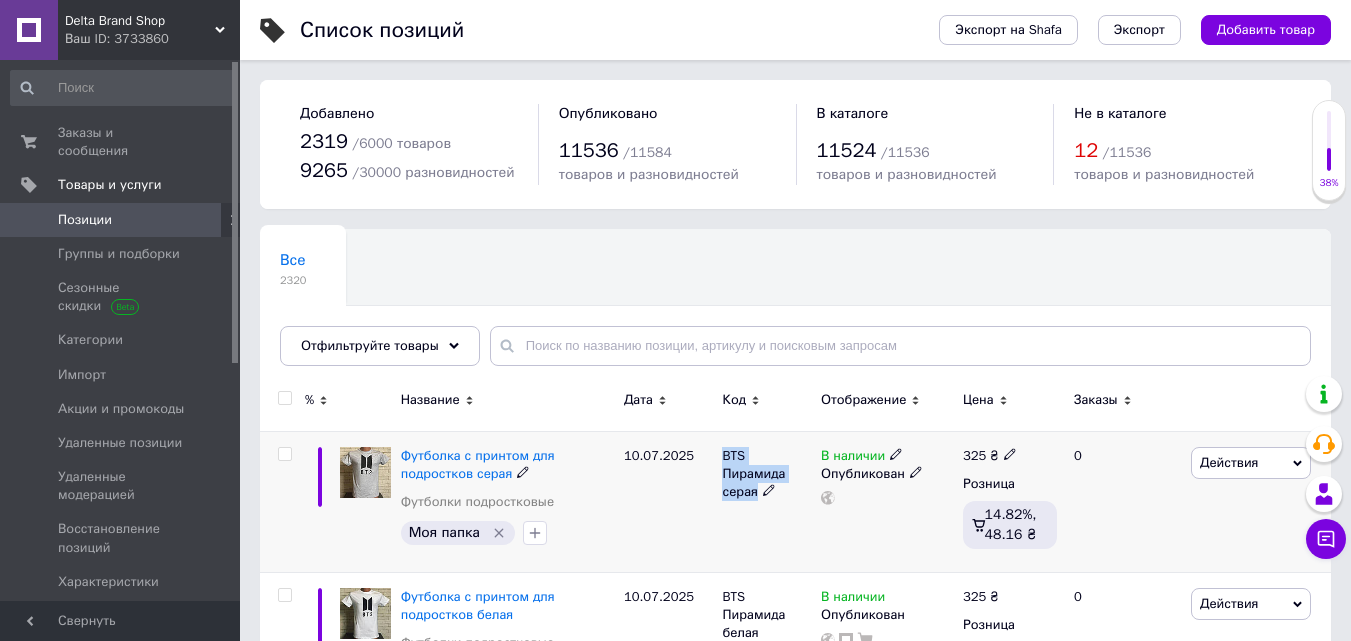 drag, startPoint x: 712, startPoint y: 447, endPoint x: 778, endPoint y: 495, distance: 81.608826 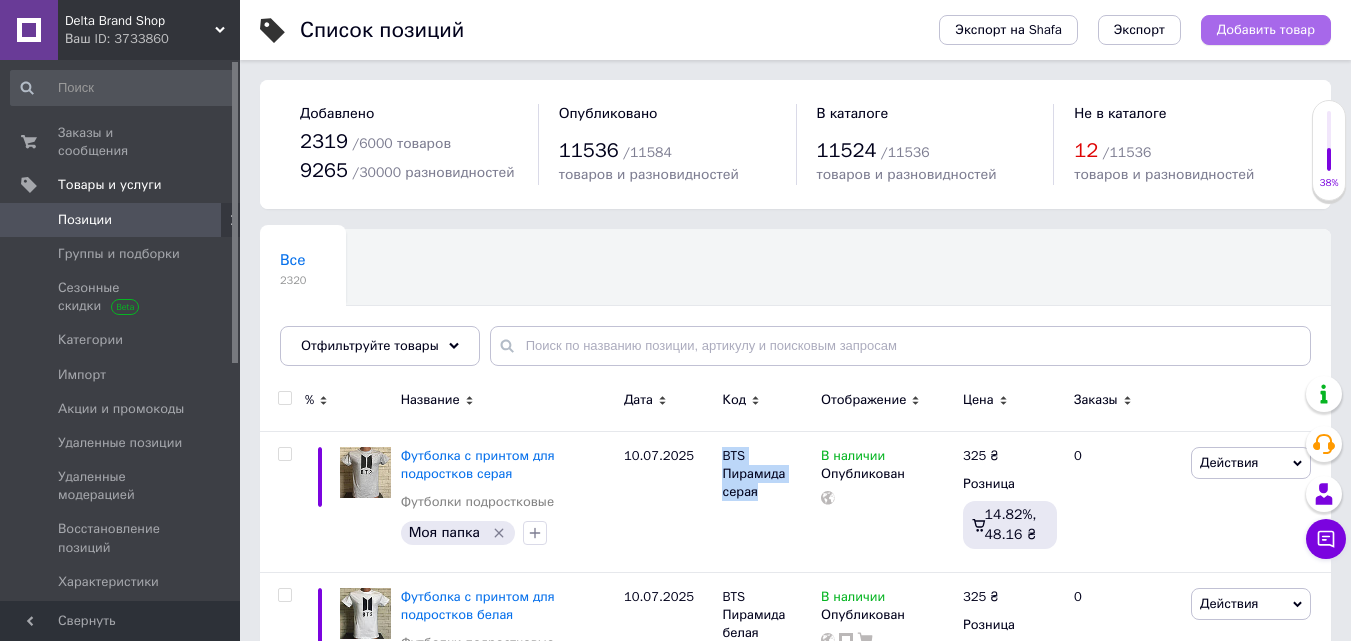 click on "Добавить товар" at bounding box center [1266, 30] 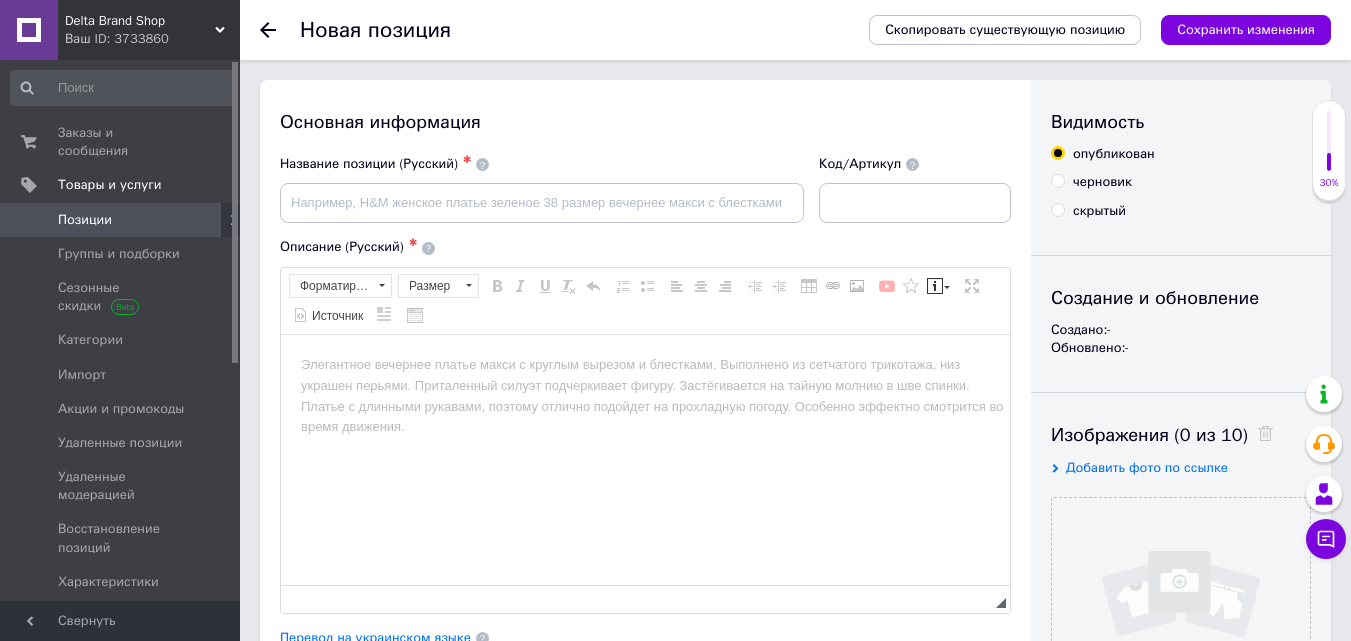 scroll, scrollTop: 0, scrollLeft: 0, axis: both 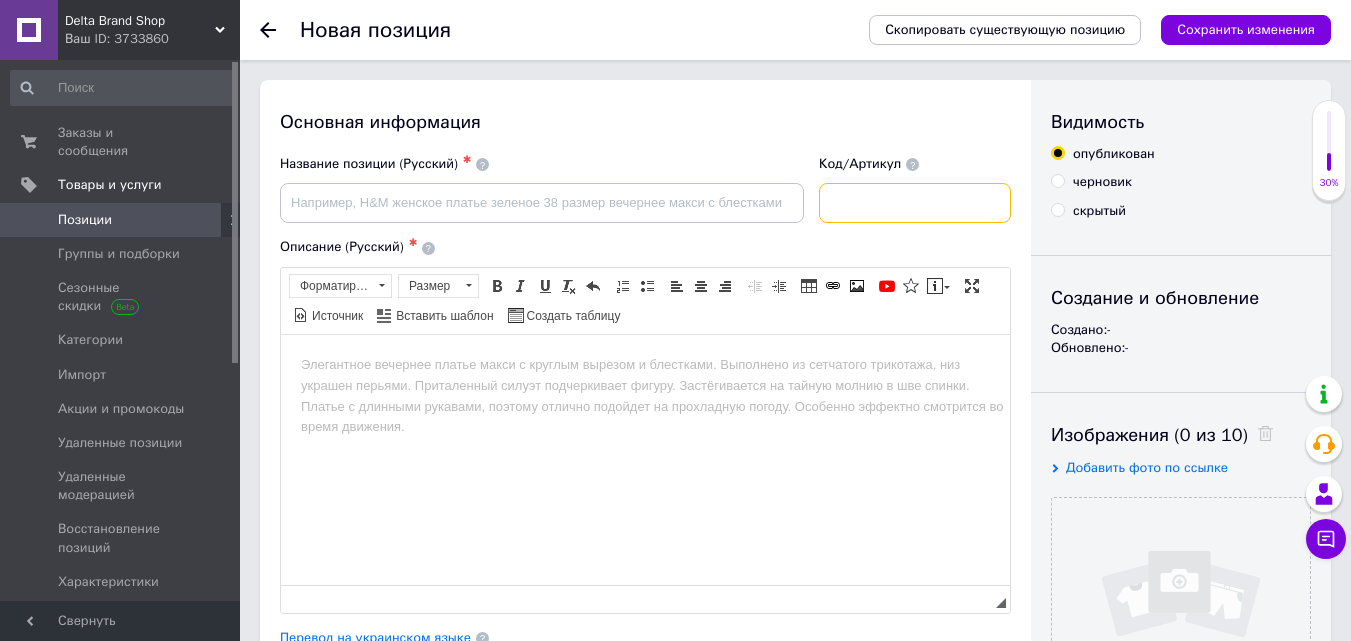 click at bounding box center [915, 203] 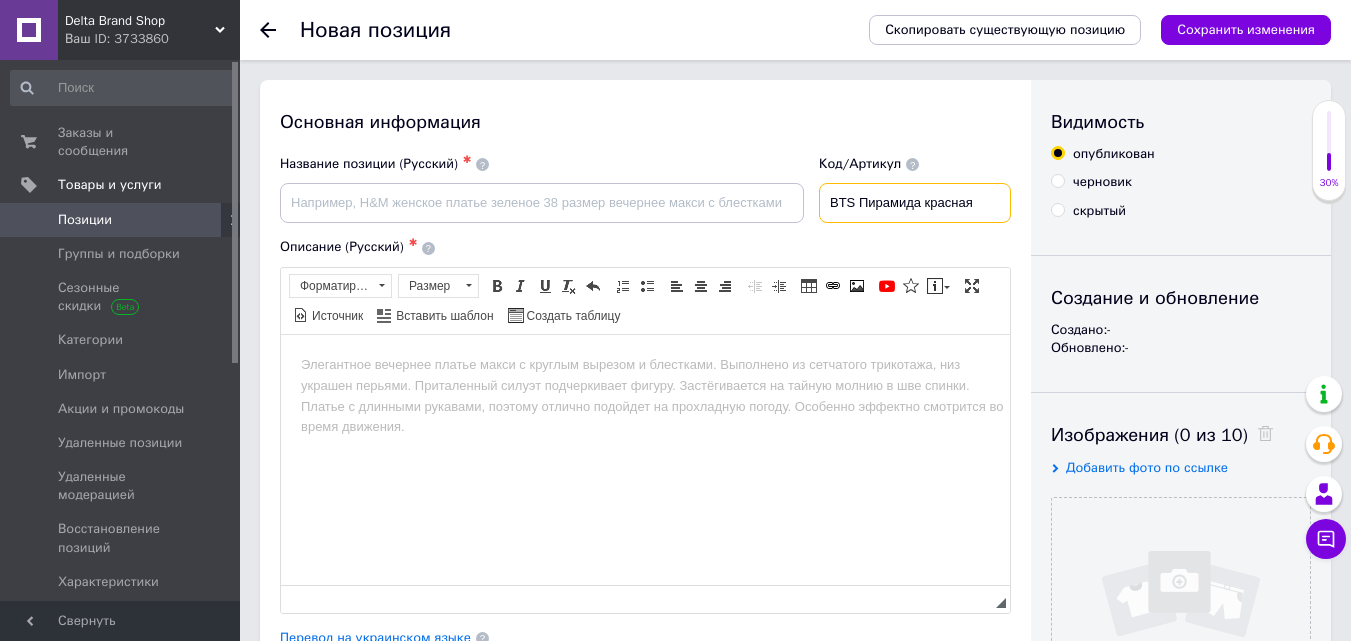 scroll, scrollTop: 0, scrollLeft: 7, axis: horizontal 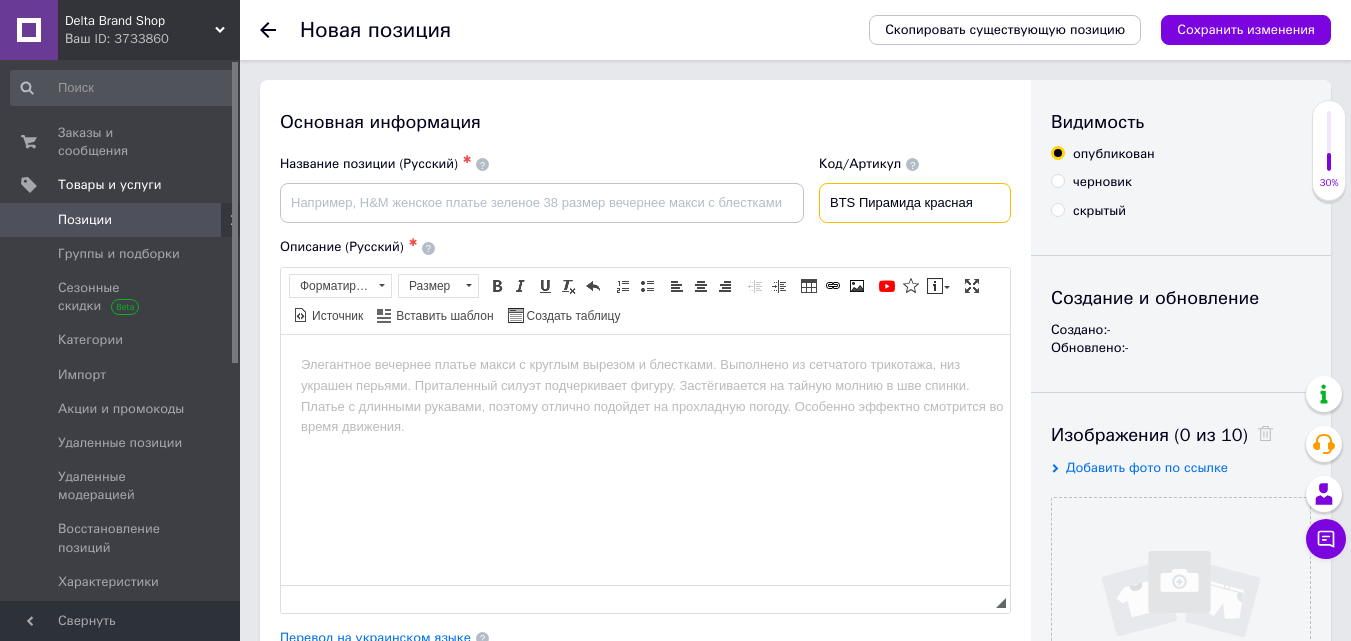 click on "BTS Пирамида красная" at bounding box center [915, 203] 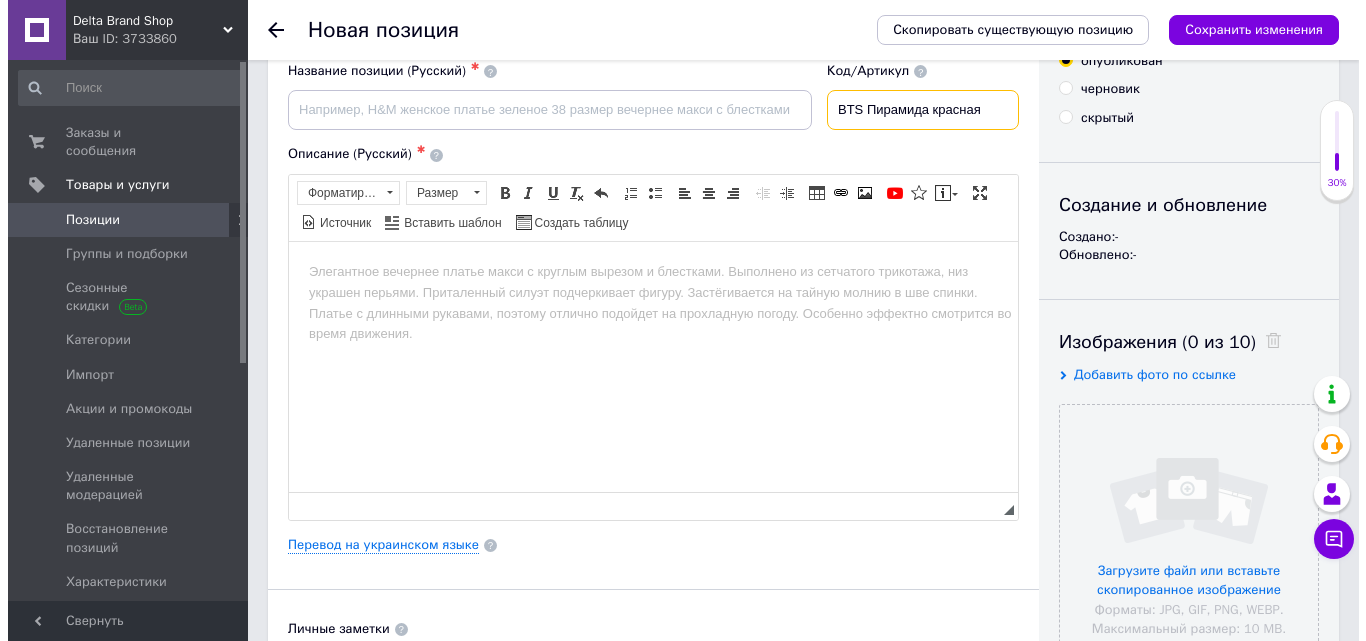 scroll, scrollTop: 300, scrollLeft: 0, axis: vertical 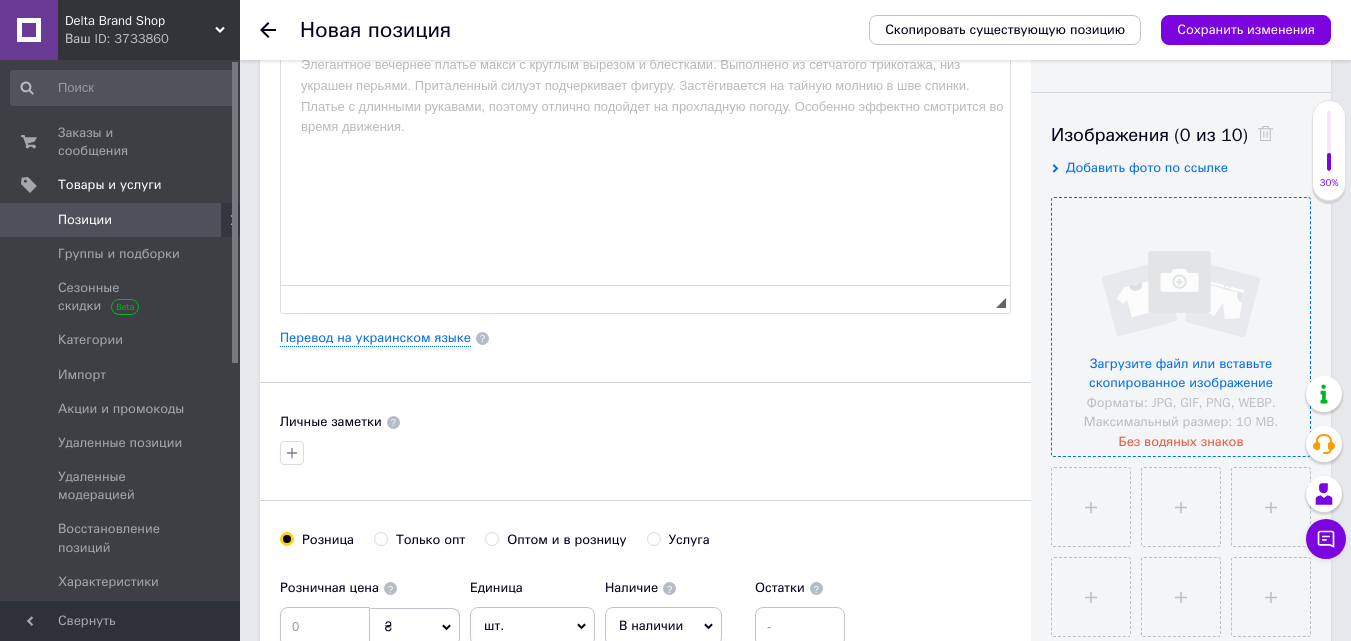 type on "BTS Пирамида красная" 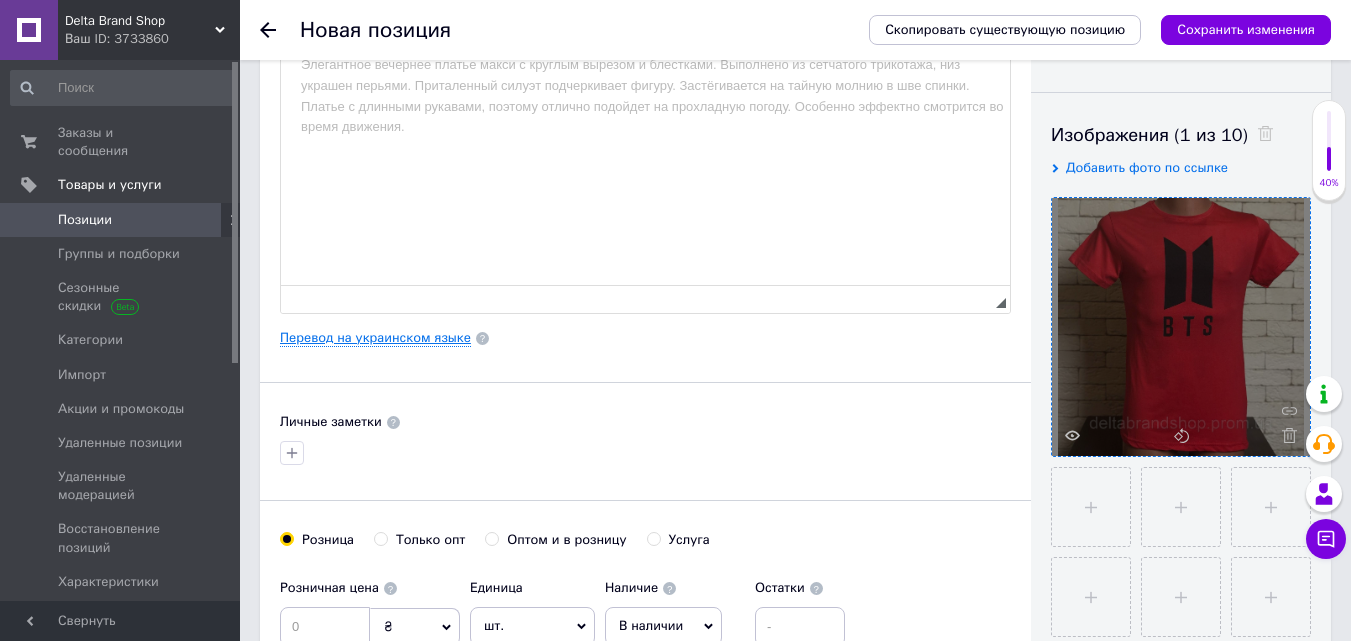 click on "Перевод на украинском языке" at bounding box center [375, 338] 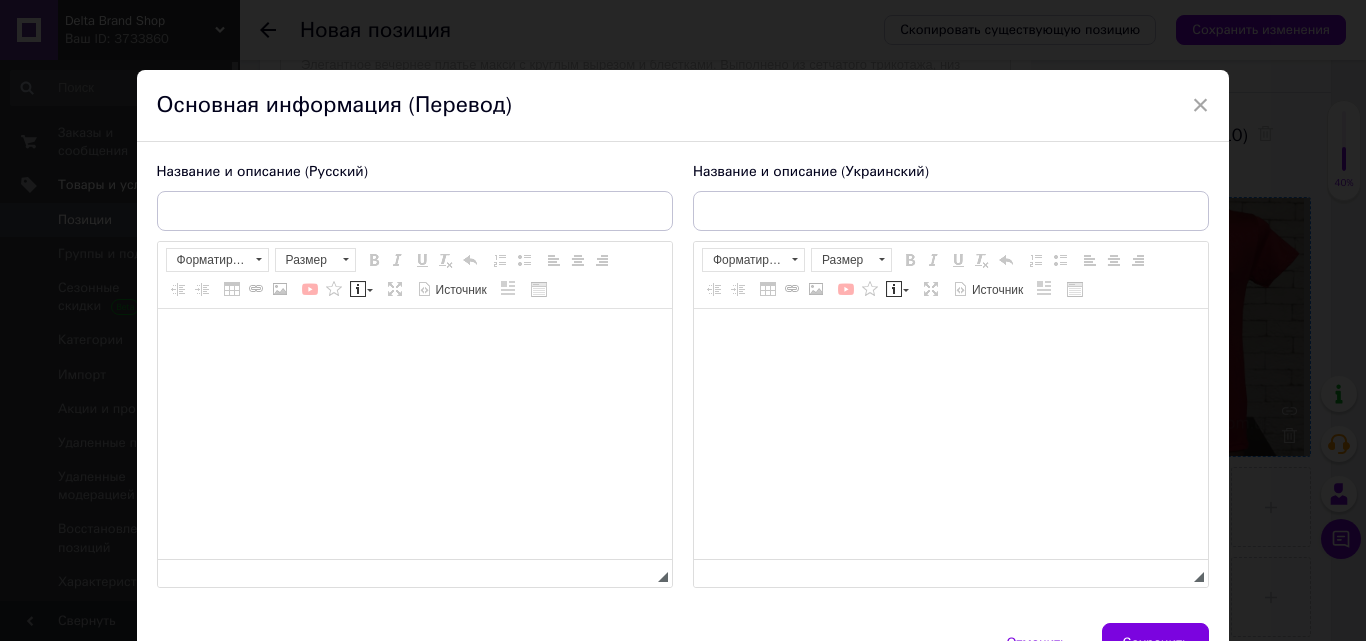 scroll, scrollTop: 0, scrollLeft: 0, axis: both 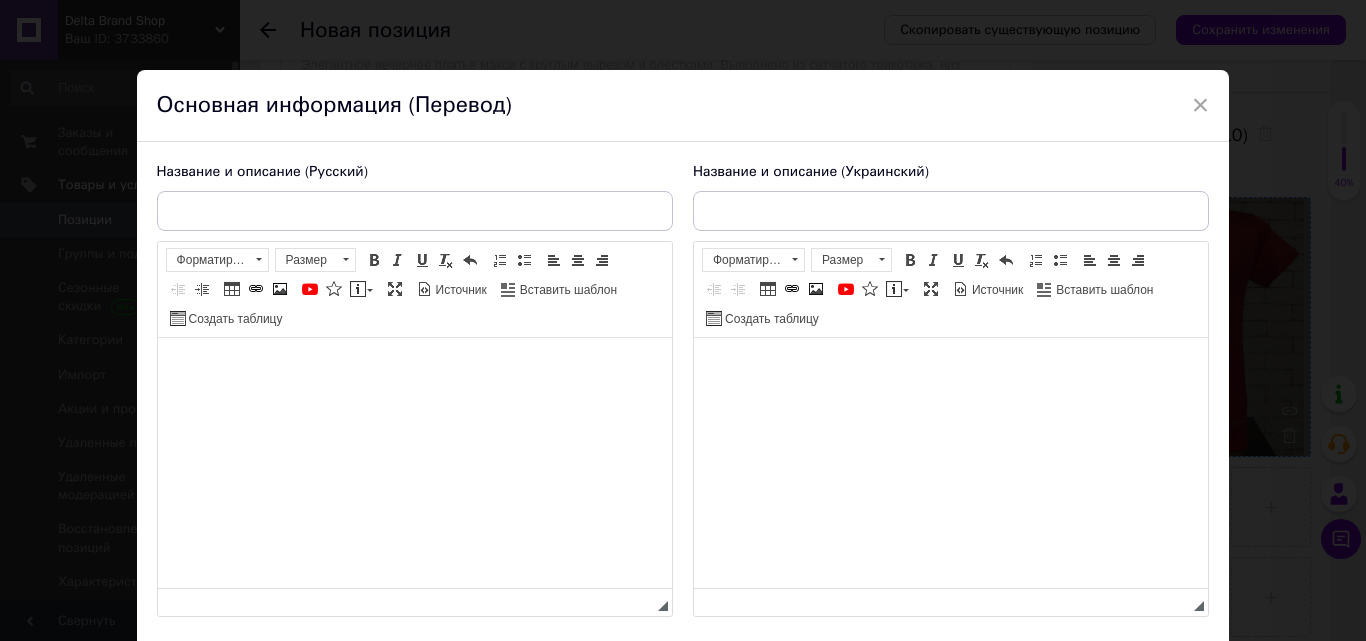 click at bounding box center (950, 368) 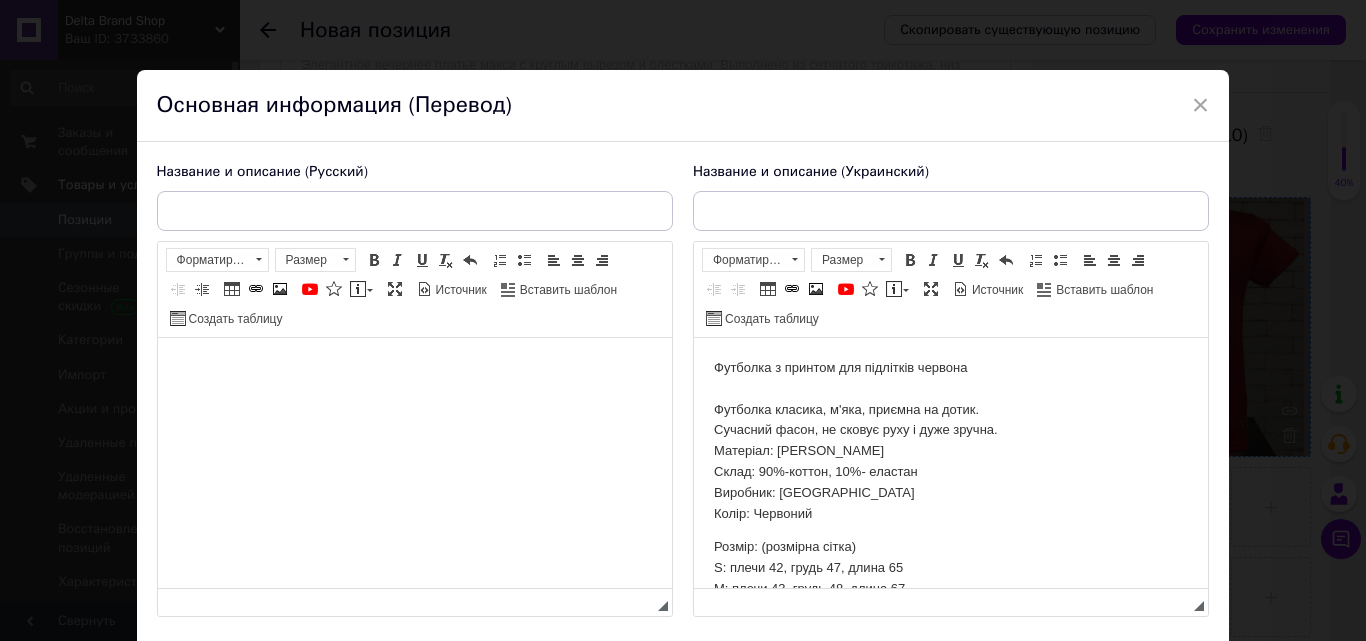 scroll, scrollTop: 83, scrollLeft: 0, axis: vertical 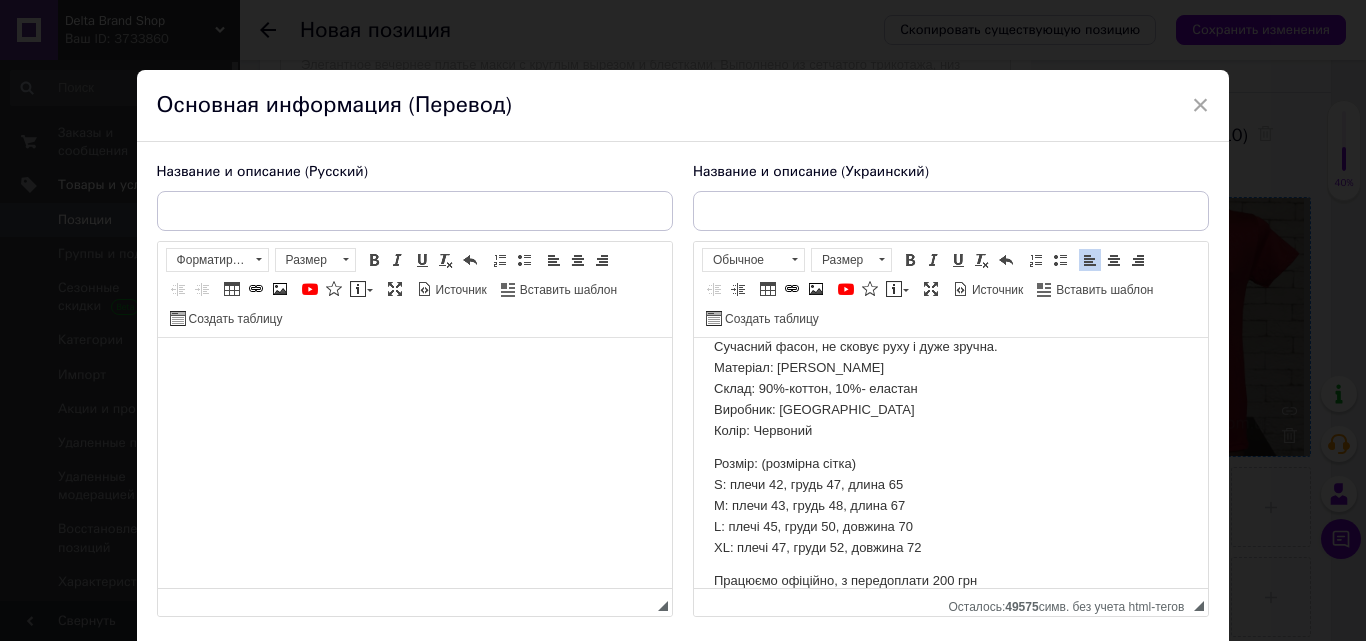 click at bounding box center (414, 368) 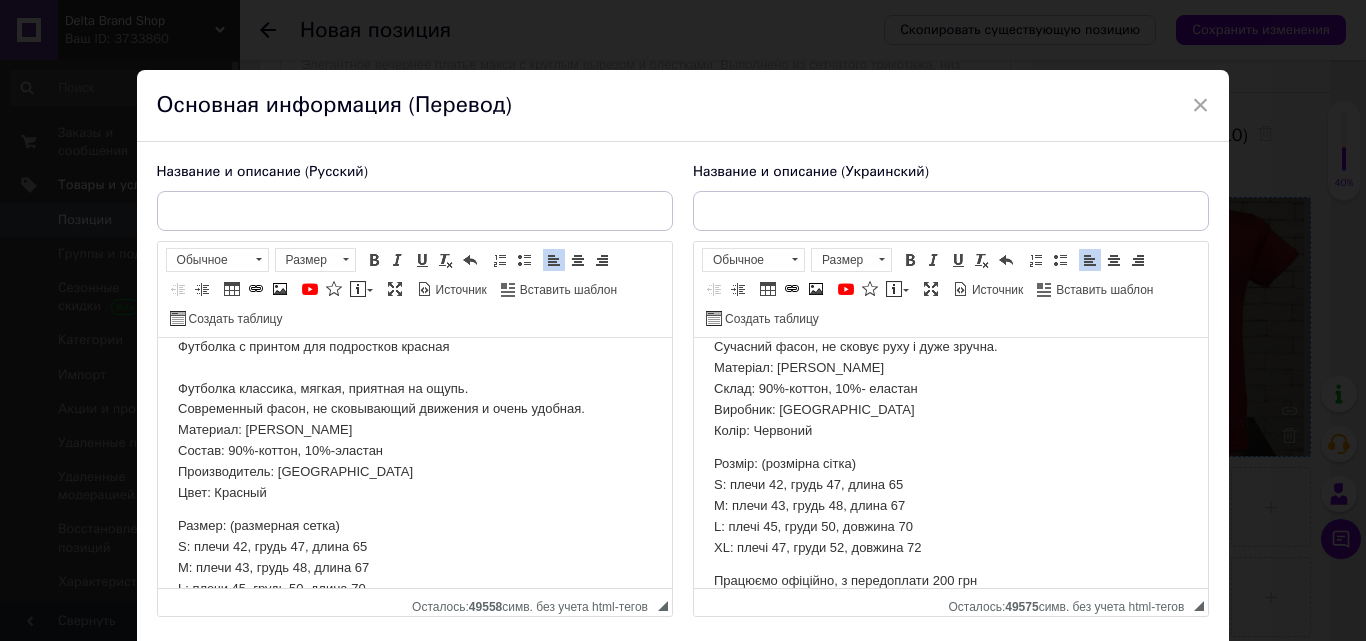 scroll, scrollTop: 0, scrollLeft: 0, axis: both 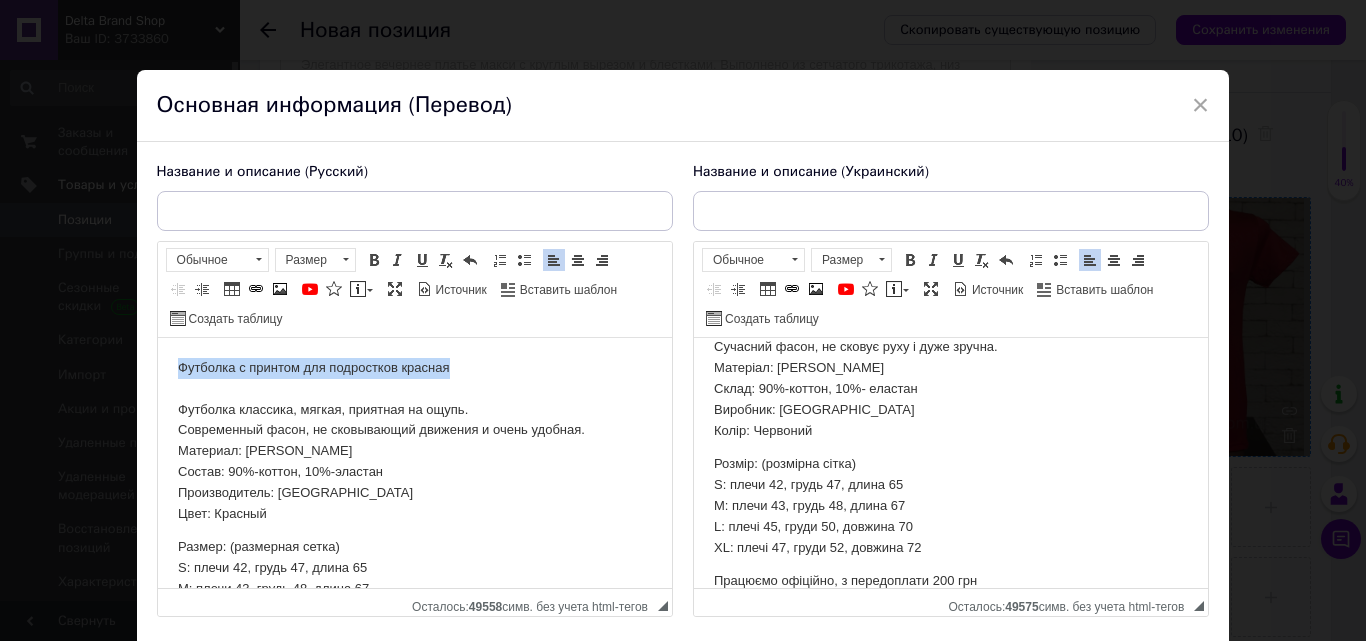 drag, startPoint x: 462, startPoint y: 365, endPoint x: 159, endPoint y: 369, distance: 303.0264 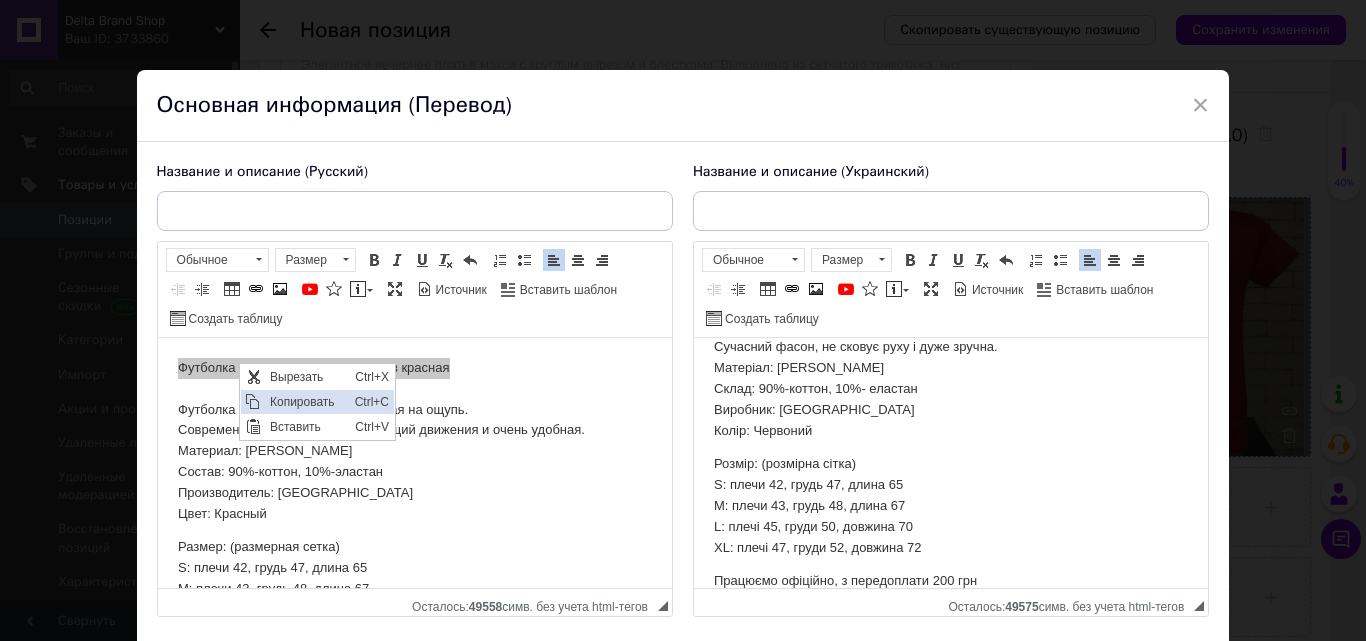scroll, scrollTop: 0, scrollLeft: 0, axis: both 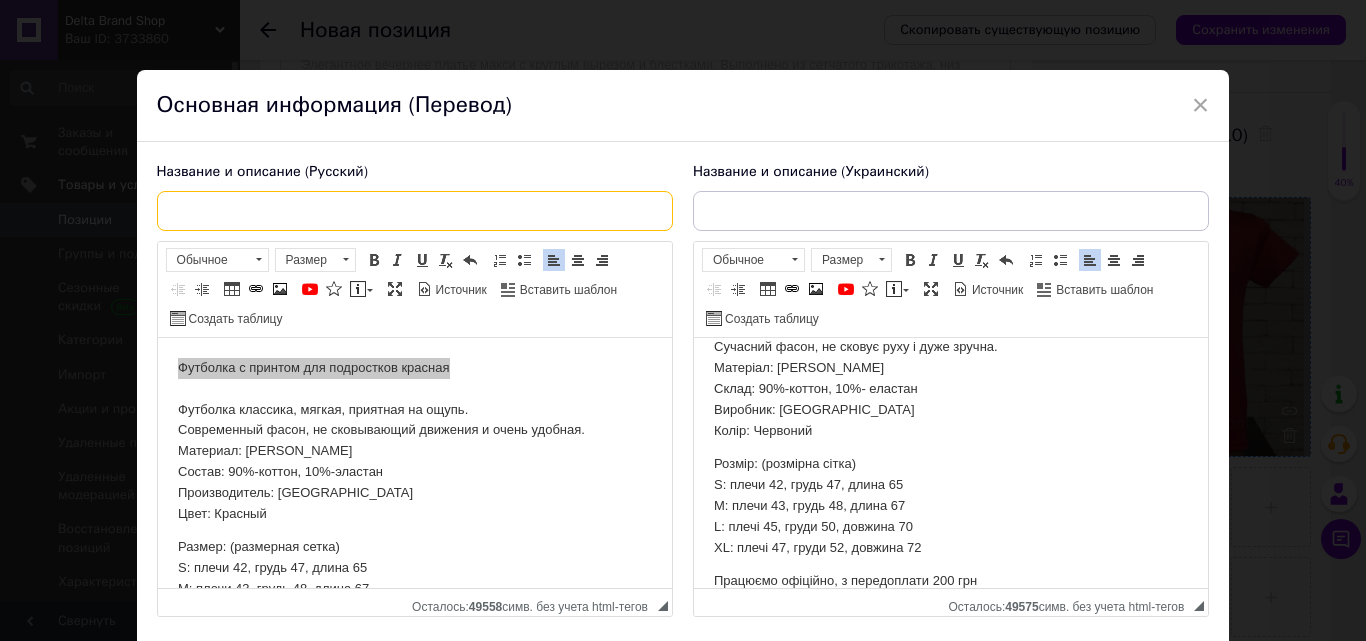 click at bounding box center (415, 211) 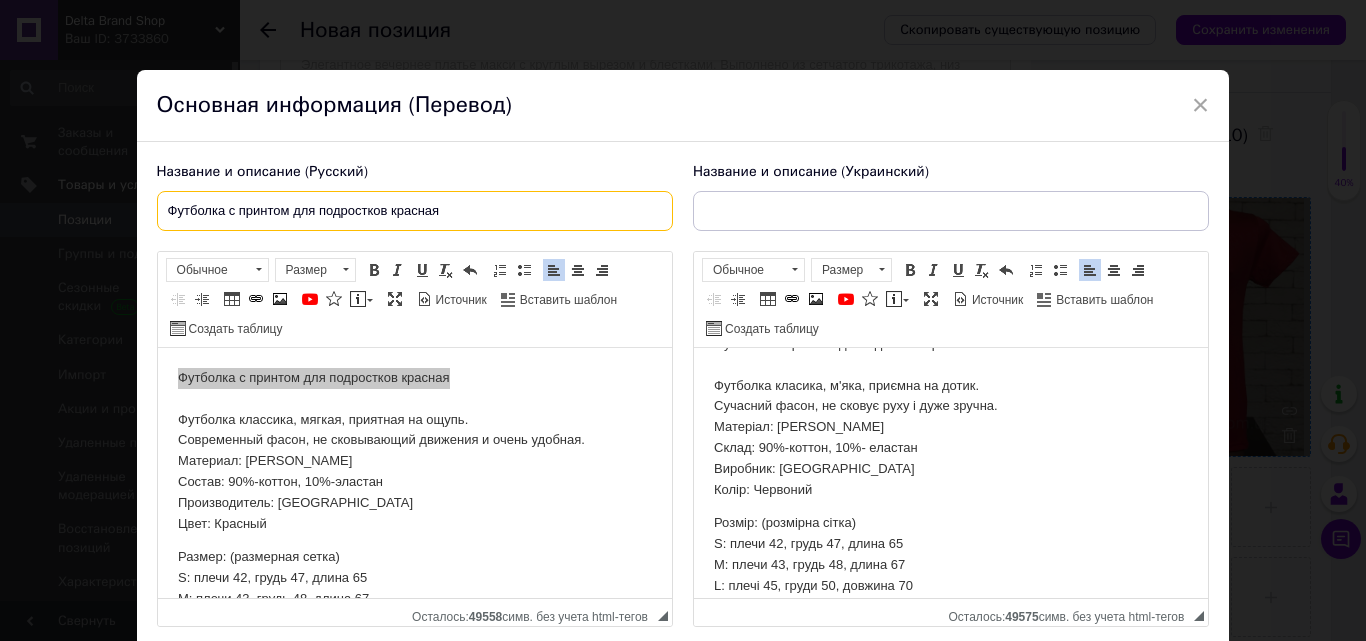scroll, scrollTop: 0, scrollLeft: 0, axis: both 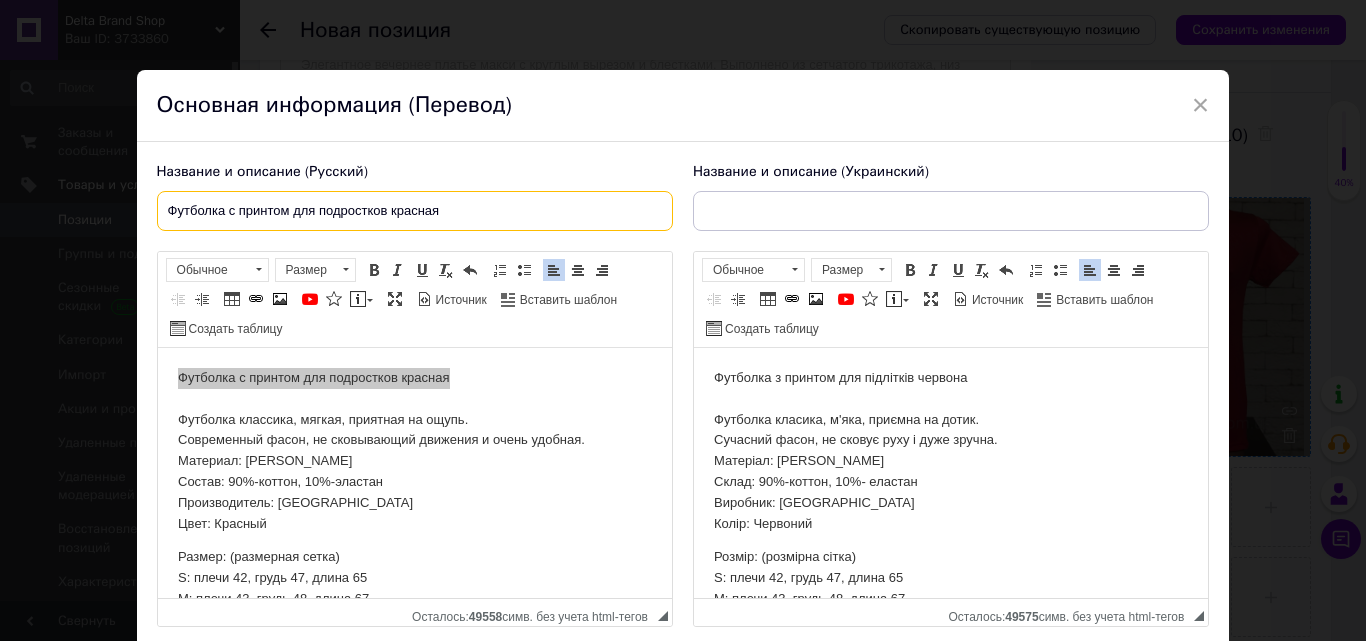 type on "Футболка с принтом для подростков красная" 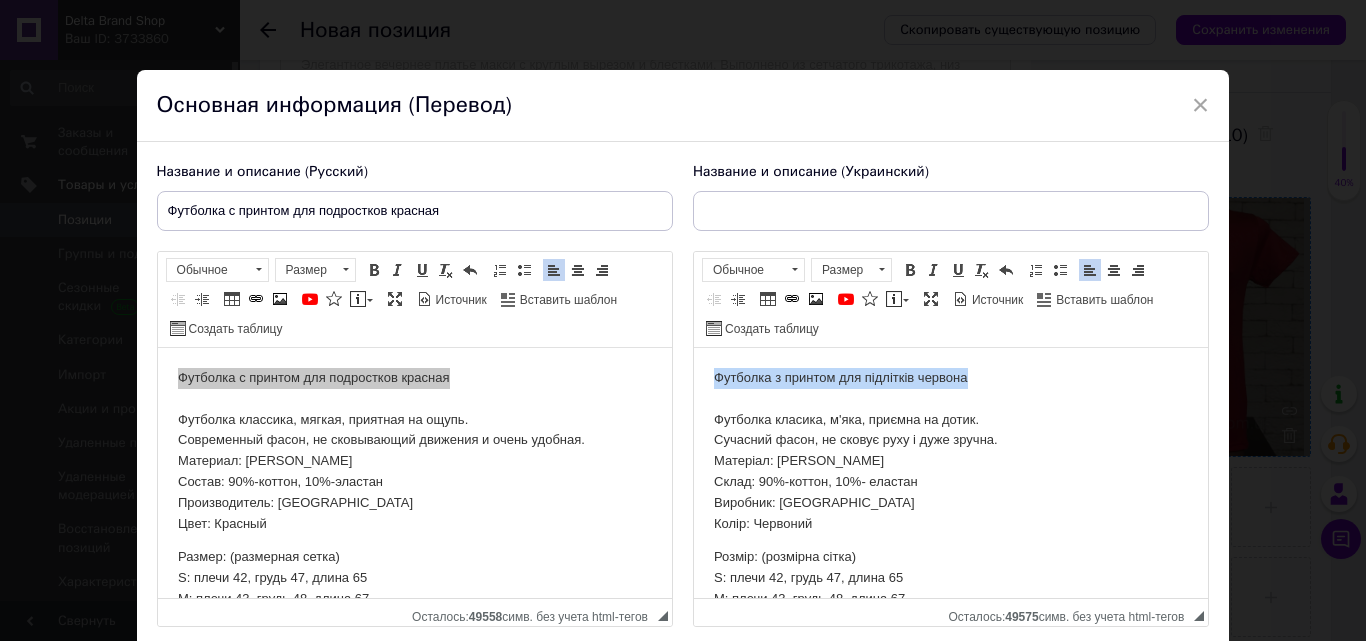 drag, startPoint x: 1002, startPoint y: 365, endPoint x: 1381, endPoint y: 723, distance: 521.3492 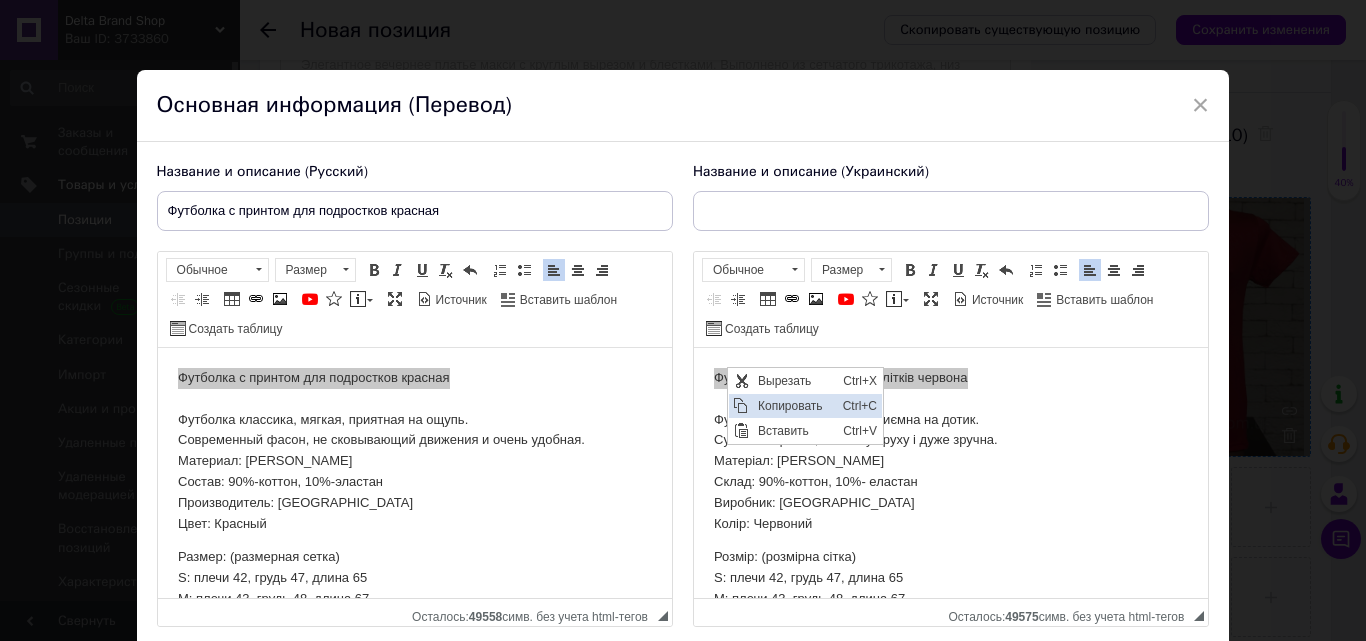 click on "Копировать" at bounding box center (795, 406) 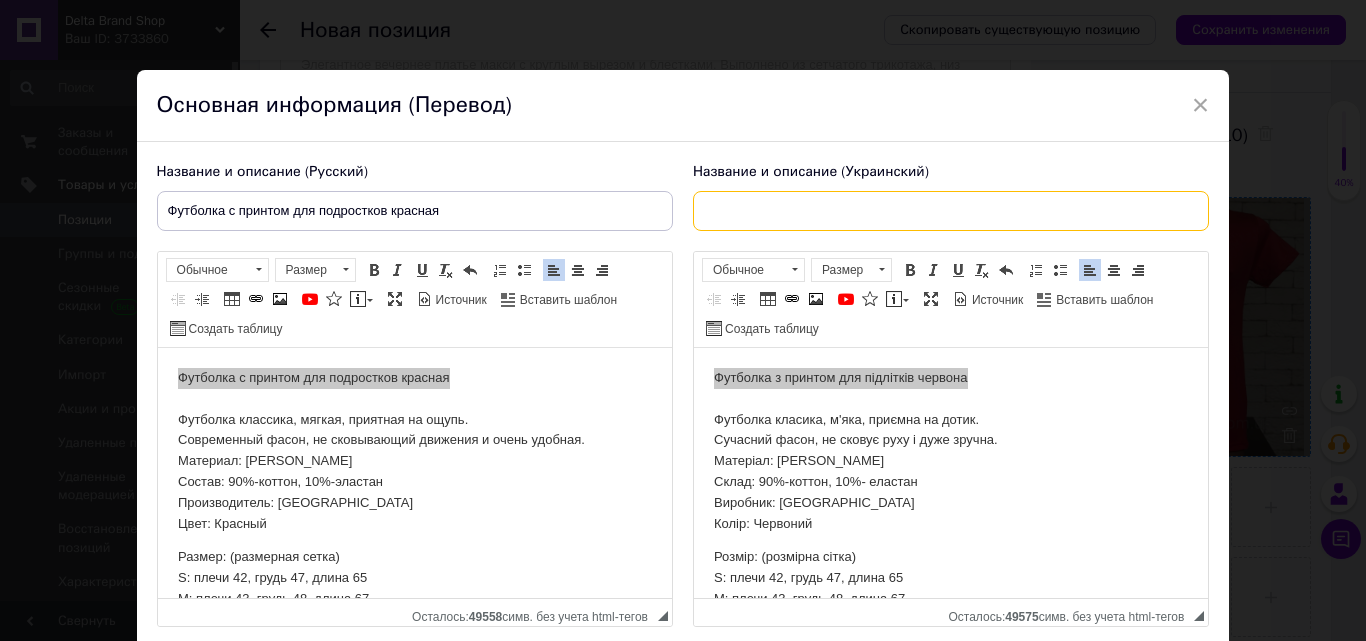 click at bounding box center [951, 211] 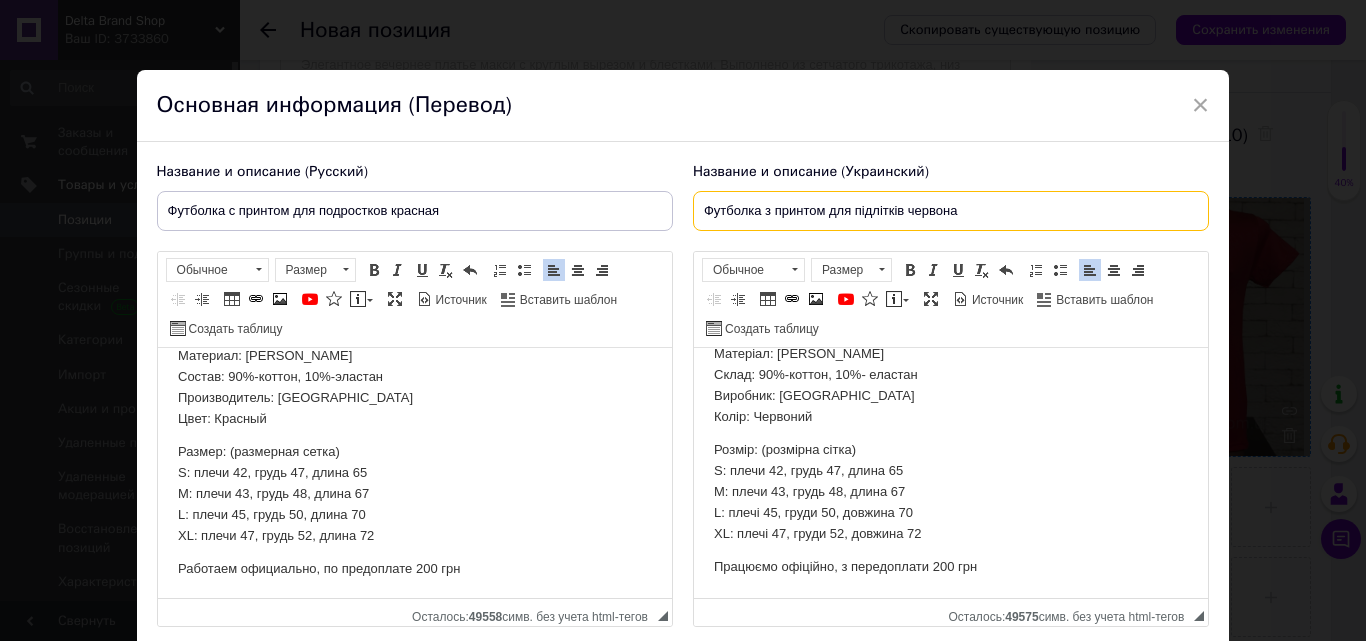 scroll, scrollTop: 107, scrollLeft: 0, axis: vertical 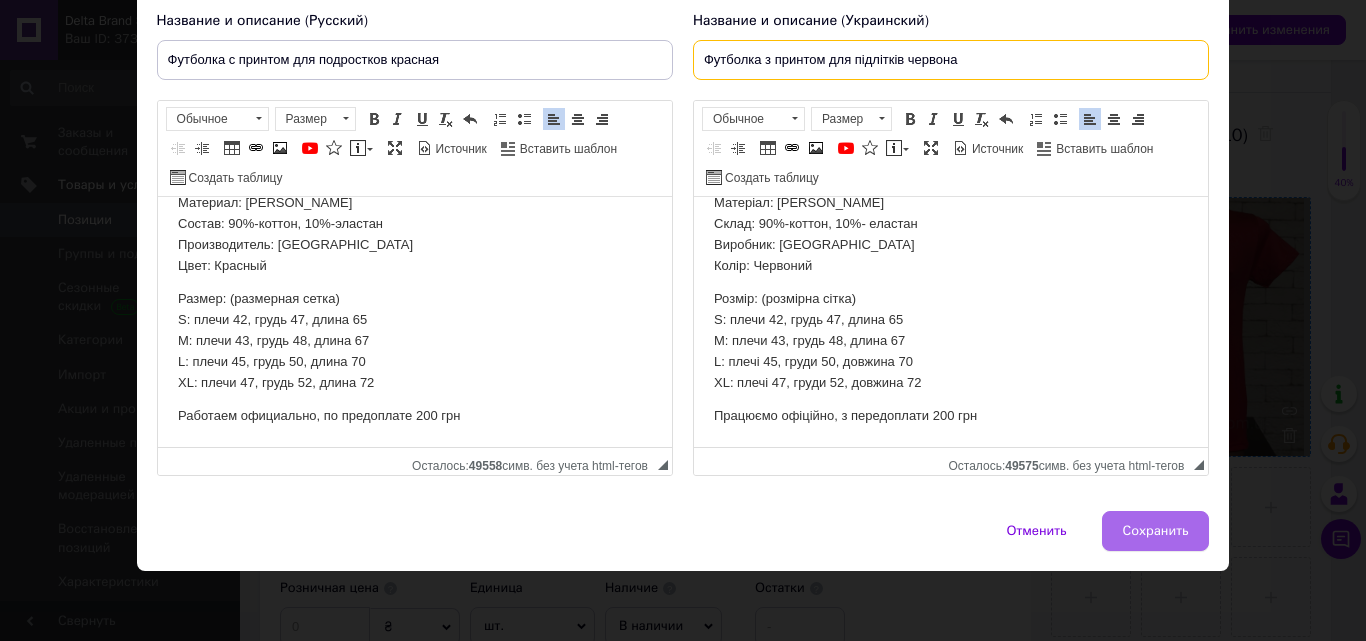 type on "Футболка з принтом для підліткiв червона" 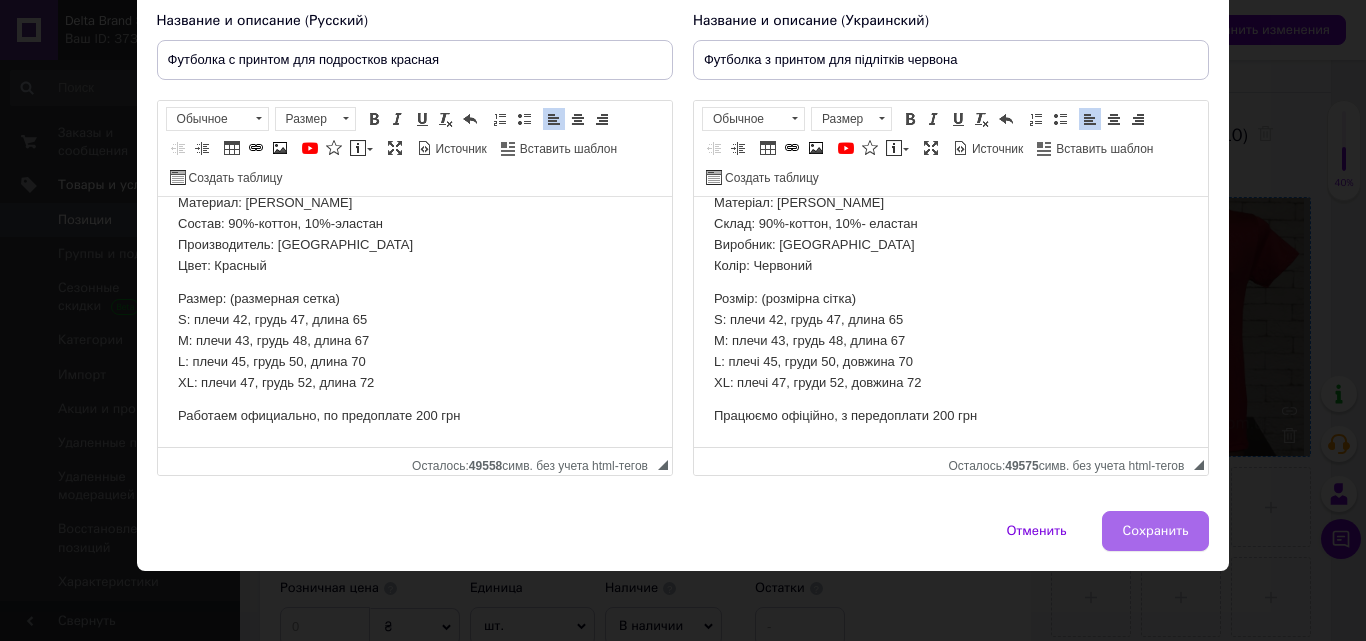 click on "Сохранить" at bounding box center (1156, 531) 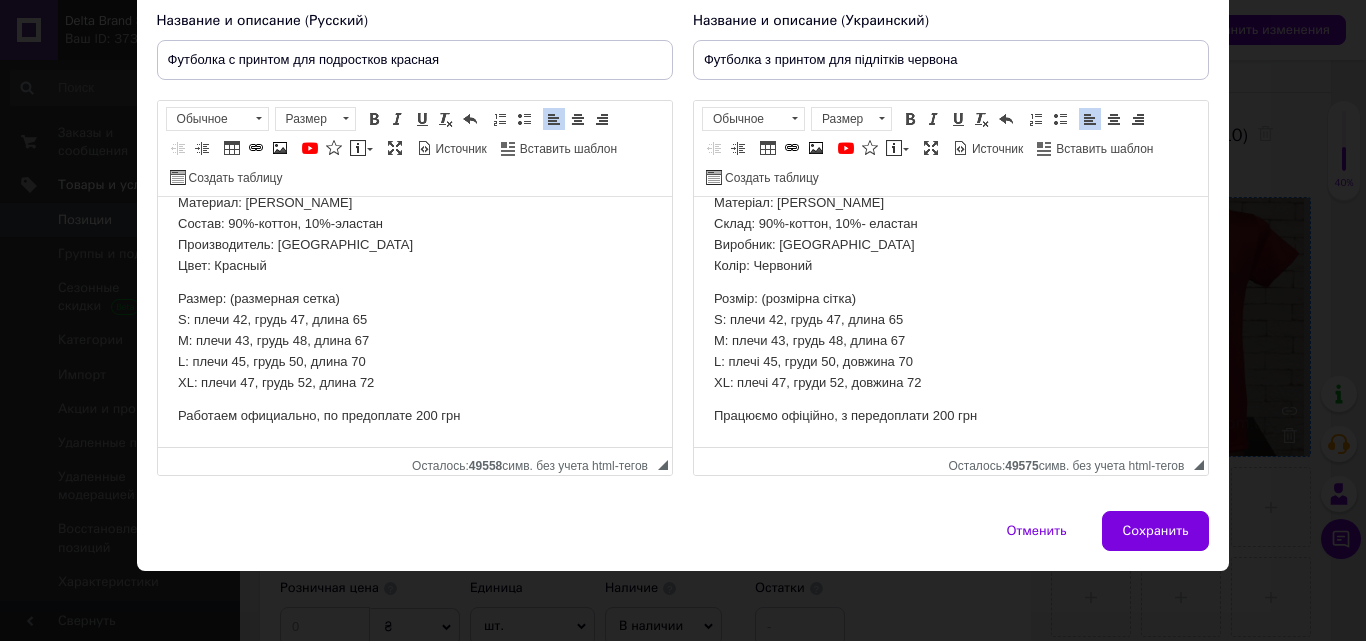 type on "Футболка с принтом для подростков красная" 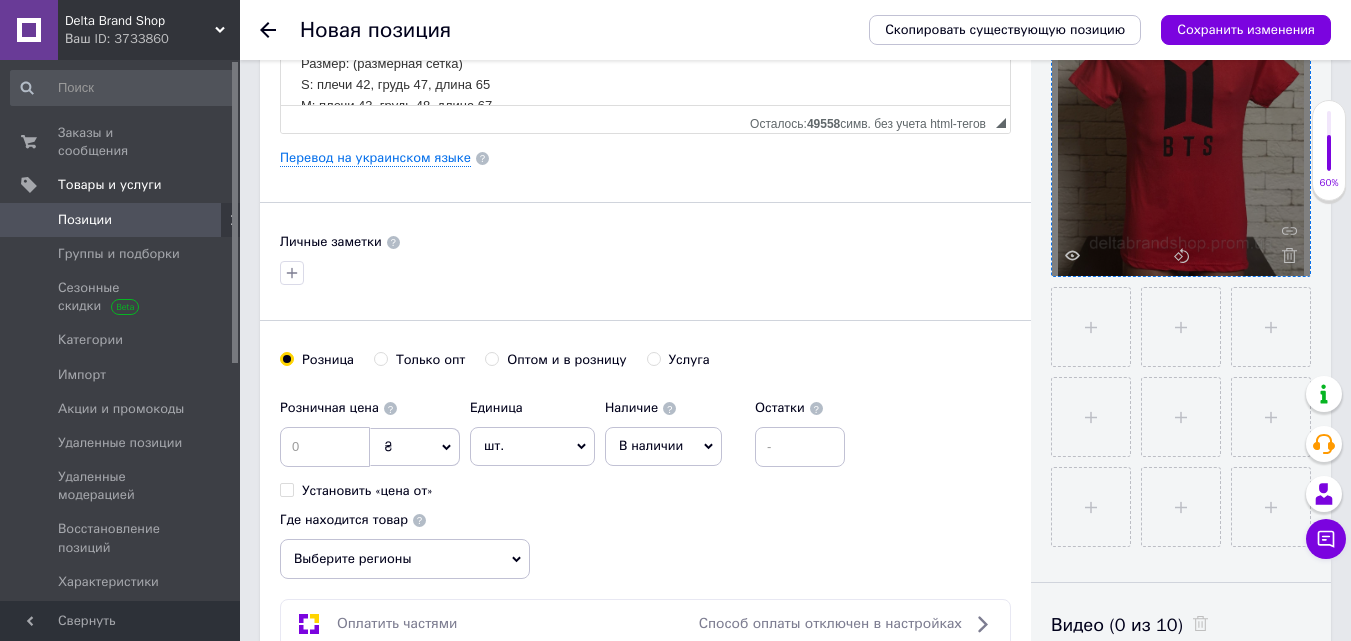 scroll, scrollTop: 500, scrollLeft: 0, axis: vertical 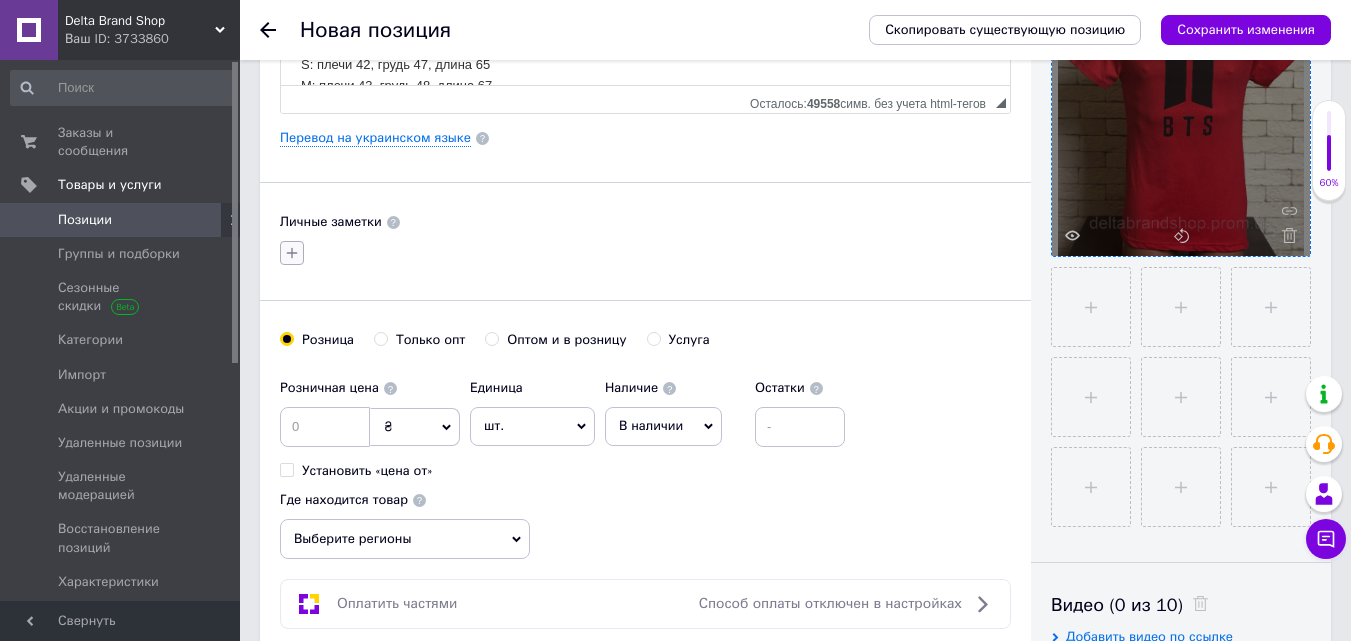 click 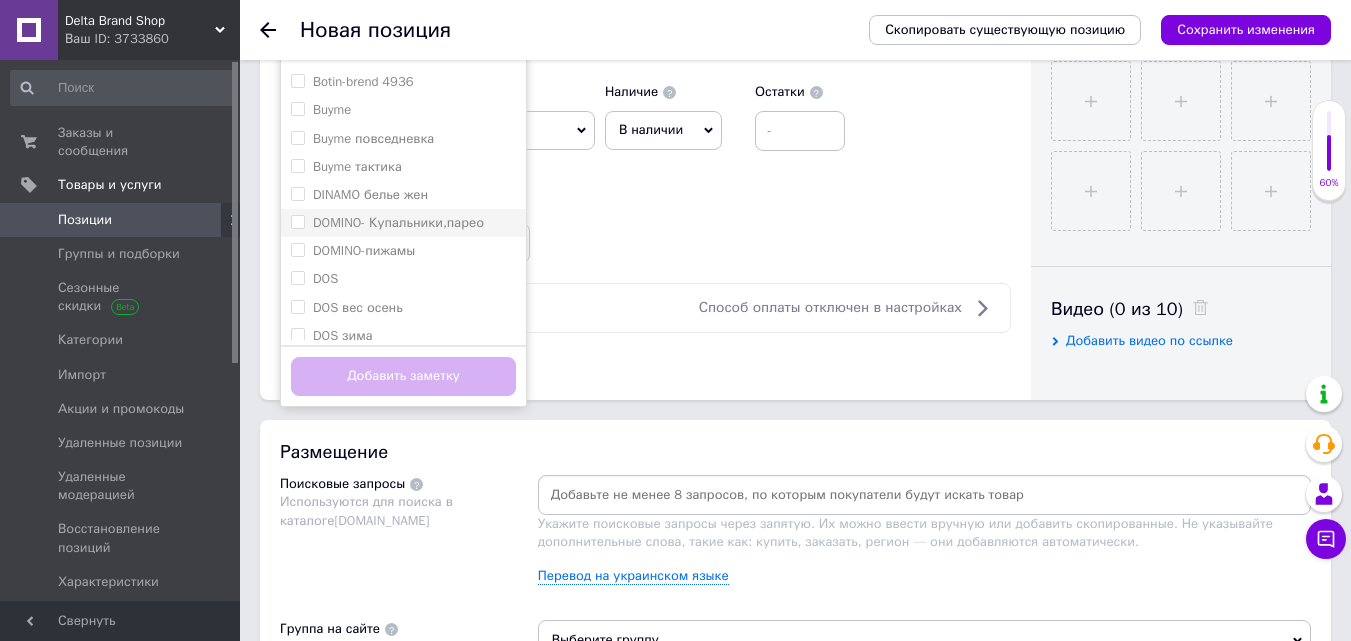 scroll, scrollTop: 800, scrollLeft: 0, axis: vertical 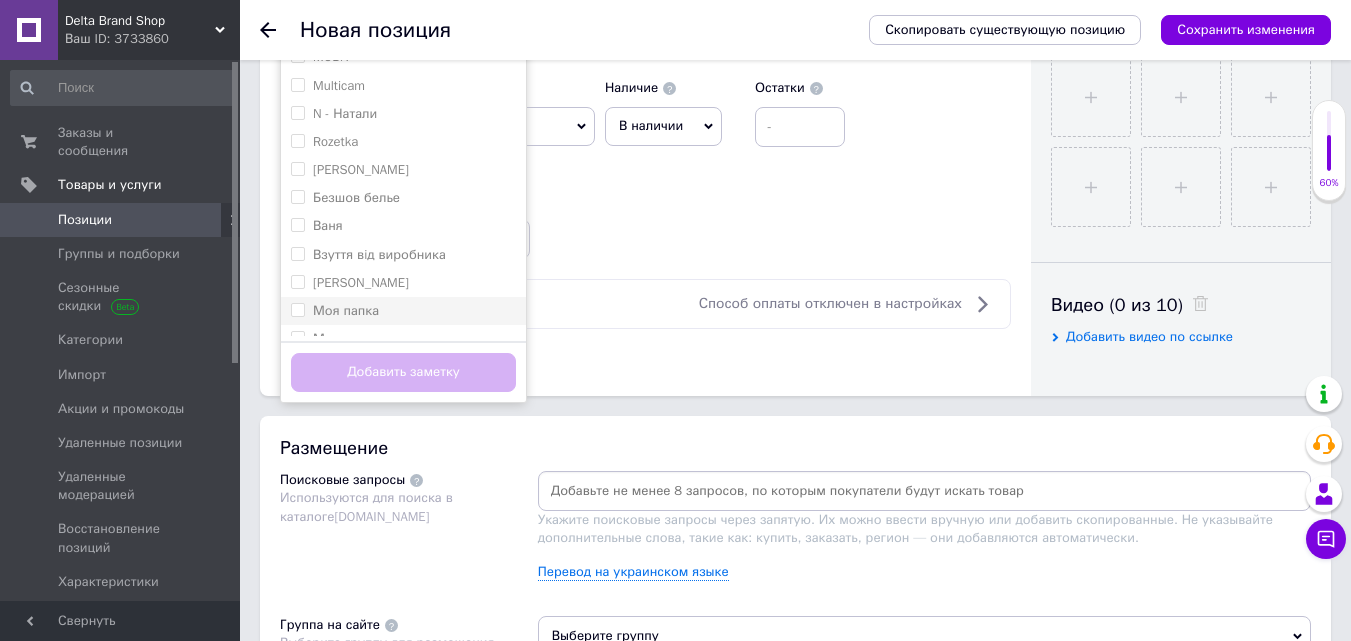 click on "Моя папка" at bounding box center (346, 310) 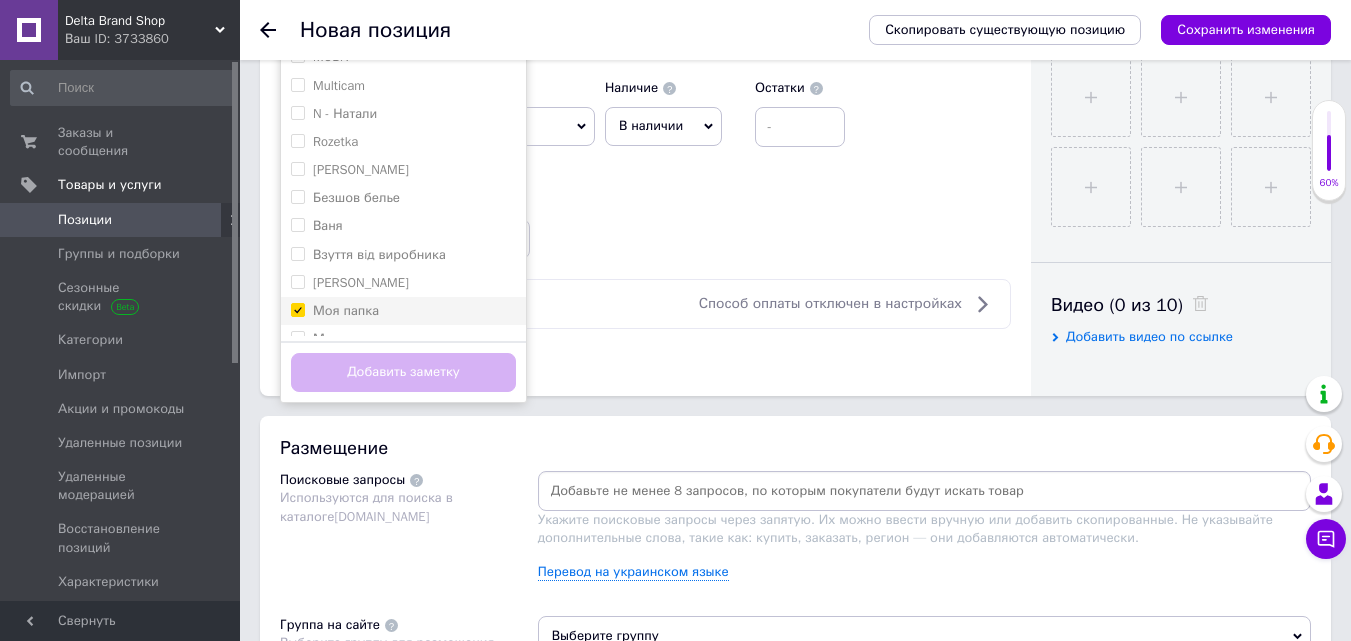 checkbox on "true" 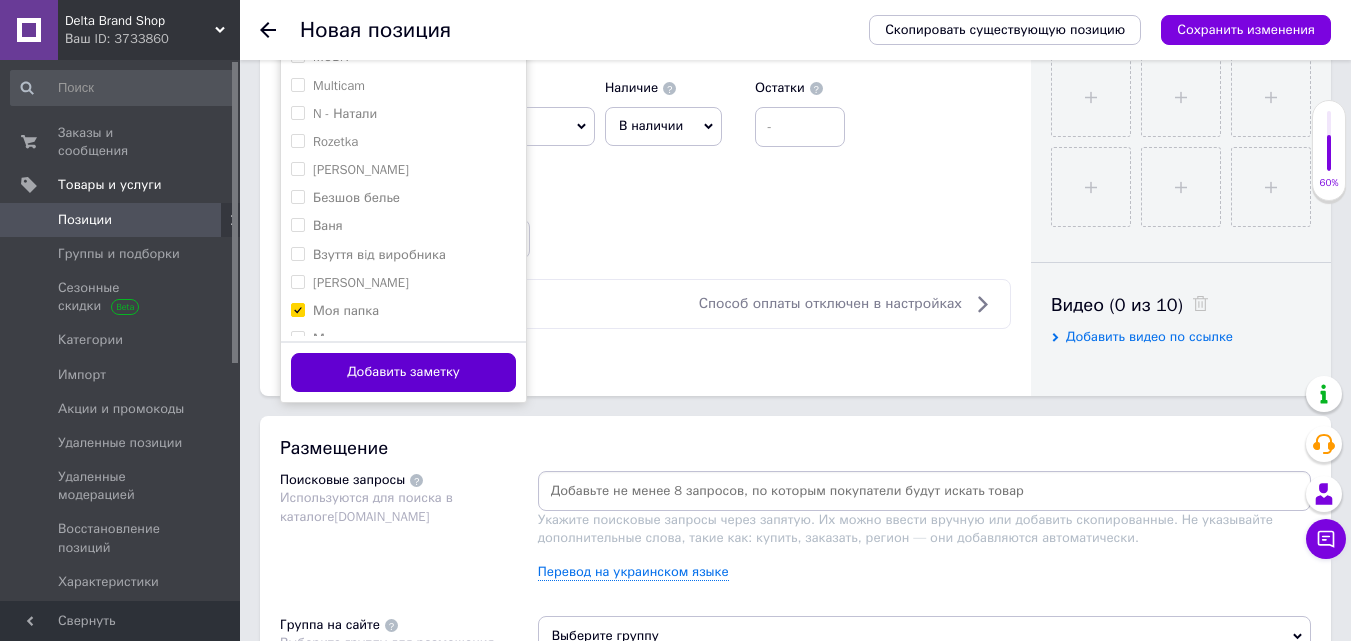 click on "Добавить заметку" at bounding box center (403, 372) 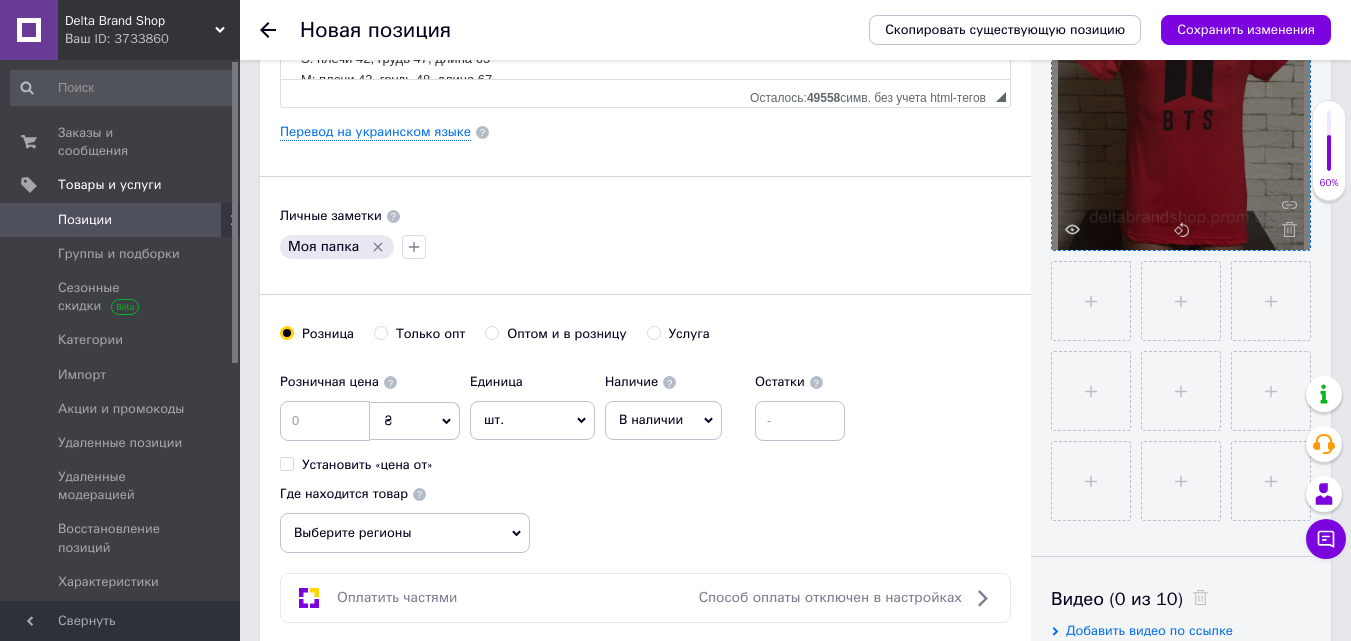scroll, scrollTop: 500, scrollLeft: 0, axis: vertical 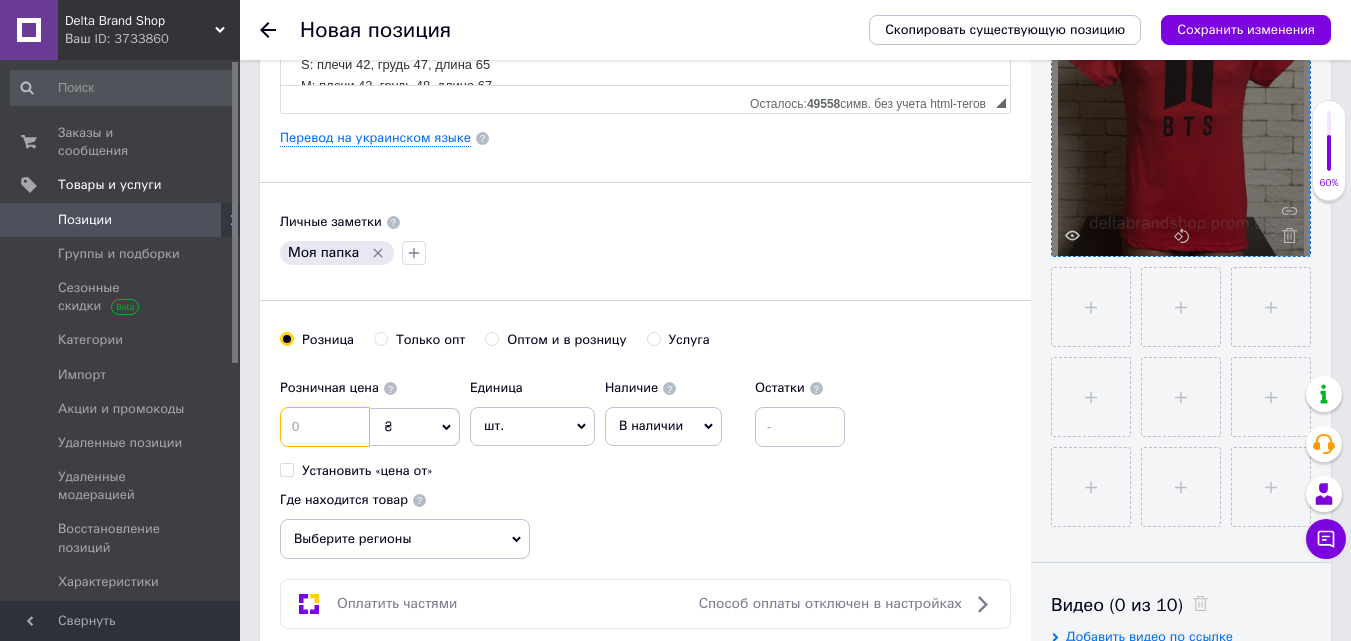 click at bounding box center (325, 427) 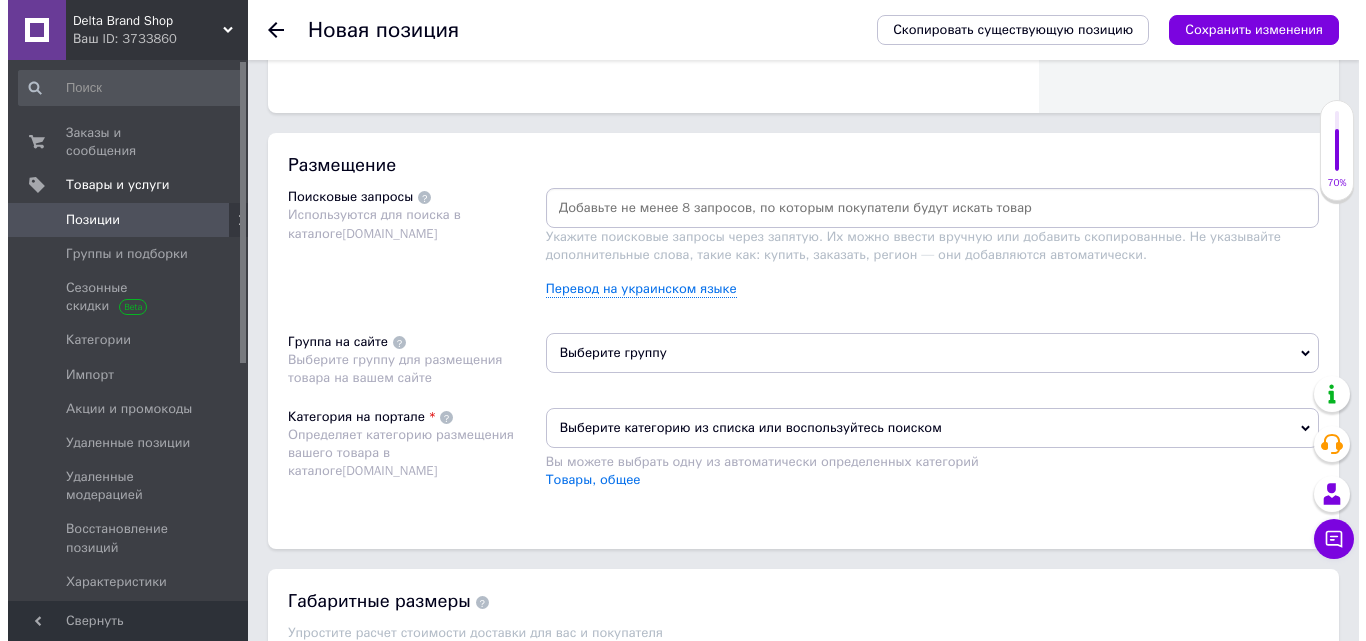 scroll, scrollTop: 1100, scrollLeft: 0, axis: vertical 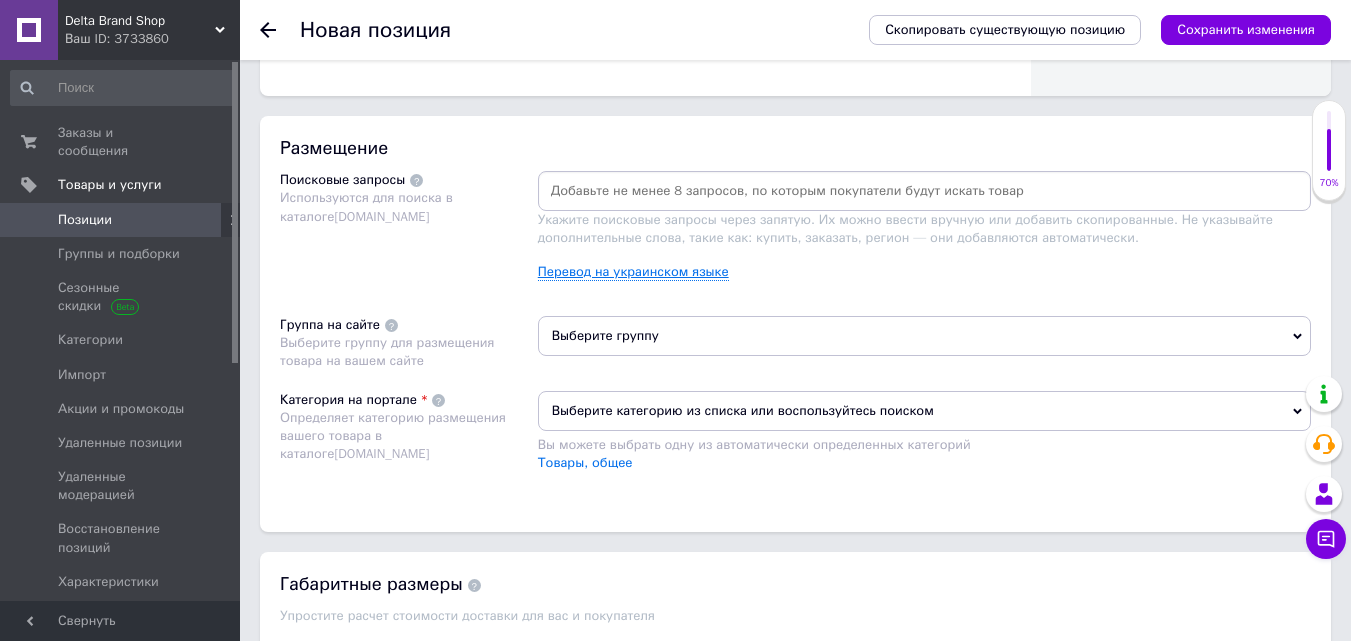 type on "325" 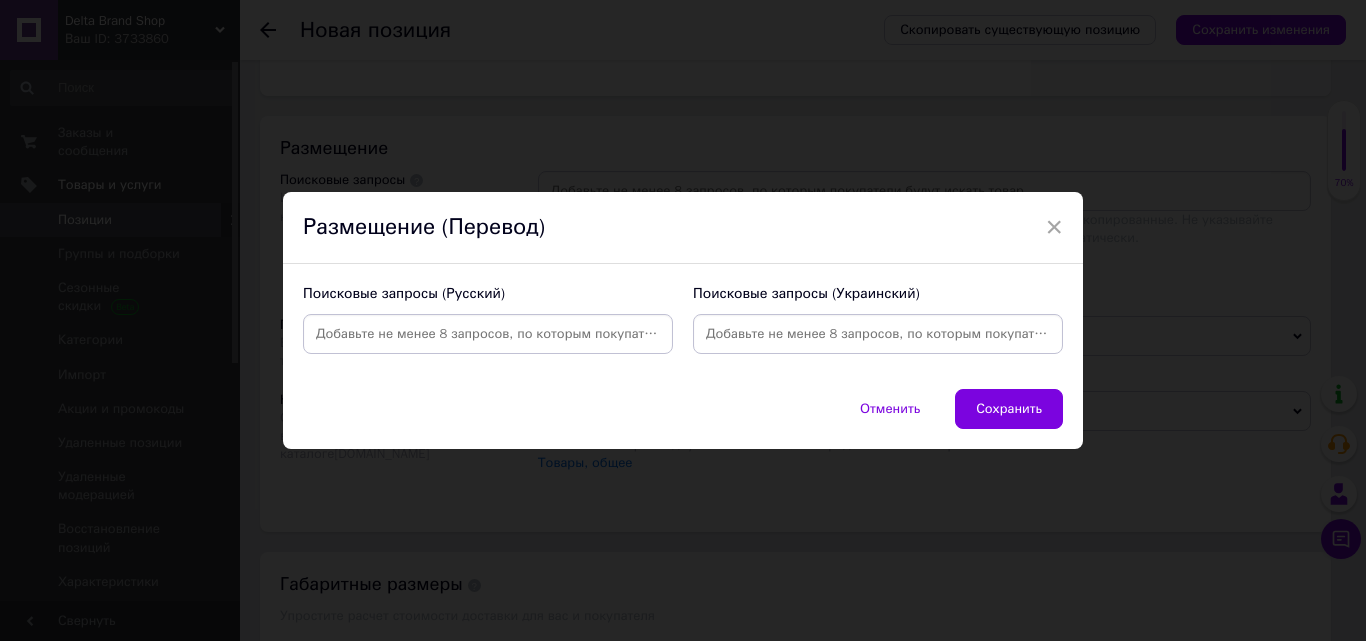 click at bounding box center [878, 334] 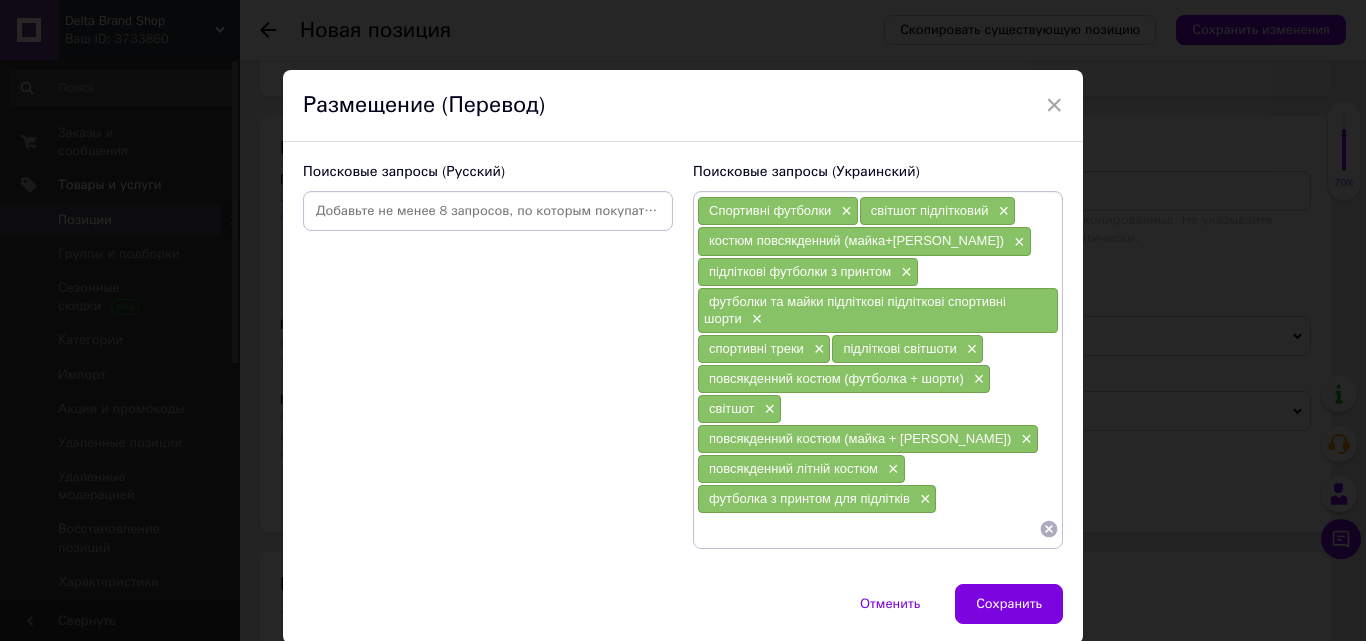click on "Спортивні футболки × світшот підлітковий × костюм повсякденний (майка+шорти) × підліткові футболки з принтом × футболки та майки підліткові
підліткові спортивні шорти × спортивні треки × підліткові світшоти × повсякденний костюм (футболка + шорти) × світшот × повсякденний костюм (майка + штани) × повсякденний літній костюм × футболка з принтом для підлітків ×" at bounding box center [878, 370] 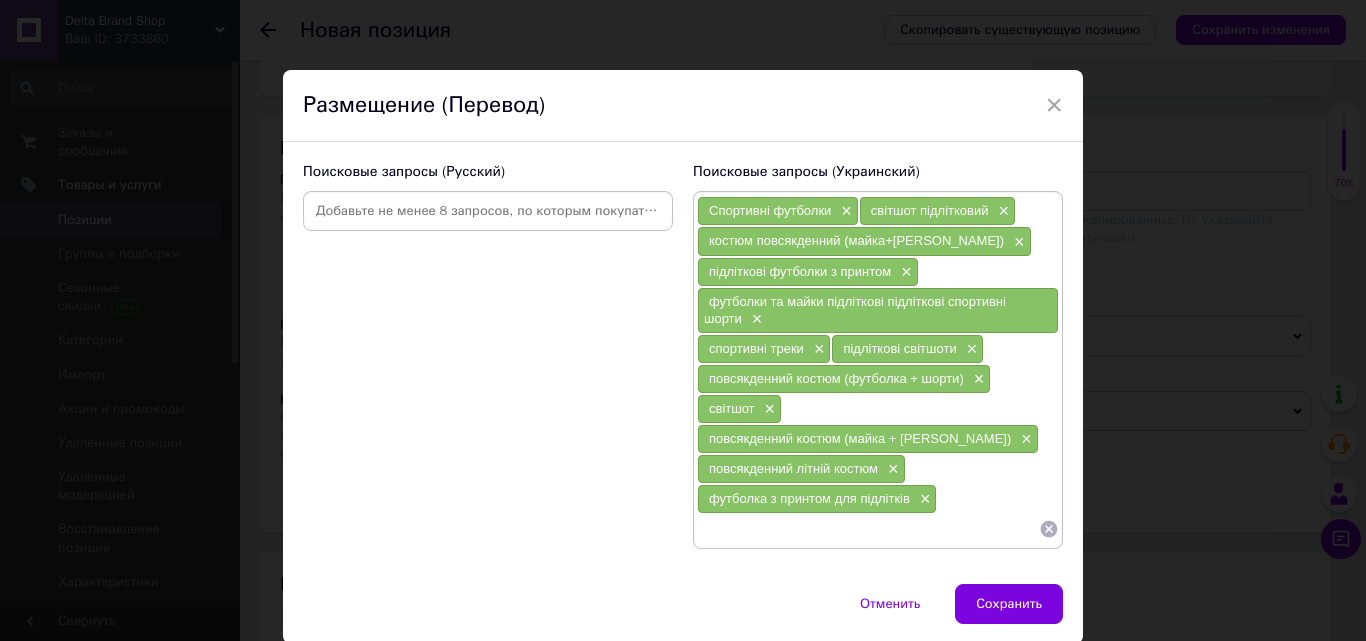 click at bounding box center [488, 211] 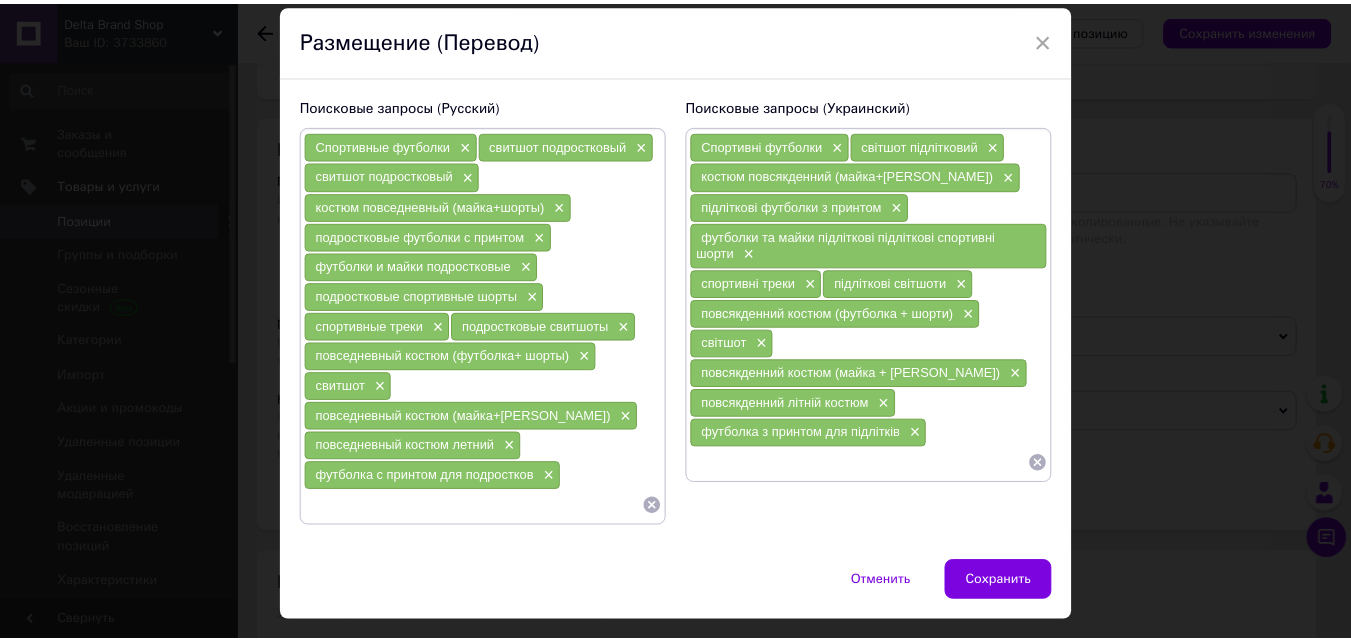 scroll, scrollTop: 87, scrollLeft: 0, axis: vertical 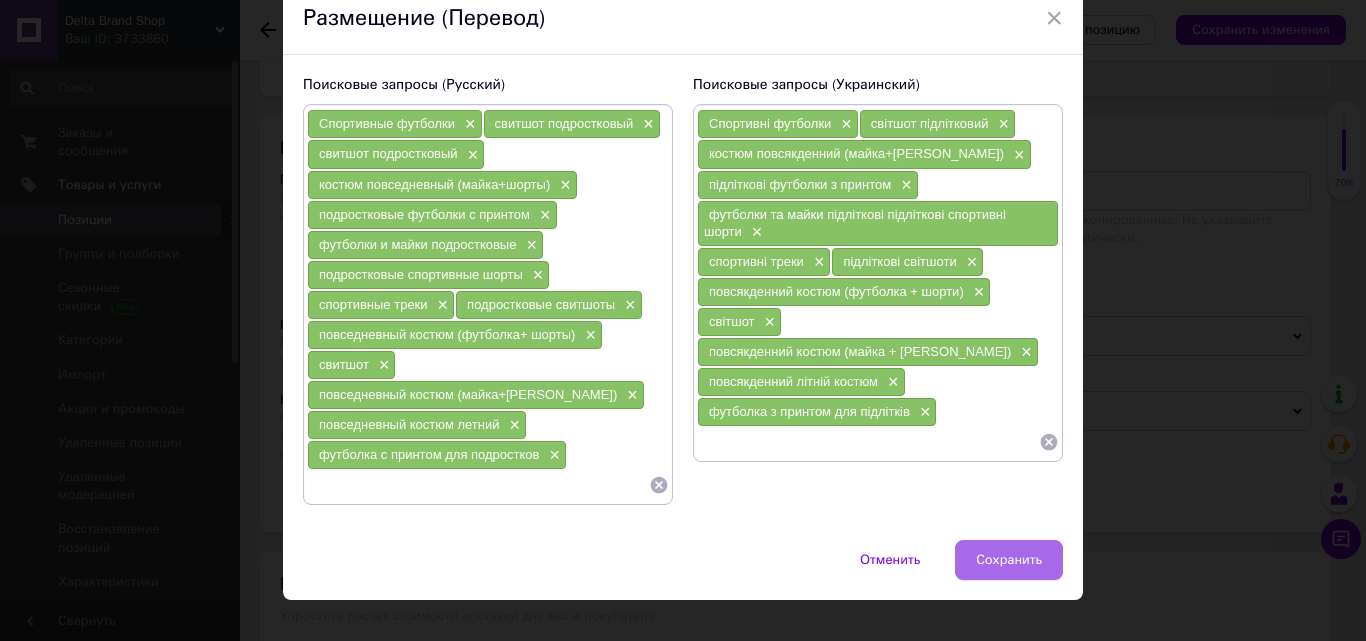 click on "Сохранить" at bounding box center [1009, 560] 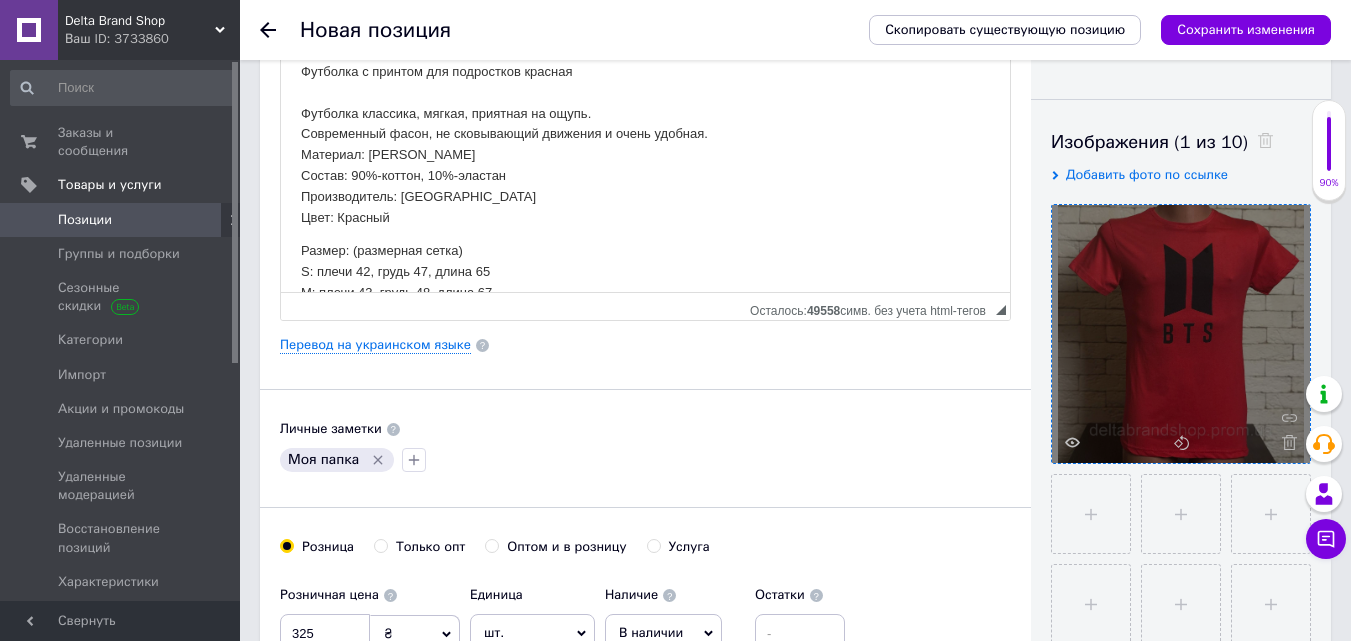 scroll, scrollTop: 0, scrollLeft: 0, axis: both 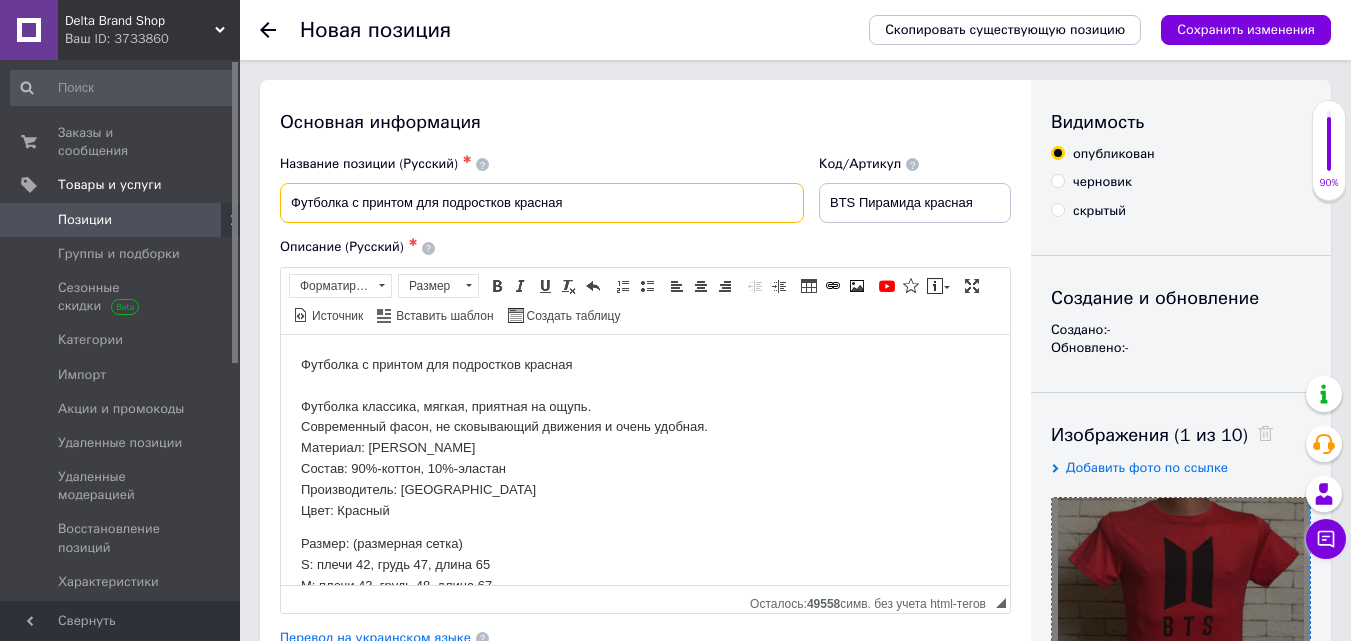drag, startPoint x: 576, startPoint y: 197, endPoint x: 265, endPoint y: 201, distance: 311.02573 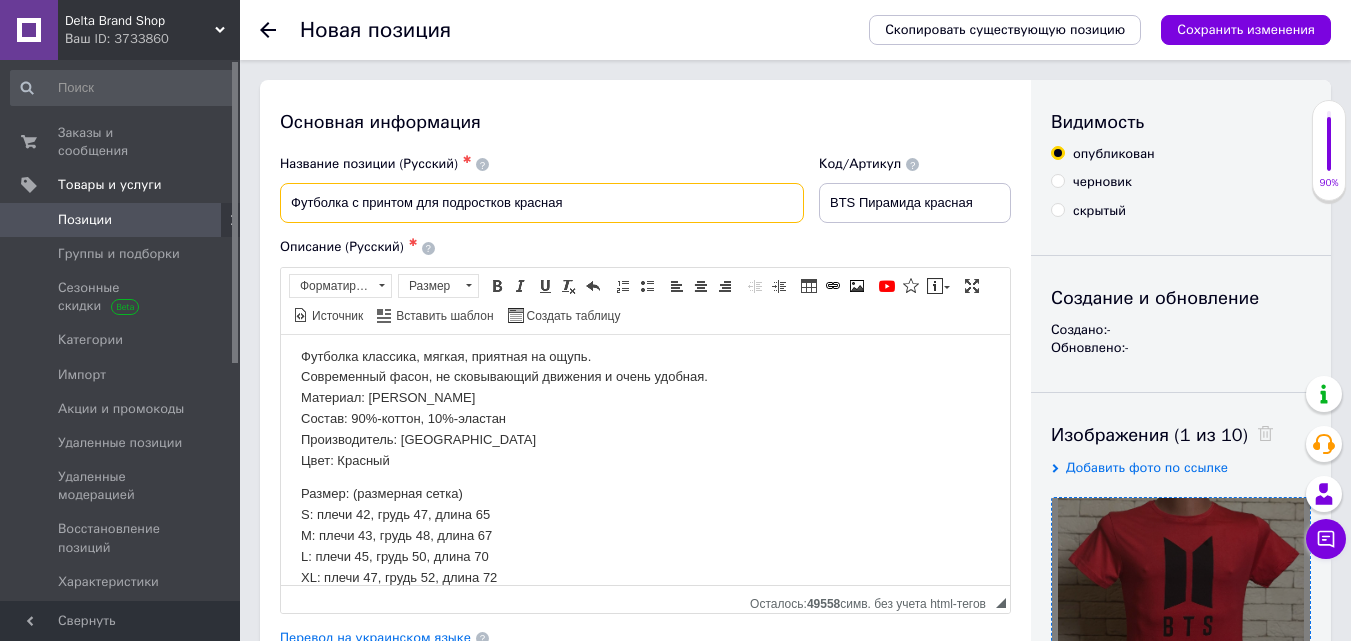 scroll, scrollTop: 107, scrollLeft: 0, axis: vertical 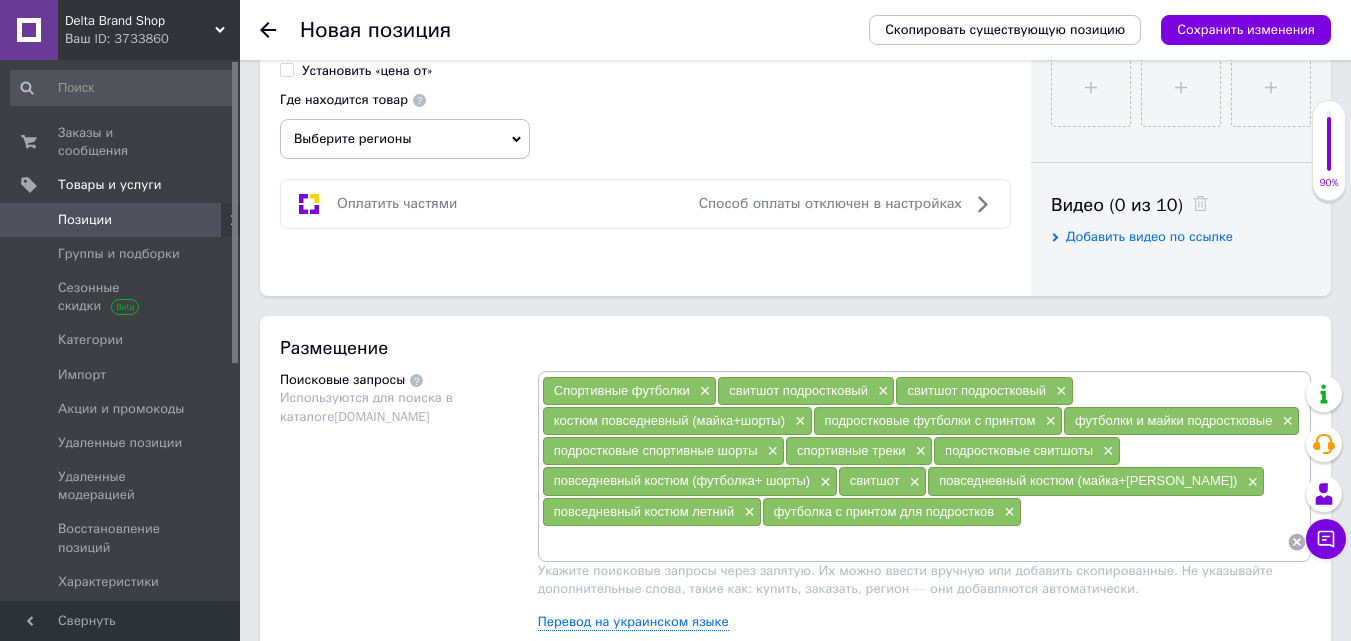 click at bounding box center [914, 542] 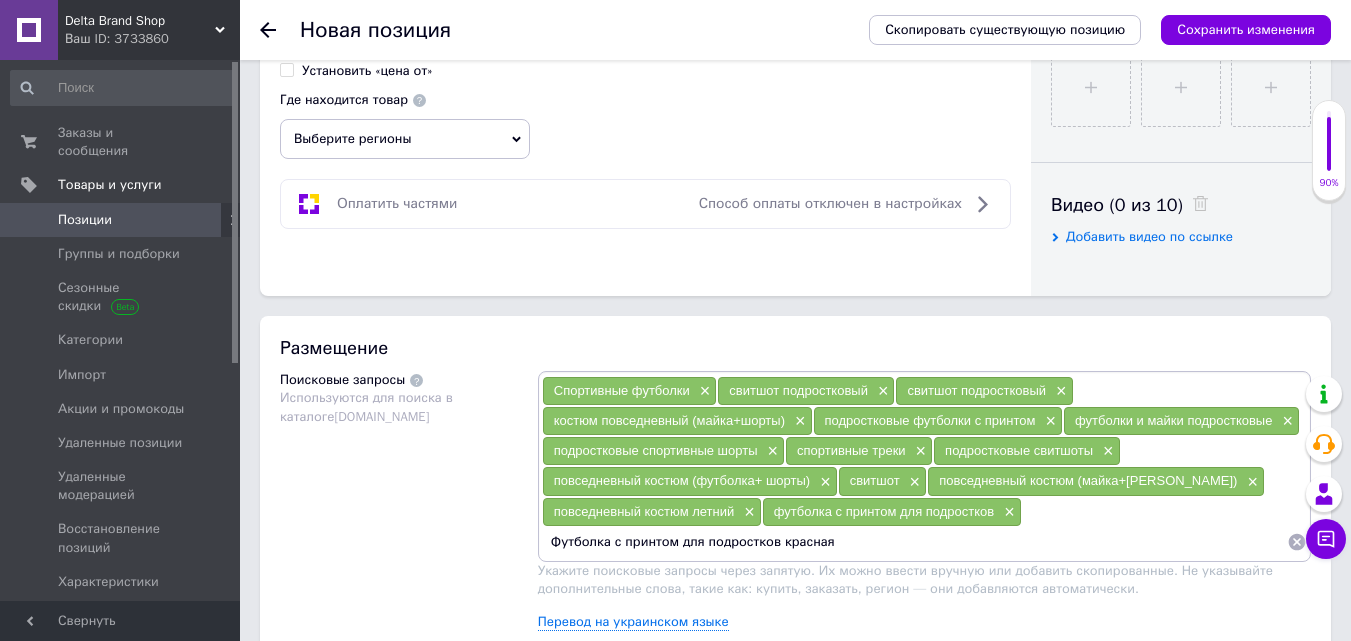 type 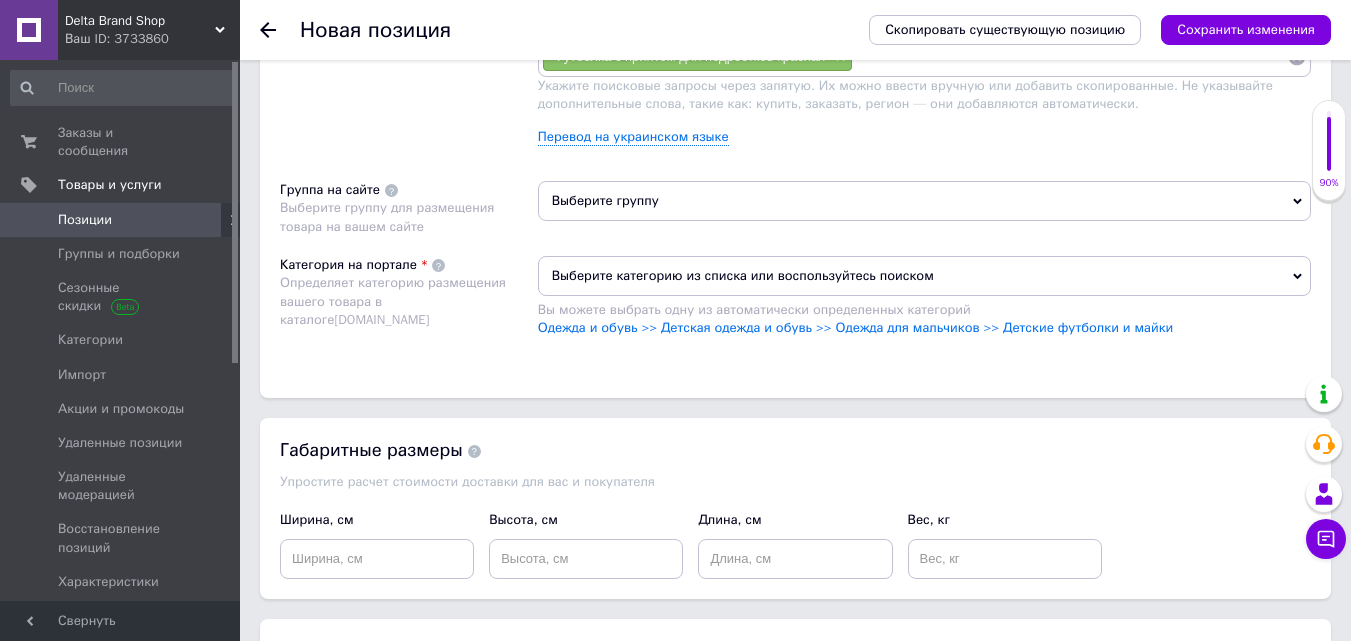 scroll, scrollTop: 1400, scrollLeft: 0, axis: vertical 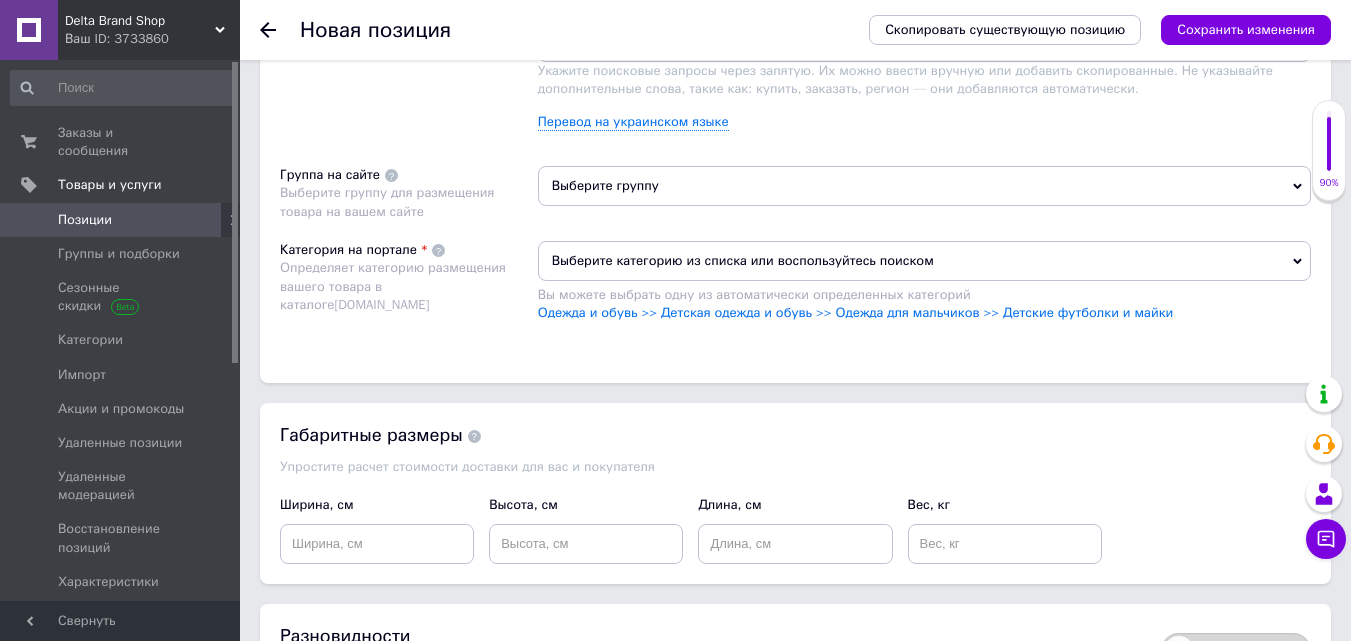 click on "Выберите группу" at bounding box center (924, 186) 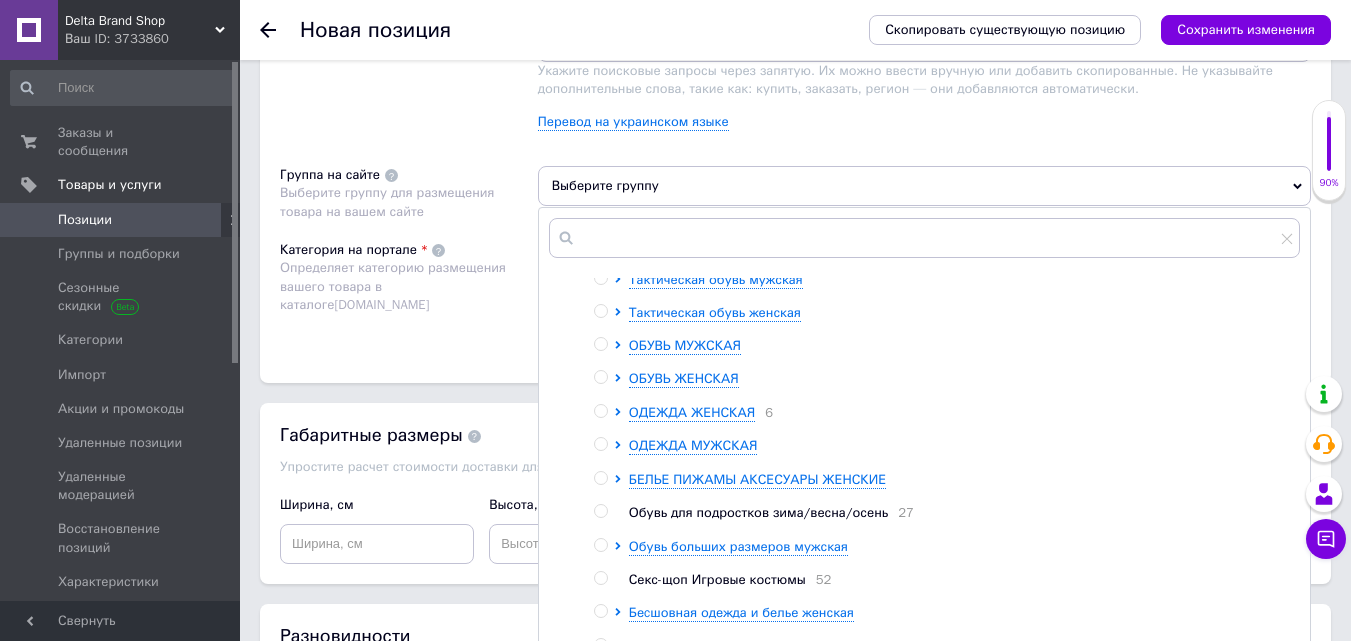 scroll, scrollTop: 159, scrollLeft: 0, axis: vertical 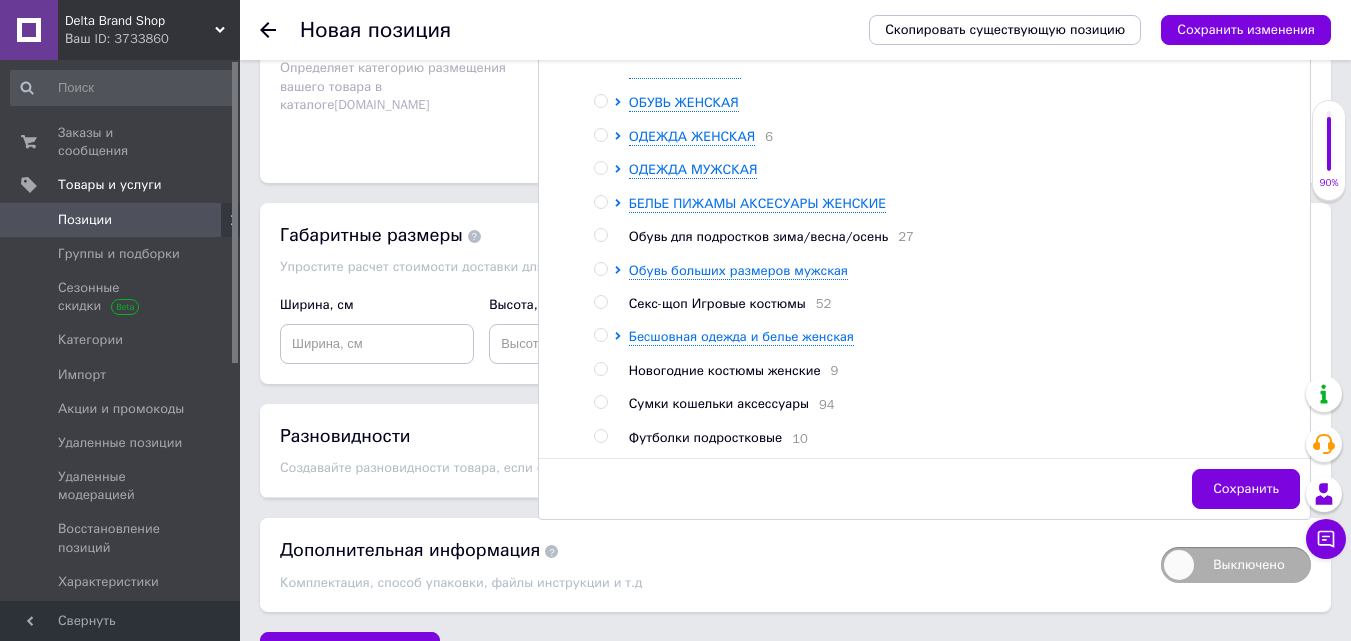 drag, startPoint x: 601, startPoint y: 435, endPoint x: 620, endPoint y: 429, distance: 19.924858 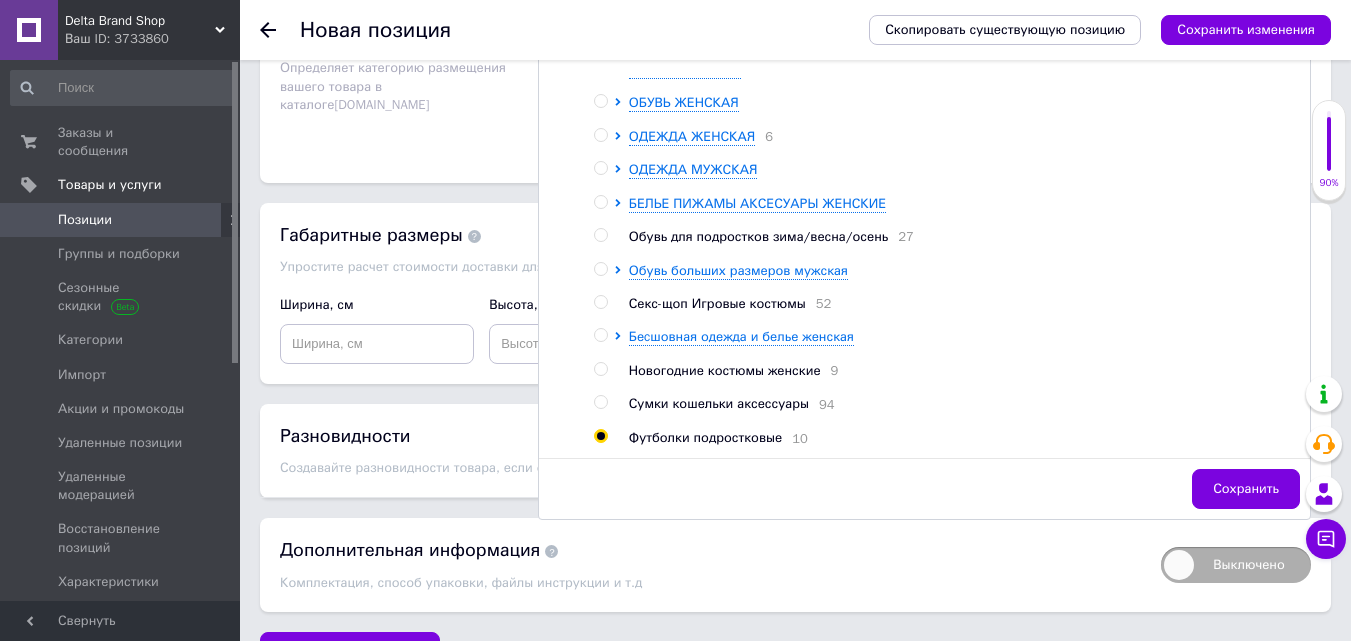 radio on "true" 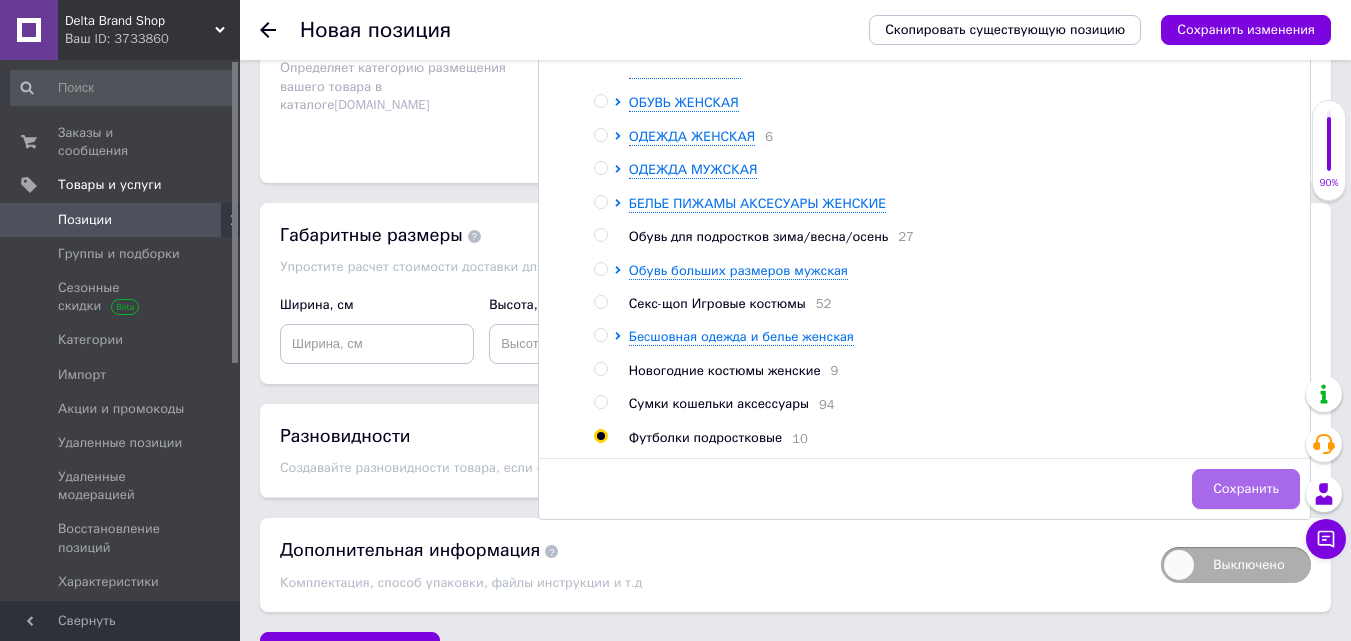 click on "Сохранить" at bounding box center [1246, 489] 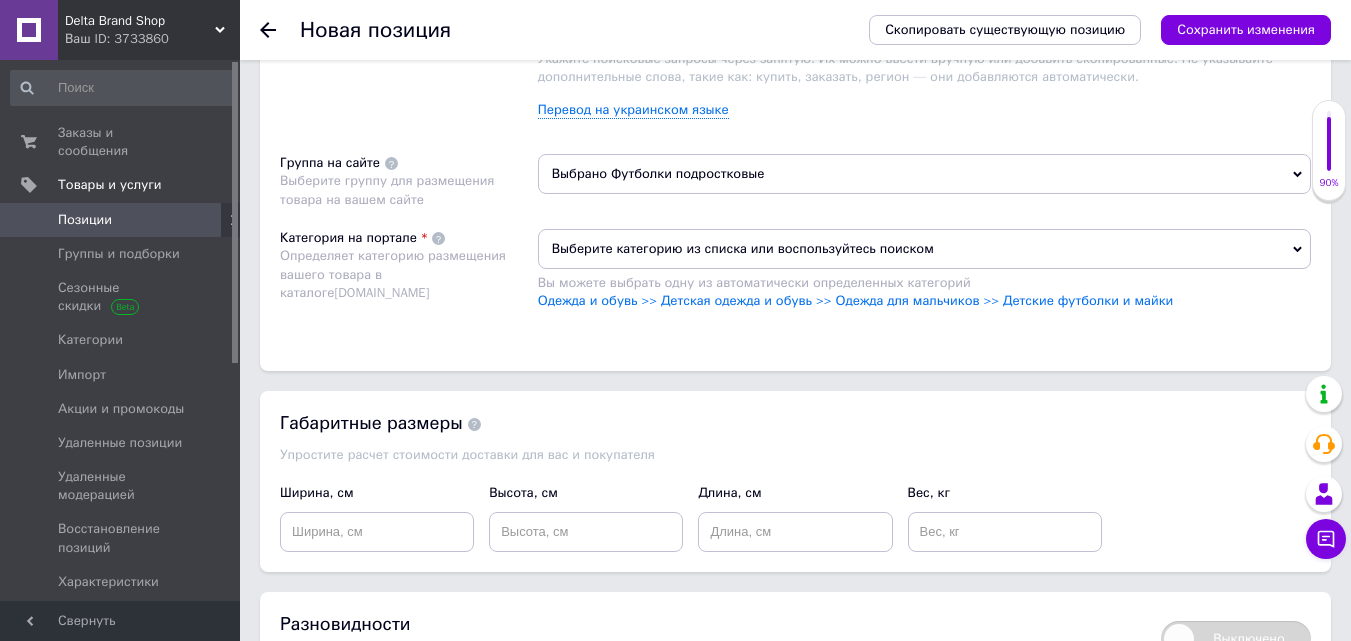 scroll, scrollTop: 1400, scrollLeft: 0, axis: vertical 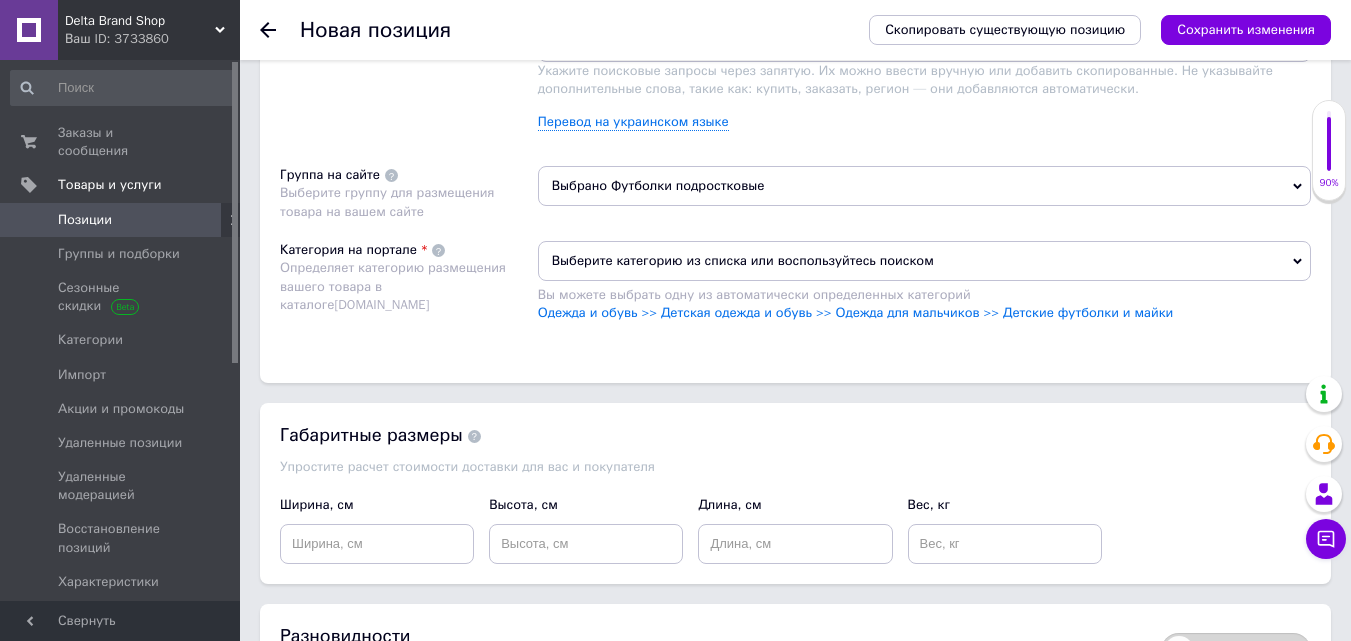click on "Выберите категорию из списка или воспользуйтесь поиском" at bounding box center (924, 261) 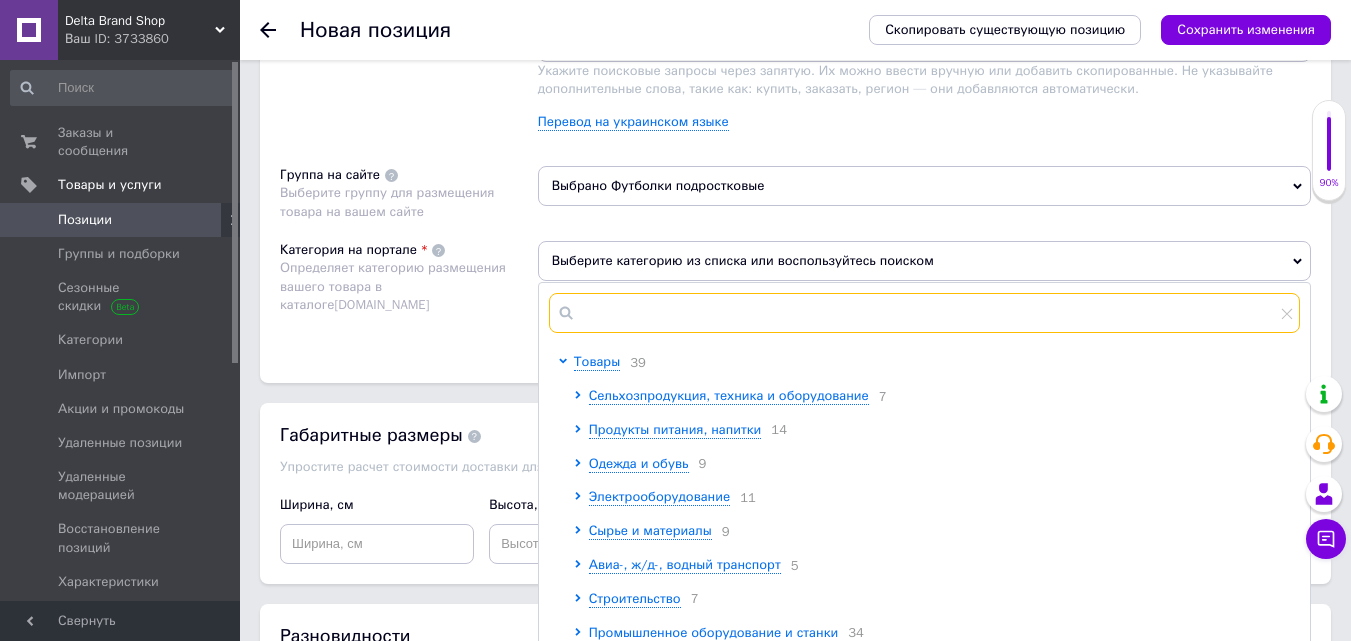 click at bounding box center (924, 313) 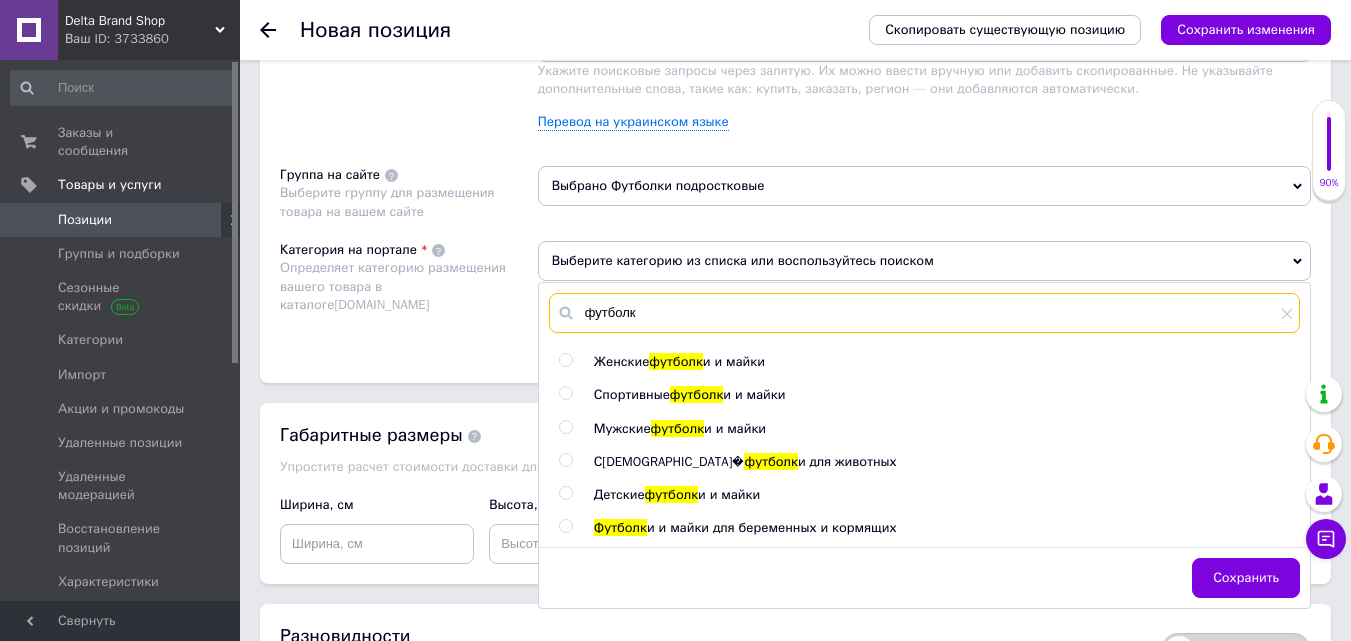 type on "футболк" 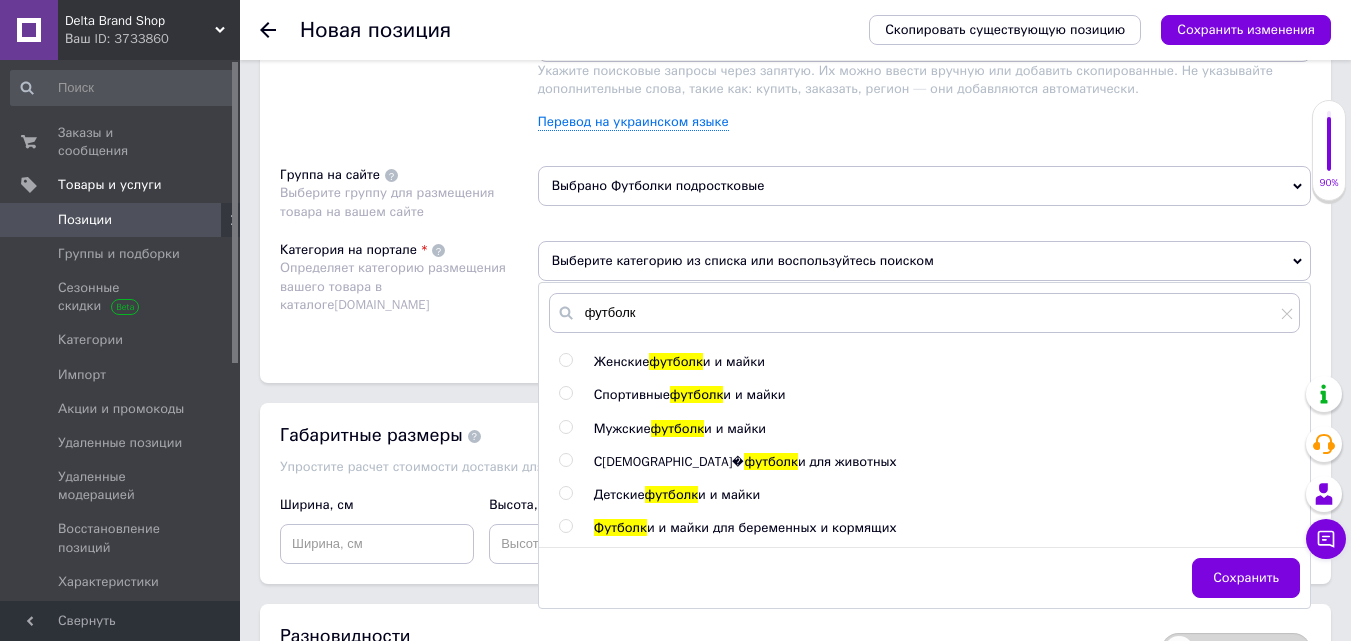 click on "футболк" at bounding box center [671, 494] 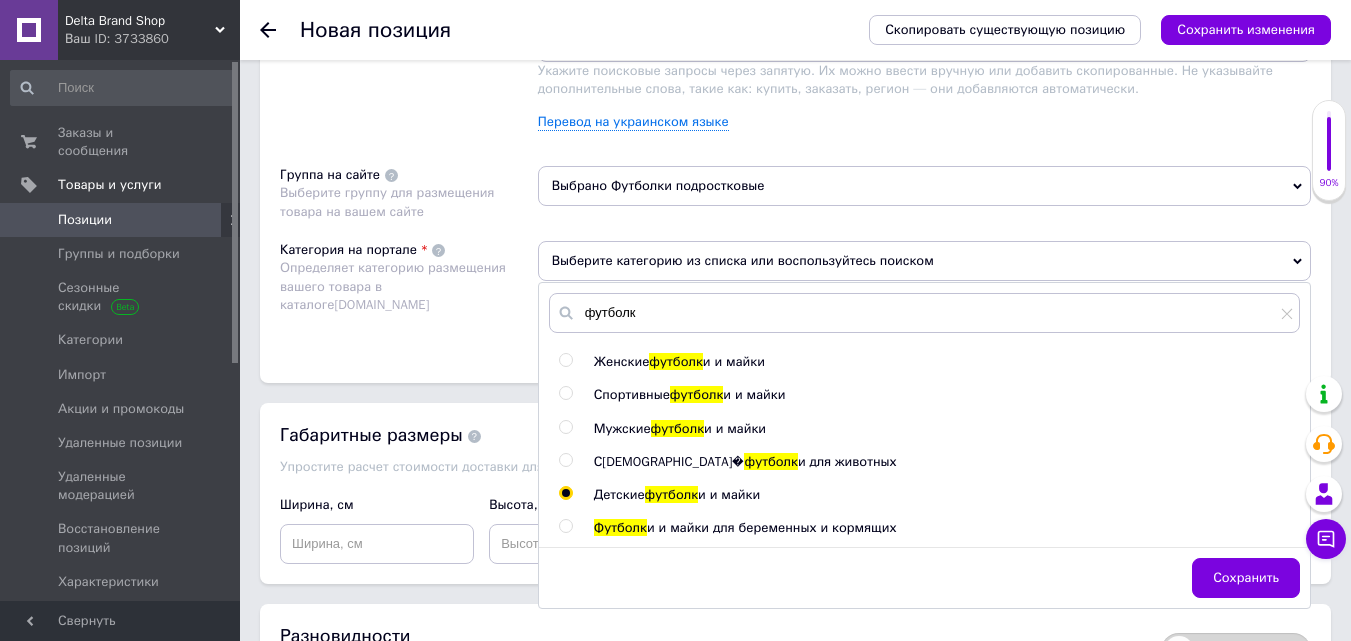 radio on "true" 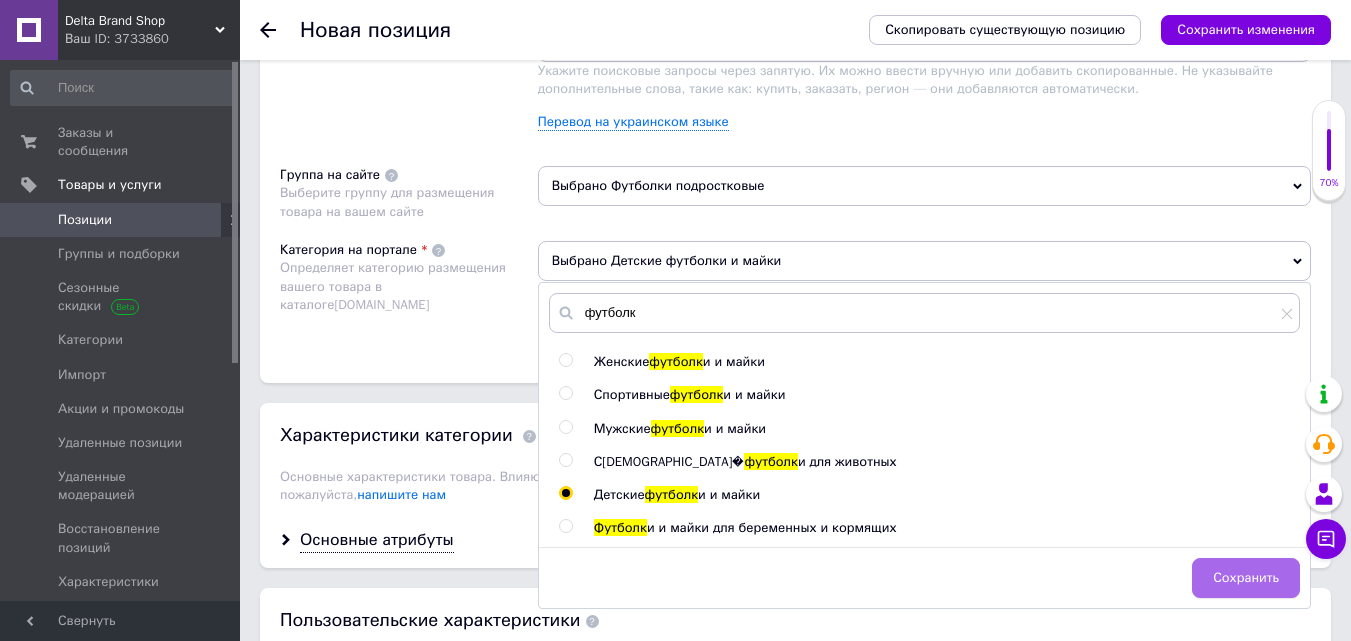 click on "Сохранить" at bounding box center [1246, 578] 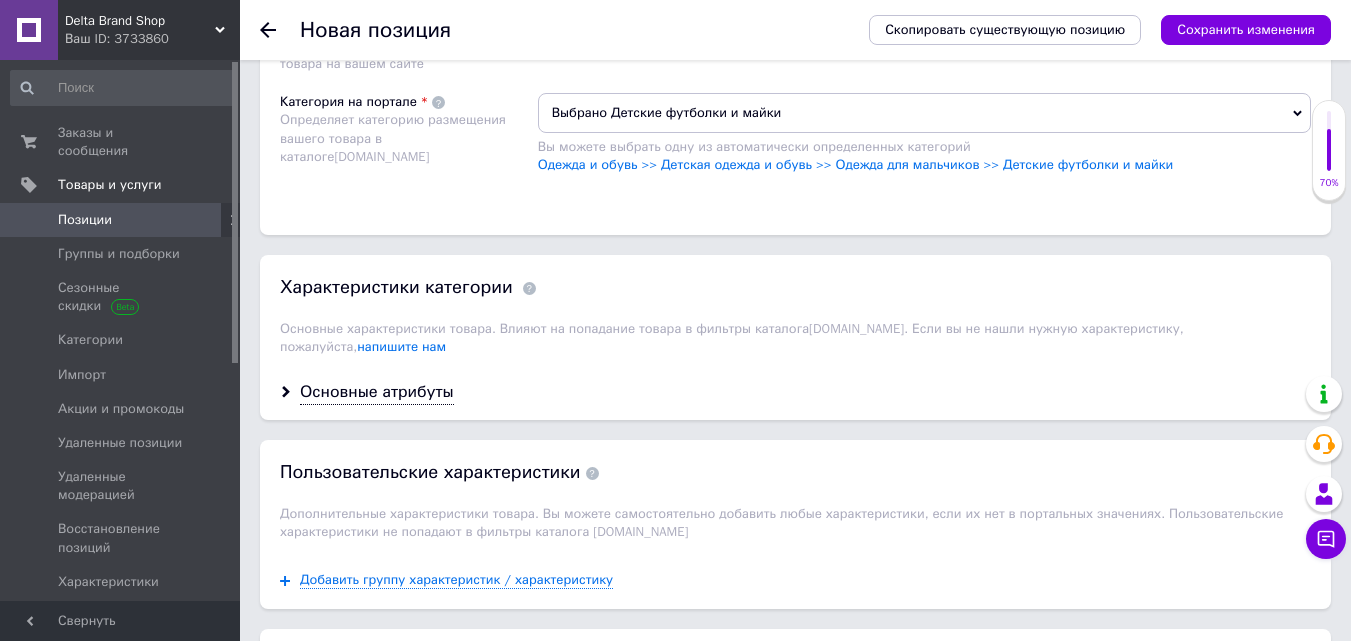 scroll, scrollTop: 1600, scrollLeft: 0, axis: vertical 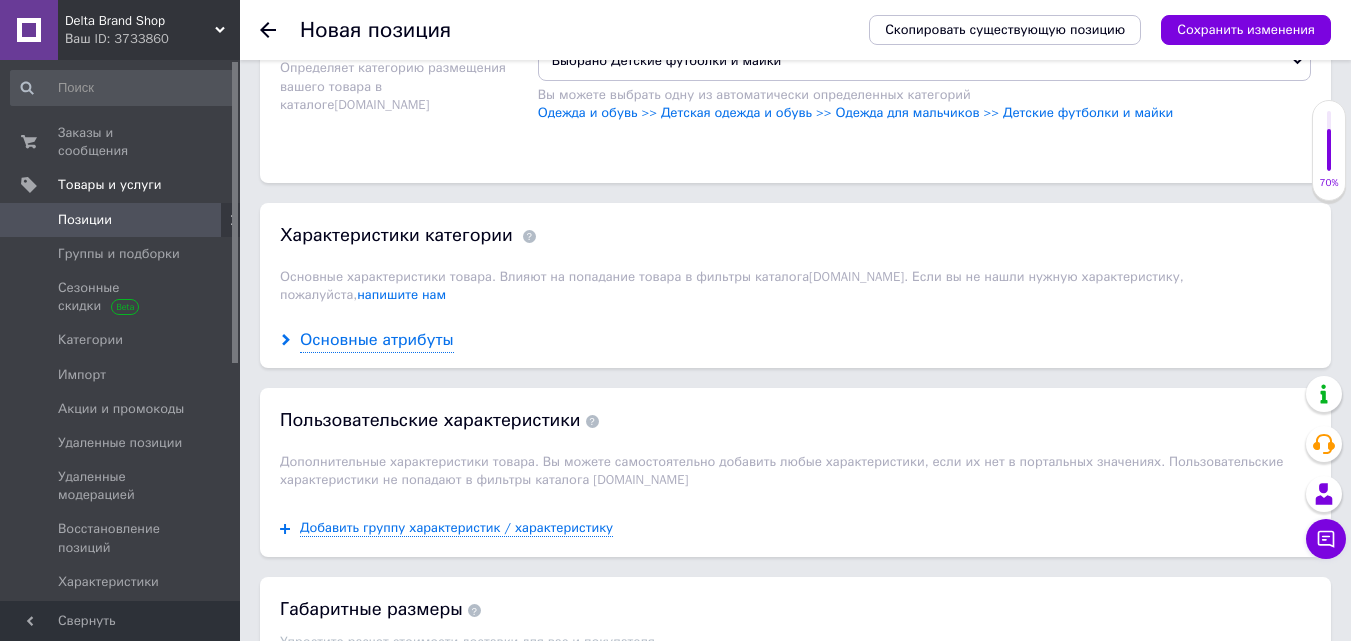 click on "Основные атрибуты" at bounding box center [377, 340] 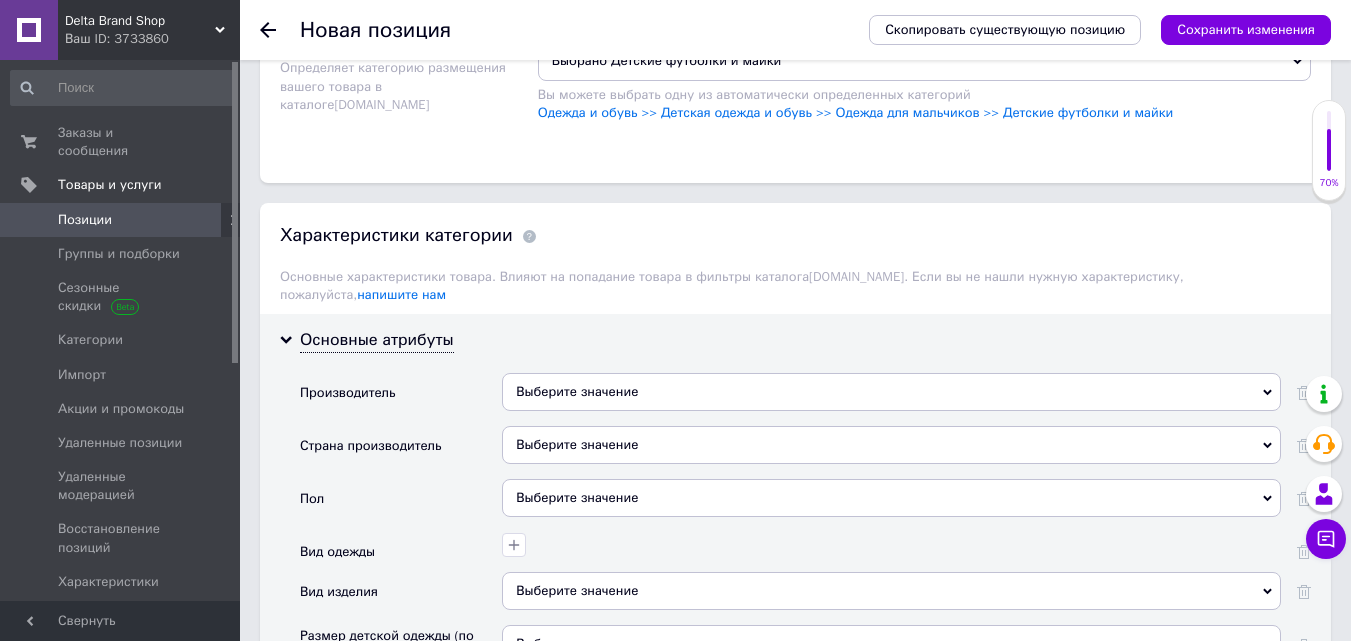 click on "Выберите значение" at bounding box center (891, 392) 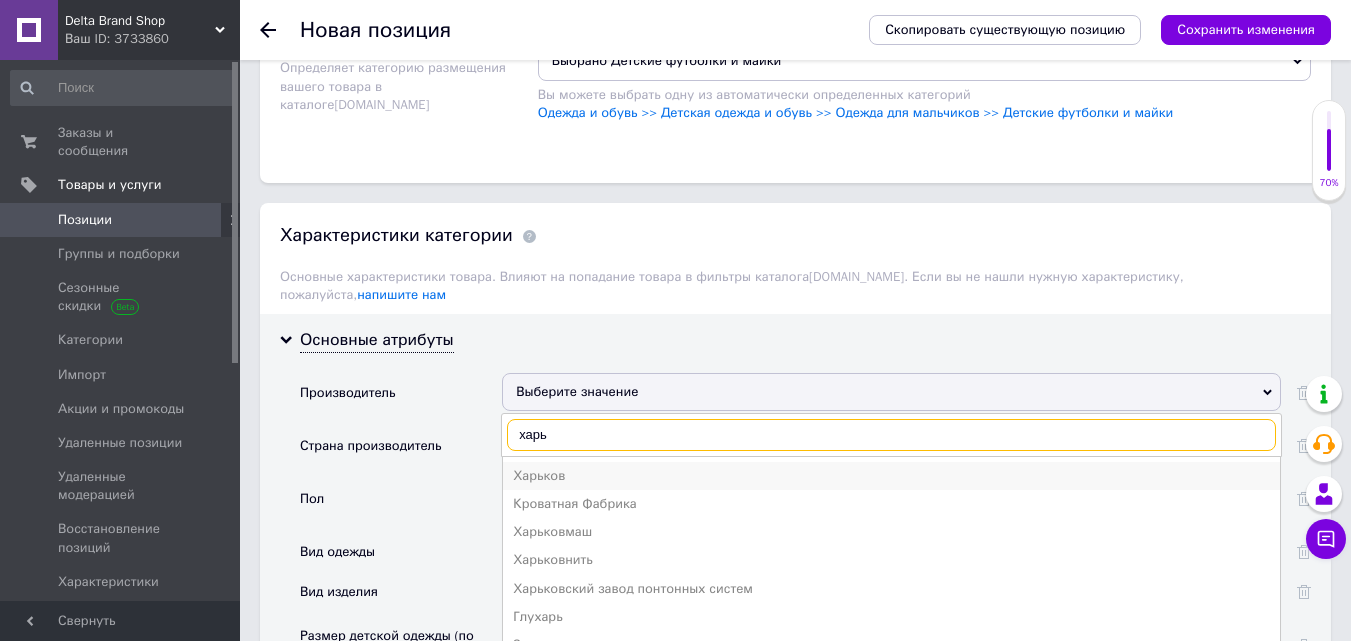 type on "харь" 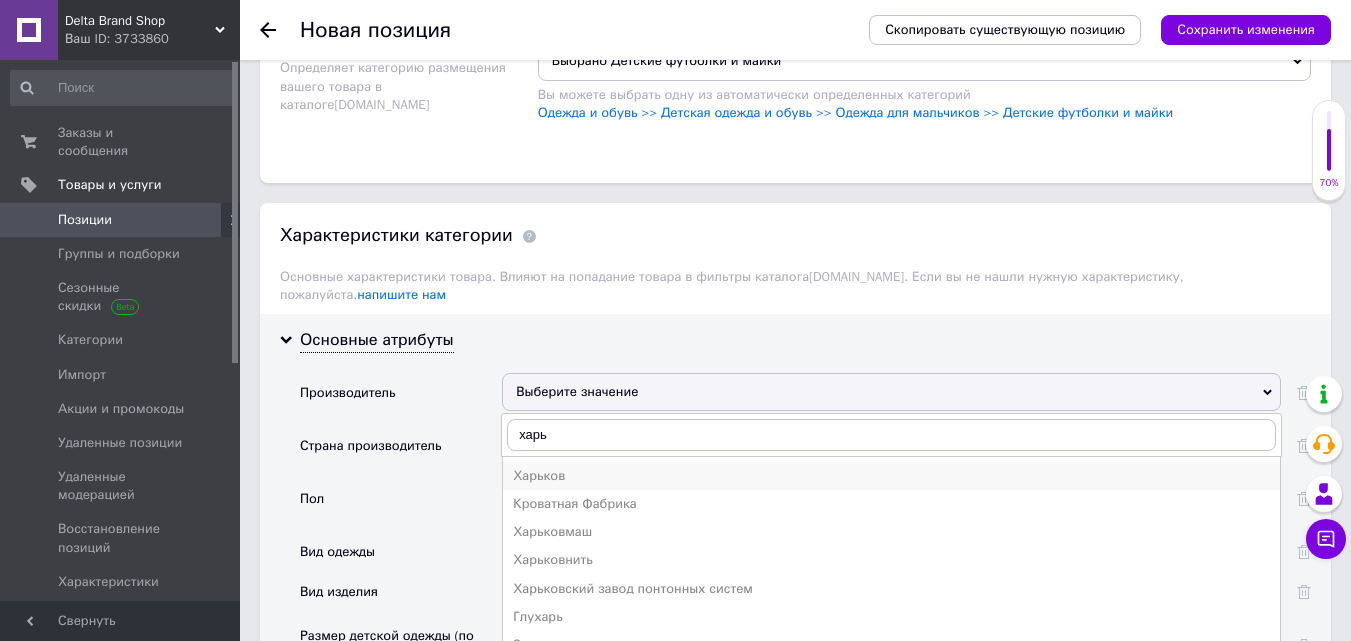 click on "Харьков" at bounding box center (891, 476) 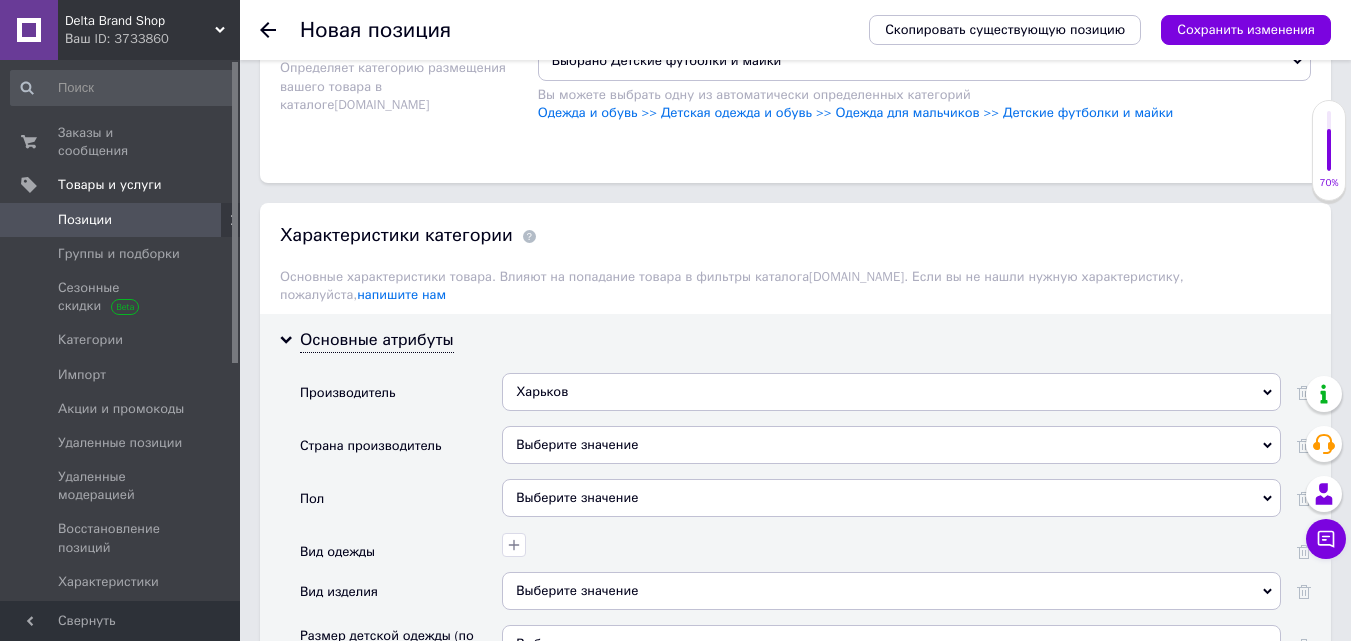 click on "Выберите значение" at bounding box center [891, 445] 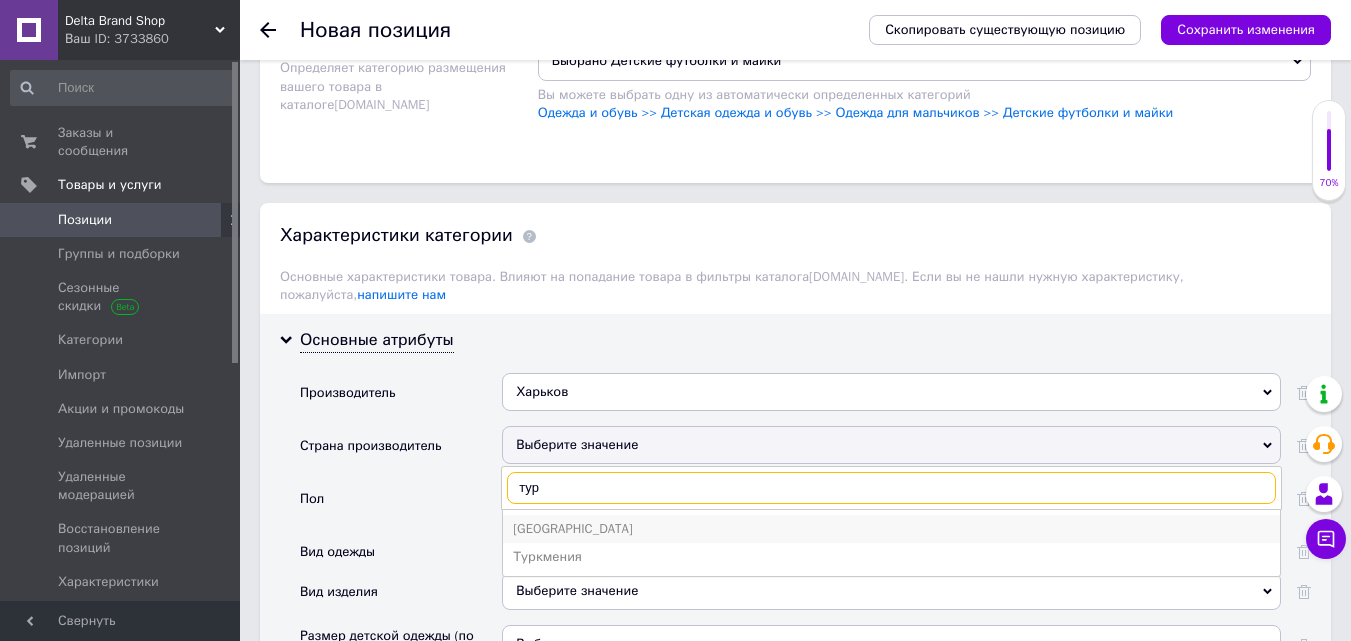type on "тур" 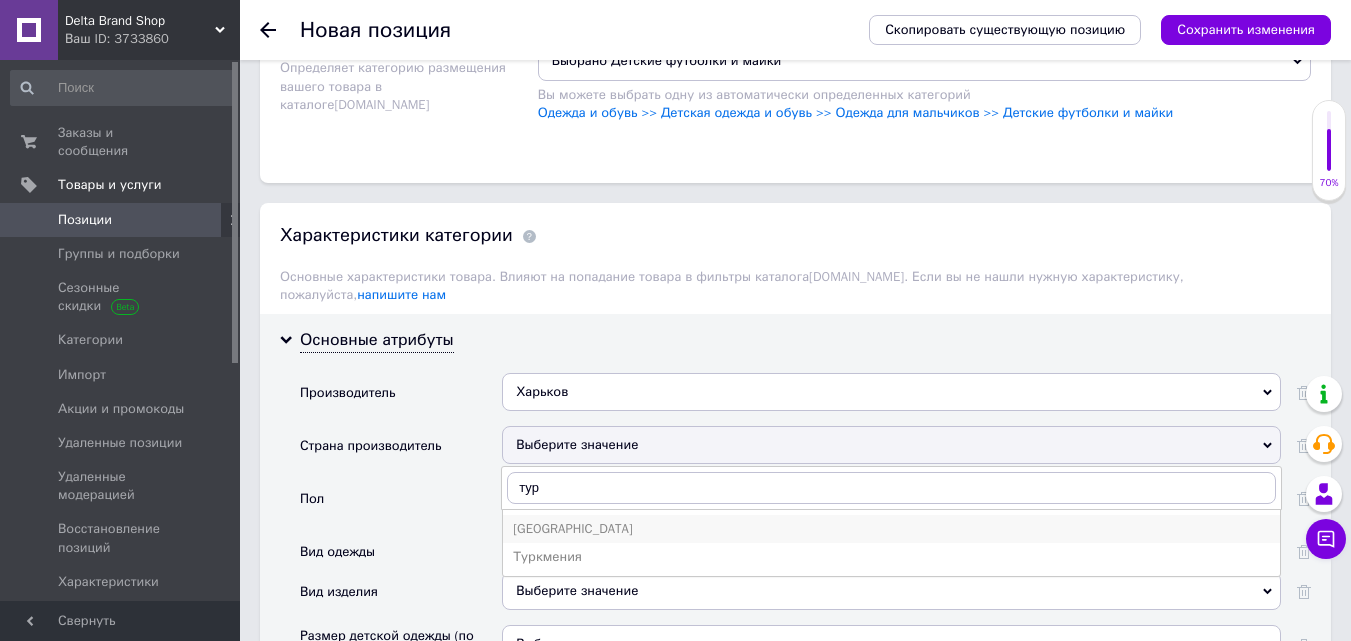 click on "[GEOGRAPHIC_DATA]" at bounding box center (891, 529) 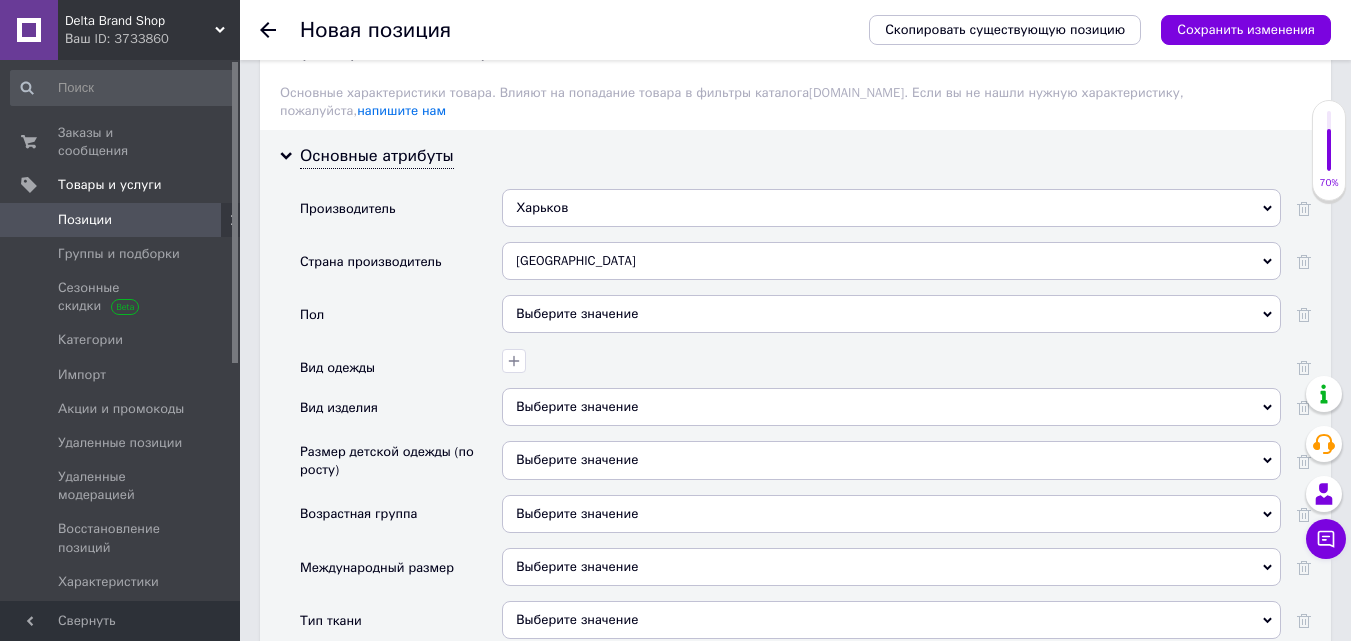 scroll, scrollTop: 1800, scrollLeft: 0, axis: vertical 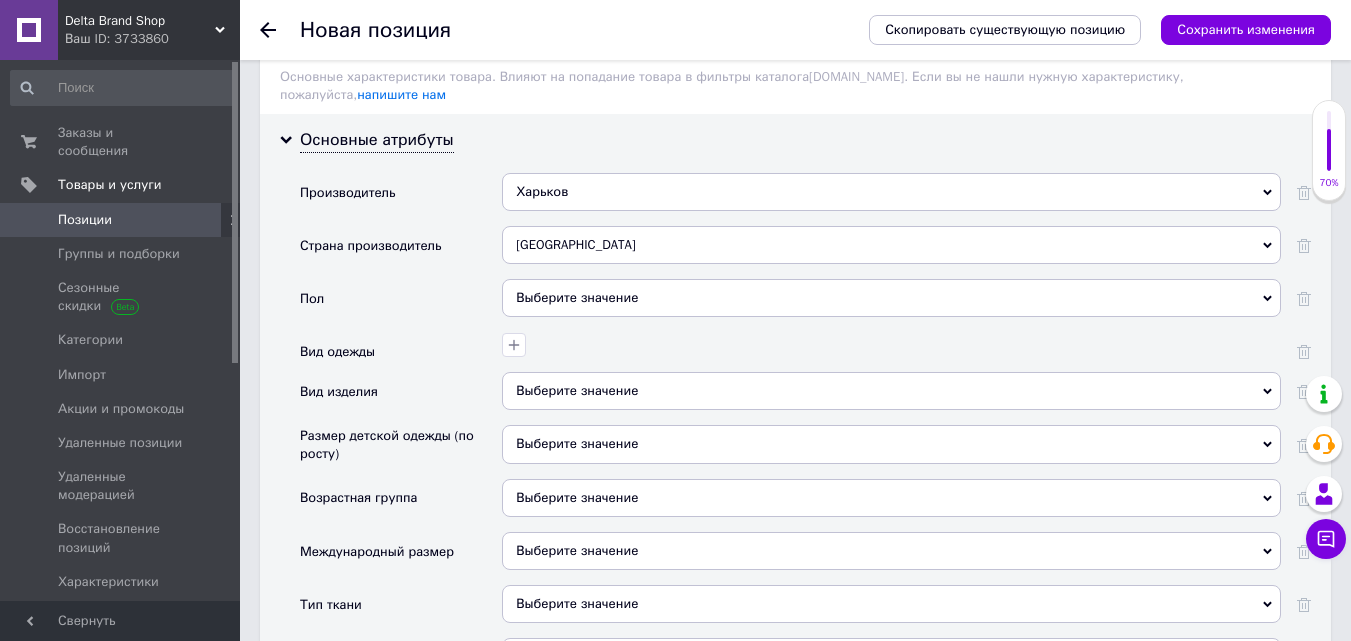click on "Выберите значение" at bounding box center (891, 298) 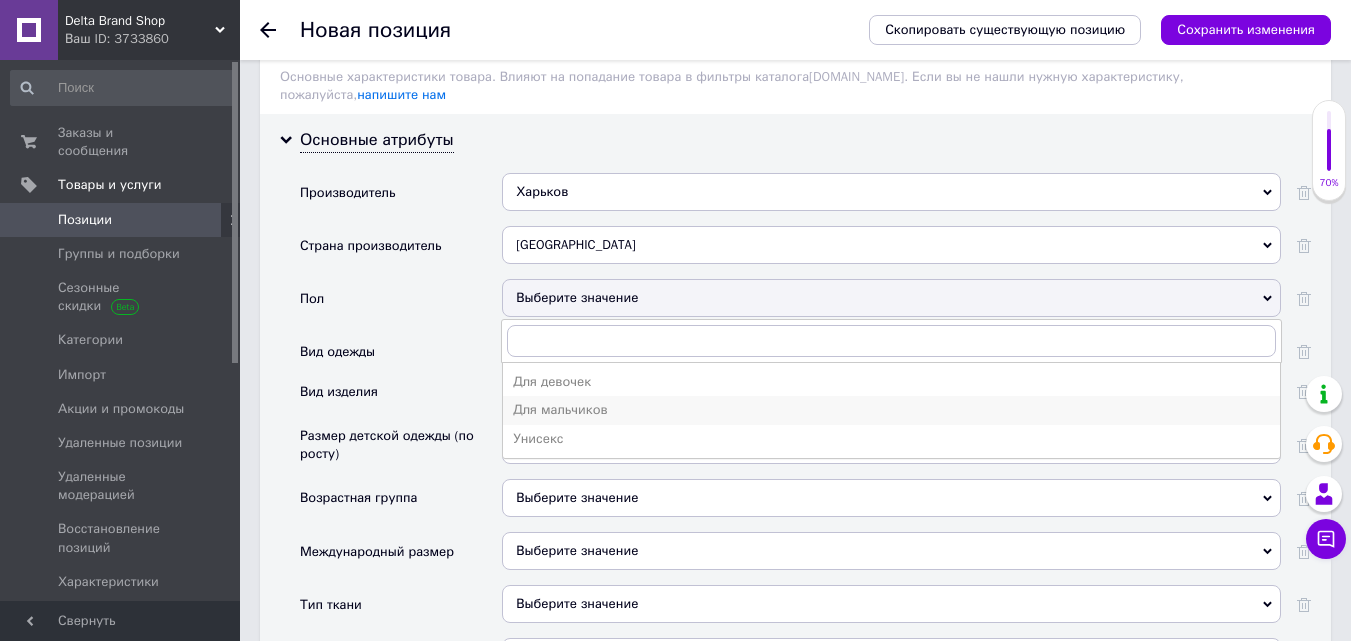 click on "Для мальчиков" at bounding box center [891, 410] 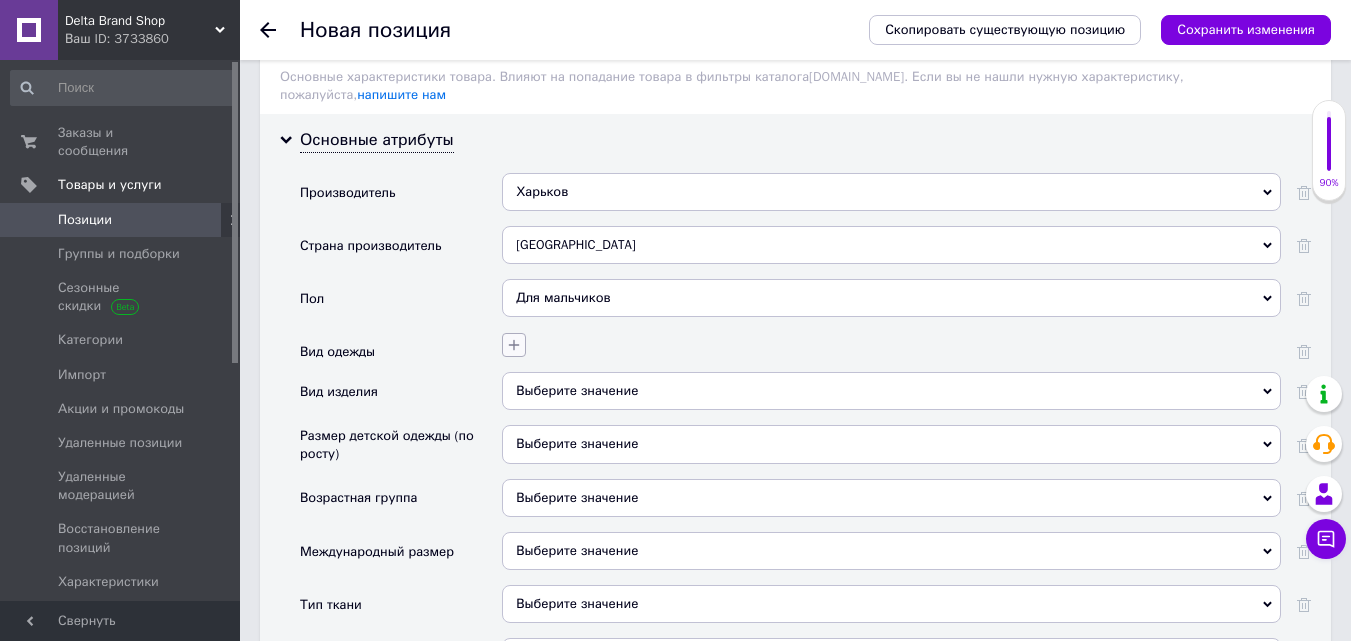 click 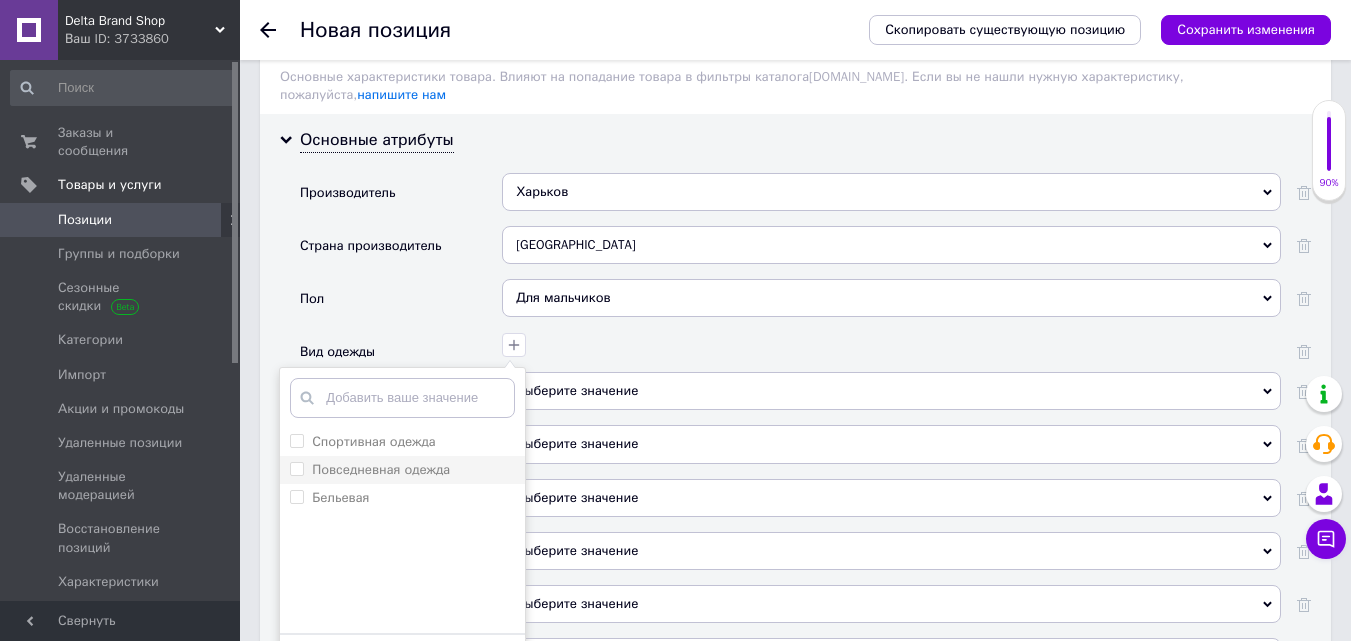 click on "Повседневная одежда" at bounding box center (381, 469) 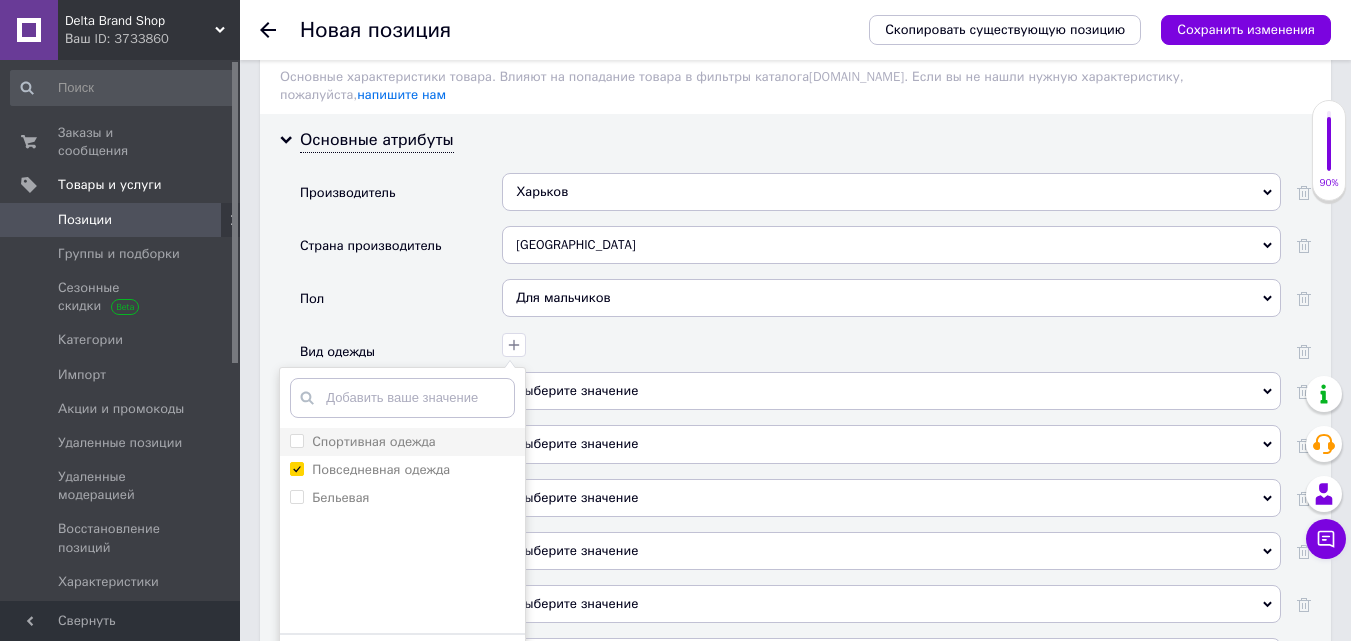 checkbox on "true" 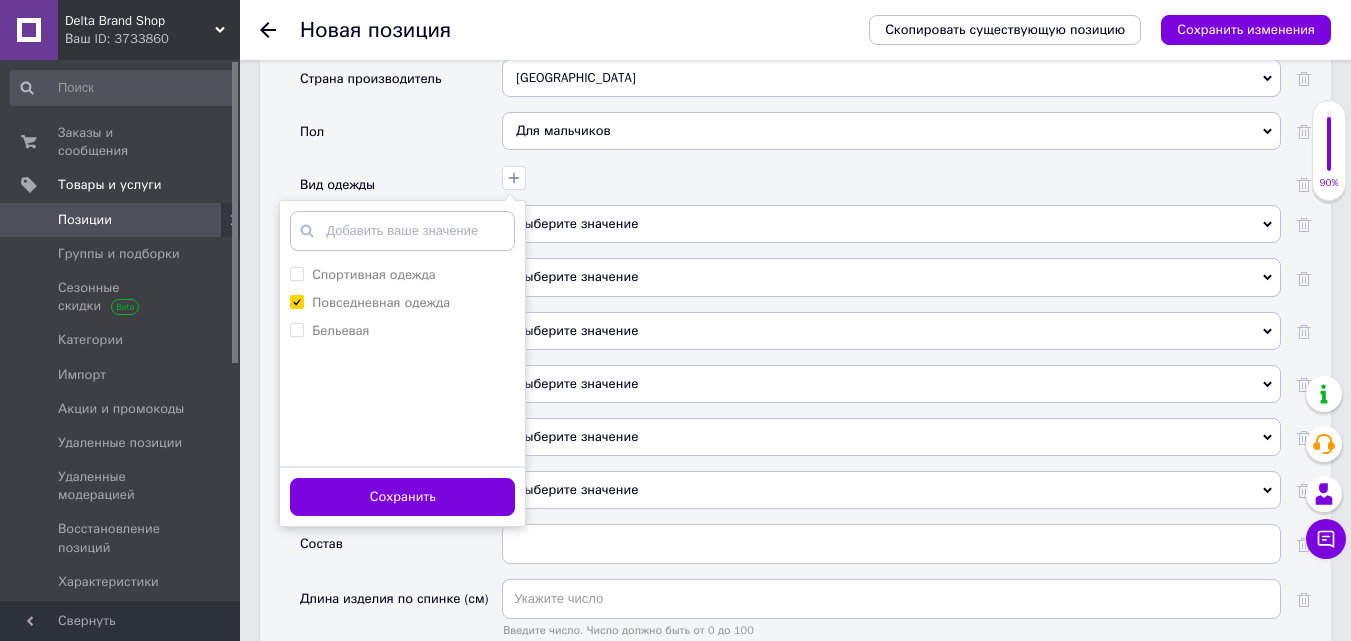 scroll, scrollTop: 2000, scrollLeft: 0, axis: vertical 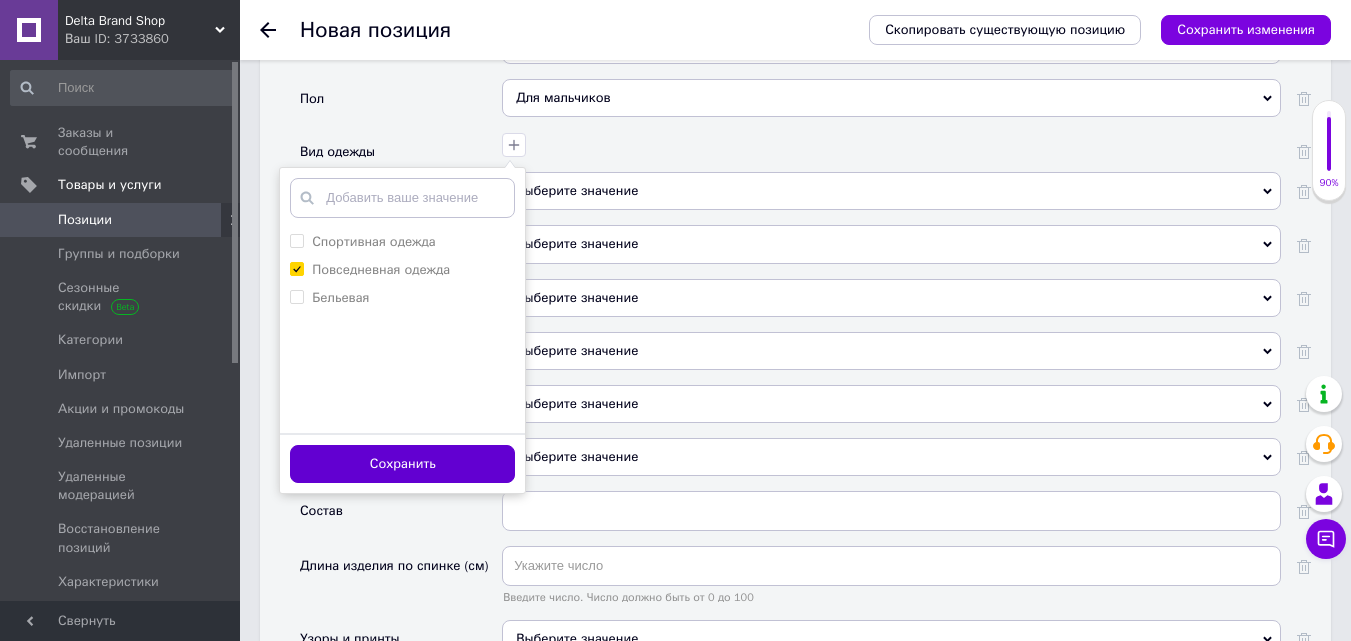 click on "Сохранить" at bounding box center (402, 464) 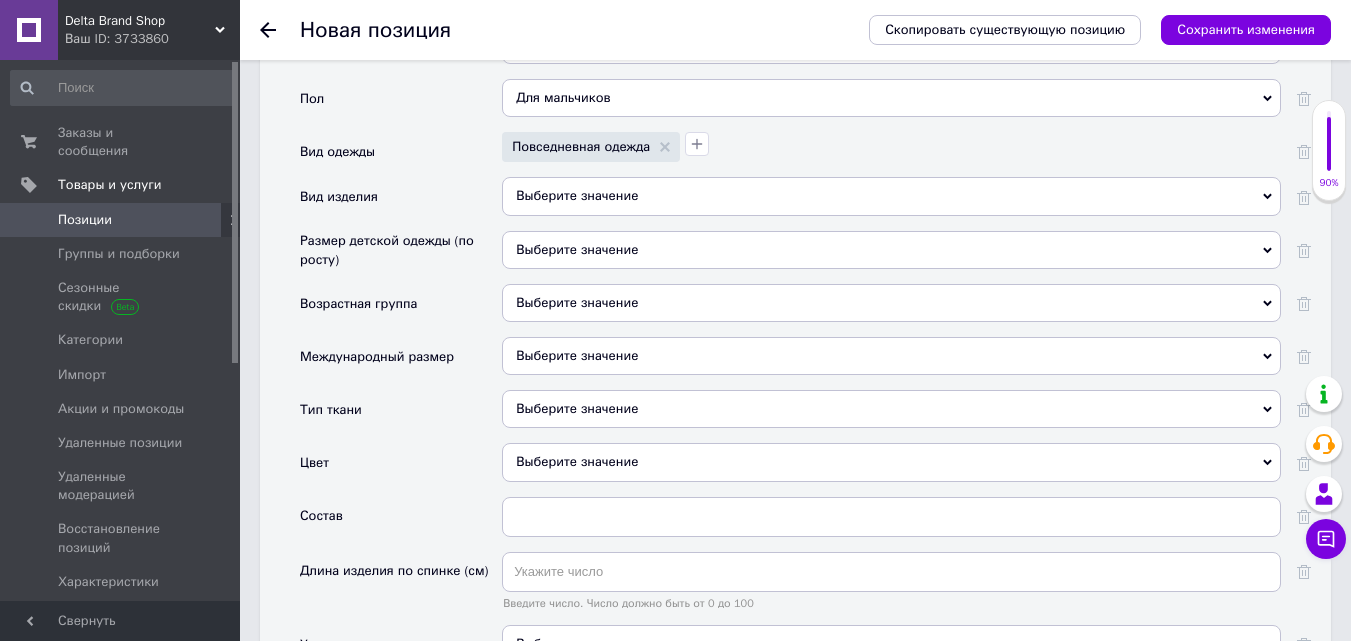click on "Выберите значение" at bounding box center [891, 196] 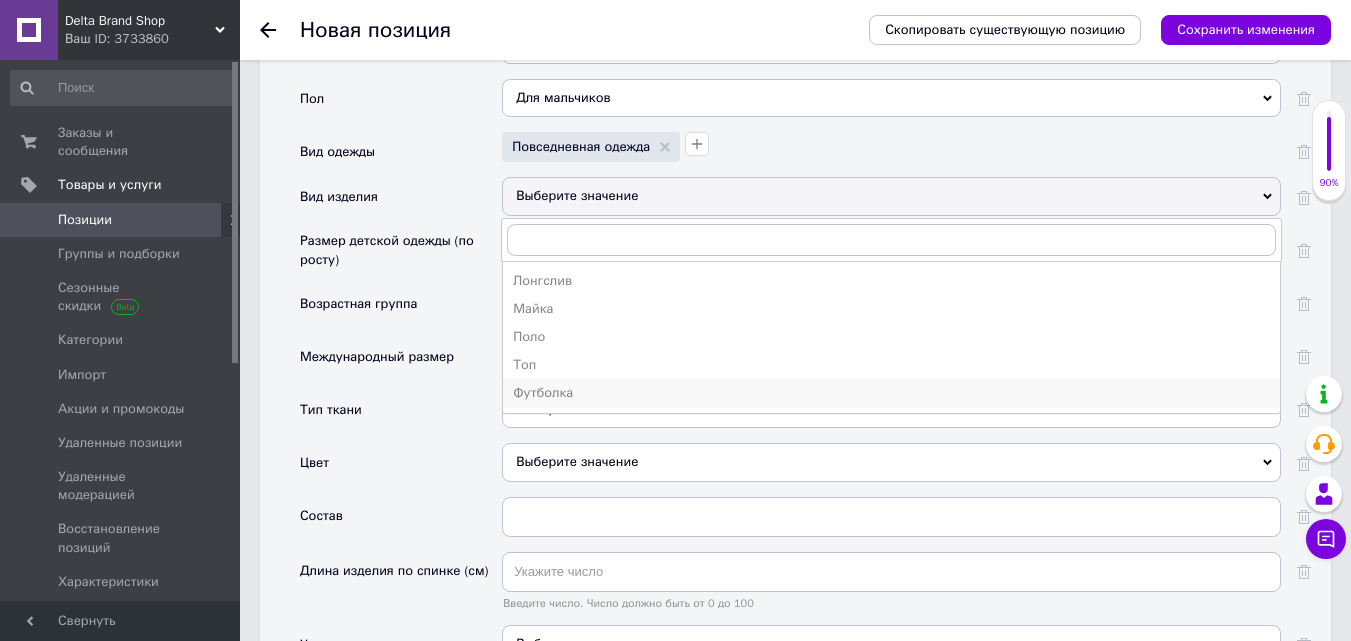 click on "Футболка" at bounding box center (891, 393) 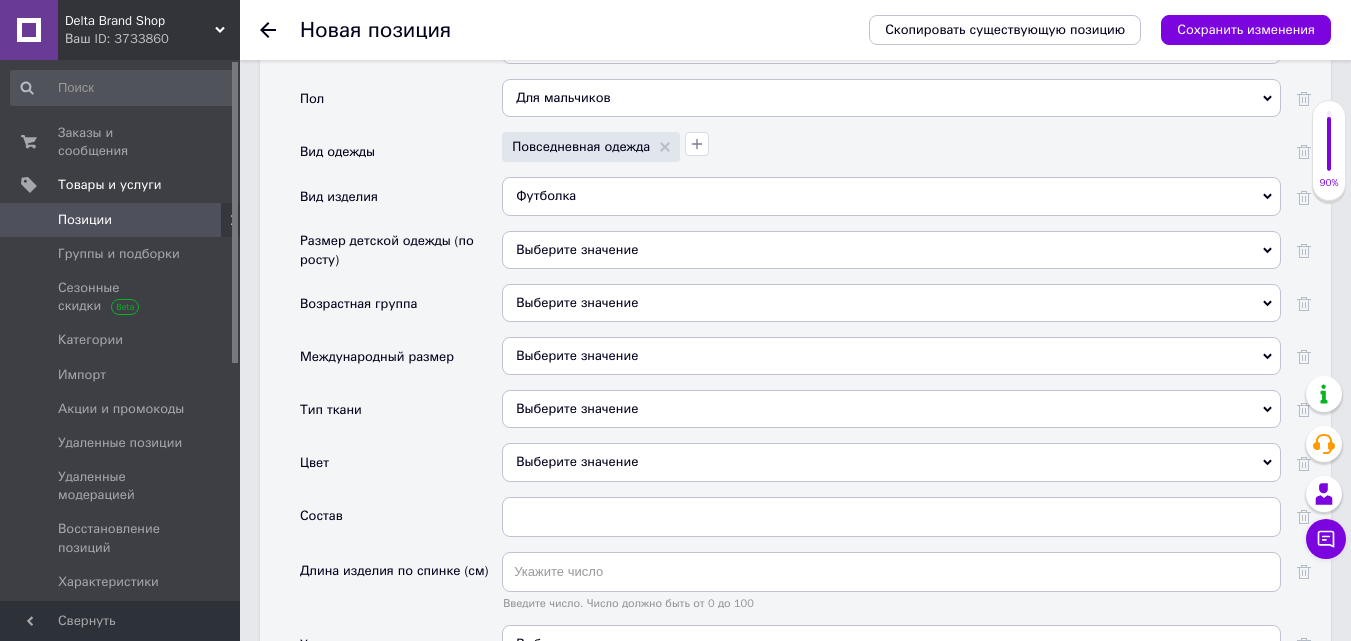 click on "Выберите значение" at bounding box center [891, 356] 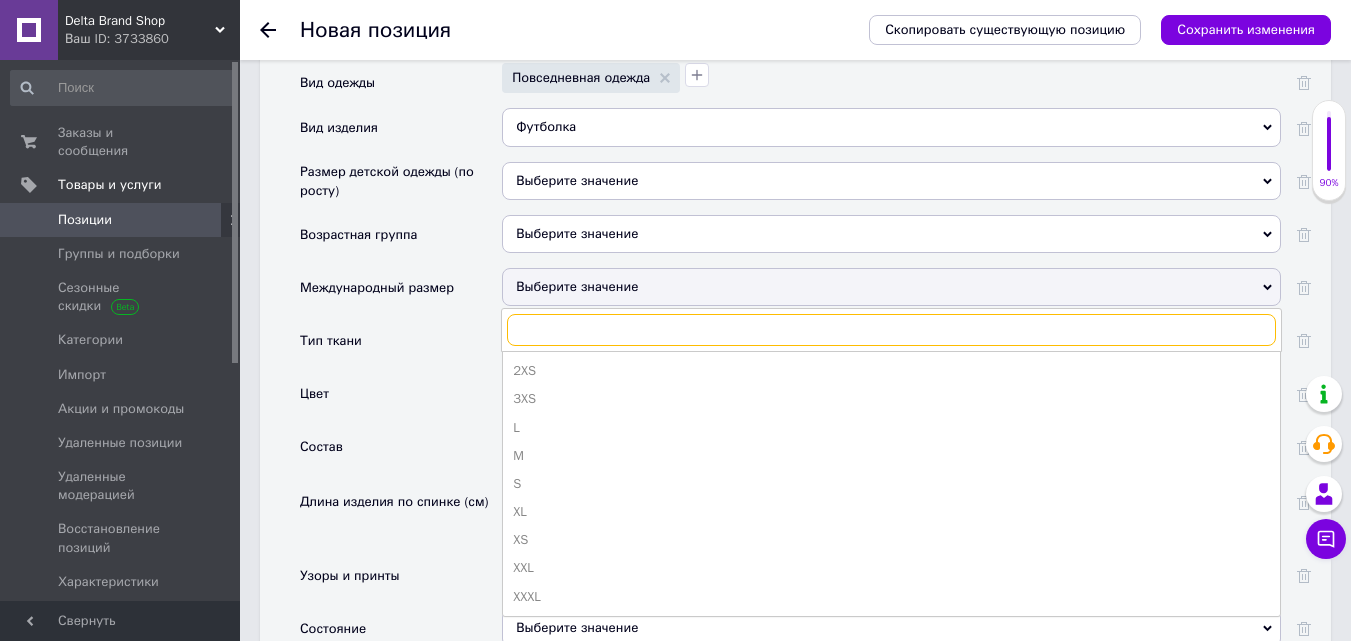 scroll, scrollTop: 2200, scrollLeft: 0, axis: vertical 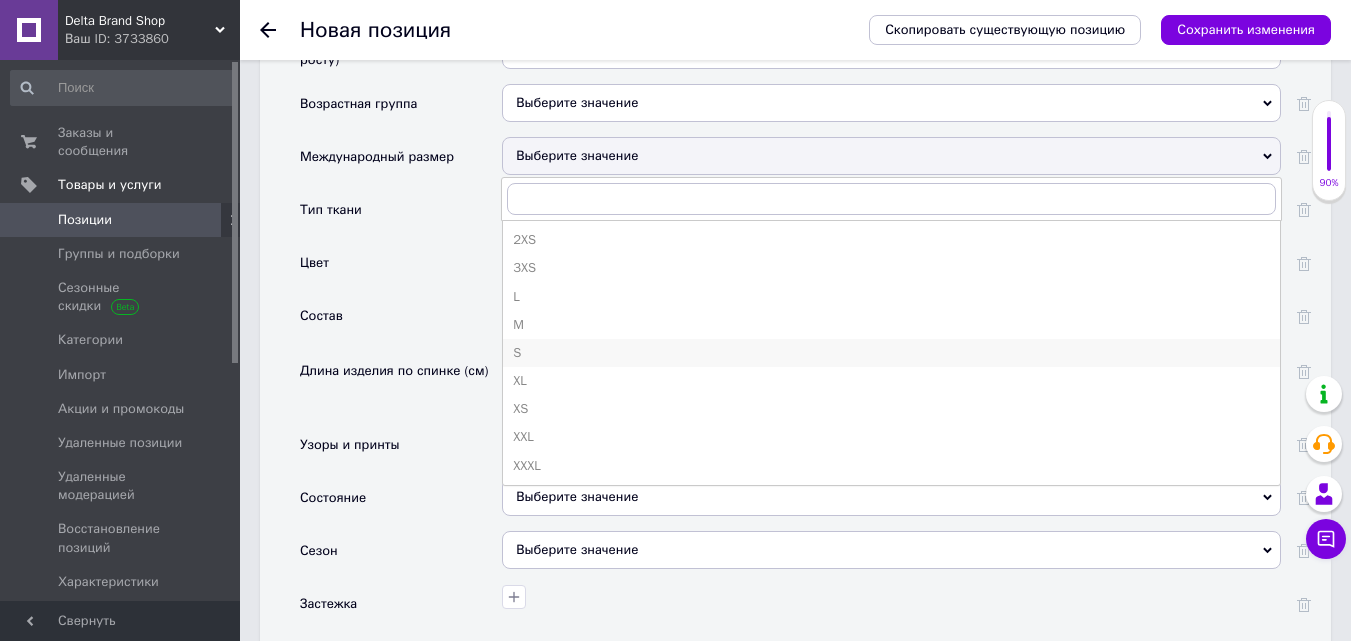 click on "S" at bounding box center (891, 353) 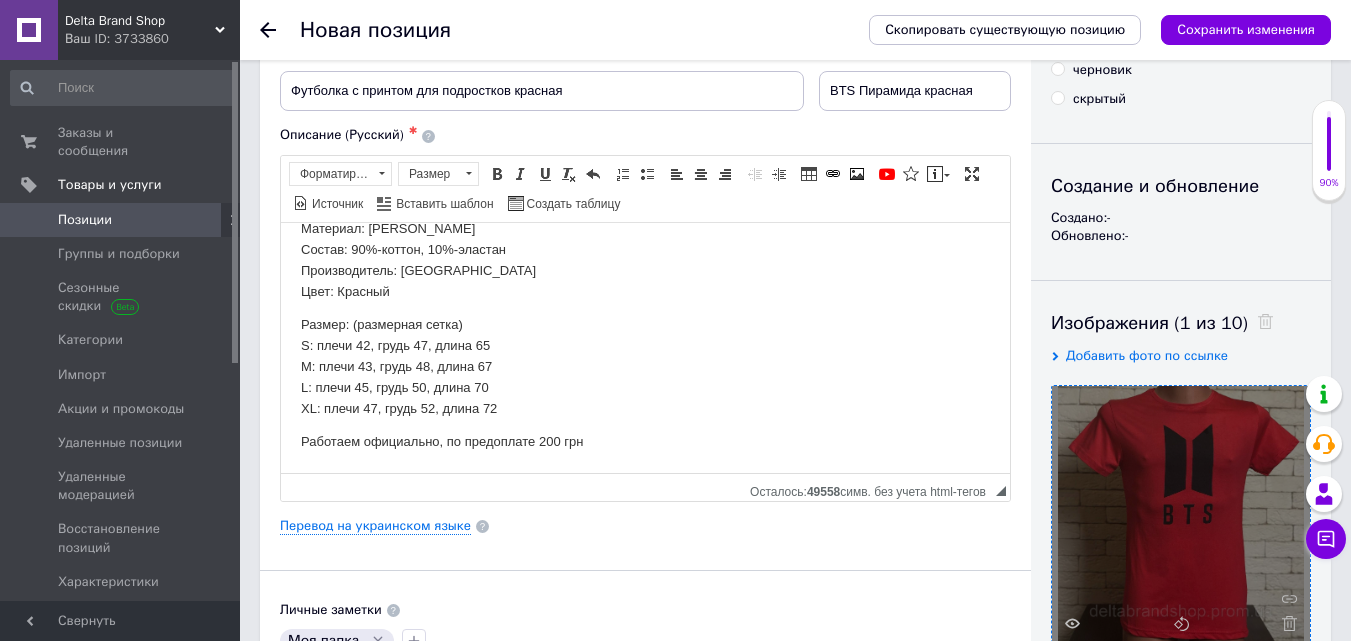 scroll, scrollTop: 100, scrollLeft: 0, axis: vertical 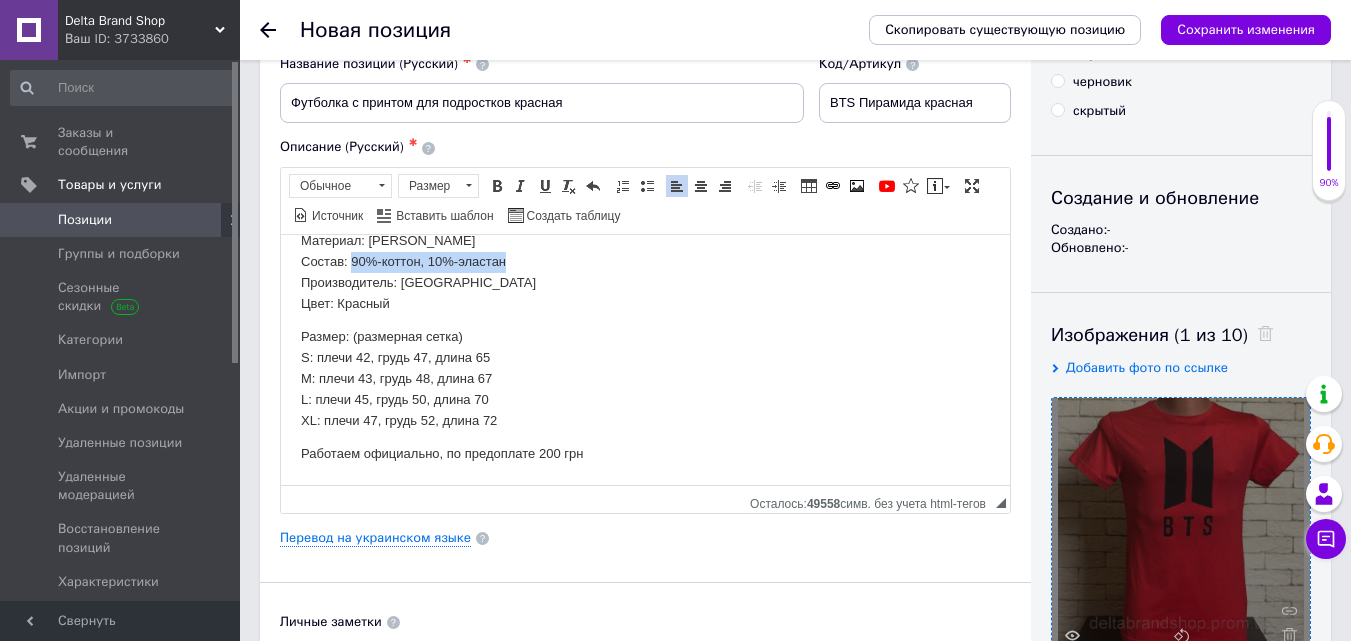 drag, startPoint x: 515, startPoint y: 259, endPoint x: 352, endPoint y: 256, distance: 163.0276 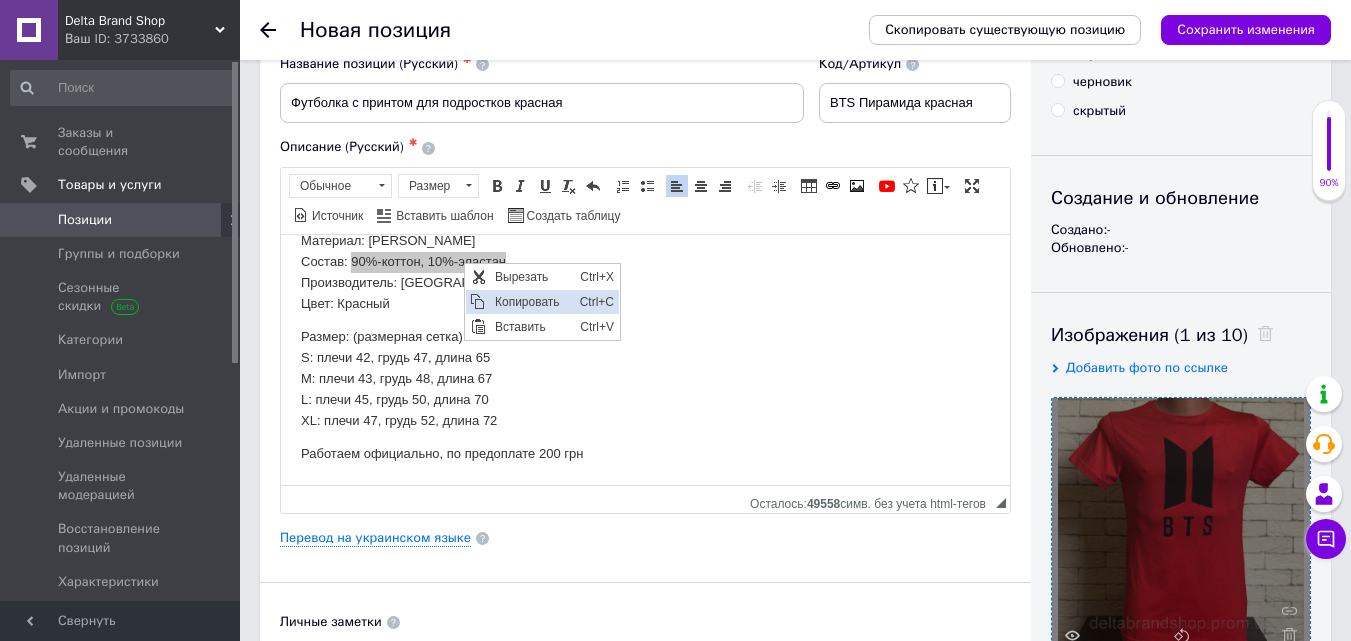click on "Копировать" at bounding box center (532, 301) 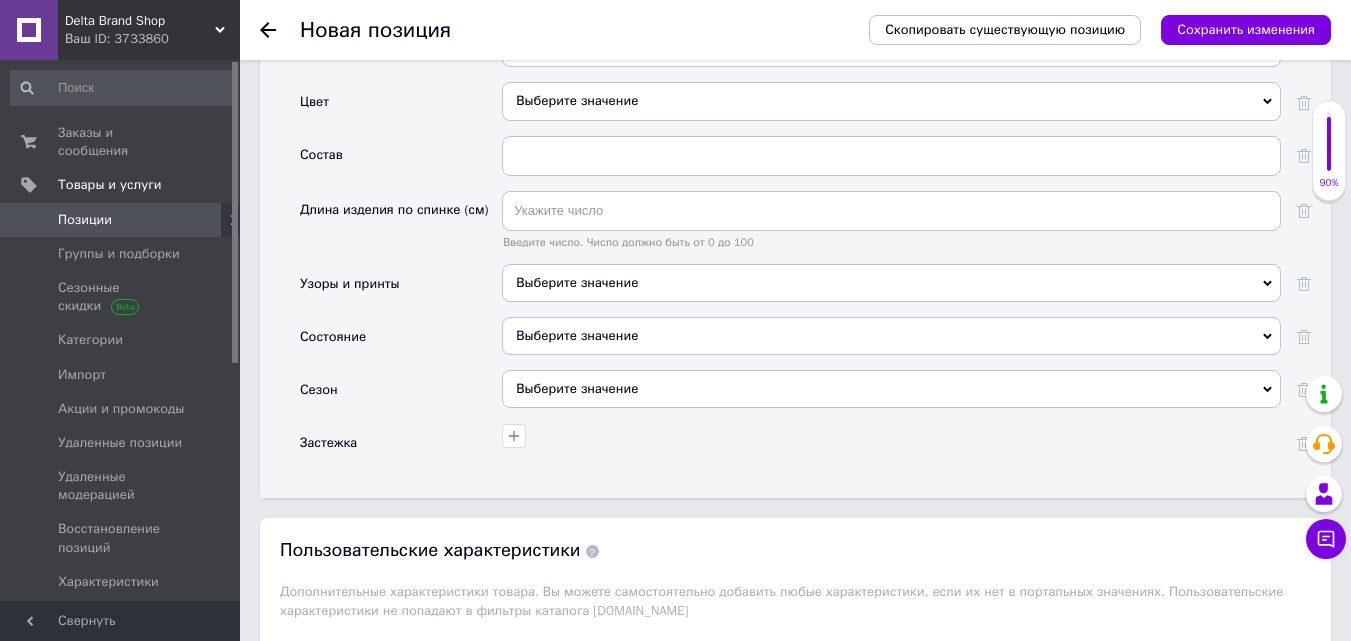 scroll, scrollTop: 2300, scrollLeft: 0, axis: vertical 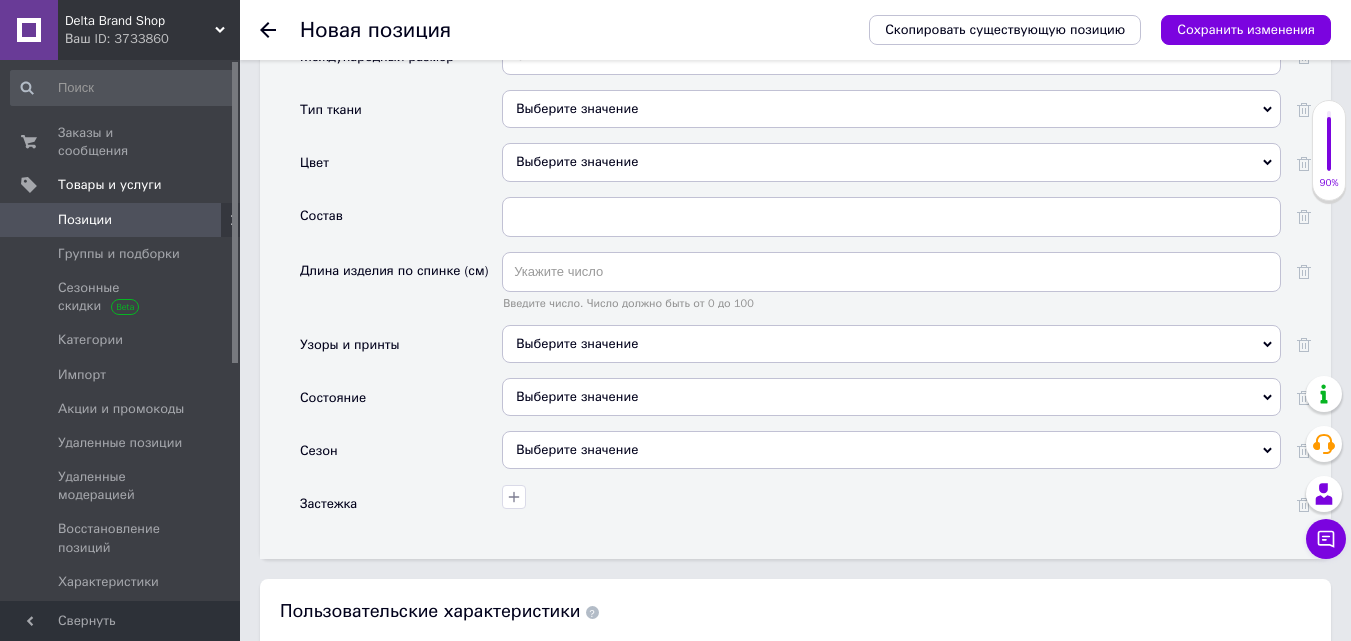 click at bounding box center (891, 217) 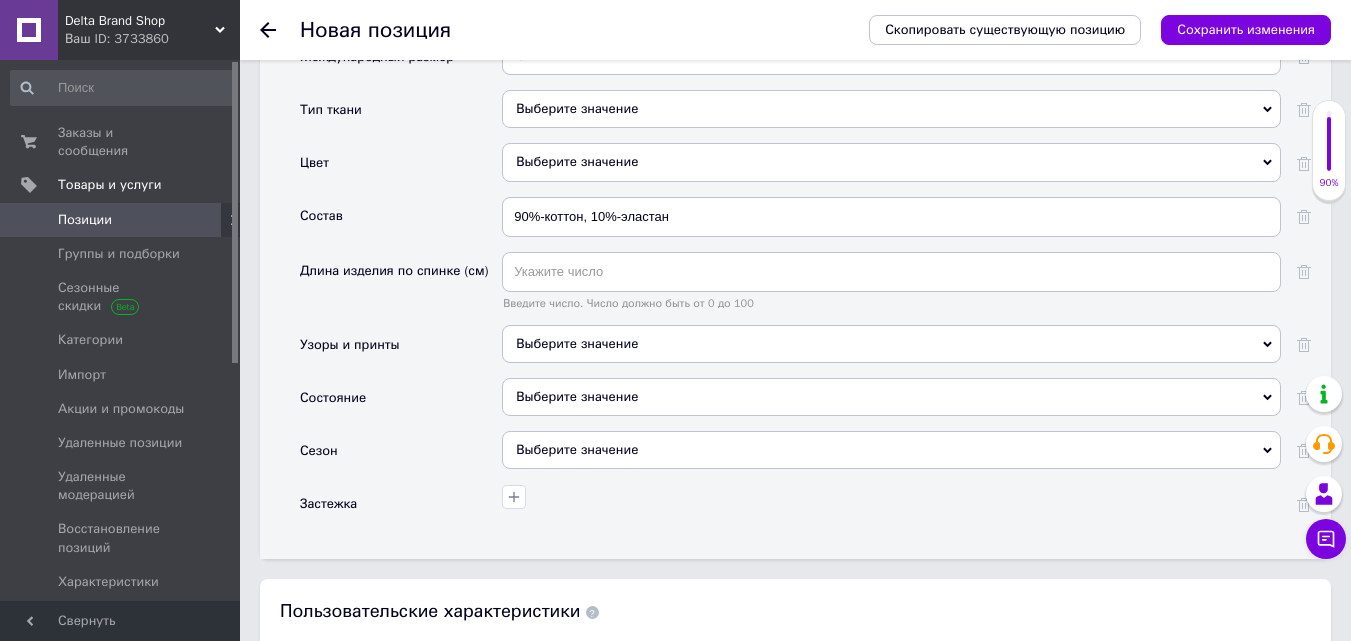 type on "90%-коттон, 10%-эластан" 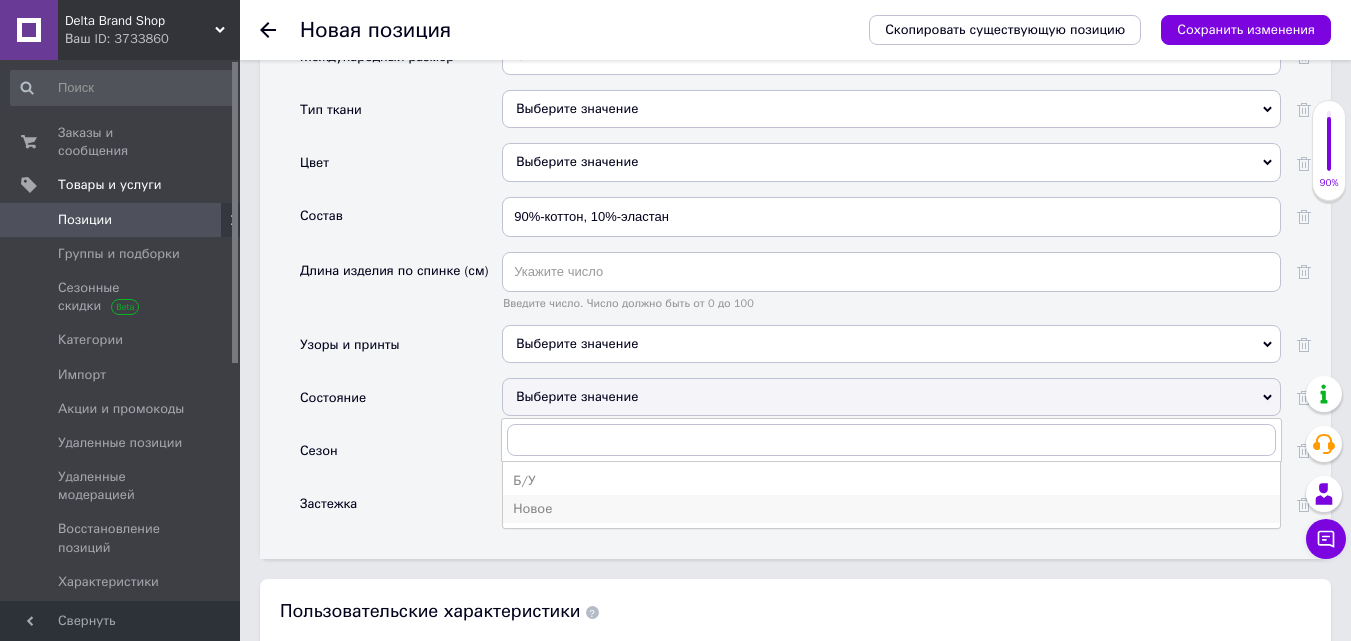 click on "Новое" at bounding box center [891, 509] 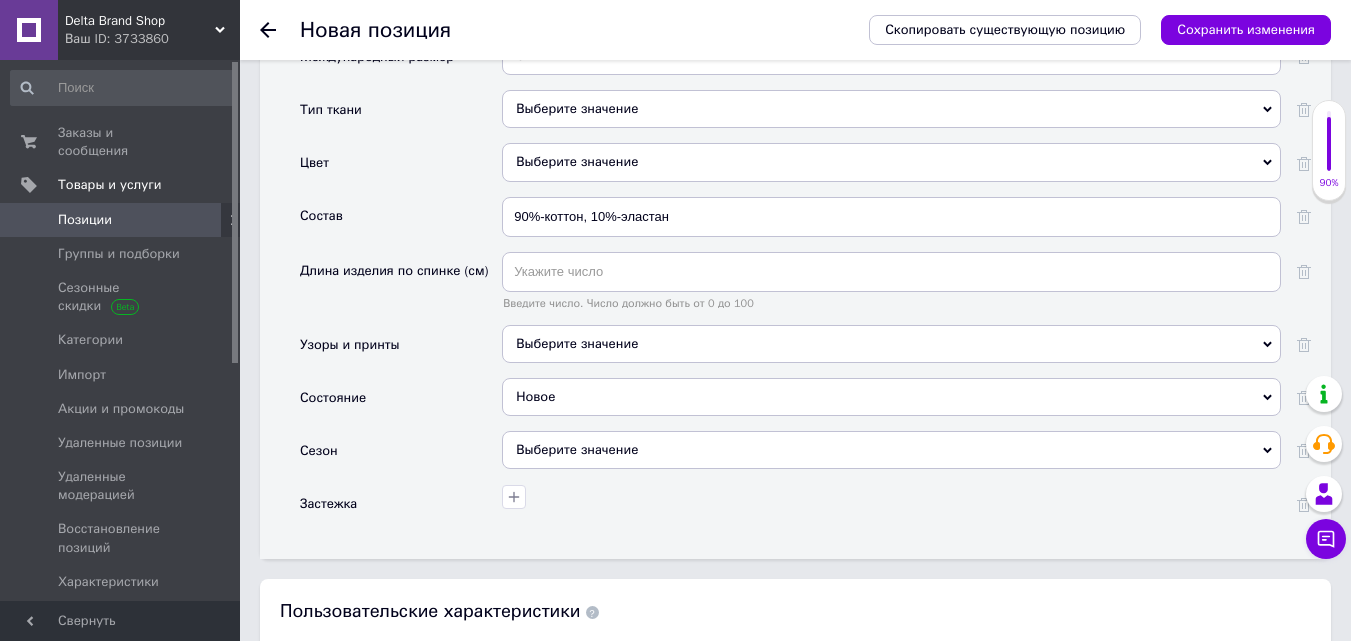 click on "Выберите значение" at bounding box center [891, 450] 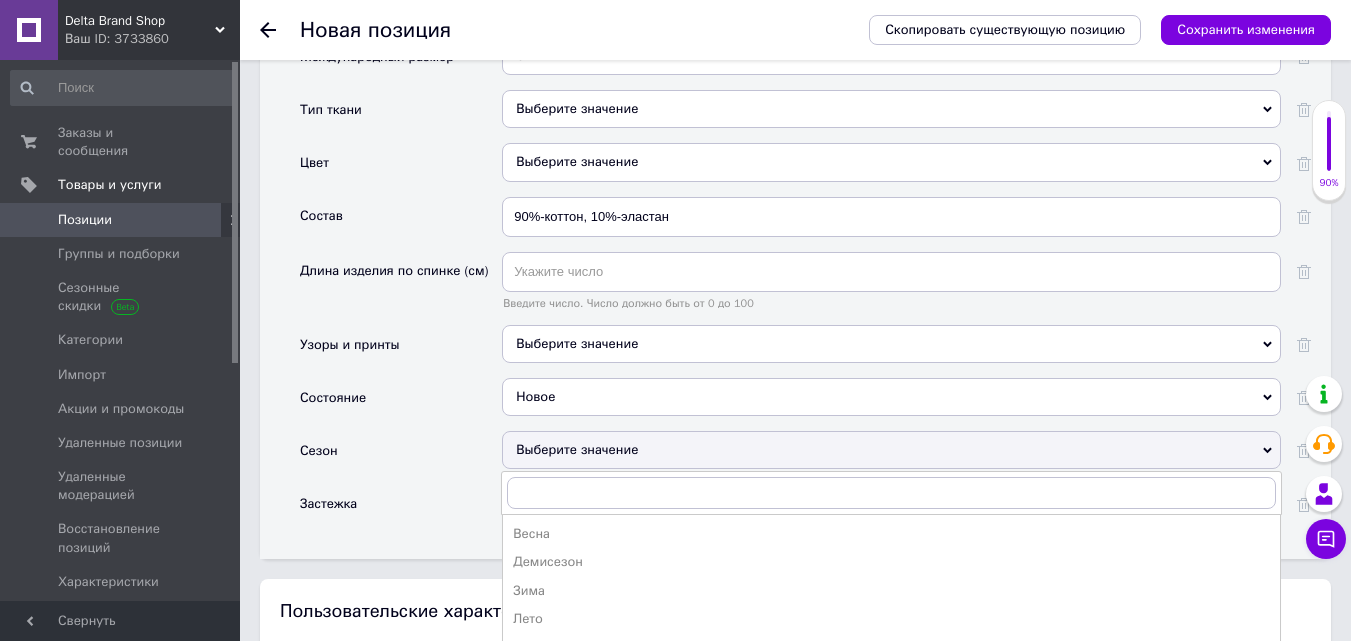 click on "Лето" at bounding box center (891, 619) 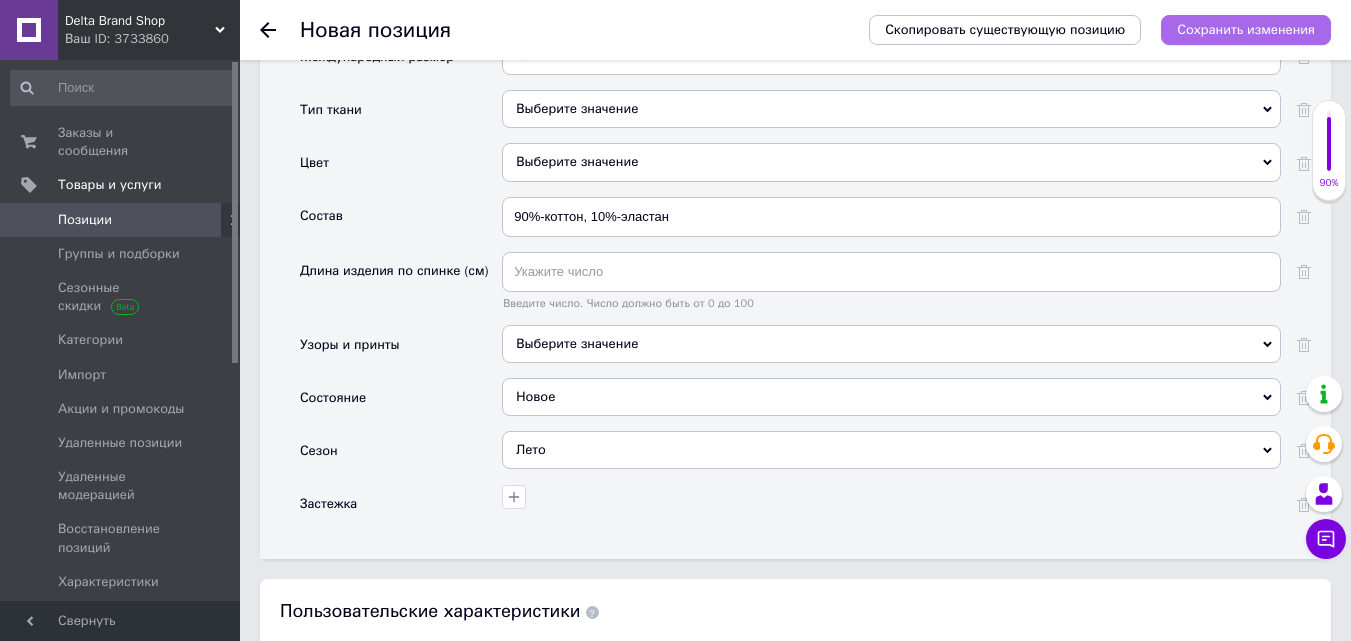 click on "Сохранить изменения" at bounding box center (1246, 29) 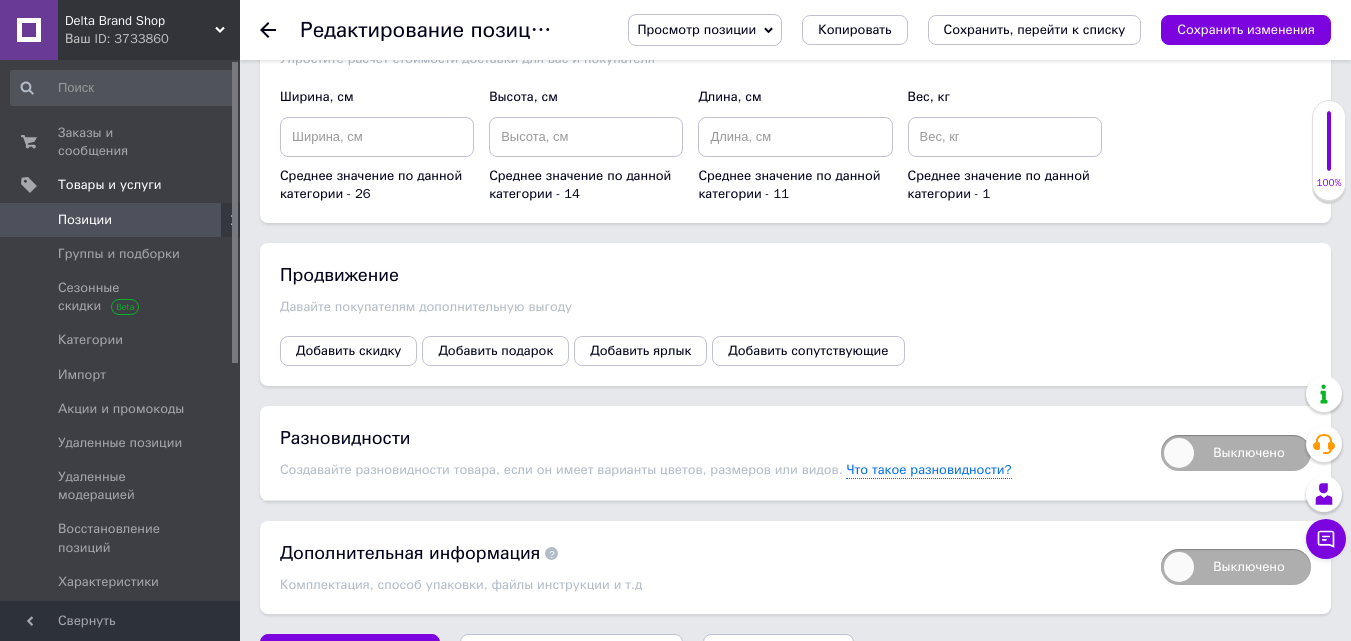 scroll, scrollTop: 2161, scrollLeft: 0, axis: vertical 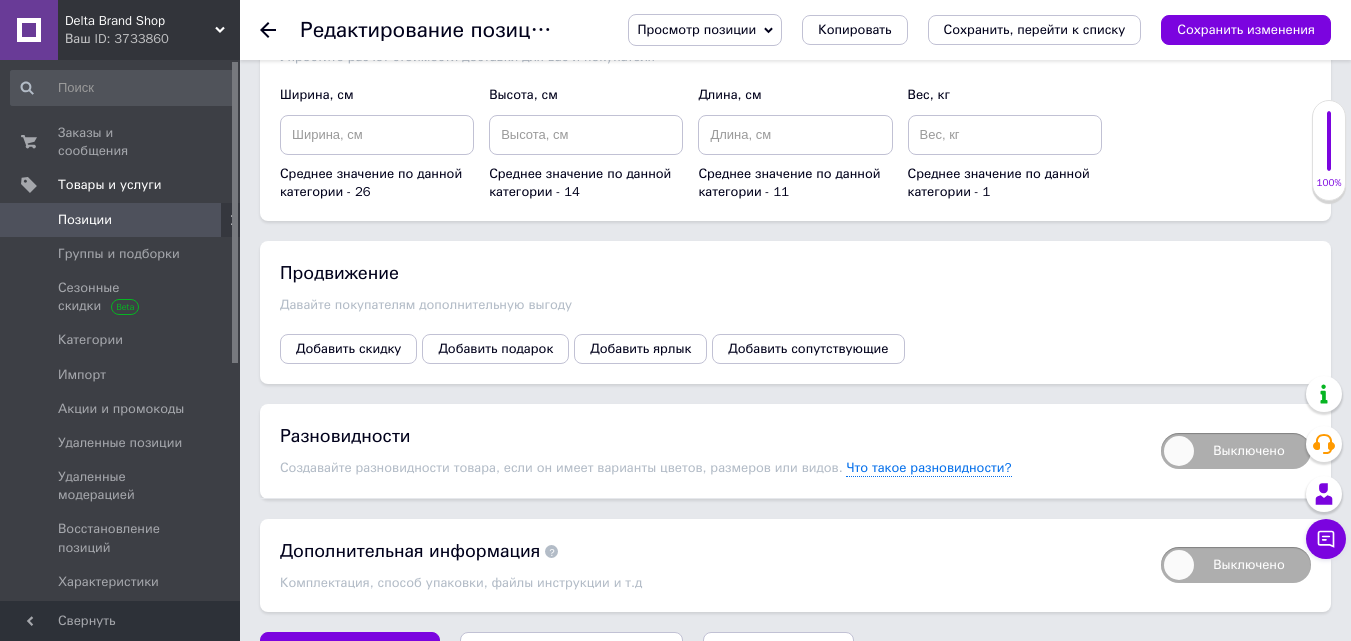 click on "Выключено" at bounding box center (1236, 451) 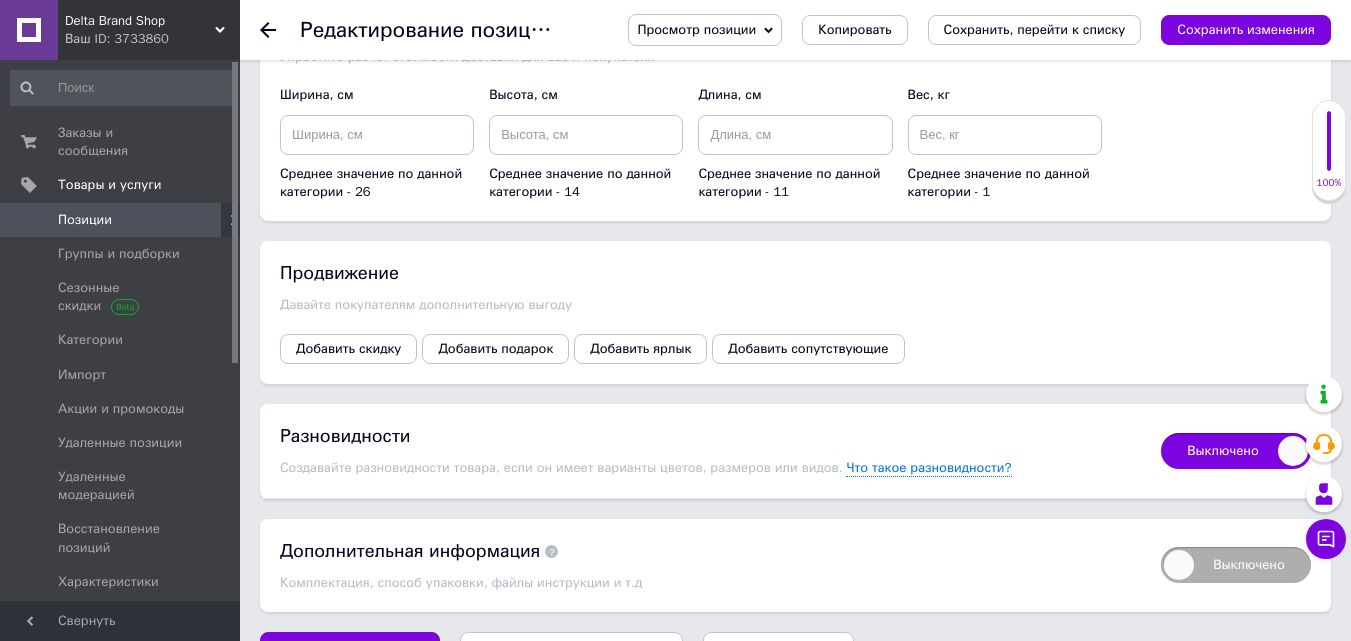 checkbox on "true" 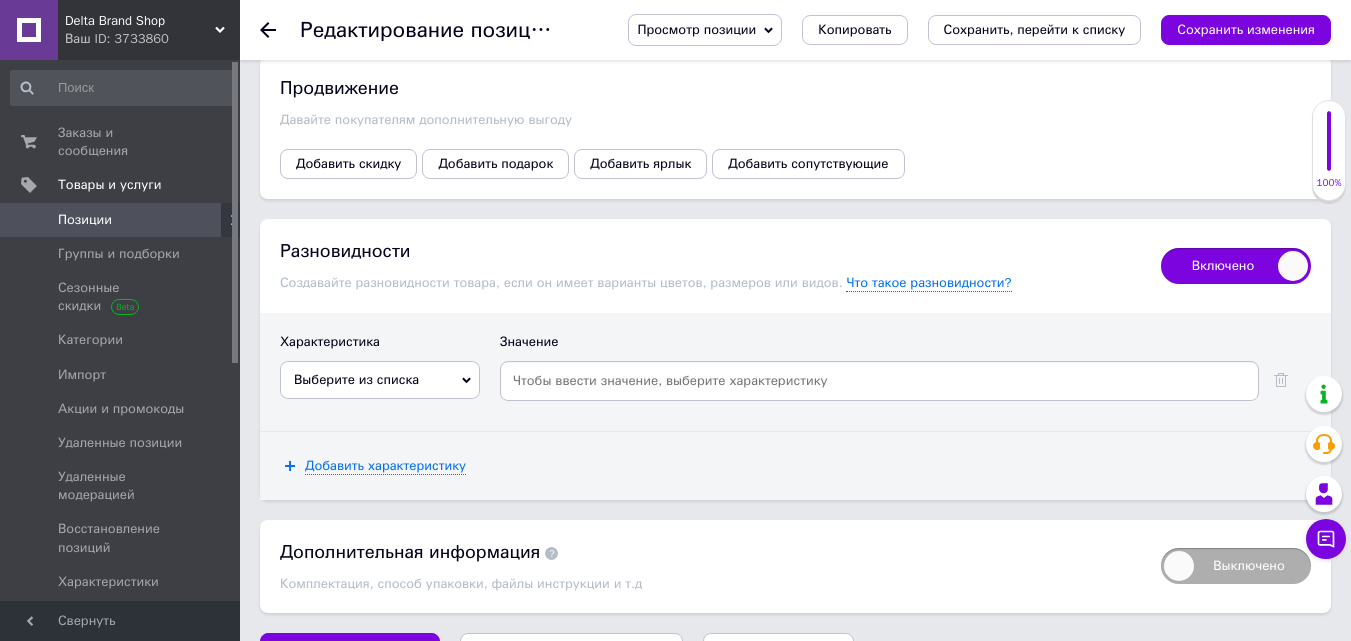 scroll, scrollTop: 2347, scrollLeft: 0, axis: vertical 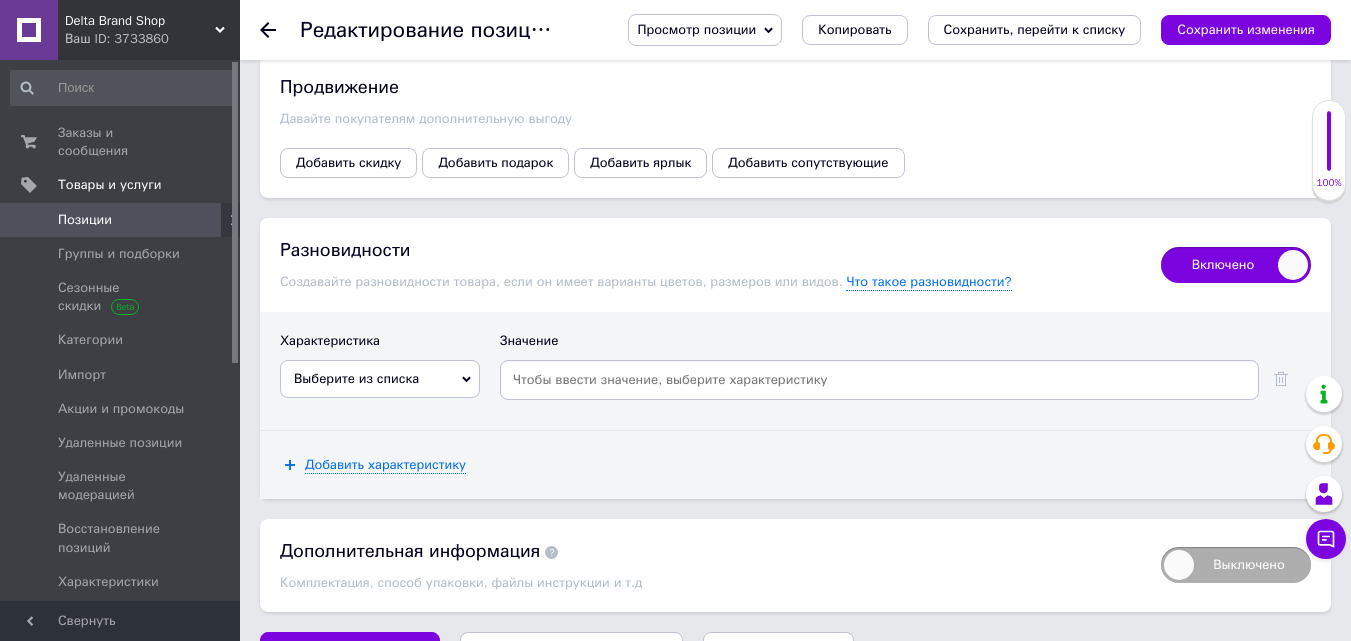 click on "Выберите из списка" at bounding box center [356, 378] 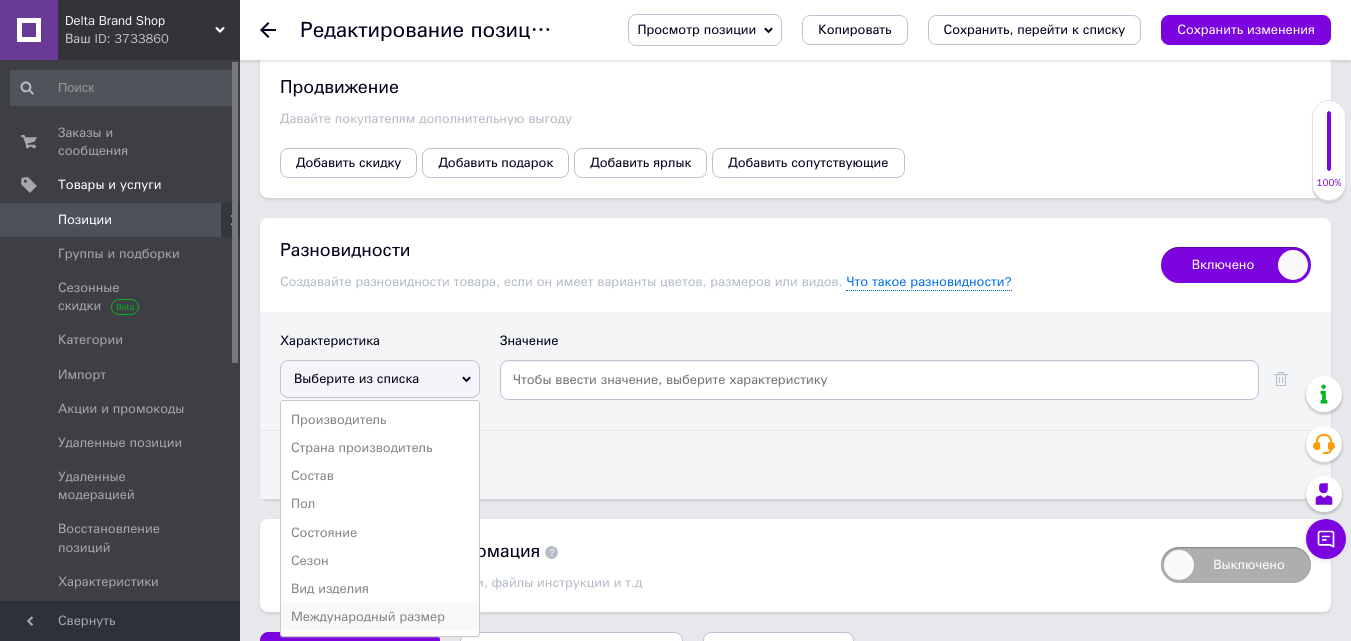 click on "Международный размер" at bounding box center (380, 617) 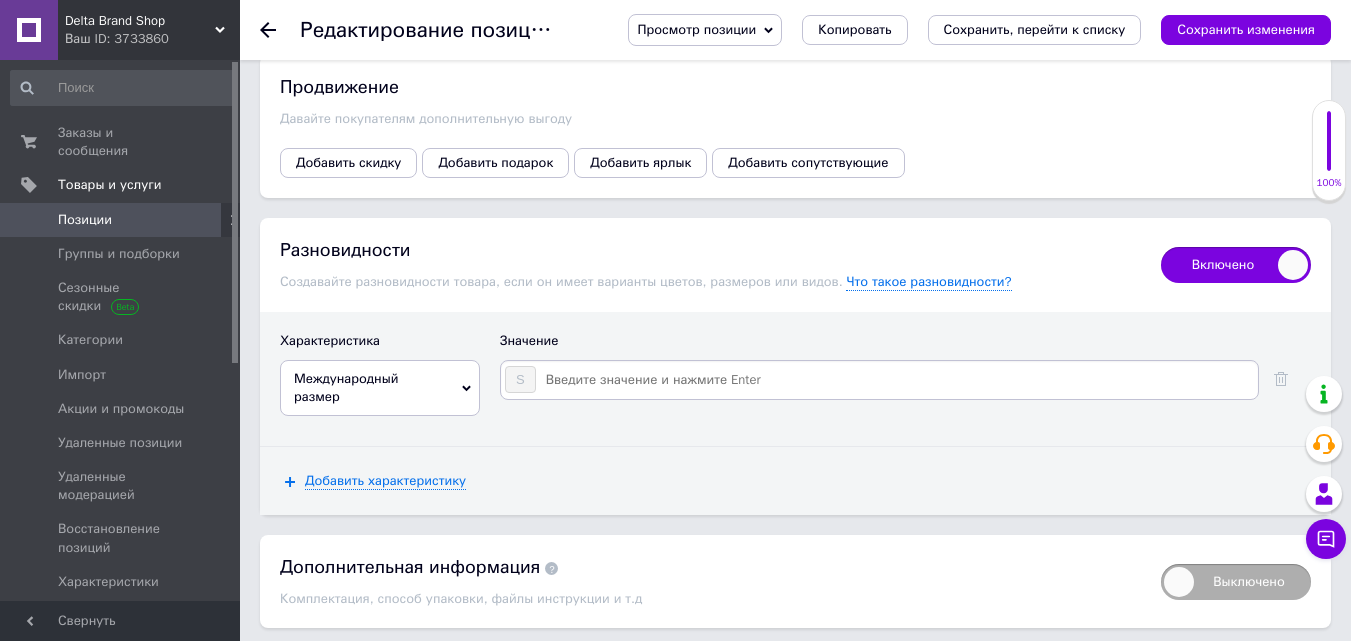 click at bounding box center [896, 380] 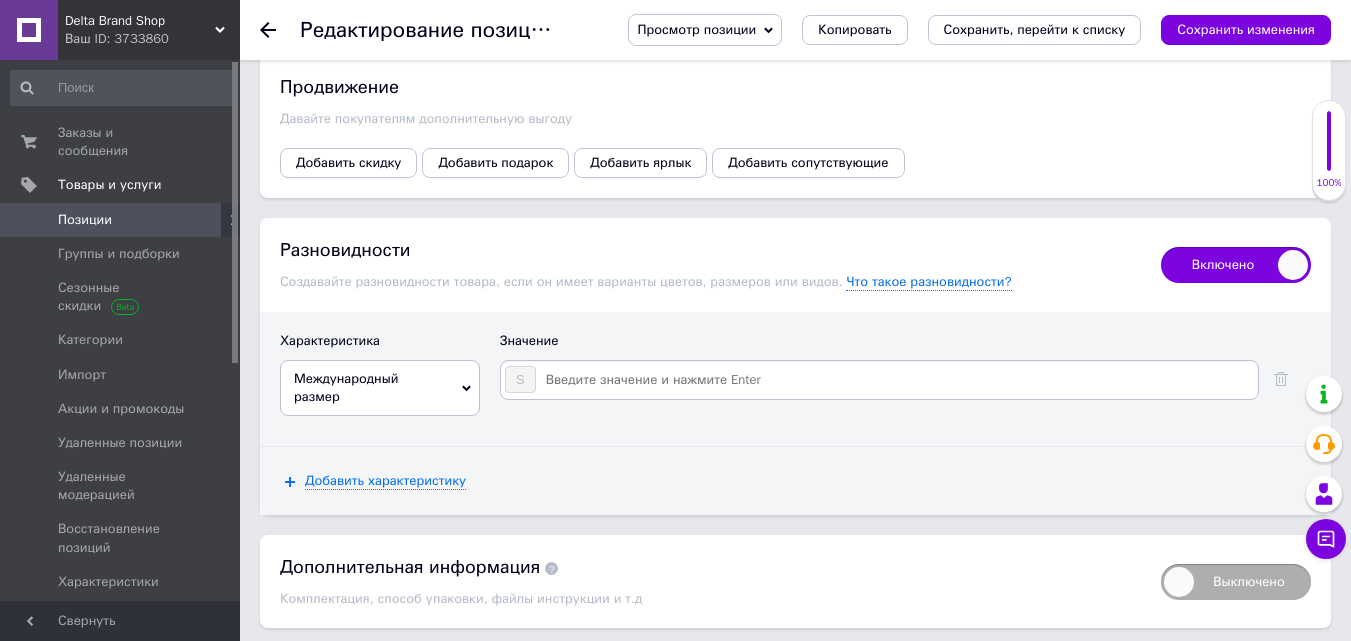 type on "M" 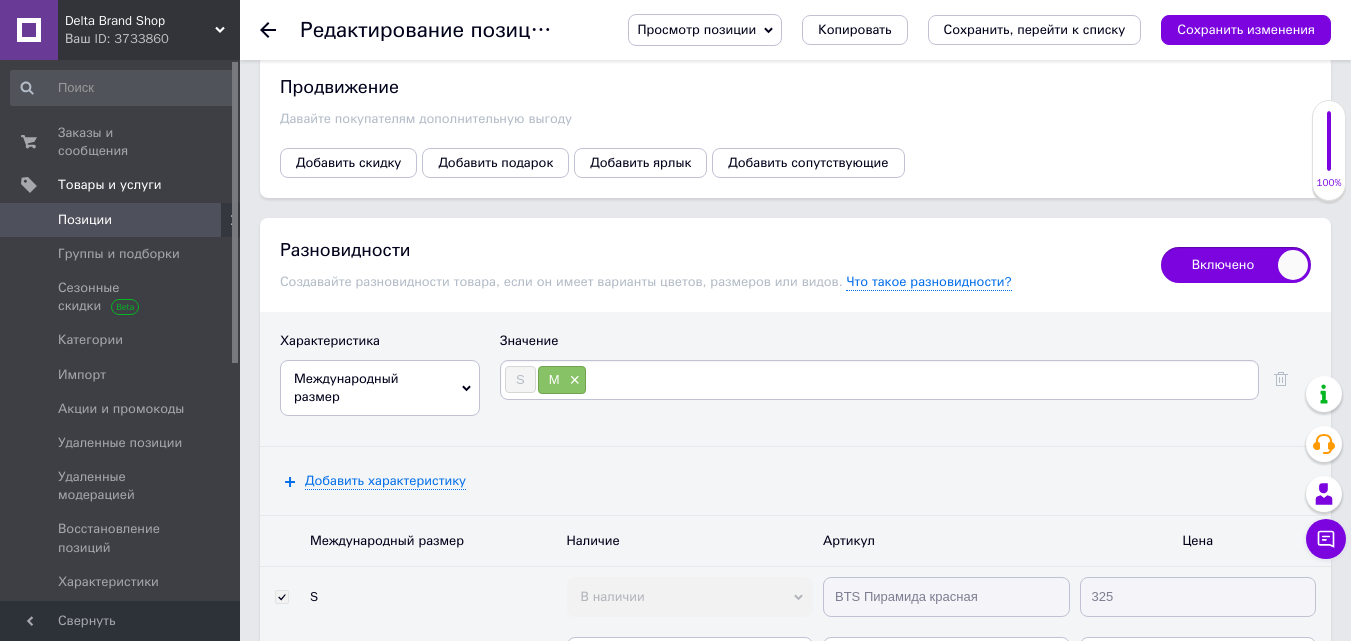 type on "L" 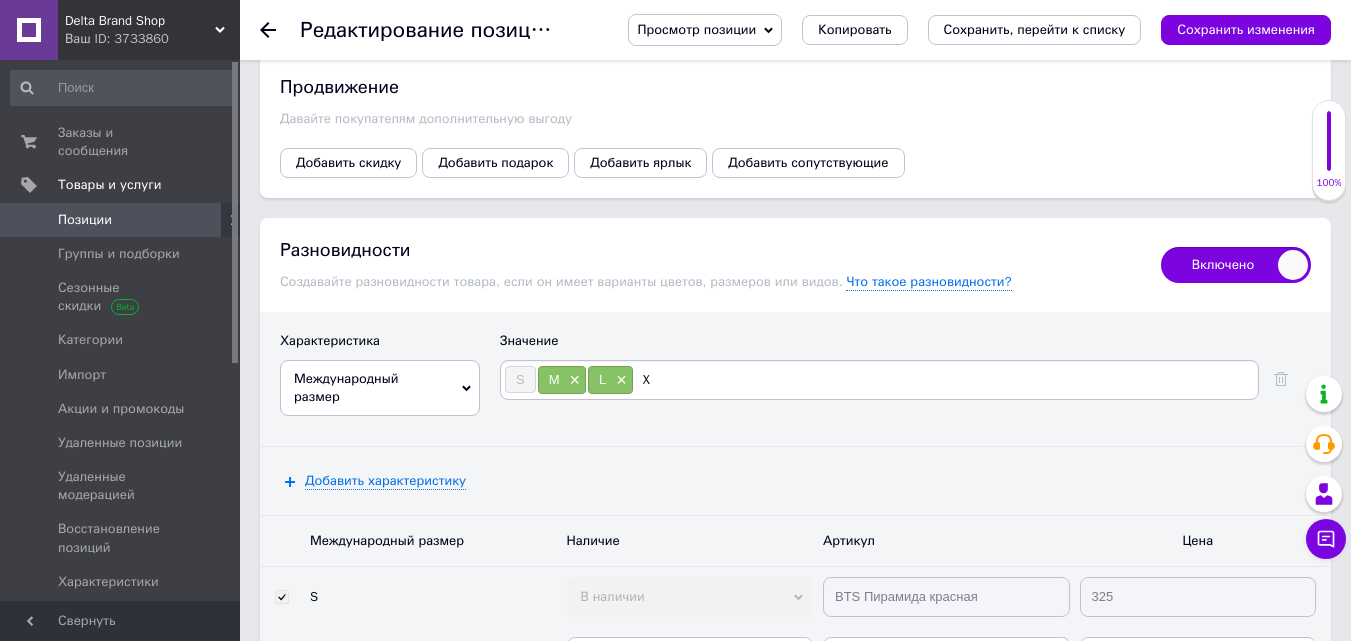 type on "XL" 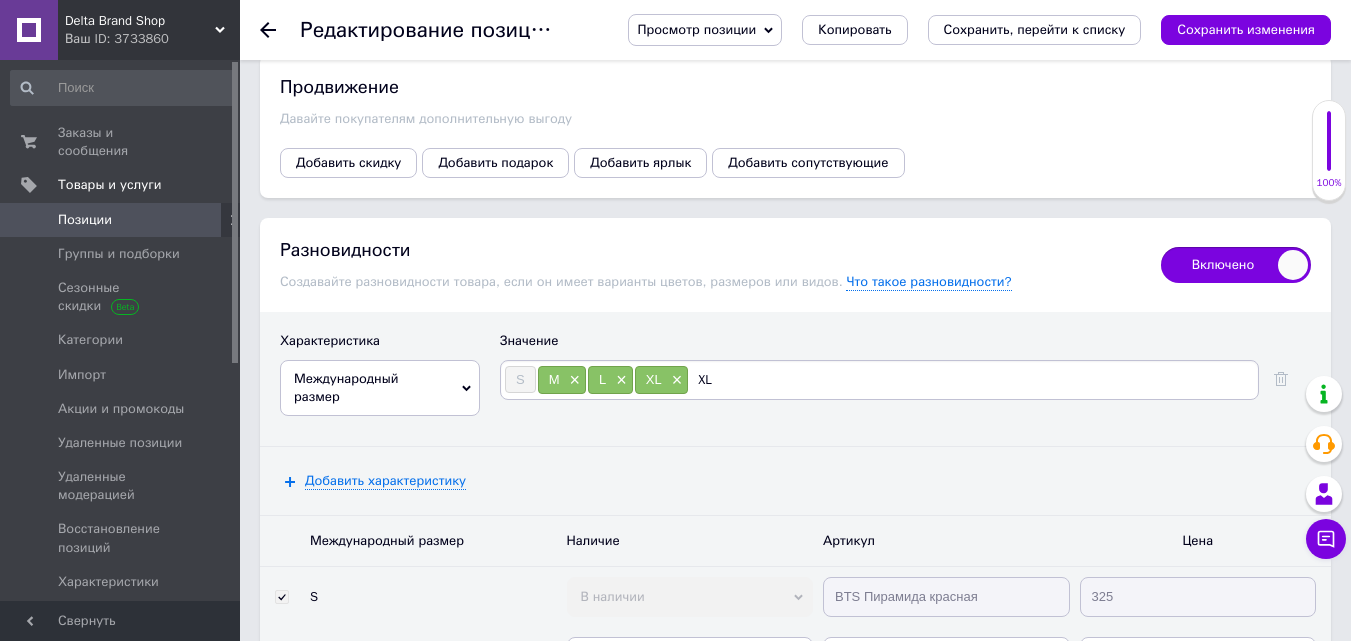 type 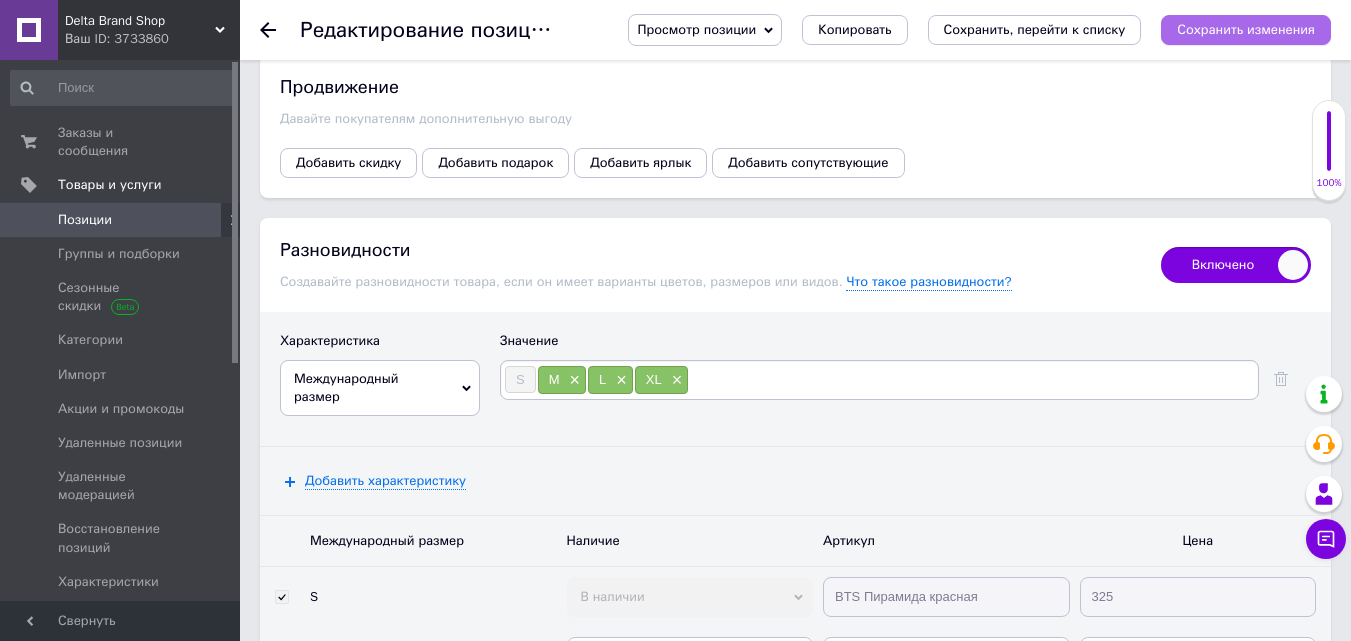 click on "Сохранить изменения" at bounding box center (1246, 30) 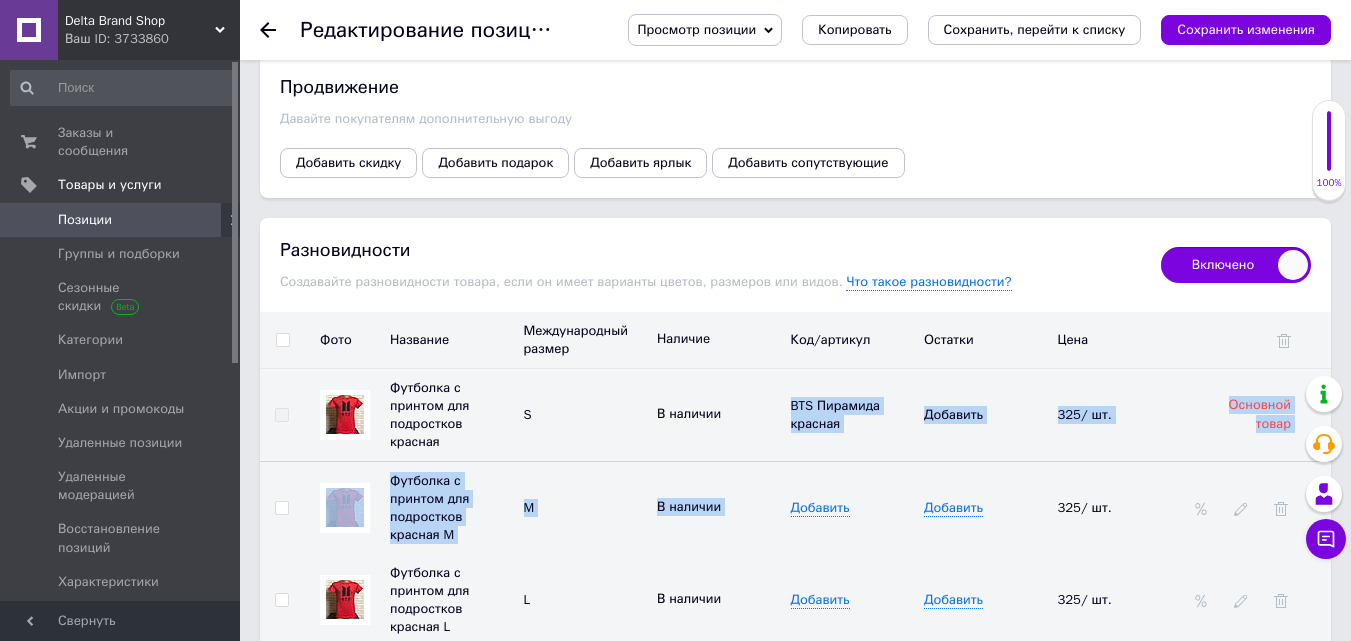 drag, startPoint x: 782, startPoint y: 345, endPoint x: 866, endPoint y: 414, distance: 108.706024 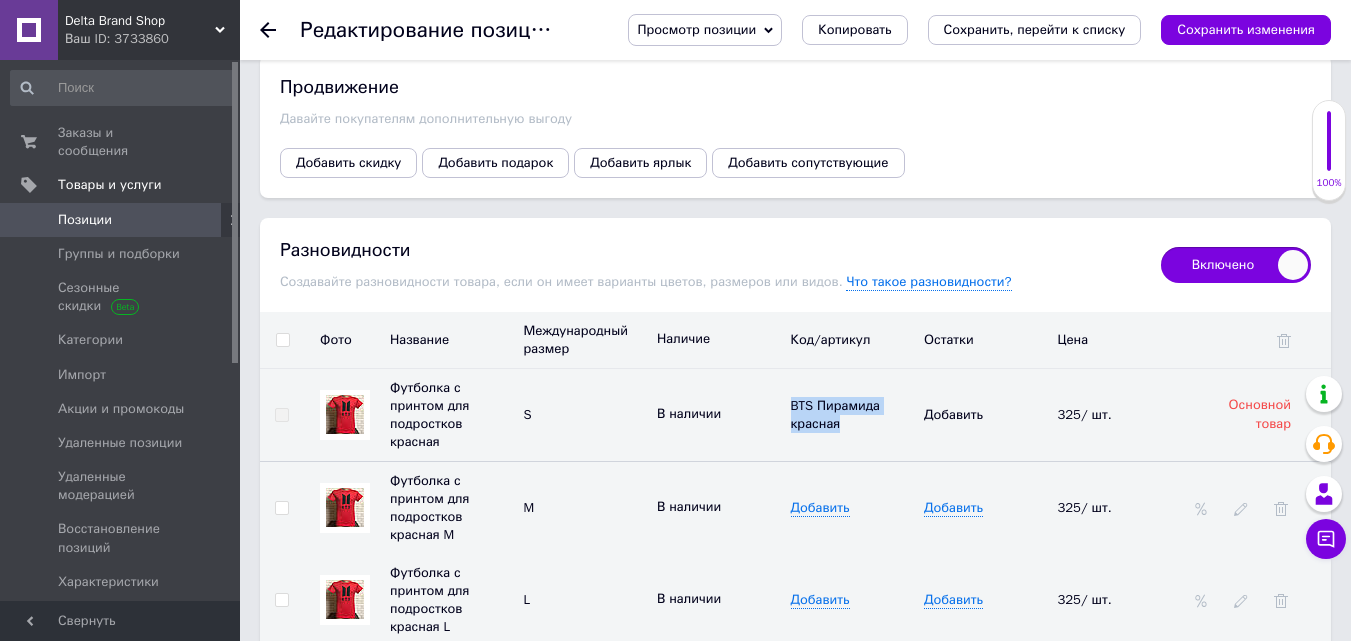 drag, startPoint x: 789, startPoint y: 341, endPoint x: 864, endPoint y: 373, distance: 81.5414 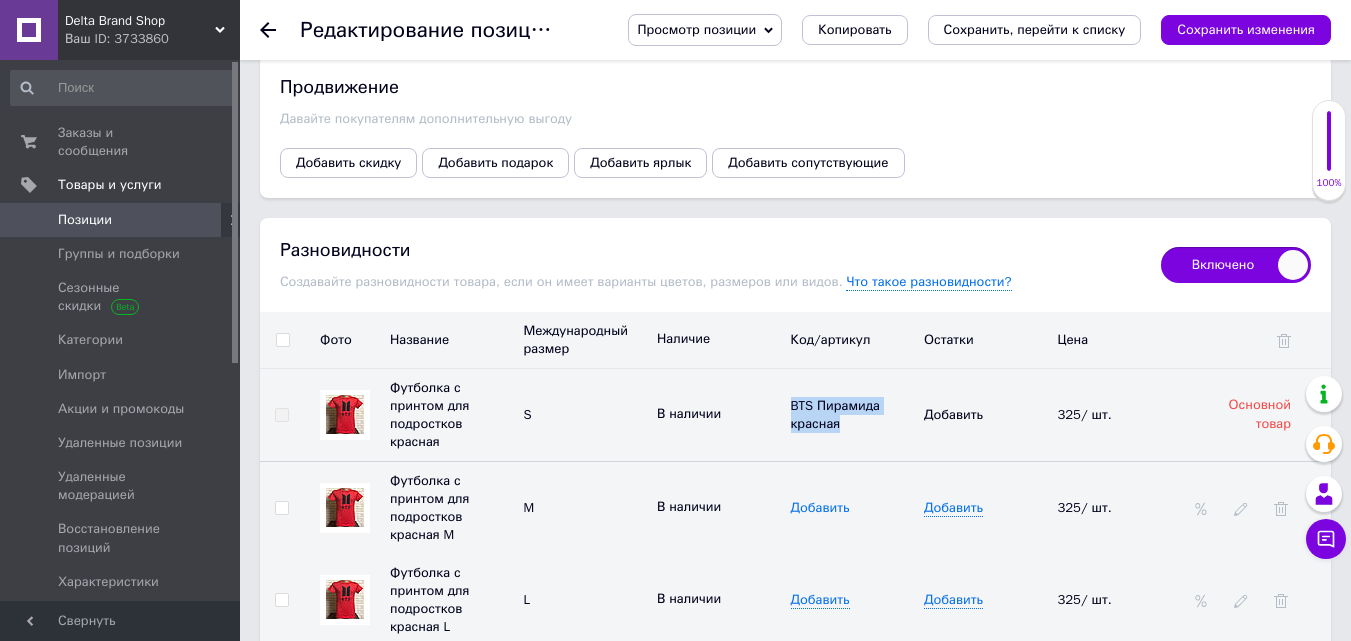click on "Добавить" at bounding box center [820, 508] 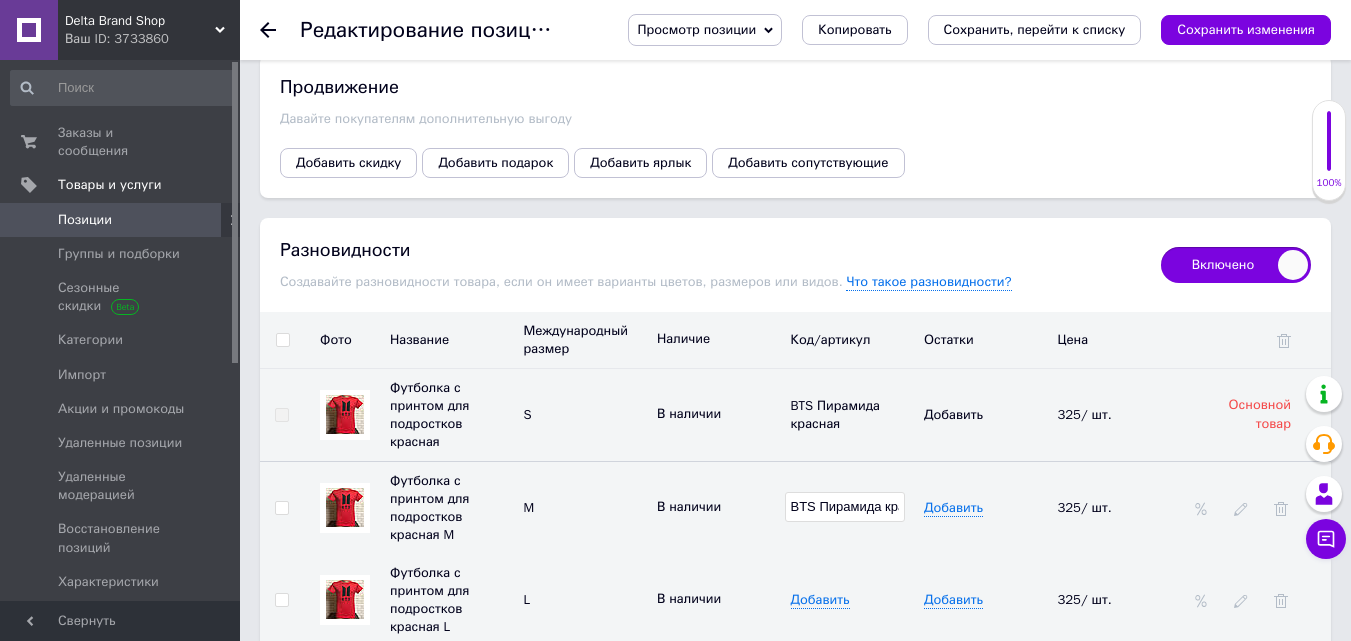 scroll, scrollTop: 0, scrollLeft: 34, axis: horizontal 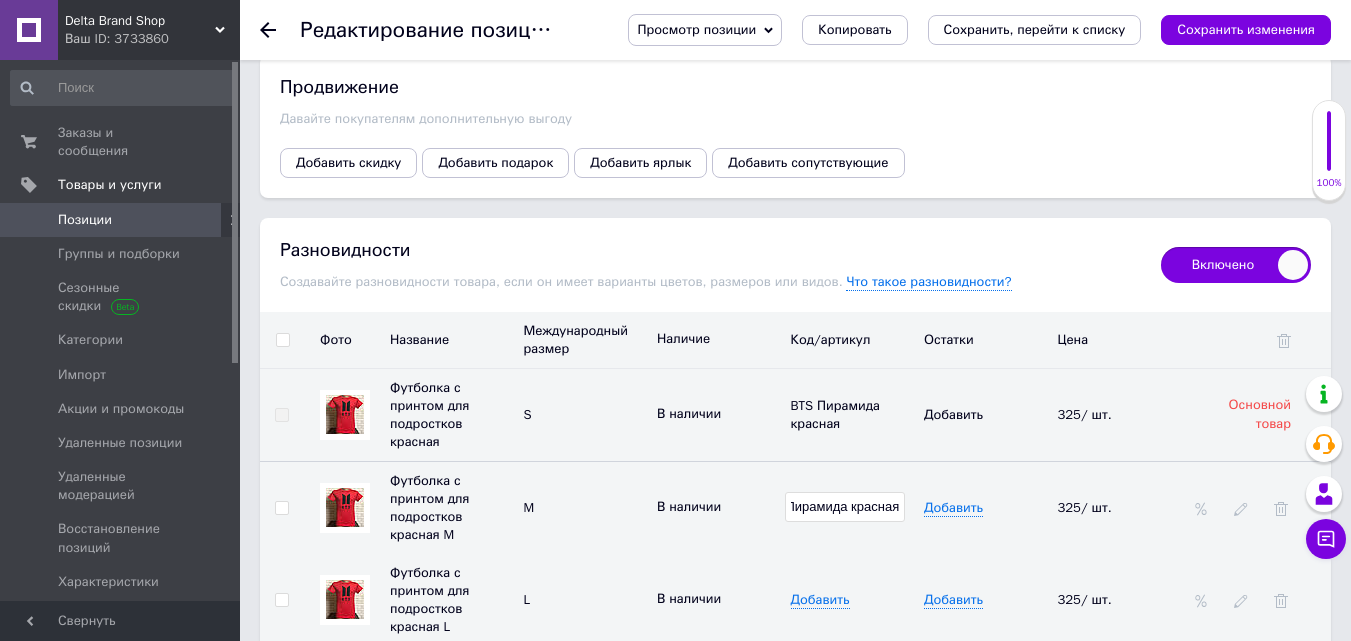 type on "BTS Пирамида красная" 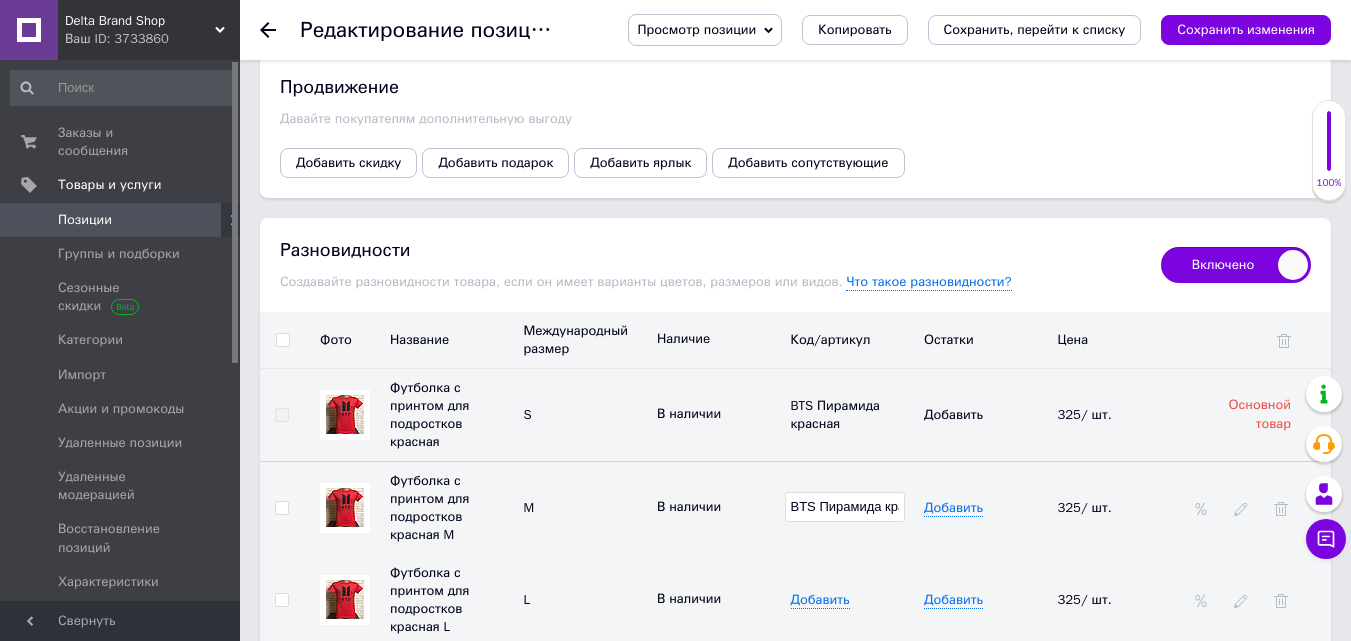 click on "Добавить" at bounding box center (853, 600) 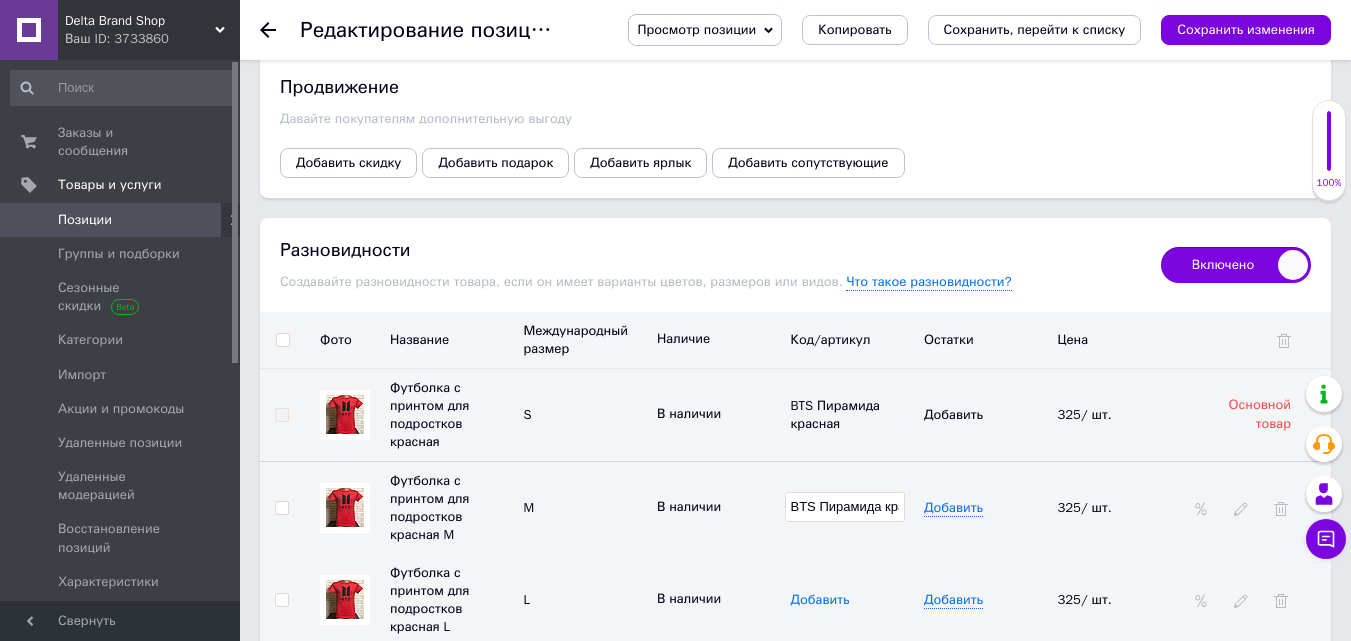 click on "Добавить" at bounding box center (820, 600) 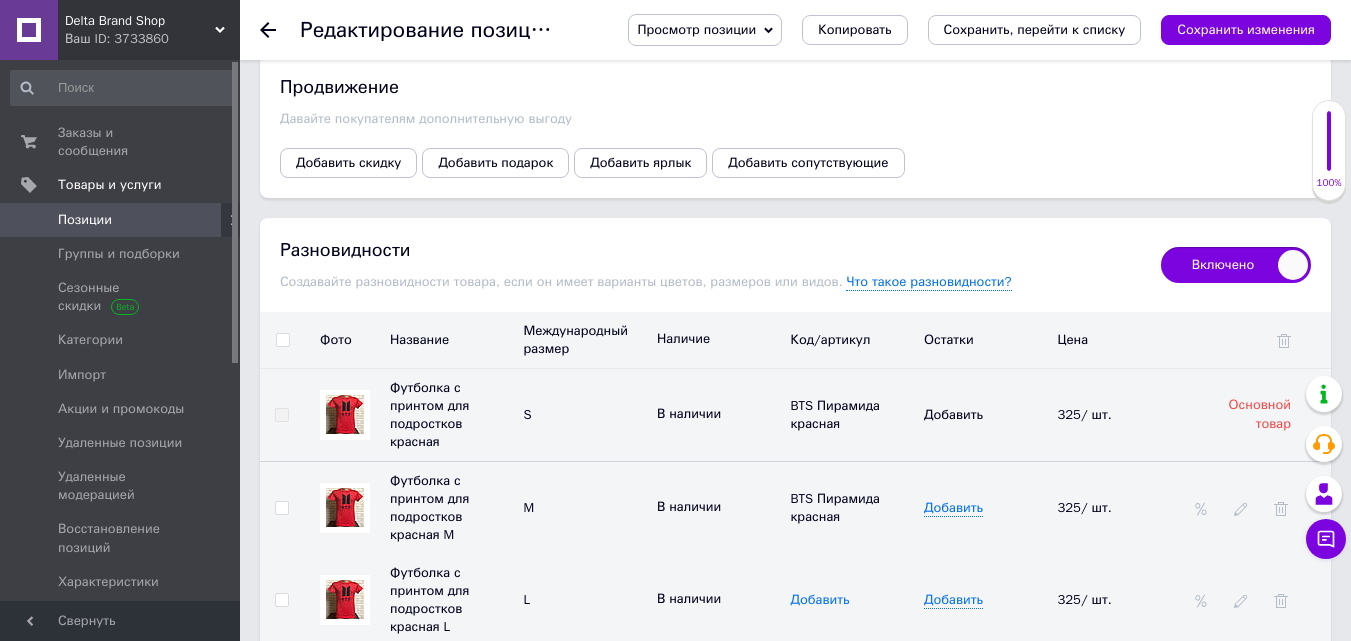 click on "Добавить" at bounding box center (820, 600) 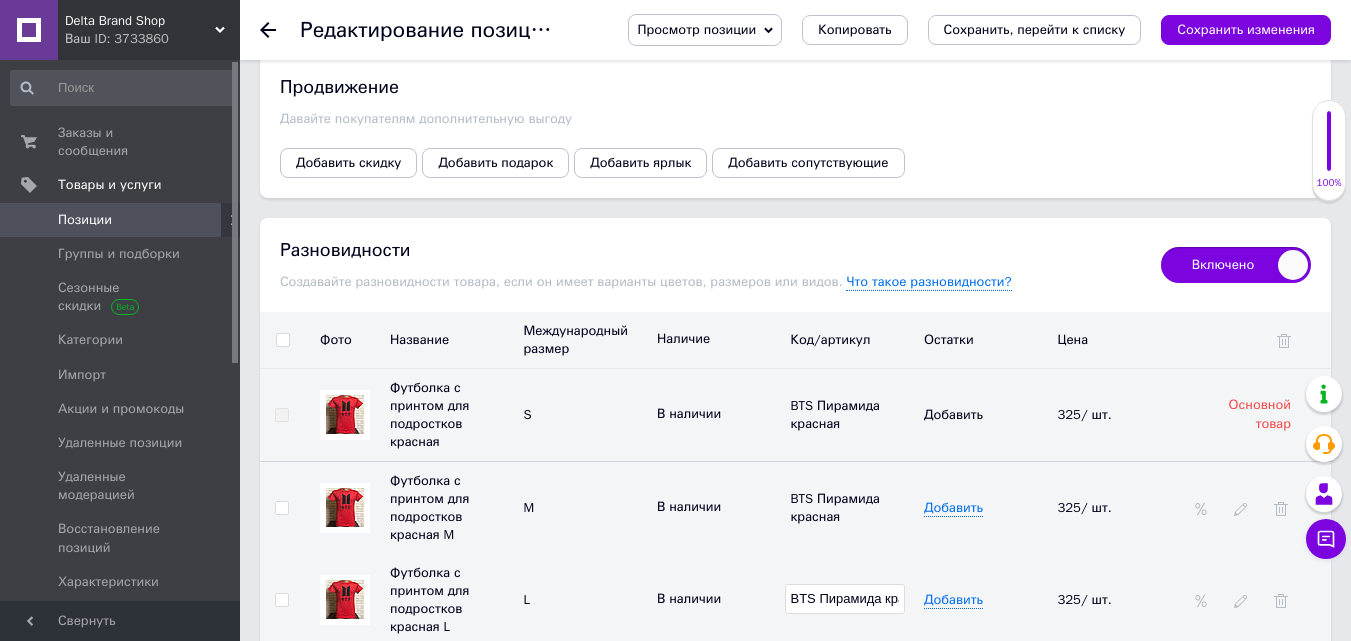 scroll, scrollTop: 0, scrollLeft: 34, axis: horizontal 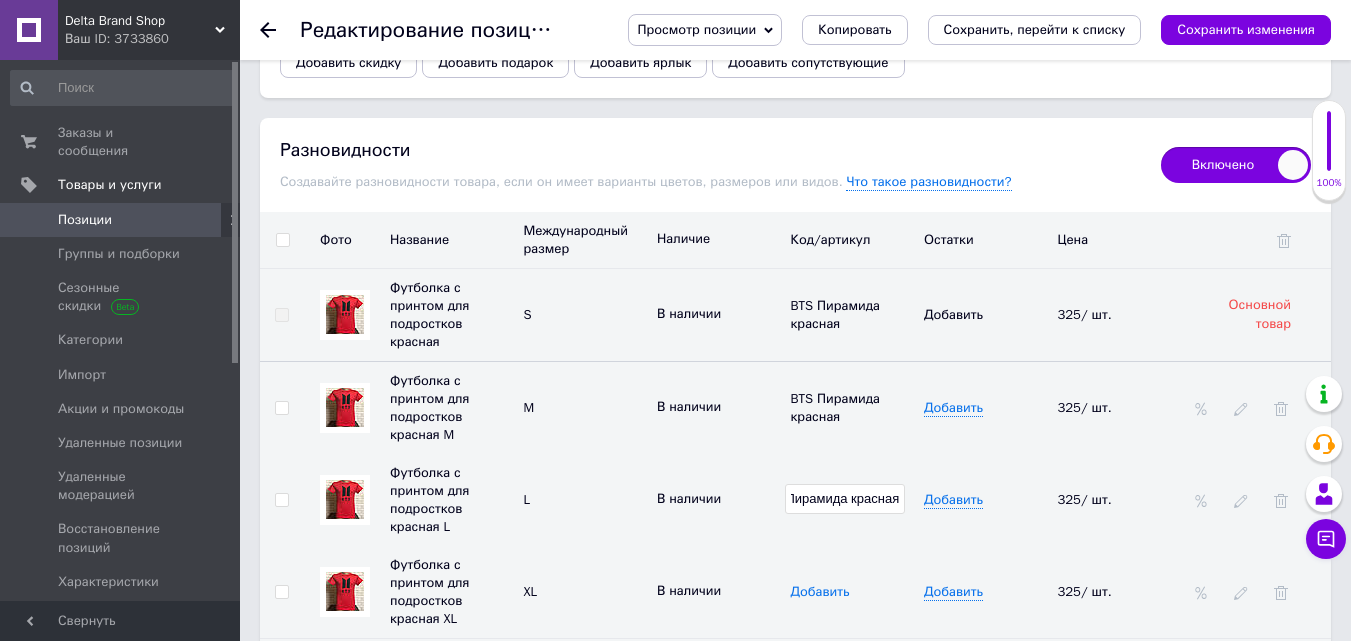 type on "BTS Пирамида красная" 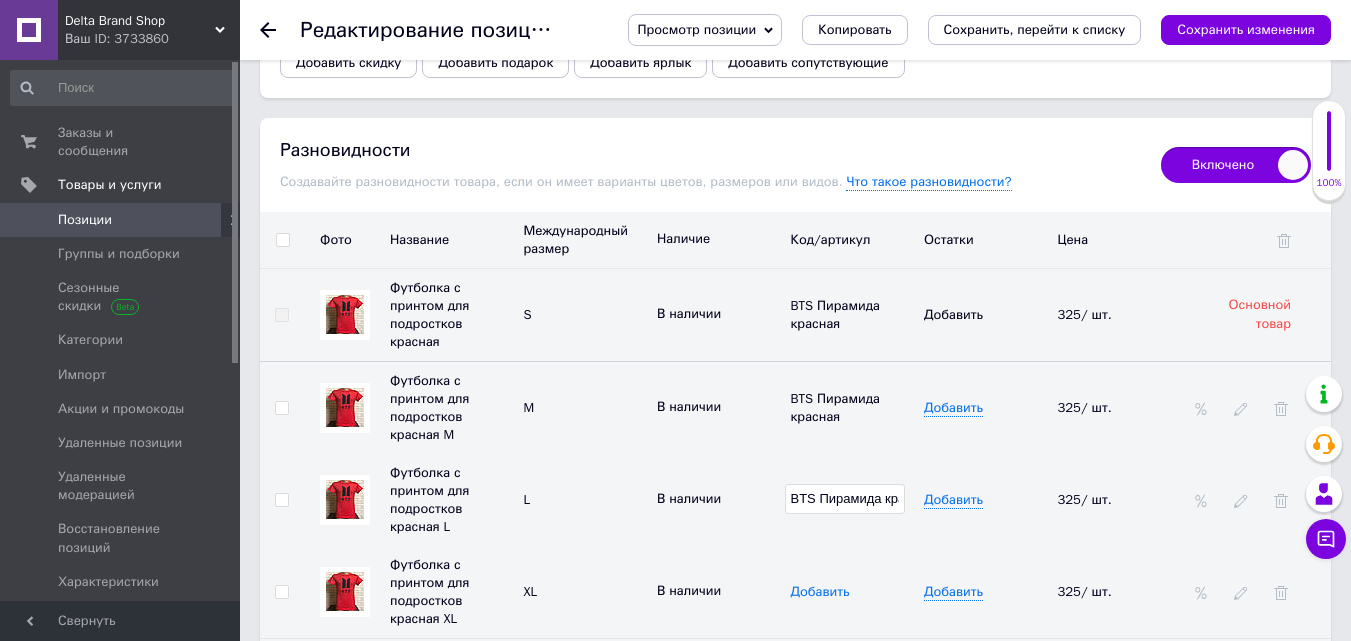 click on "Добавить" at bounding box center (820, 592) 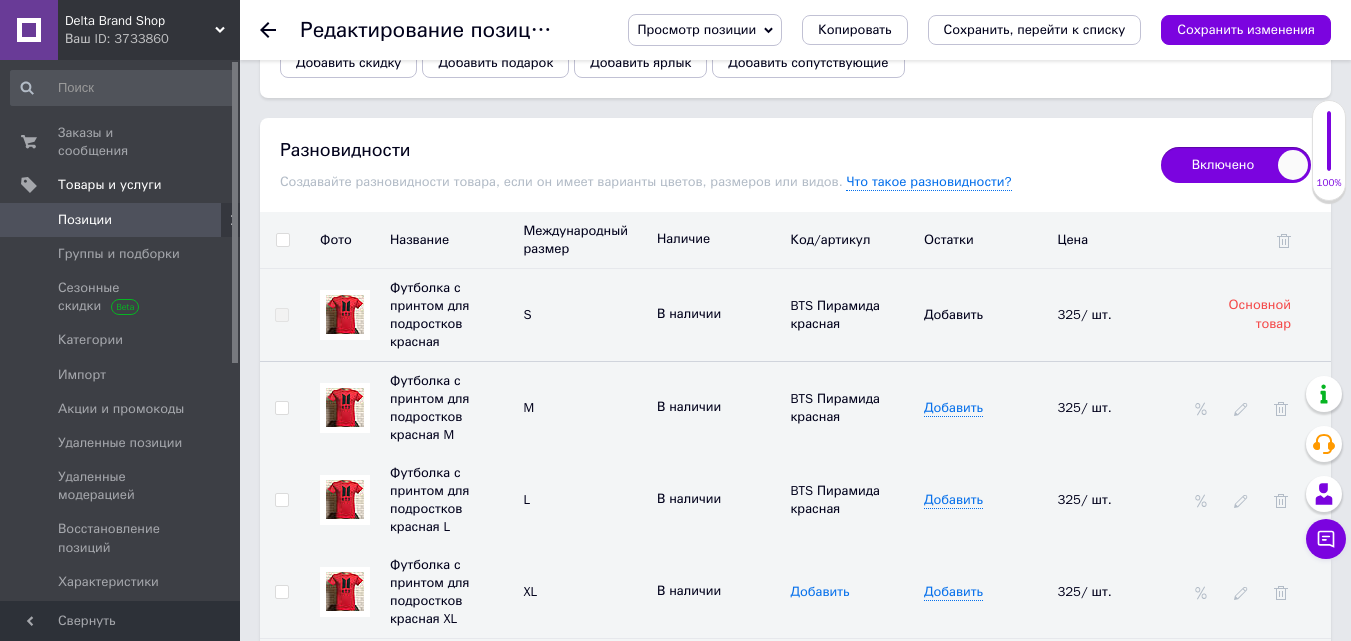 click on "Добавить" at bounding box center [820, 592] 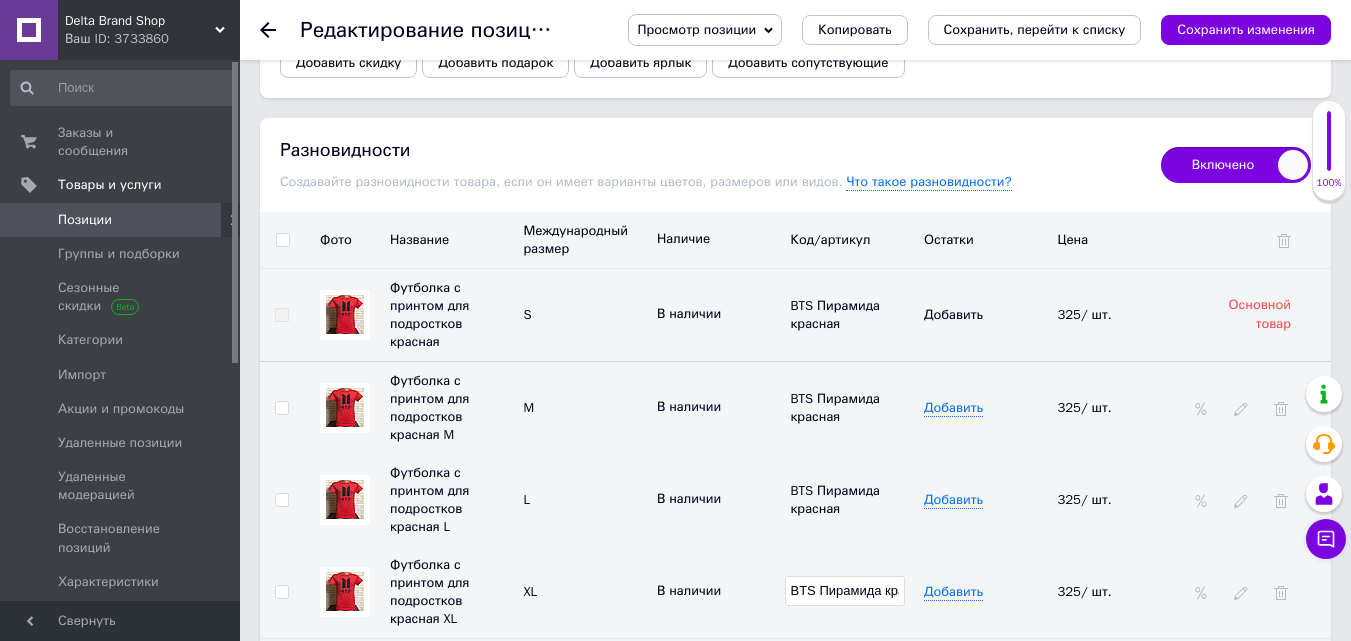 scroll, scrollTop: 0, scrollLeft: 34, axis: horizontal 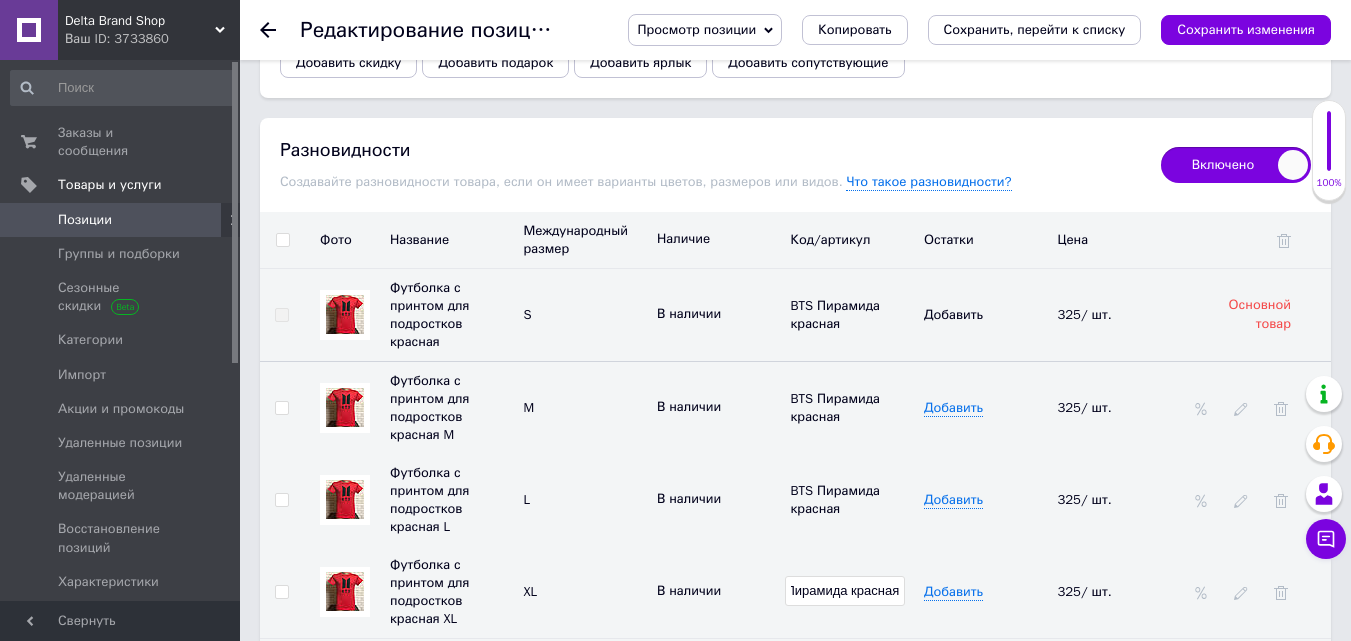 type on "BTS Пирамида красная" 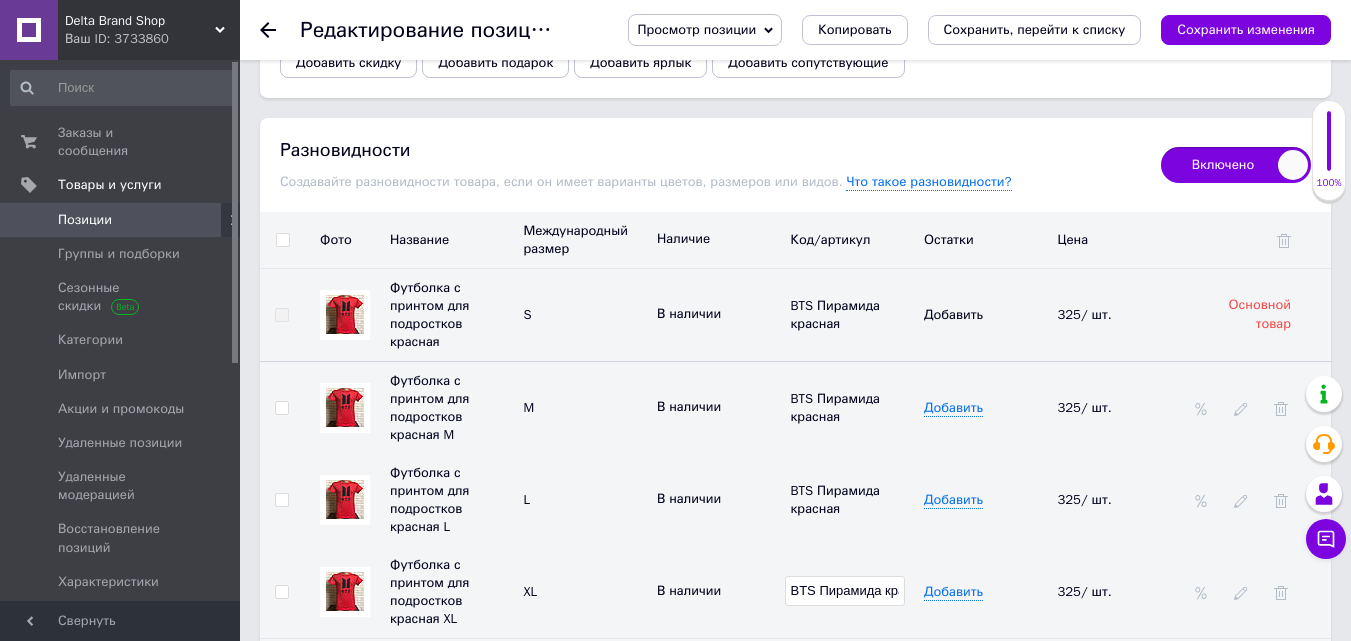 click on "В наличии" at bounding box center (719, 500) 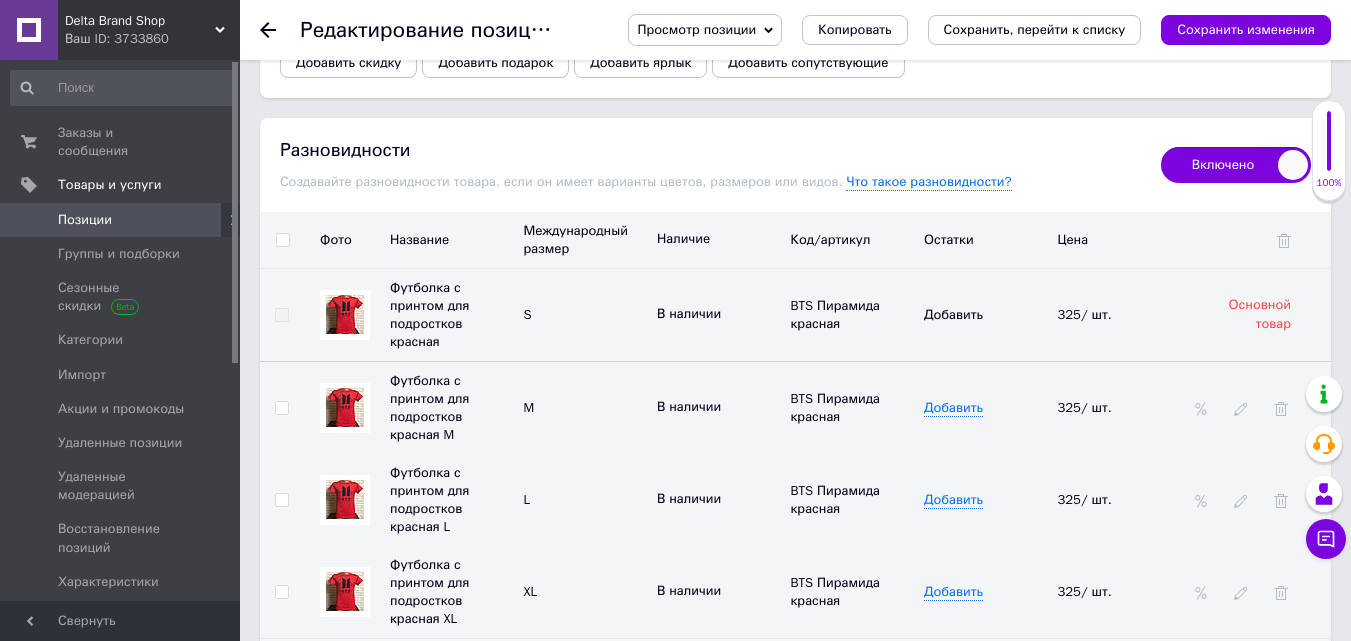 click at bounding box center [282, 240] 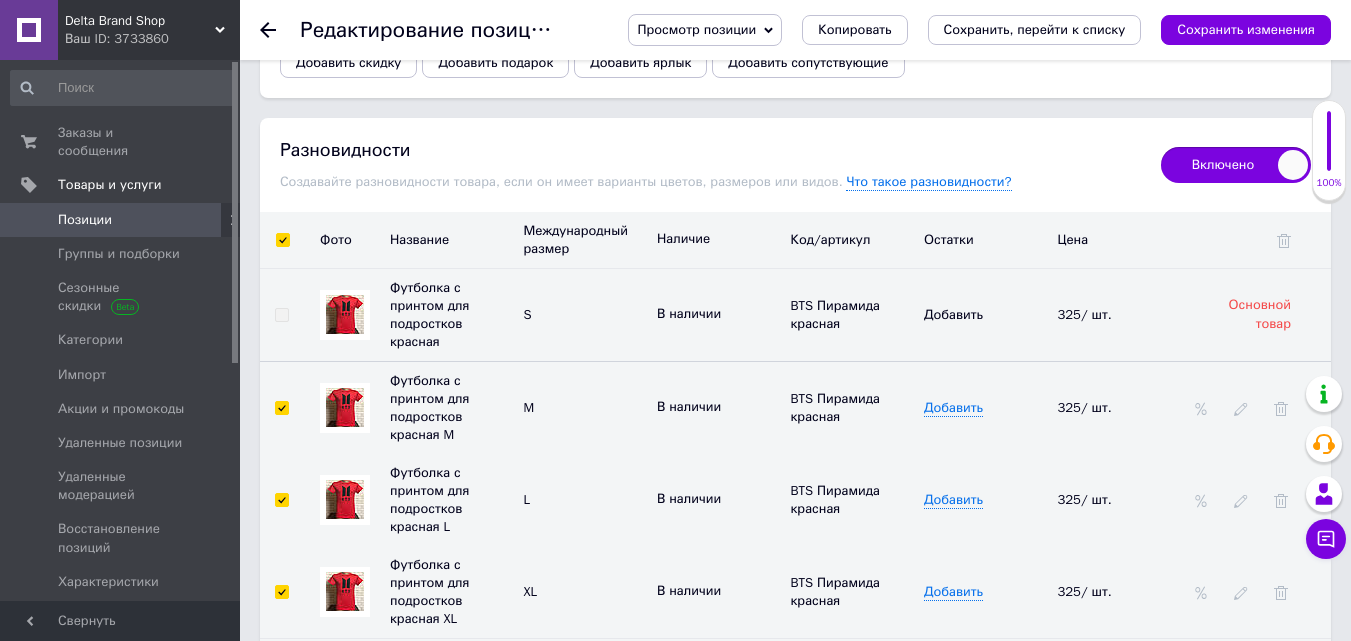 checkbox on "true" 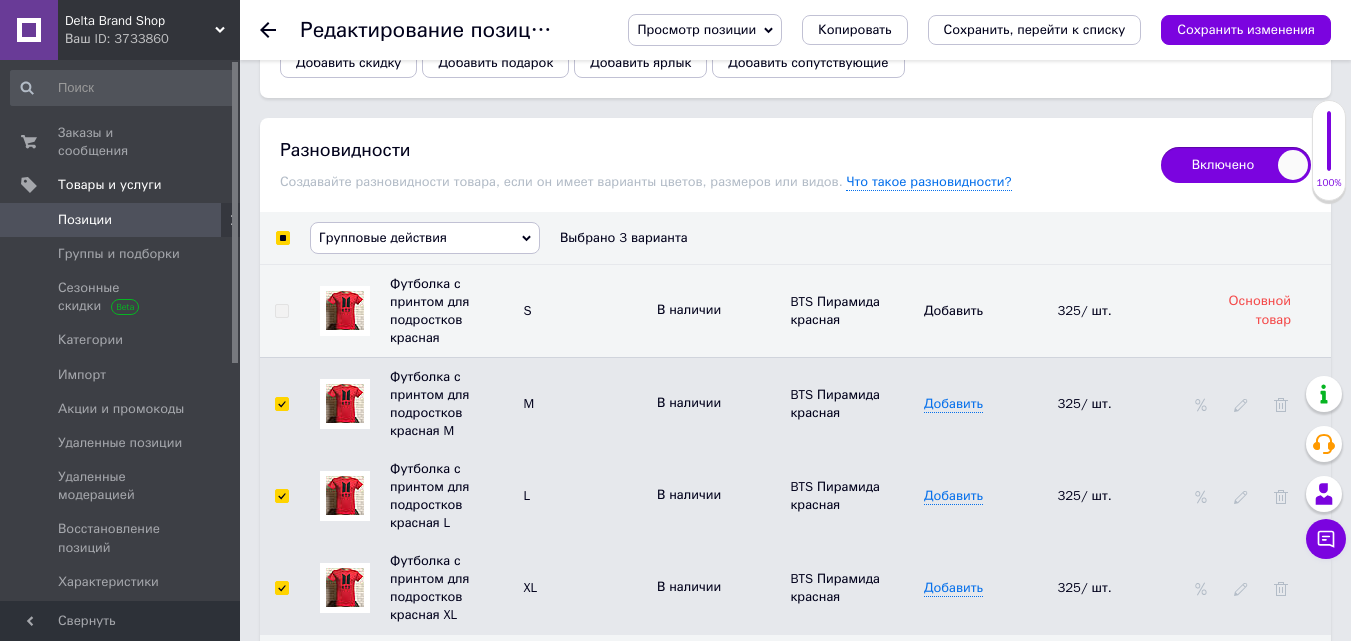 click on "Групповые действия" at bounding box center (383, 237) 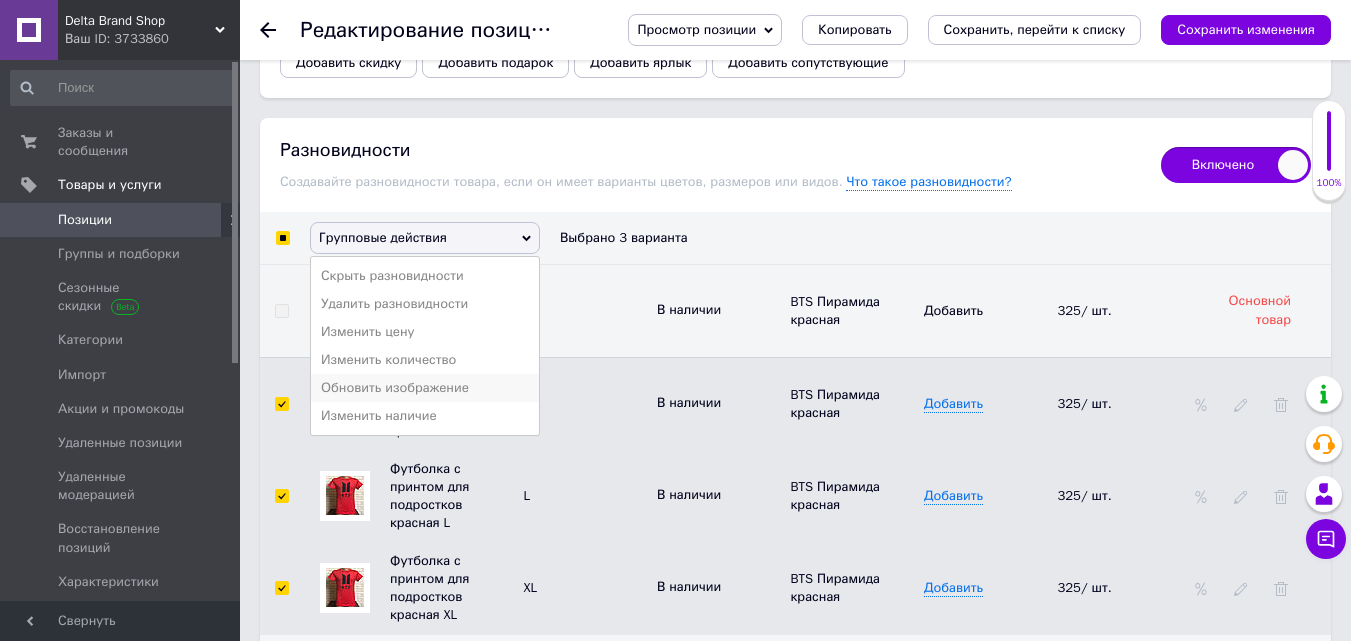 click on "Обновить изображение" at bounding box center [425, 388] 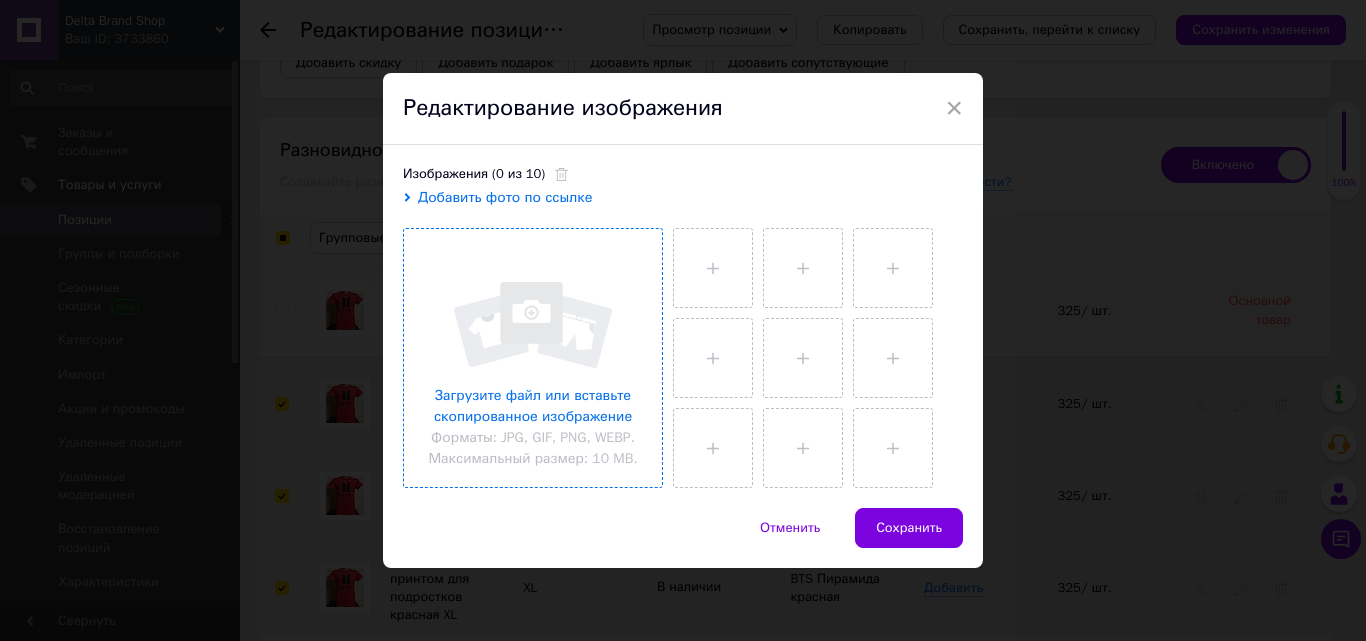 click at bounding box center [533, 358] 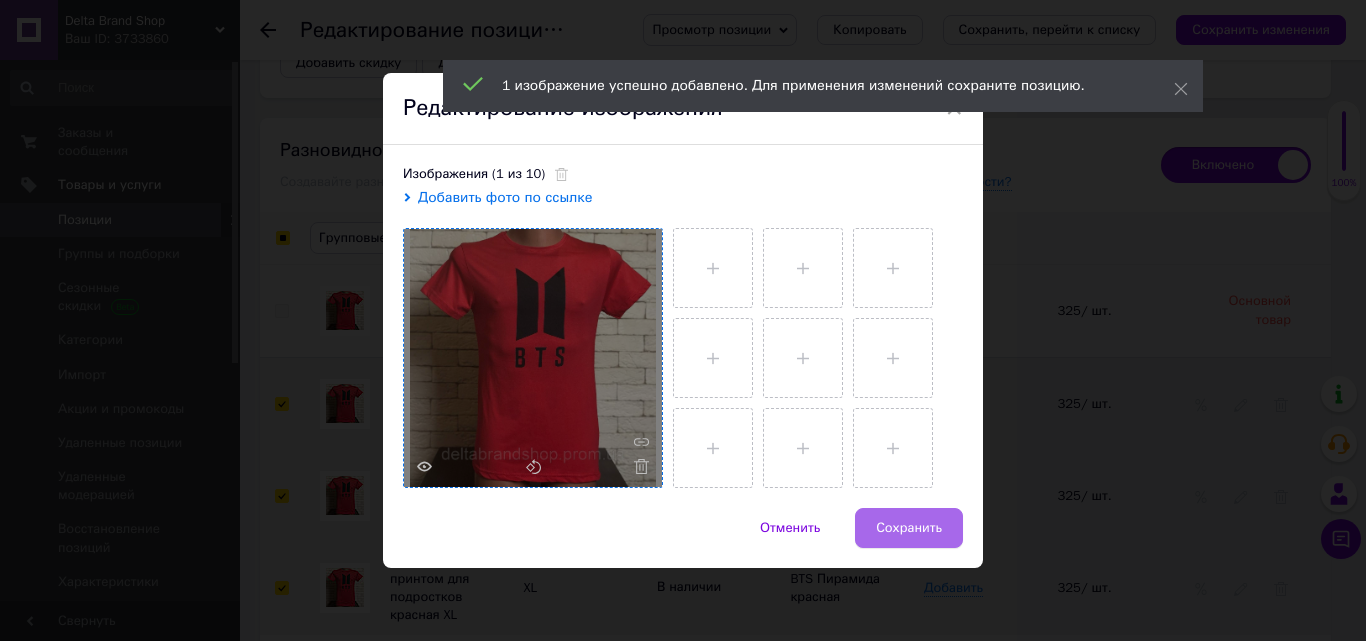 click on "Сохранить" at bounding box center (909, 528) 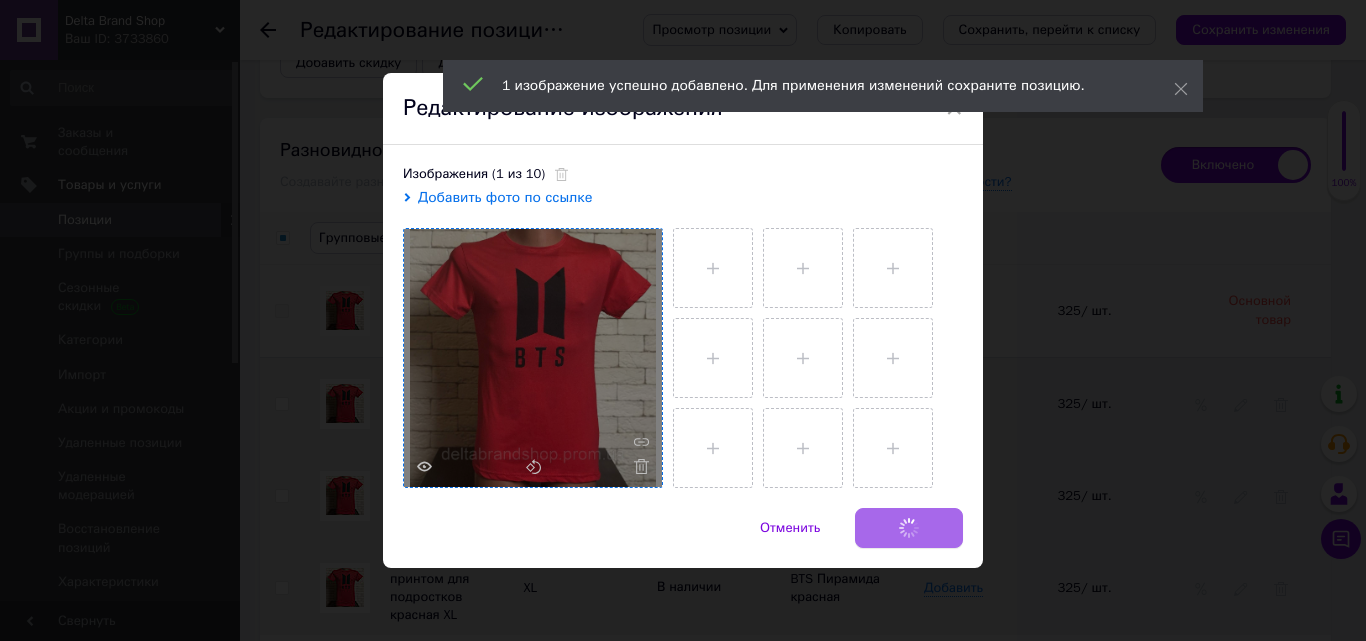 checkbox on "false" 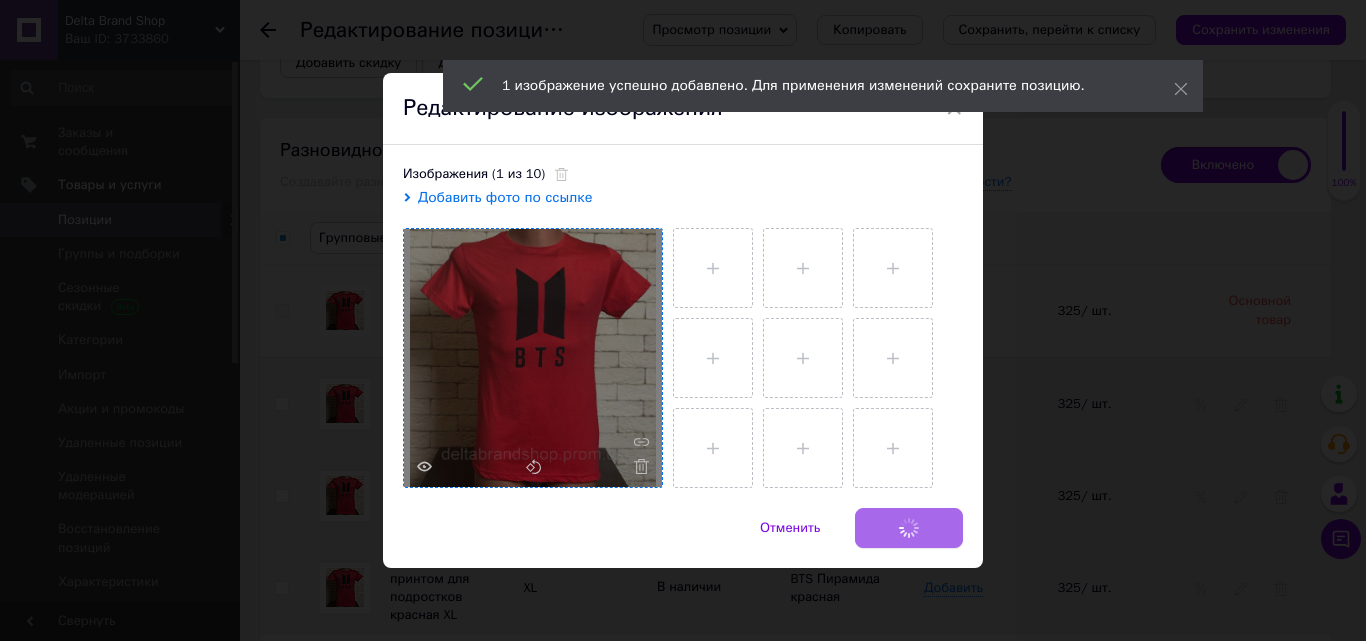 checkbox on "false" 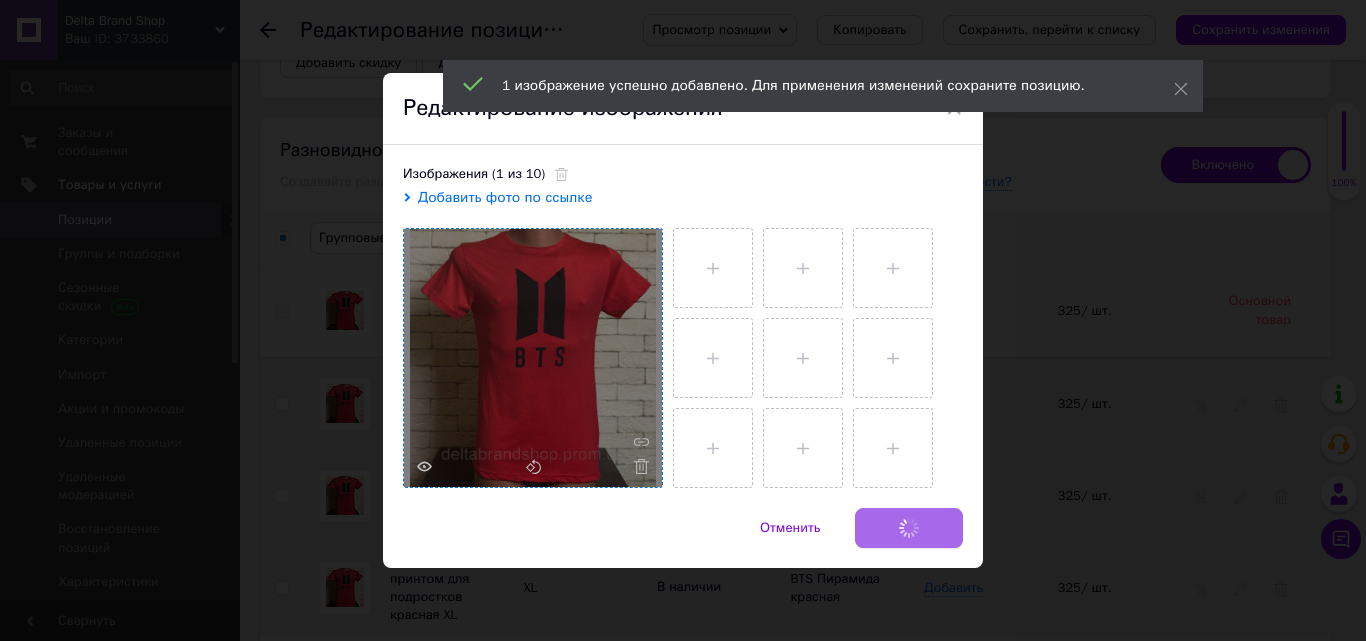 checkbox on "false" 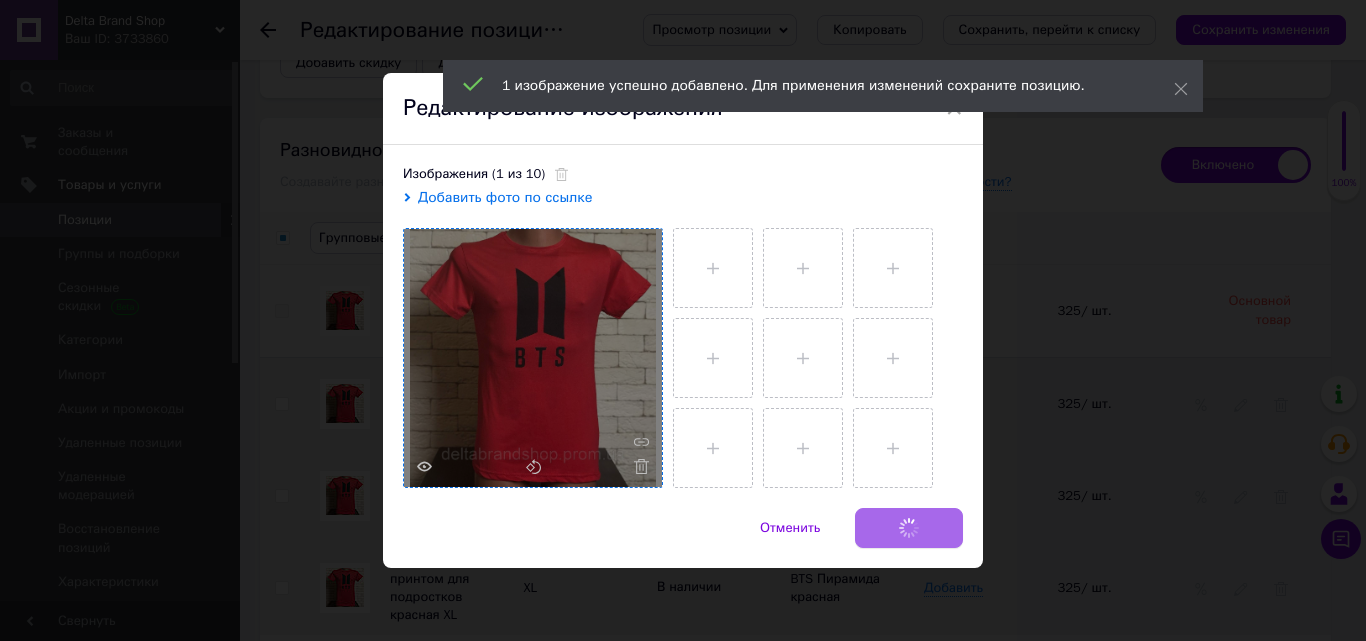 checkbox on "false" 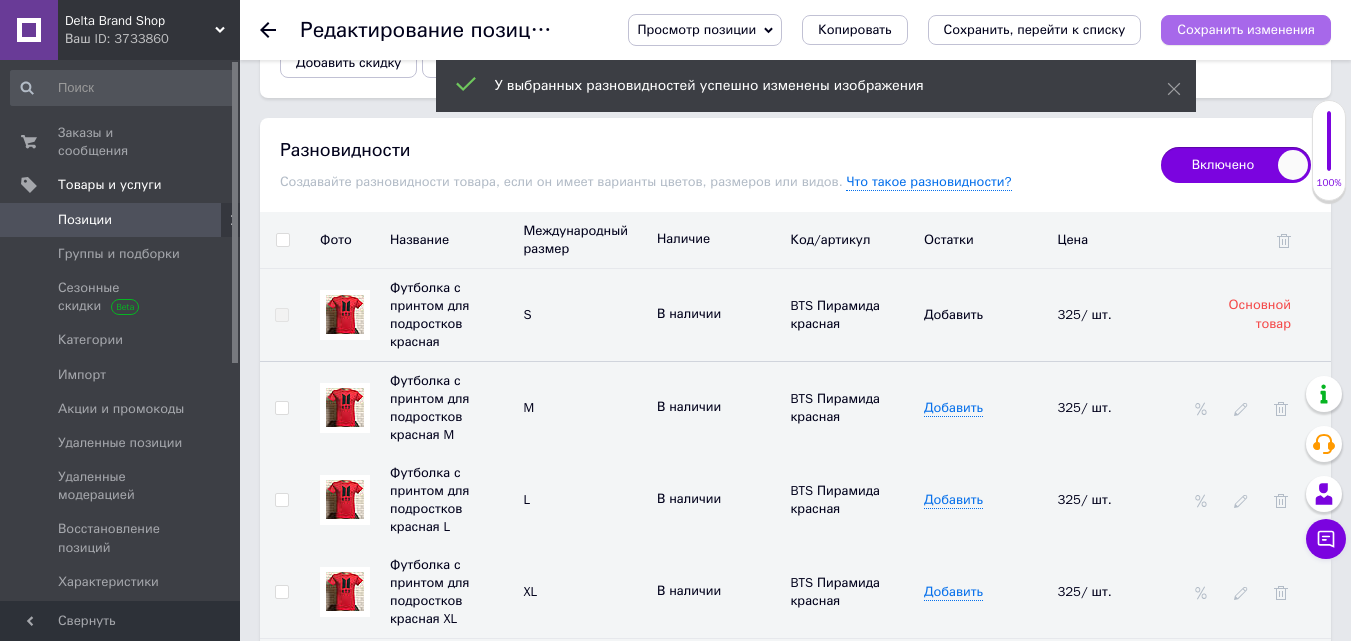 click on "Сохранить изменения" at bounding box center (1246, 29) 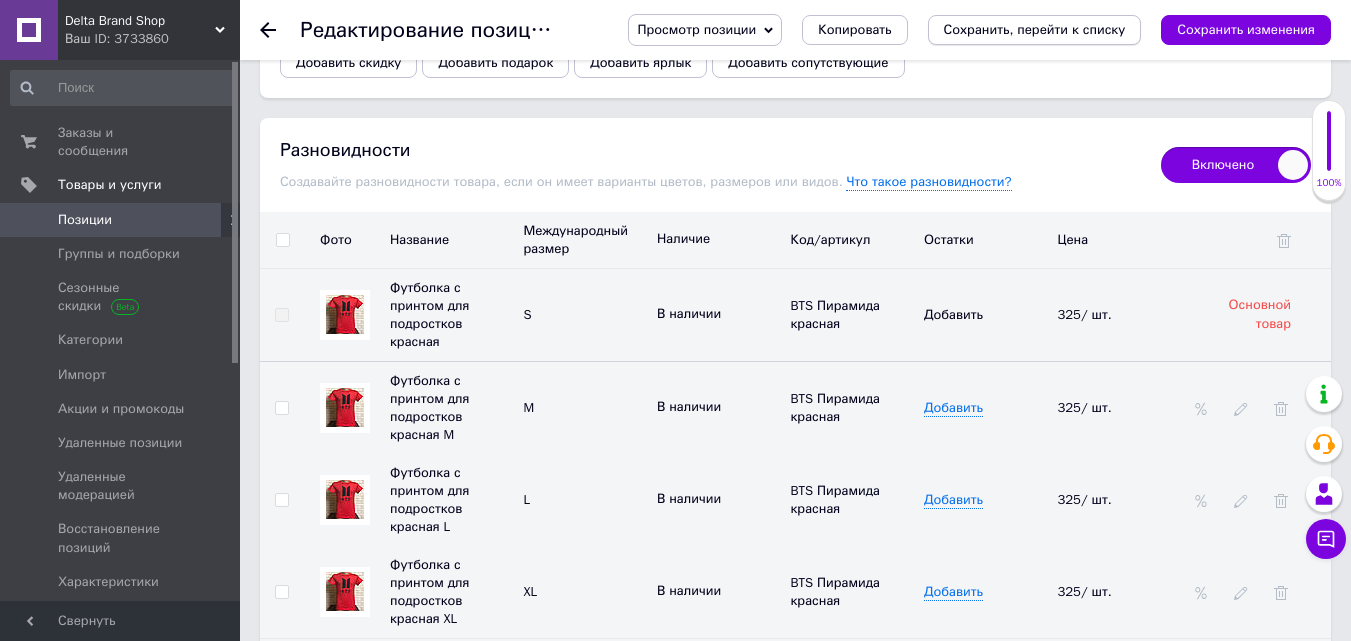 click on "Сохранить, перейти к списку" at bounding box center [1035, 29] 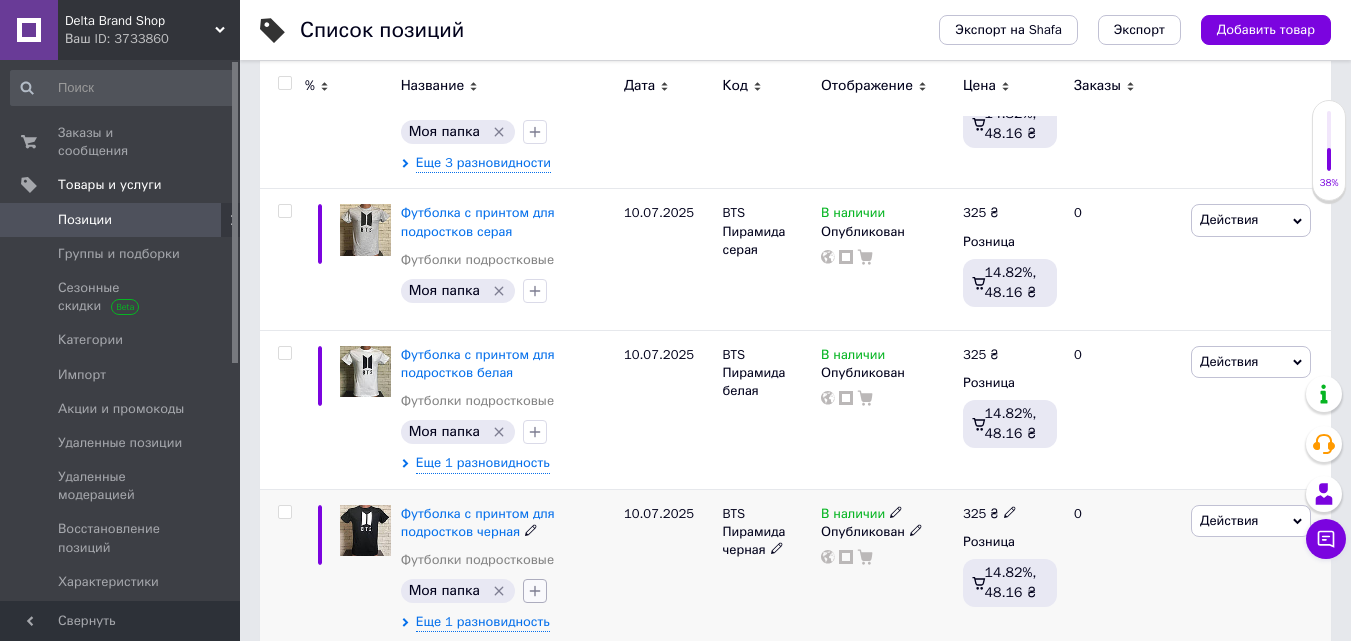 scroll, scrollTop: 600, scrollLeft: 0, axis: vertical 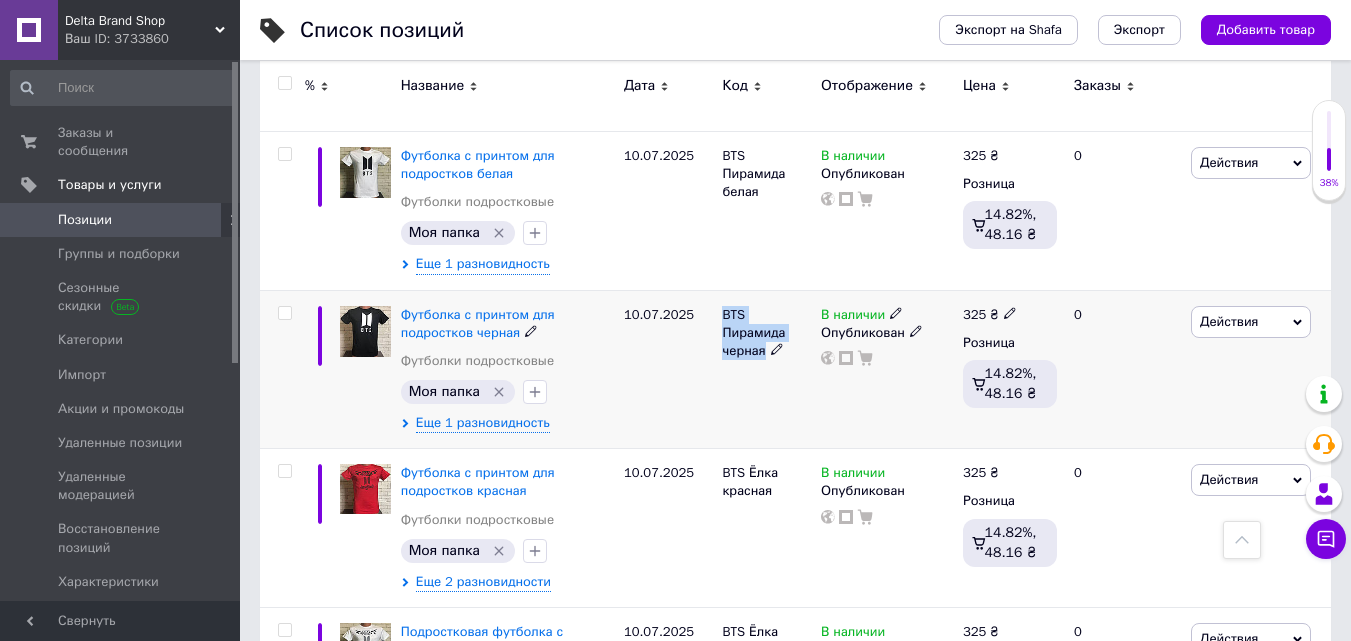 drag, startPoint x: 718, startPoint y: 306, endPoint x: 771, endPoint y: 354, distance: 71.50524 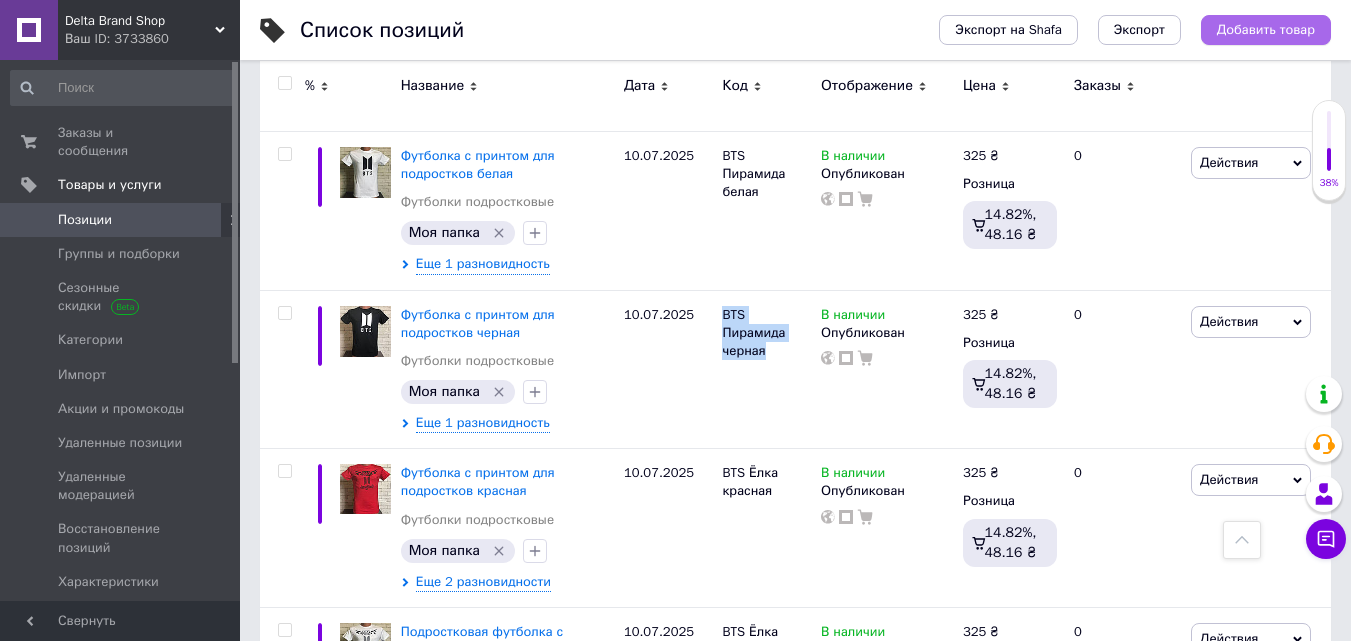 click on "Добавить товар" at bounding box center (1266, 30) 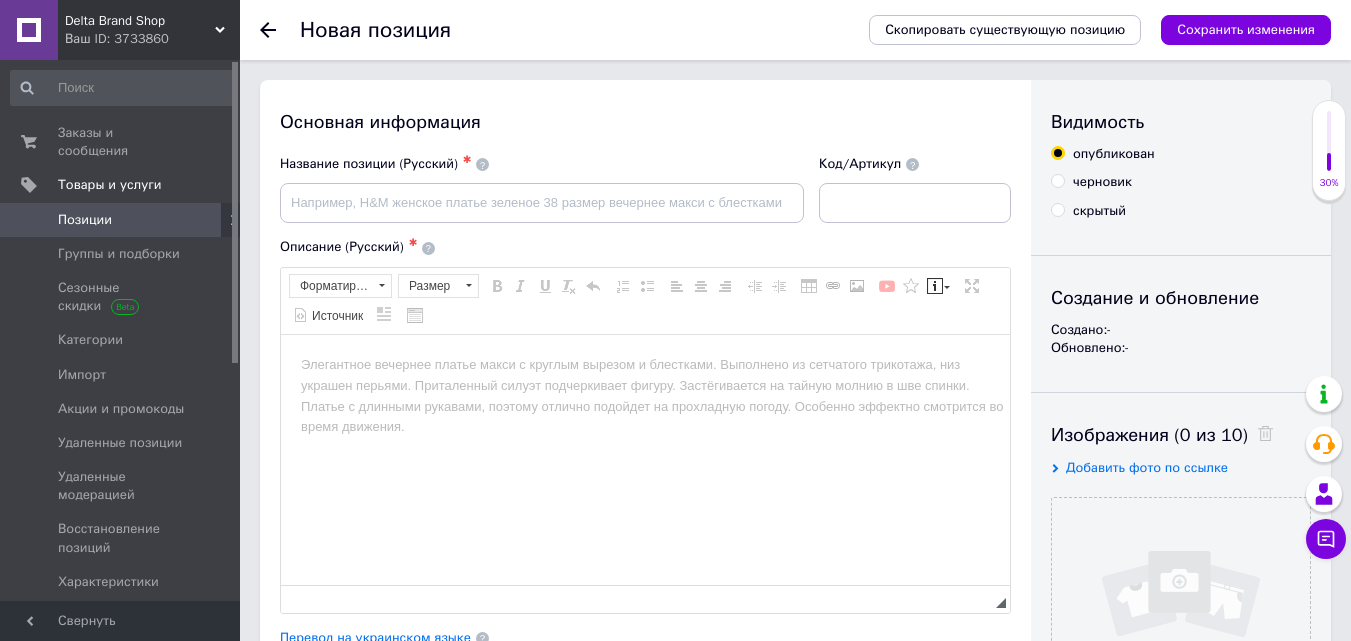 scroll, scrollTop: 0, scrollLeft: 0, axis: both 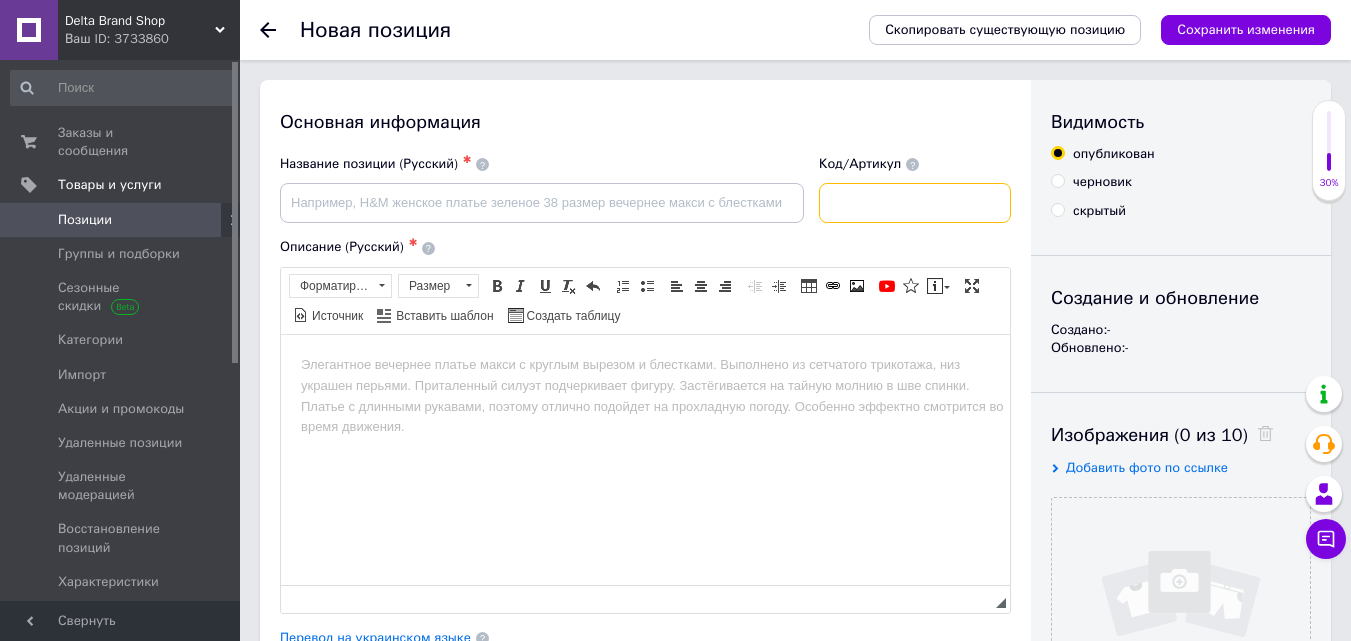 click at bounding box center (915, 203) 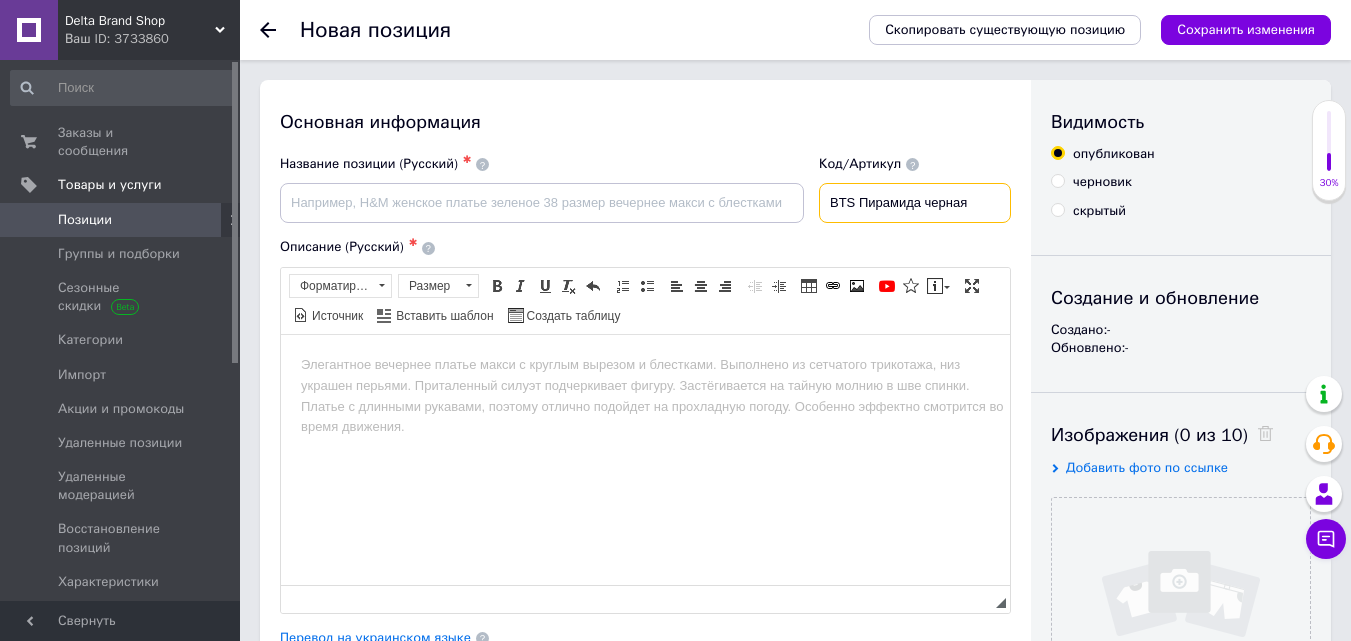 click on "BTS Пирамида черная" at bounding box center (915, 203) 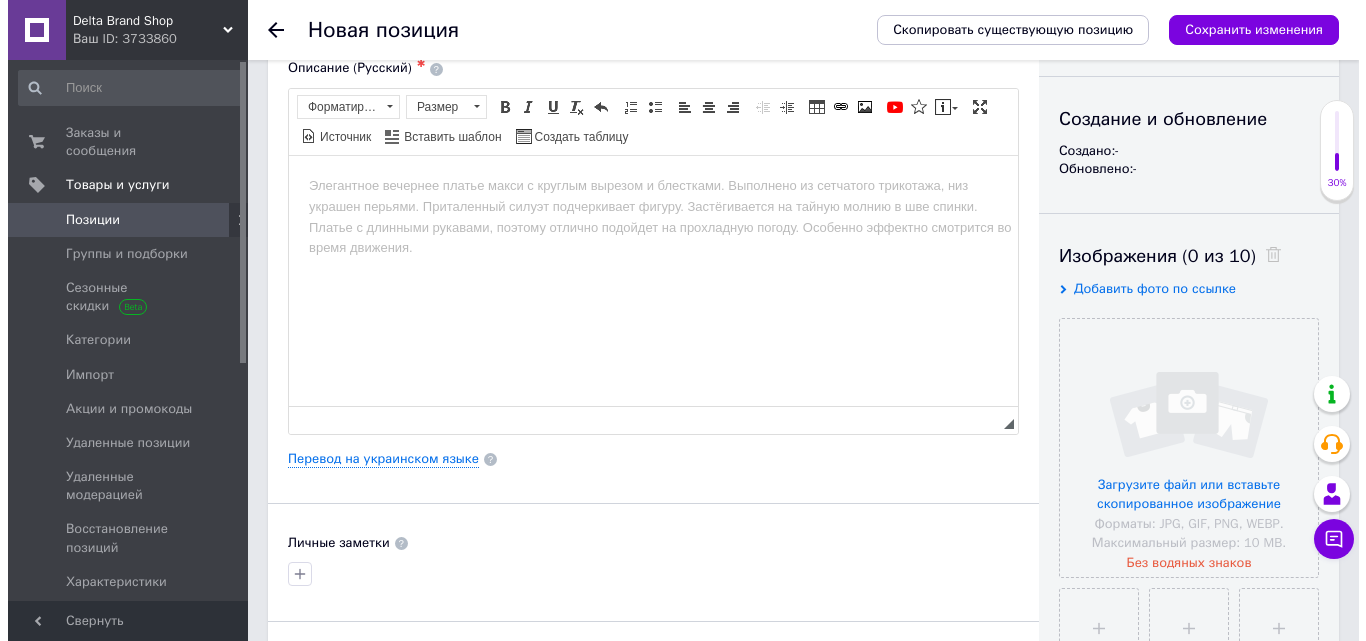 scroll, scrollTop: 200, scrollLeft: 0, axis: vertical 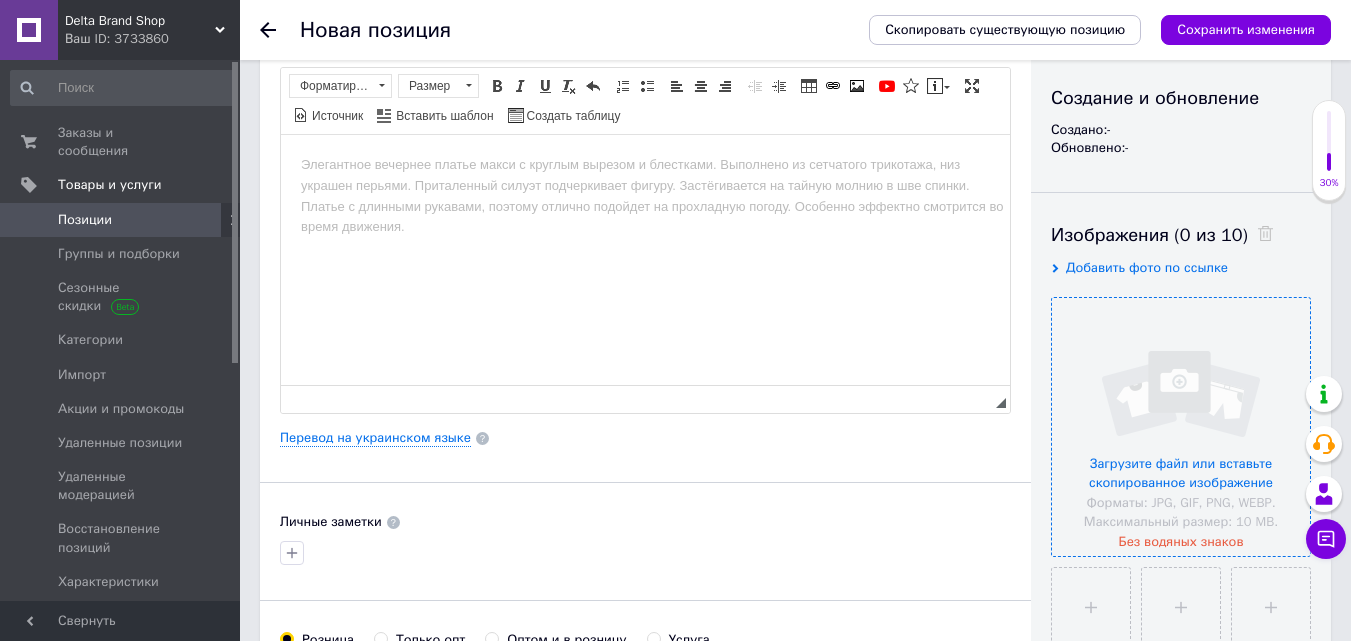 type on "BTS Золото черная" 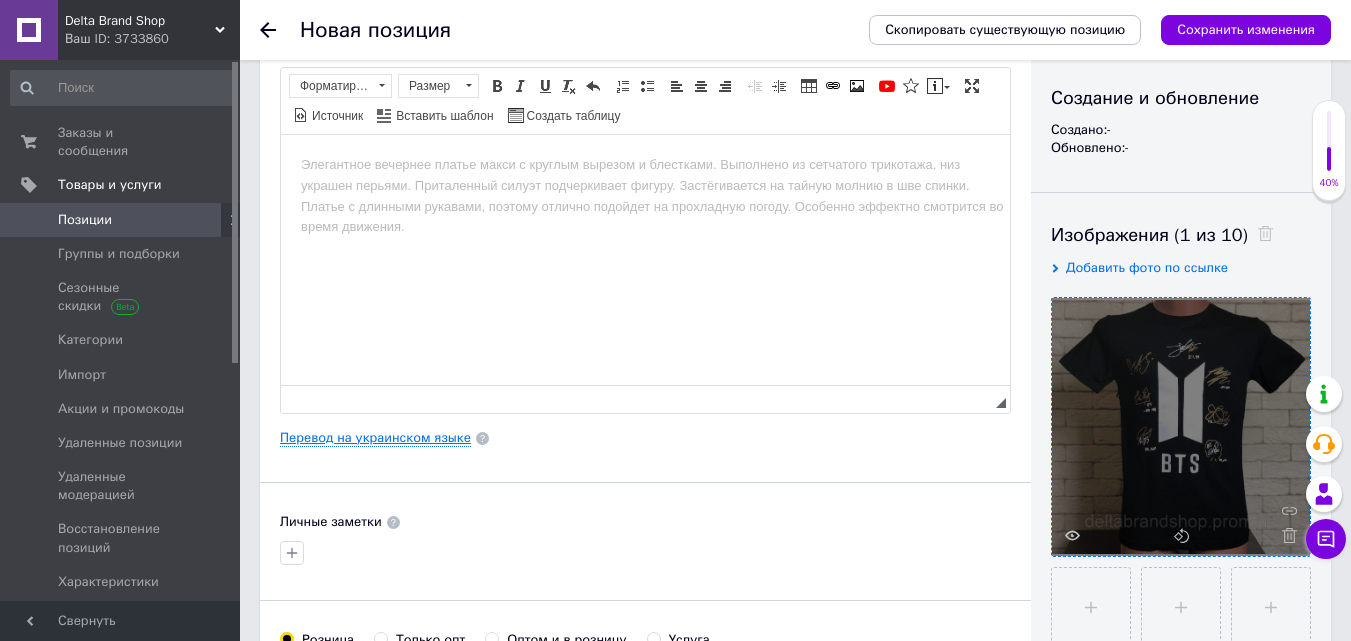 click on "Перевод на украинском языке" at bounding box center (375, 438) 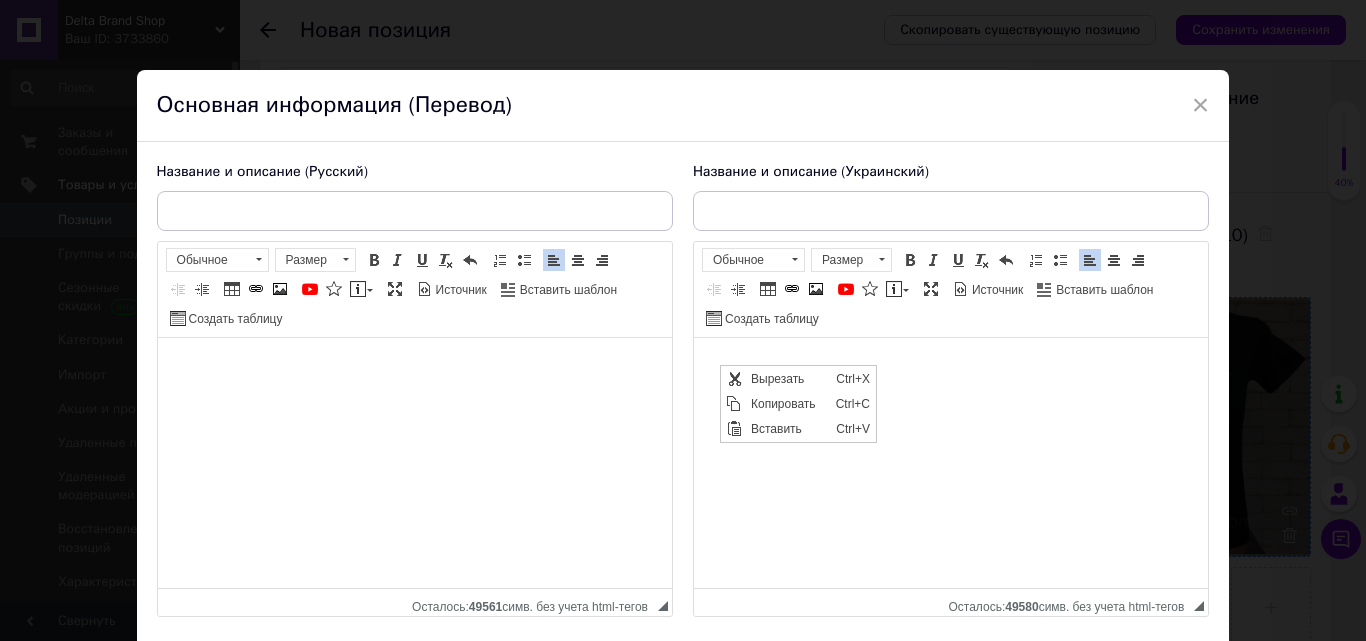 scroll, scrollTop: 0, scrollLeft: 0, axis: both 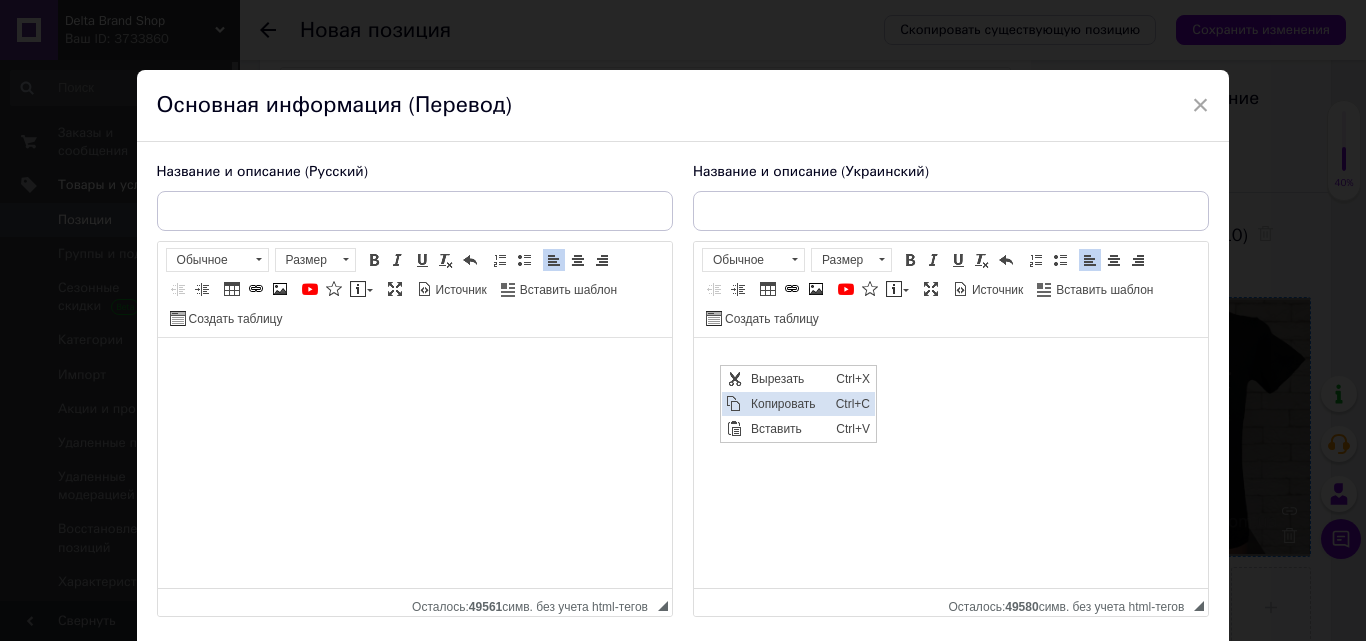 click on "Копировать" at bounding box center [788, 404] 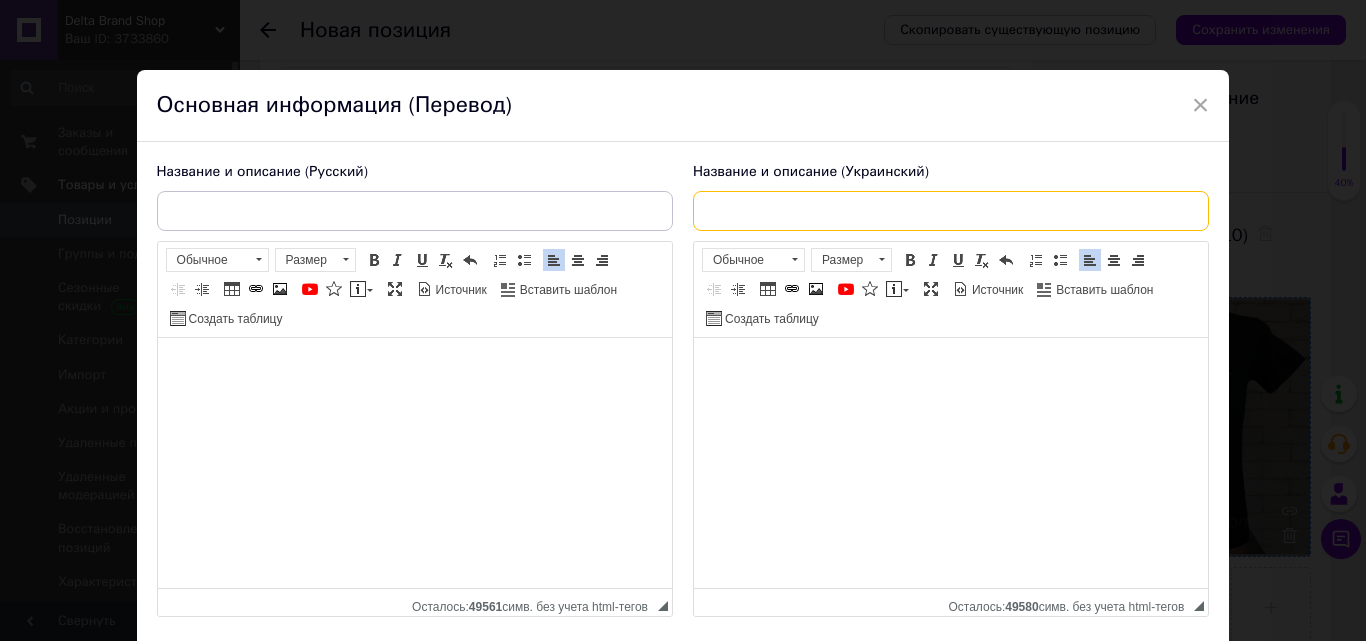 click at bounding box center [951, 211] 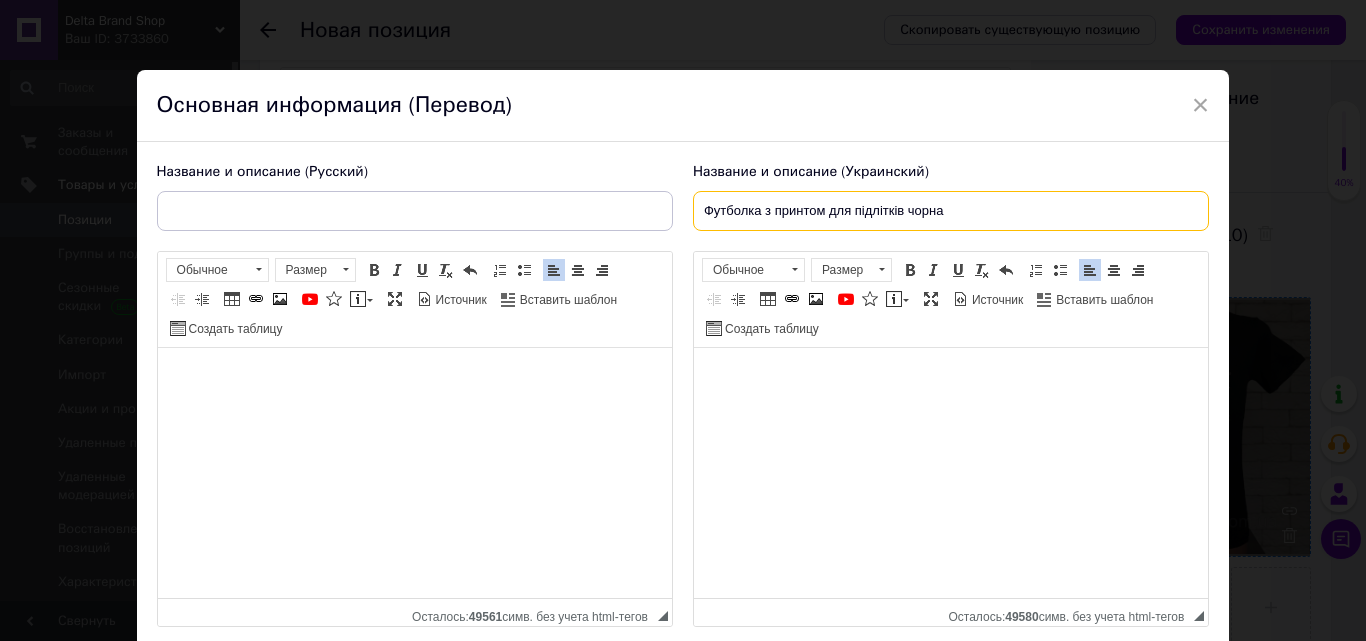 type on "Футболка з принтом для підліткiв чорна" 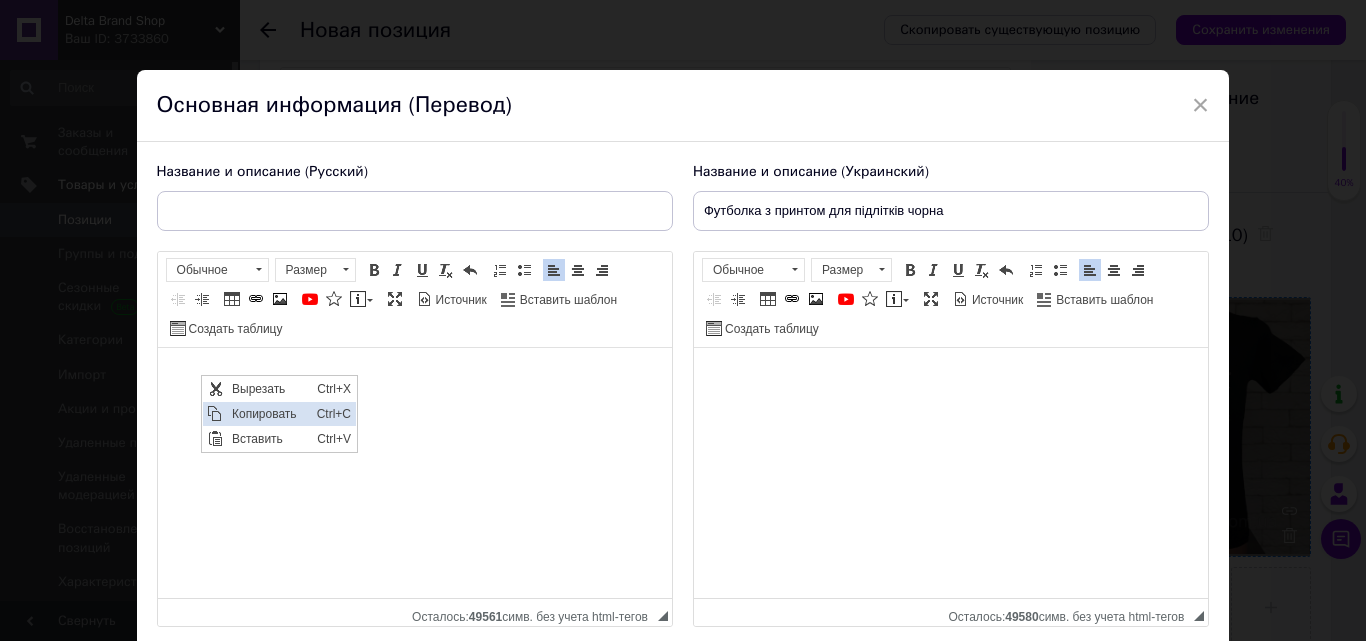 click on "Копировать" at bounding box center [269, 414] 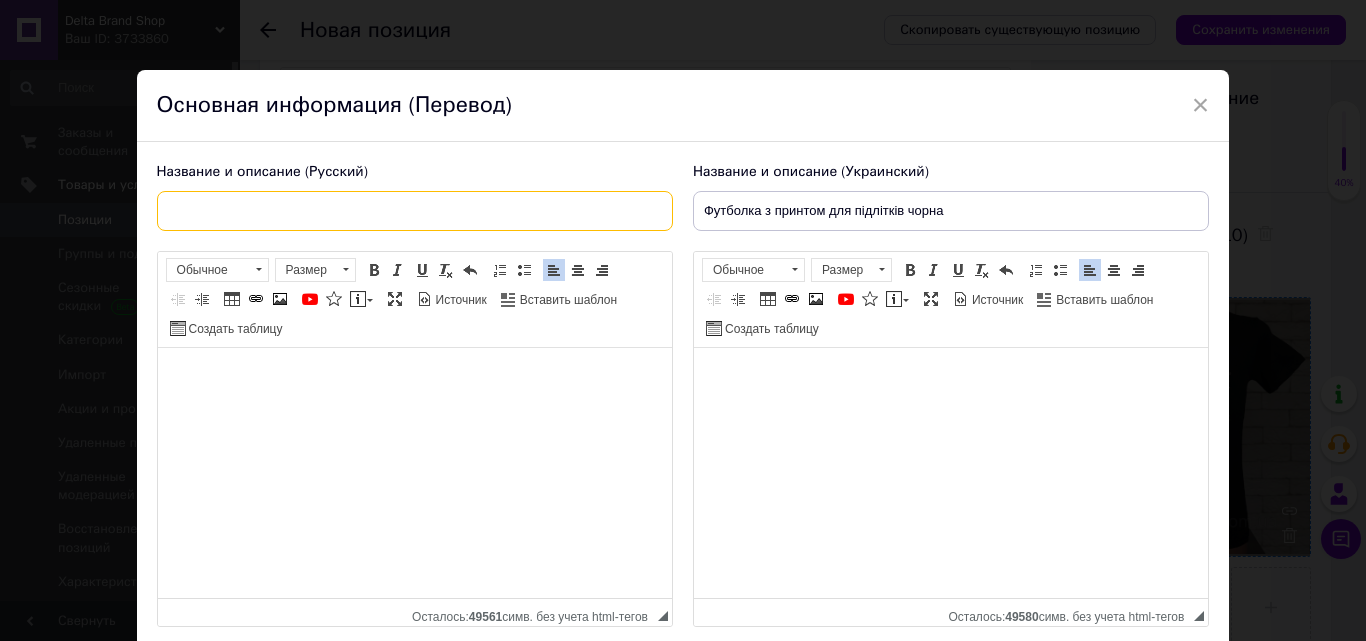 click at bounding box center [415, 211] 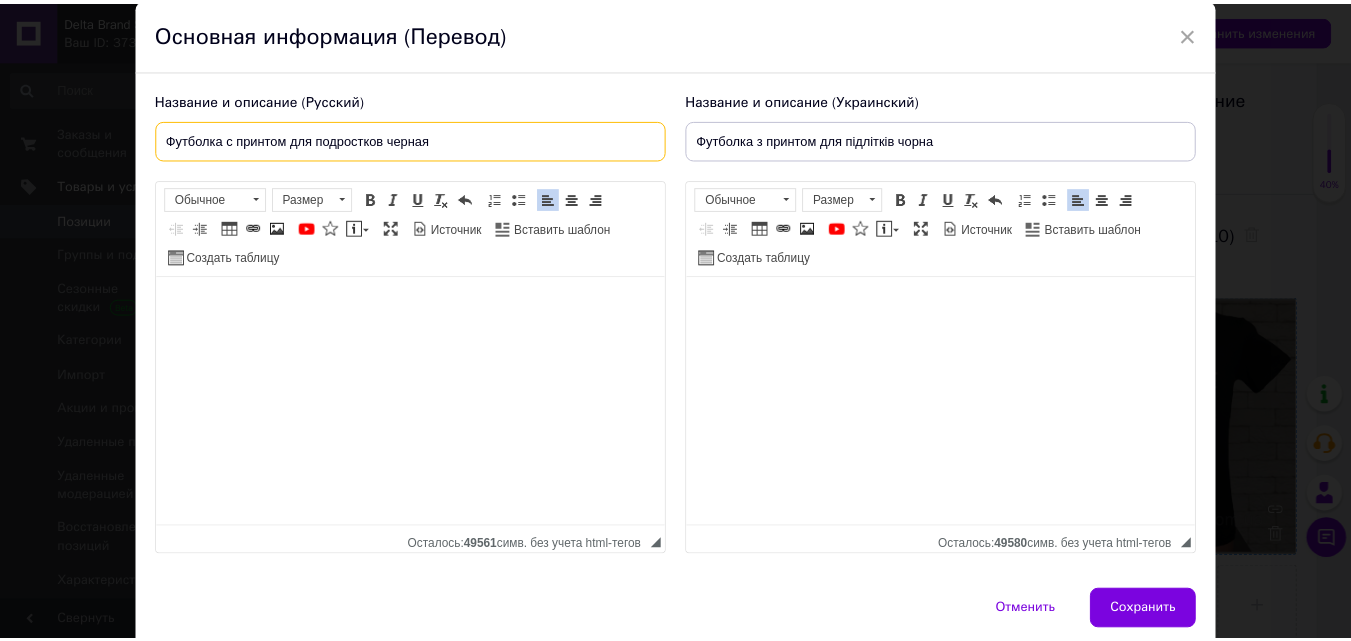 scroll, scrollTop: 151, scrollLeft: 0, axis: vertical 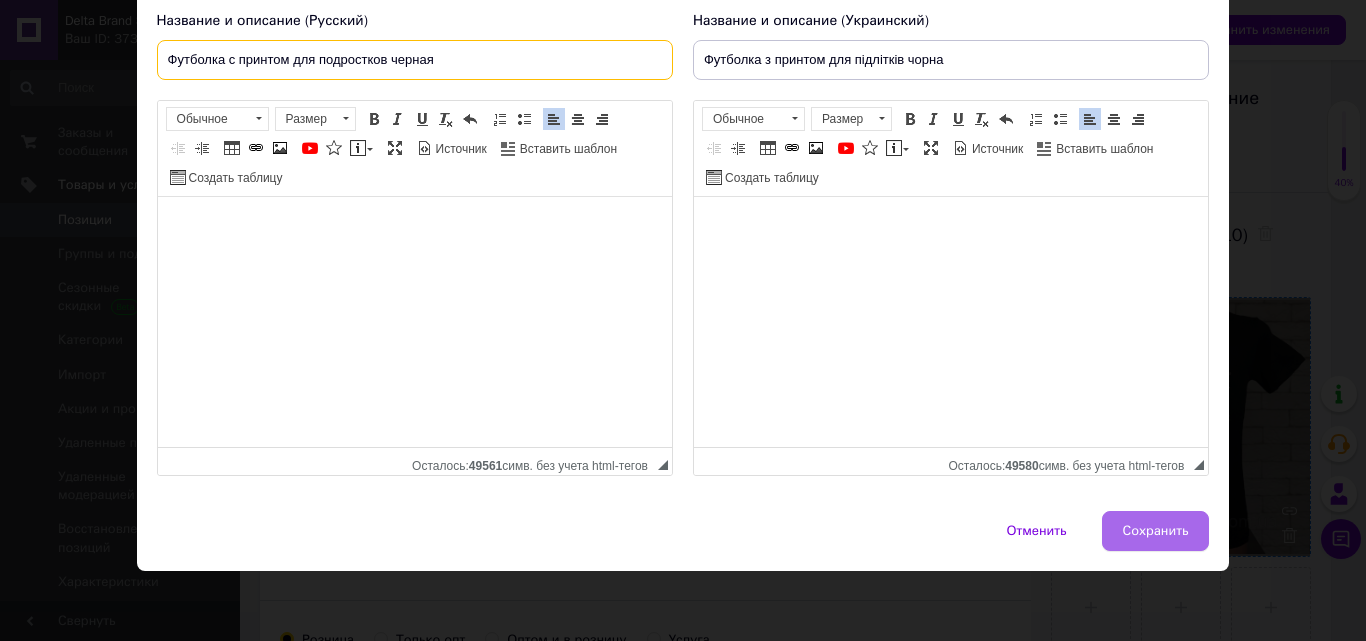 type on "Футболка с принтом для подростков черная" 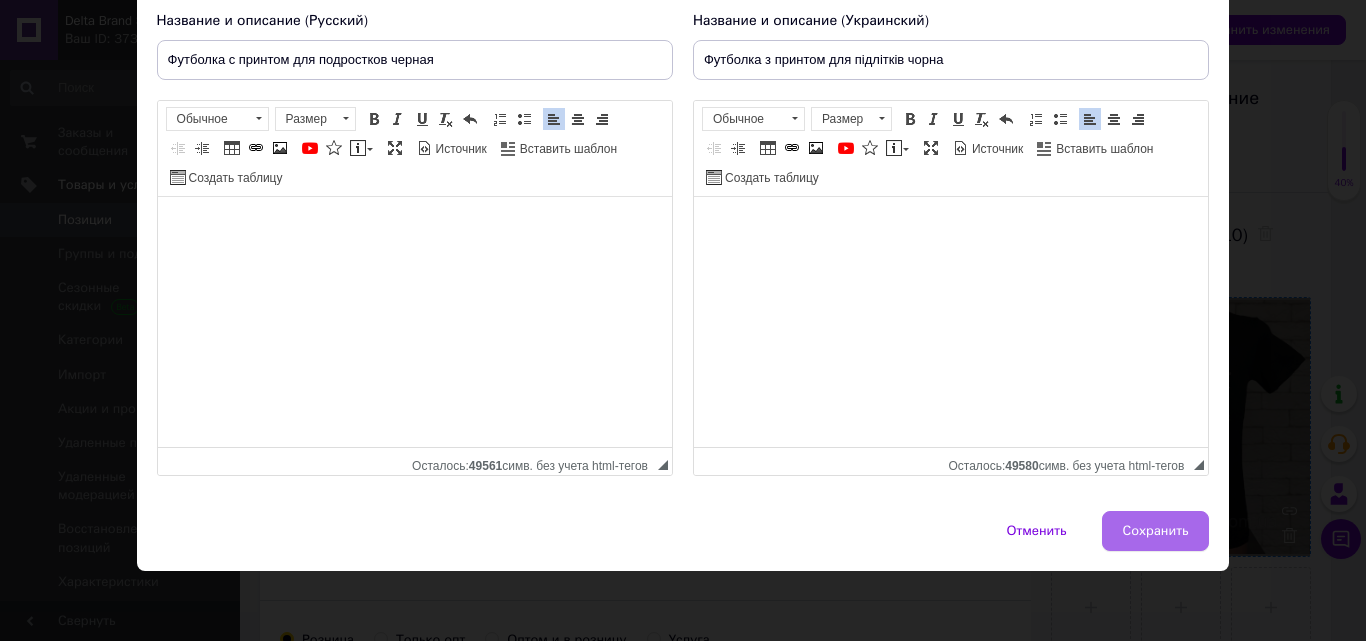click on "Сохранить" at bounding box center [1156, 531] 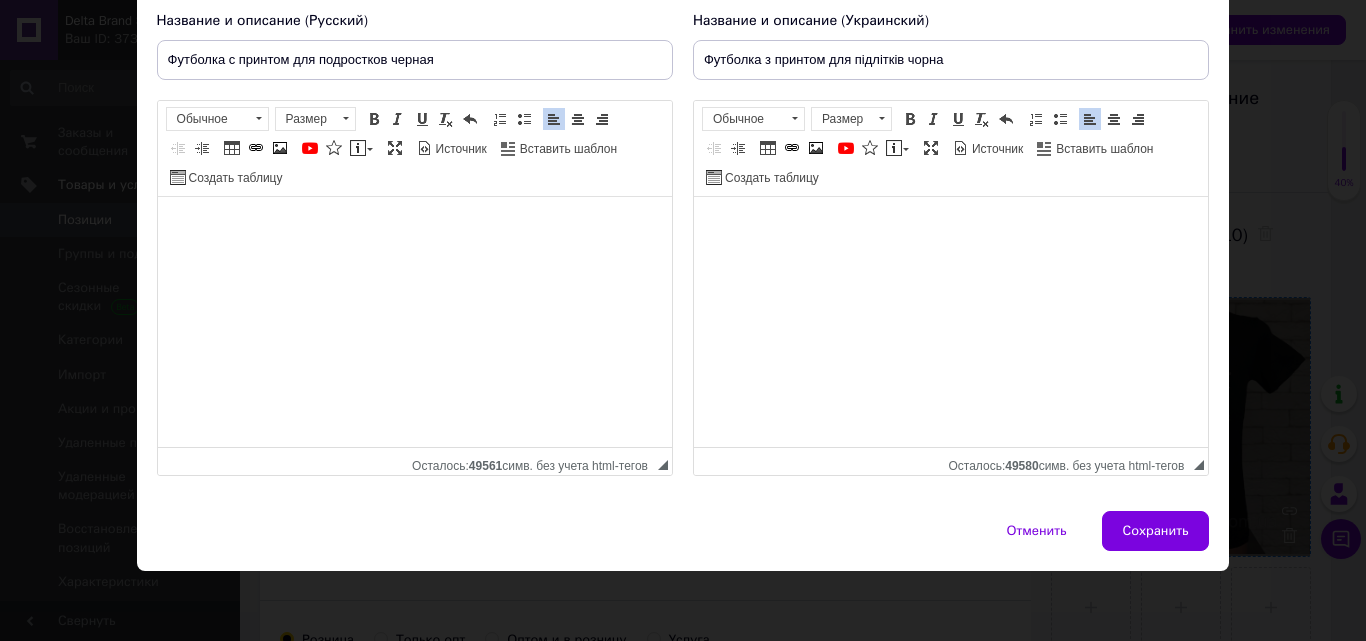 type on "Футболка с принтом для подростков черная" 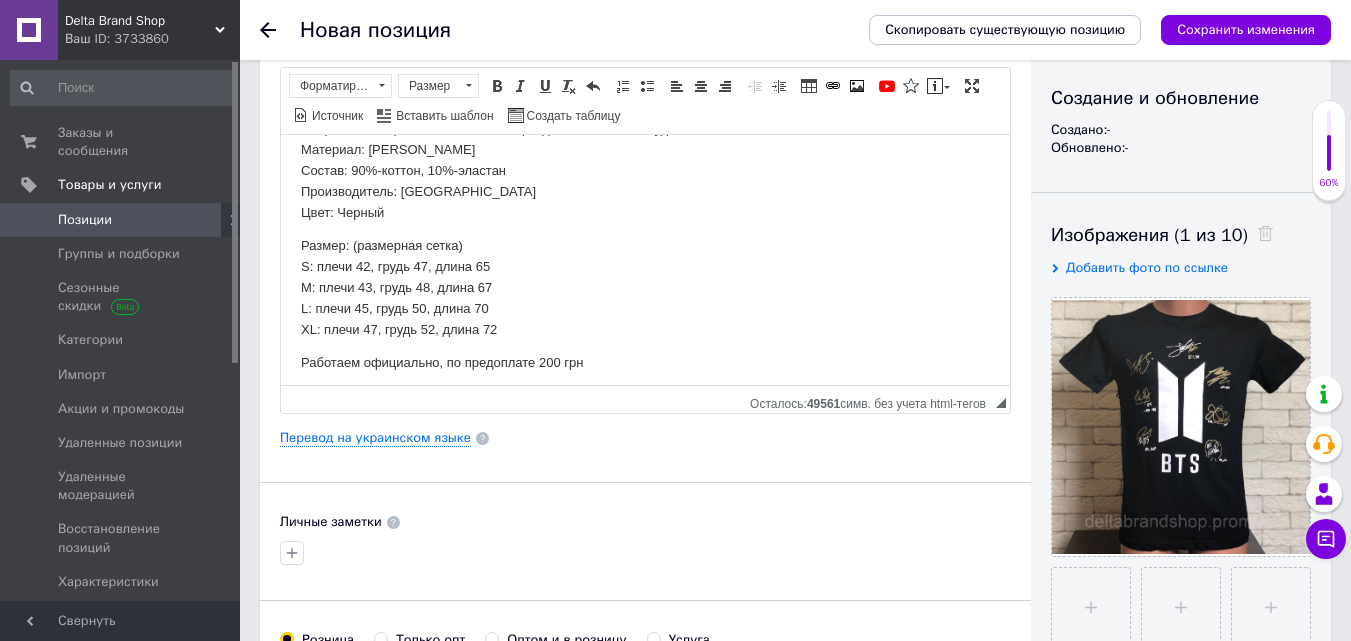 scroll, scrollTop: 107, scrollLeft: 0, axis: vertical 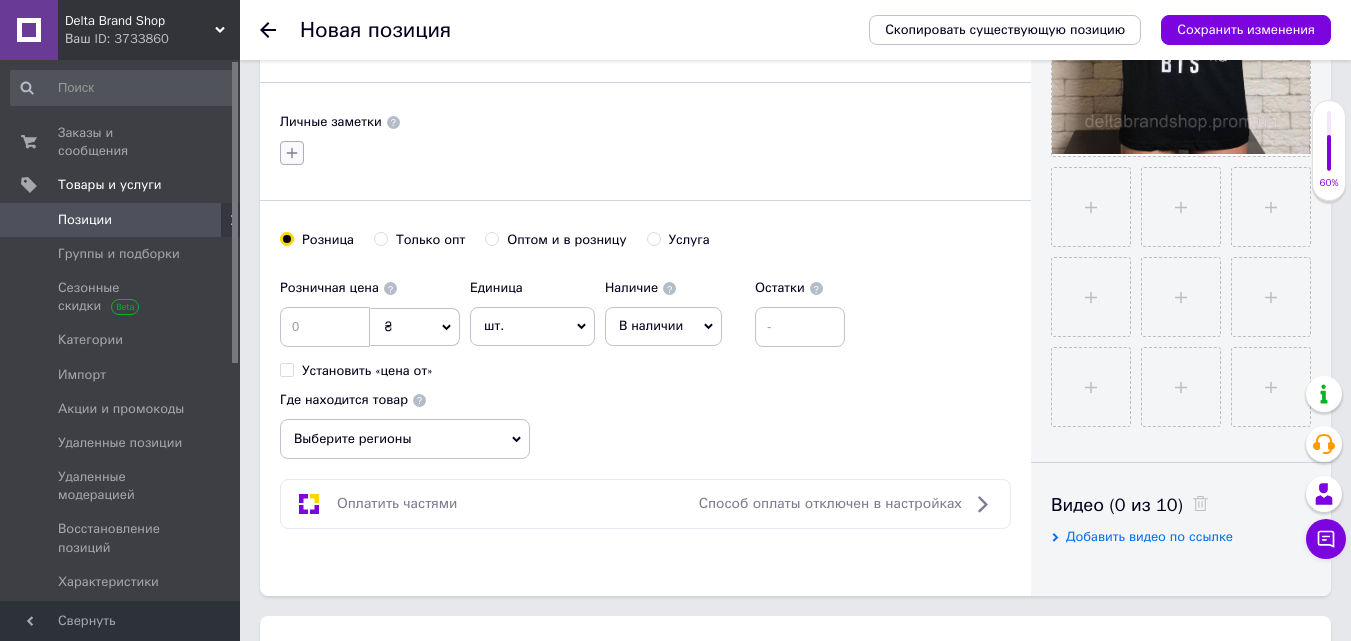 click 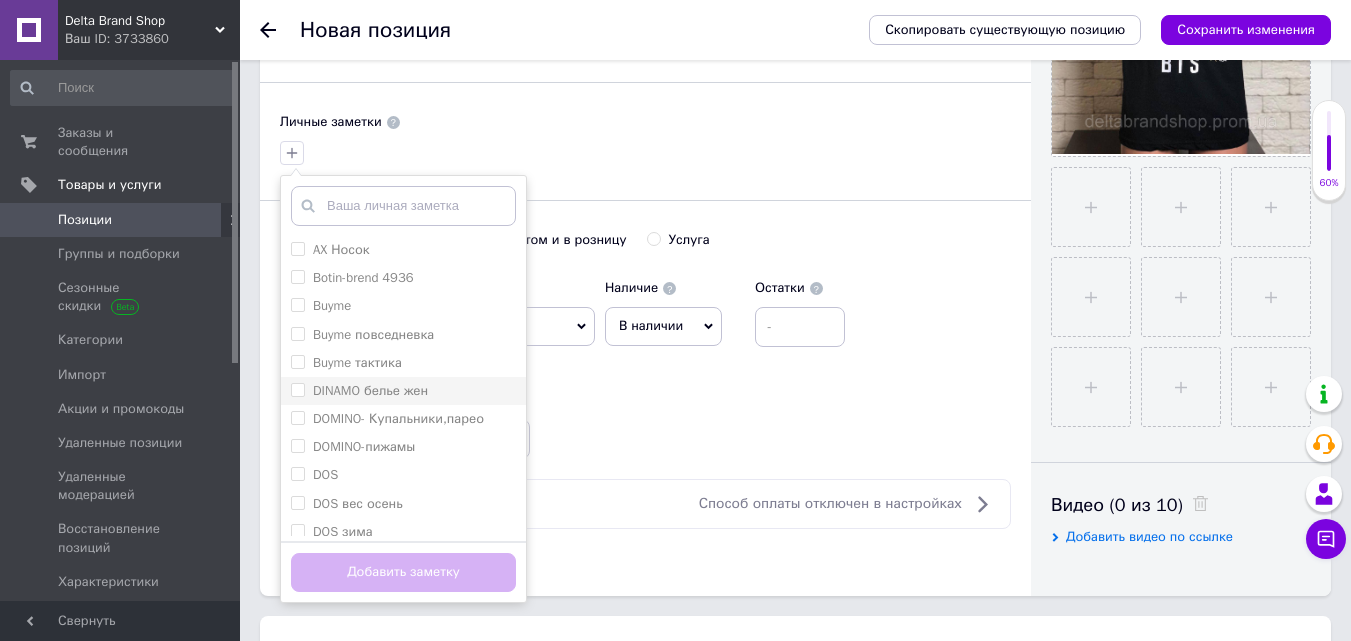 scroll, scrollTop: 500, scrollLeft: 0, axis: vertical 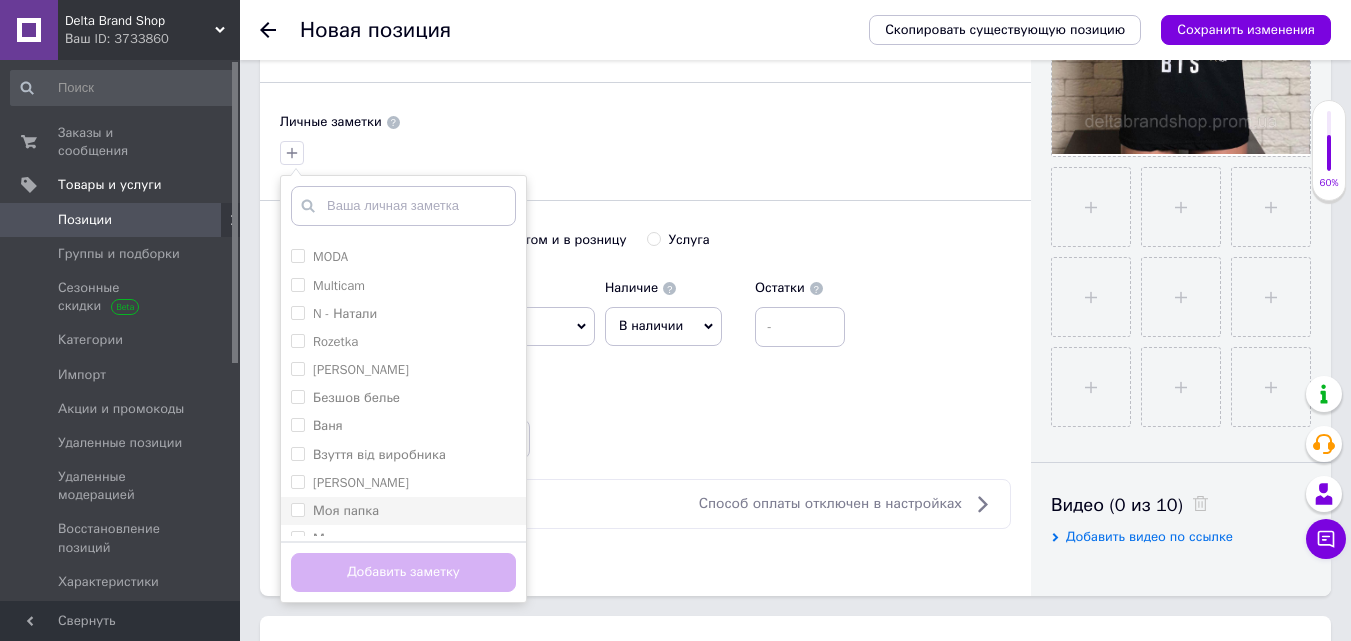 click on "Моя папка" at bounding box center (346, 510) 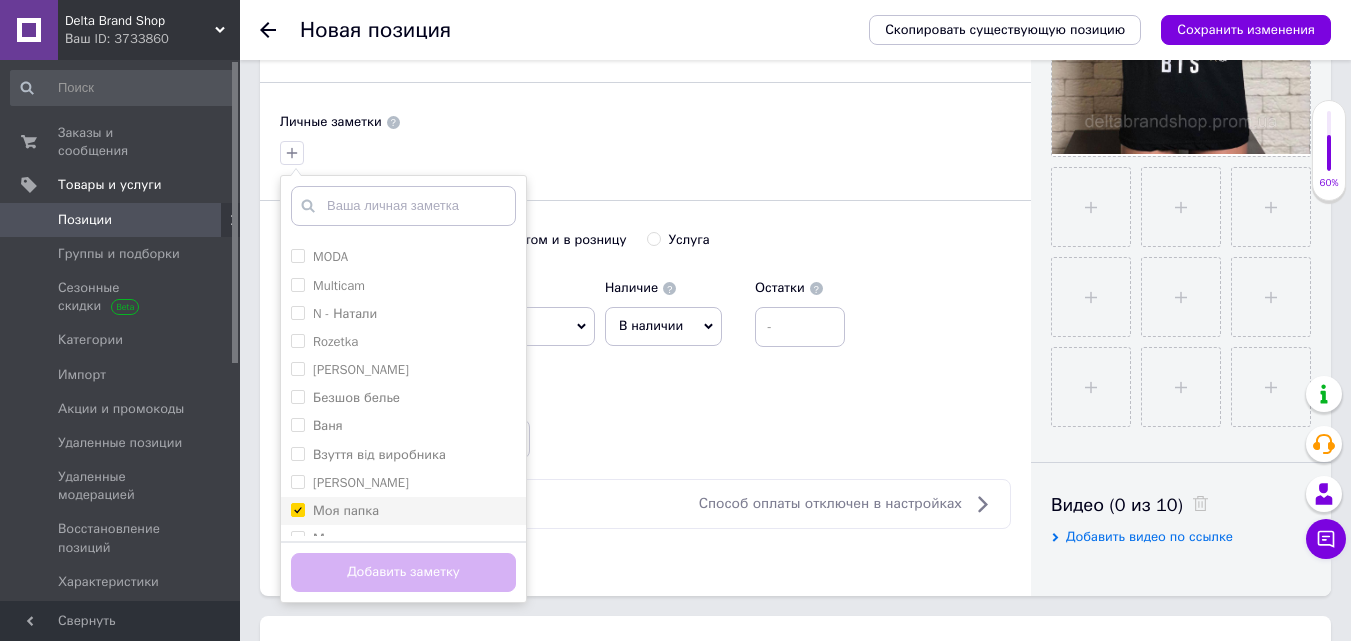 checkbox on "true" 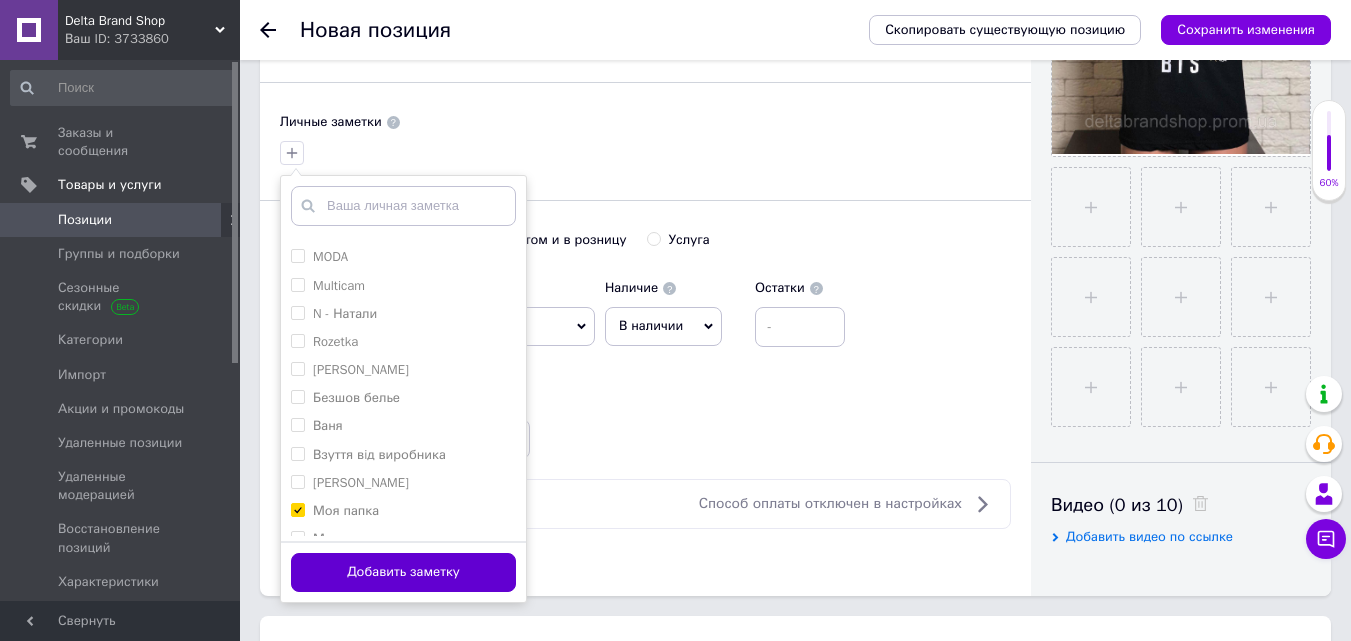 click on "Добавить заметку" at bounding box center (403, 572) 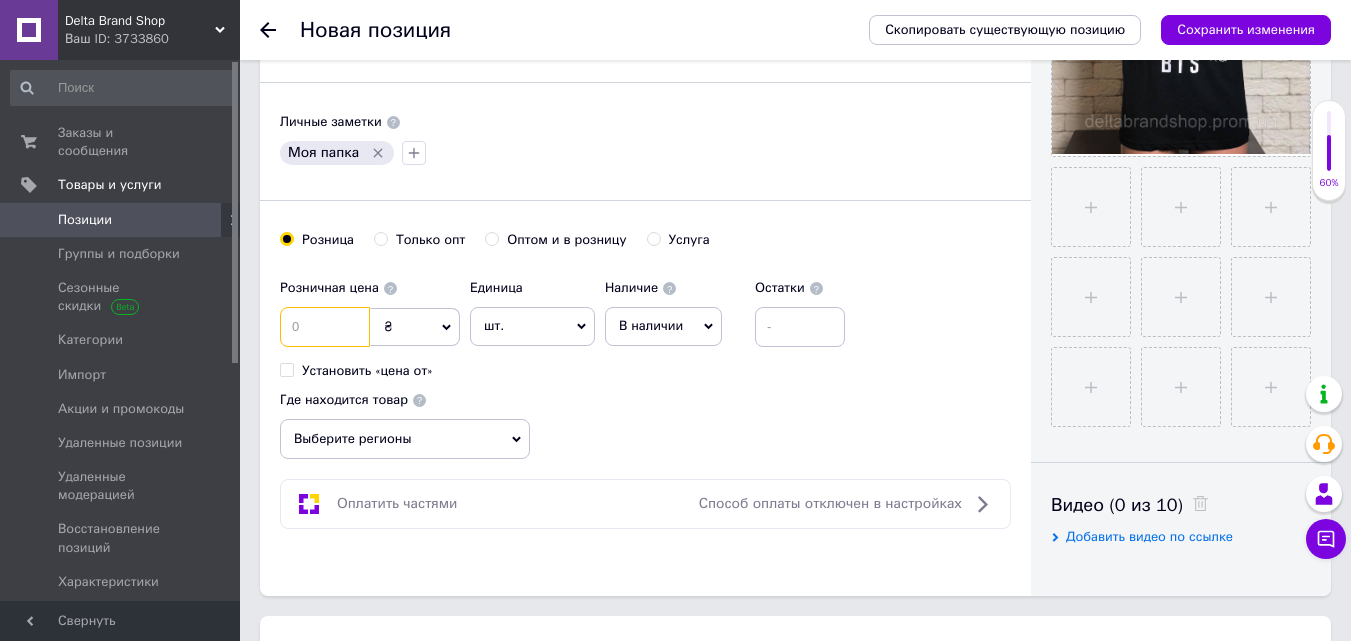 click at bounding box center (325, 327) 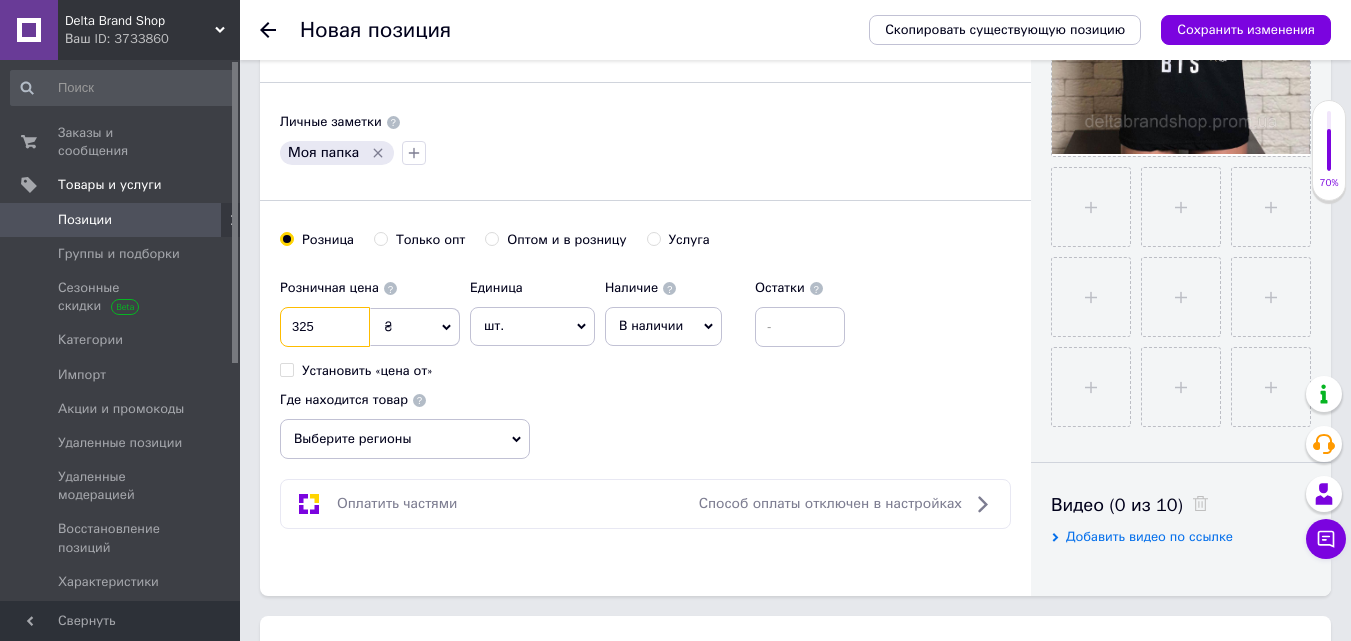 type on "325" 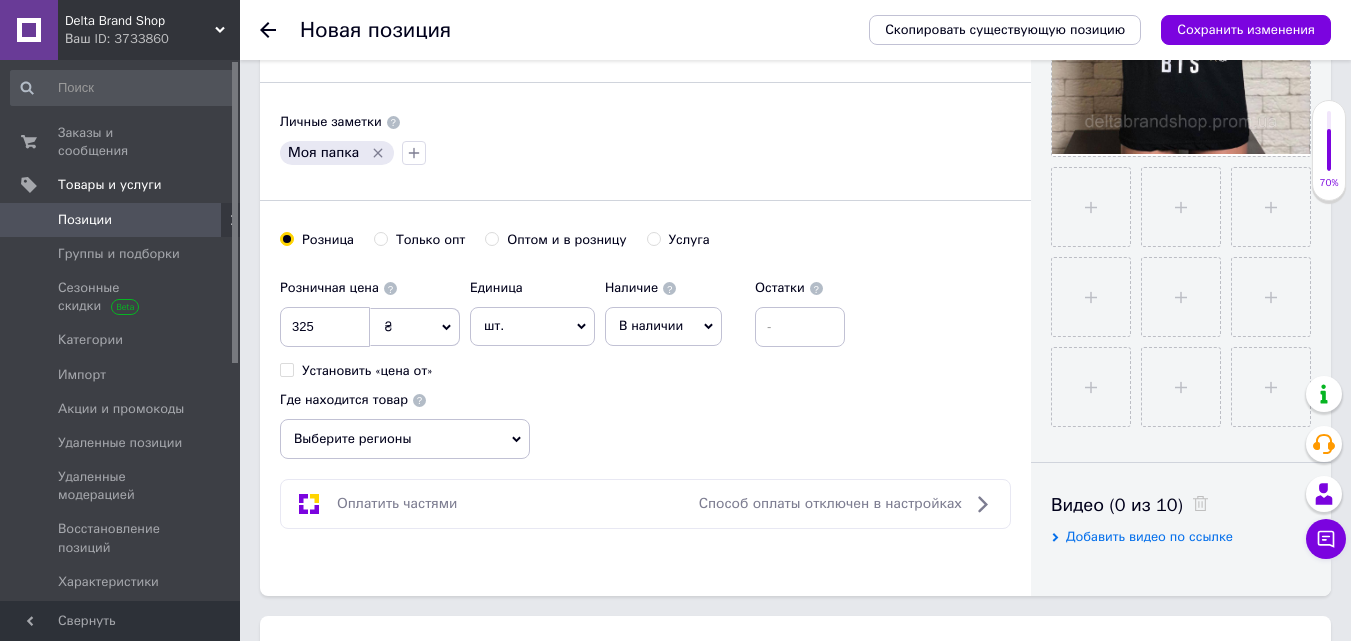 click on "Выберите регионы" at bounding box center [405, 439] 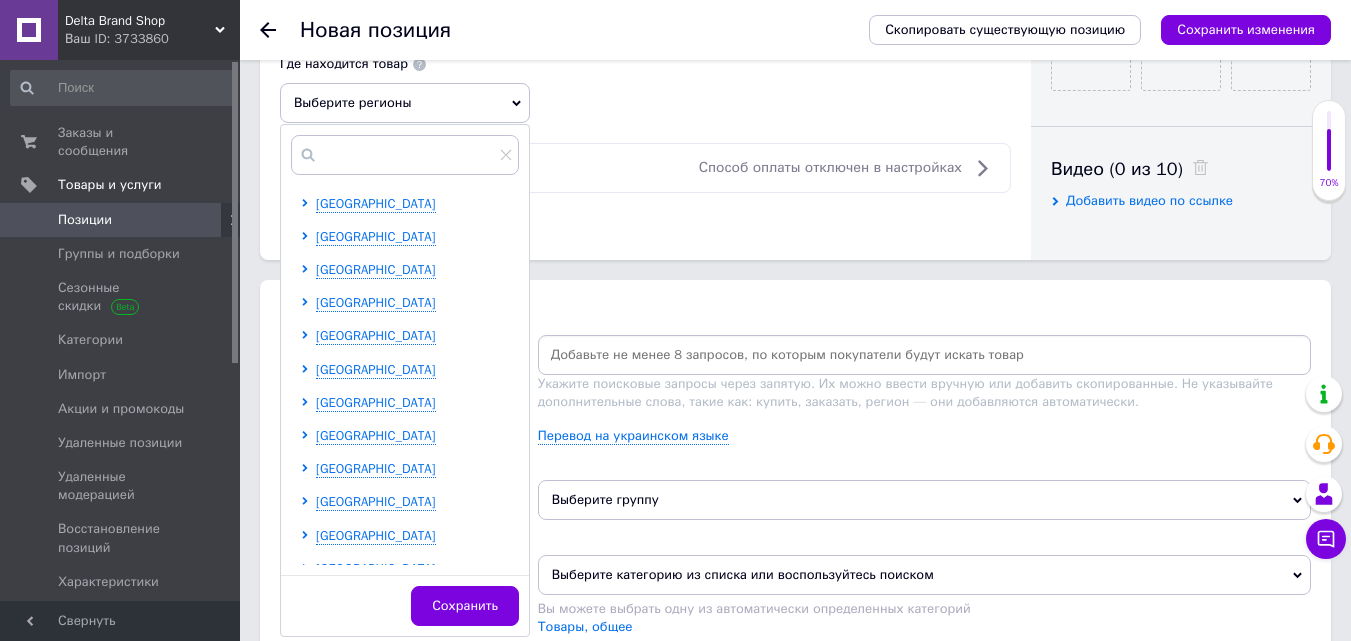 scroll, scrollTop: 898, scrollLeft: 0, axis: vertical 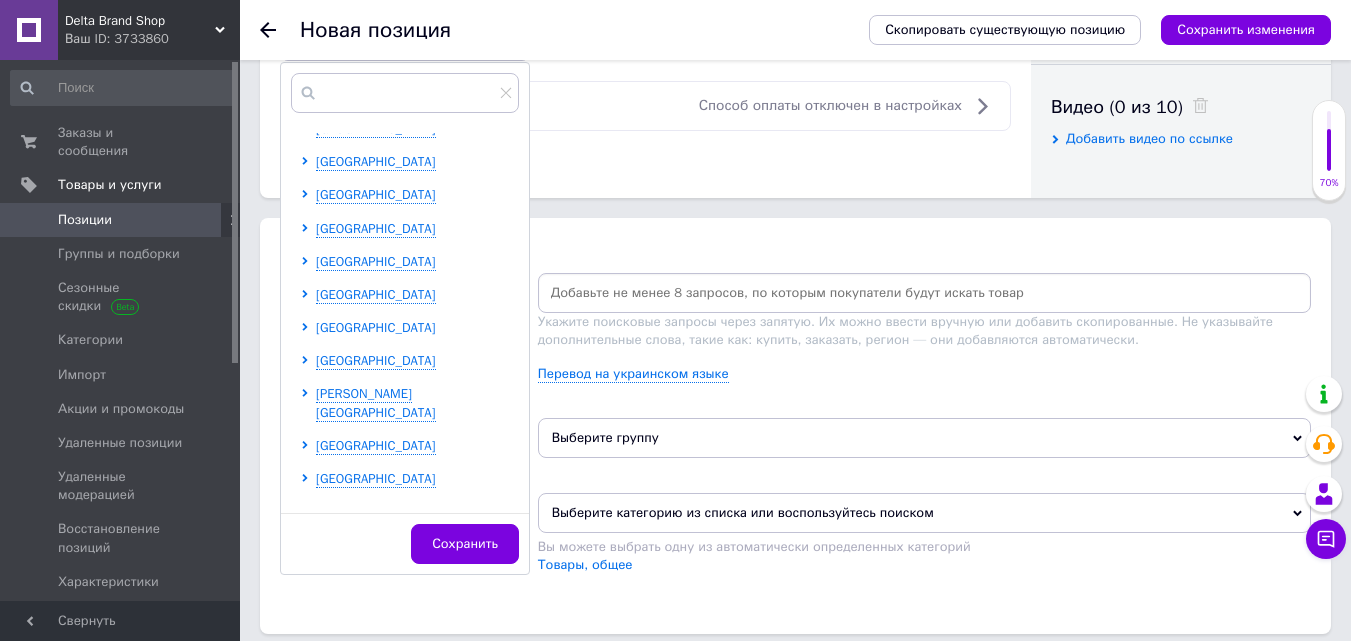 click on "[GEOGRAPHIC_DATA]" at bounding box center [376, 327] 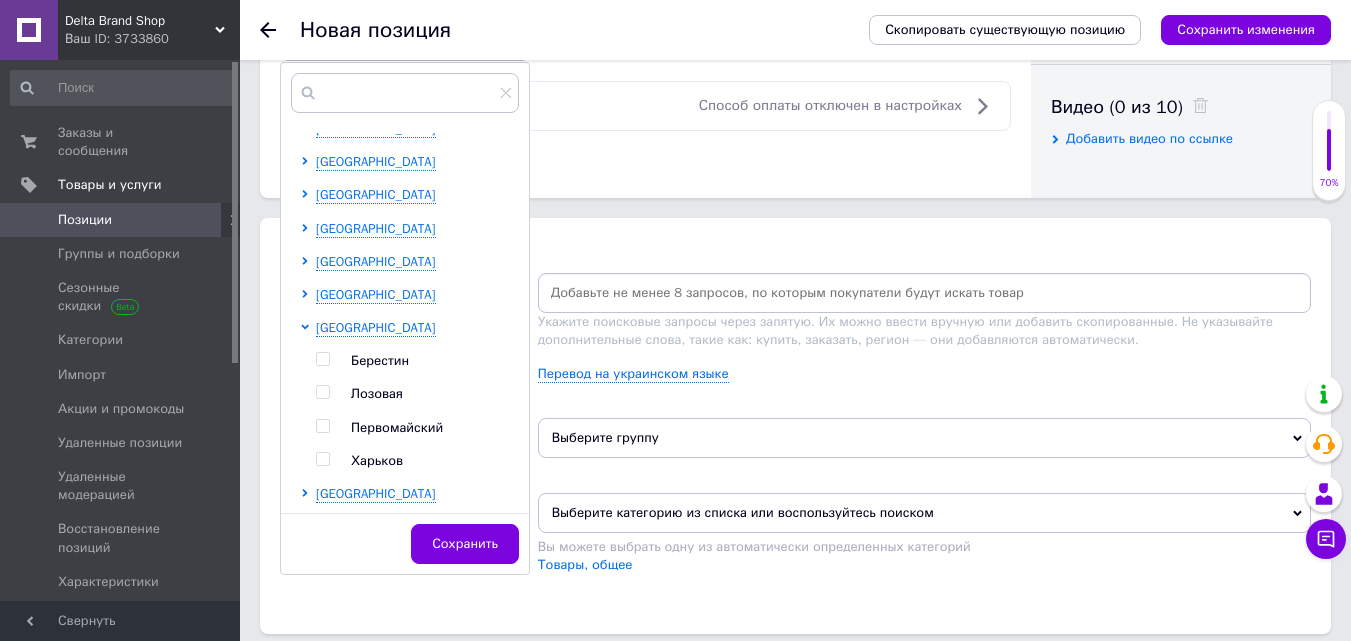 drag, startPoint x: 325, startPoint y: 457, endPoint x: 356, endPoint y: 465, distance: 32.01562 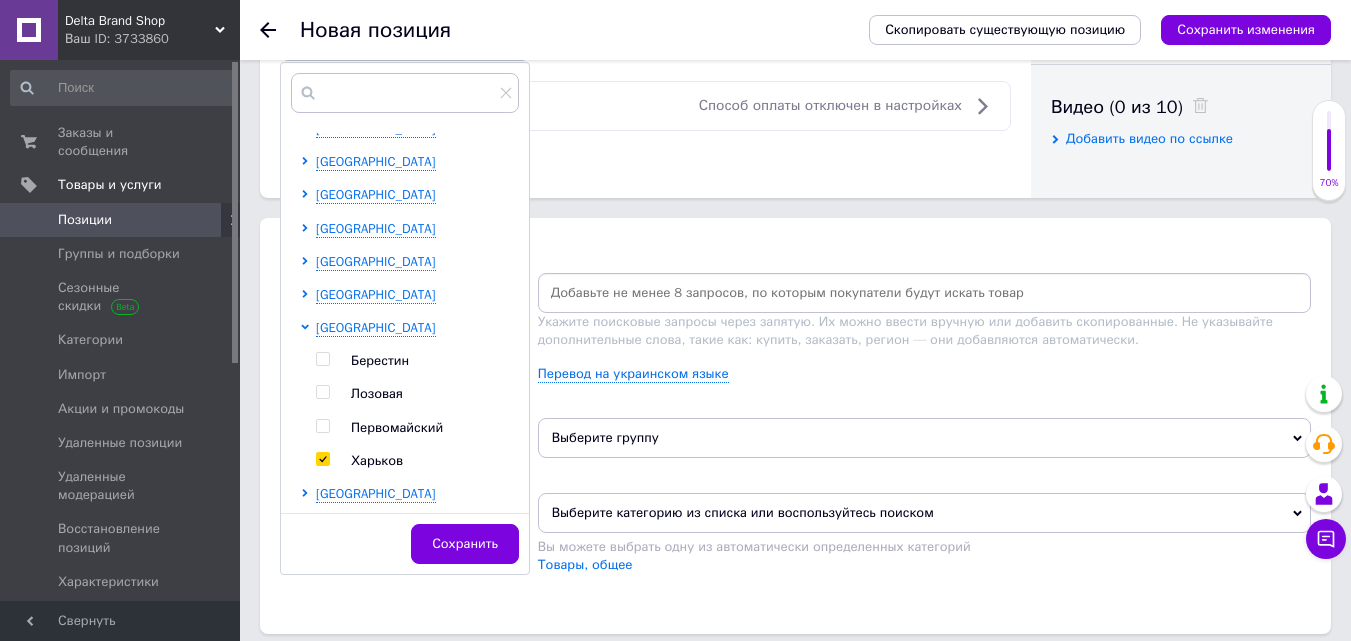 checkbox on "true" 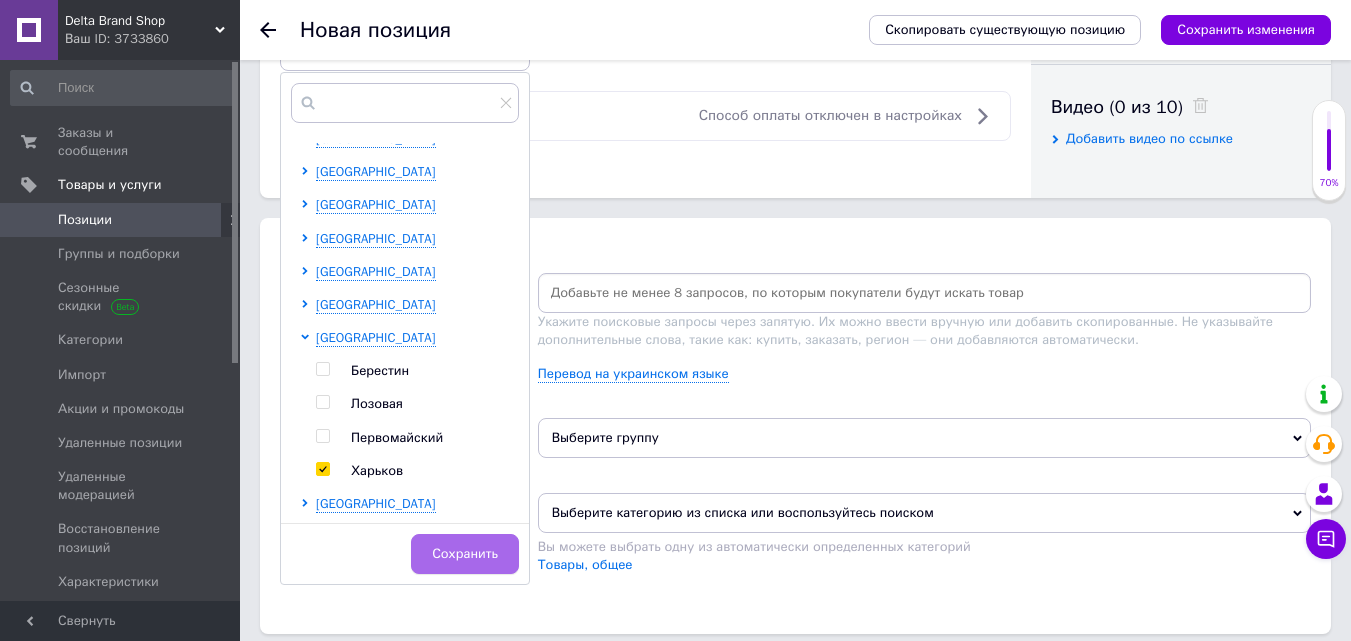 click on "Сохранить" at bounding box center (465, 554) 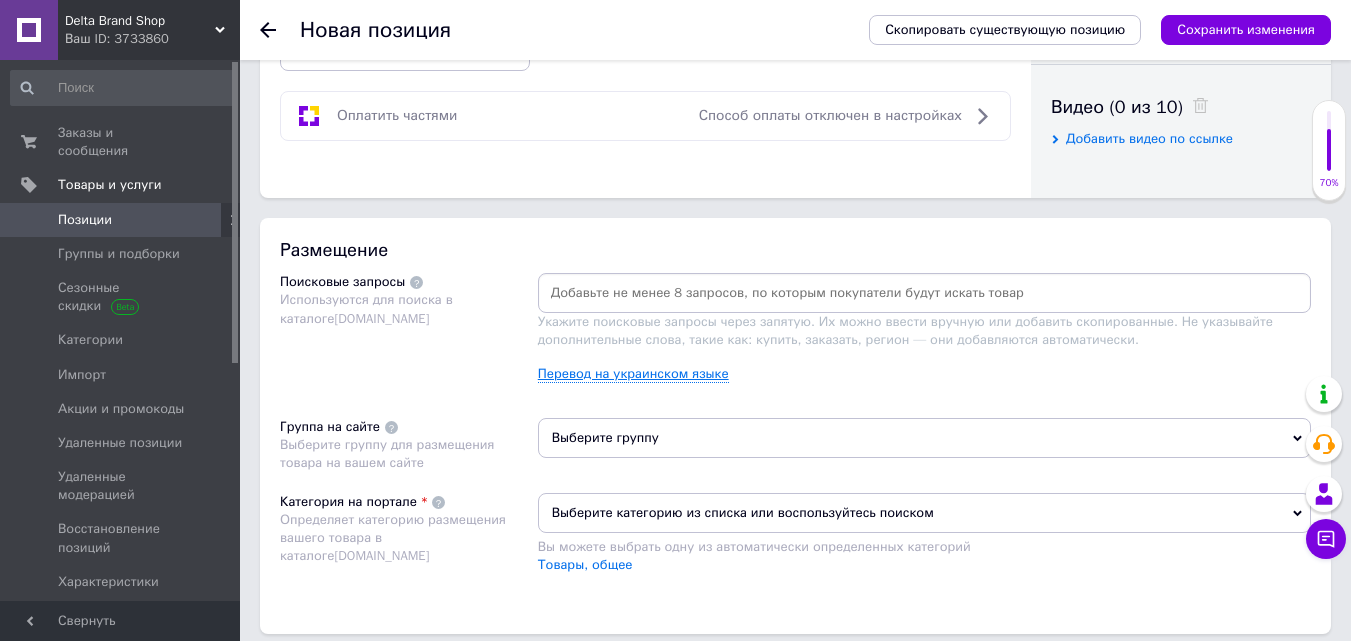 click on "Перевод на украинском языке" at bounding box center [633, 374] 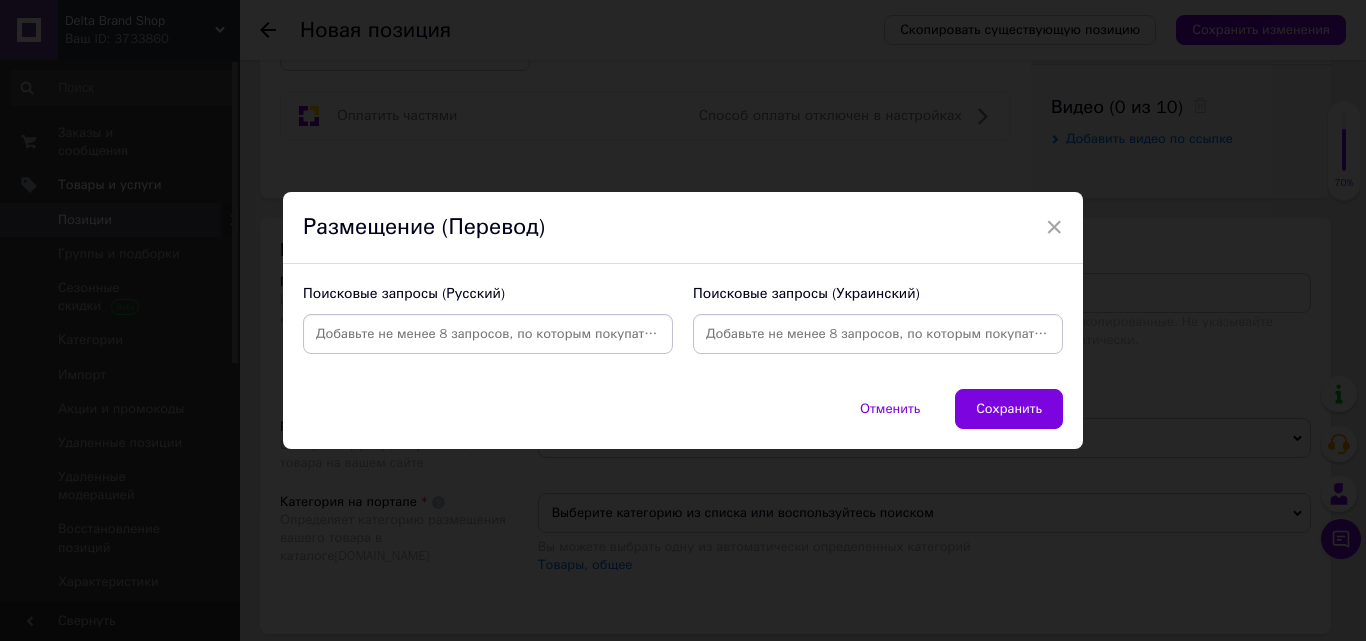 click at bounding box center [878, 334] 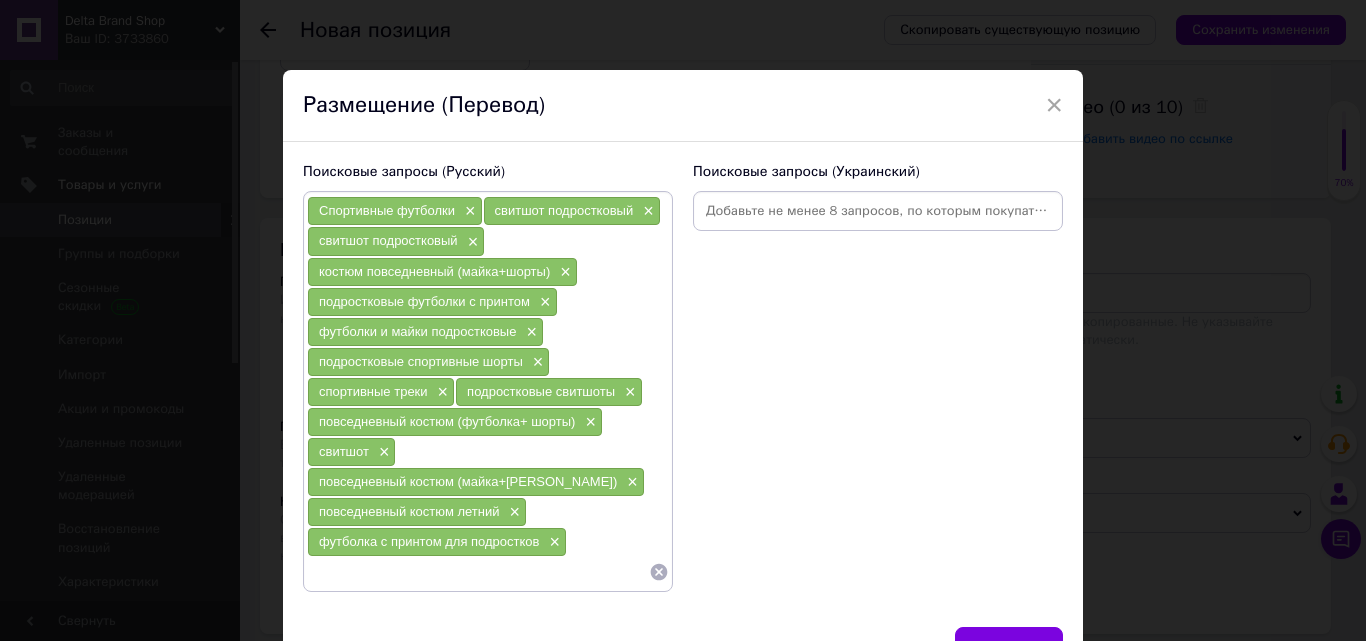 click at bounding box center [878, 211] 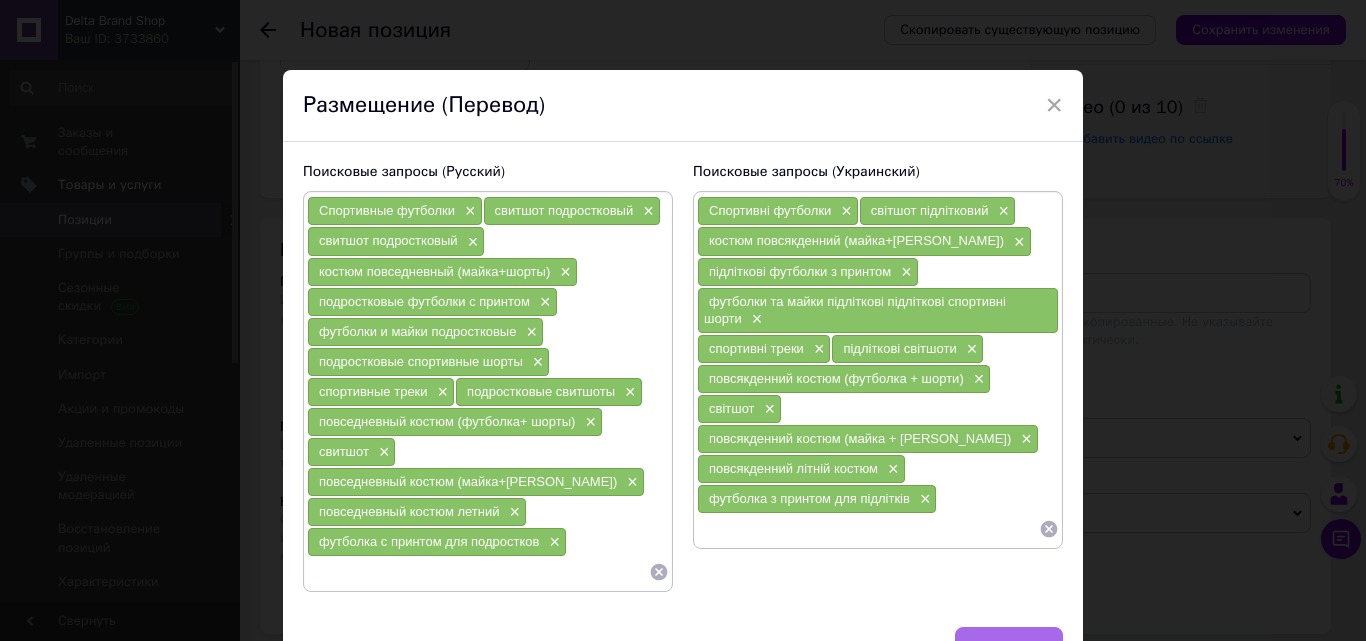 click on "Сохранить" at bounding box center (1009, 647) 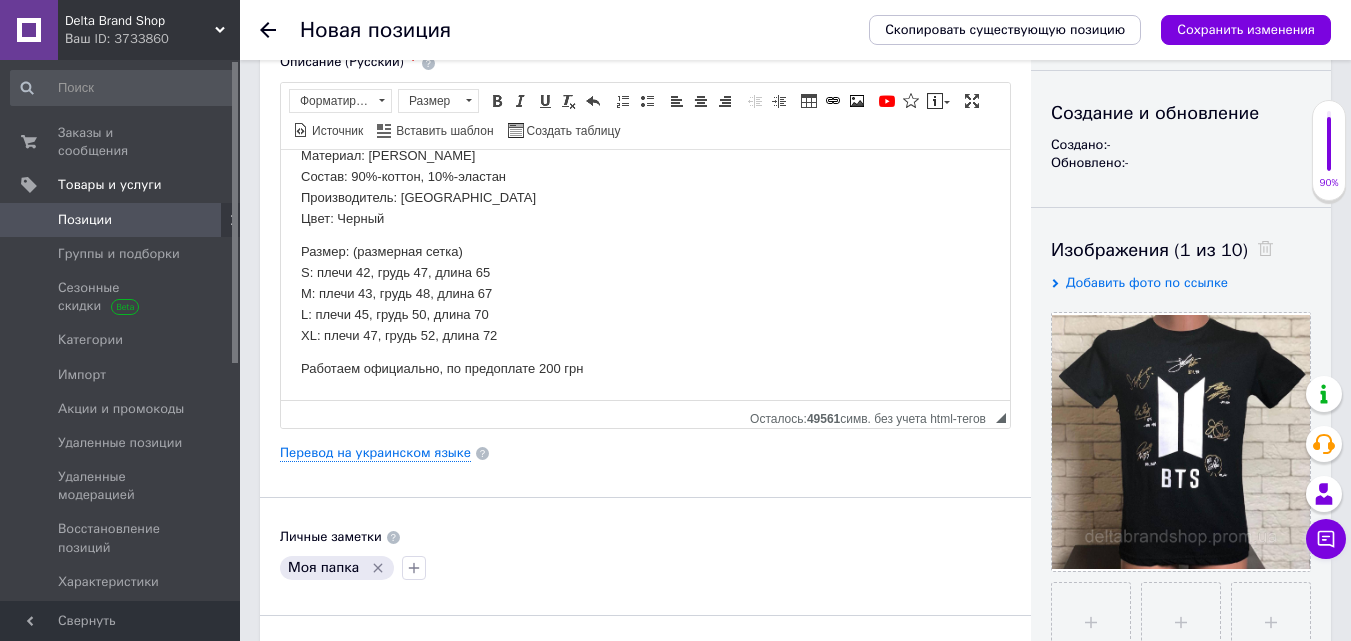 scroll, scrollTop: 0, scrollLeft: 0, axis: both 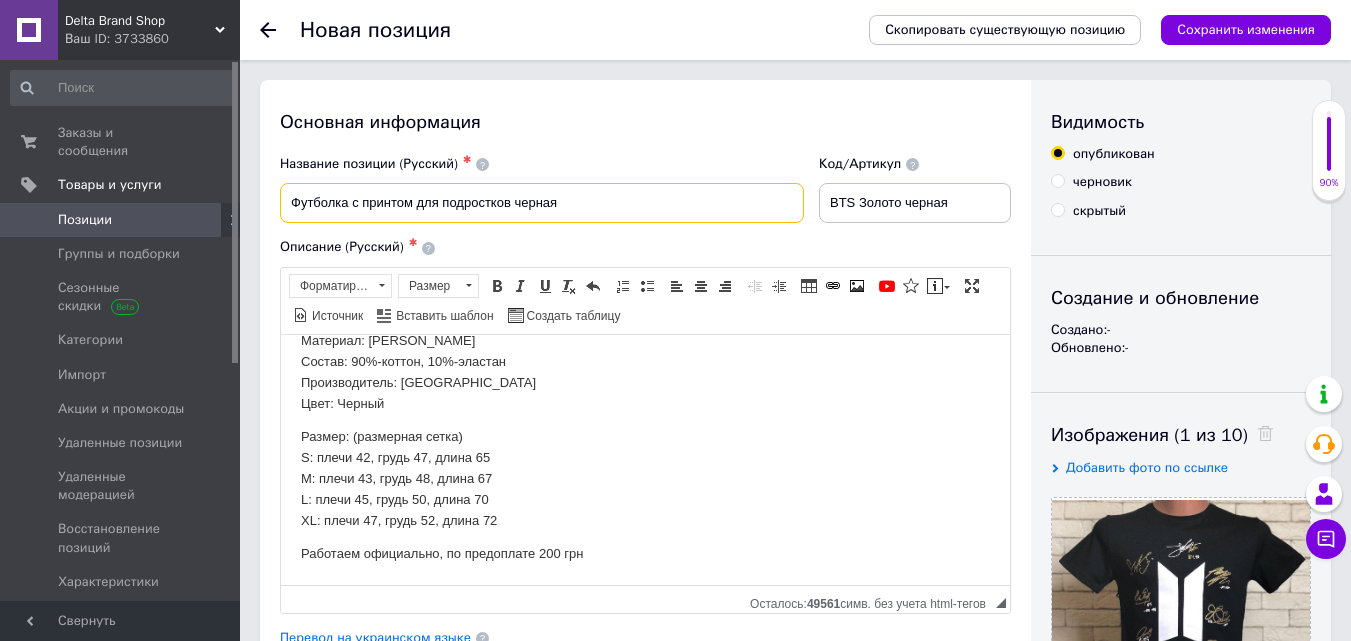 drag, startPoint x: 577, startPoint y: 207, endPoint x: 259, endPoint y: 189, distance: 318.50903 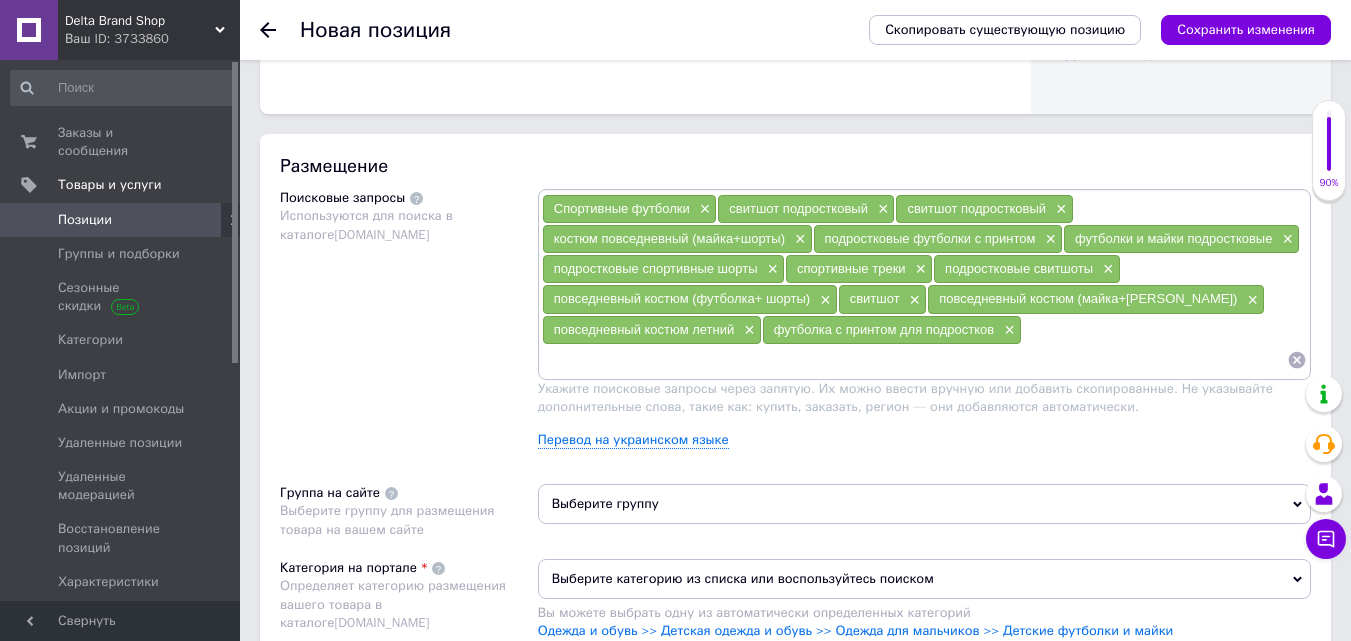 scroll, scrollTop: 1100, scrollLeft: 0, axis: vertical 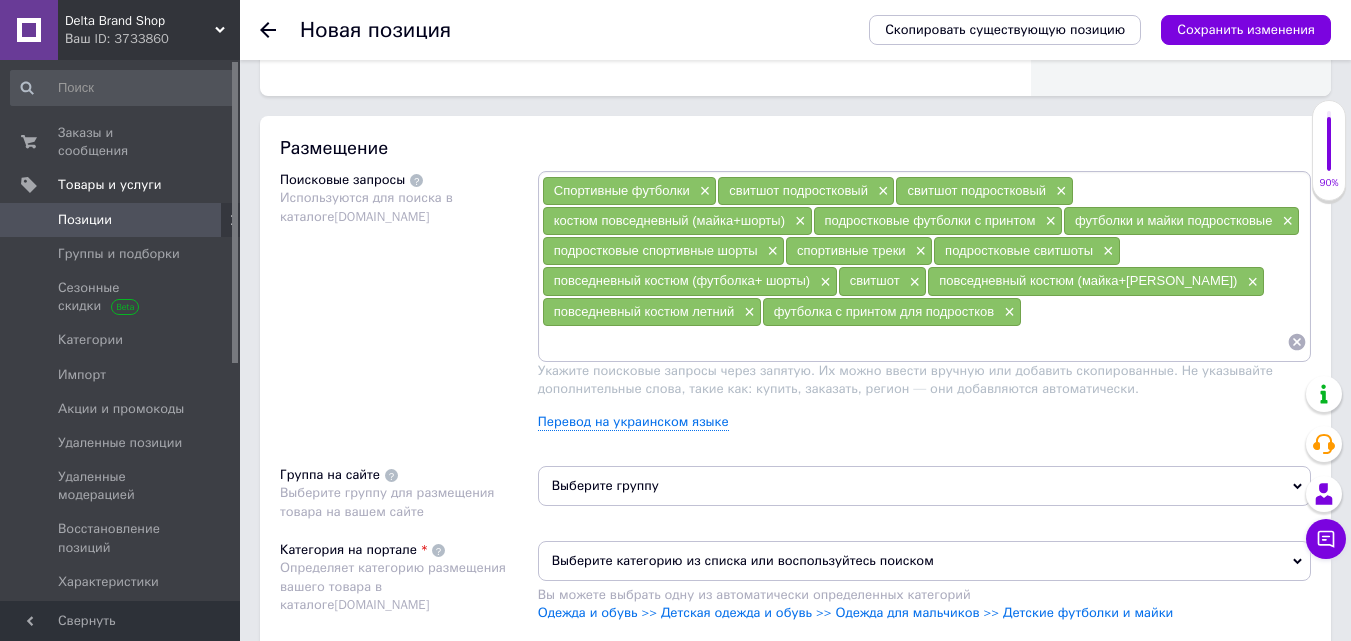 click at bounding box center (914, 342) 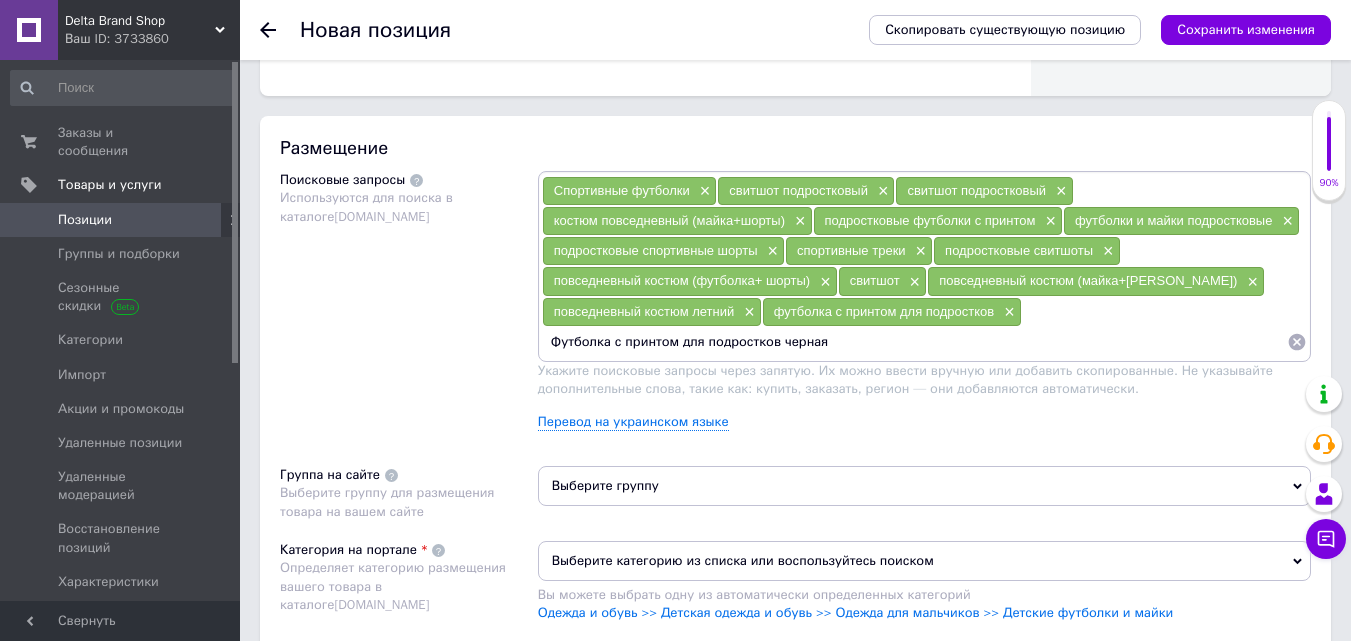 type 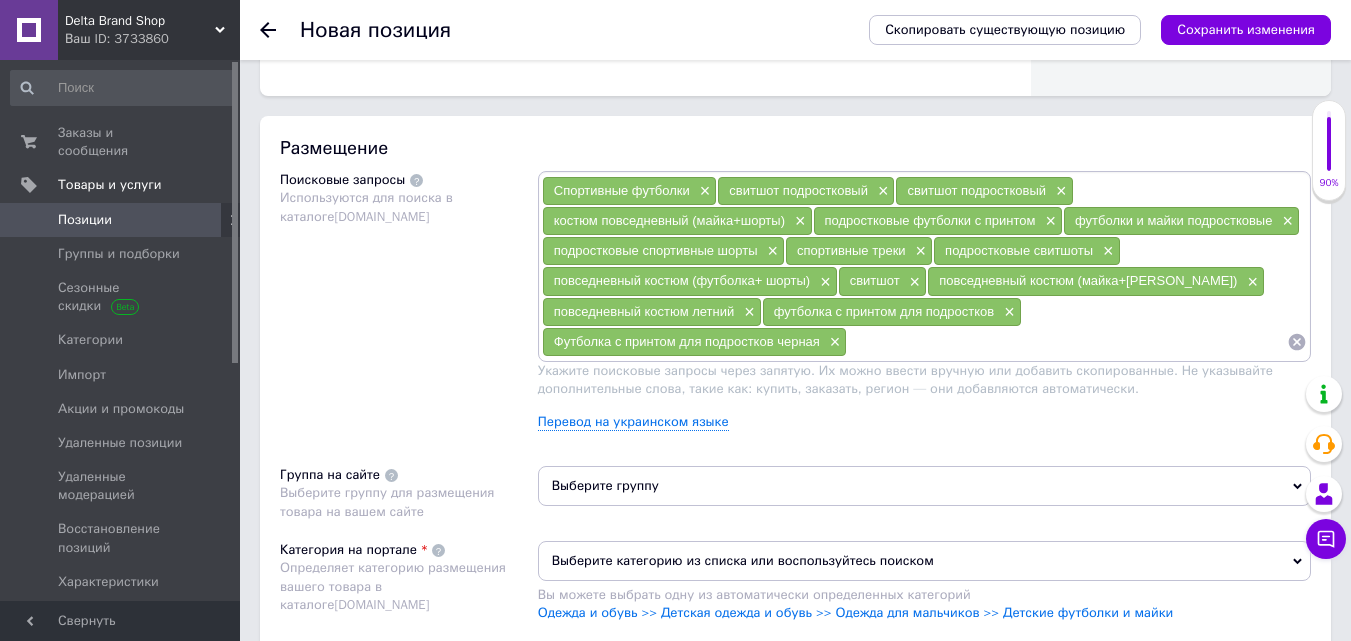 click on "Выберите группу" at bounding box center (924, 486) 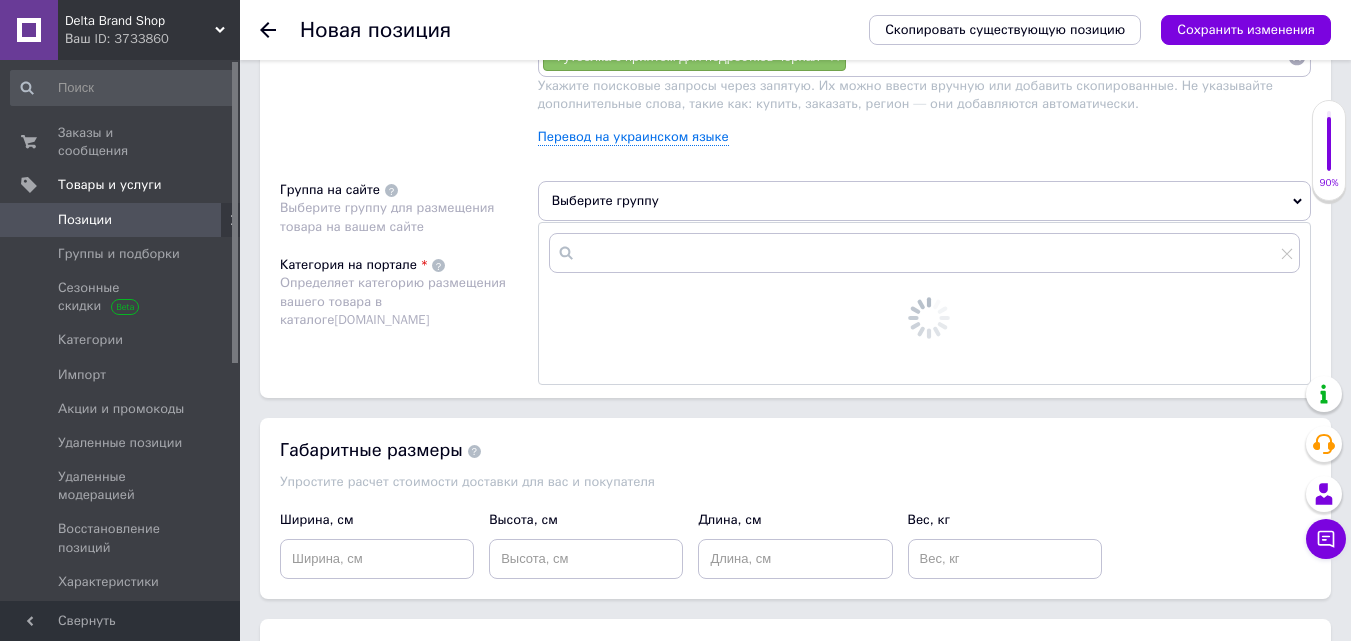 scroll, scrollTop: 1400, scrollLeft: 0, axis: vertical 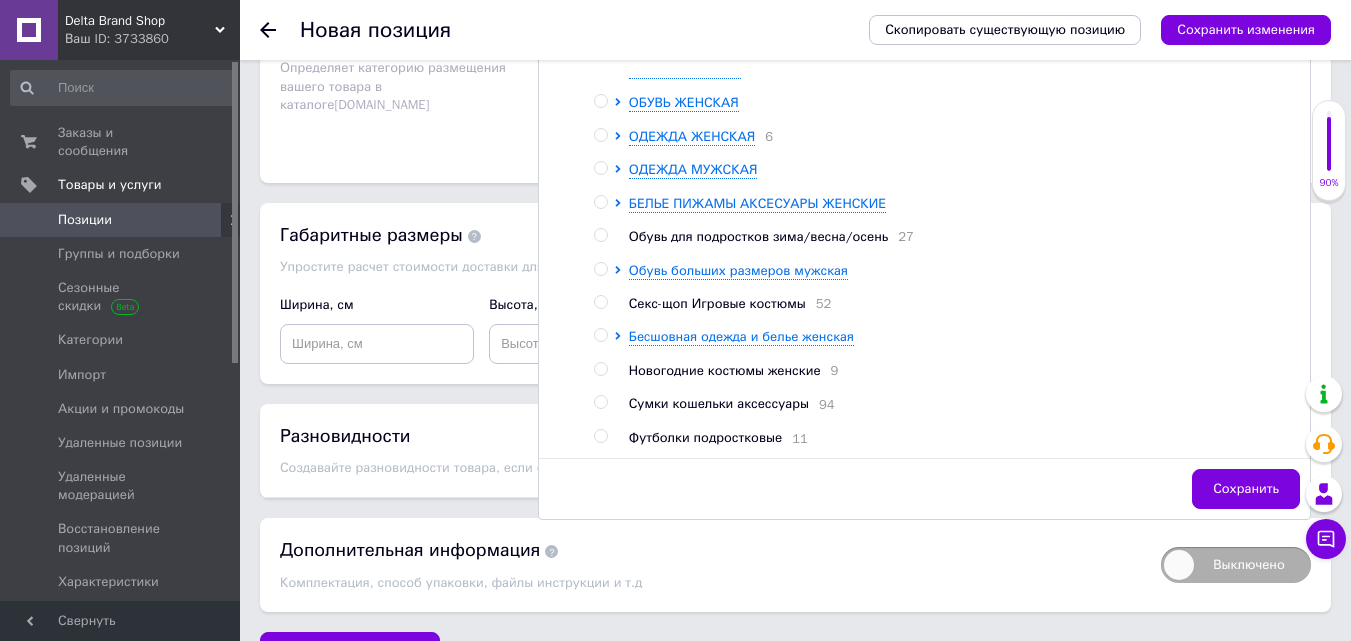 click at bounding box center (600, 436) 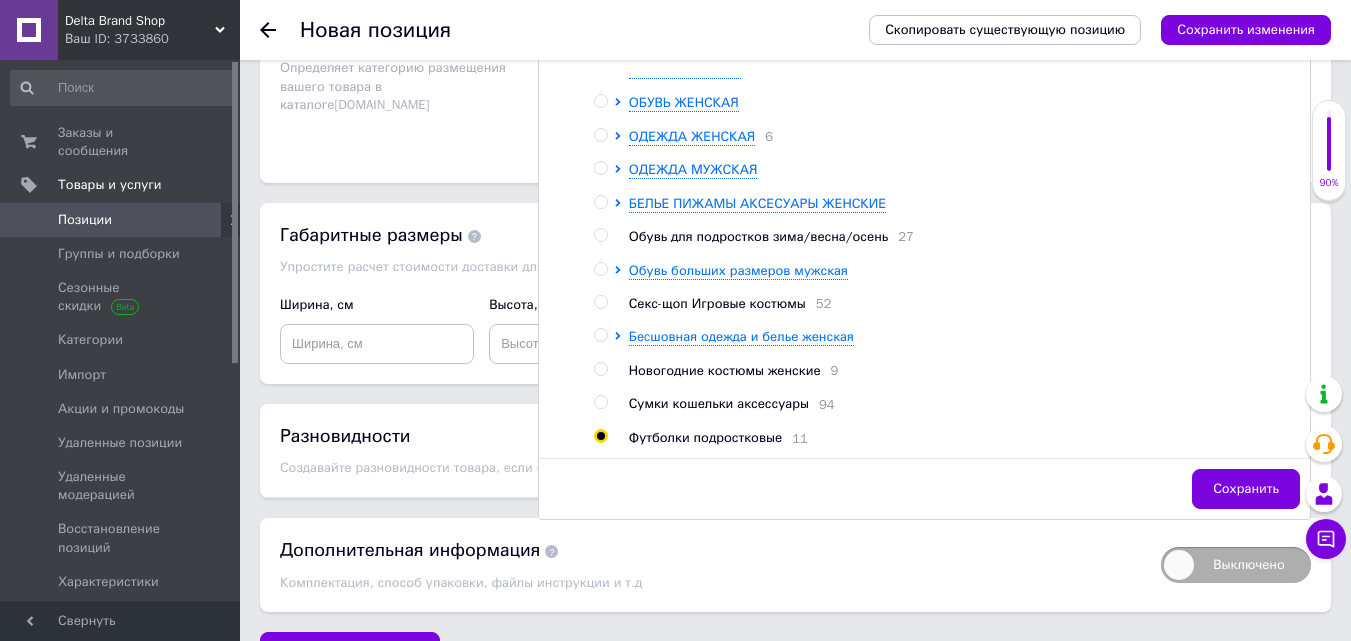 radio on "true" 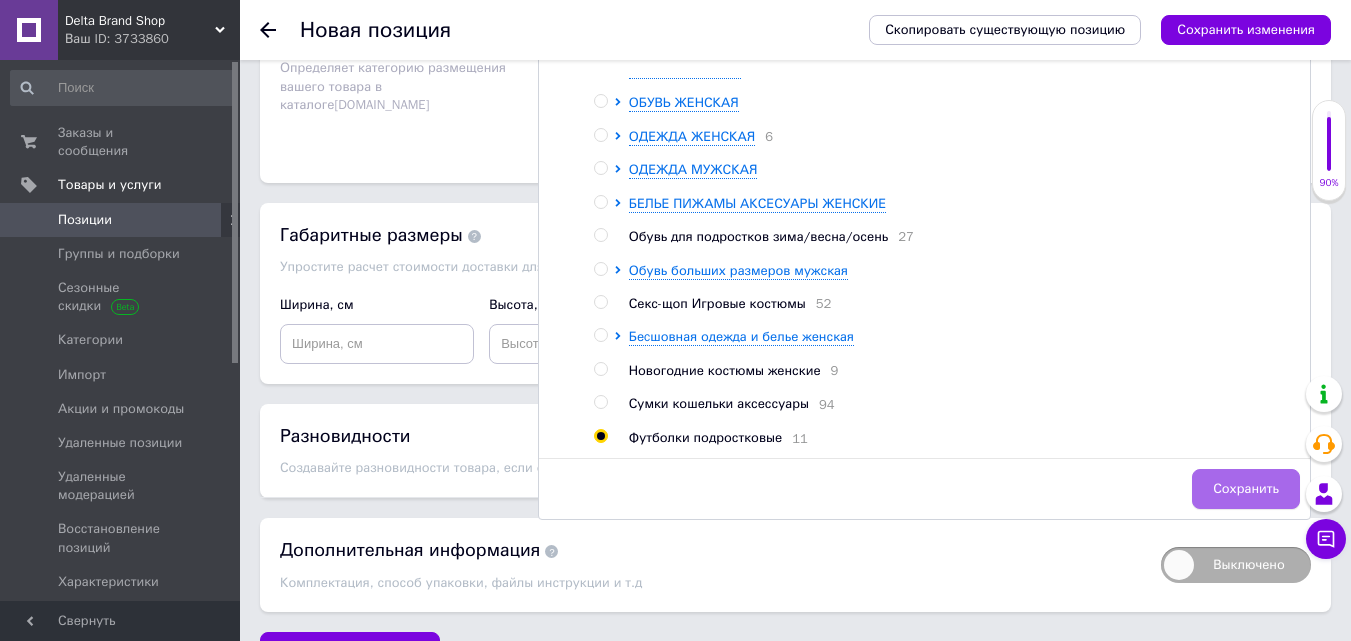 click on "Сохранить" at bounding box center [1246, 489] 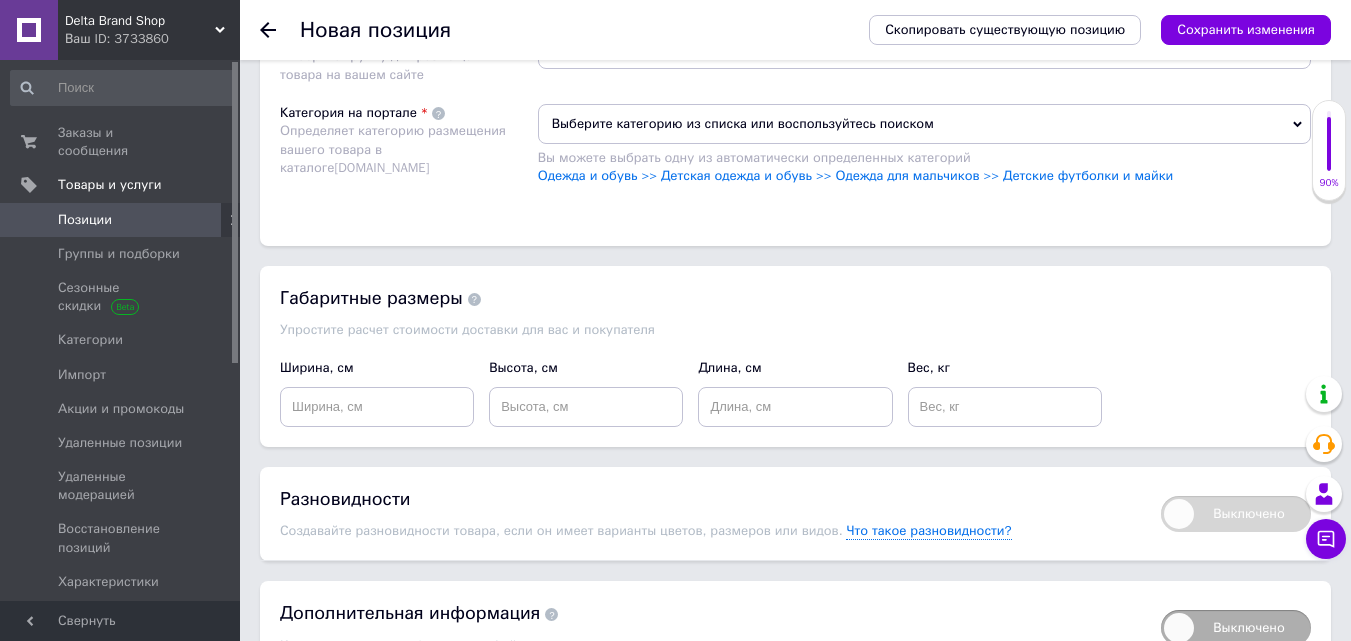 scroll, scrollTop: 1500, scrollLeft: 0, axis: vertical 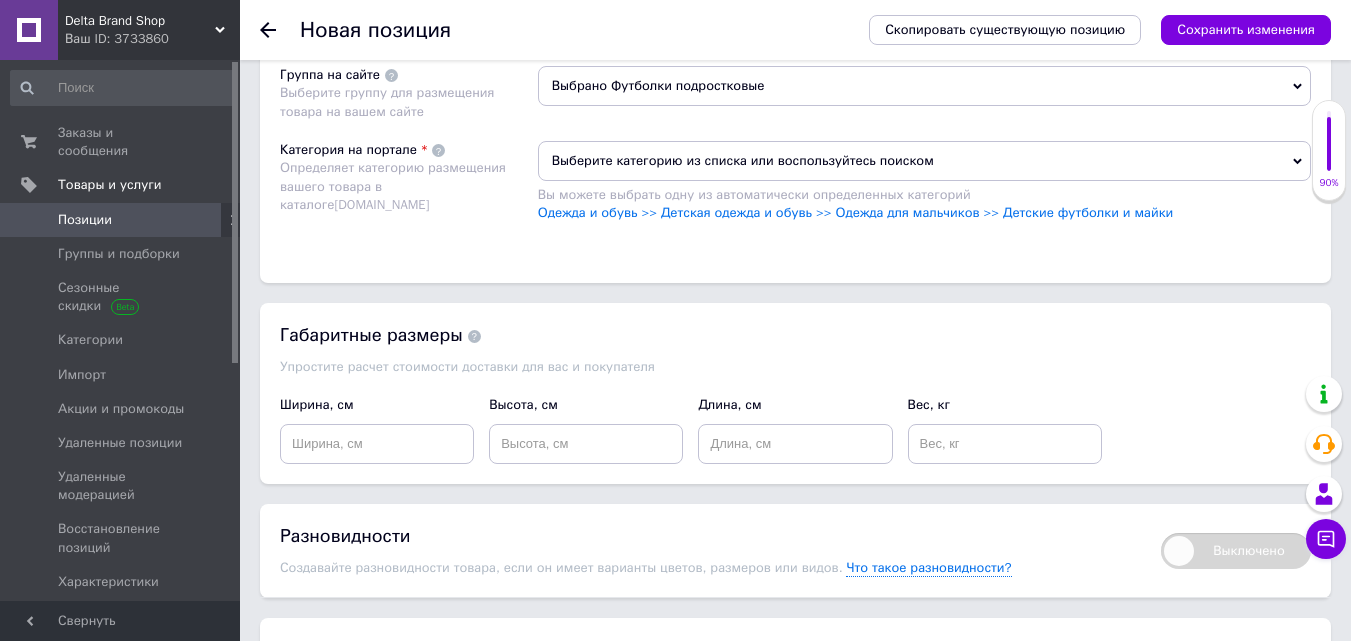 click on "Выберите категорию из списка или воспользуйтесь поиском" at bounding box center (924, 161) 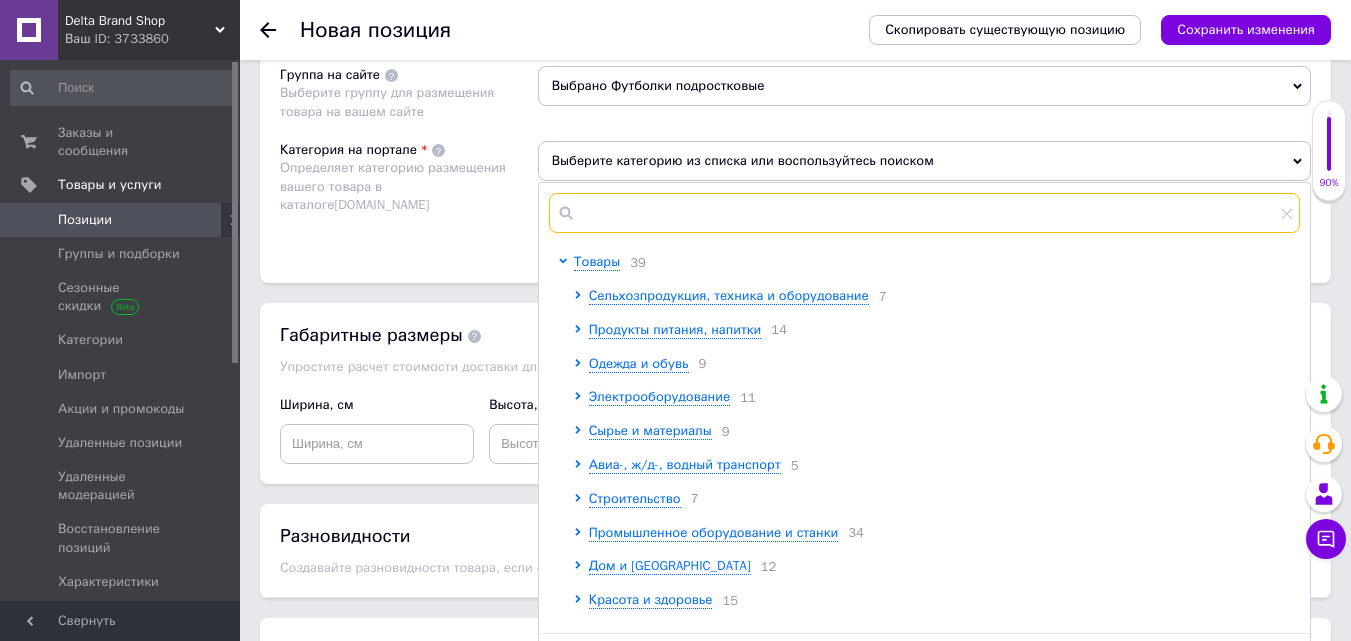 click at bounding box center [924, 213] 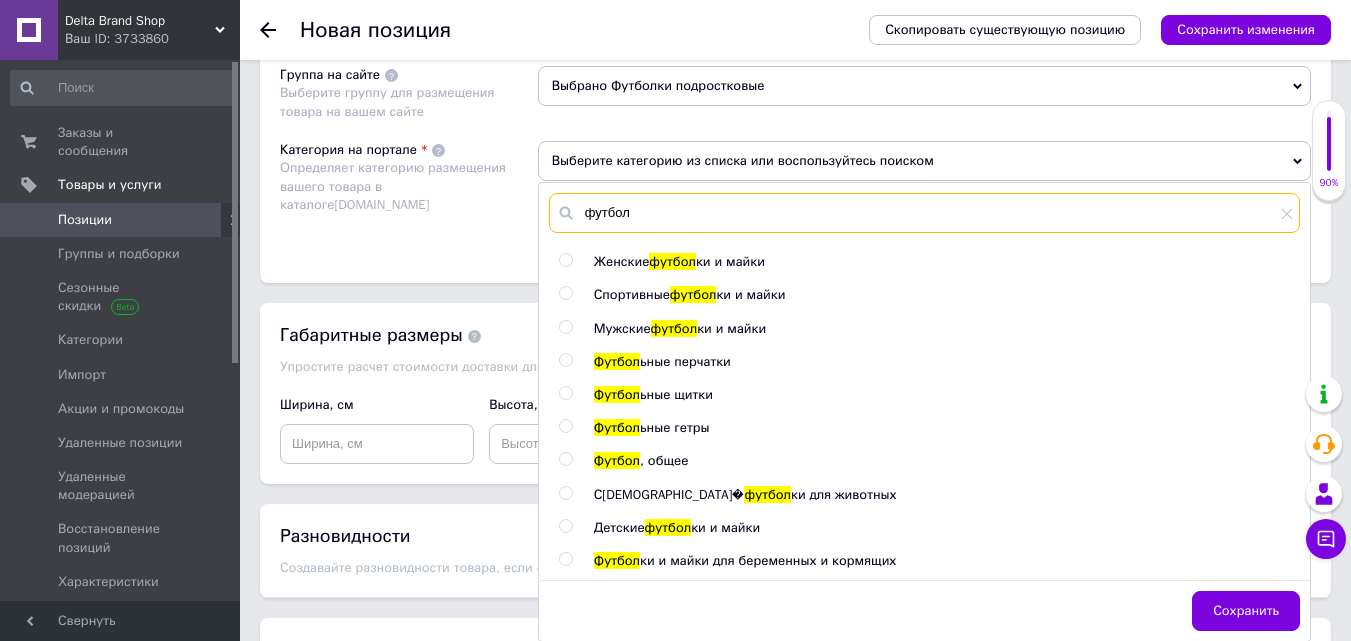 type on "футбол" 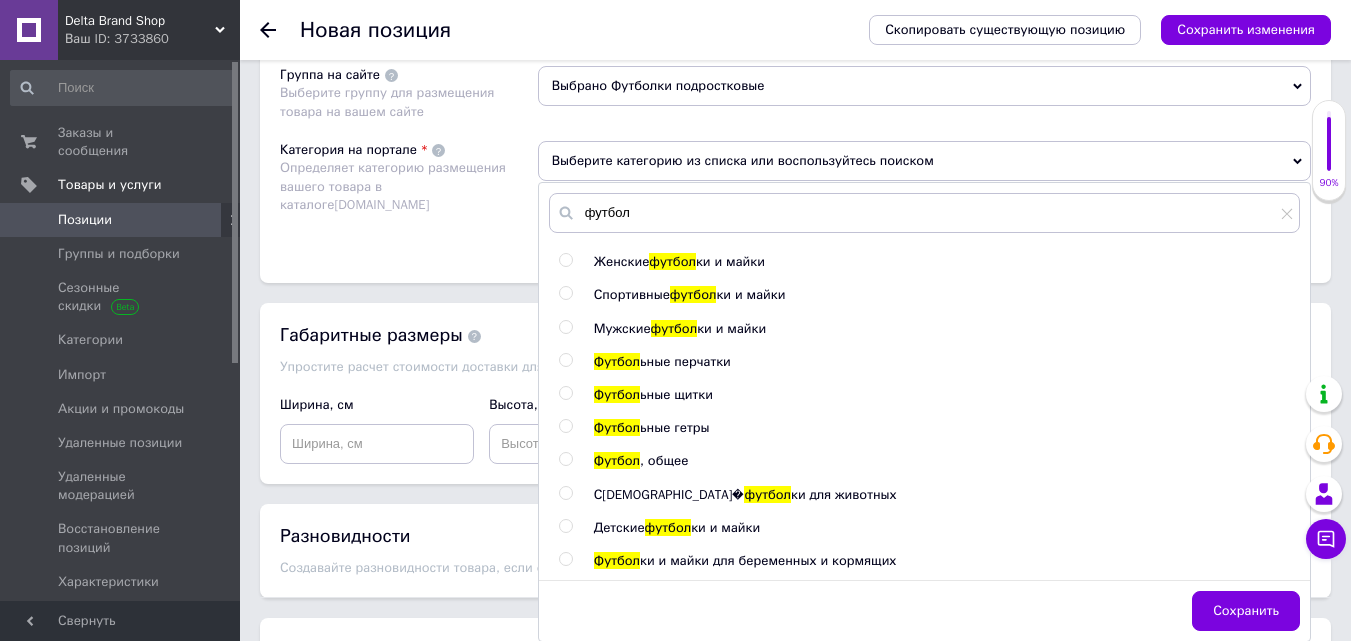 click on "футбол" at bounding box center (668, 527) 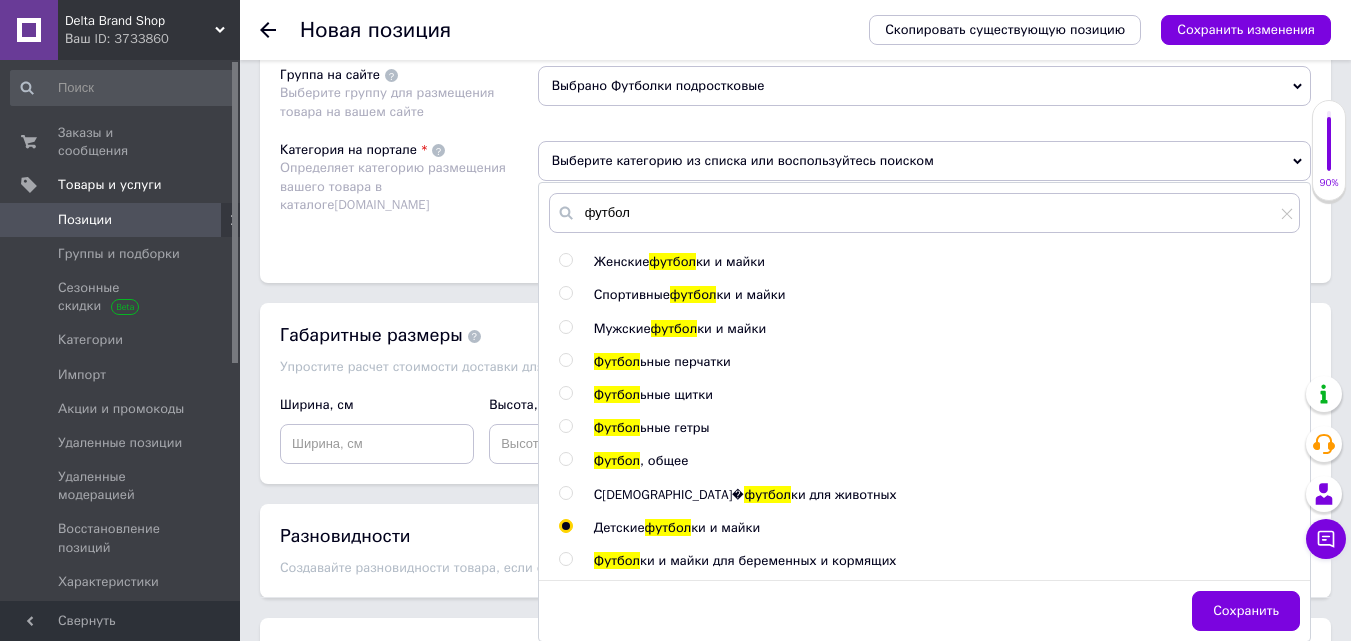radio on "true" 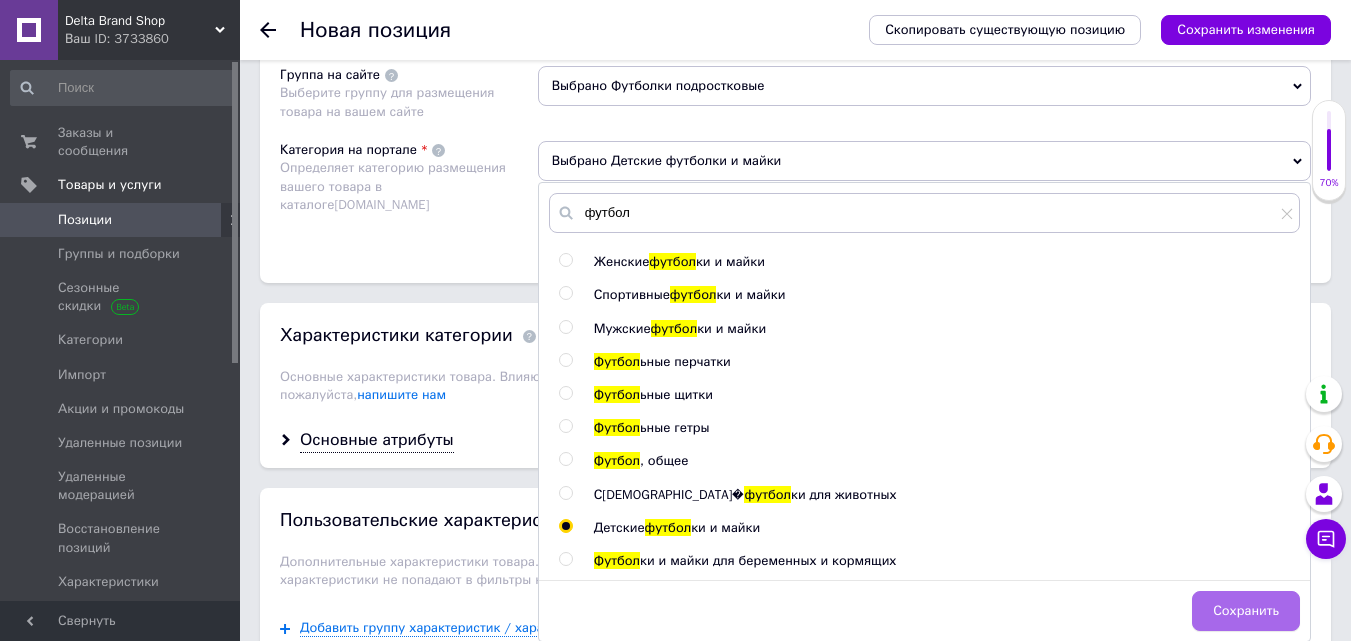 click on "Сохранить" at bounding box center [1246, 611] 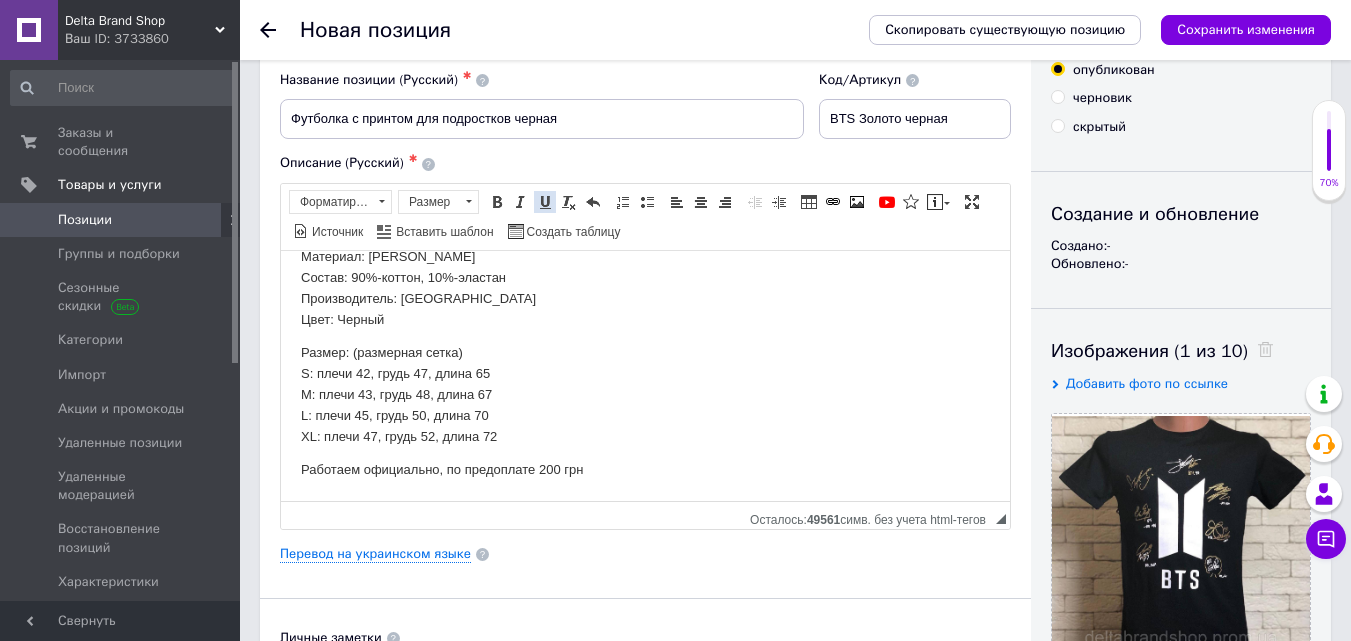 scroll, scrollTop: 0, scrollLeft: 0, axis: both 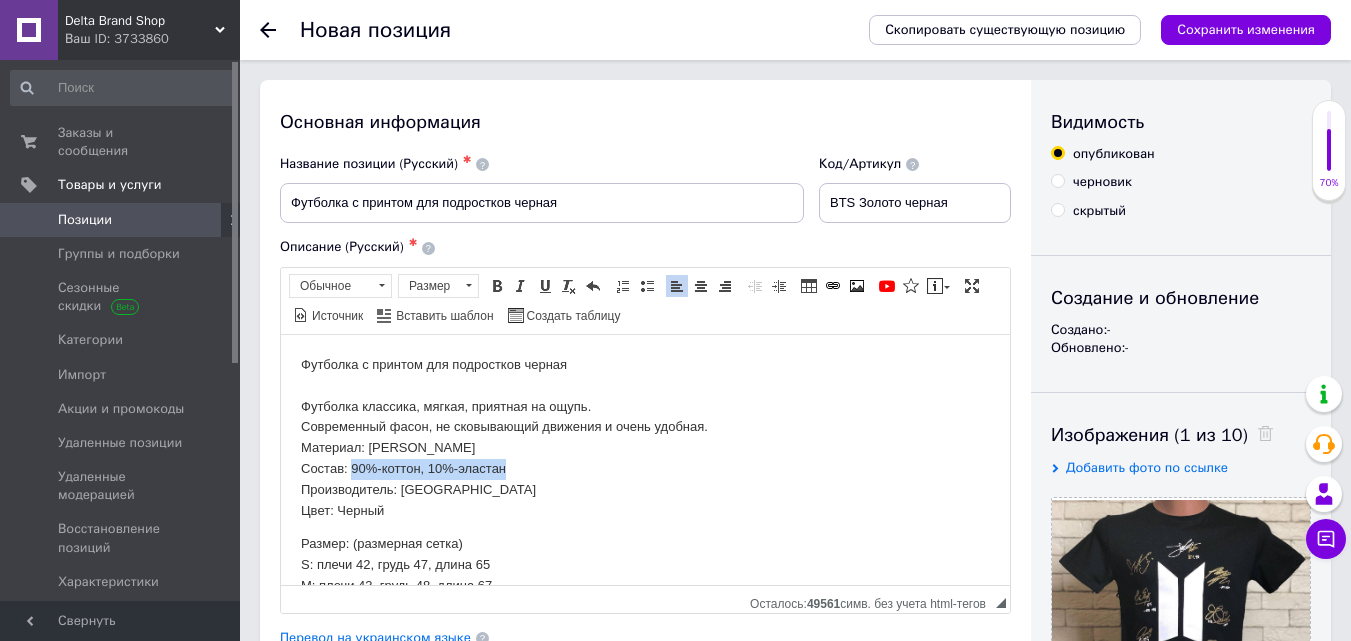 drag, startPoint x: 509, startPoint y: 359, endPoint x: 352, endPoint y: 468, distance: 191.12823 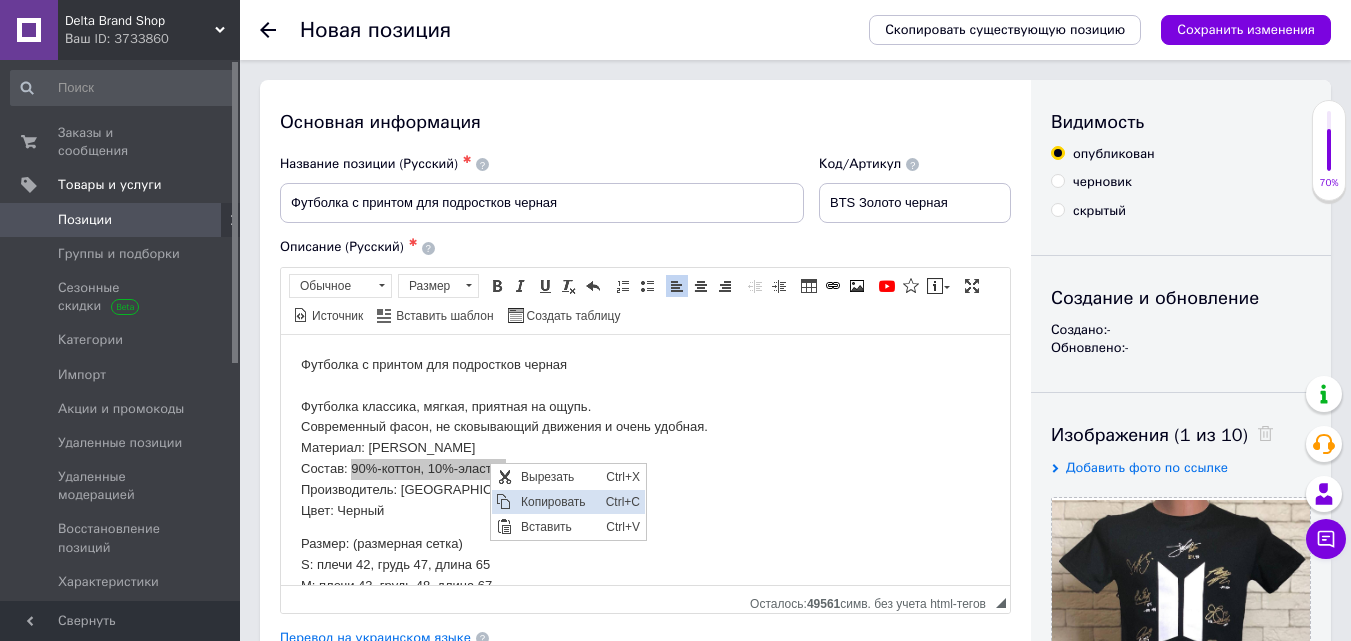 drag, startPoint x: 527, startPoint y: 496, endPoint x: 738, endPoint y: 621, distance: 245.24681 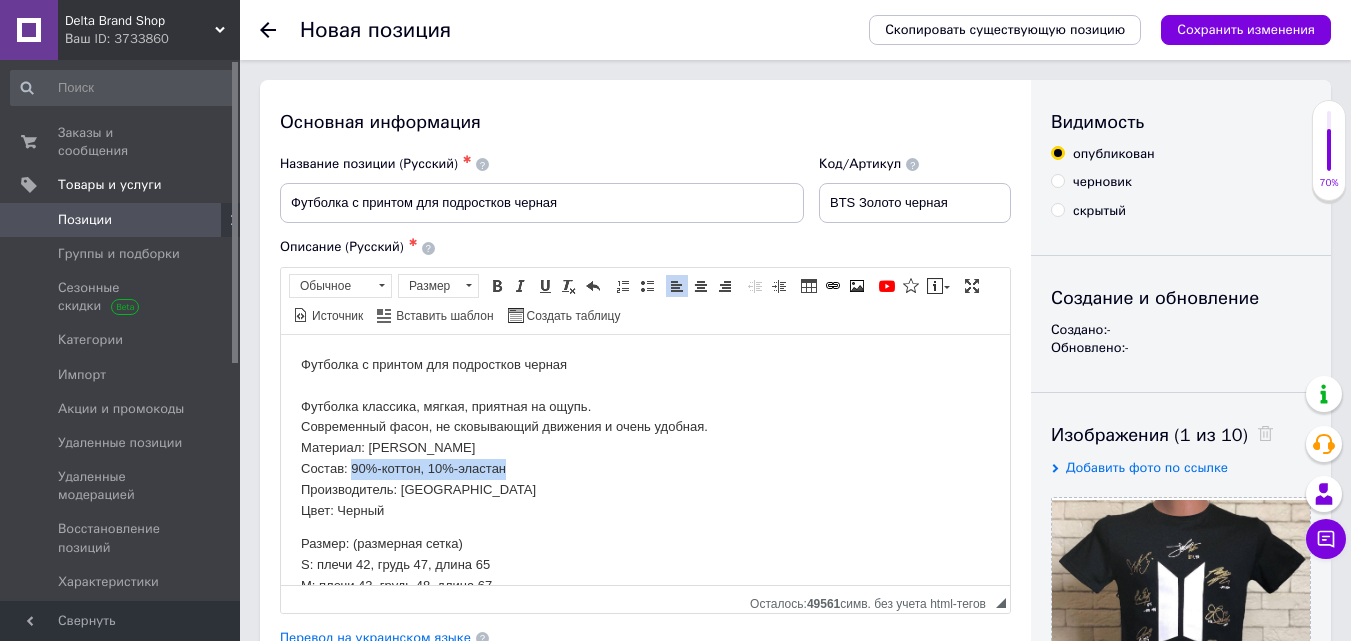 scroll, scrollTop: 107, scrollLeft: 0, axis: vertical 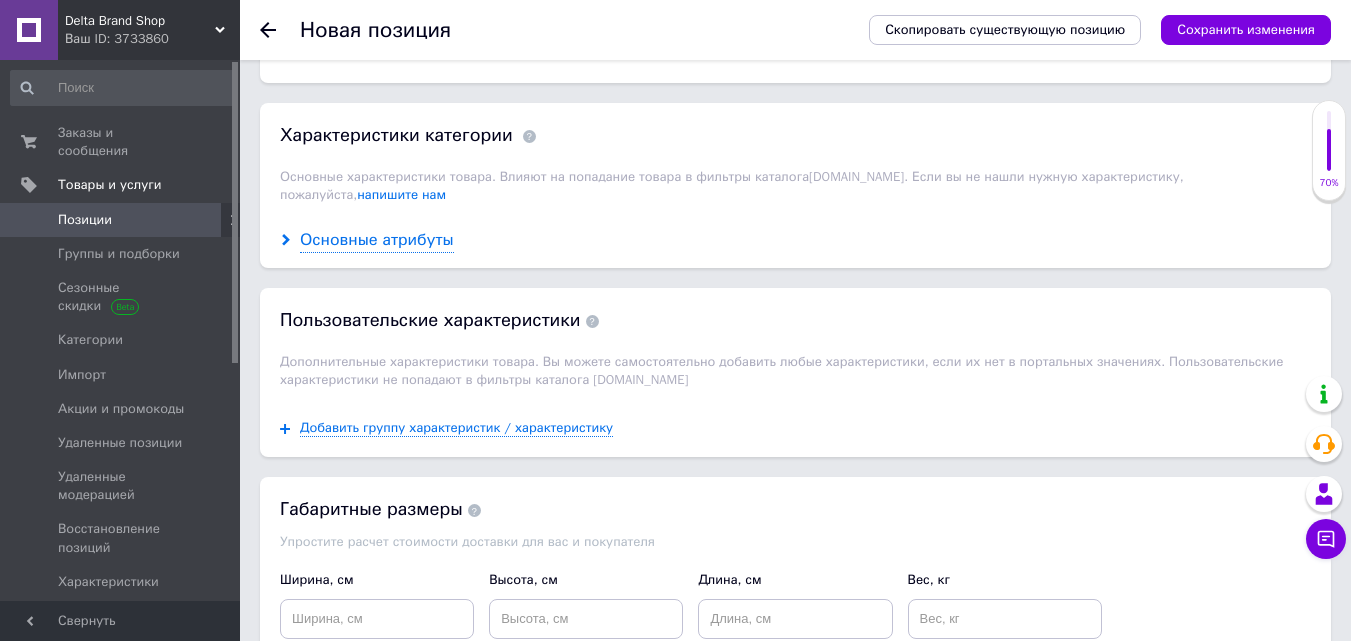 click on "Основные атрибуты" at bounding box center (377, 240) 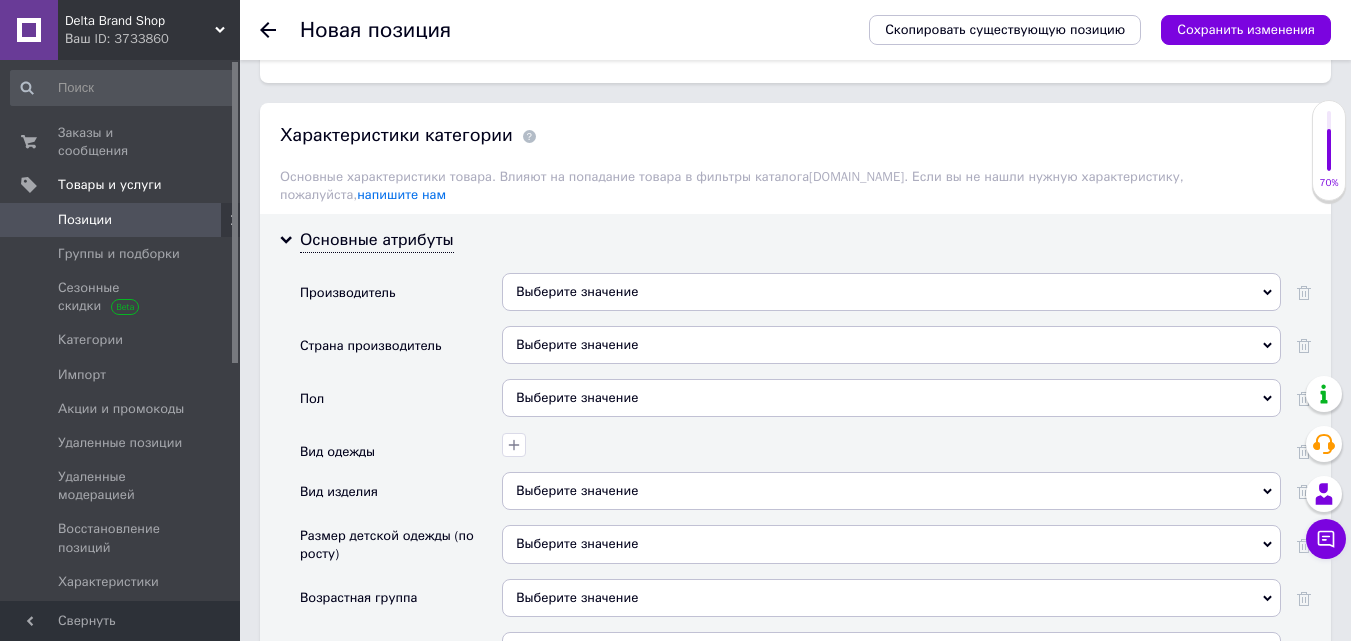 click on "Выберите значение" at bounding box center [891, 292] 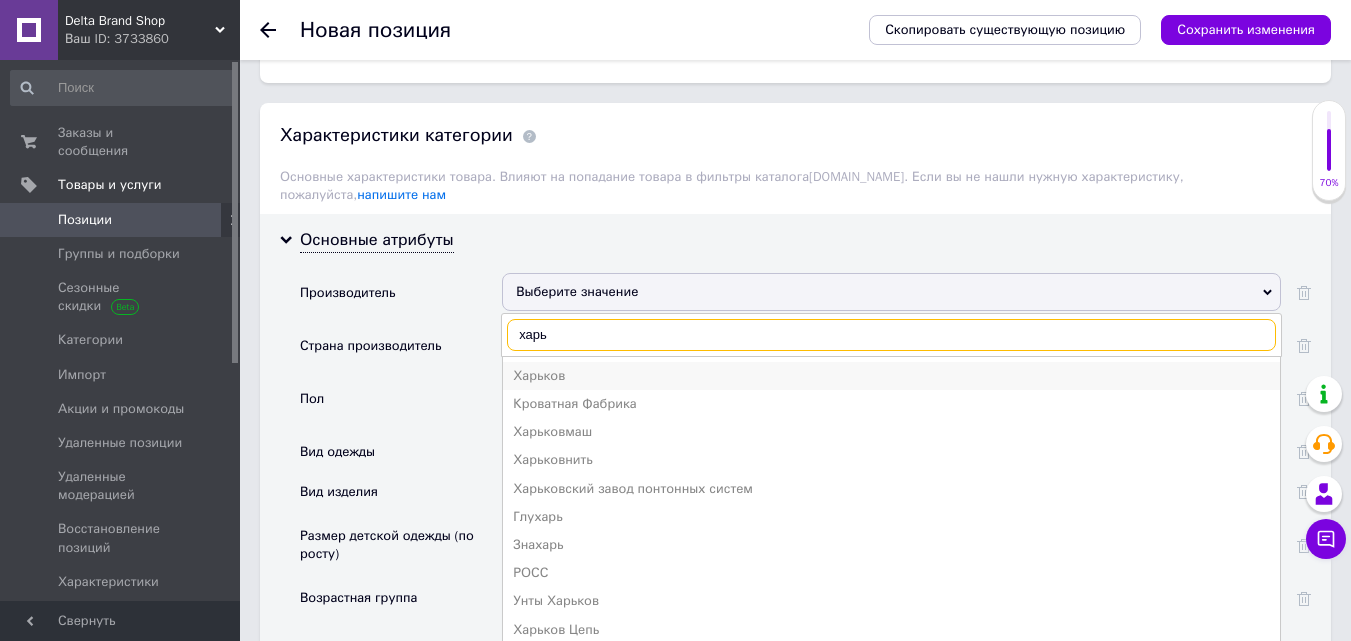 type on "харь" 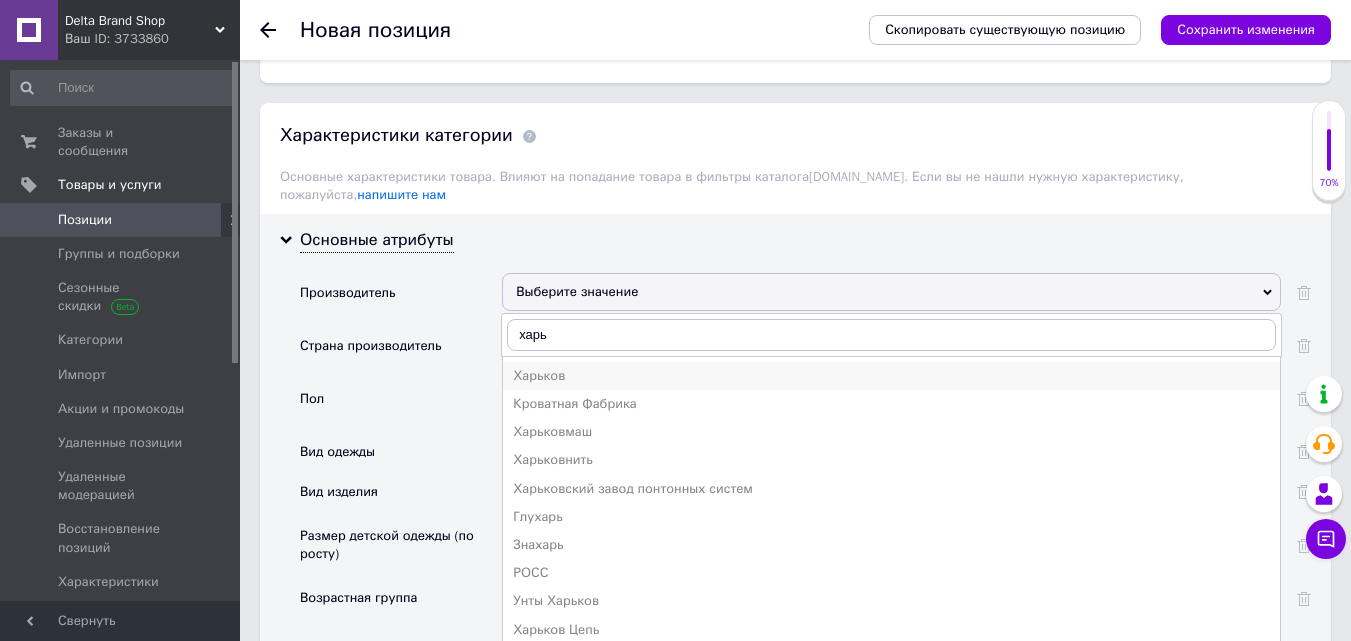 click on "Харьков" at bounding box center (891, 376) 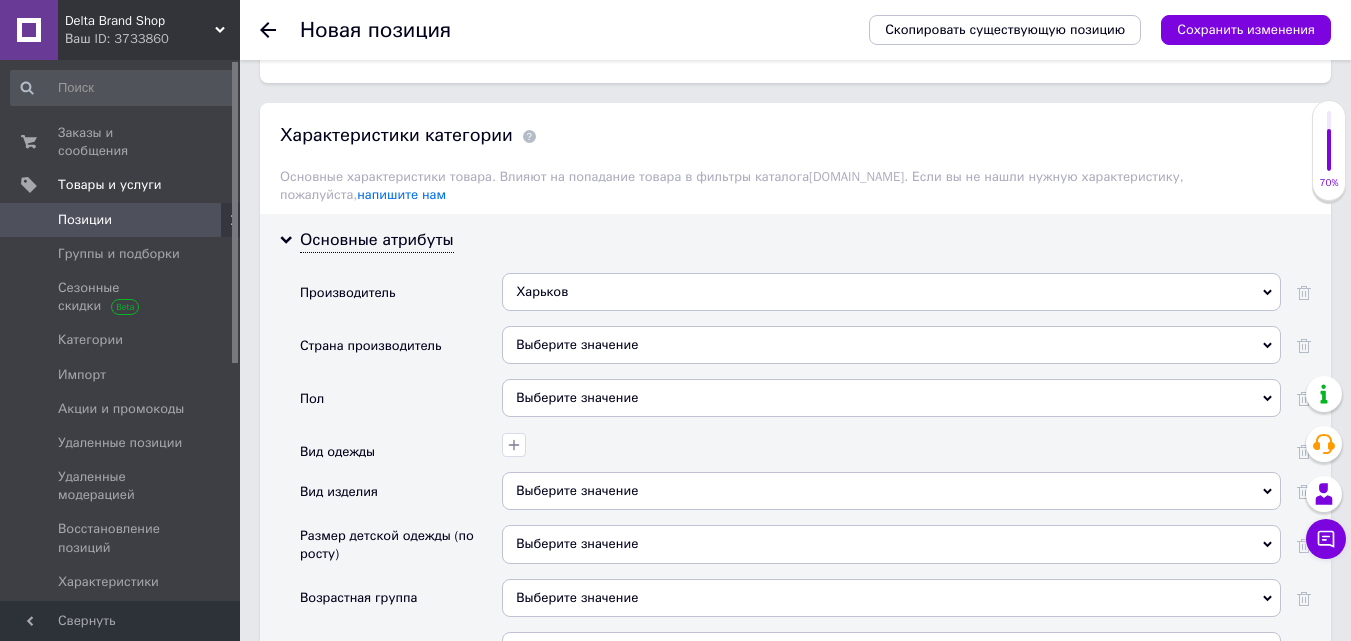 click on "Выберите значение" at bounding box center [891, 345] 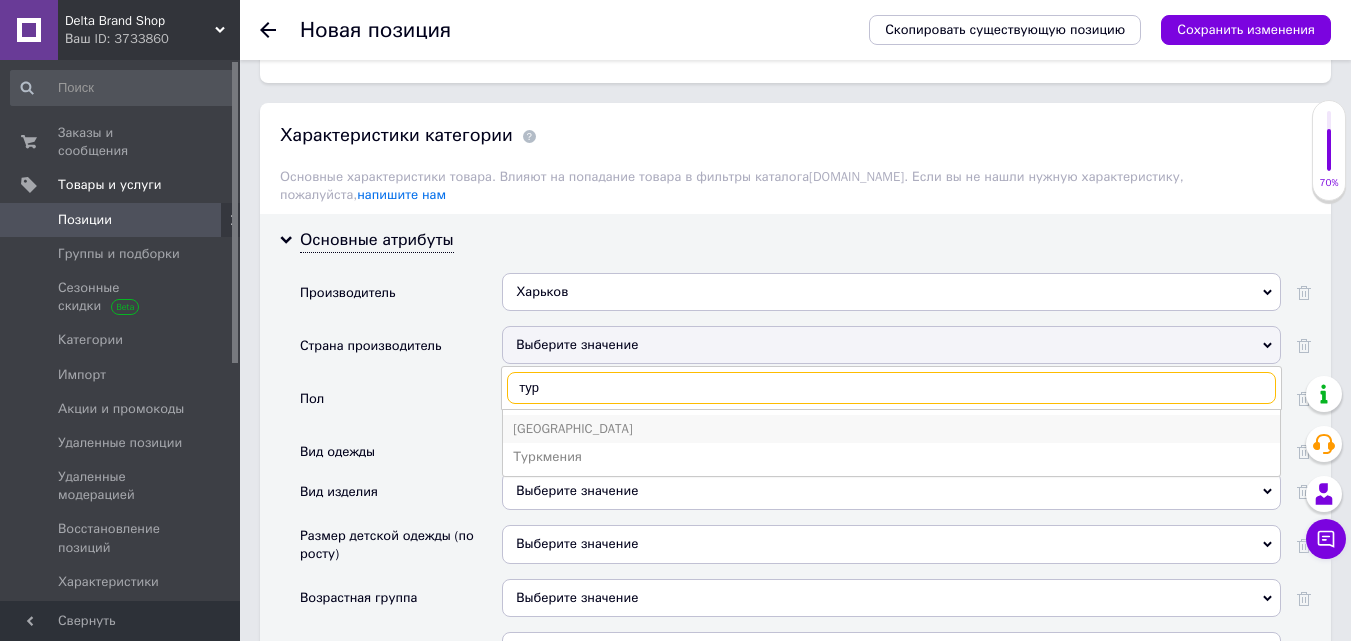 type on "тур" 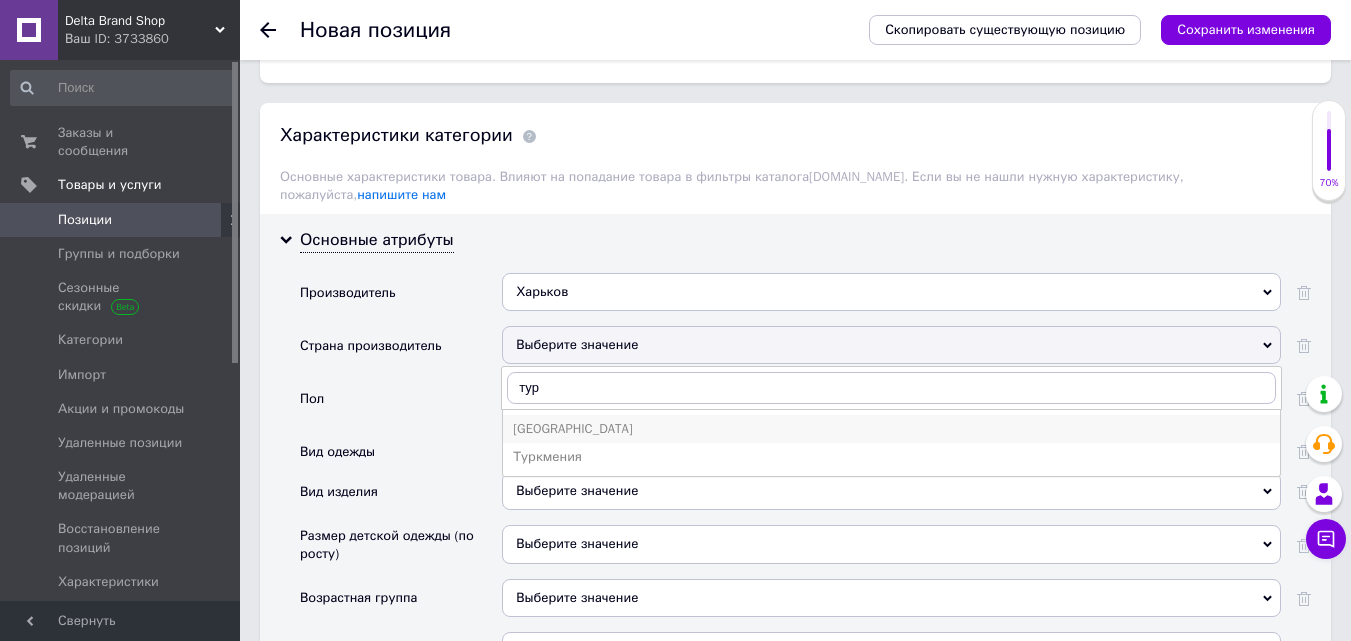 click on "[GEOGRAPHIC_DATA]" at bounding box center (891, 429) 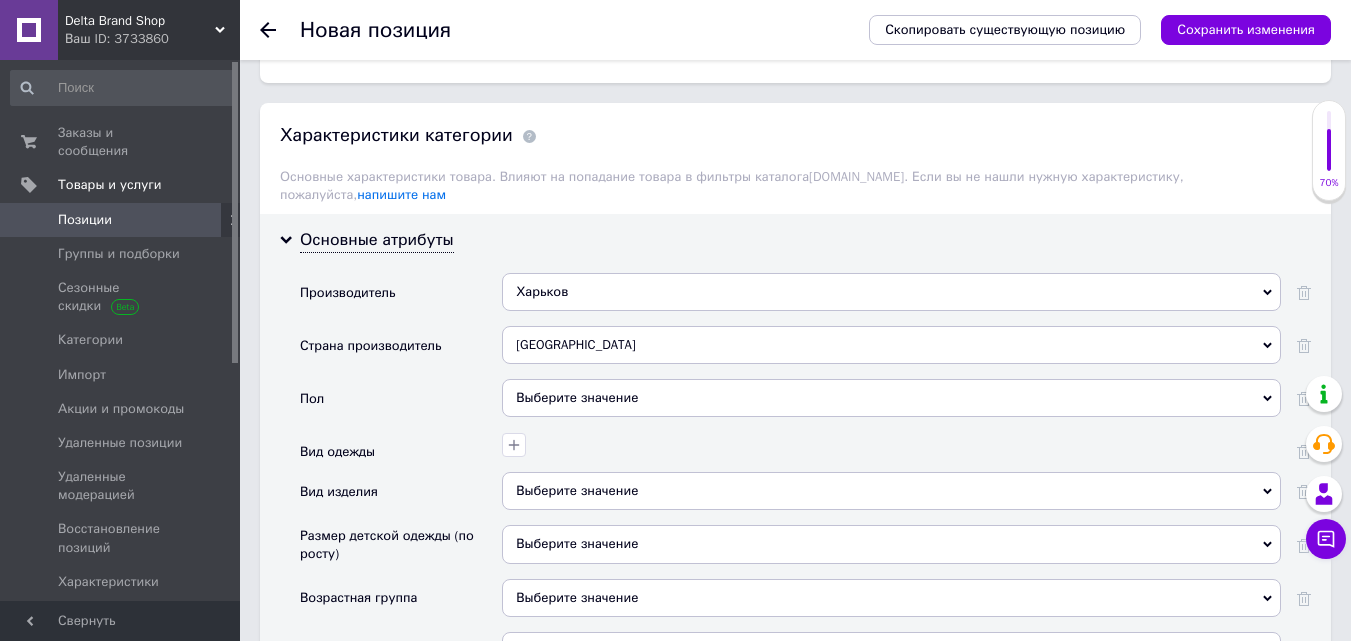 click on "Выберите значение" at bounding box center (891, 398) 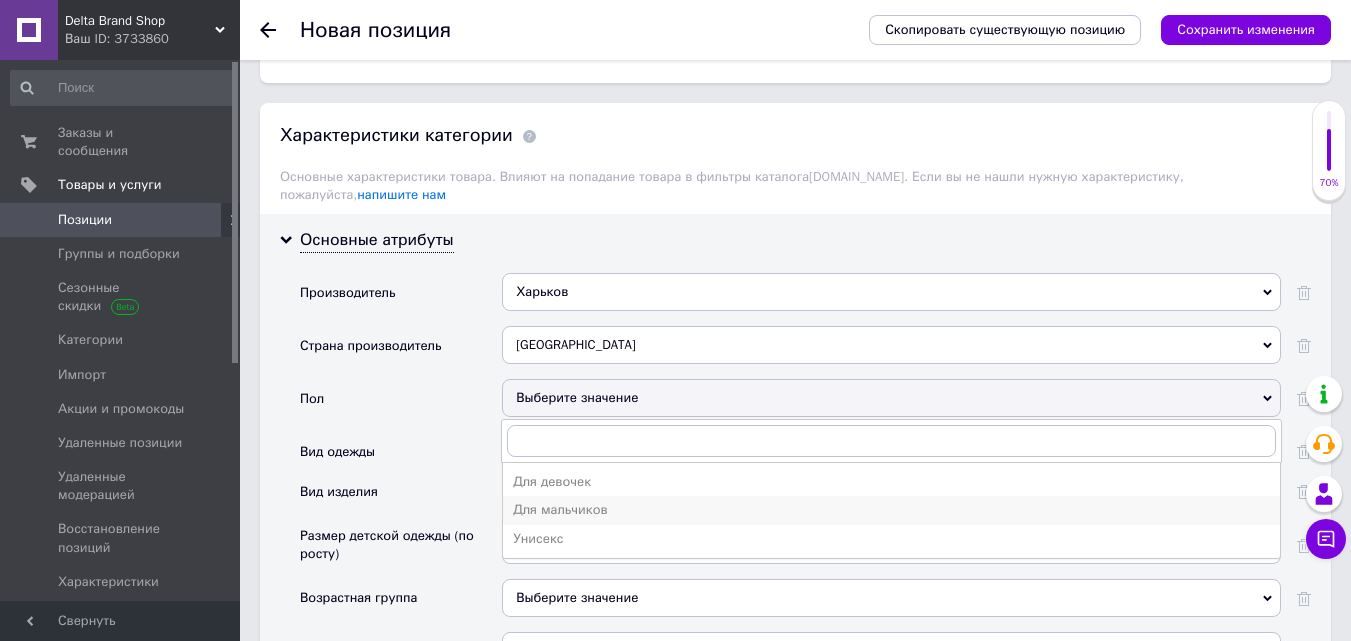 click on "Для мальчиков" at bounding box center [891, 510] 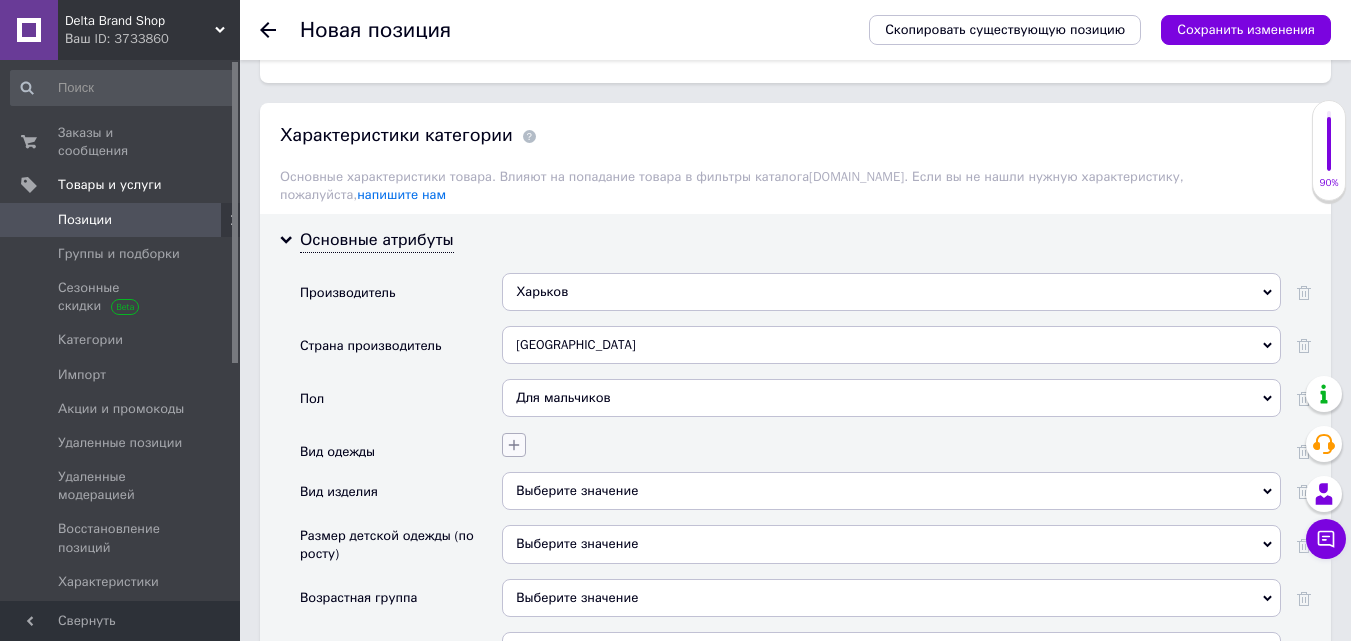 click 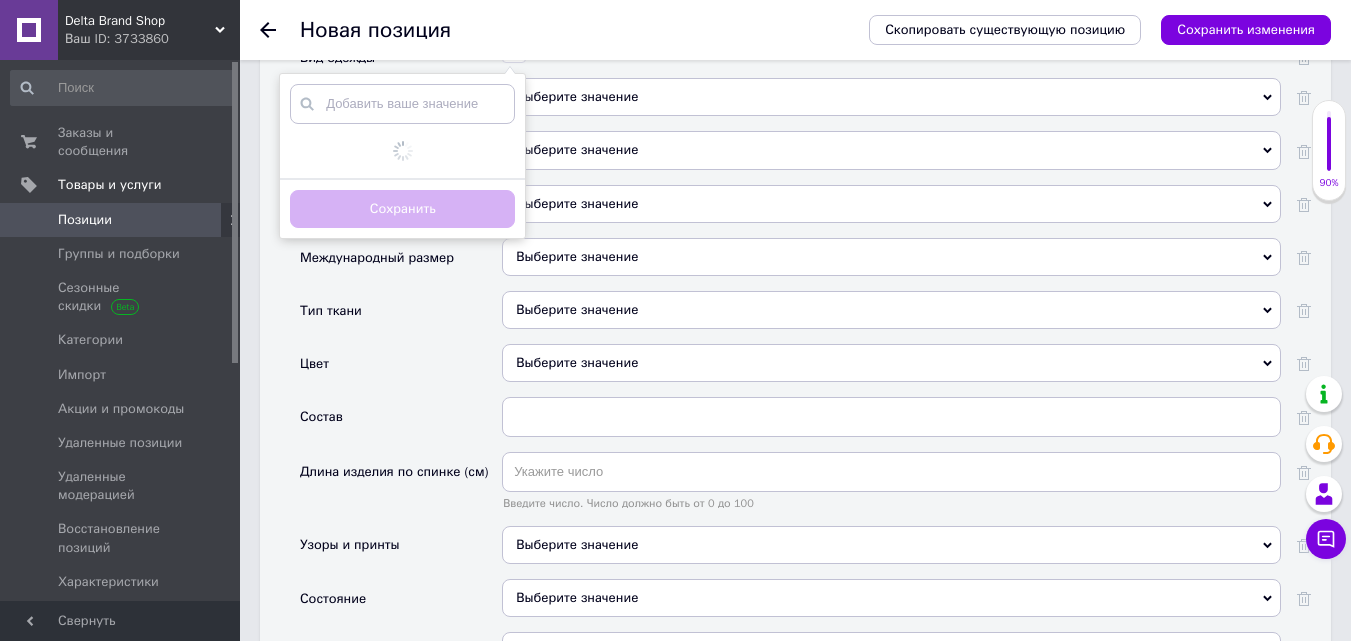 scroll, scrollTop: 2100, scrollLeft: 0, axis: vertical 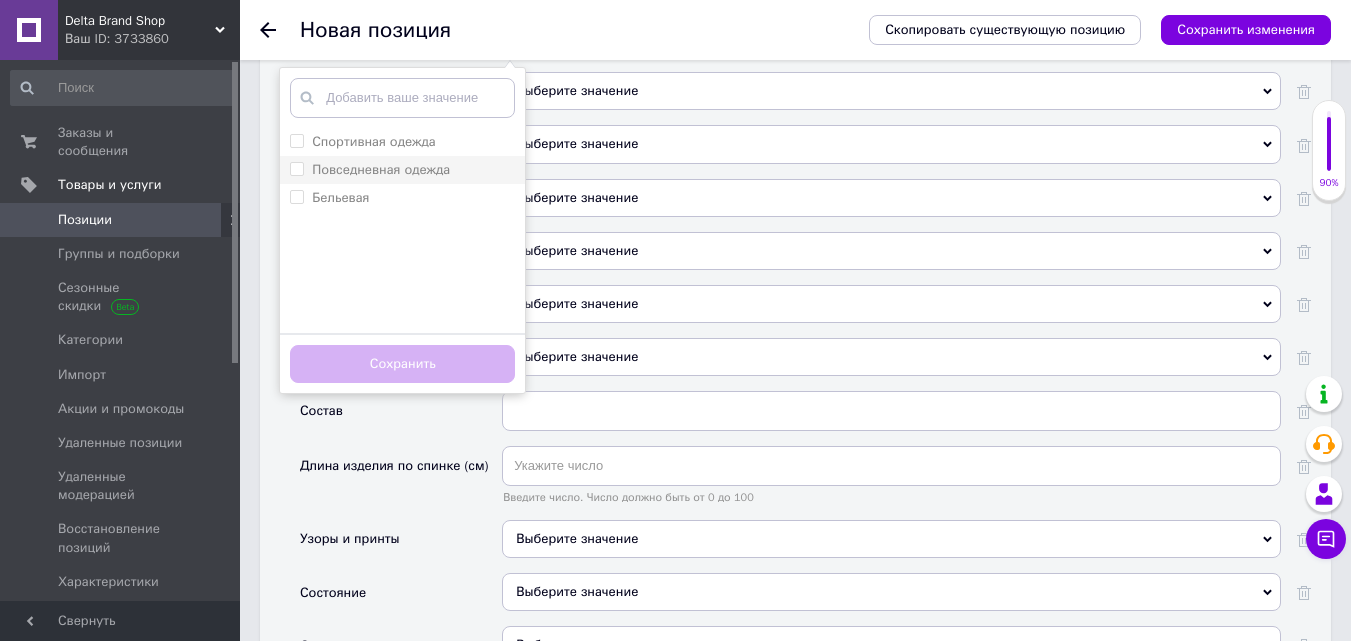 click on "Повседневная одежда" at bounding box center (381, 169) 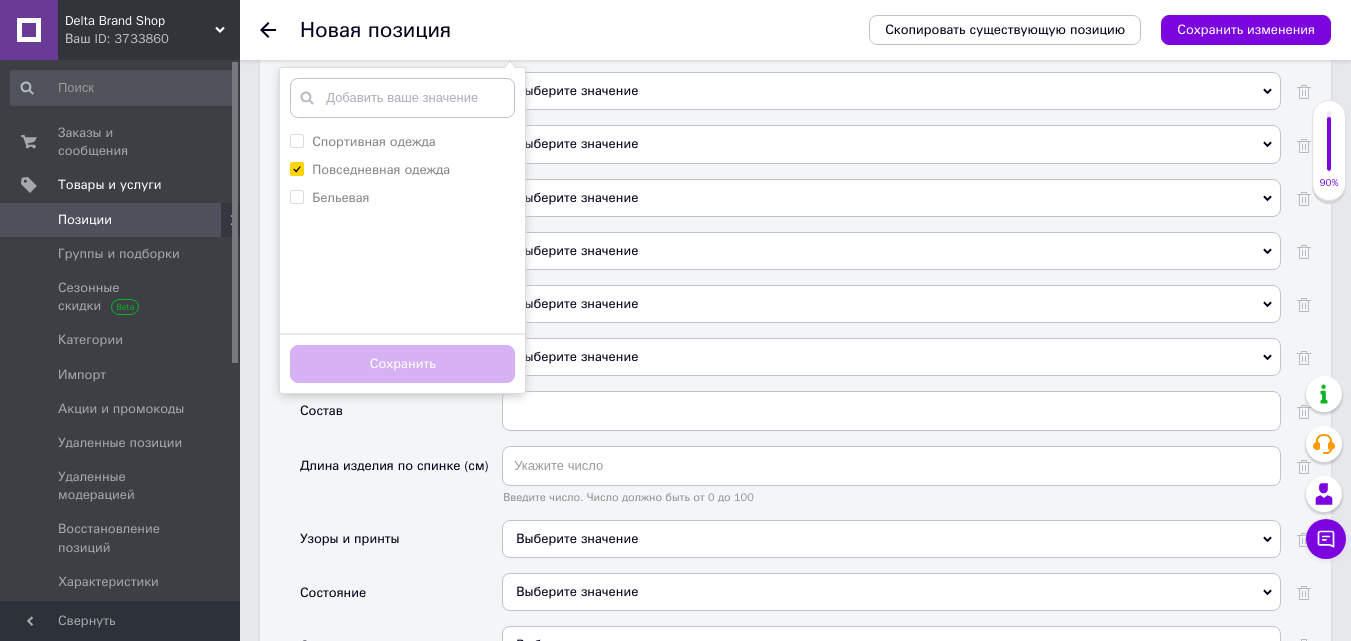 checkbox on "true" 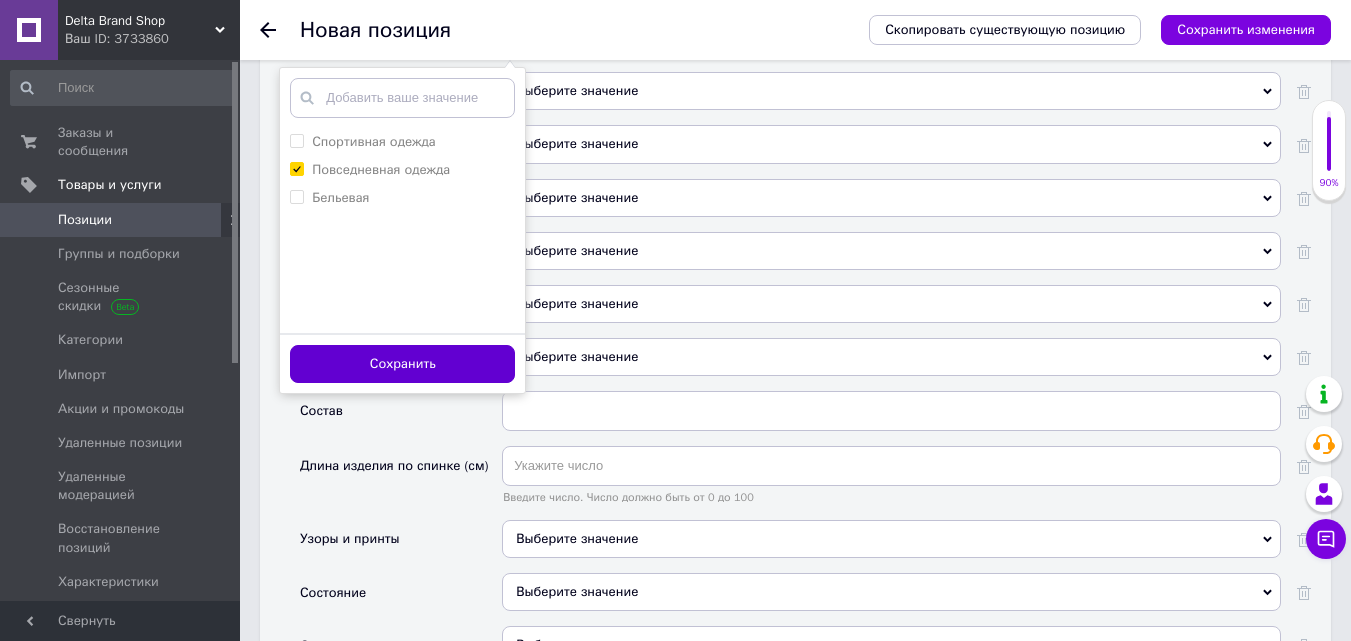 click on "Сохранить" at bounding box center (402, 364) 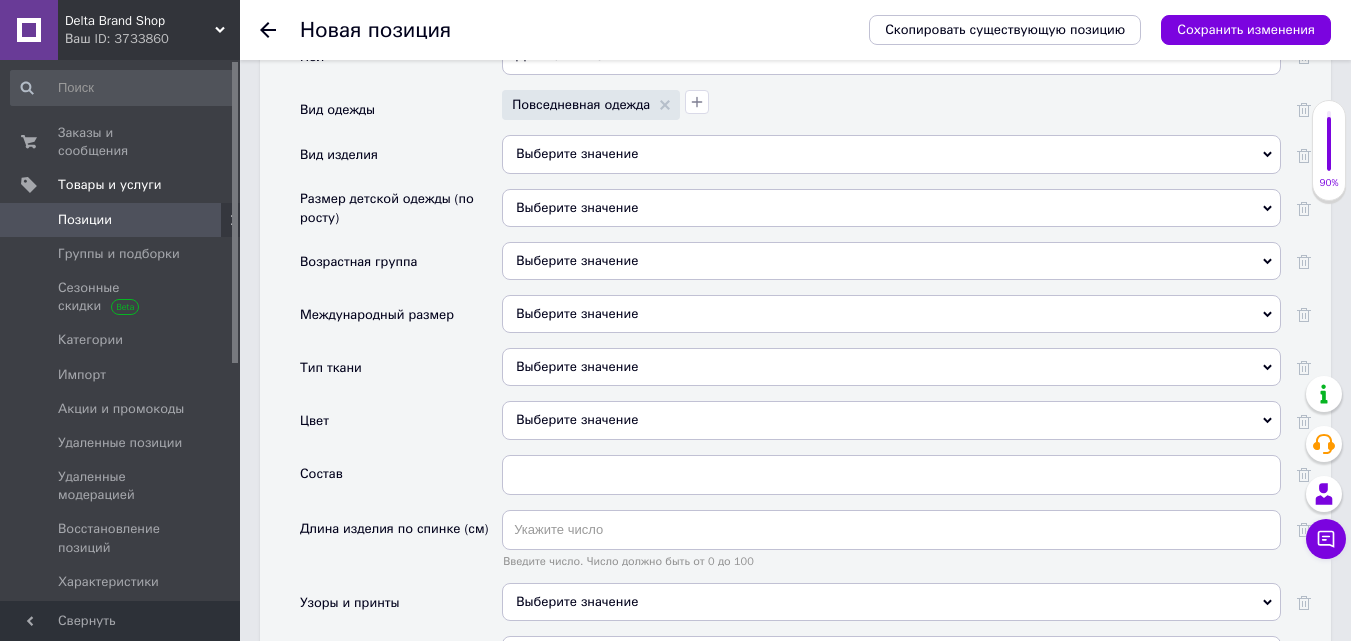 scroll, scrollTop: 2000, scrollLeft: 0, axis: vertical 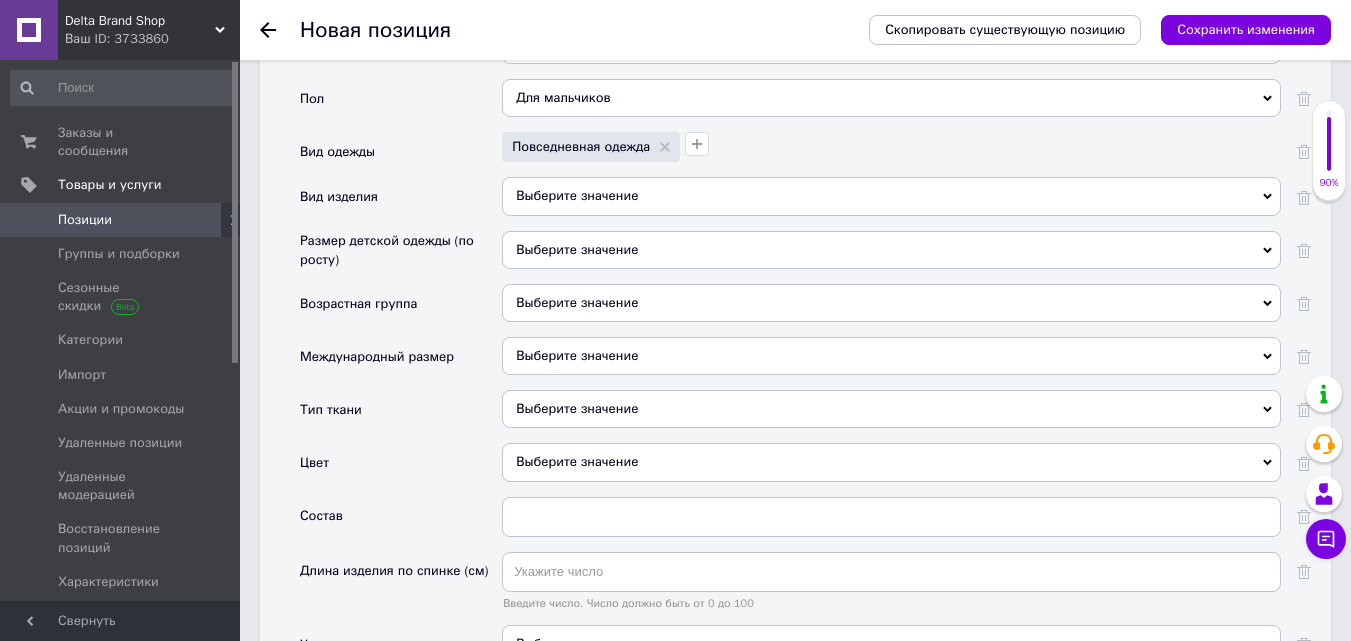 click on "Выберите значение" at bounding box center (891, 196) 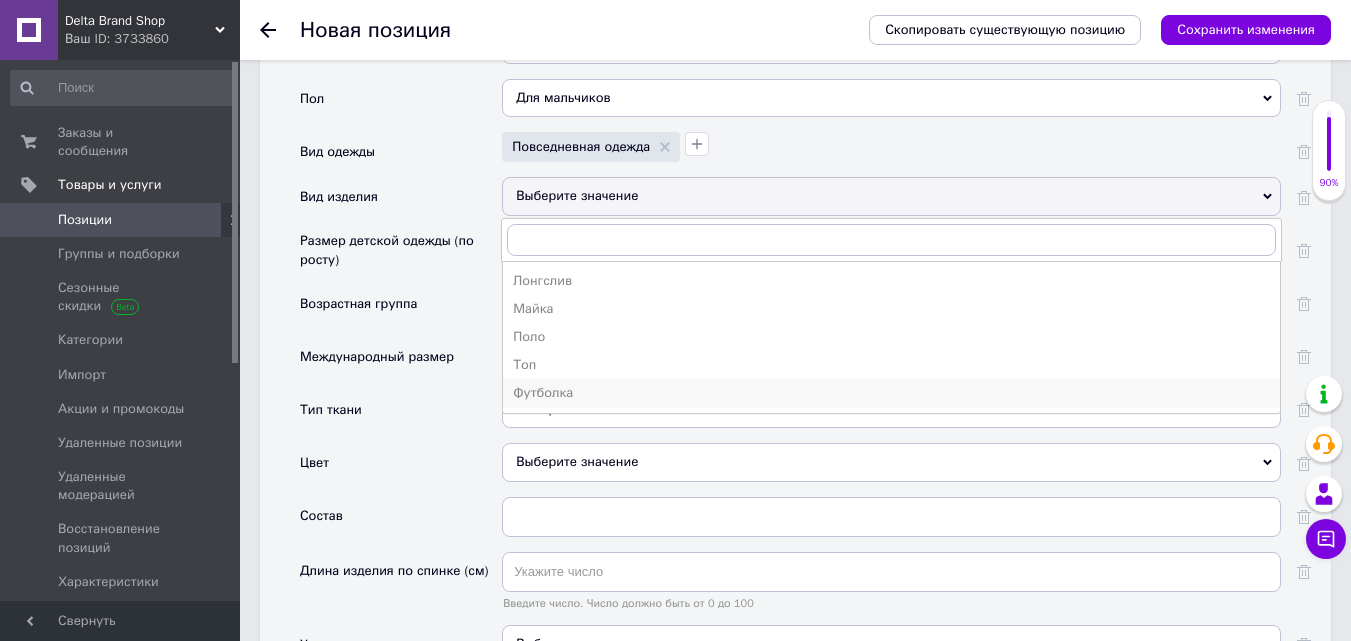 click on "Футболка" at bounding box center [891, 393] 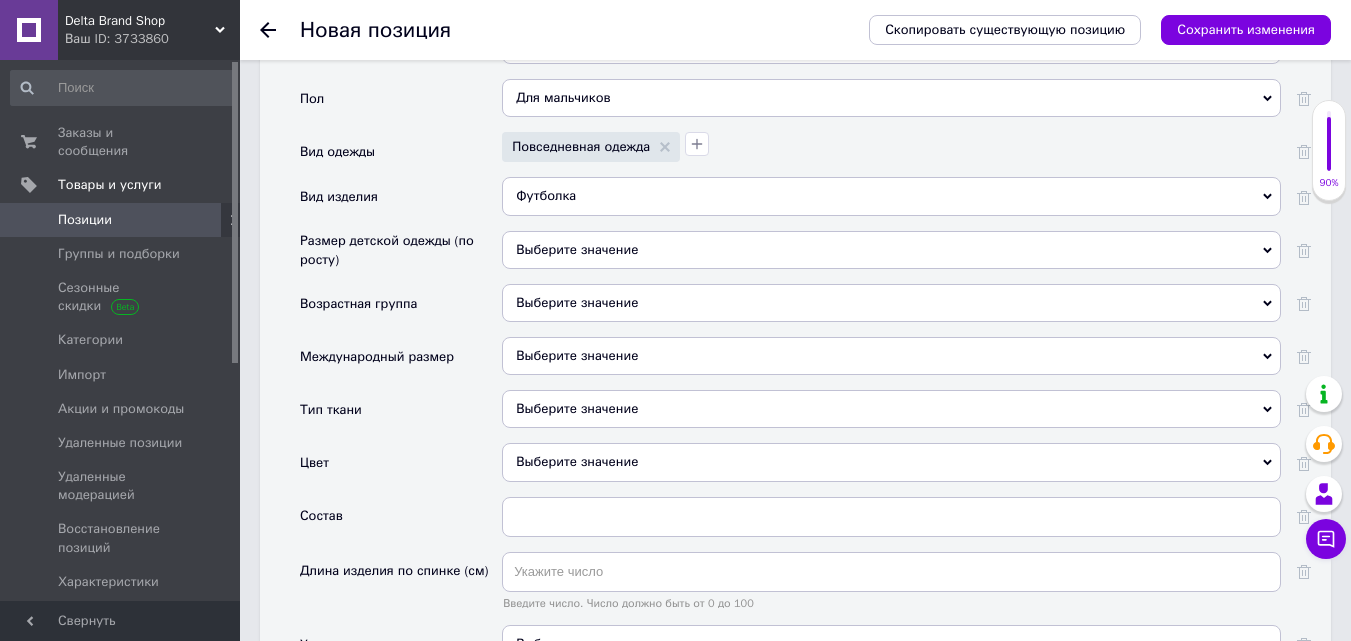 click on "Выберите значение" at bounding box center (891, 356) 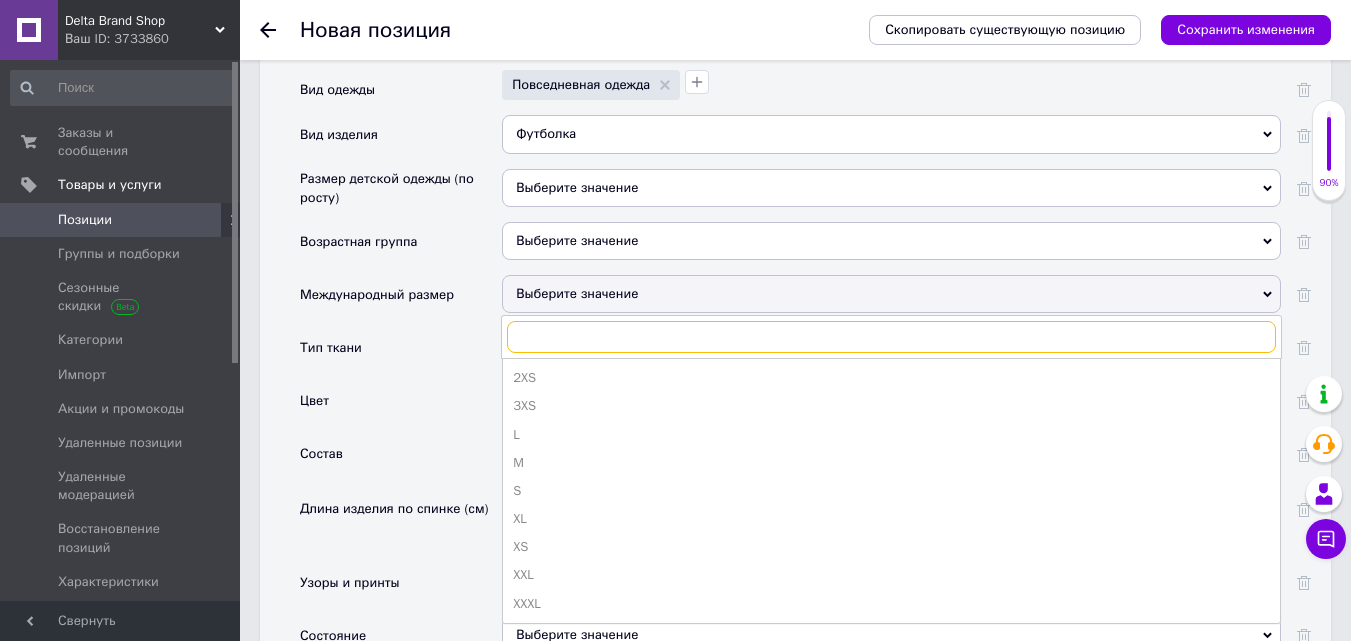 scroll, scrollTop: 2100, scrollLeft: 0, axis: vertical 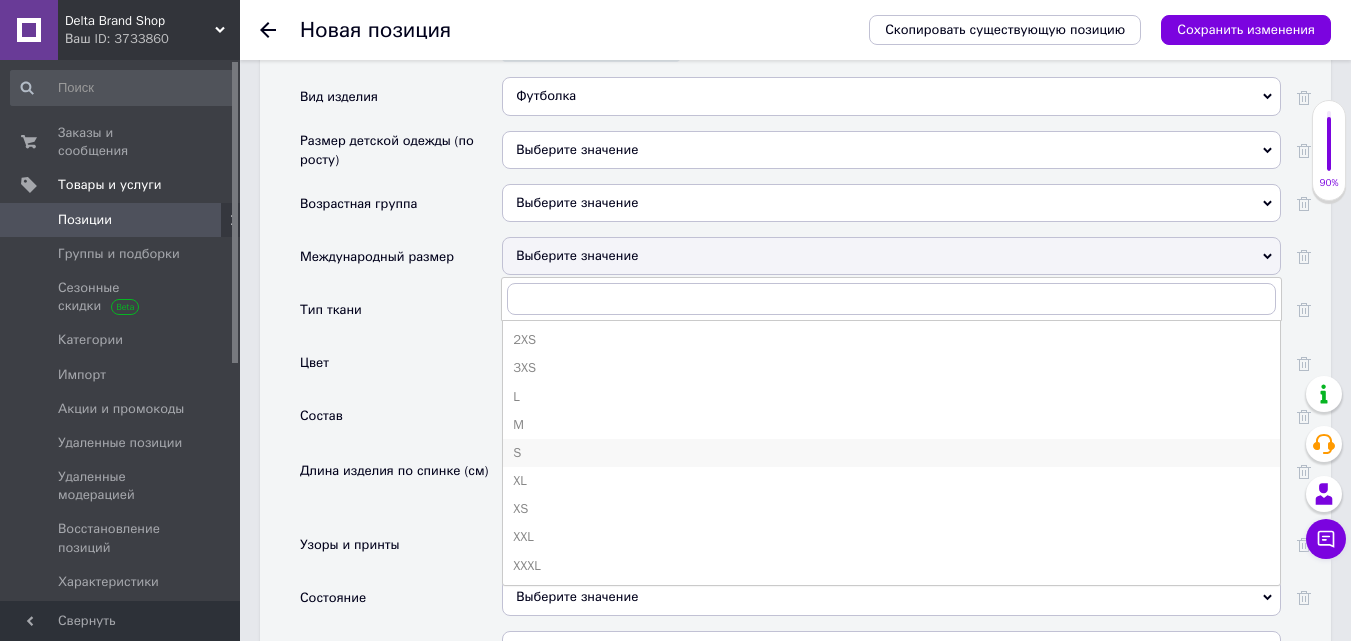 click on "S" at bounding box center [891, 453] 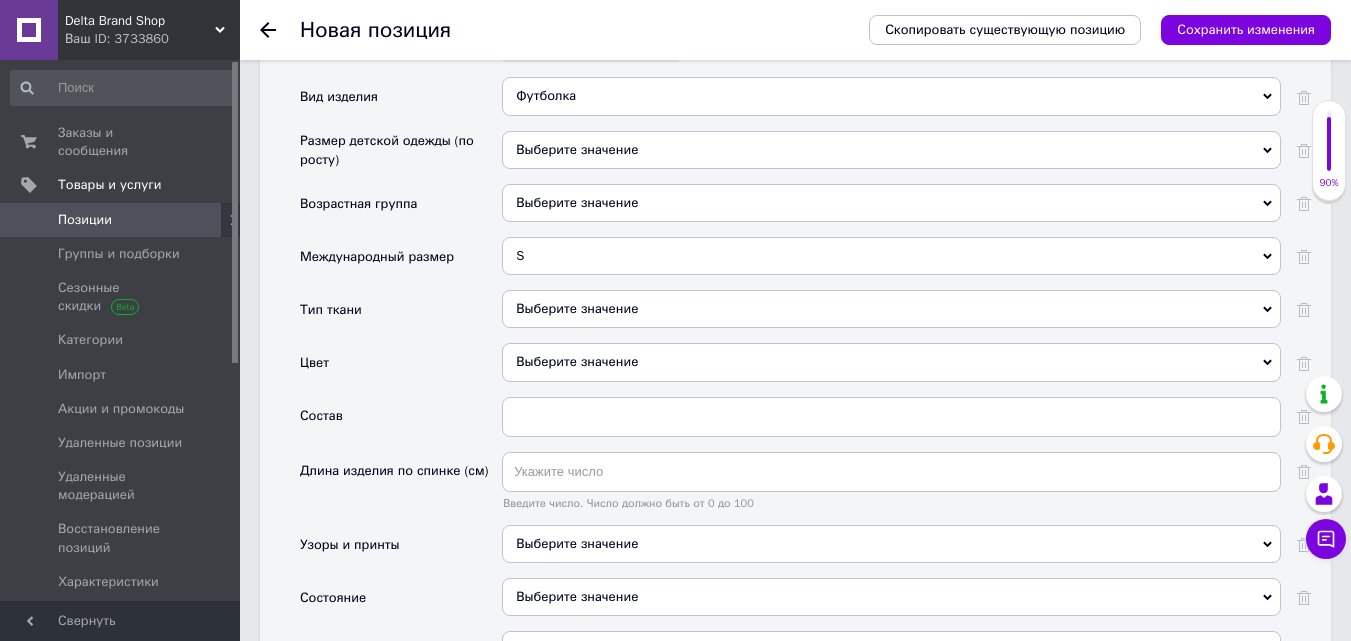 click on "Выберите значение" at bounding box center [891, 362] 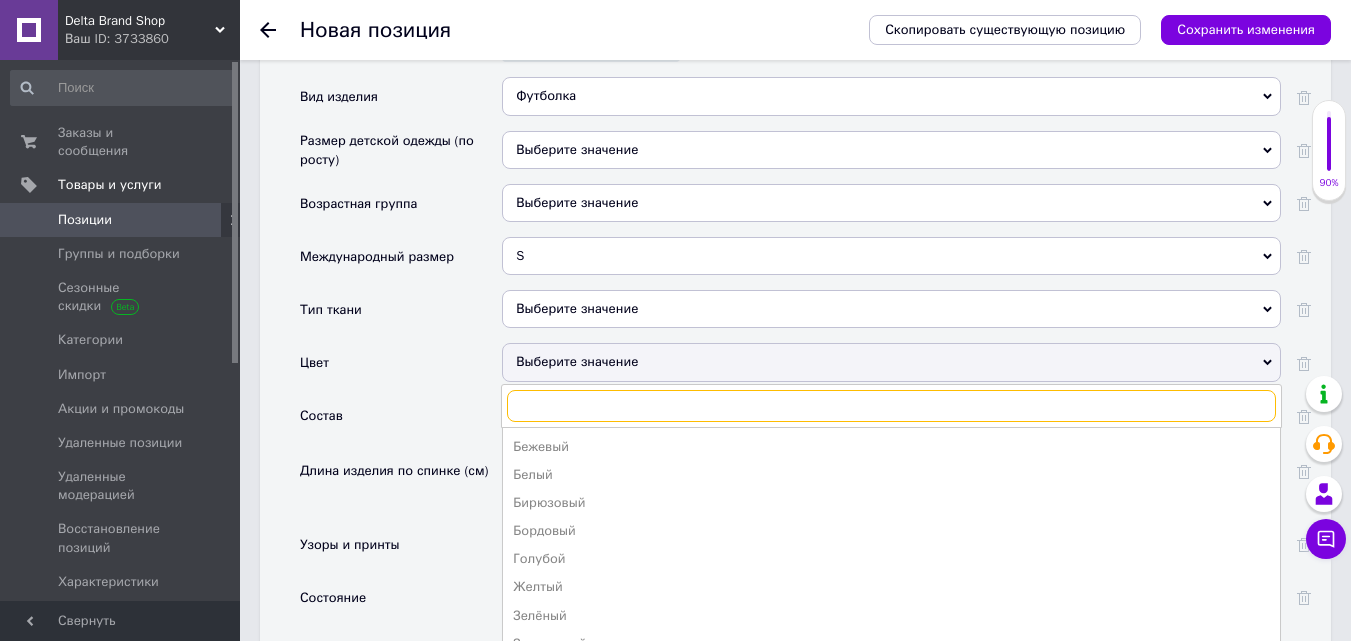 scroll, scrollTop: 2200, scrollLeft: 0, axis: vertical 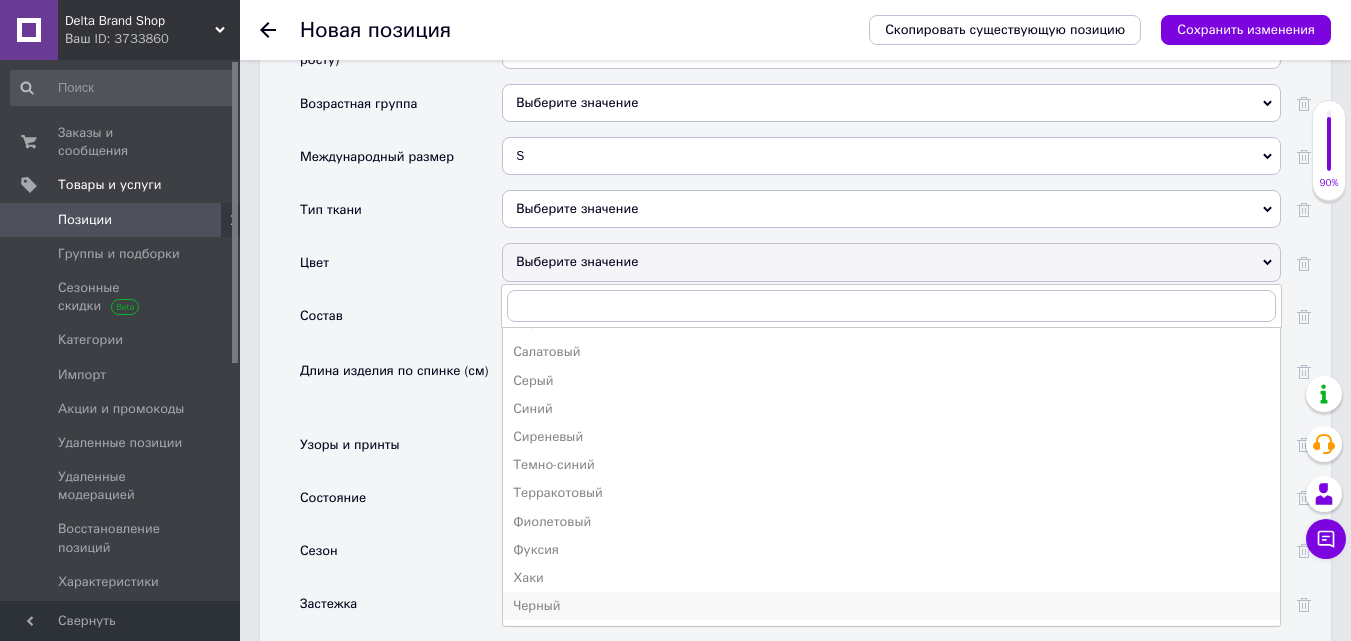 click on "Черный" at bounding box center [891, 606] 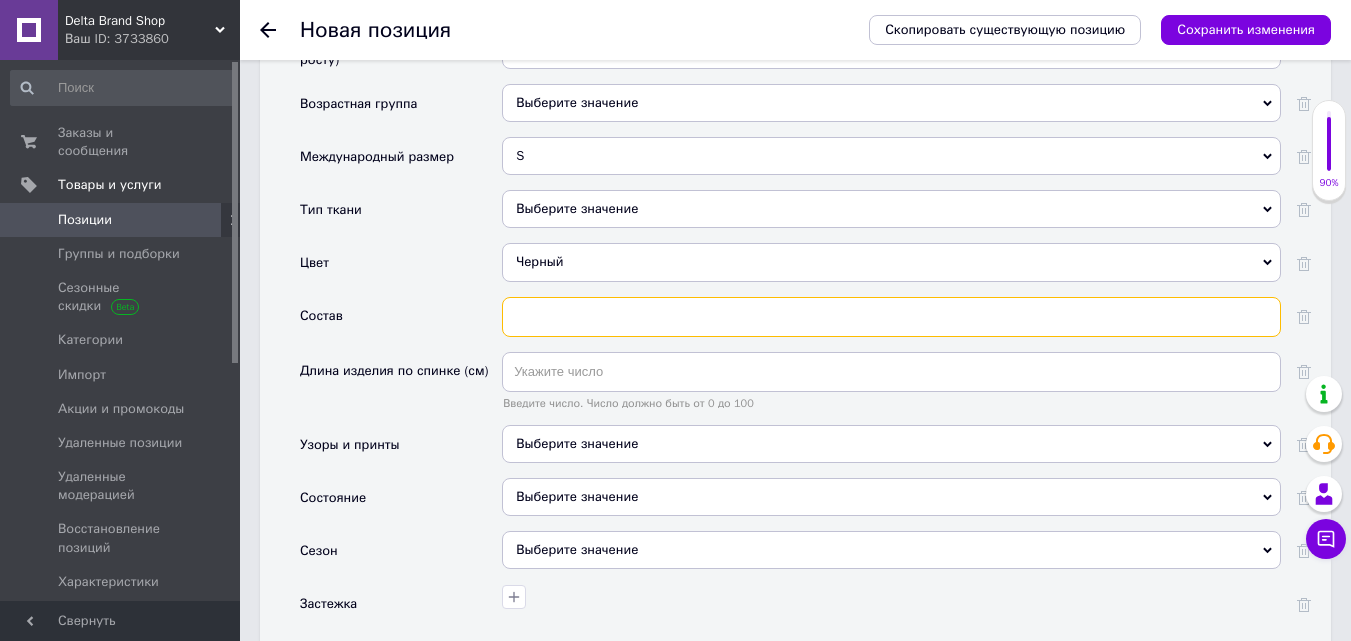 click at bounding box center (891, 317) 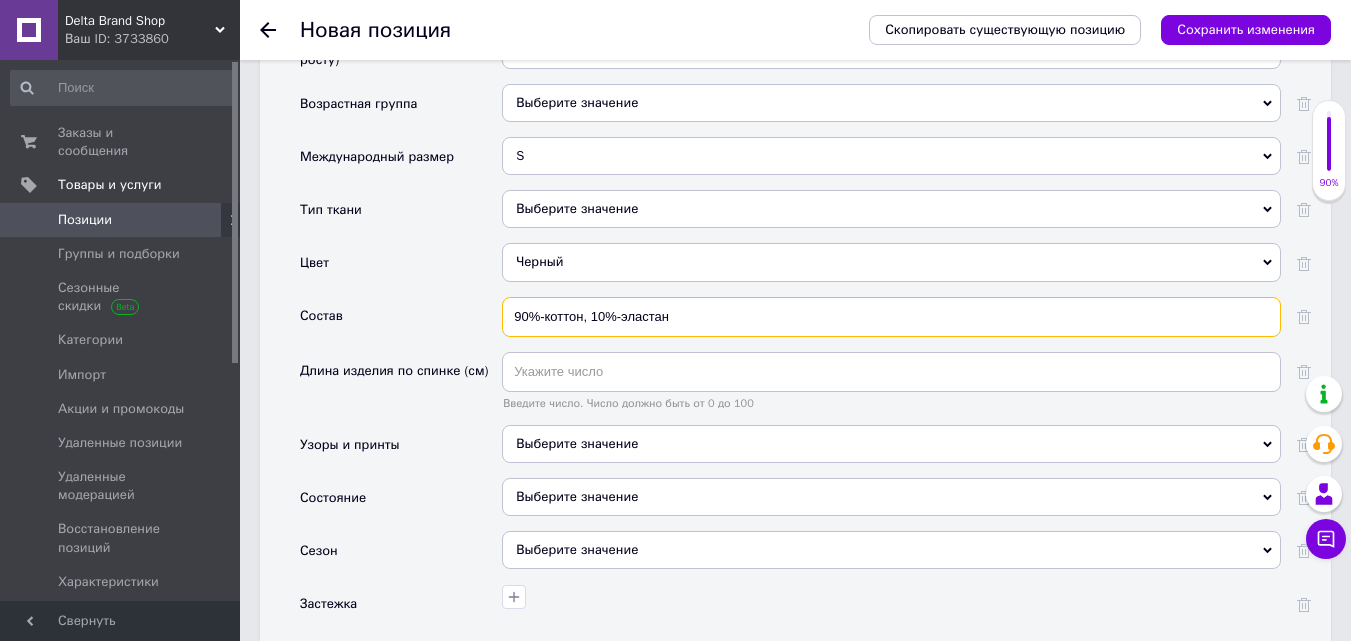 type on "90%-коттон, 10%-эластан" 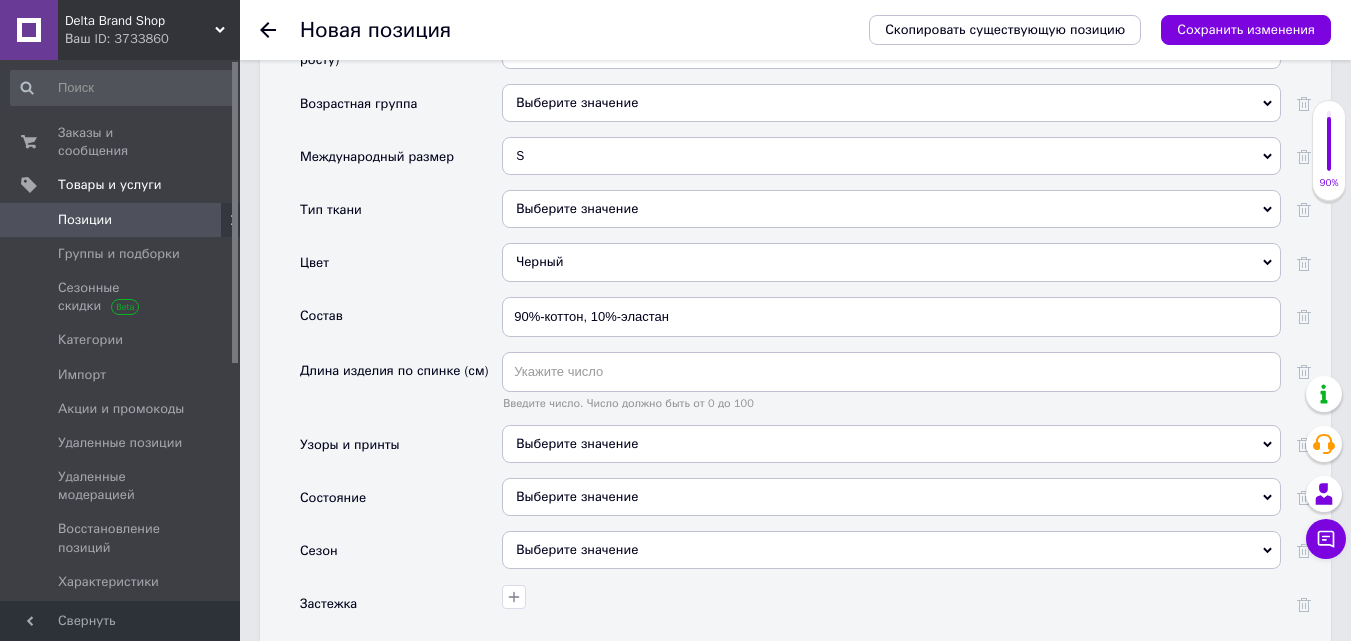 click on "Выберите значение" at bounding box center (891, 497) 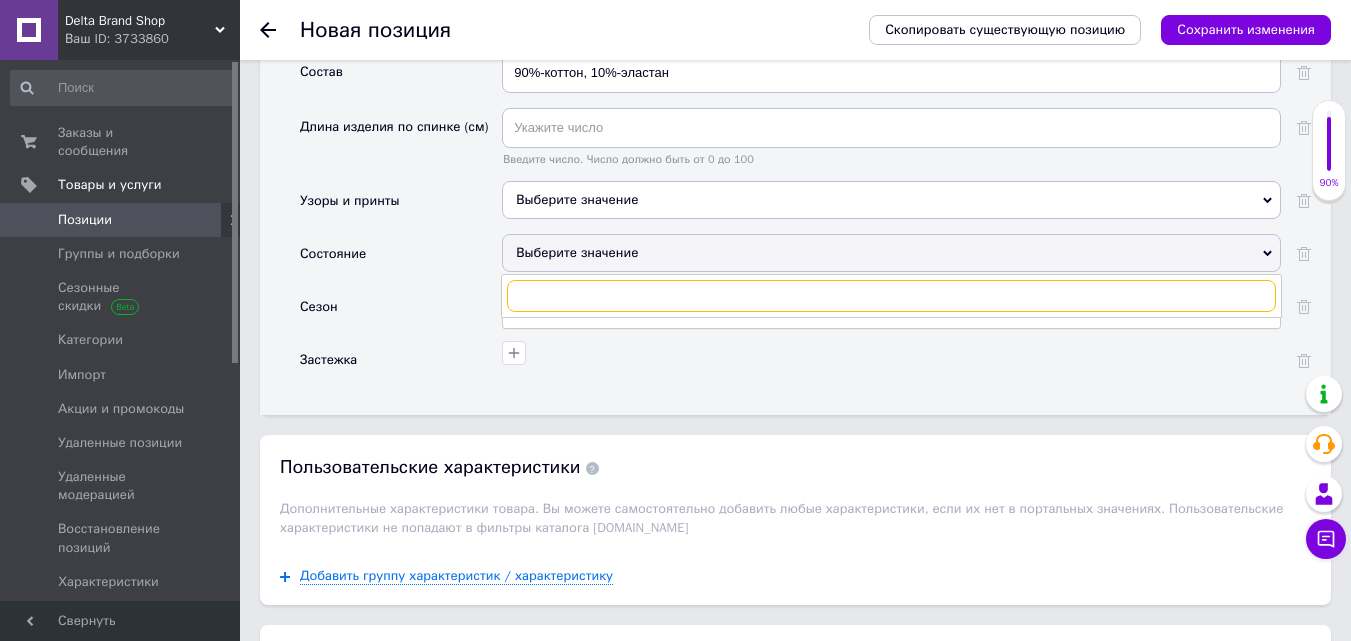 scroll, scrollTop: 2500, scrollLeft: 0, axis: vertical 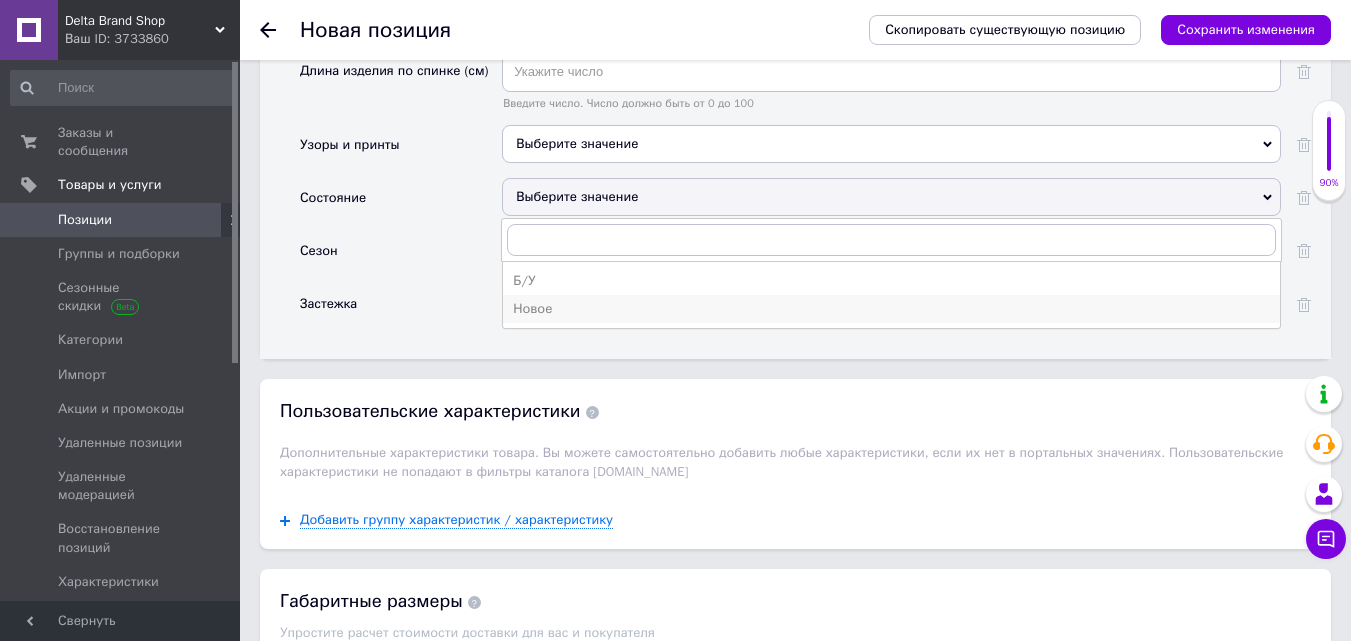 click on "Новое" at bounding box center [891, 309] 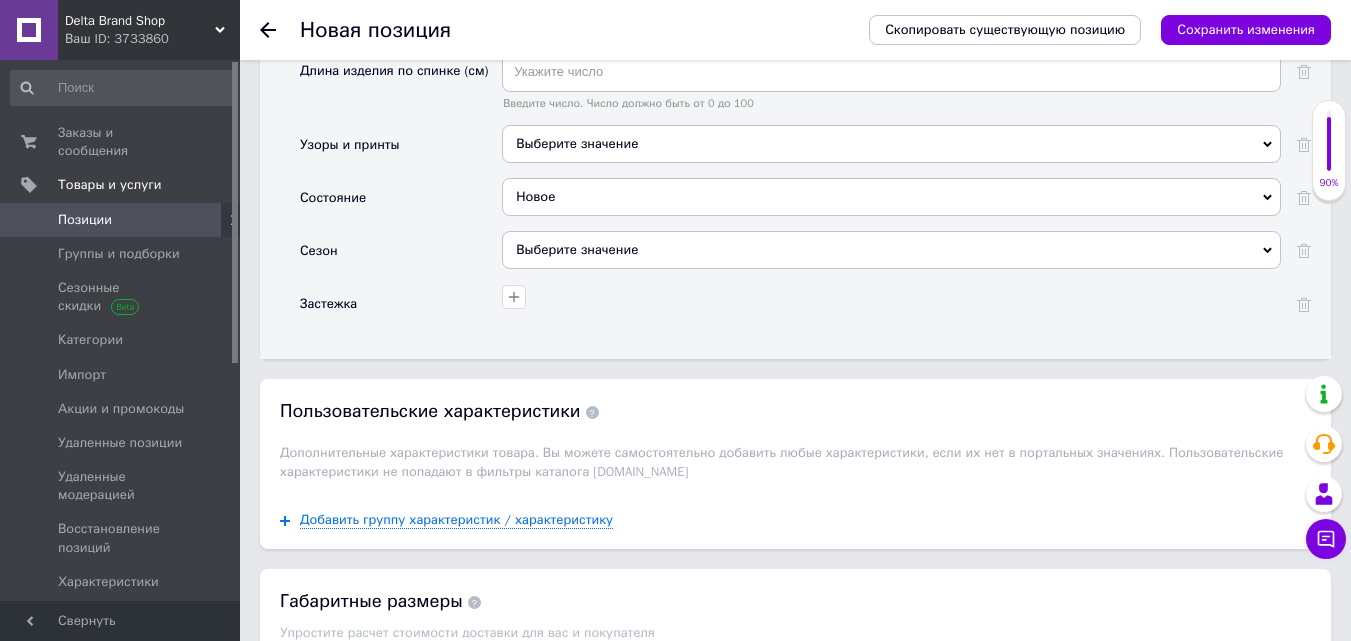 click on "Выберите значение" at bounding box center (891, 250) 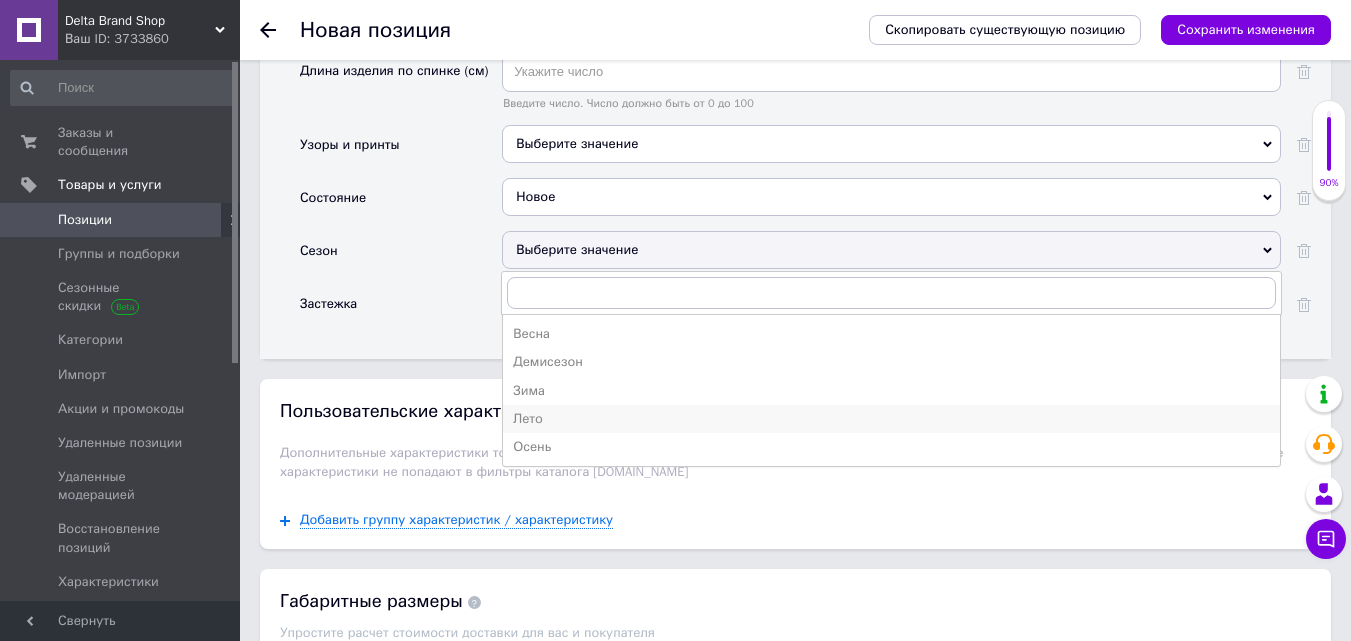 click on "Лето" at bounding box center [891, 419] 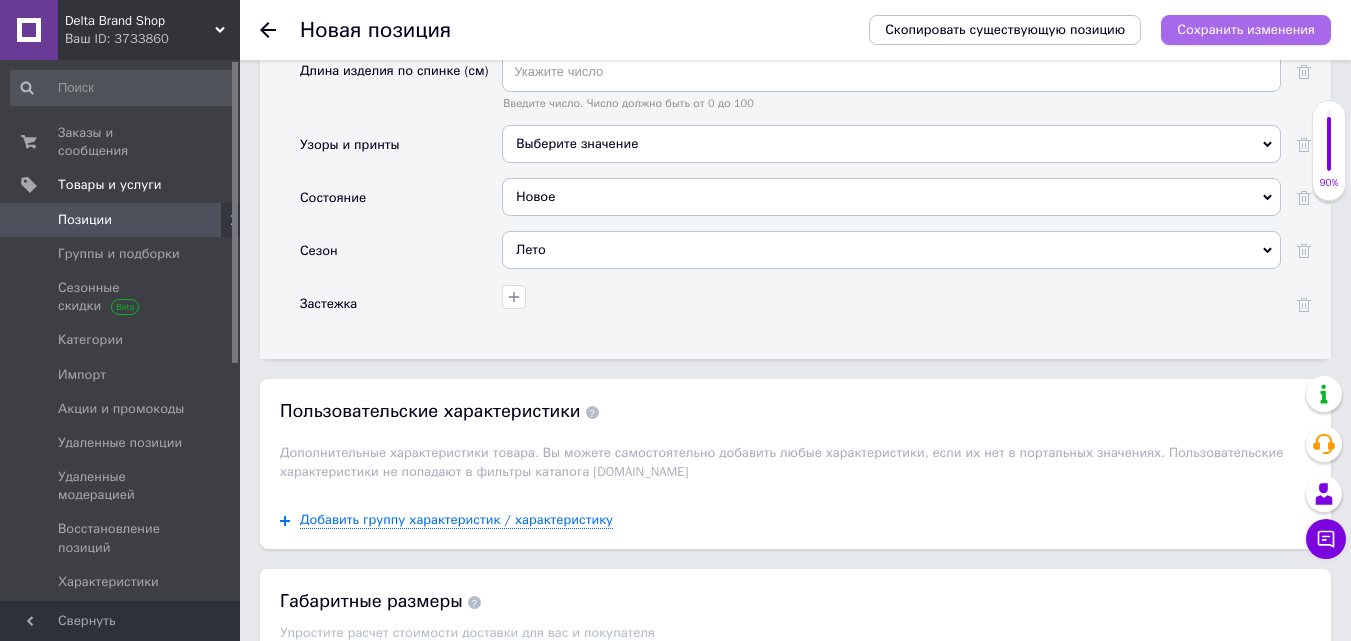 click on "Сохранить изменения" at bounding box center (1246, 29) 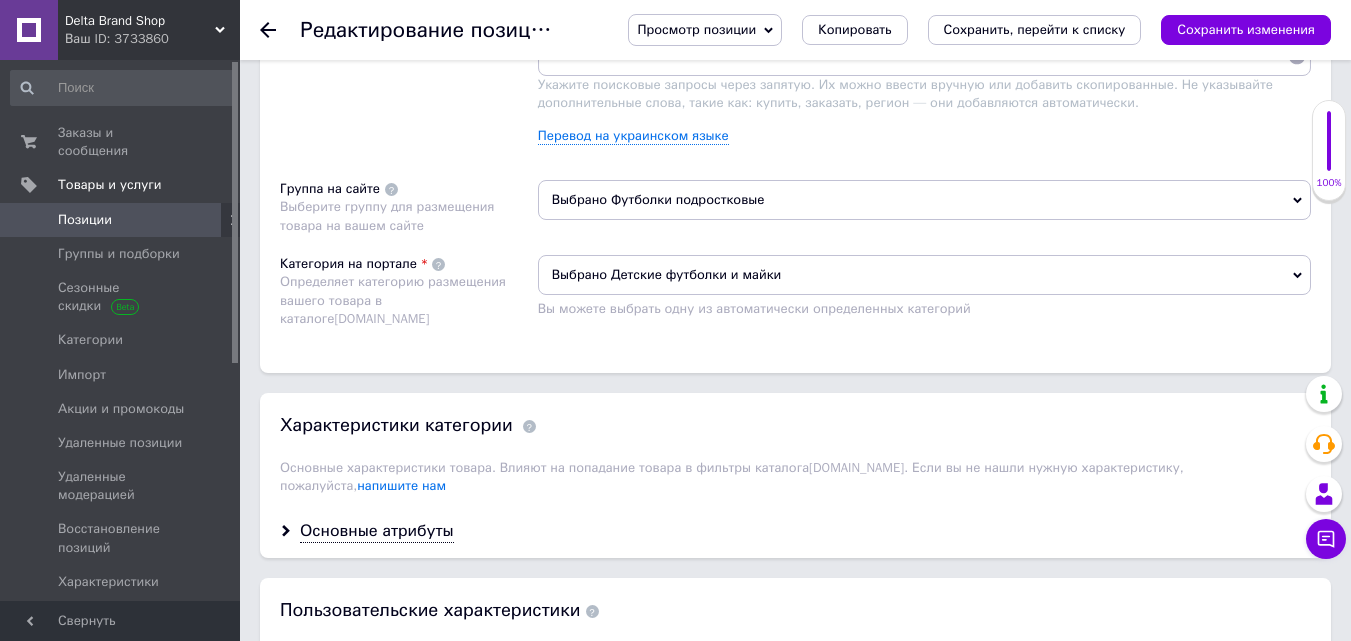 scroll, scrollTop: 1500, scrollLeft: 0, axis: vertical 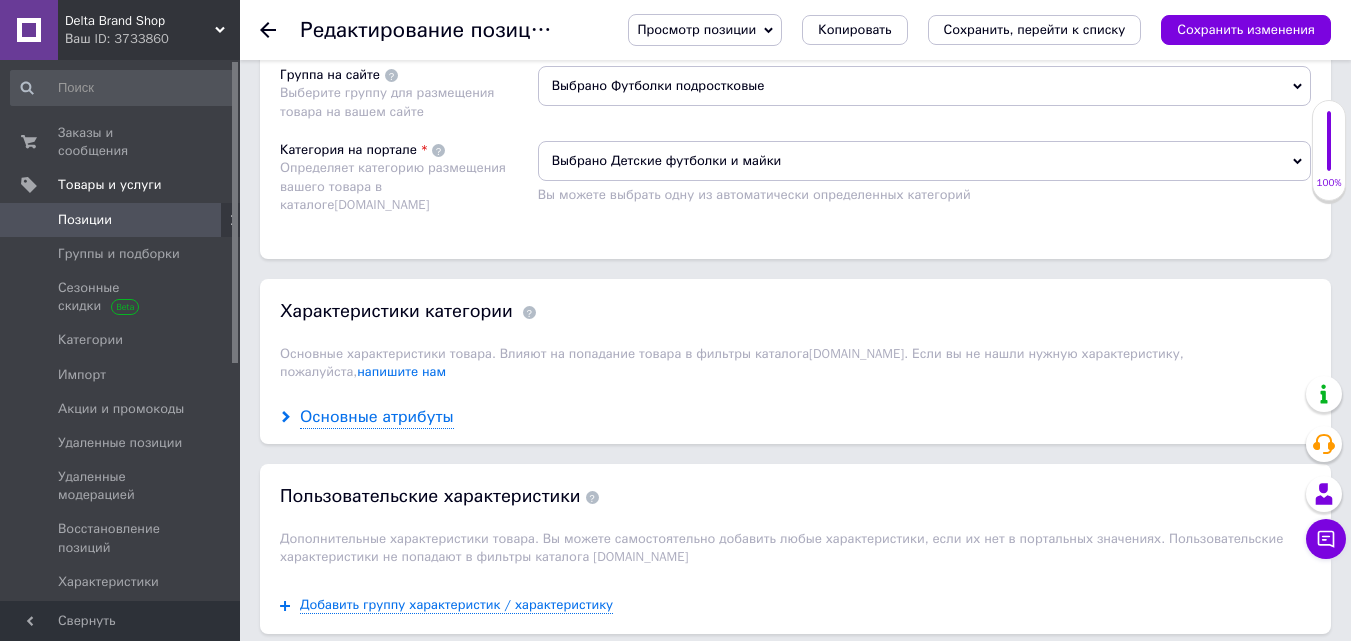 click on "Основные атрибуты" at bounding box center [377, 417] 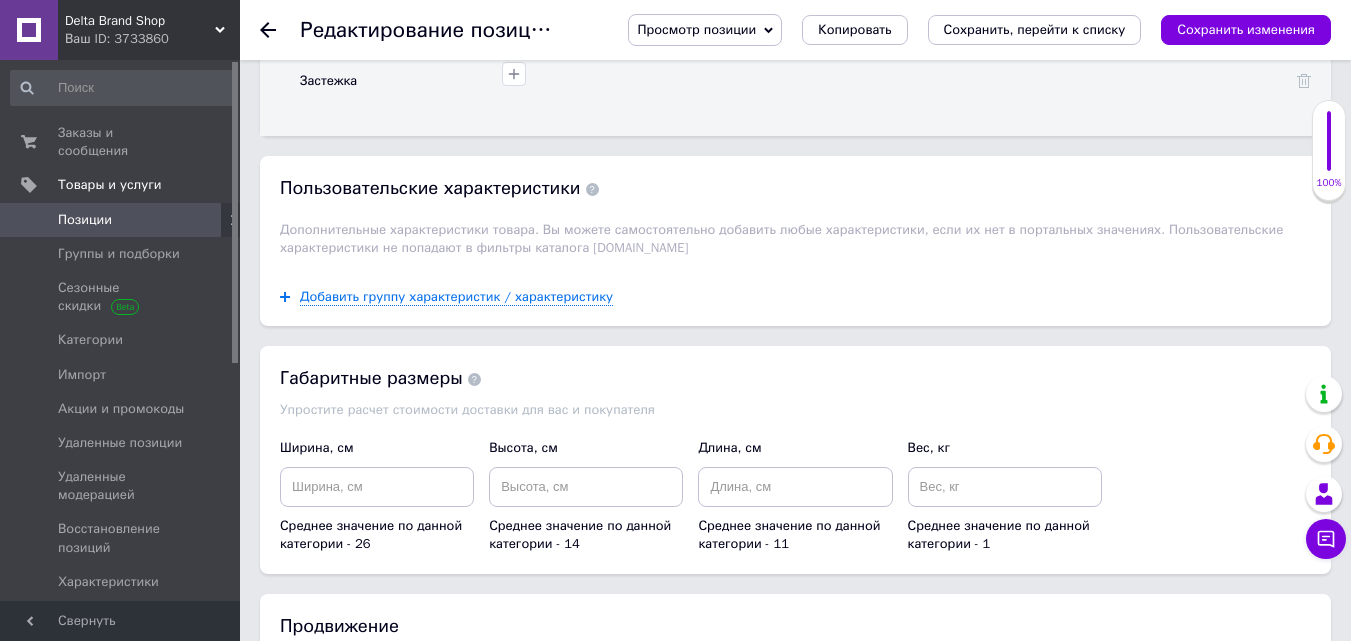 scroll, scrollTop: 3000, scrollLeft: 0, axis: vertical 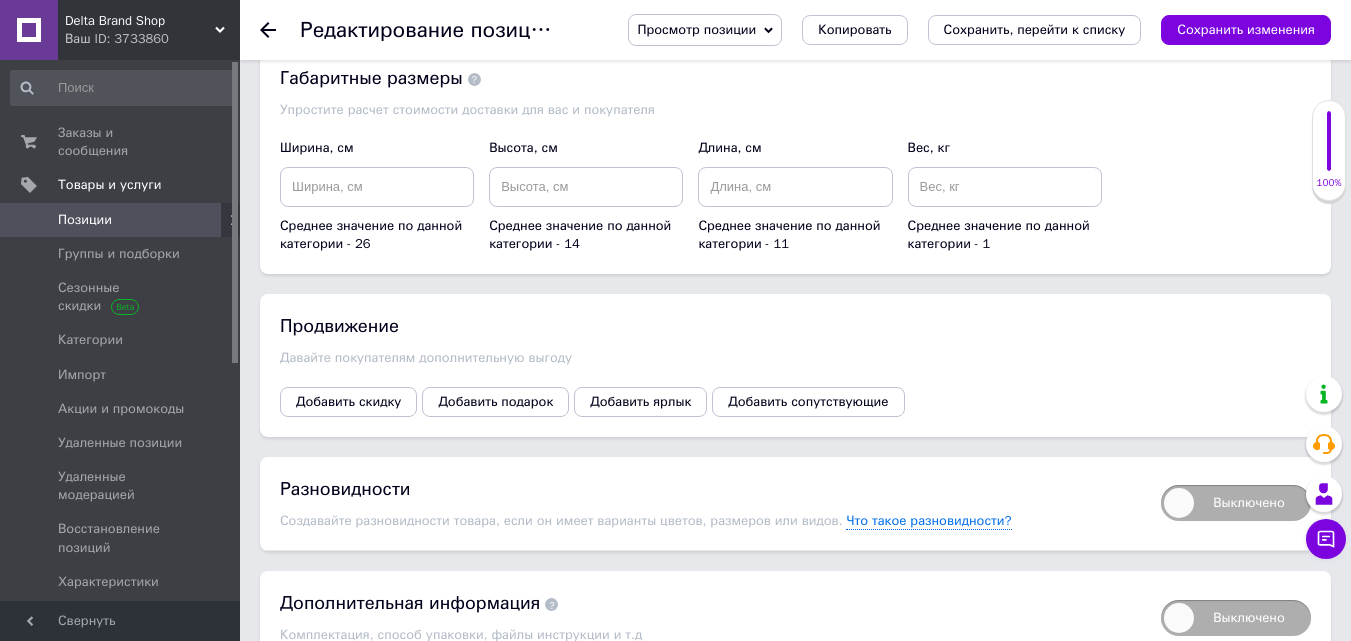 click on "Выключено" at bounding box center [1236, 503] 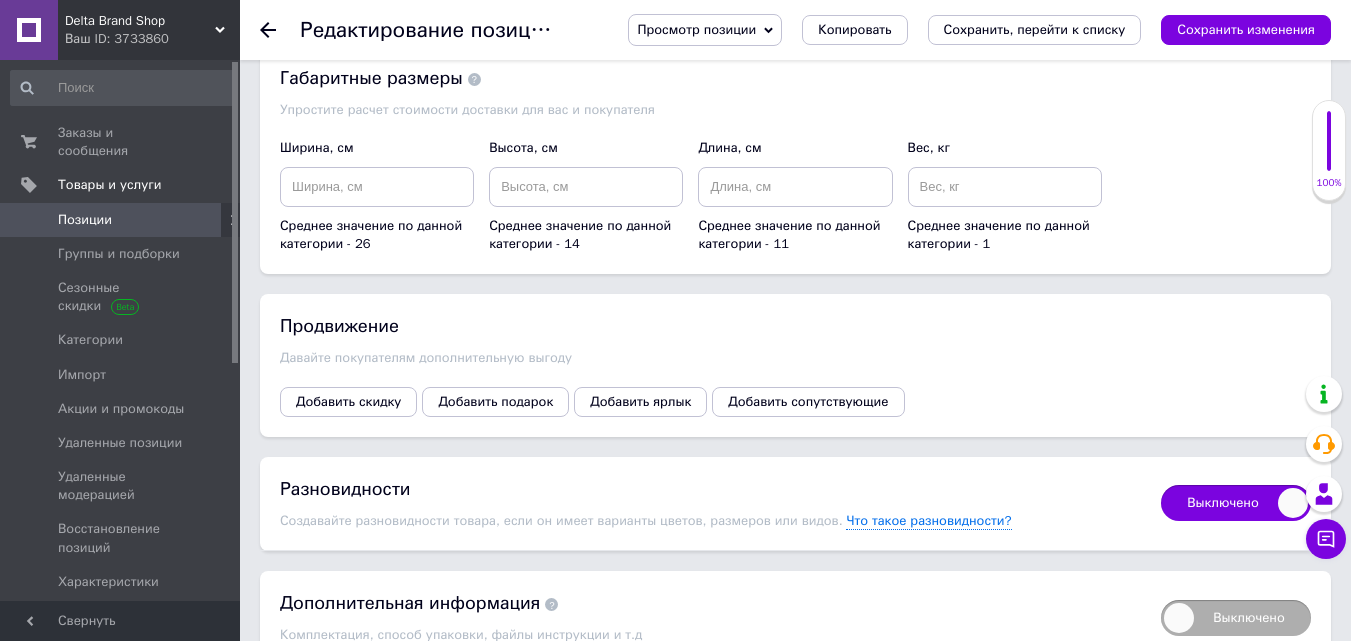 checkbox on "true" 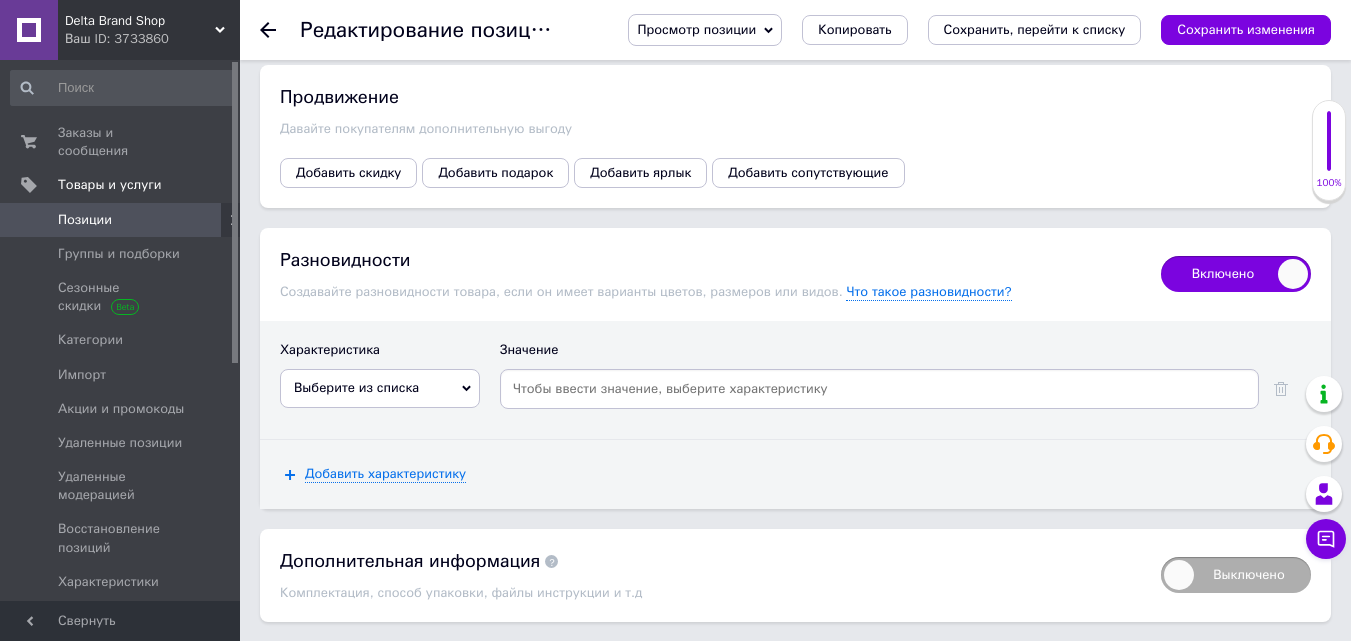scroll, scrollTop: 3239, scrollLeft: 0, axis: vertical 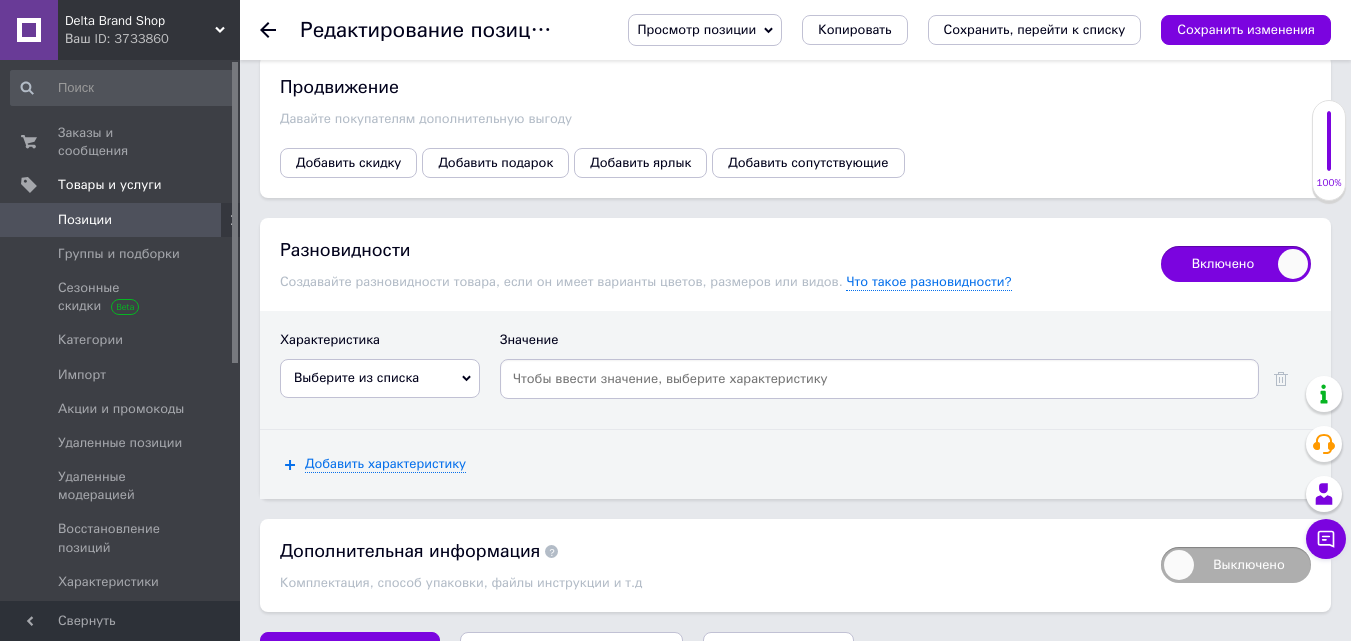 click on "Выберите из списка" at bounding box center (356, 377) 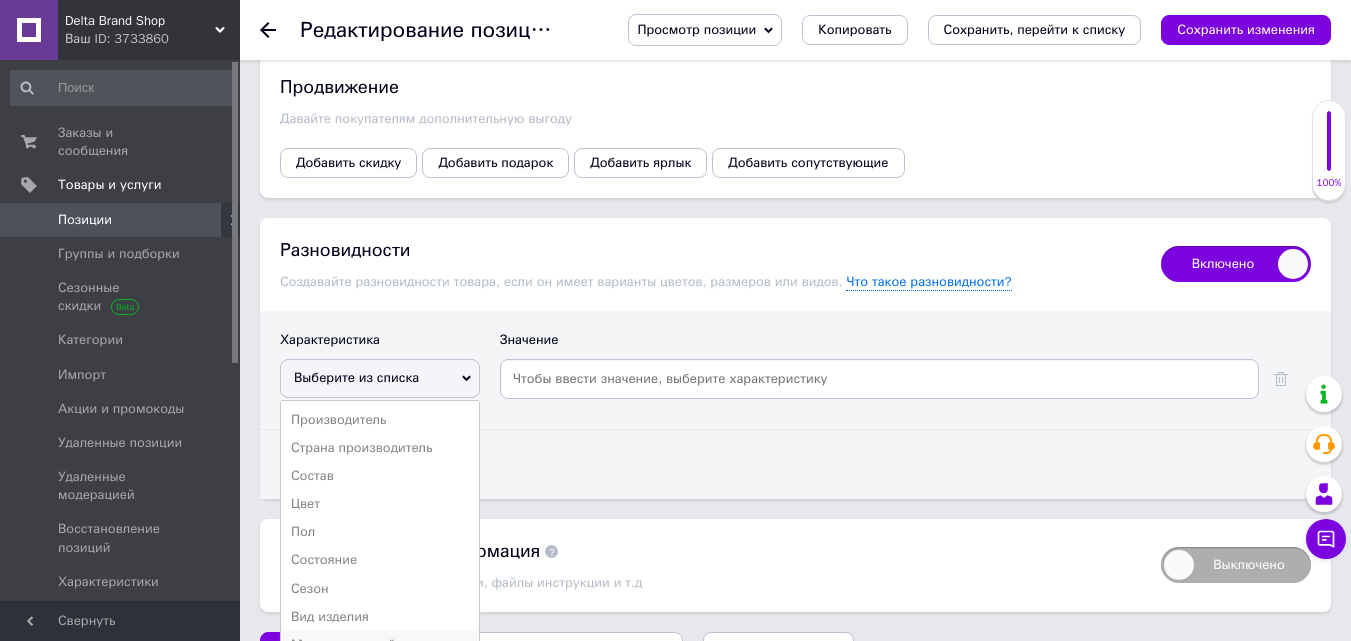 click on "Международный размер" at bounding box center [380, 645] 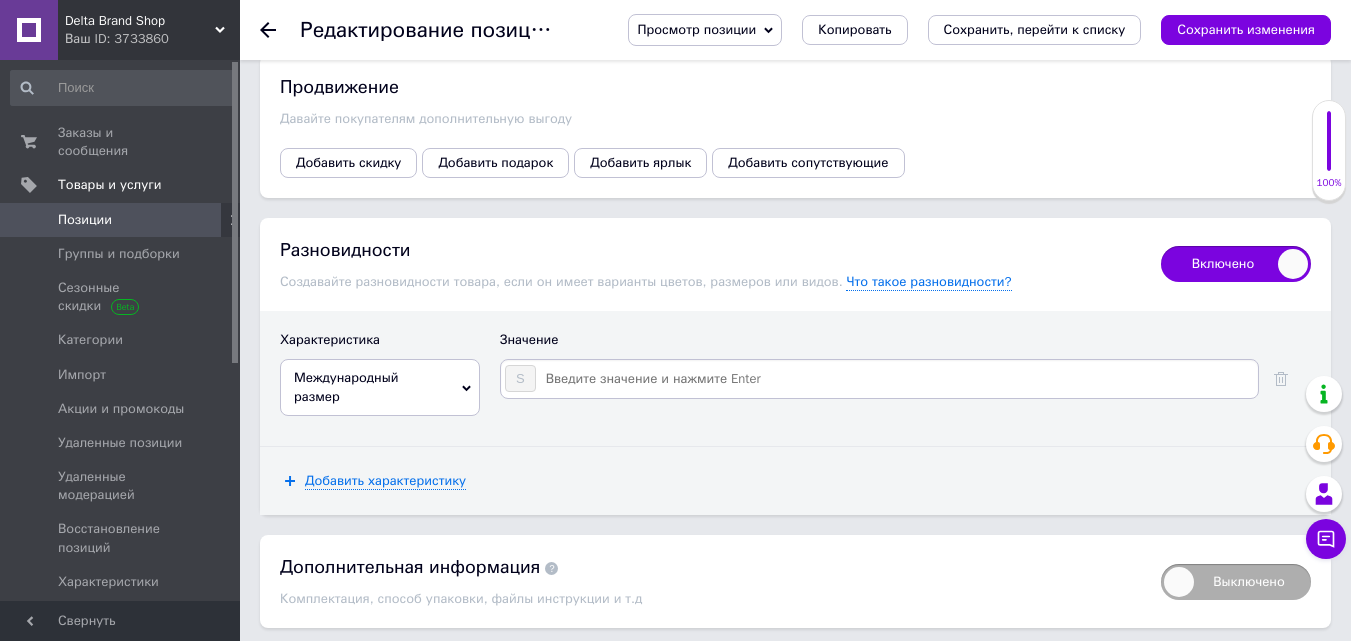 click at bounding box center (896, 379) 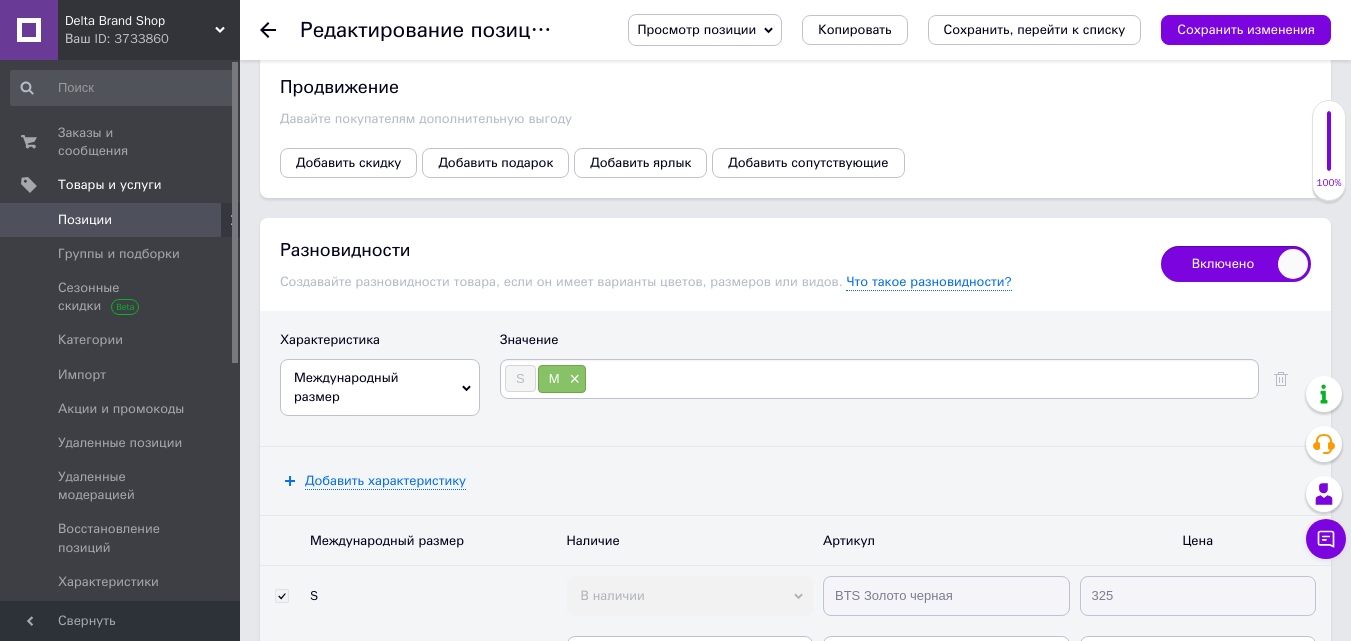 type on "L" 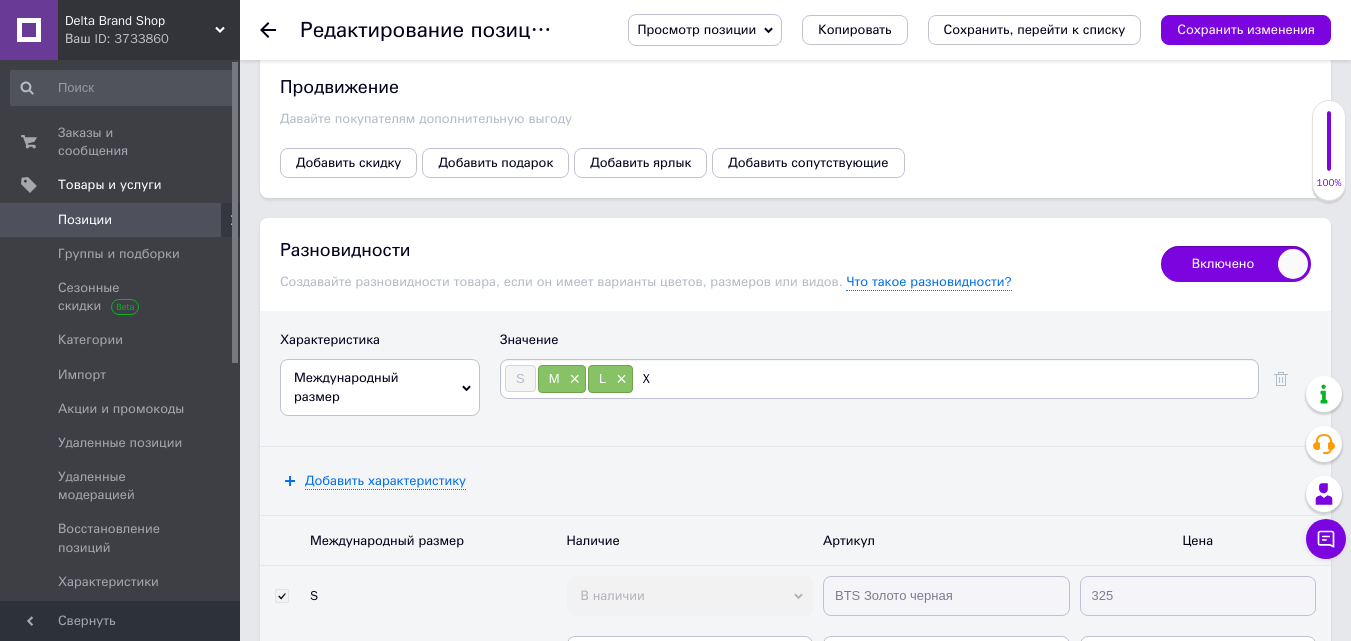 type on "XL" 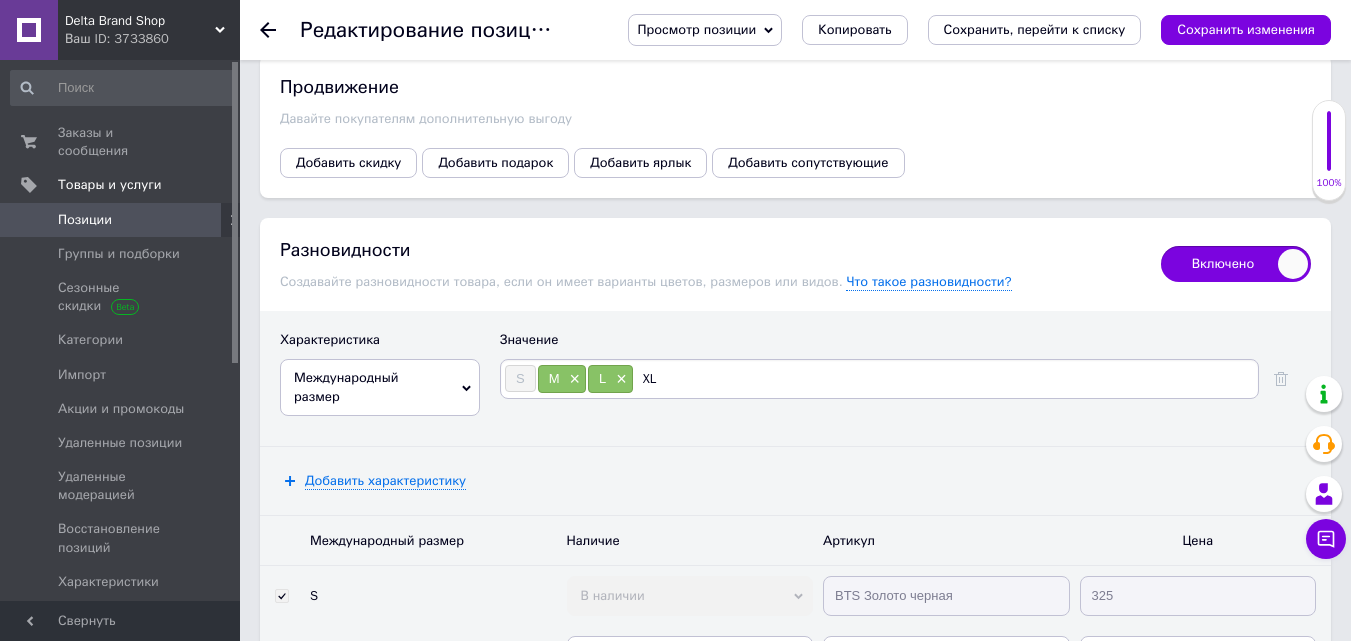 type 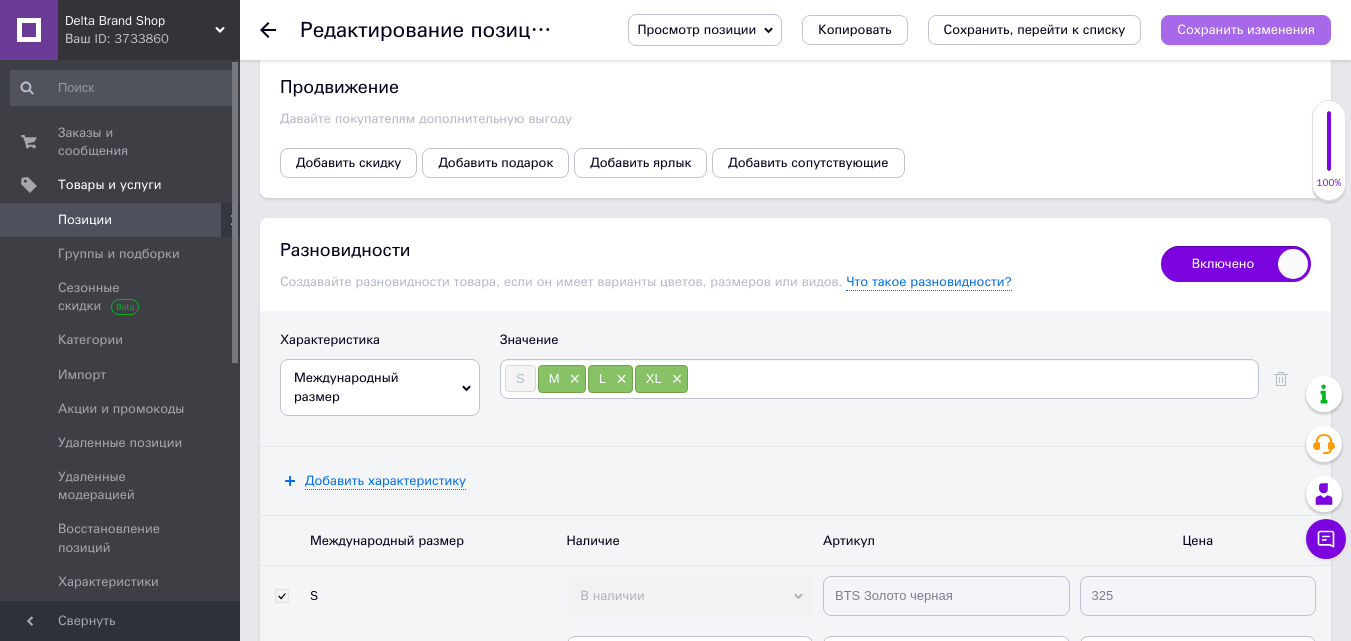 click on "Сохранить изменения" at bounding box center [1246, 29] 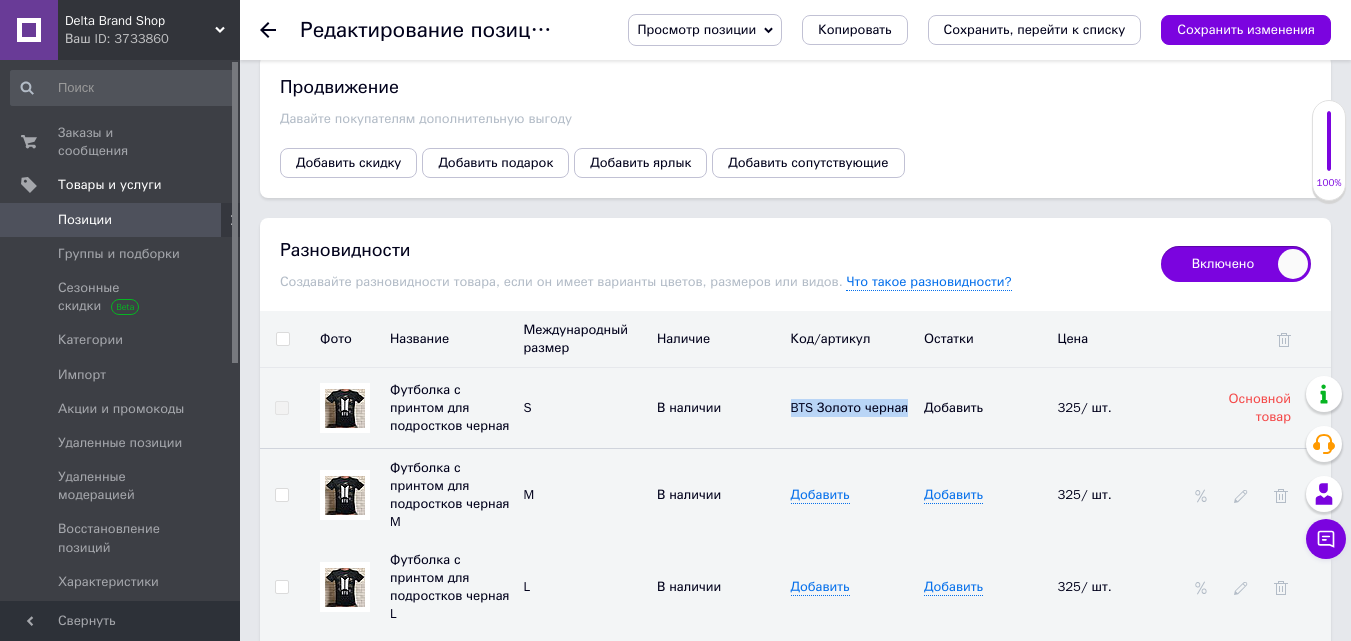 drag, startPoint x: 784, startPoint y: 347, endPoint x: 906, endPoint y: 388, distance: 128.7051 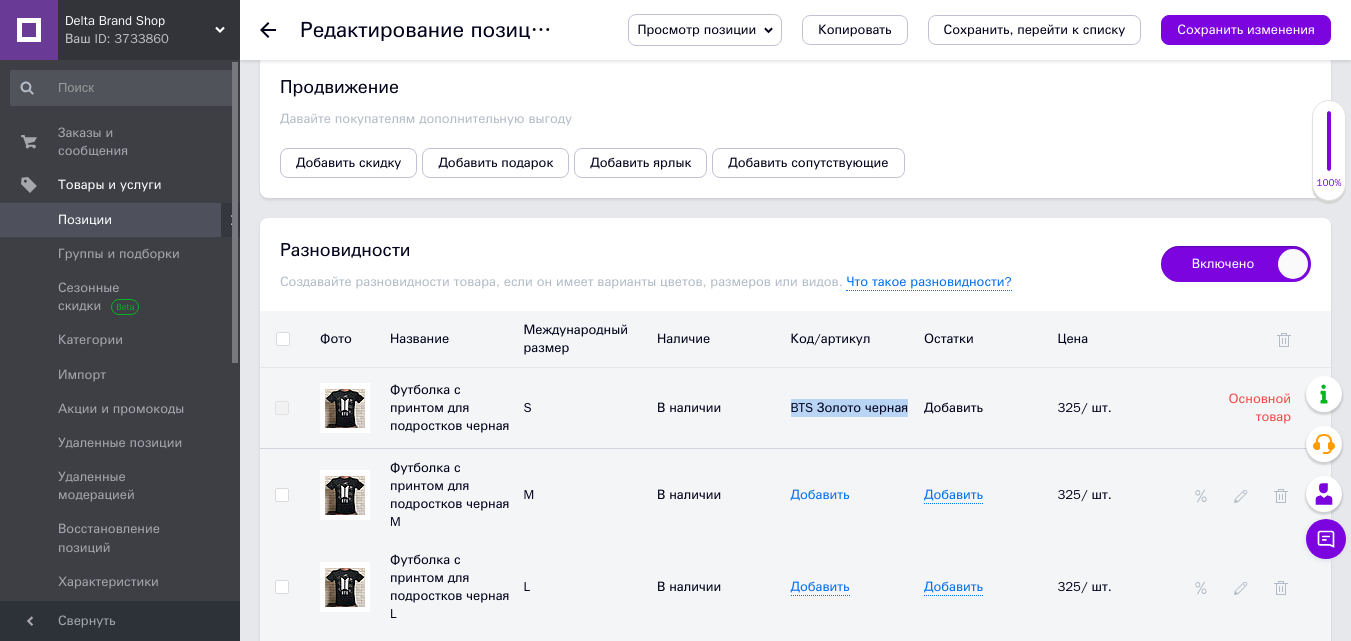 click on "Добавить" at bounding box center (820, 495) 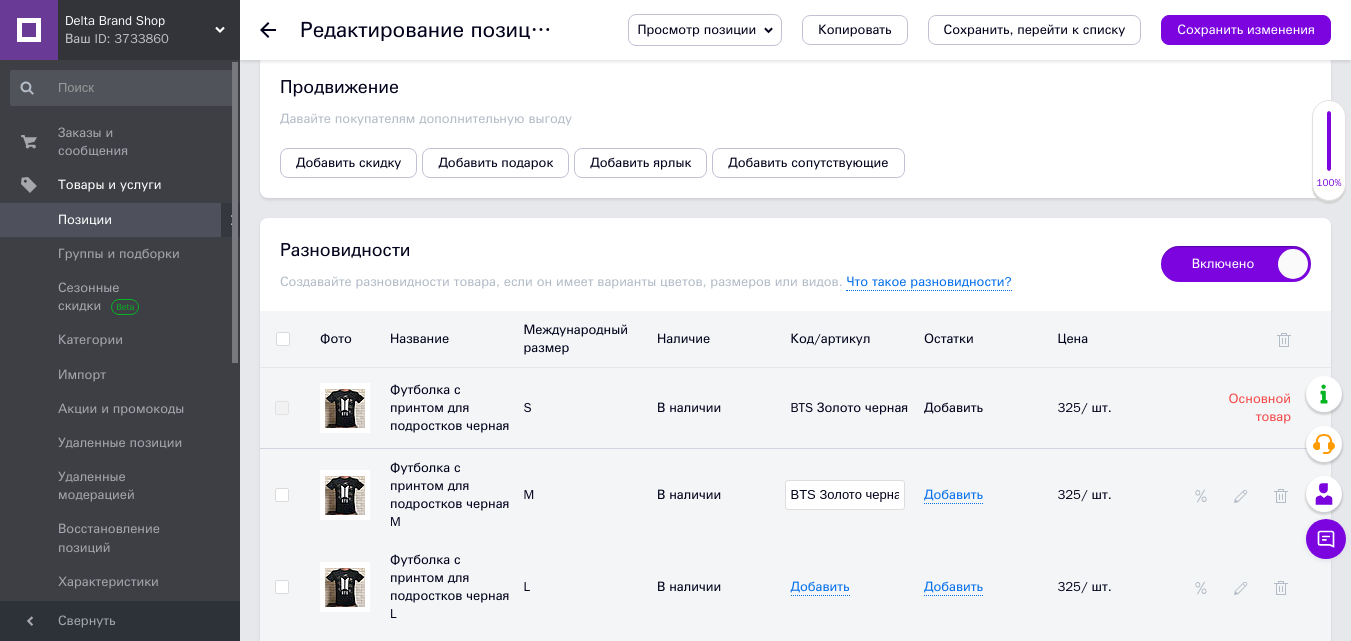 scroll, scrollTop: 0, scrollLeft: 41, axis: horizontal 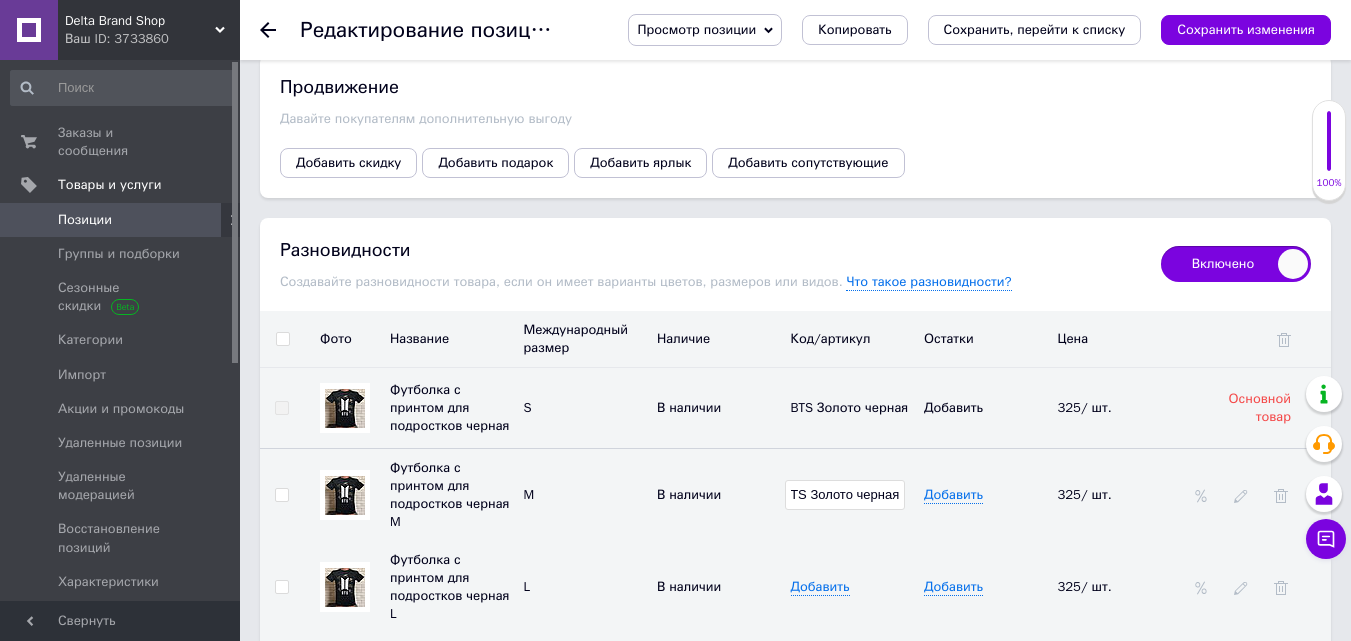 type on "BTS Золото черная" 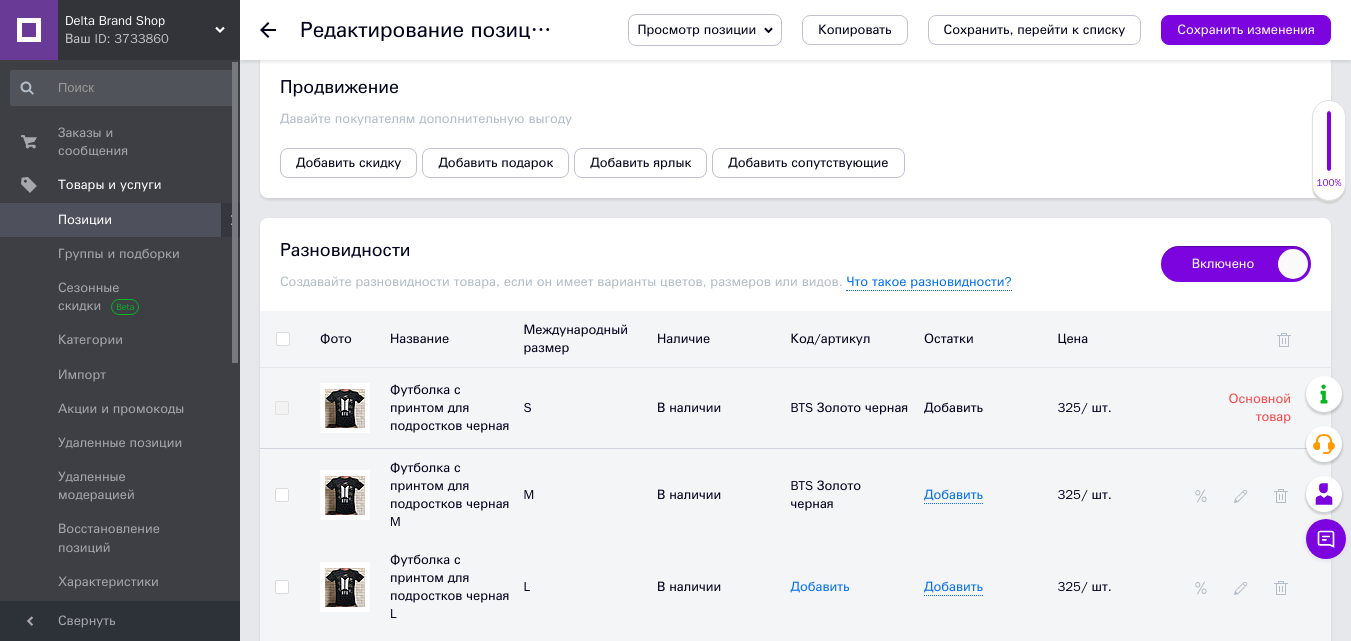 click on "Добавить" at bounding box center (820, 587) 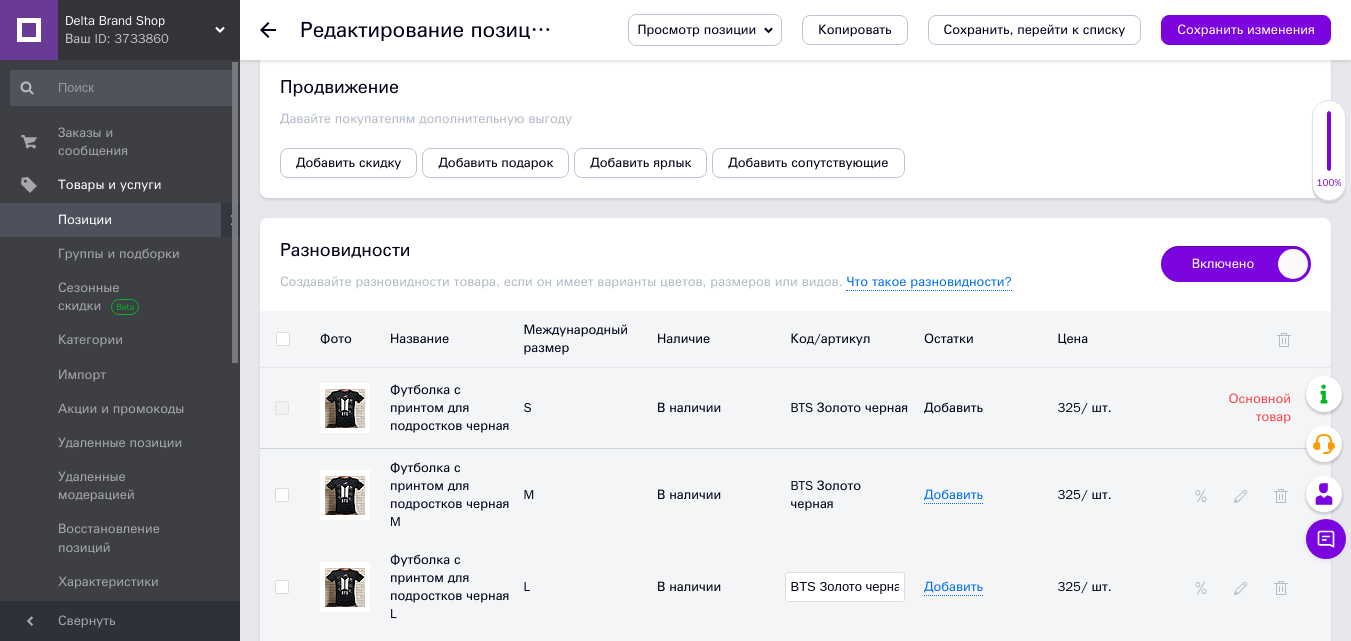 scroll, scrollTop: 0, scrollLeft: 41, axis: horizontal 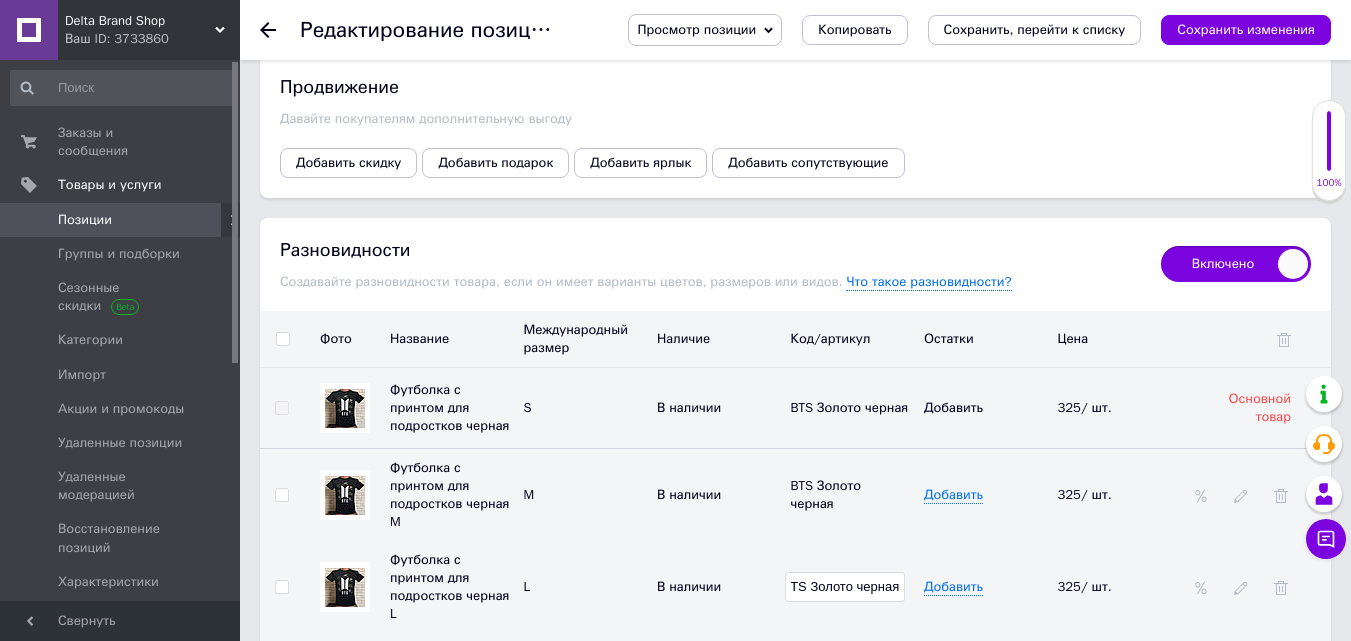 type on "BTS Золото черная" 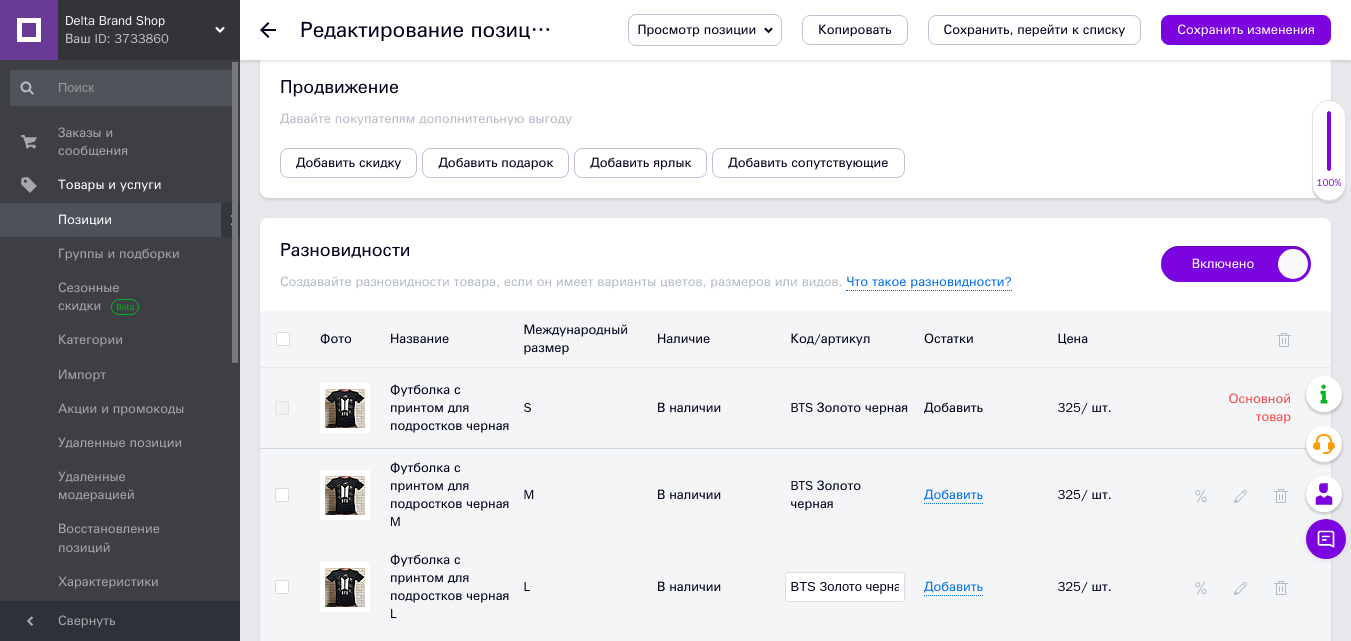 drag, startPoint x: 779, startPoint y: 556, endPoint x: 806, endPoint y: 572, distance: 31.38471 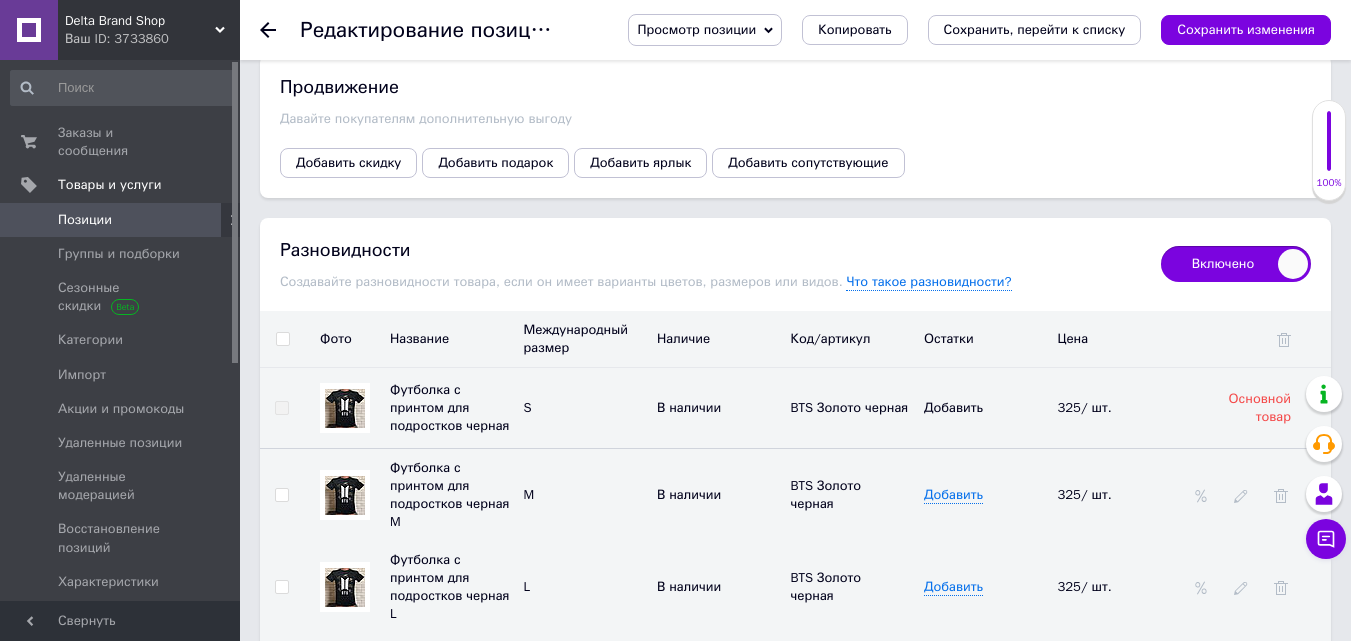 click on "Добавить" at bounding box center (820, 679) 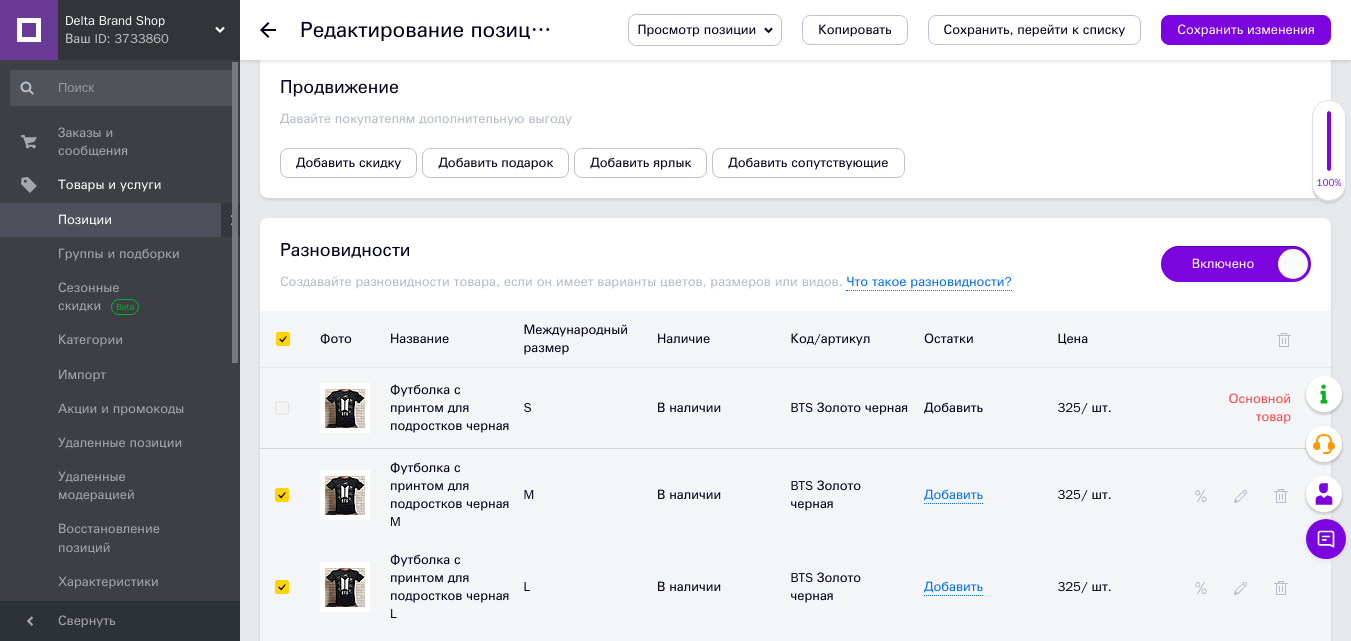checkbox on "true" 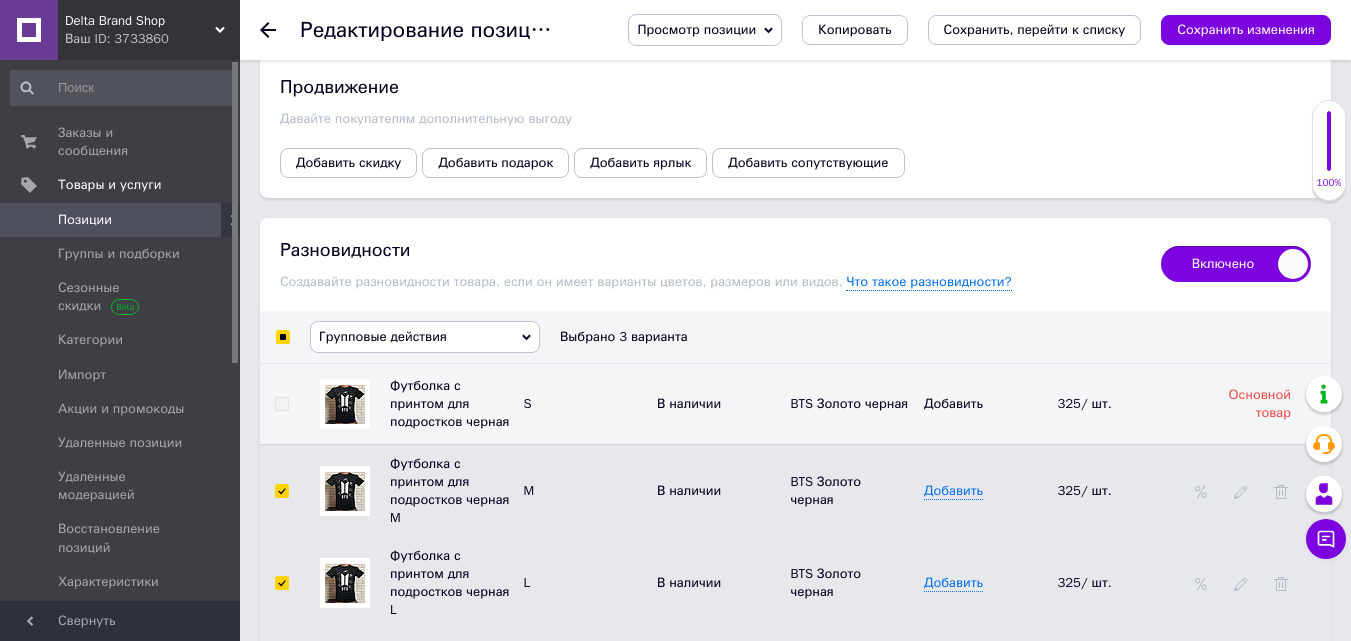 click on "Групповые действия" at bounding box center (383, 336) 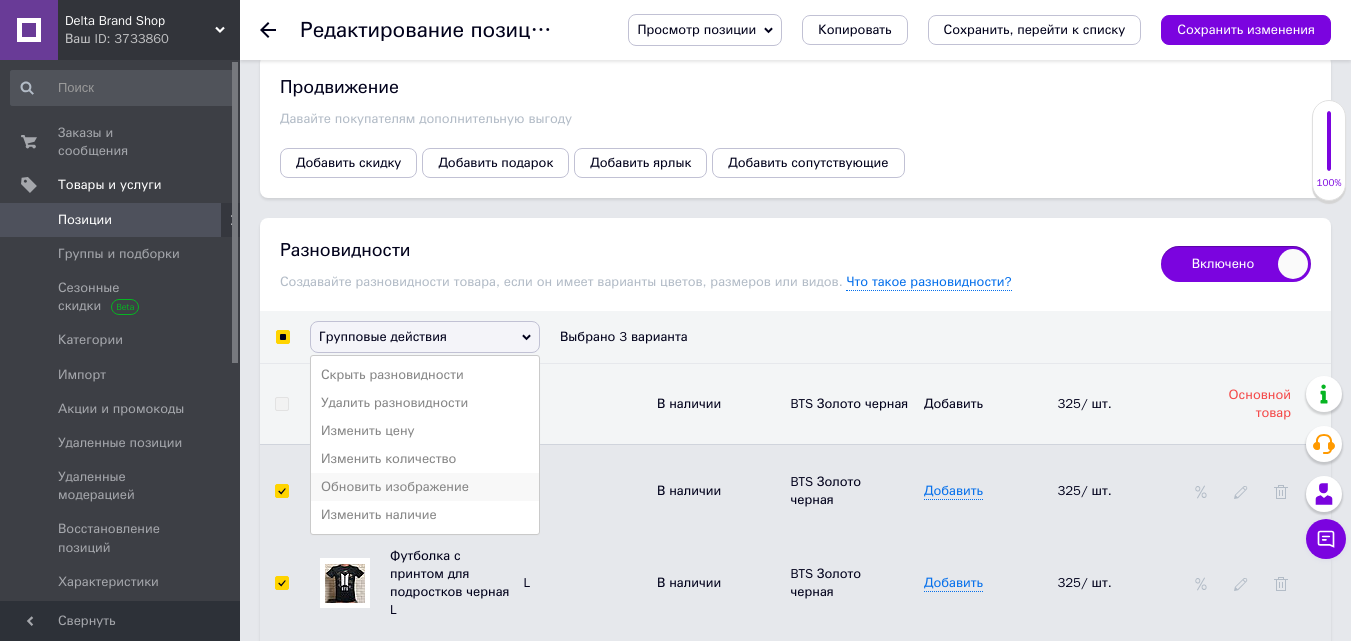 click on "Обновить изображение" at bounding box center (425, 487) 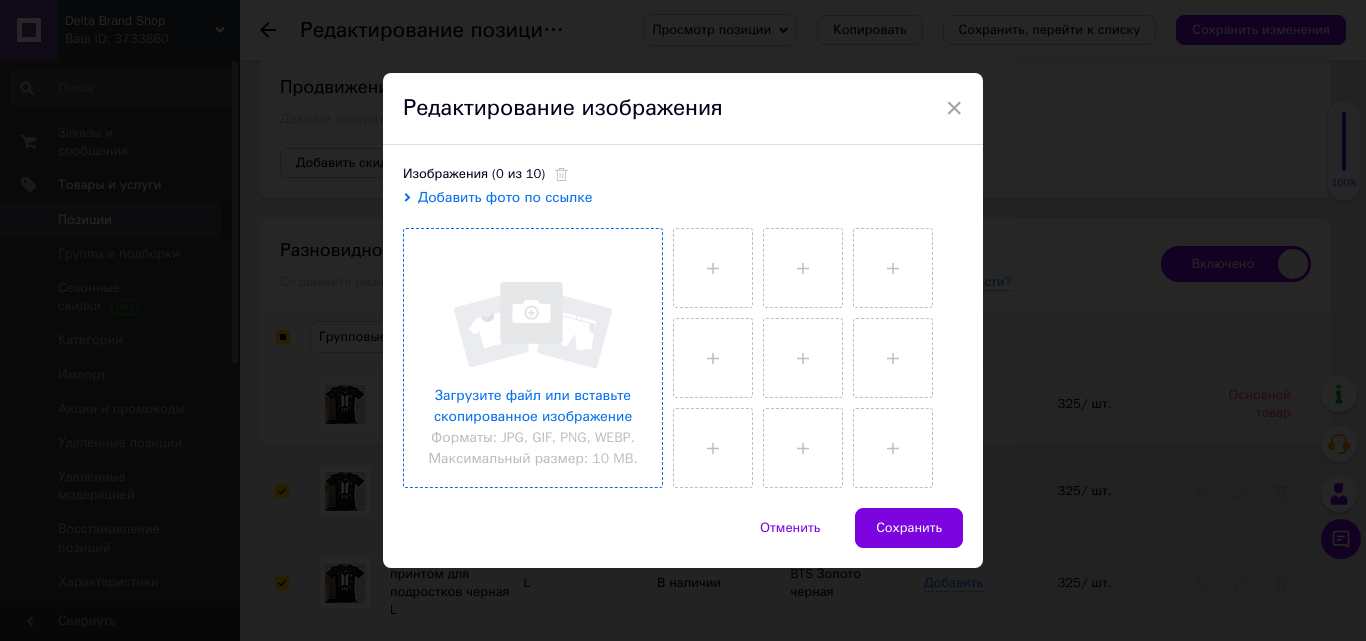 click at bounding box center [533, 358] 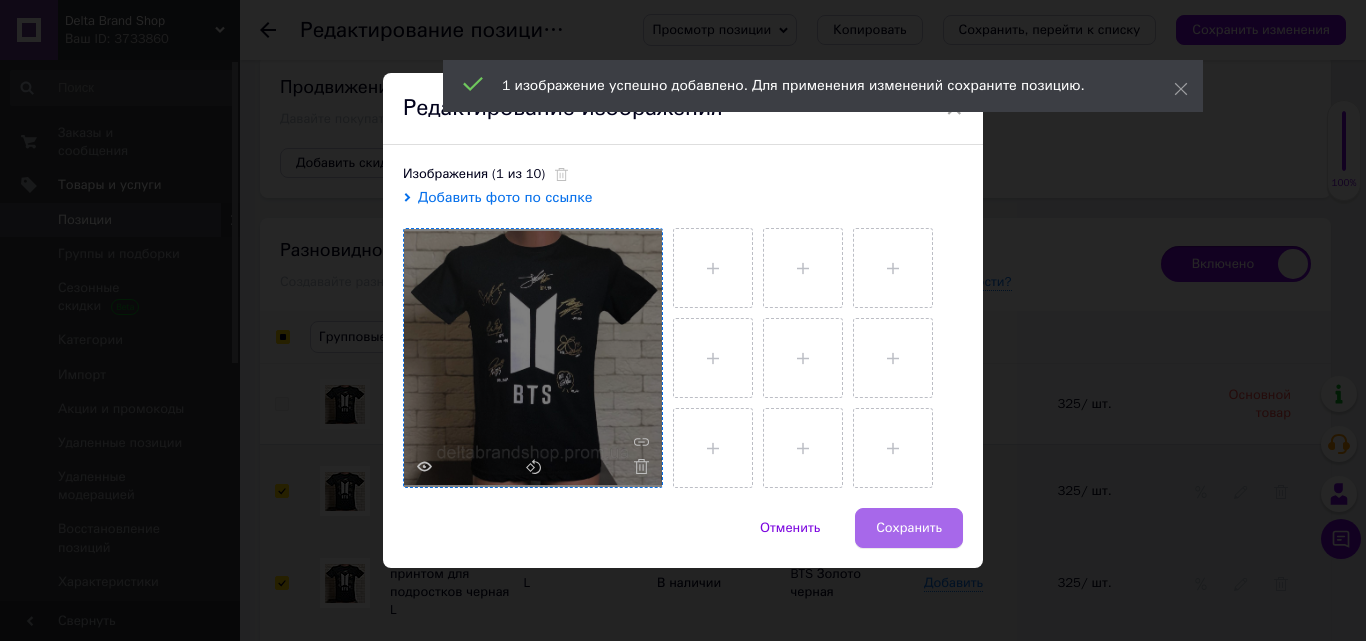 click on "Сохранить" at bounding box center [909, 528] 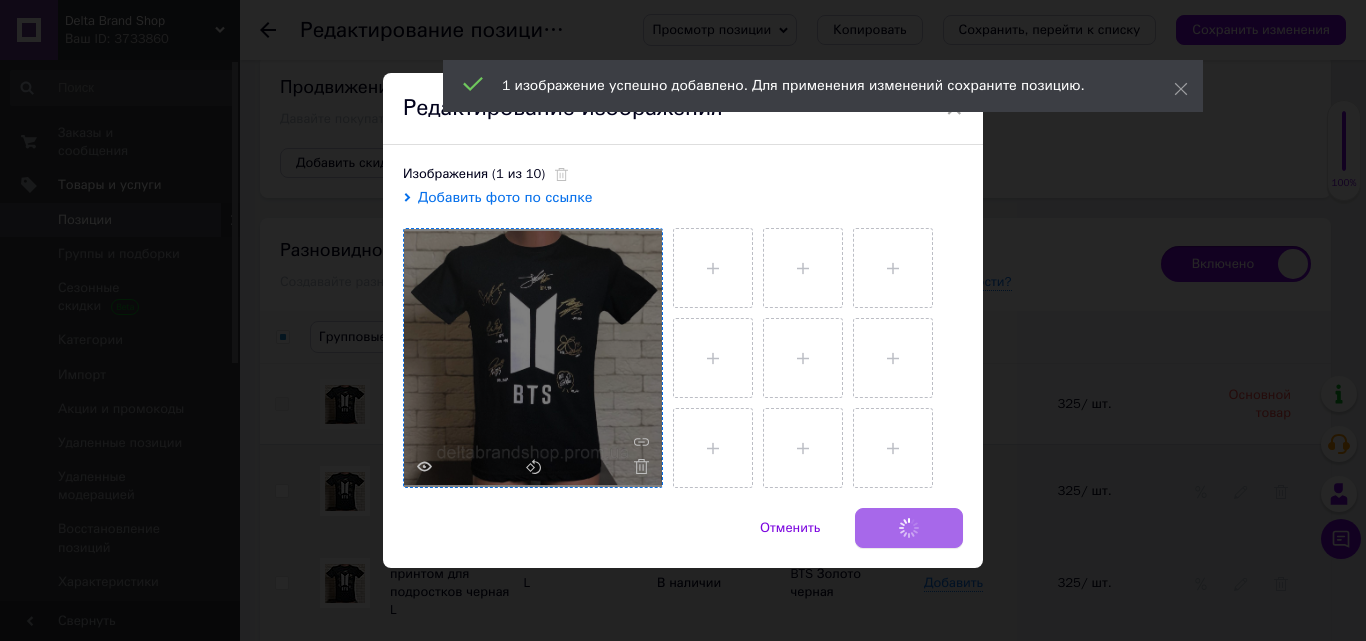 checkbox on "false" 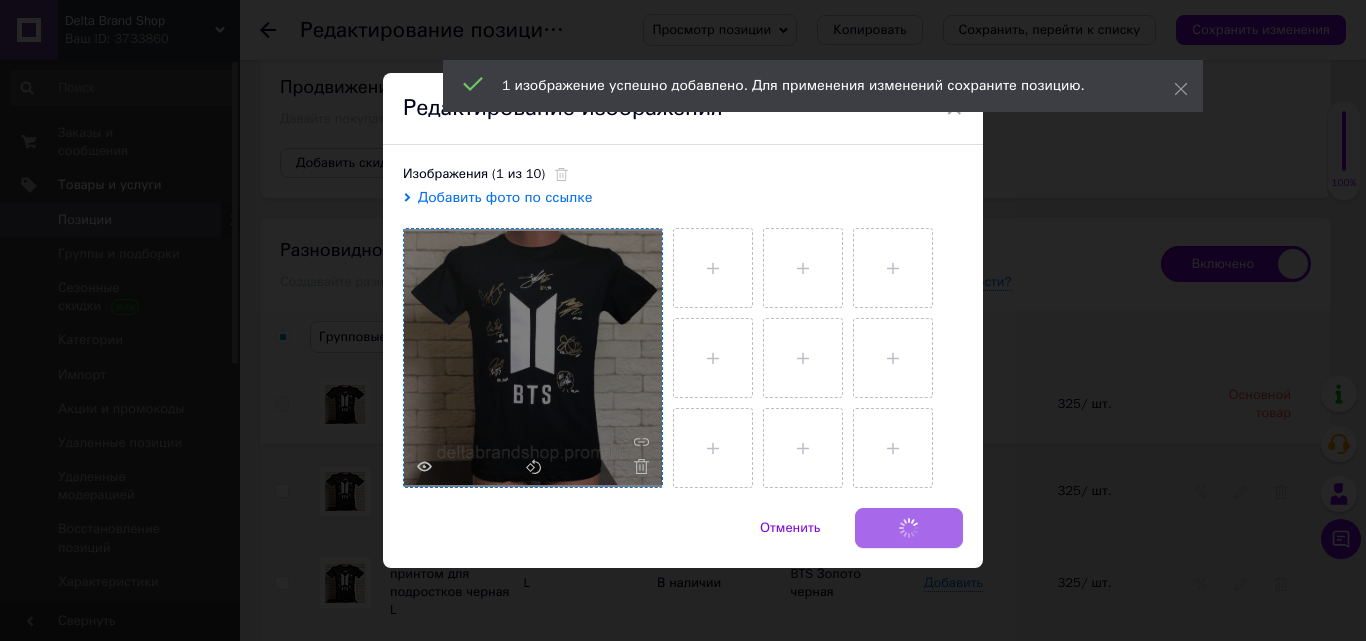 checkbox on "false" 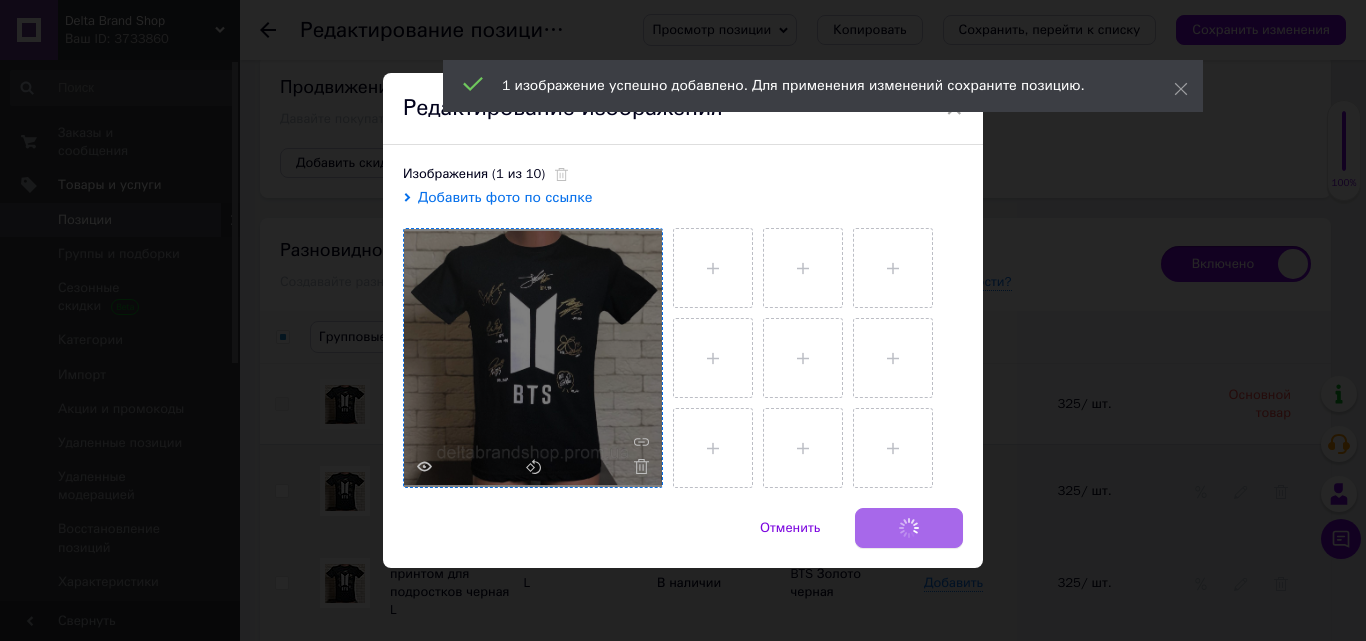 checkbox on "false" 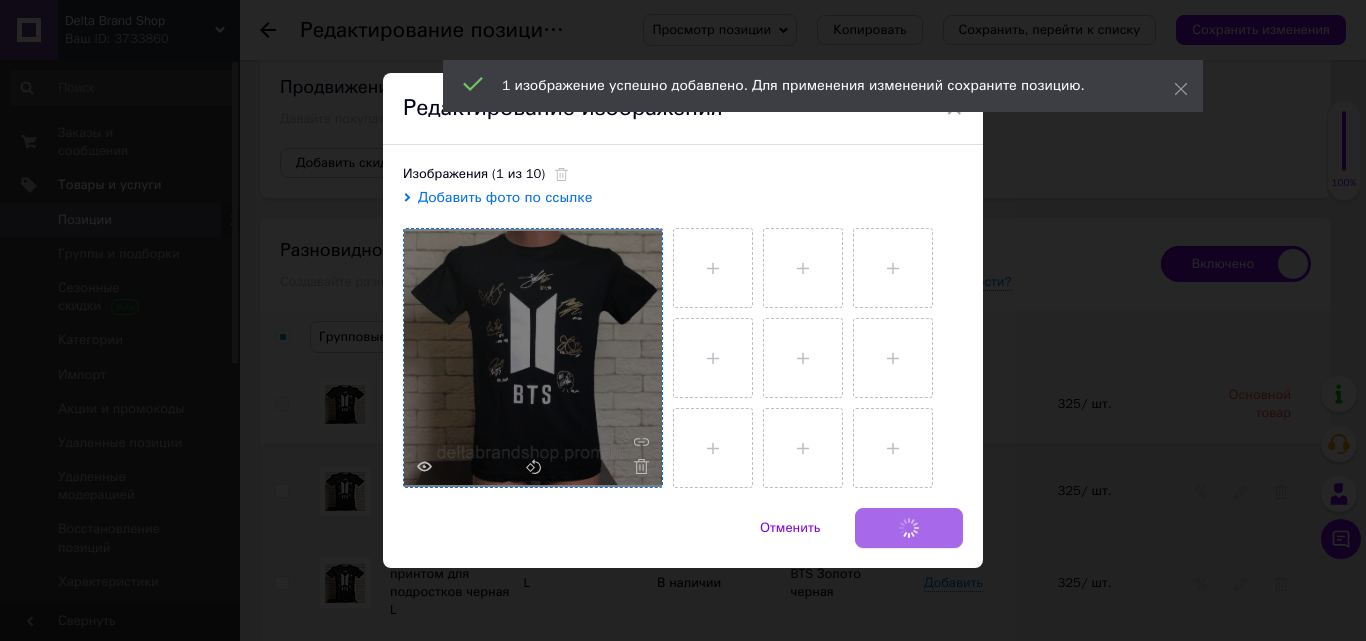 checkbox on "false" 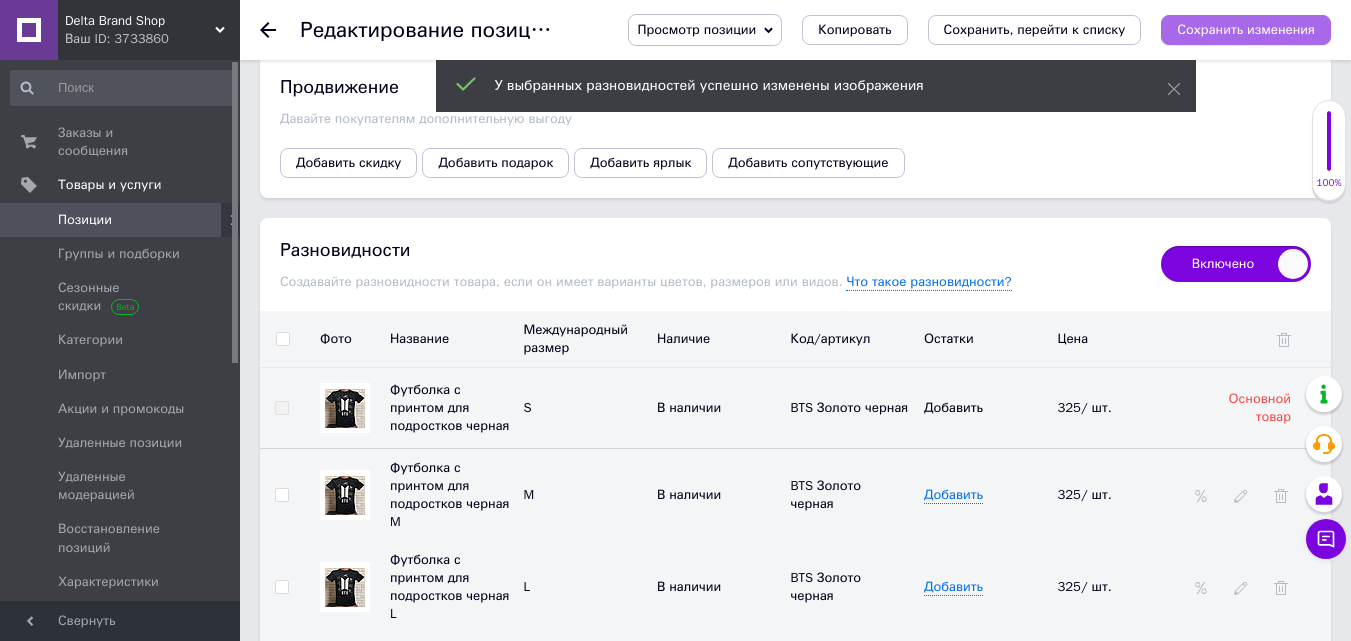 click on "Сохранить изменения" at bounding box center (1246, 29) 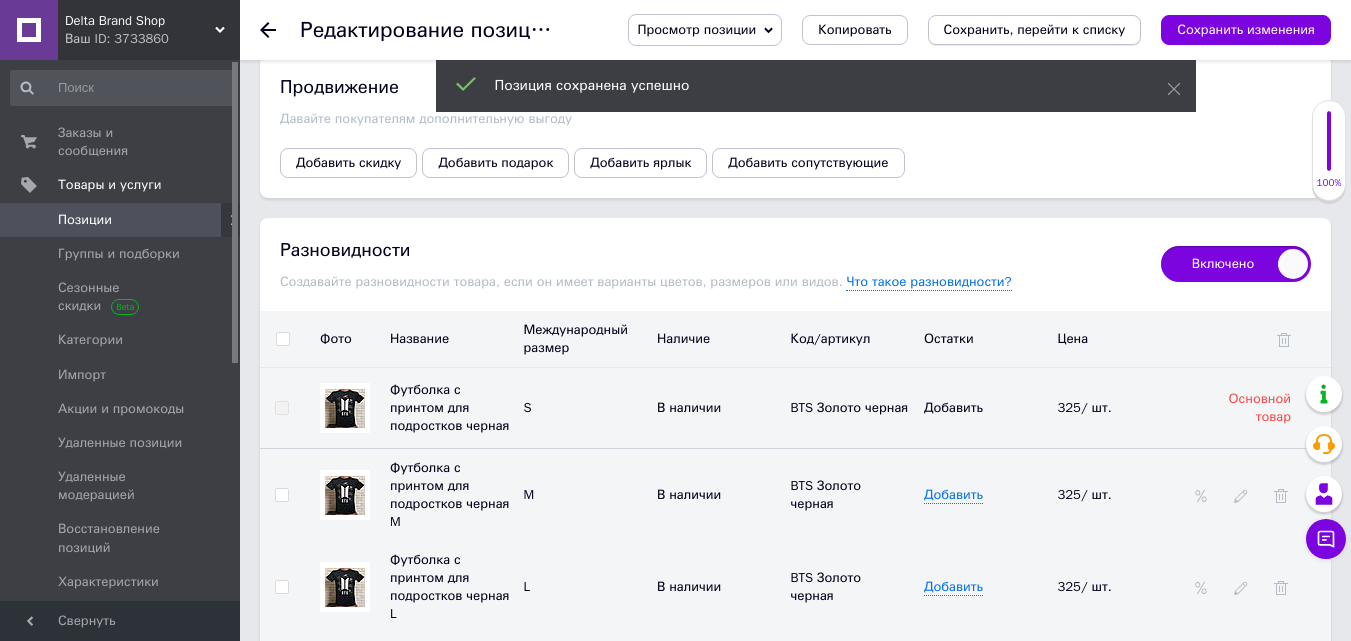 click on "Сохранить, перейти к списку" at bounding box center [1035, 29] 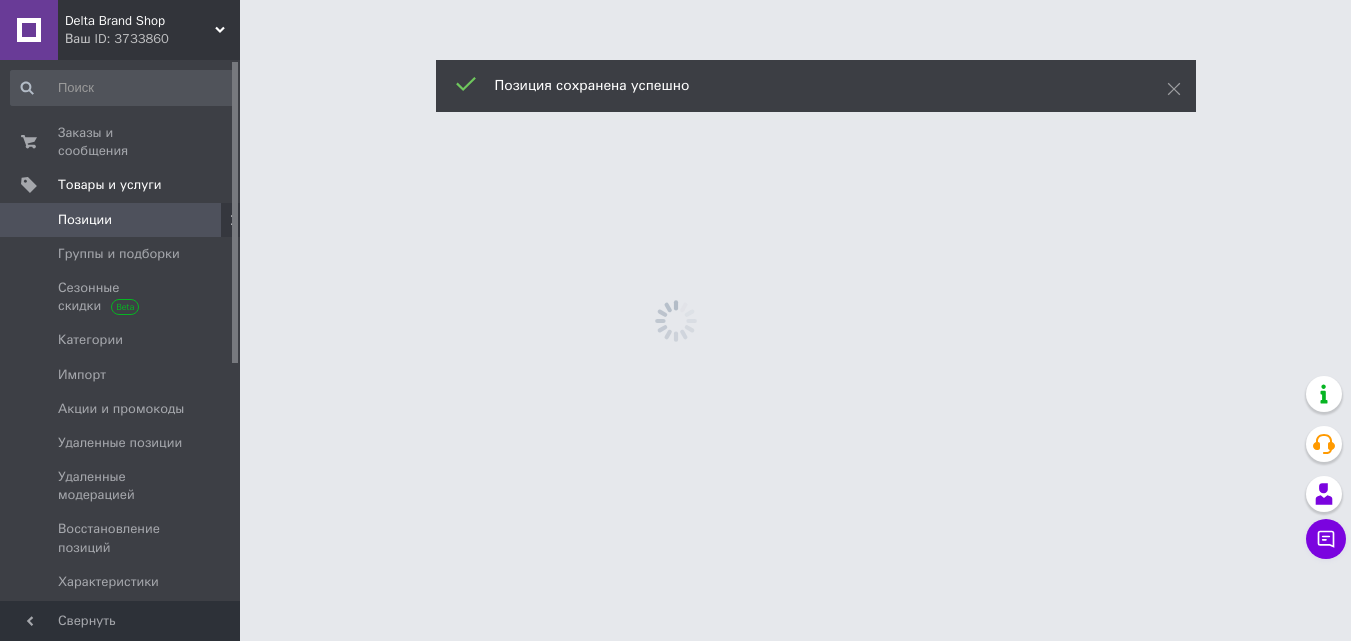scroll, scrollTop: 0, scrollLeft: 0, axis: both 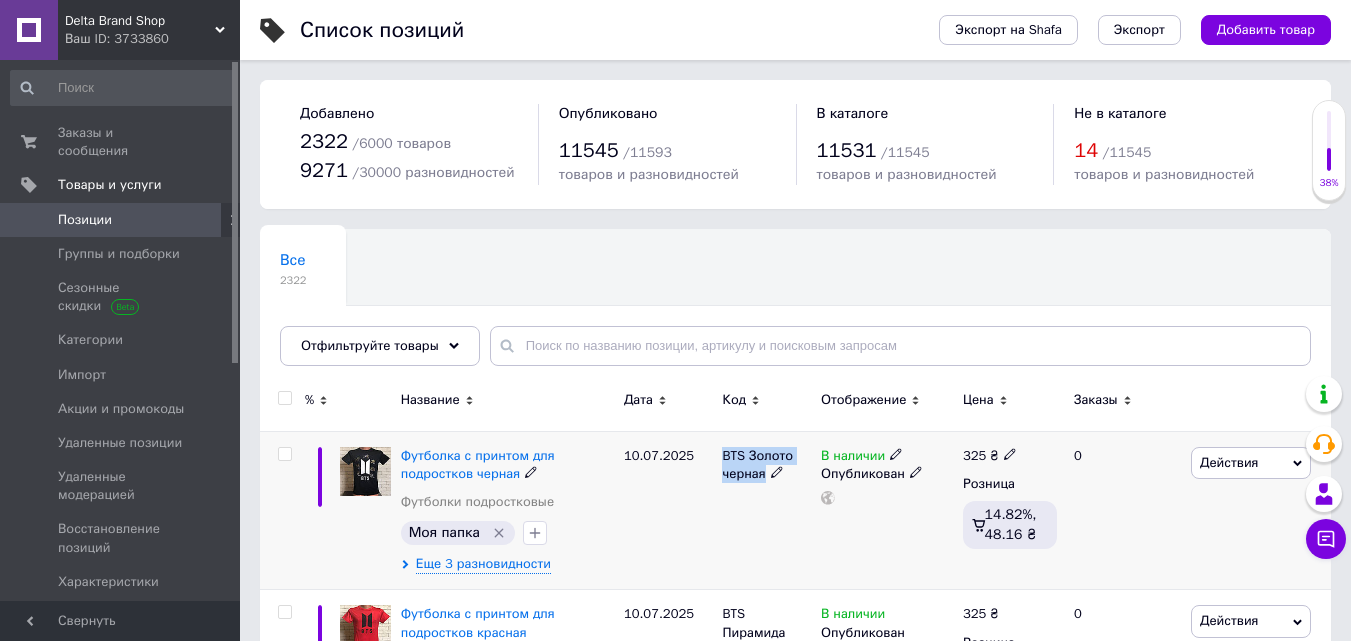drag, startPoint x: 715, startPoint y: 450, endPoint x: 778, endPoint y: 503, distance: 82.32861 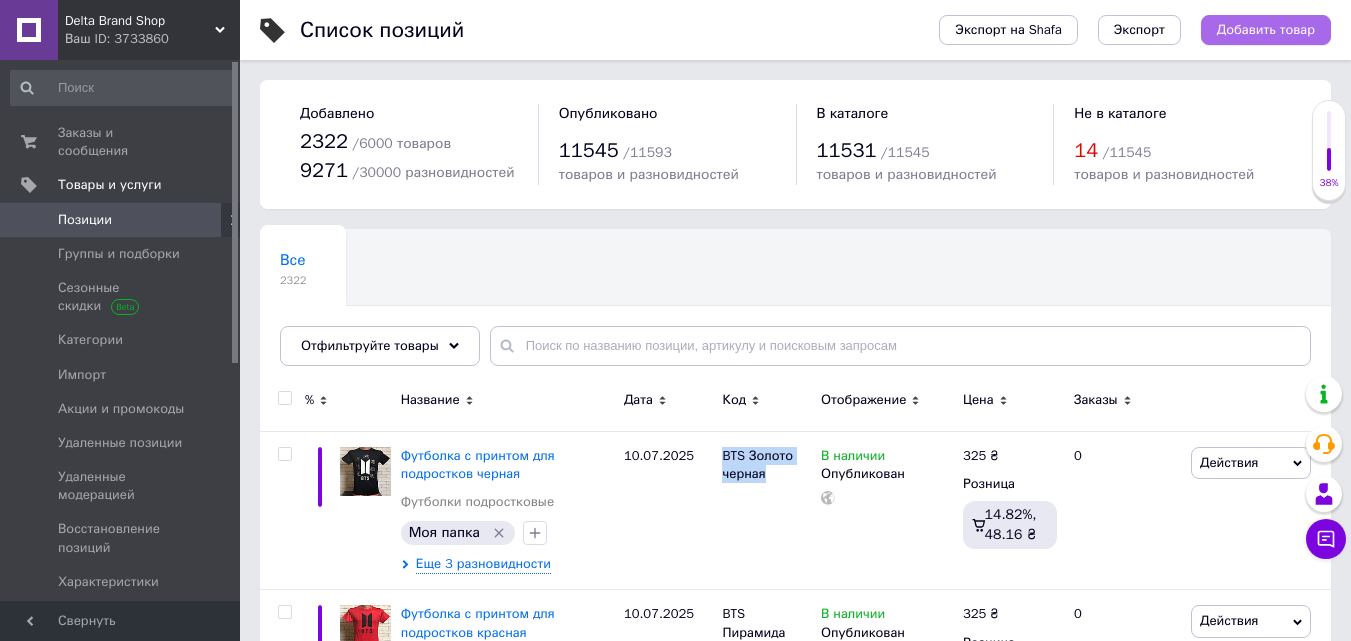 click on "Добавить товар" at bounding box center [1266, 30] 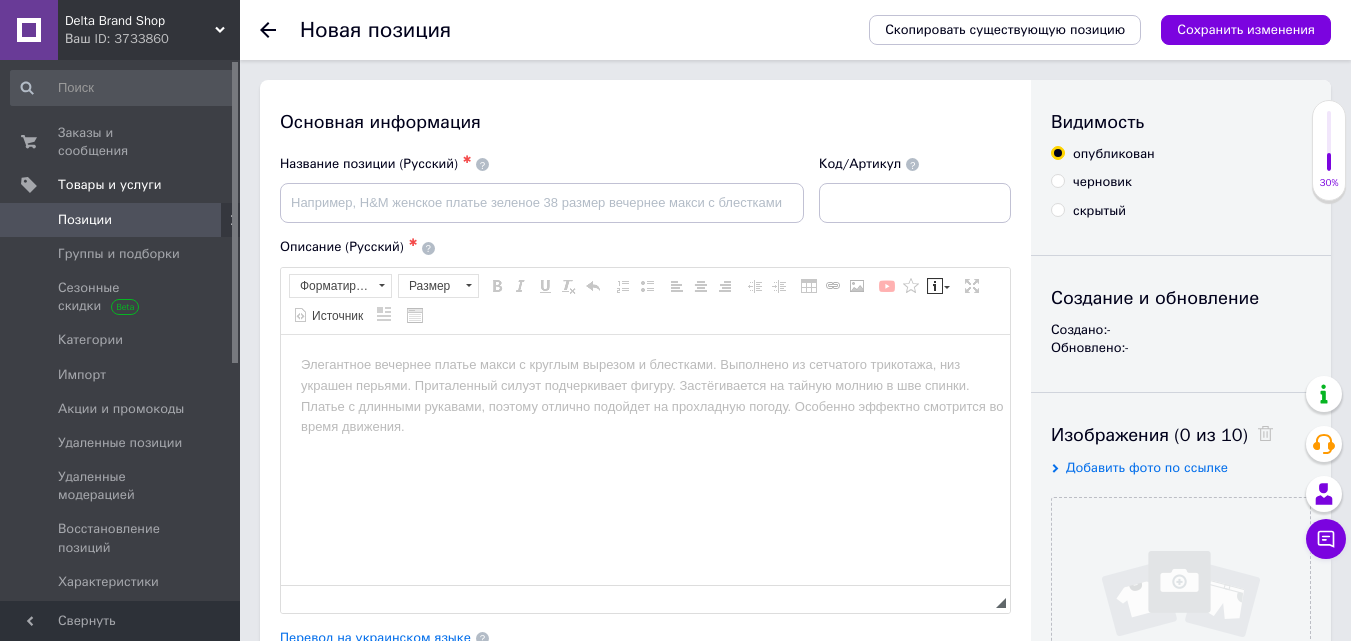 scroll, scrollTop: 0, scrollLeft: 0, axis: both 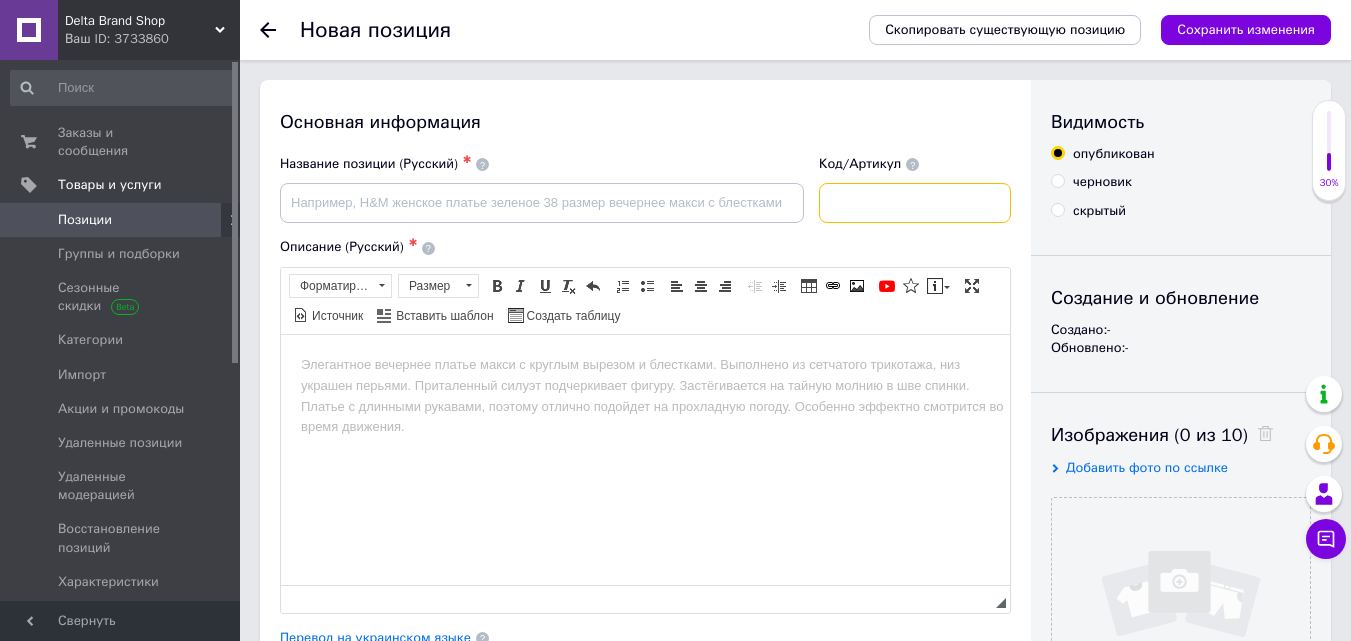 click at bounding box center (915, 203) 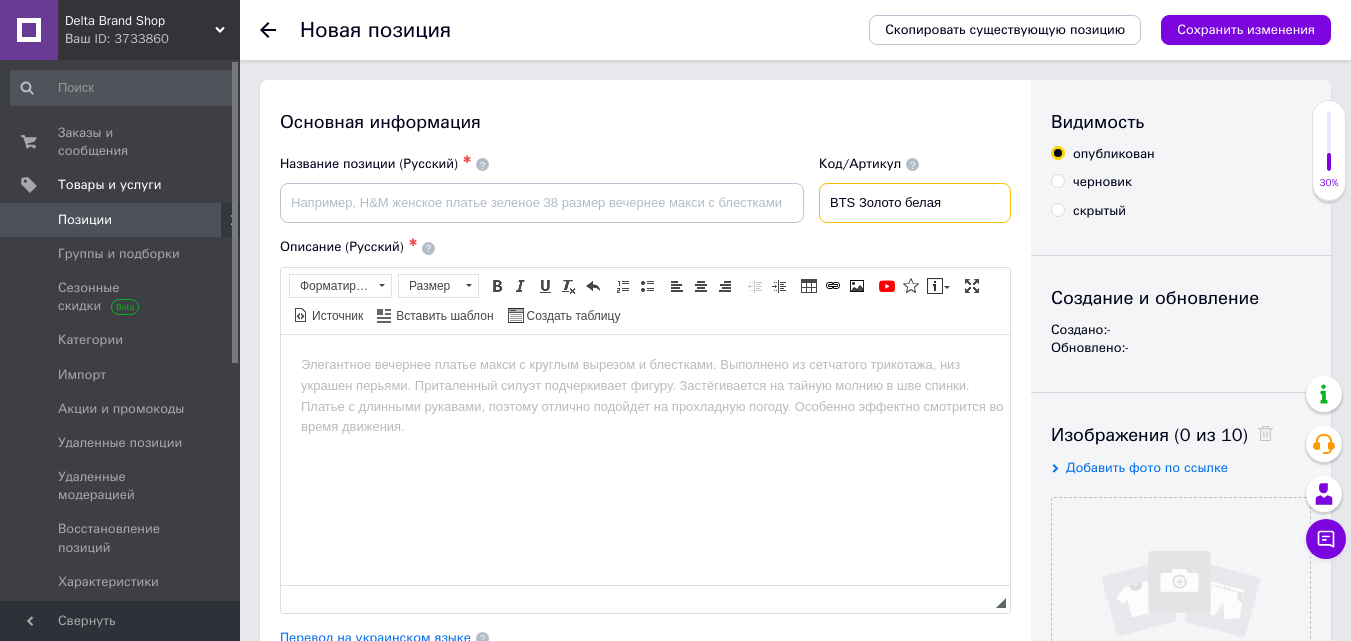click on "BTS Золото белая" at bounding box center [915, 203] 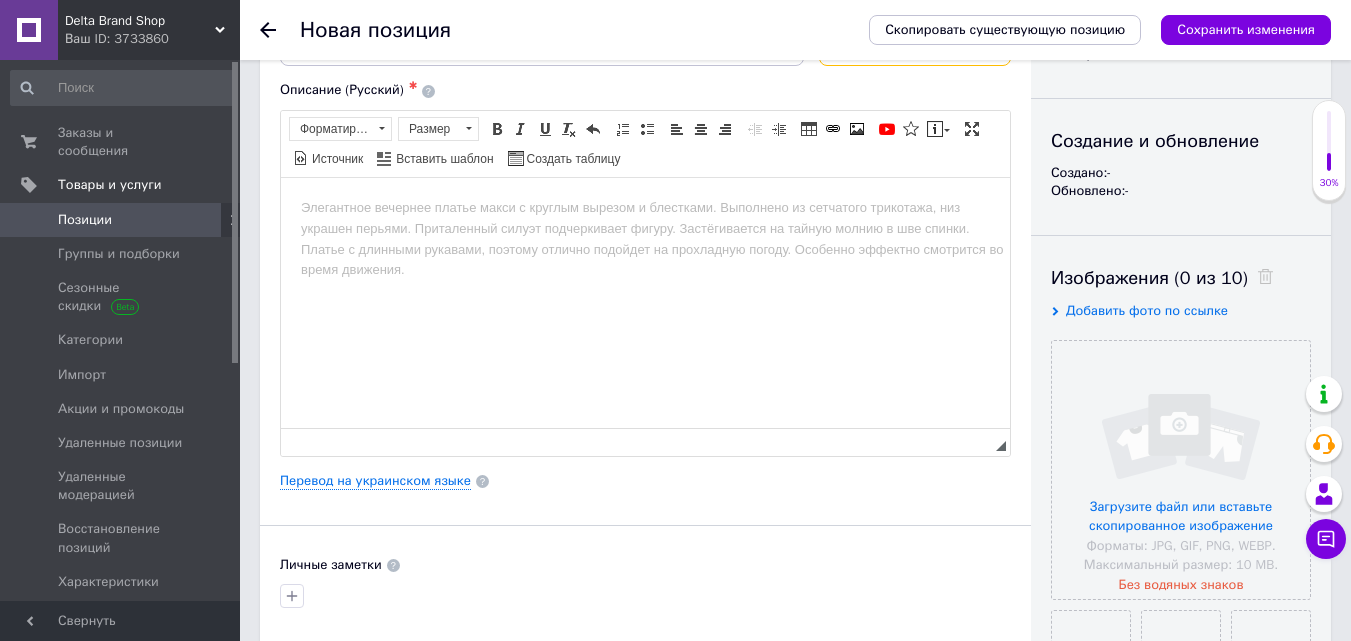 scroll, scrollTop: 200, scrollLeft: 0, axis: vertical 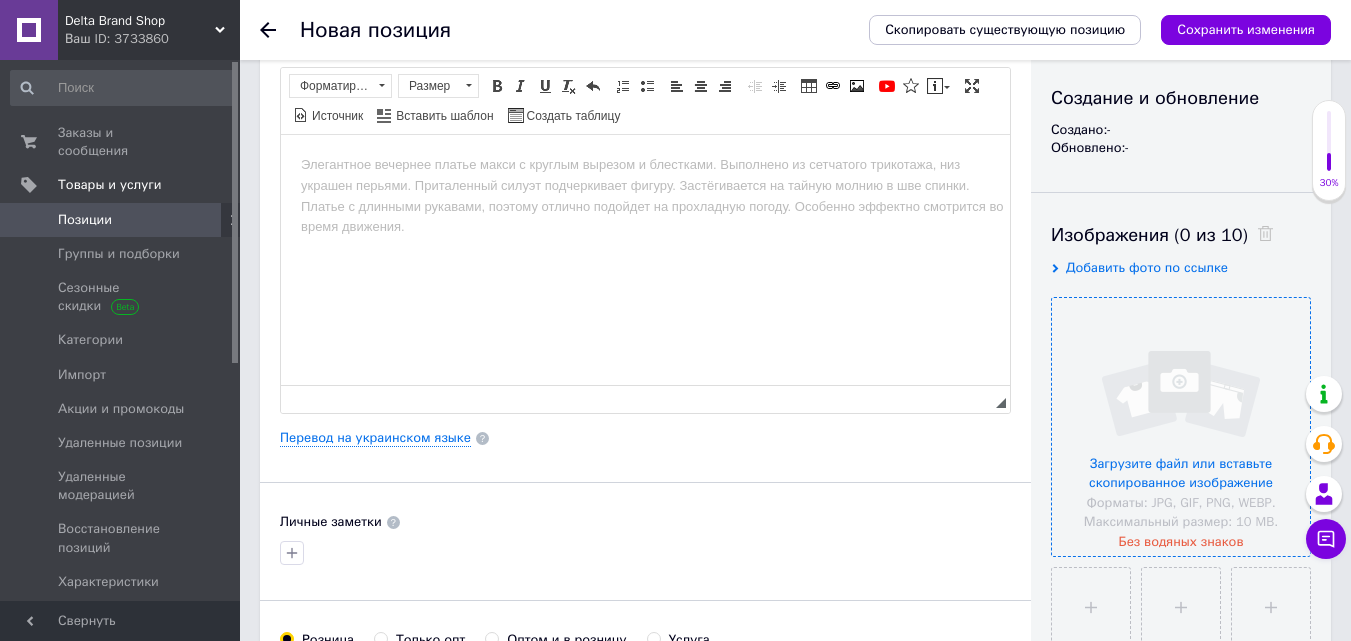 click at bounding box center [1181, 427] 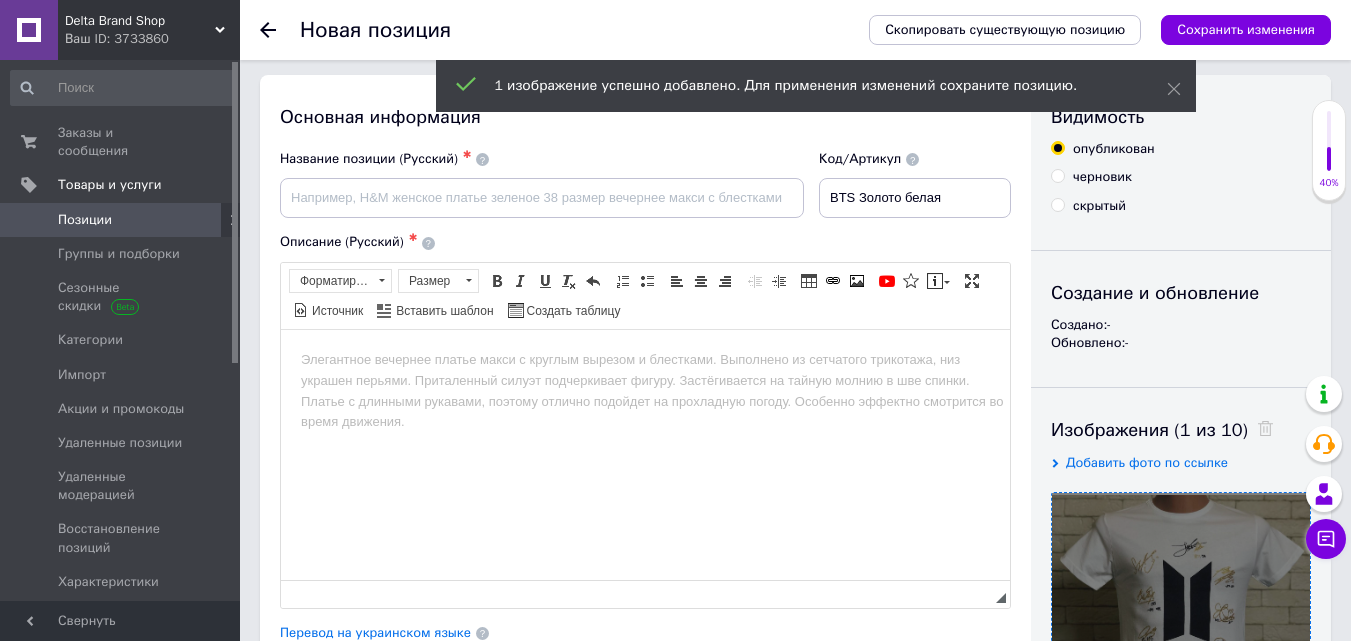 scroll, scrollTop: 0, scrollLeft: 0, axis: both 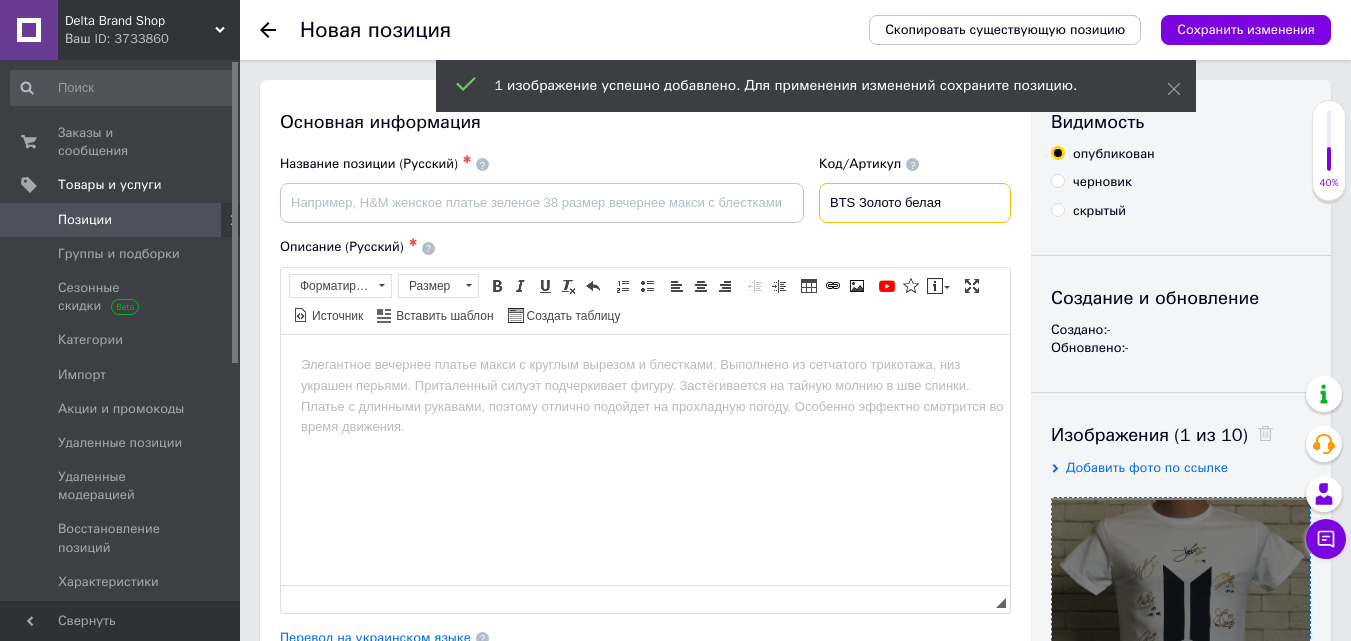 click on "BTS Золото белая" at bounding box center [915, 203] 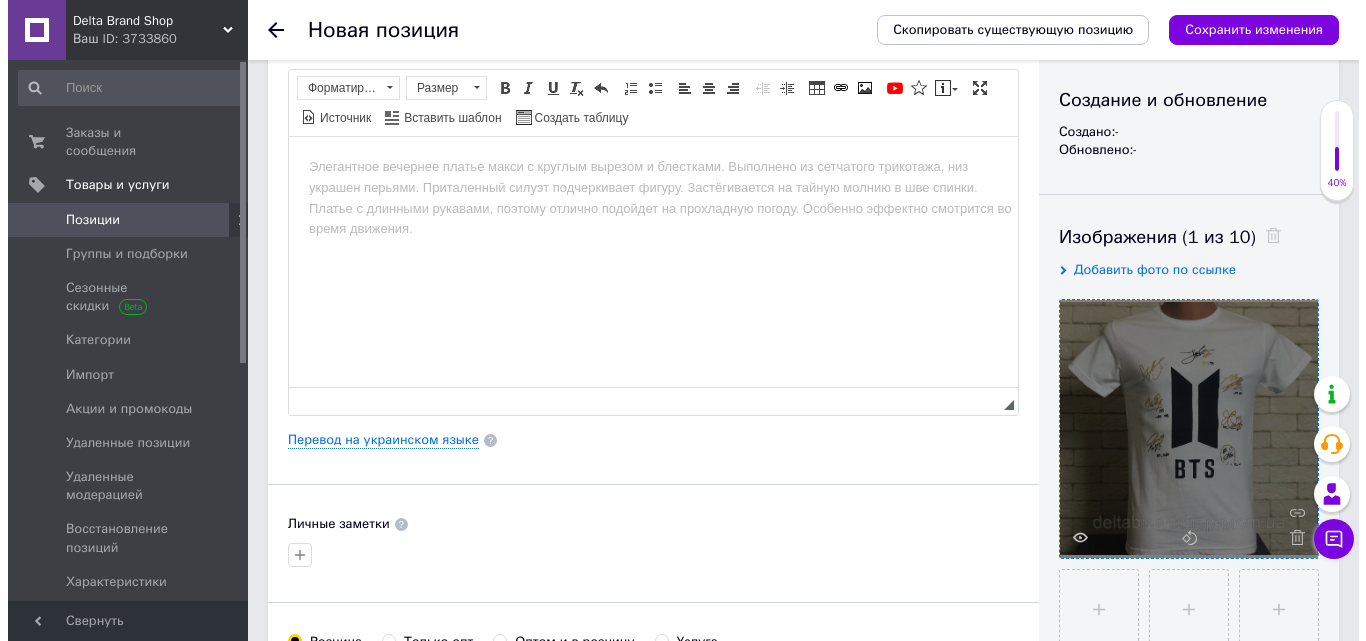scroll, scrollTop: 200, scrollLeft: 0, axis: vertical 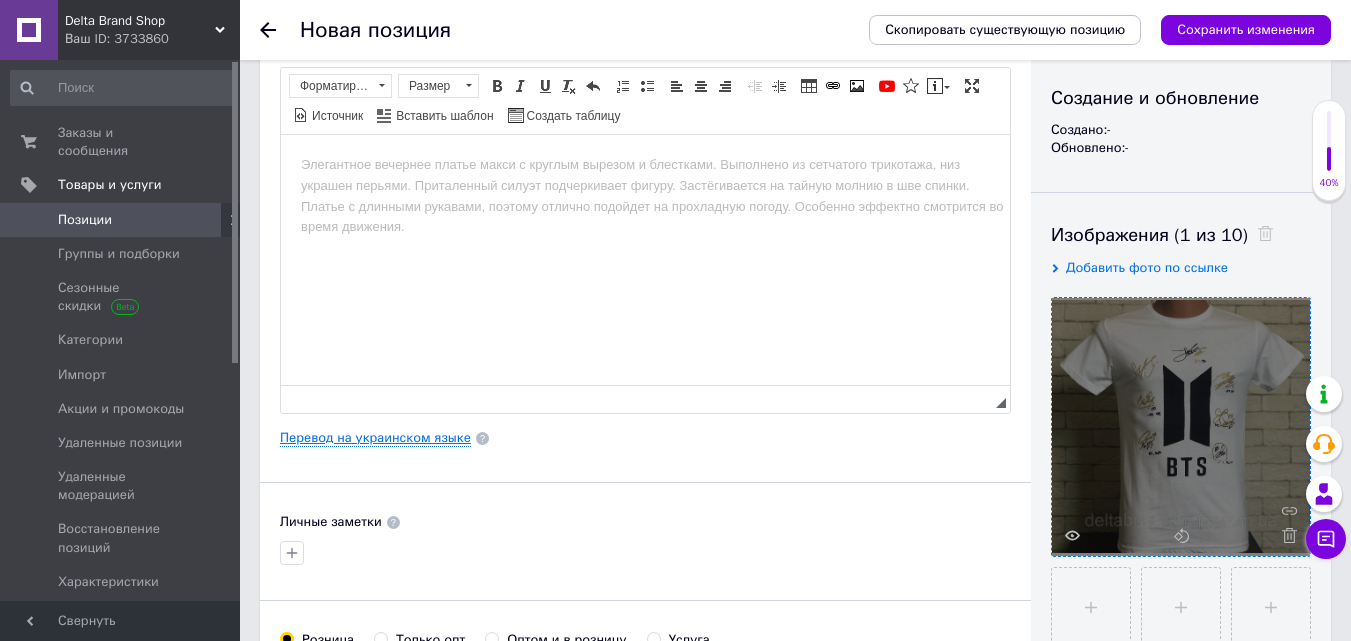 type on "BTS Золото белая" 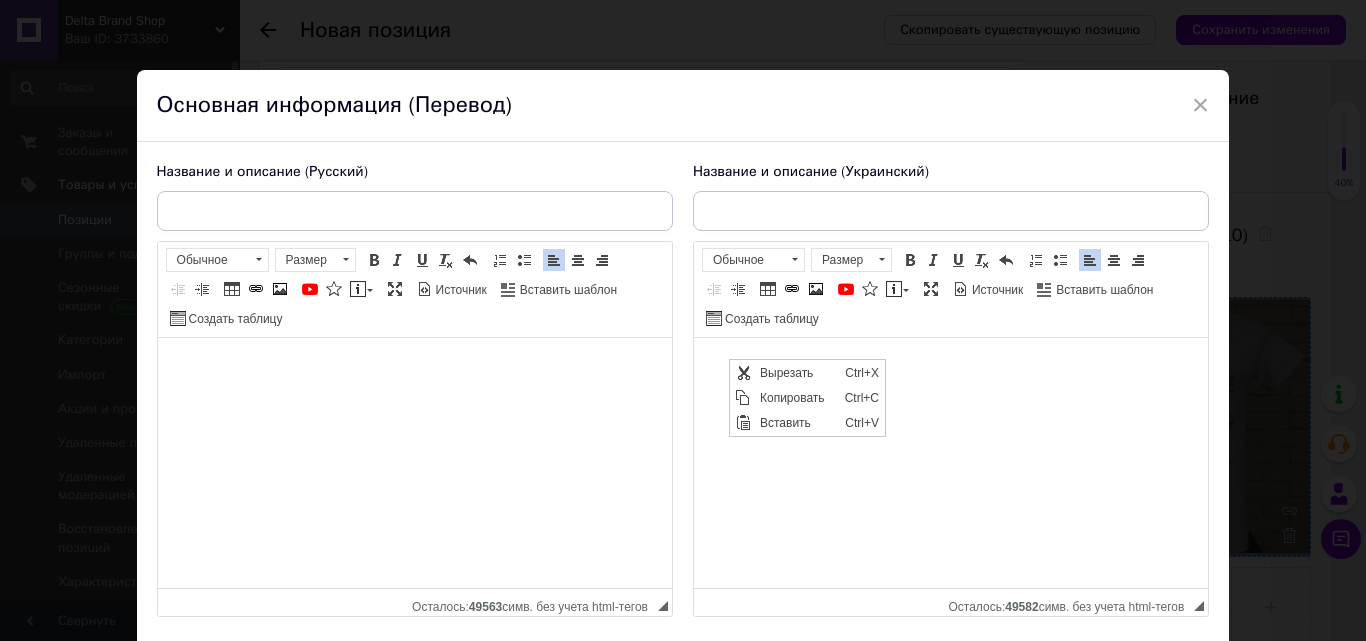scroll, scrollTop: 0, scrollLeft: 0, axis: both 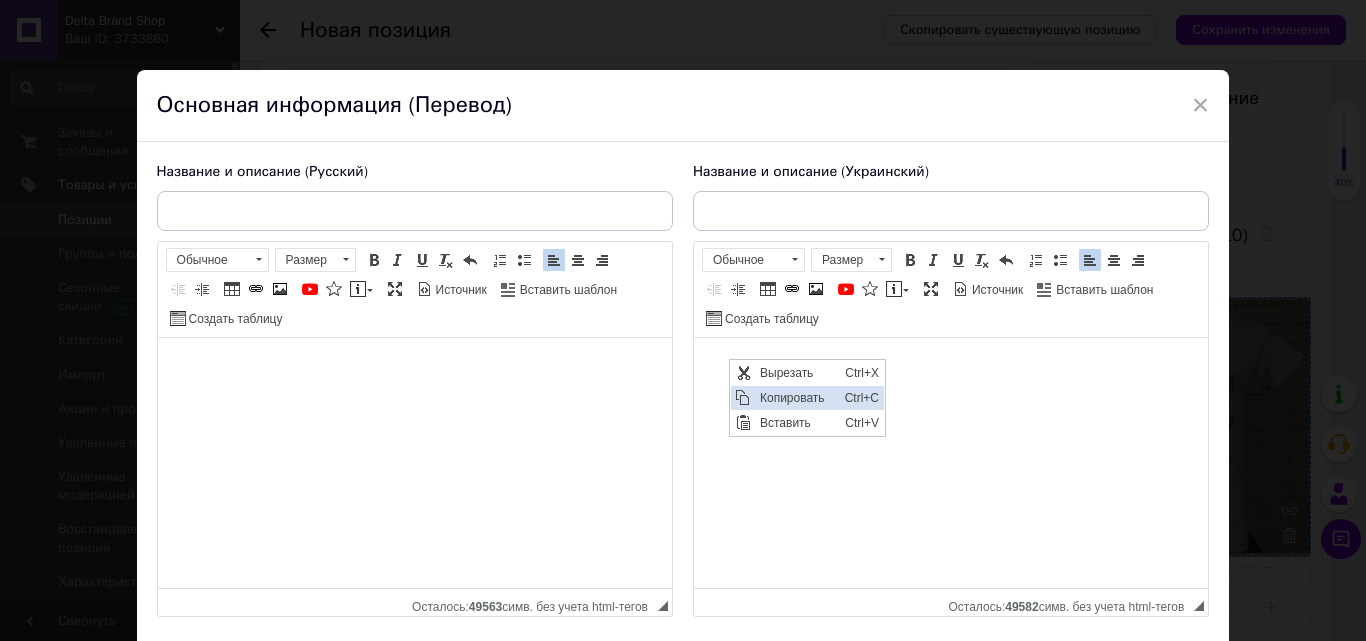 click on "Копировать" at bounding box center (797, 398) 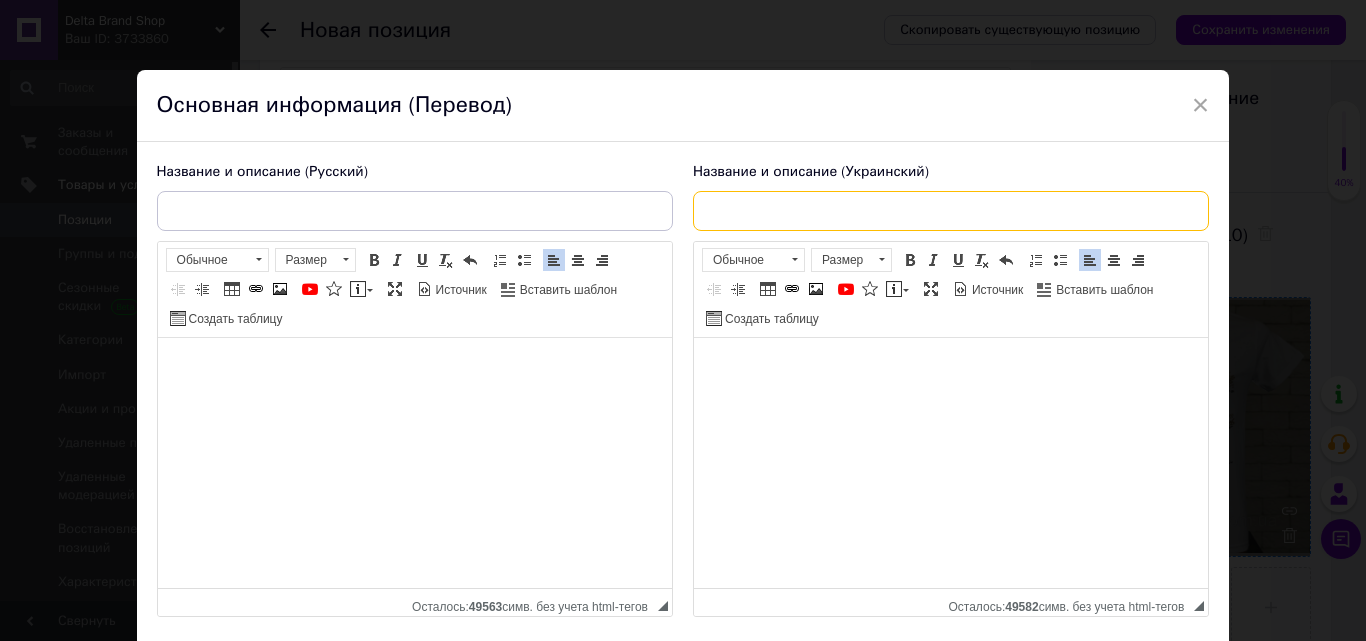 click at bounding box center (951, 211) 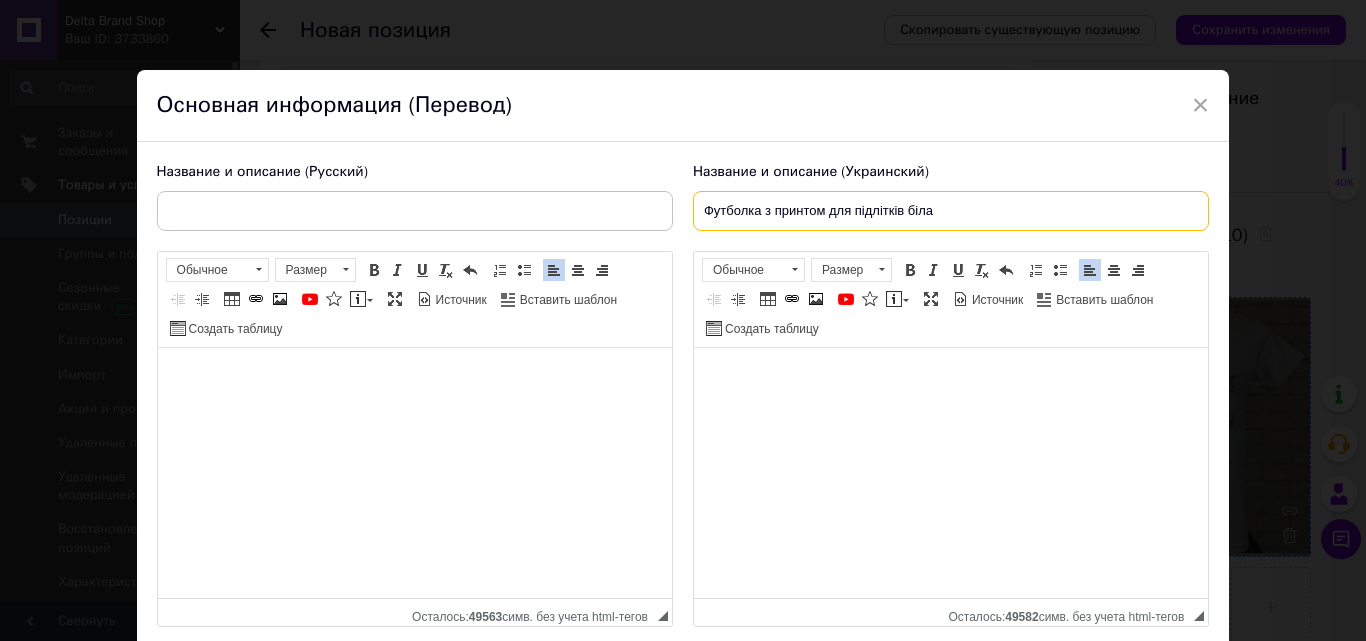 type on "Футболка з принтом для підліткiв бiла" 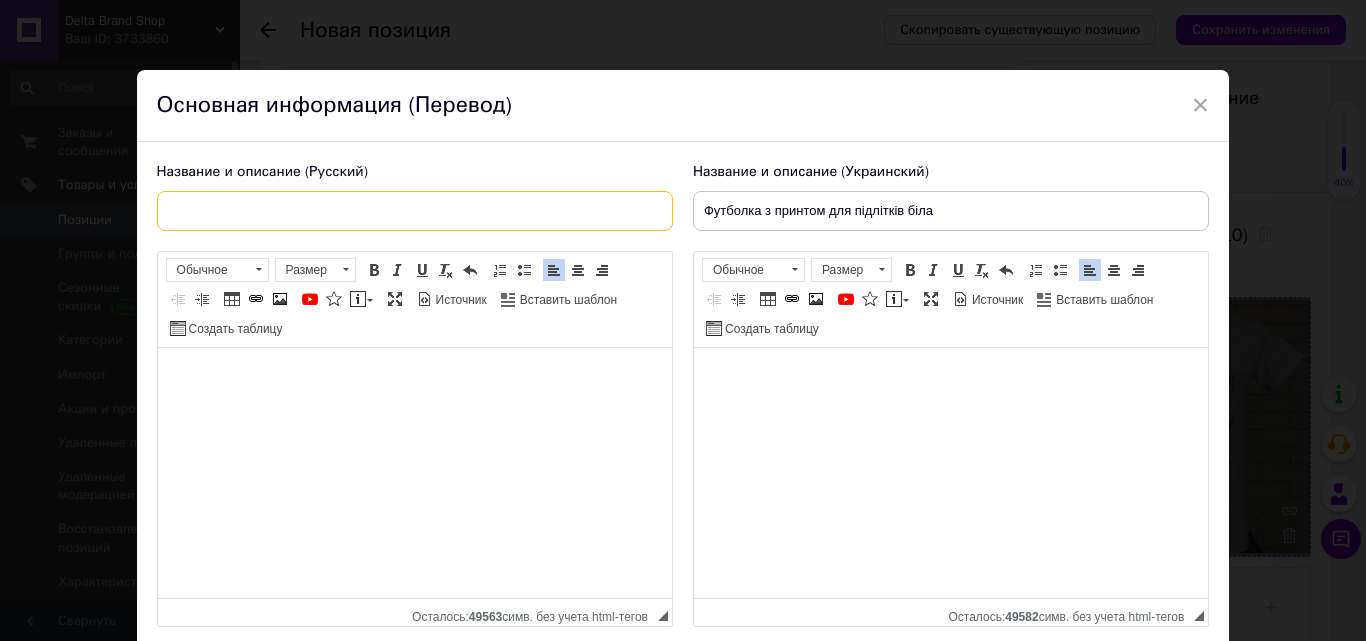 click at bounding box center [415, 211] 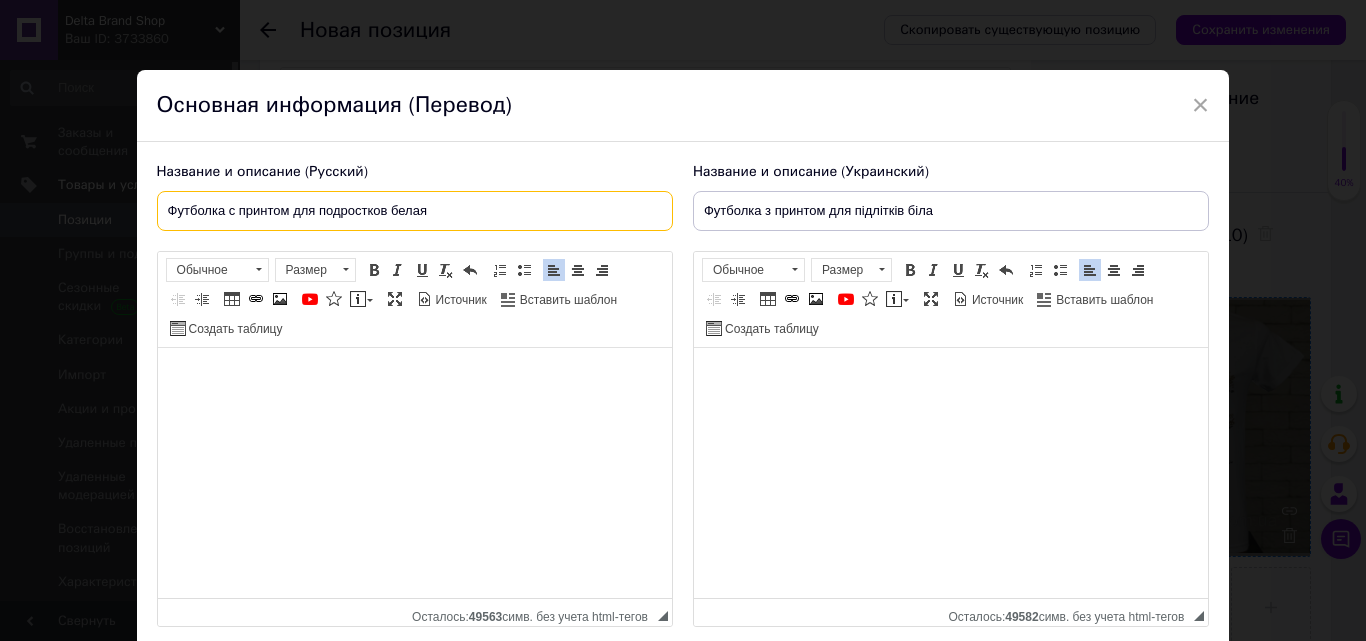 type on "Футболка с принтом для подростков белая" 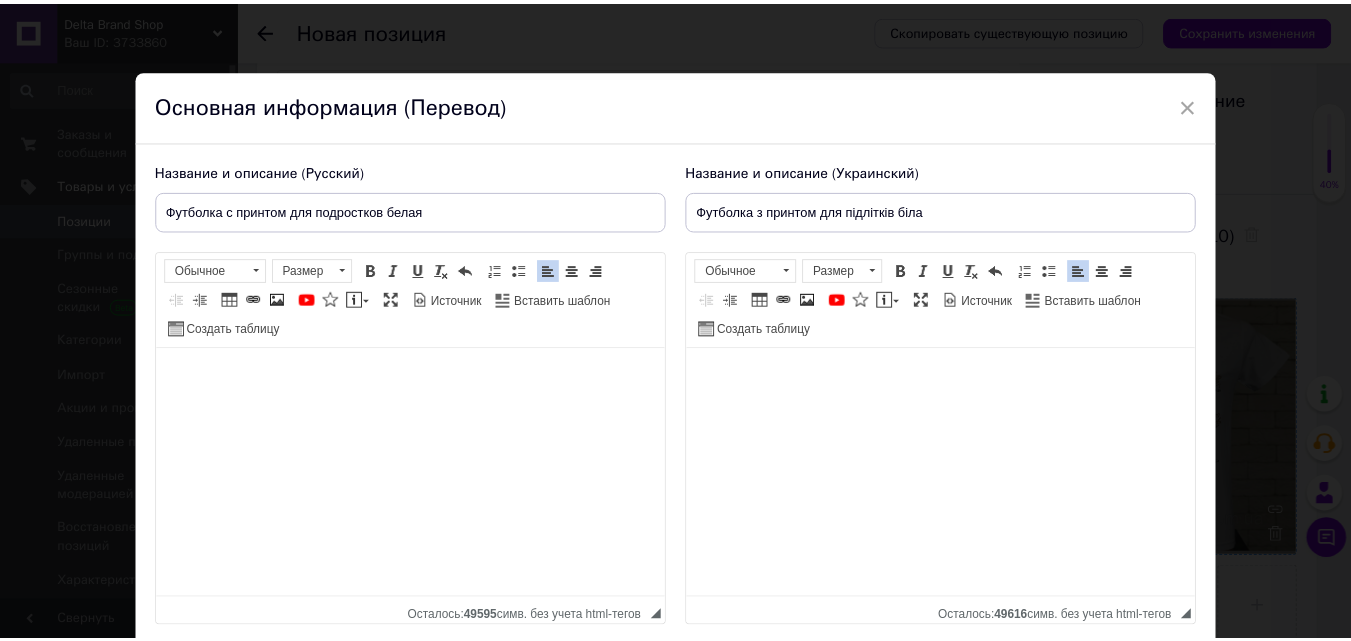 scroll, scrollTop: 151, scrollLeft: 0, axis: vertical 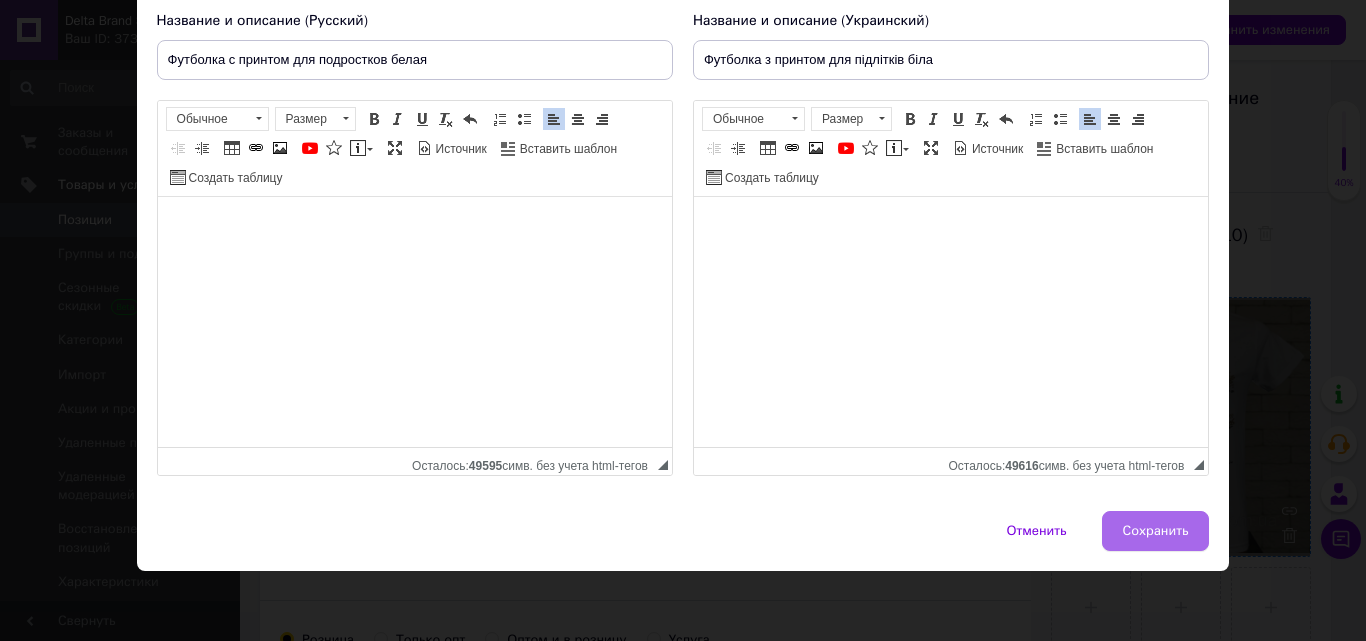 click on "Сохранить" at bounding box center (1156, 531) 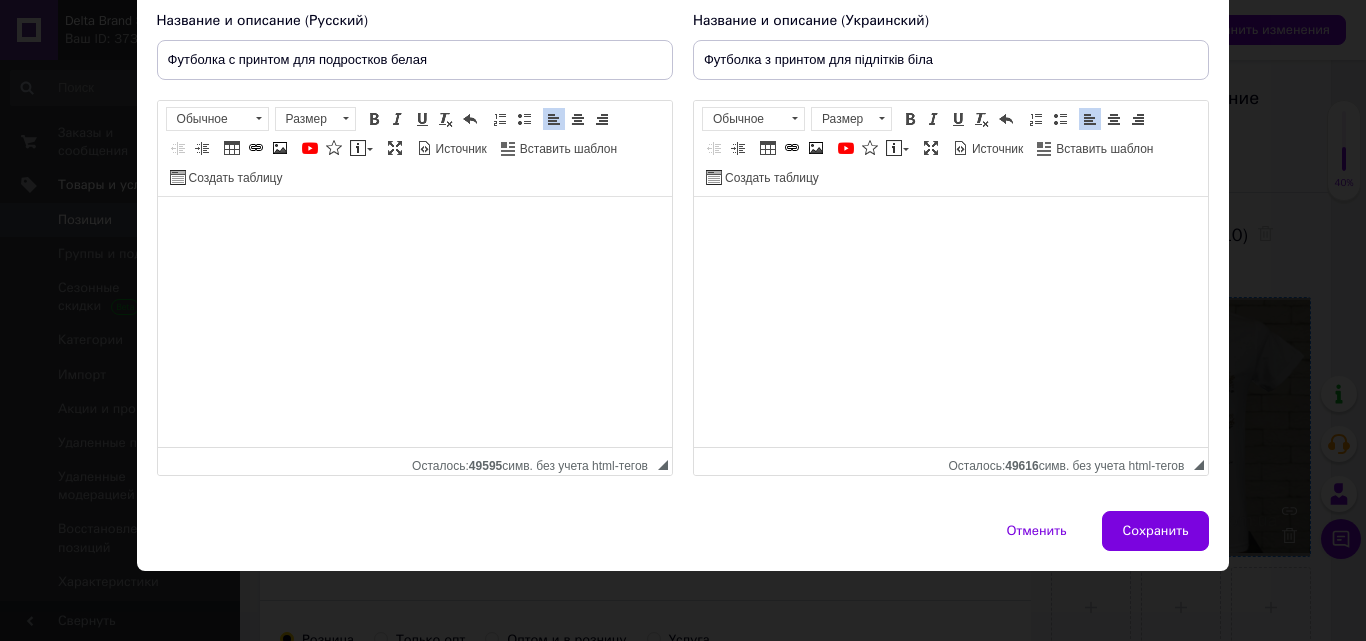 type on "Футболка с принтом для подростков белая" 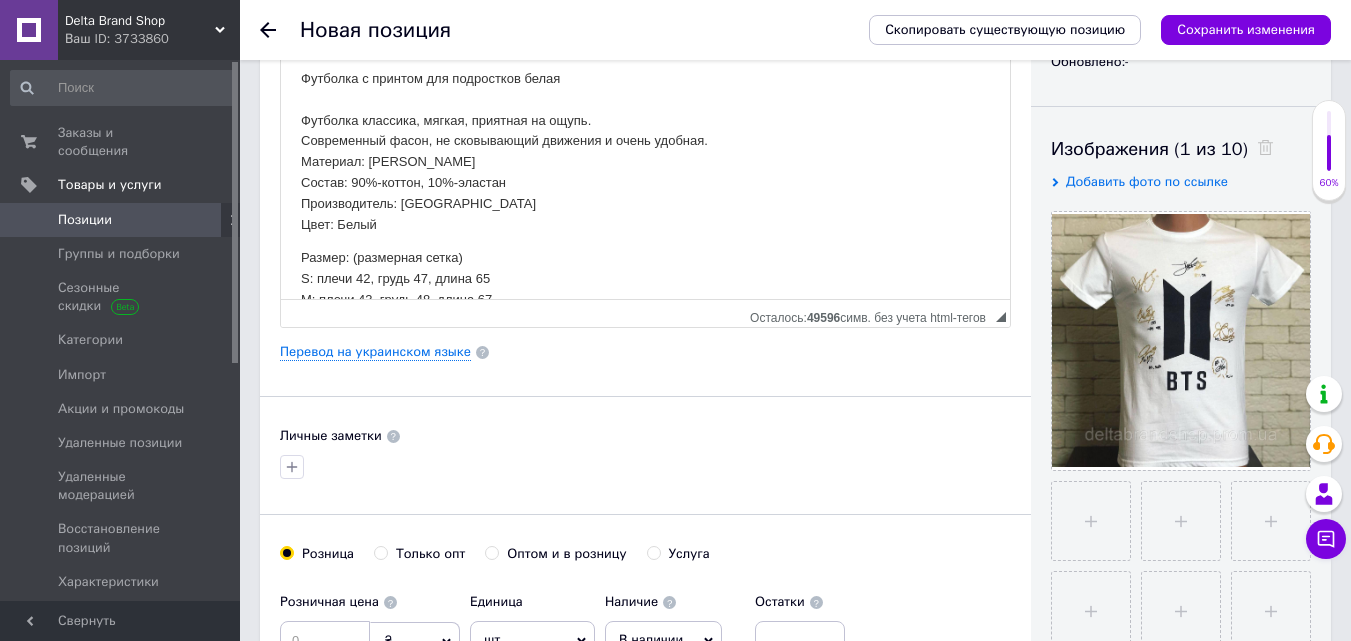 scroll, scrollTop: 500, scrollLeft: 0, axis: vertical 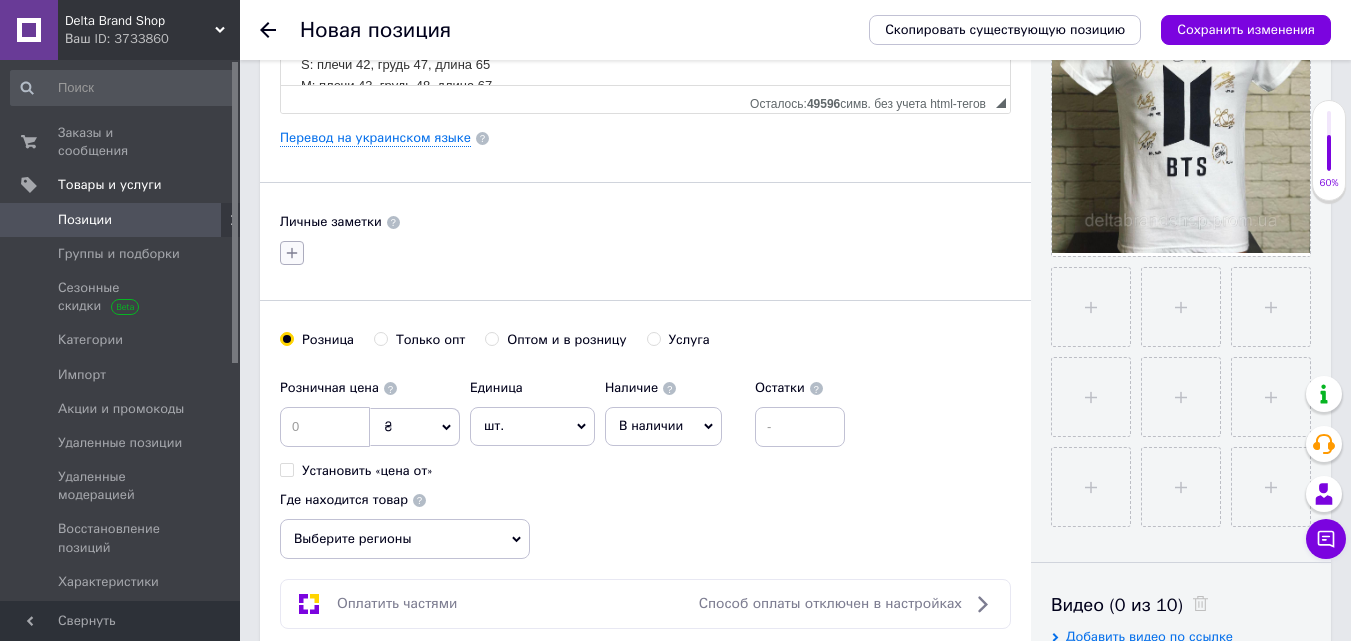 click 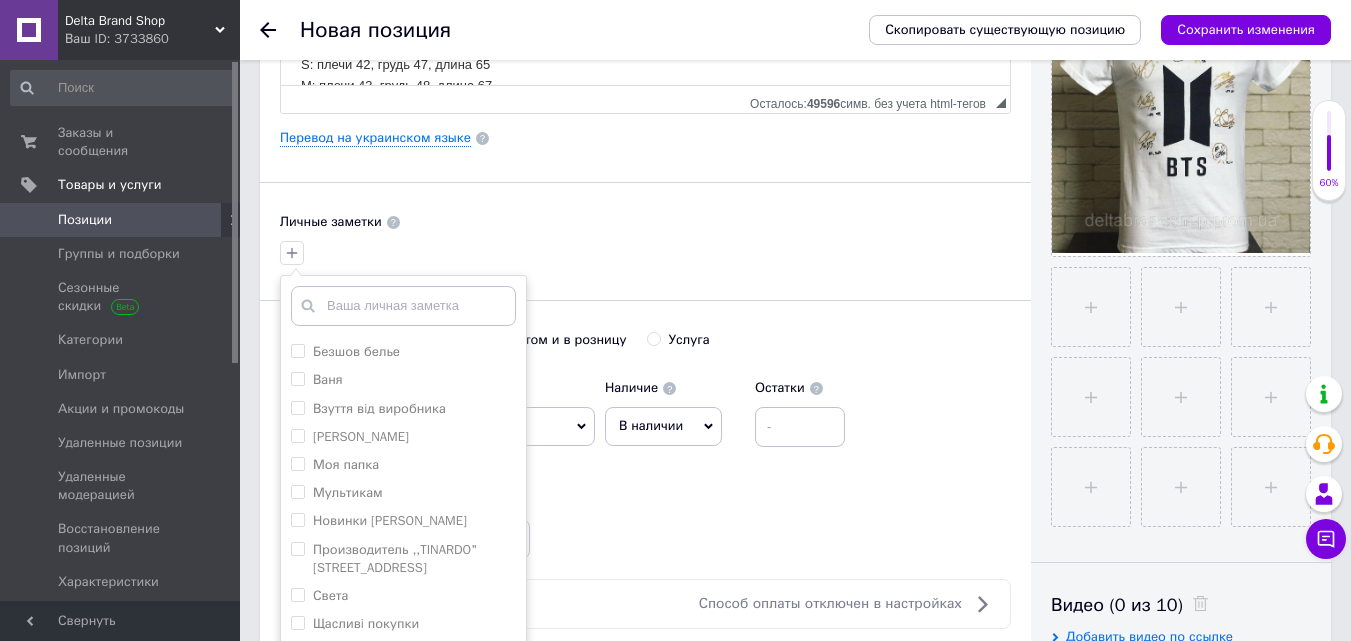 scroll, scrollTop: 648, scrollLeft: 0, axis: vertical 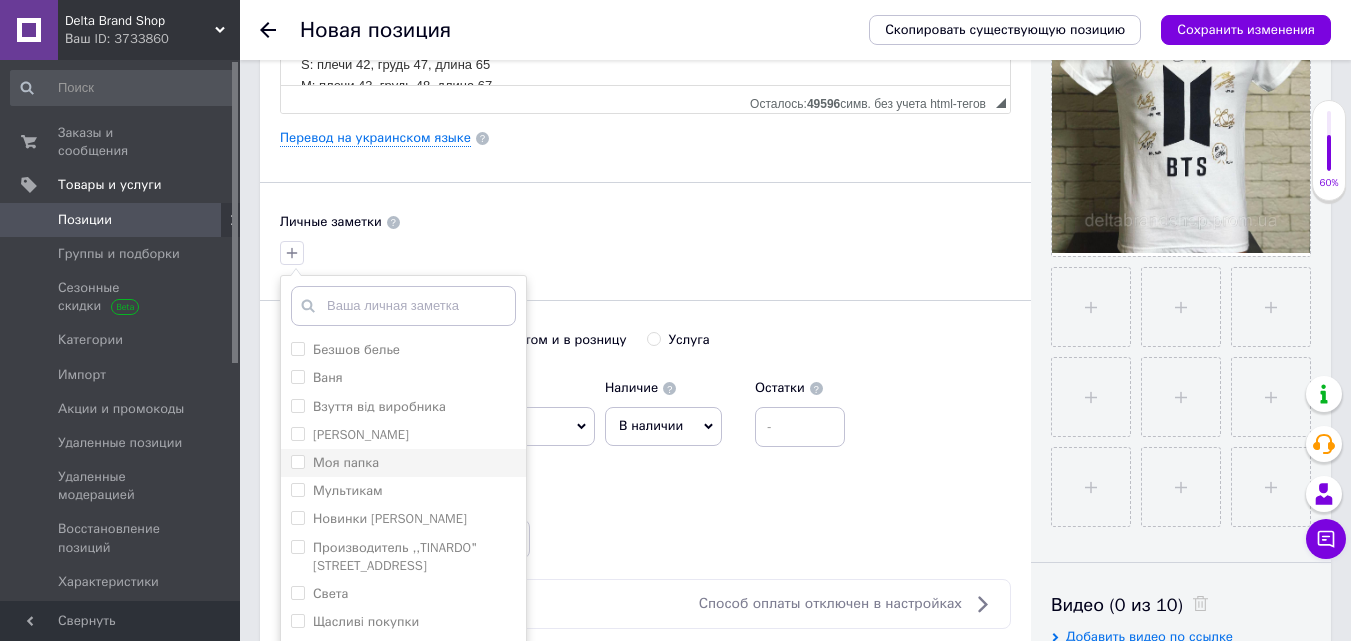 click on "Моя папка" at bounding box center [346, 462] 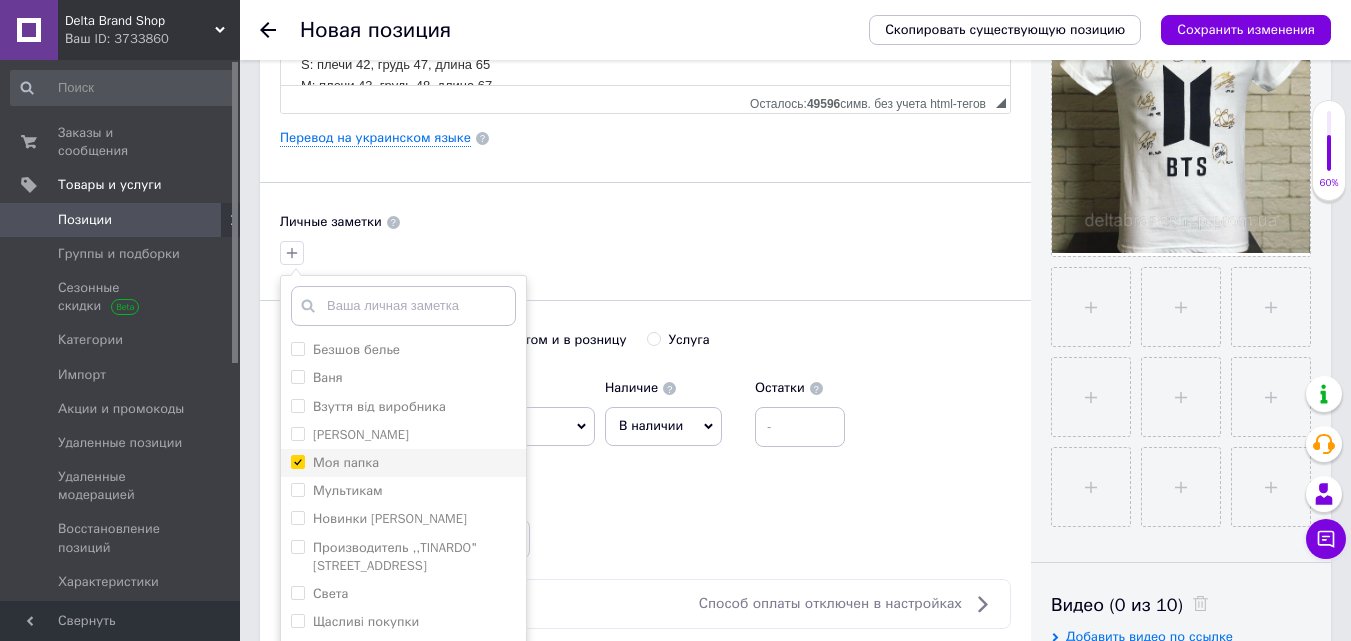 checkbox on "true" 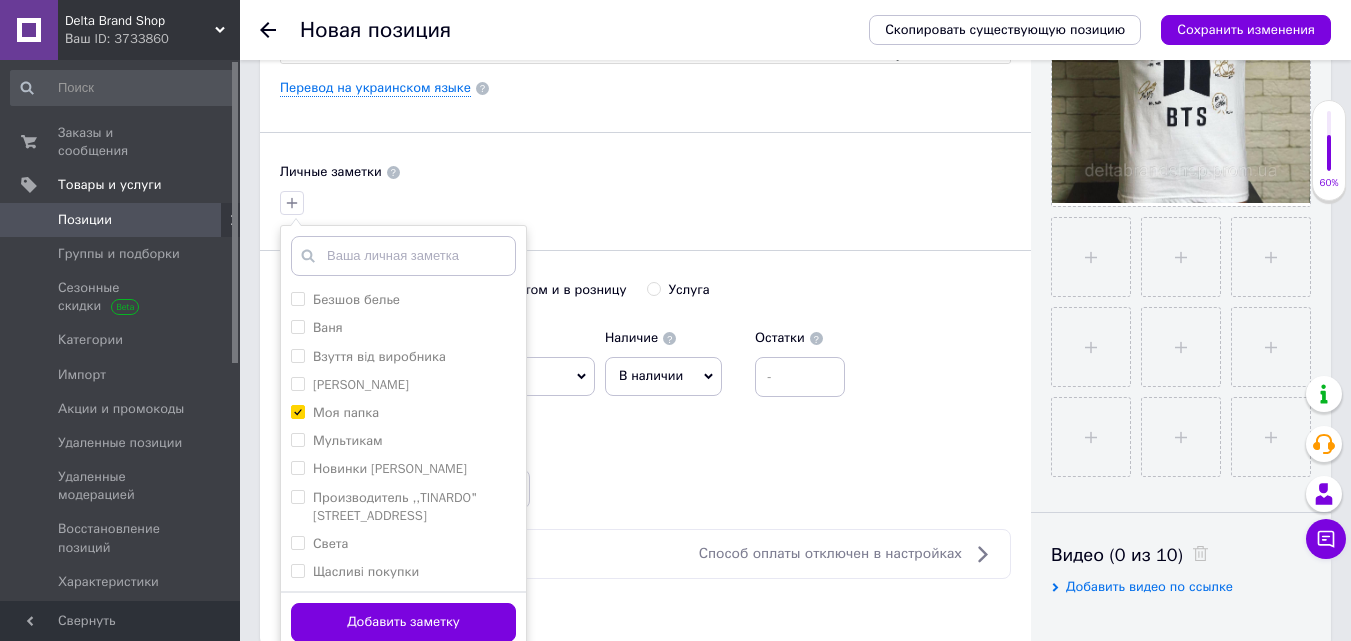 scroll, scrollTop: 600, scrollLeft: 0, axis: vertical 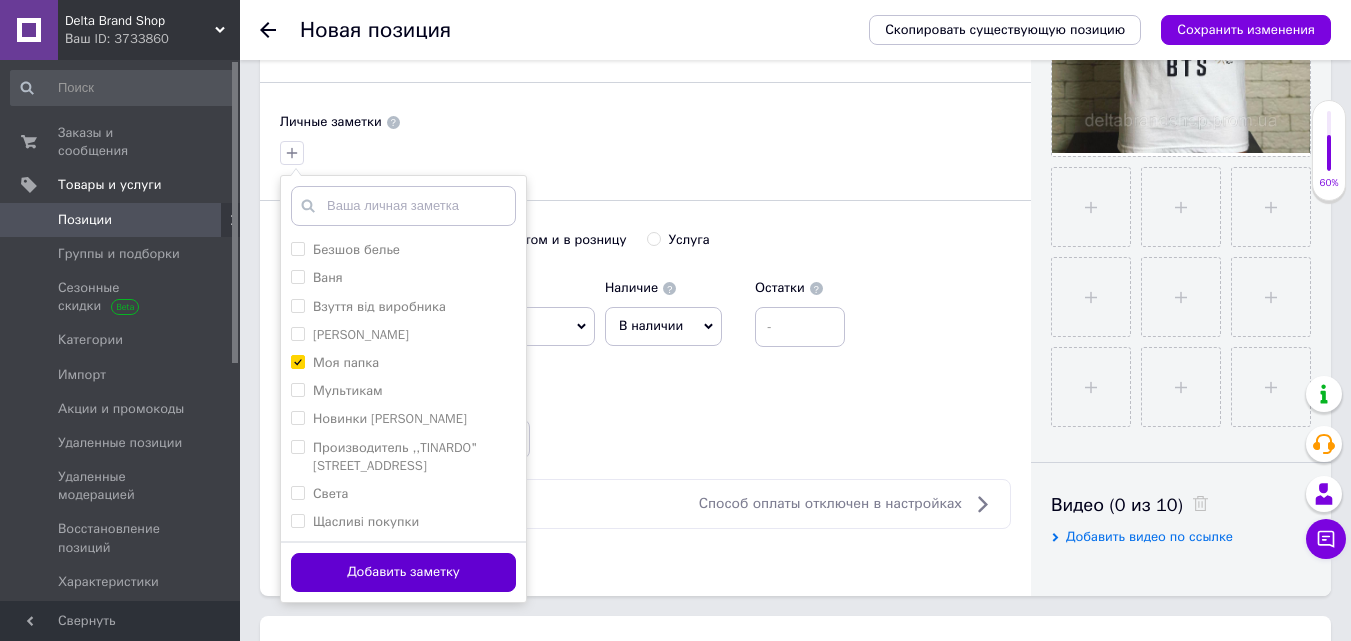 click on "Добавить заметку" at bounding box center [403, 572] 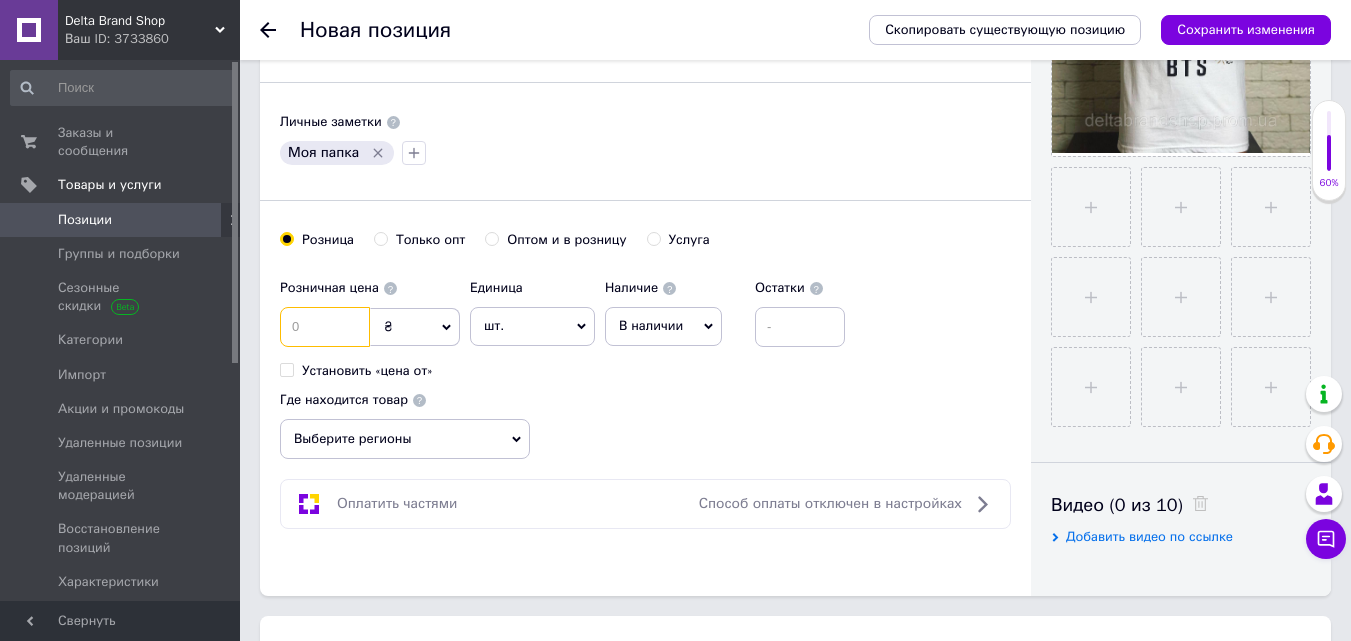 click at bounding box center (325, 327) 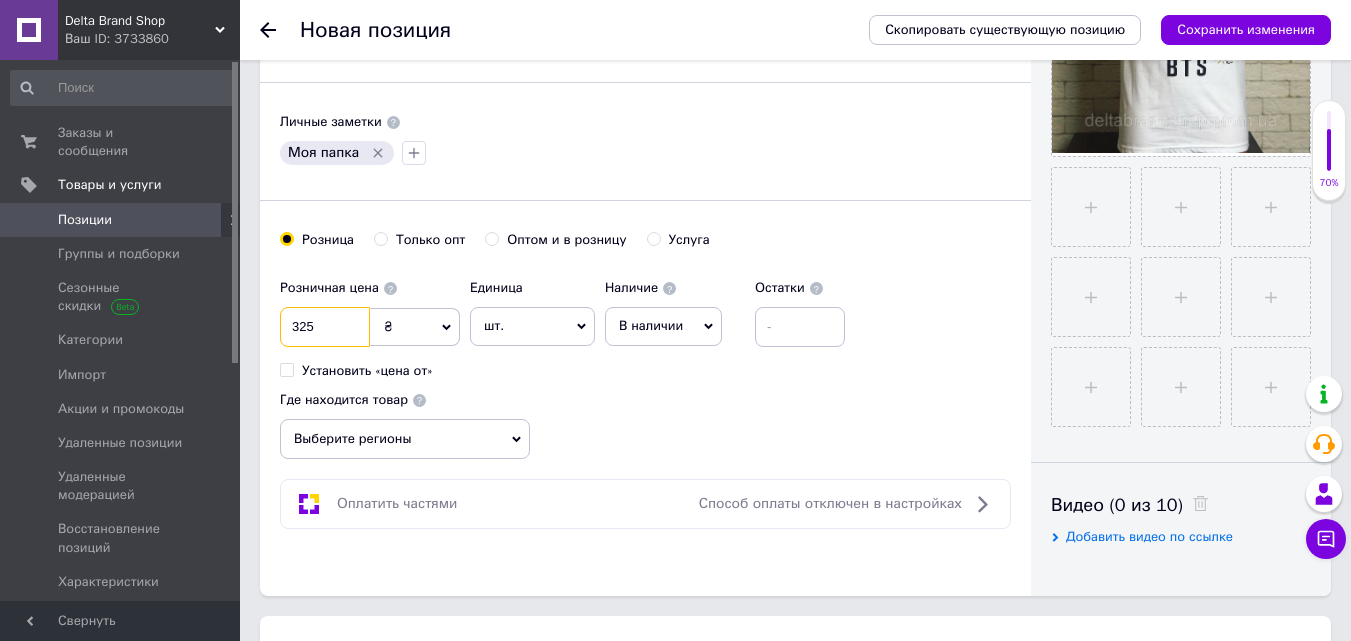 type on "325" 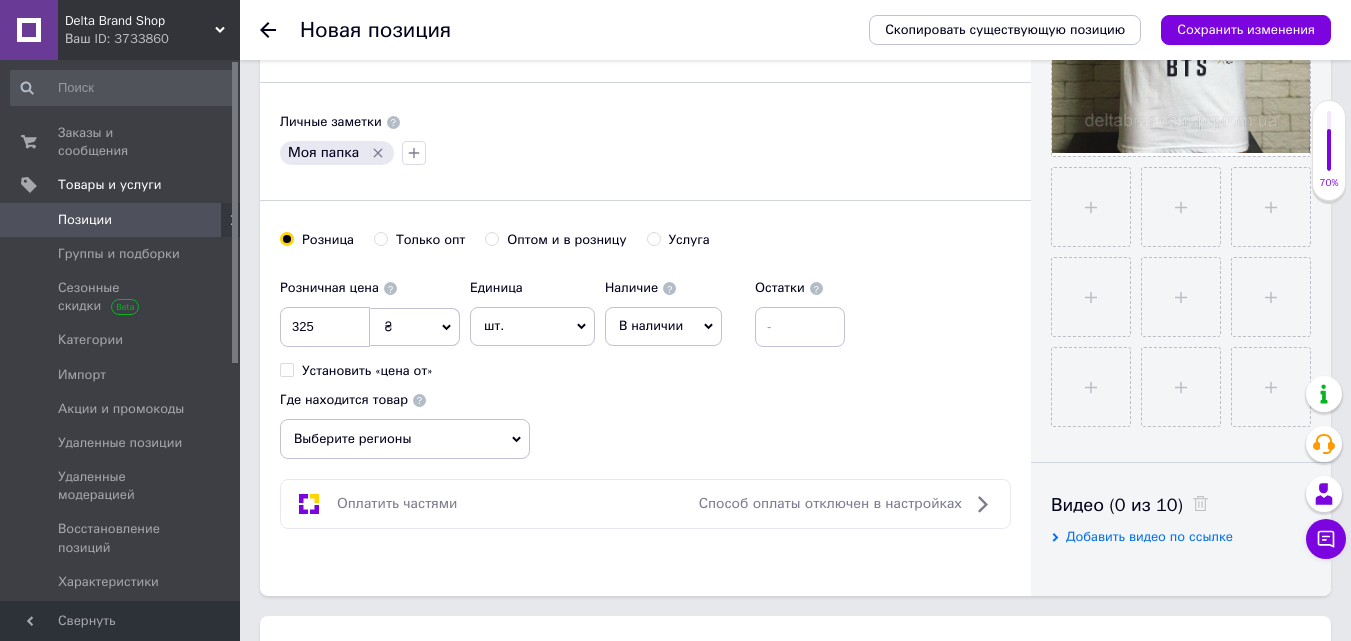 drag, startPoint x: 334, startPoint y: 434, endPoint x: 427, endPoint y: 309, distance: 155.80116 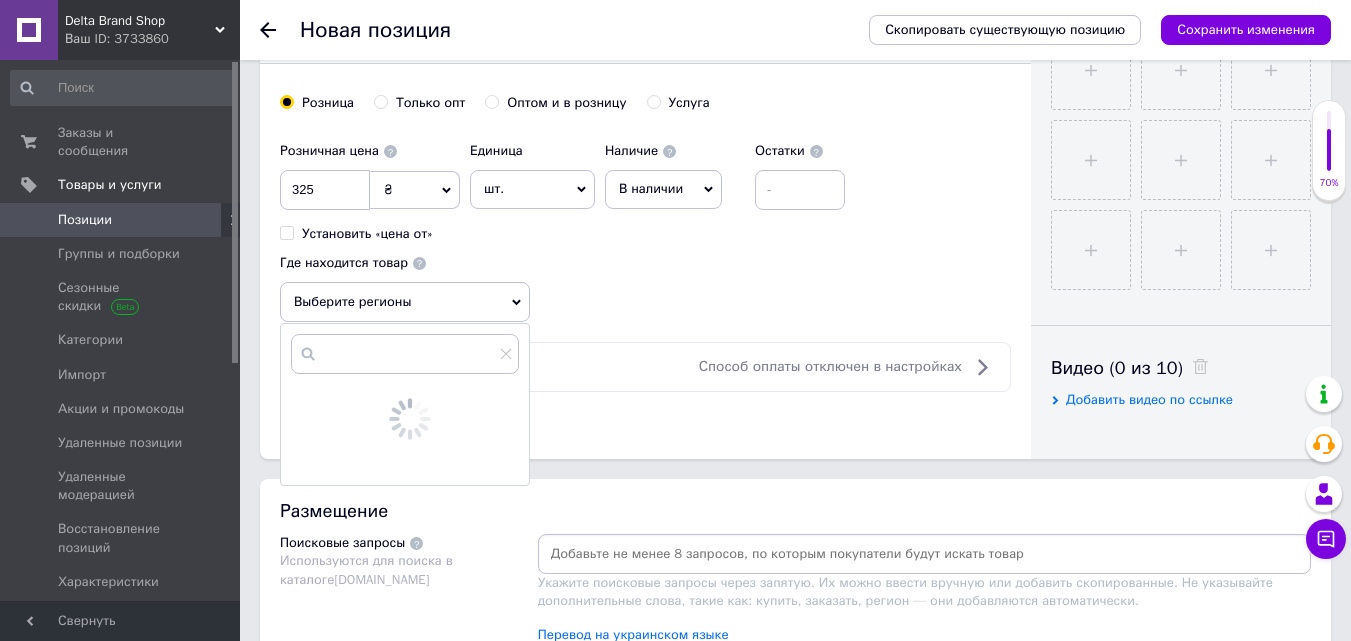 scroll, scrollTop: 900, scrollLeft: 0, axis: vertical 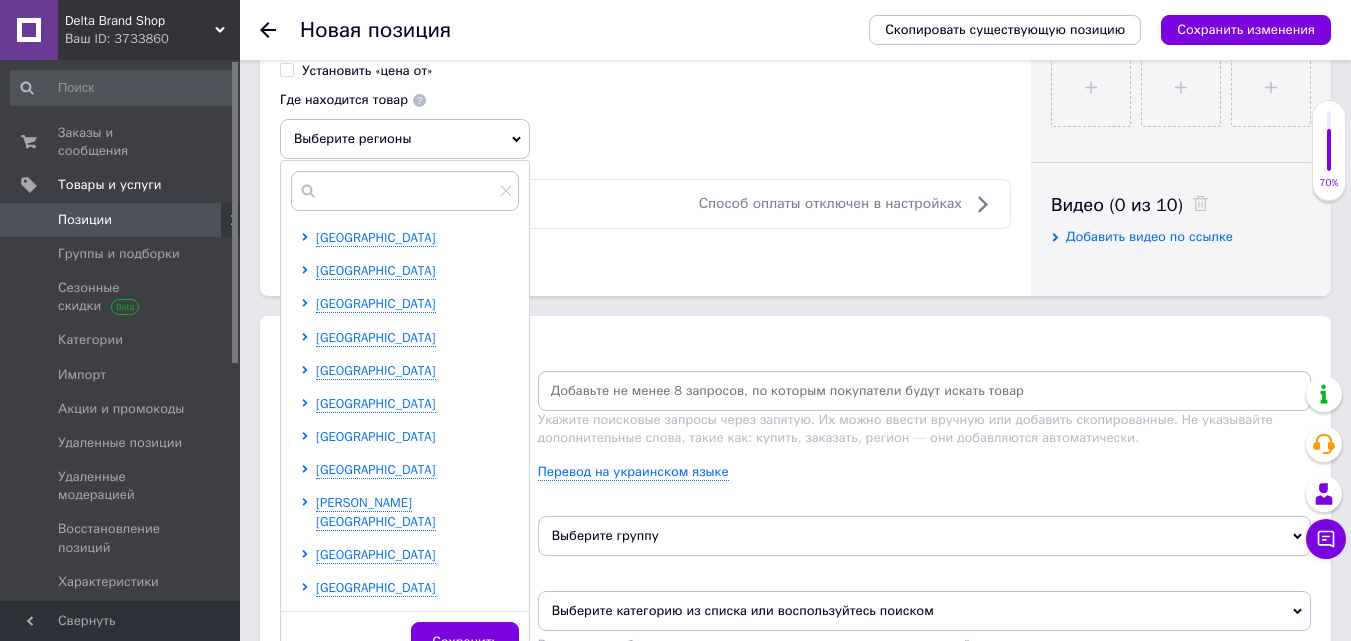 click on "[GEOGRAPHIC_DATA]" at bounding box center [376, 436] 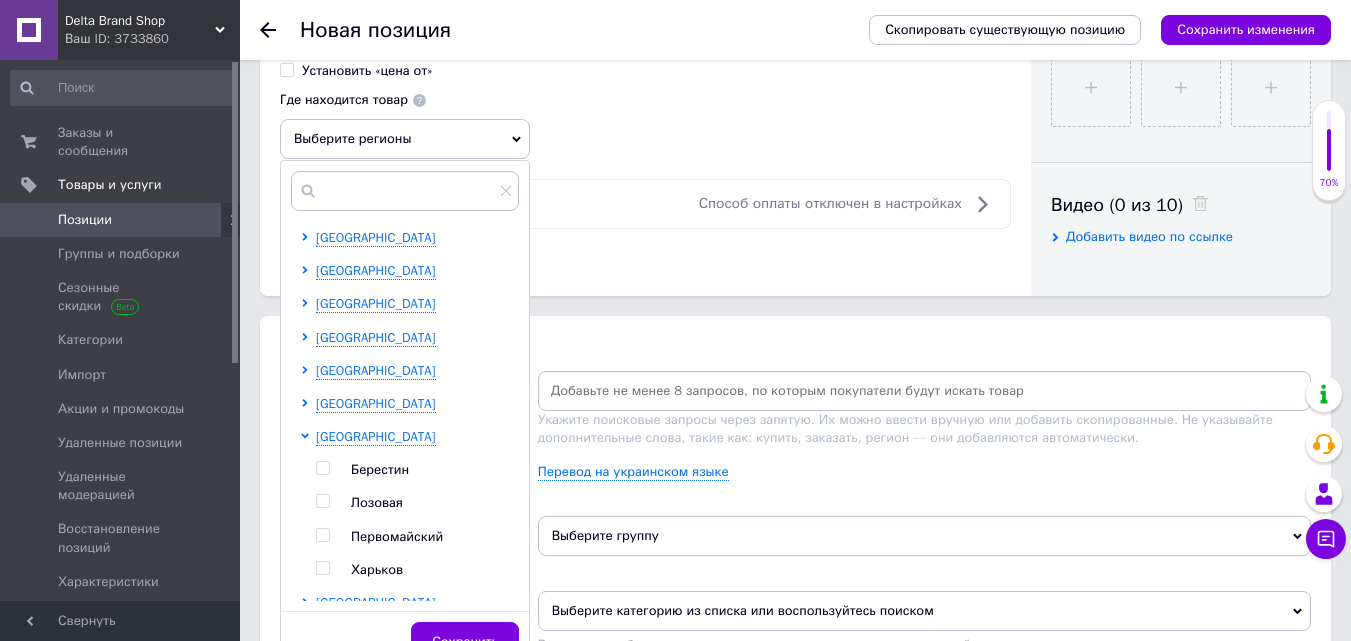 drag, startPoint x: 325, startPoint y: 565, endPoint x: 339, endPoint y: 568, distance: 14.3178215 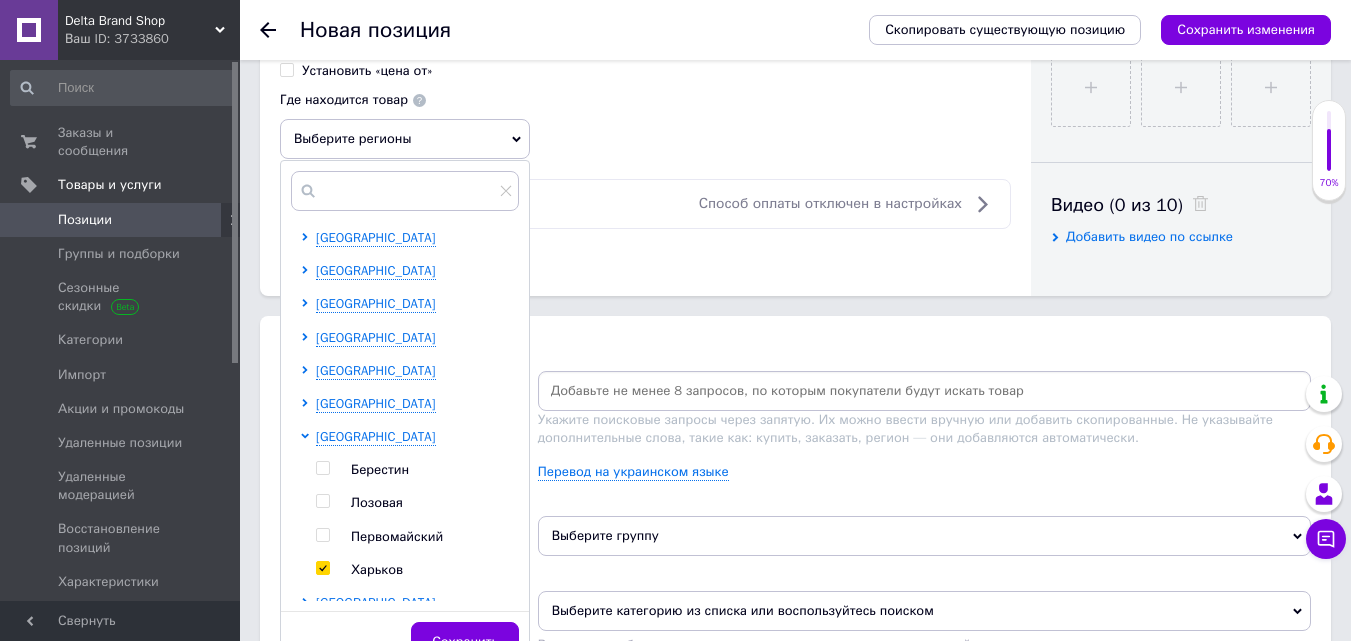 checkbox on "true" 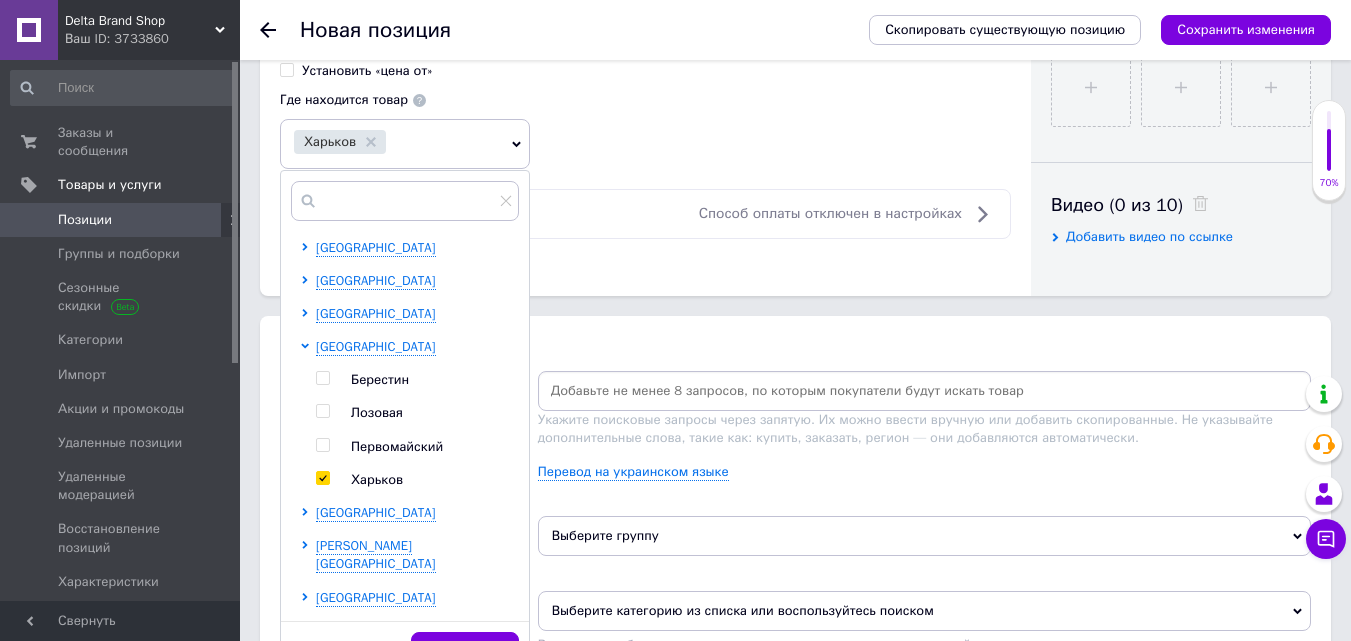scroll, scrollTop: 544, scrollLeft: 0, axis: vertical 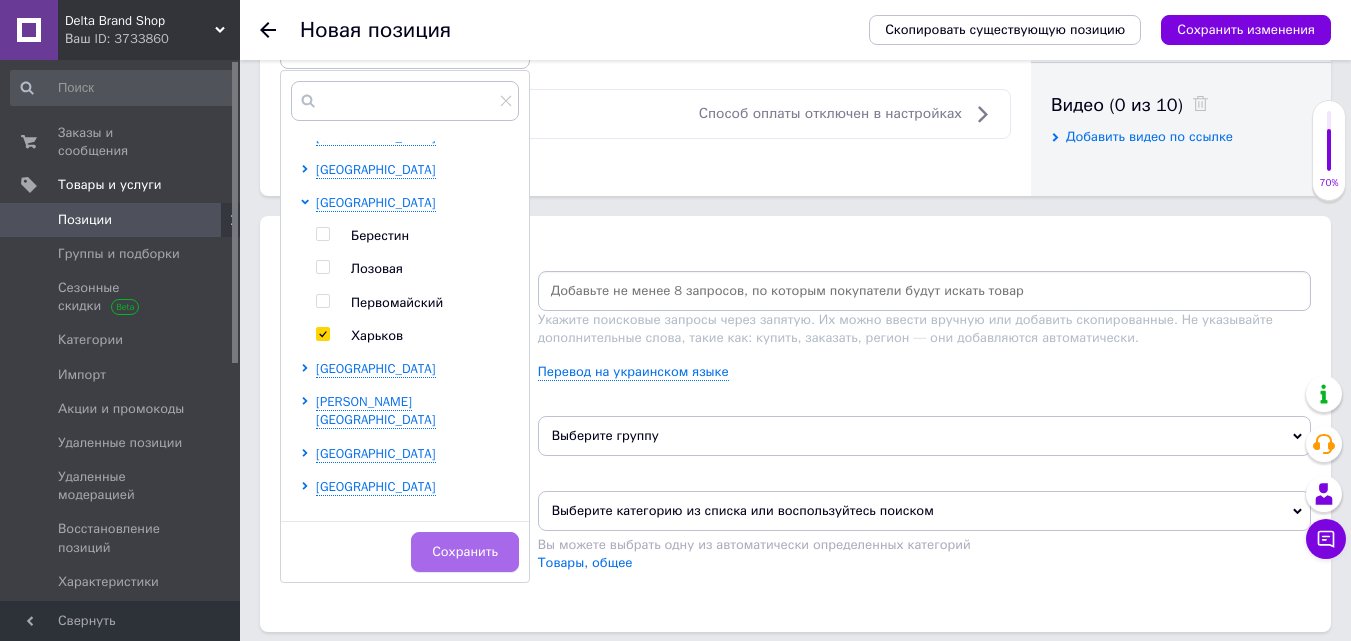 click on "Сохранить" at bounding box center (465, 552) 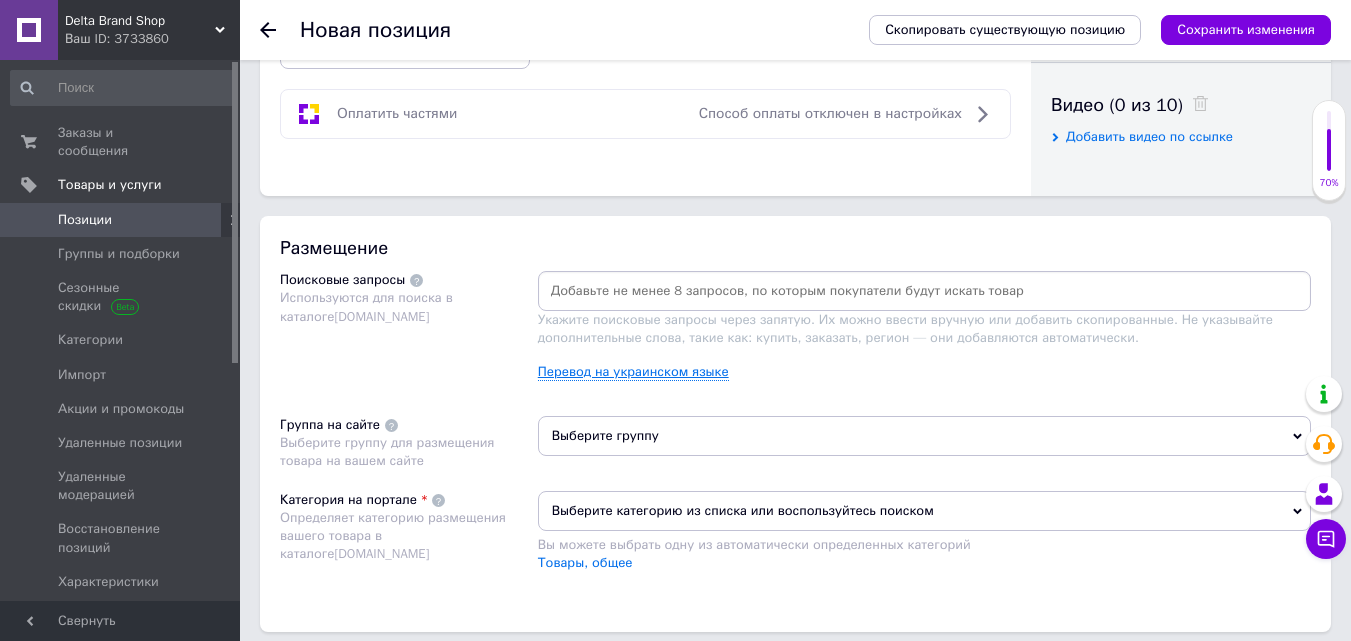 click on "Перевод на украинском языке" at bounding box center (633, 372) 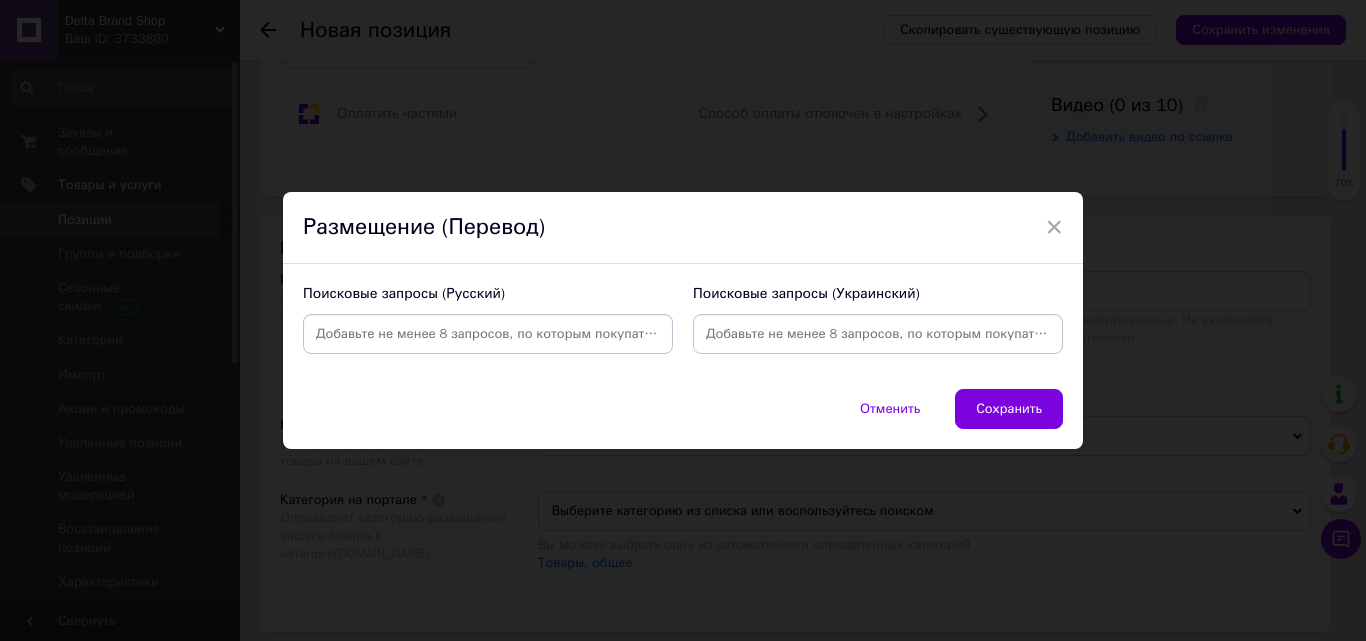 click at bounding box center [878, 334] 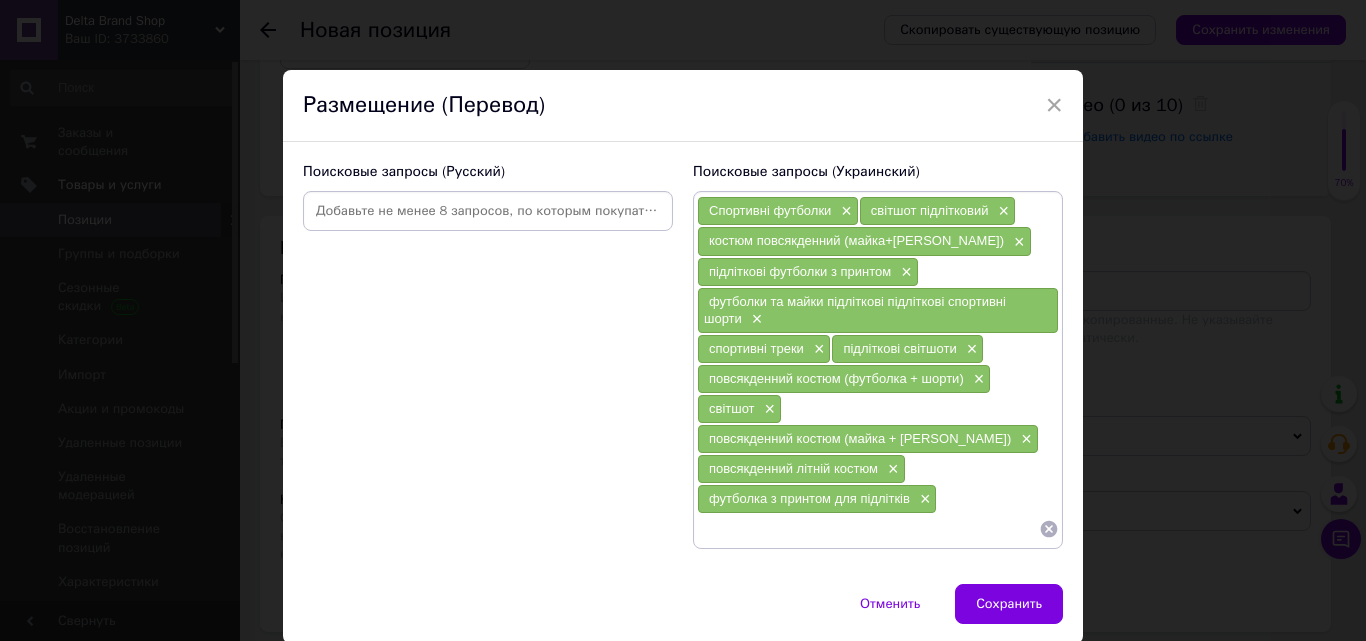 click on "Спортивні футболки × світшот підлітковий × костюм повсякденний (майка+шорти) × підліткові футболки з принтом × футболки та майки підліткові
підліткові спортивні шорти × спортивні треки × підліткові світшоти × повсякденний костюм (футболка + шорти) × світшот × повсякденний костюм (майка + штани) × повсякденний літній костюм × футболка з принтом для підлітків ×" at bounding box center (878, 370) 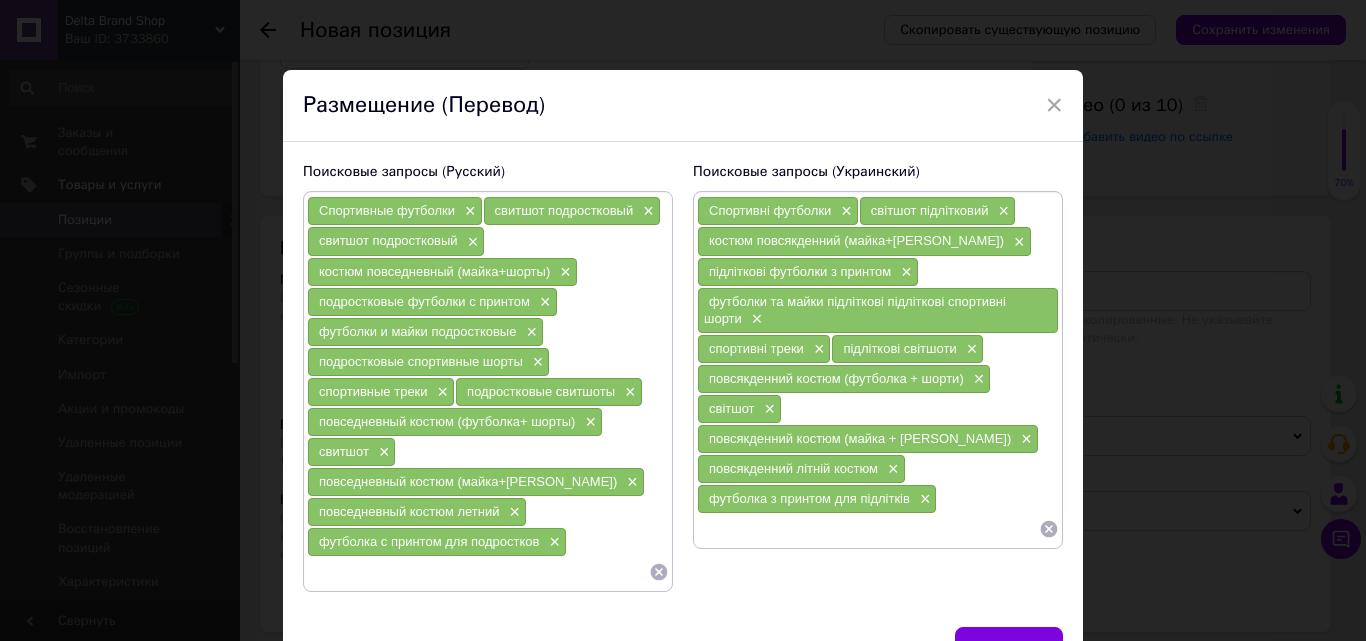 click on "Сохранить" at bounding box center (1009, 647) 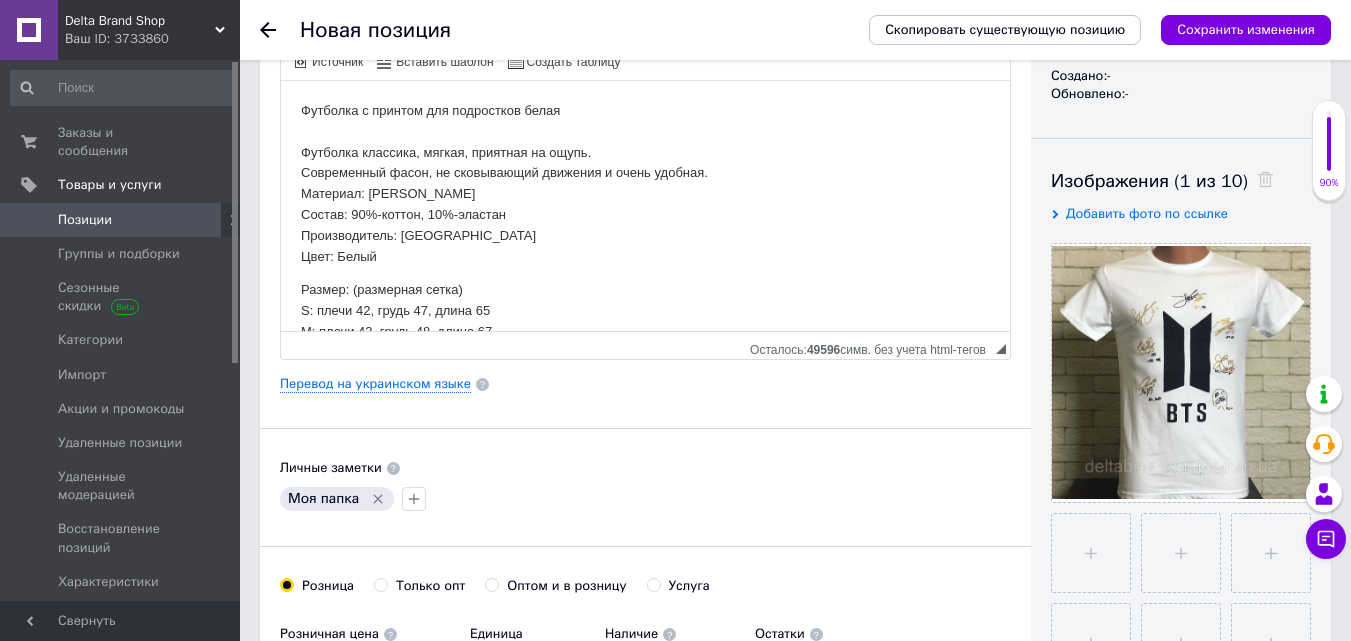 scroll, scrollTop: 0, scrollLeft: 0, axis: both 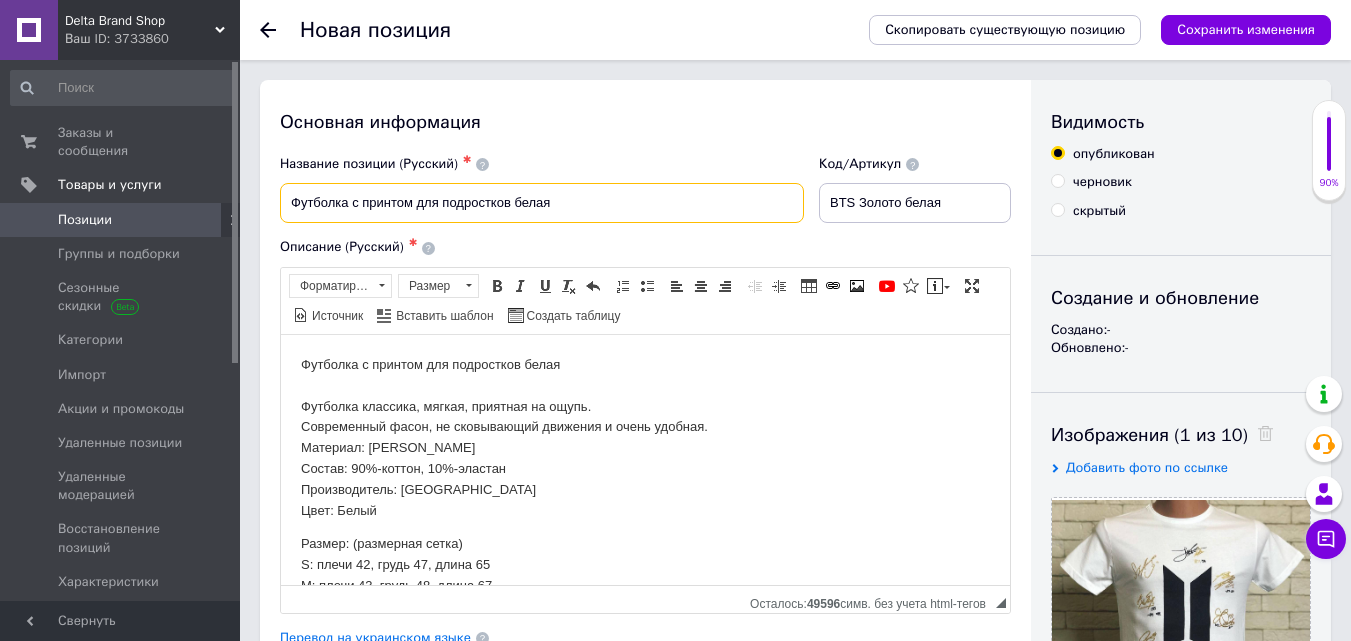 drag, startPoint x: 574, startPoint y: 207, endPoint x: 280, endPoint y: 183, distance: 294.97797 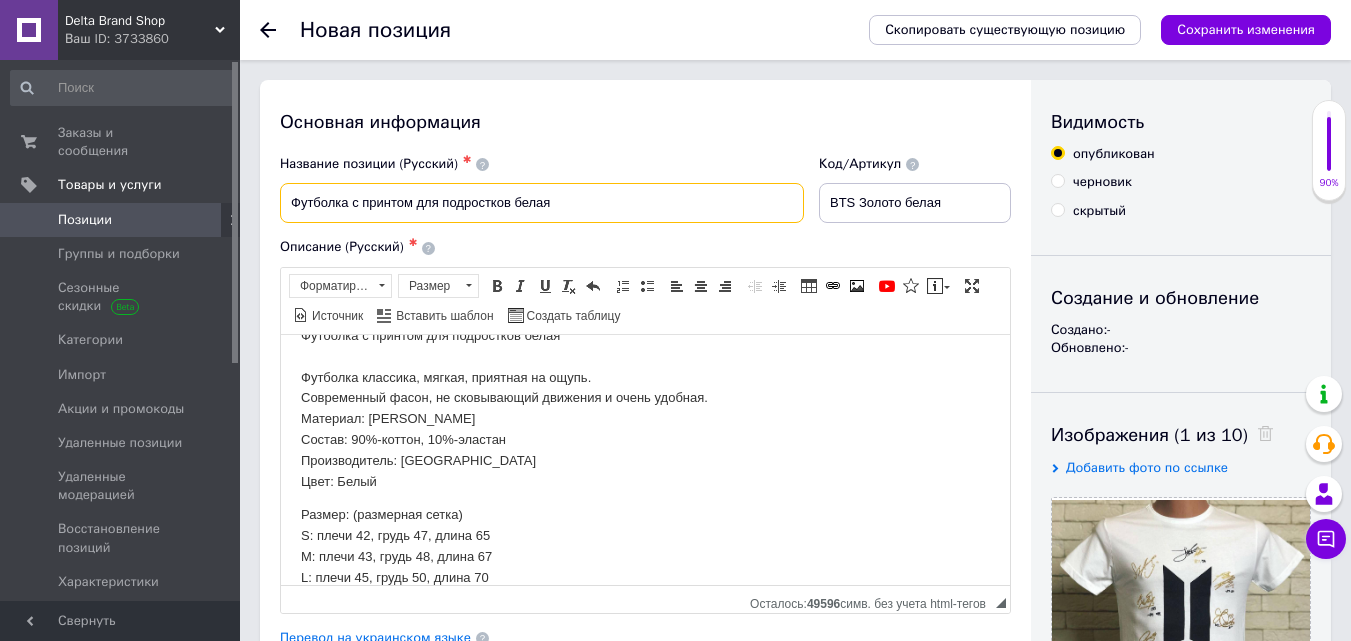 scroll, scrollTop: 86, scrollLeft: 0, axis: vertical 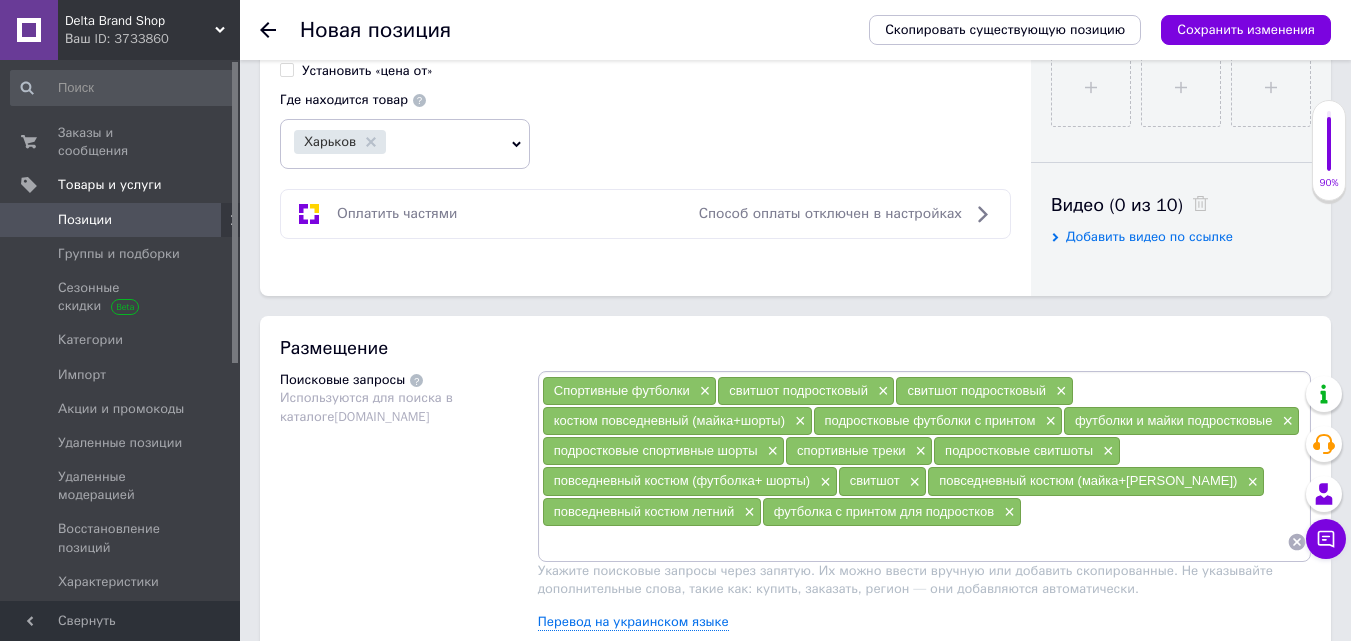 click at bounding box center (914, 542) 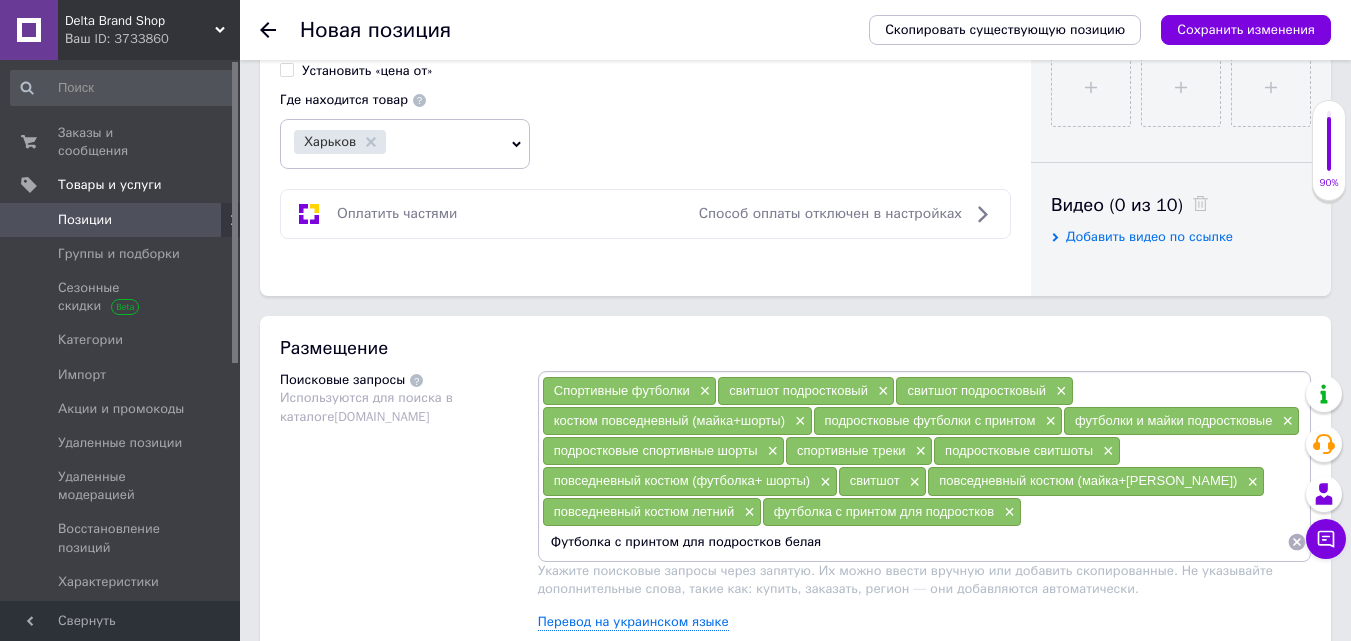 type 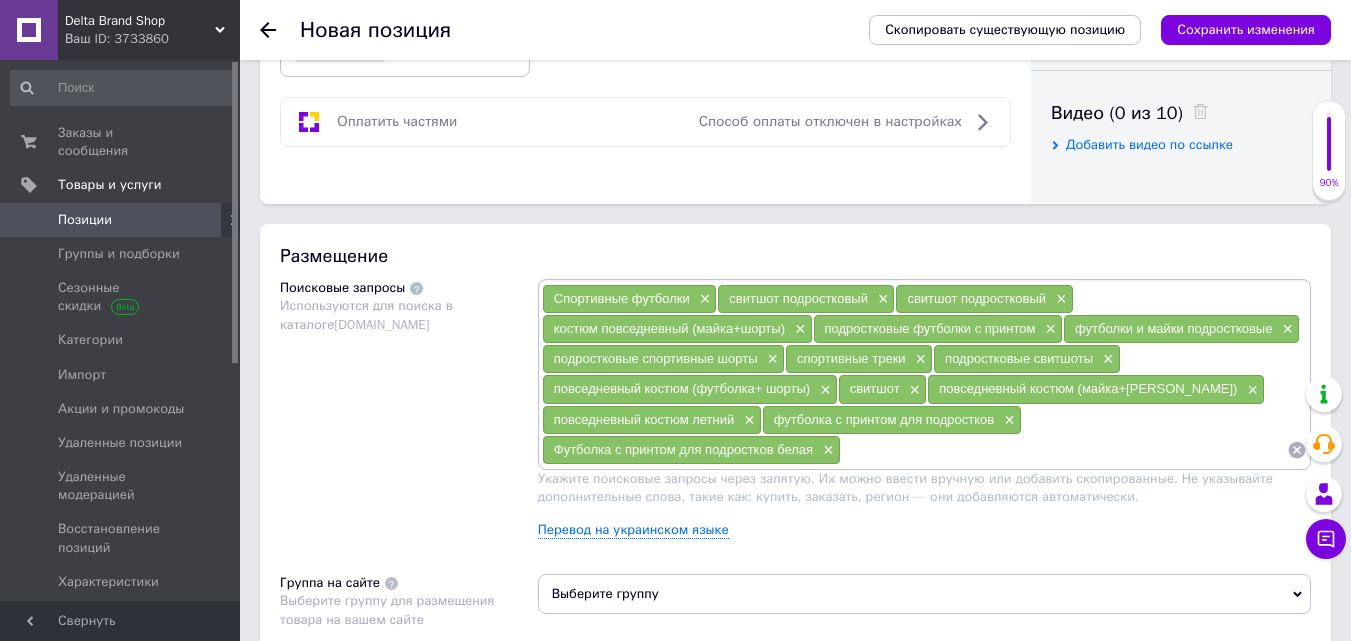 scroll, scrollTop: 1300, scrollLeft: 0, axis: vertical 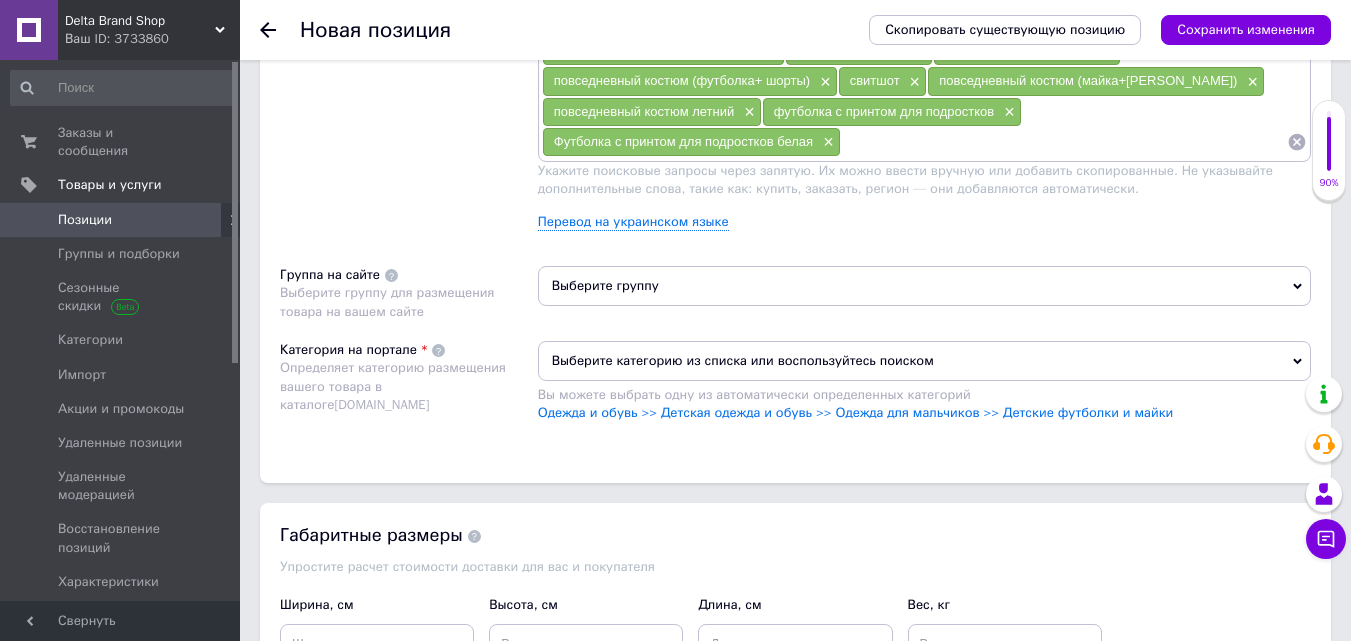 click on "Выберите группу" at bounding box center [924, 286] 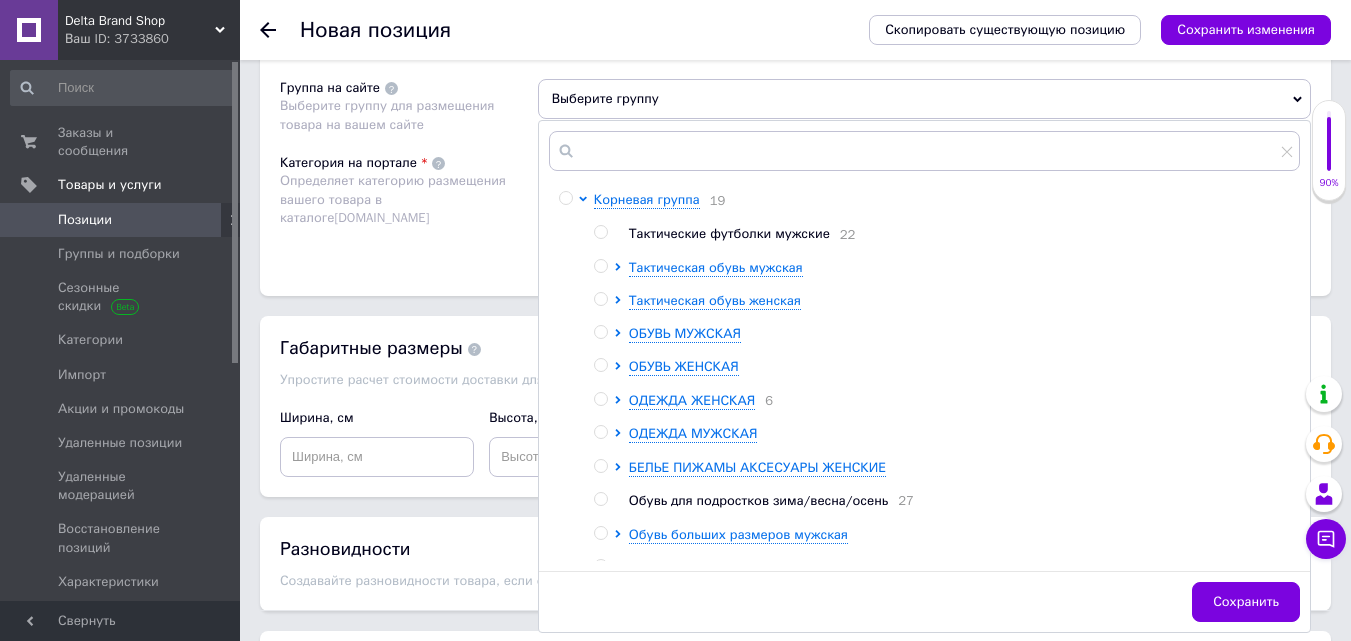 scroll, scrollTop: 1500, scrollLeft: 0, axis: vertical 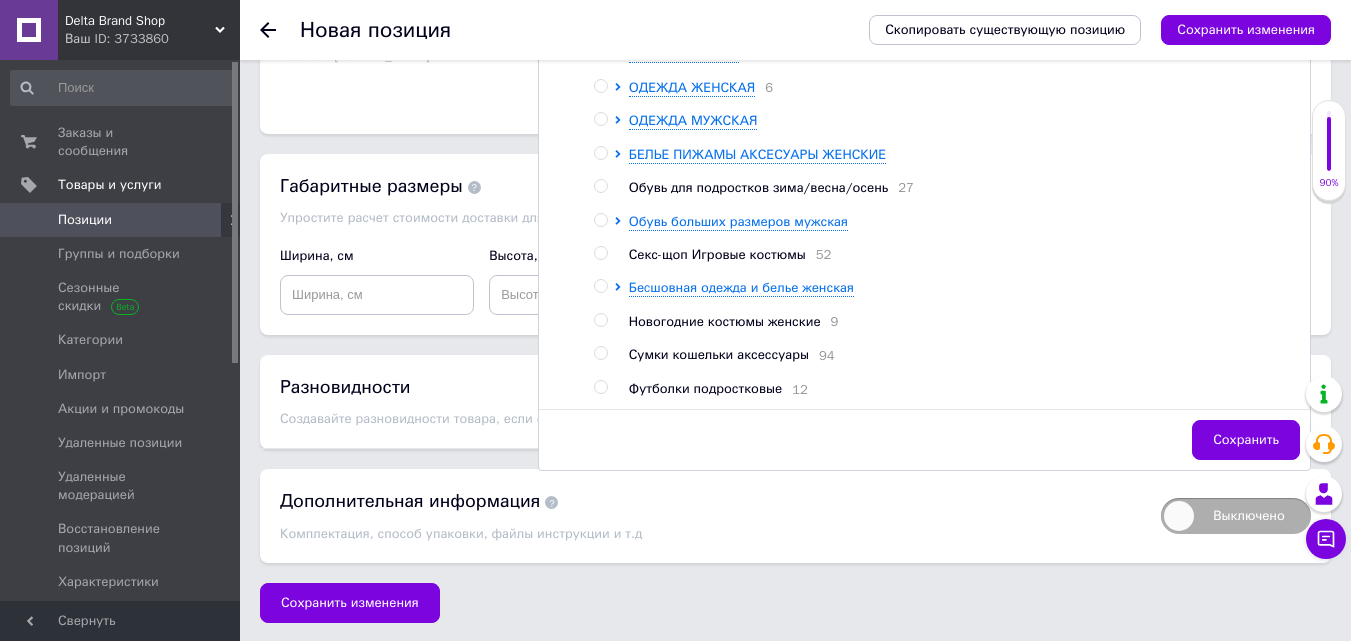 drag, startPoint x: 600, startPoint y: 386, endPoint x: 630, endPoint y: 384, distance: 30.066593 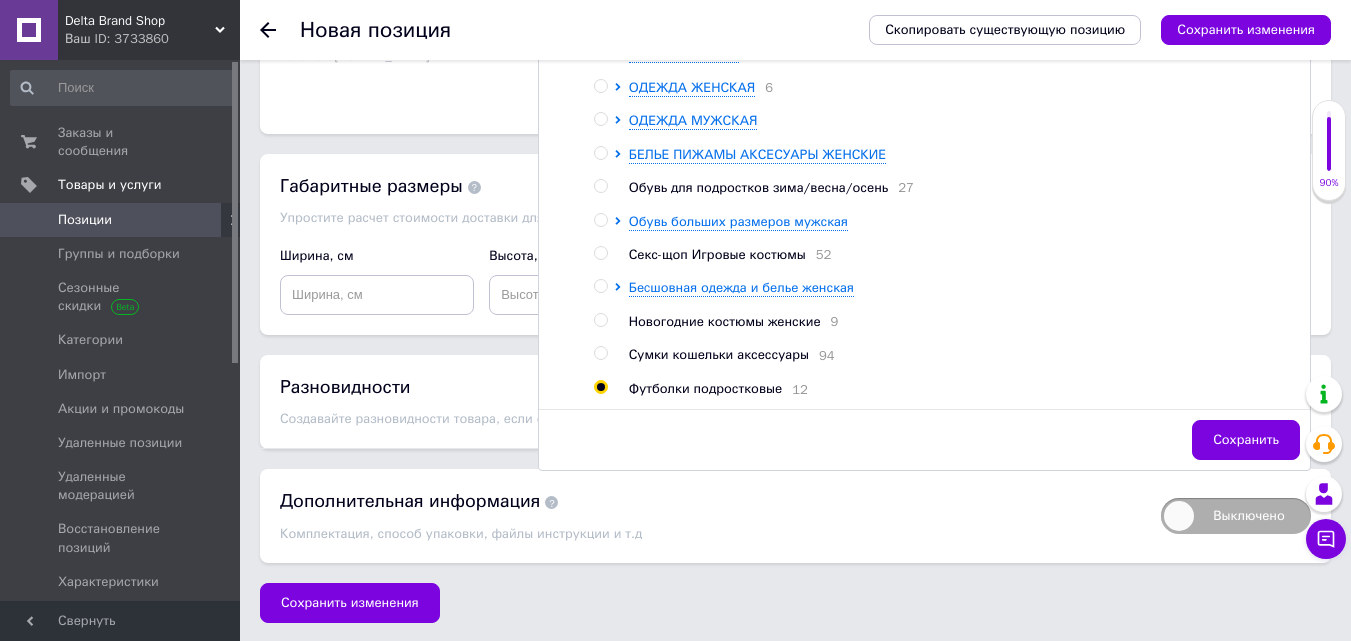 radio on "true" 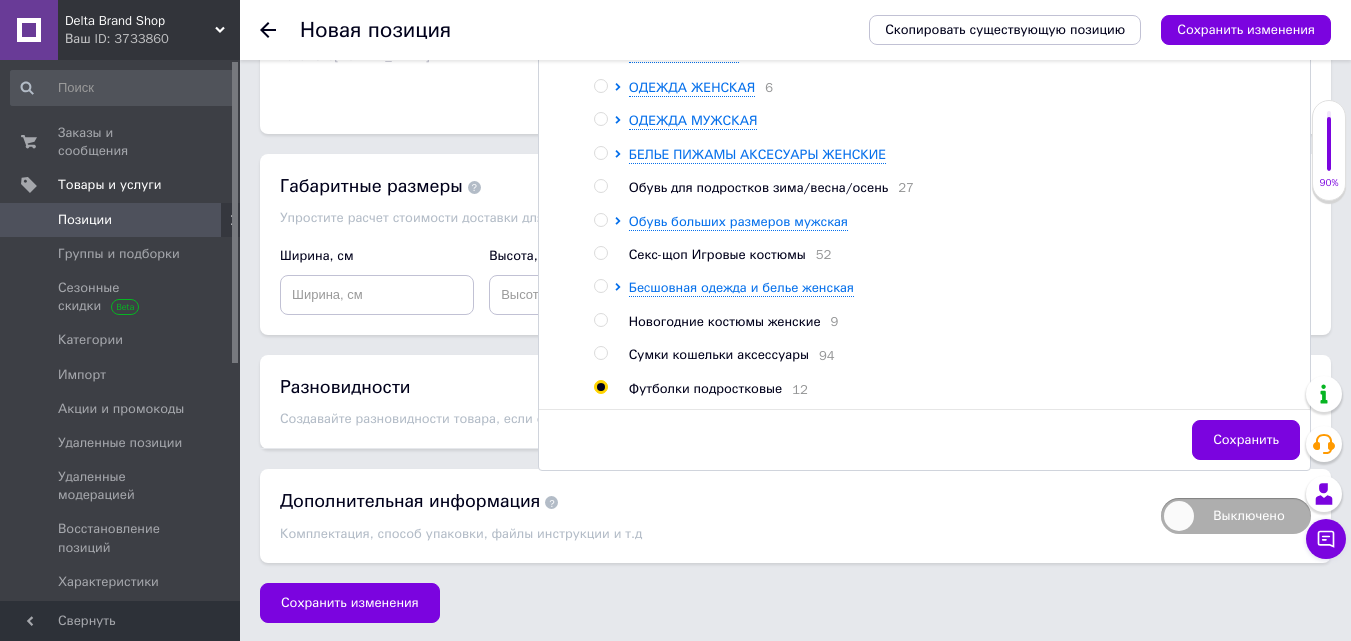 click on "Сохранить" at bounding box center (1246, 440) 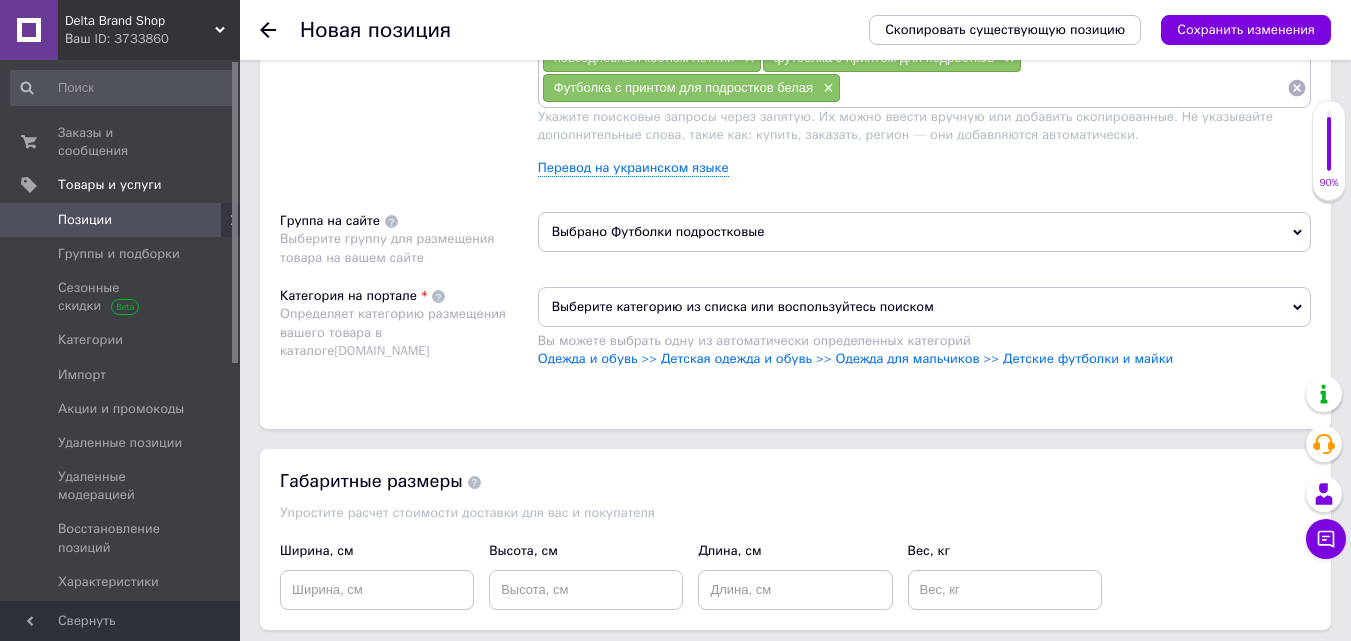 scroll, scrollTop: 1349, scrollLeft: 0, axis: vertical 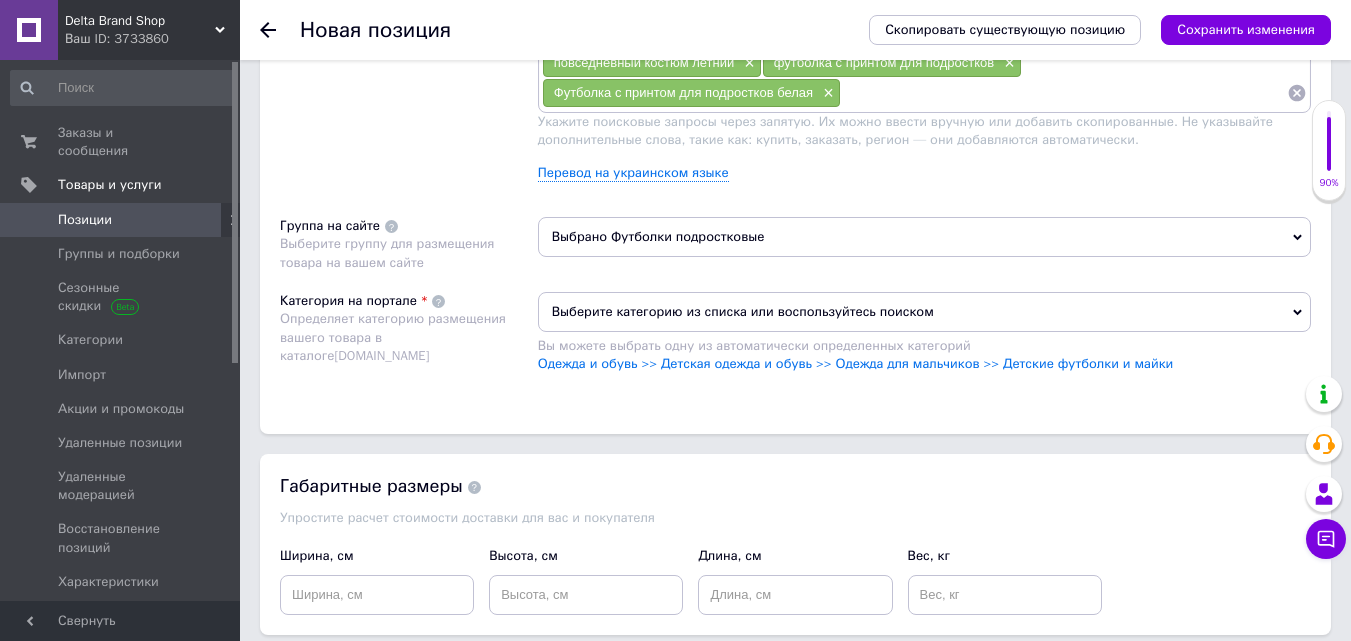 click on "Выберите категорию из списка или воспользуйтесь поиском" at bounding box center [924, 312] 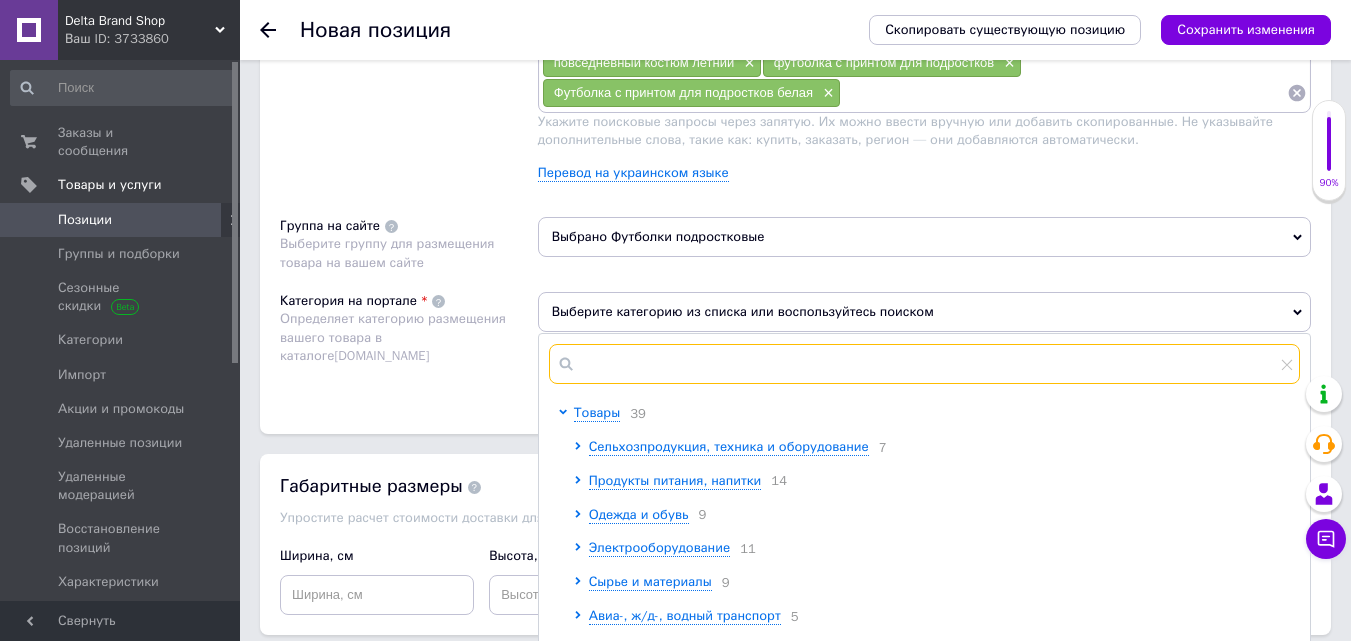 click at bounding box center [924, 364] 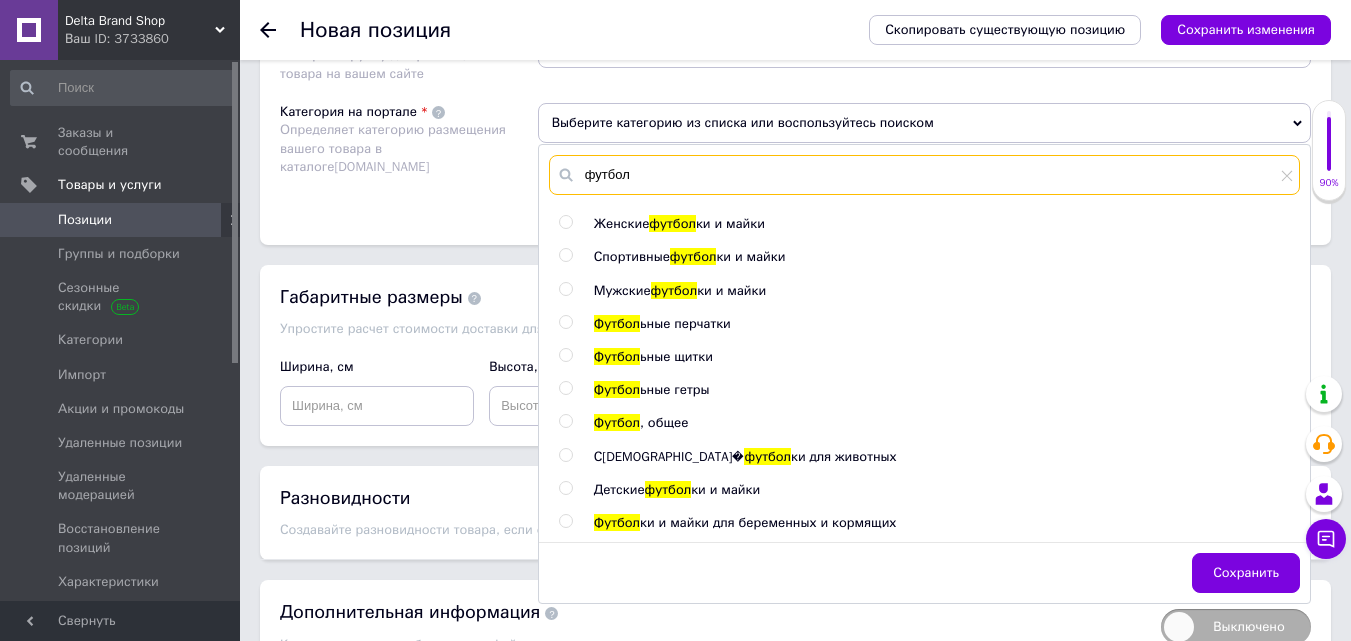 scroll, scrollTop: 1549, scrollLeft: 0, axis: vertical 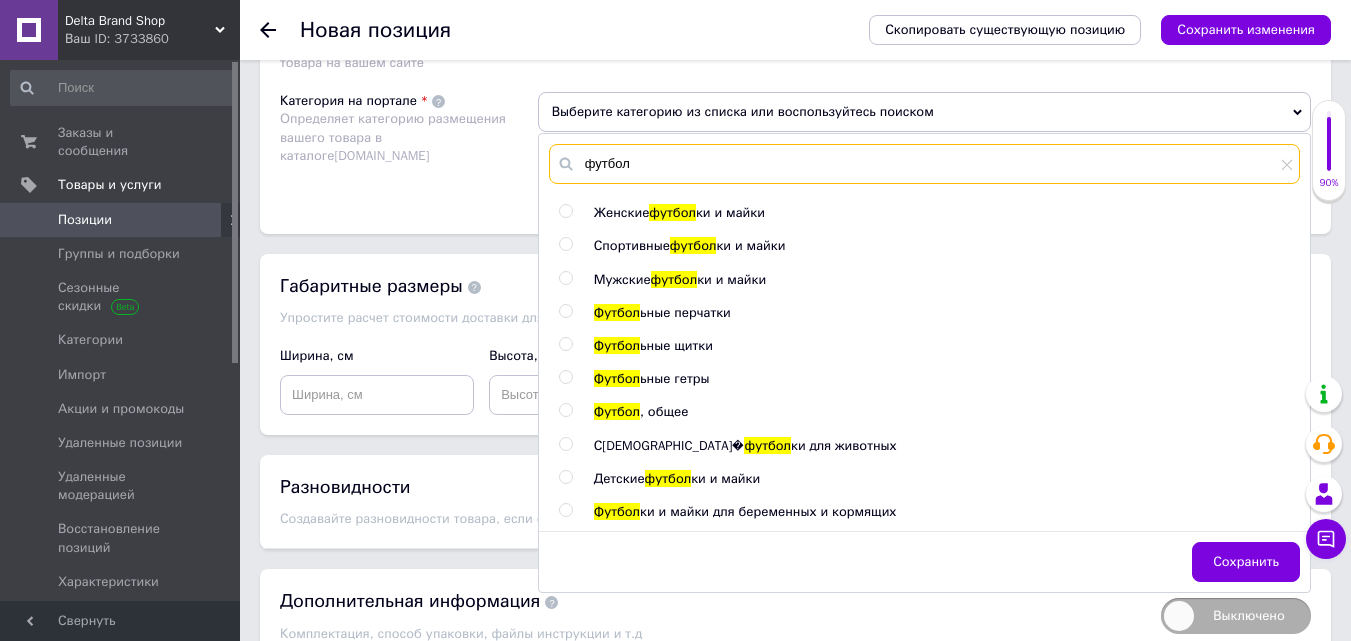 type on "футбол" 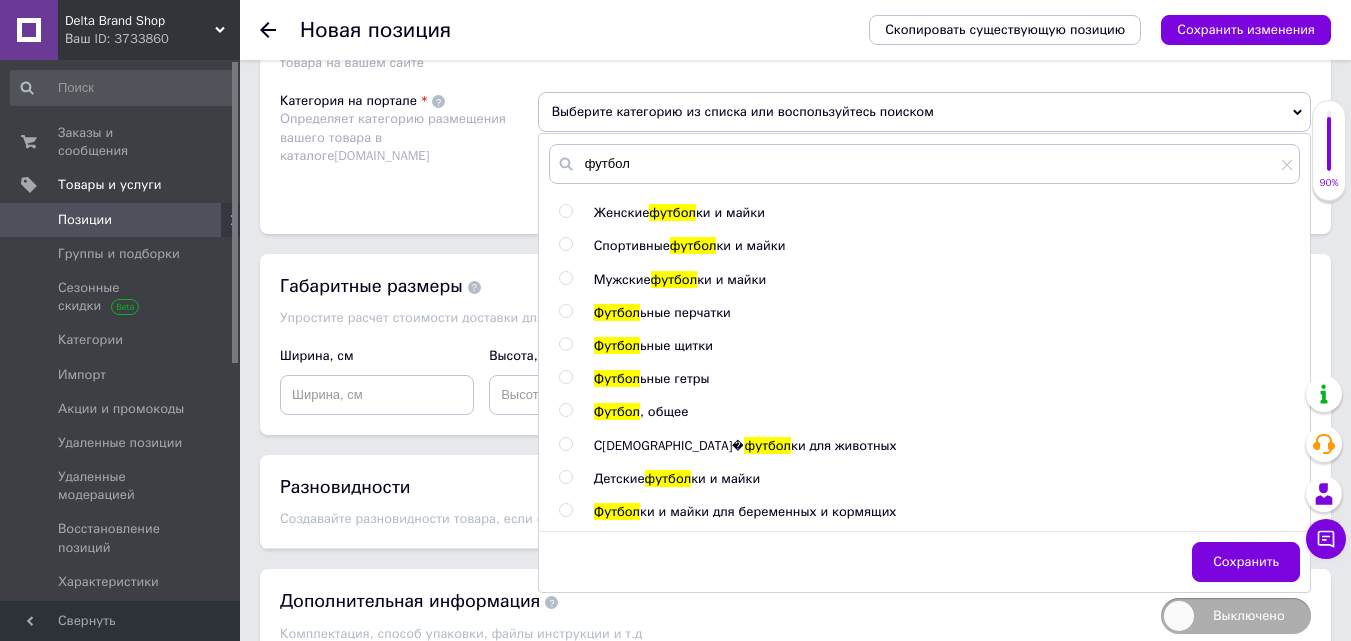 click on "футбол" at bounding box center [668, 478] 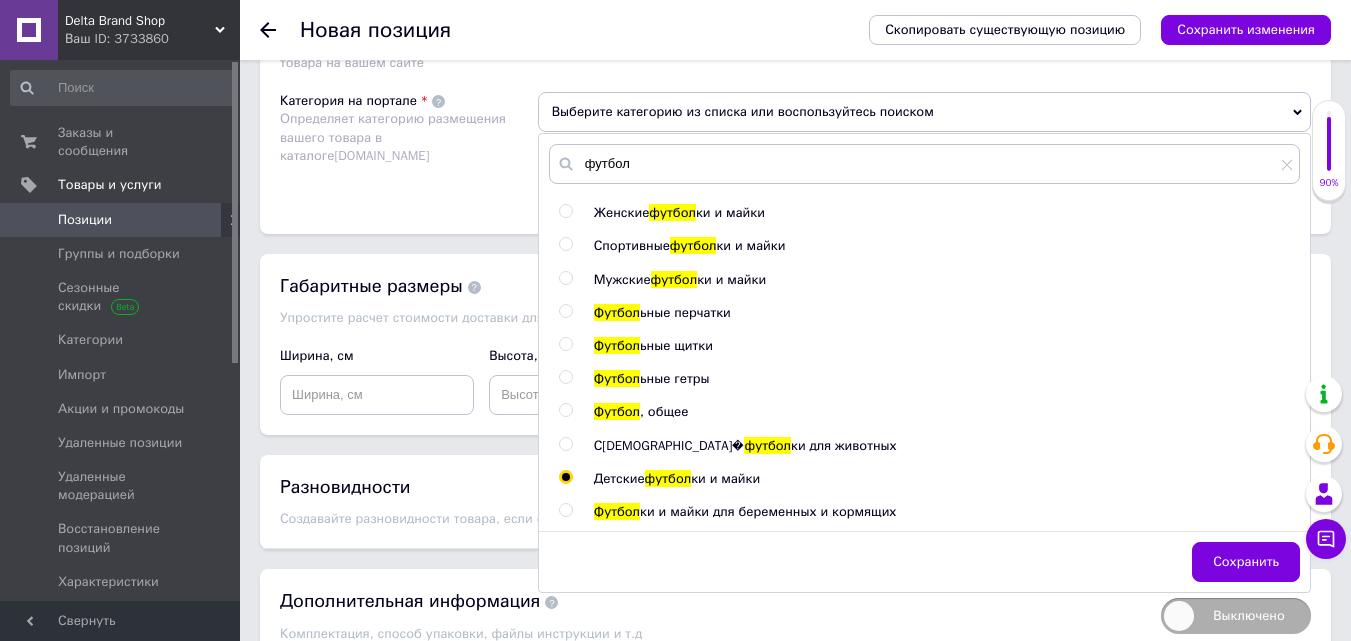 radio on "true" 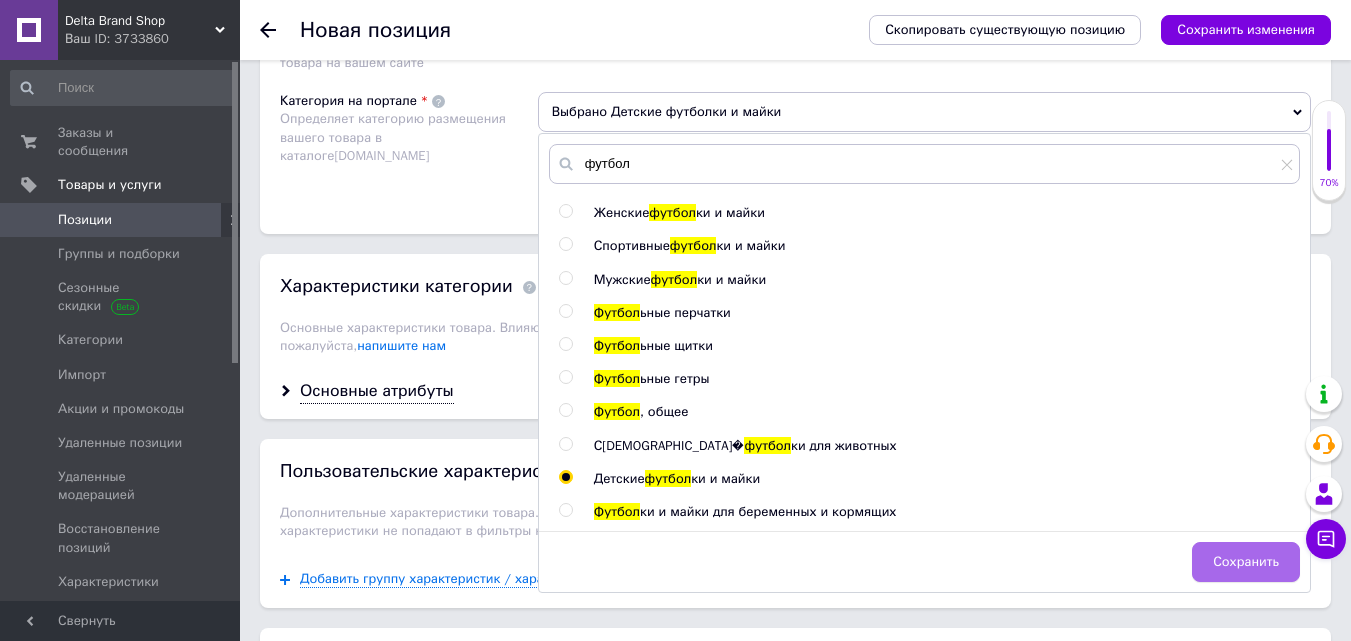 click on "Сохранить" at bounding box center (1246, 562) 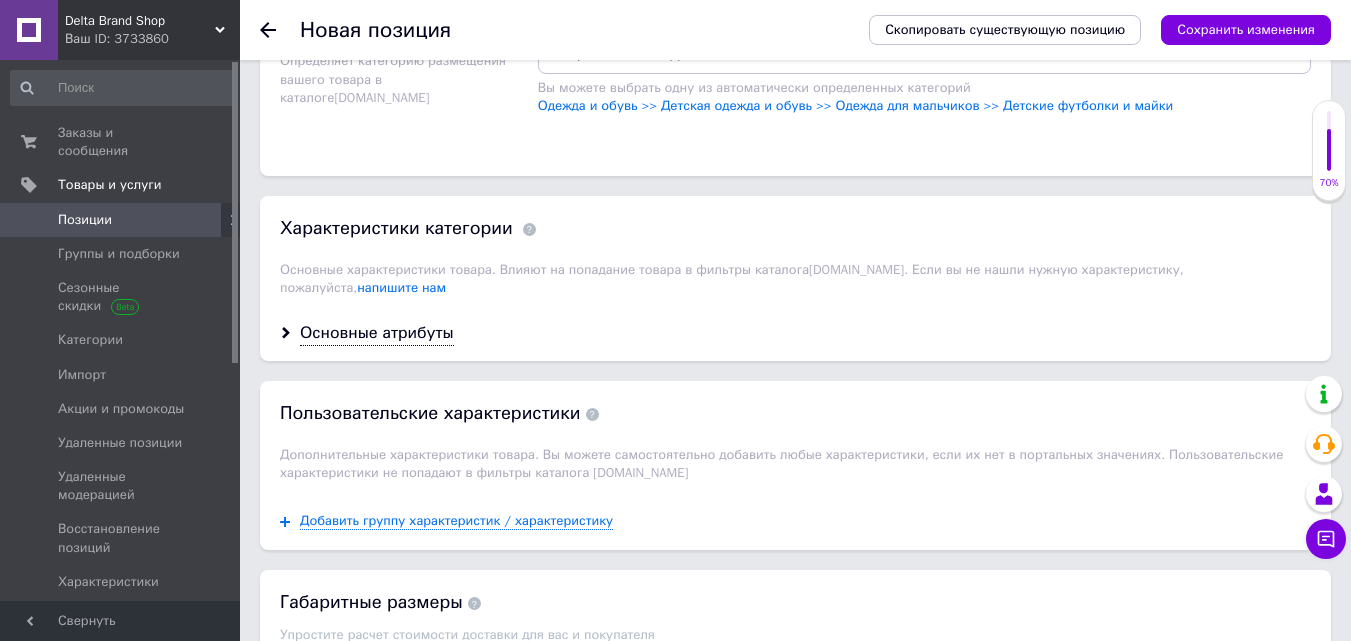 scroll, scrollTop: 1649, scrollLeft: 0, axis: vertical 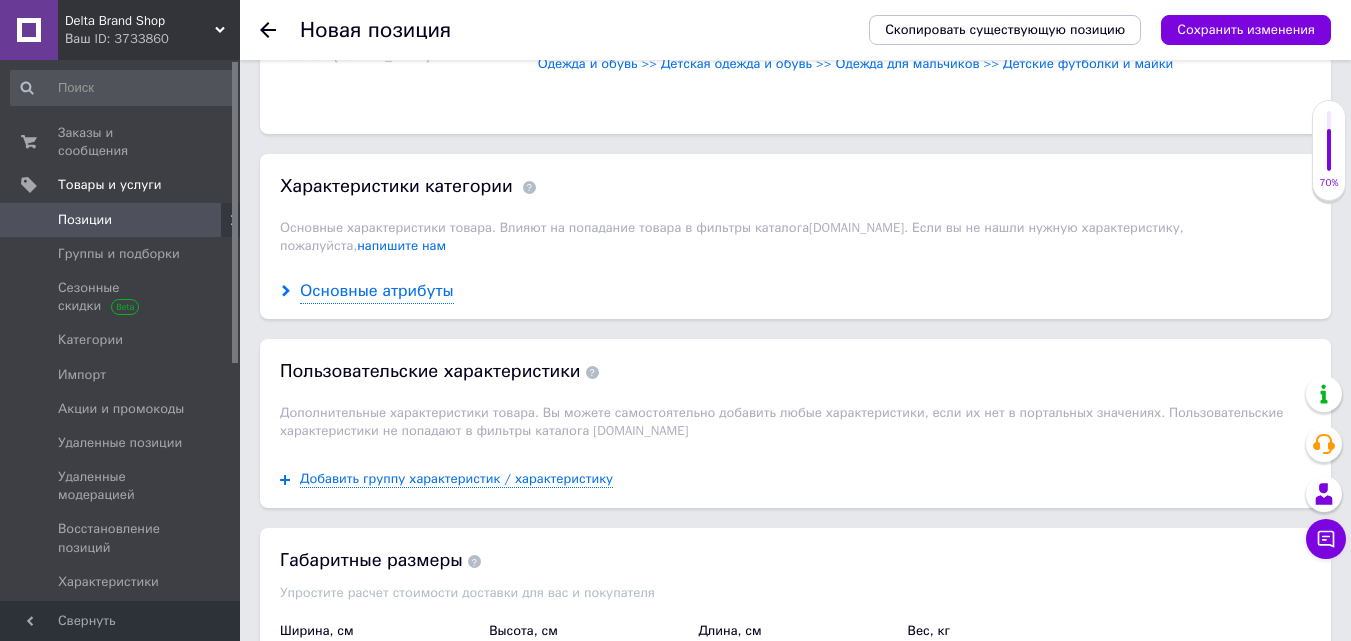 click on "Основные атрибуты" at bounding box center [377, 291] 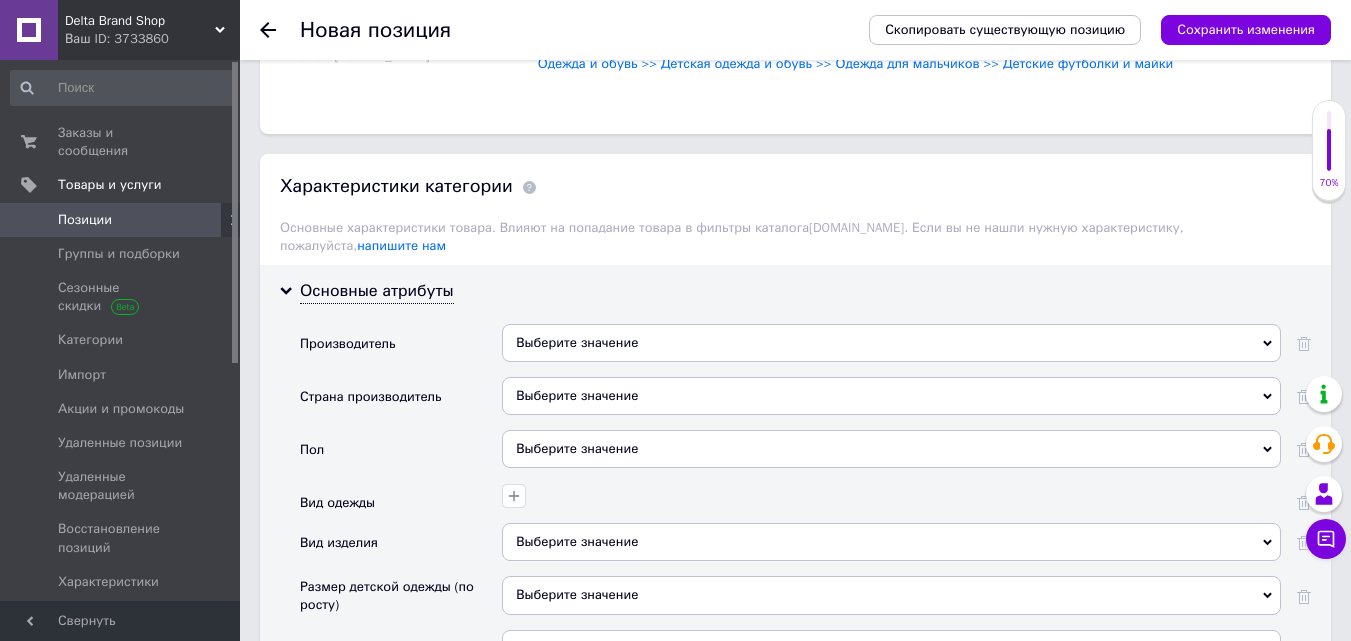 click on "Выберите значение" at bounding box center (891, 343) 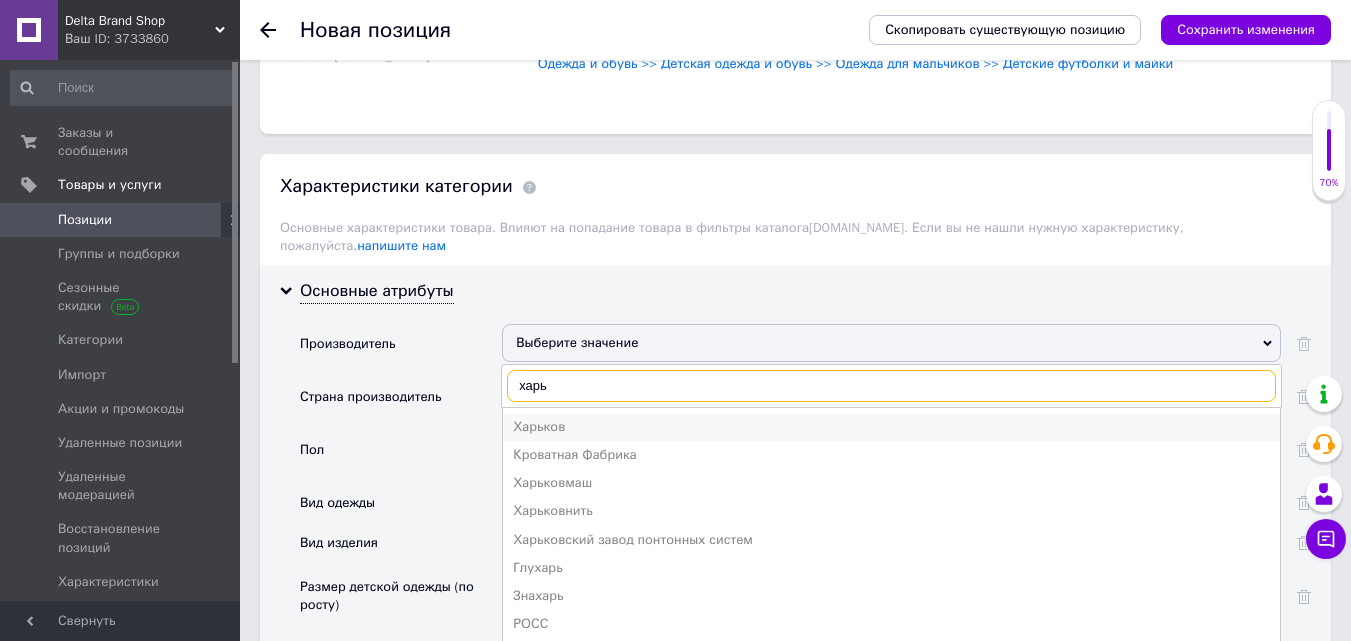 type 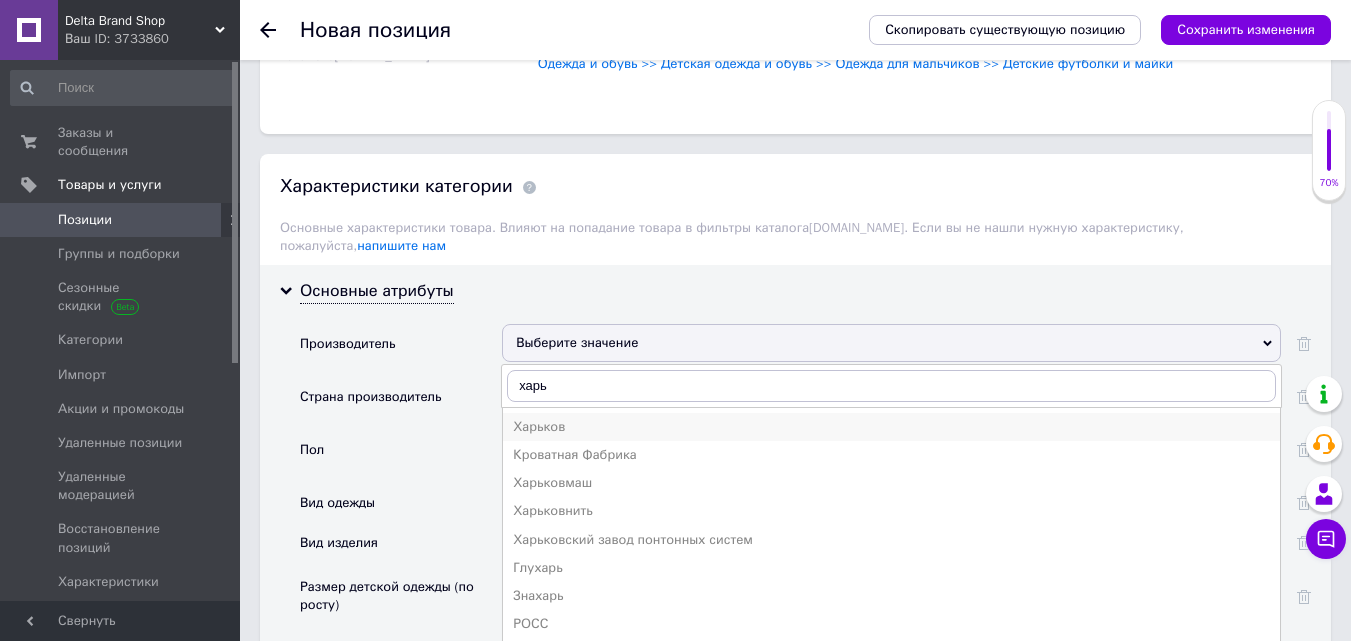 click on "Харьков" at bounding box center [891, 427] 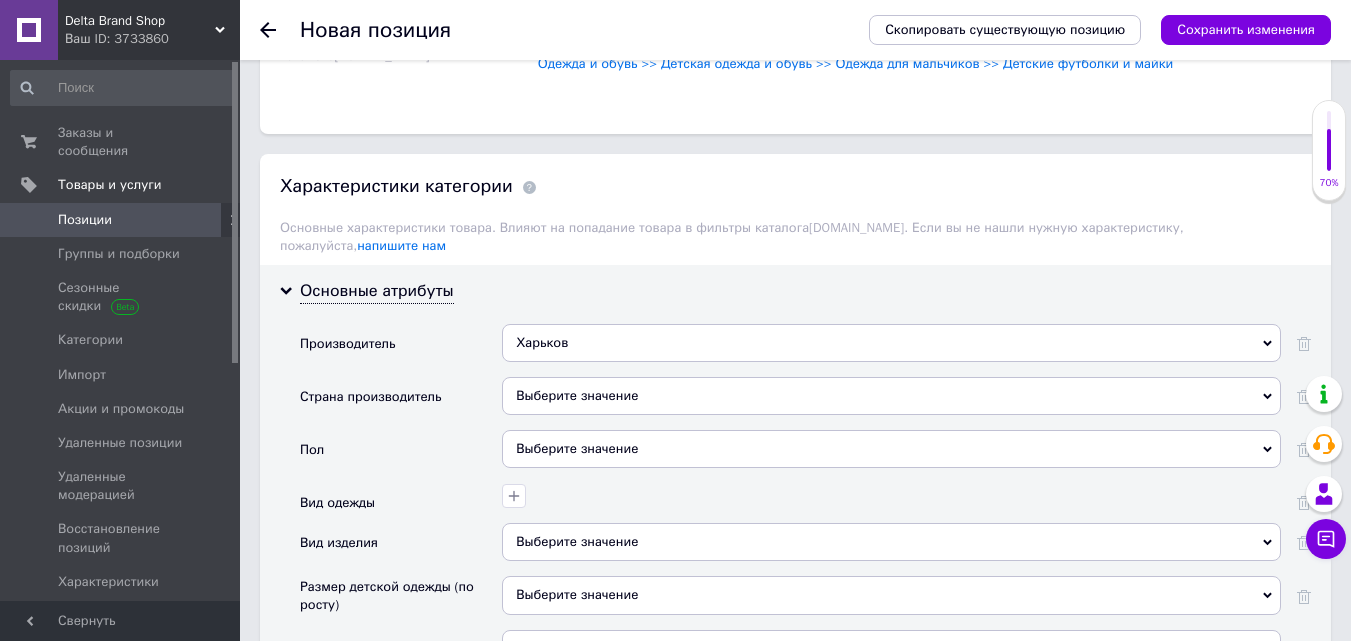 click on "Выберите значение" at bounding box center [891, 396] 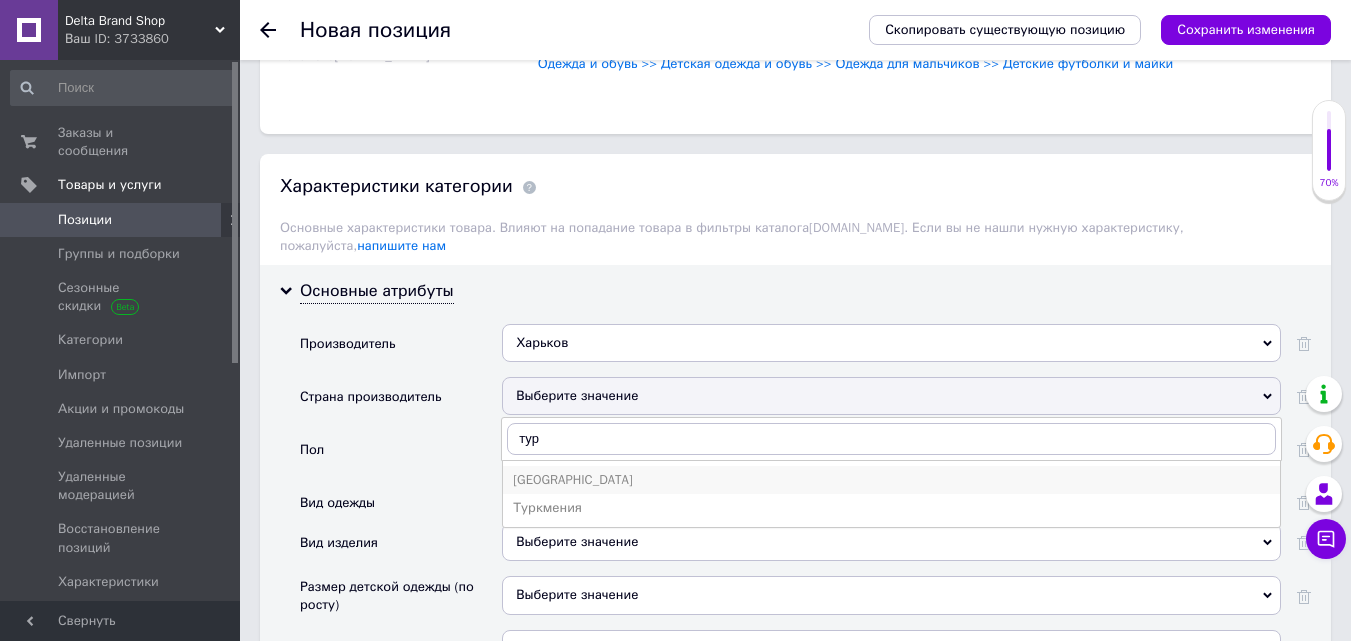 click on "[GEOGRAPHIC_DATA]" at bounding box center (891, 480) 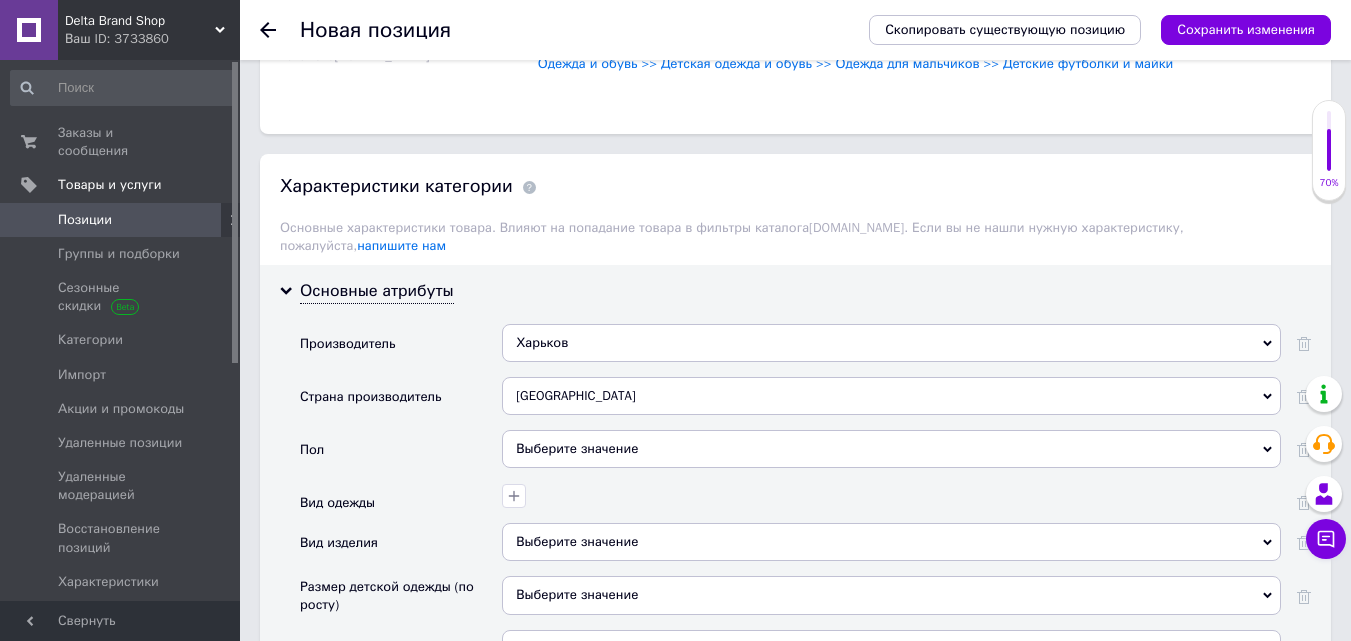 click on "Выберите значение" at bounding box center (891, 449) 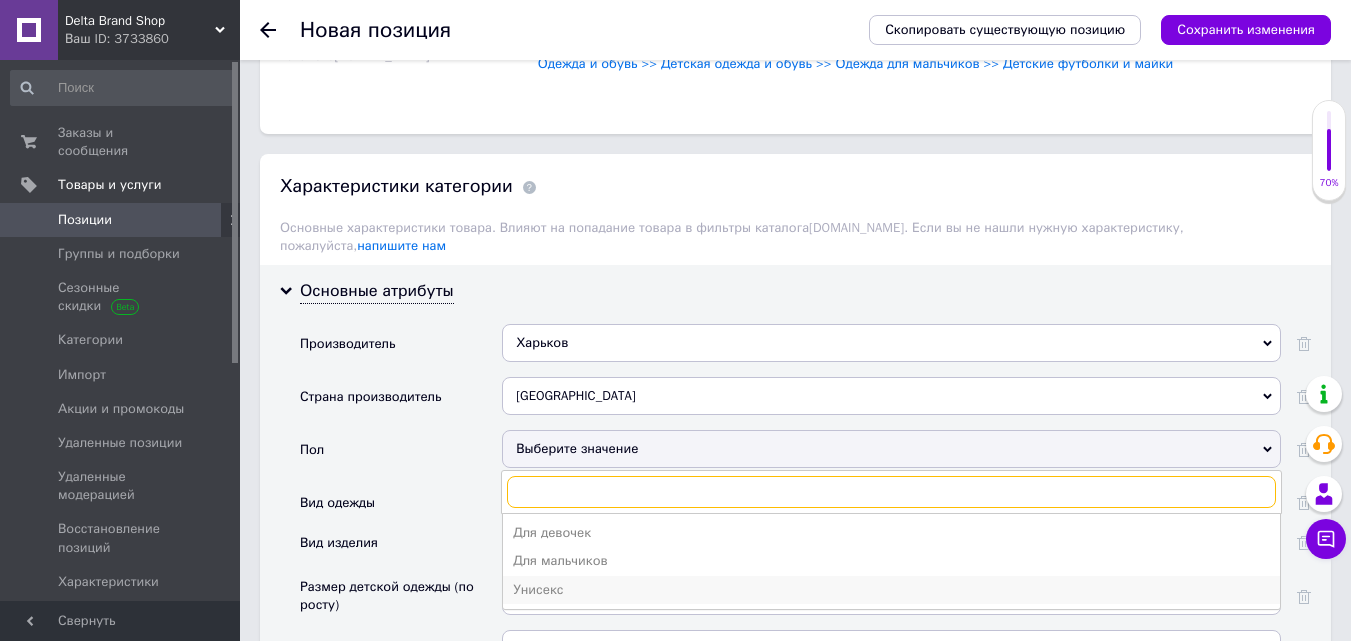 scroll, scrollTop: 1949, scrollLeft: 0, axis: vertical 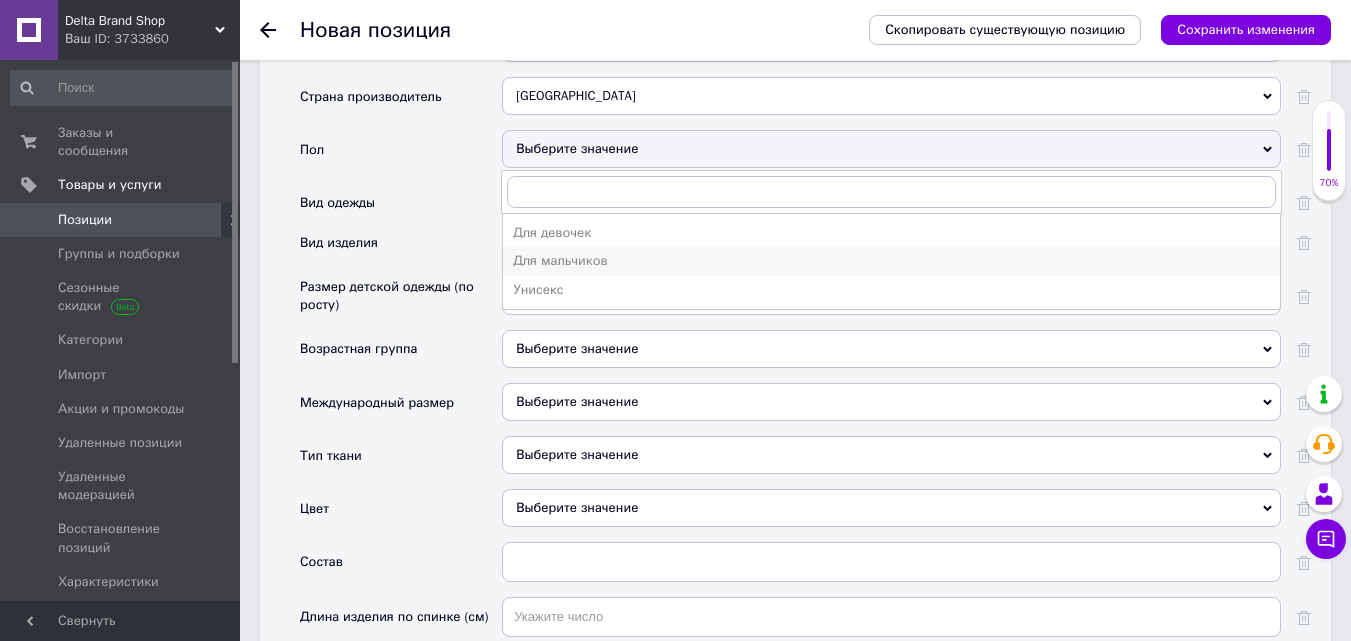 click on "Для мальчиков" at bounding box center [891, 261] 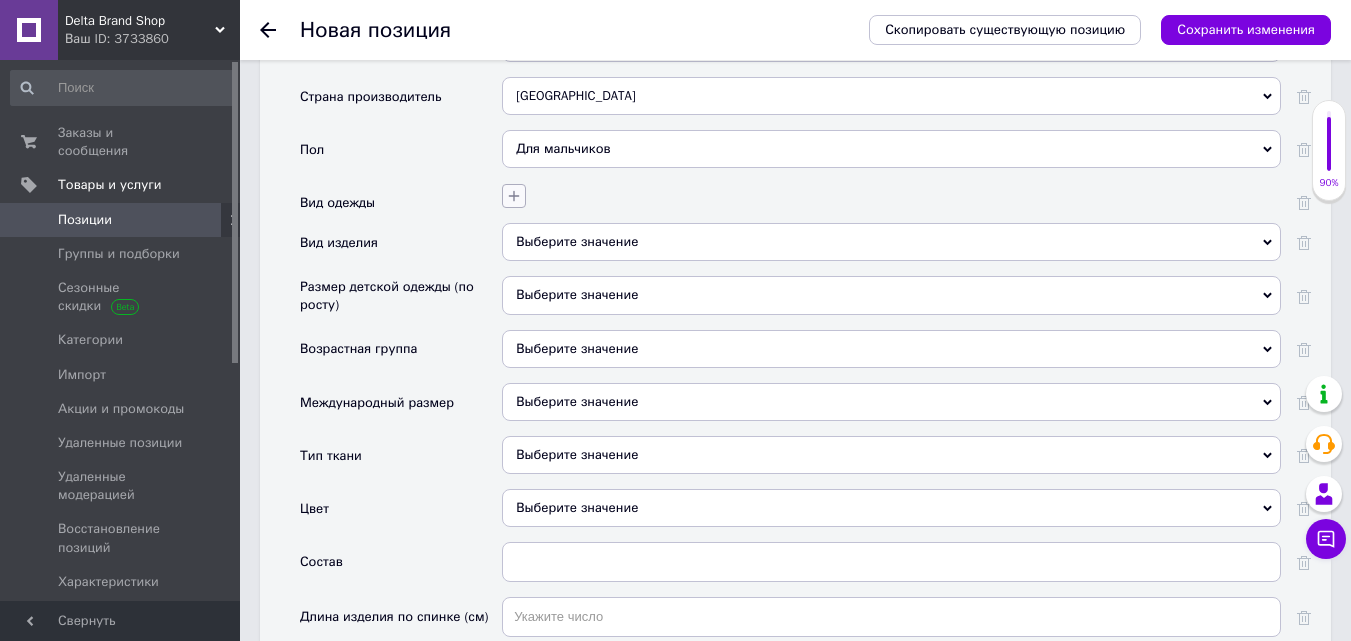 click 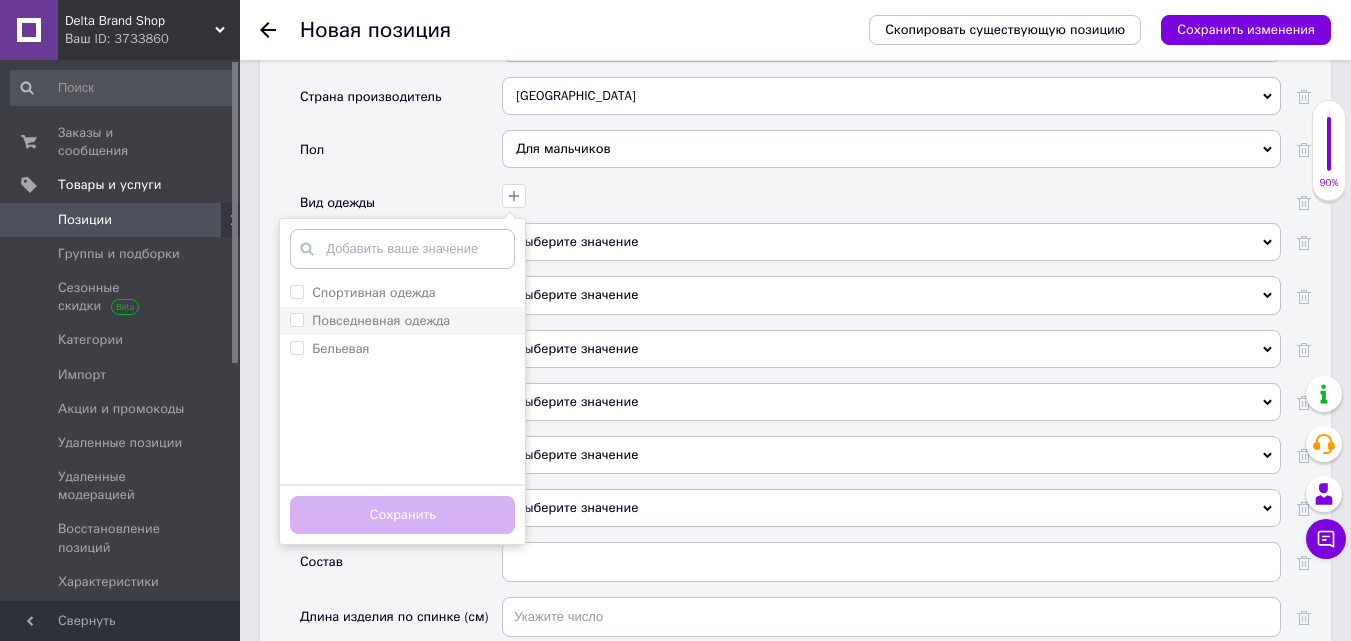 click on "Повседневная одежда" at bounding box center [381, 320] 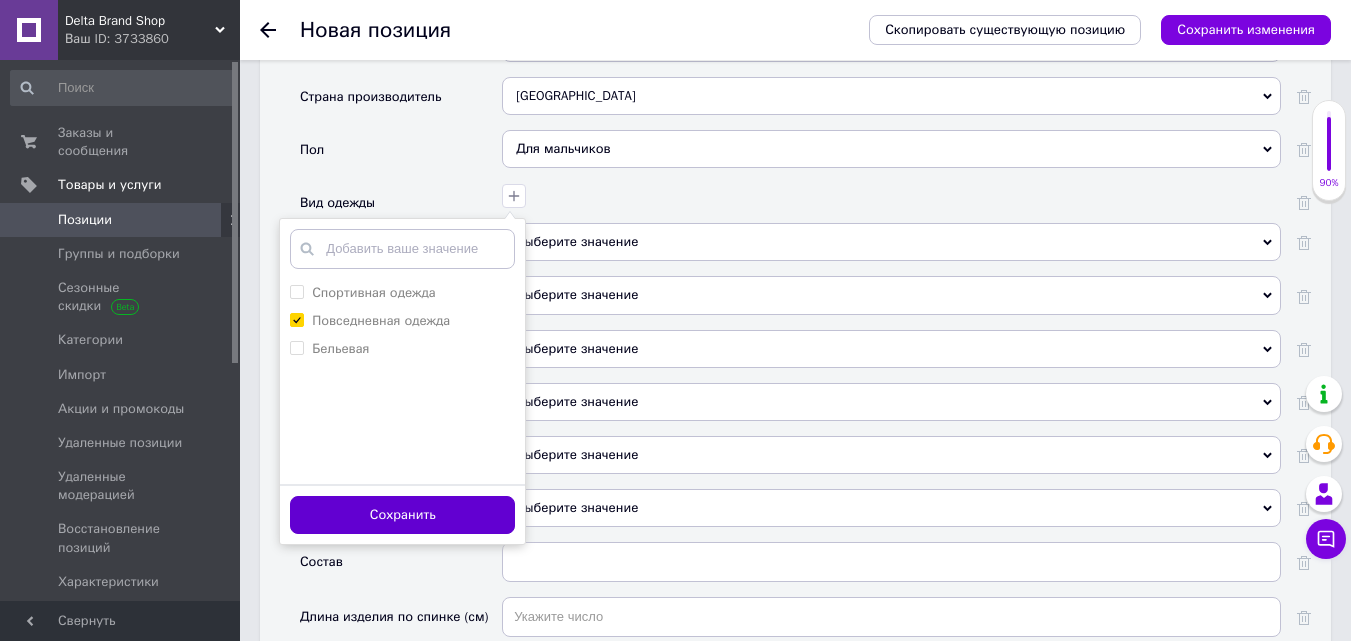 click on "Сохранить" at bounding box center (402, 515) 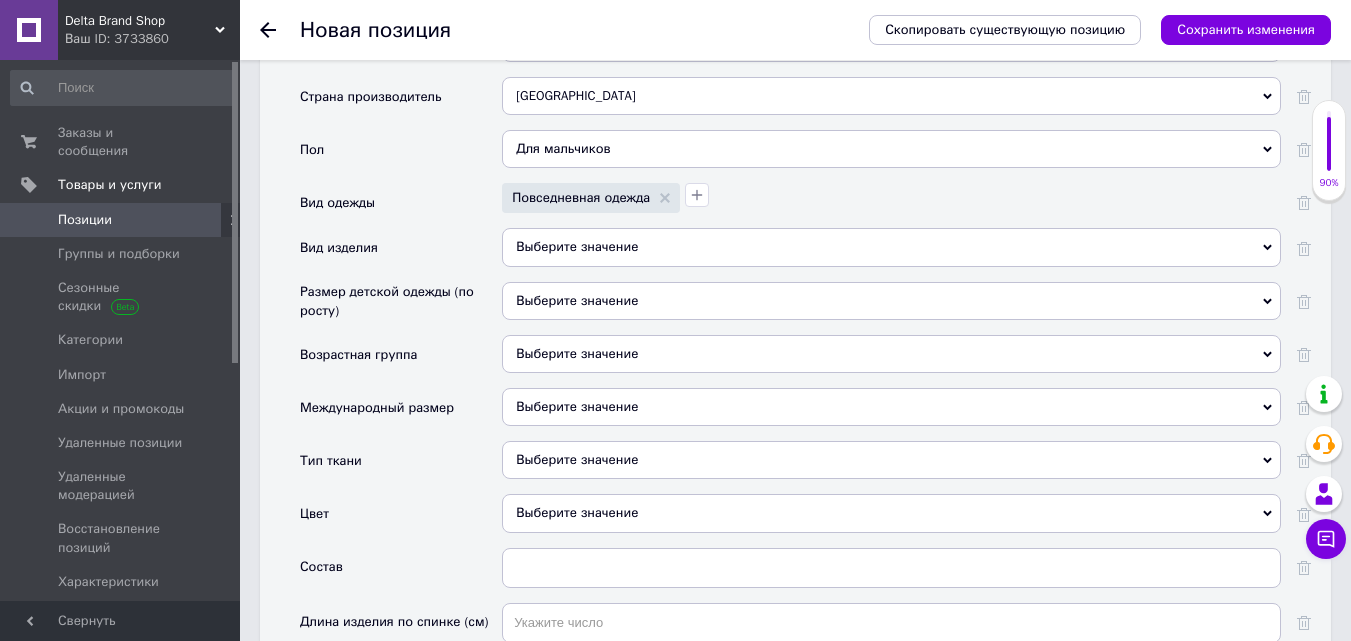 click on "Выберите значение" at bounding box center [891, 247] 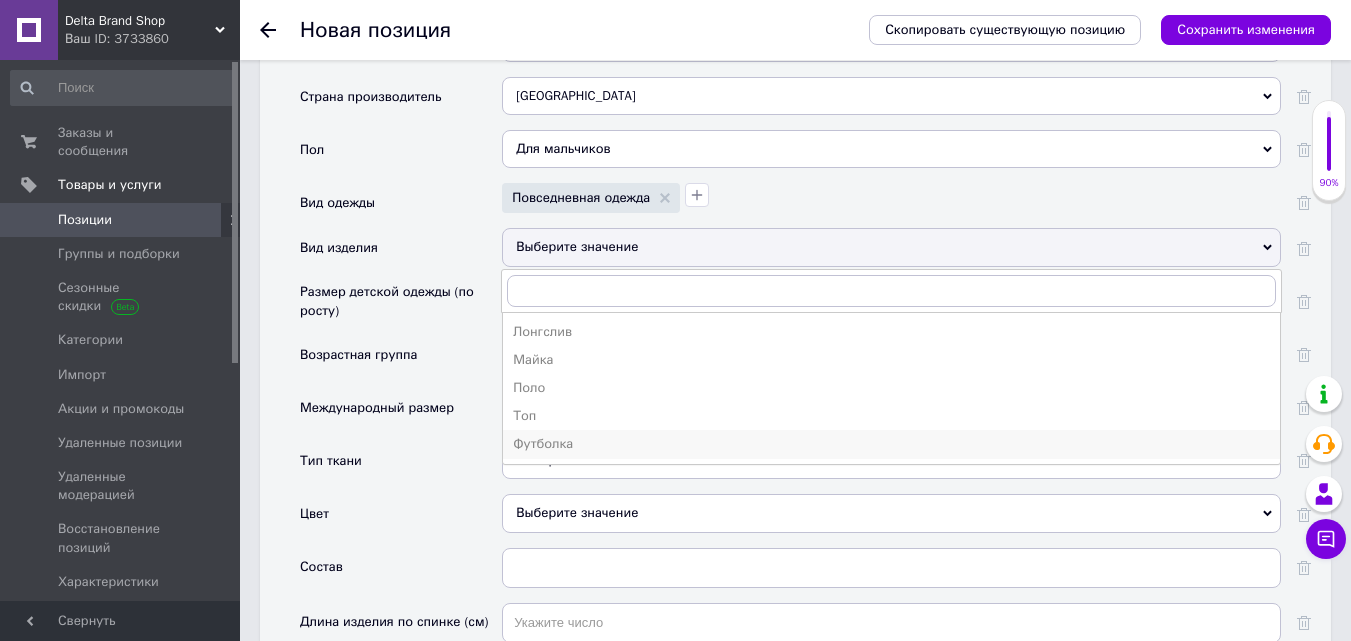 click on "Футболка" at bounding box center (891, 444) 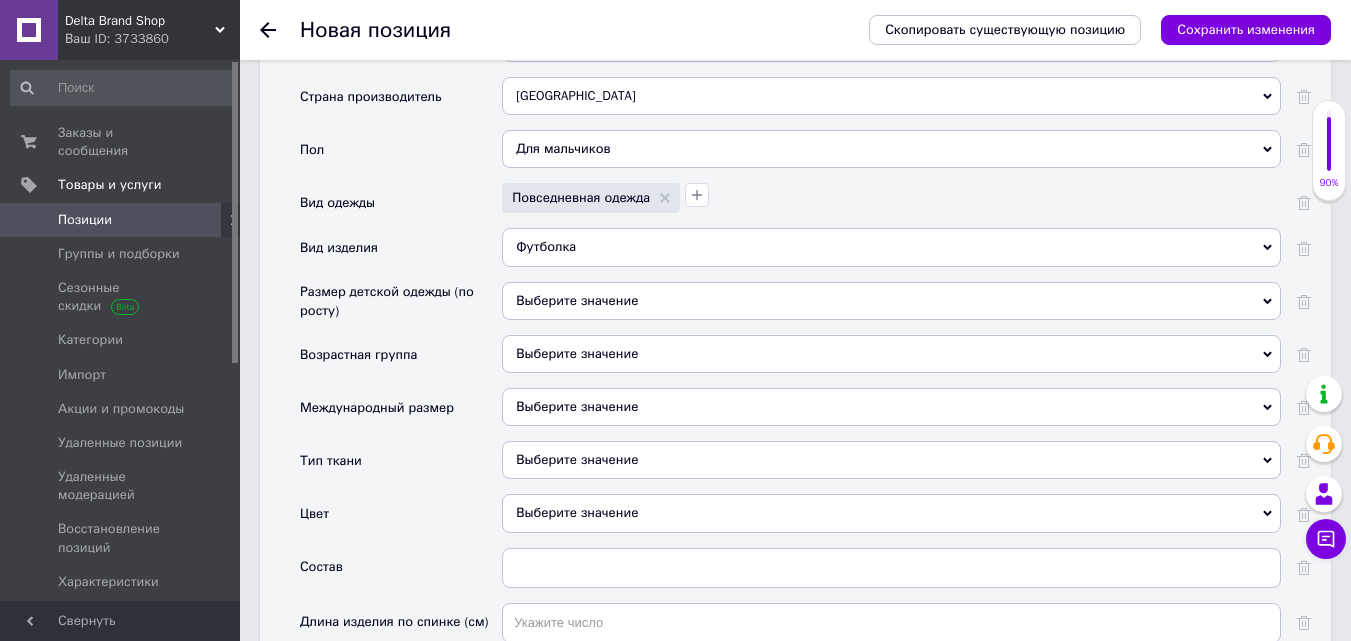 click on "Выберите значение" at bounding box center [891, 407] 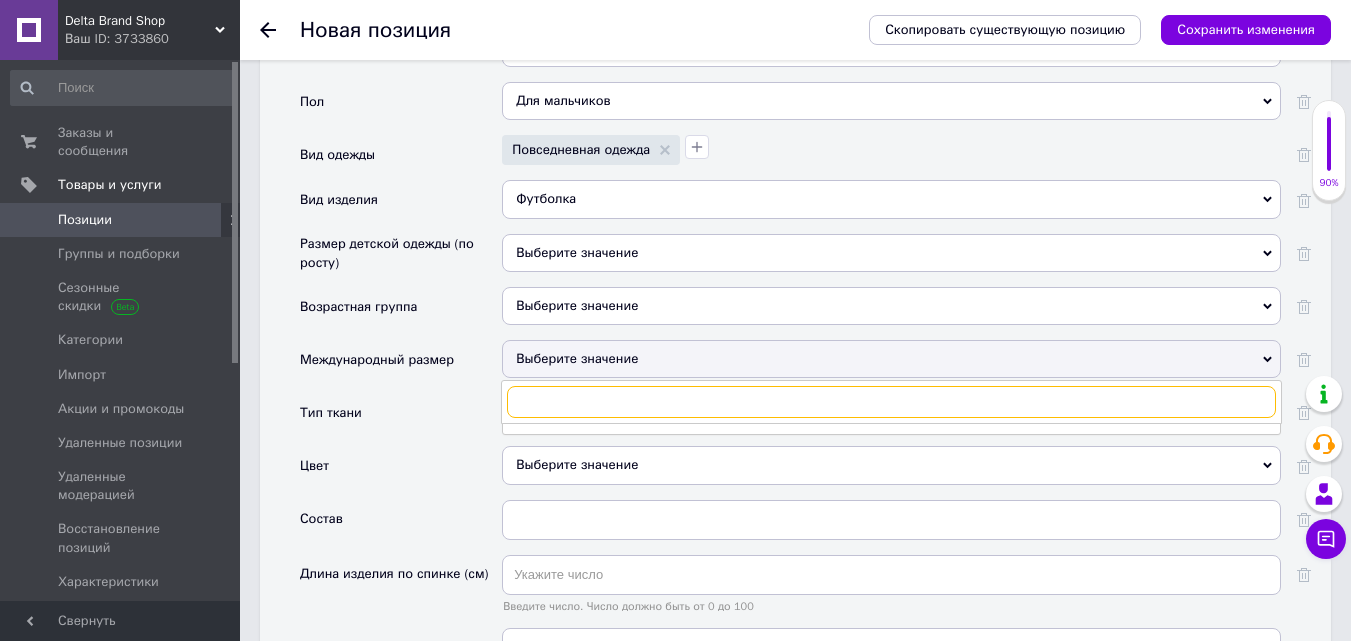 scroll, scrollTop: 2149, scrollLeft: 0, axis: vertical 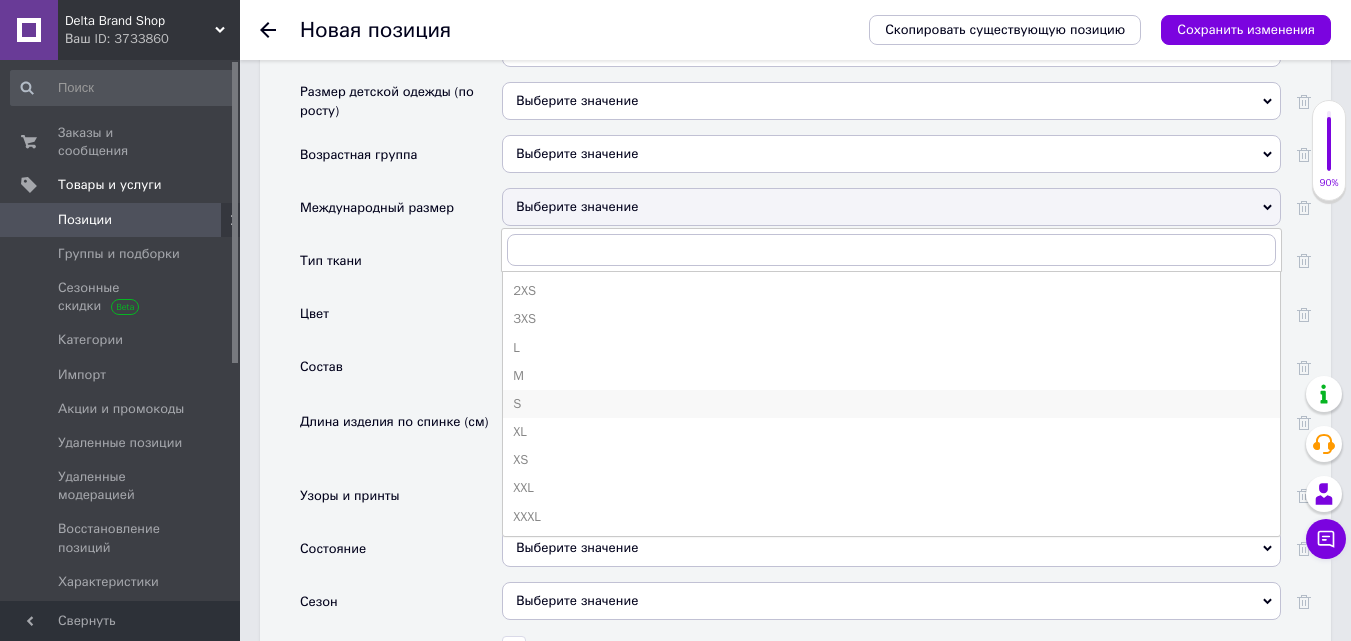 click on "S" at bounding box center (891, 404) 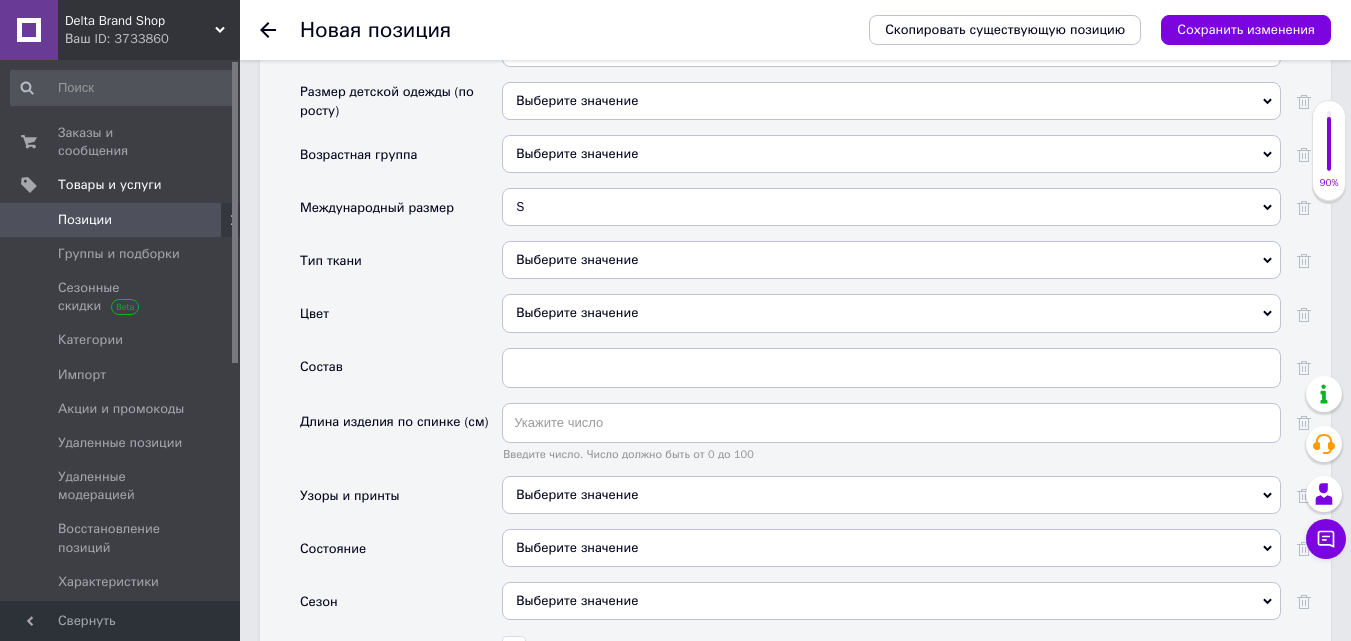 click on "Выберите значение" at bounding box center (891, 313) 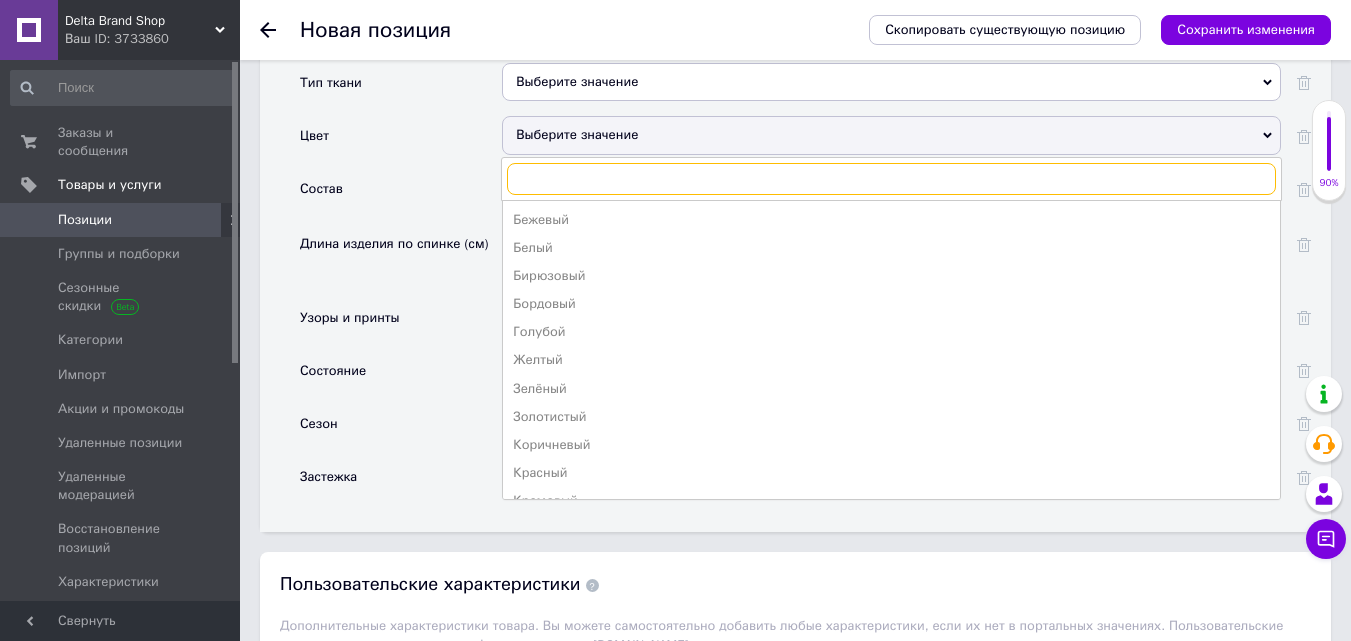 scroll, scrollTop: 2349, scrollLeft: 0, axis: vertical 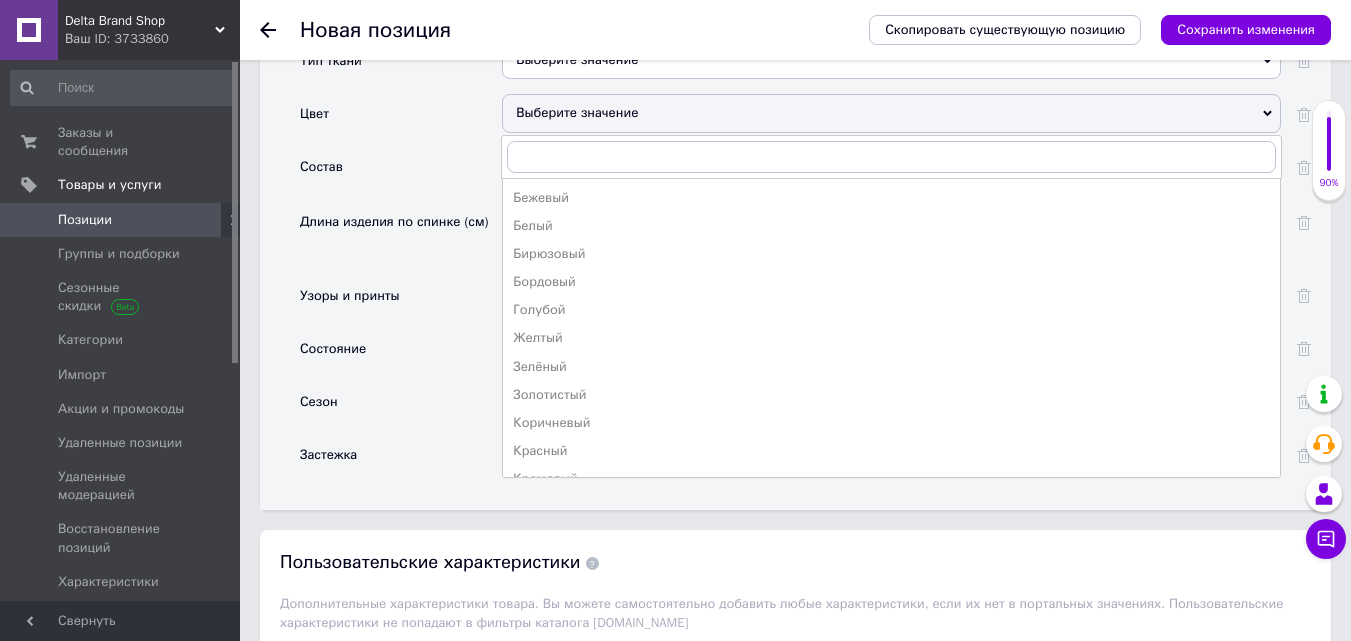 drag, startPoint x: 554, startPoint y: 209, endPoint x: 692, endPoint y: 307, distance: 169.2572 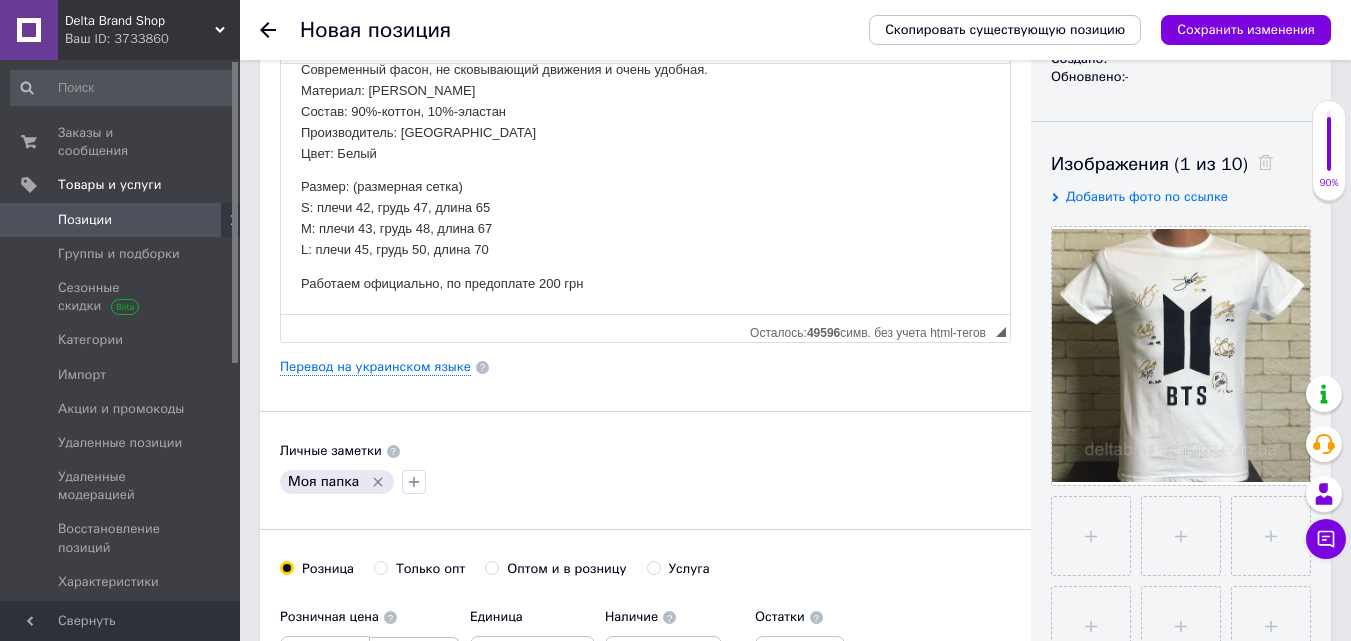 scroll, scrollTop: 0, scrollLeft: 0, axis: both 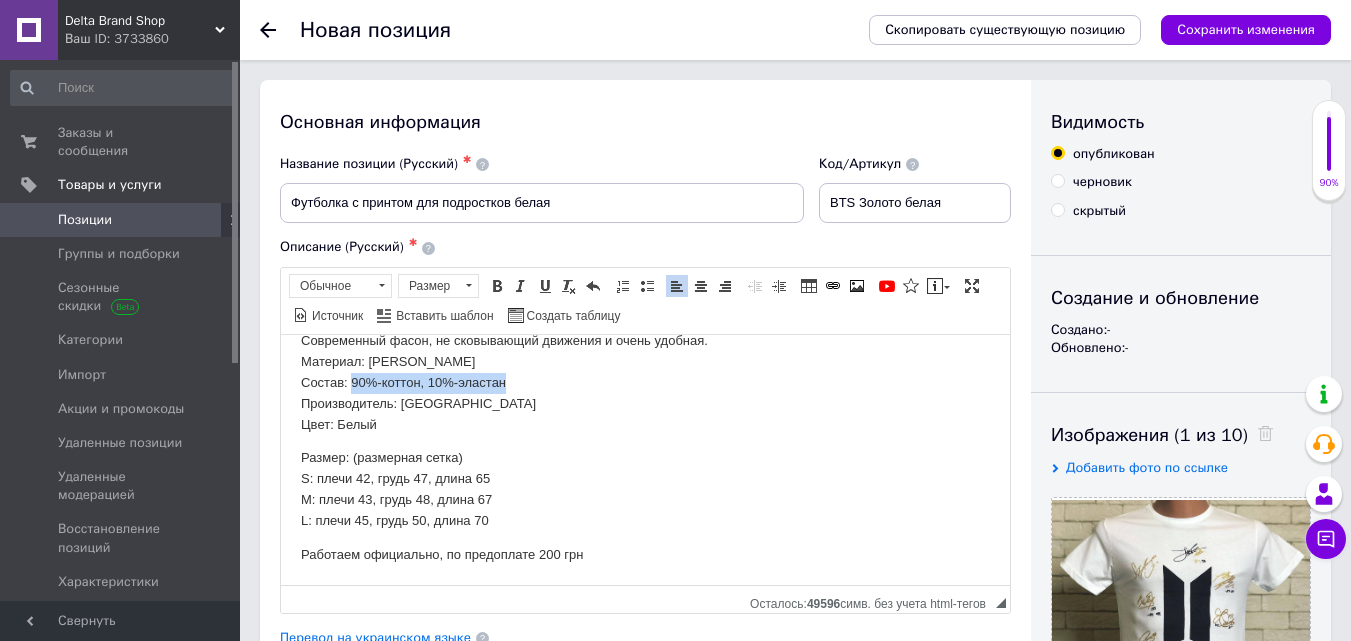 drag, startPoint x: 508, startPoint y: 387, endPoint x: 353, endPoint y: 381, distance: 155.11609 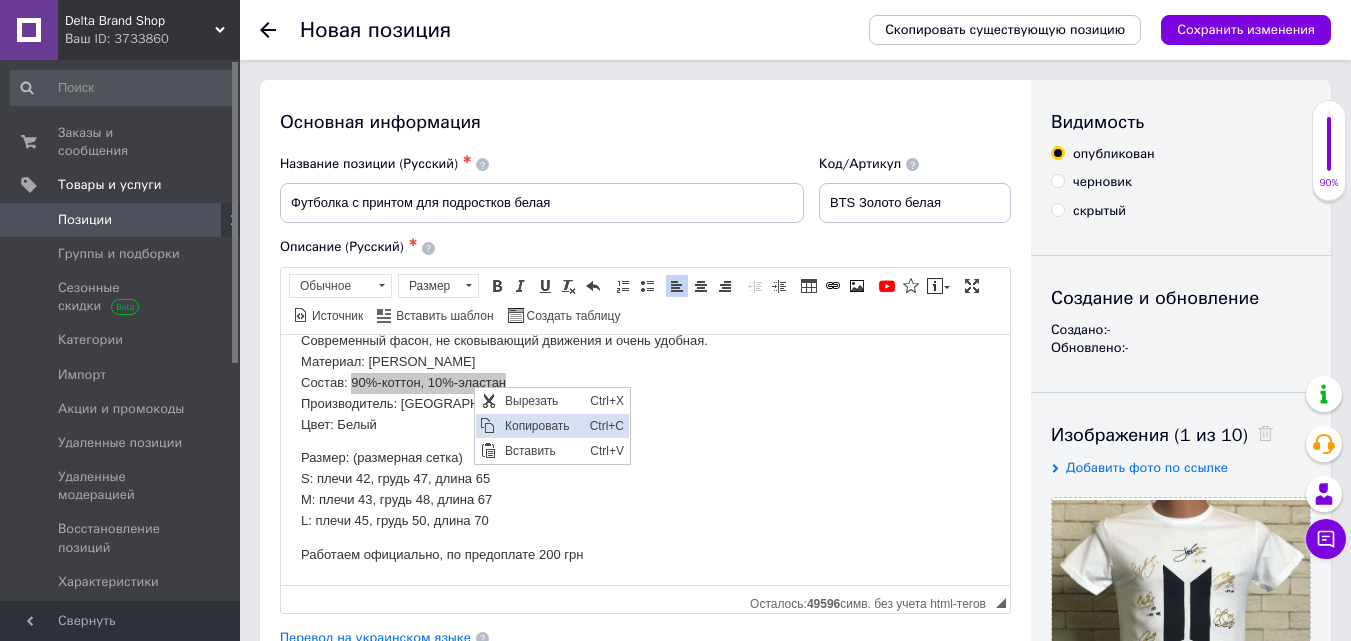 click on "Копировать" at bounding box center (542, 425) 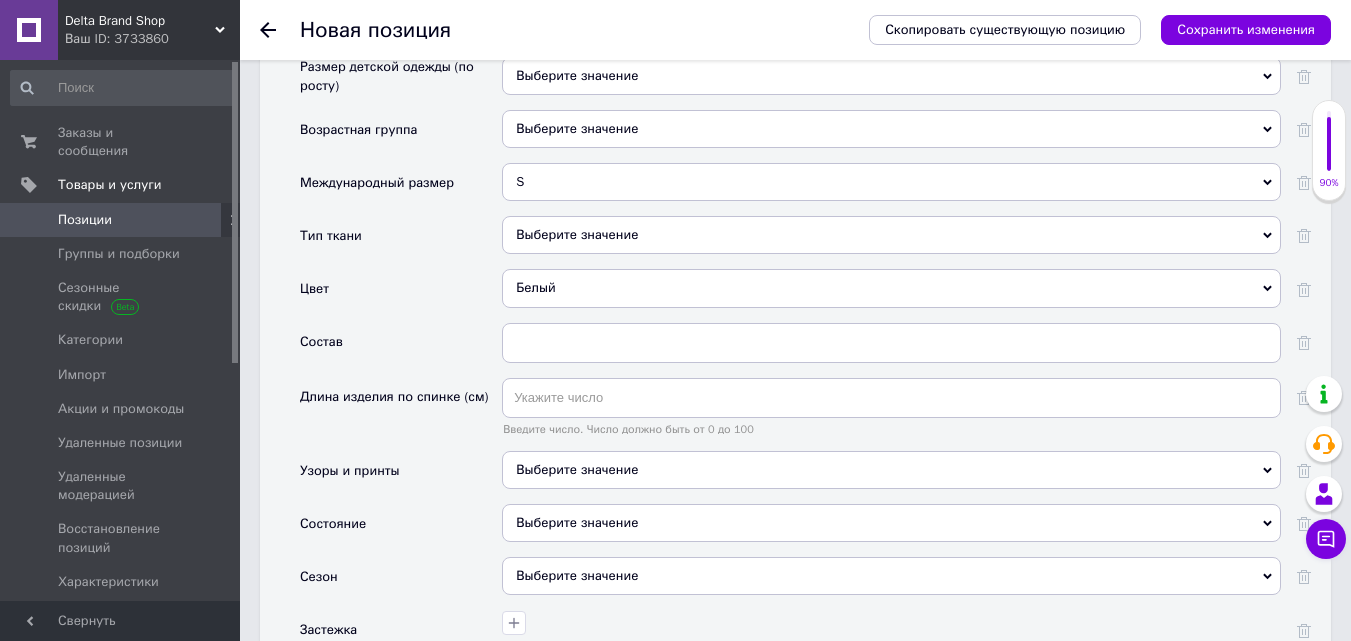 scroll, scrollTop: 2200, scrollLeft: 0, axis: vertical 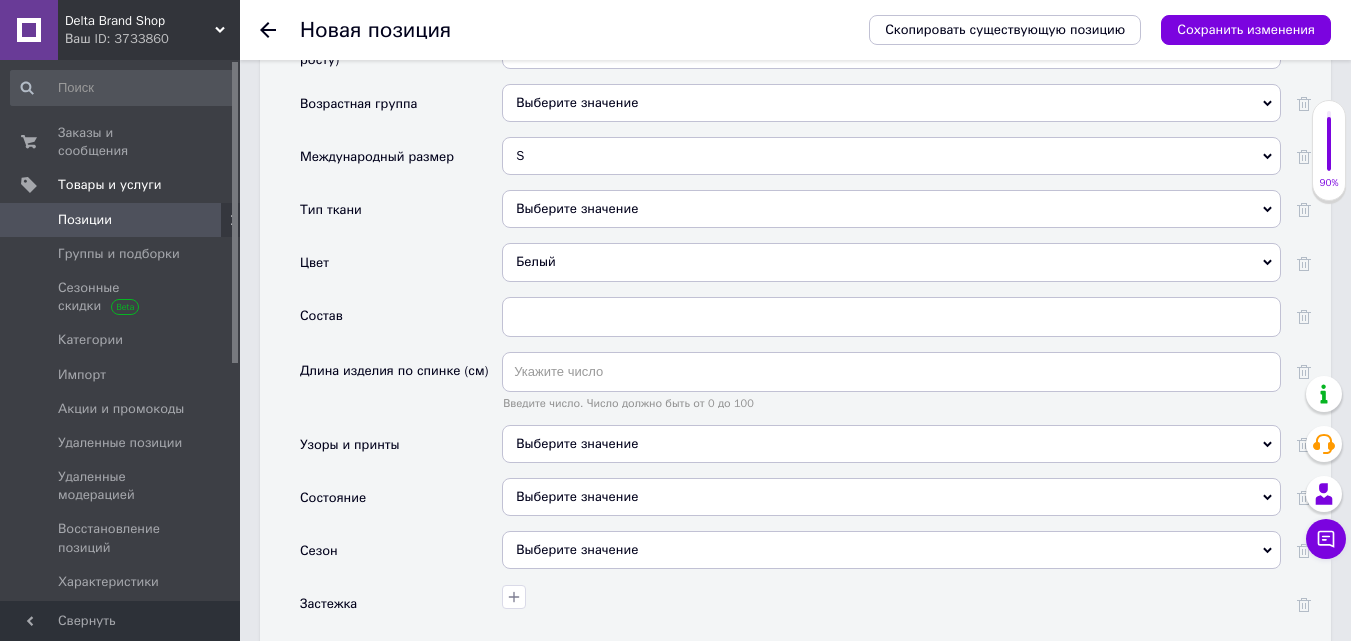 click at bounding box center [891, 317] 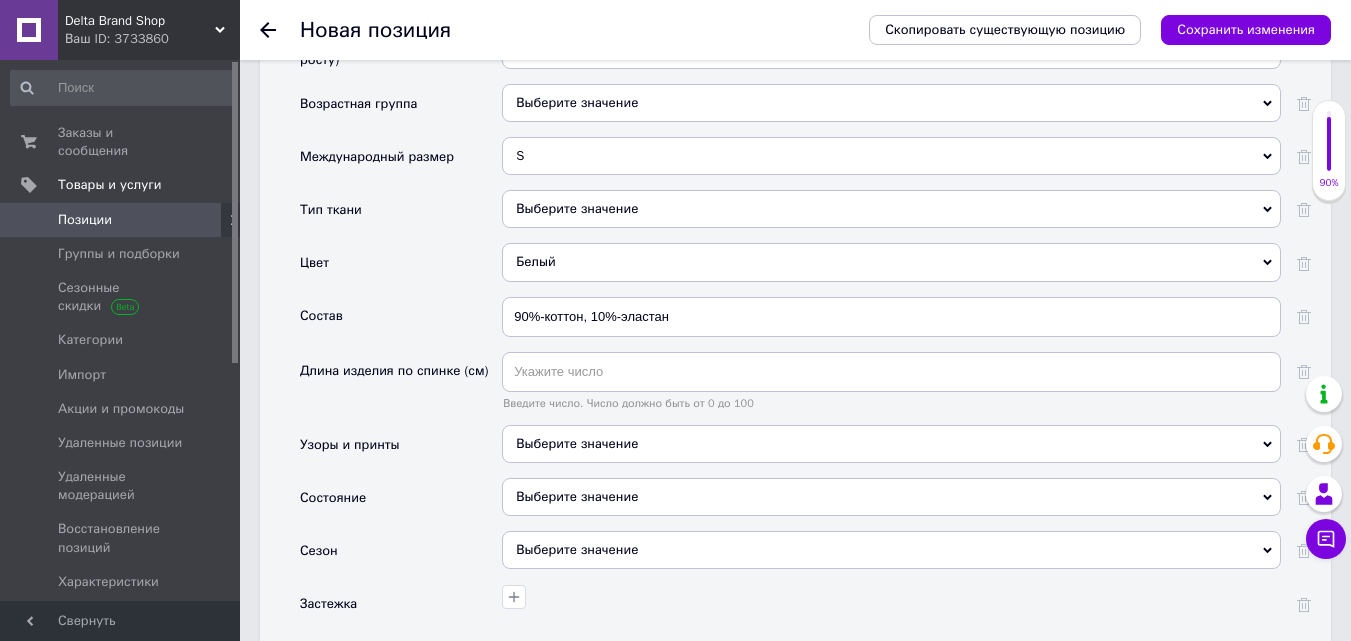 drag, startPoint x: 529, startPoint y: 473, endPoint x: 570, endPoint y: 382, distance: 99.80982 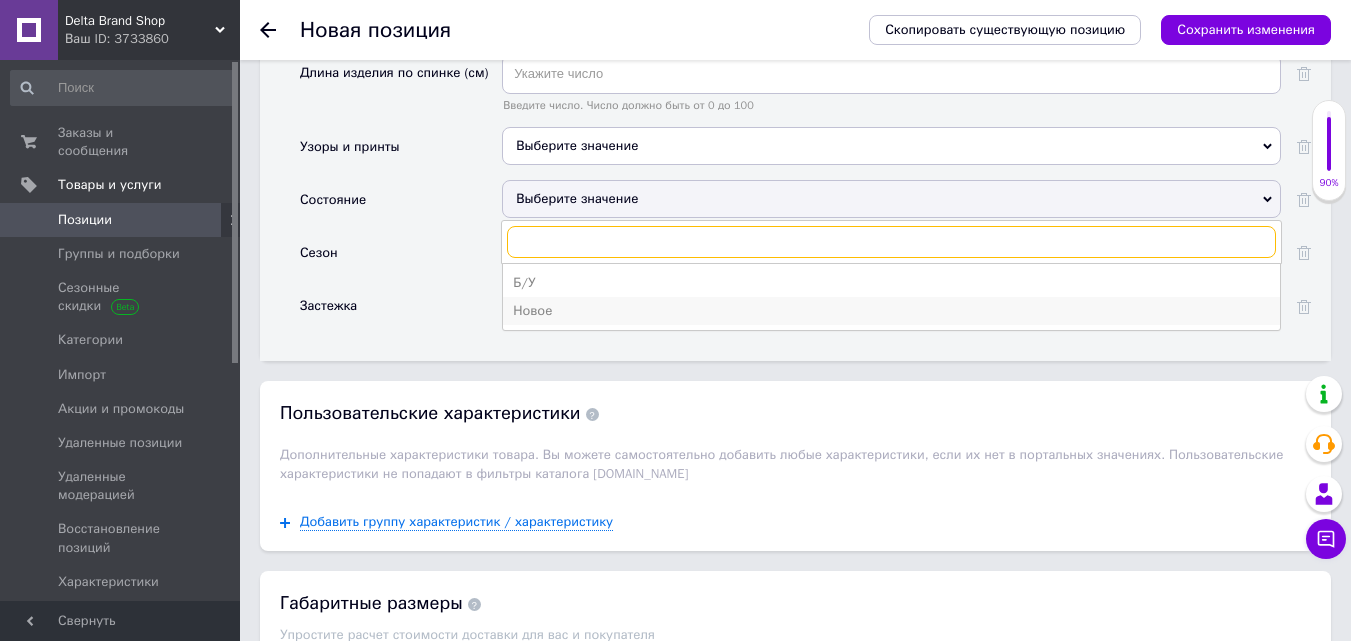 scroll, scrollTop: 2500, scrollLeft: 0, axis: vertical 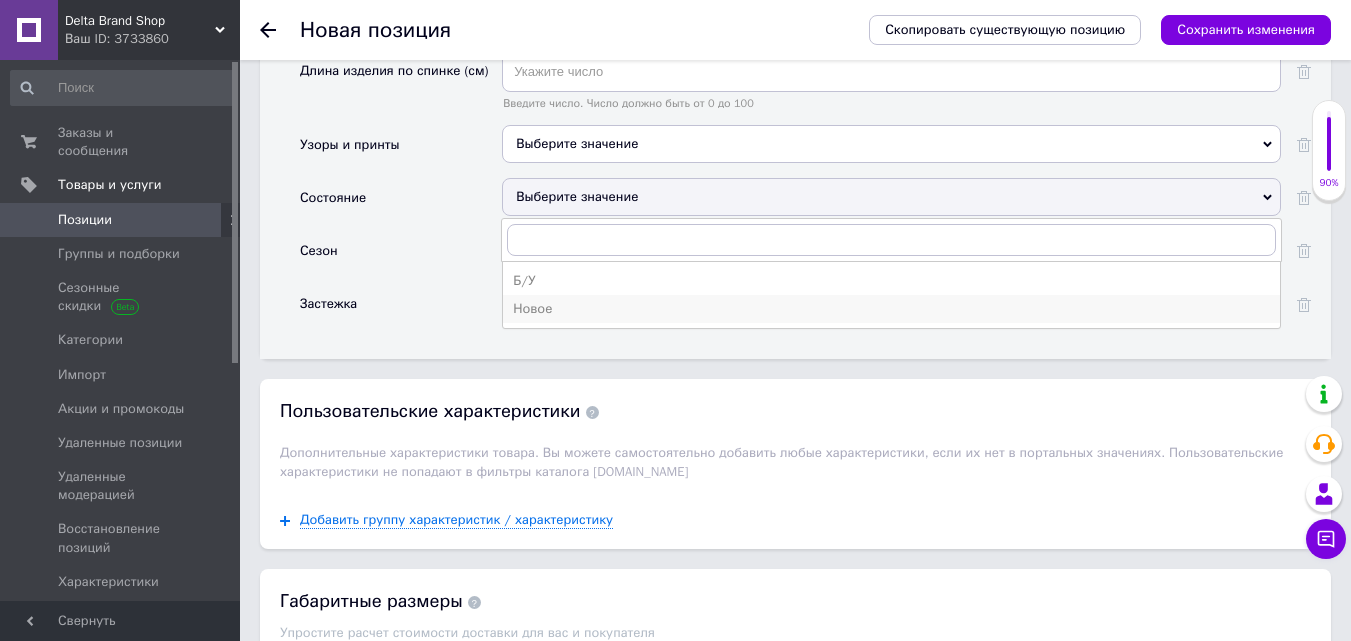 click on "Новое" at bounding box center [891, 309] 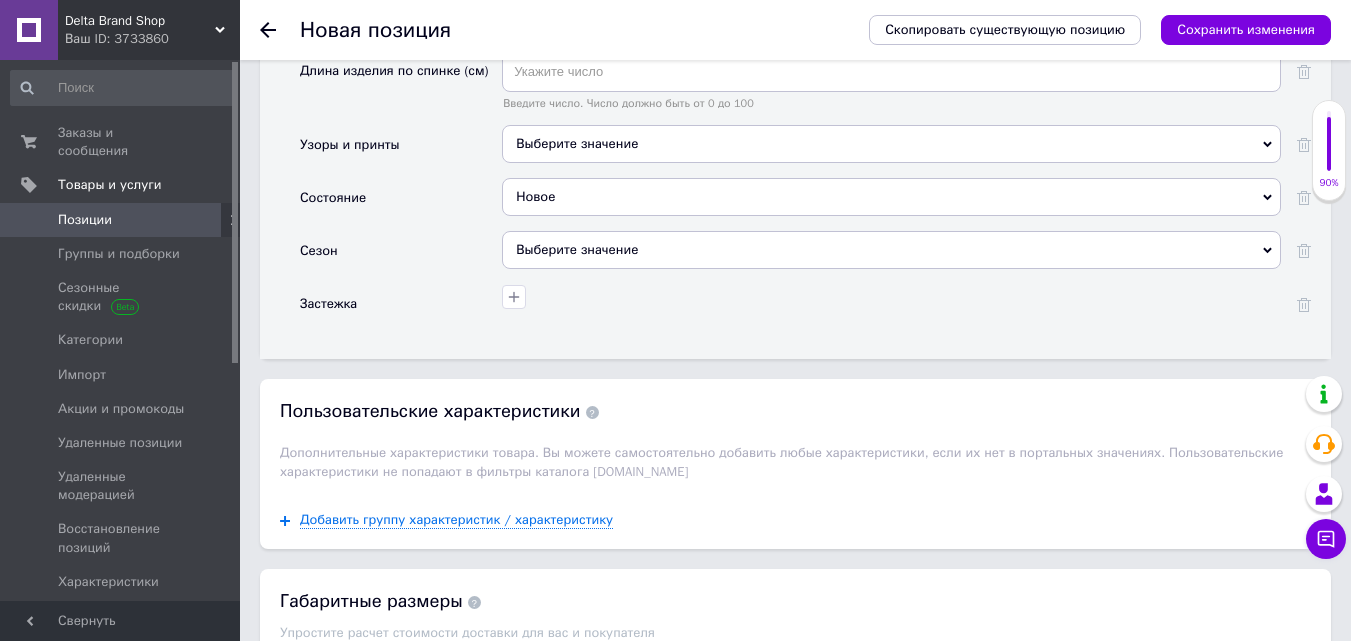click on "Выберите значение" at bounding box center (891, 250) 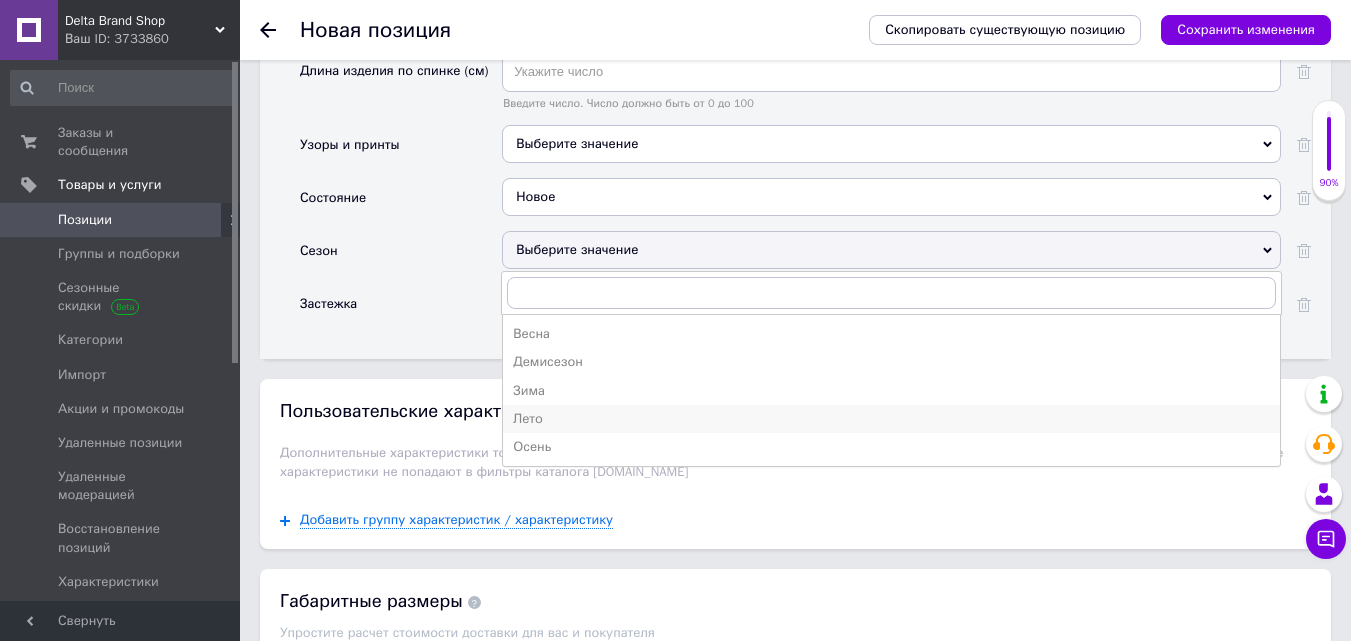 click on "Лето" at bounding box center (891, 419) 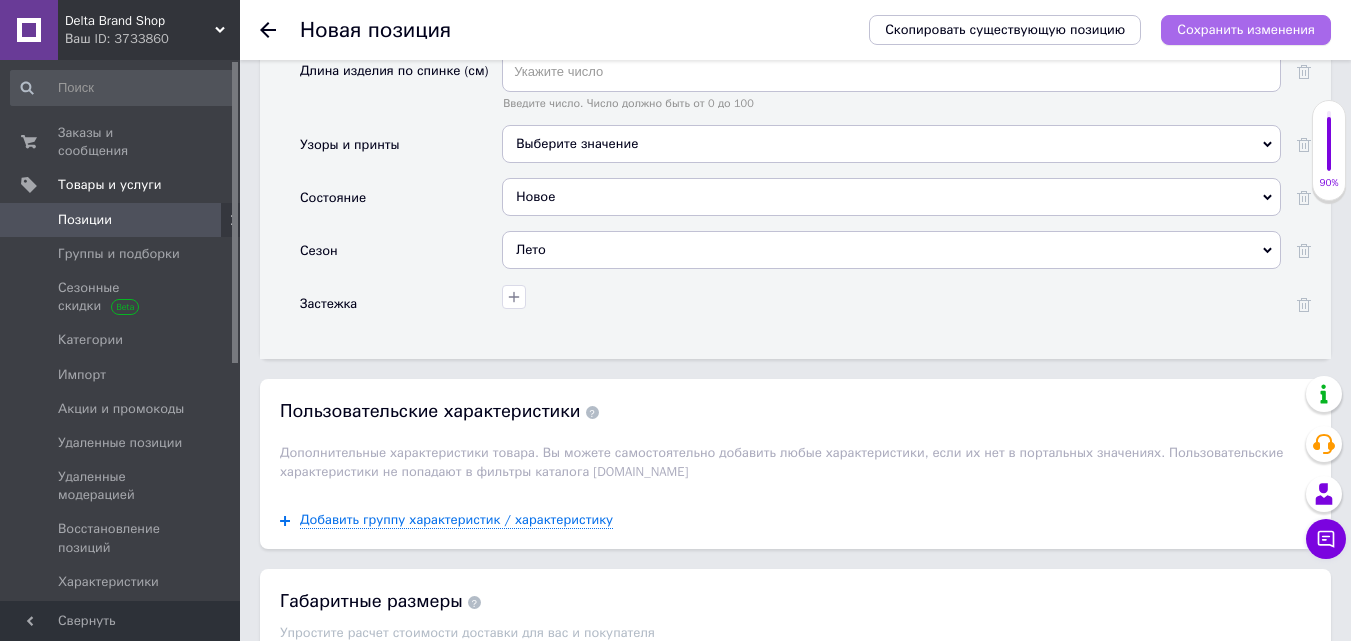 click on "Сохранить изменения" at bounding box center (1246, 29) 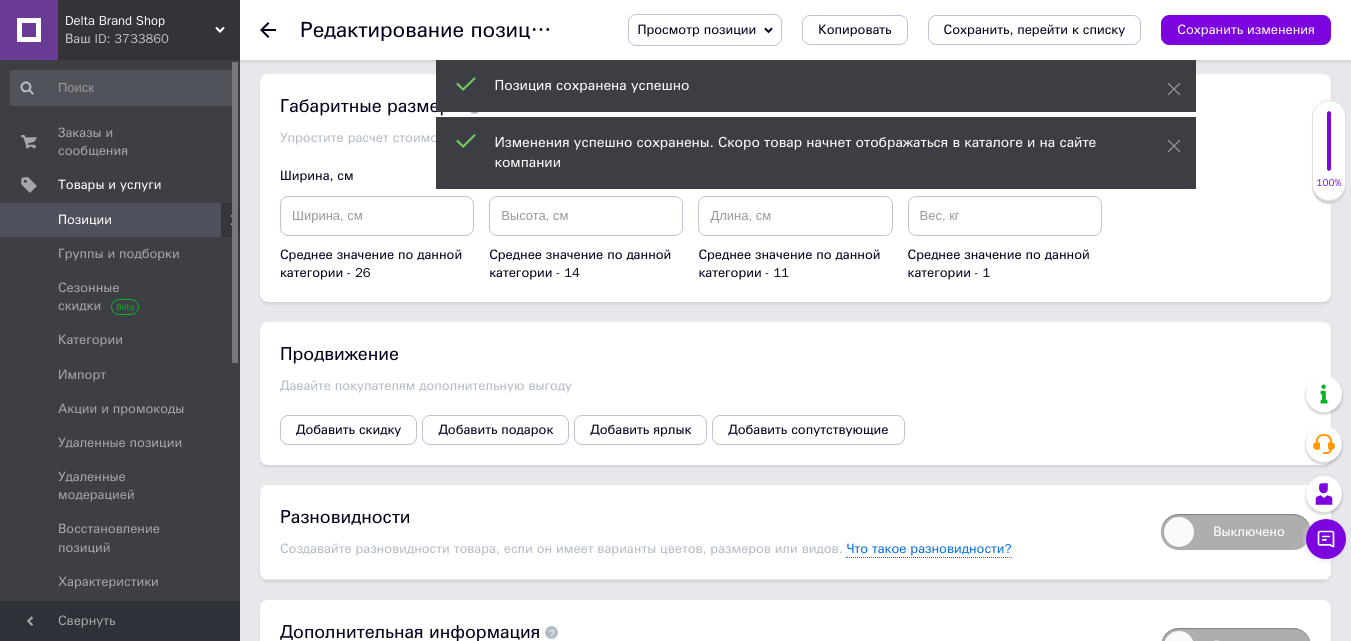 scroll, scrollTop: 2161, scrollLeft: 0, axis: vertical 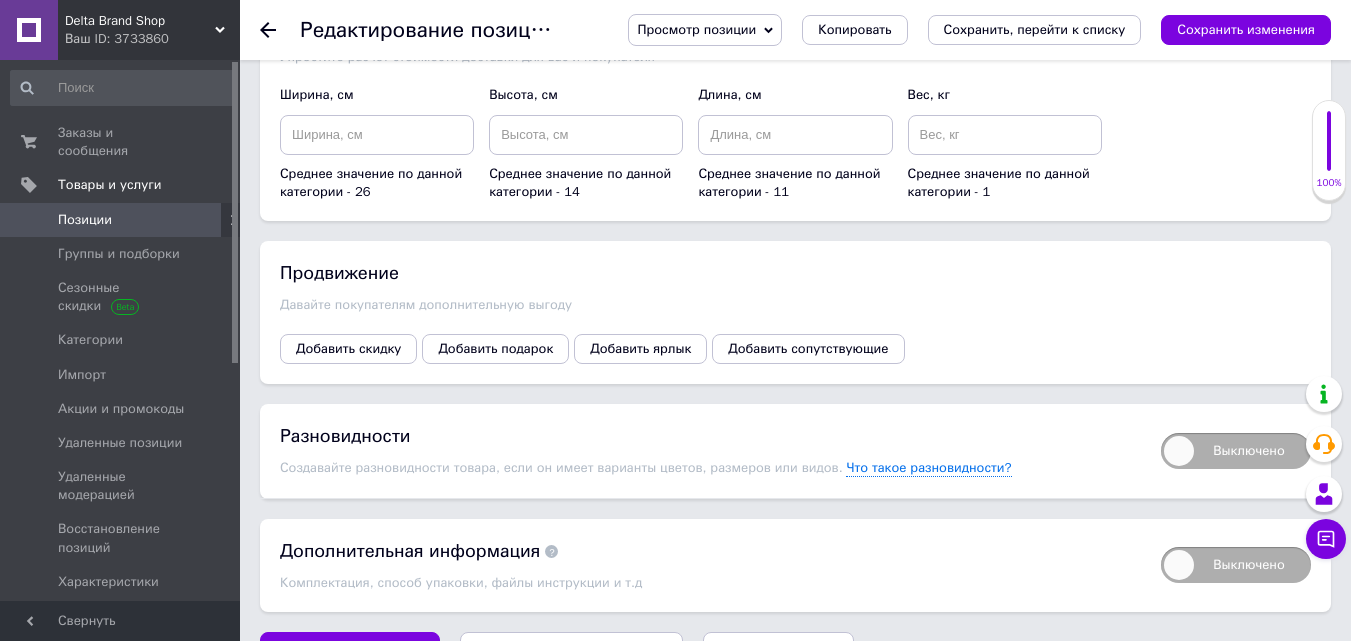 click on "Выключено" at bounding box center (1236, 451) 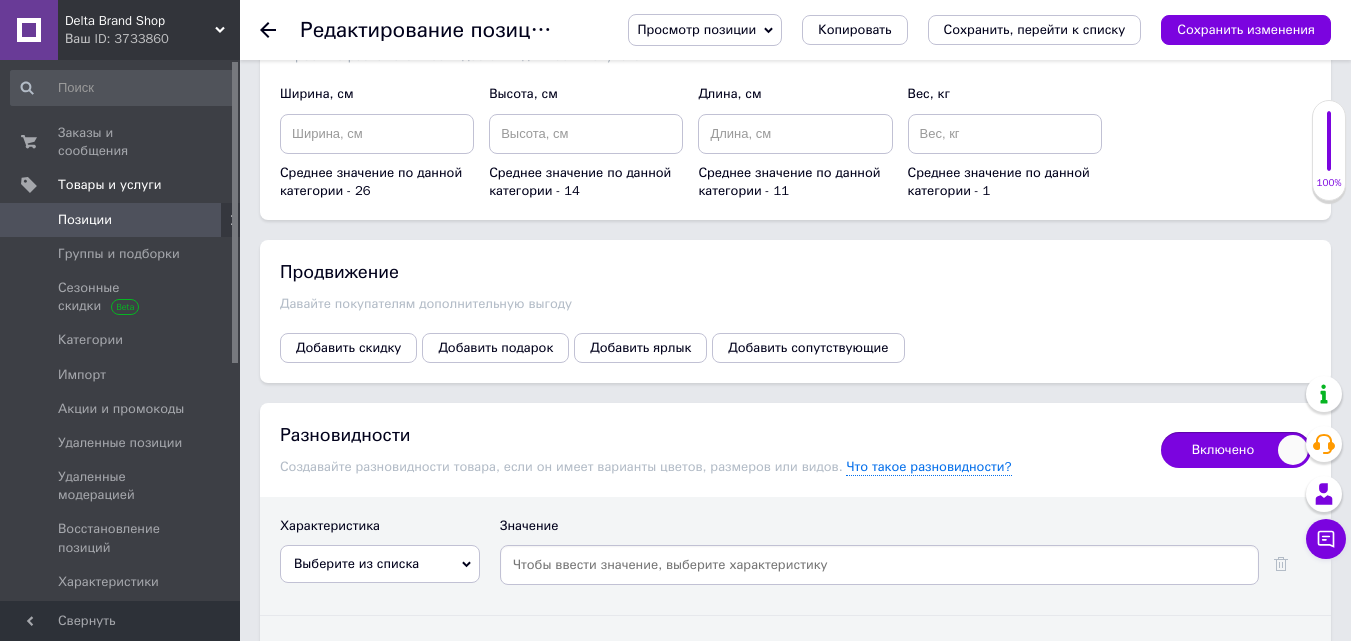 scroll, scrollTop: 2347, scrollLeft: 0, axis: vertical 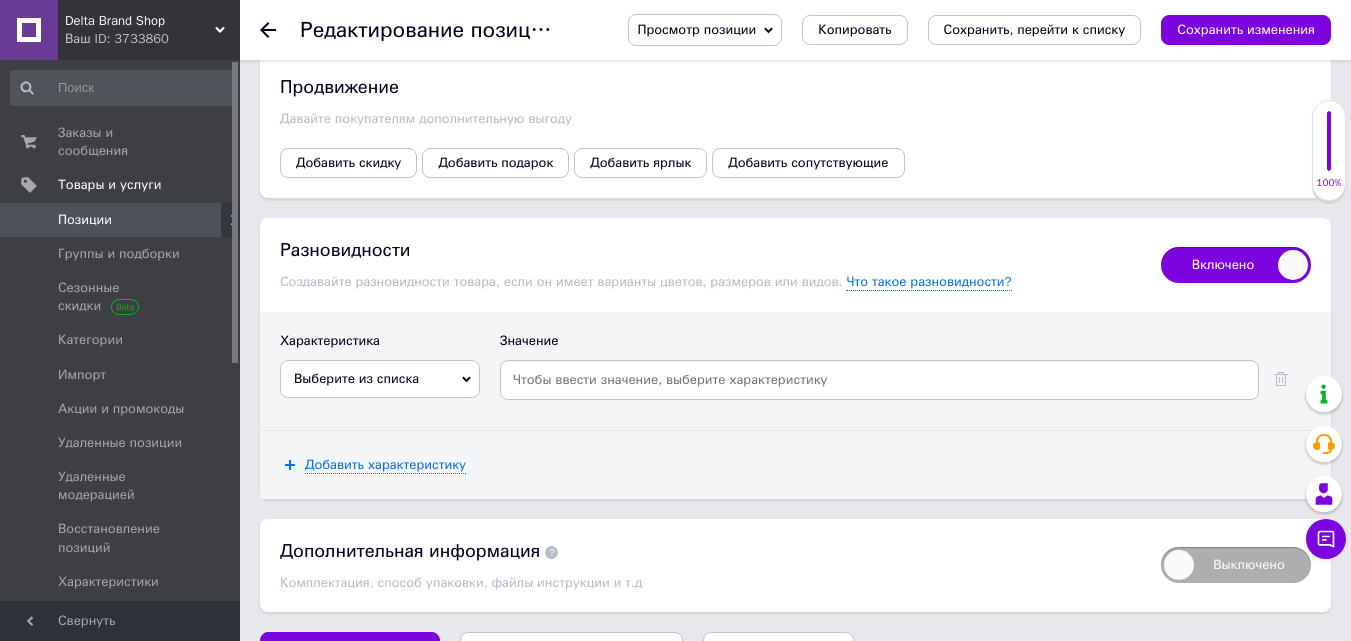 click on "Выберите из списка" at bounding box center [356, 378] 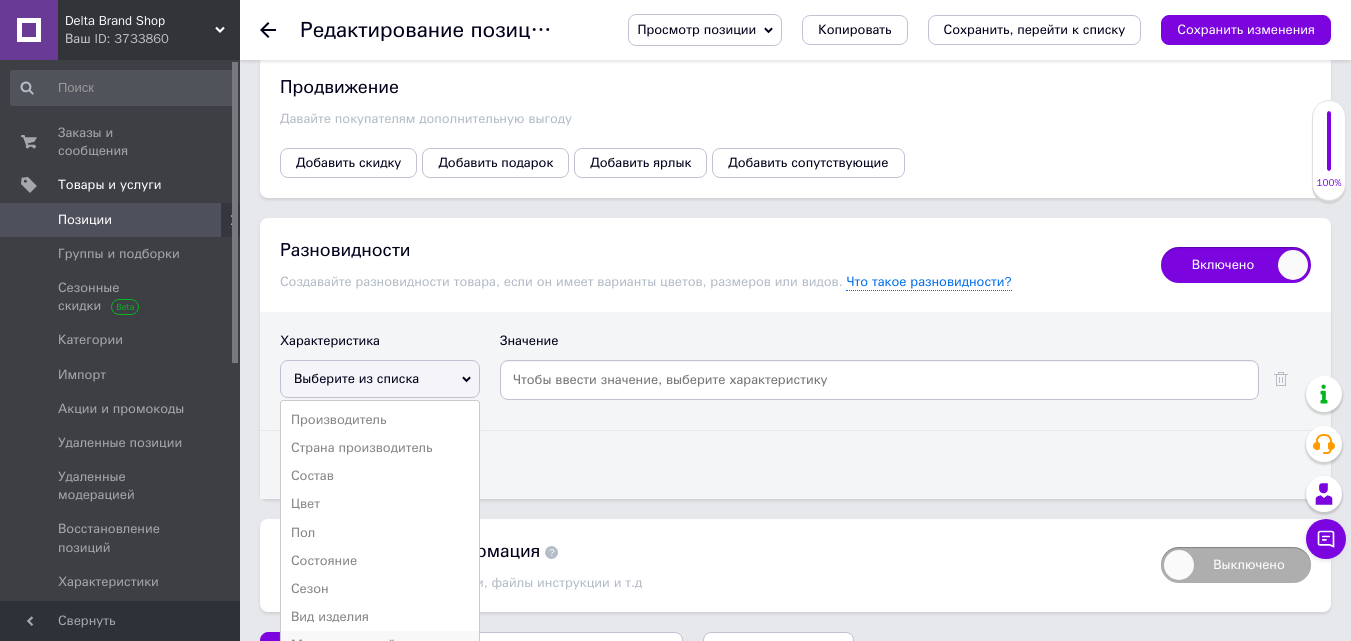 click on "Международный размер" at bounding box center [380, 645] 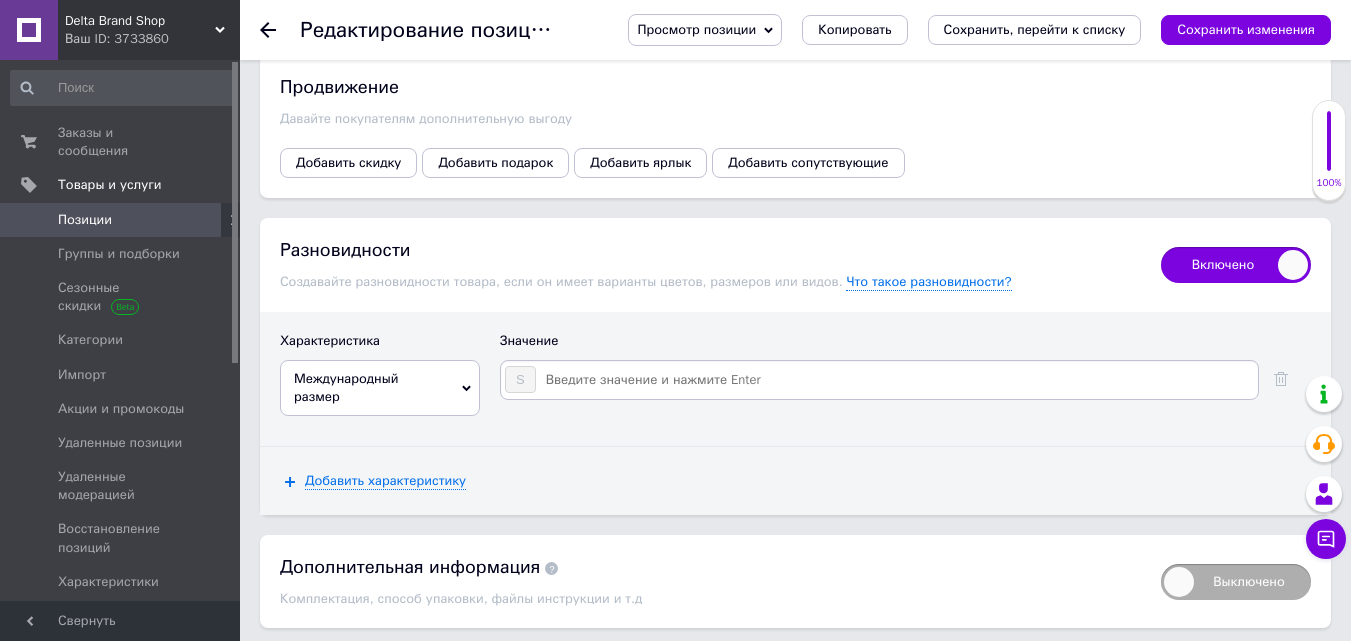 click at bounding box center (896, 380) 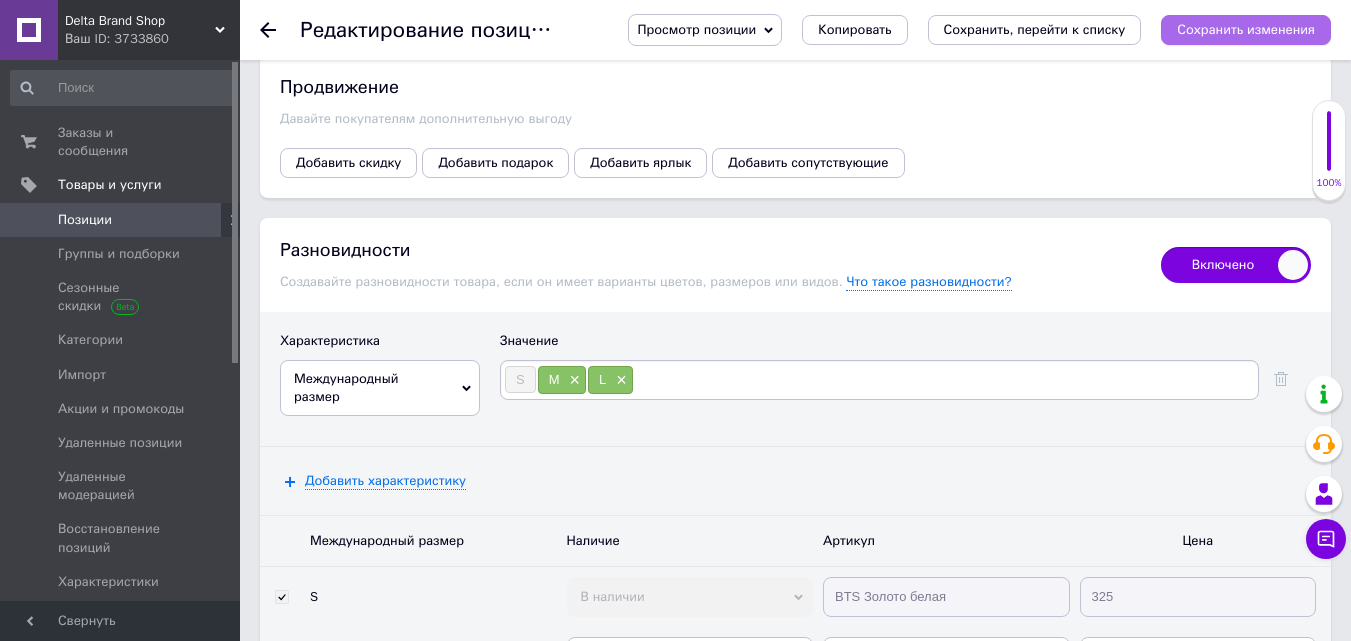 click on "Сохранить изменения" at bounding box center (1246, 29) 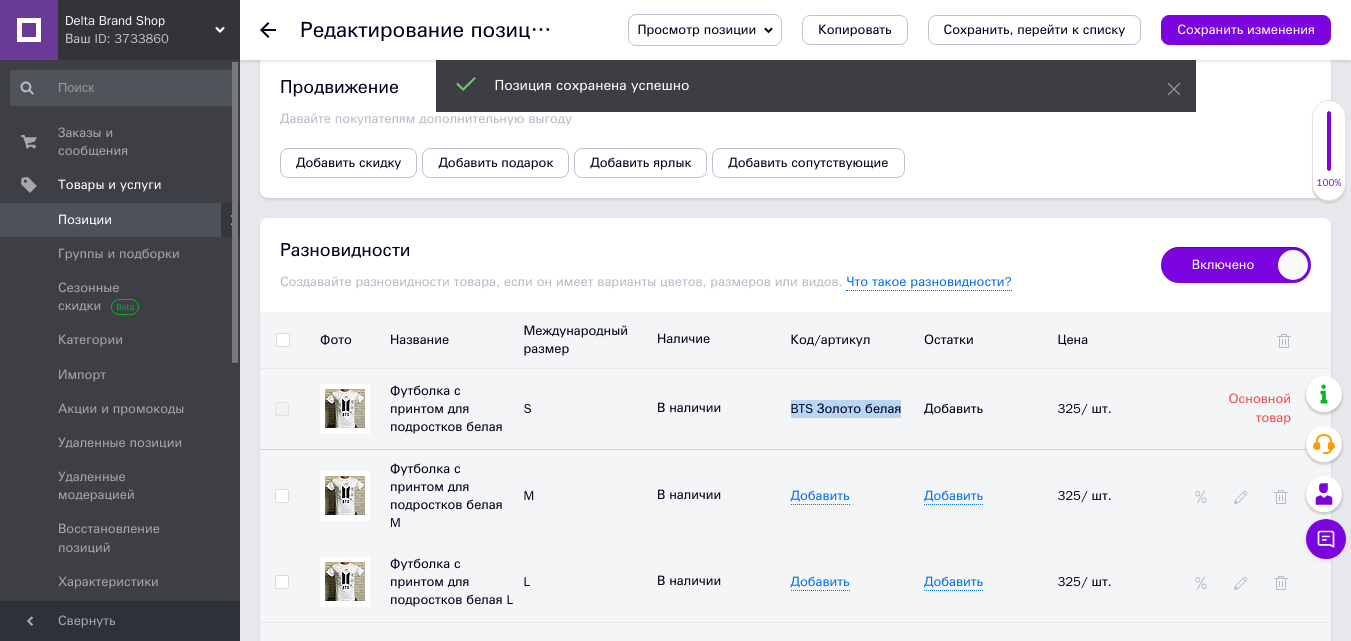 drag, startPoint x: 779, startPoint y: 352, endPoint x: 898, endPoint y: 395, distance: 126.53063 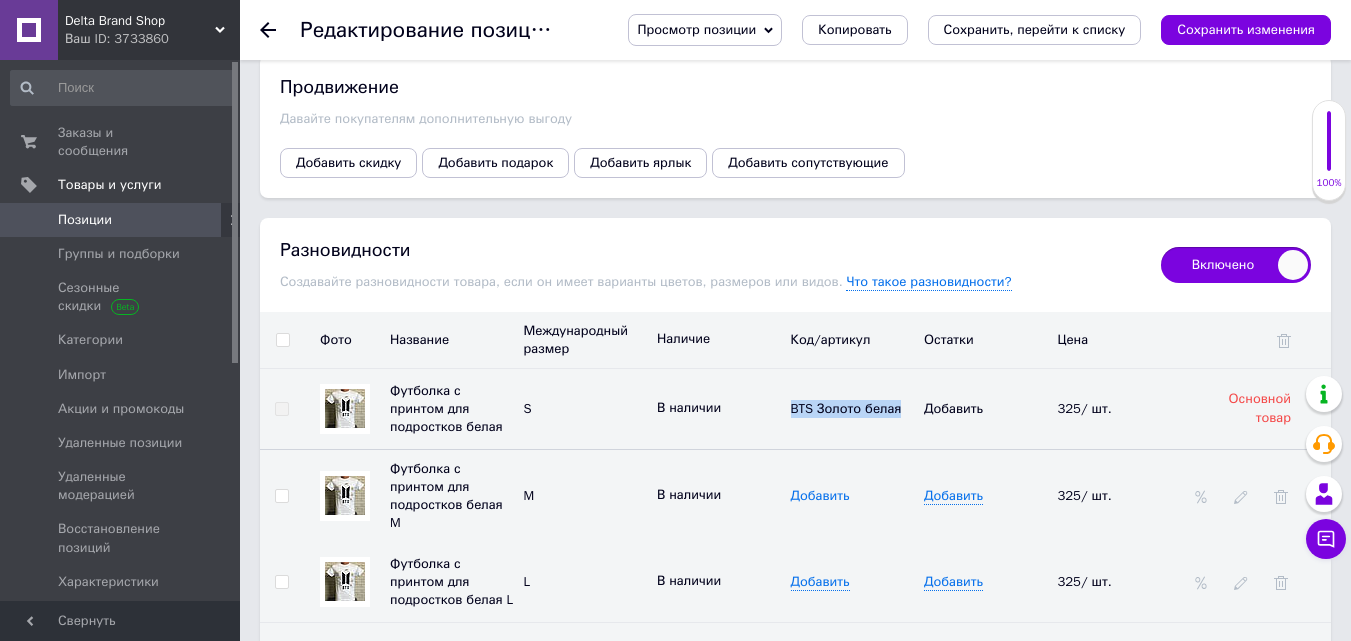 click on "Добавить" at bounding box center (820, 496) 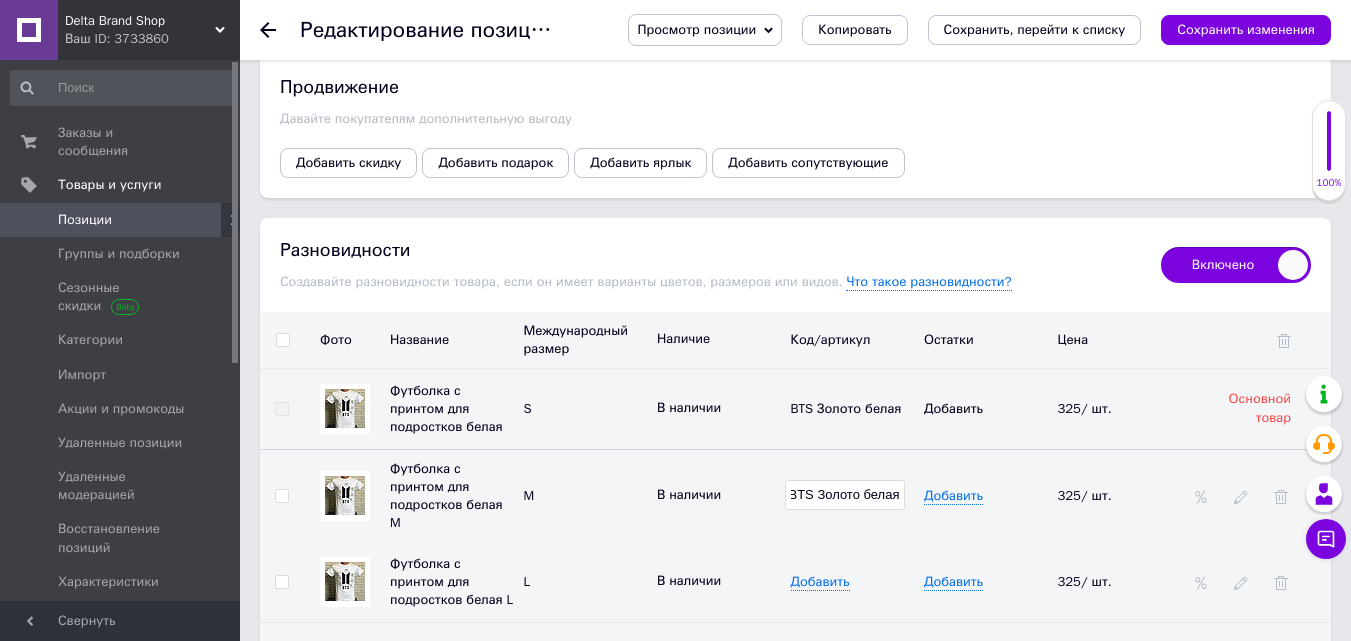 scroll, scrollTop: 0, scrollLeft: 0, axis: both 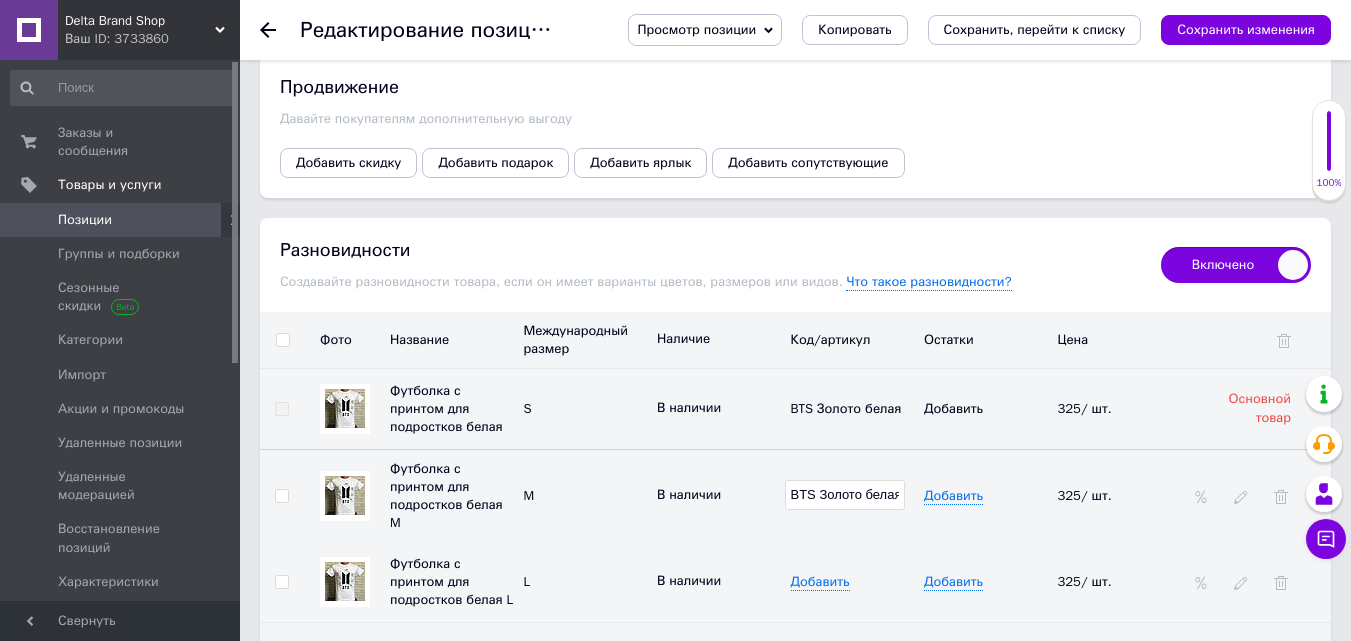 click on "Добавить" at bounding box center (853, 582) 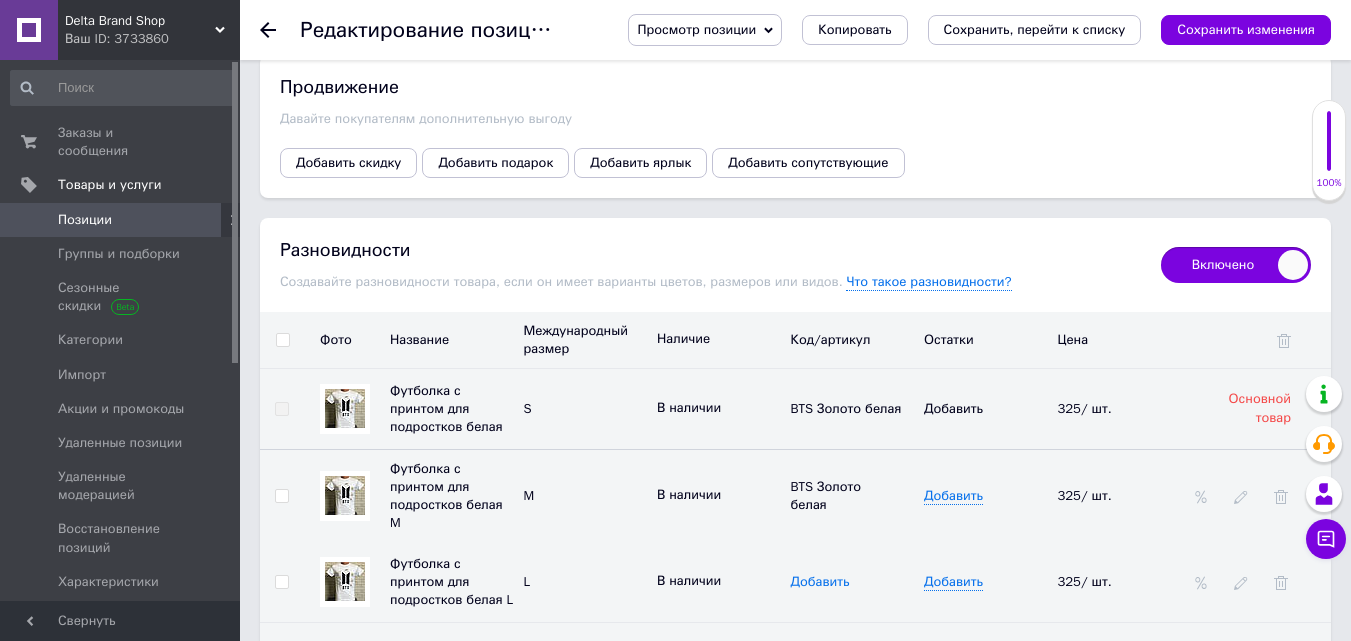 click on "Добавить" at bounding box center [820, 582] 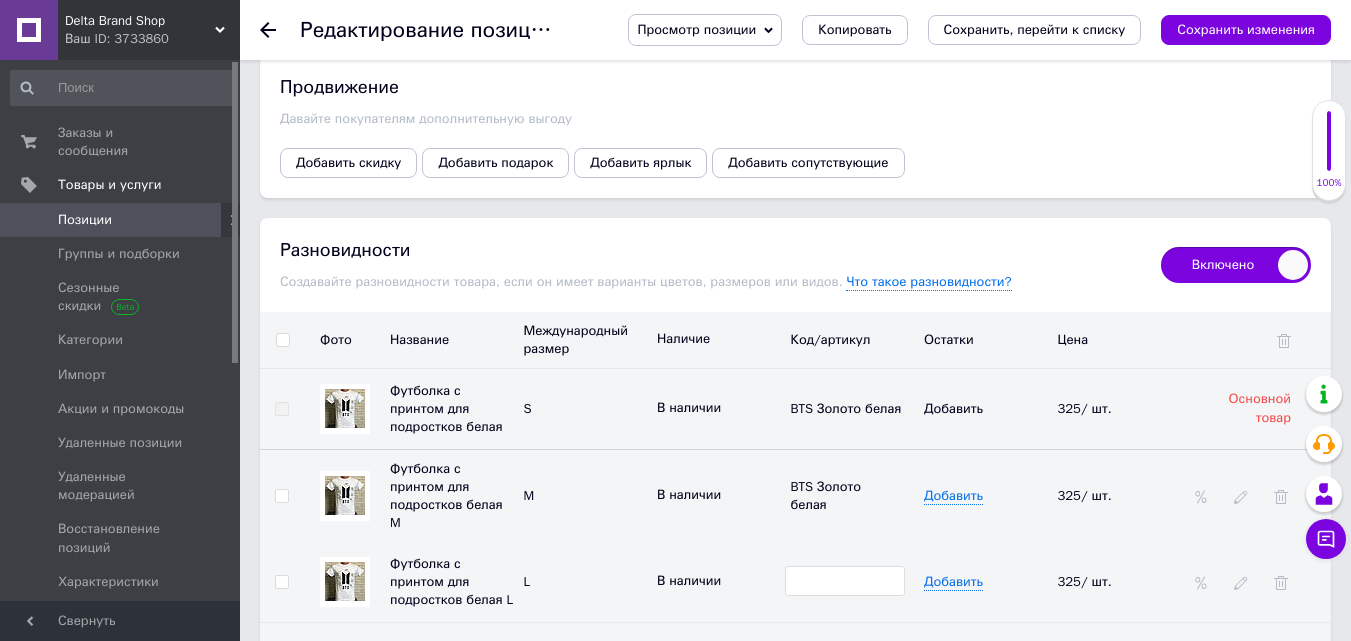 click at bounding box center [845, 581] 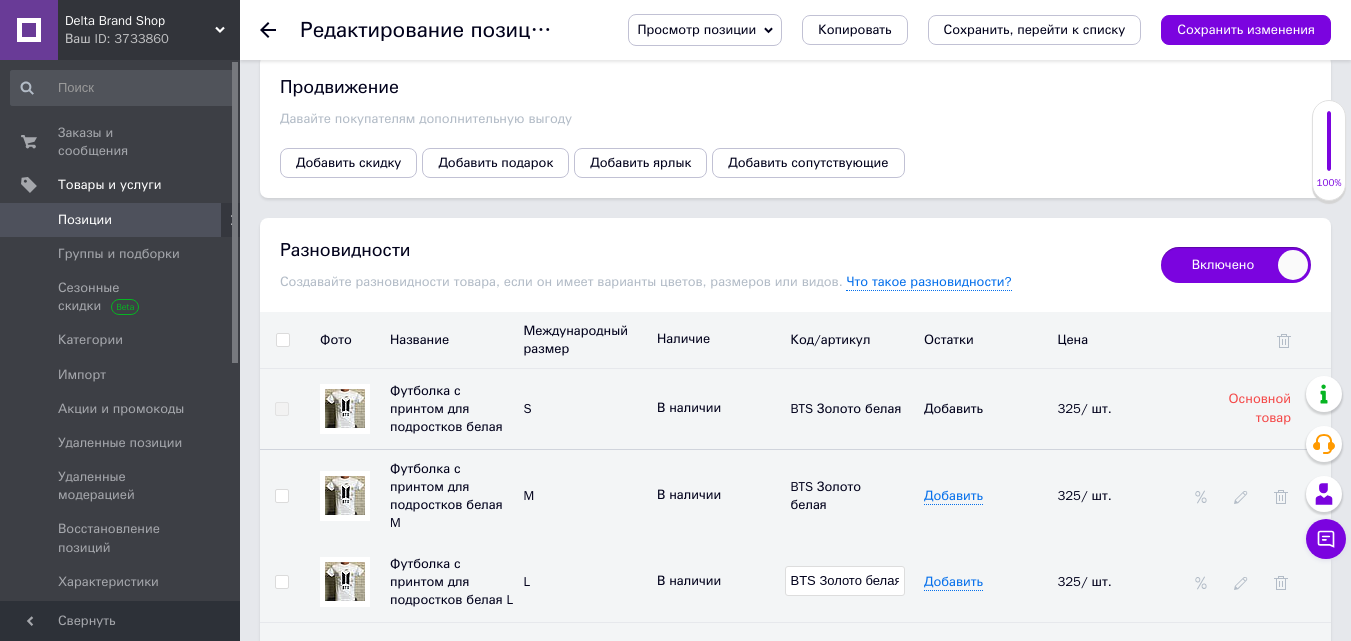 scroll, scrollTop: 0, scrollLeft: 35, axis: horizontal 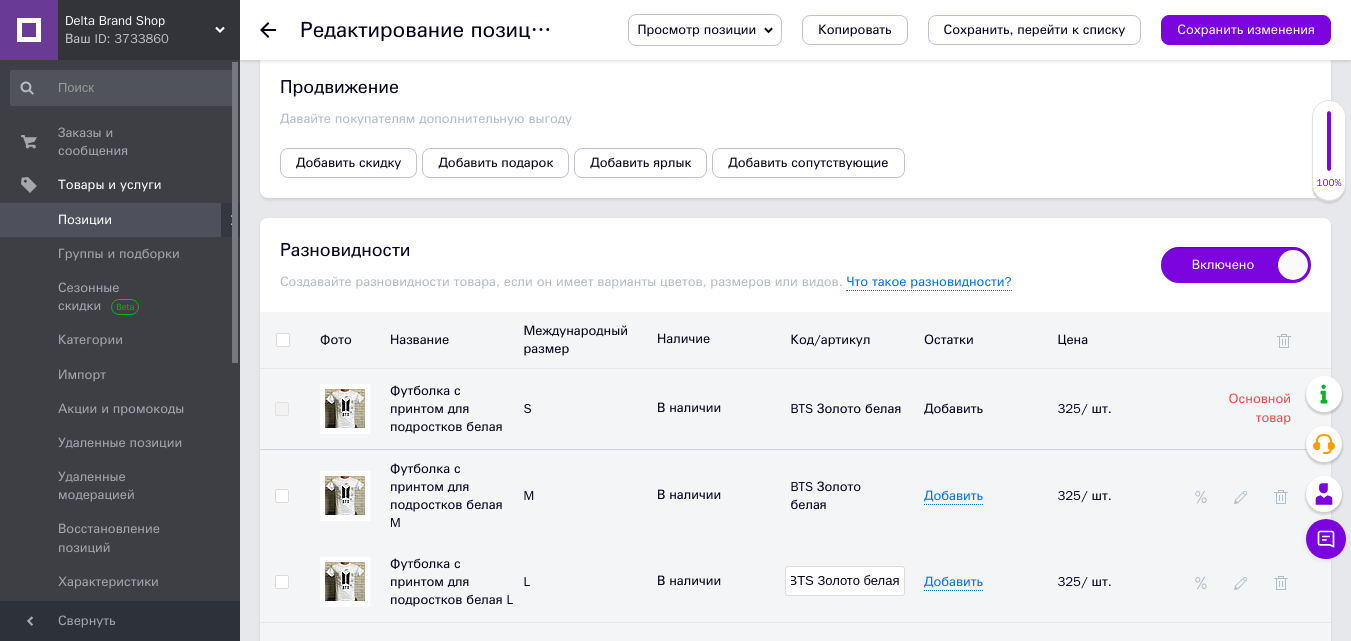 click on "В наличии" at bounding box center [719, 495] 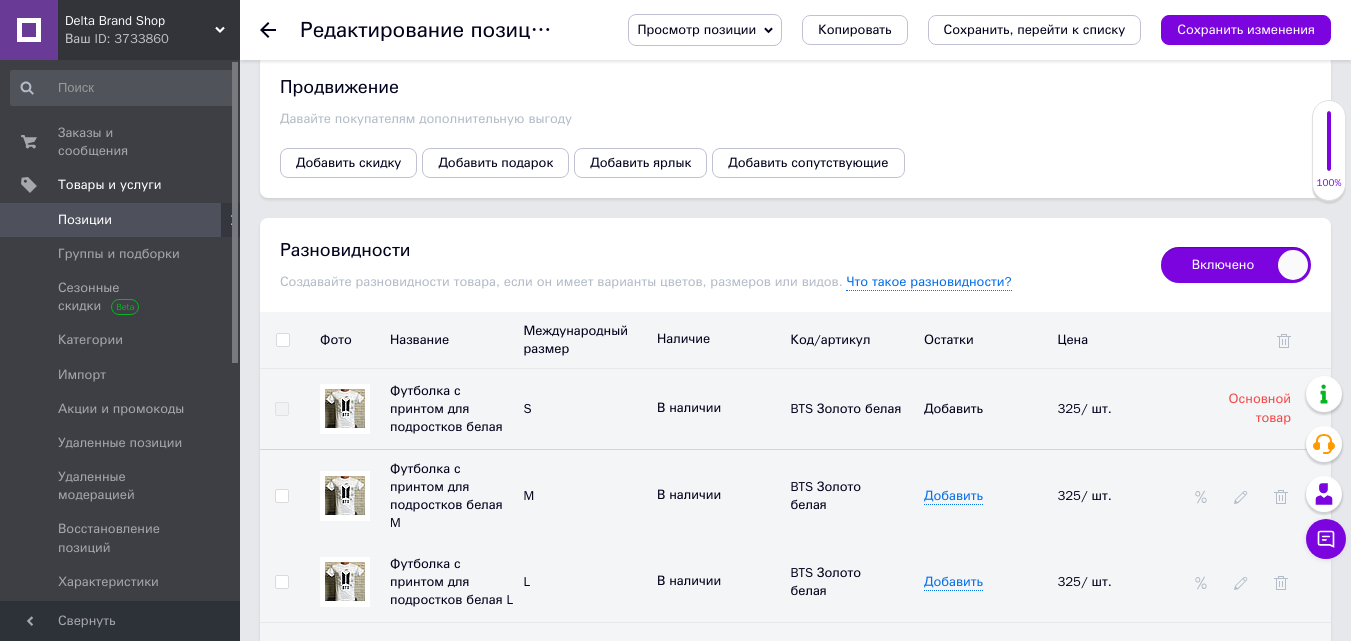 click at bounding box center (282, 340) 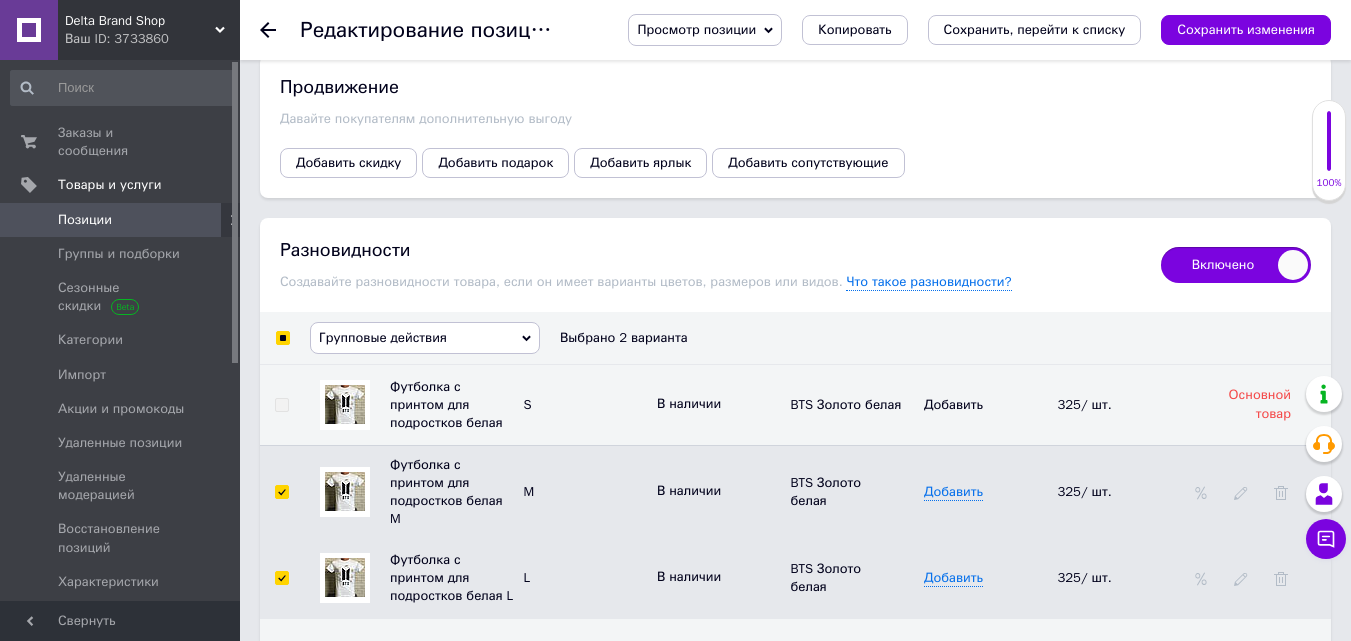 click on "Групповые действия" at bounding box center [383, 337] 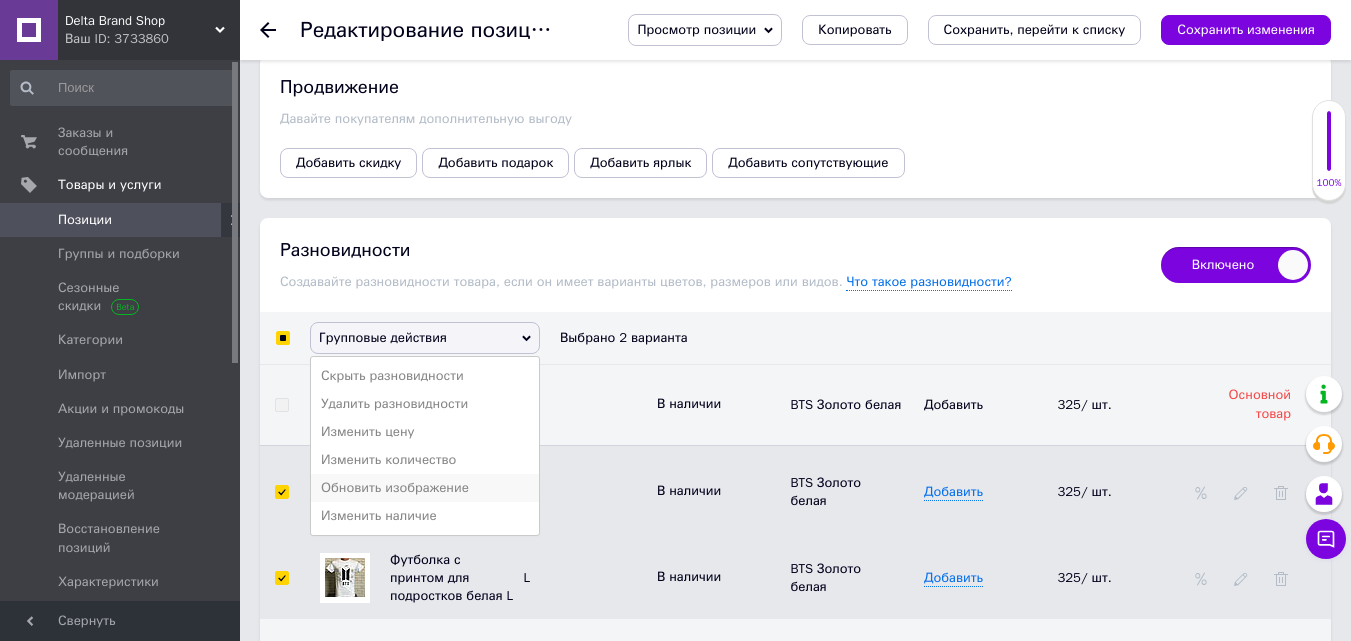 click on "Обновить изображение" at bounding box center [425, 488] 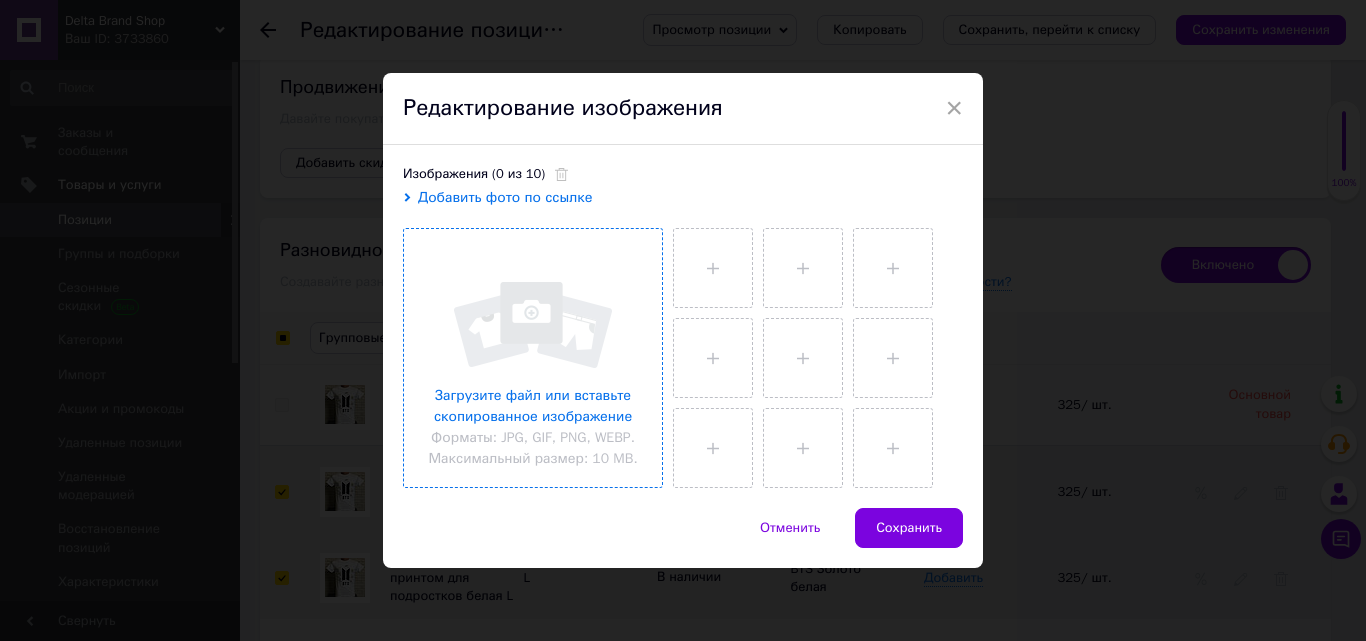 click at bounding box center [533, 358] 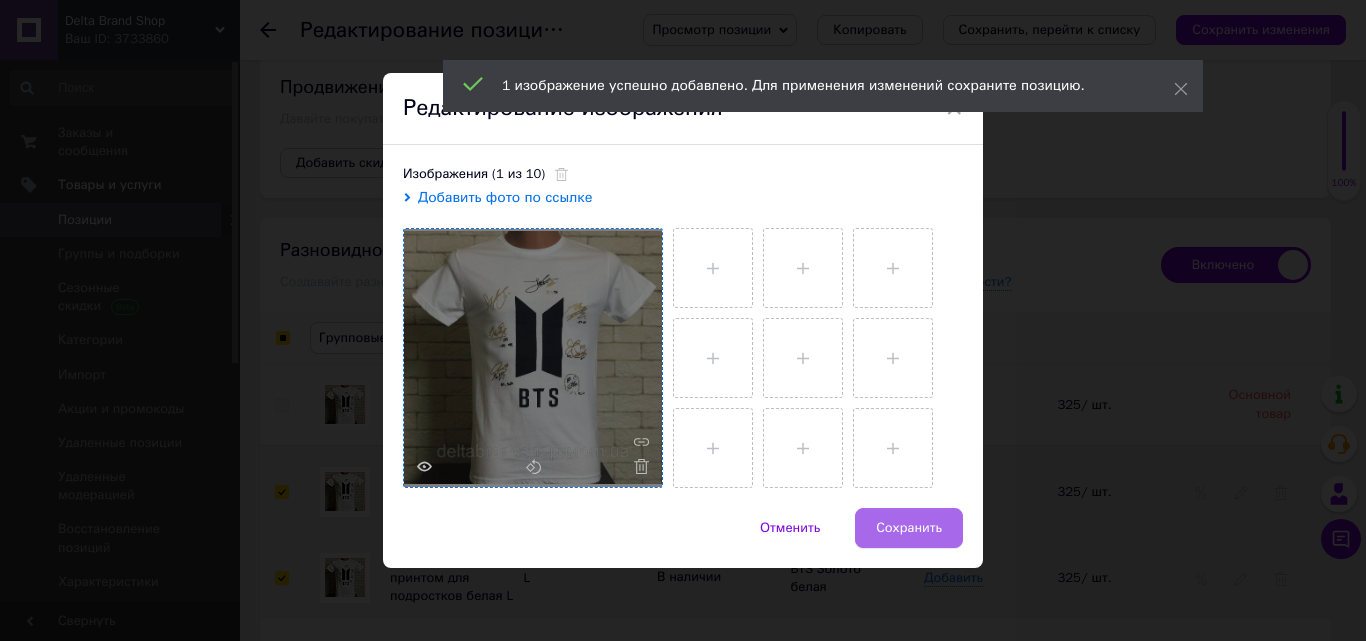 click on "Сохранить" at bounding box center (909, 528) 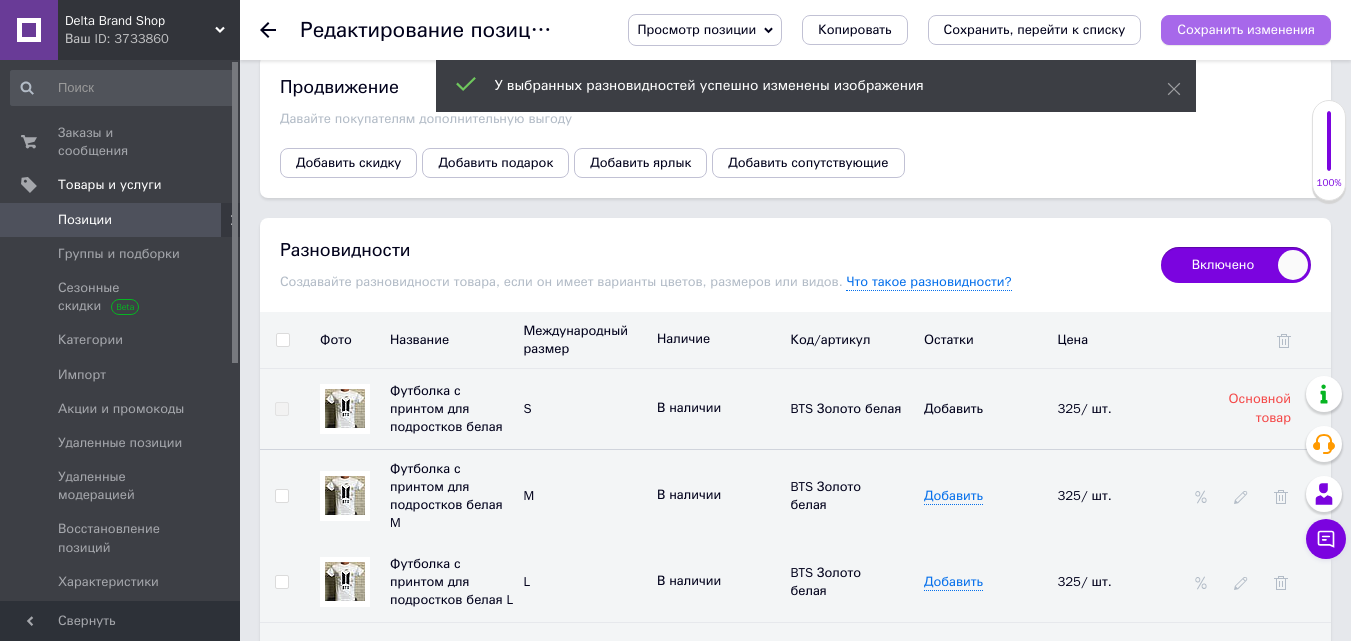 click on "Сохранить изменения" at bounding box center [1246, 29] 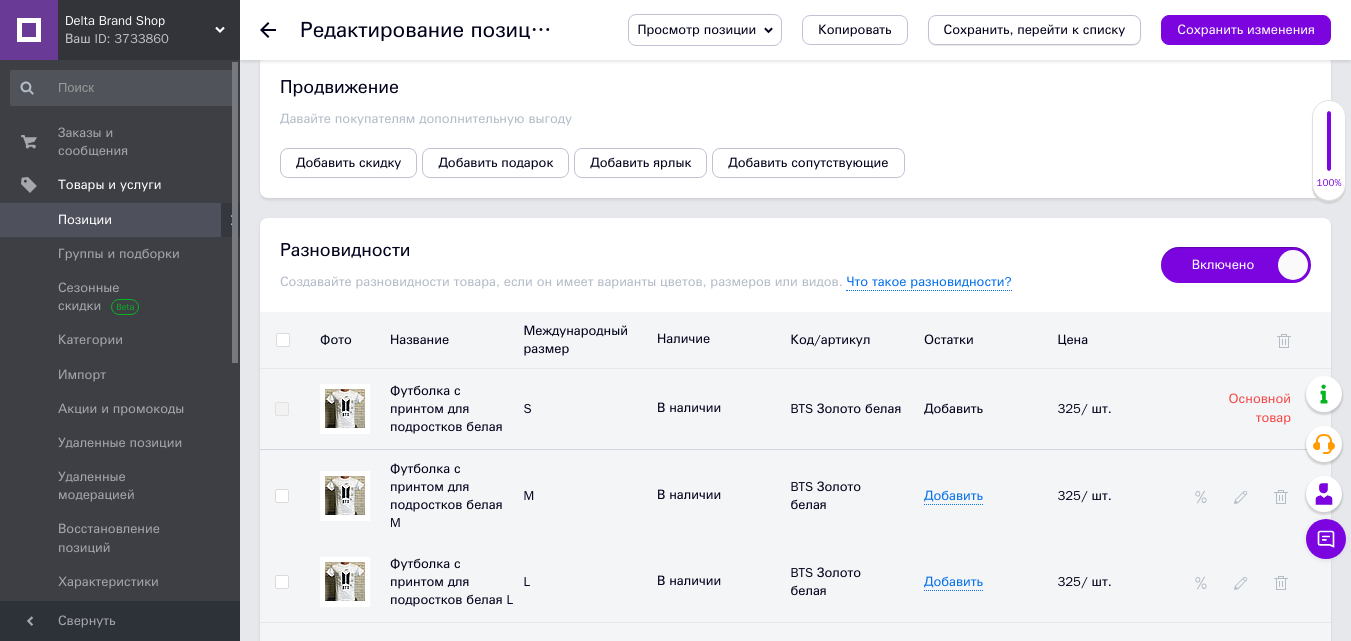 click on "Сохранить, перейти к списку" at bounding box center [1035, 29] 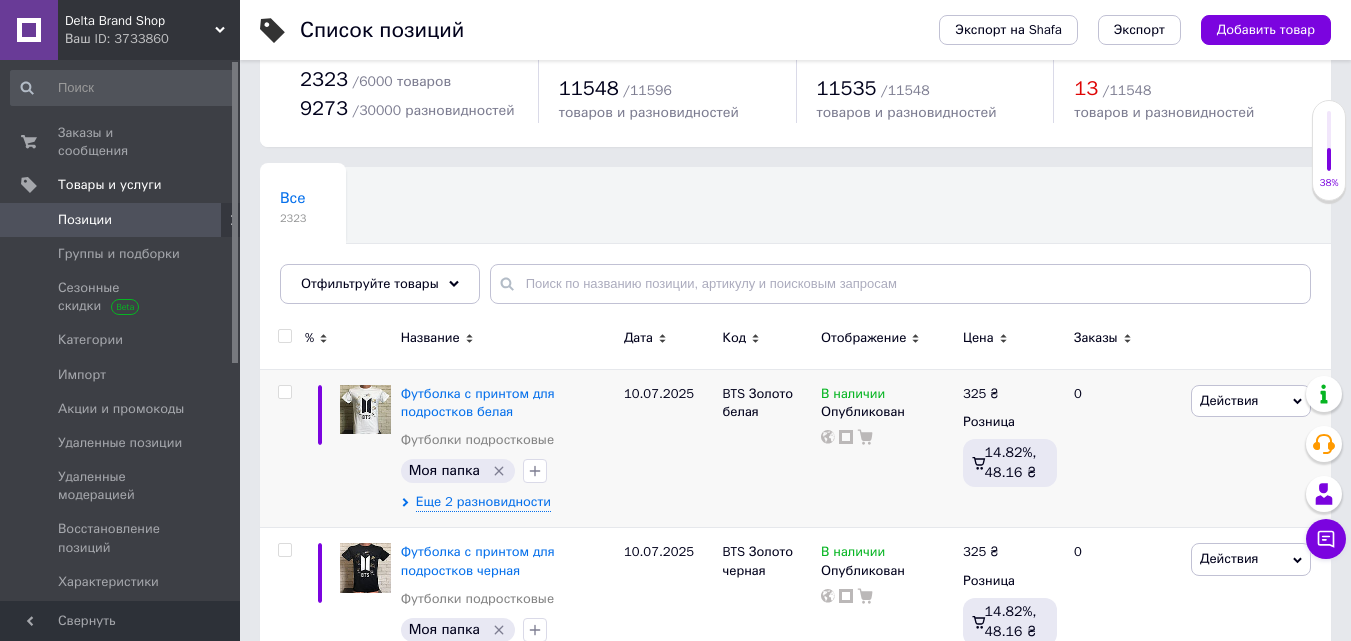 scroll, scrollTop: 100, scrollLeft: 0, axis: vertical 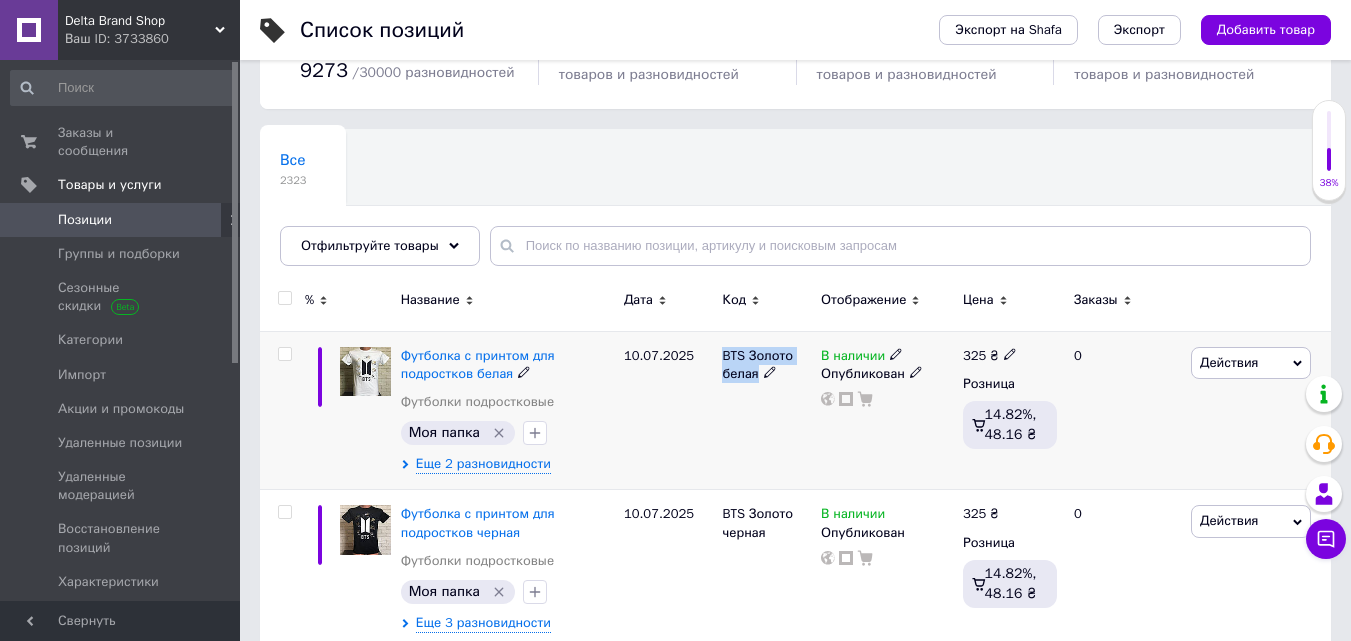 drag, startPoint x: 717, startPoint y: 348, endPoint x: 779, endPoint y: 412, distance: 89.106674 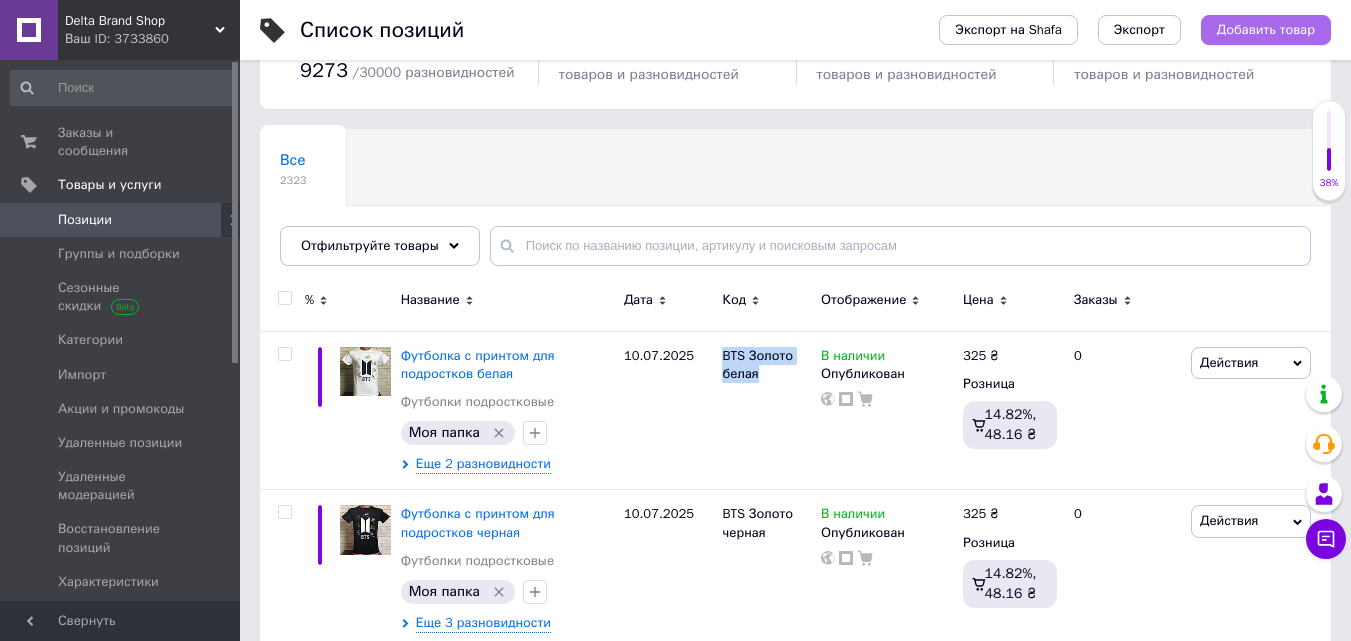 click on "Добавить товар" at bounding box center (1266, 30) 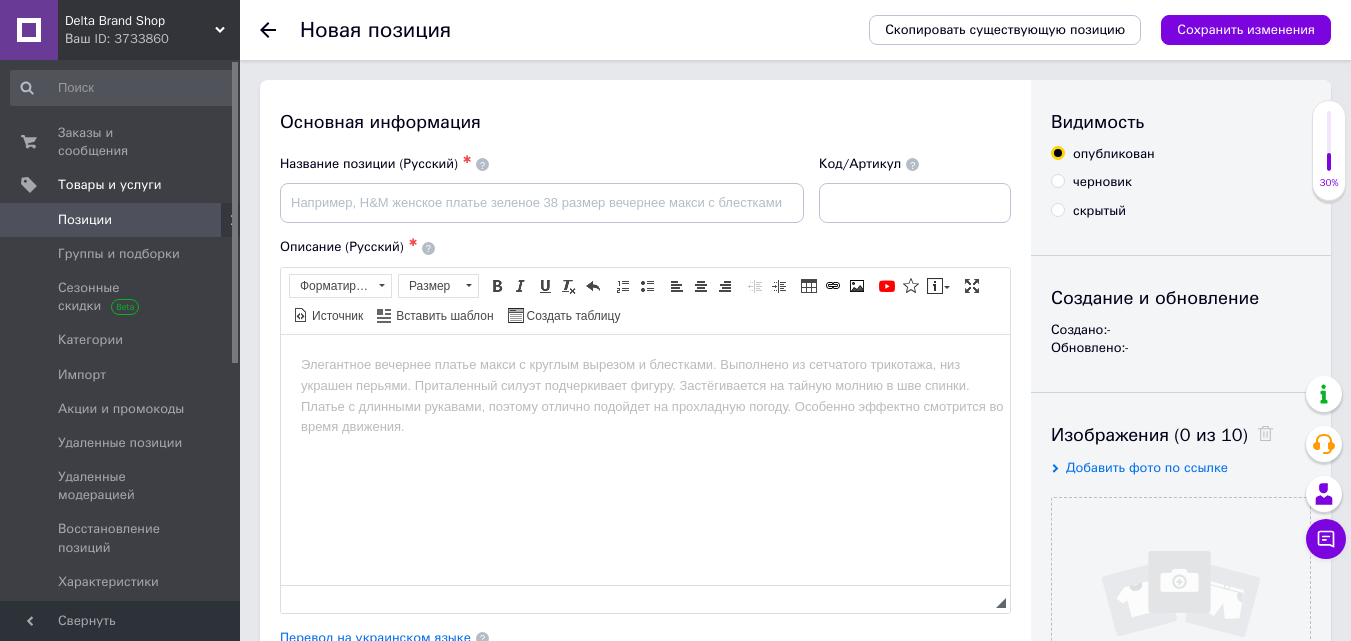scroll, scrollTop: 0, scrollLeft: 0, axis: both 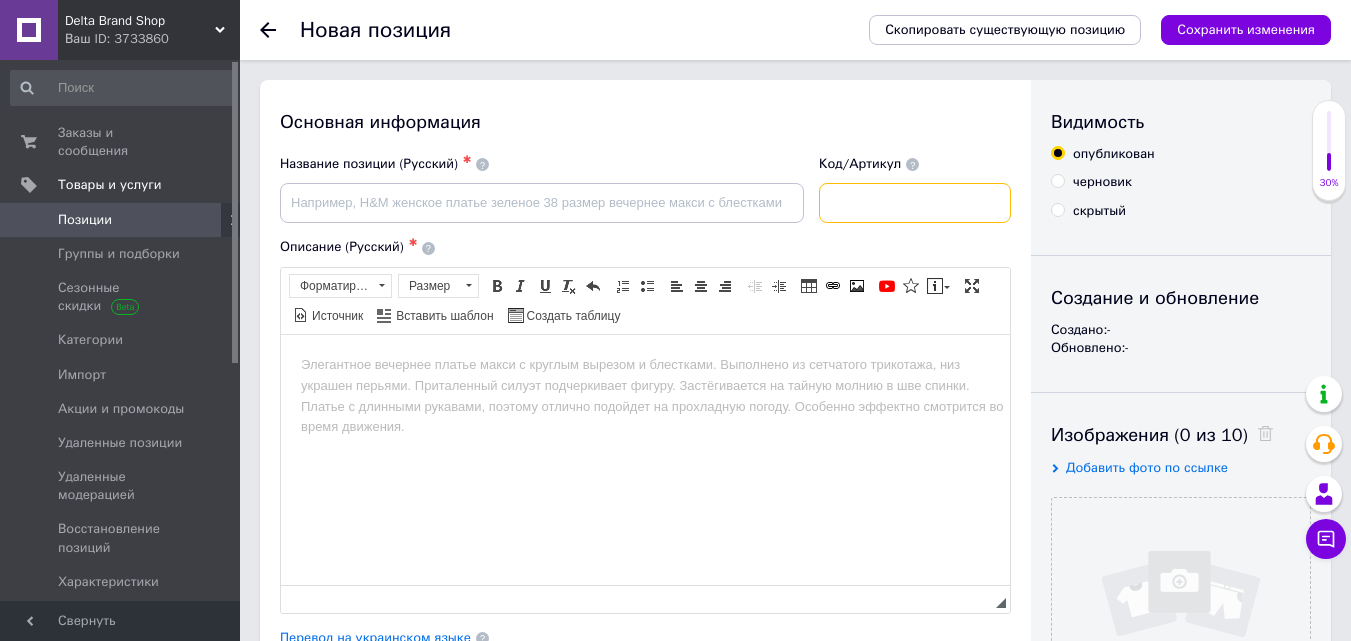 click at bounding box center [915, 203] 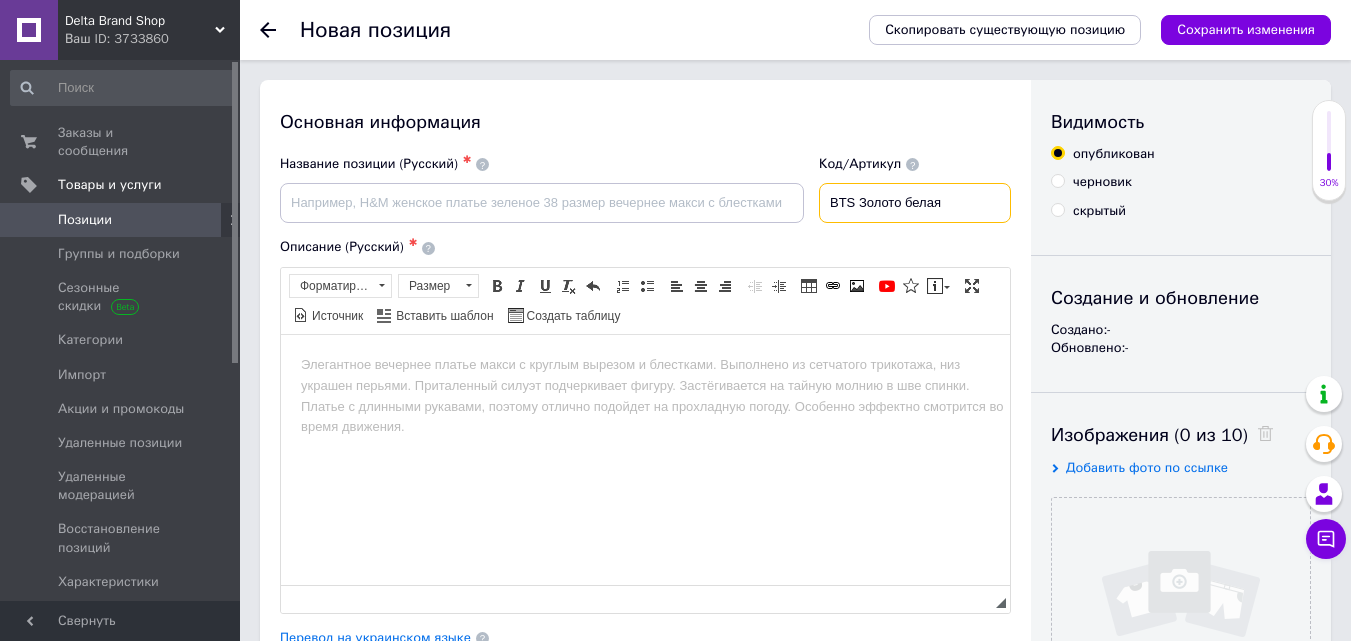 click on "BTS Золото белая" at bounding box center [915, 203] 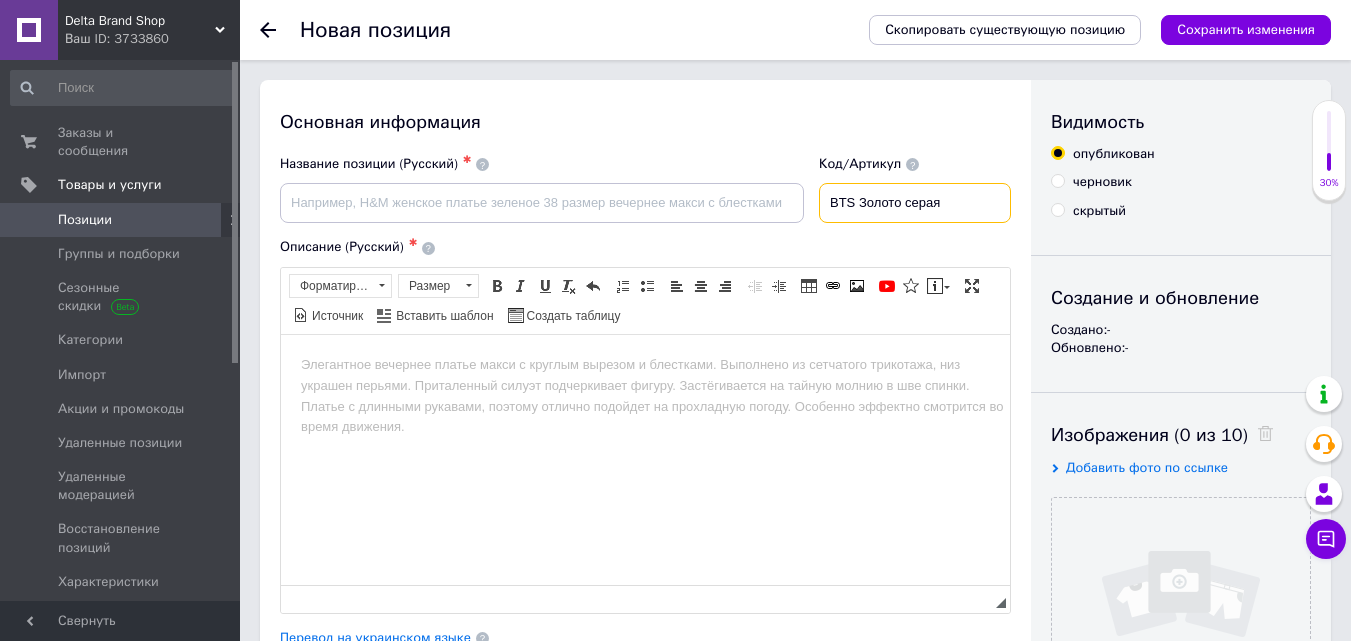 scroll, scrollTop: 100, scrollLeft: 0, axis: vertical 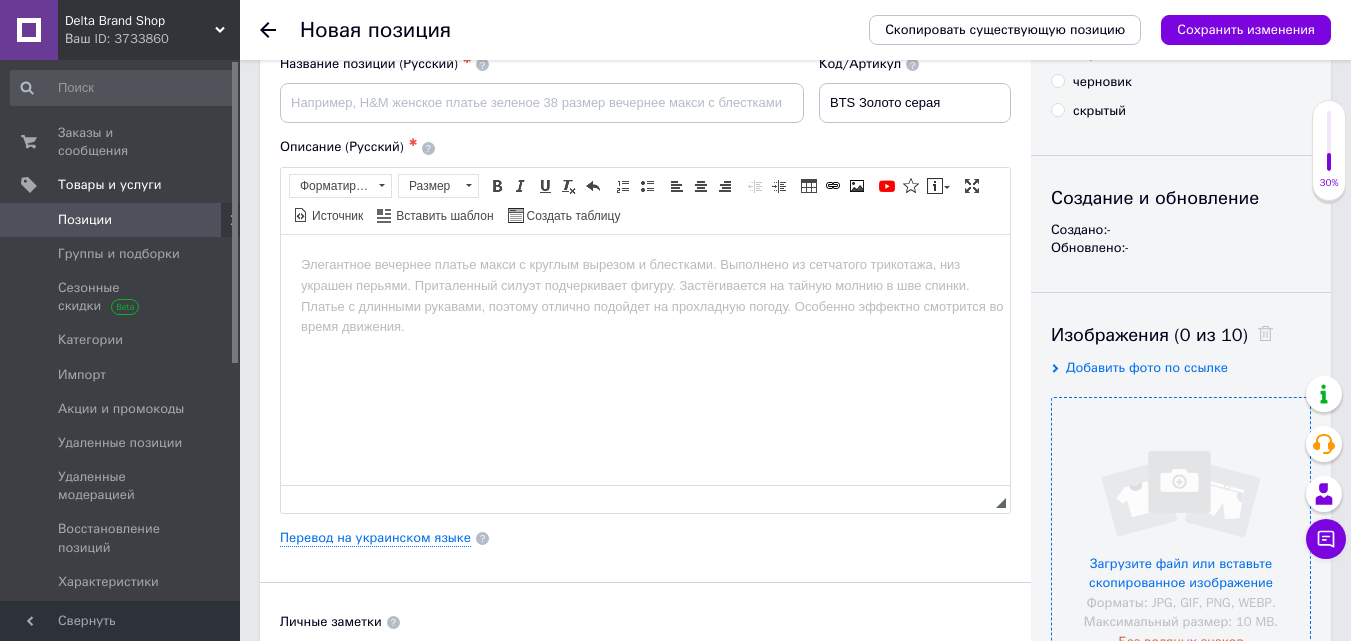 click at bounding box center [1181, 527] 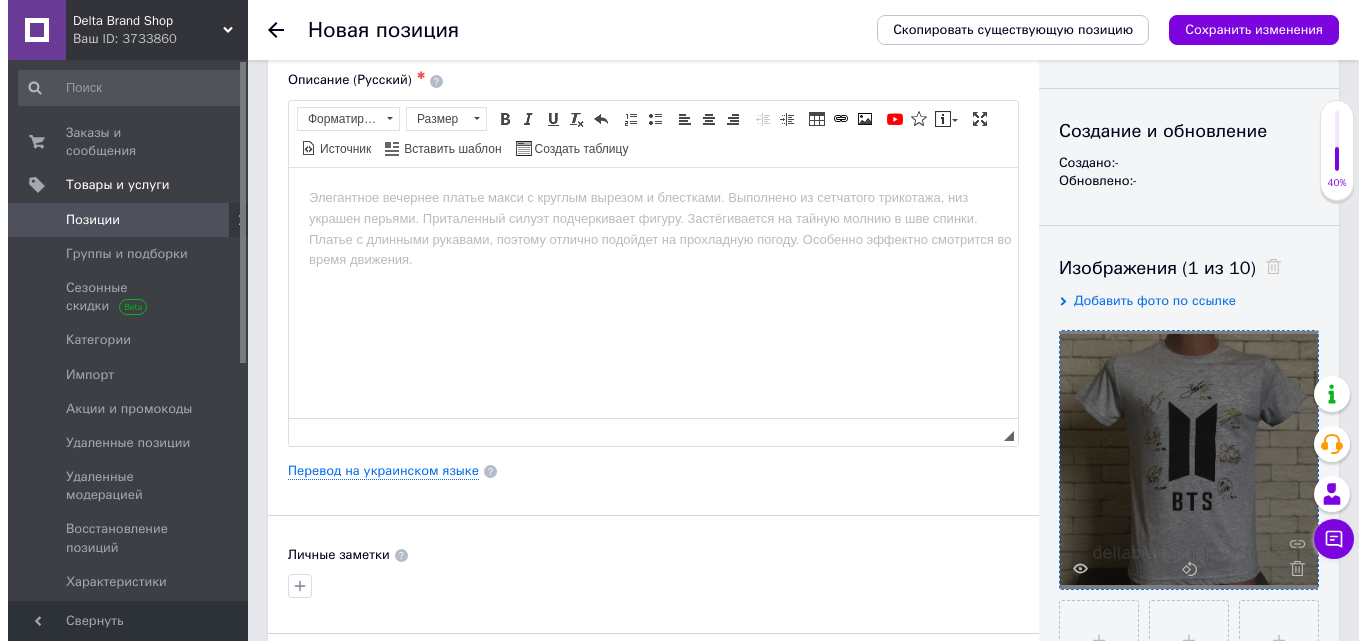 scroll, scrollTop: 300, scrollLeft: 0, axis: vertical 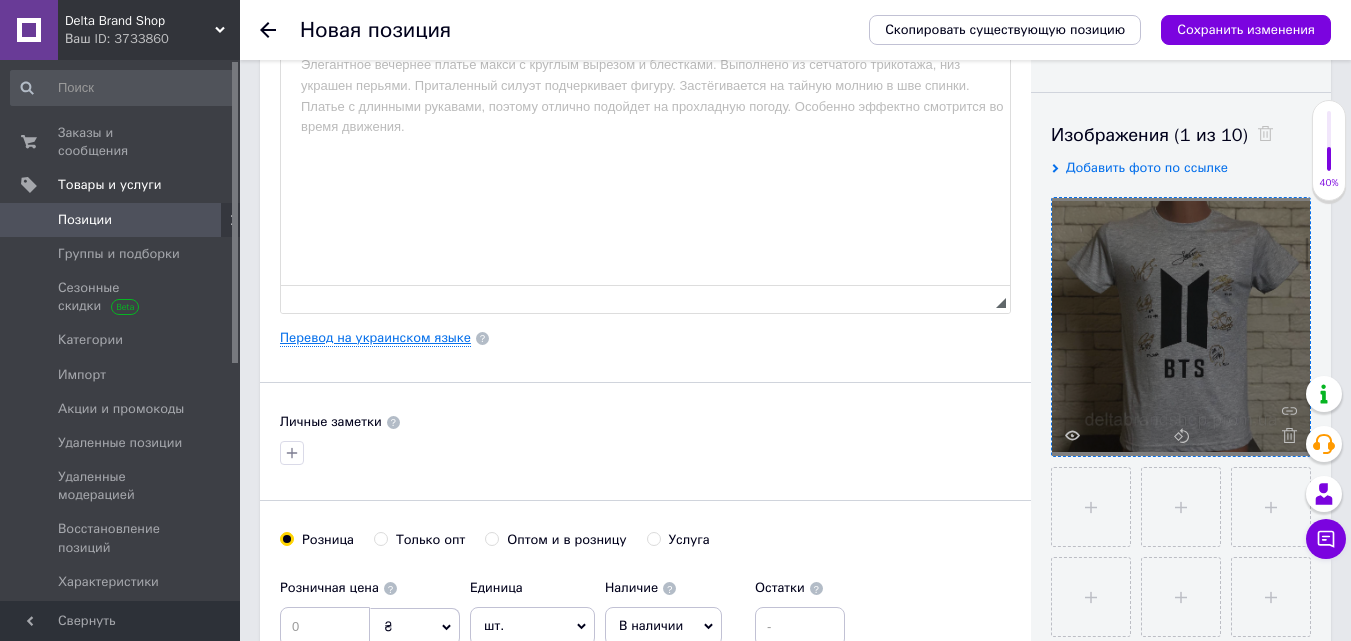 click on "Перевод на украинском языке" at bounding box center (375, 338) 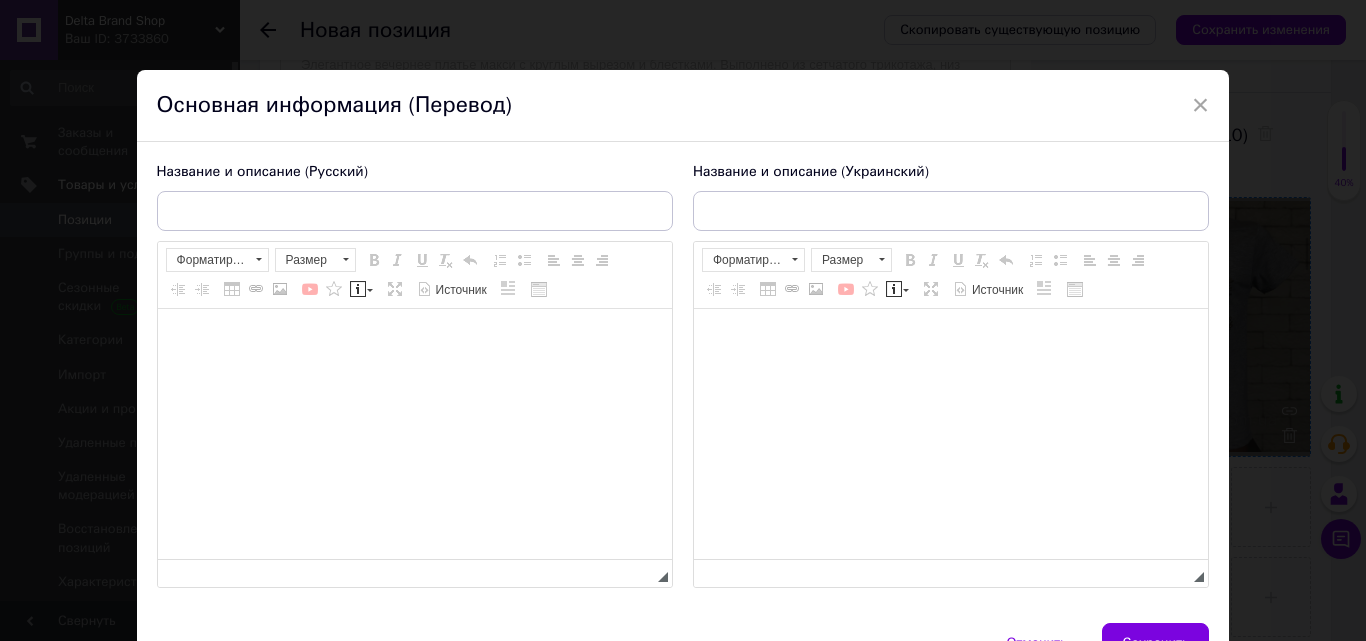 scroll, scrollTop: 0, scrollLeft: 0, axis: both 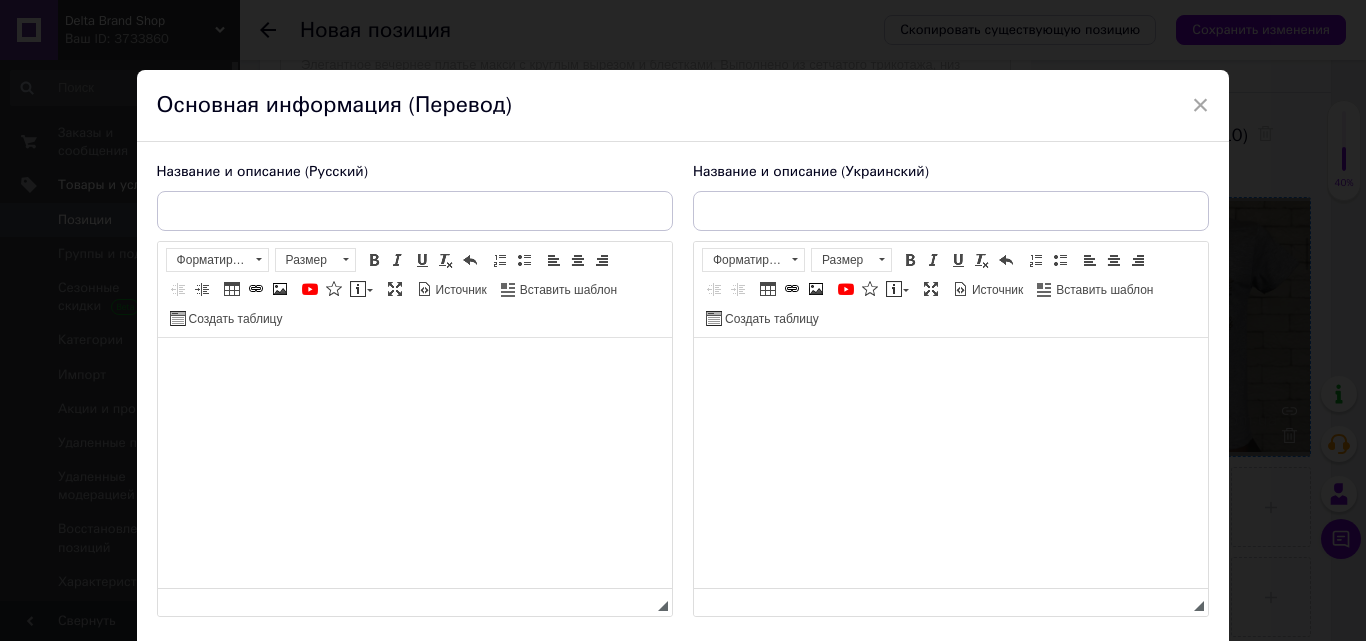 click at bounding box center [950, 368] 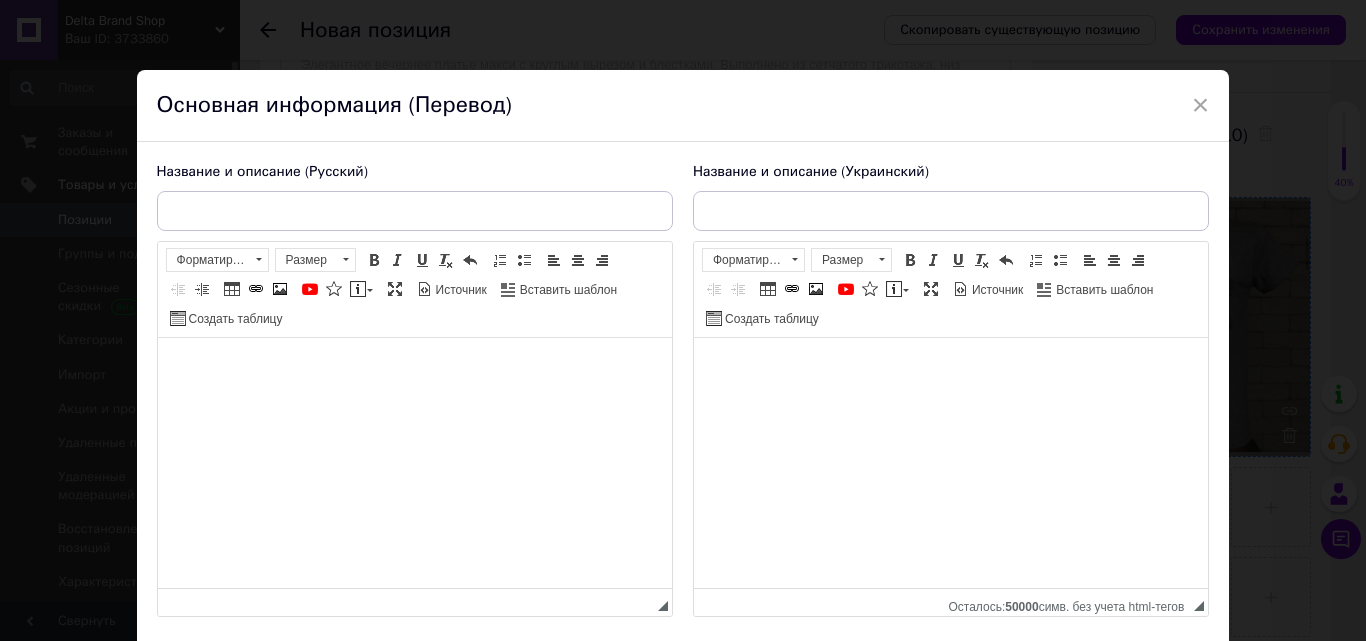 scroll, scrollTop: 83, scrollLeft: 0, axis: vertical 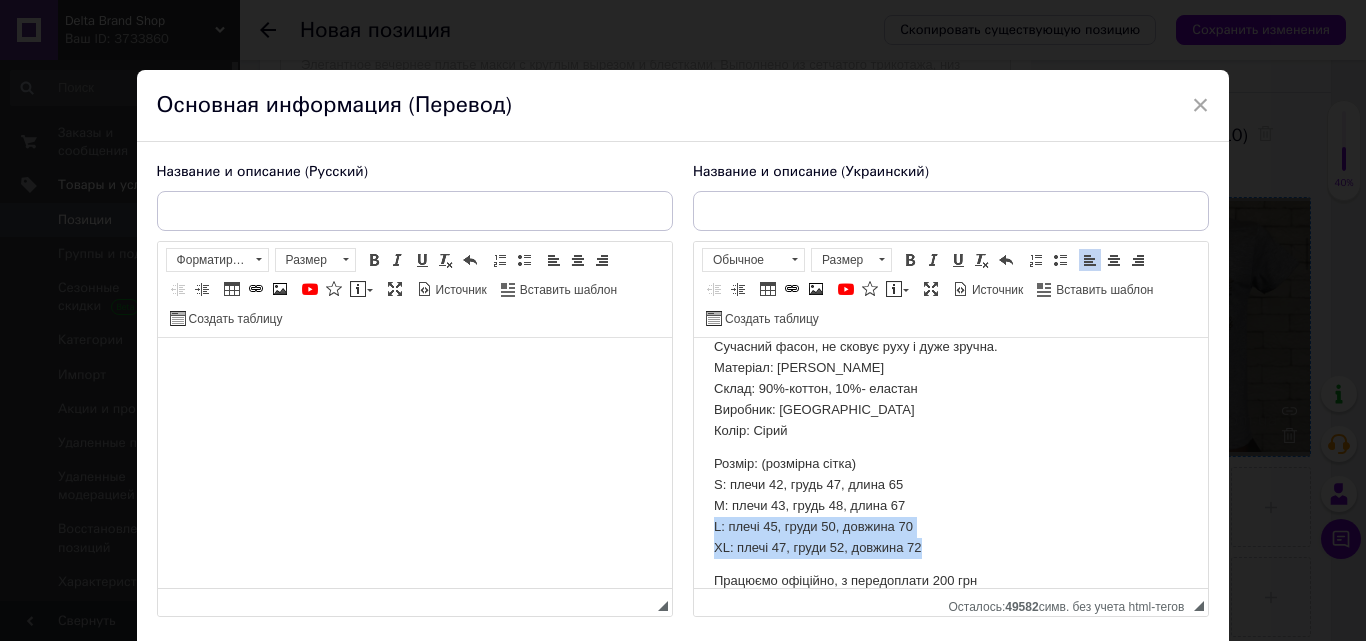 drag, startPoint x: 928, startPoint y: 544, endPoint x: 701, endPoint y: 523, distance: 227.9693 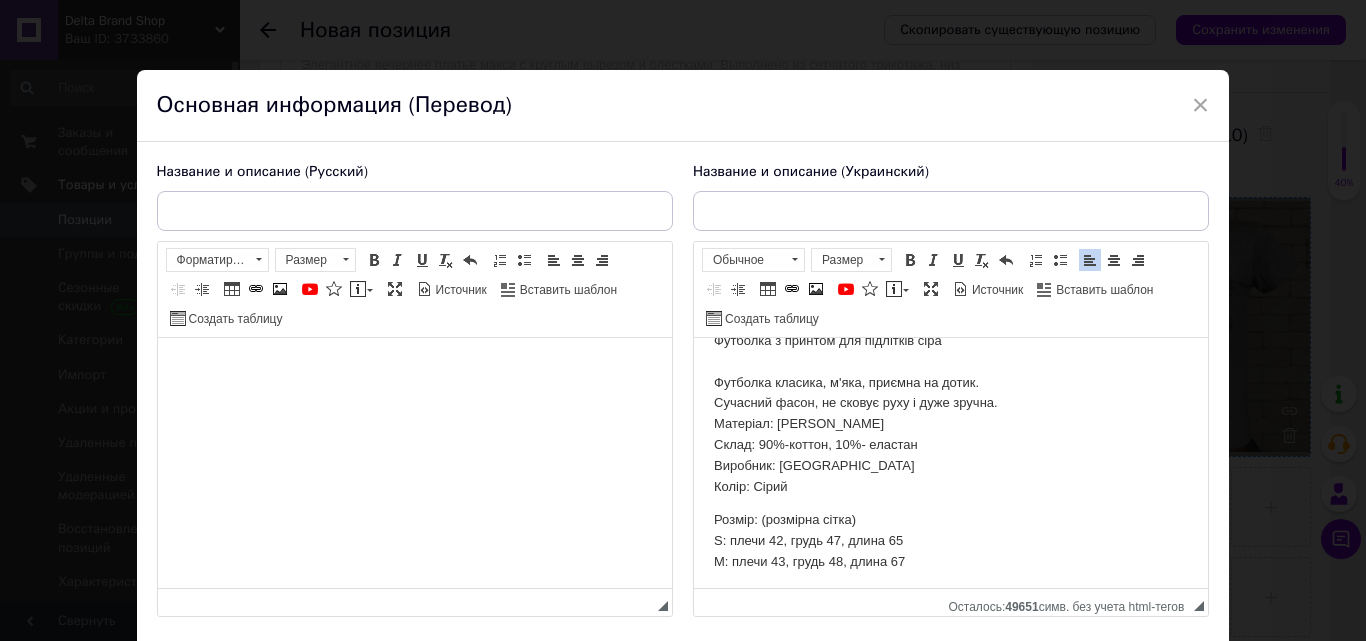 scroll, scrollTop: 0, scrollLeft: 0, axis: both 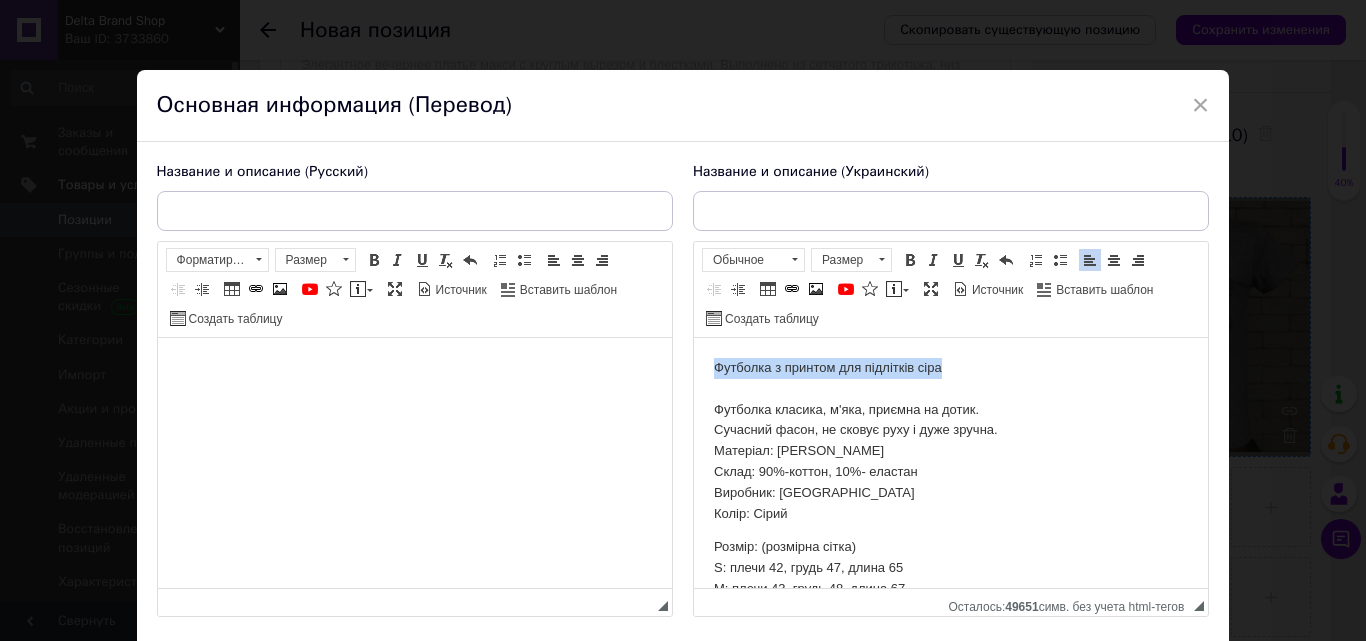 drag, startPoint x: 957, startPoint y: 368, endPoint x: 703, endPoint y: 367, distance: 254.00197 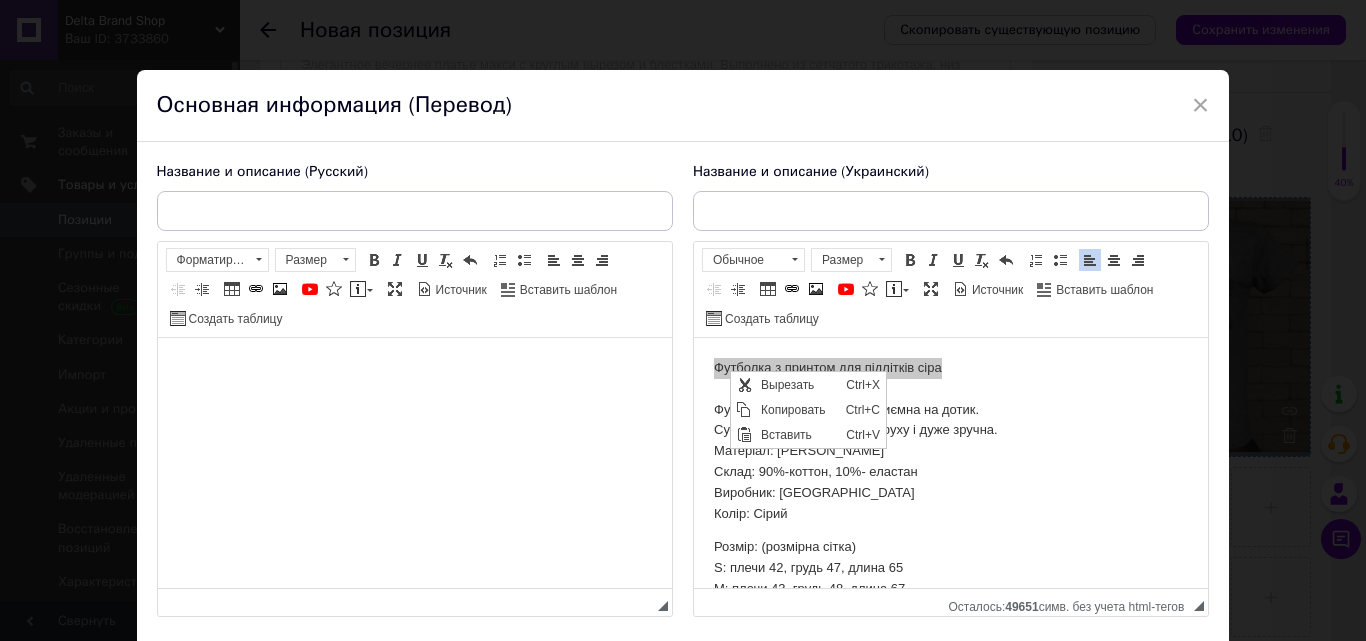 scroll, scrollTop: 0, scrollLeft: 0, axis: both 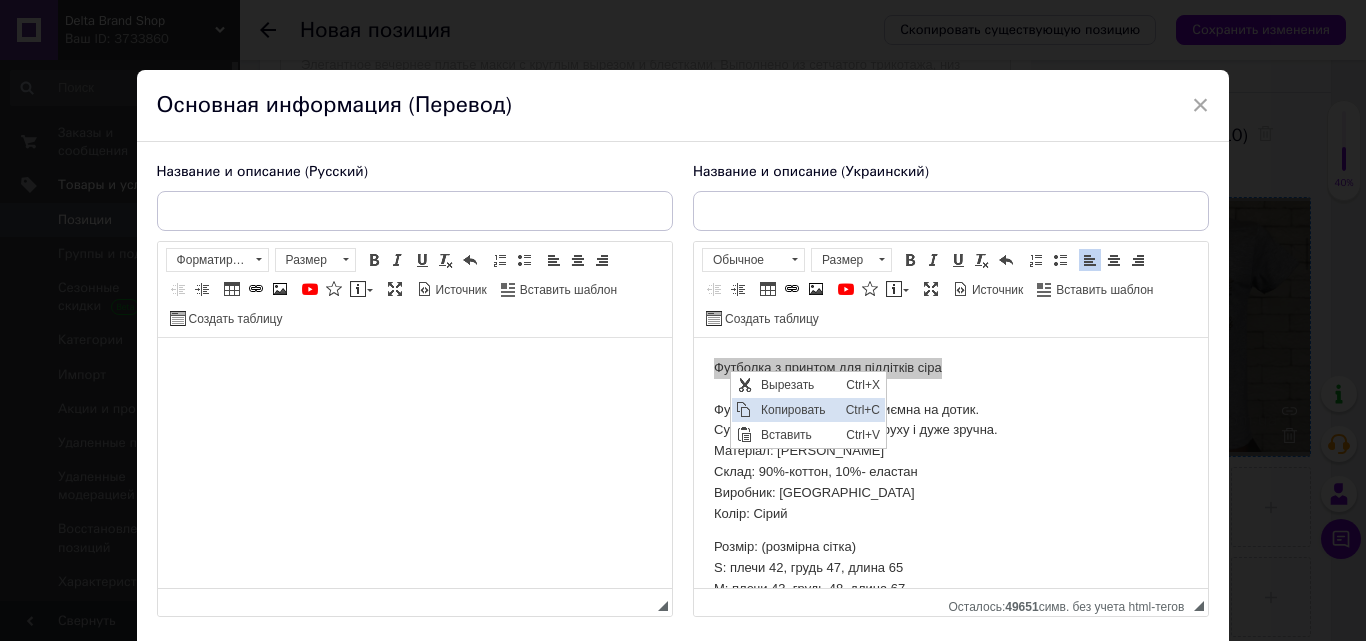 click on "Копировать" at bounding box center (798, 410) 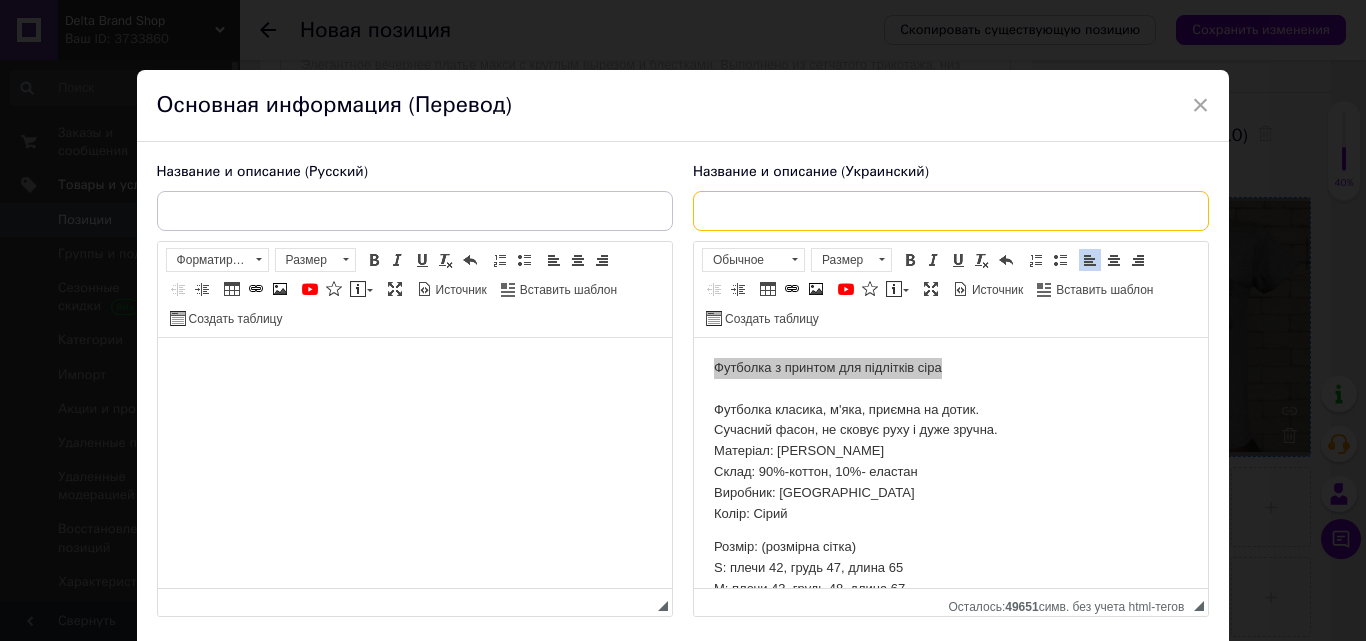 click at bounding box center [951, 211] 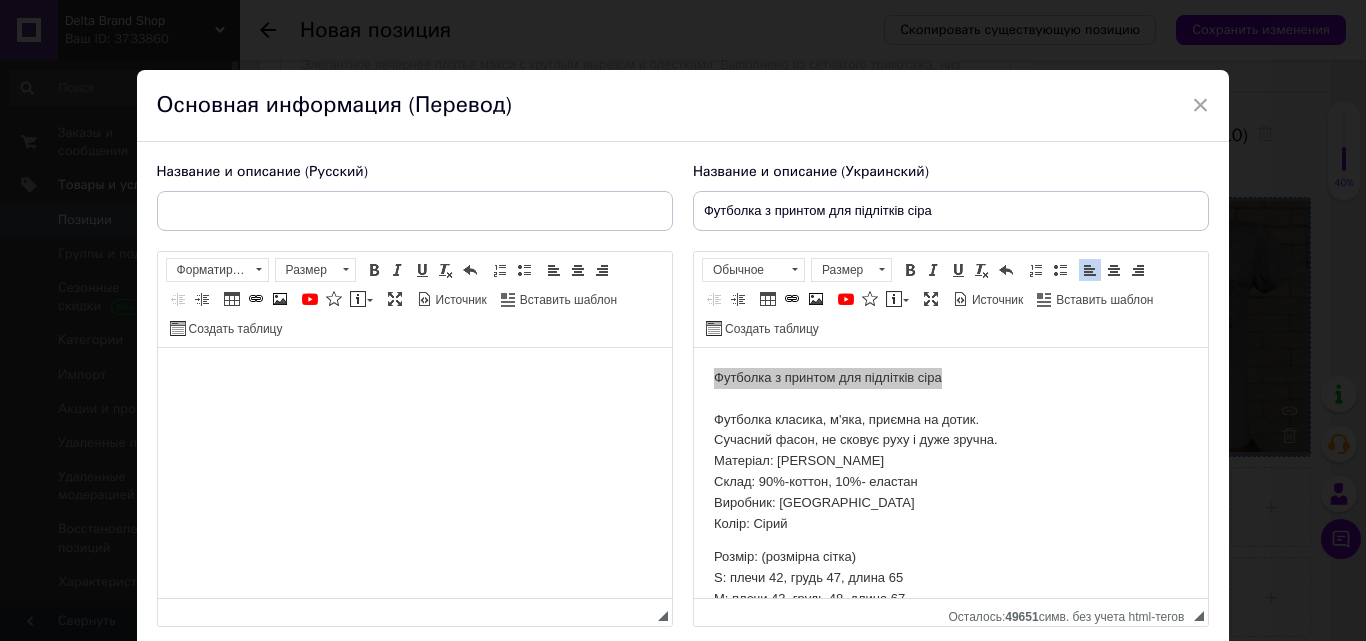 click at bounding box center (414, 378) 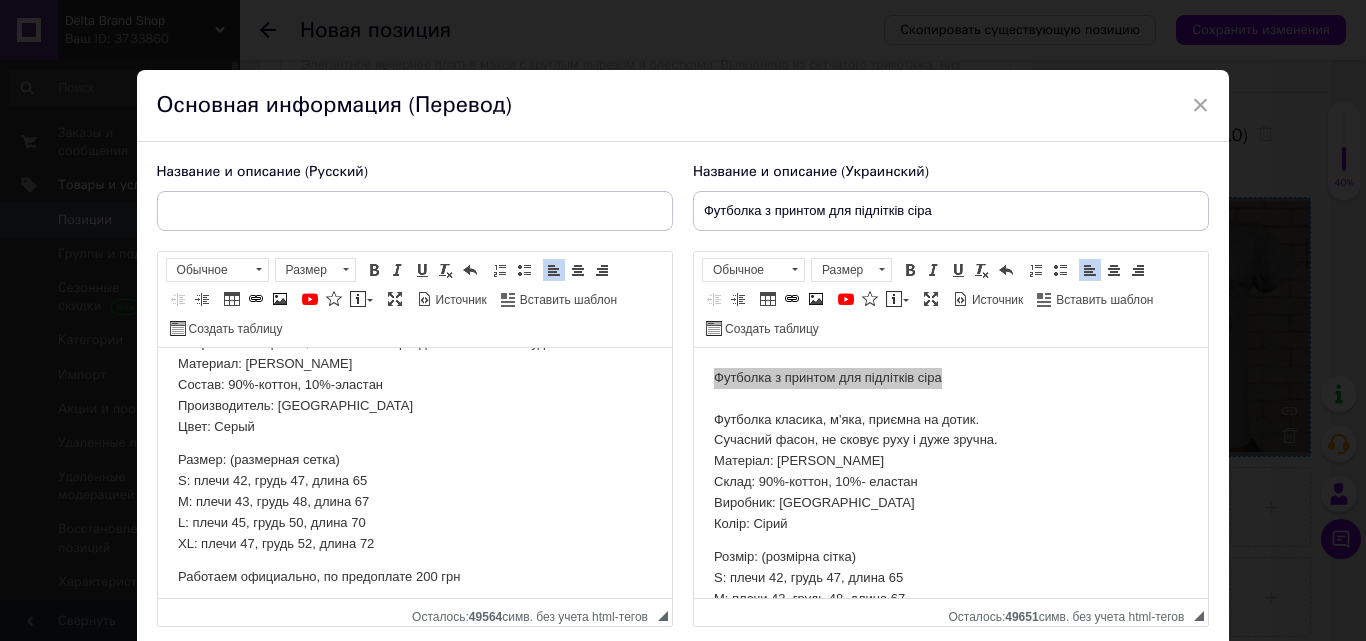 scroll, scrollTop: 107, scrollLeft: 0, axis: vertical 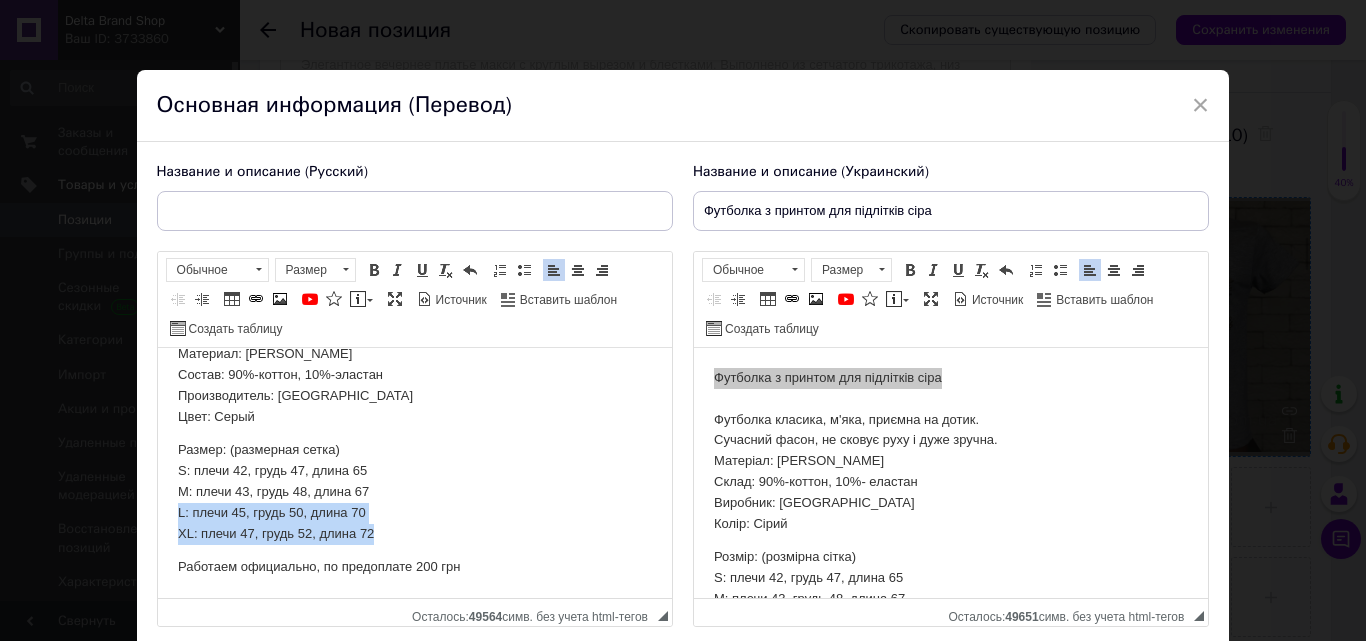 drag, startPoint x: 377, startPoint y: 535, endPoint x: 171, endPoint y: 510, distance: 207.51144 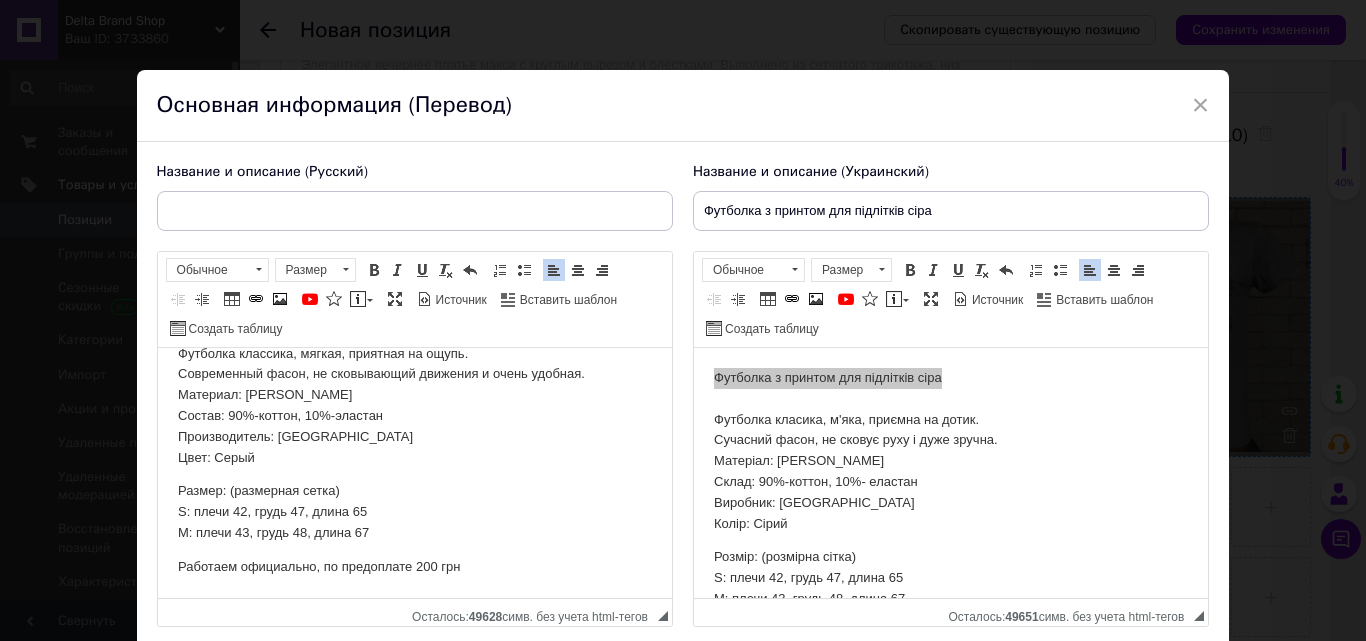 scroll, scrollTop: 0, scrollLeft: 0, axis: both 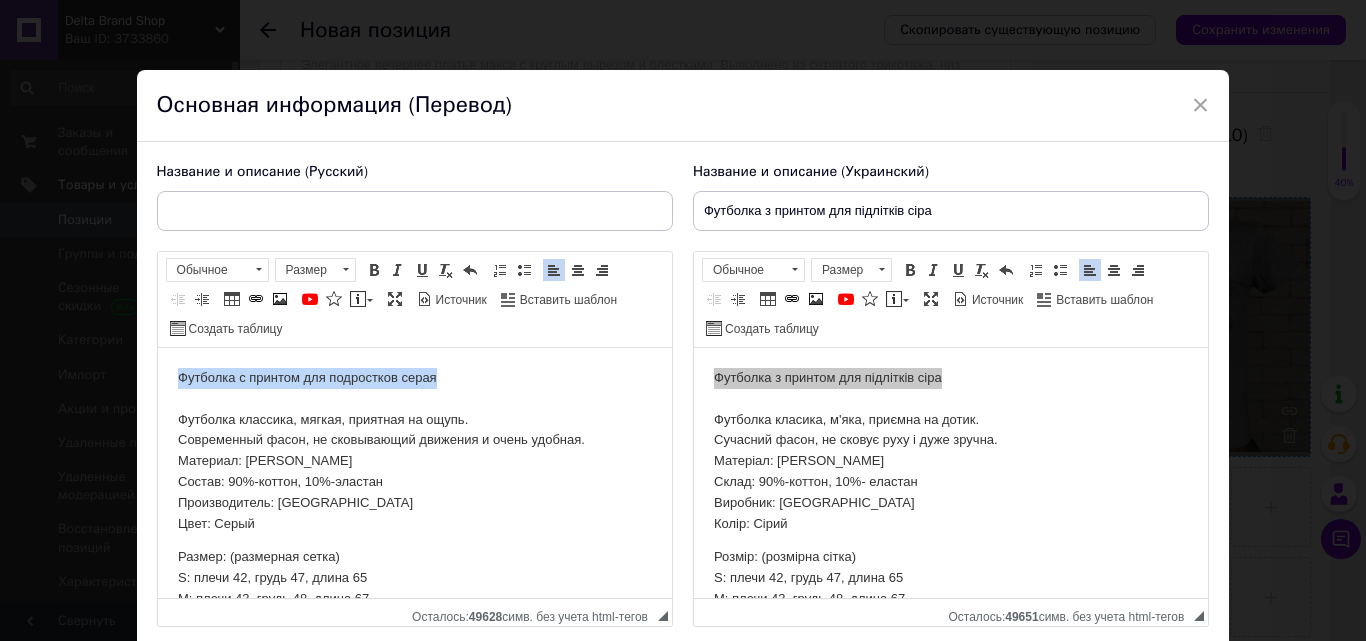 drag, startPoint x: 442, startPoint y: 381, endPoint x: 152, endPoint y: 379, distance: 290.0069 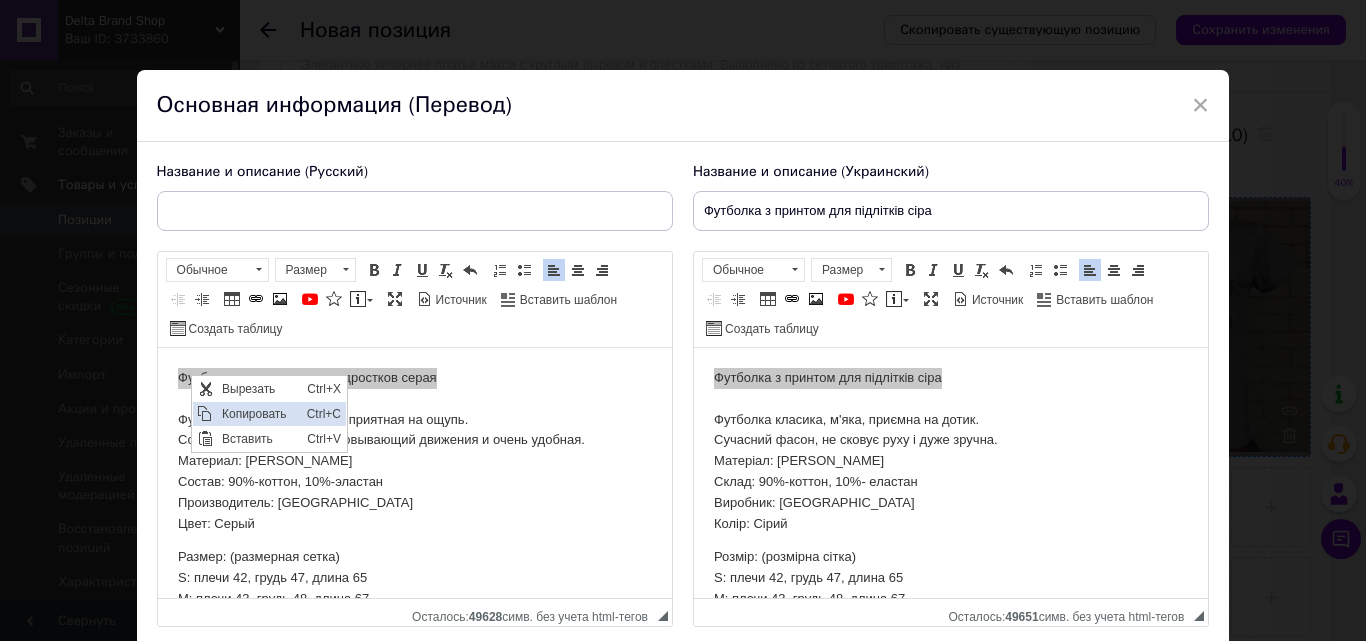 click on "Копировать" at bounding box center [259, 414] 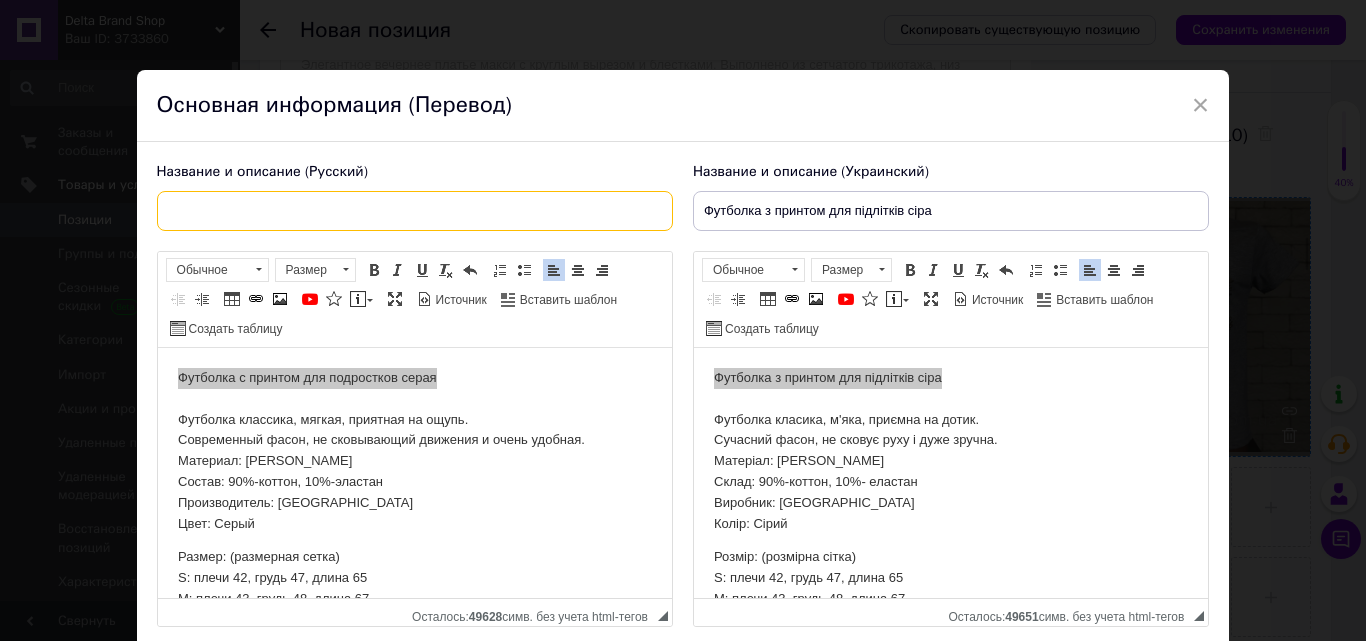 click at bounding box center [415, 211] 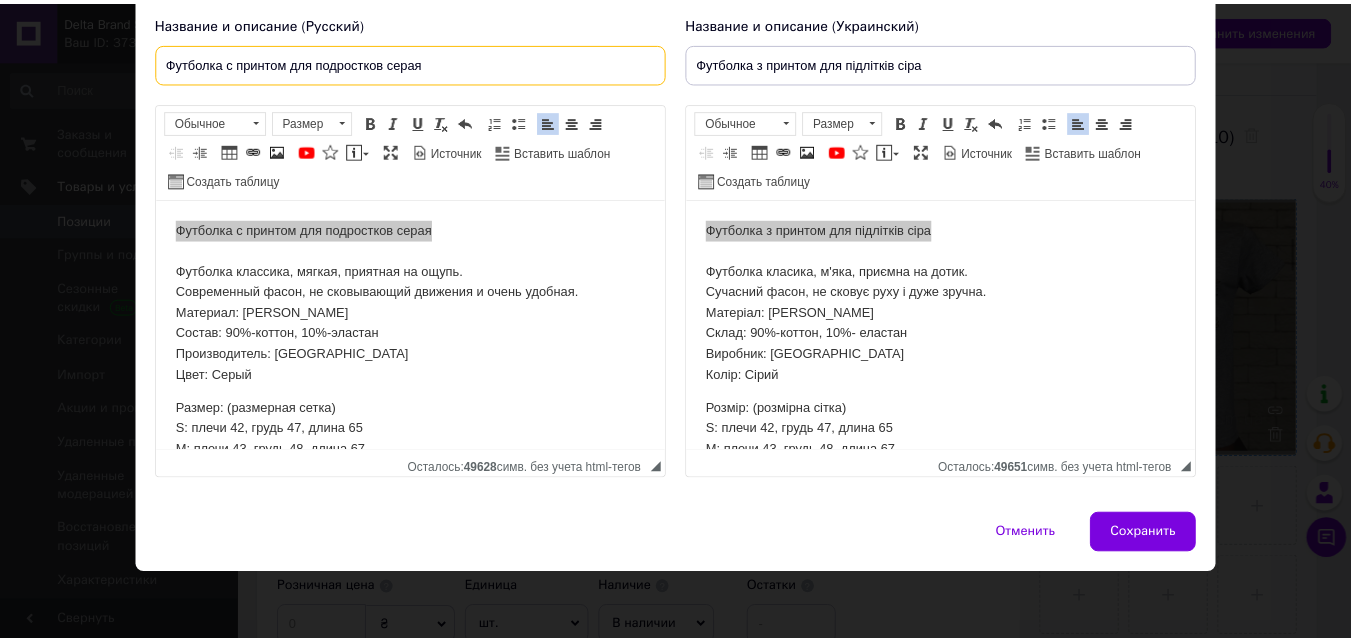 scroll, scrollTop: 151, scrollLeft: 0, axis: vertical 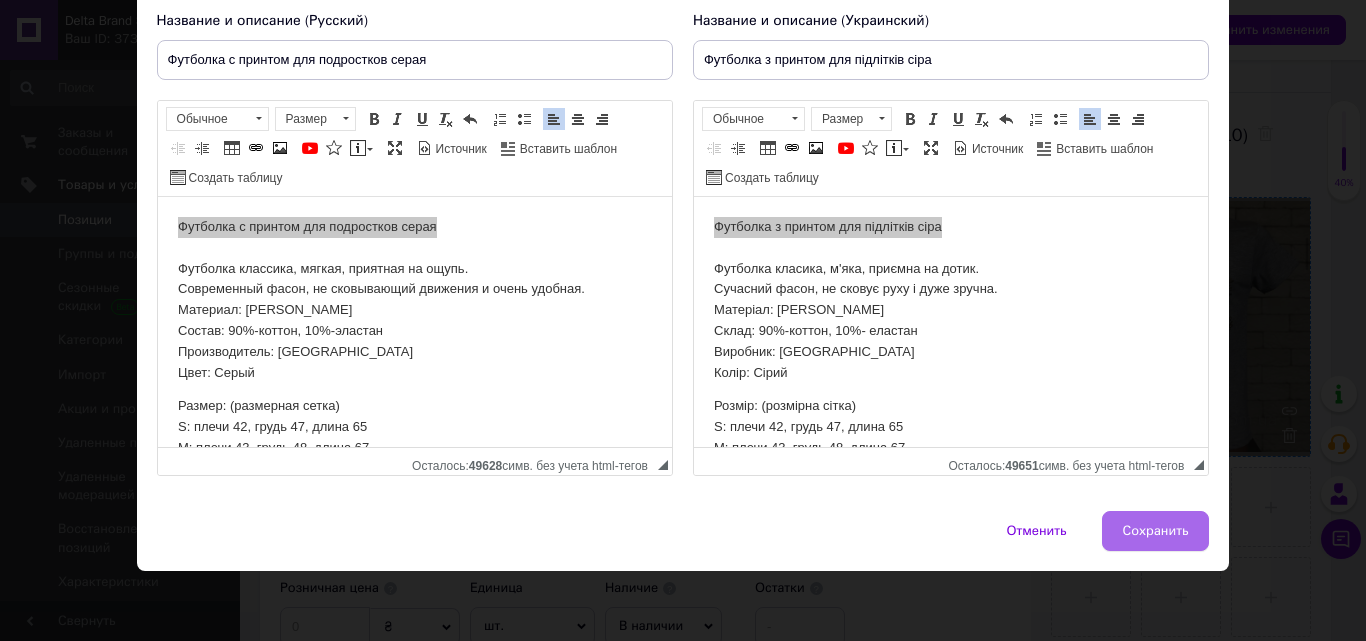 click on "Сохранить" at bounding box center [1156, 531] 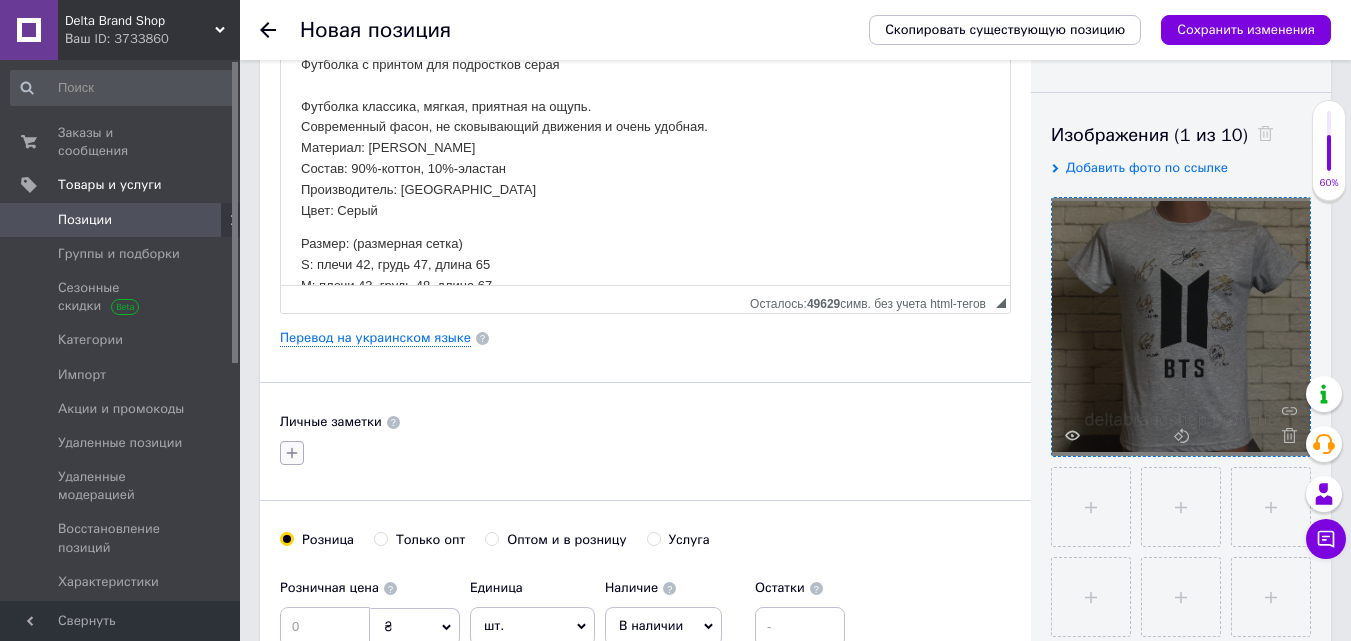 click 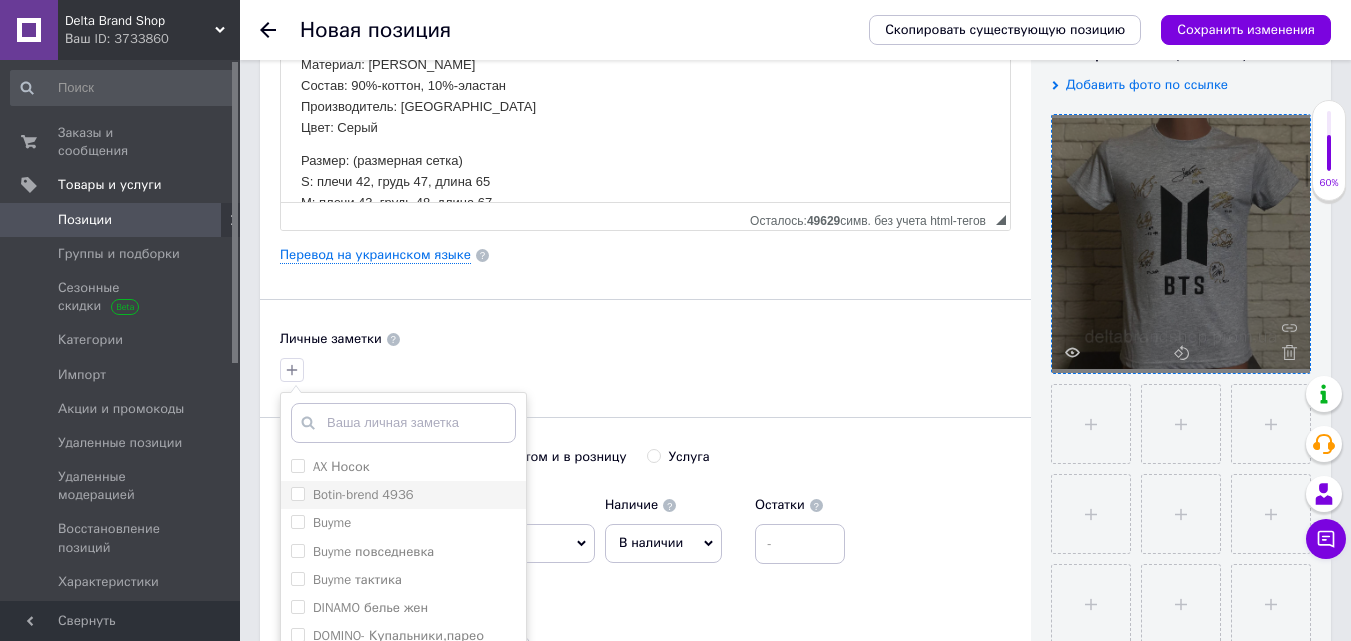 scroll, scrollTop: 600, scrollLeft: 0, axis: vertical 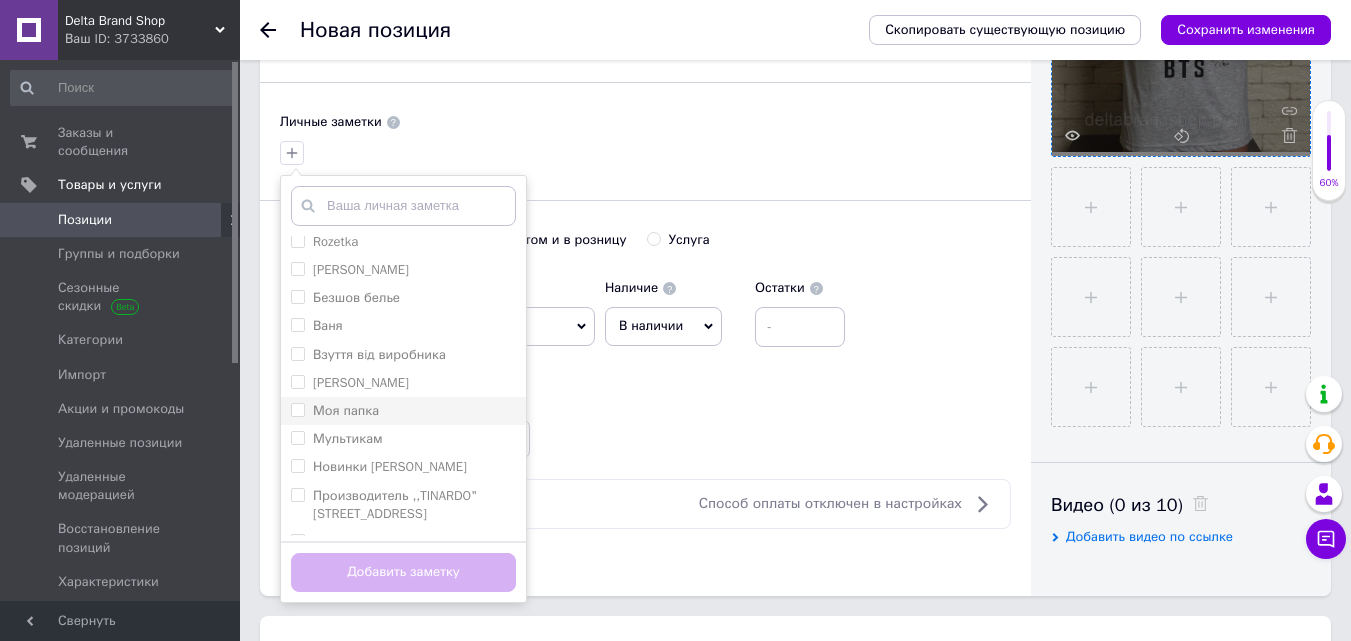 click on "Моя папка" at bounding box center (346, 410) 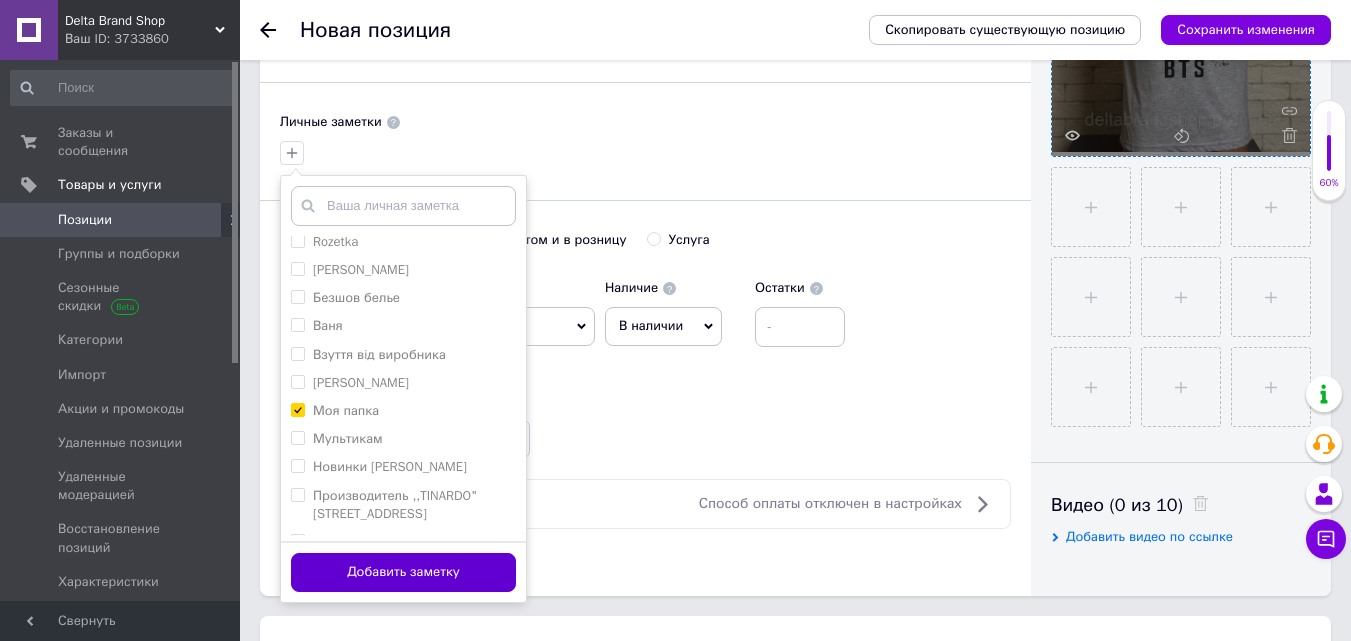 click on "Добавить заметку" at bounding box center (403, 572) 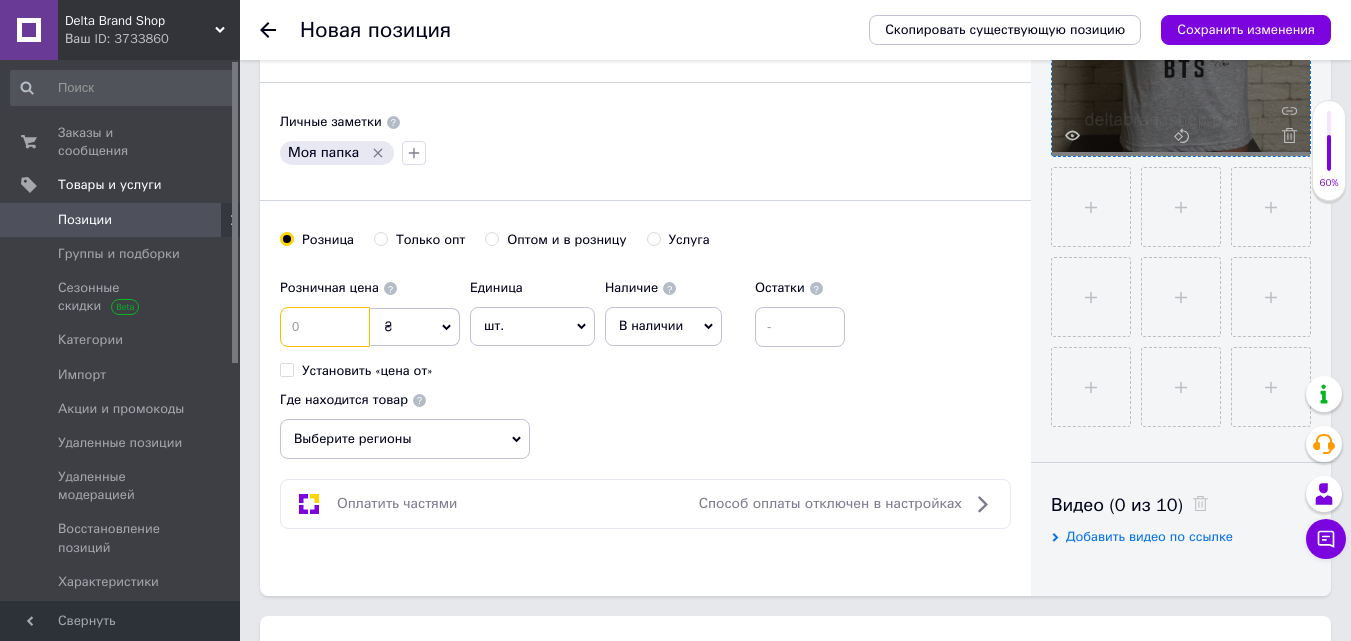 click at bounding box center [325, 327] 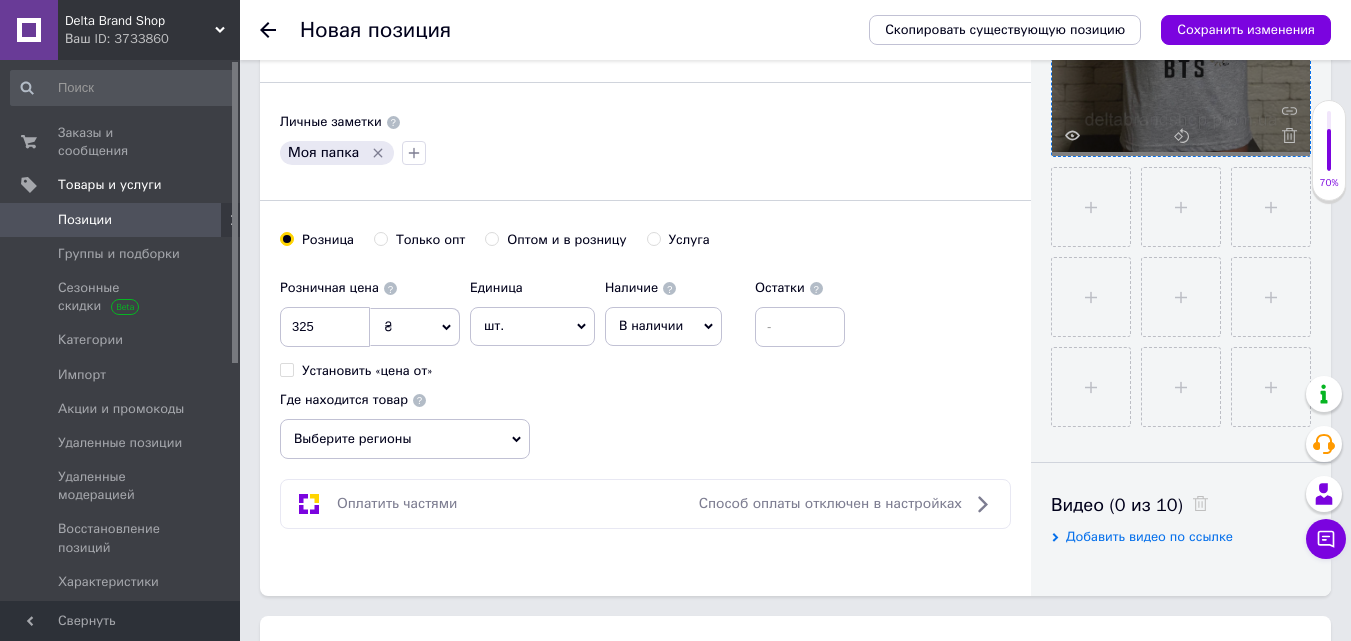 click on "Выберите регионы" at bounding box center [405, 439] 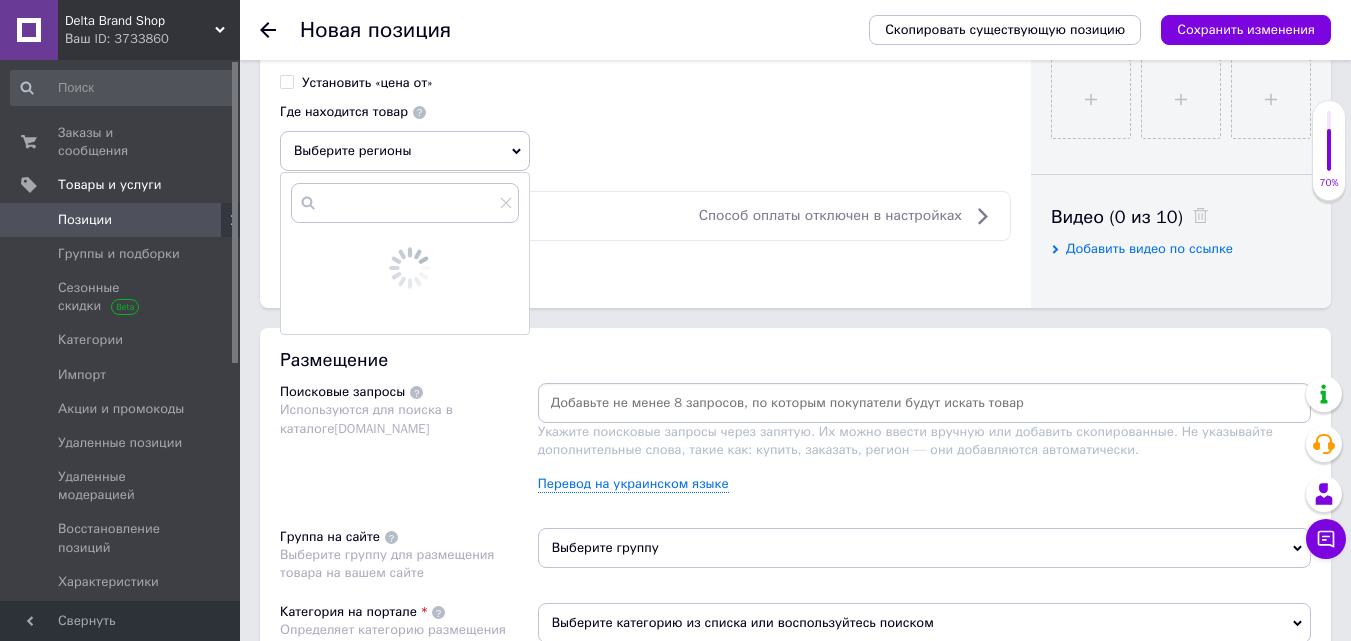 scroll, scrollTop: 900, scrollLeft: 0, axis: vertical 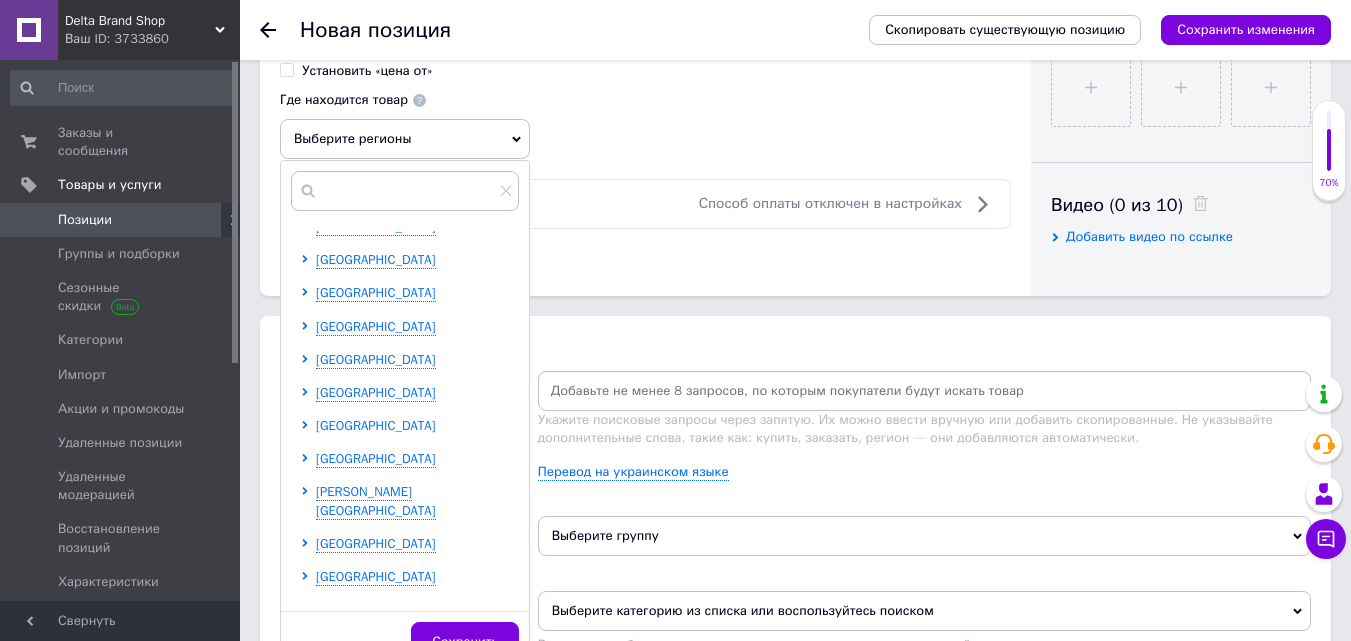 click on "[GEOGRAPHIC_DATA]" at bounding box center (376, 425) 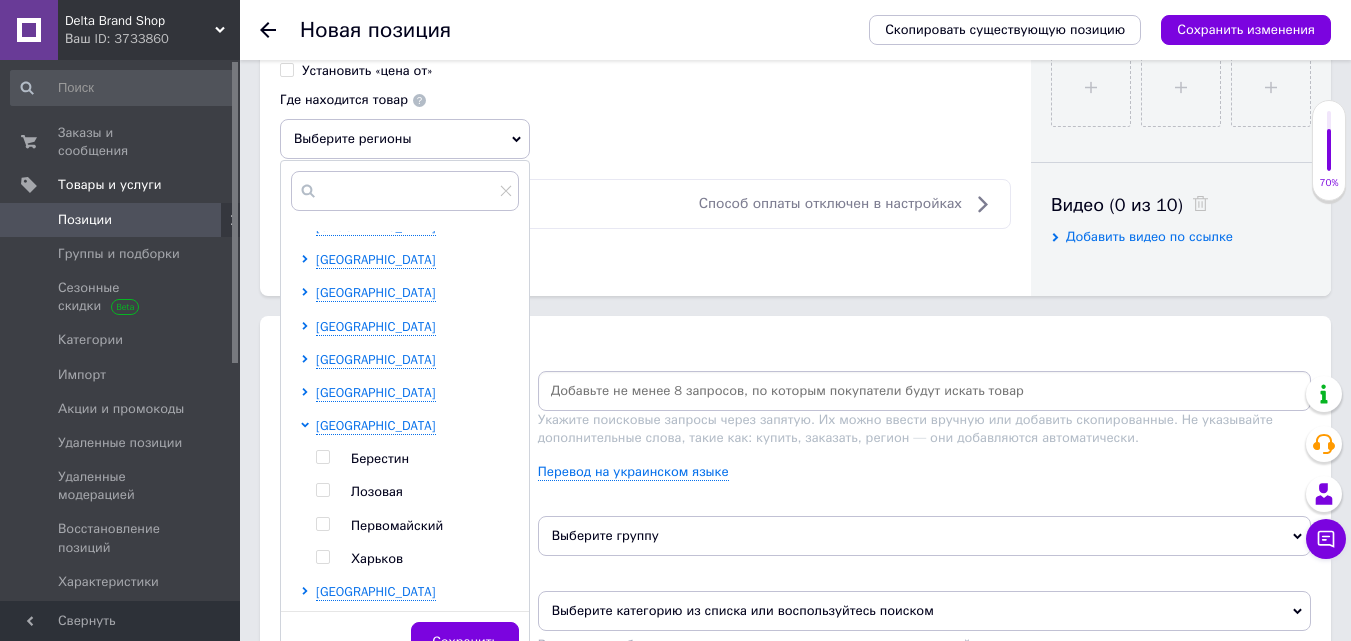drag, startPoint x: 323, startPoint y: 554, endPoint x: 351, endPoint y: 564, distance: 29.732138 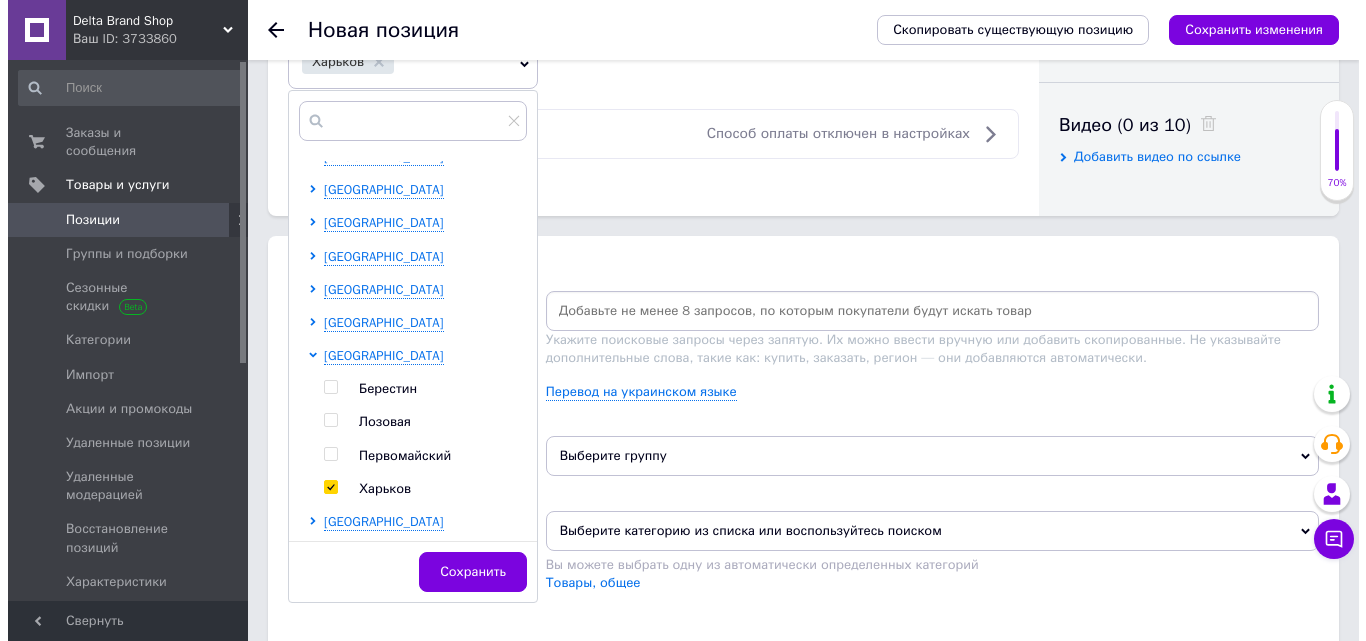 scroll, scrollTop: 1100, scrollLeft: 0, axis: vertical 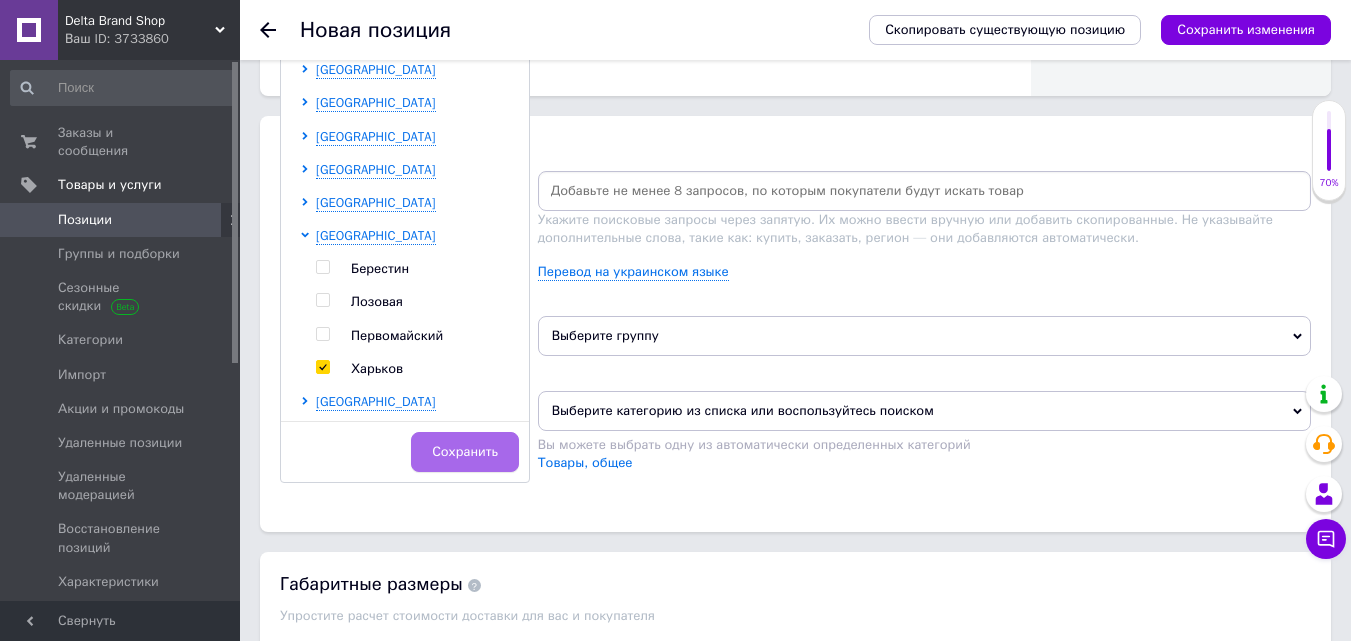 click on "Сохранить" at bounding box center (465, 452) 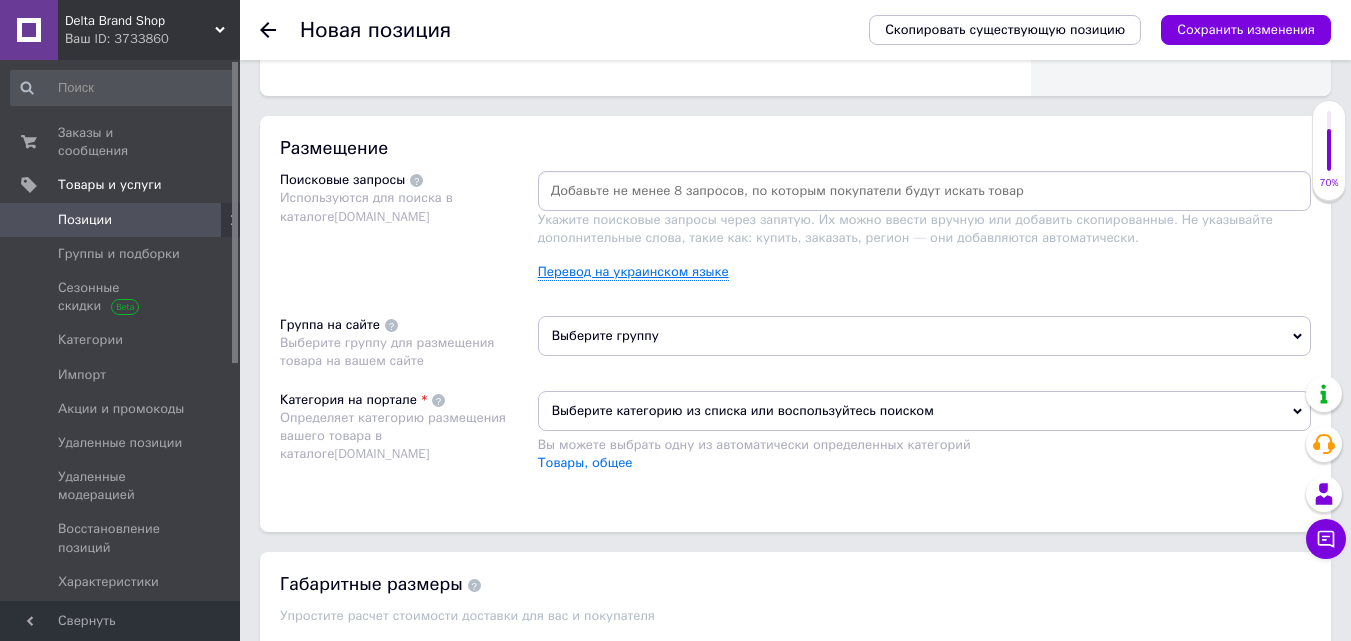 click on "Перевод на украинском языке" at bounding box center [633, 272] 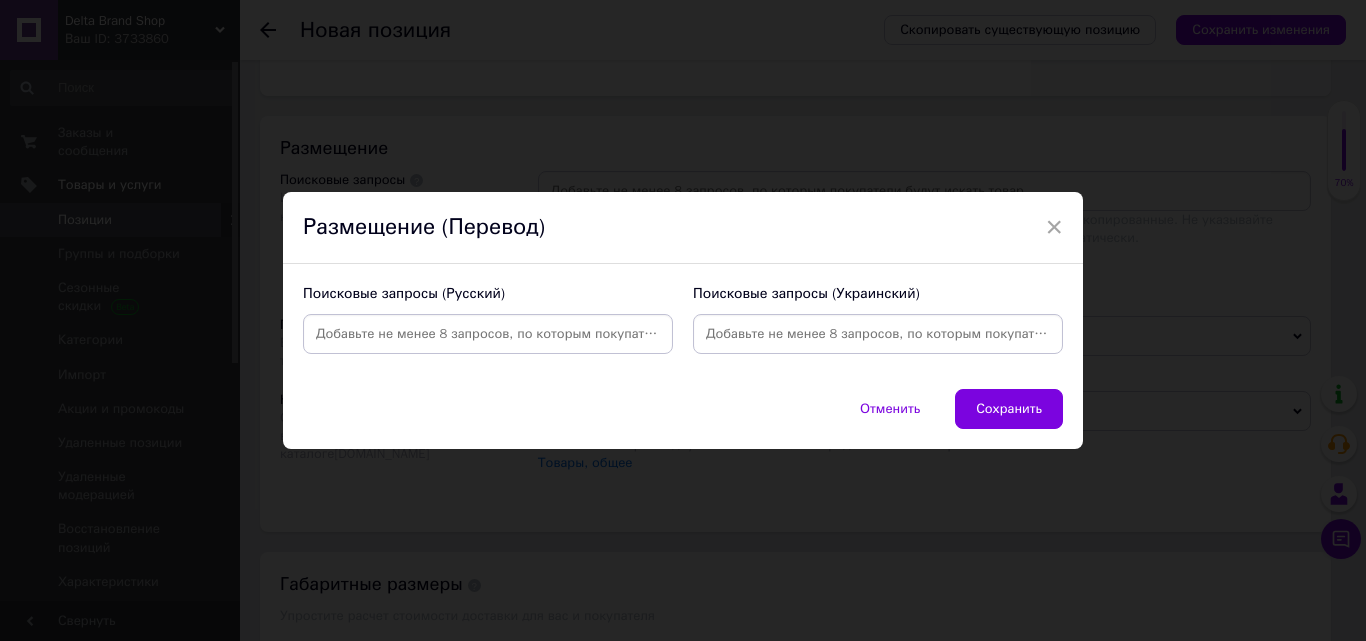 drag, startPoint x: 855, startPoint y: 329, endPoint x: 825, endPoint y: 341, distance: 32.31099 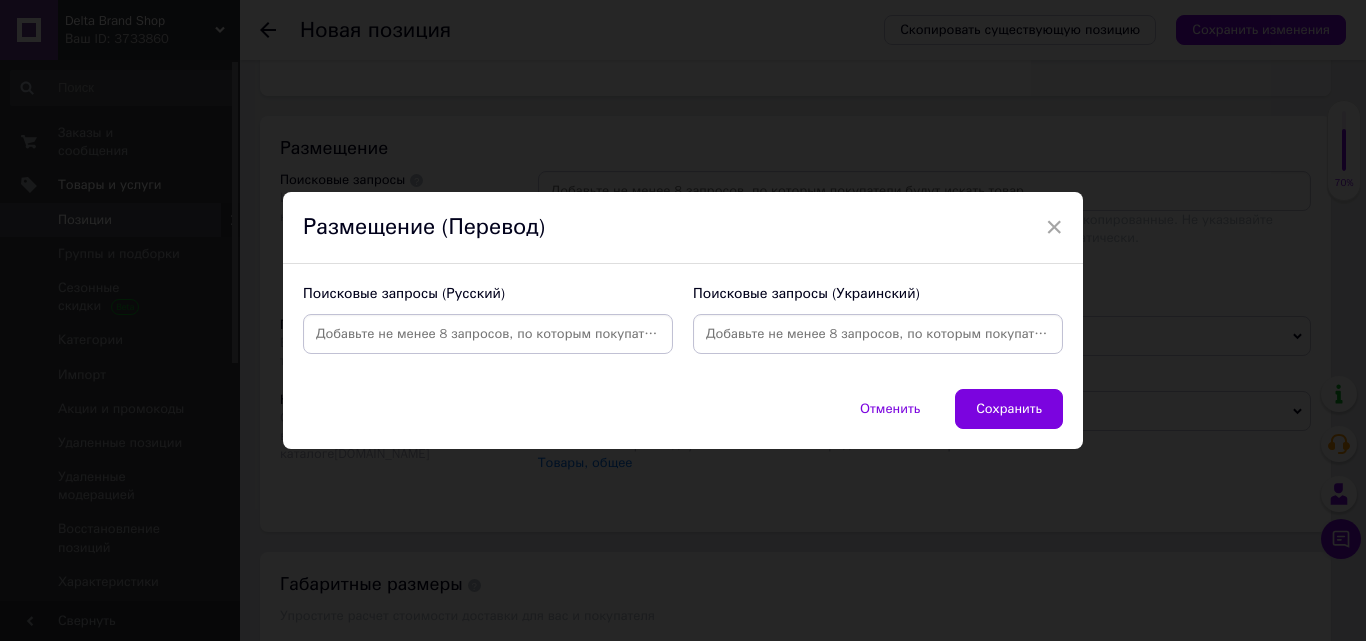 click at bounding box center [488, 334] 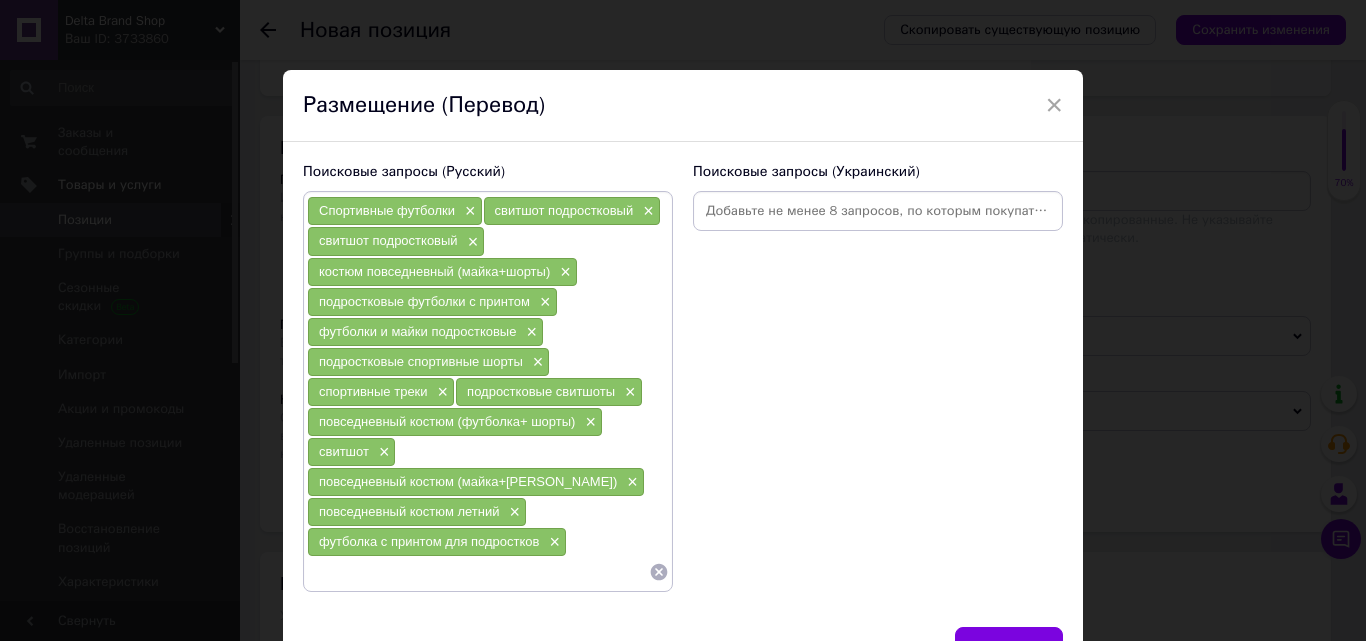 click at bounding box center [878, 211] 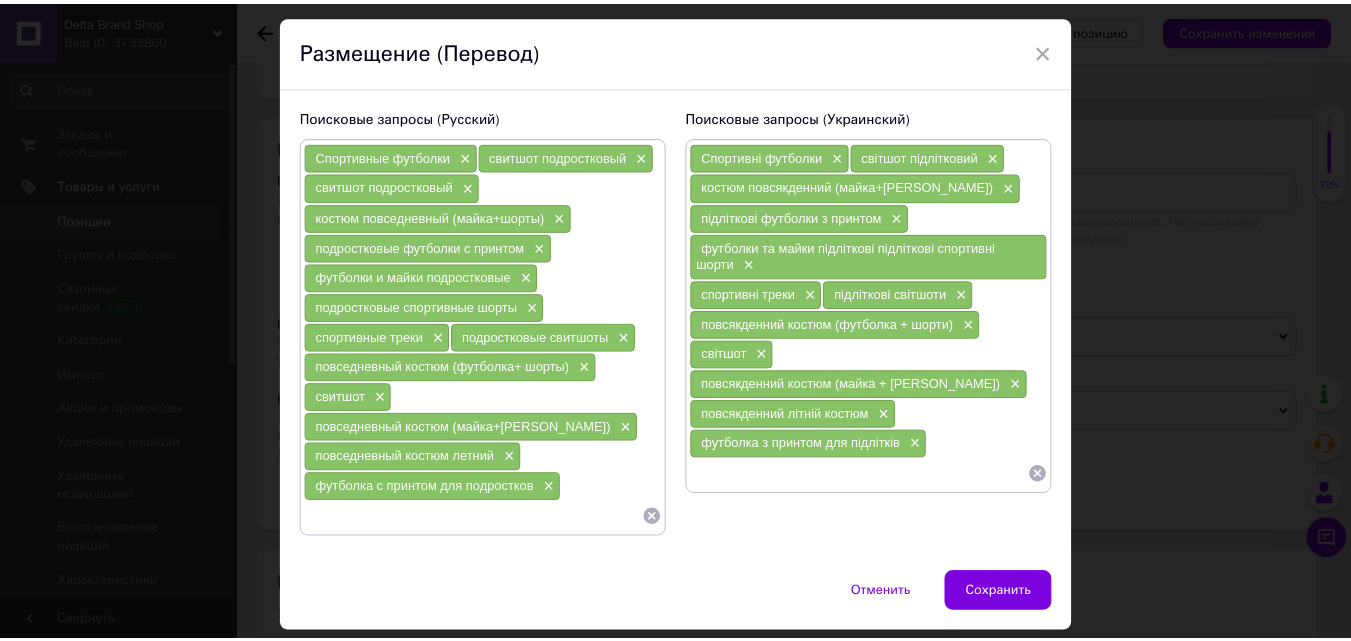 scroll, scrollTop: 87, scrollLeft: 0, axis: vertical 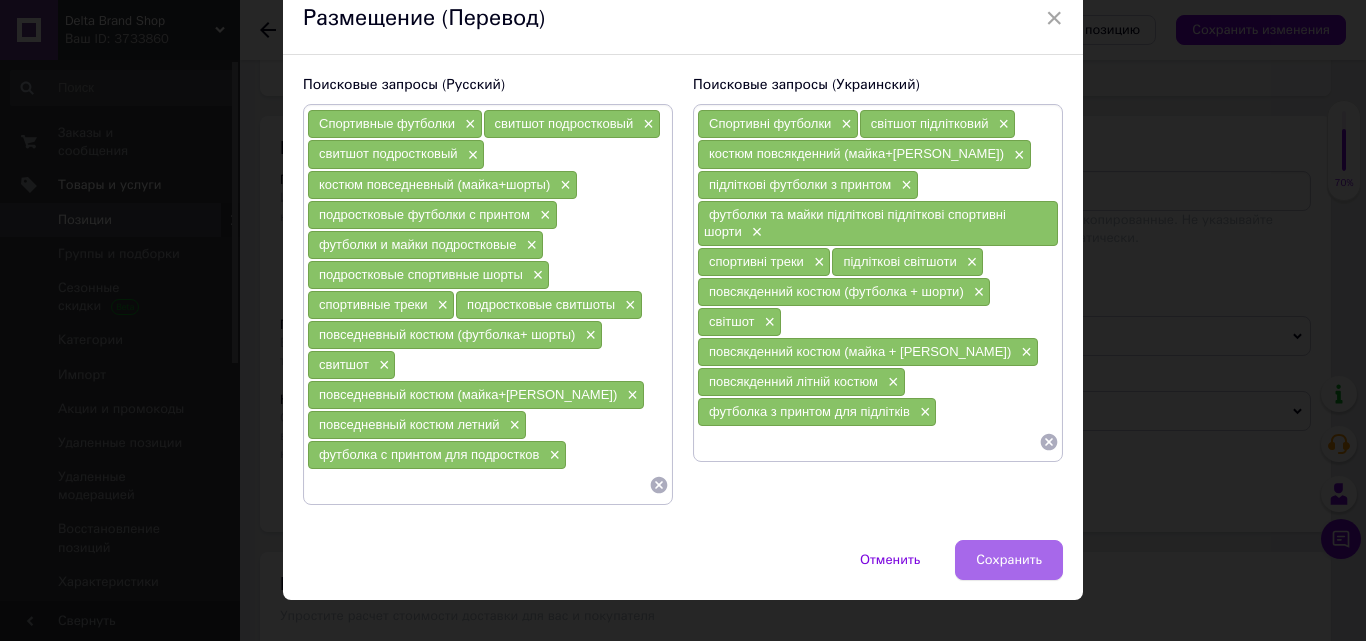 click on "Сохранить" at bounding box center (1009, 560) 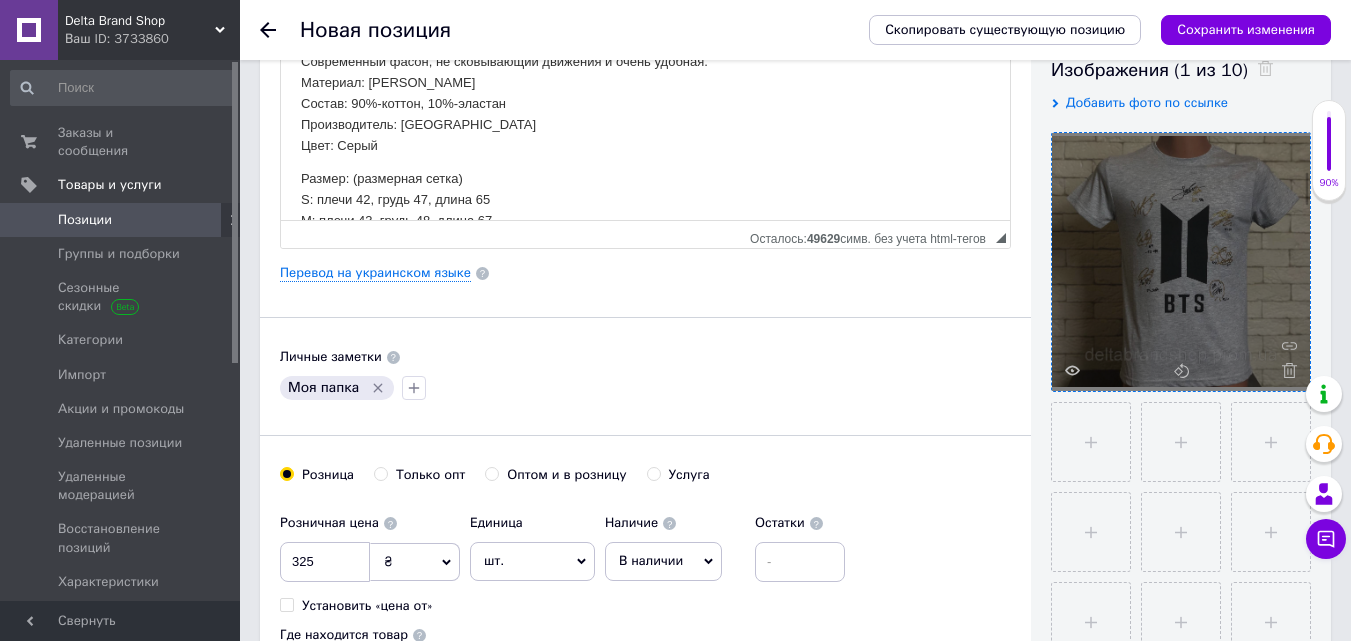scroll, scrollTop: 100, scrollLeft: 0, axis: vertical 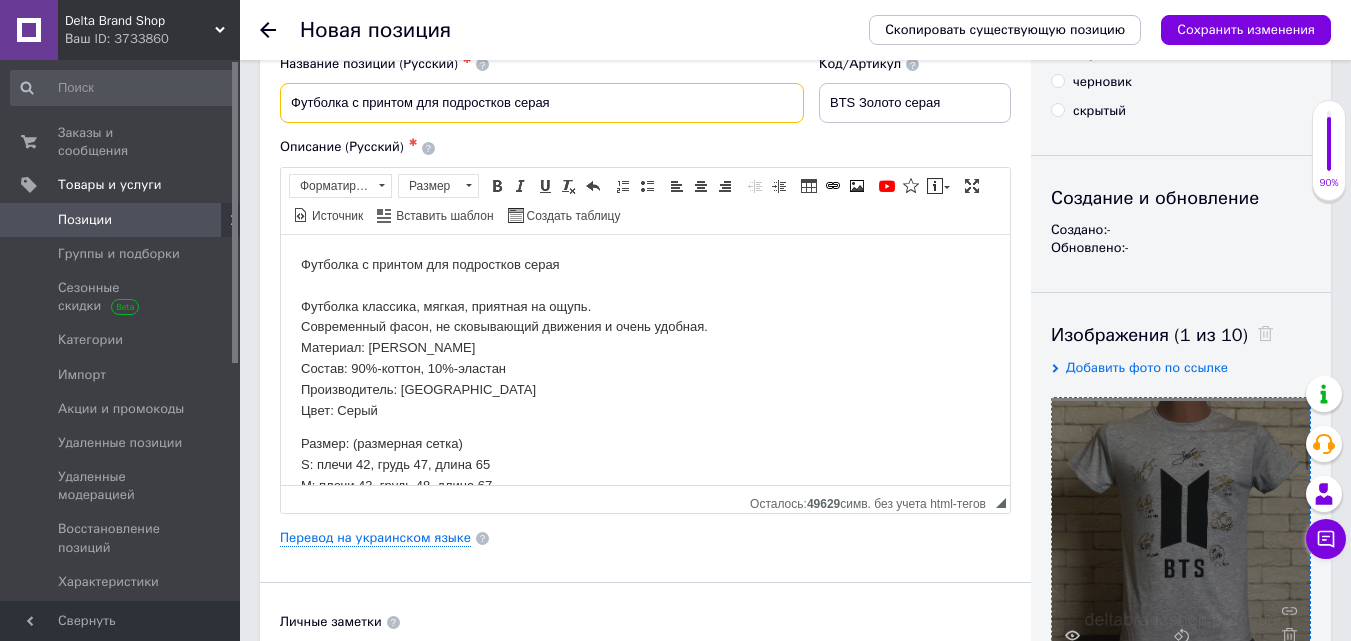 drag, startPoint x: 565, startPoint y: 90, endPoint x: 282, endPoint y: 98, distance: 283.11304 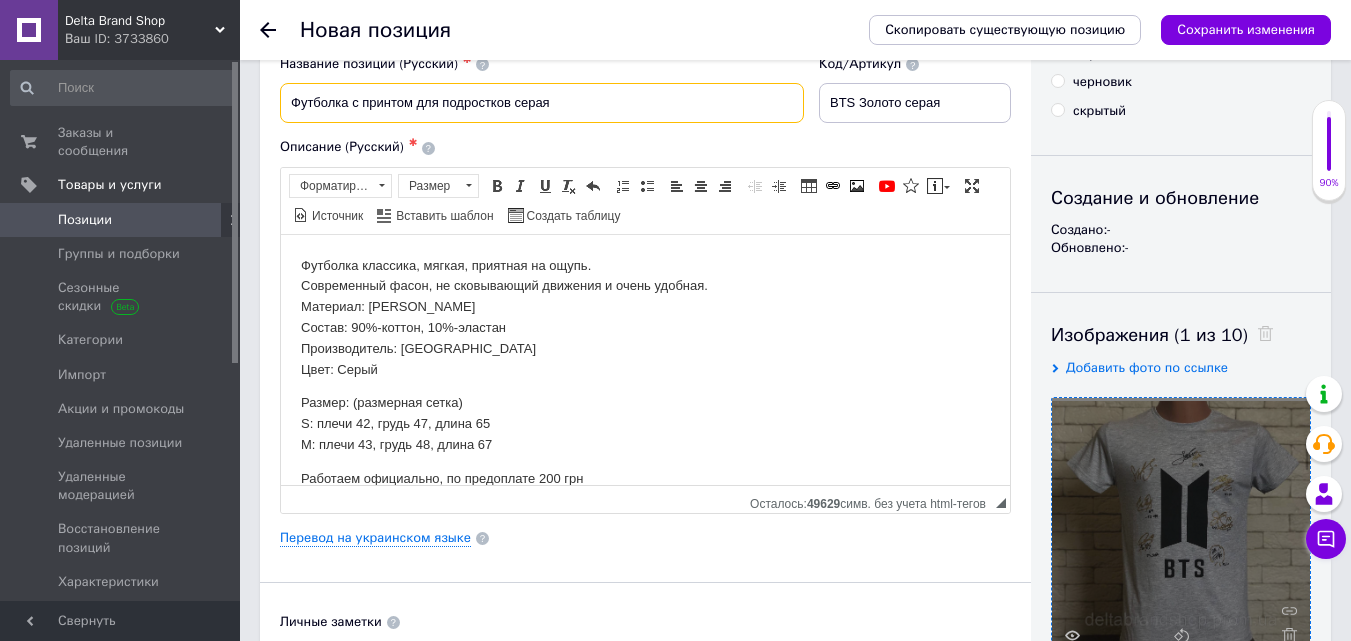 scroll, scrollTop: 66, scrollLeft: 0, axis: vertical 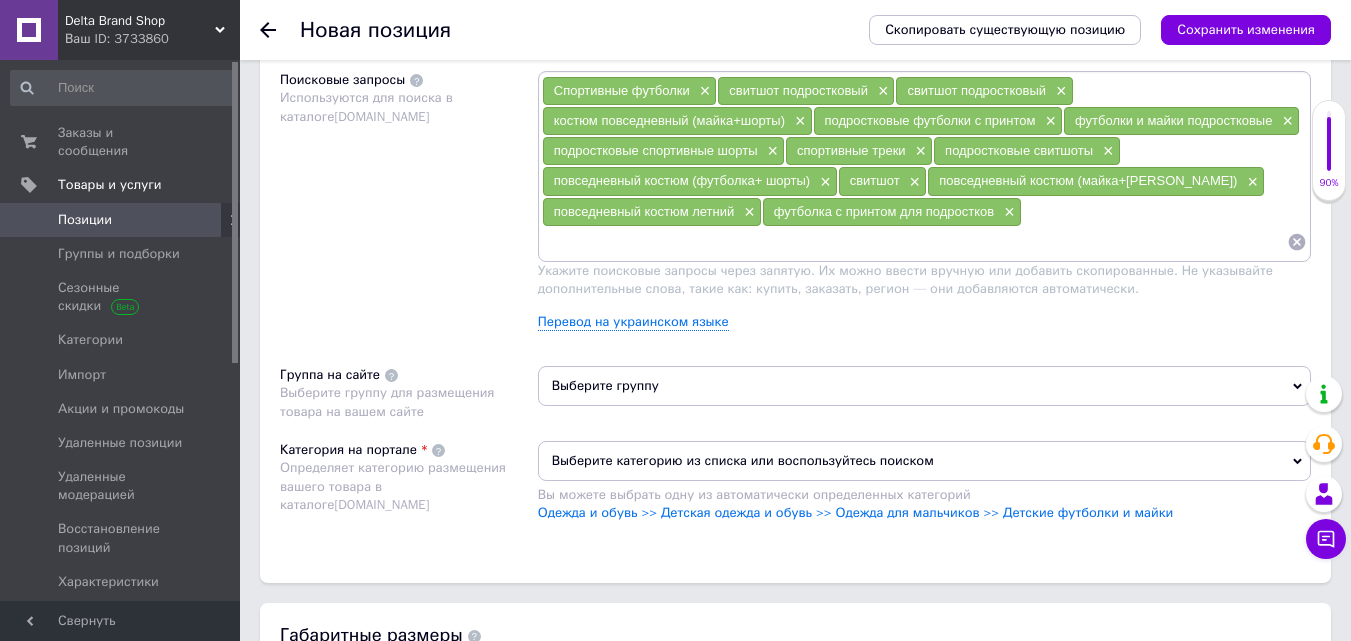click at bounding box center [914, 242] 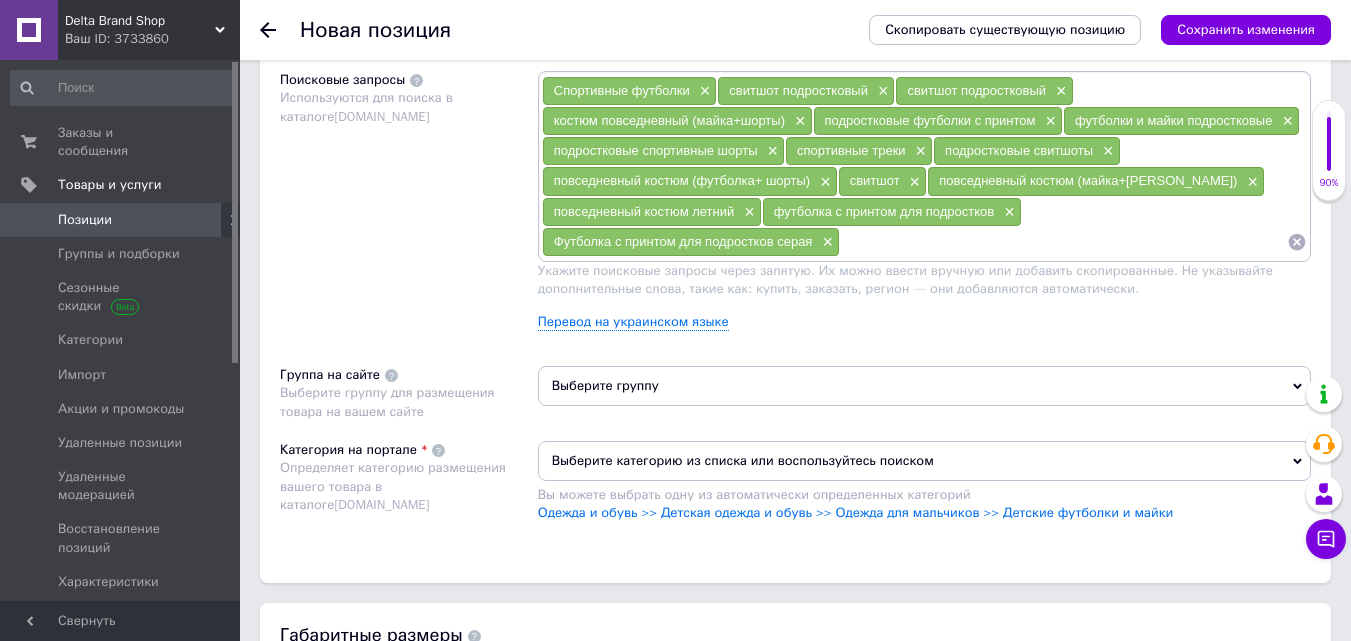 click on "Выберите группу" at bounding box center [924, 386] 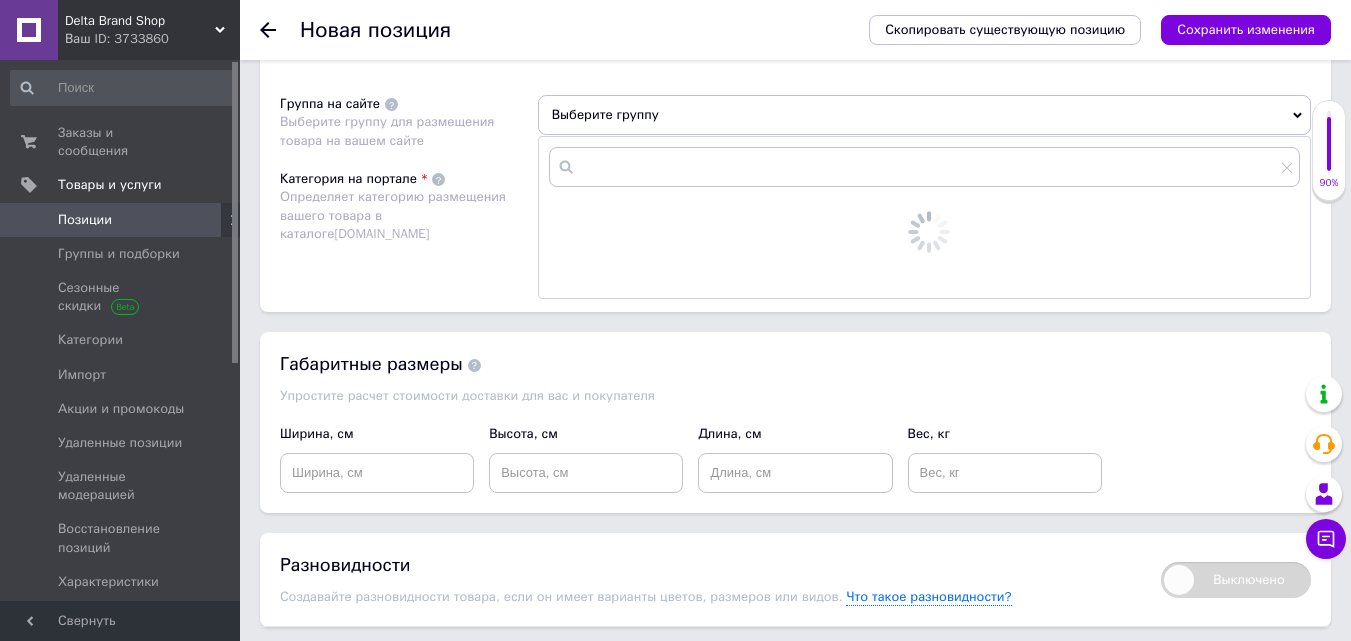 scroll, scrollTop: 1500, scrollLeft: 0, axis: vertical 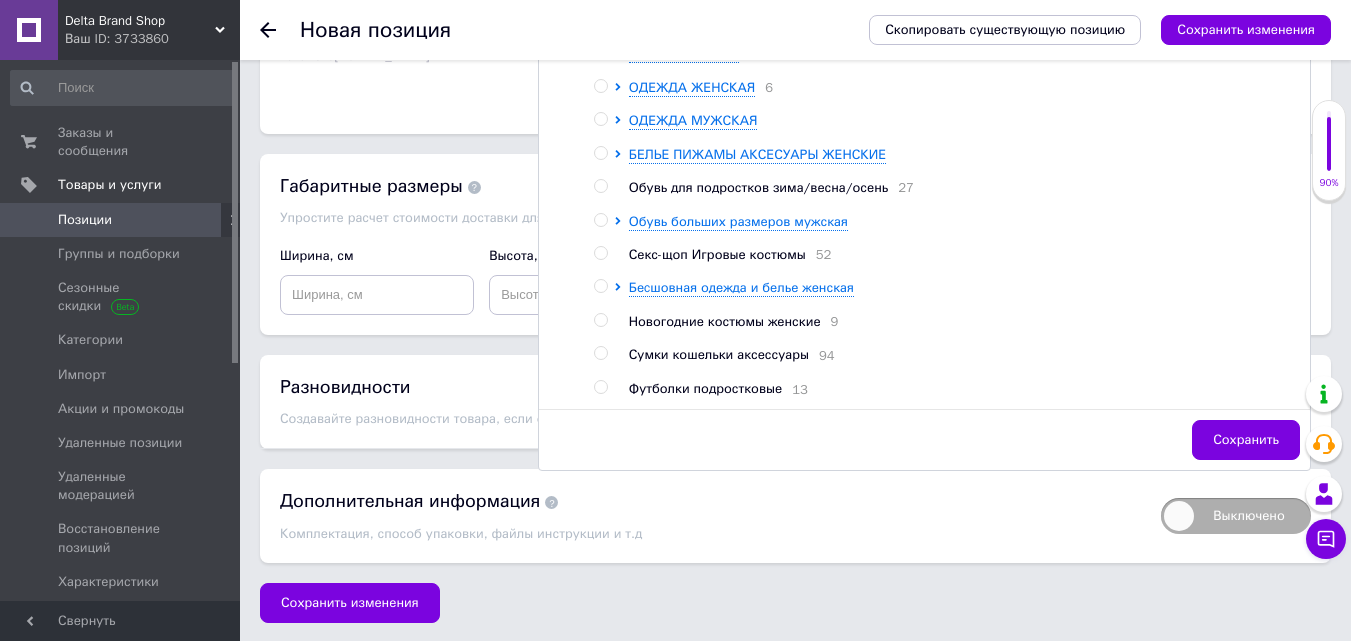 click at bounding box center (600, 387) 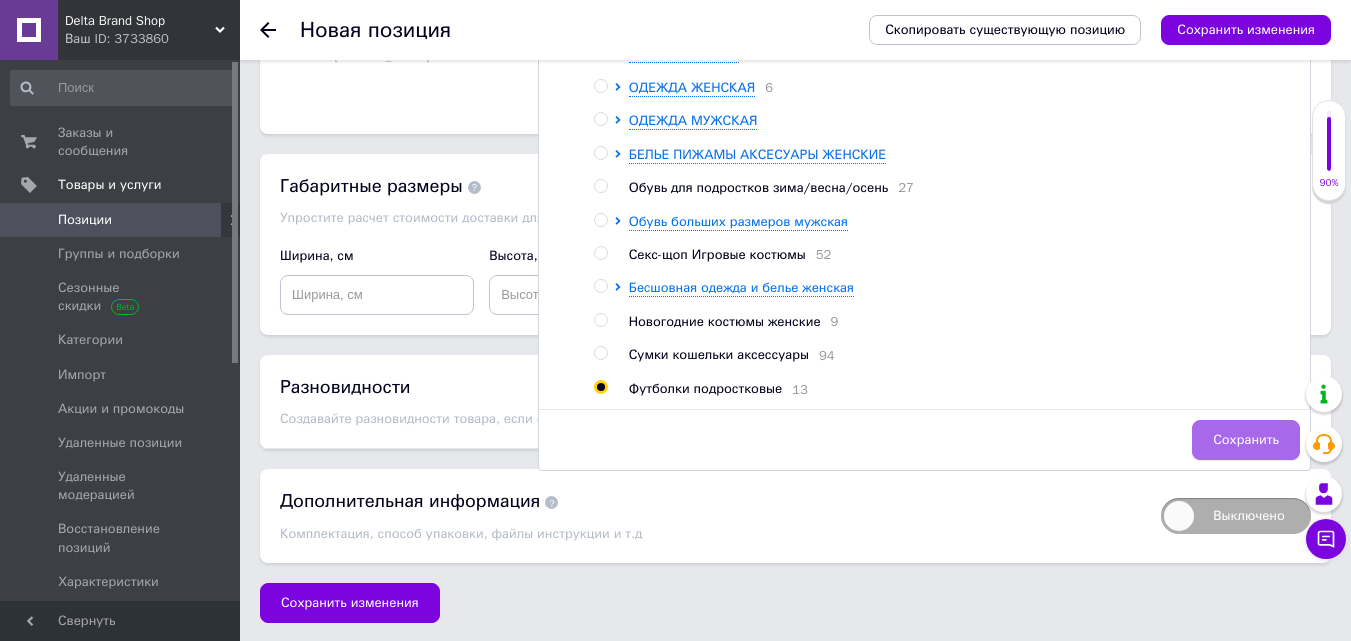 click on "Сохранить" at bounding box center [1246, 440] 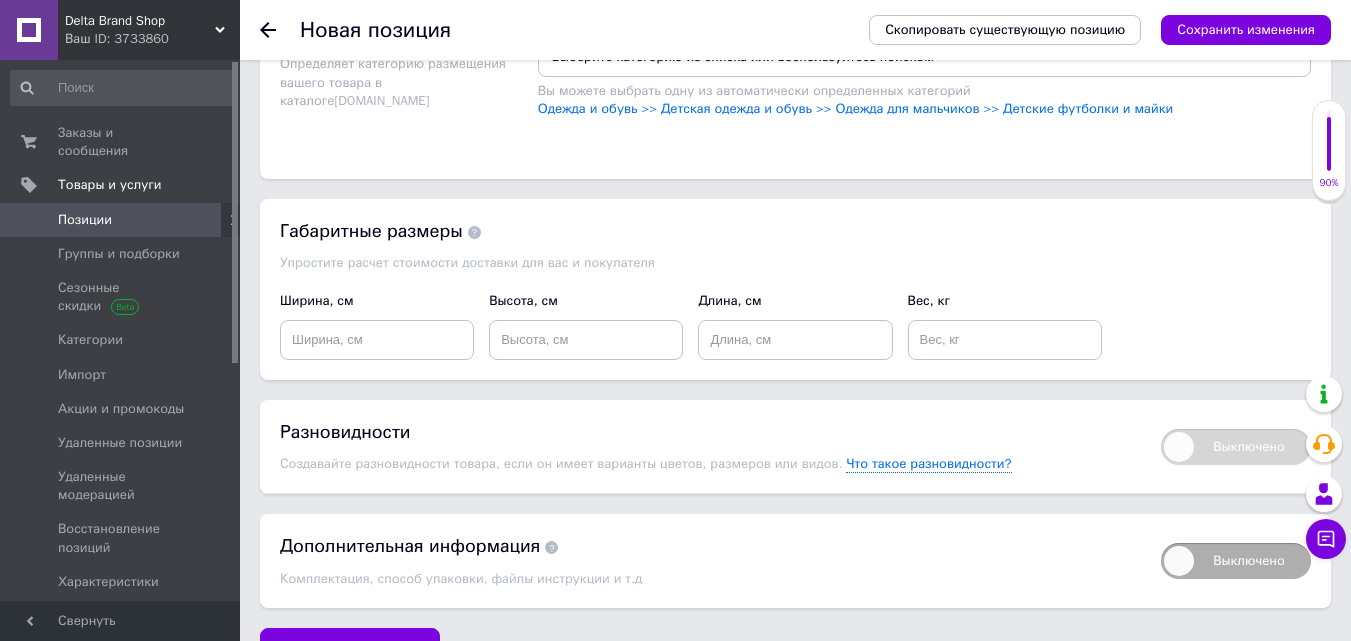 scroll, scrollTop: 1449, scrollLeft: 0, axis: vertical 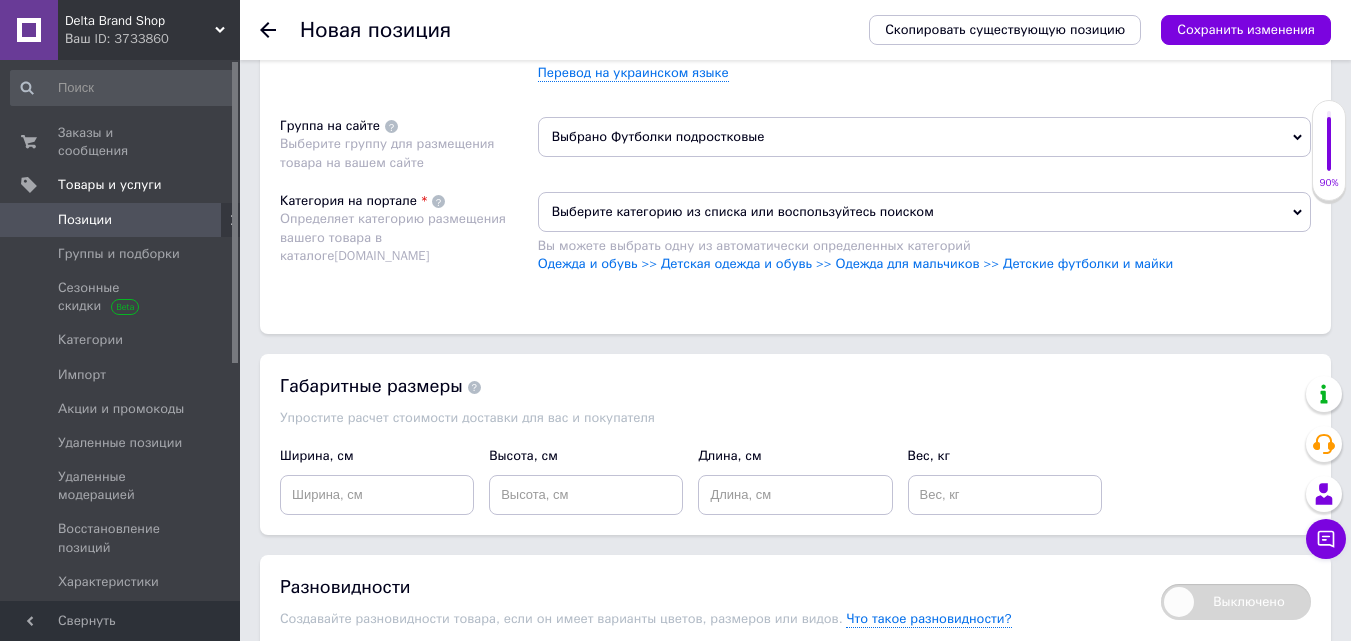 click on "Выберите категорию из списка или воспользуйтесь поиском" at bounding box center [924, 212] 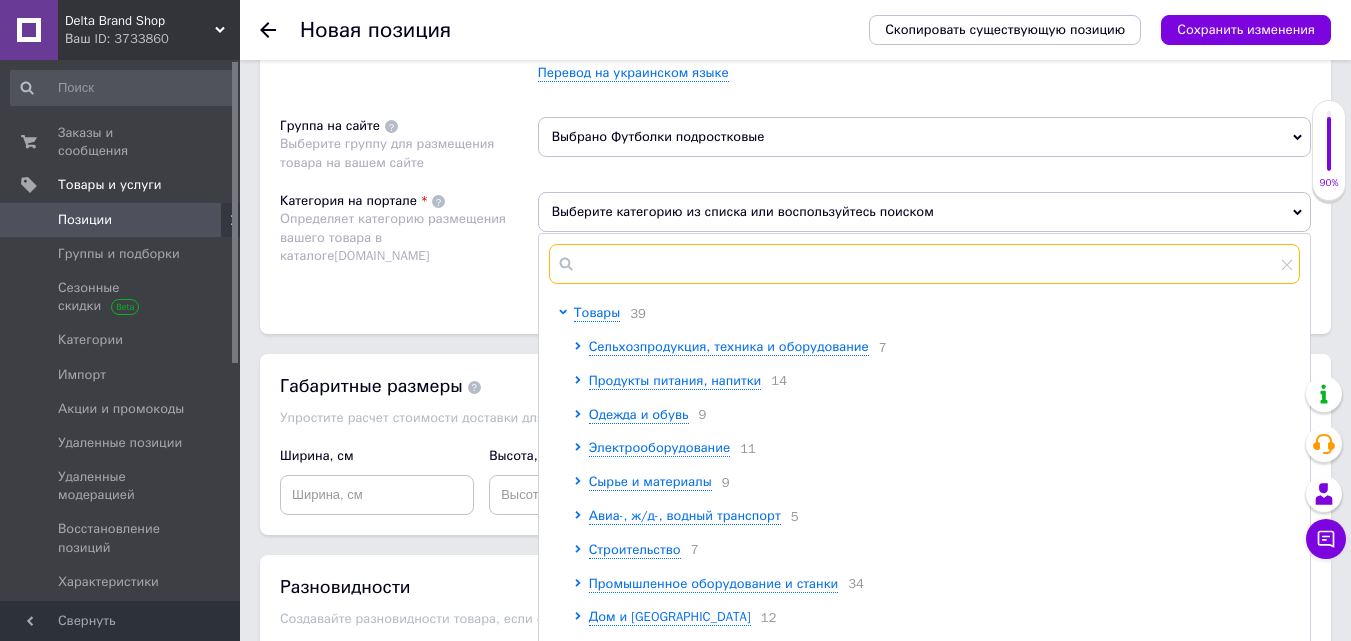 click at bounding box center (924, 264) 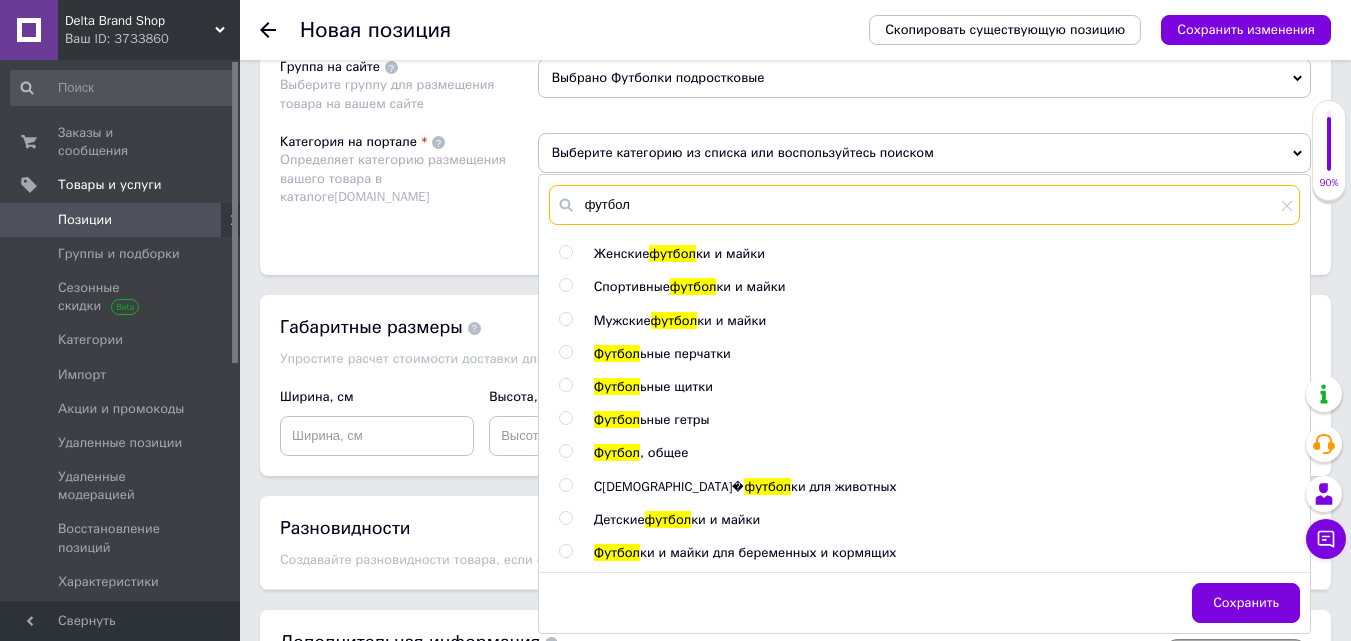 scroll, scrollTop: 1549, scrollLeft: 0, axis: vertical 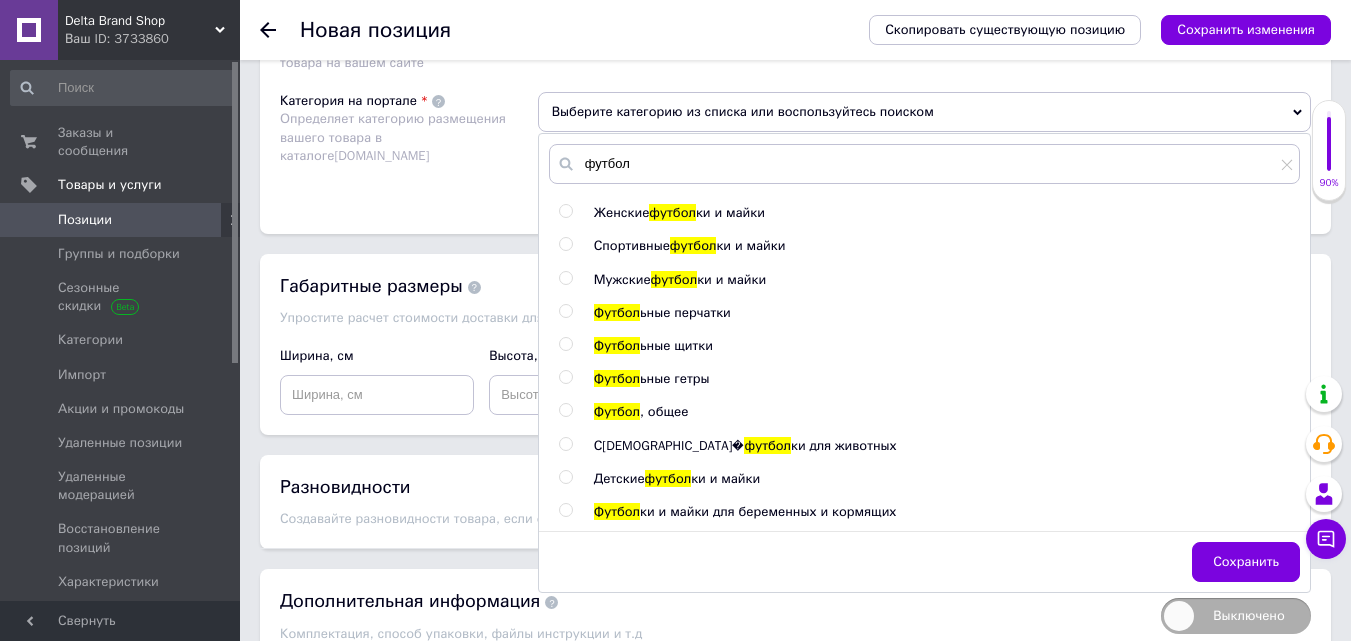 drag, startPoint x: 651, startPoint y: 479, endPoint x: 669, endPoint y: 475, distance: 18.439089 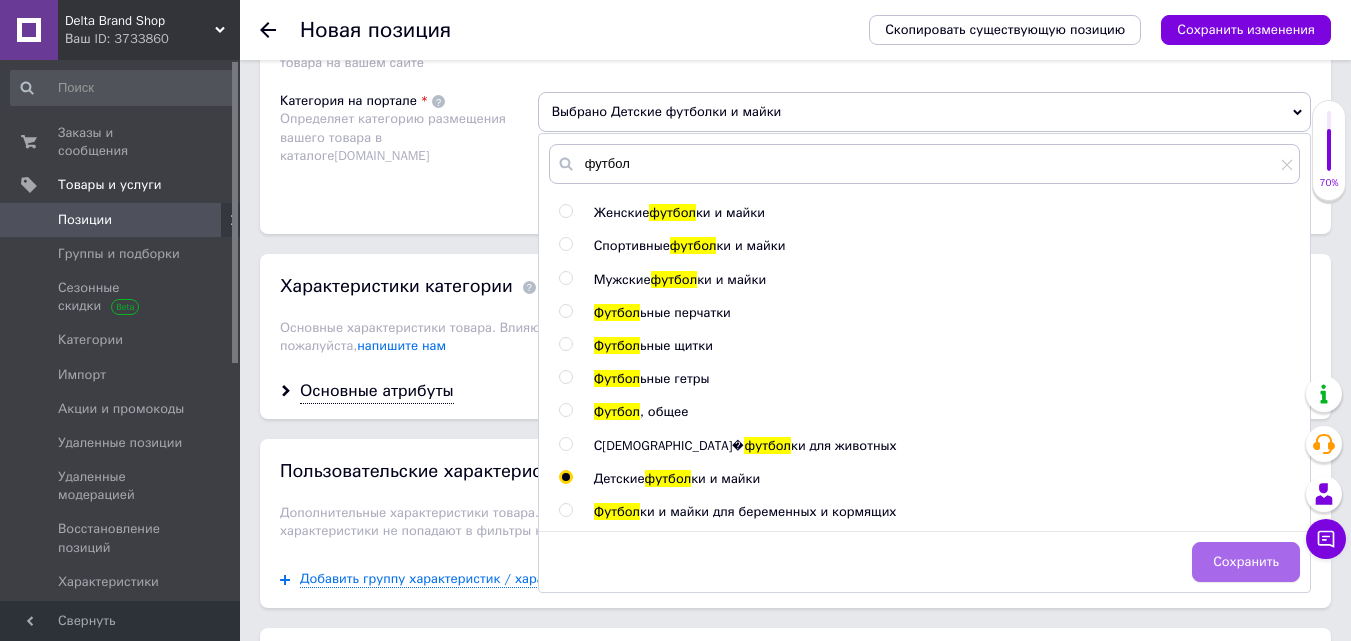 click on "Сохранить" at bounding box center (1246, 562) 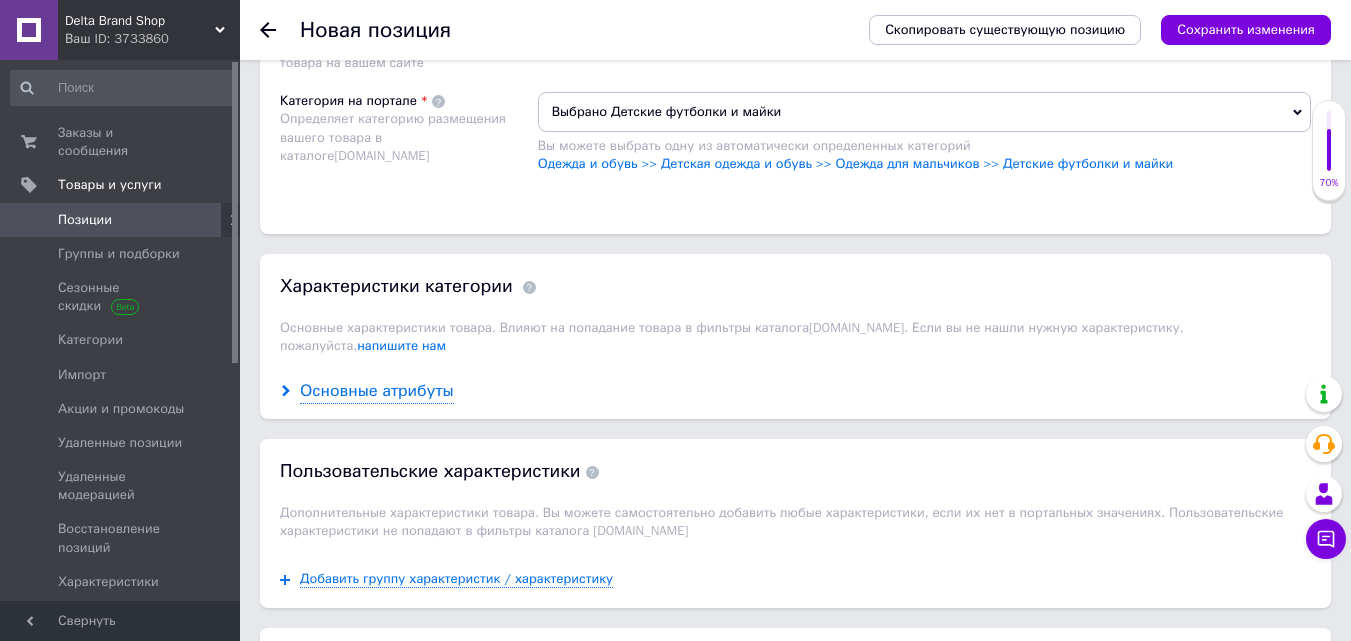 click on "Основные атрибуты" at bounding box center (377, 391) 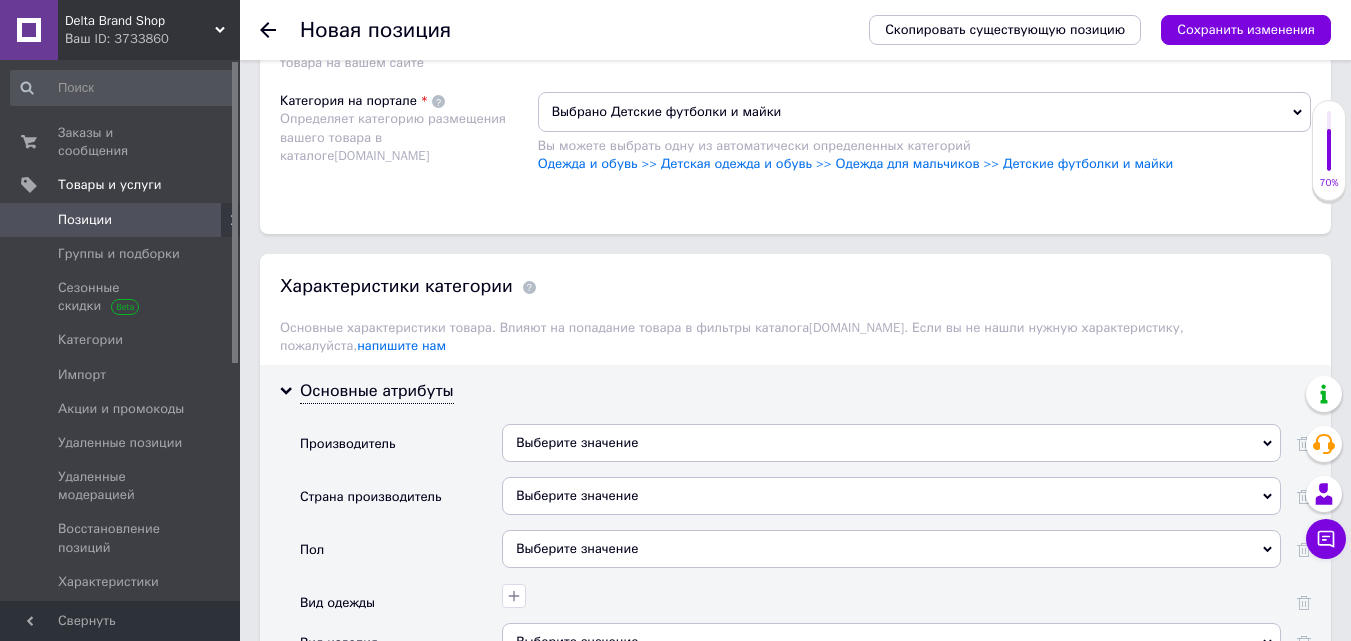 click on "Выберите значение" at bounding box center [891, 443] 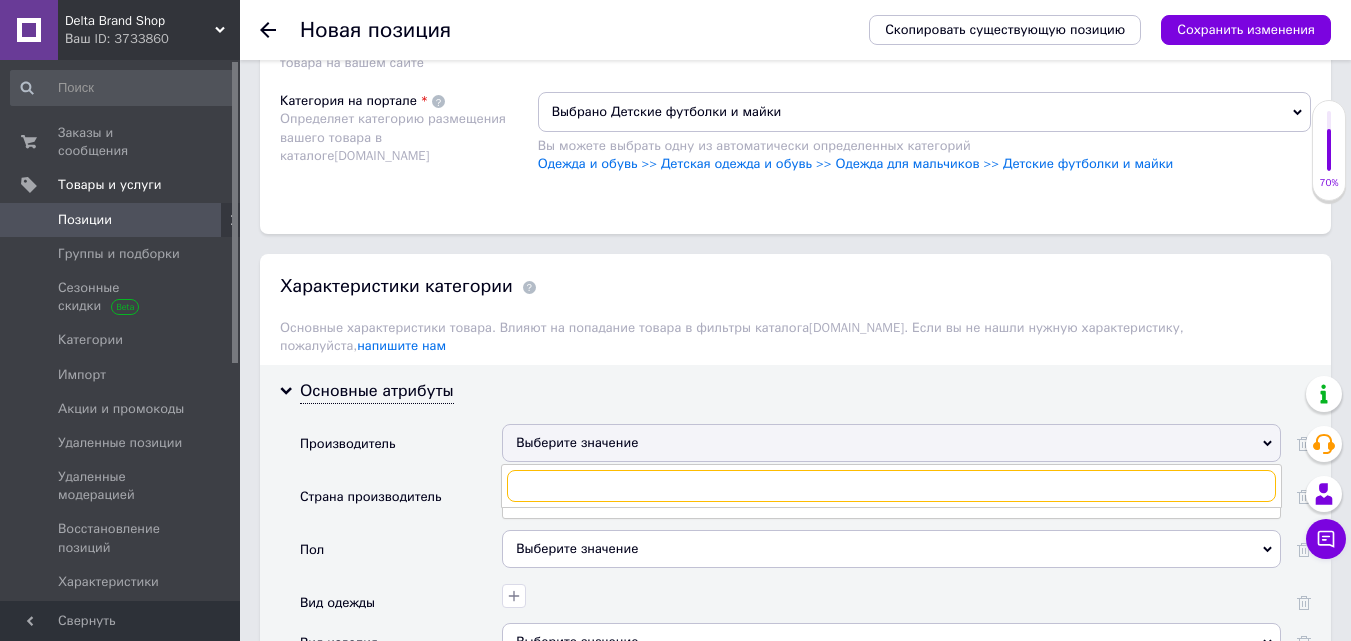 click at bounding box center [891, 486] 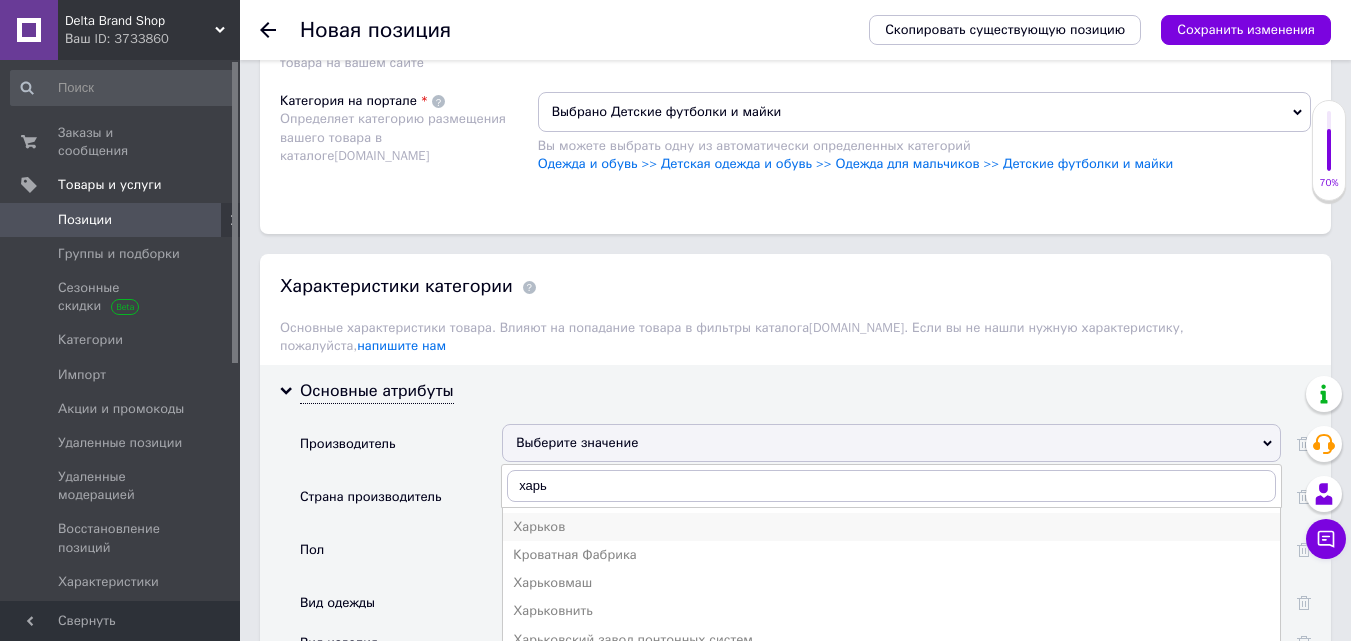 click on "Харьков" at bounding box center (891, 527) 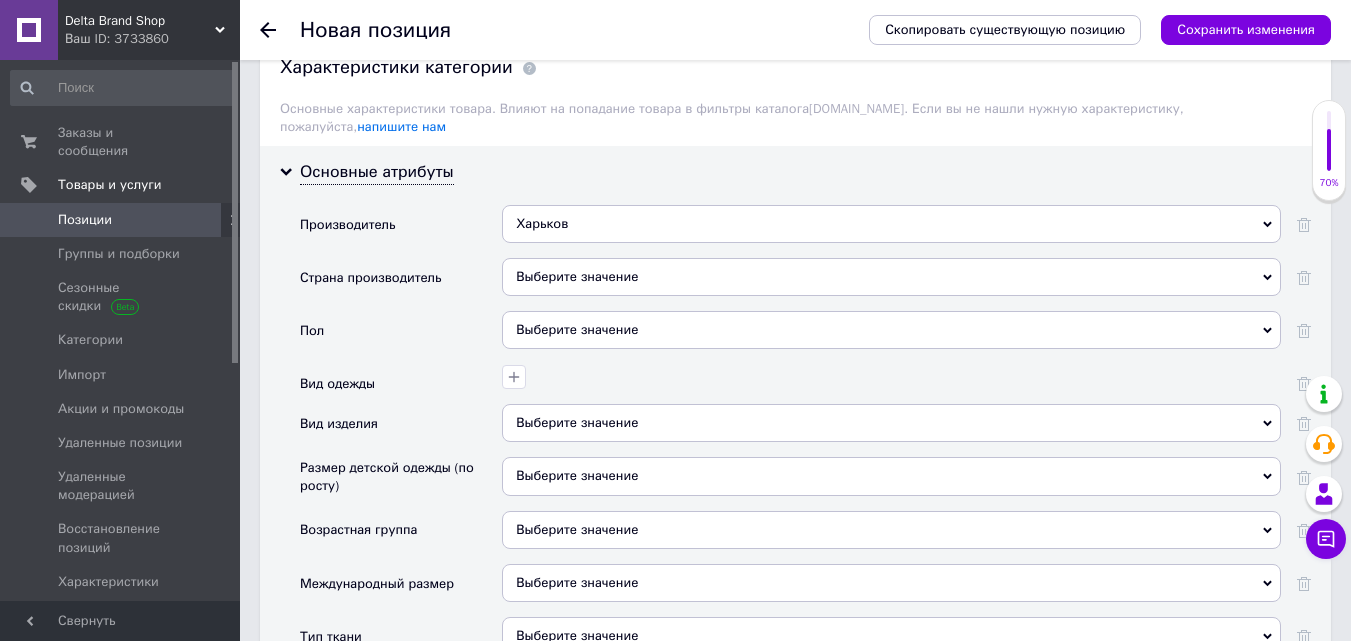 scroll, scrollTop: 1849, scrollLeft: 0, axis: vertical 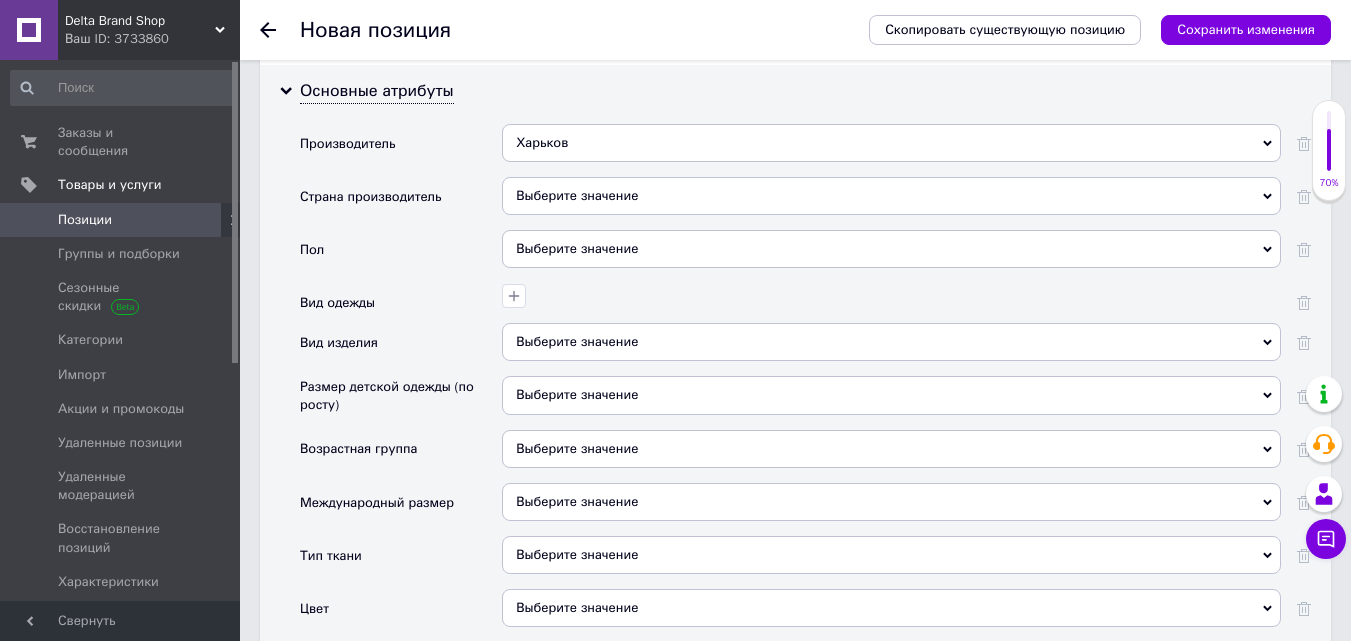 click on "Выберите значение" at bounding box center [891, 196] 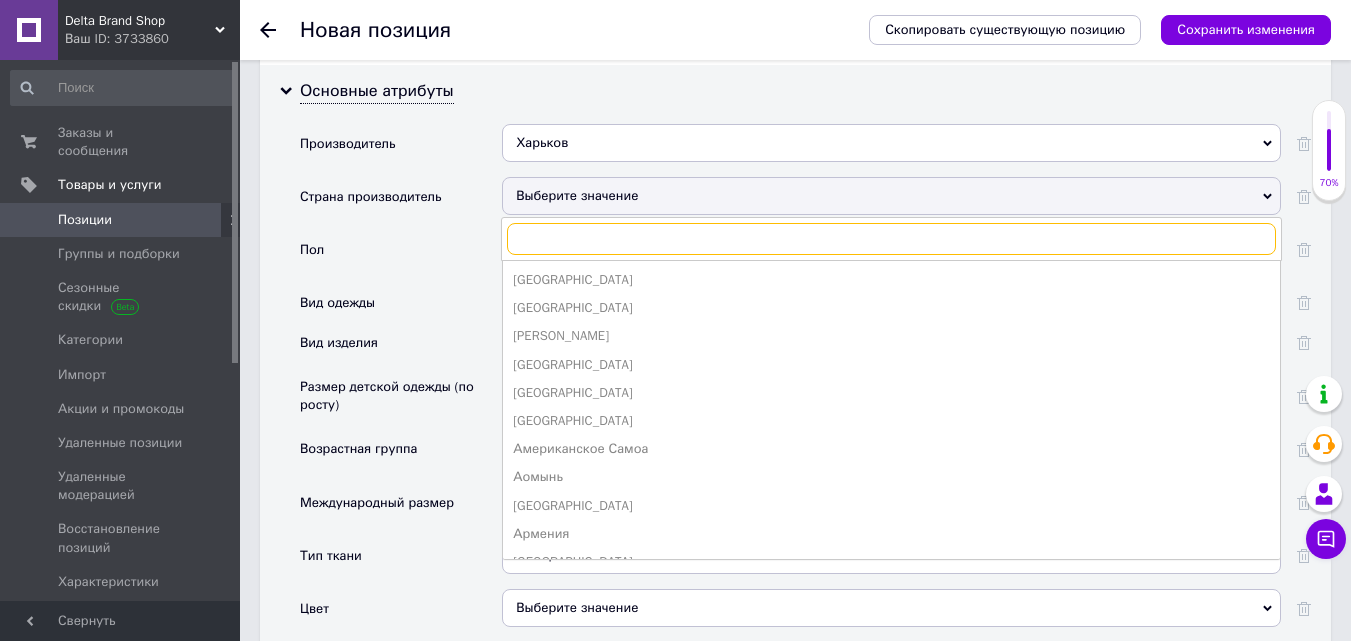 click at bounding box center (891, 239) 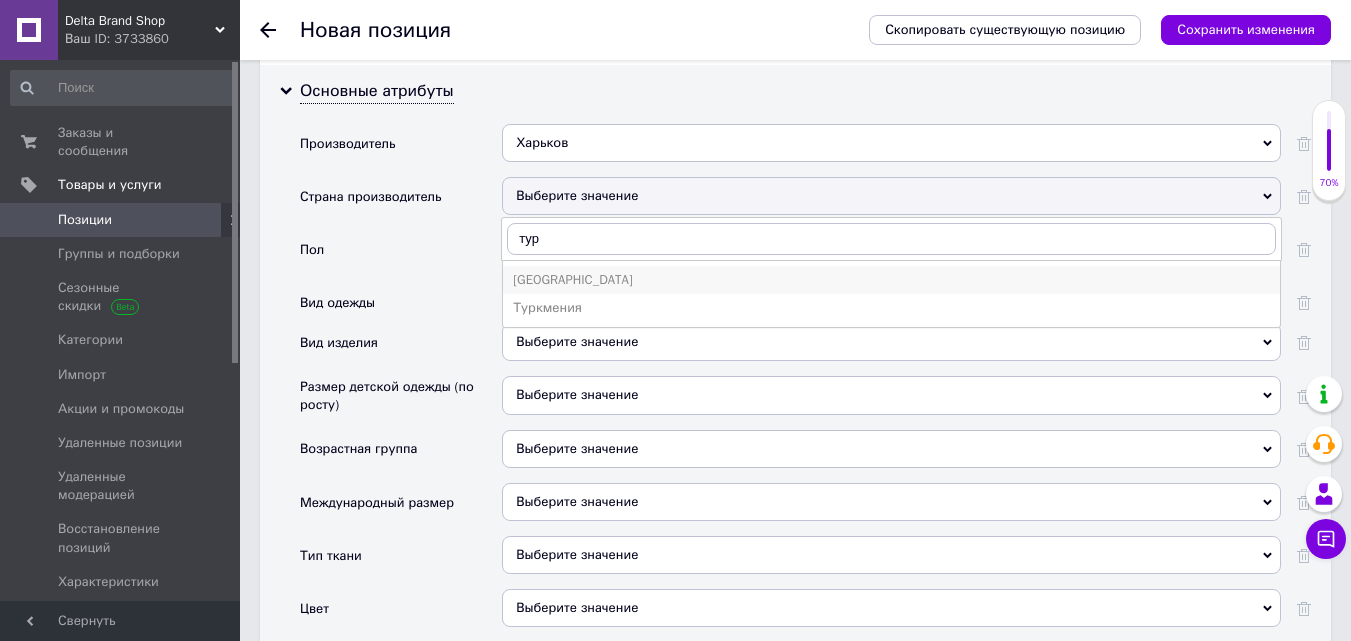 click on "[GEOGRAPHIC_DATA]" at bounding box center (891, 280) 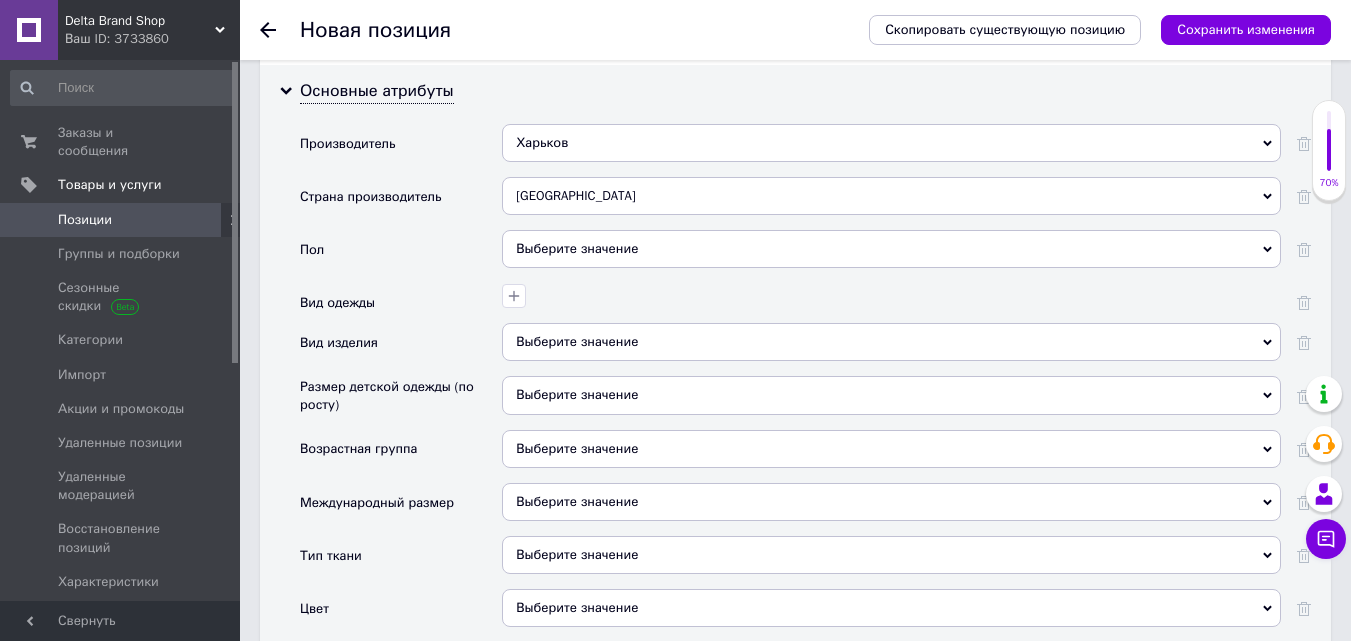 click on "Выберите значение" at bounding box center (891, 249) 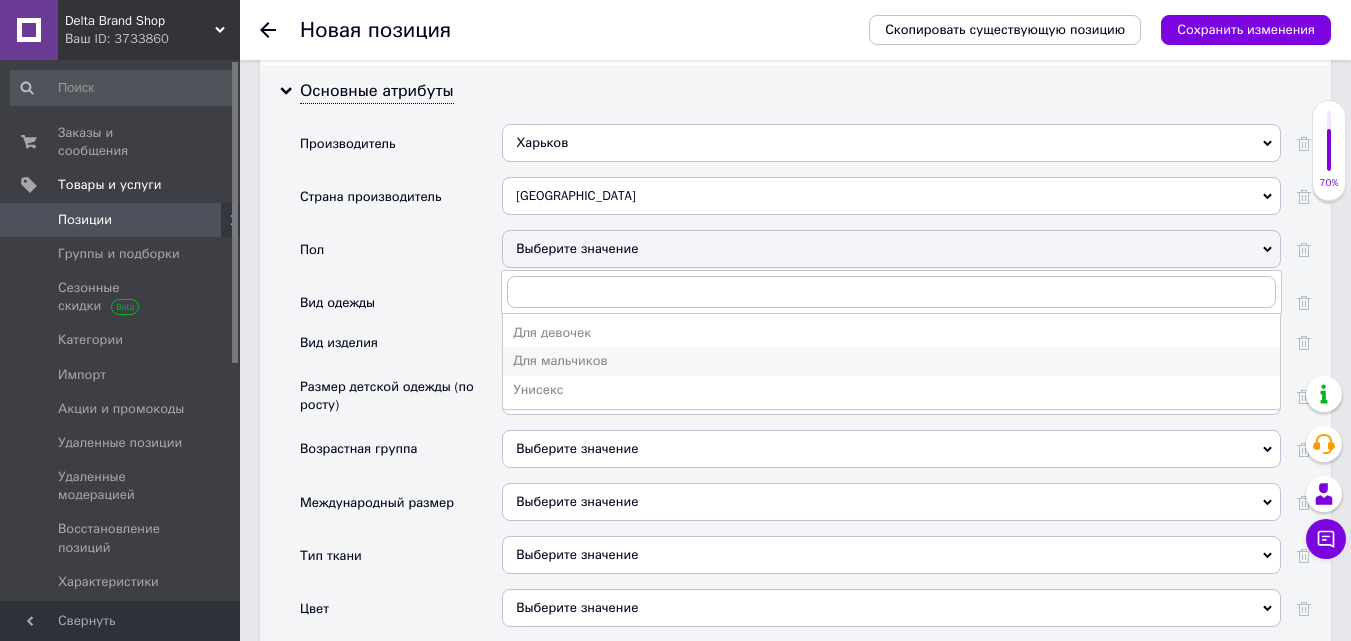click on "Для мальчиков" at bounding box center (891, 361) 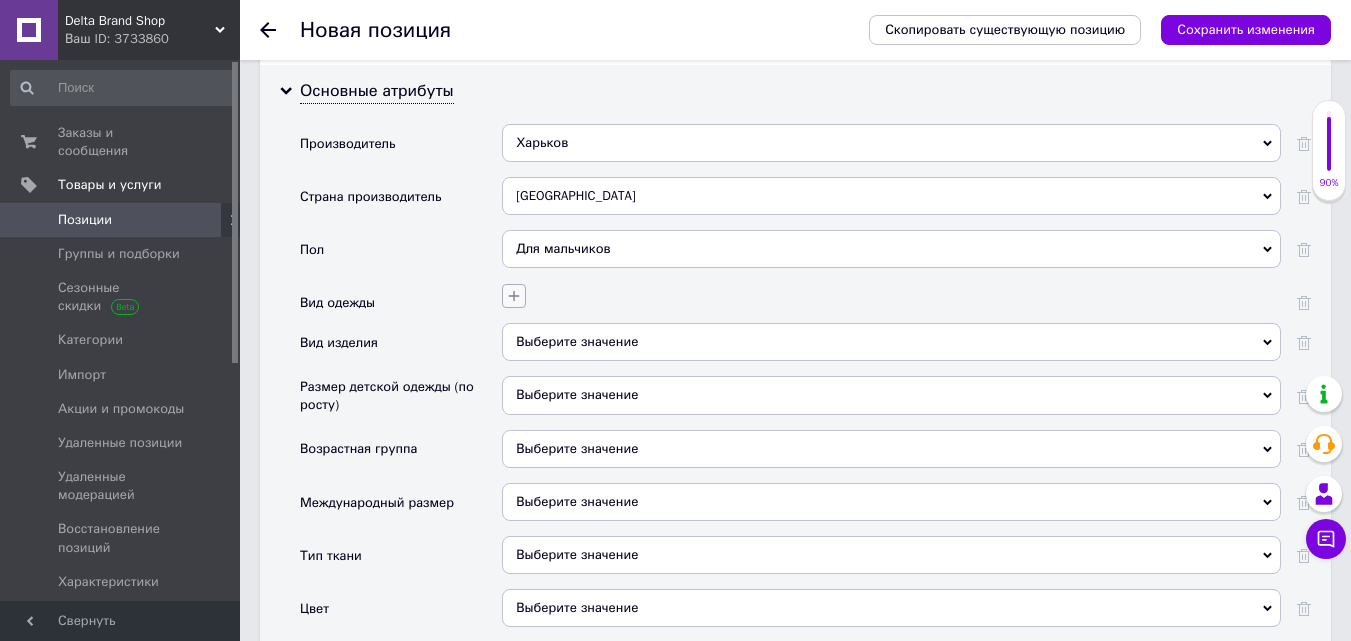 click 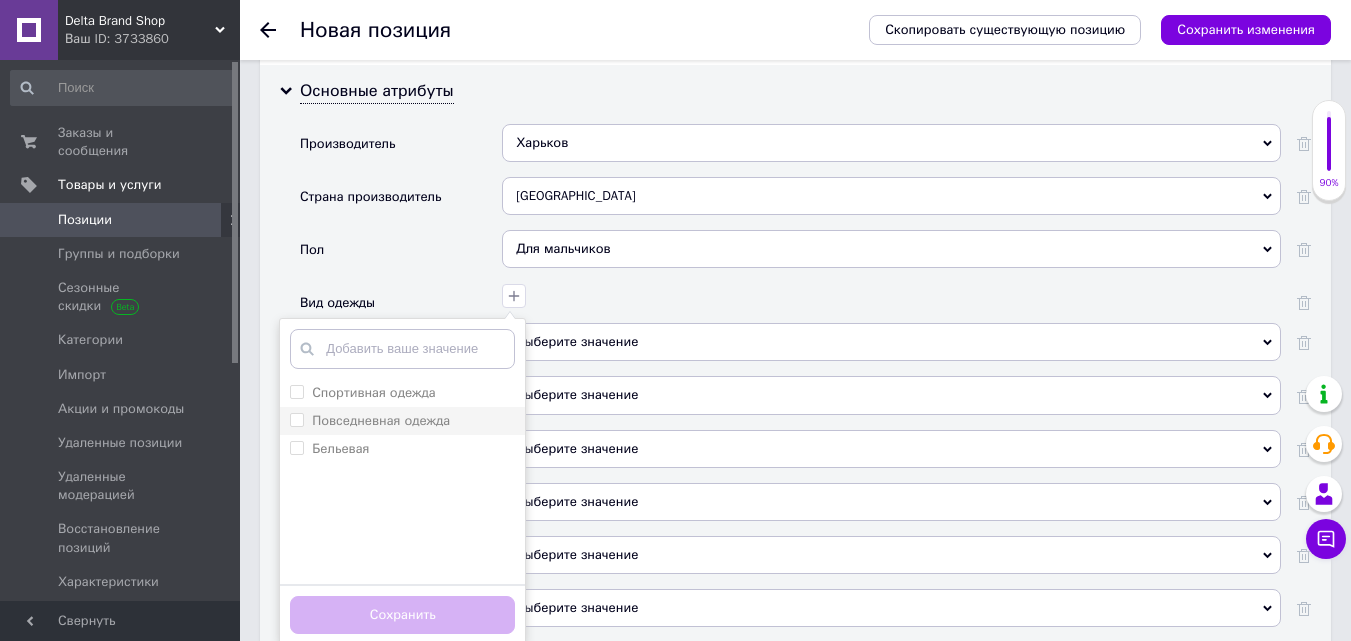 click on "Повседневная одежда" at bounding box center [381, 420] 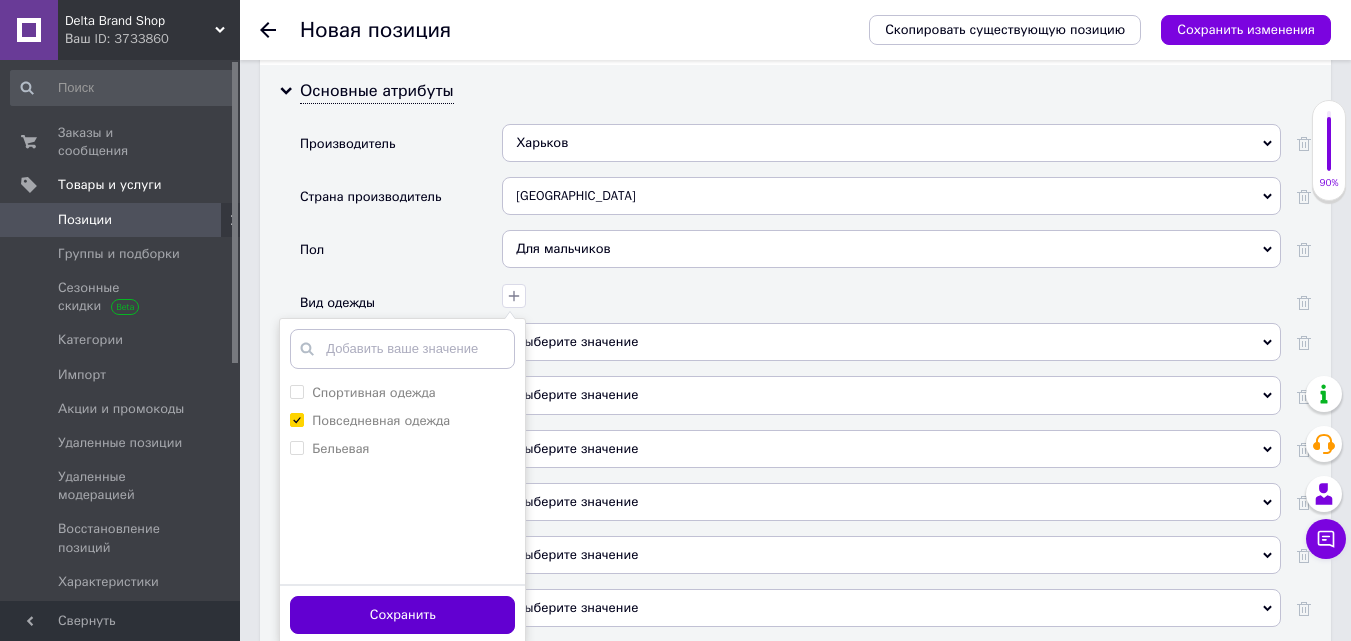 click on "Сохранить" at bounding box center [402, 615] 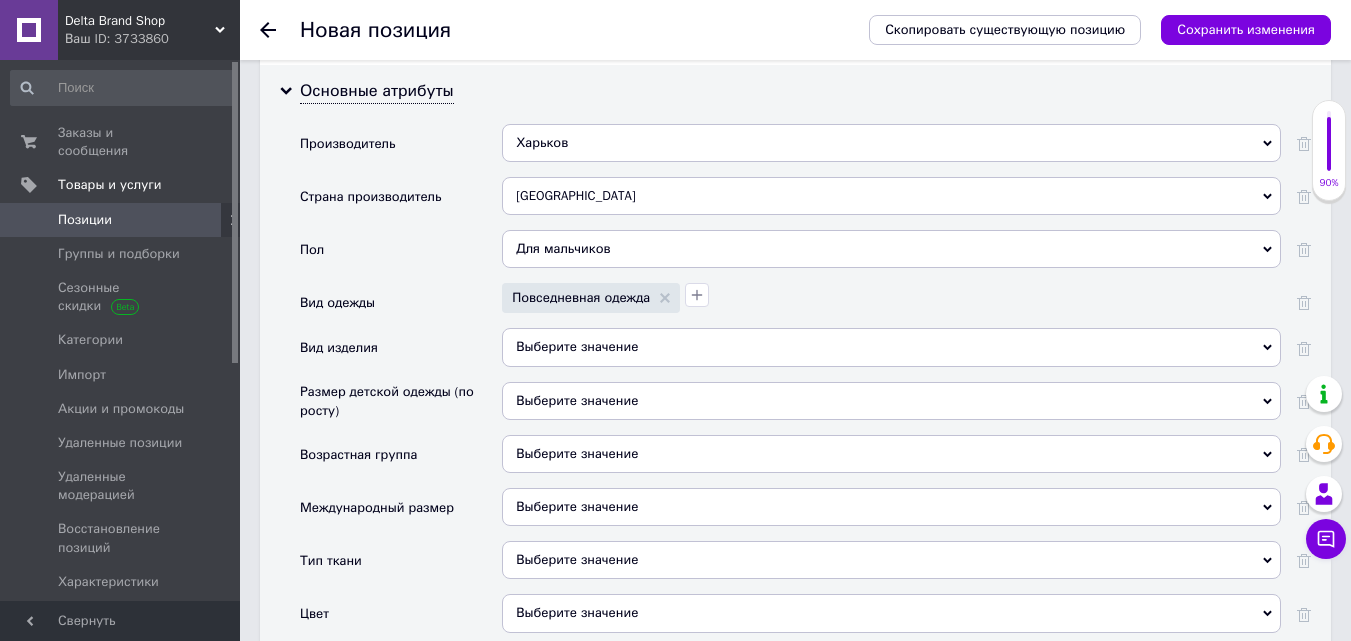 click on "Выберите значение" at bounding box center (891, 347) 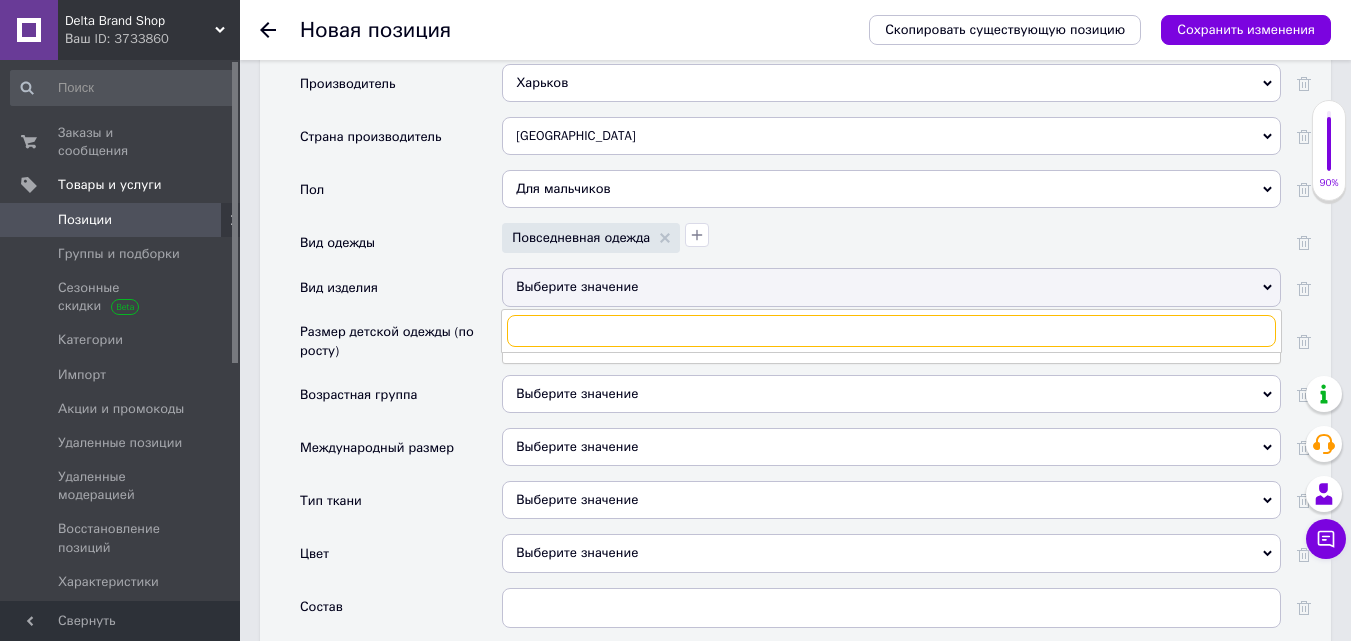 scroll, scrollTop: 2049, scrollLeft: 0, axis: vertical 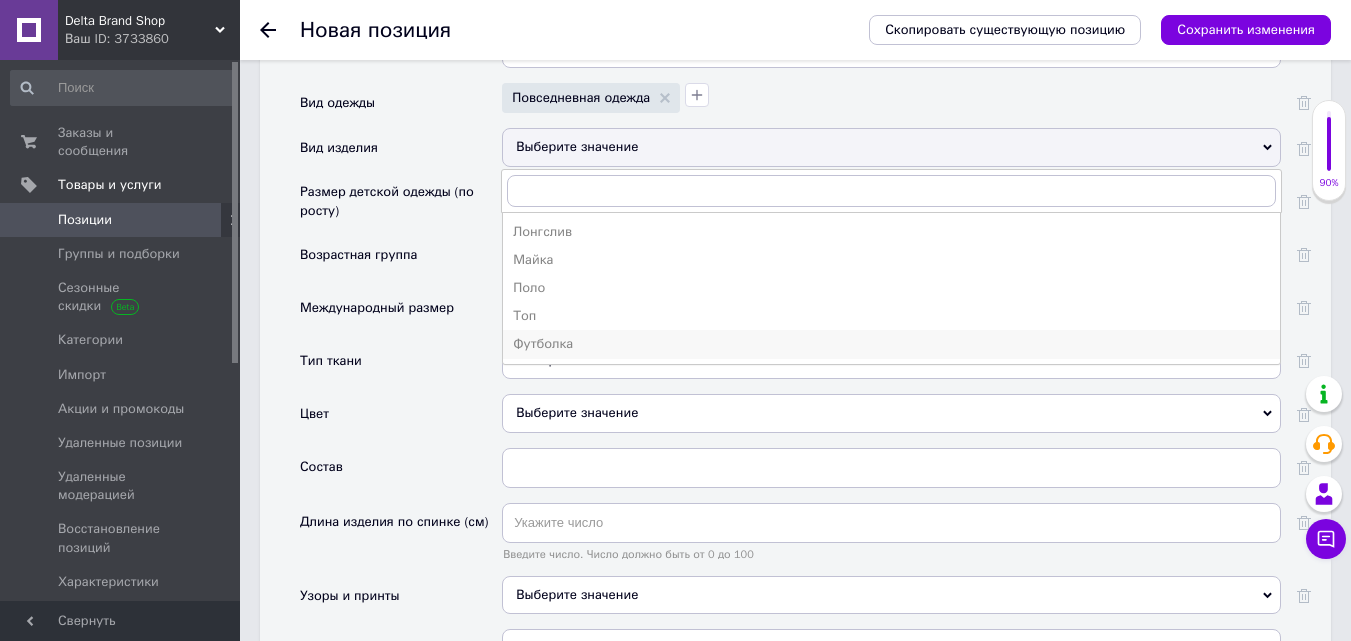 click on "Футболка" at bounding box center (891, 344) 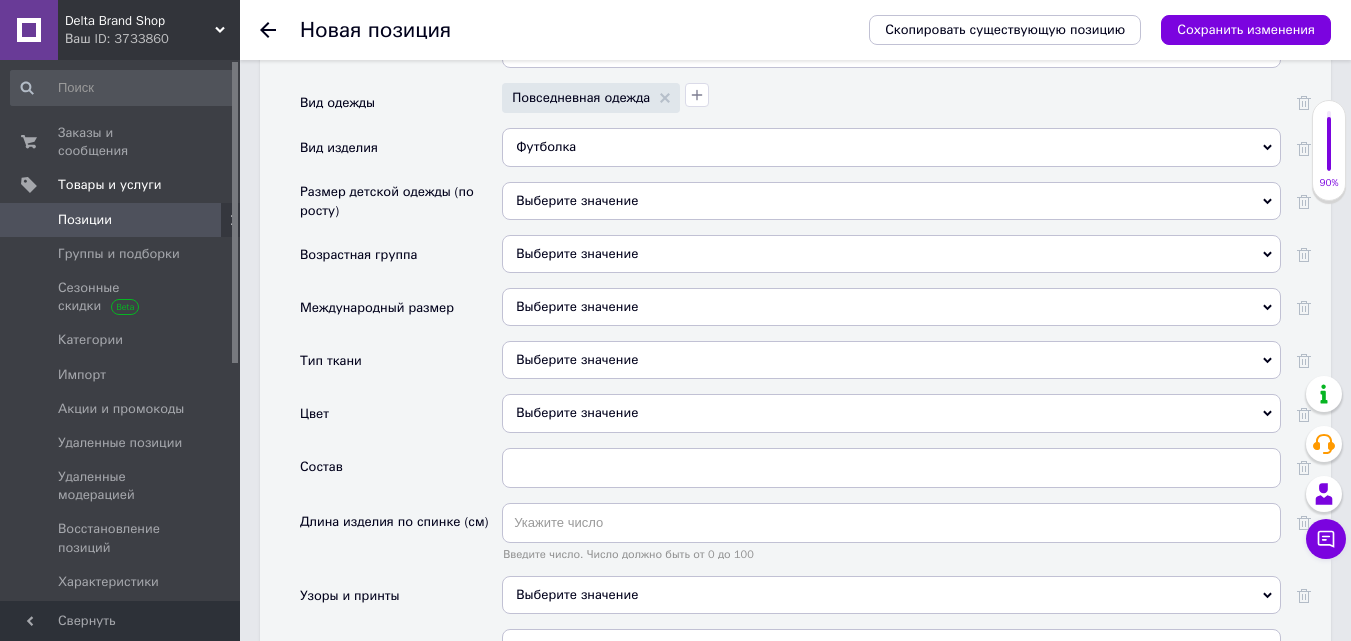 click on "Выберите значение" at bounding box center [891, 307] 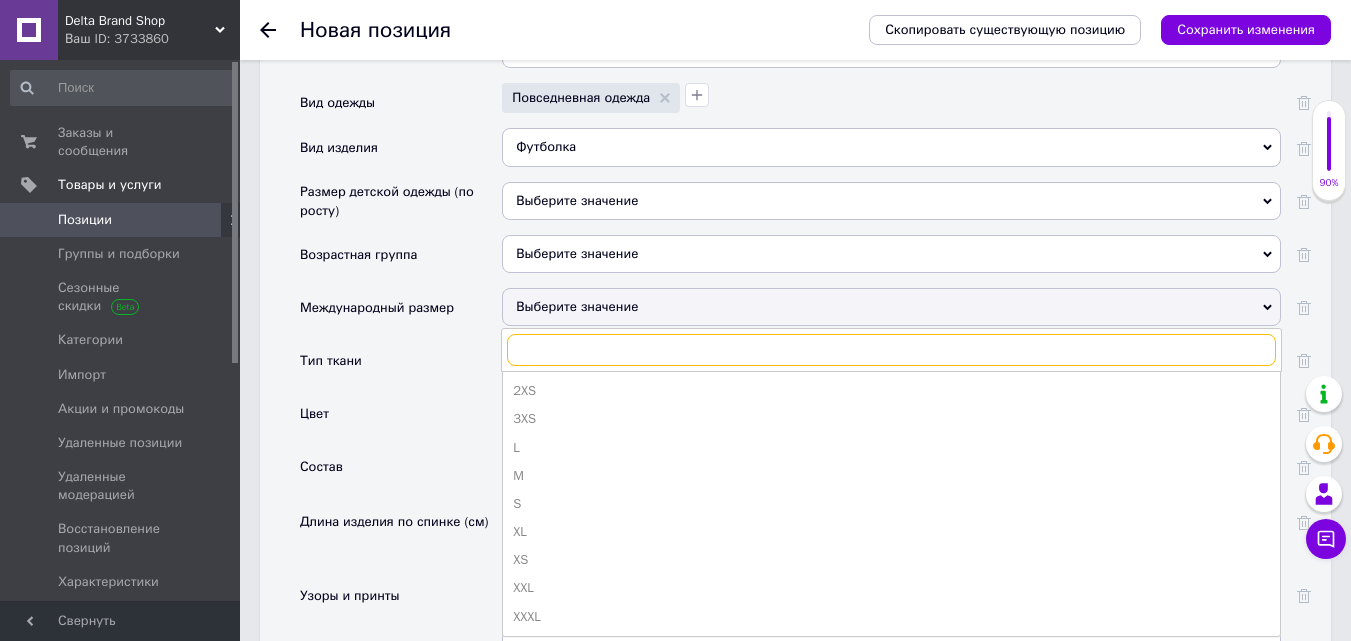scroll, scrollTop: 2149, scrollLeft: 0, axis: vertical 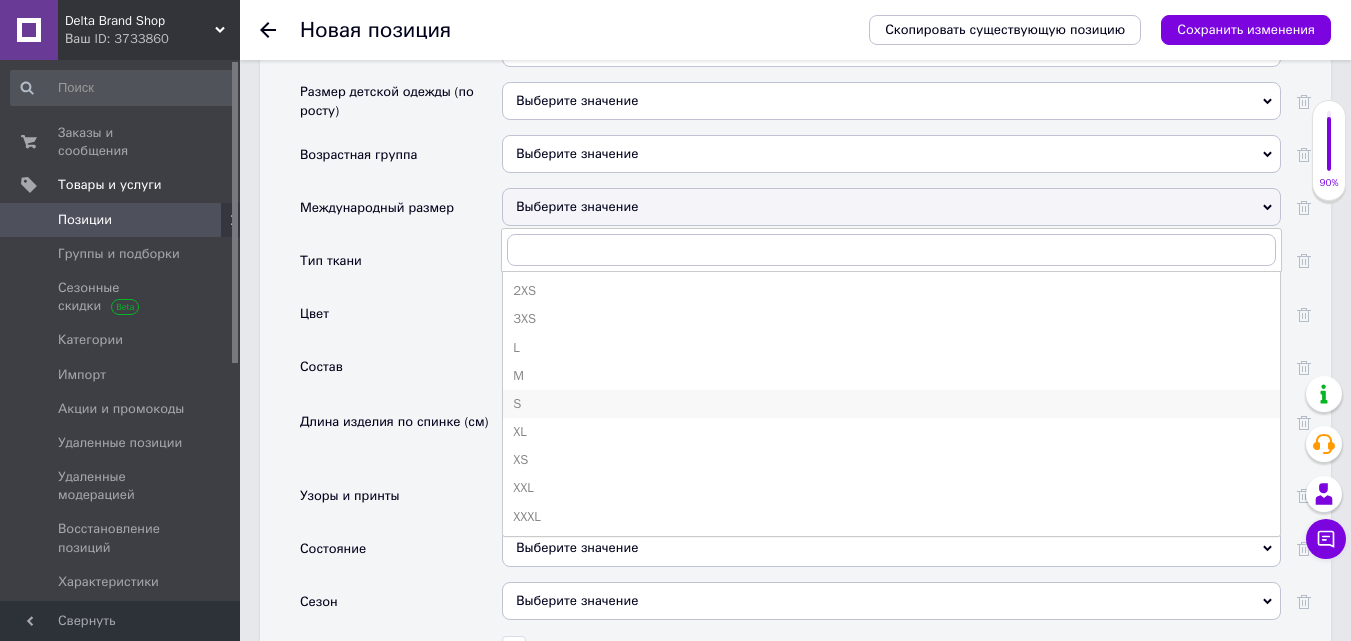 click on "S" at bounding box center (891, 404) 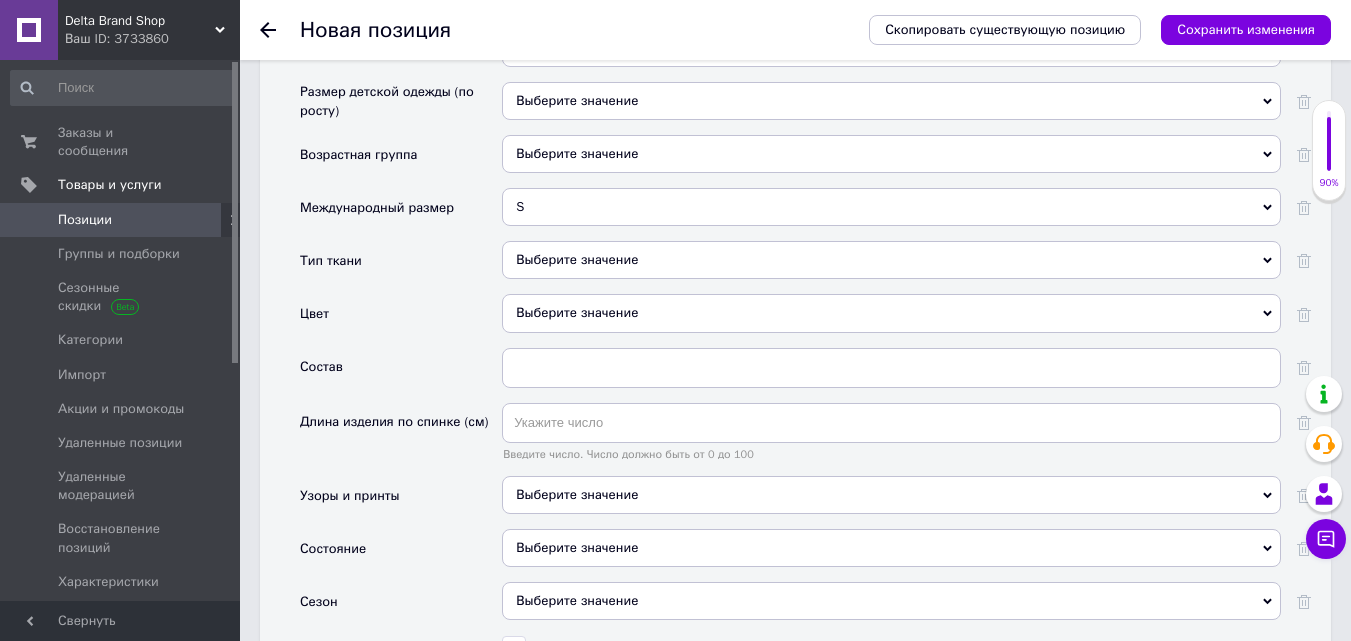 click on "Выберите значение" at bounding box center [891, 313] 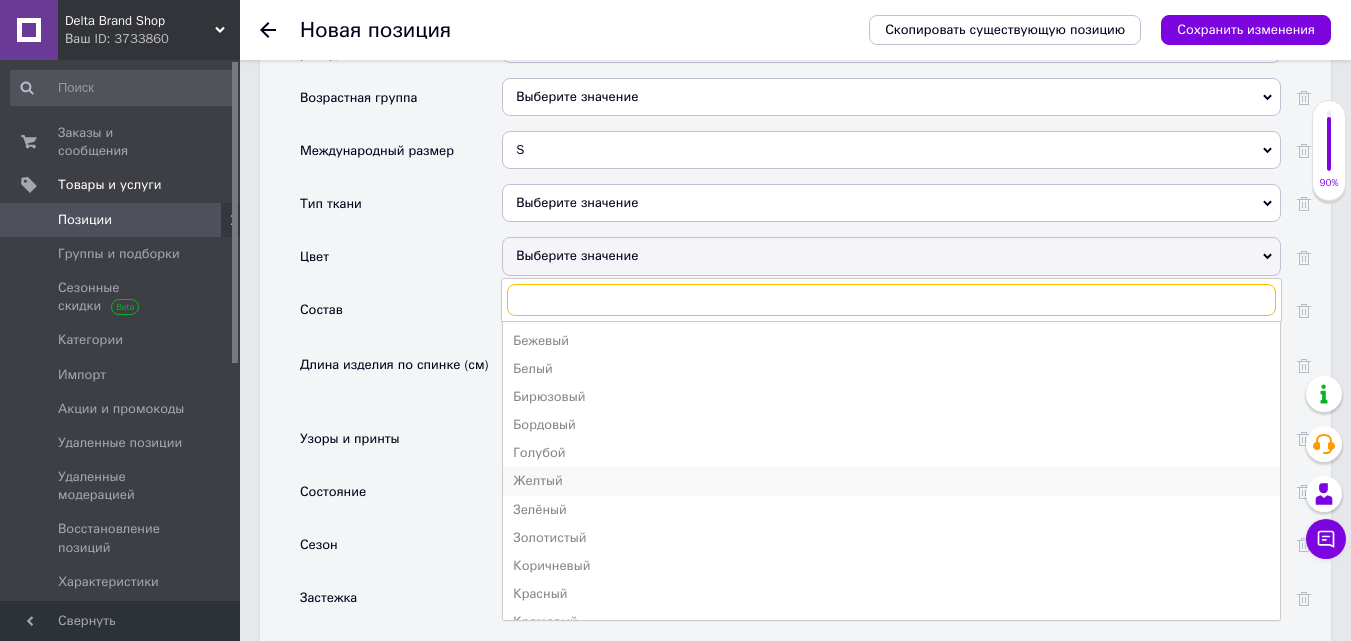 scroll, scrollTop: 2449, scrollLeft: 0, axis: vertical 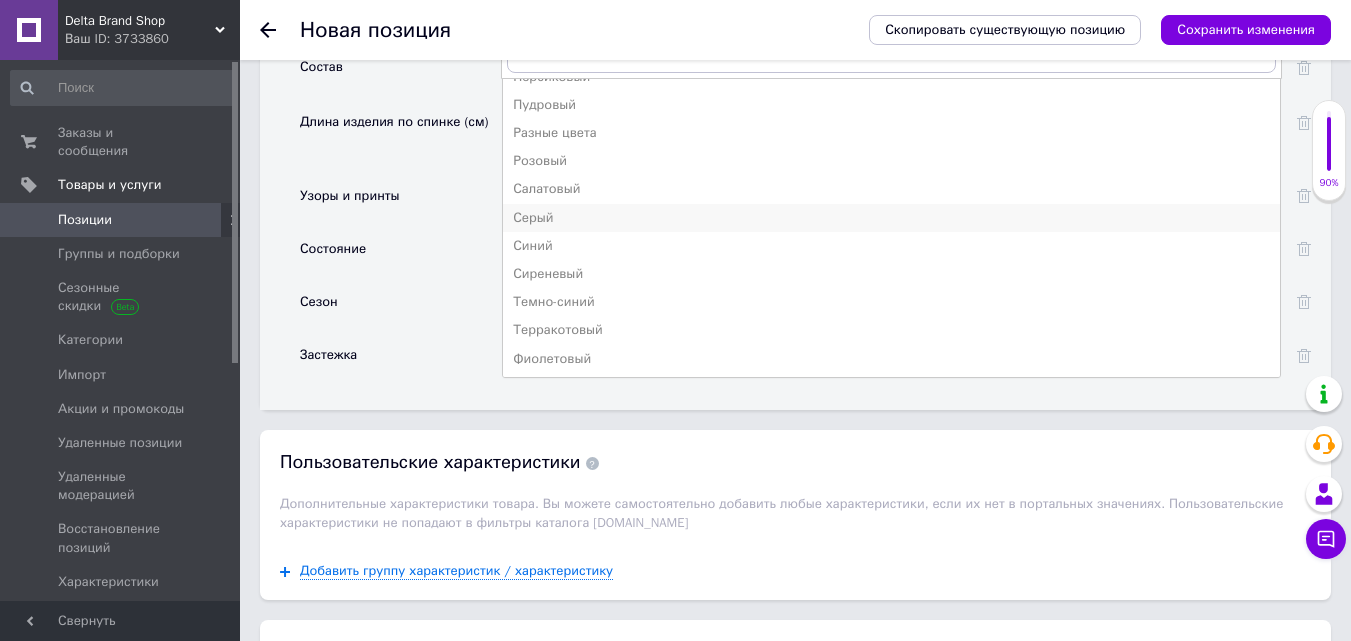 click on "Серый" at bounding box center (891, 218) 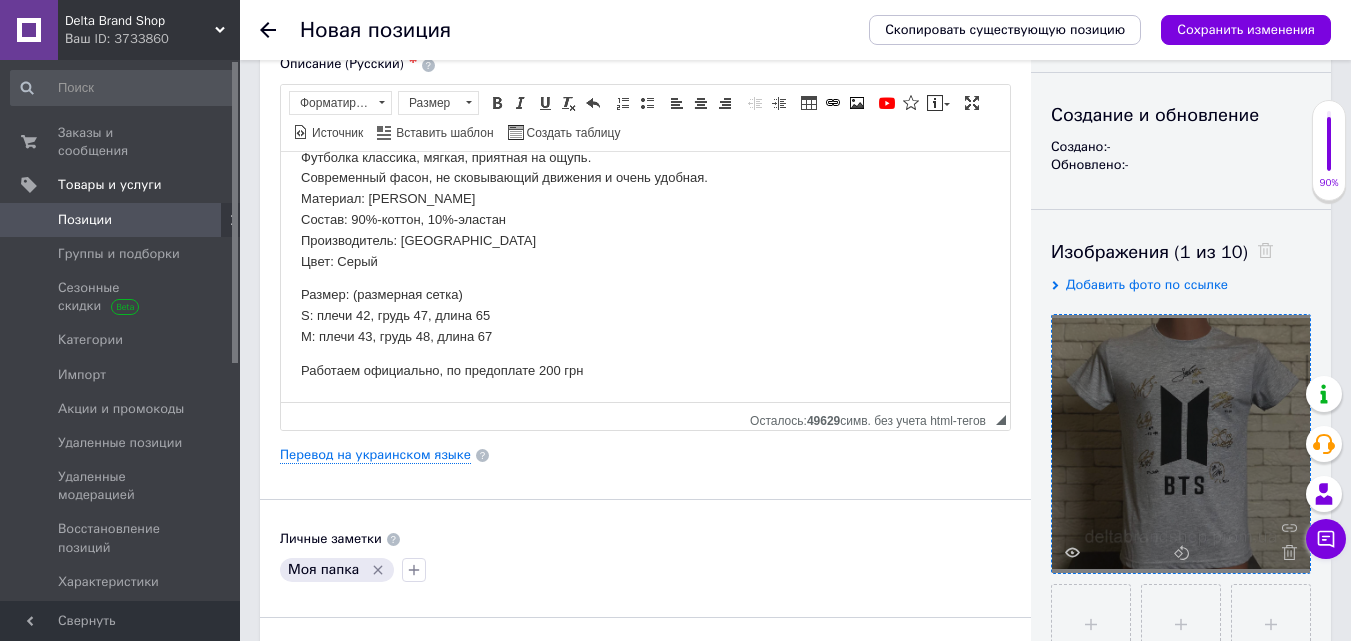 scroll, scrollTop: 149, scrollLeft: 0, axis: vertical 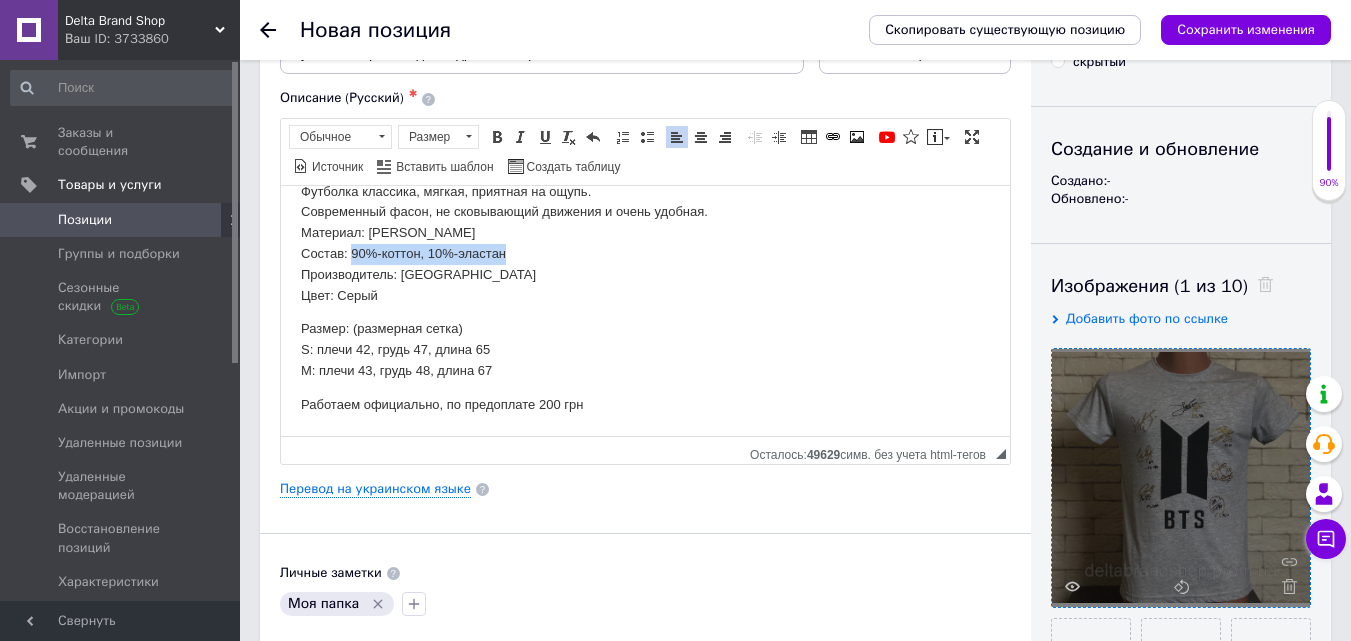 drag, startPoint x: 512, startPoint y: 251, endPoint x: 352, endPoint y: 258, distance: 160.15305 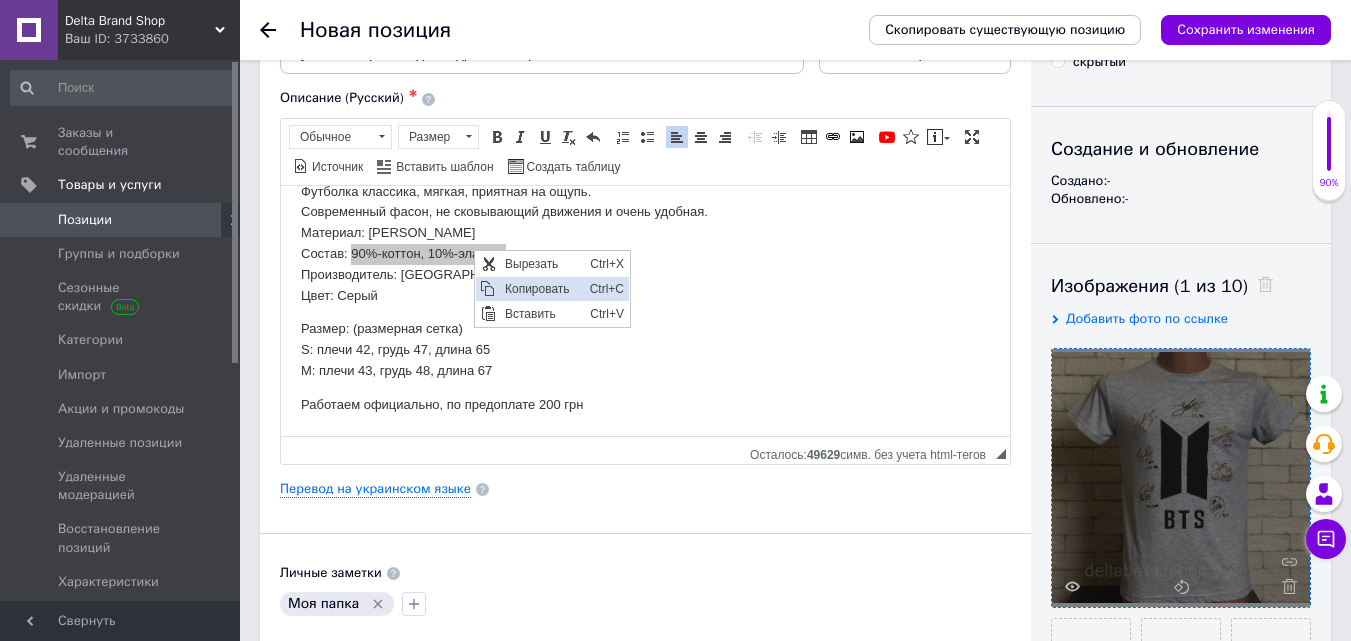 click on "Копировать" at bounding box center (542, 288) 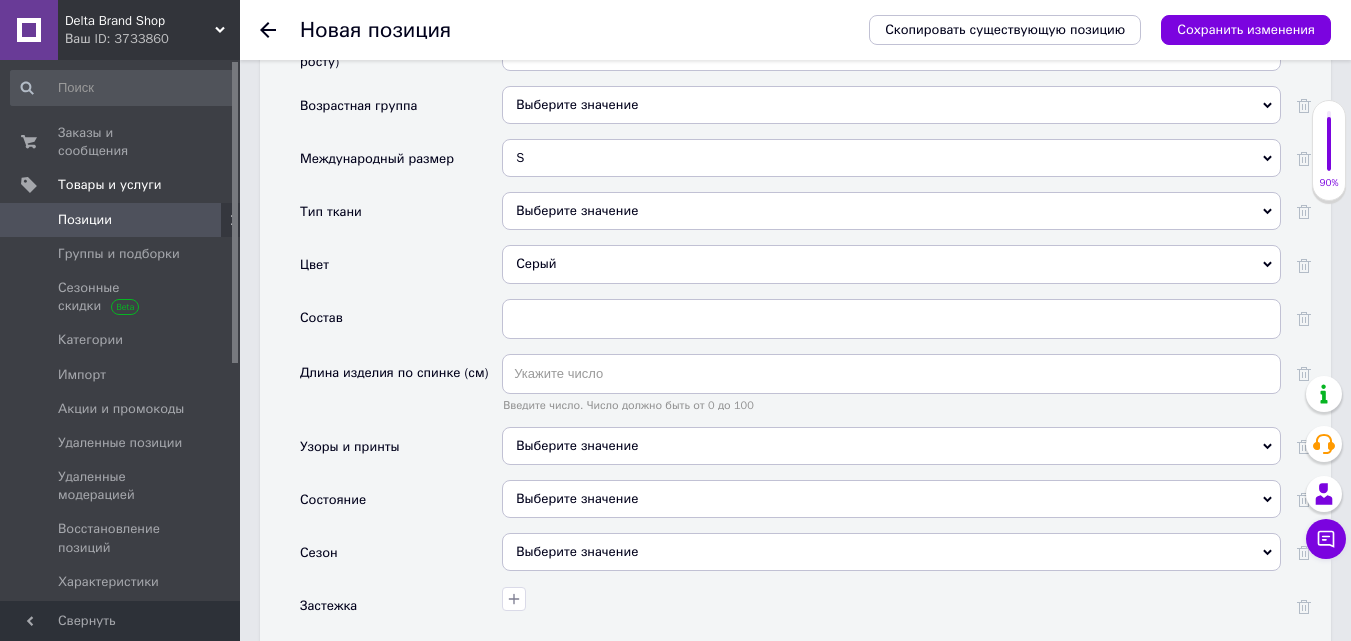 scroll, scrollTop: 2249, scrollLeft: 0, axis: vertical 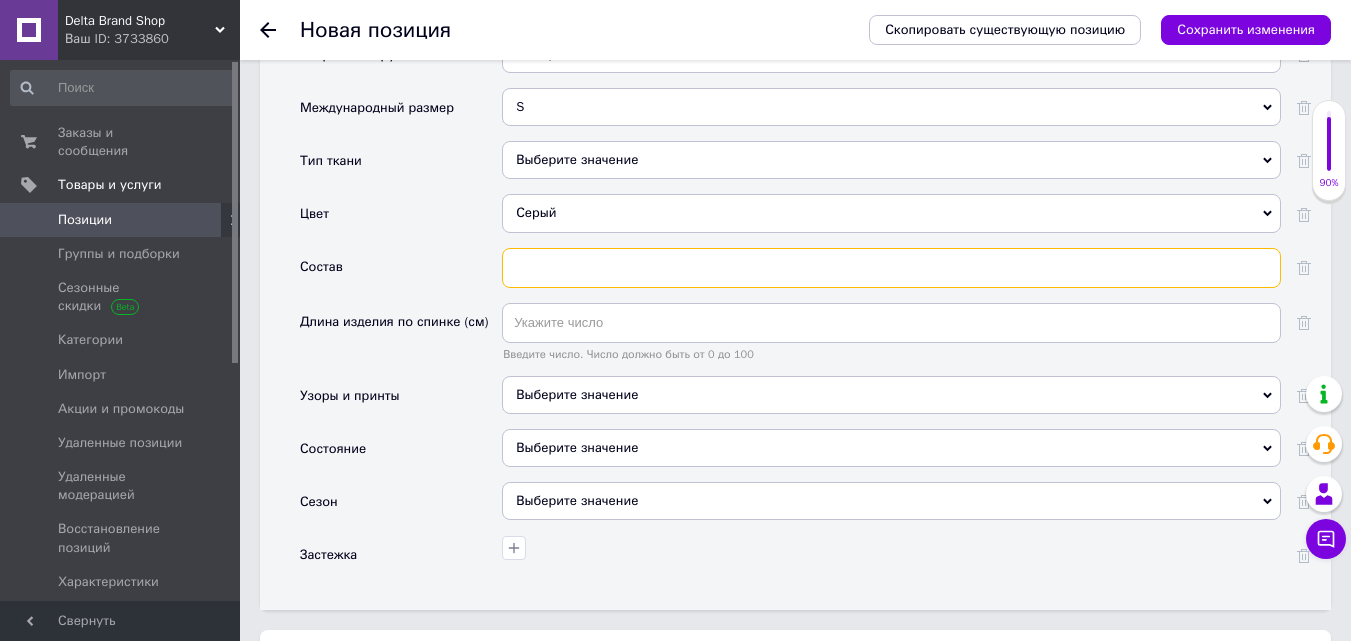click at bounding box center (891, 268) 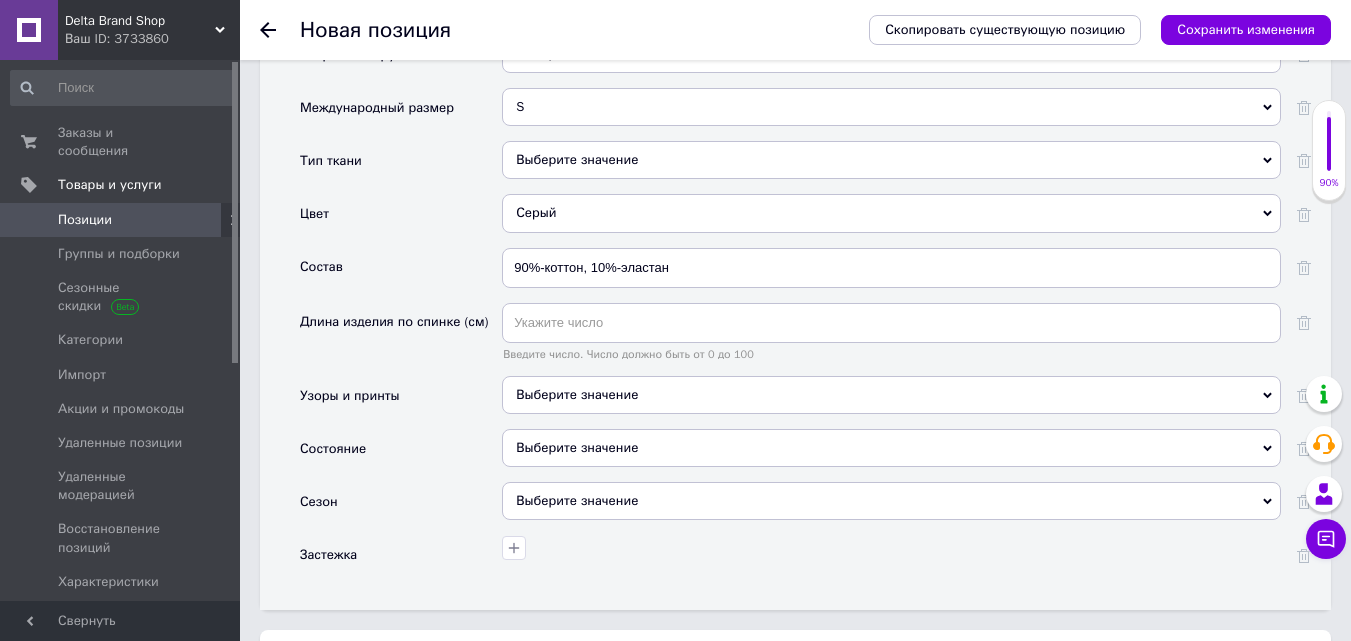 drag, startPoint x: 526, startPoint y: 429, endPoint x: 529, endPoint y: 355, distance: 74.06078 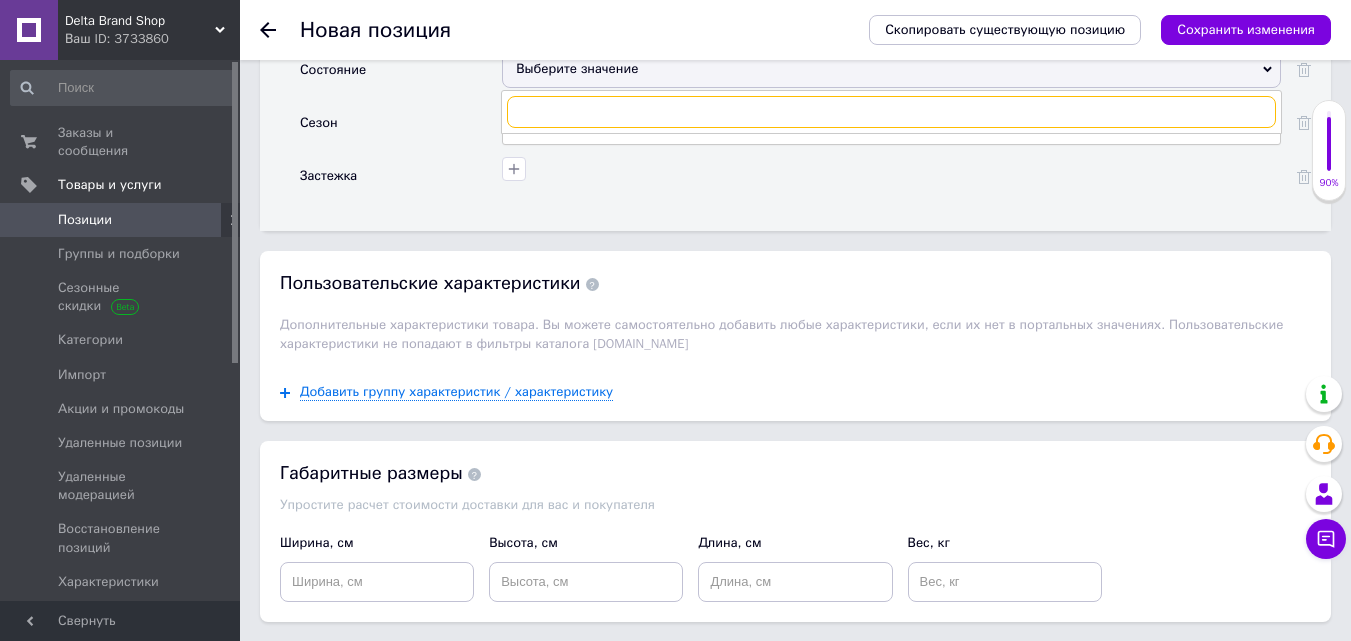scroll, scrollTop: 2649, scrollLeft: 0, axis: vertical 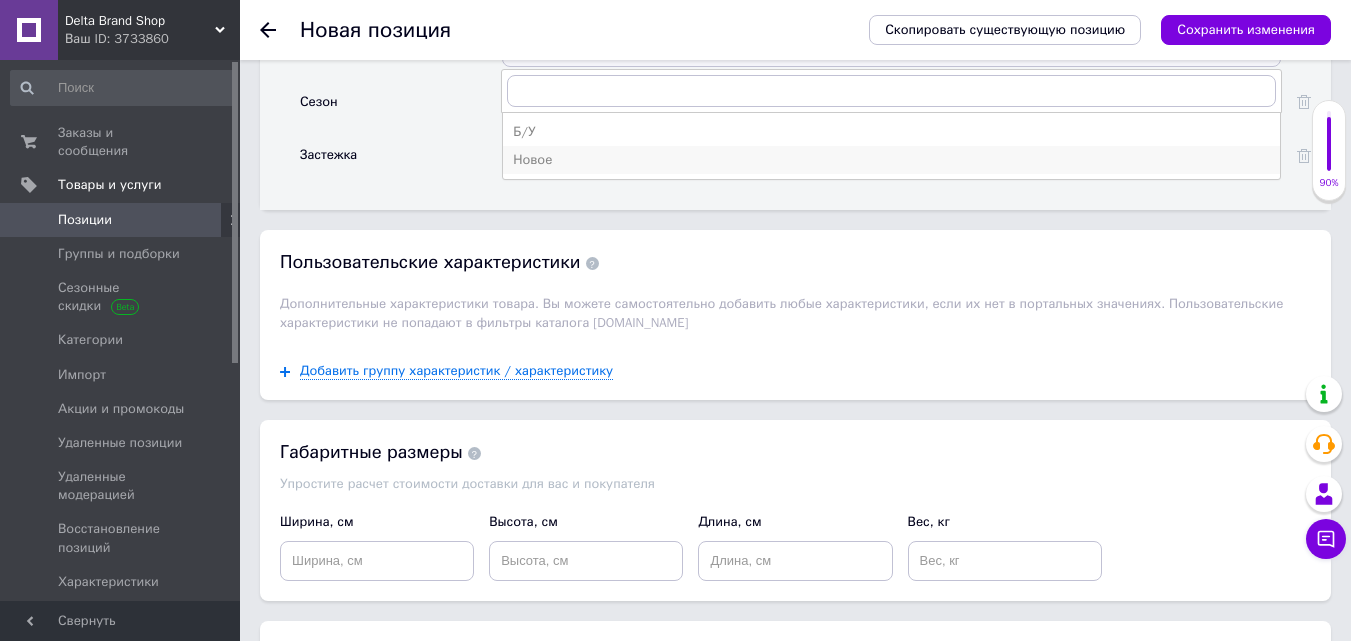 click on "Новое" at bounding box center (891, 160) 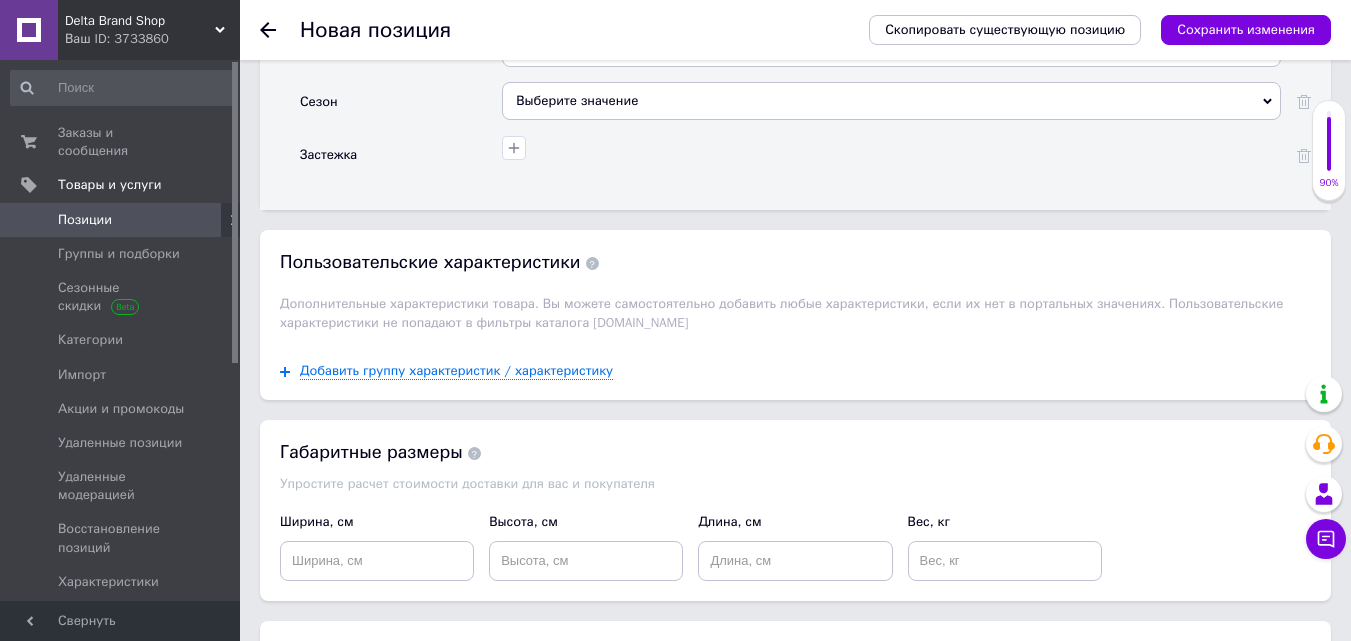 click on "Выберите значение" at bounding box center [891, 101] 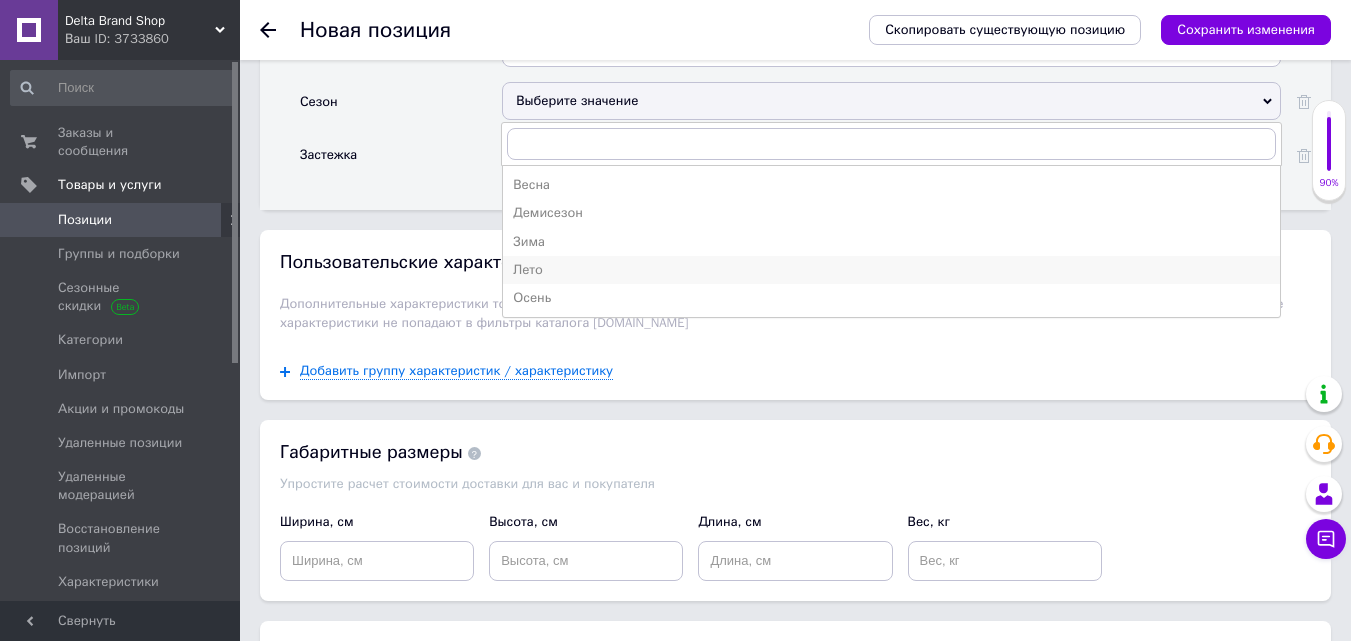 click on "Лето" at bounding box center (891, 270) 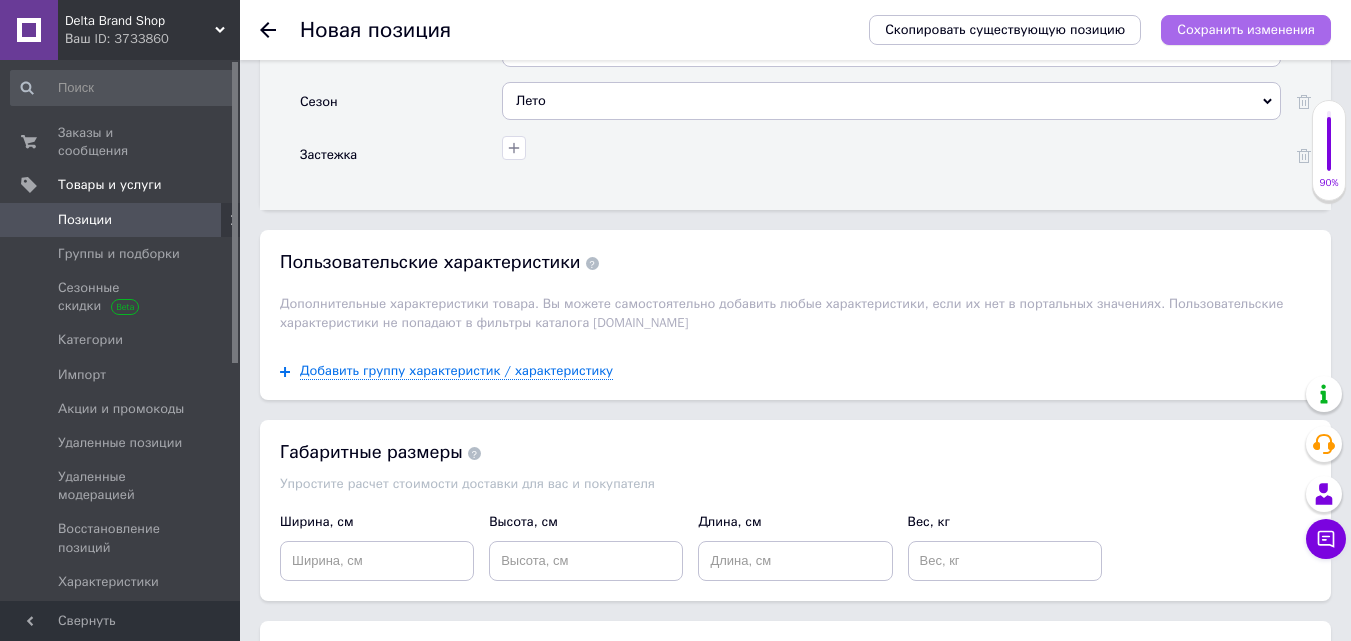 click on "Сохранить изменения" at bounding box center (1246, 29) 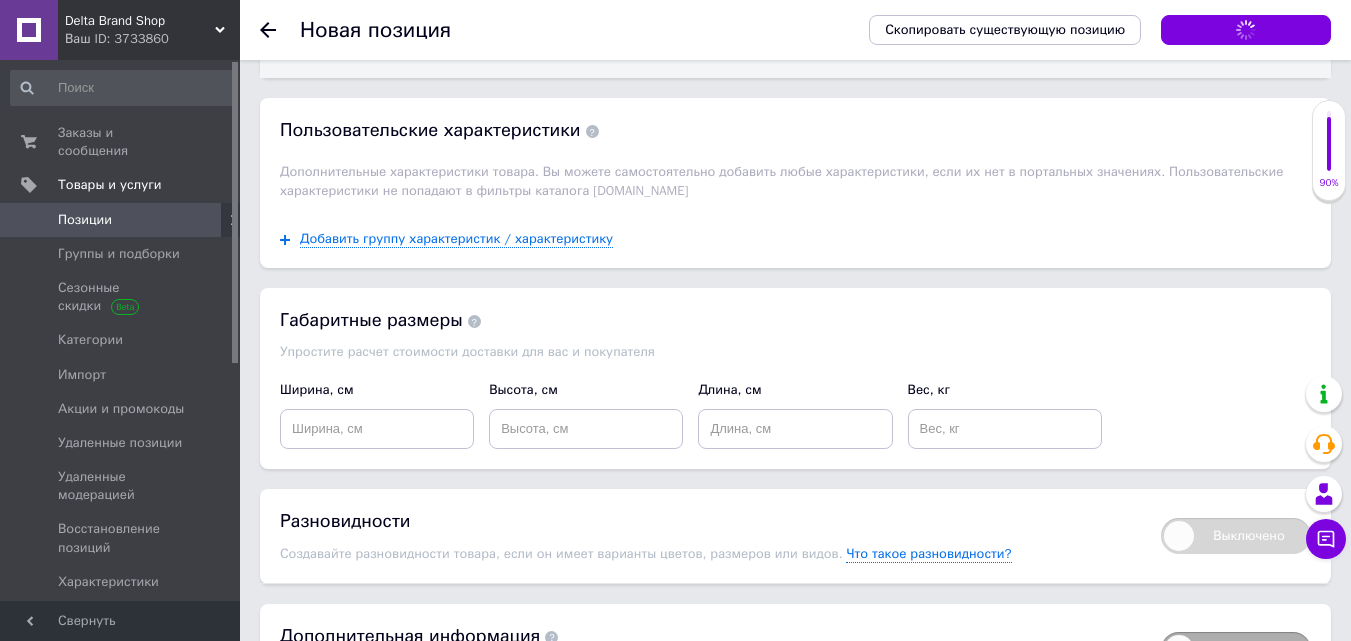 scroll, scrollTop: 2897, scrollLeft: 0, axis: vertical 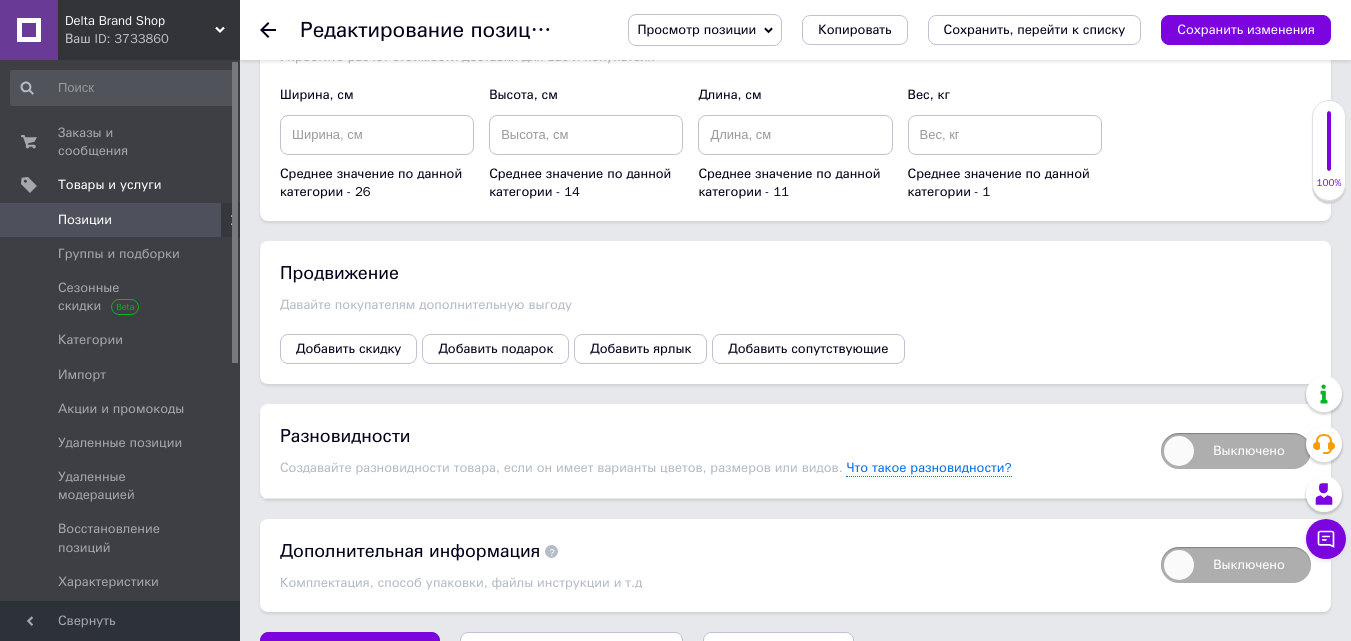 click on "Выключено" at bounding box center (1236, 451) 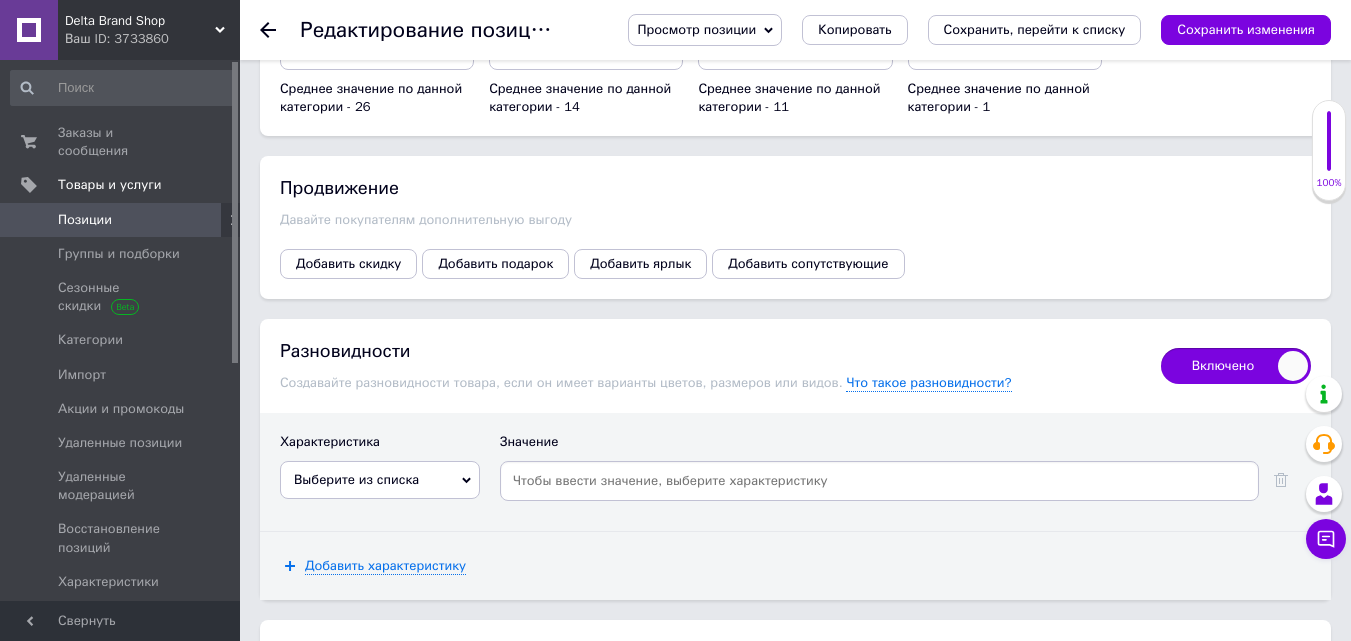 scroll, scrollTop: 2347, scrollLeft: 0, axis: vertical 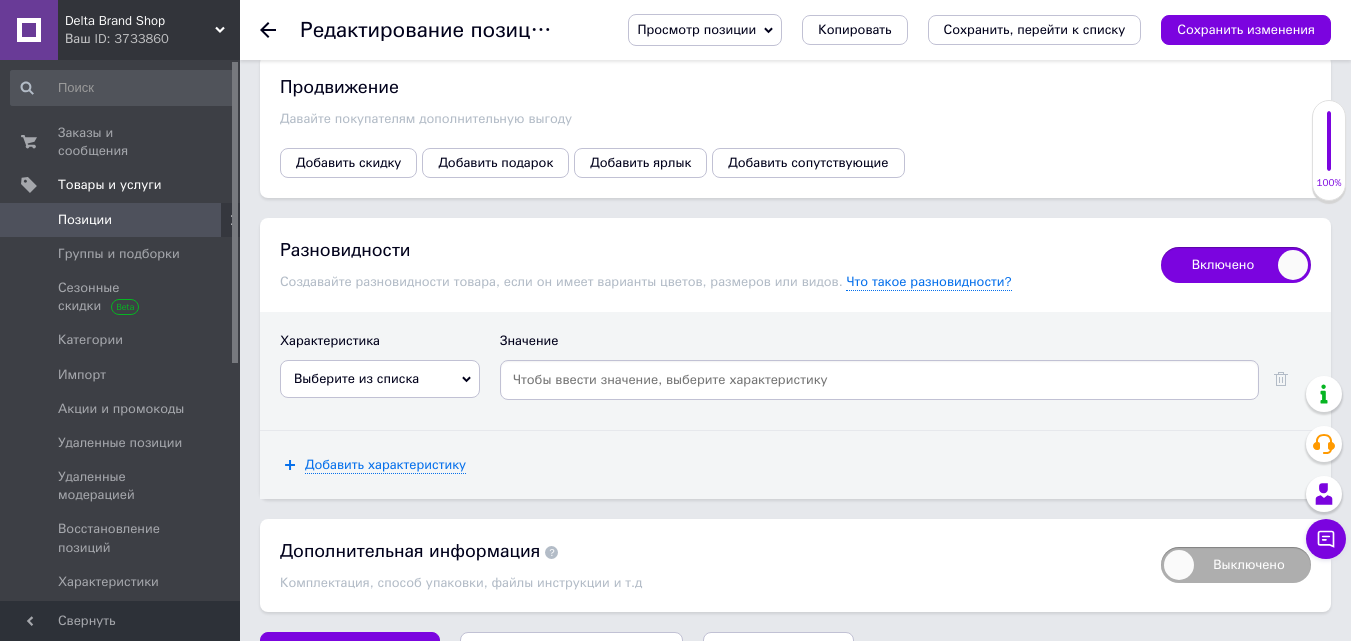 click on "Выберите из списка" at bounding box center [356, 378] 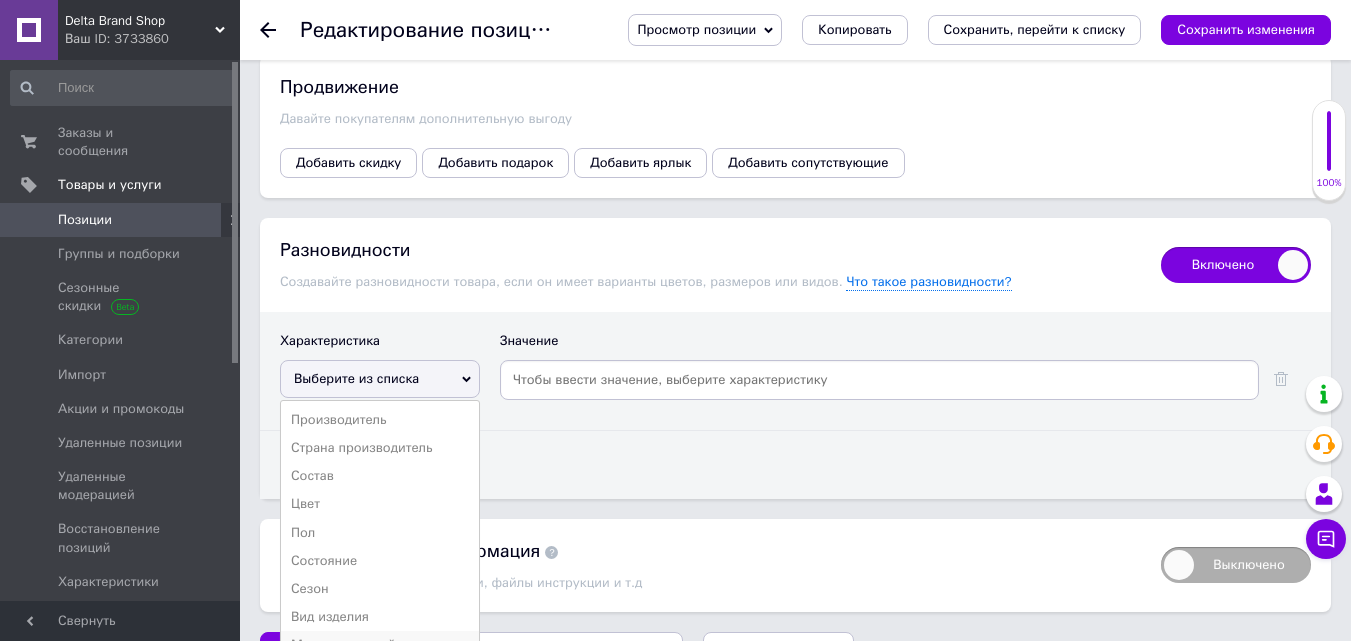 click on "Международный размер" at bounding box center (380, 645) 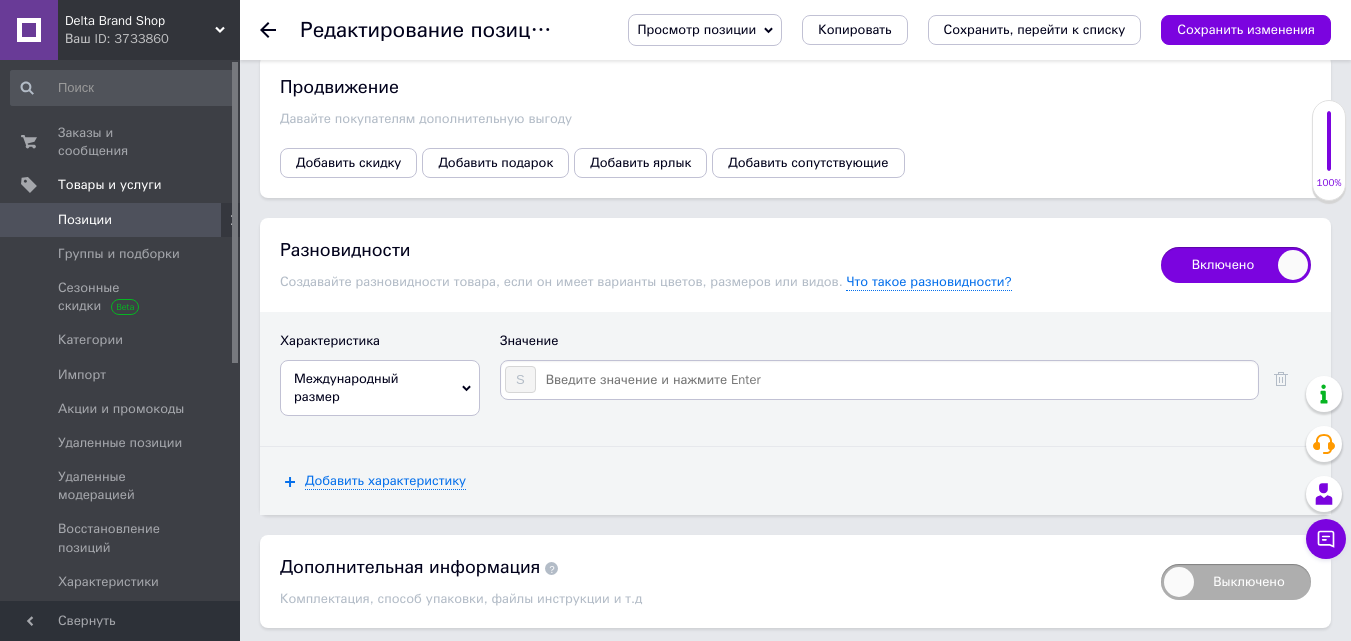 click at bounding box center [896, 380] 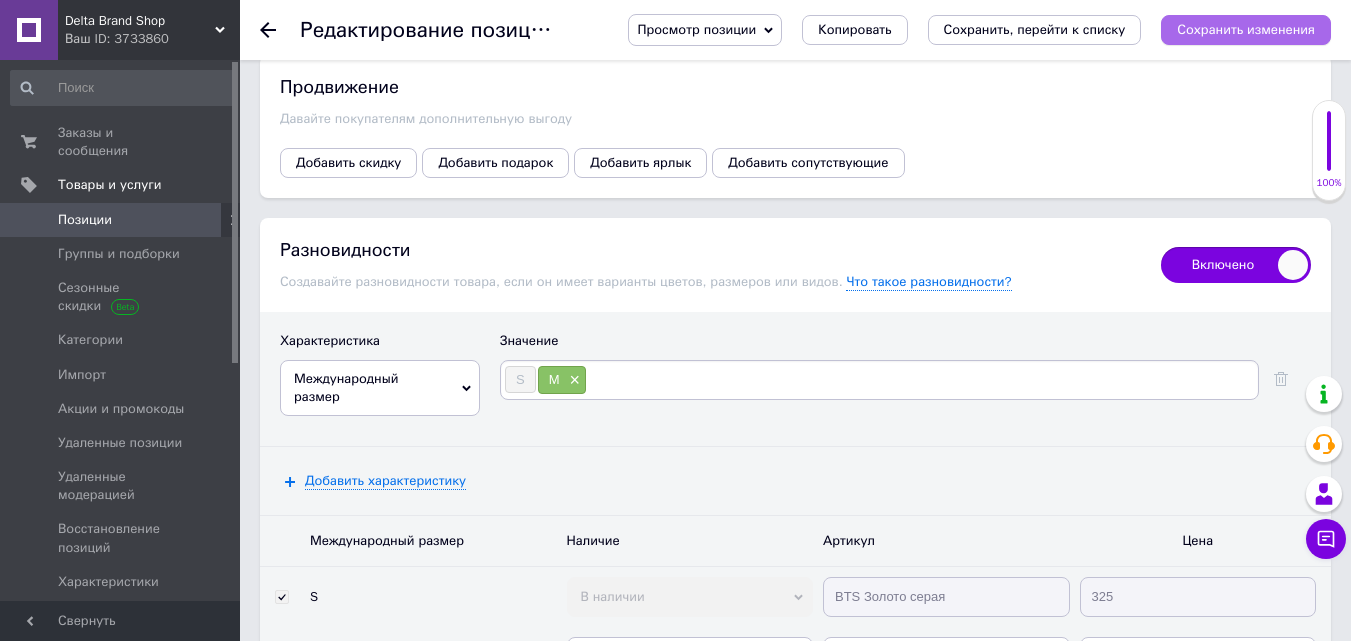 click on "Сохранить изменения" at bounding box center [1246, 29] 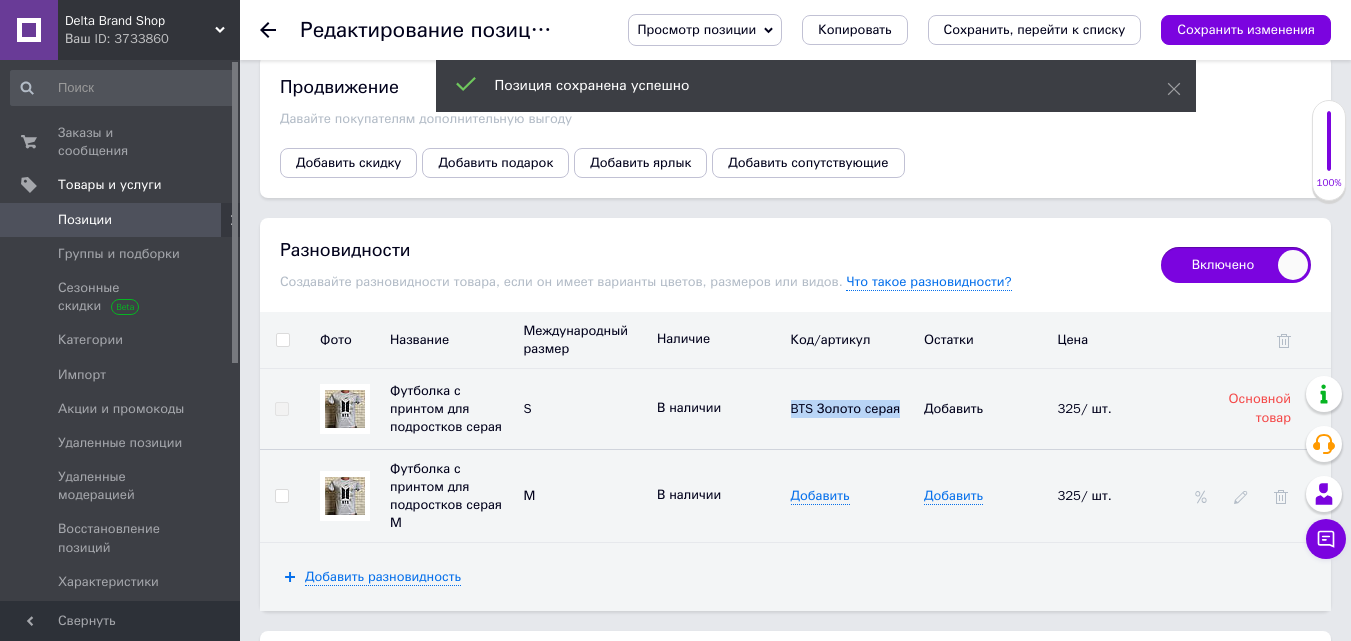 drag, startPoint x: 772, startPoint y: 349, endPoint x: 909, endPoint y: 365, distance: 137.93114 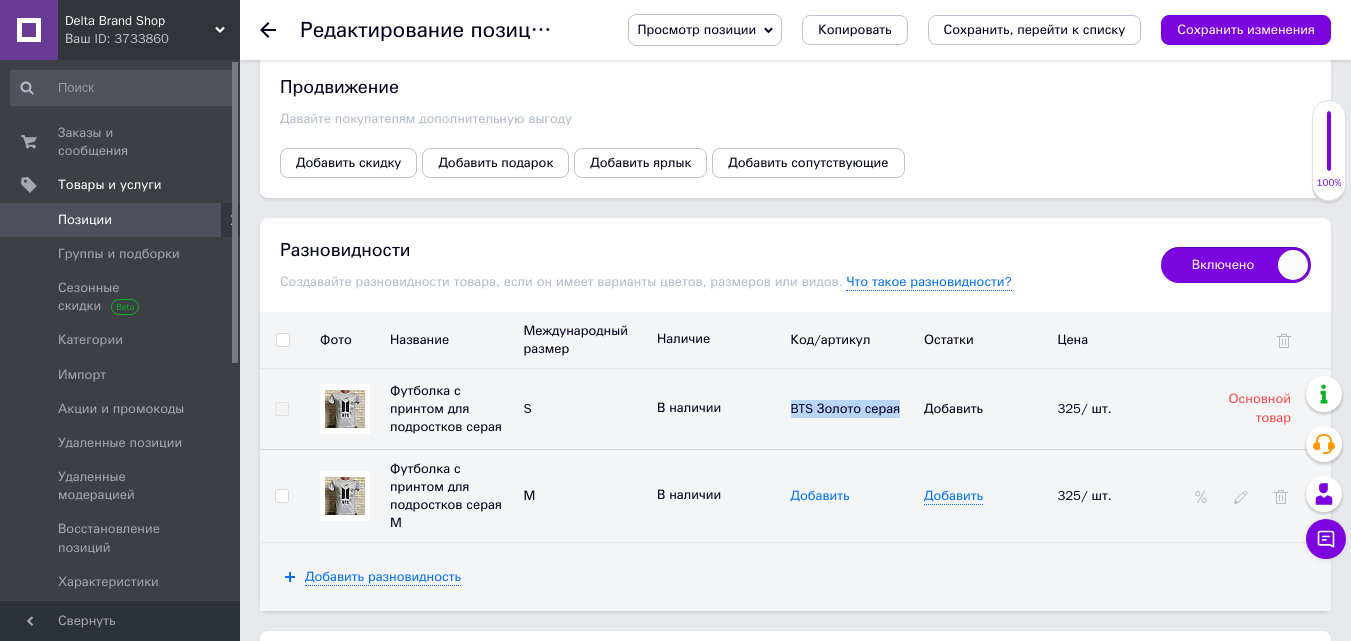 click on "Добавить" at bounding box center [820, 496] 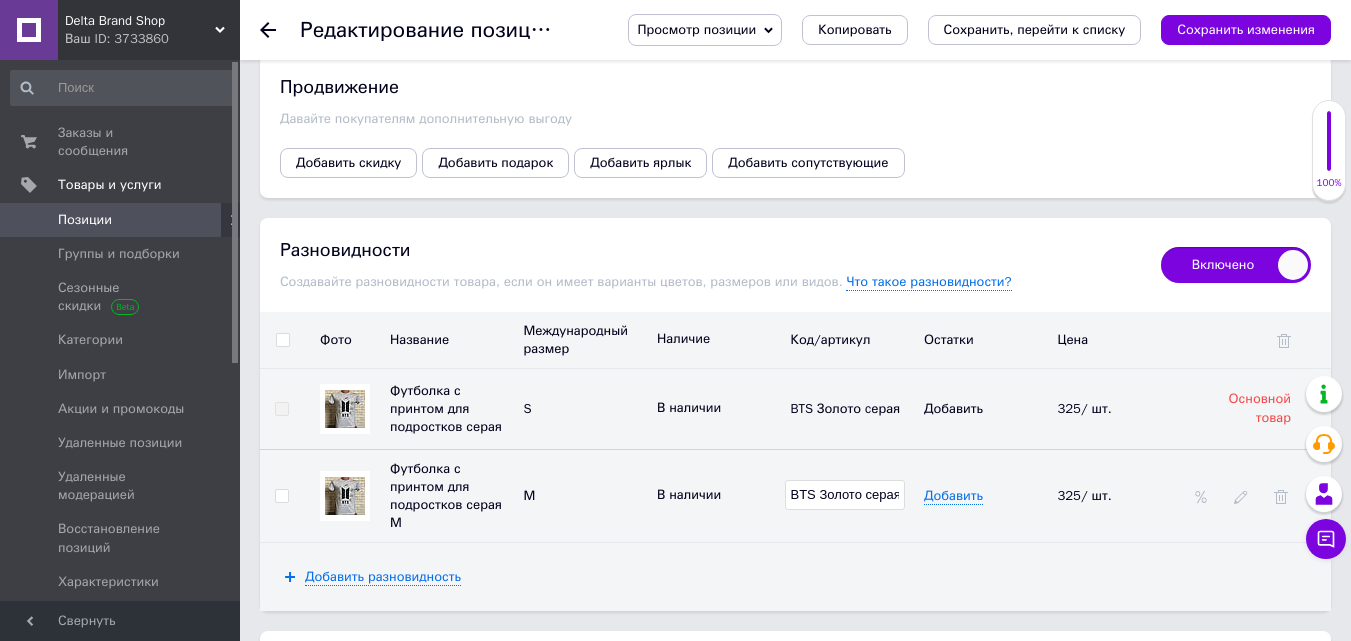 scroll, scrollTop: 0, scrollLeft: 34, axis: horizontal 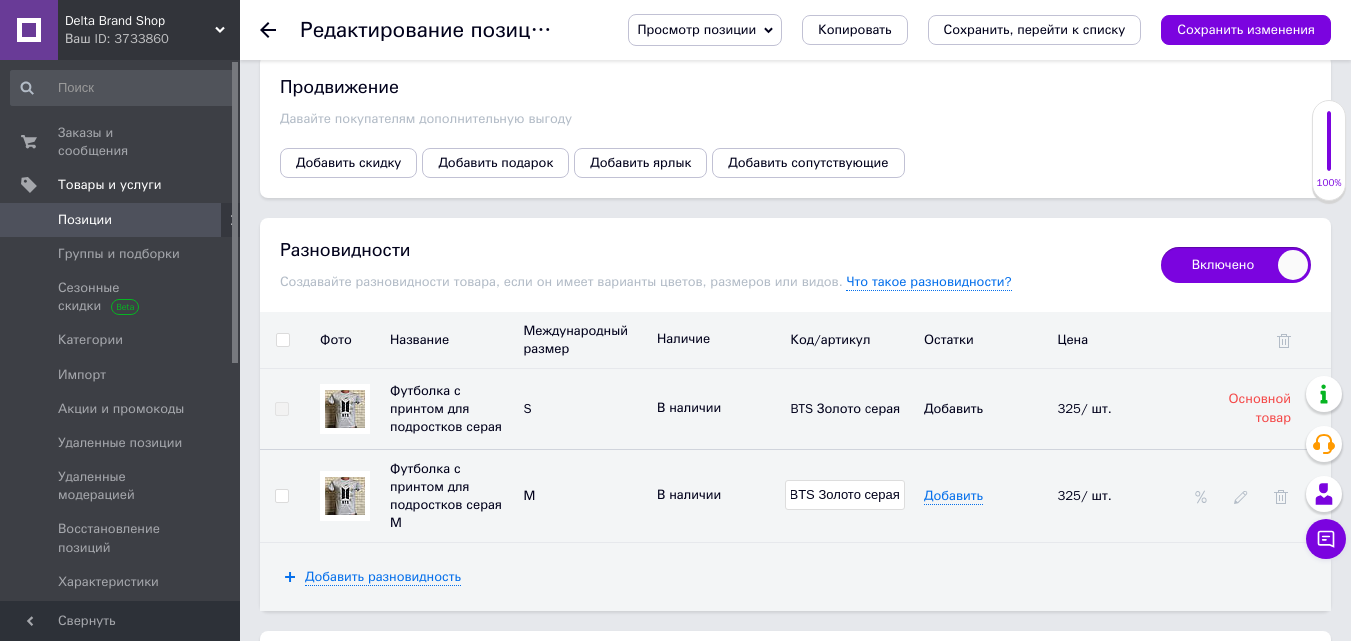 click on "В наличии" at bounding box center [719, 495] 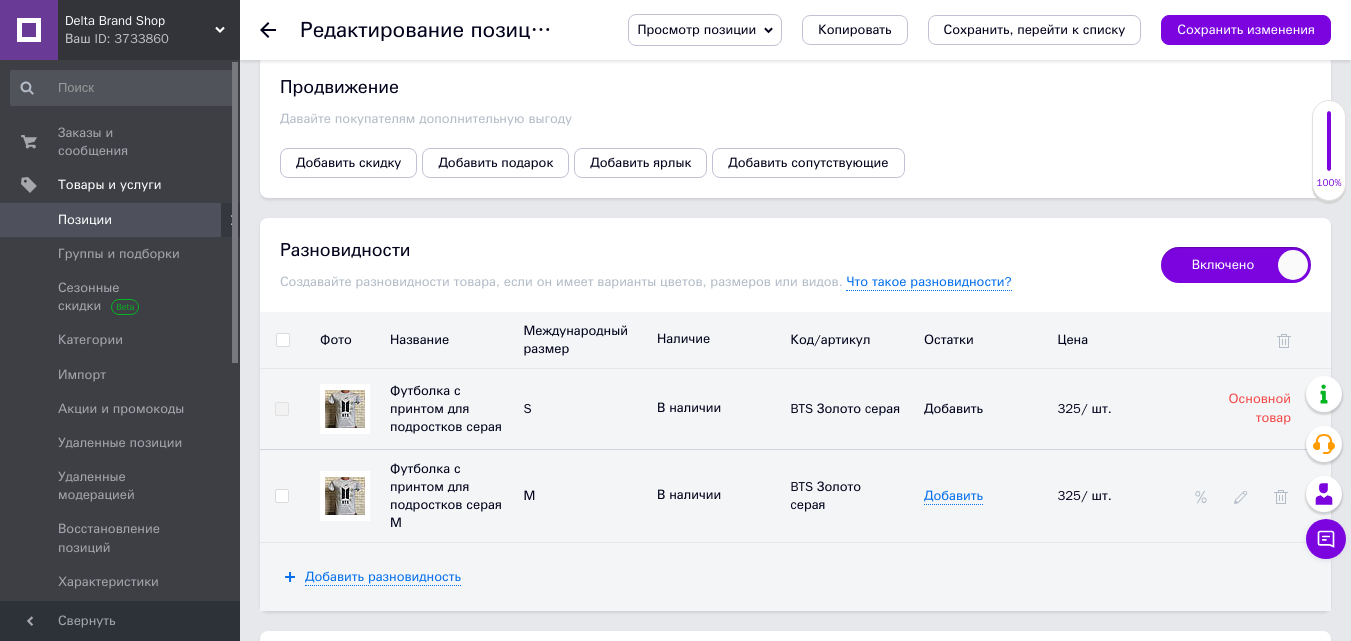 click at bounding box center (282, 340) 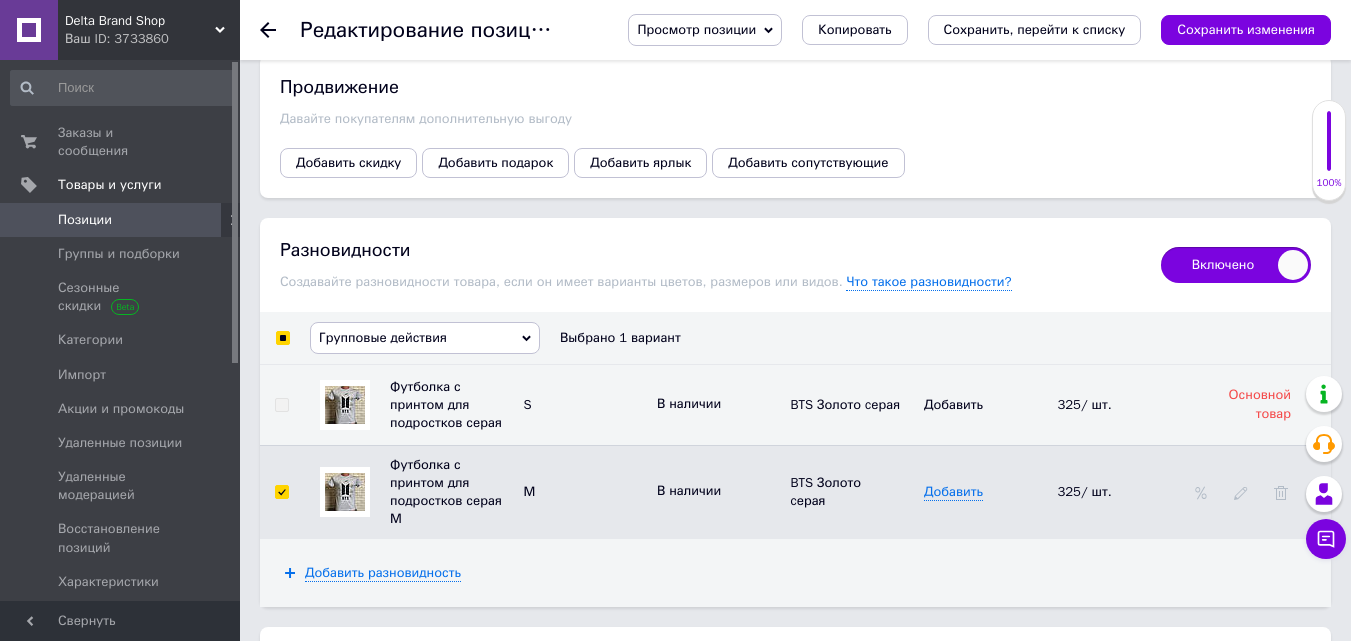 click on "Групповые действия" at bounding box center [383, 337] 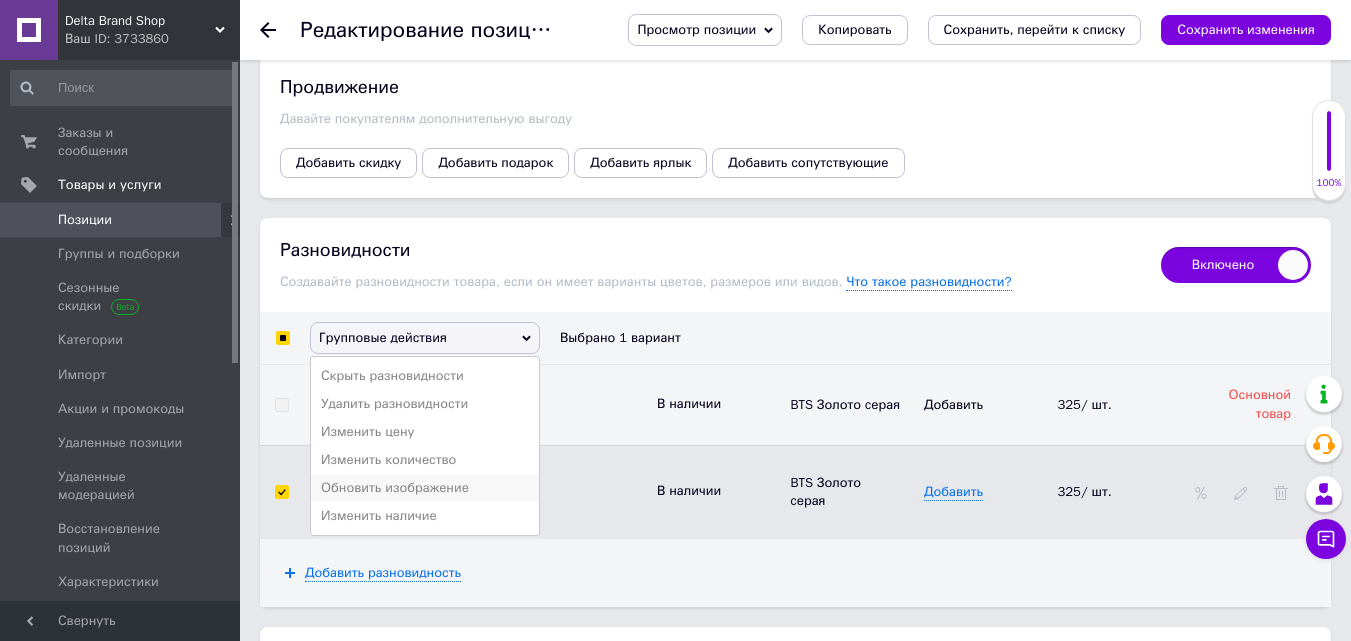 click on "Обновить изображение" at bounding box center (425, 488) 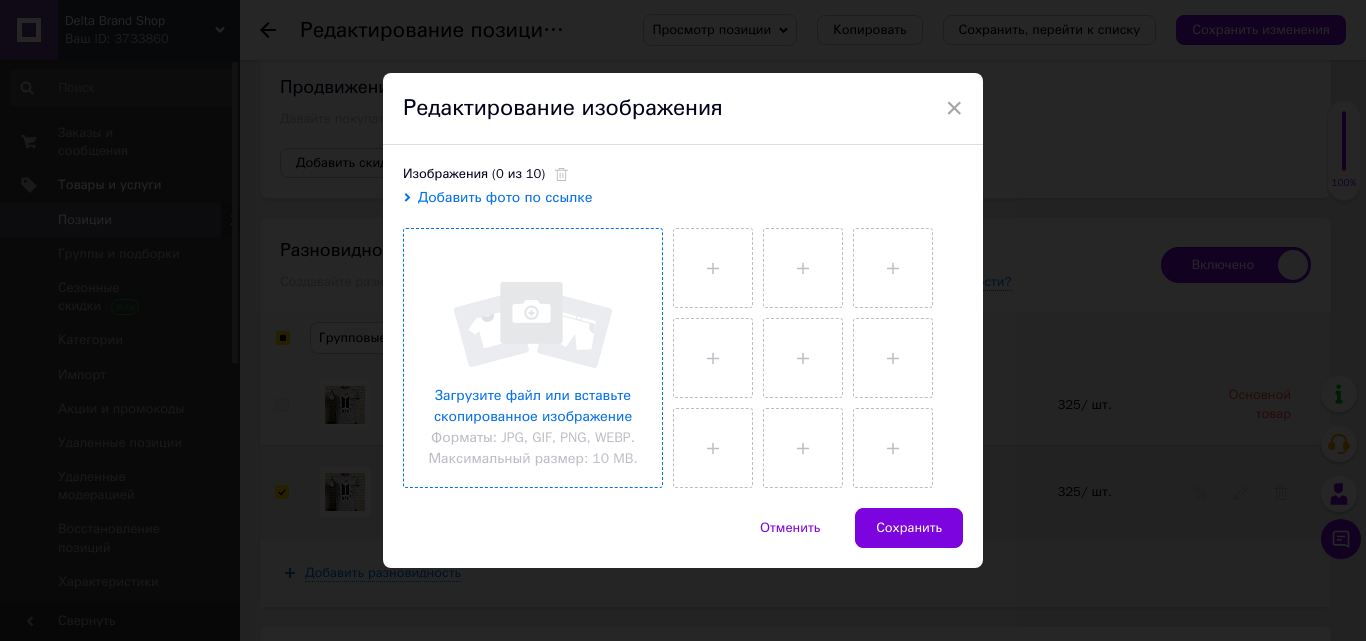 click at bounding box center [533, 358] 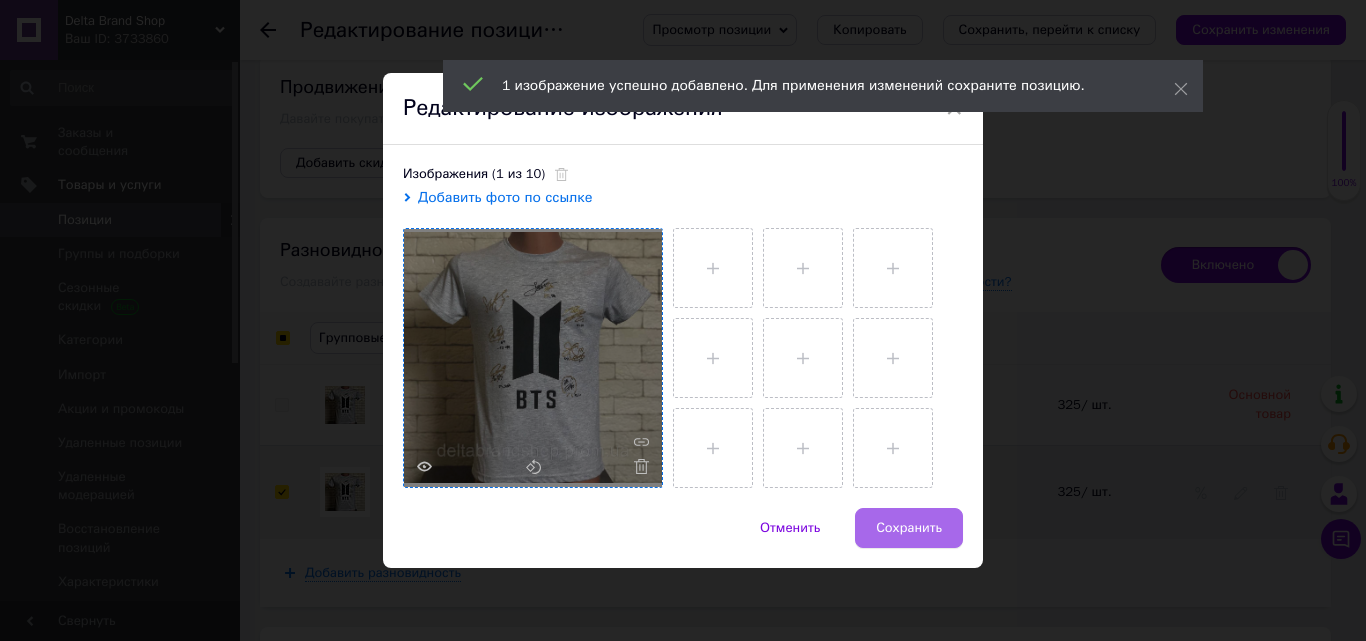 click on "Сохранить" at bounding box center (909, 528) 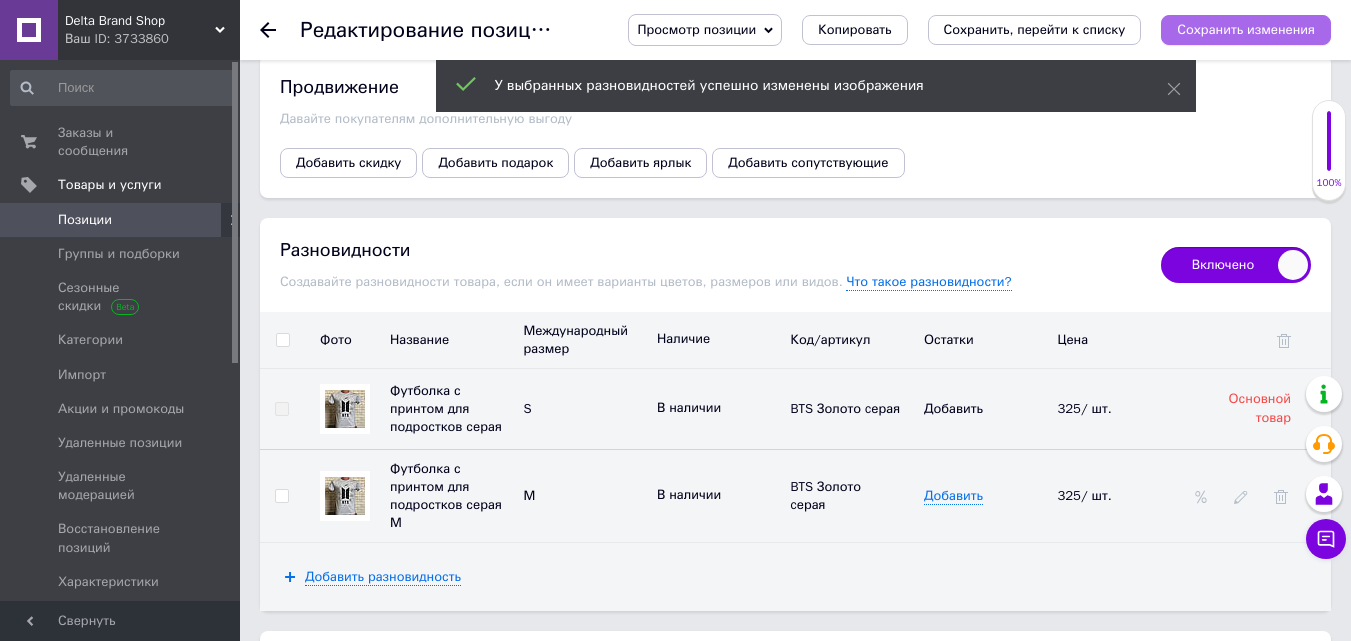 click on "Сохранить изменения" at bounding box center [1246, 29] 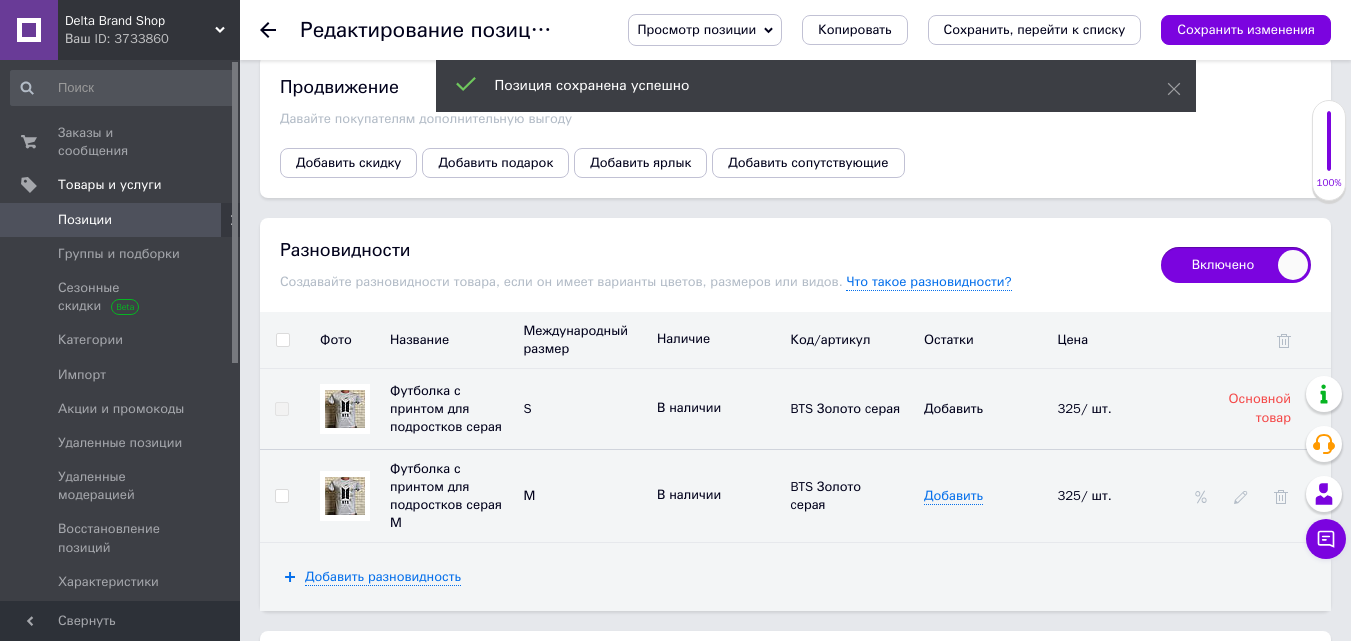 click on "Сохранить, перейти к списку" at bounding box center [1035, 29] 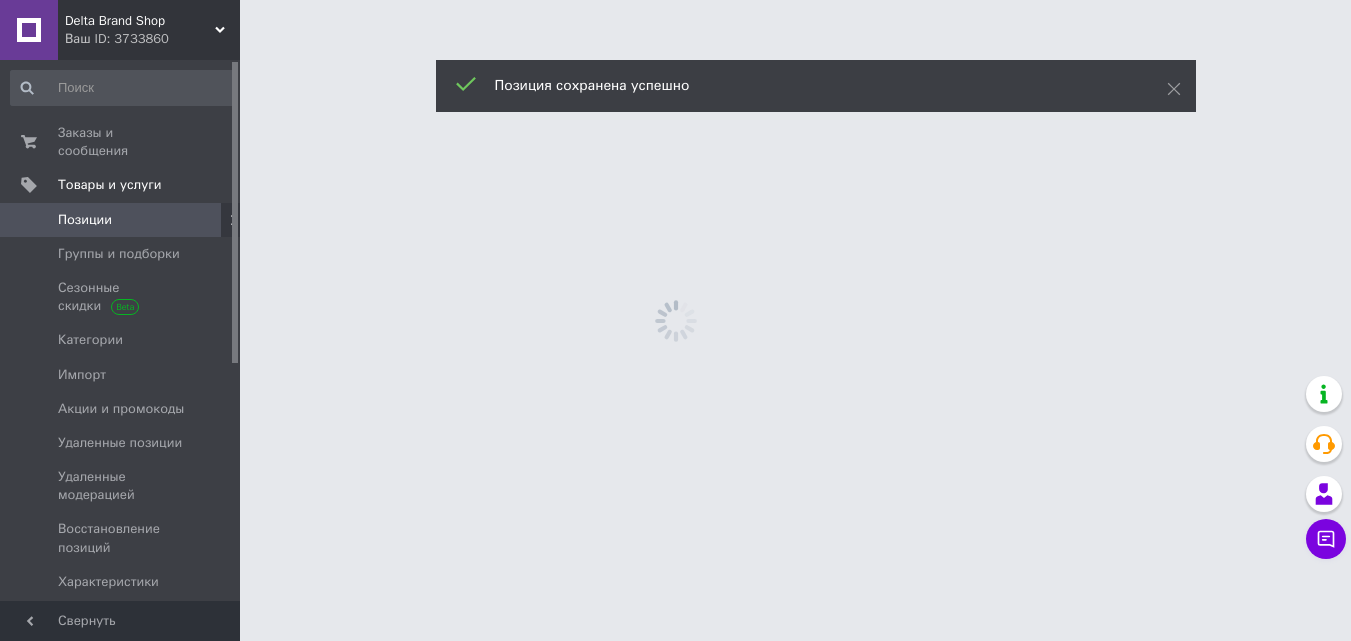 scroll, scrollTop: 0, scrollLeft: 0, axis: both 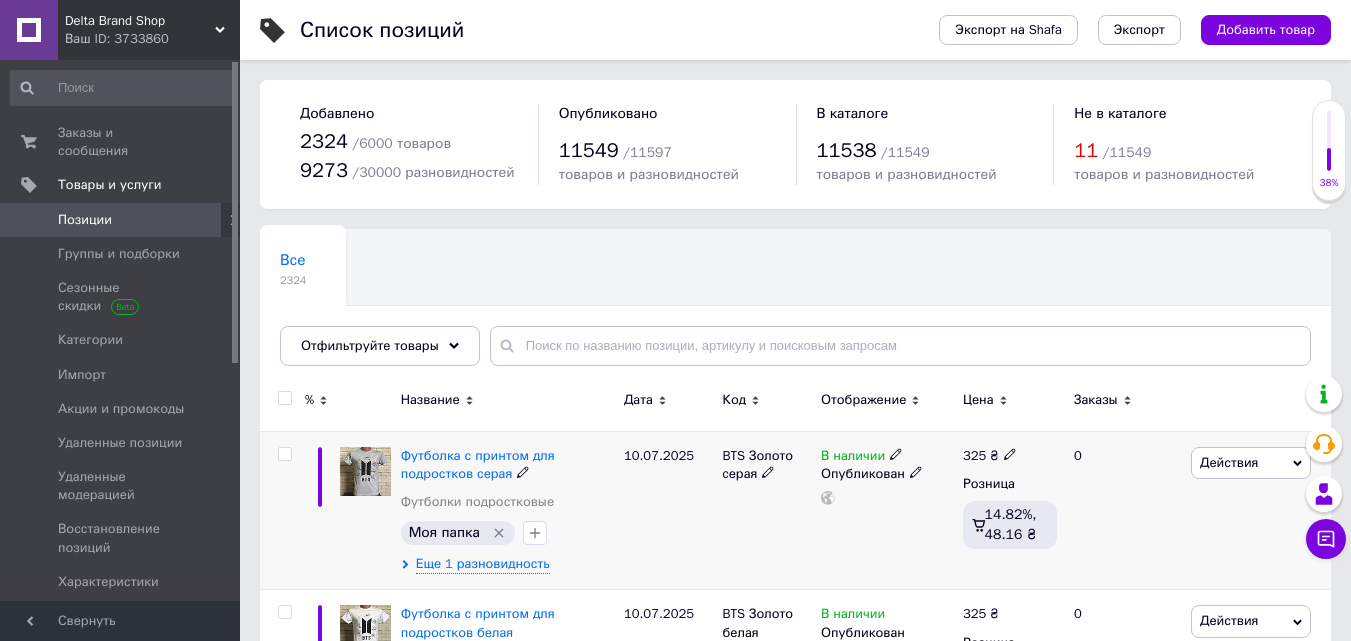 click at bounding box center (365, 471) 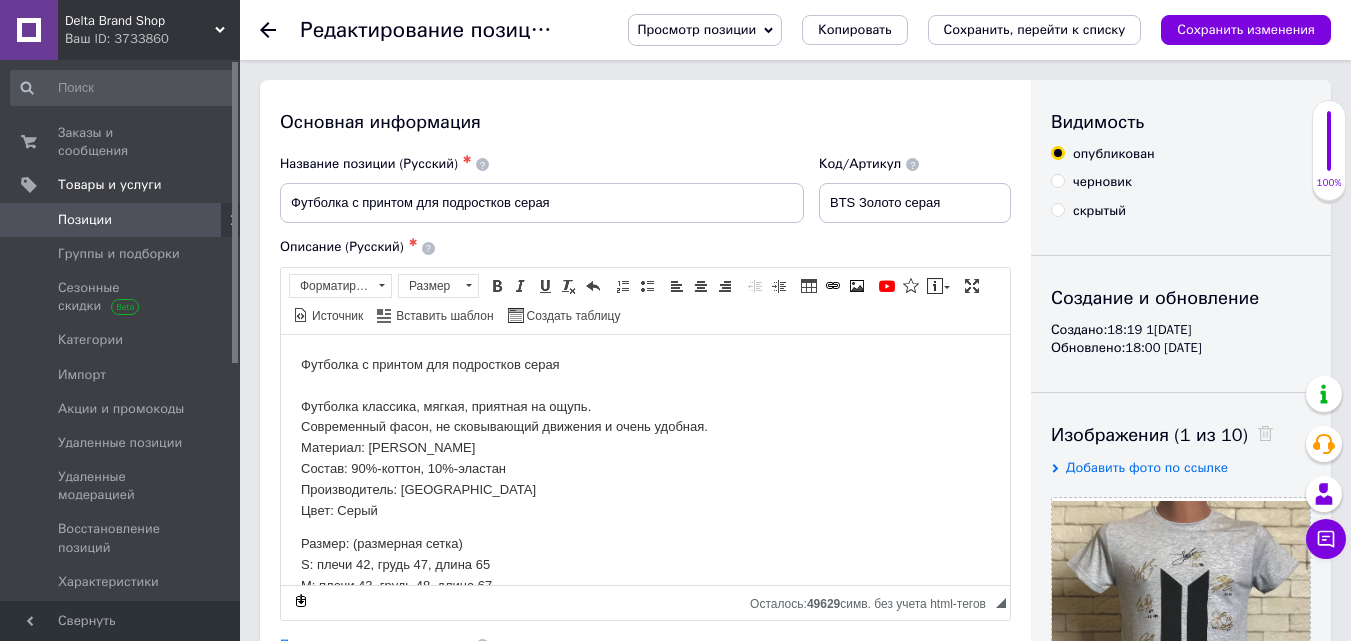 scroll, scrollTop: 66, scrollLeft: 0, axis: vertical 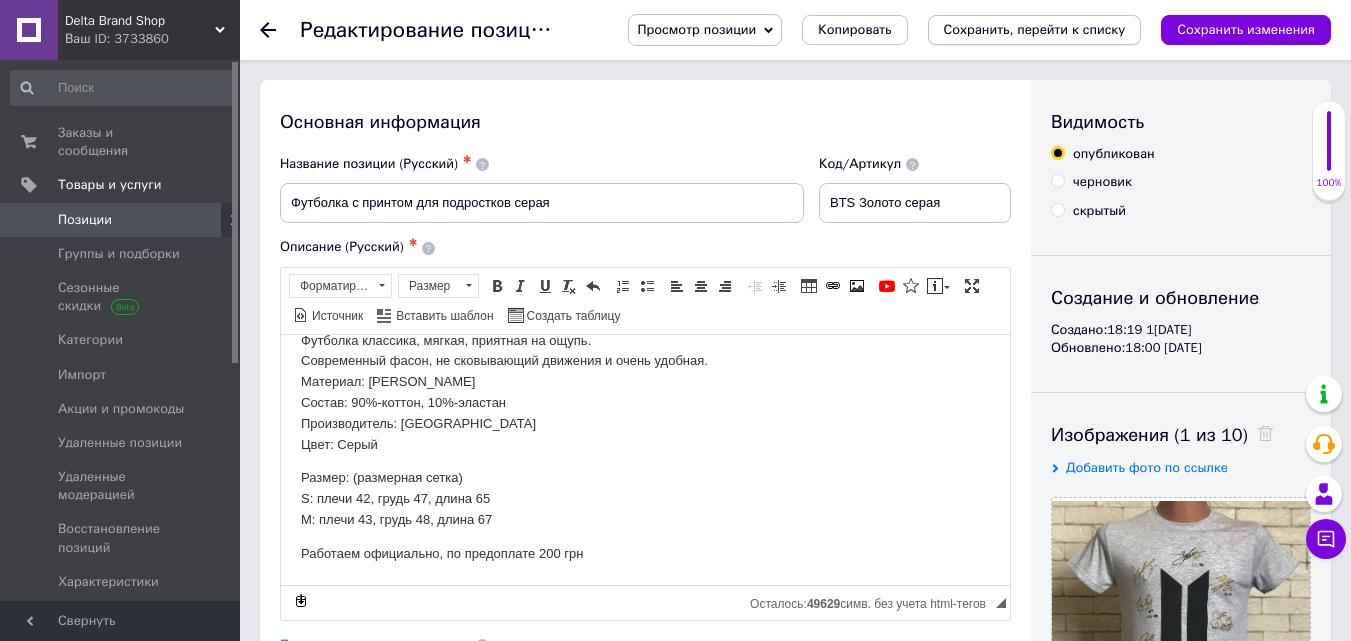 click on "Сохранить, перейти к списку" at bounding box center (1035, 29) 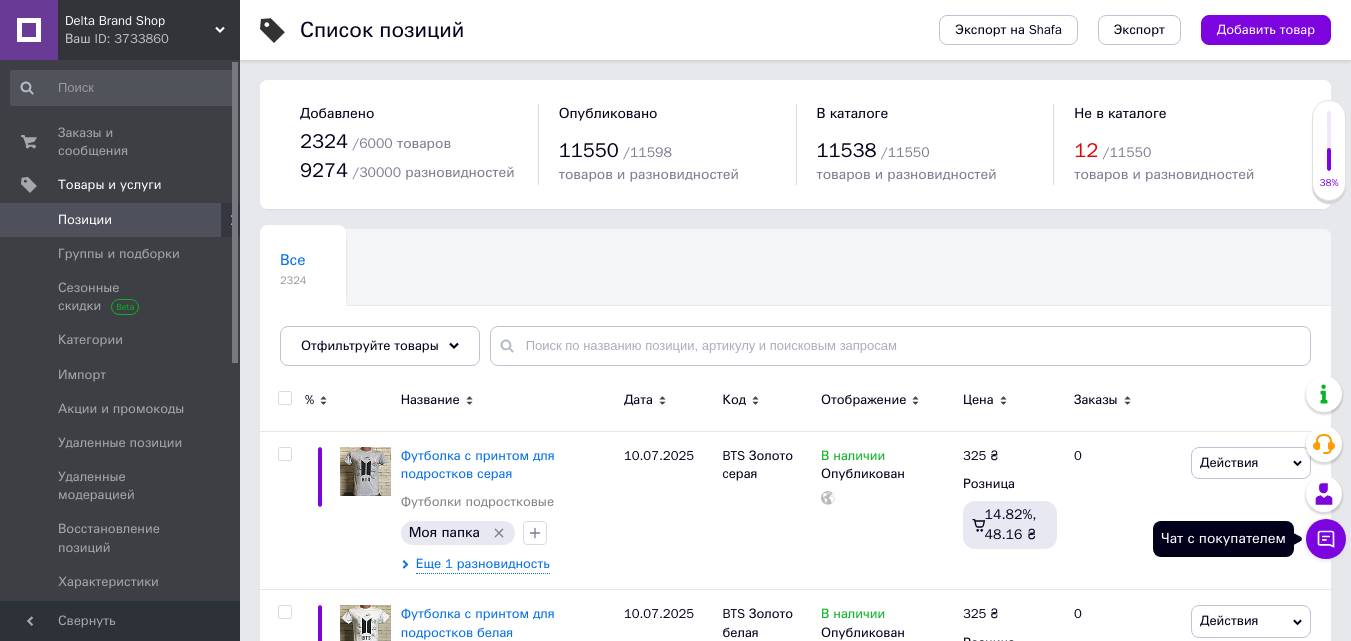 click 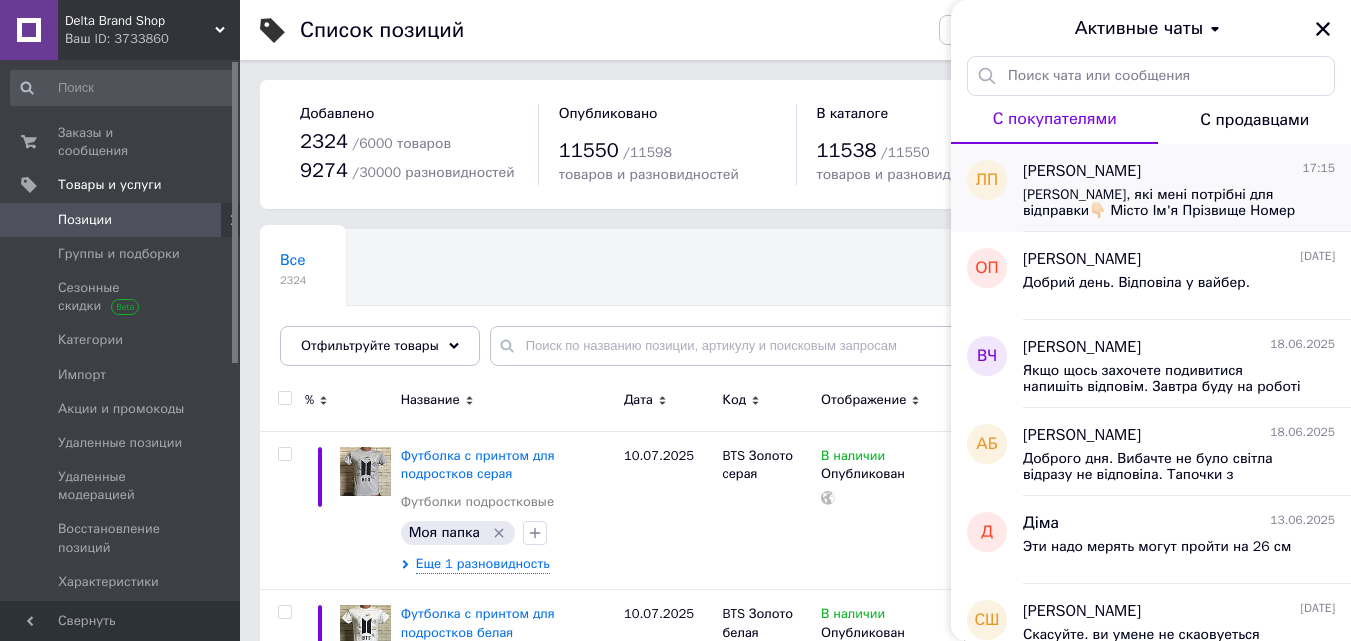 click on "[PERSON_NAME]" at bounding box center [1082, 171] 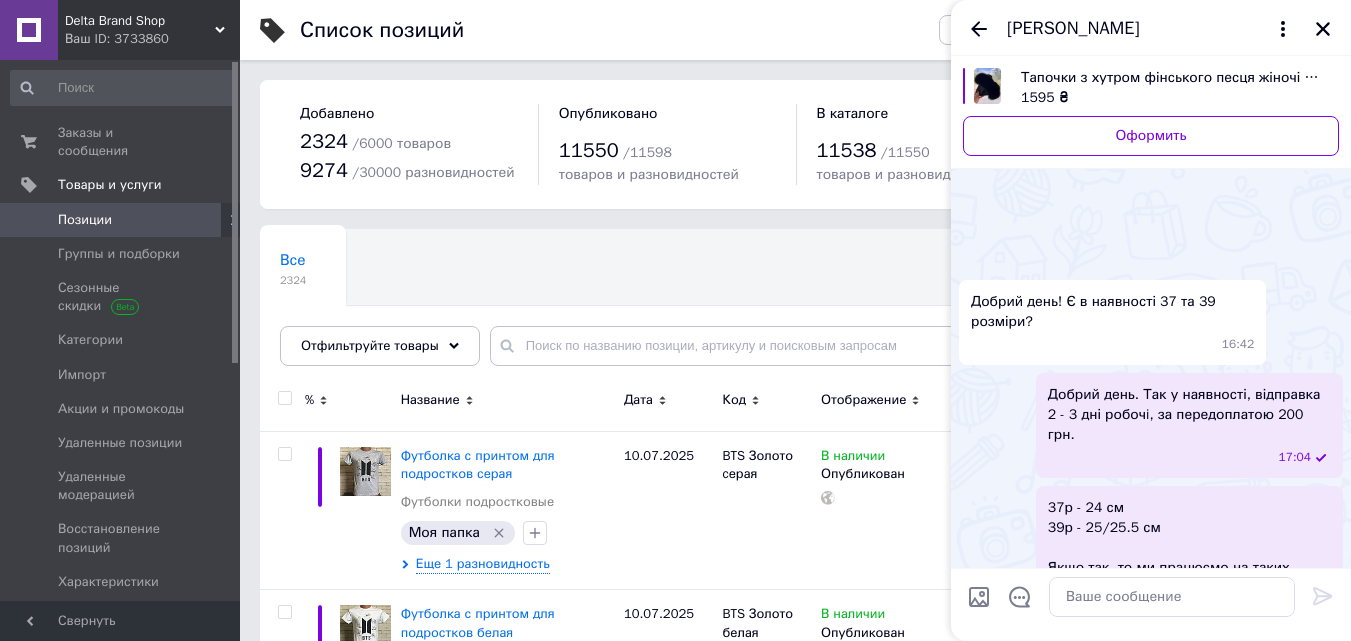 scroll, scrollTop: 791, scrollLeft: 0, axis: vertical 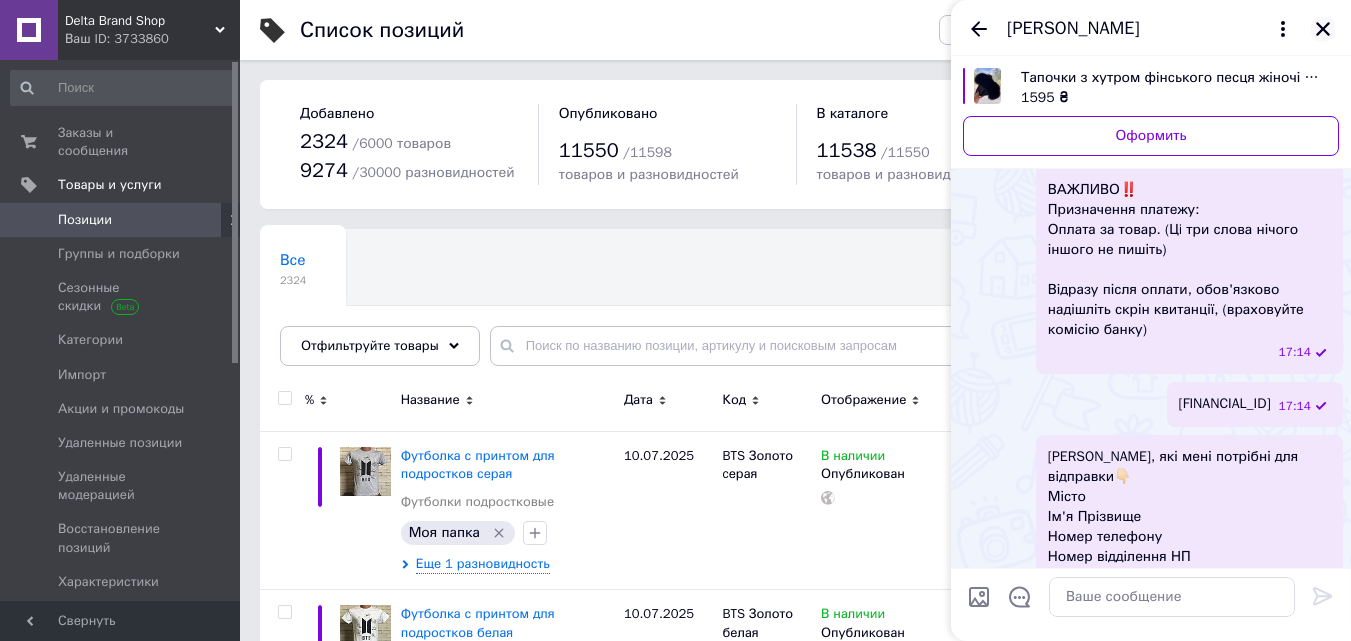 click 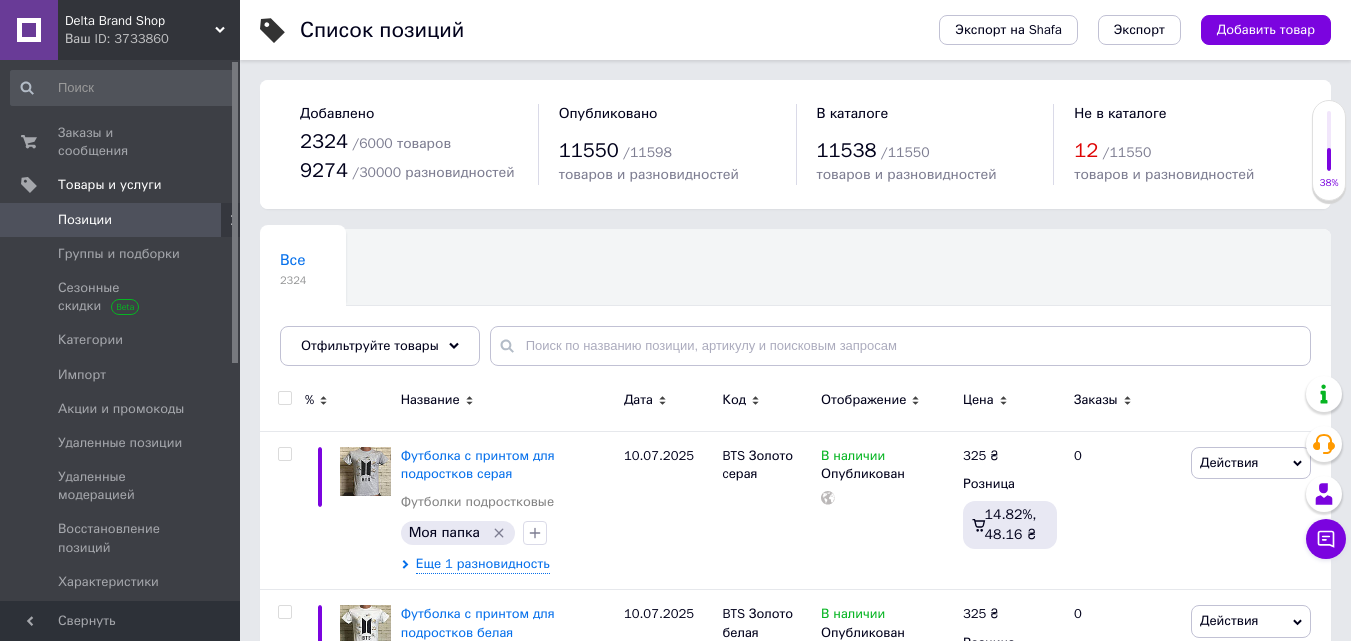click on "Delta Brand Shop" at bounding box center [140, 21] 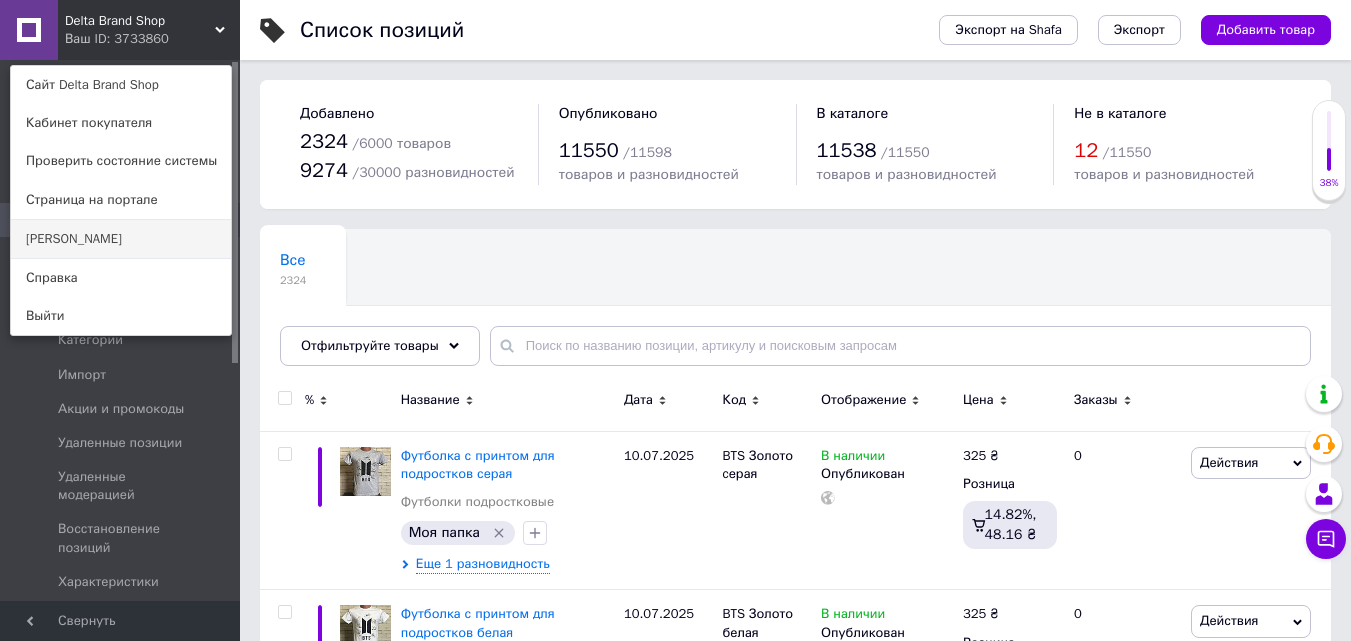 click on "[PERSON_NAME]" at bounding box center (121, 239) 